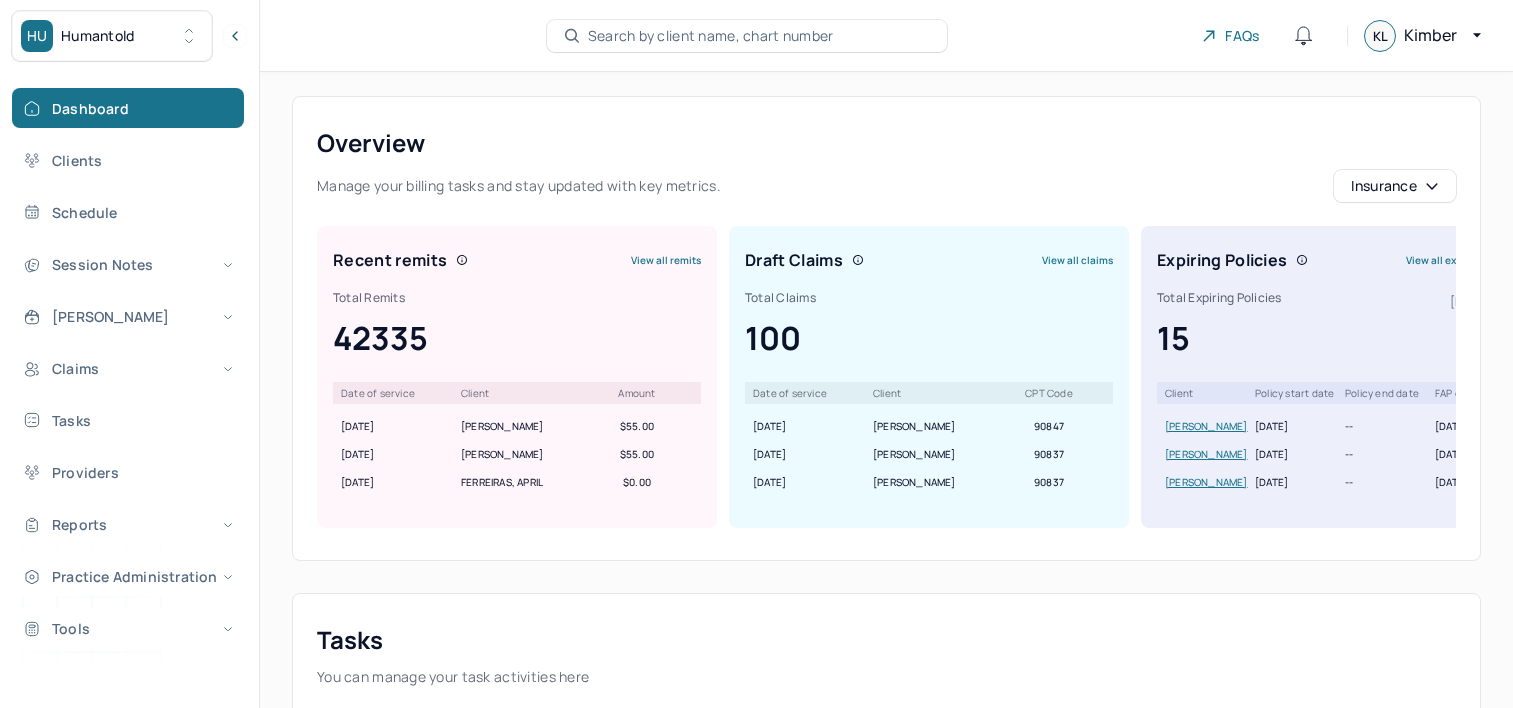 scroll, scrollTop: 0, scrollLeft: 0, axis: both 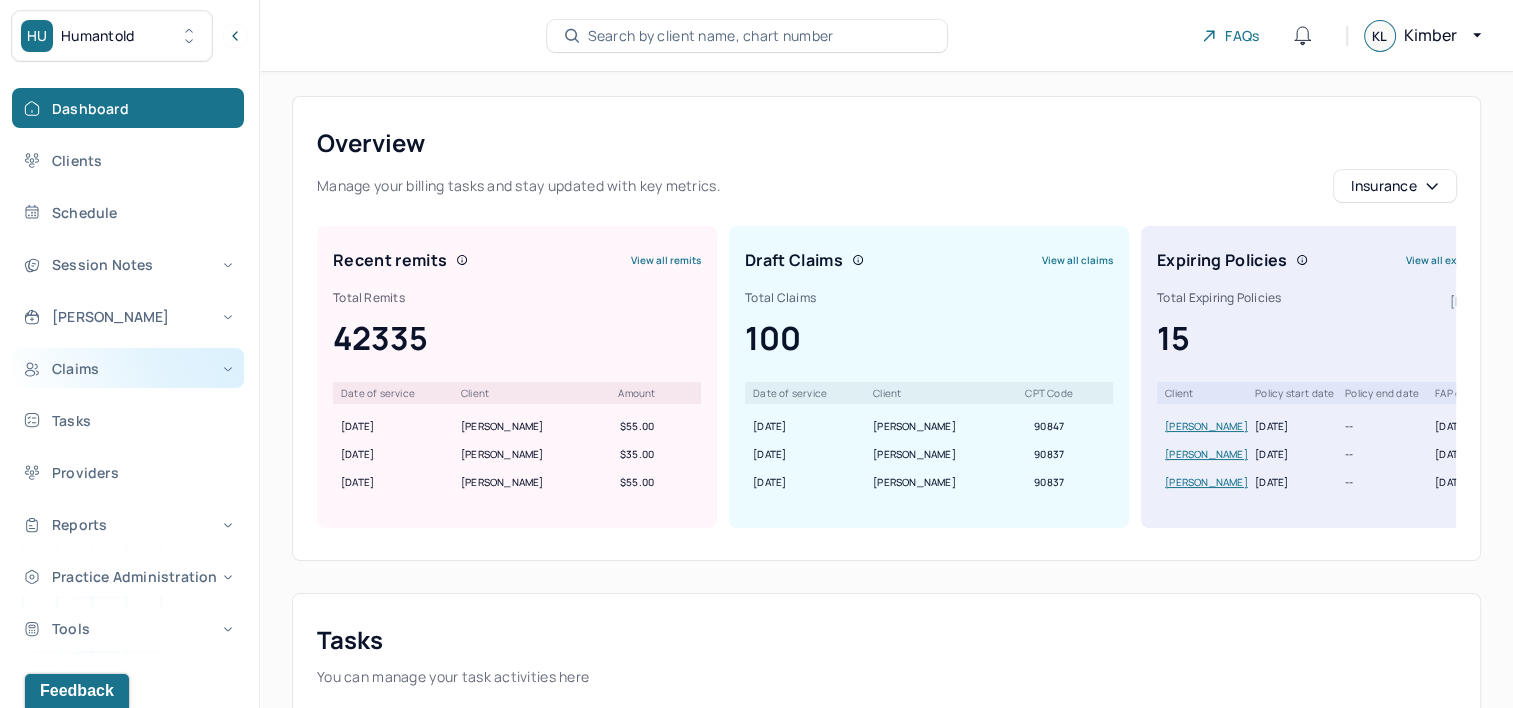 click on "Claims" at bounding box center [128, 368] 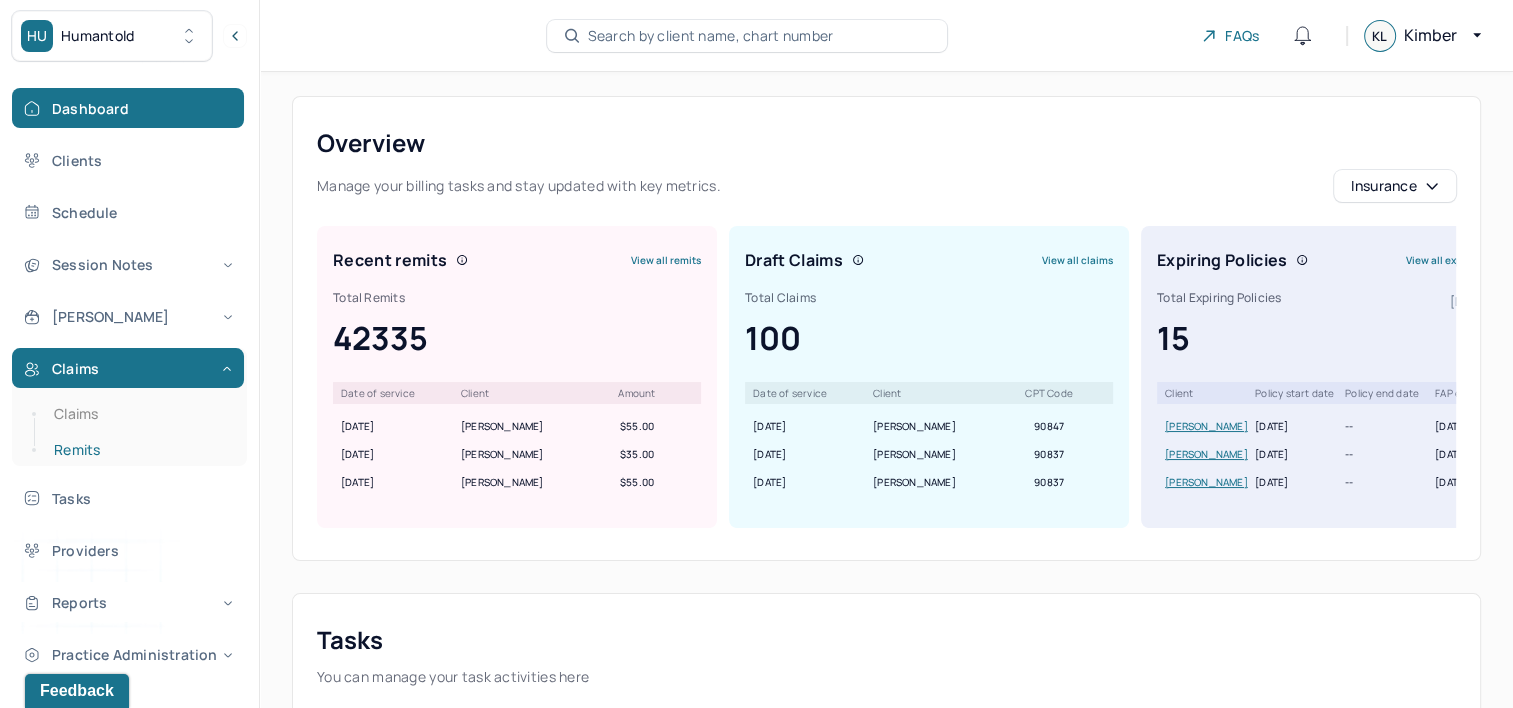 click on "Remits" at bounding box center [139, 450] 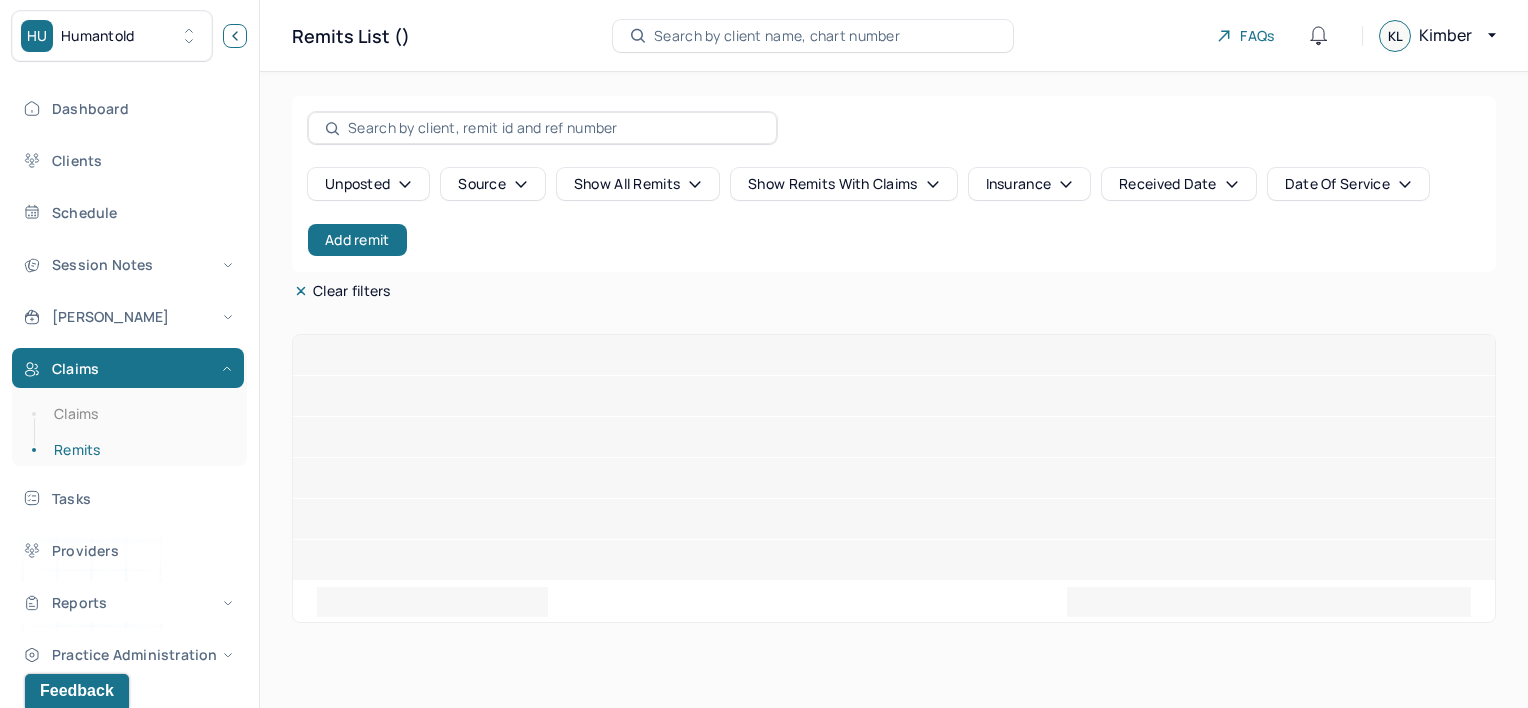click at bounding box center [235, 36] 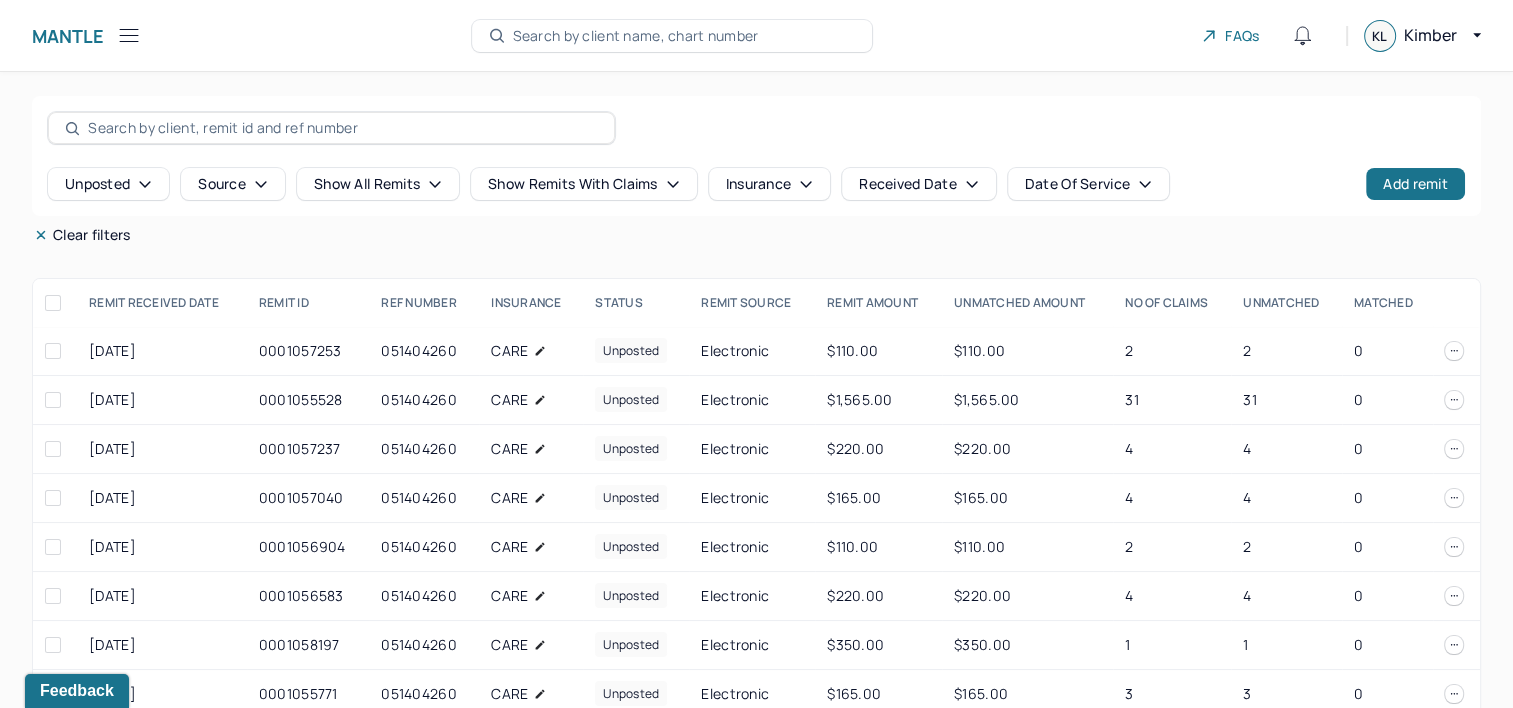 type 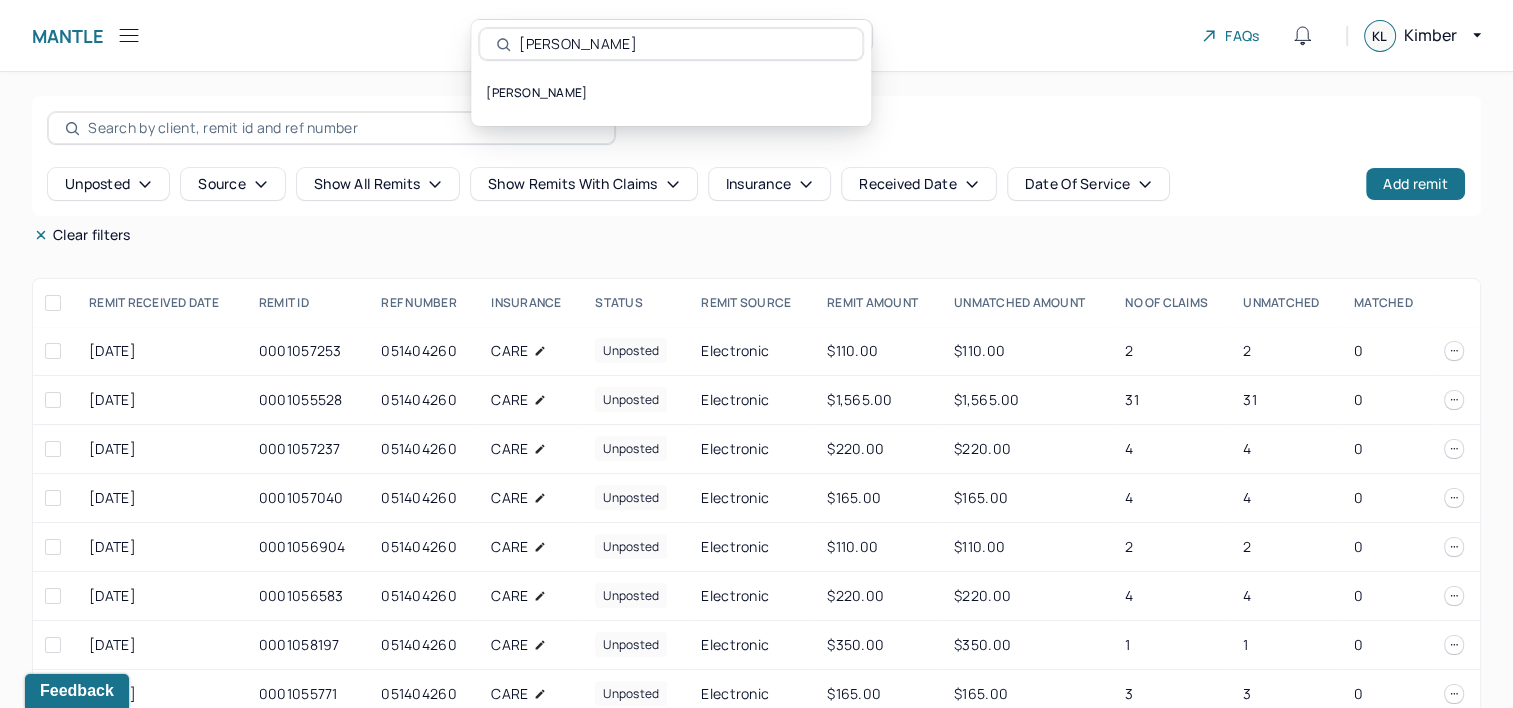 type on "Joselyn Prosper" 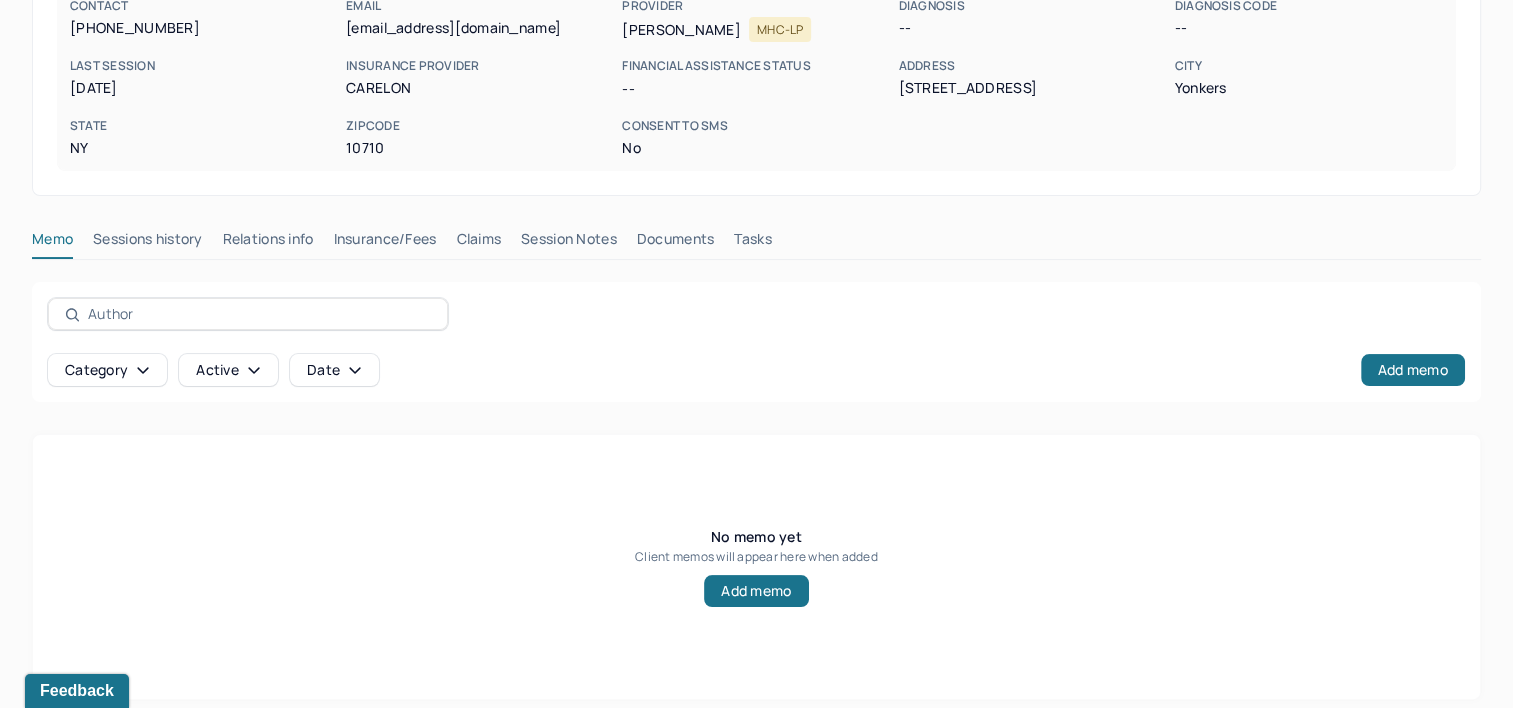 scroll, scrollTop: 291, scrollLeft: 0, axis: vertical 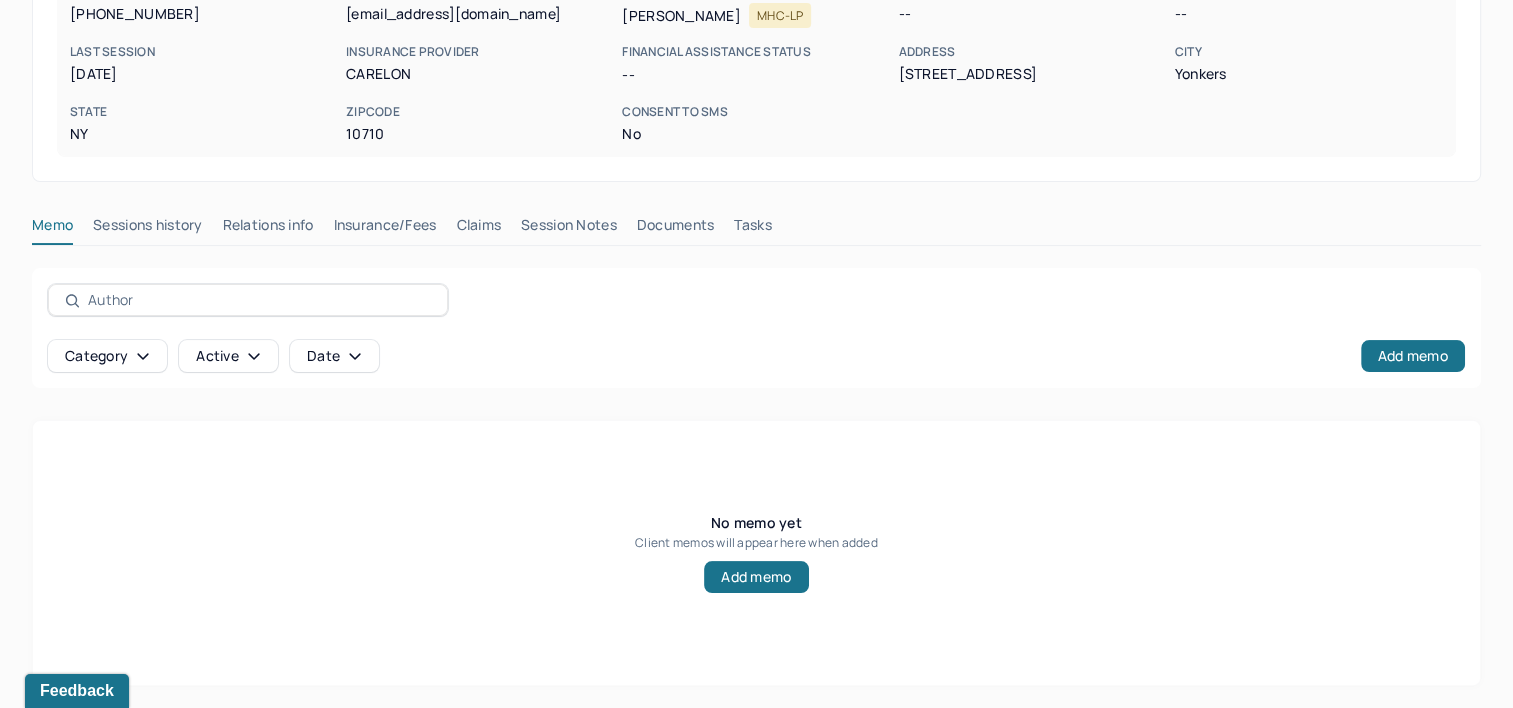 click on "Claims" at bounding box center [478, 229] 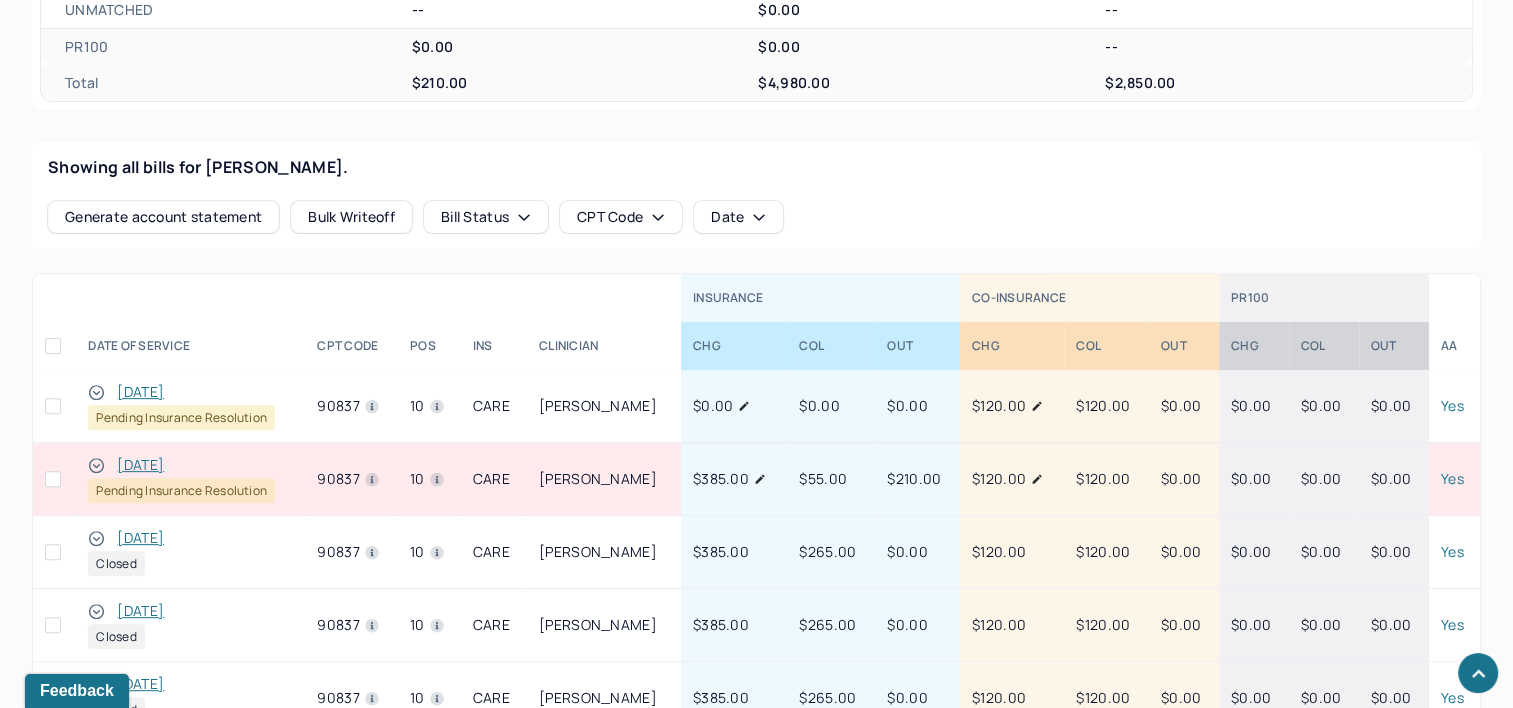 scroll, scrollTop: 732, scrollLeft: 0, axis: vertical 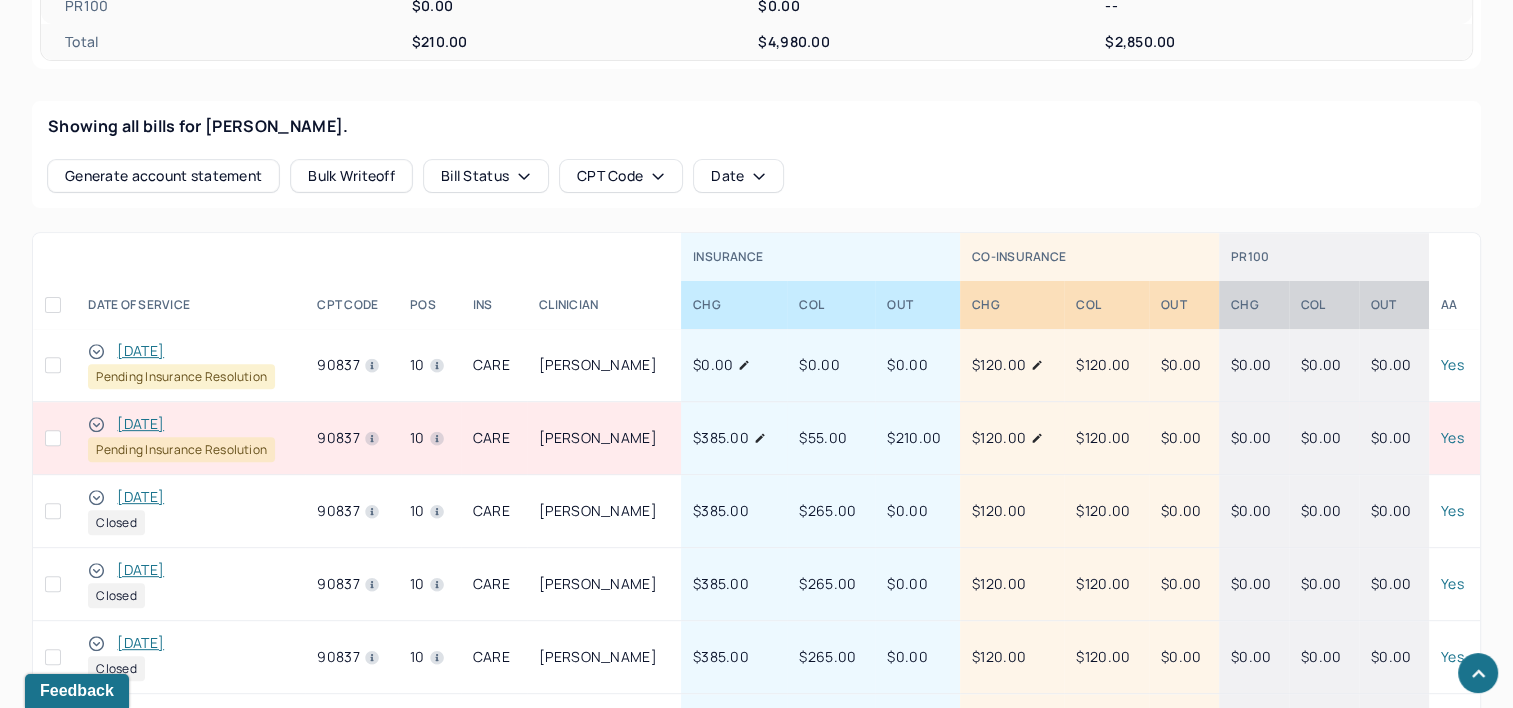 click 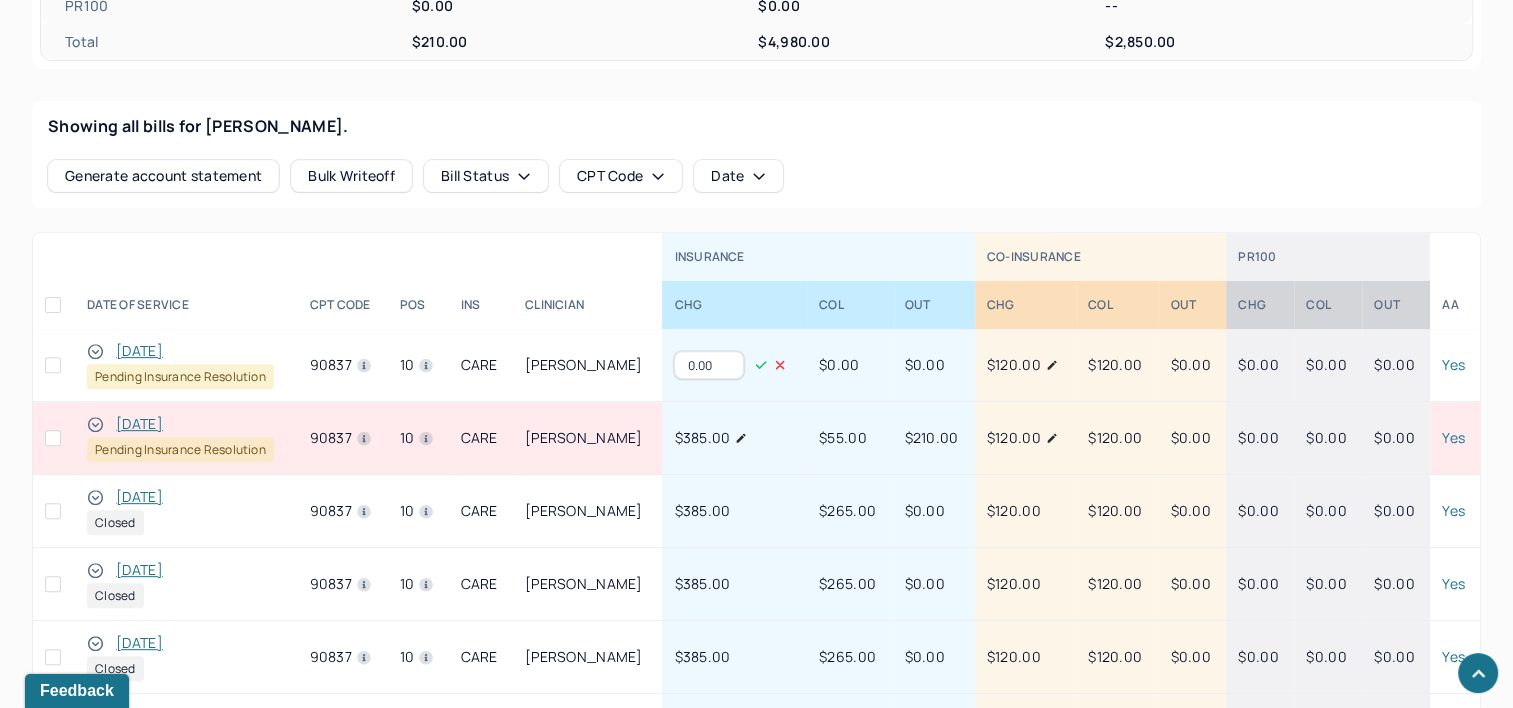 click on "0.00" at bounding box center [709, 365] 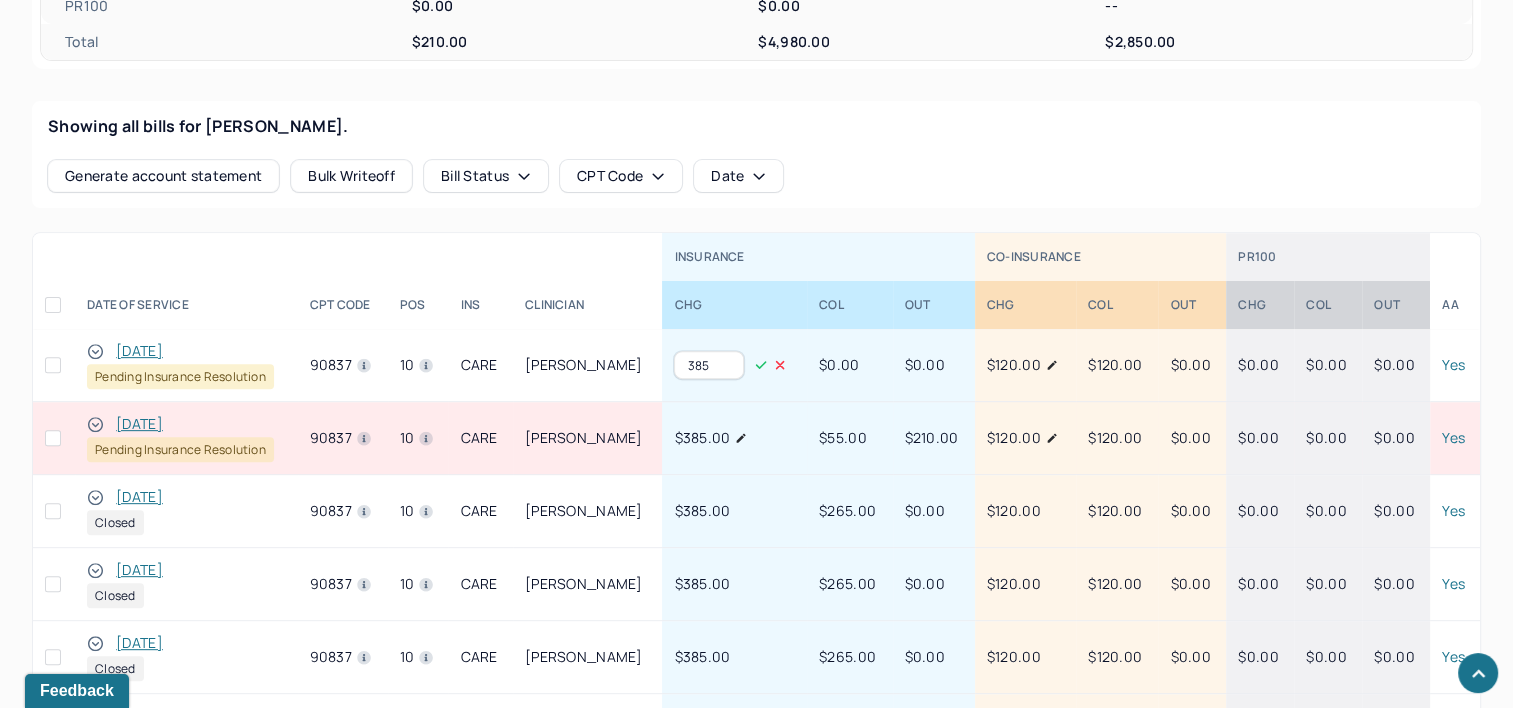 type on "385" 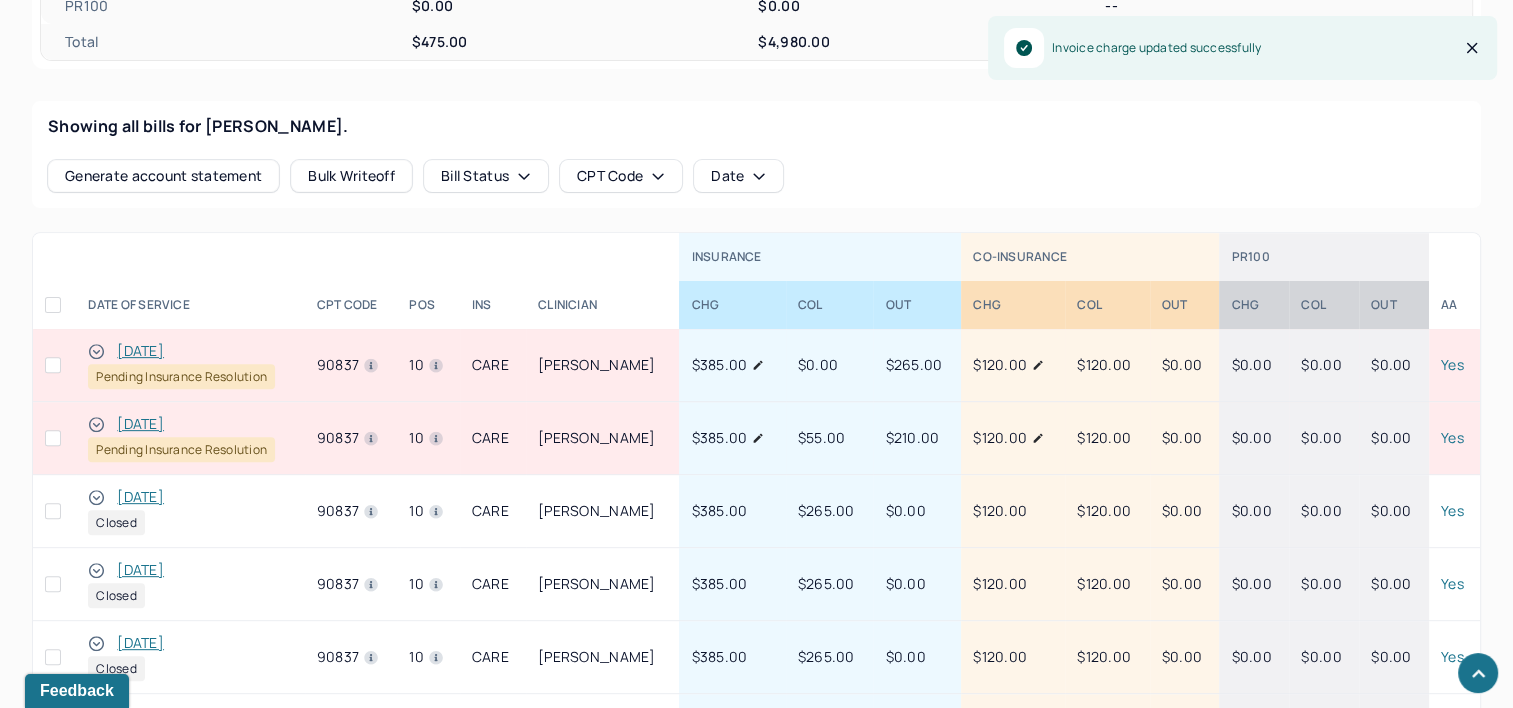 click on "[DATE]" at bounding box center [140, 351] 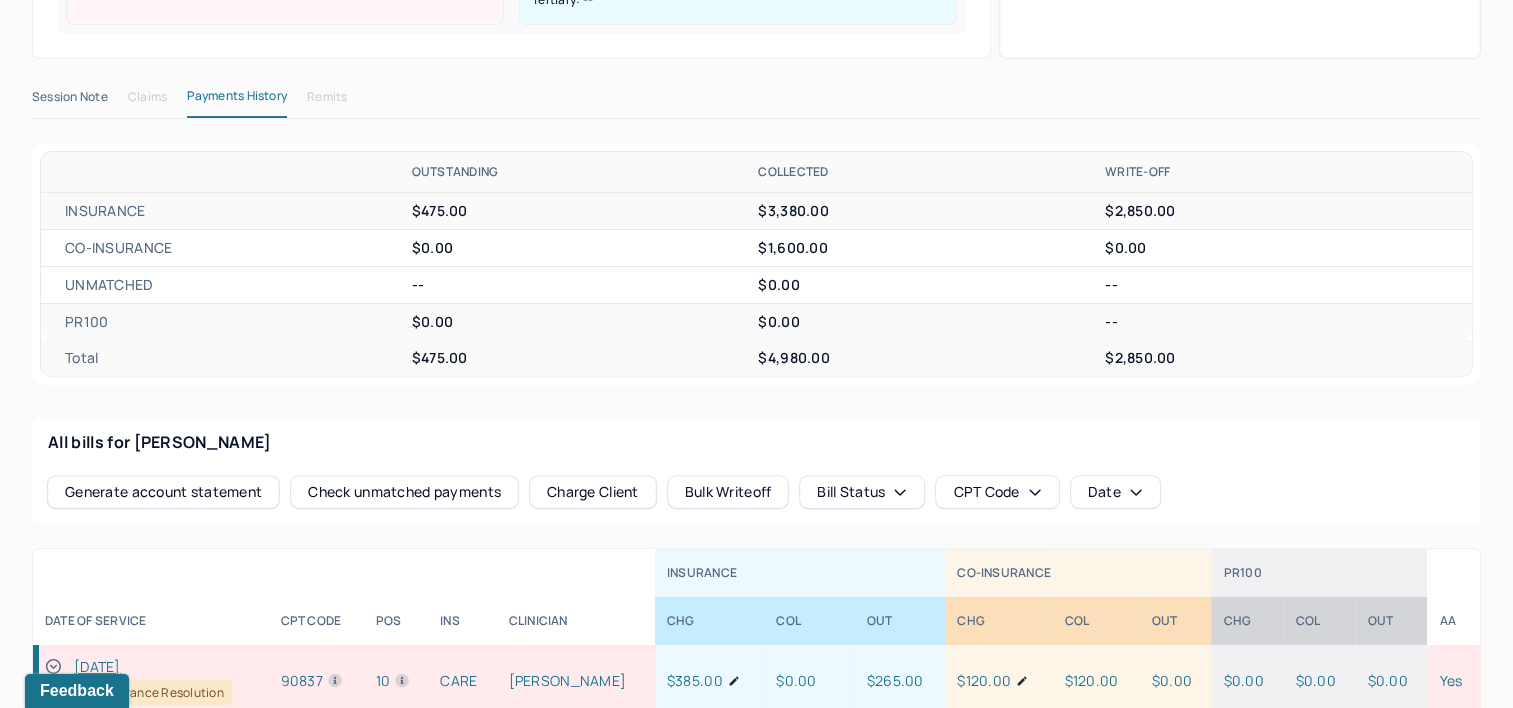 scroll, scrollTop: 533, scrollLeft: 0, axis: vertical 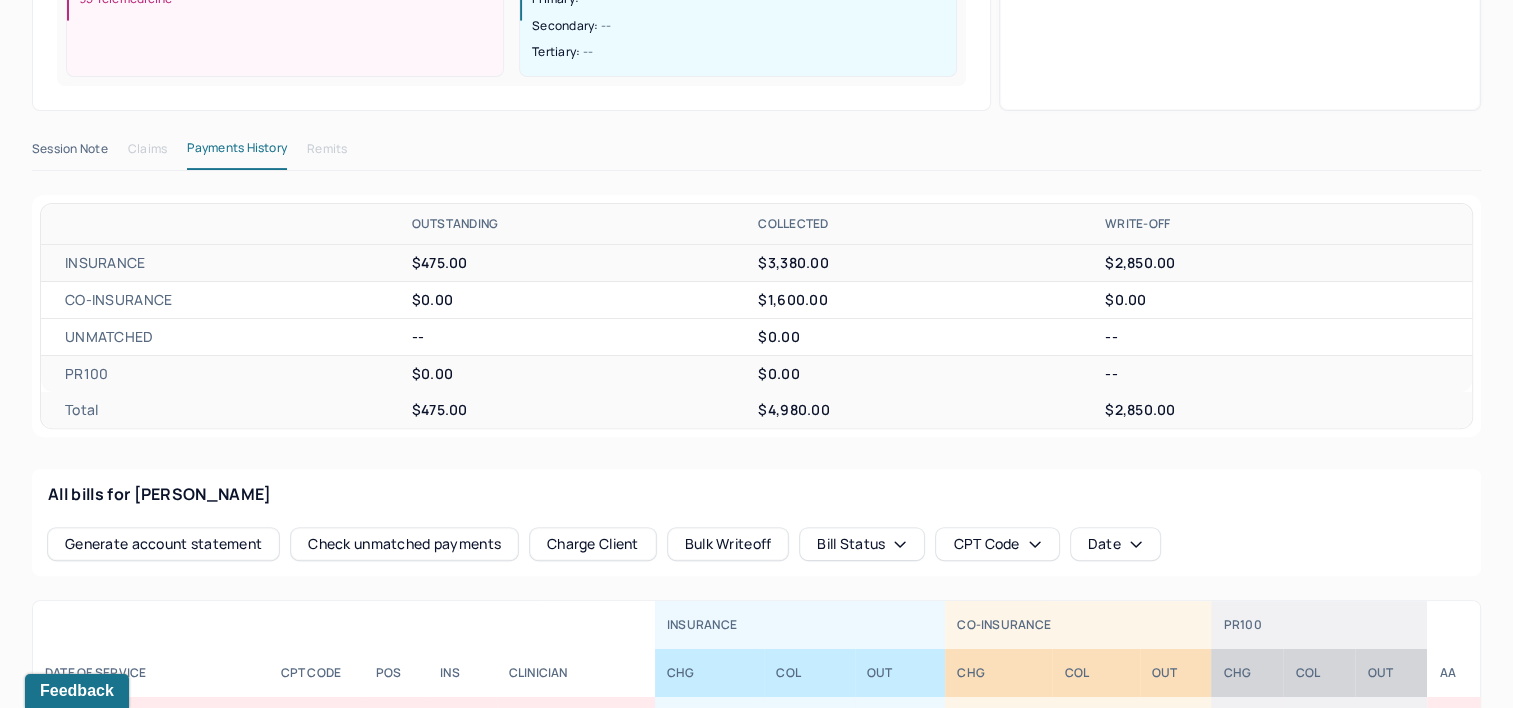 click on "Session Note" at bounding box center [70, 153] 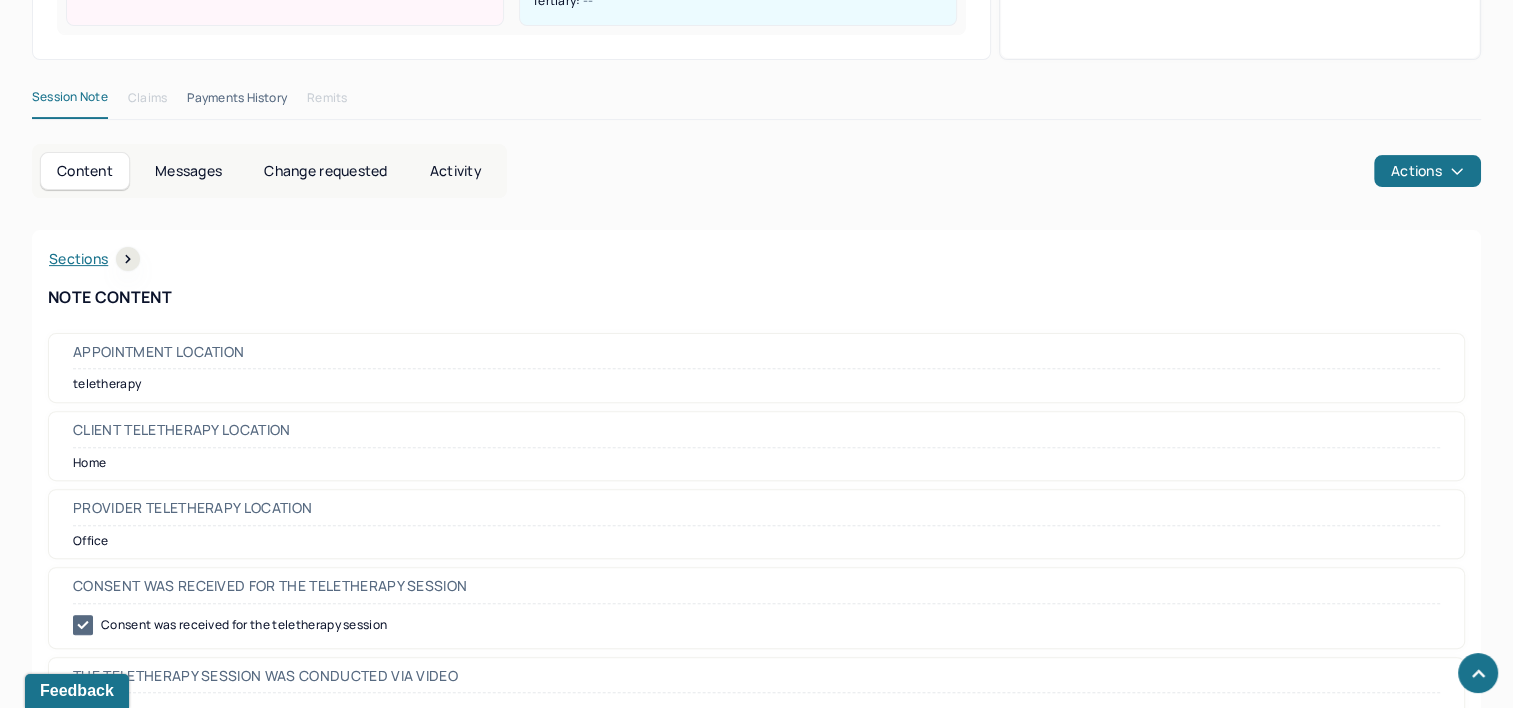 scroll, scrollTop: 633, scrollLeft: 0, axis: vertical 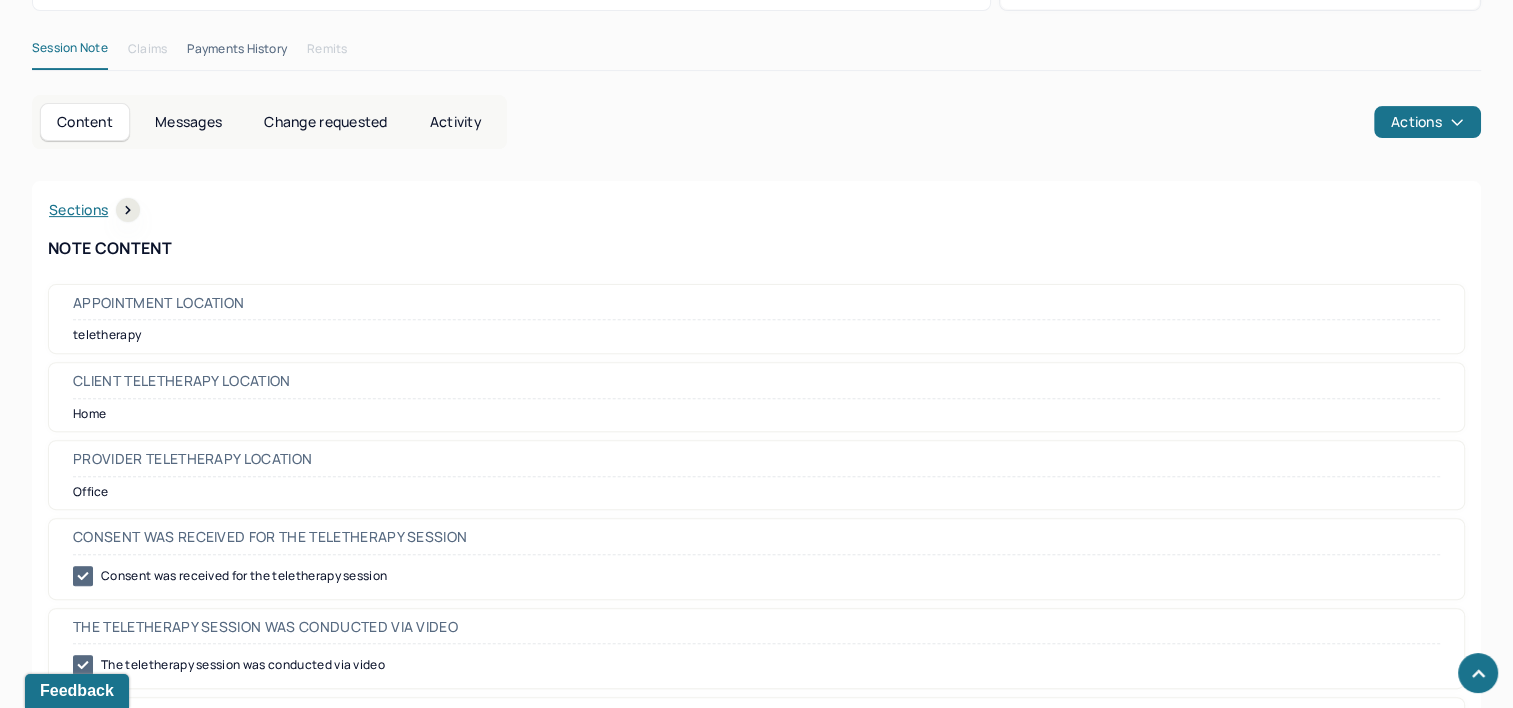 click on "Activity" at bounding box center [456, 122] 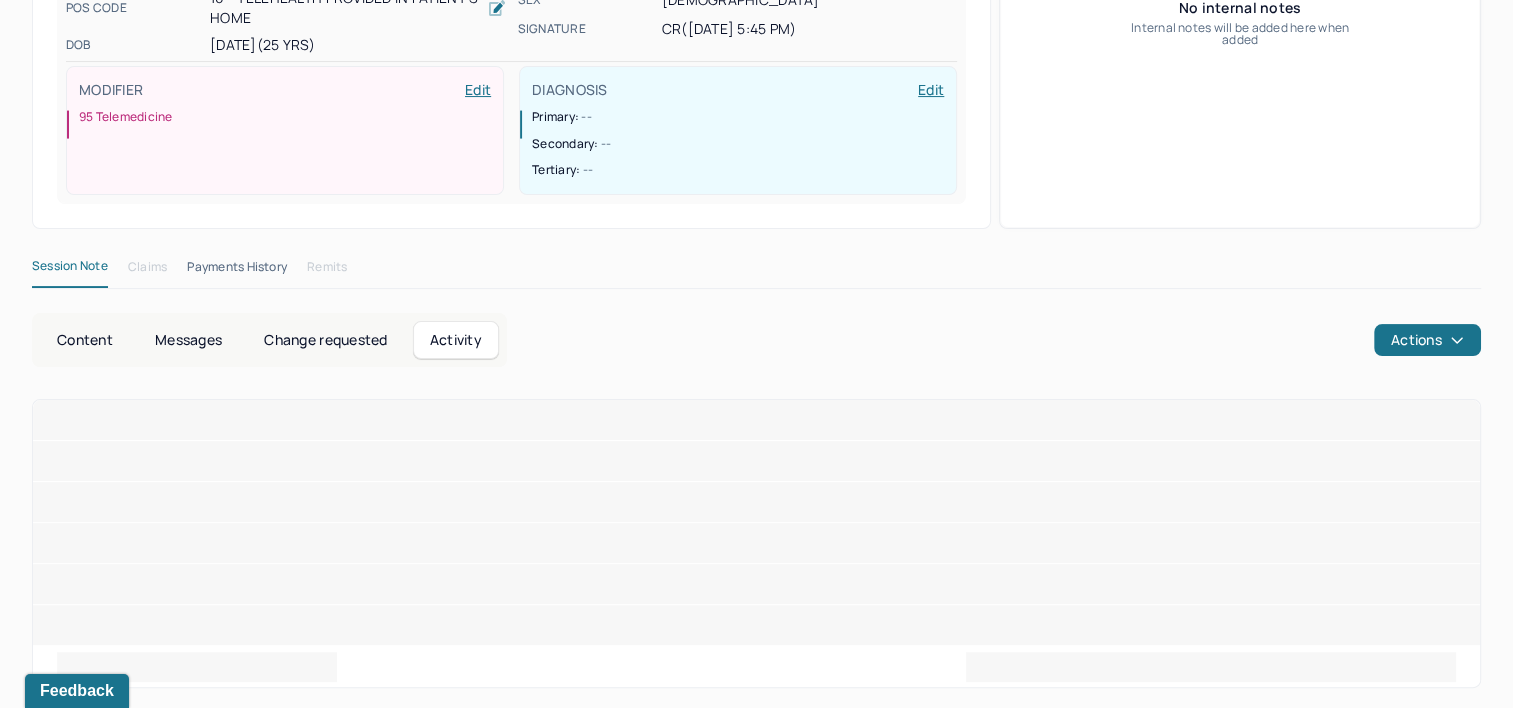 scroll, scrollTop: 534, scrollLeft: 0, axis: vertical 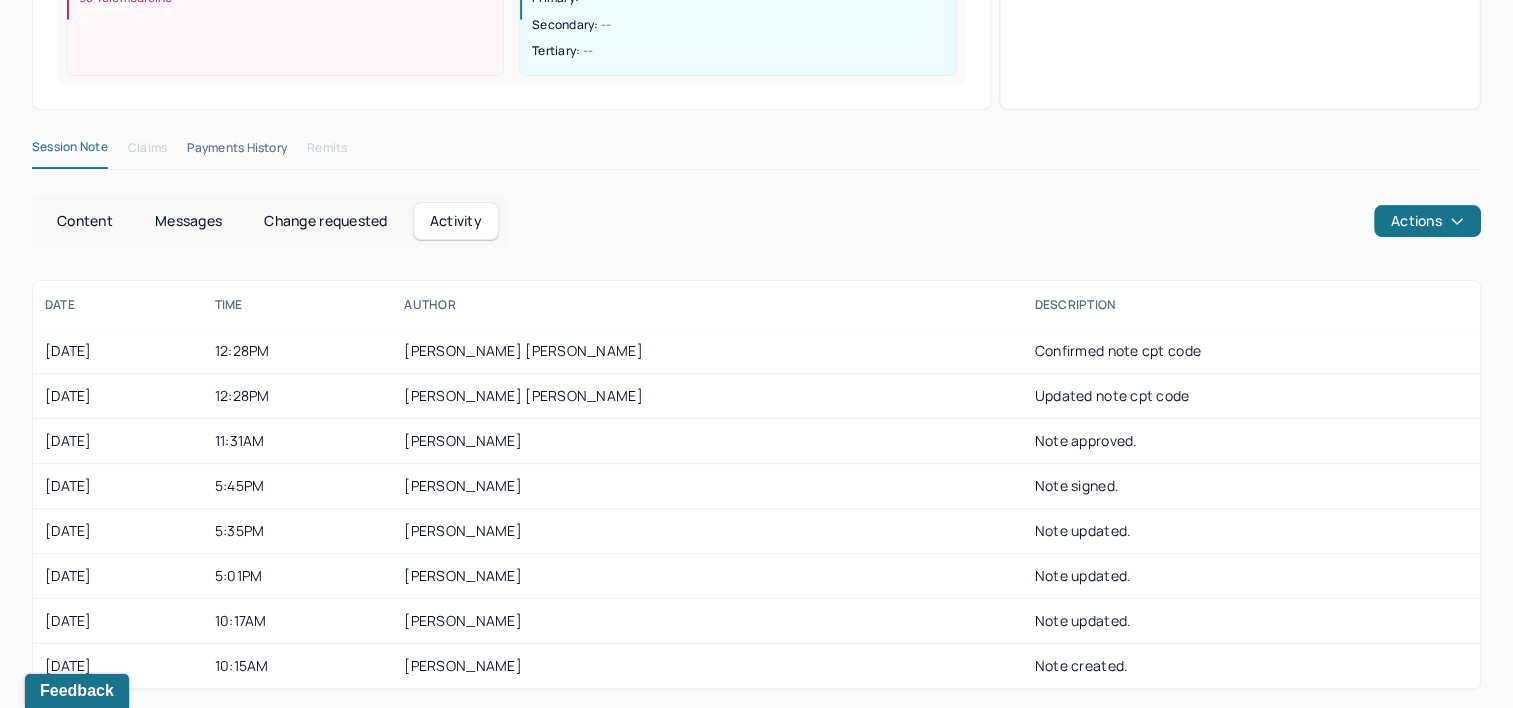 click on "Session Note" at bounding box center (70, 151) 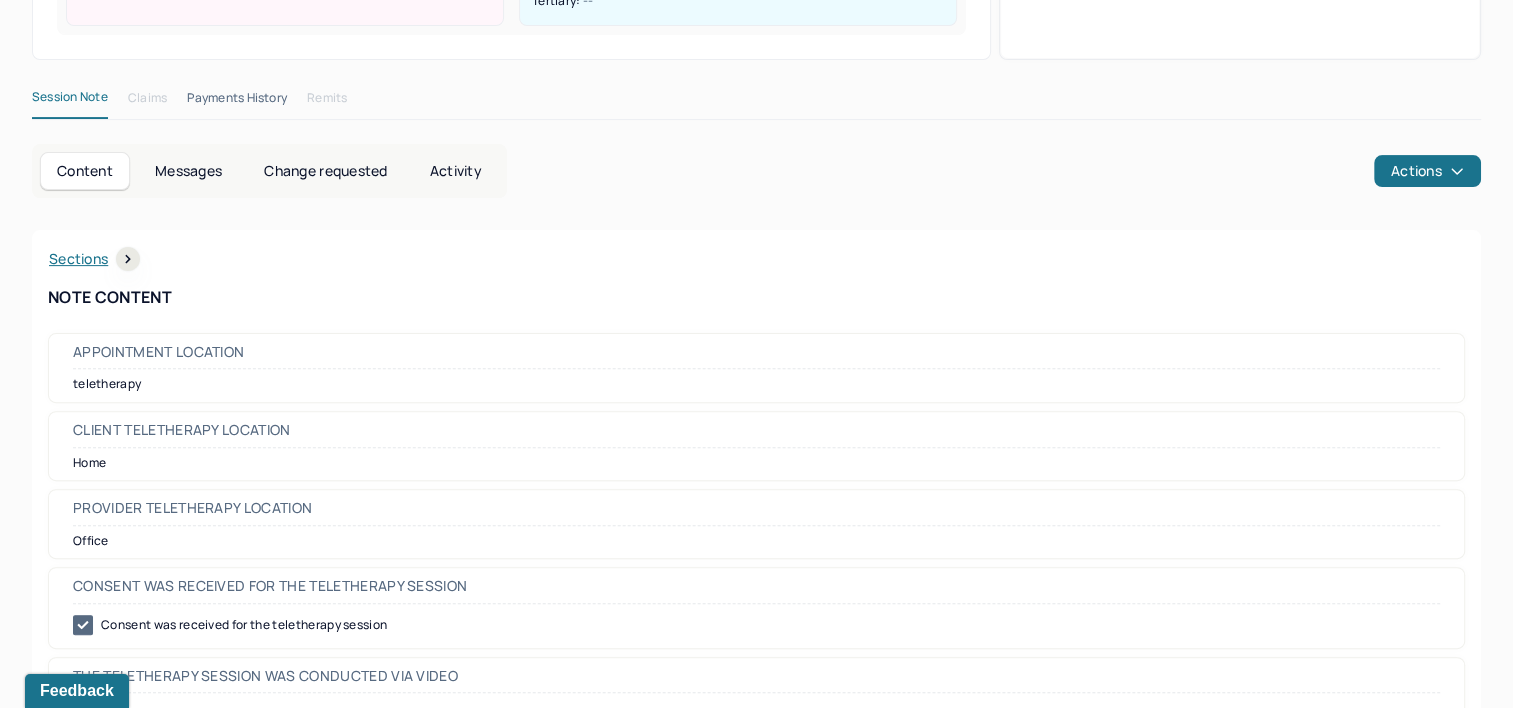 scroll, scrollTop: 484, scrollLeft: 0, axis: vertical 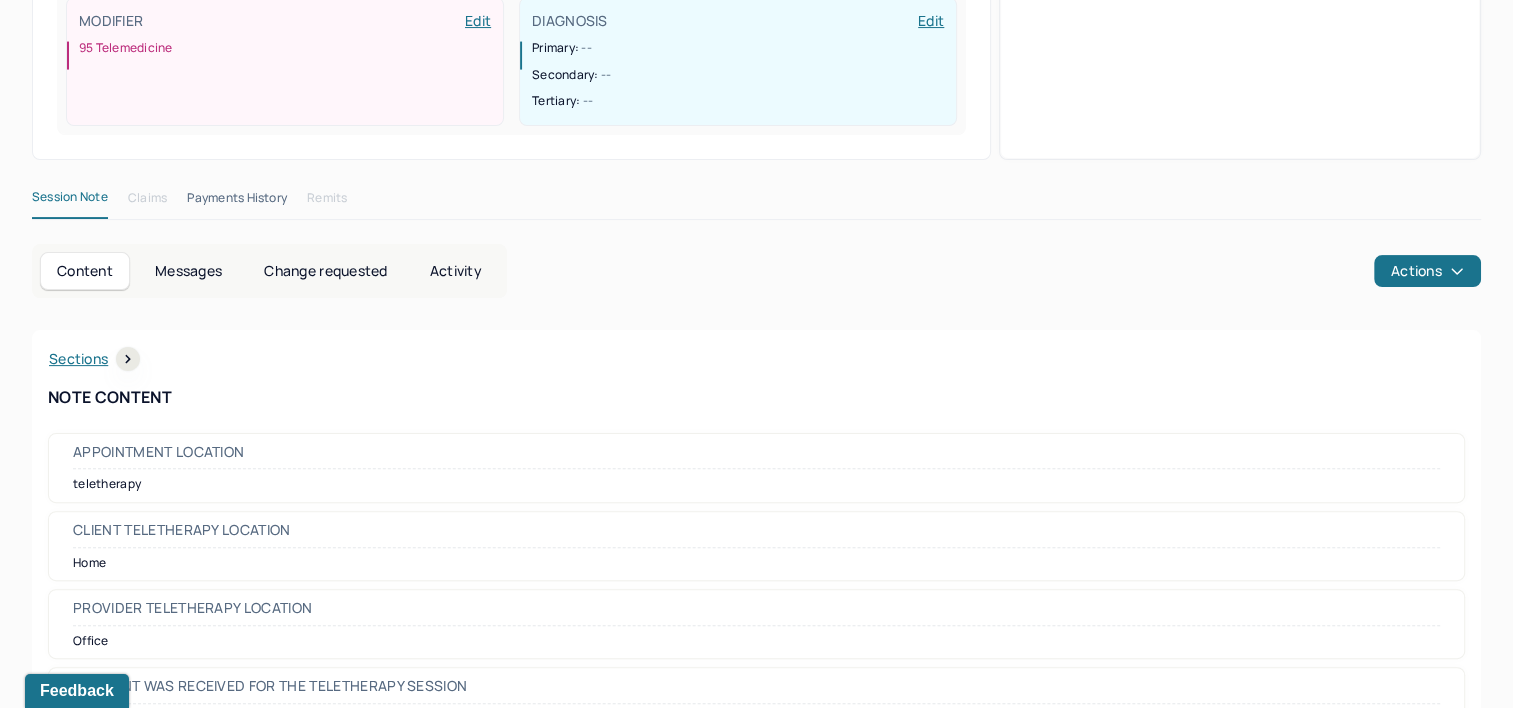 click on "Messages" at bounding box center [188, 271] 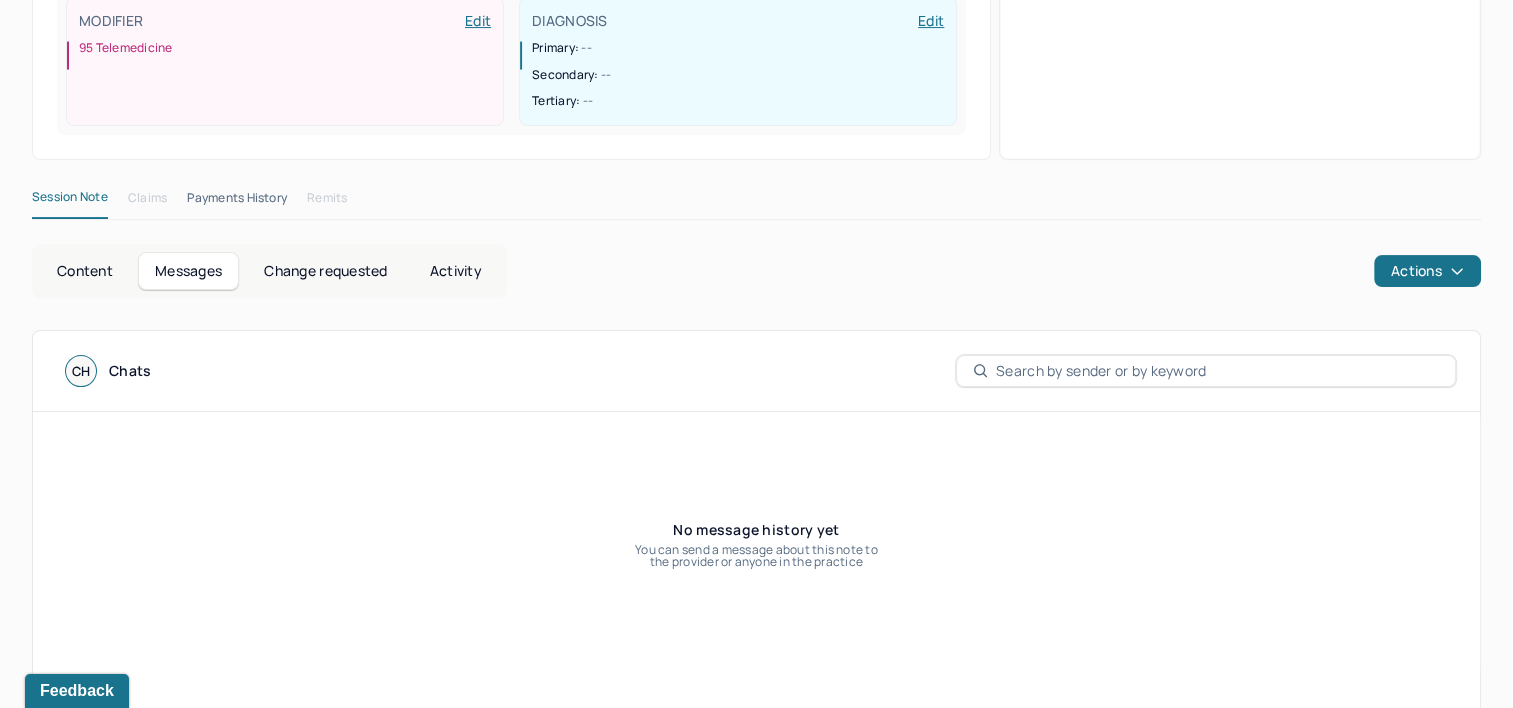 click on "Change requested" at bounding box center [325, 271] 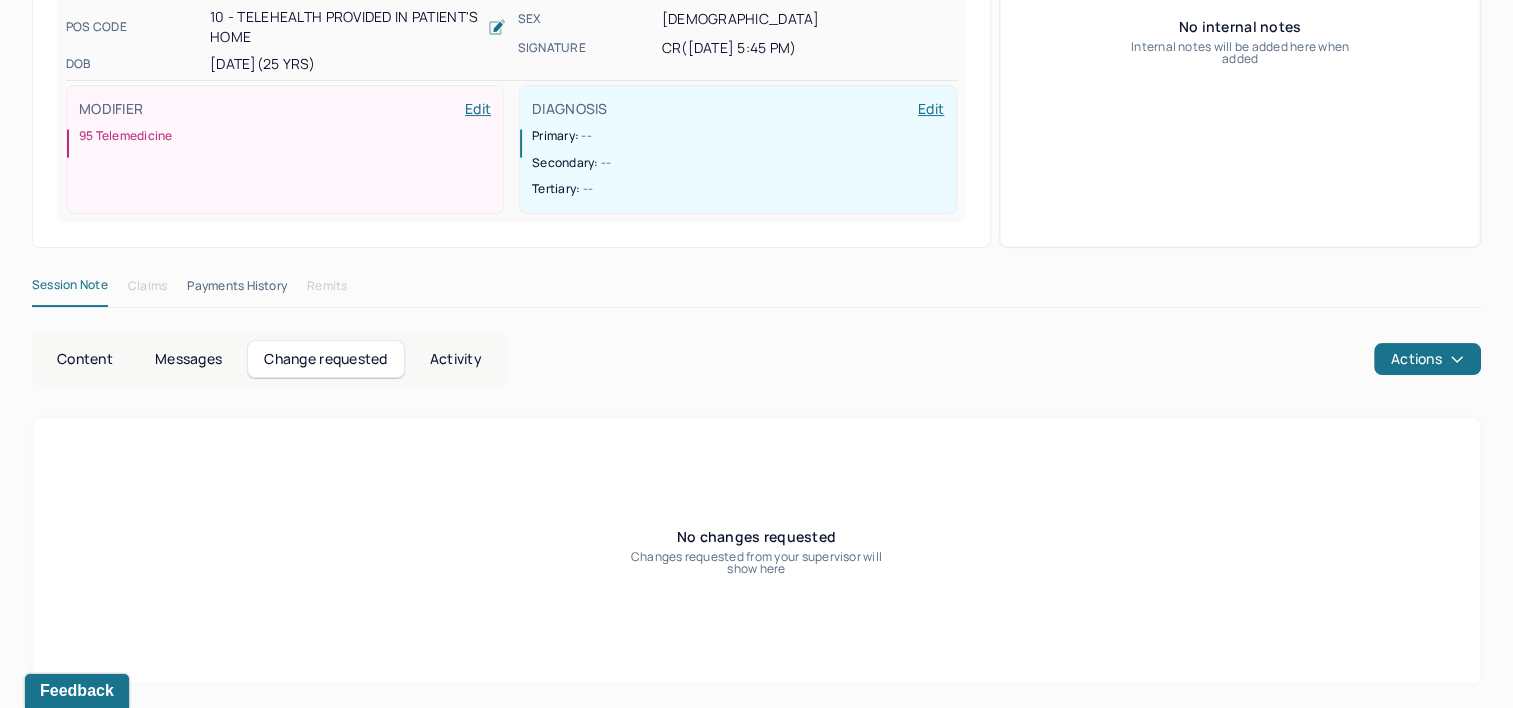 scroll, scrollTop: 392, scrollLeft: 0, axis: vertical 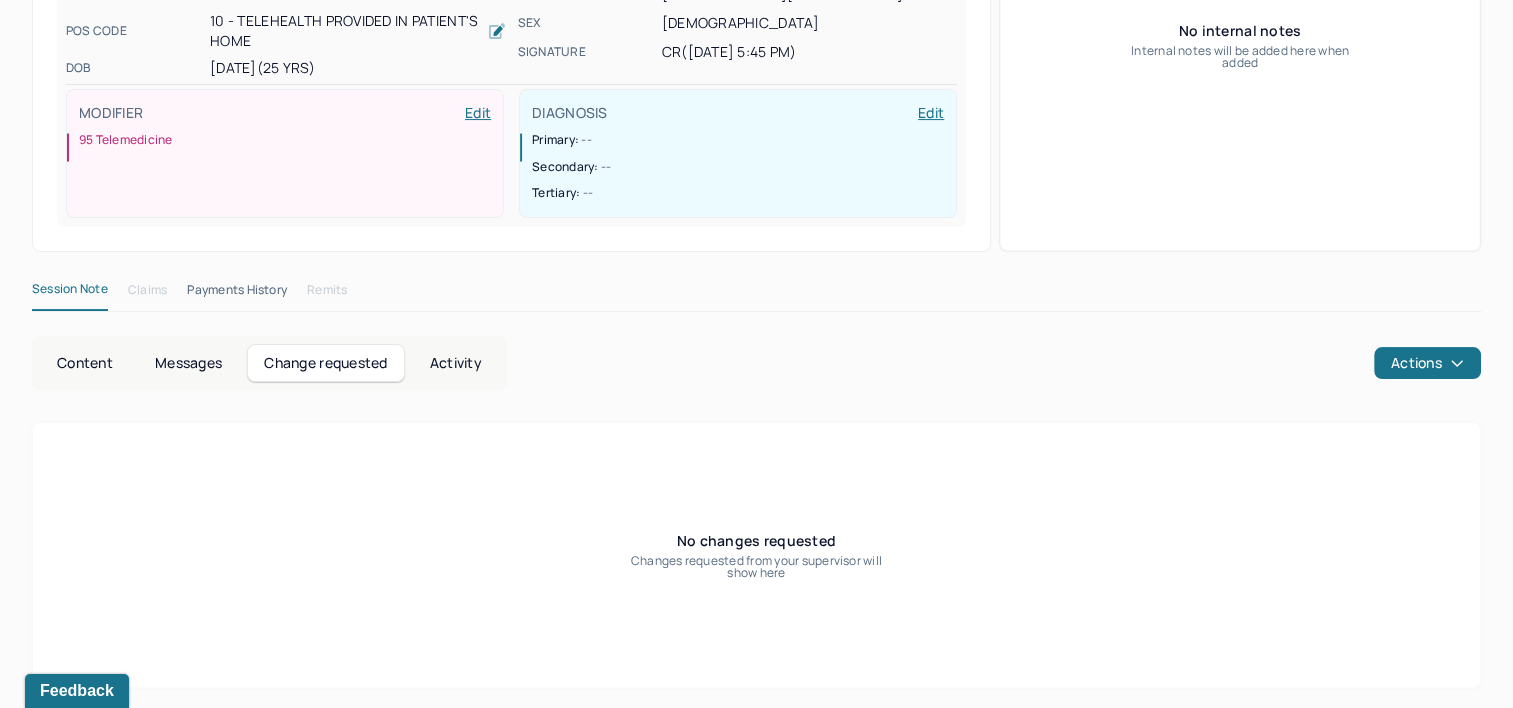 click on "Activity" at bounding box center [456, 363] 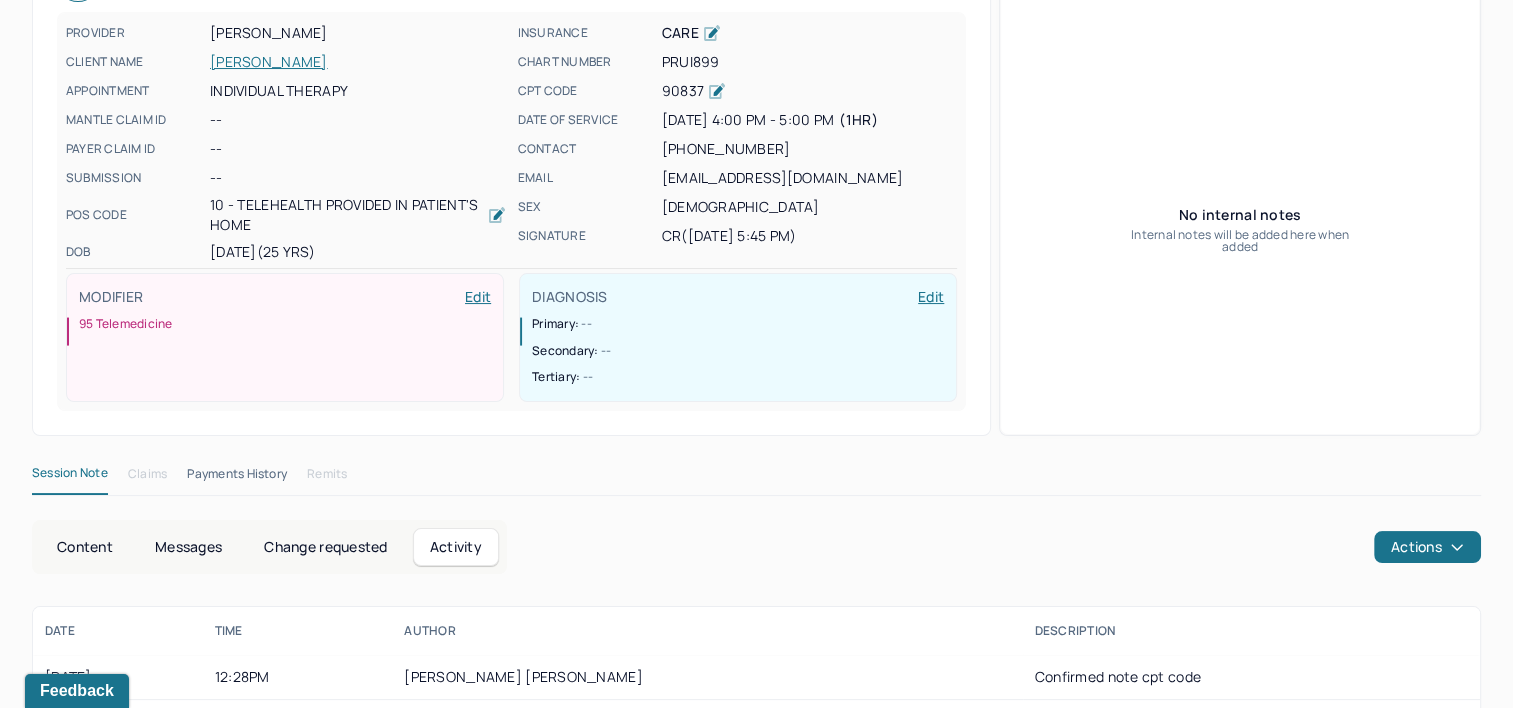 scroll, scrollTop: 134, scrollLeft: 0, axis: vertical 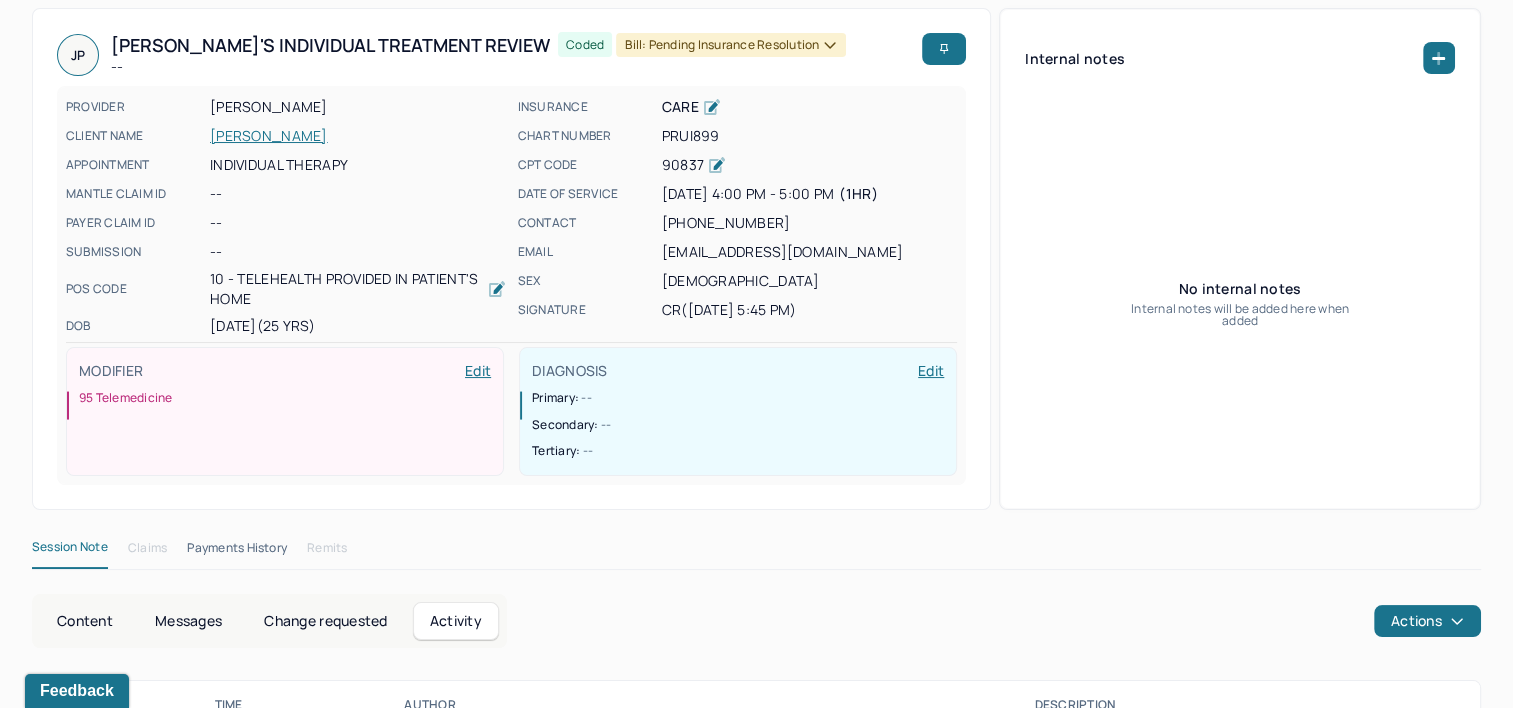 click on "Payments History" at bounding box center [237, 552] 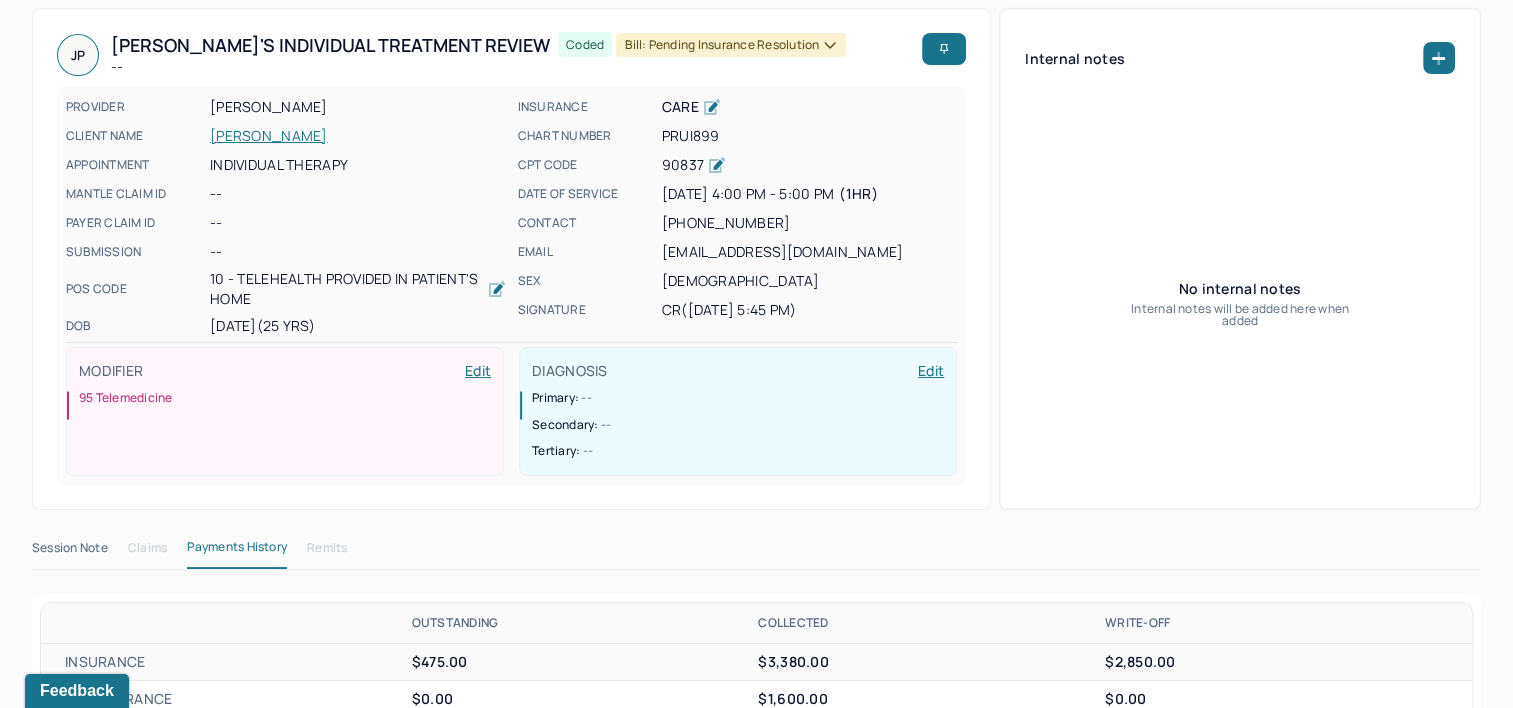click on "Session Note" at bounding box center [70, 552] 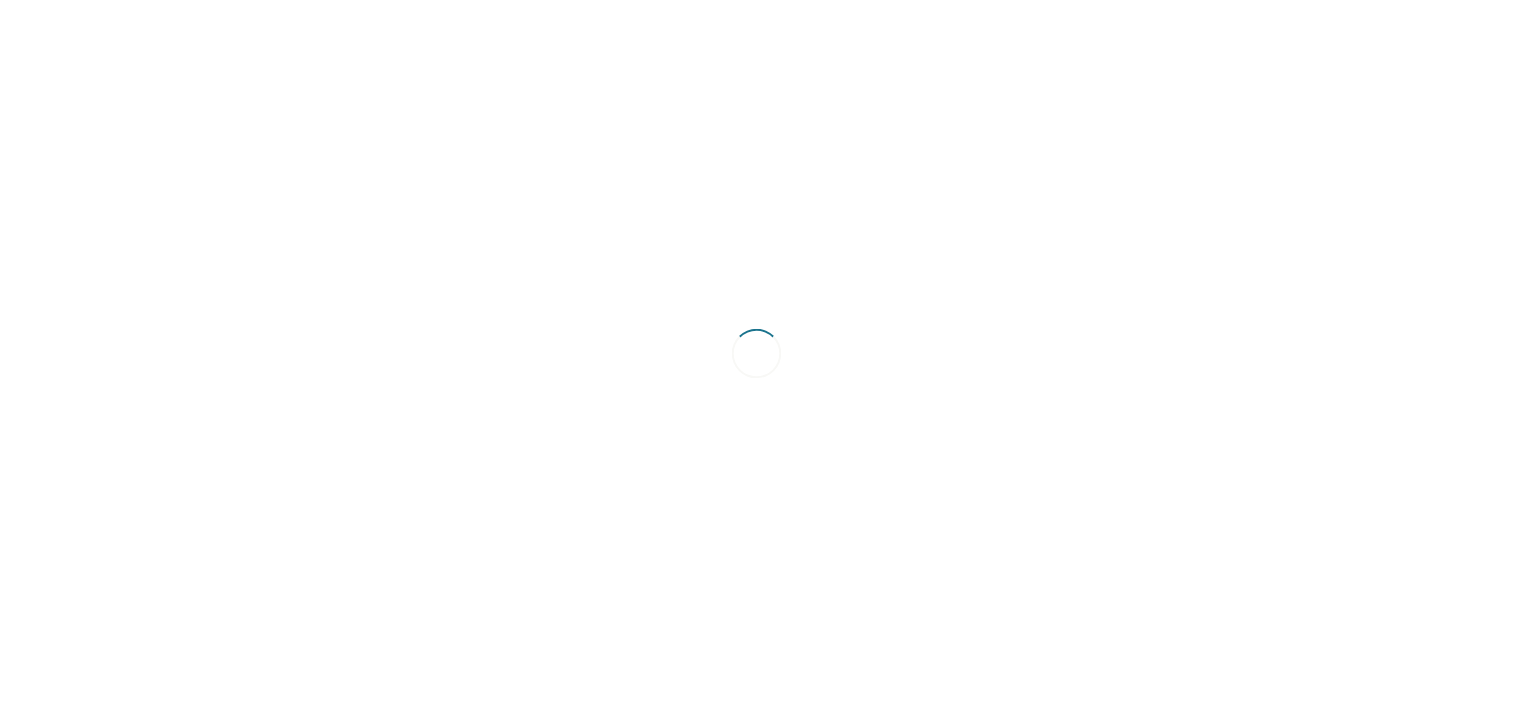 scroll, scrollTop: 0, scrollLeft: 0, axis: both 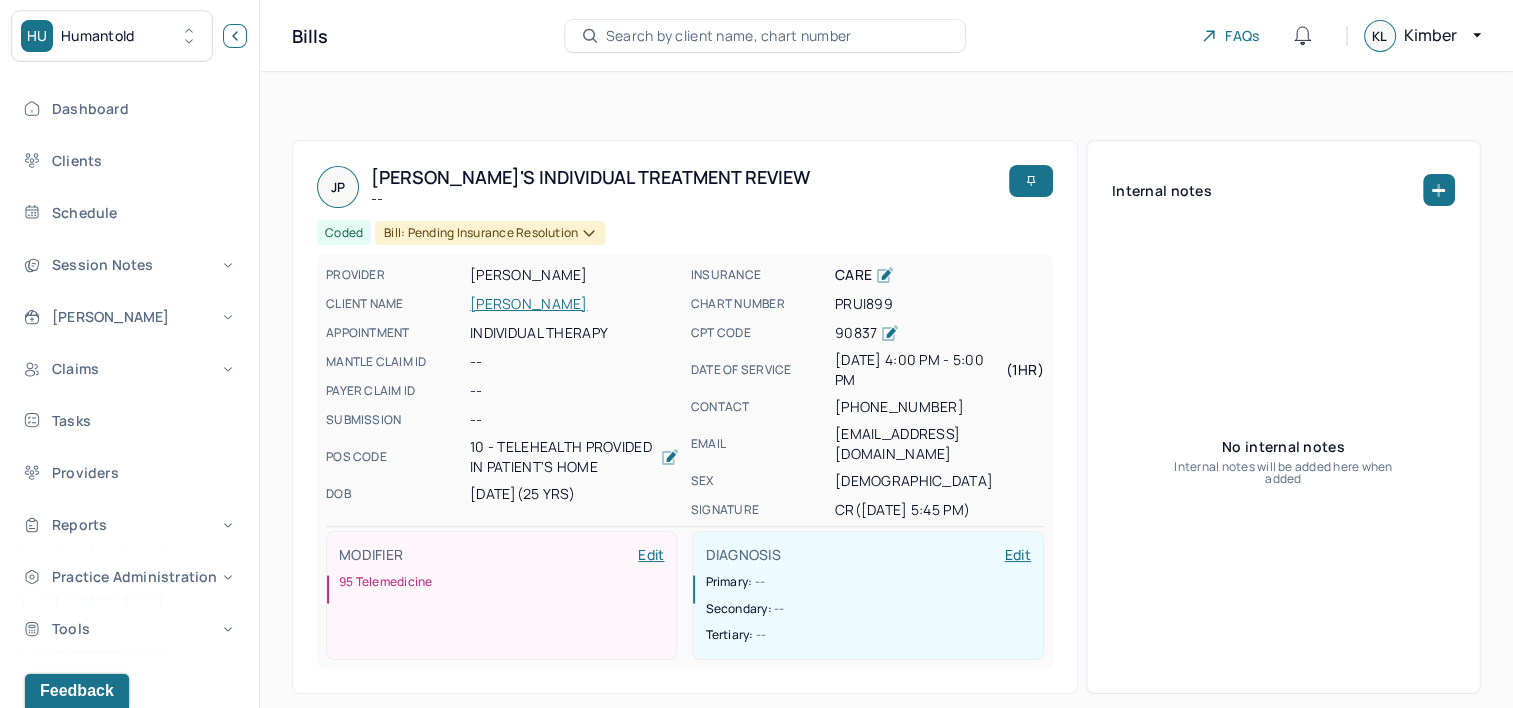 click at bounding box center [235, 36] 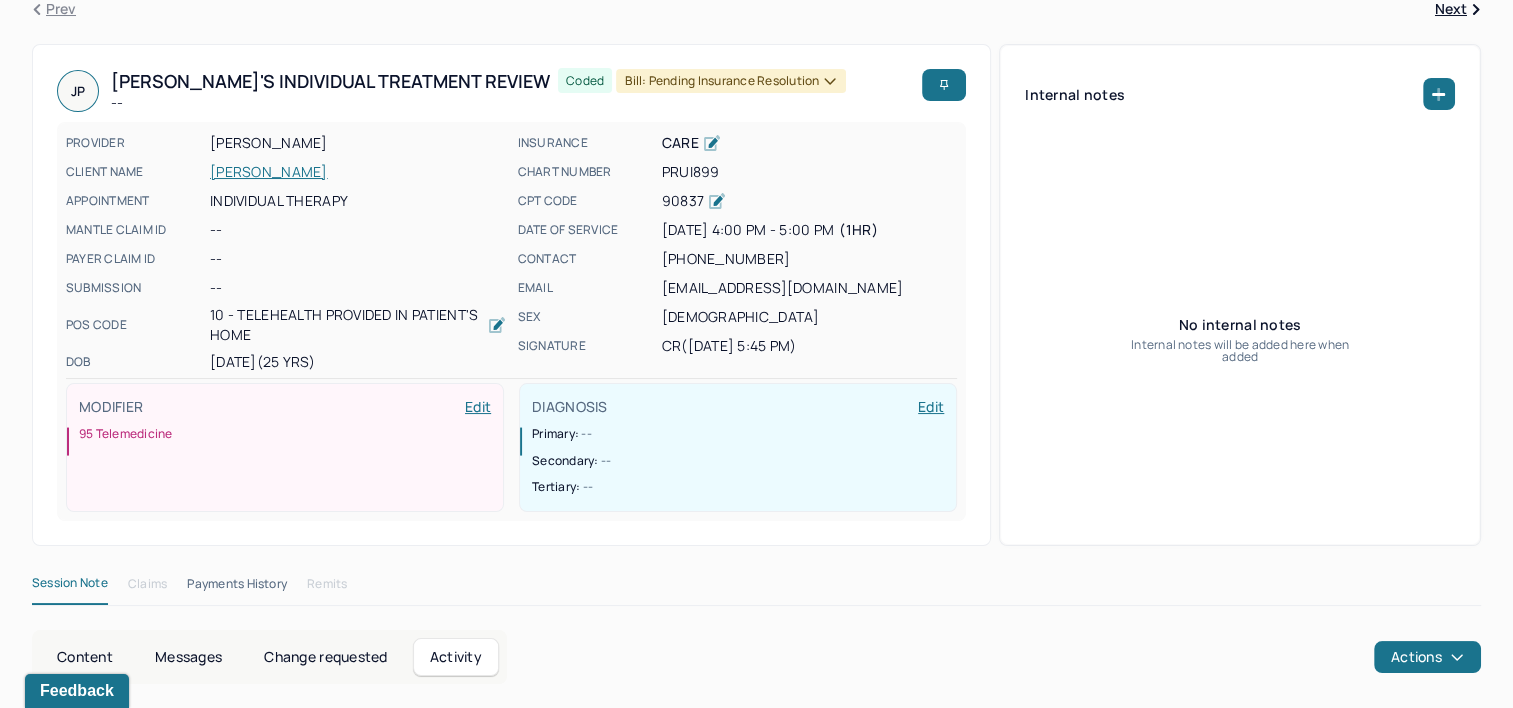 scroll, scrollTop: 300, scrollLeft: 0, axis: vertical 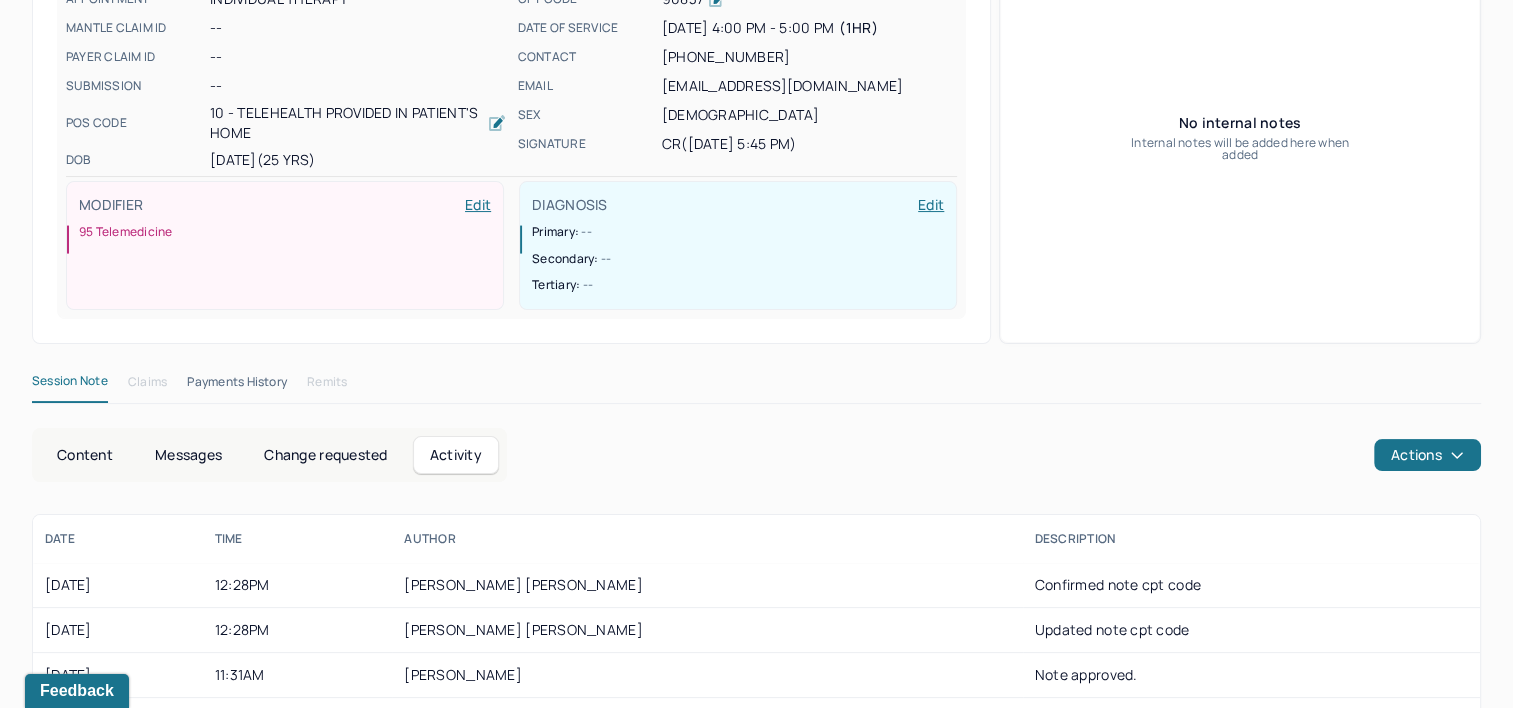 click on "Content" at bounding box center [85, 455] 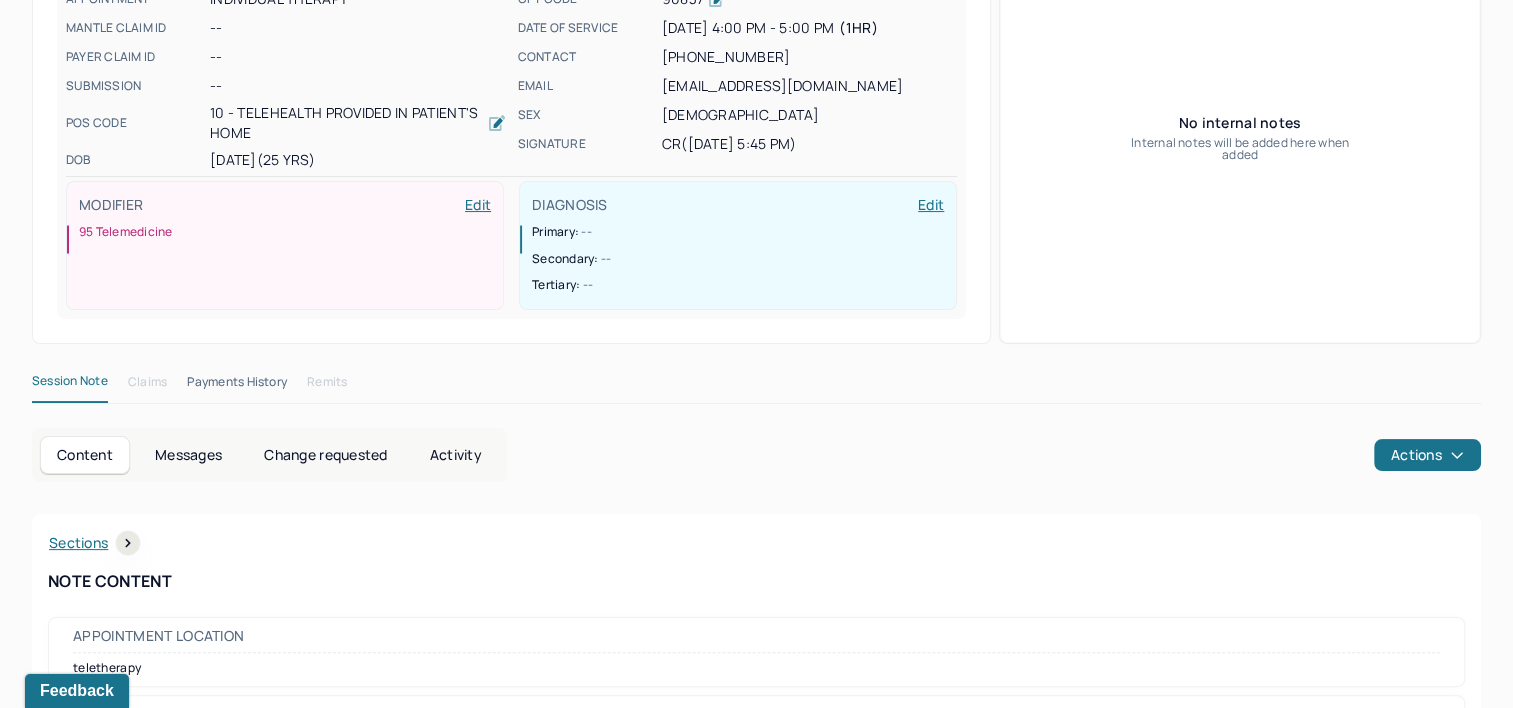 click on "Payments History" at bounding box center (237, 386) 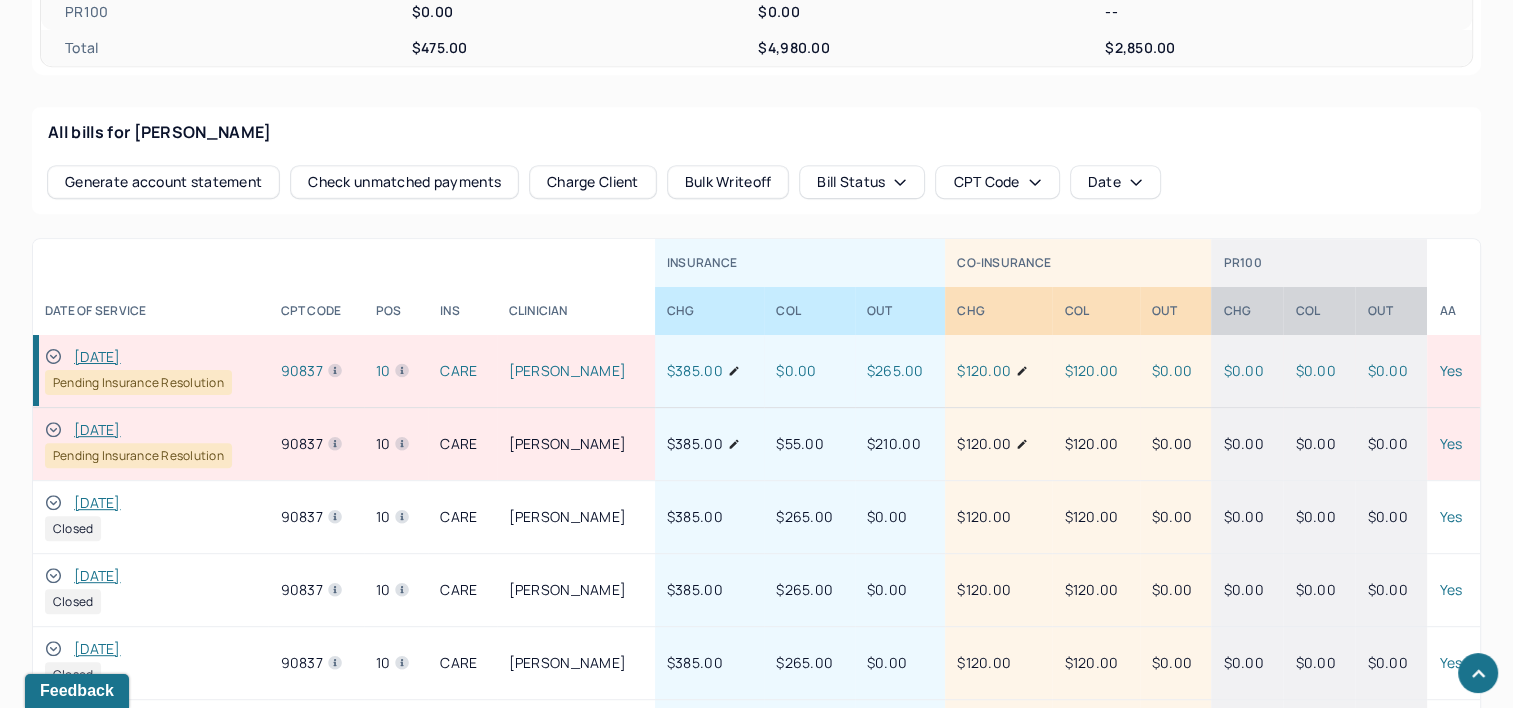 scroll, scrollTop: 900, scrollLeft: 0, axis: vertical 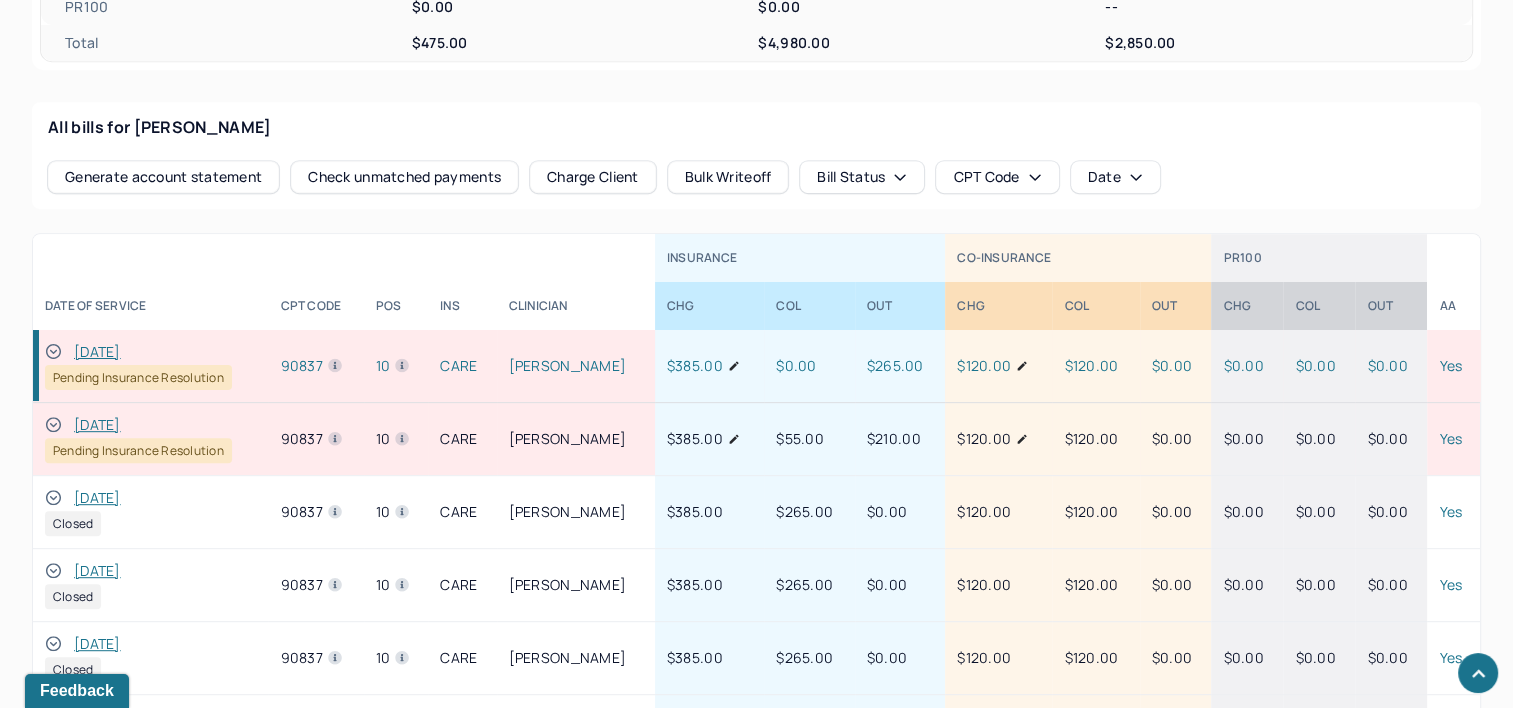 click 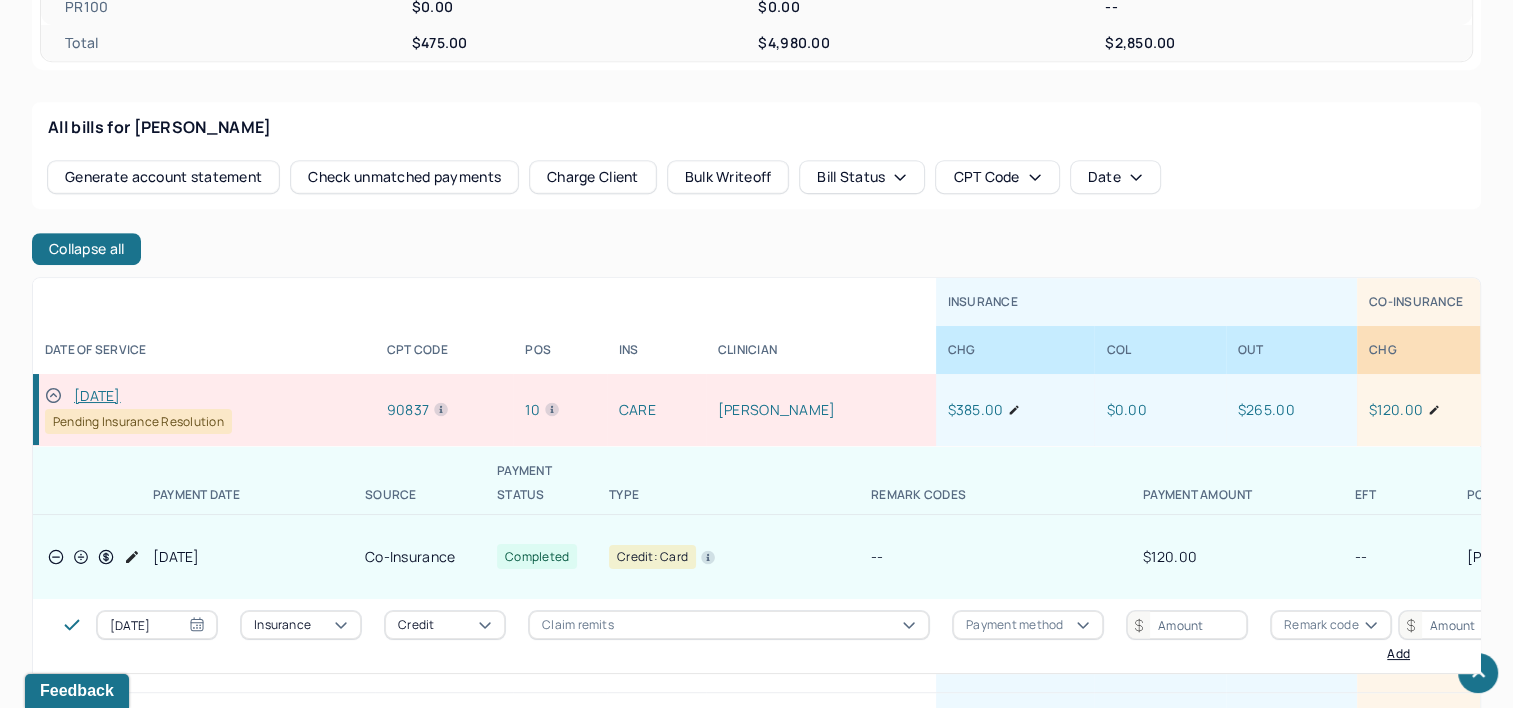 scroll, scrollTop: 0, scrollLeft: 0, axis: both 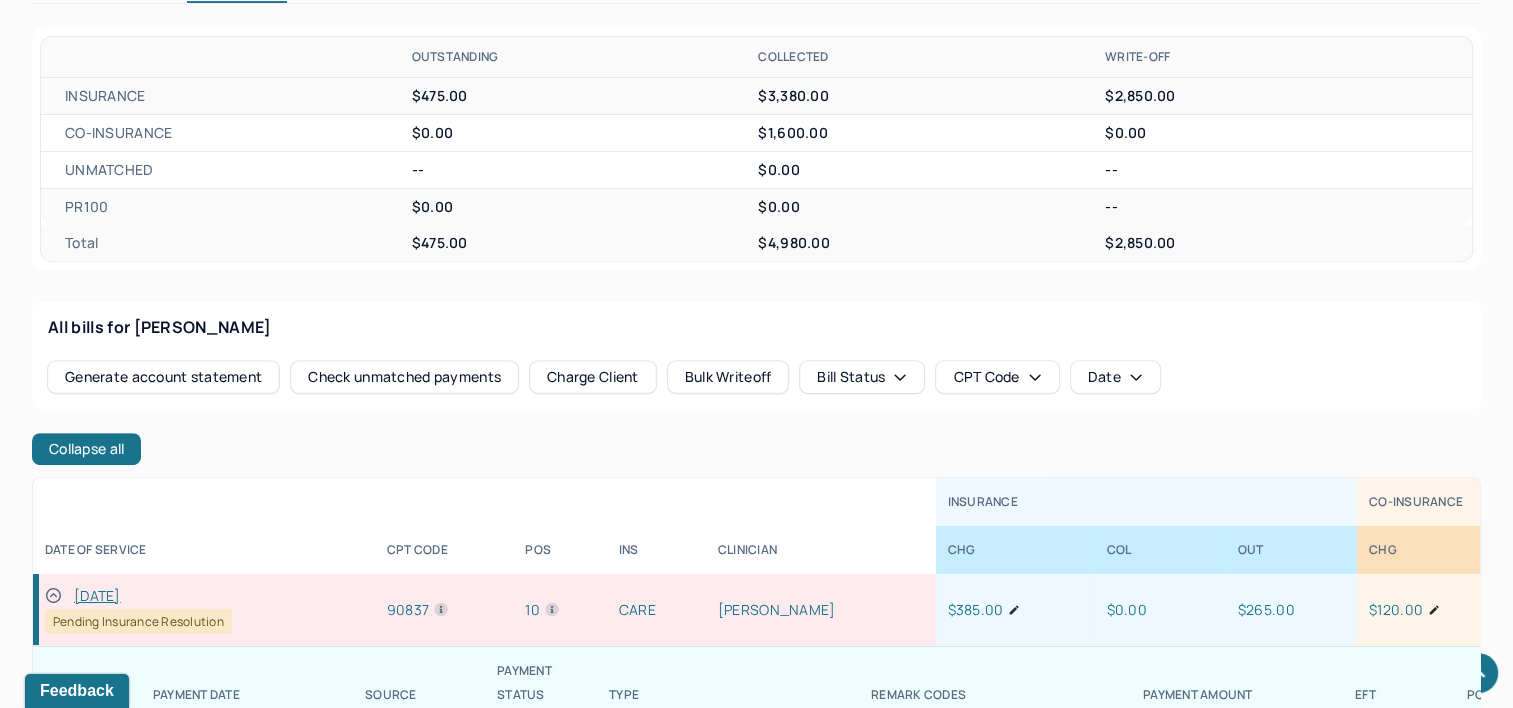 click on "[DATE]" at bounding box center [97, 596] 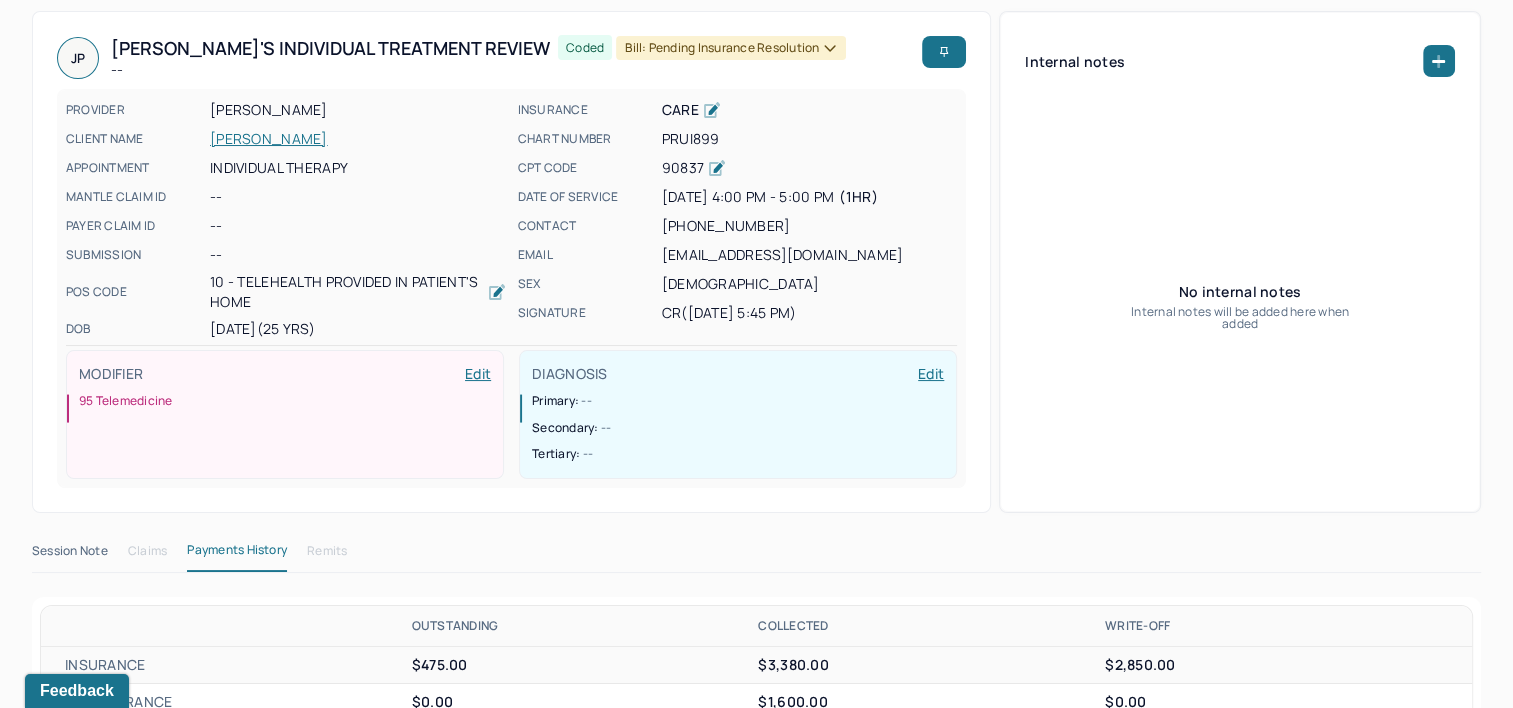 scroll, scrollTop: 100, scrollLeft: 0, axis: vertical 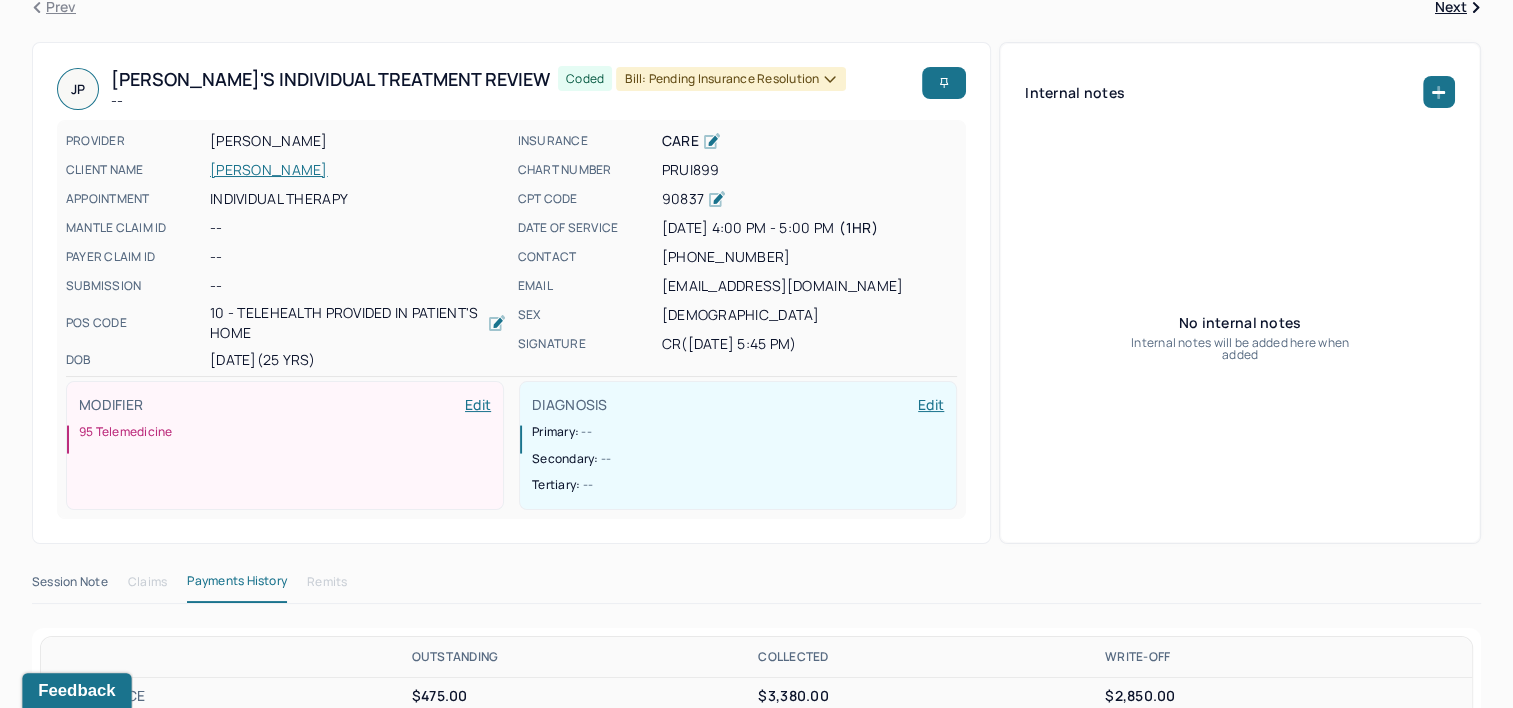 click on "Feedback" at bounding box center (76, 691) 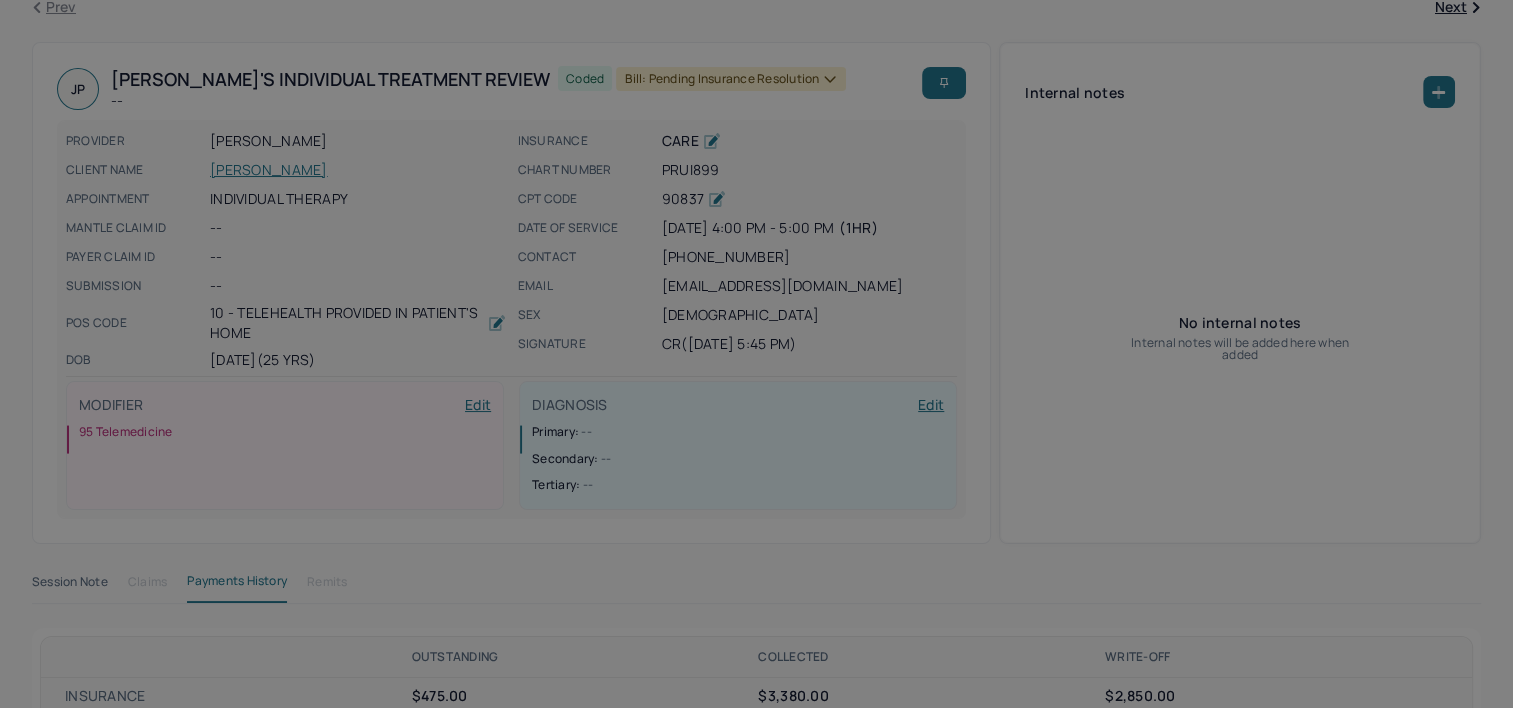 scroll, scrollTop: 0, scrollLeft: 0, axis: both 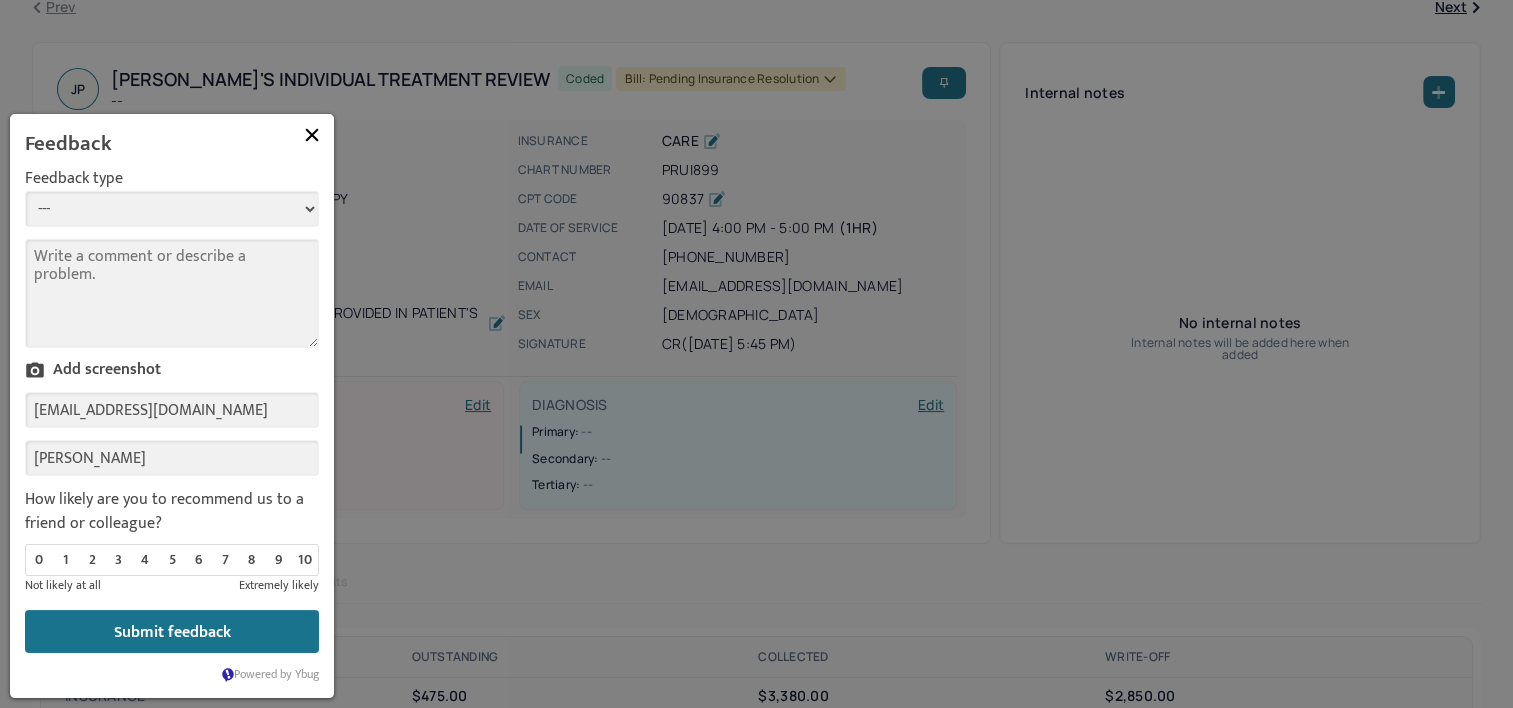 click on "--- Bug Improvement Question Feedback" at bounding box center (172, 209) 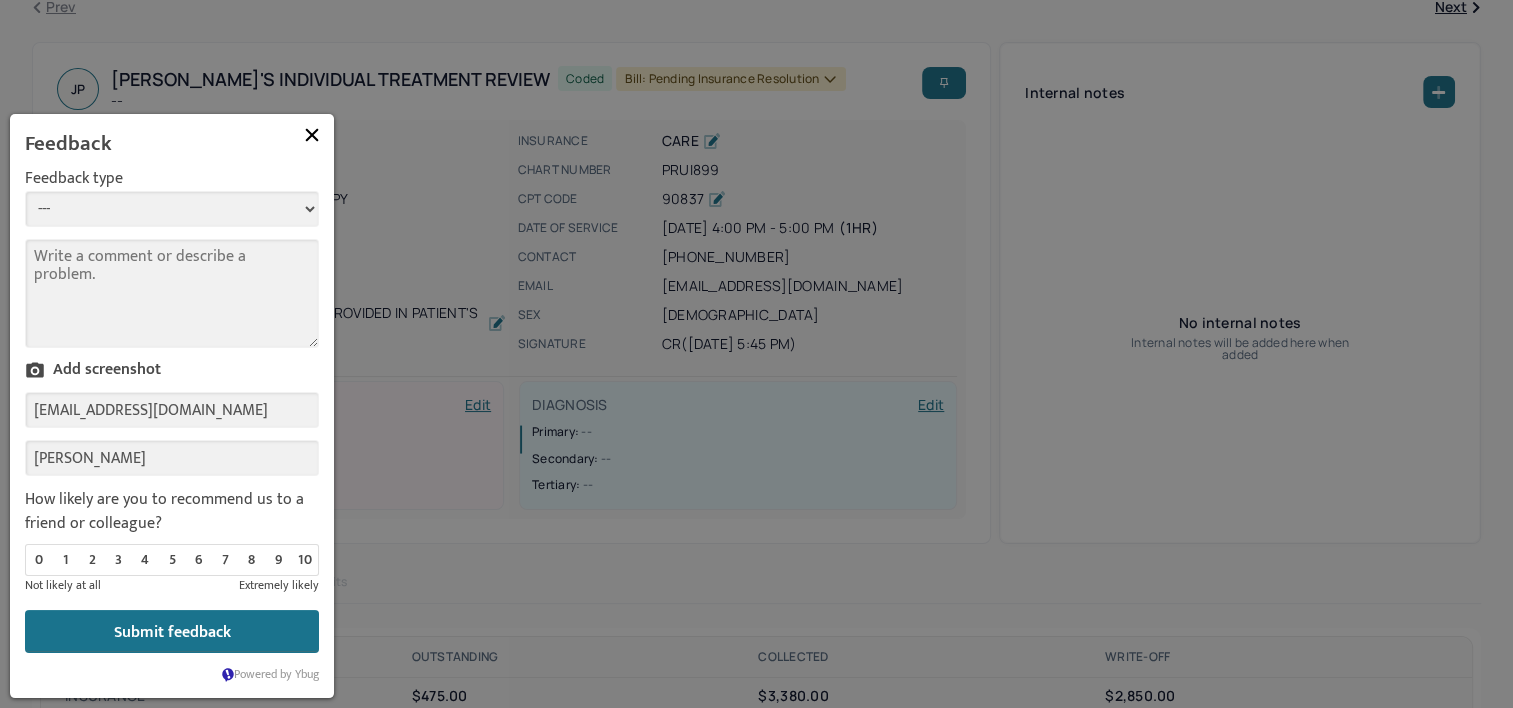 select on "1" 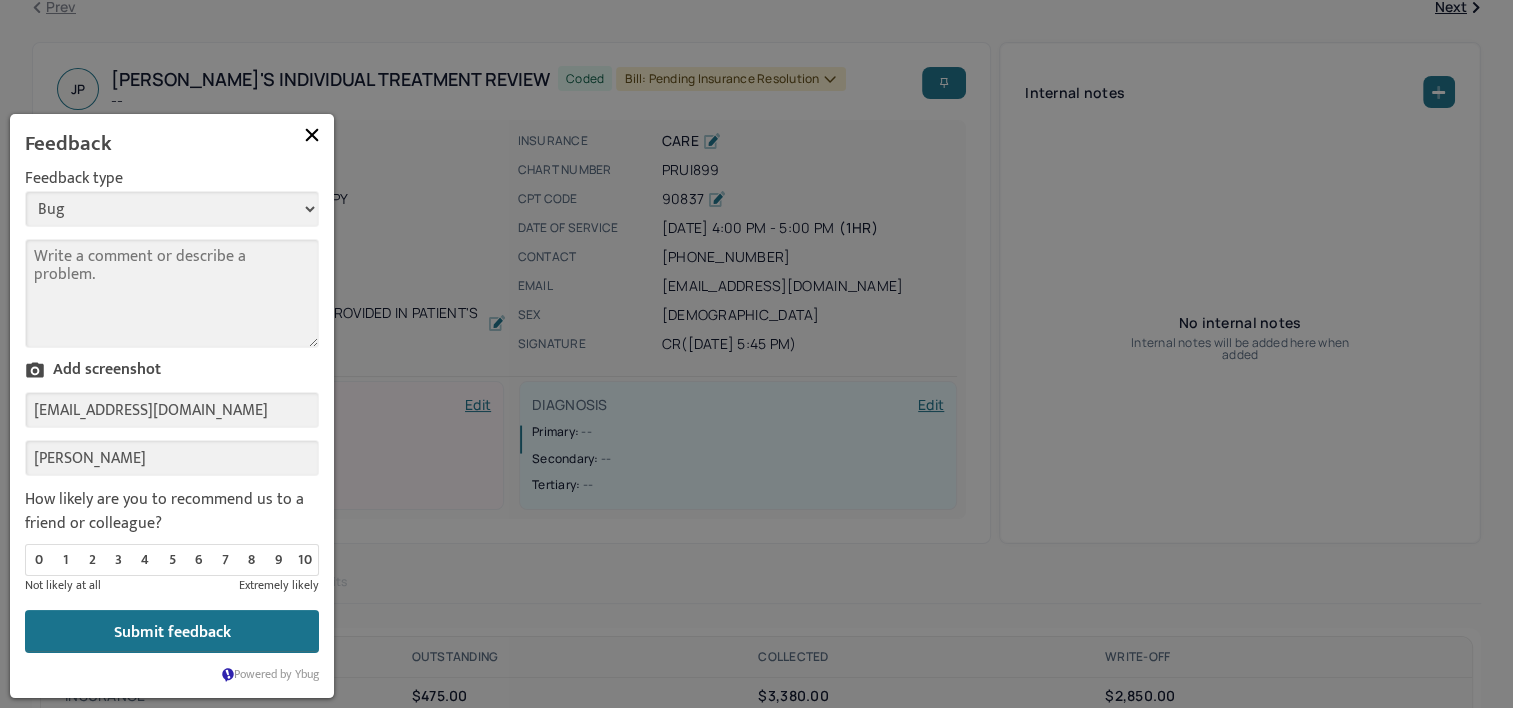 click on "--- Bug Improvement Question Feedback" at bounding box center (172, 209) 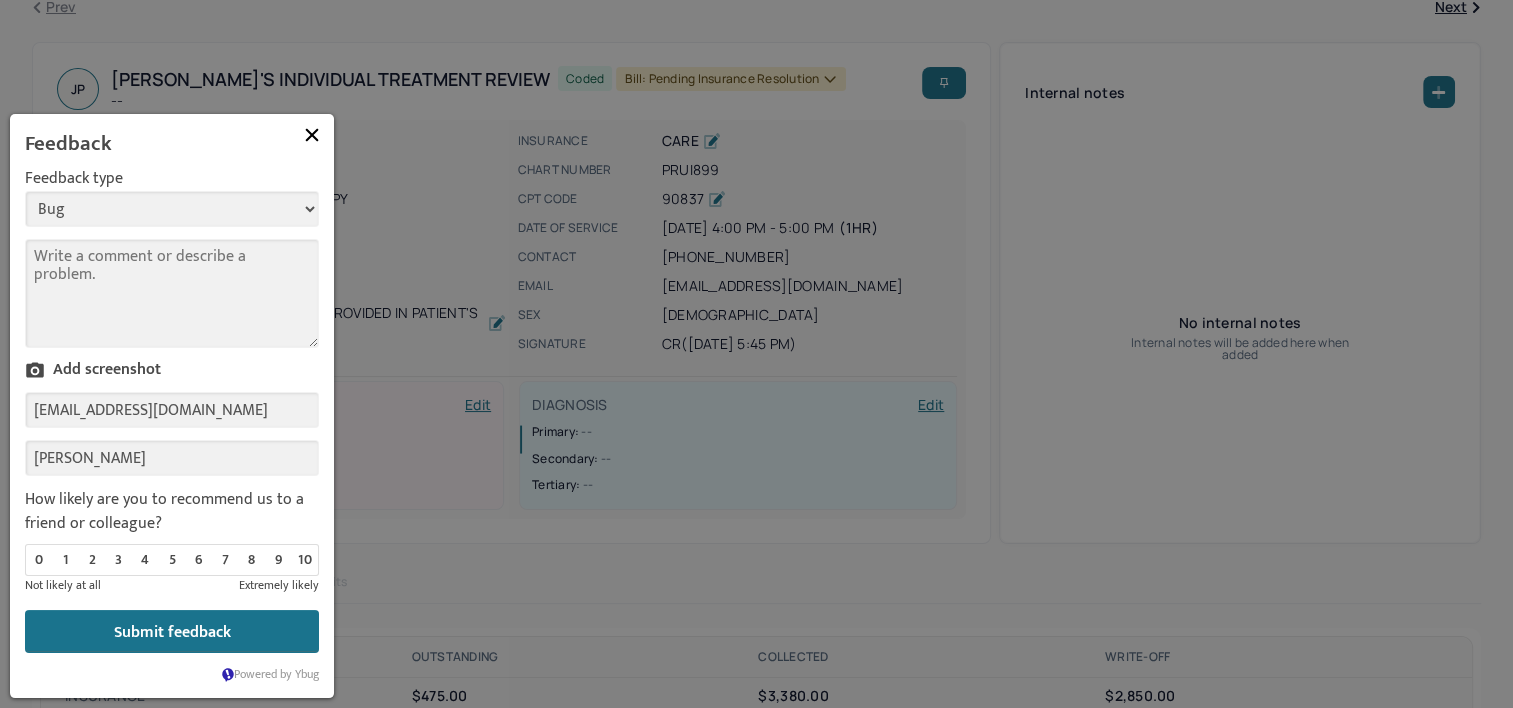 type on "I" 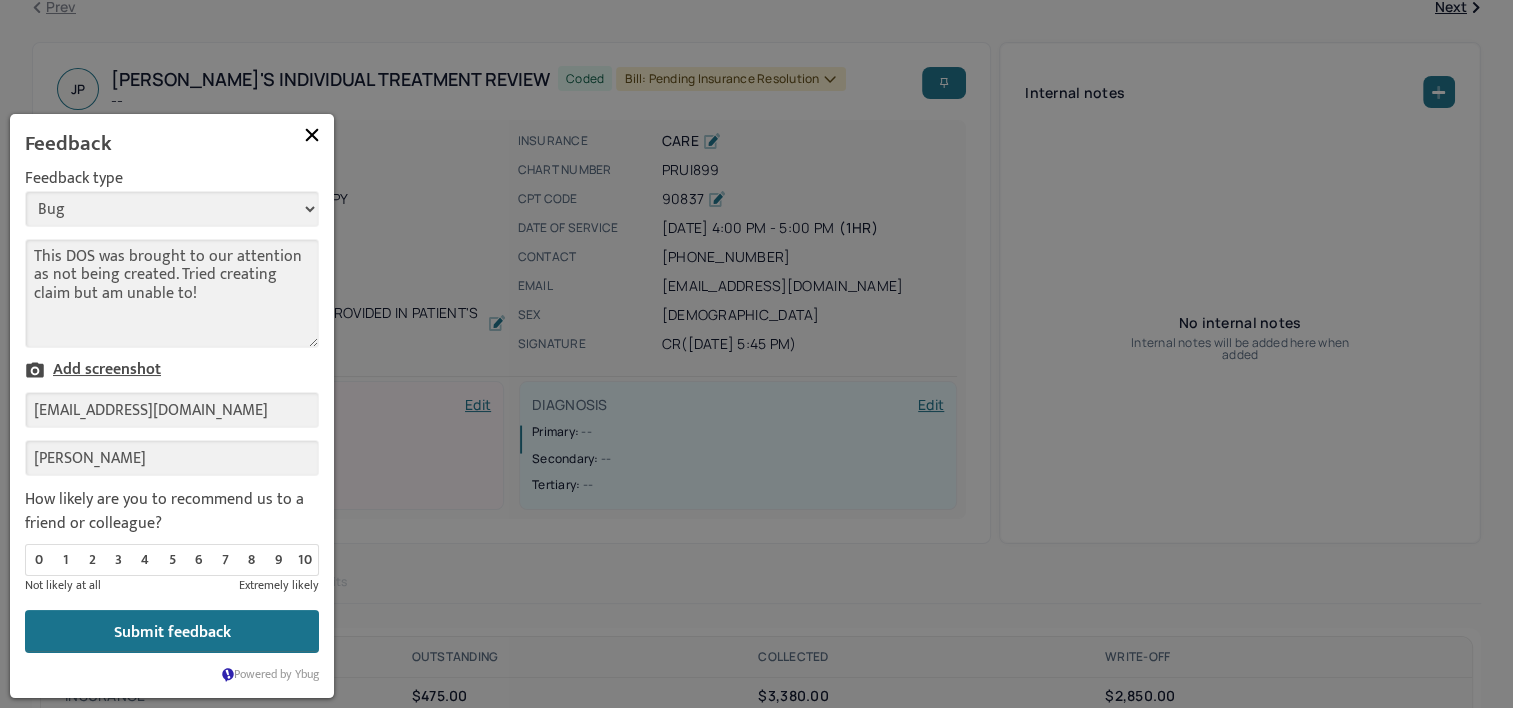 type on "This DOS was brought to our attention as not being created. Tried creating claim but am unable to!" 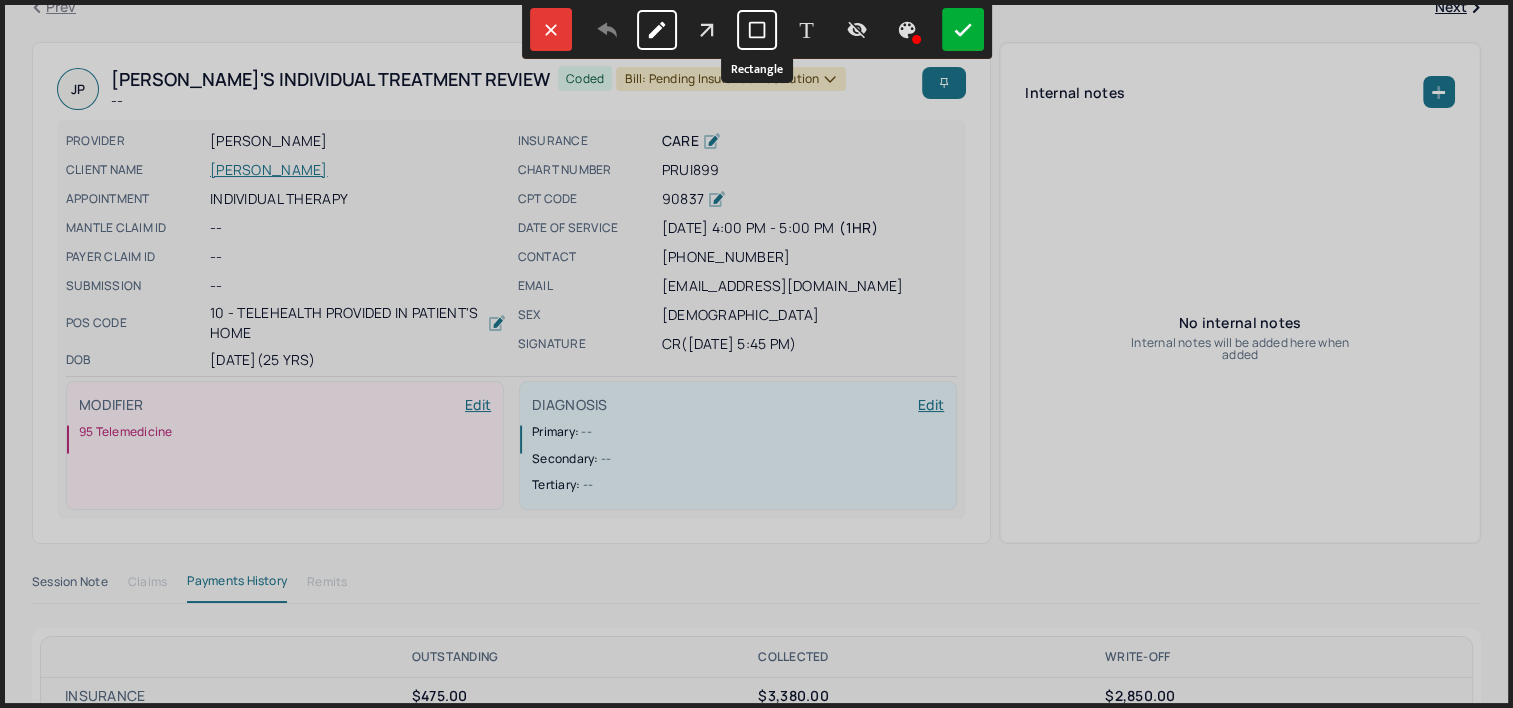 click at bounding box center [757, 30] 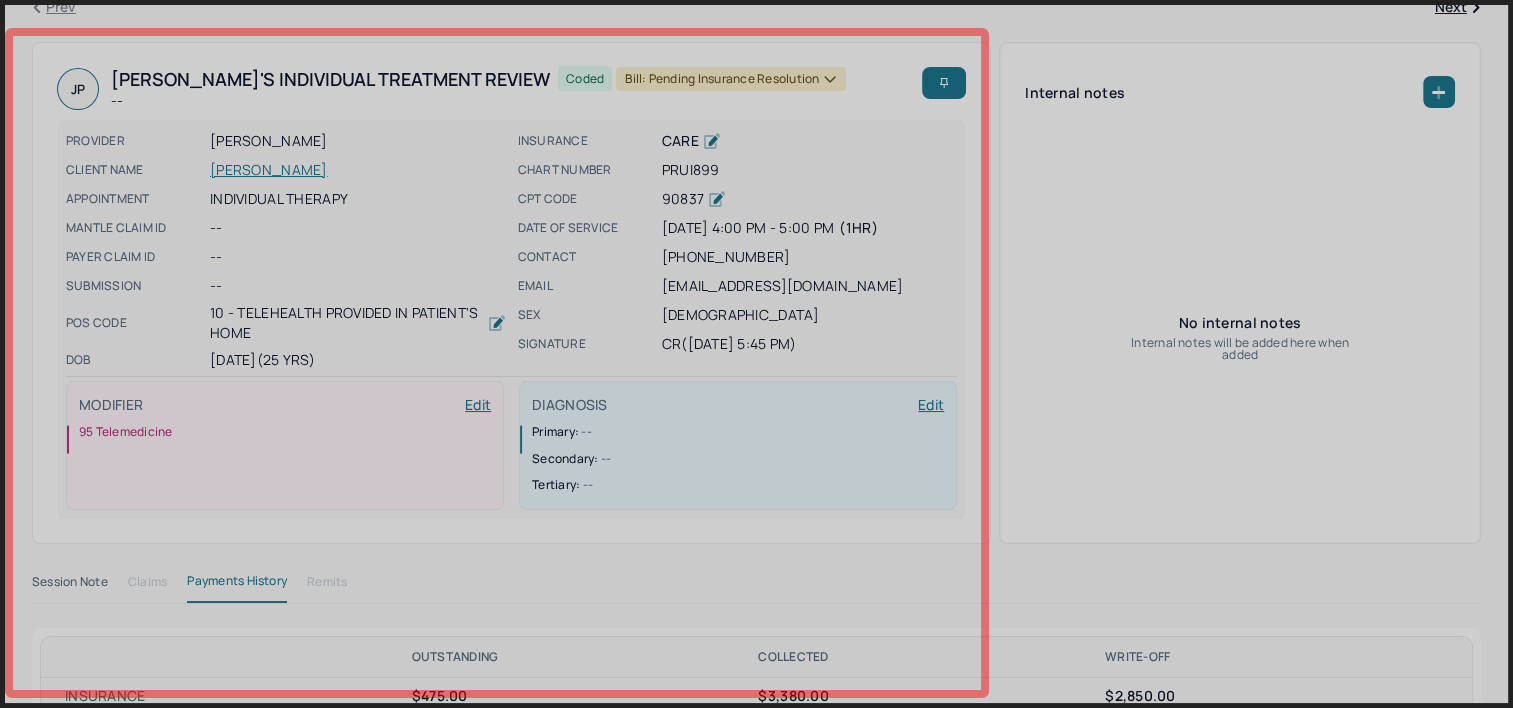 drag, startPoint x: 8, startPoint y: 32, endPoint x: 984, endPoint y: 694, distance: 1179.3303 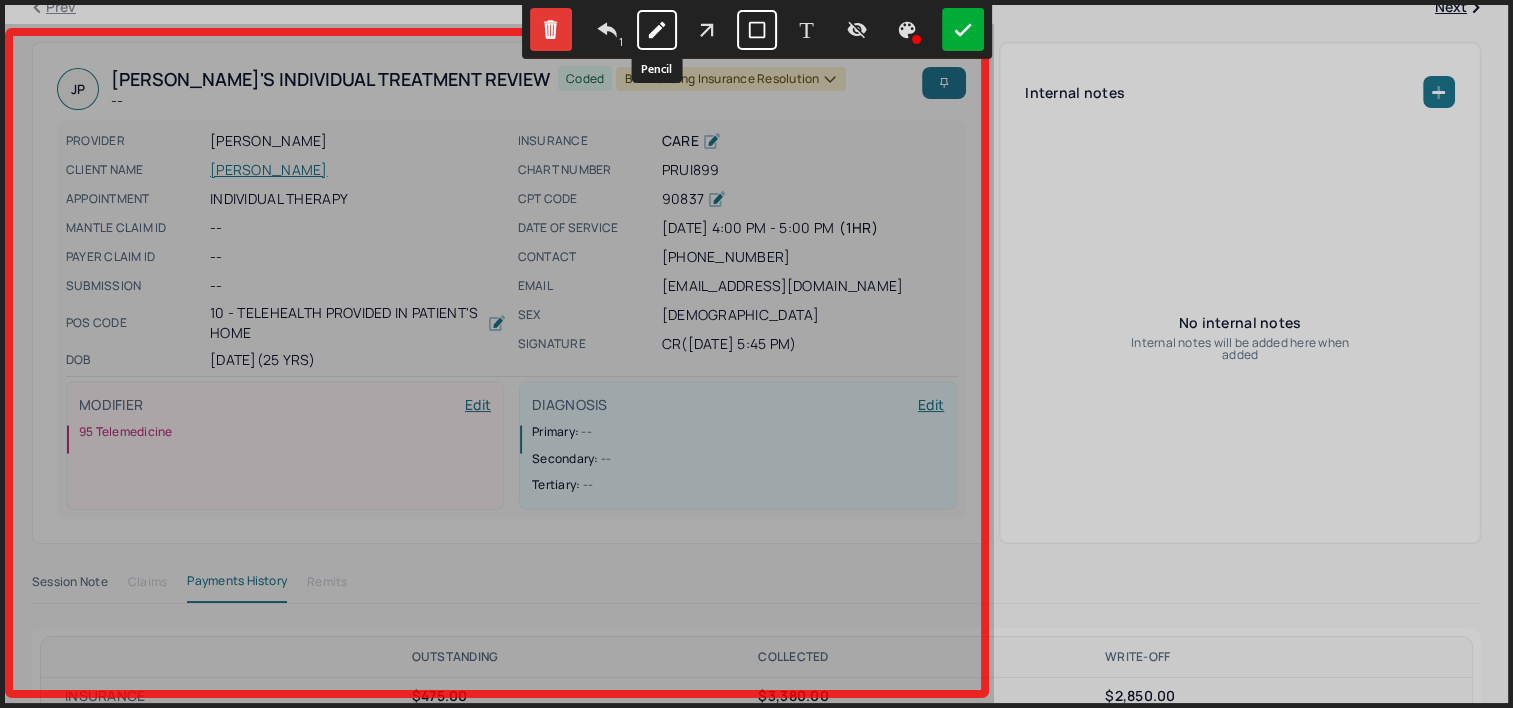 click at bounding box center (657, 30) 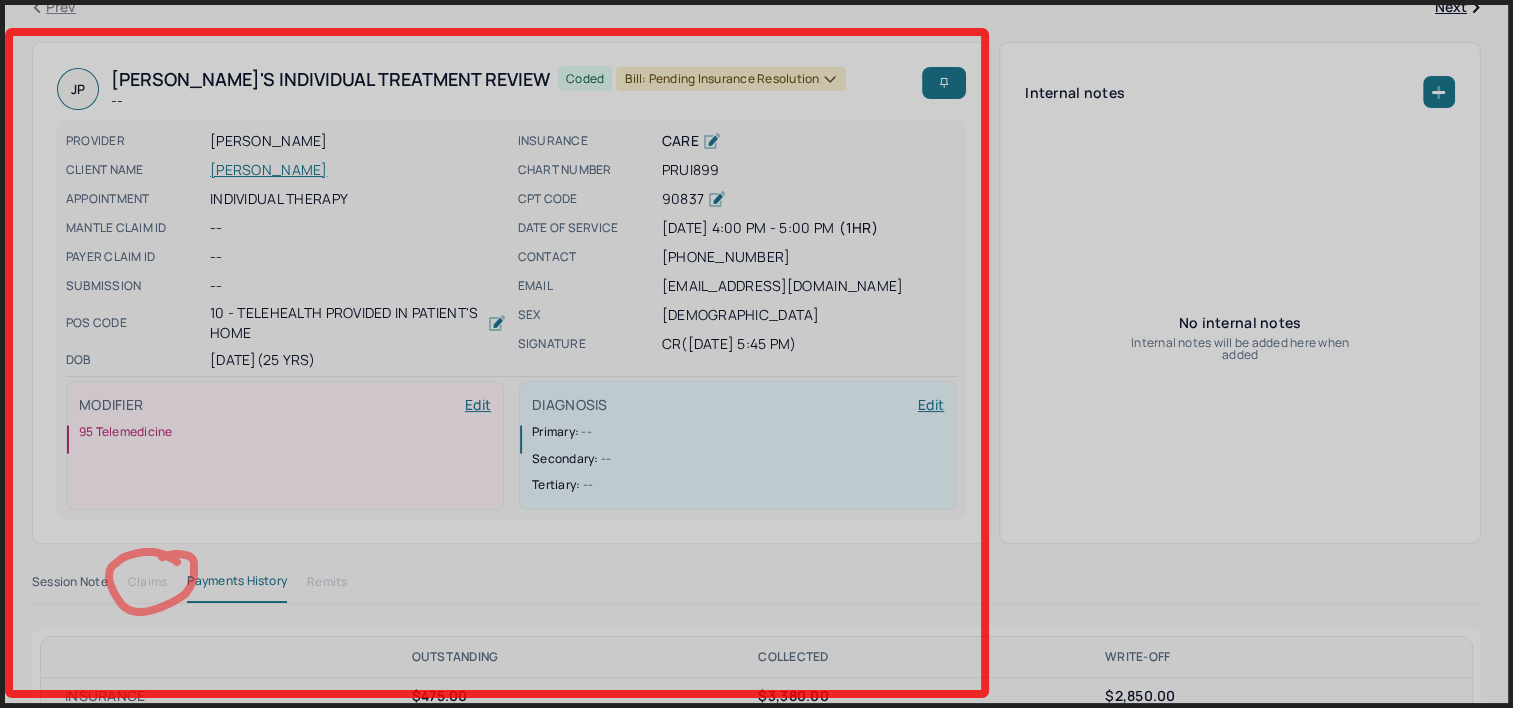 drag, startPoint x: 176, startPoint y: 562, endPoint x: 162, endPoint y: 556, distance: 15.231546 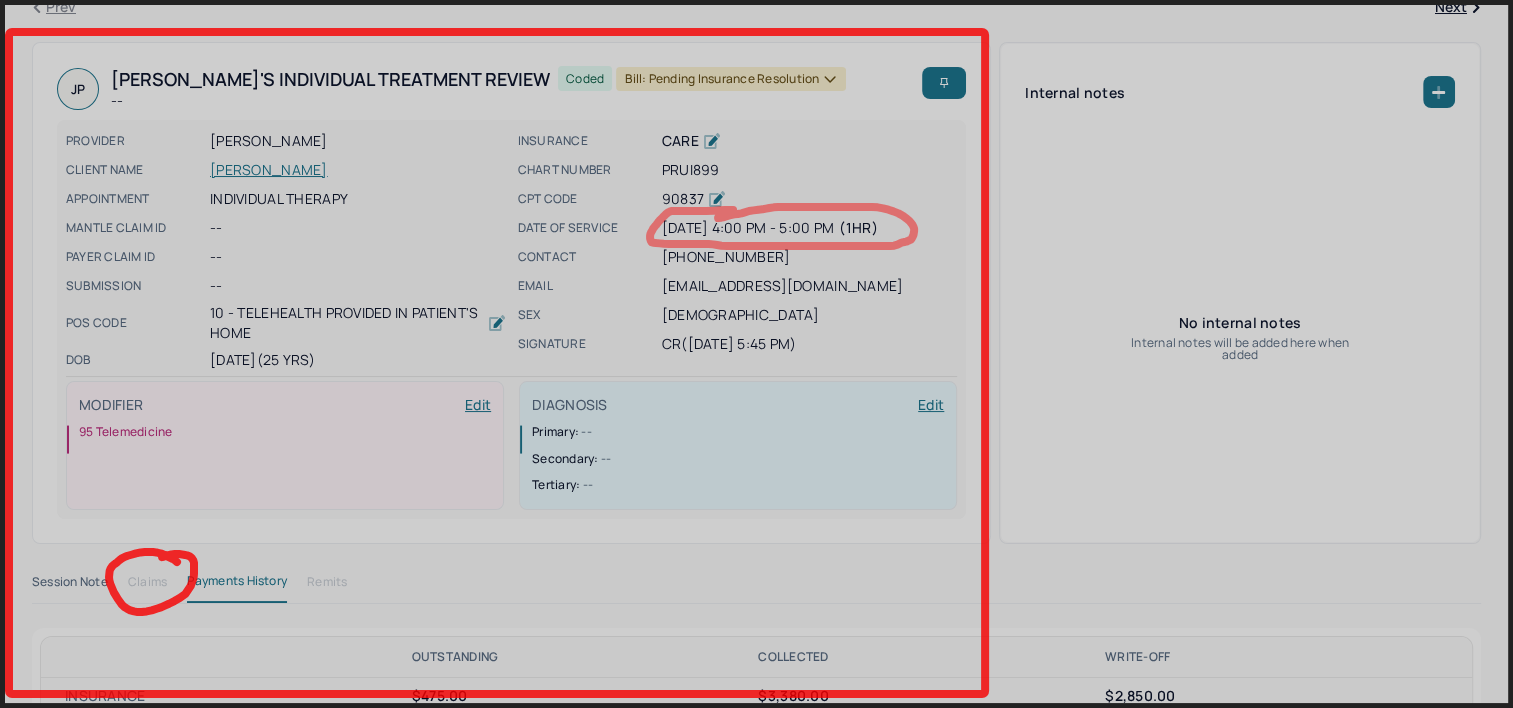 drag, startPoint x: 724, startPoint y: 210, endPoint x: 704, endPoint y: 218, distance: 21.540659 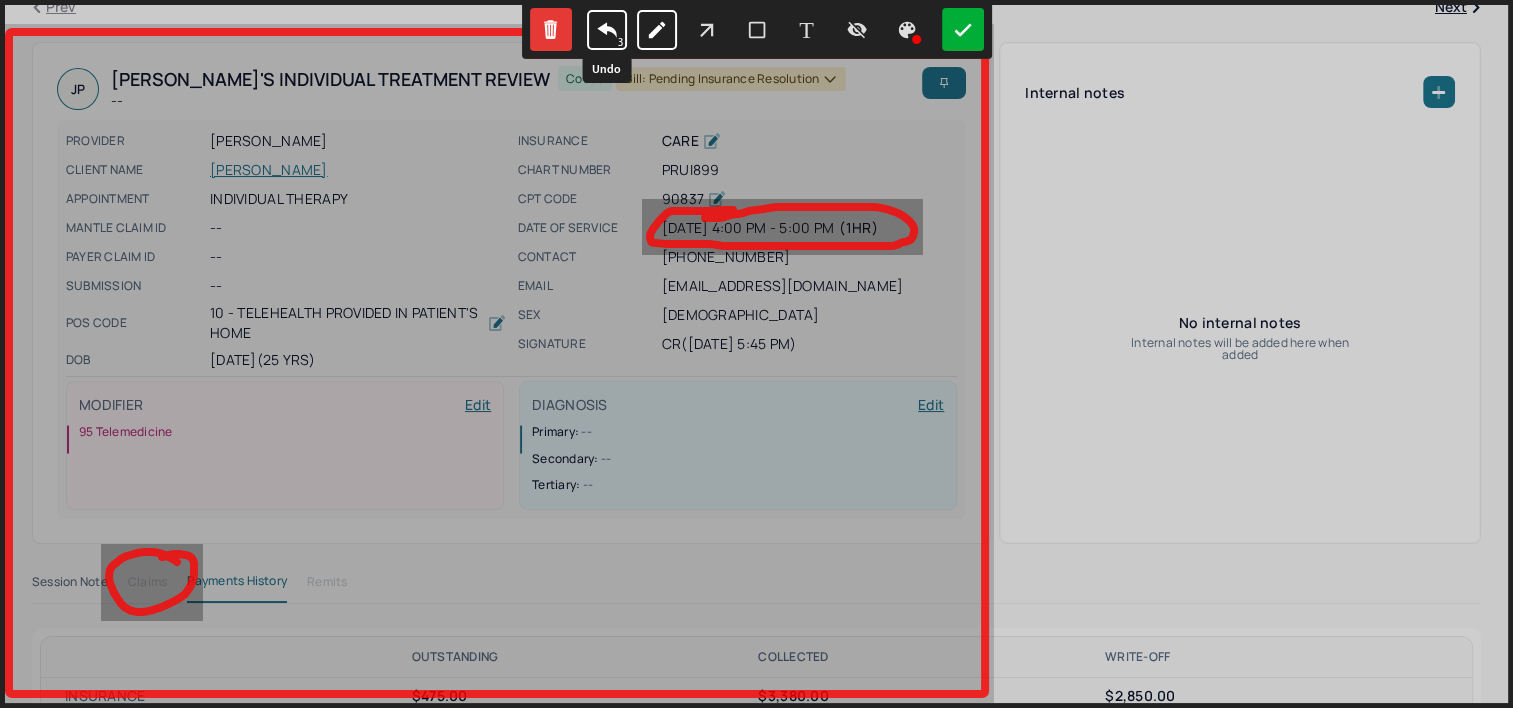 click on "3" at bounding box center [607, 30] 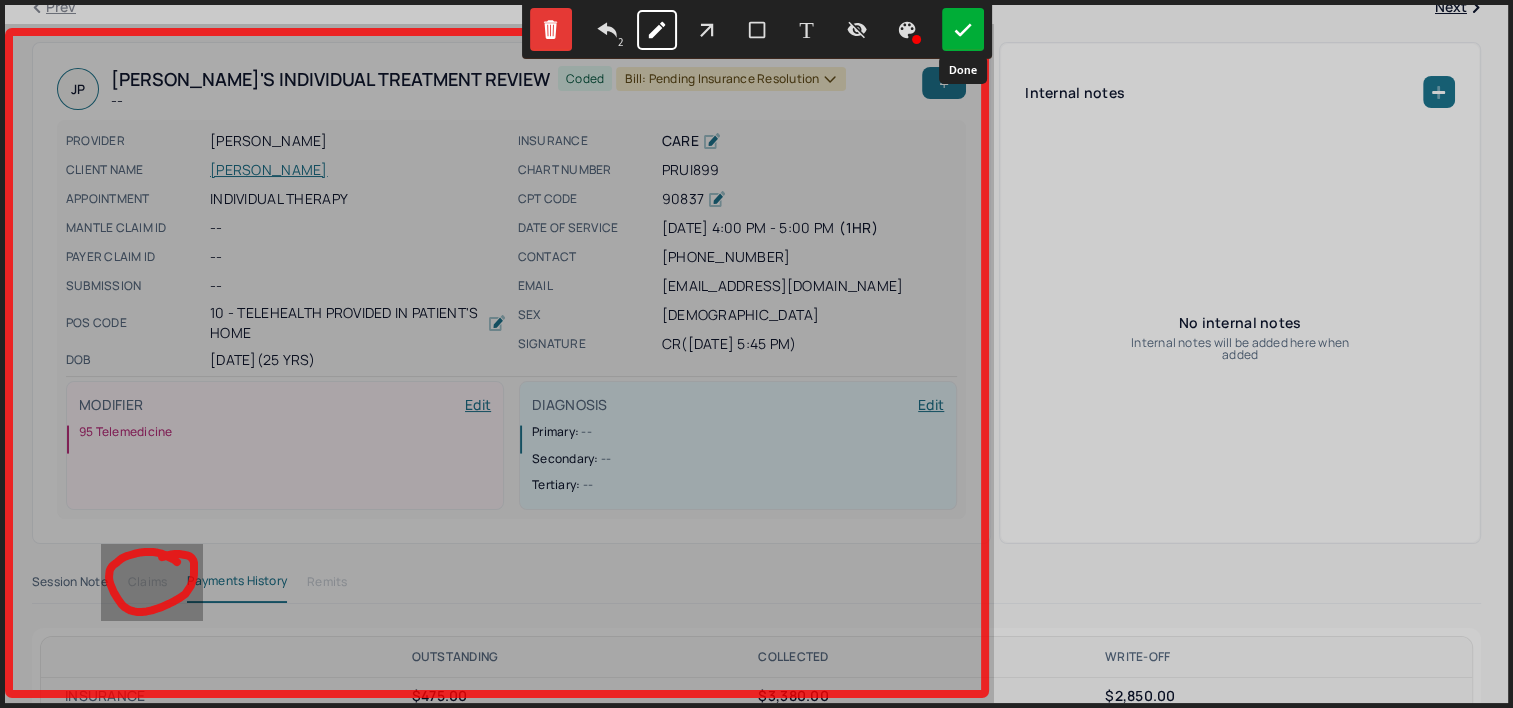 click at bounding box center (963, 29) 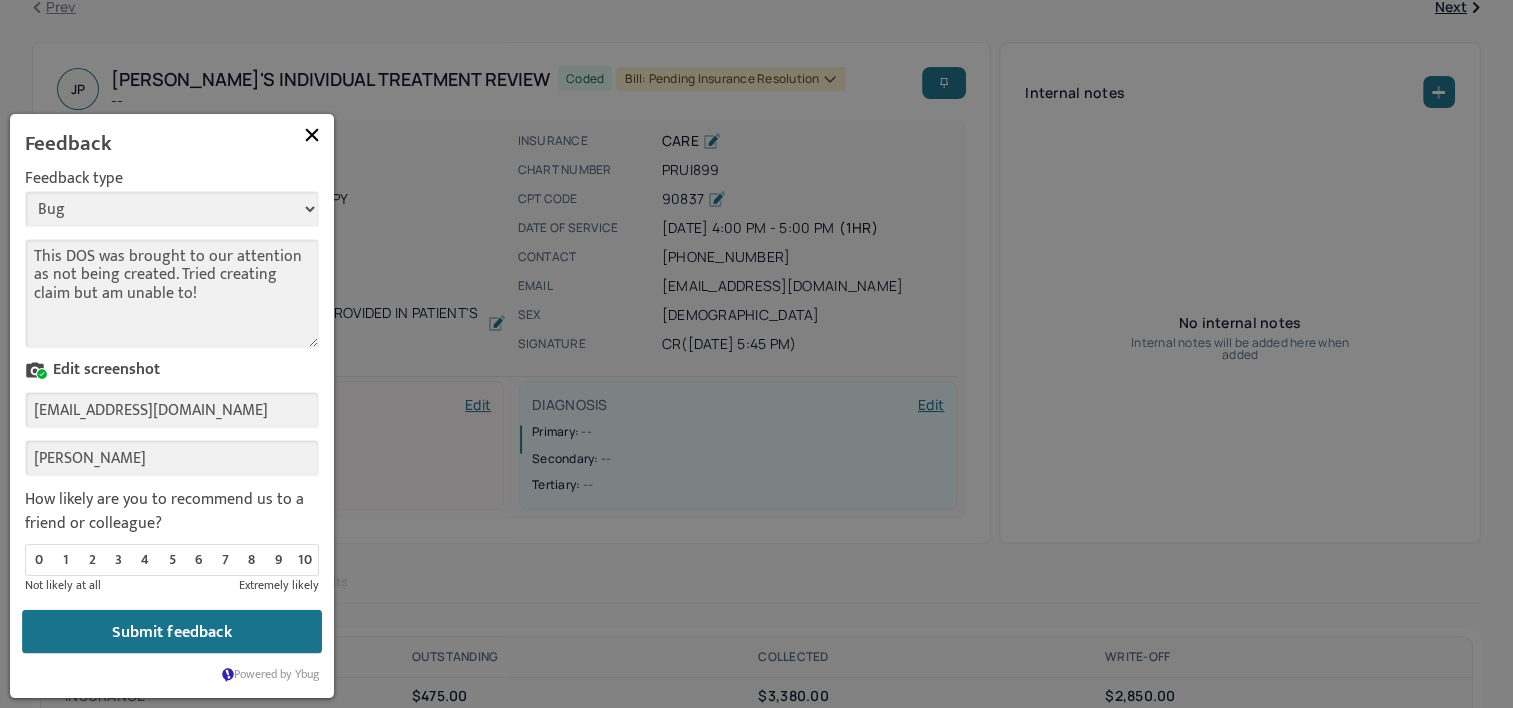 click on "Submit feedback" at bounding box center [172, 632] 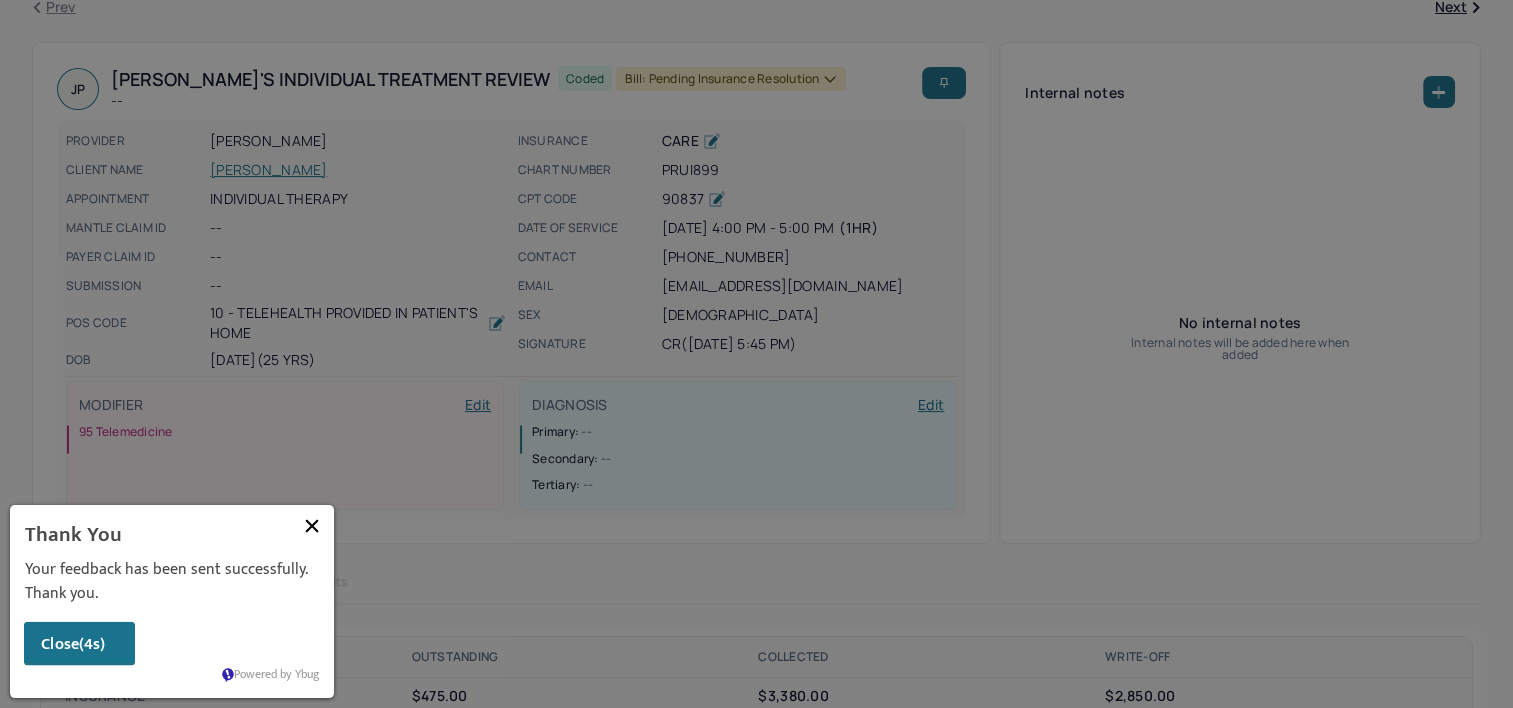 click on "(4s)" at bounding box center (92, 644) 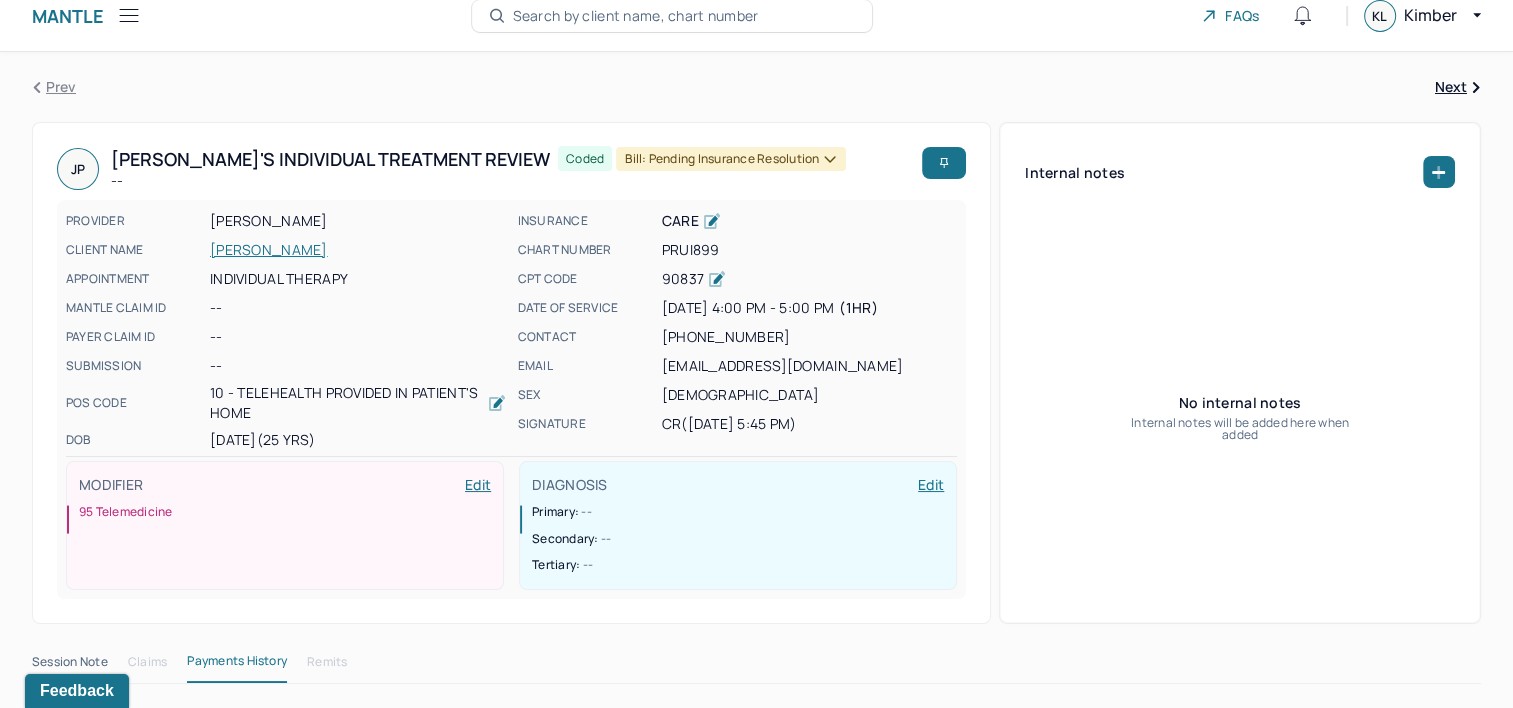 scroll, scrollTop: 0, scrollLeft: 0, axis: both 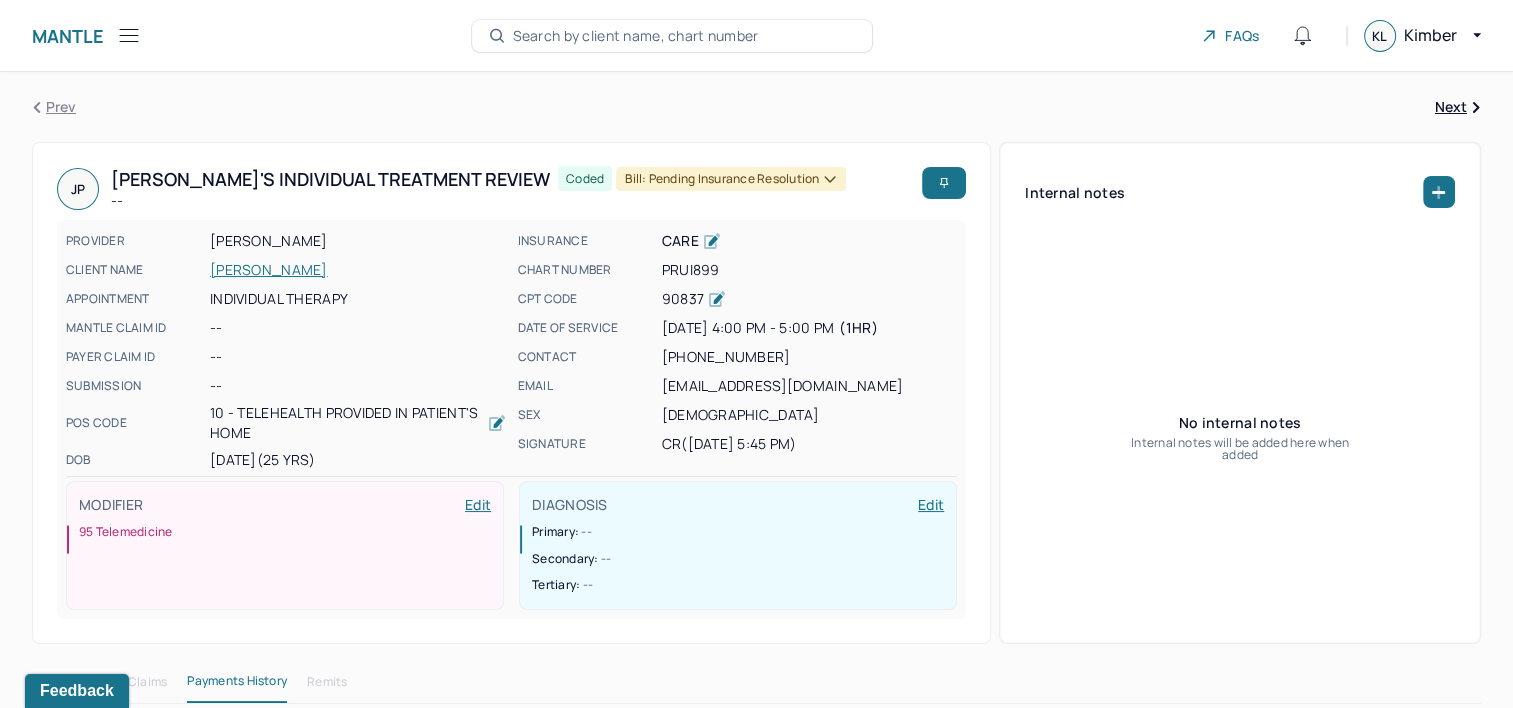 click 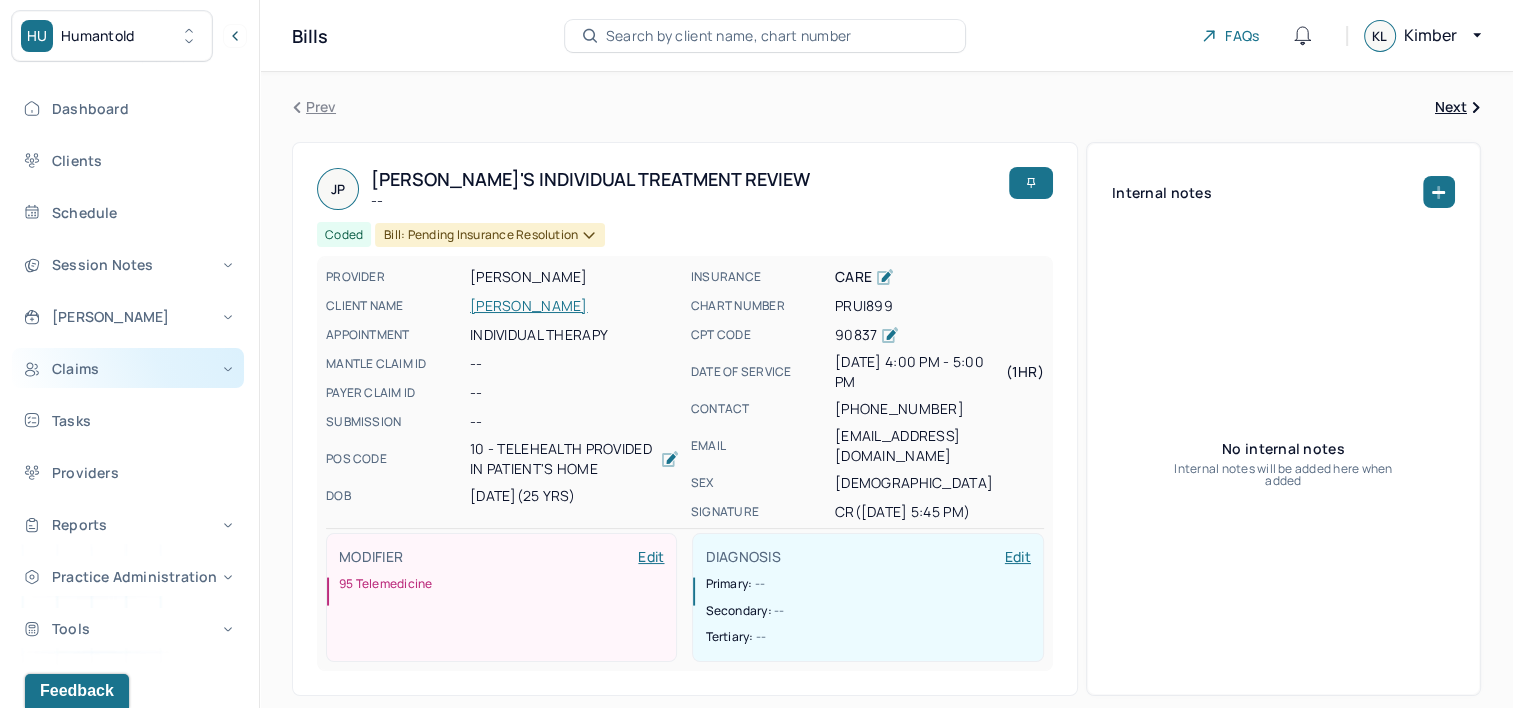 click on "Claims" at bounding box center [128, 368] 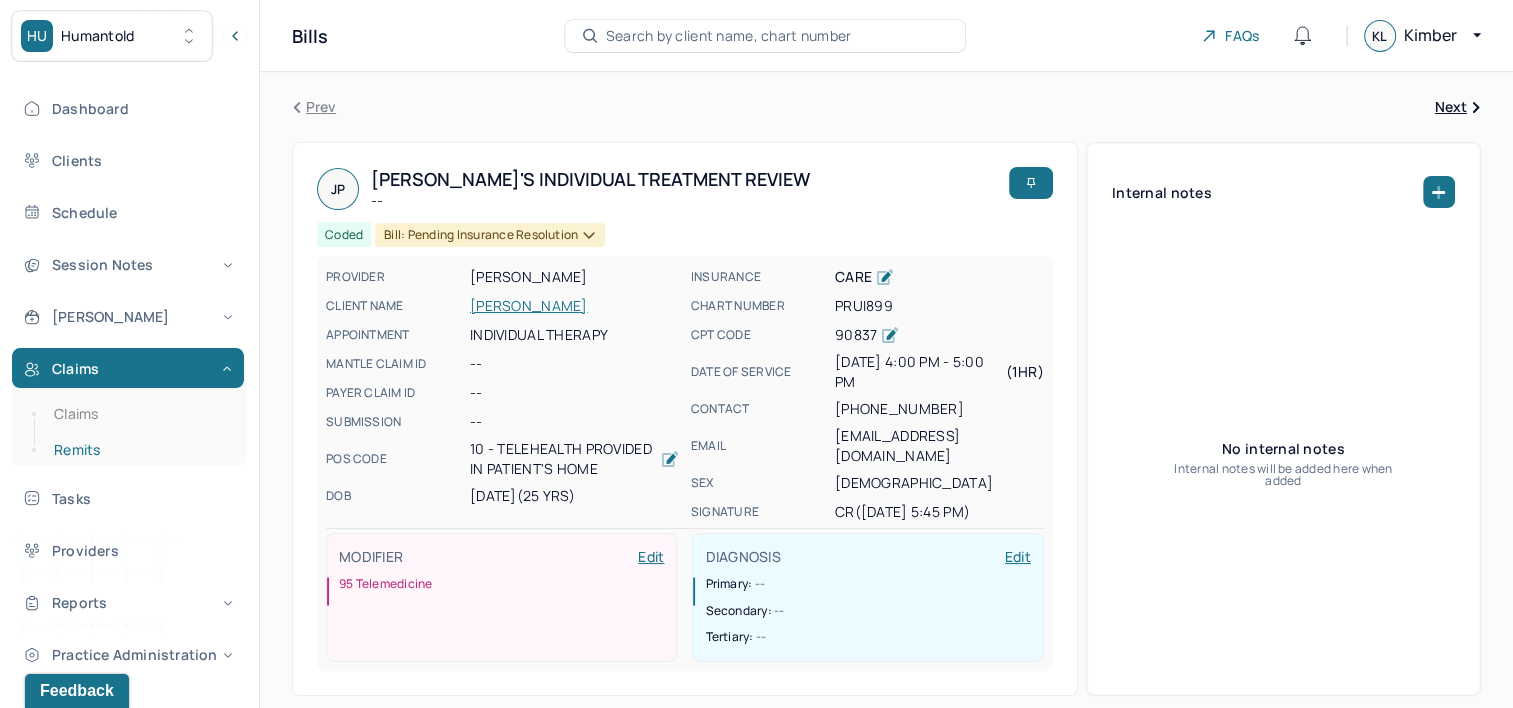 click on "Remits" at bounding box center [139, 450] 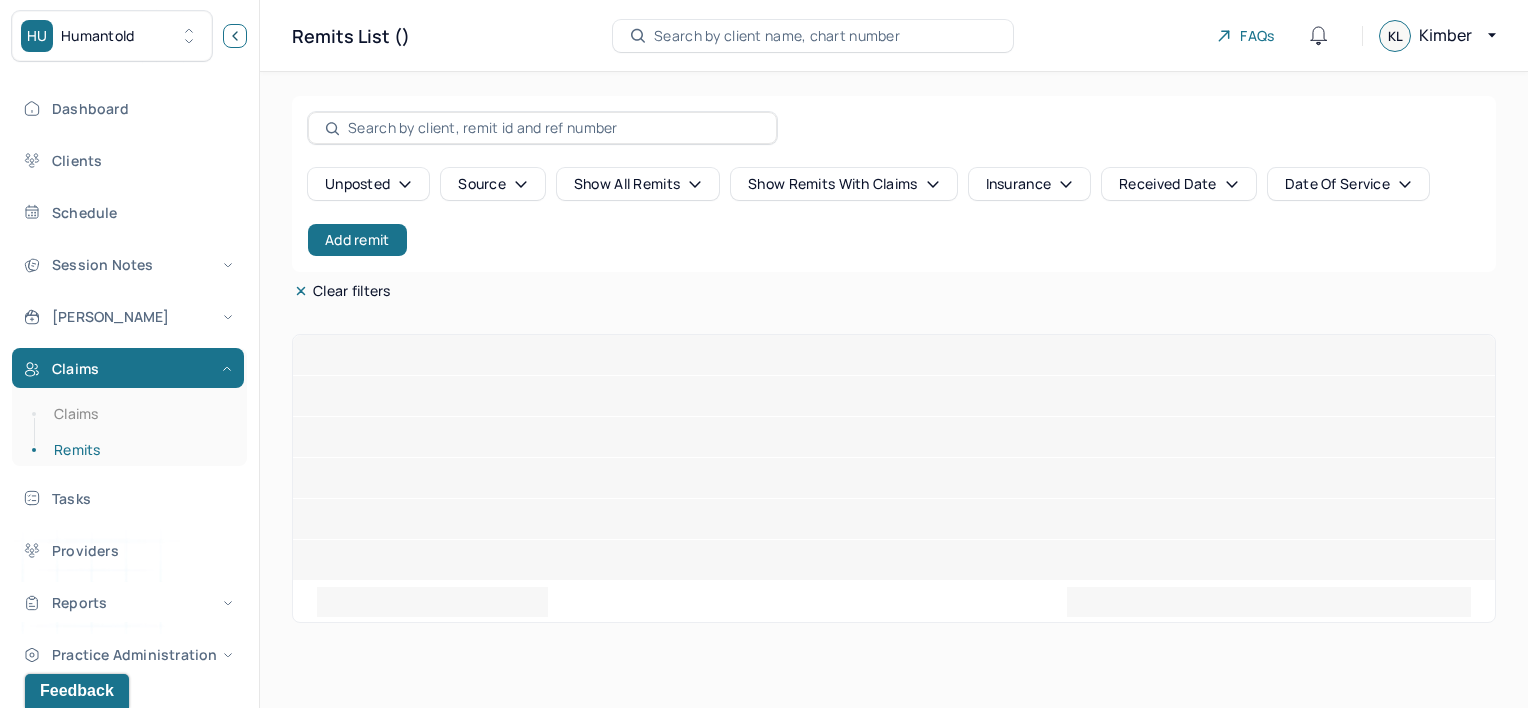 click at bounding box center (235, 36) 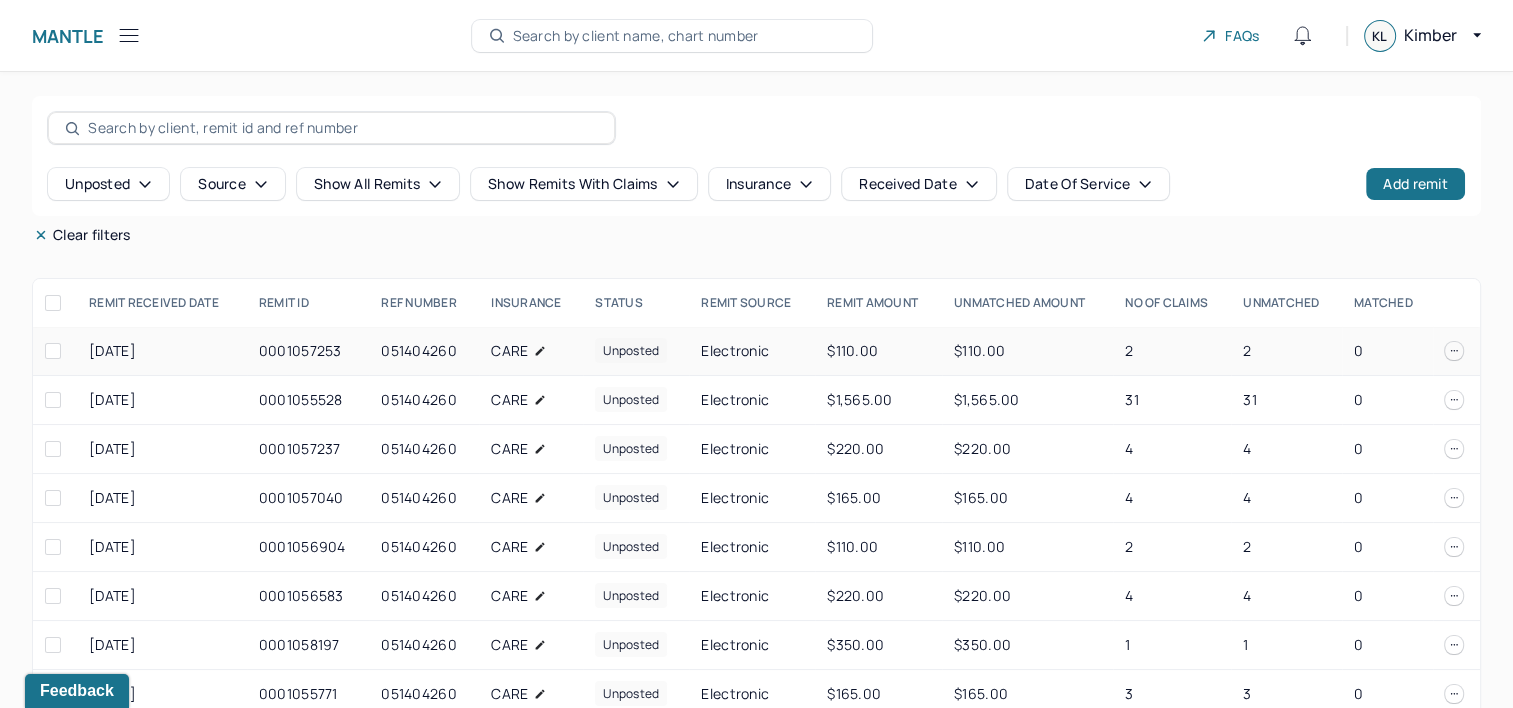click on "$110.00" at bounding box center (878, 351) 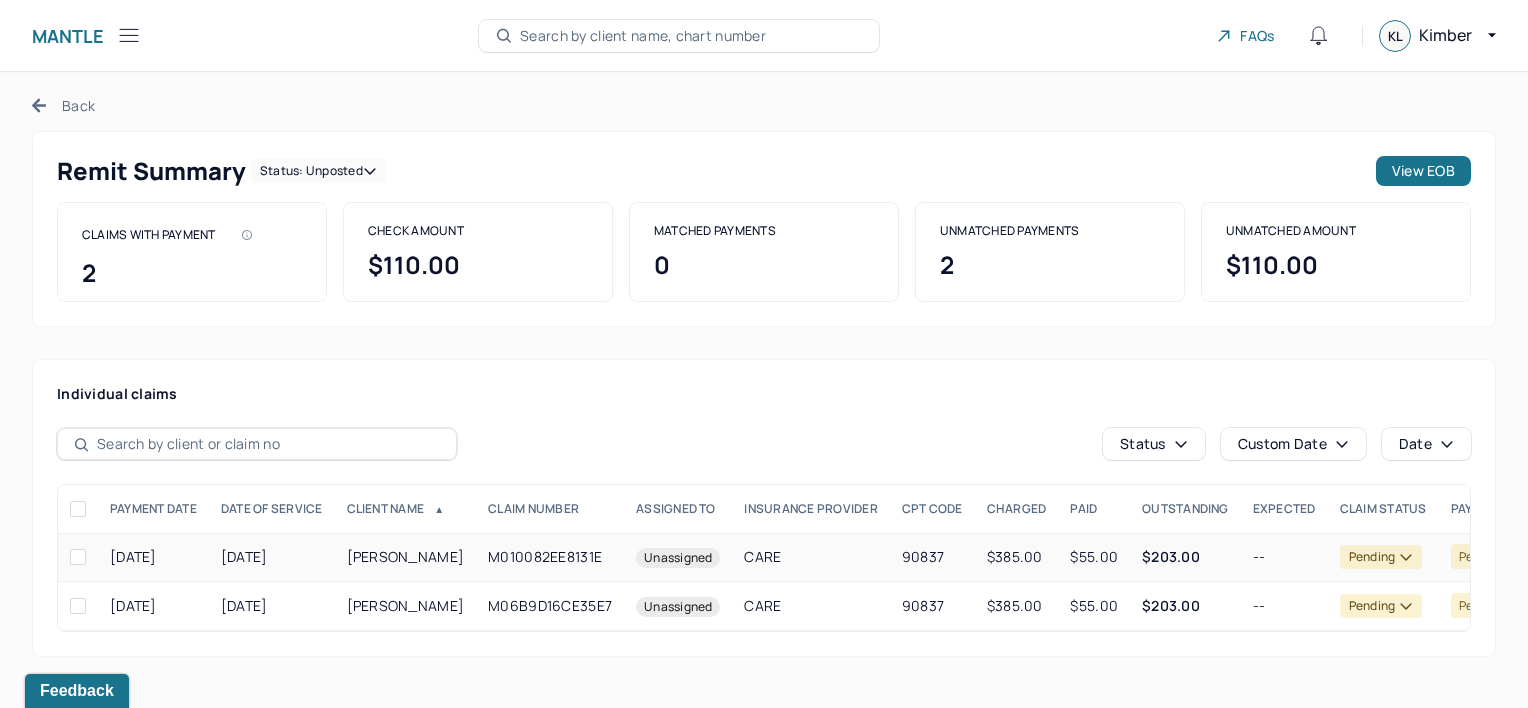 click on "M010082EE8131E" at bounding box center (550, 557) 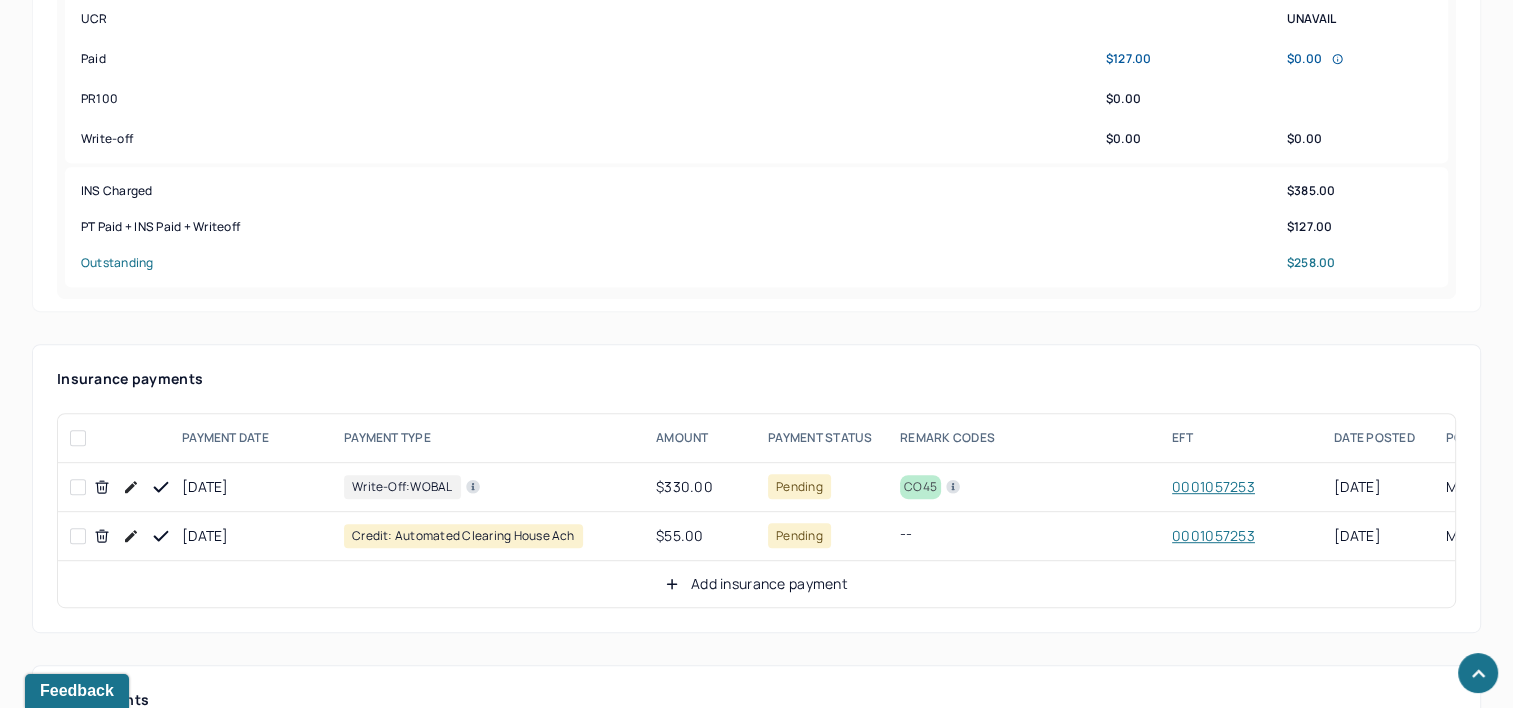 scroll, scrollTop: 1002, scrollLeft: 0, axis: vertical 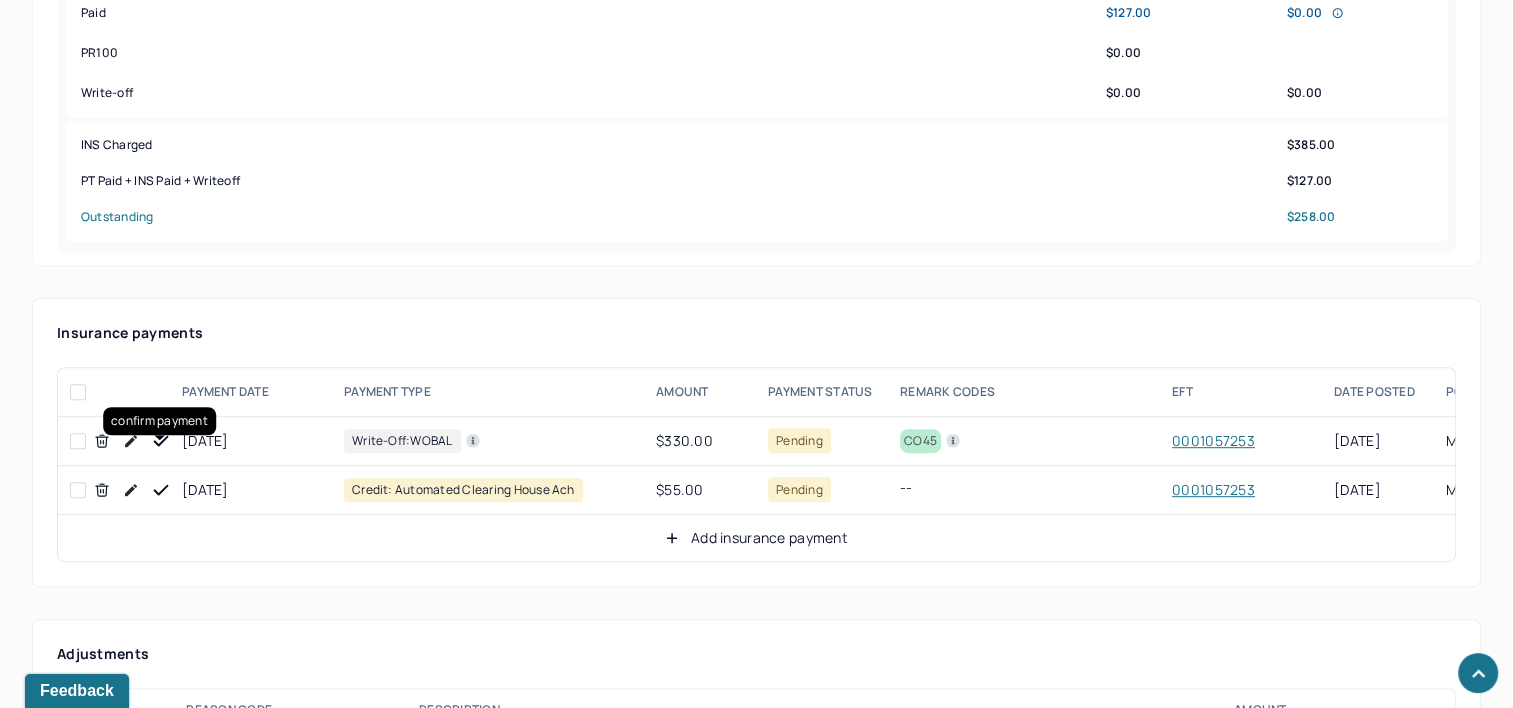 click 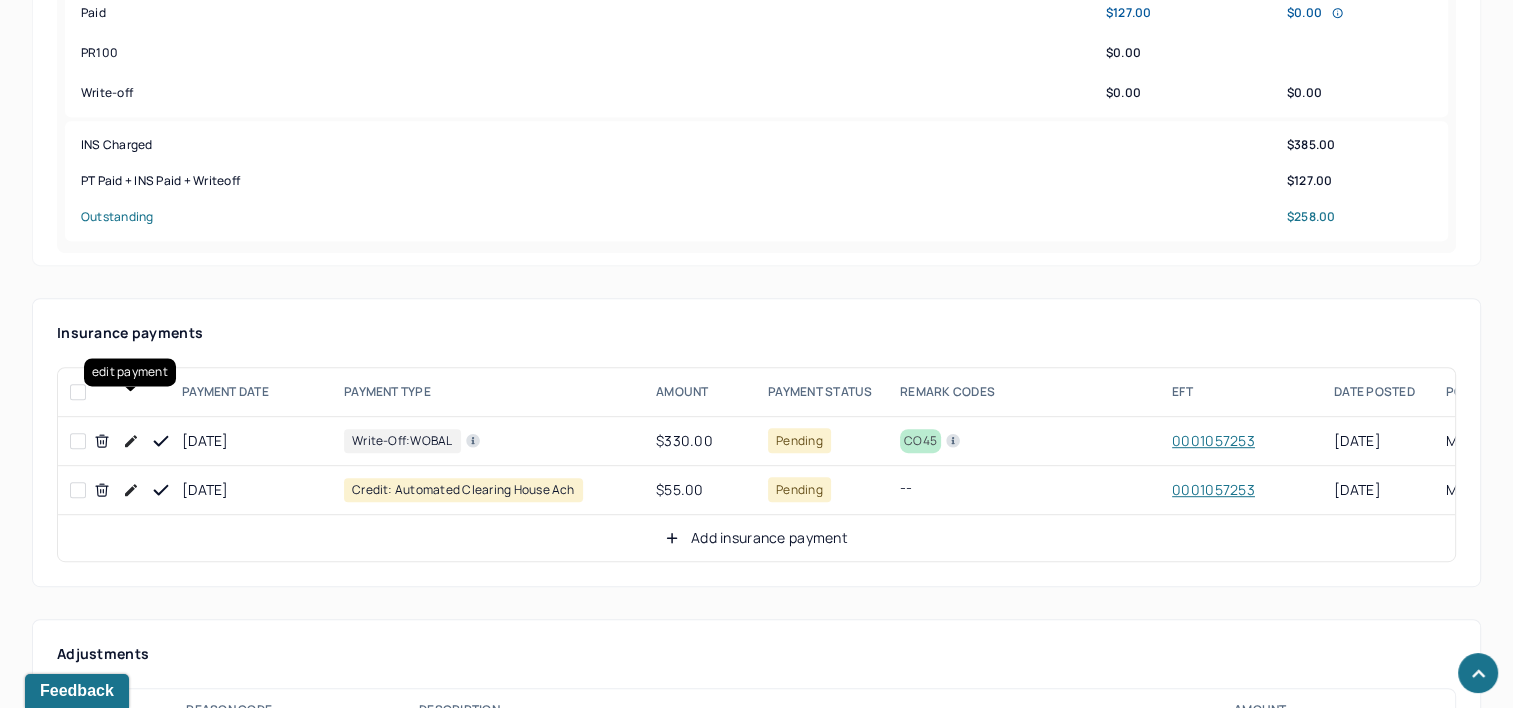 click 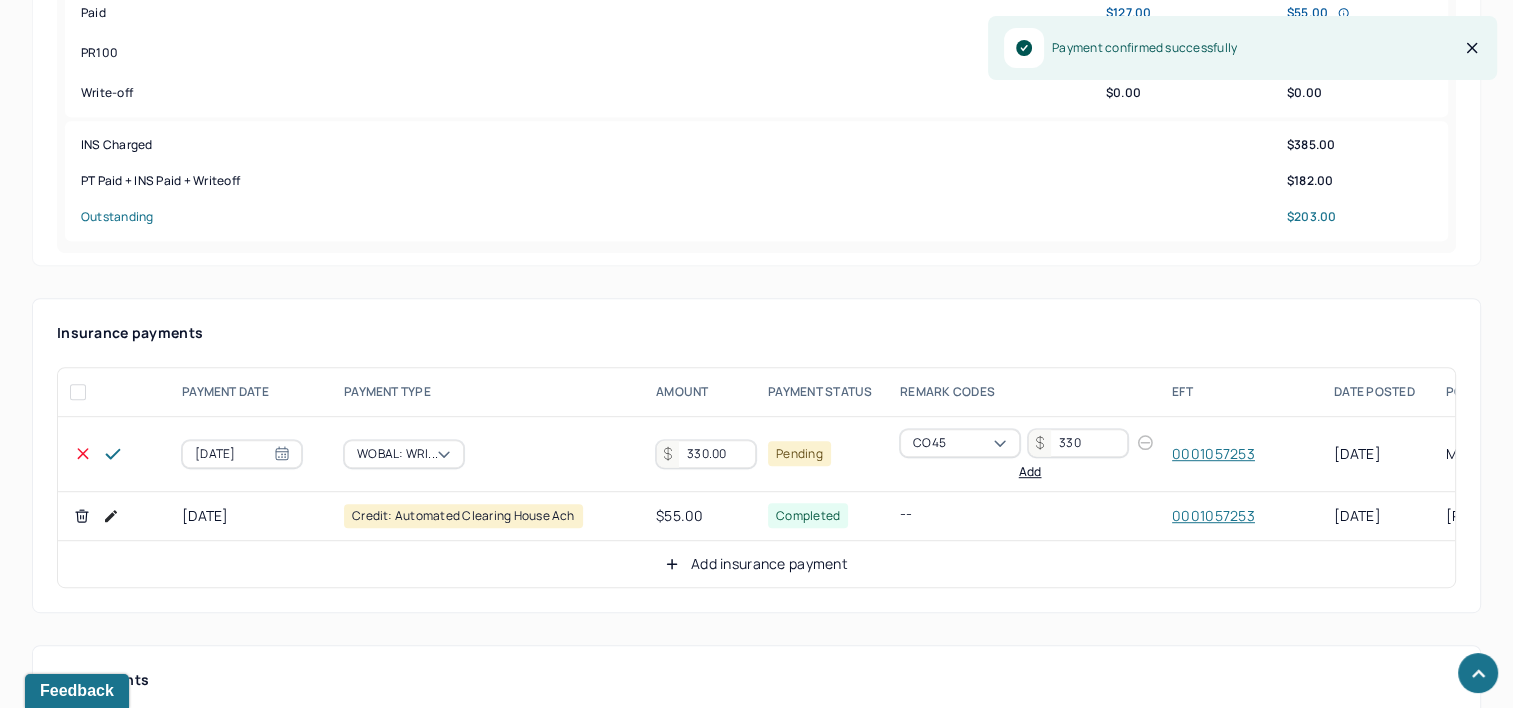 click on "330.00" at bounding box center [706, 454] 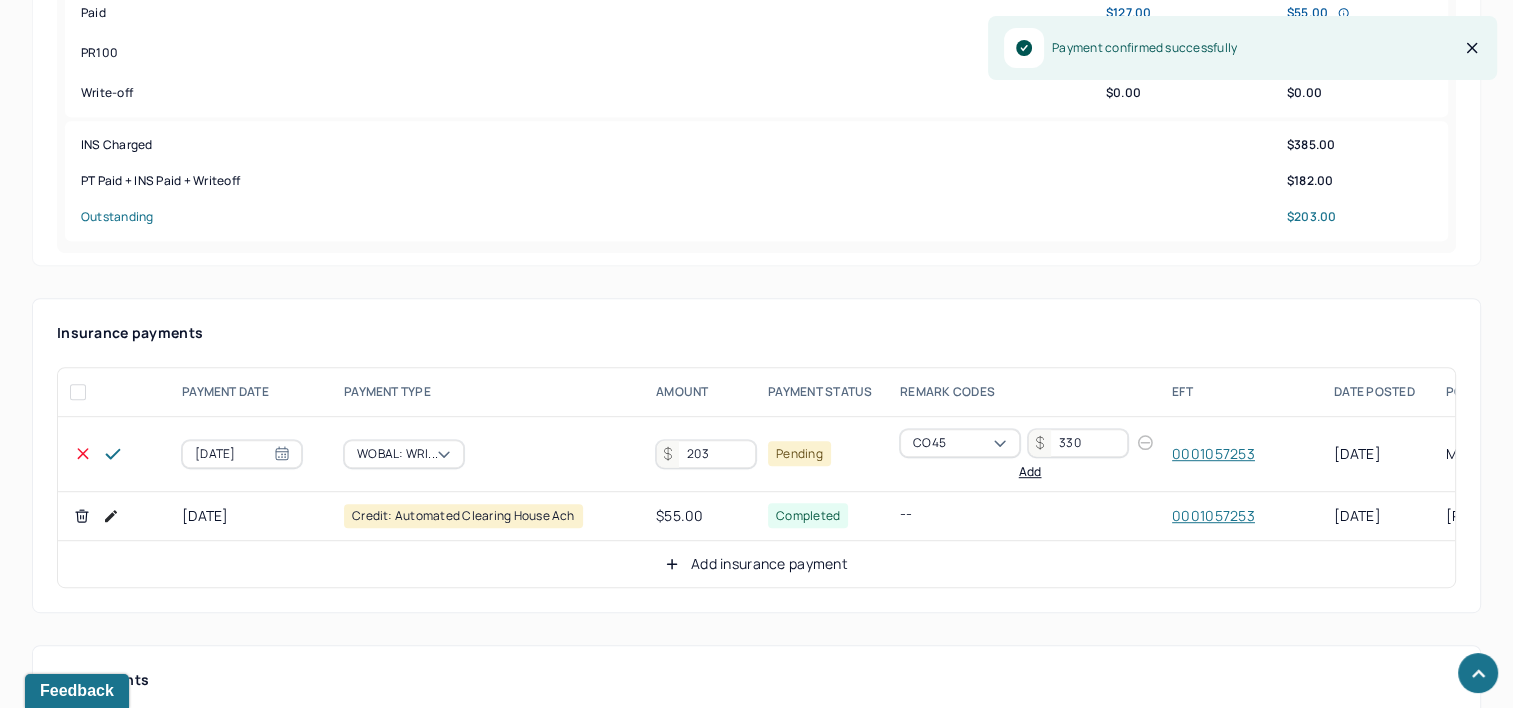 type on "203" 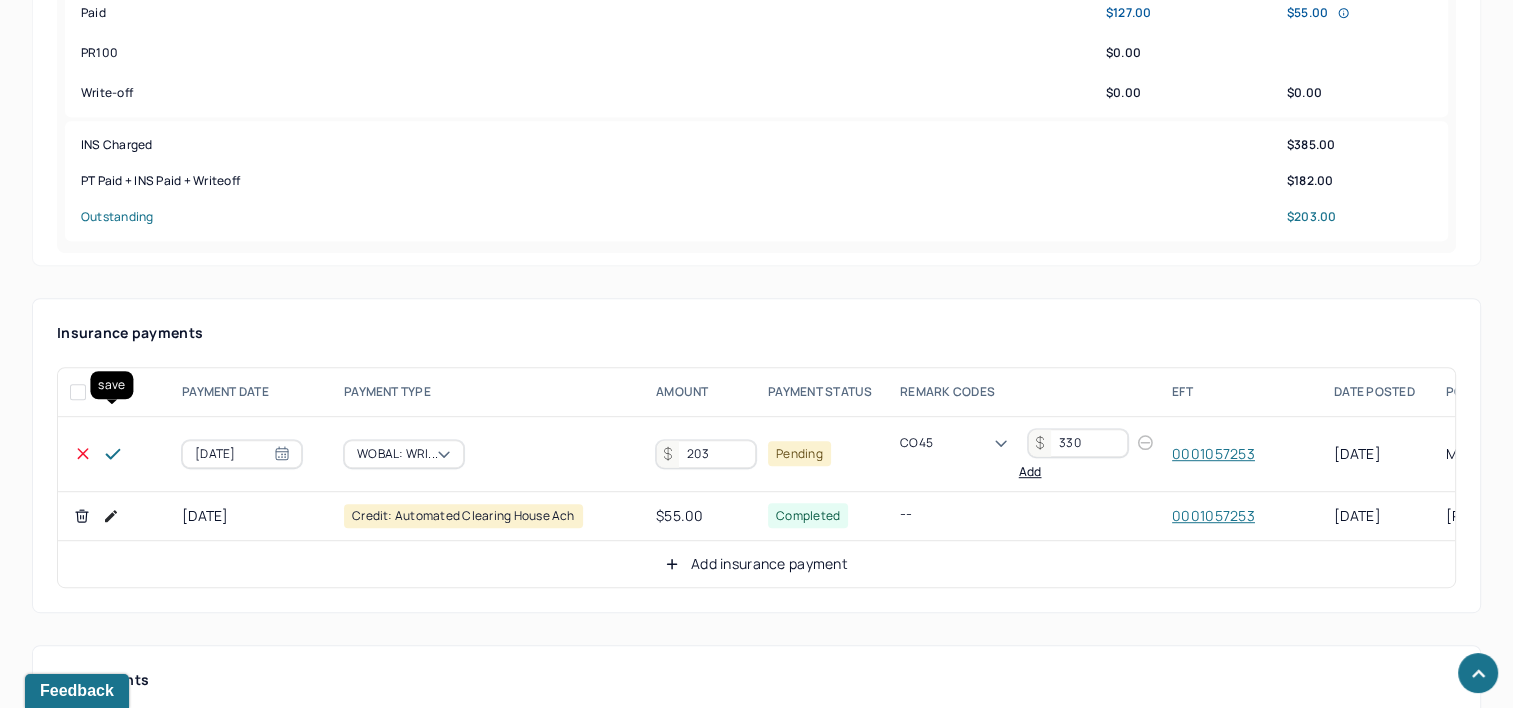 click 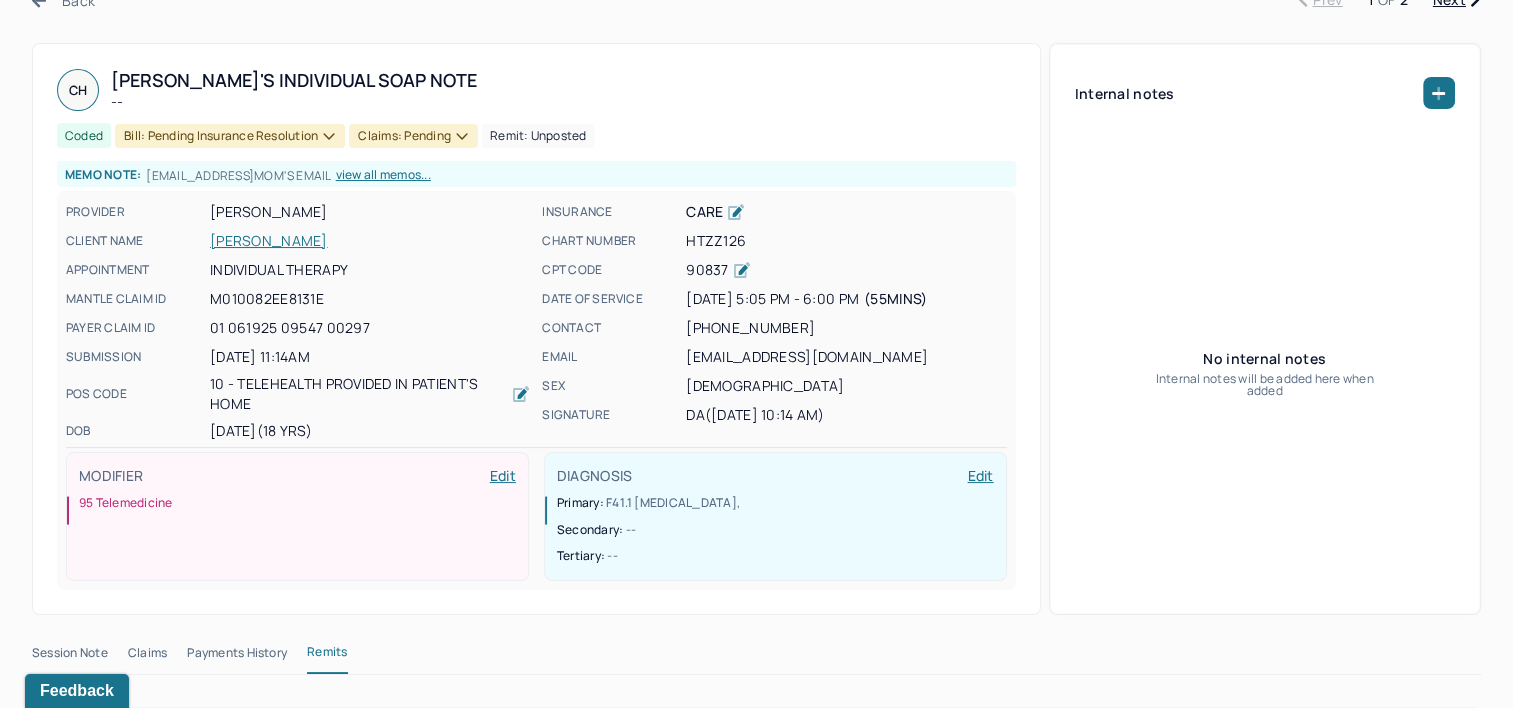 scroll, scrollTop: 0, scrollLeft: 0, axis: both 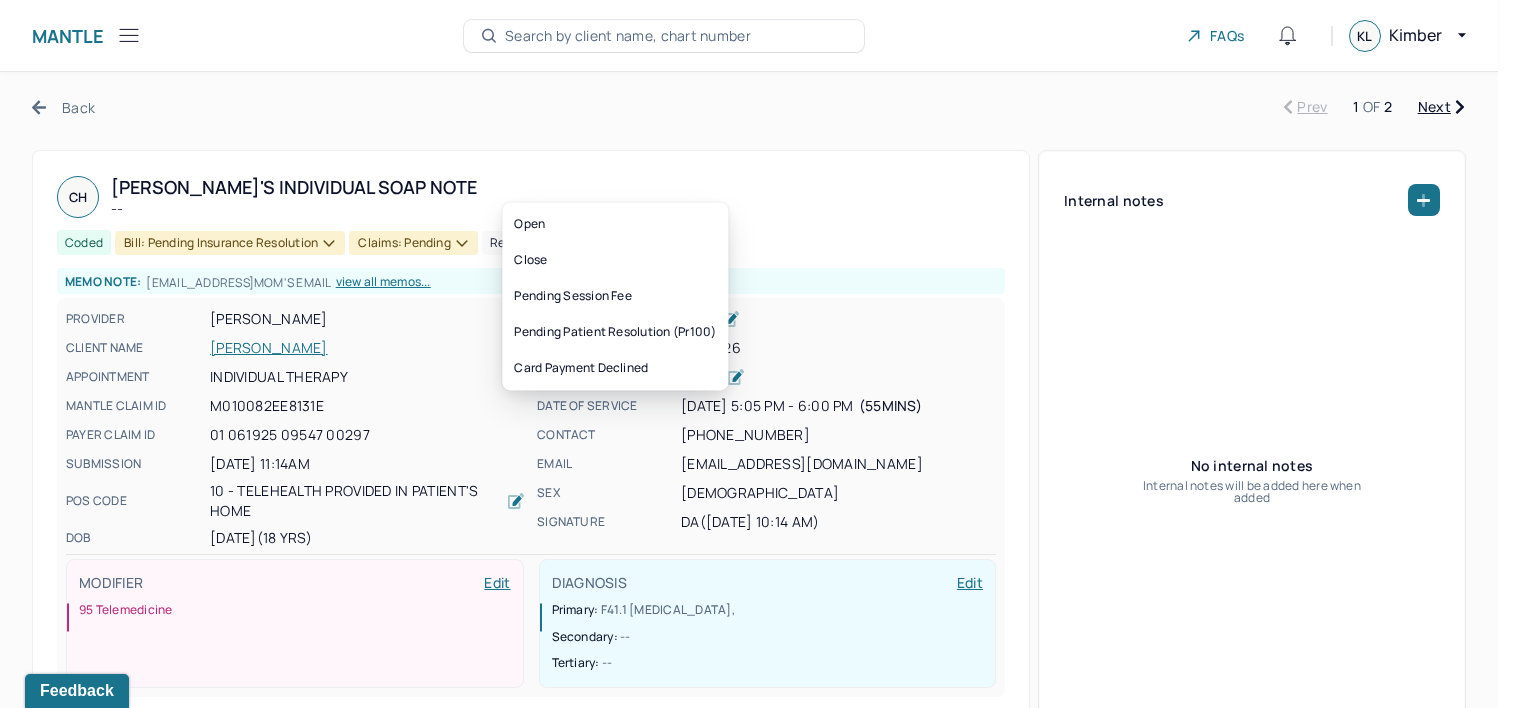 click on "Bill: Pending Insurance Resolution" at bounding box center (230, 243) 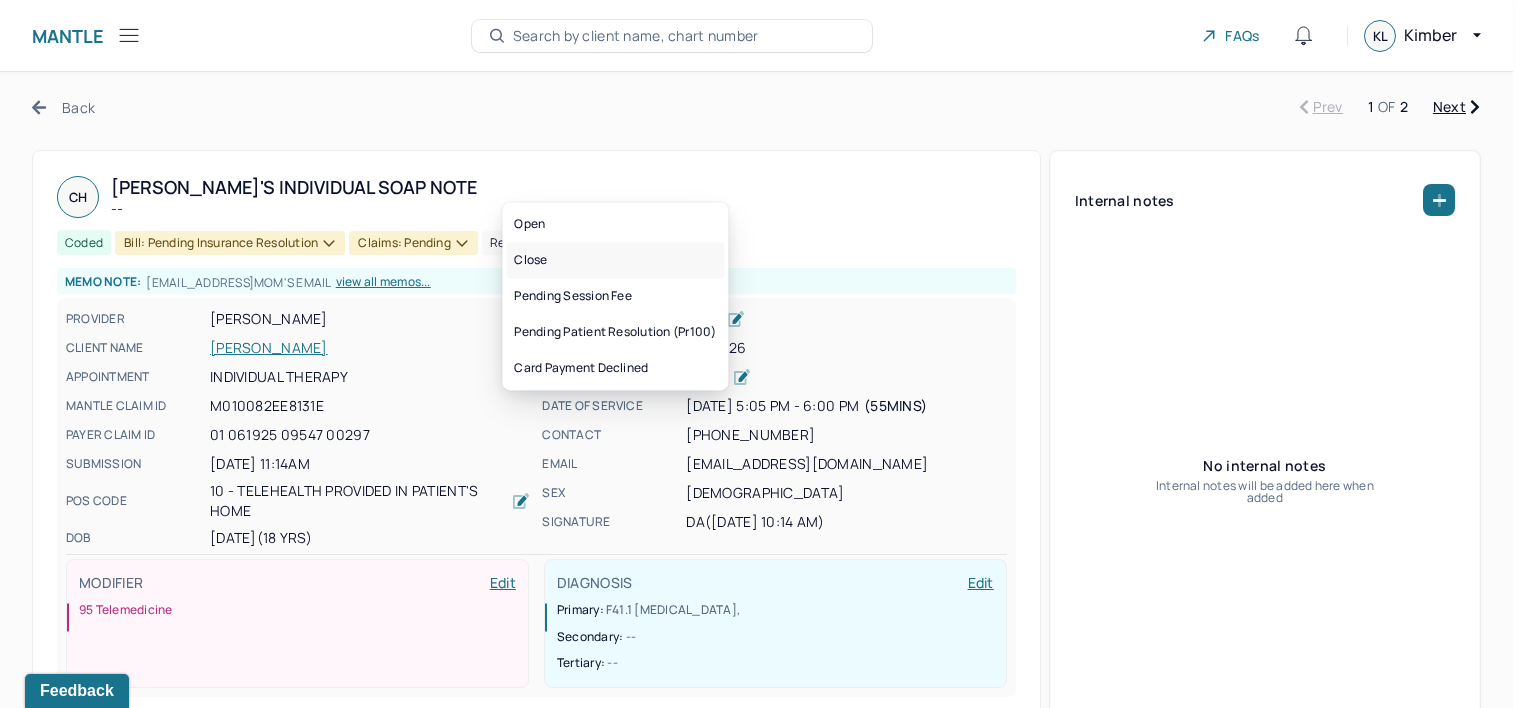 click on "Close" at bounding box center (615, 260) 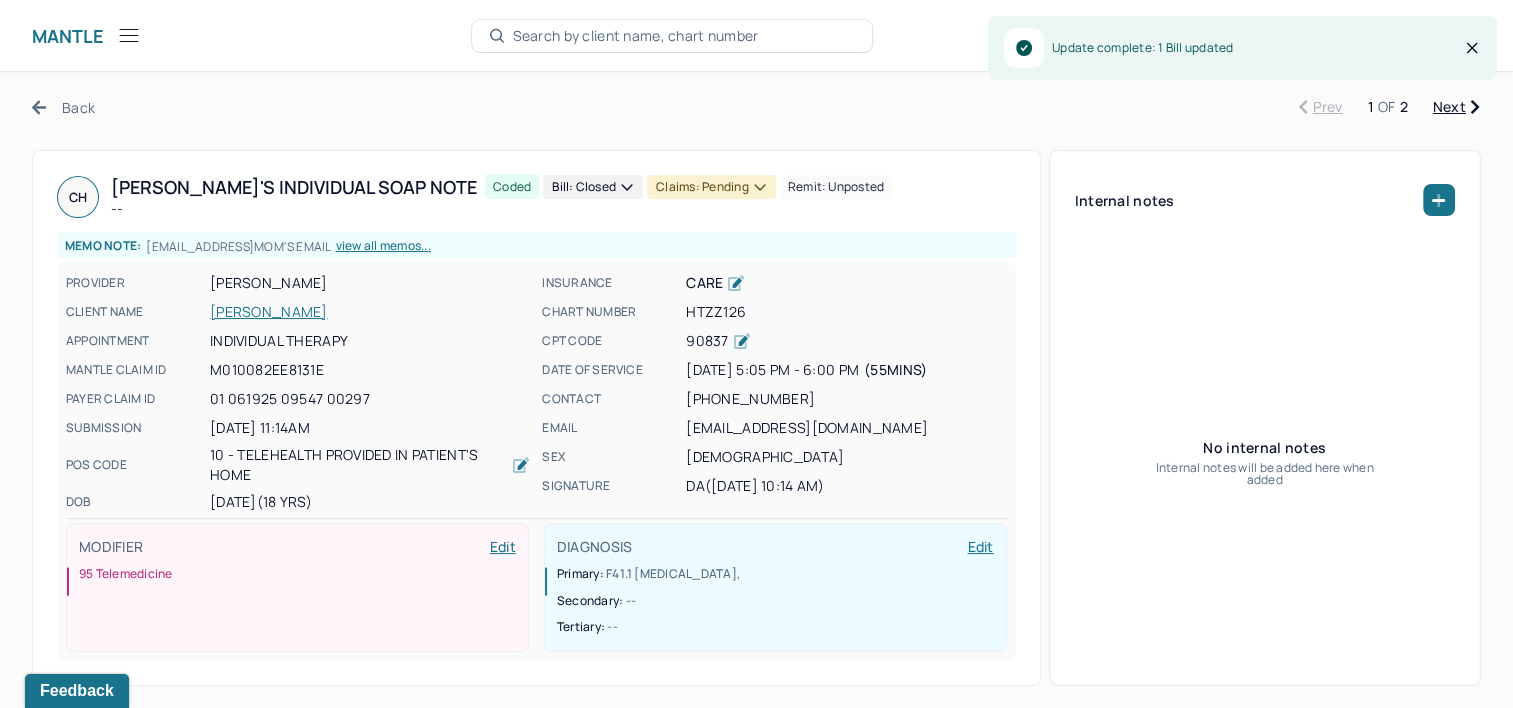 click on "Claims: pending" at bounding box center [711, 187] 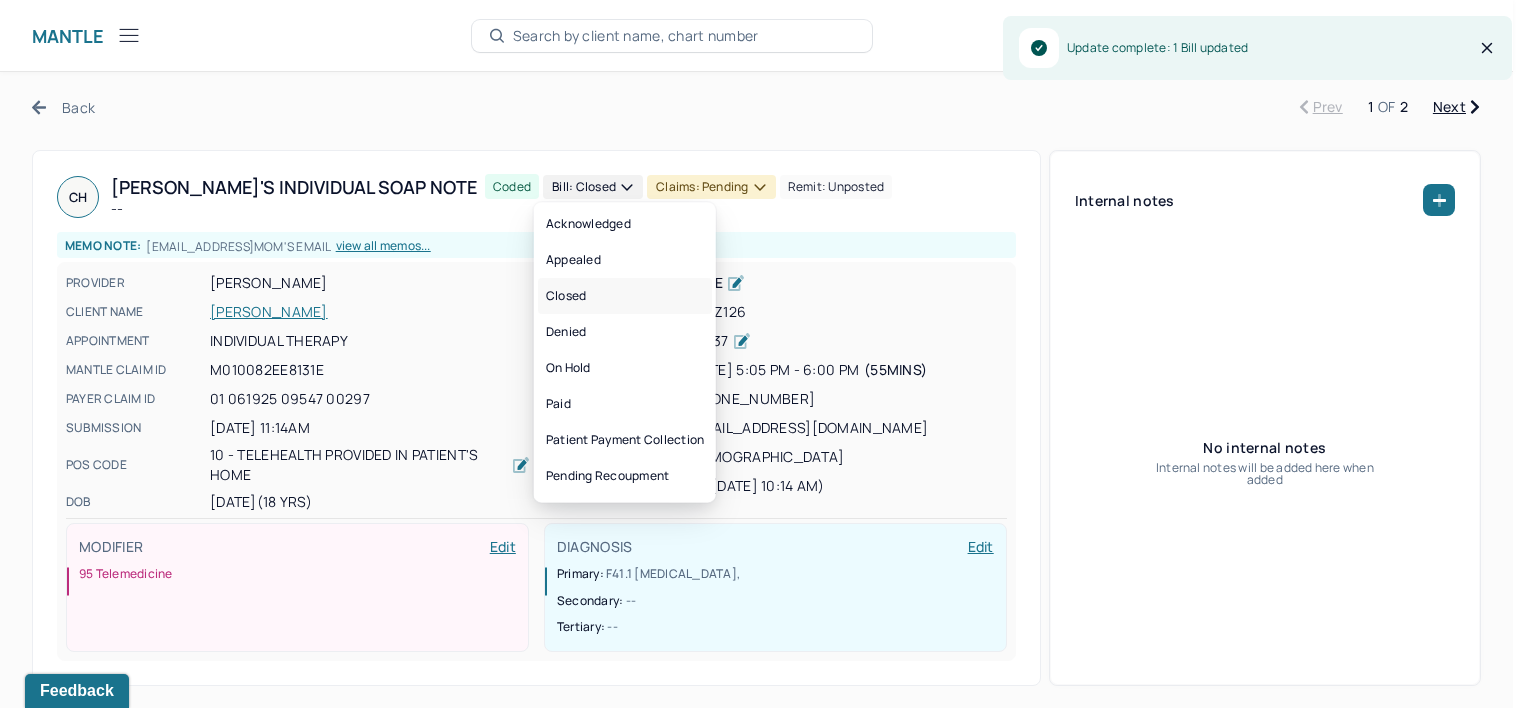 click on "Closed" at bounding box center (625, 296) 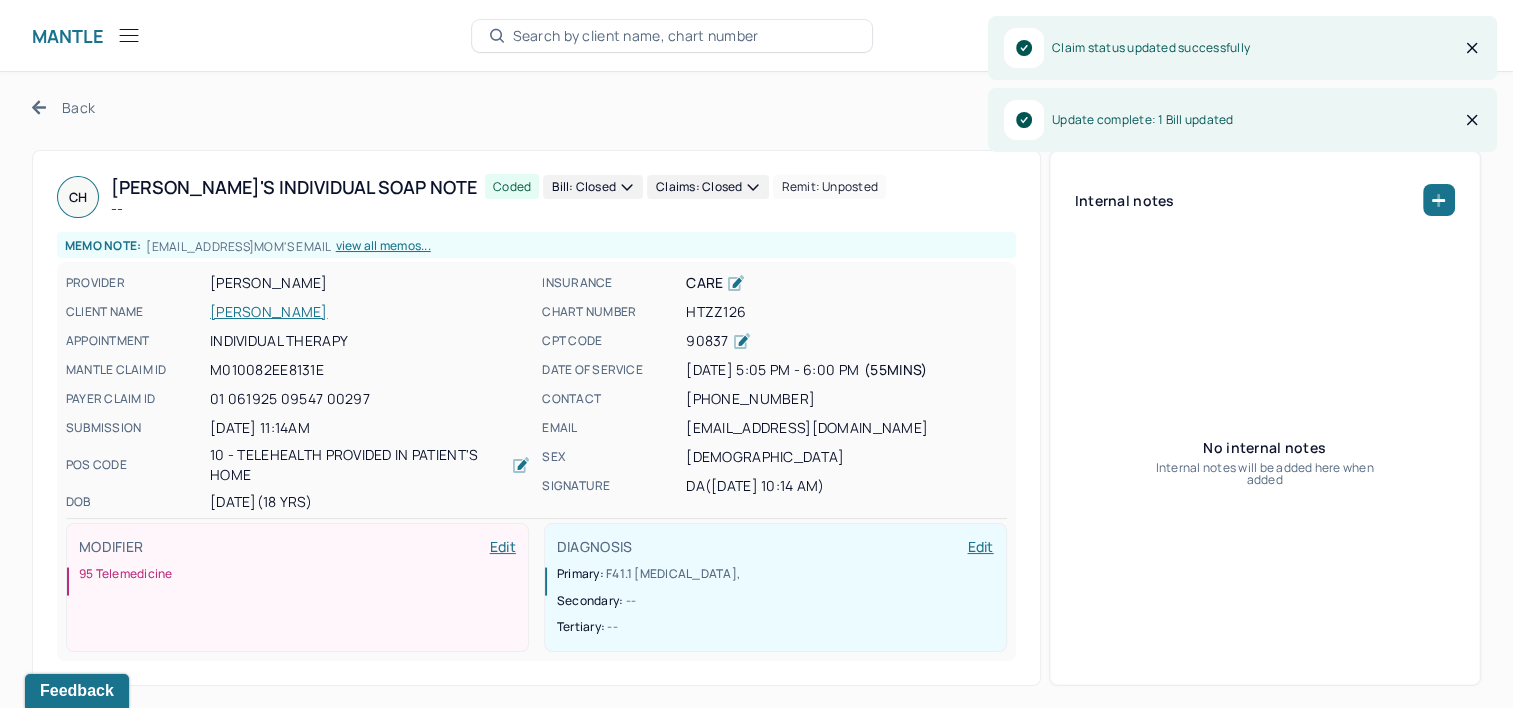 click 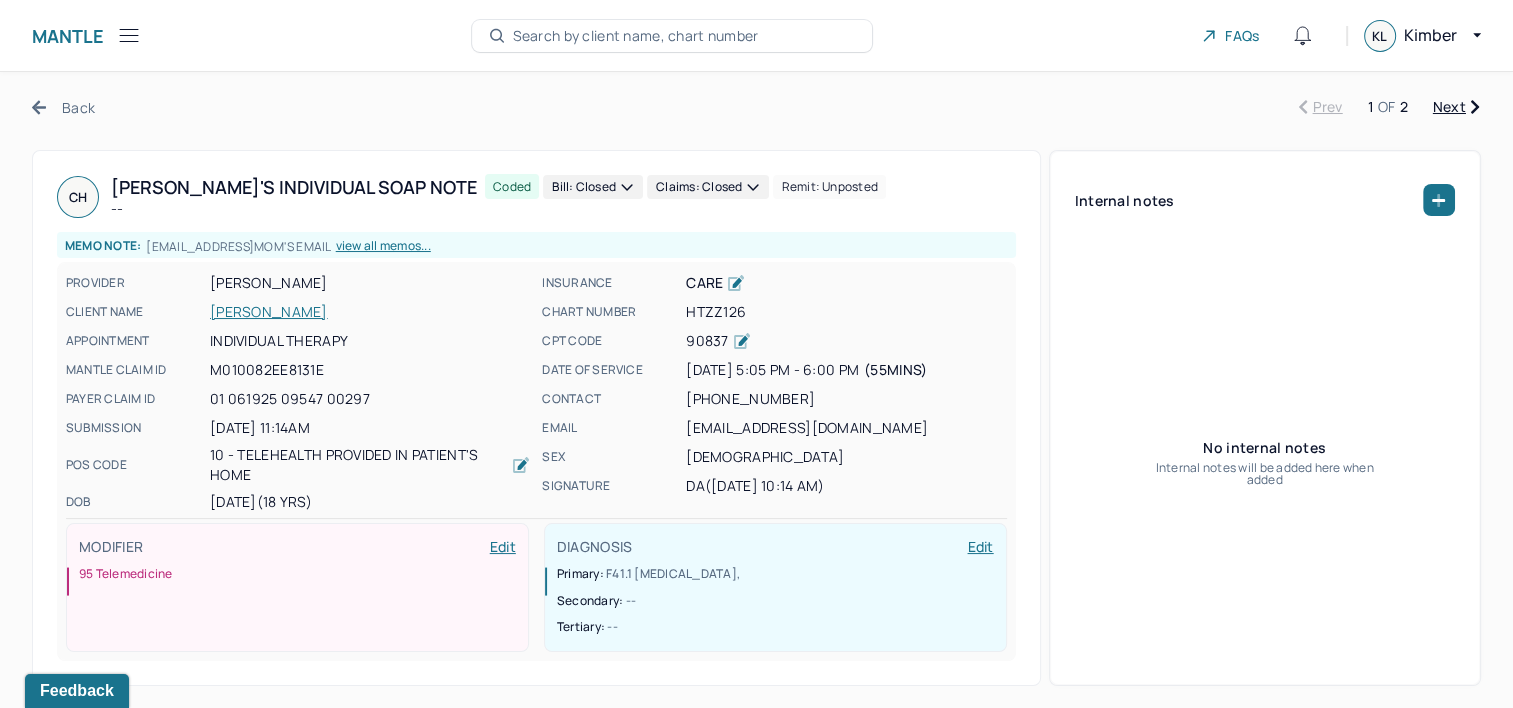 click on "Next" at bounding box center [1456, 107] 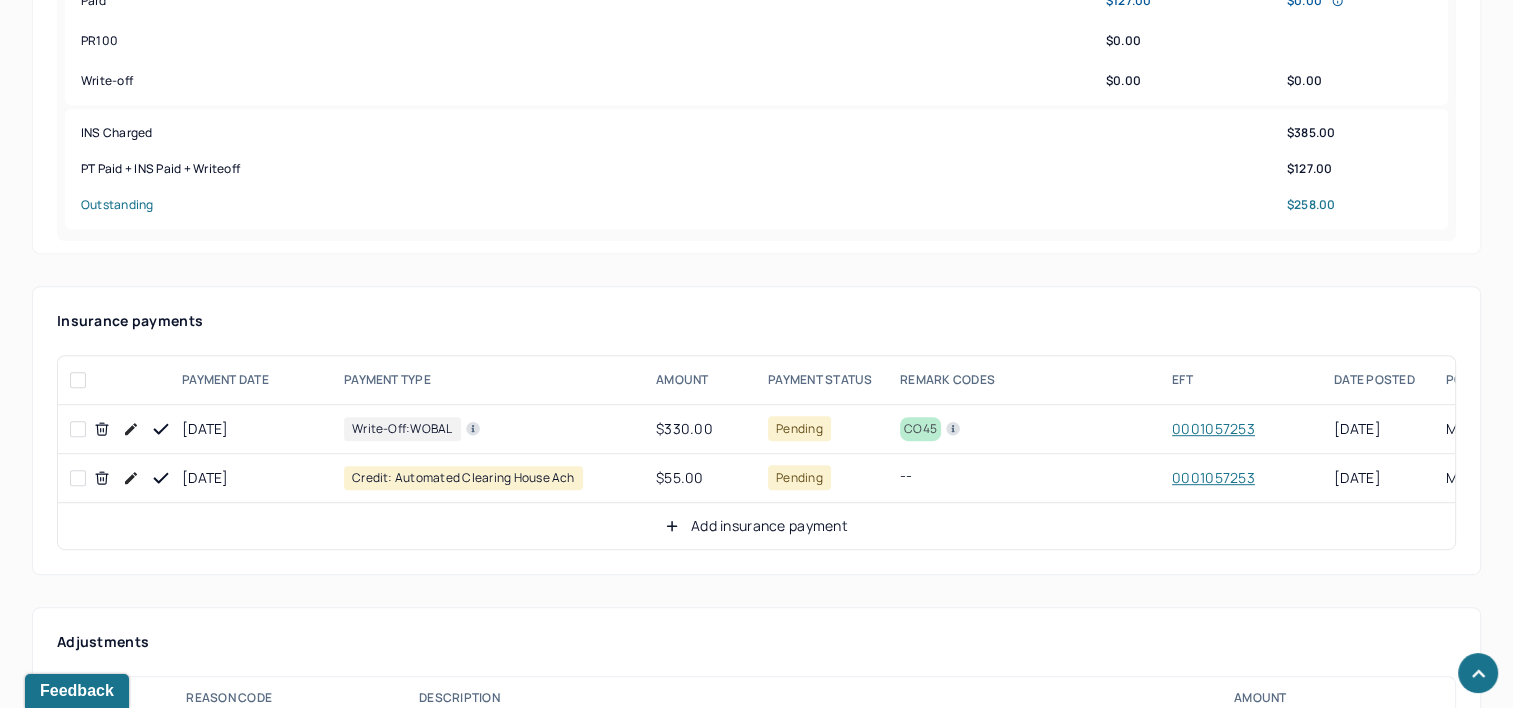 scroll, scrollTop: 1000, scrollLeft: 0, axis: vertical 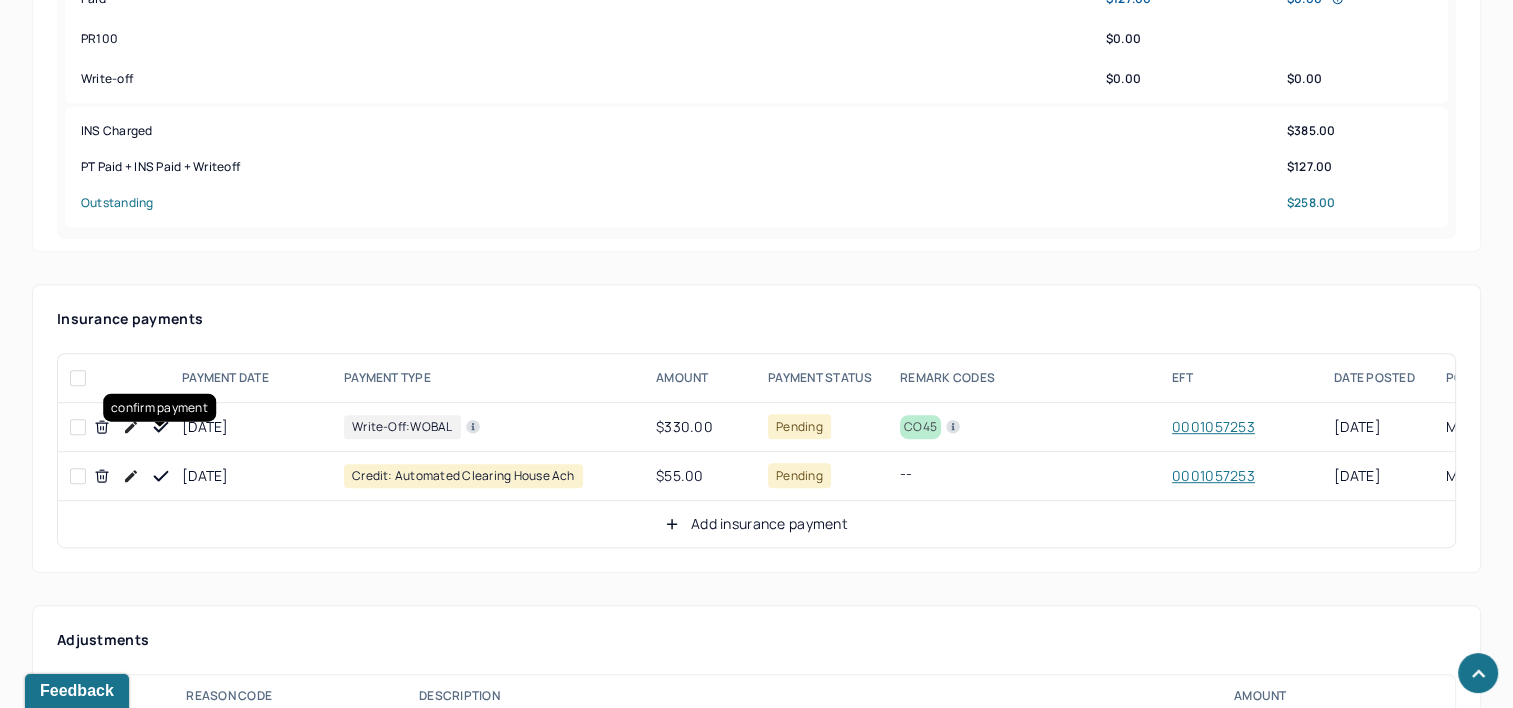 click 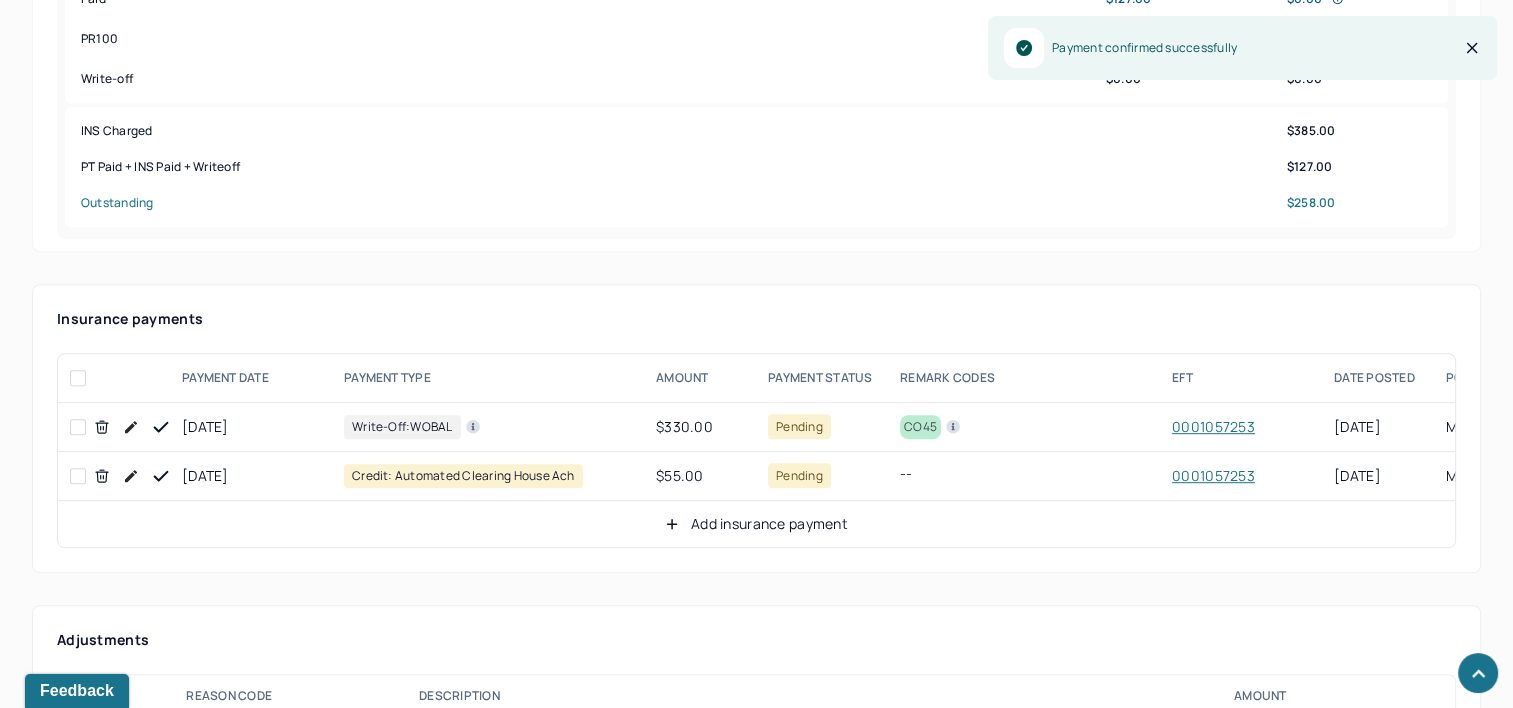 click 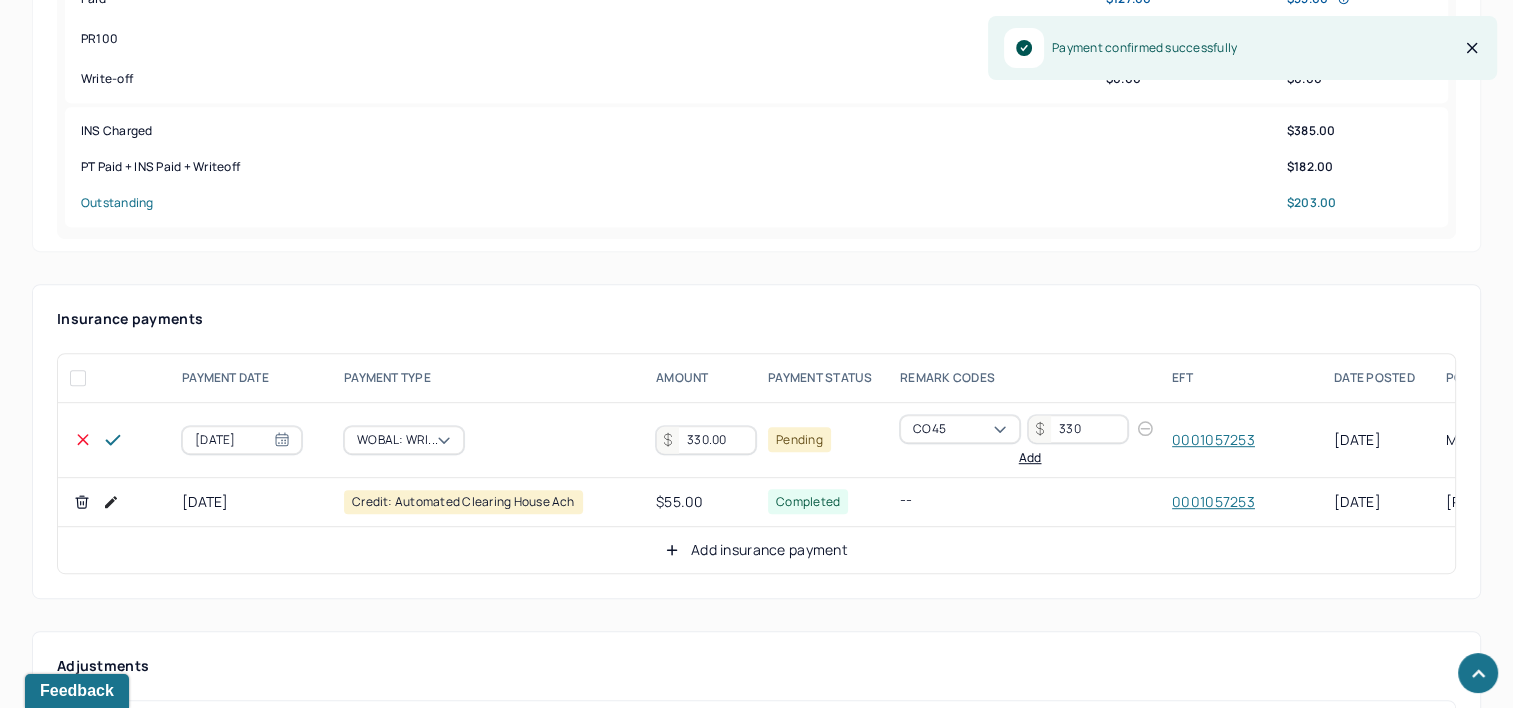 click on "330.00" at bounding box center (706, 440) 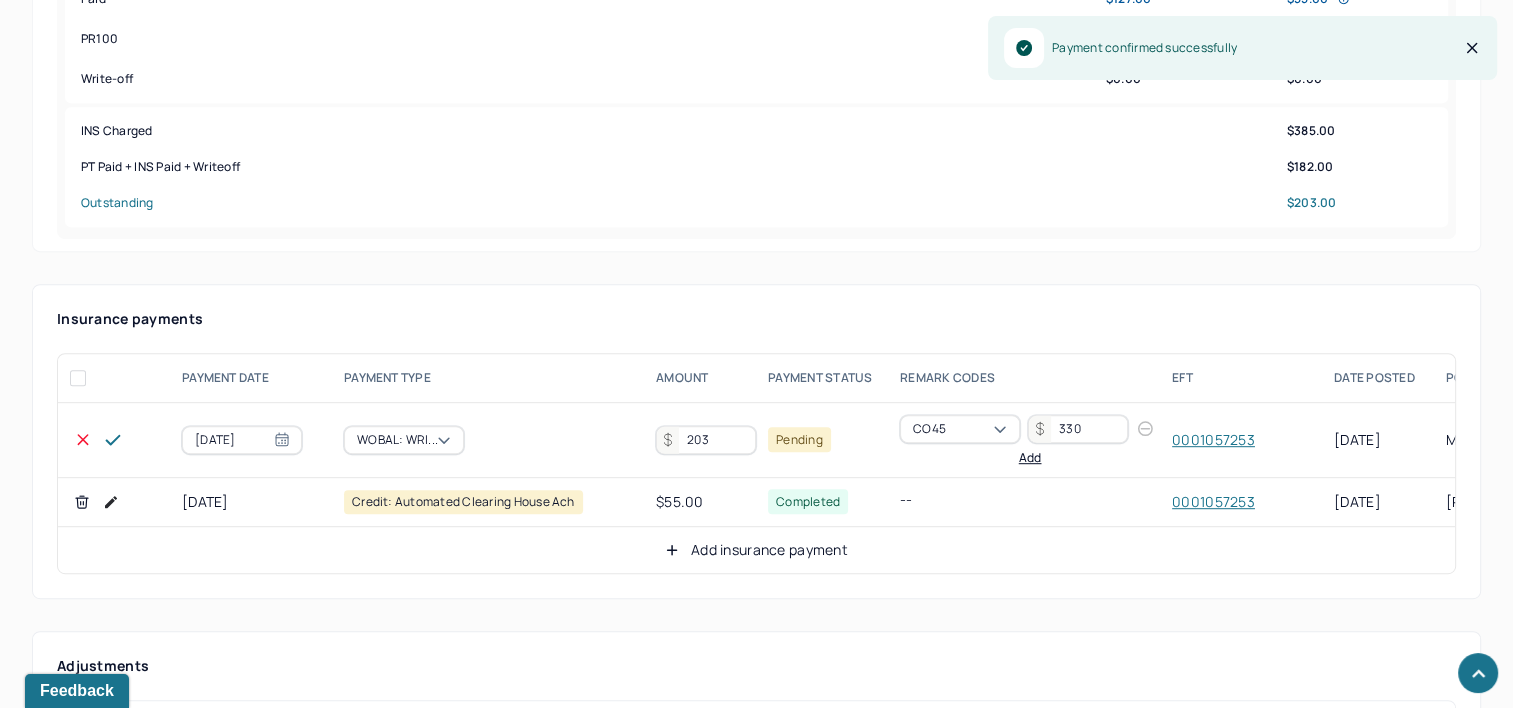 type on "203" 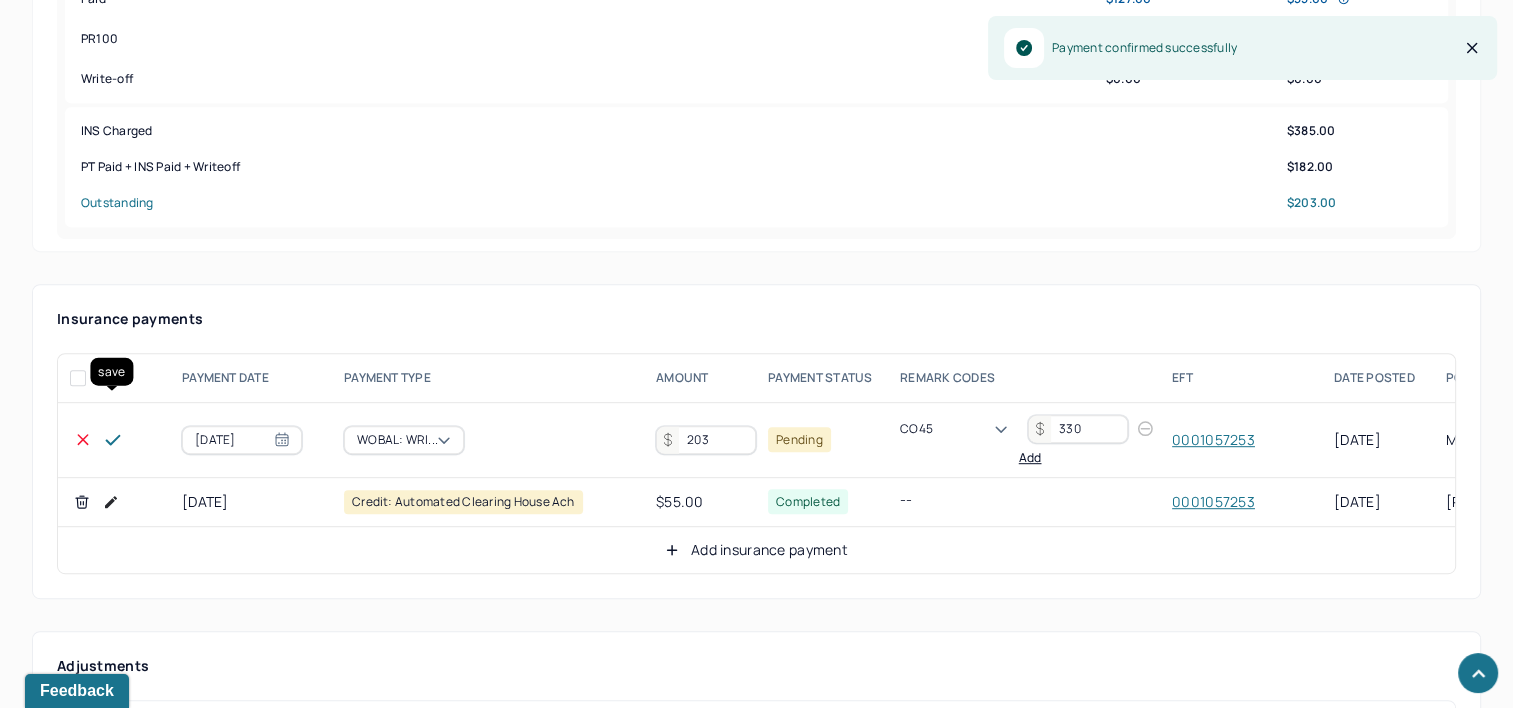 click 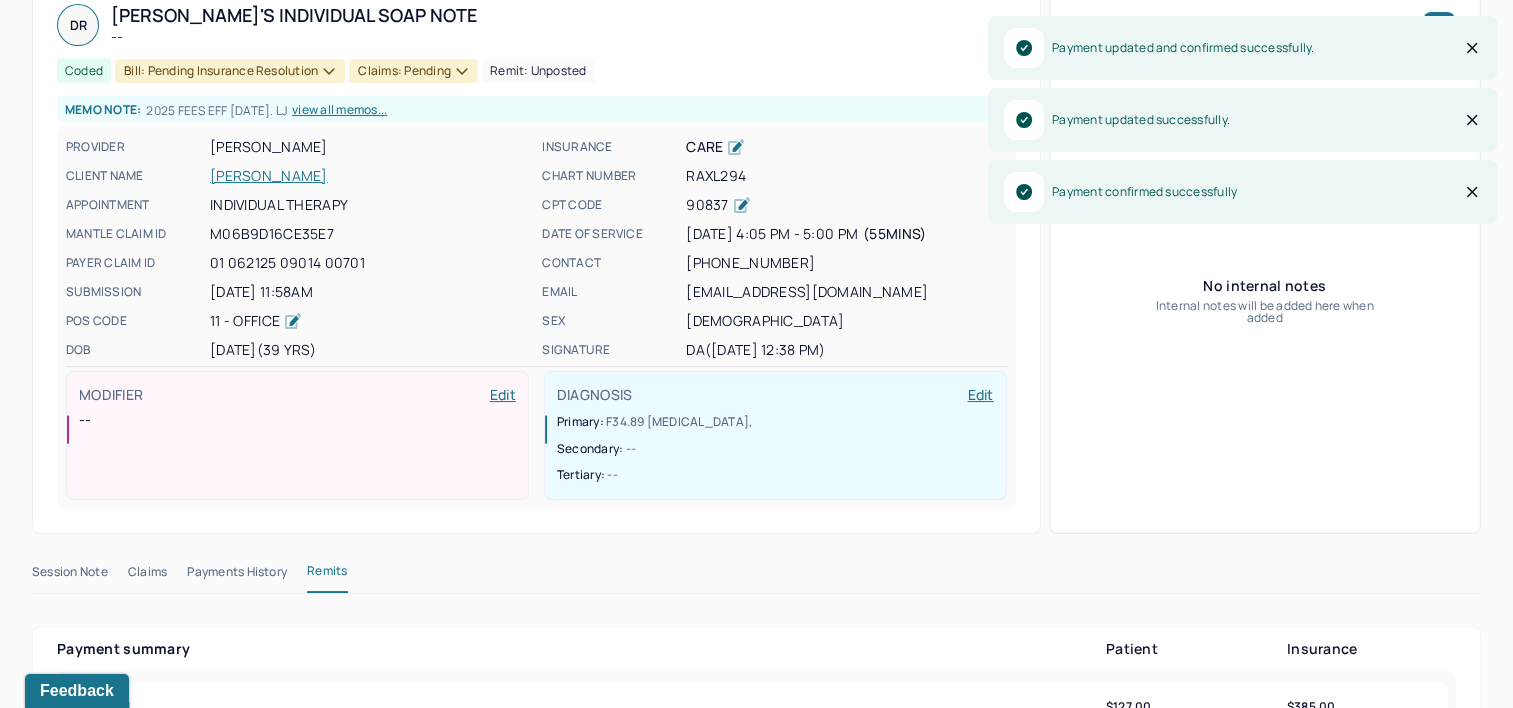 scroll, scrollTop: 0, scrollLeft: 0, axis: both 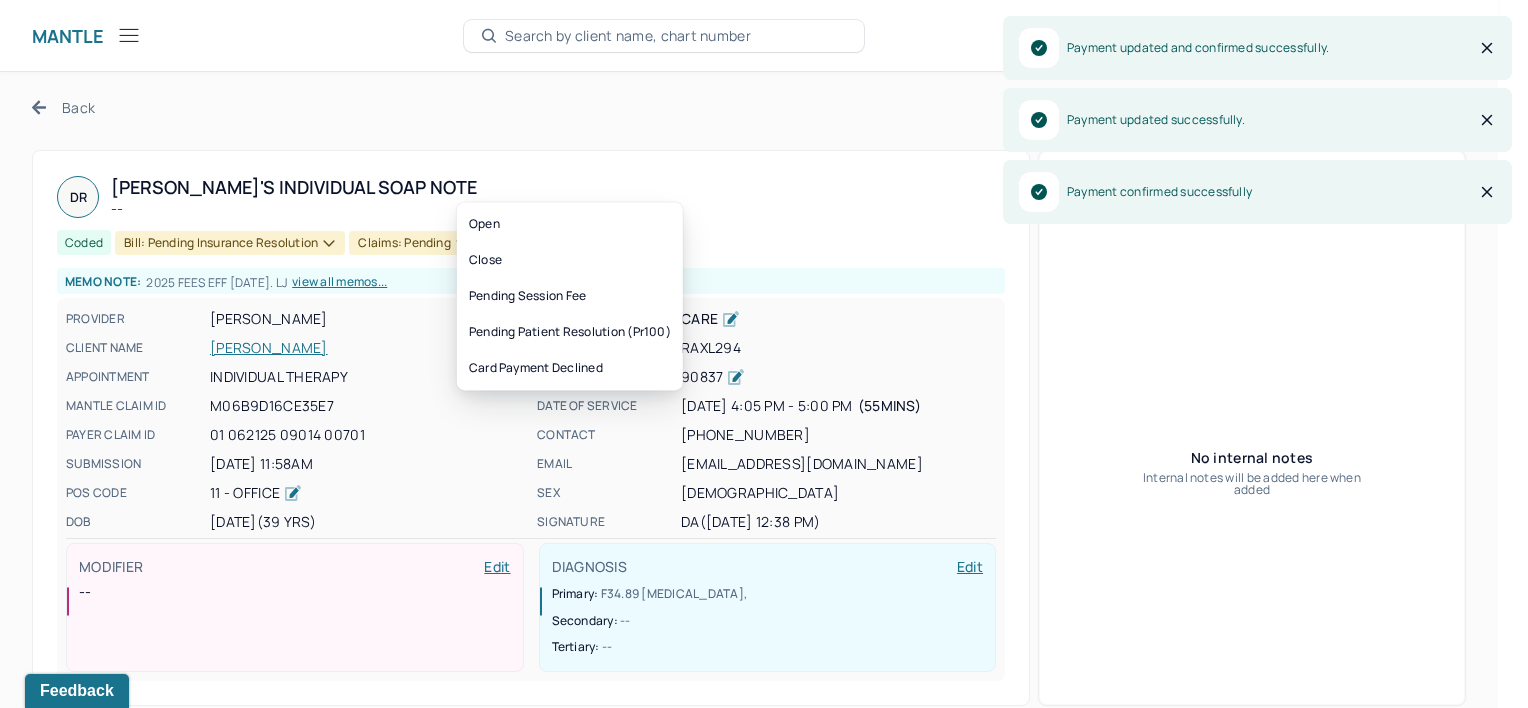 click on "Bill: Pending Insurance Resolution" at bounding box center (230, 243) 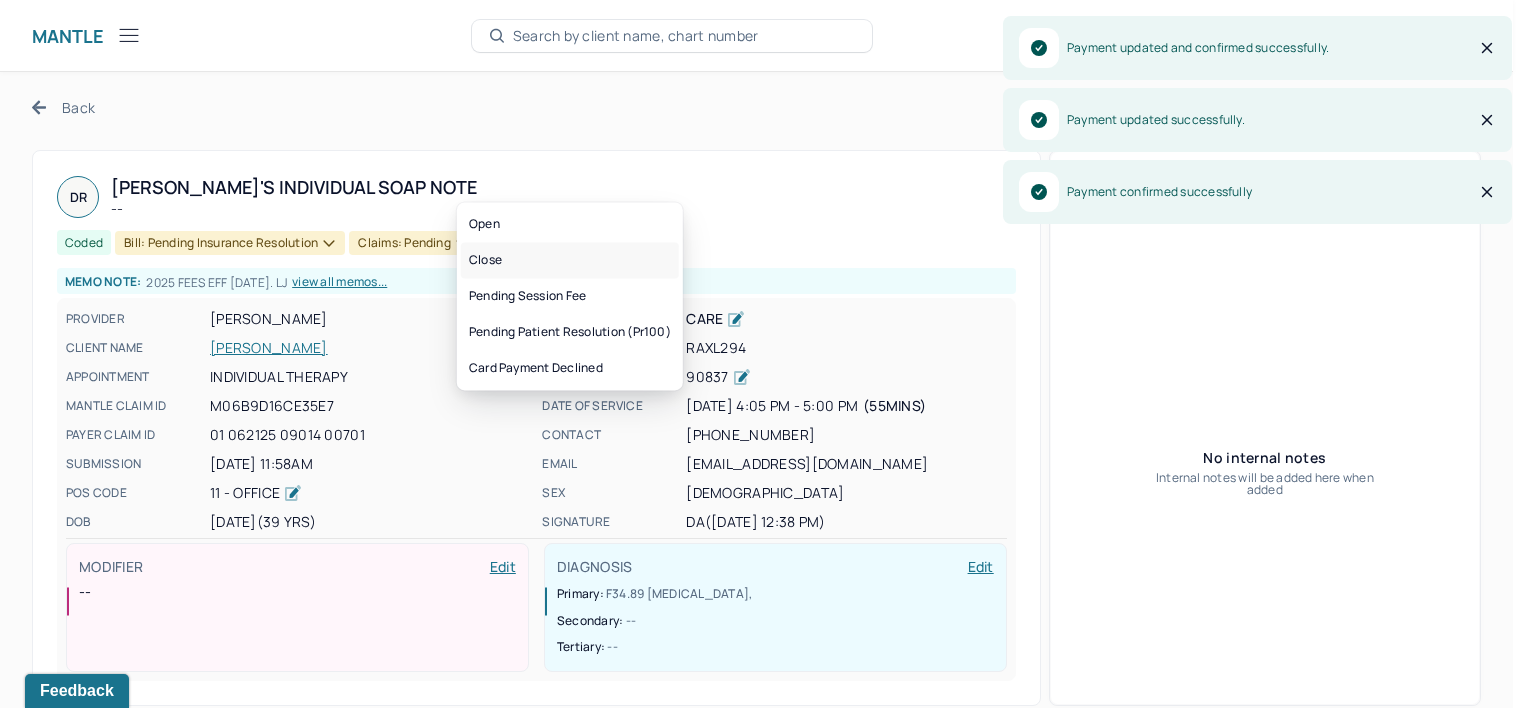 click on "Close" at bounding box center [570, 260] 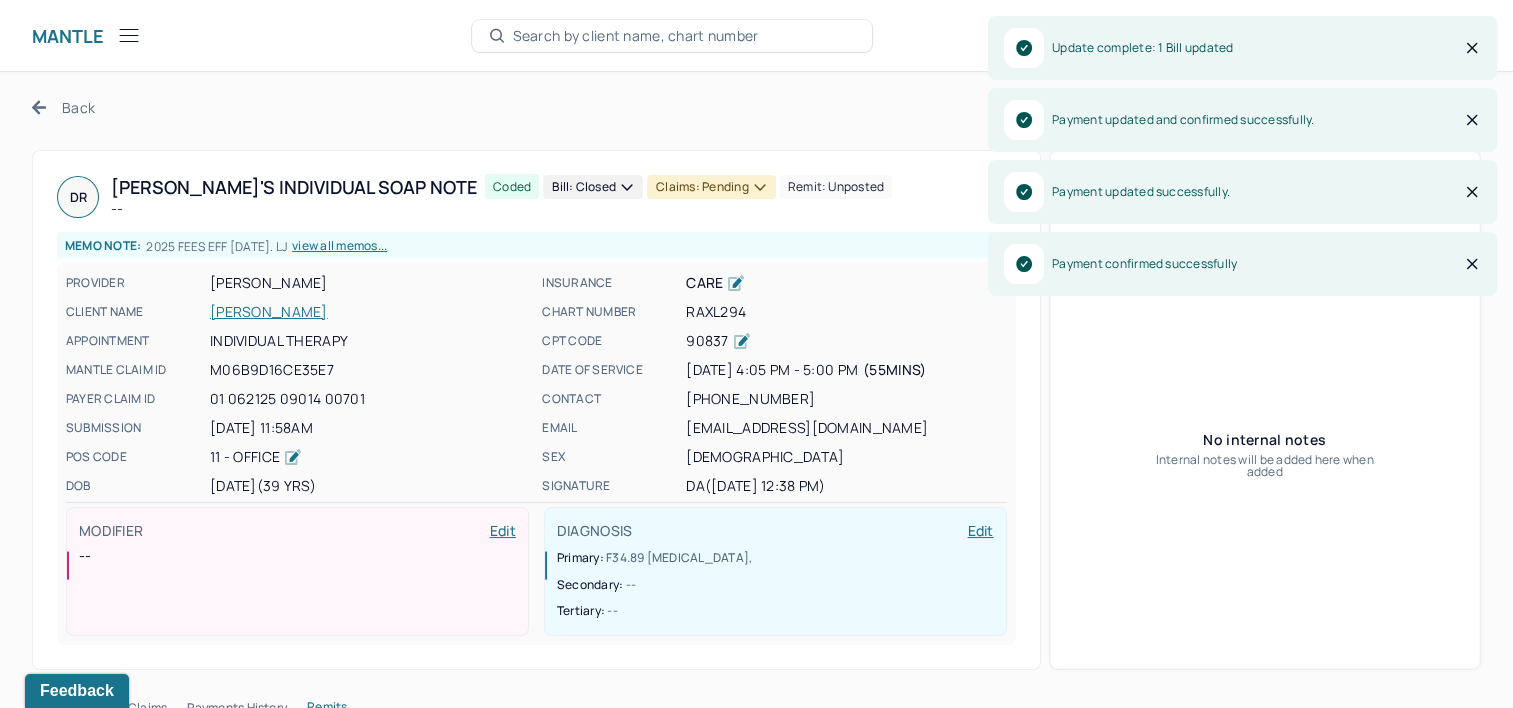 click on "Claims: pending" at bounding box center [711, 187] 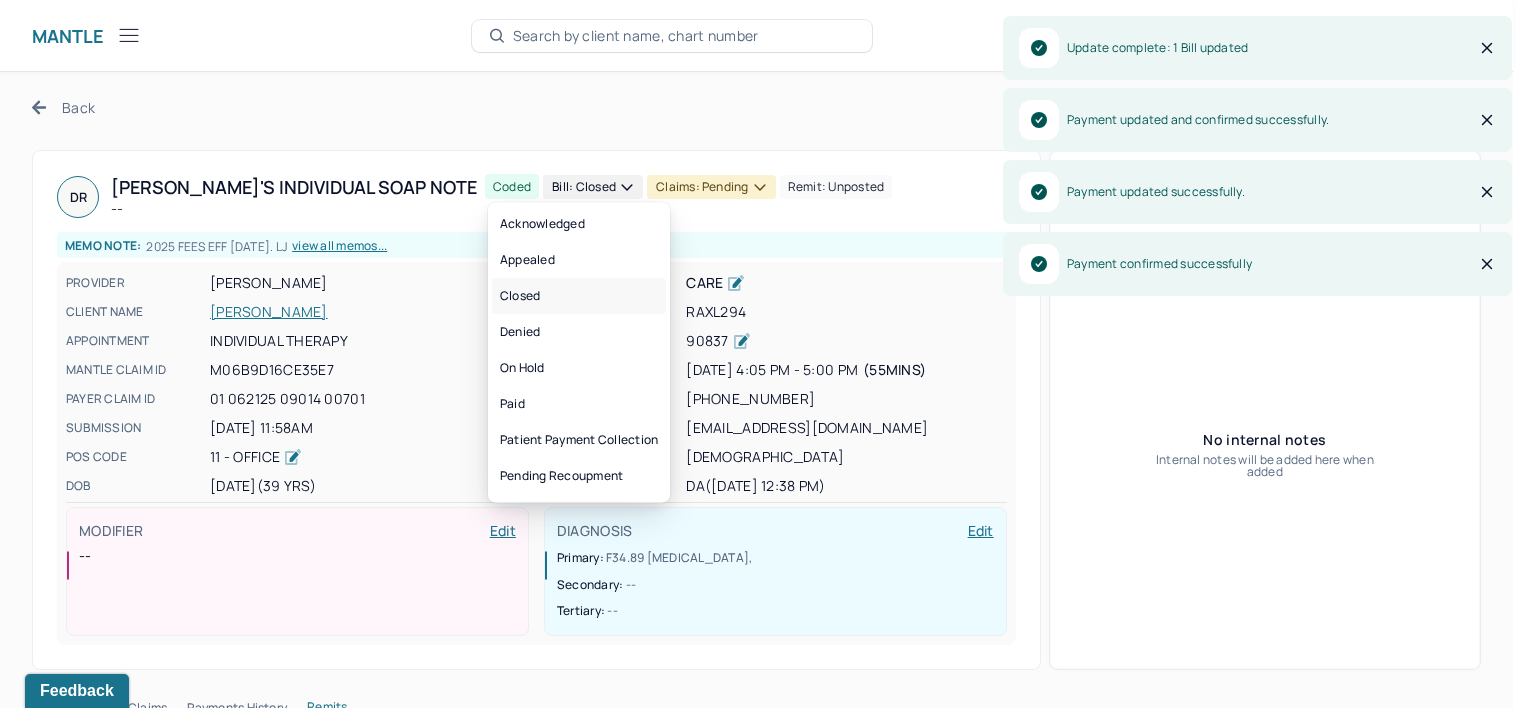 click on "Closed" at bounding box center [579, 296] 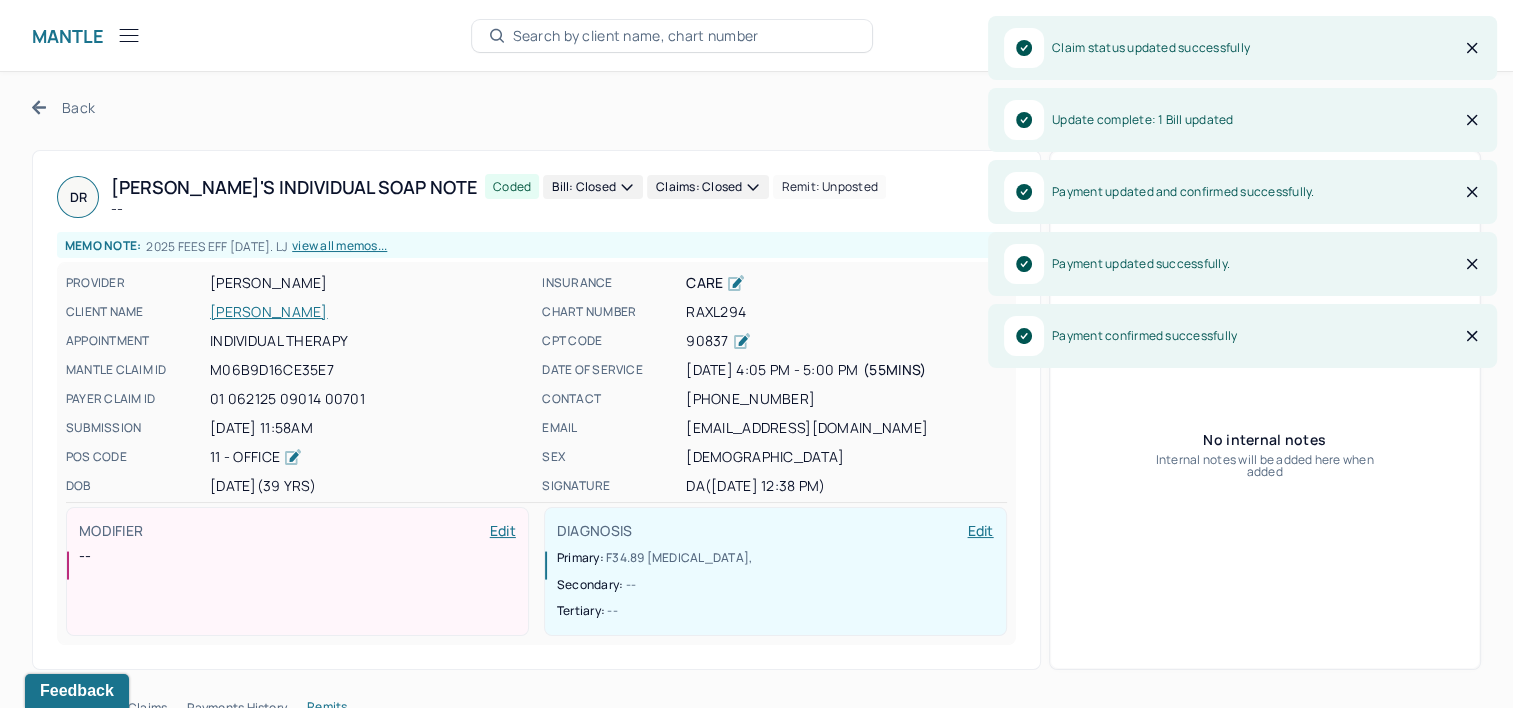 click on "Back" at bounding box center (63, 107) 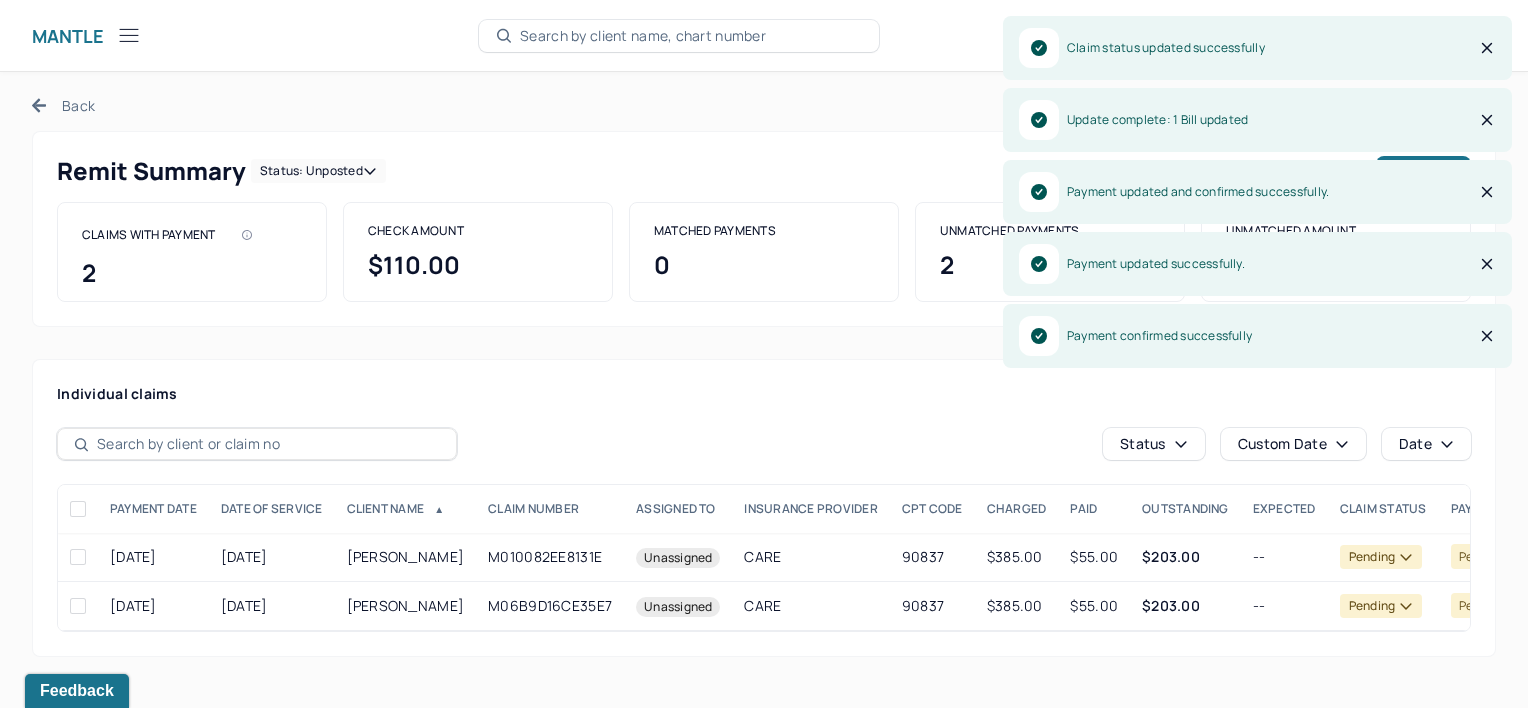 click on "Back" at bounding box center [63, 105] 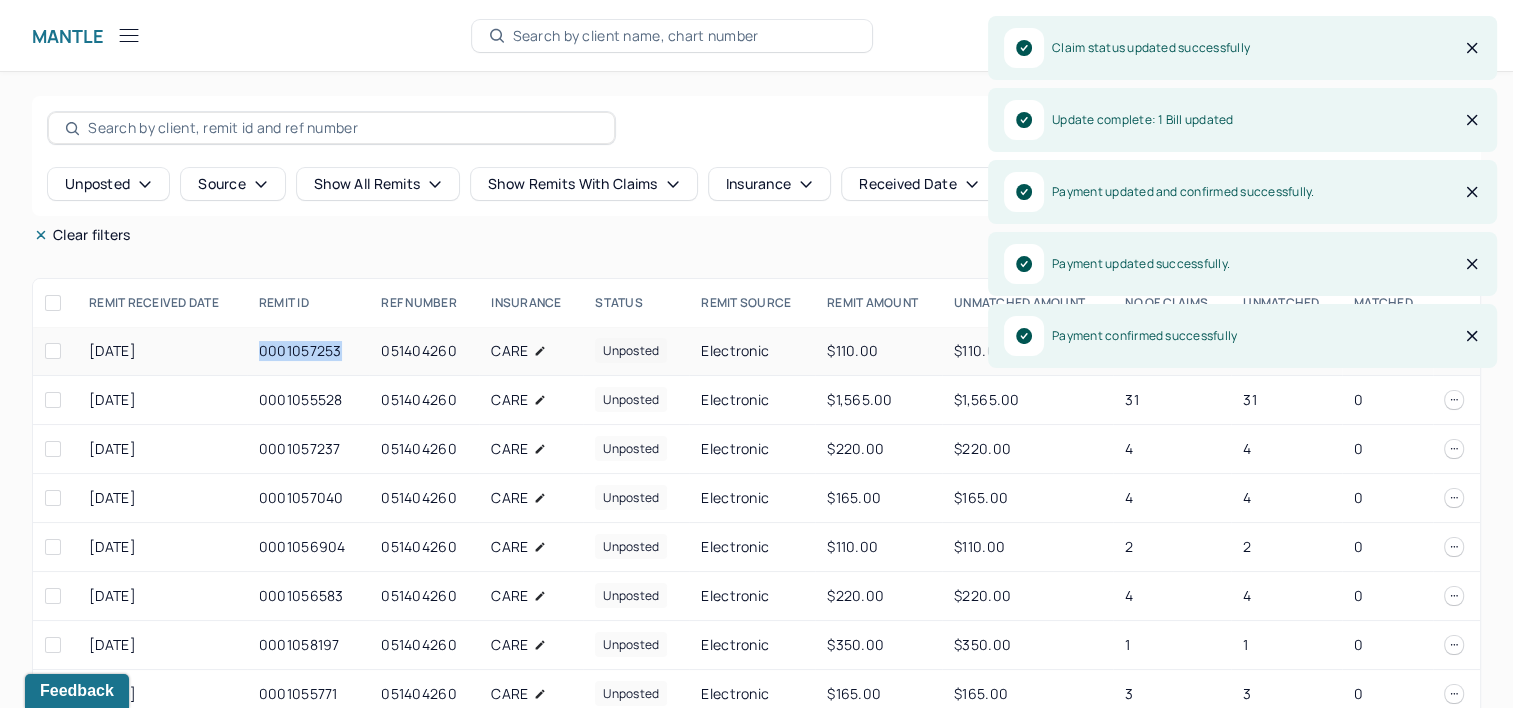 drag, startPoint x: 254, startPoint y: 351, endPoint x: 344, endPoint y: 353, distance: 90.02222 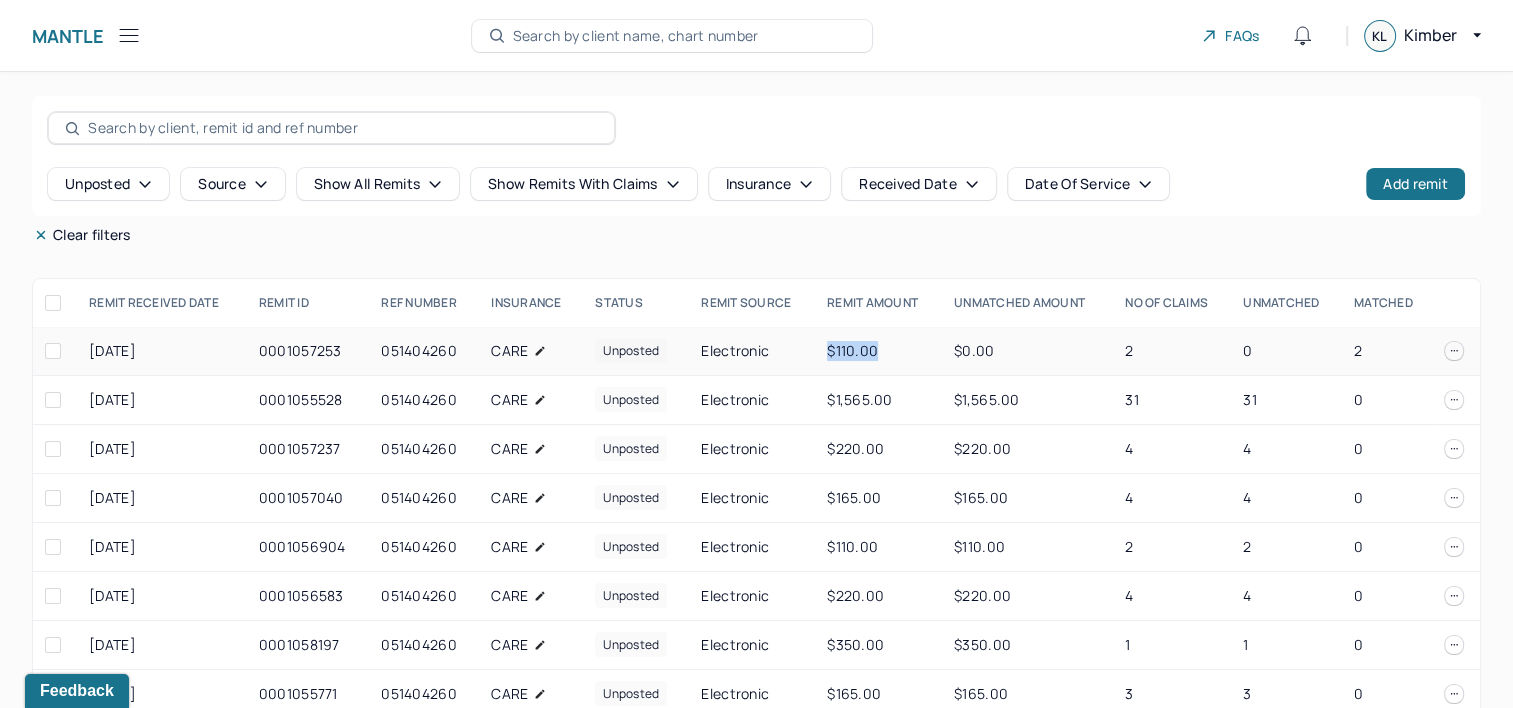 drag, startPoint x: 808, startPoint y: 348, endPoint x: 862, endPoint y: 348, distance: 54 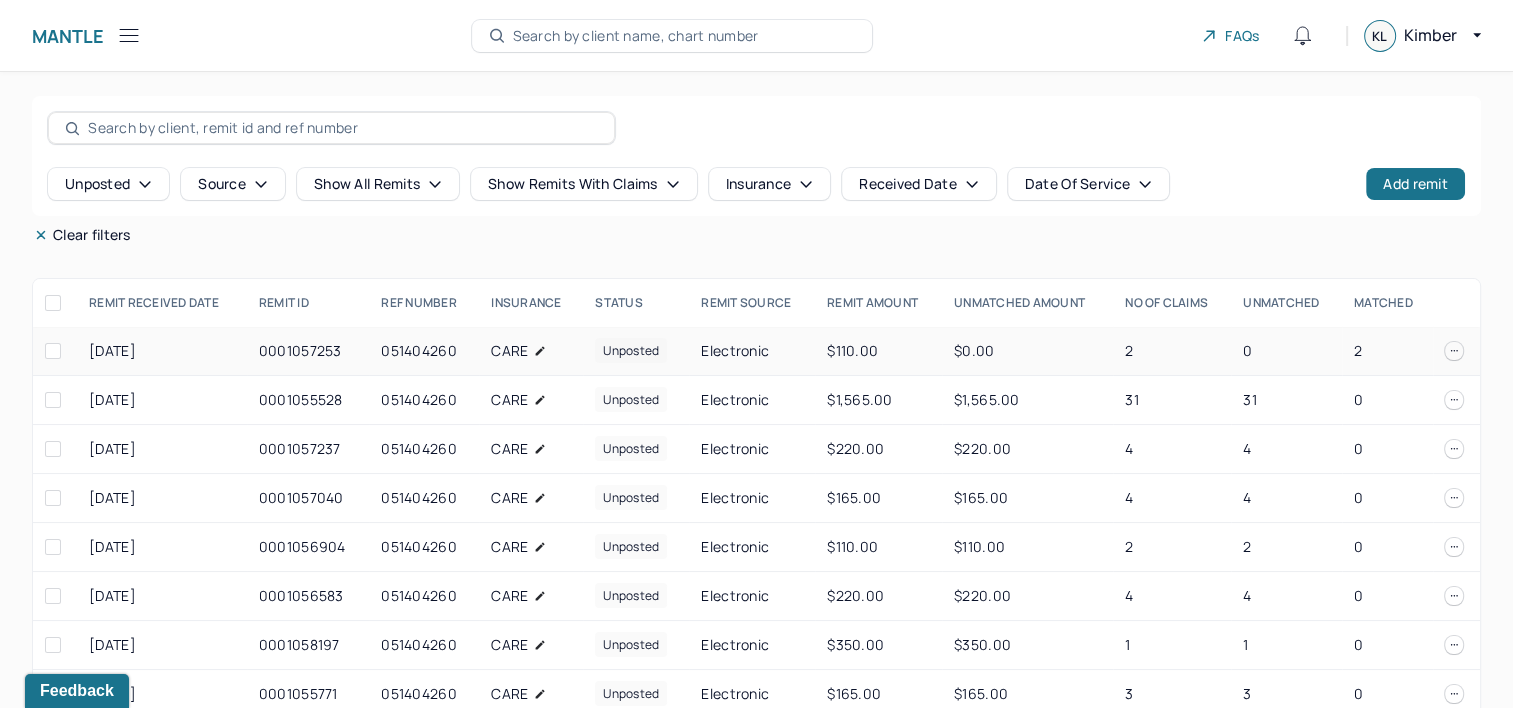 click at bounding box center [55, 351] 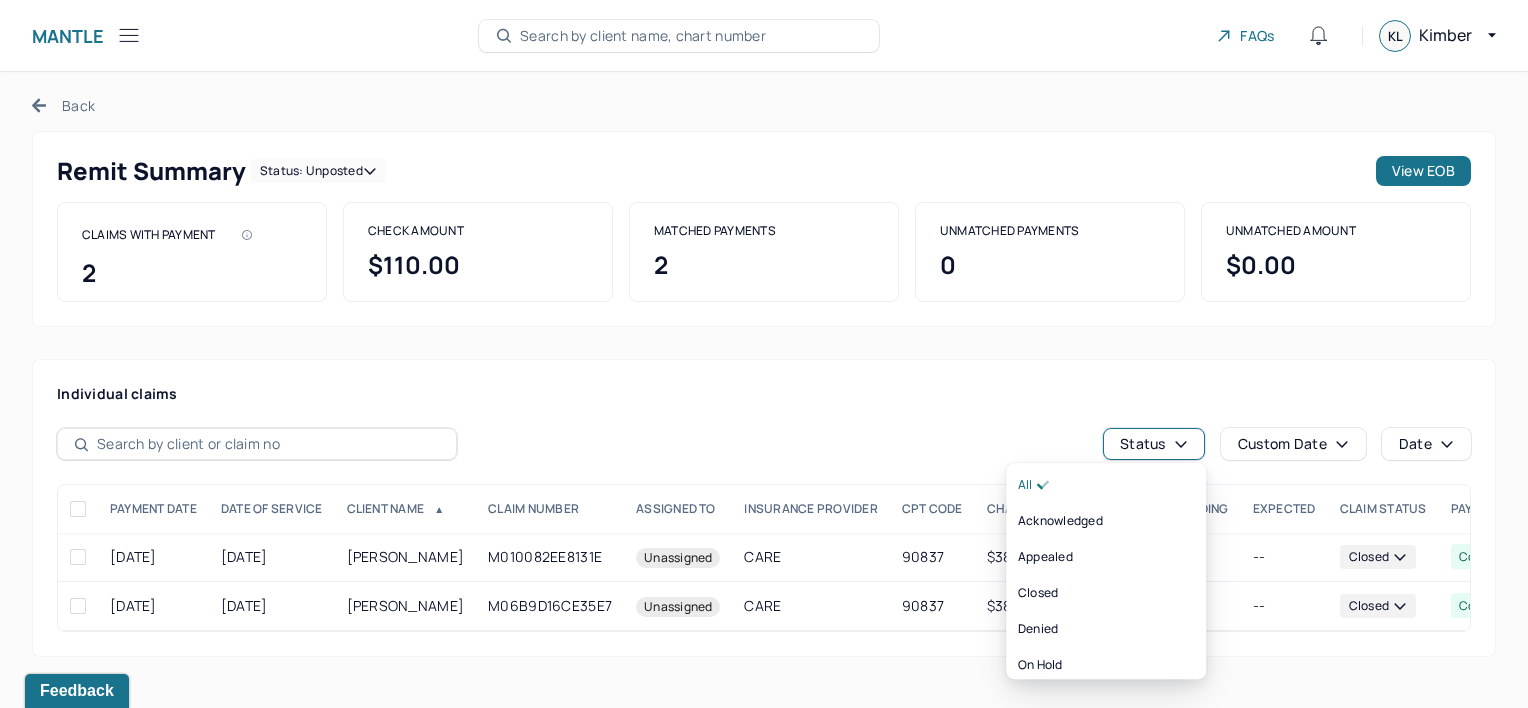 click on "Status" at bounding box center [1154, 444] 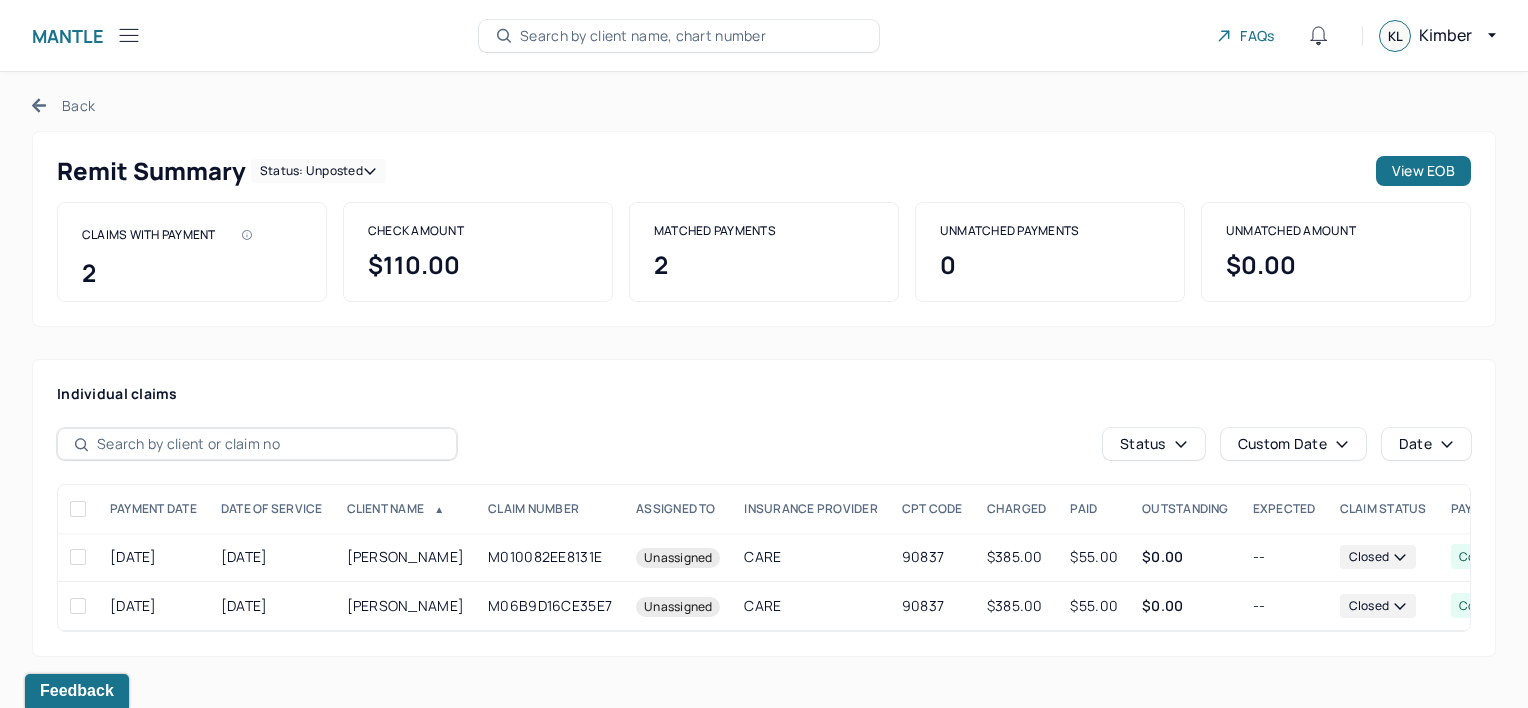 click on "Status" at bounding box center [1154, 444] 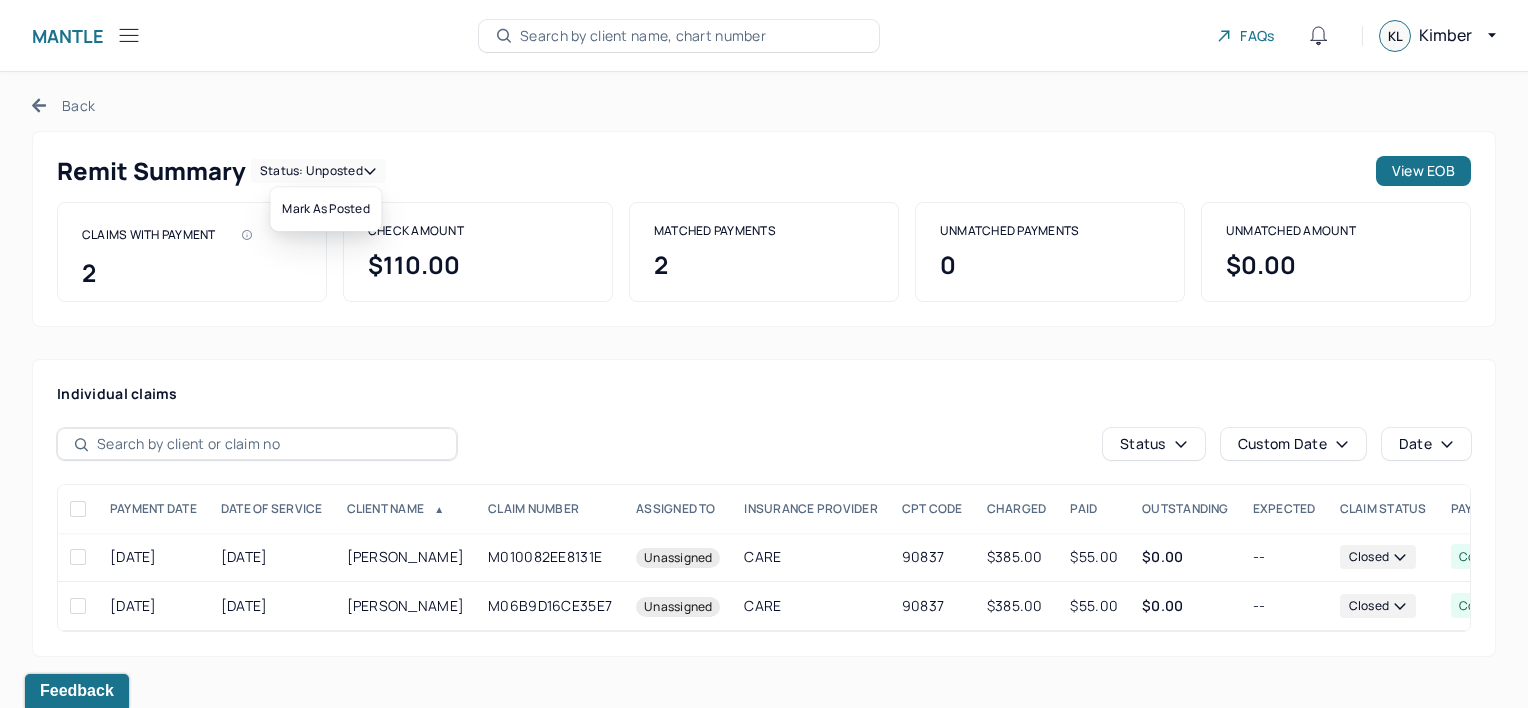 click on "Status: unposted" at bounding box center [318, 171] 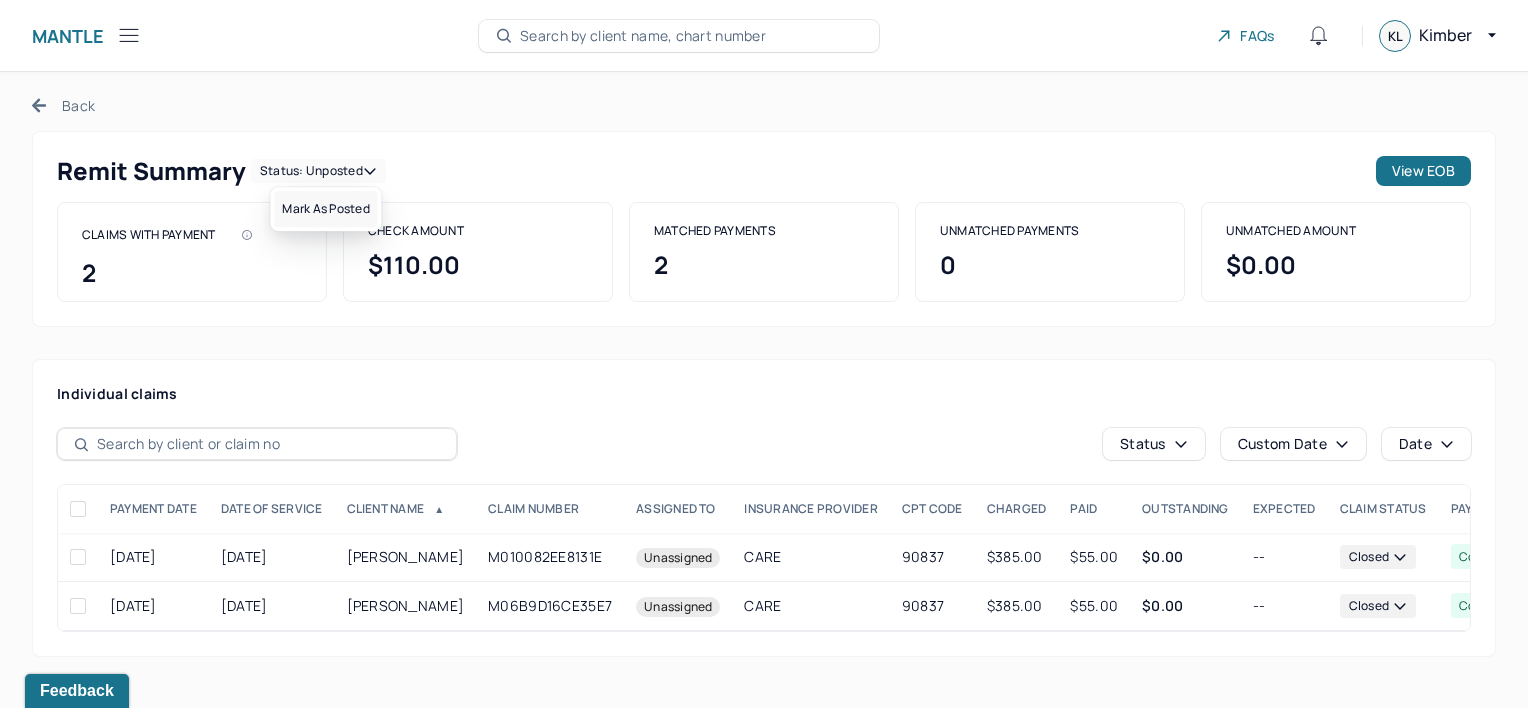 click on "Mark as Posted" at bounding box center [325, 209] 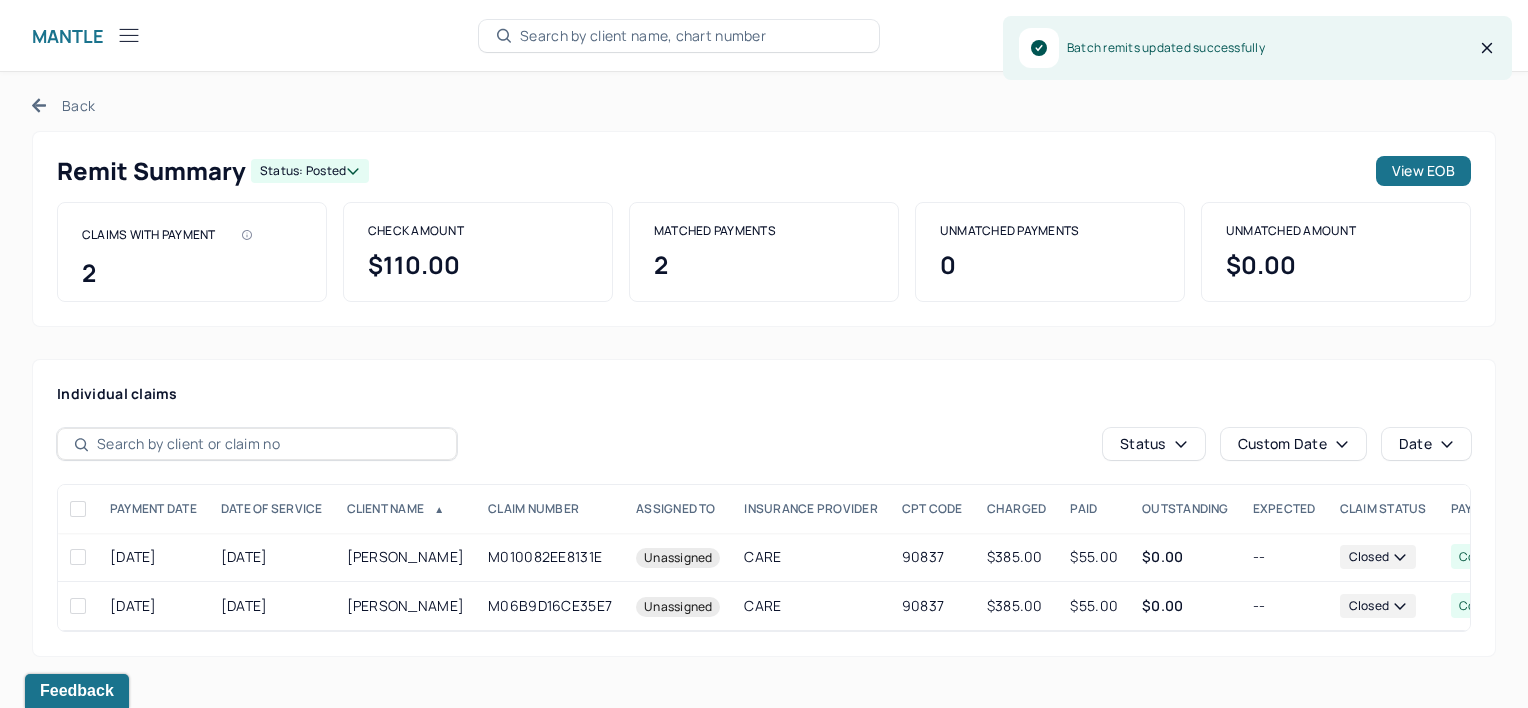 click on "Back" at bounding box center [63, 105] 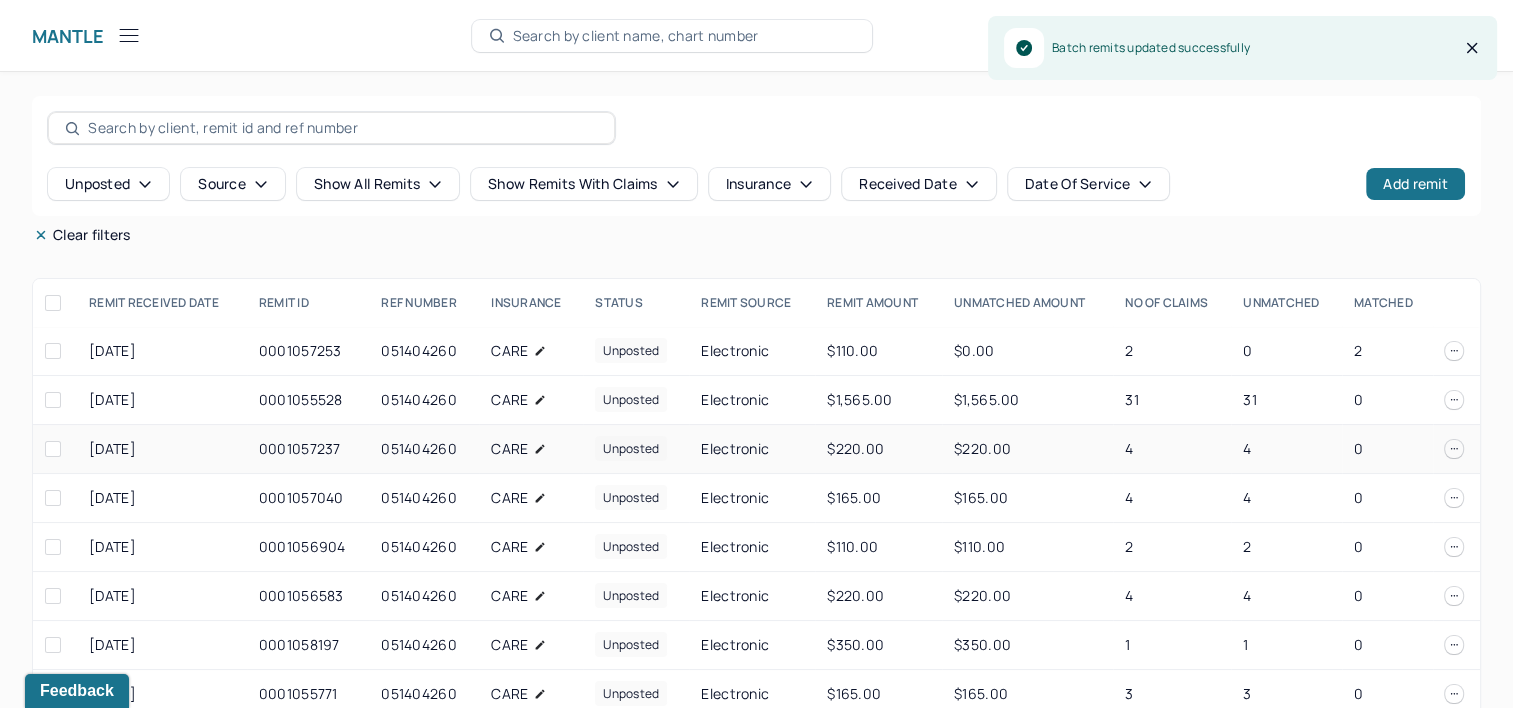 click on "CARE" at bounding box center [531, 449] 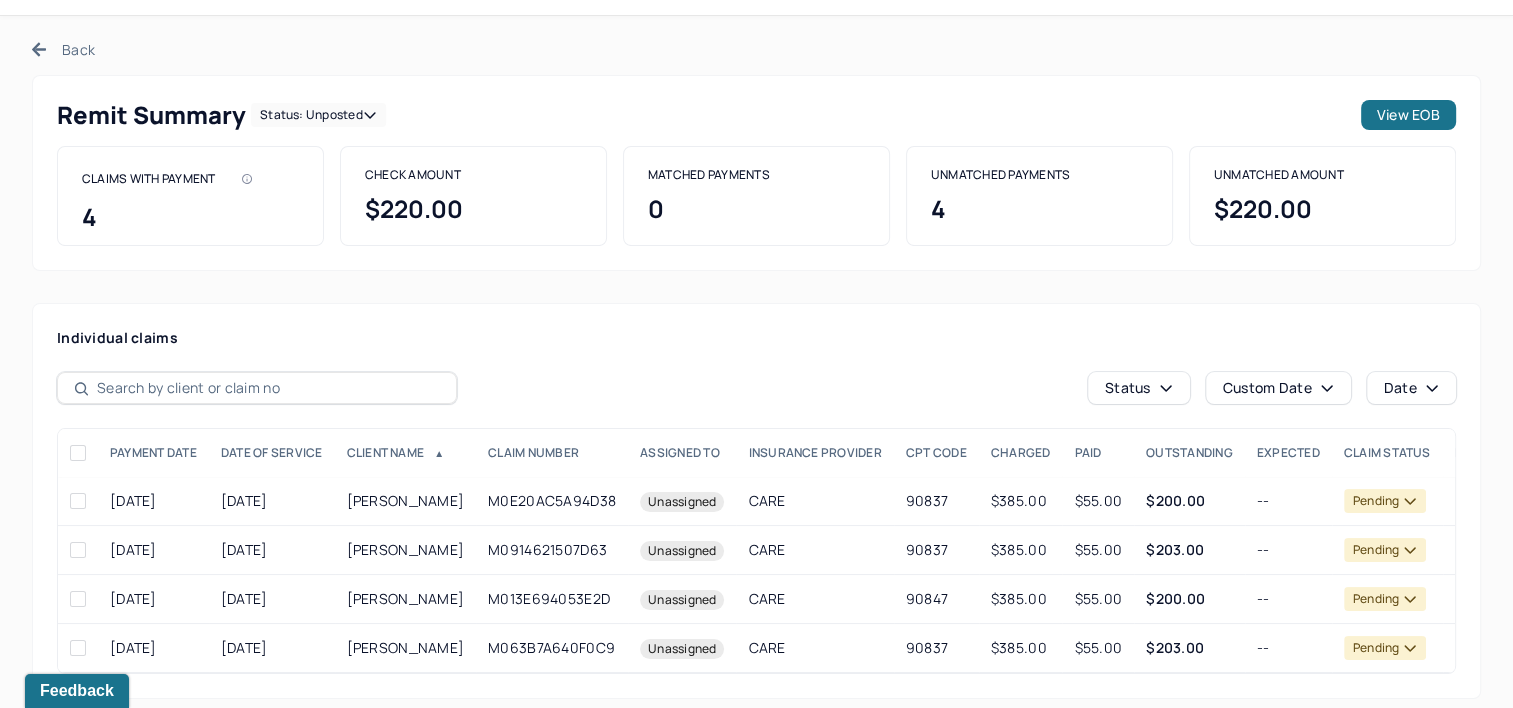 scroll, scrollTop: 84, scrollLeft: 0, axis: vertical 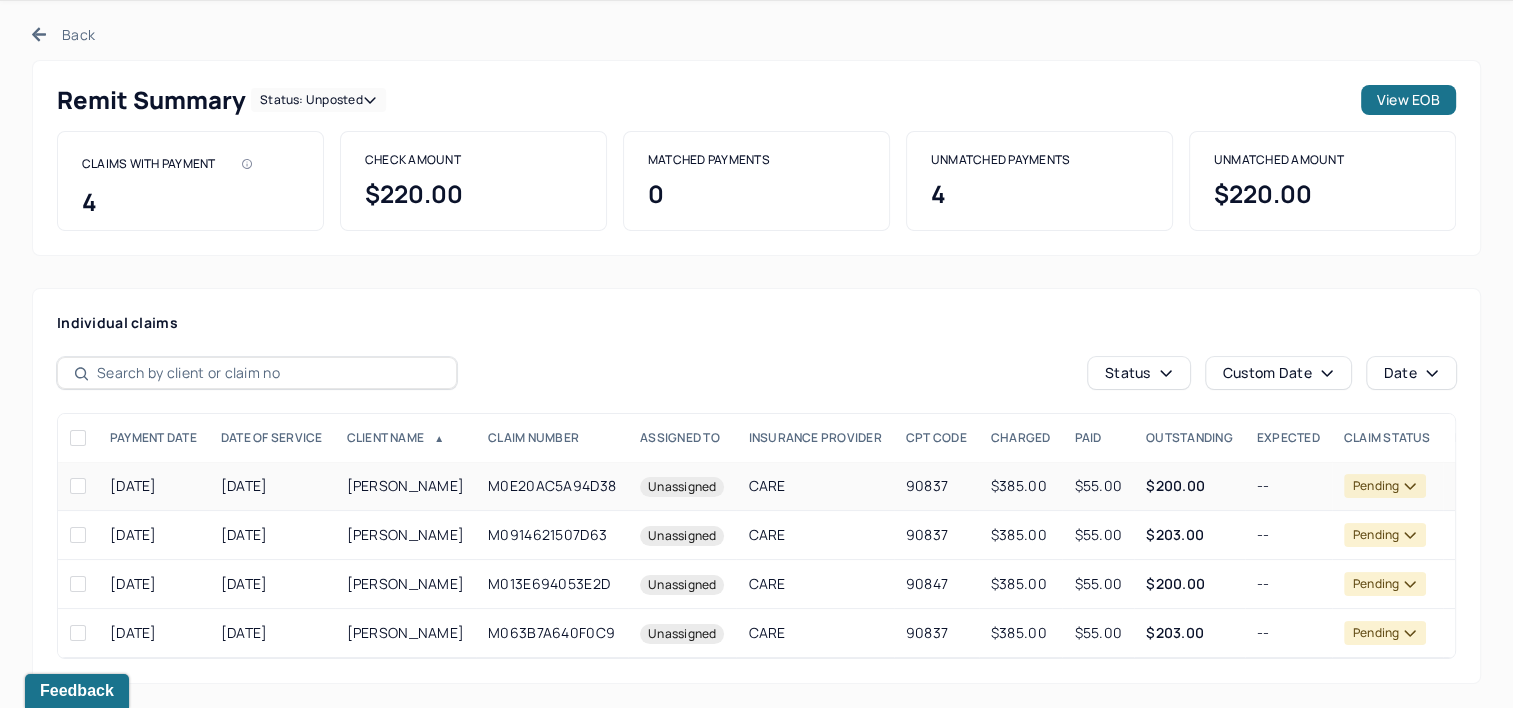 click on "M0E20AC5A94D38" at bounding box center (552, 486) 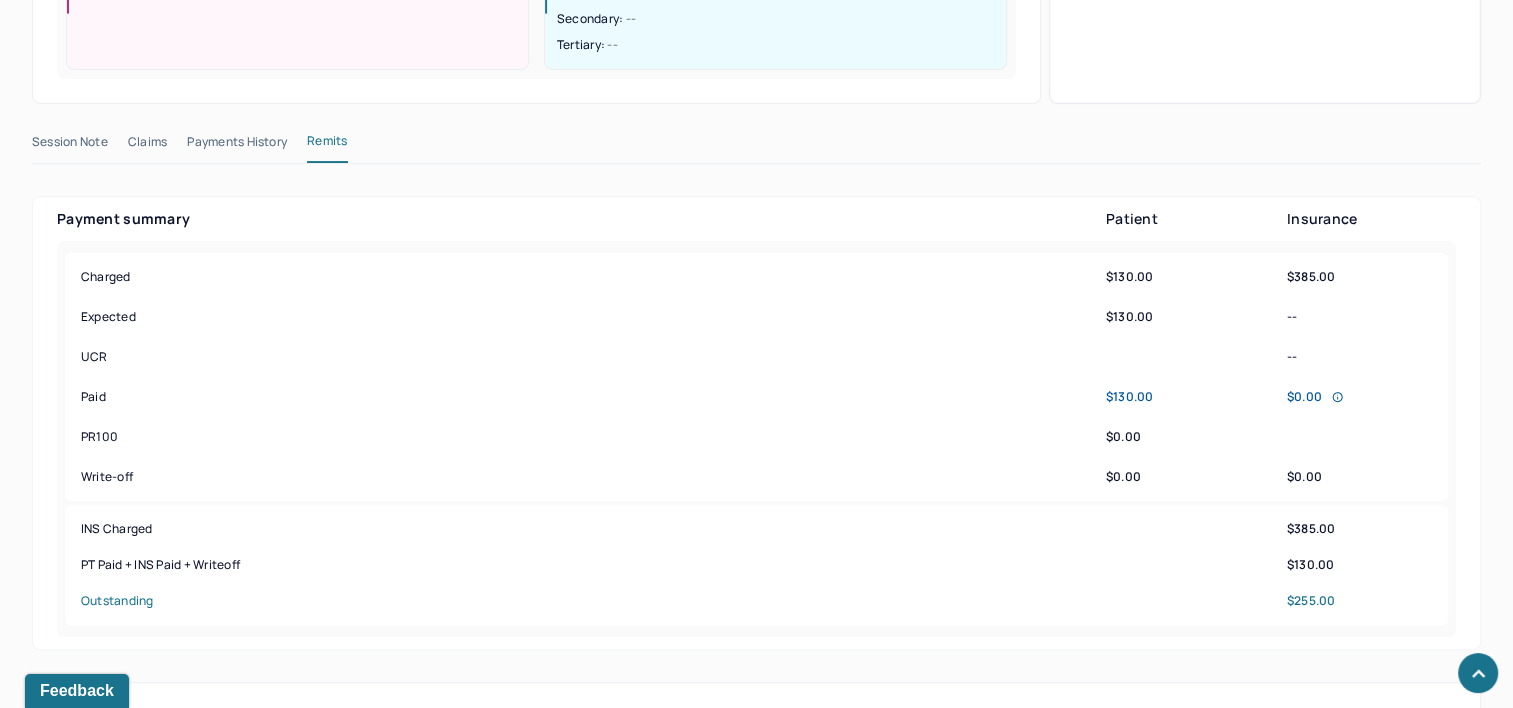 scroll, scrollTop: 884, scrollLeft: 0, axis: vertical 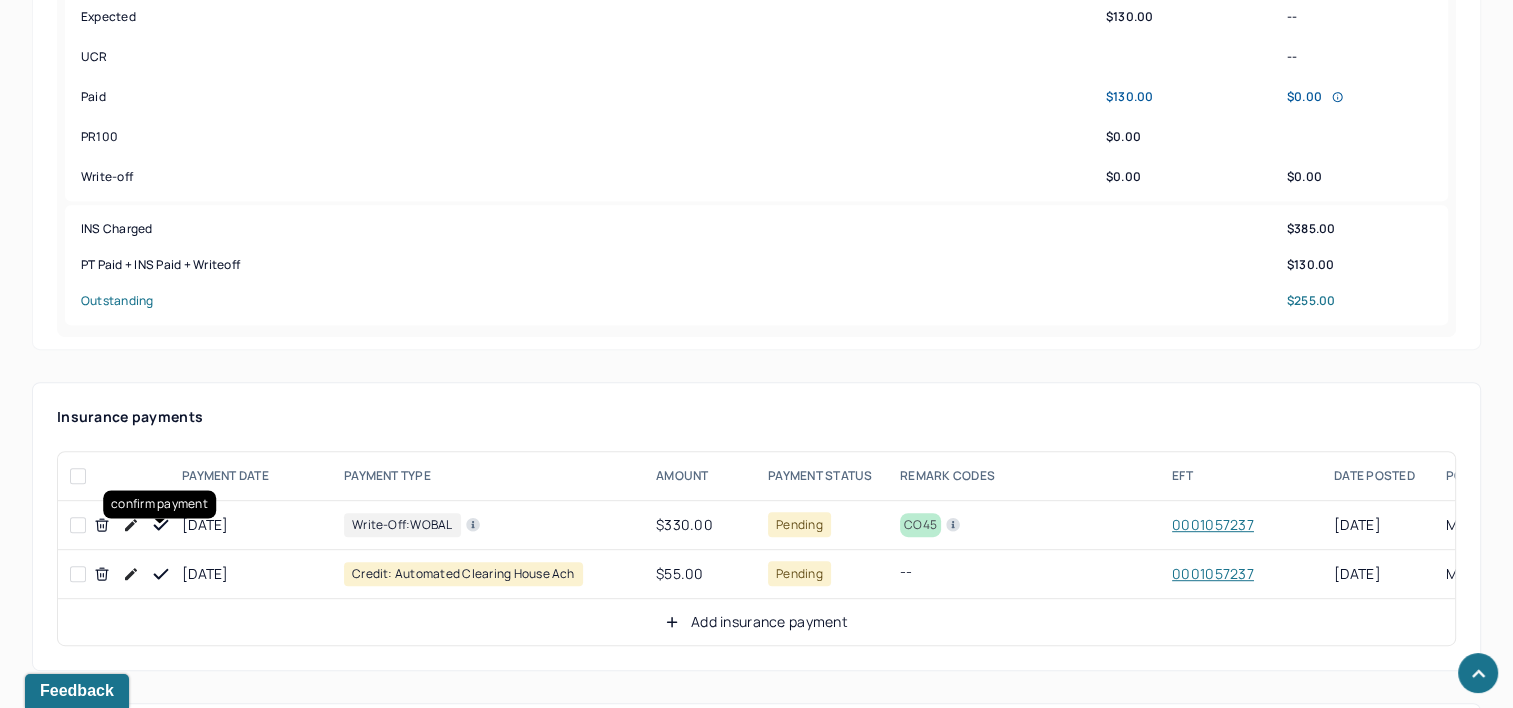 click 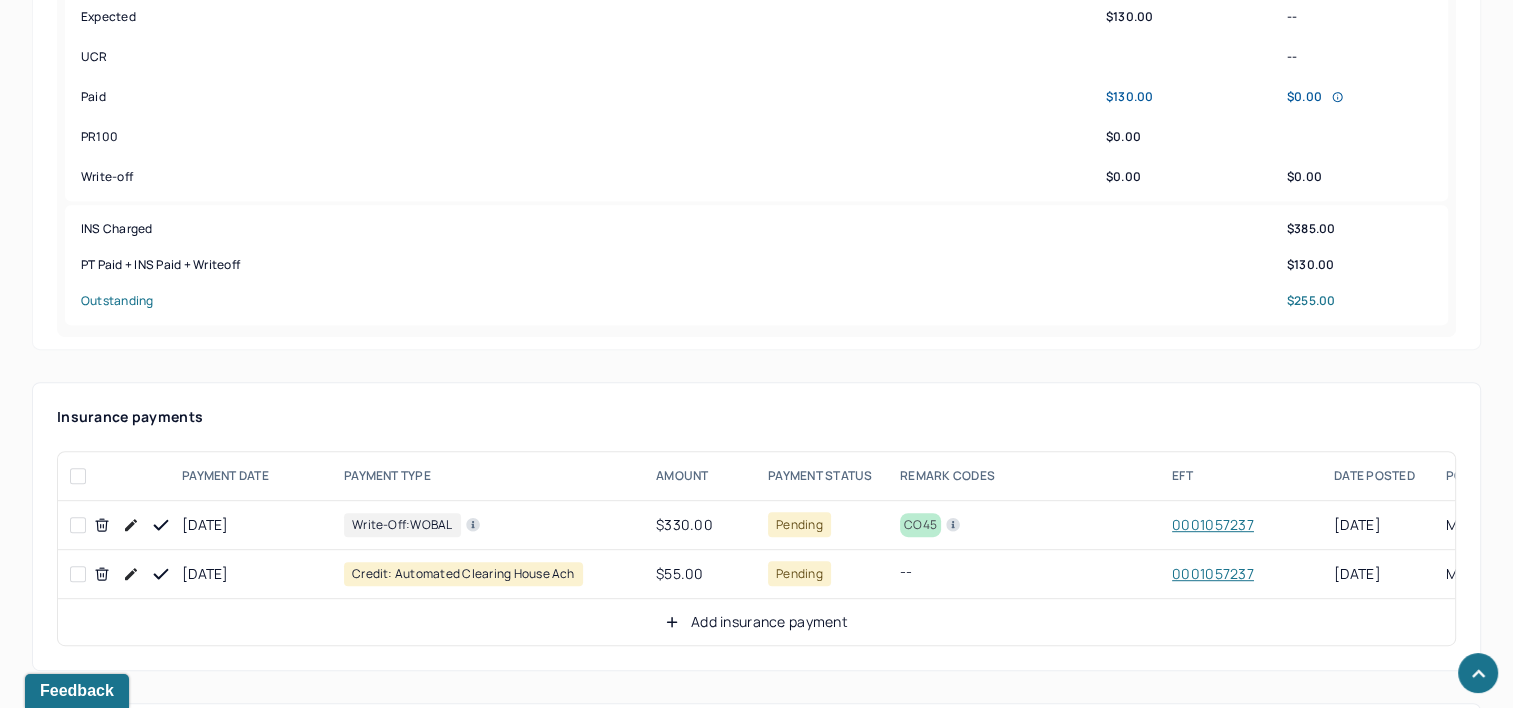 click 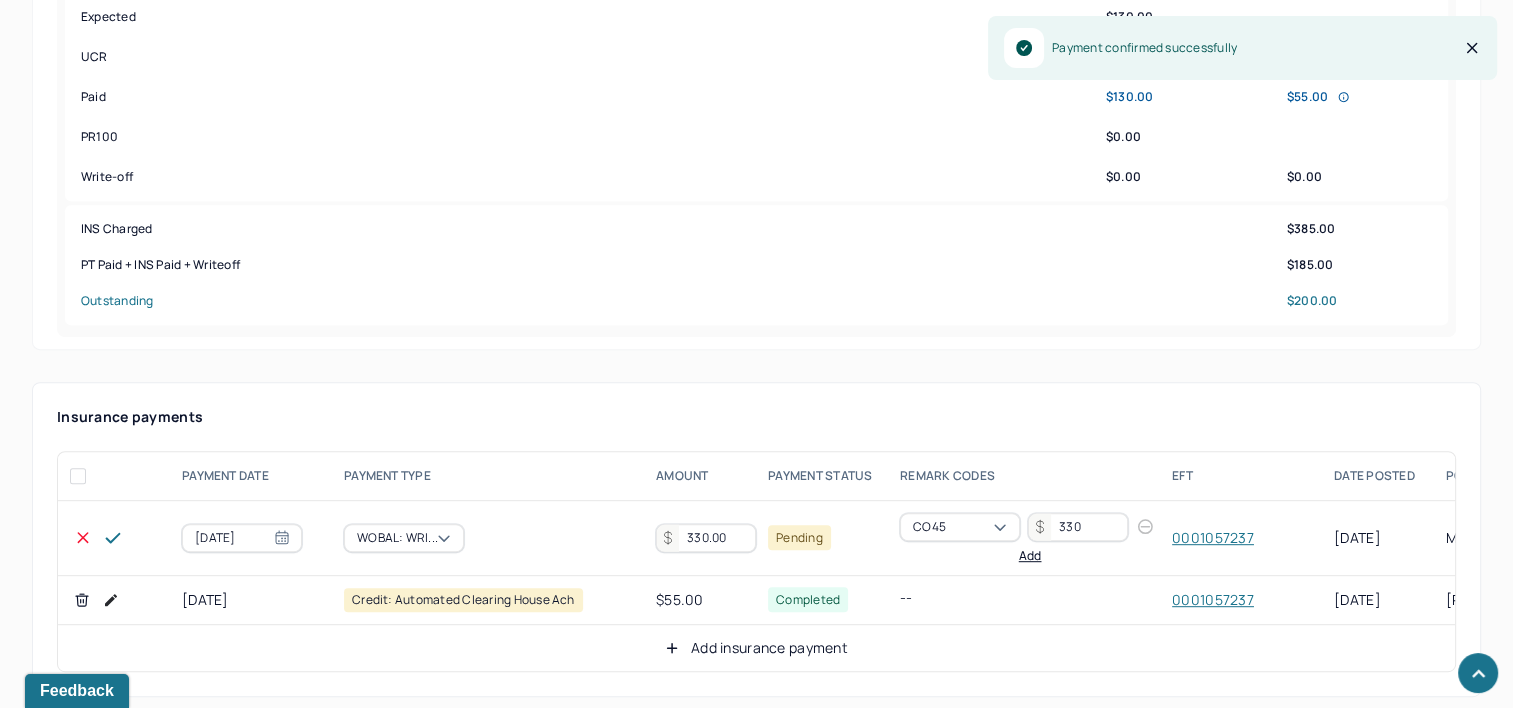 click on "330.00" at bounding box center [706, 538] 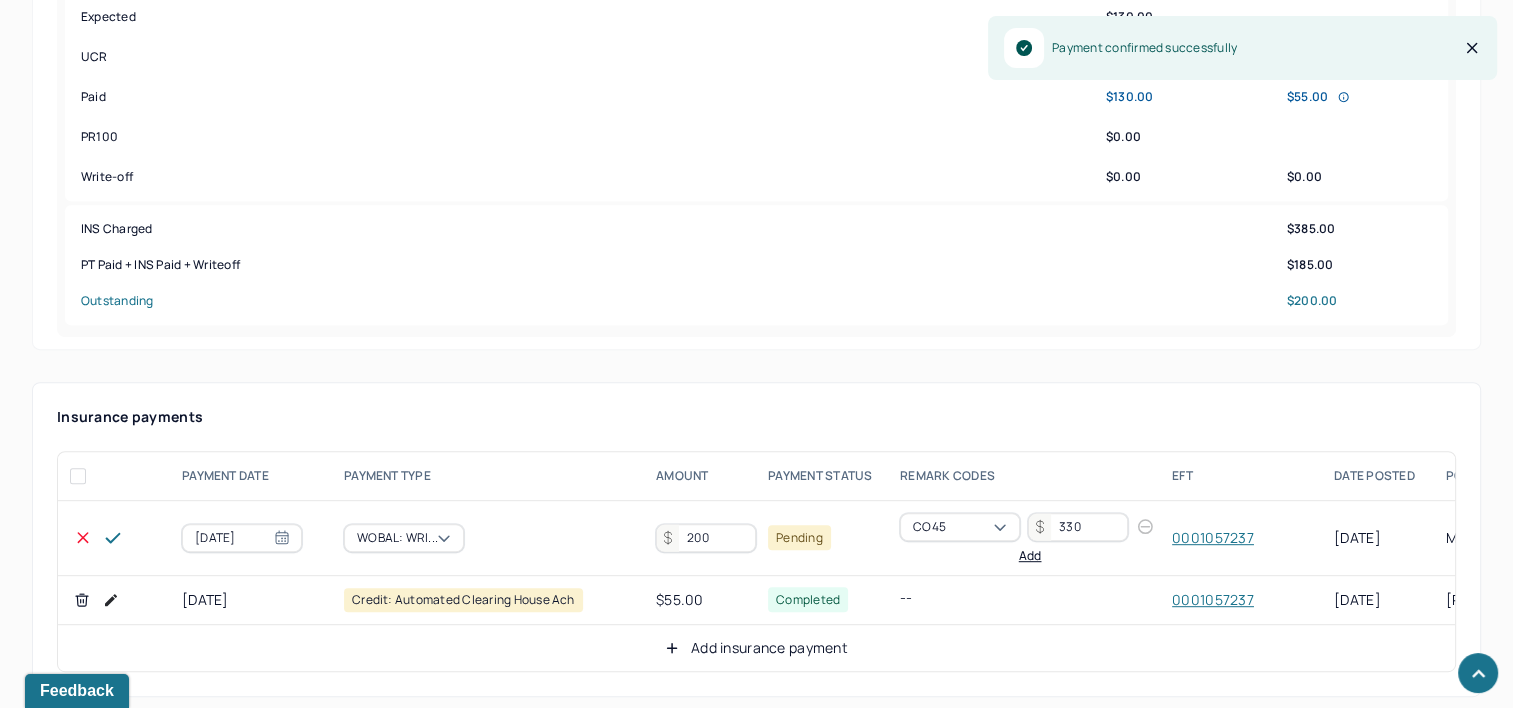 type on "200" 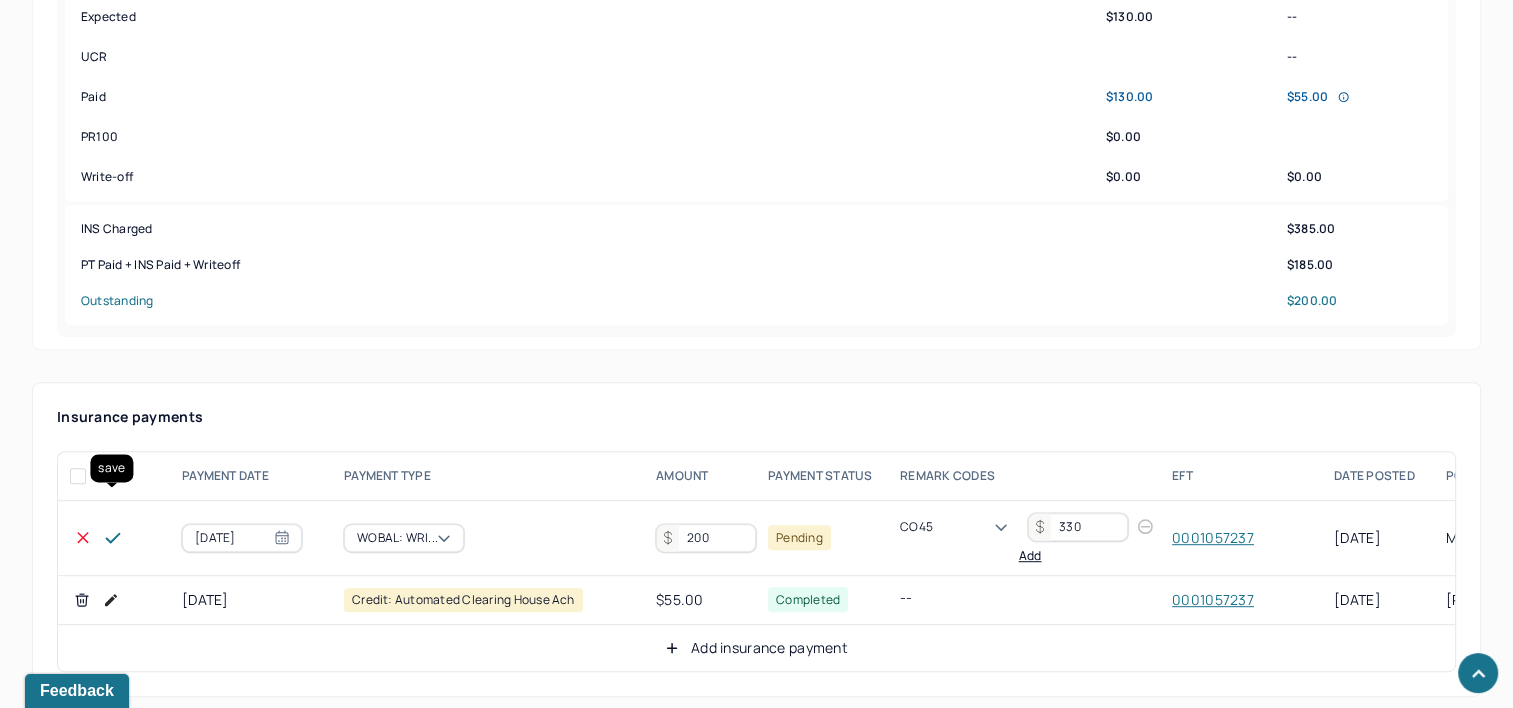 click 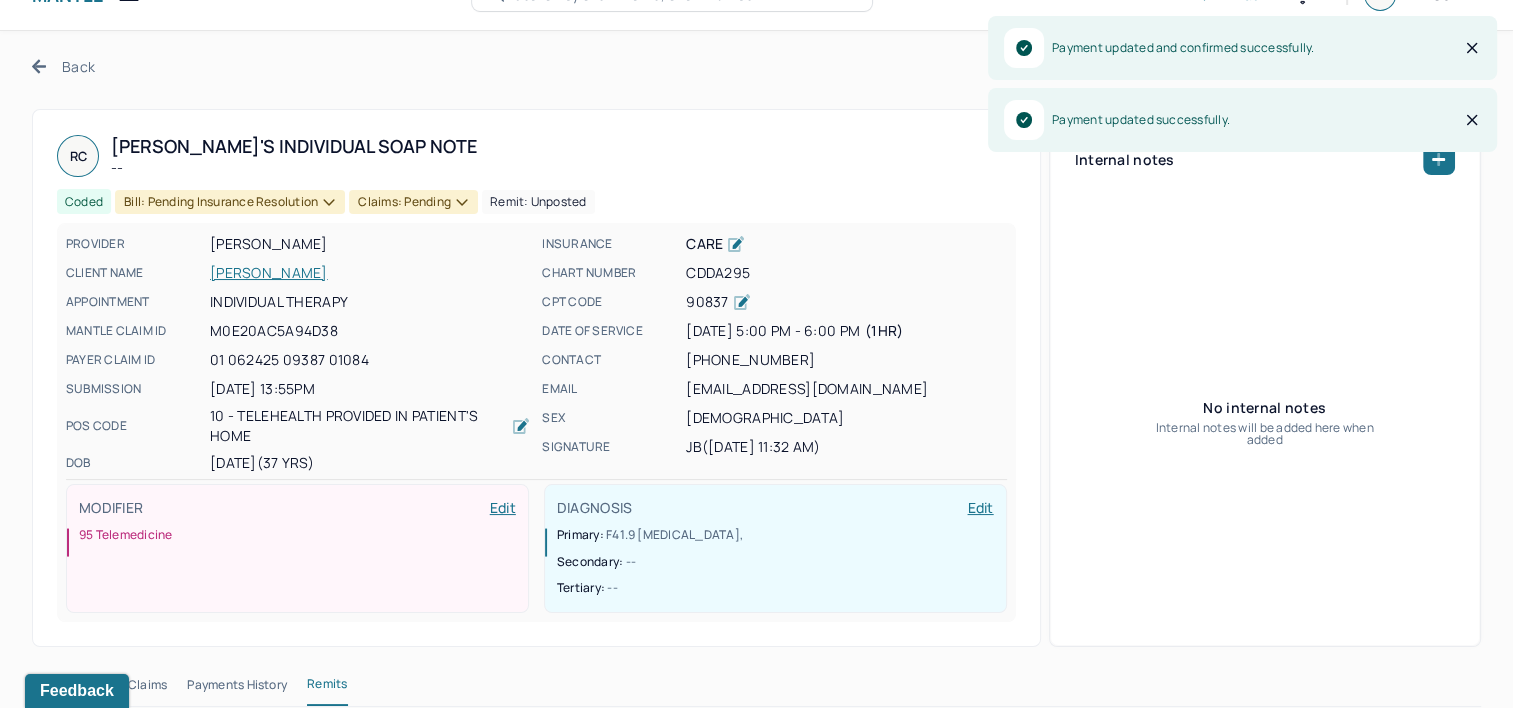 scroll, scrollTop: 0, scrollLeft: 0, axis: both 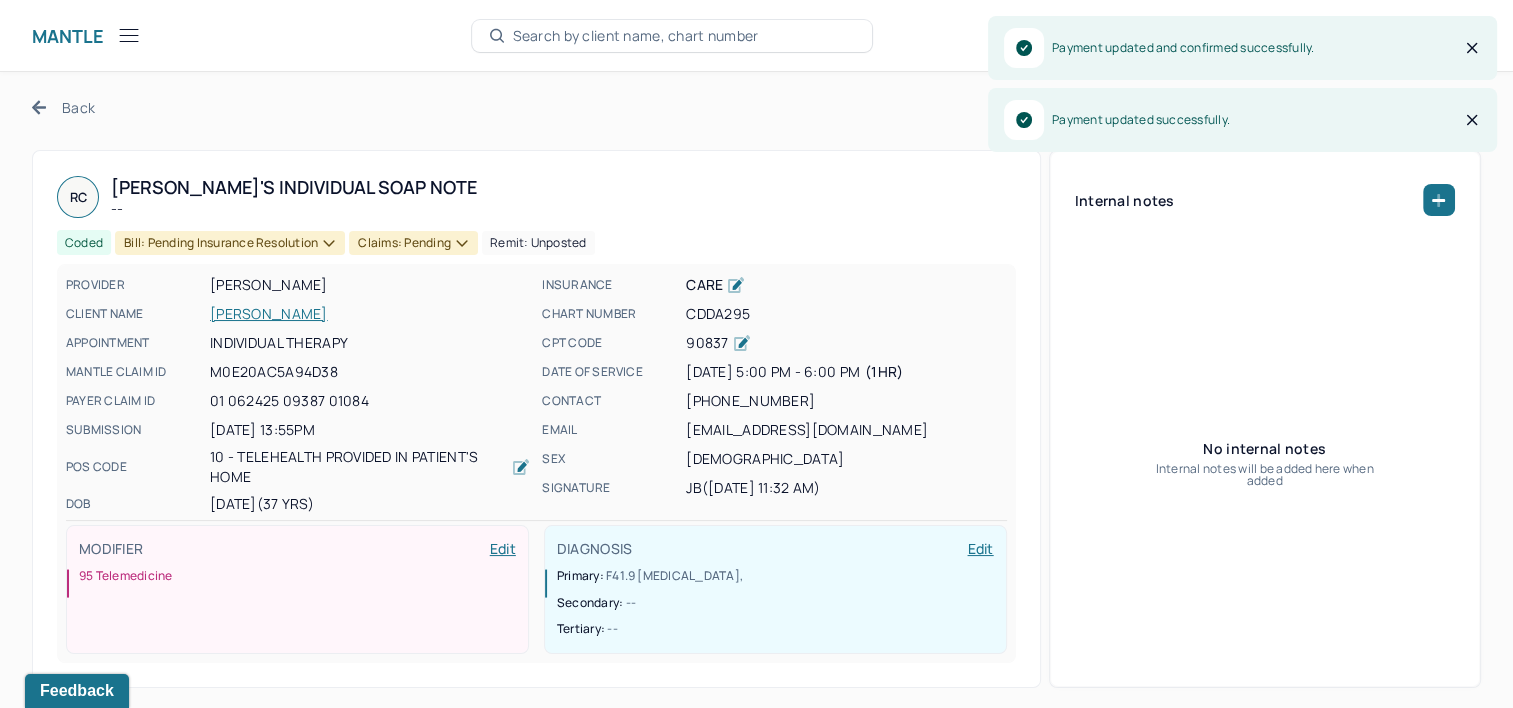 click on "Bill: Pending Insurance Resolution" at bounding box center [230, 243] 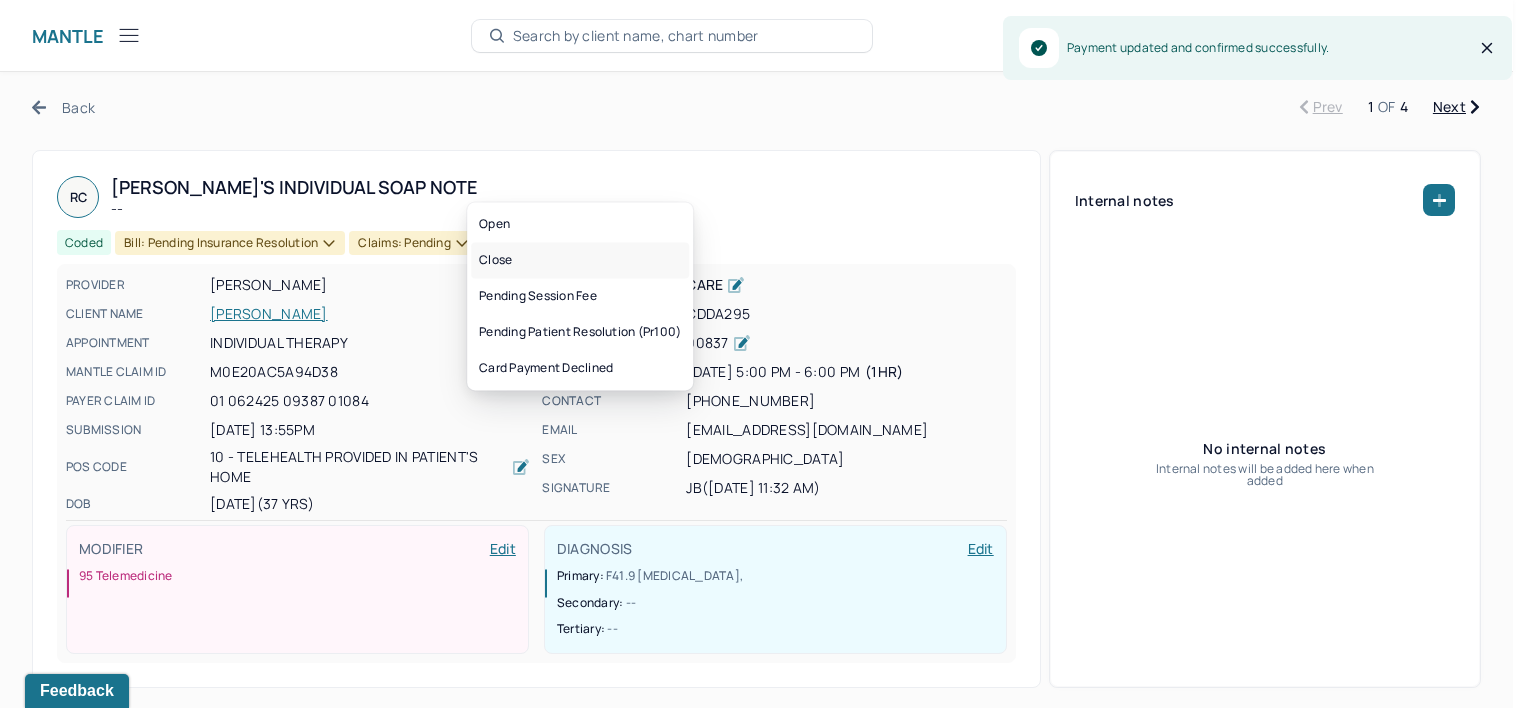 click on "Close" at bounding box center [580, 260] 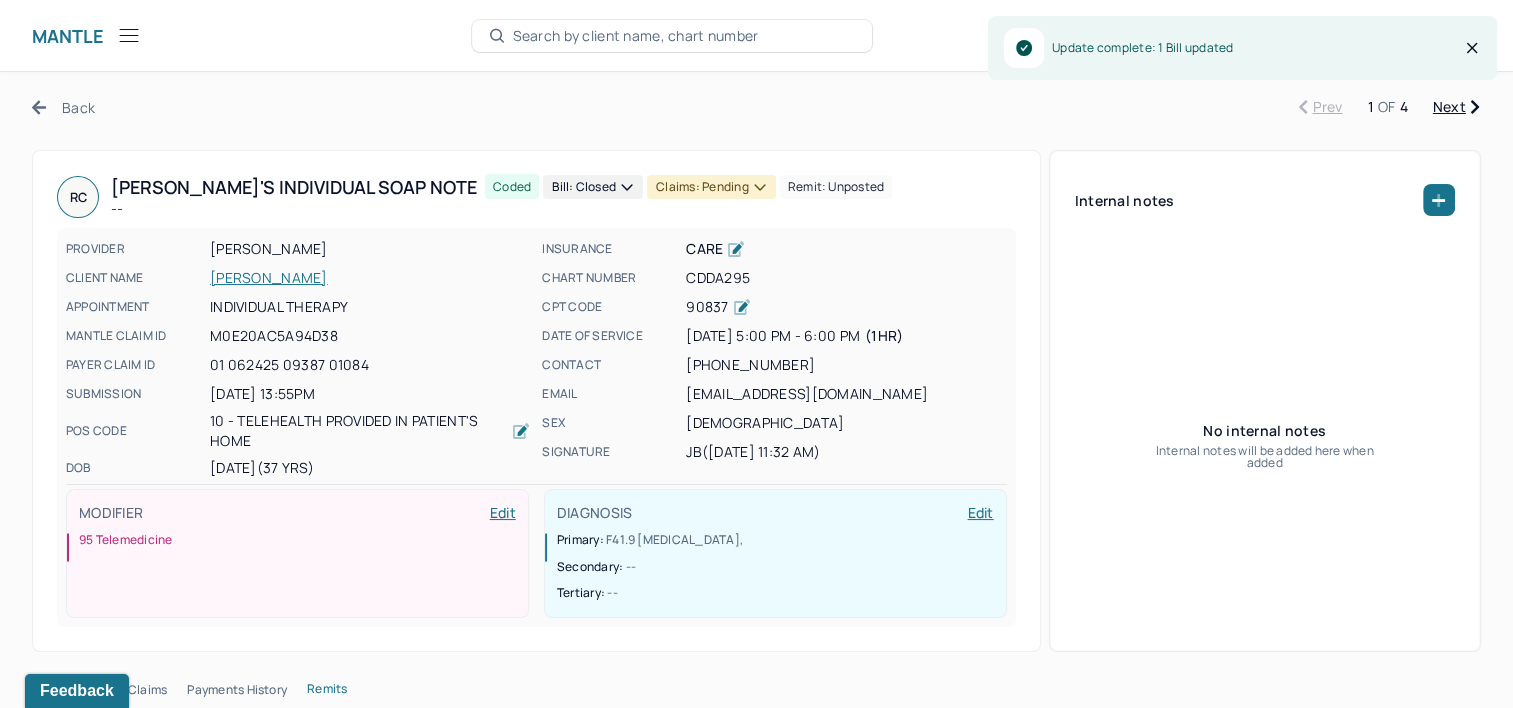 click on "Claims: pending" at bounding box center [711, 187] 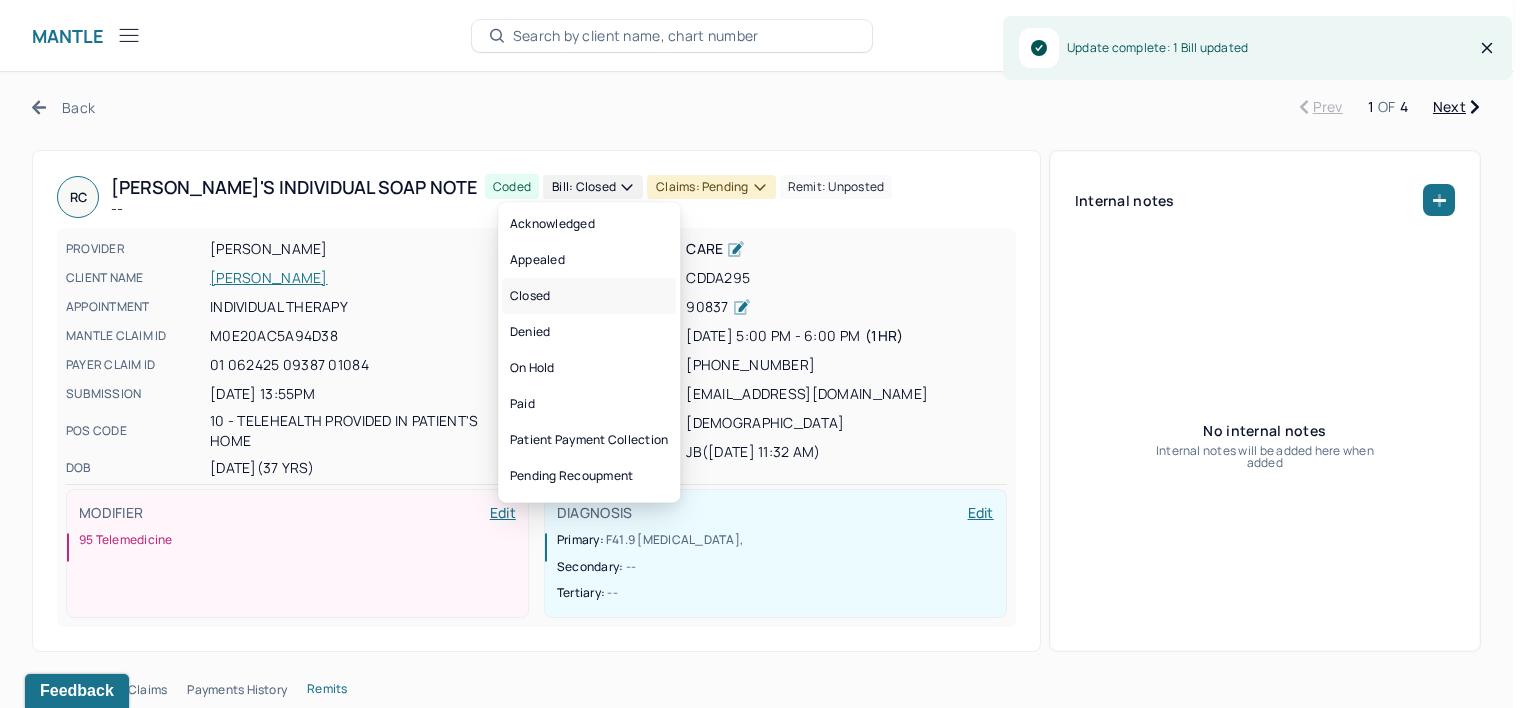 click on "Closed" at bounding box center [589, 296] 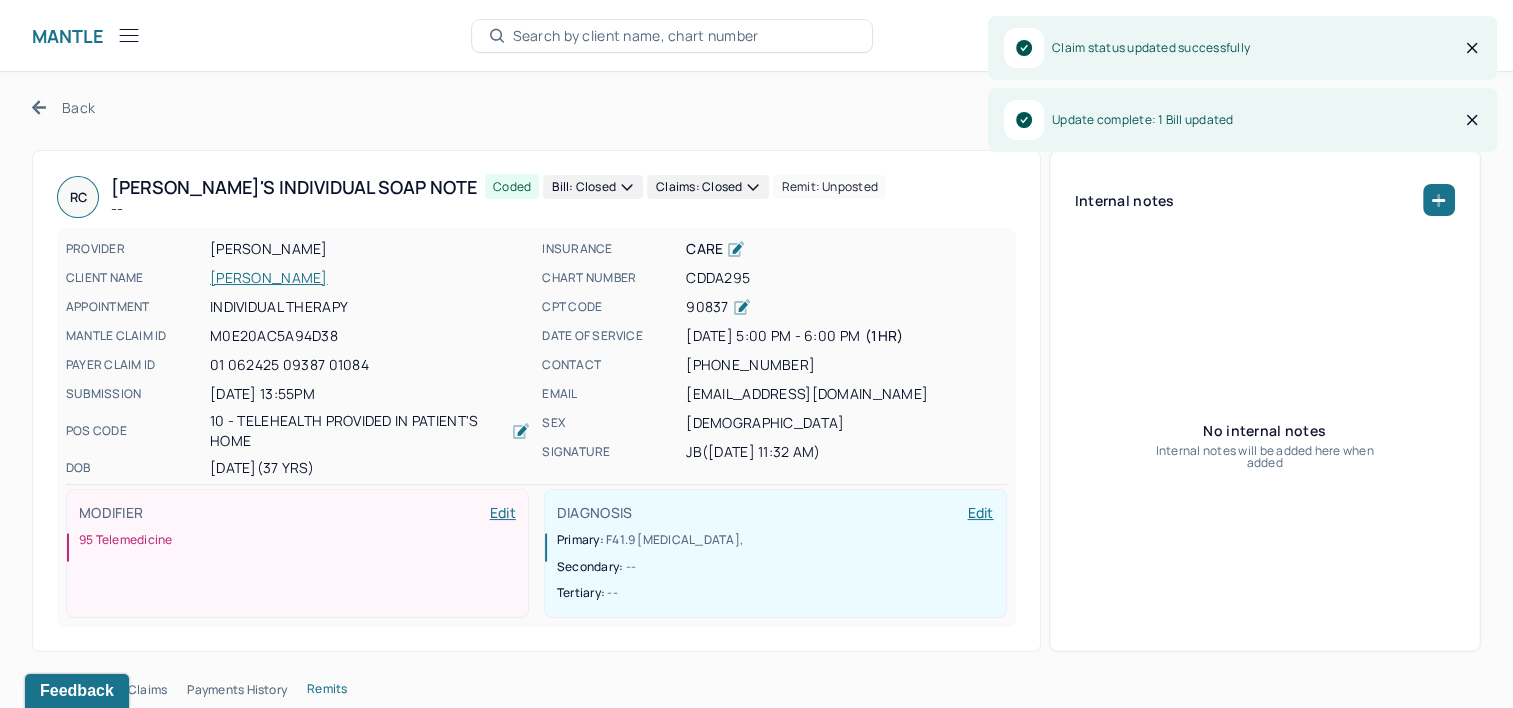 click 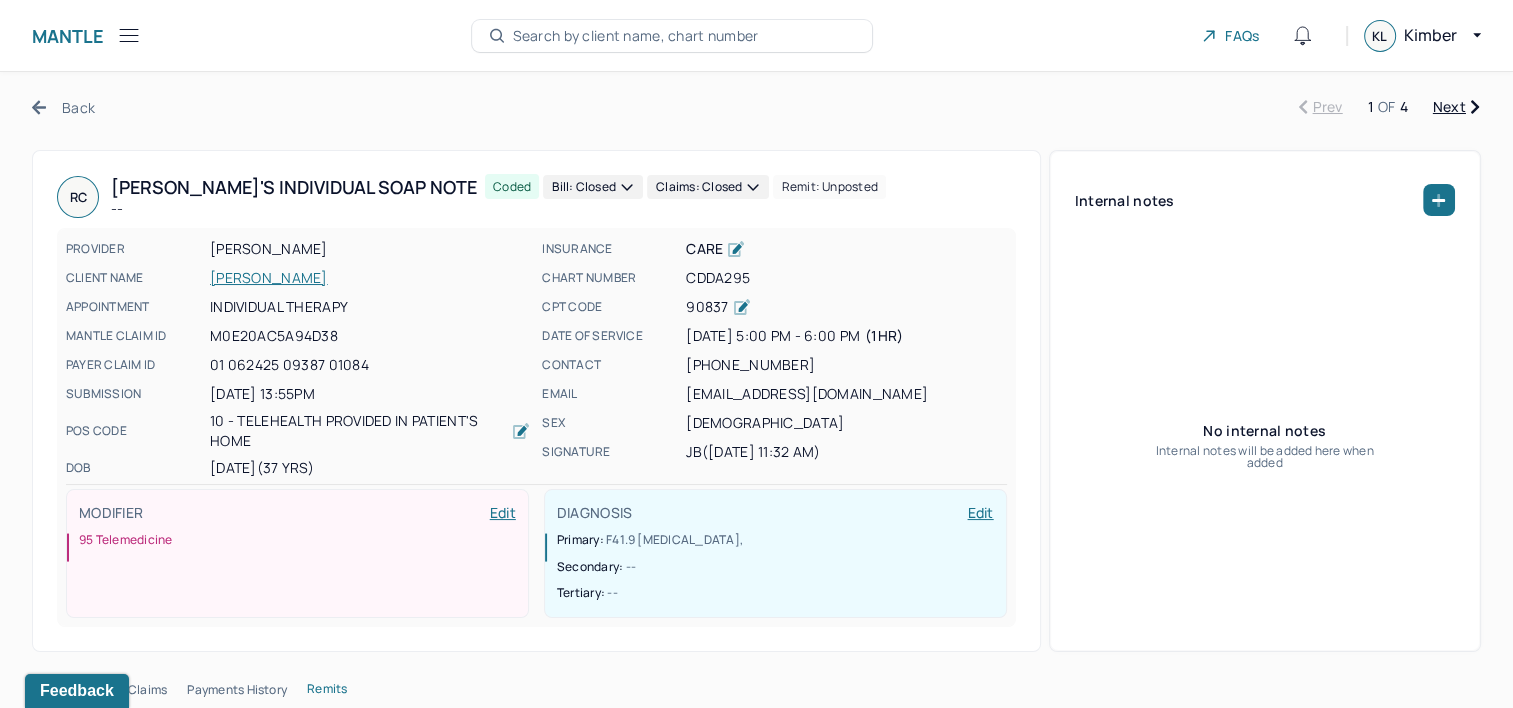 click on "Next" at bounding box center (1456, 107) 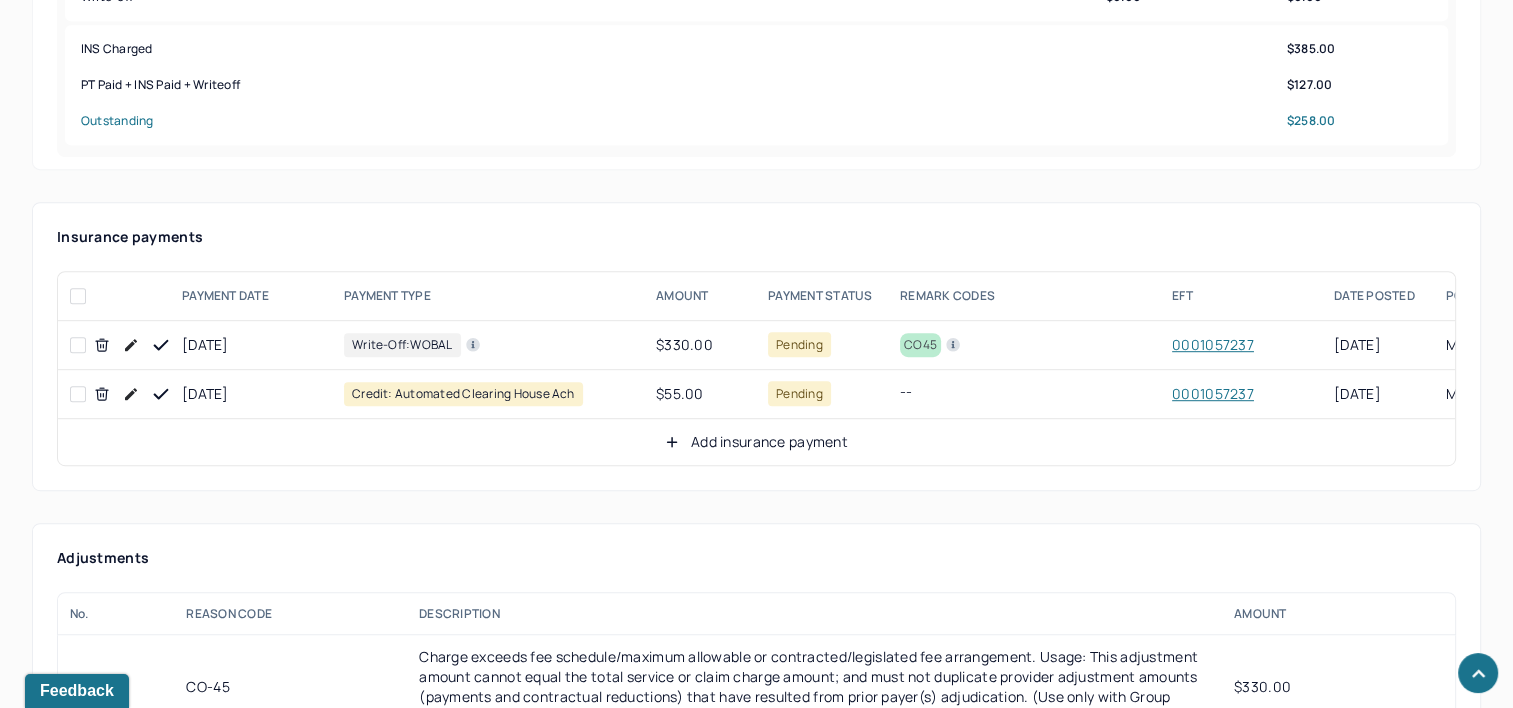 scroll, scrollTop: 1100, scrollLeft: 0, axis: vertical 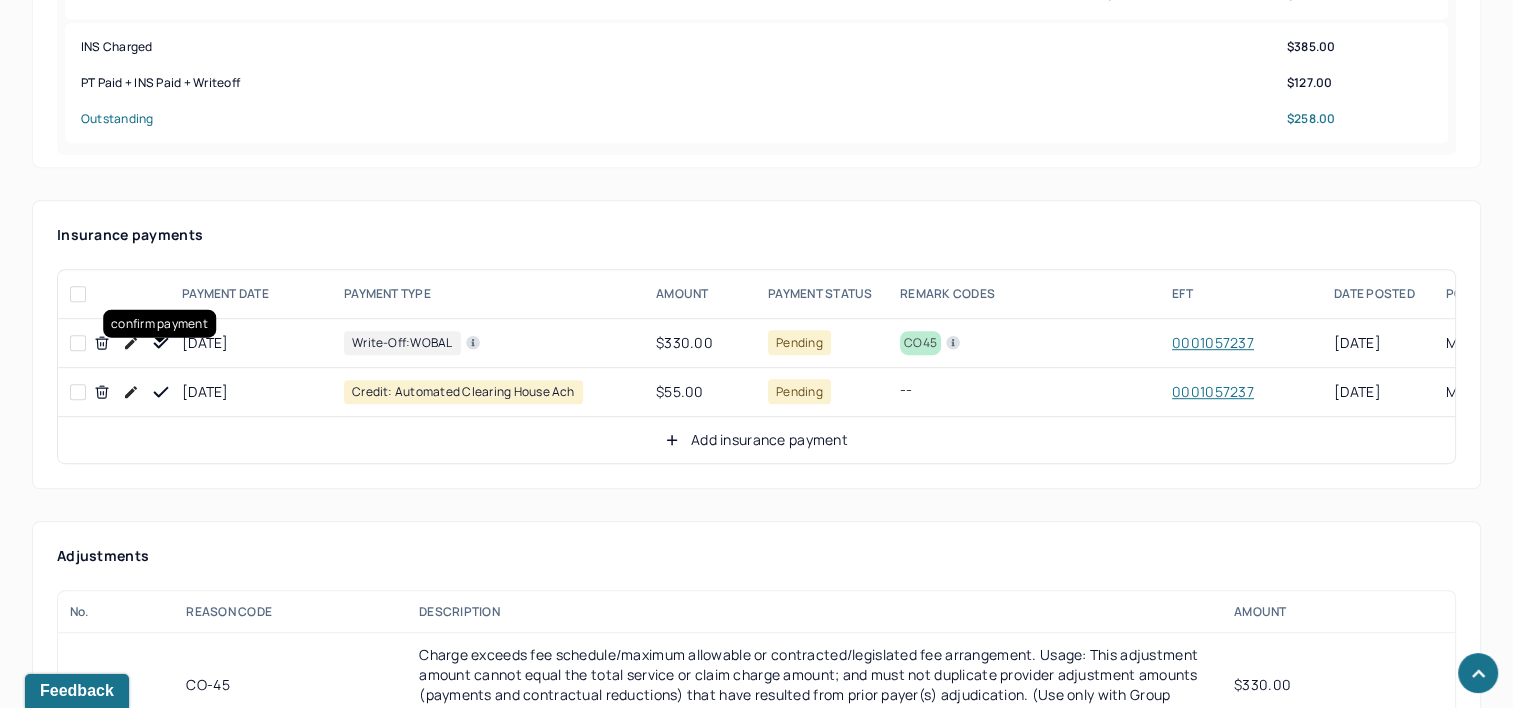 click 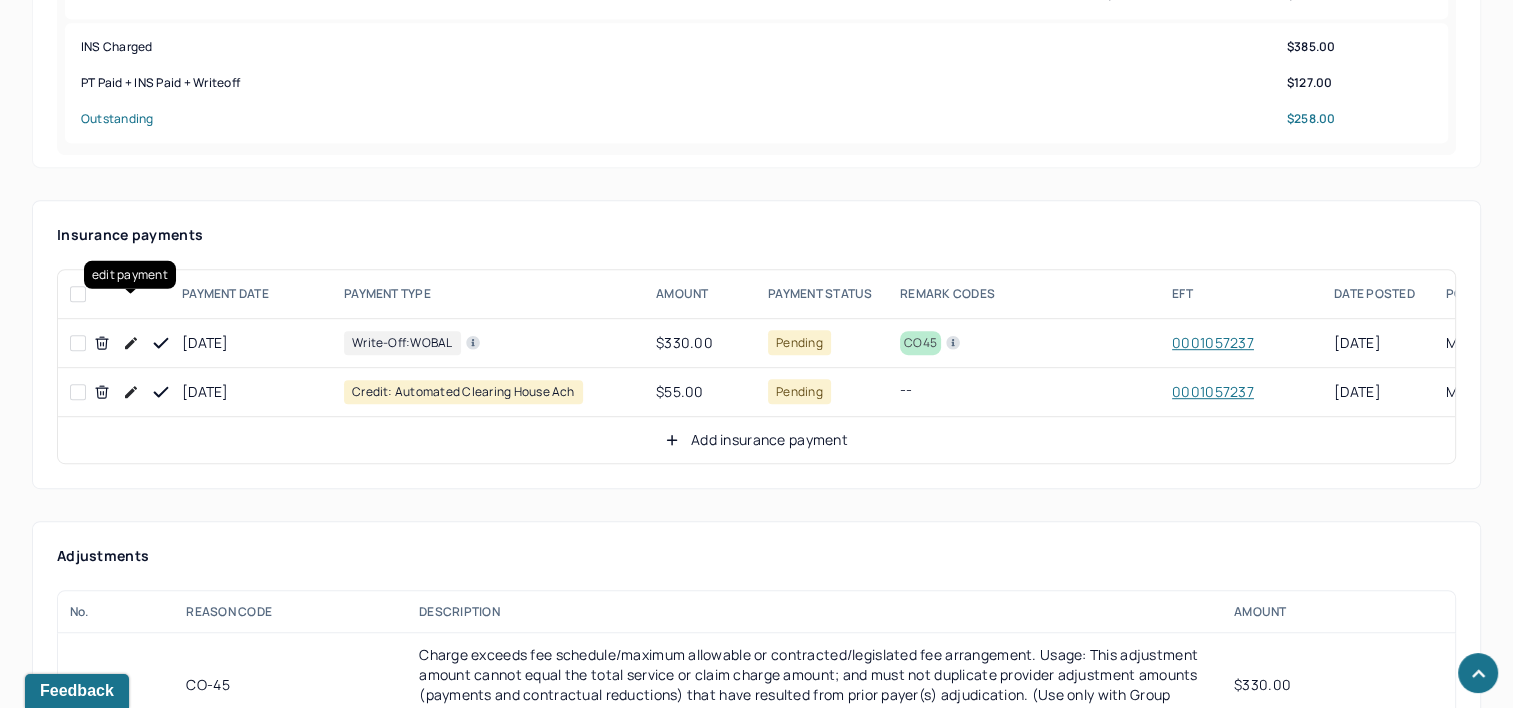 drag, startPoint x: 134, startPoint y: 296, endPoint x: 232, endPoint y: 296, distance: 98 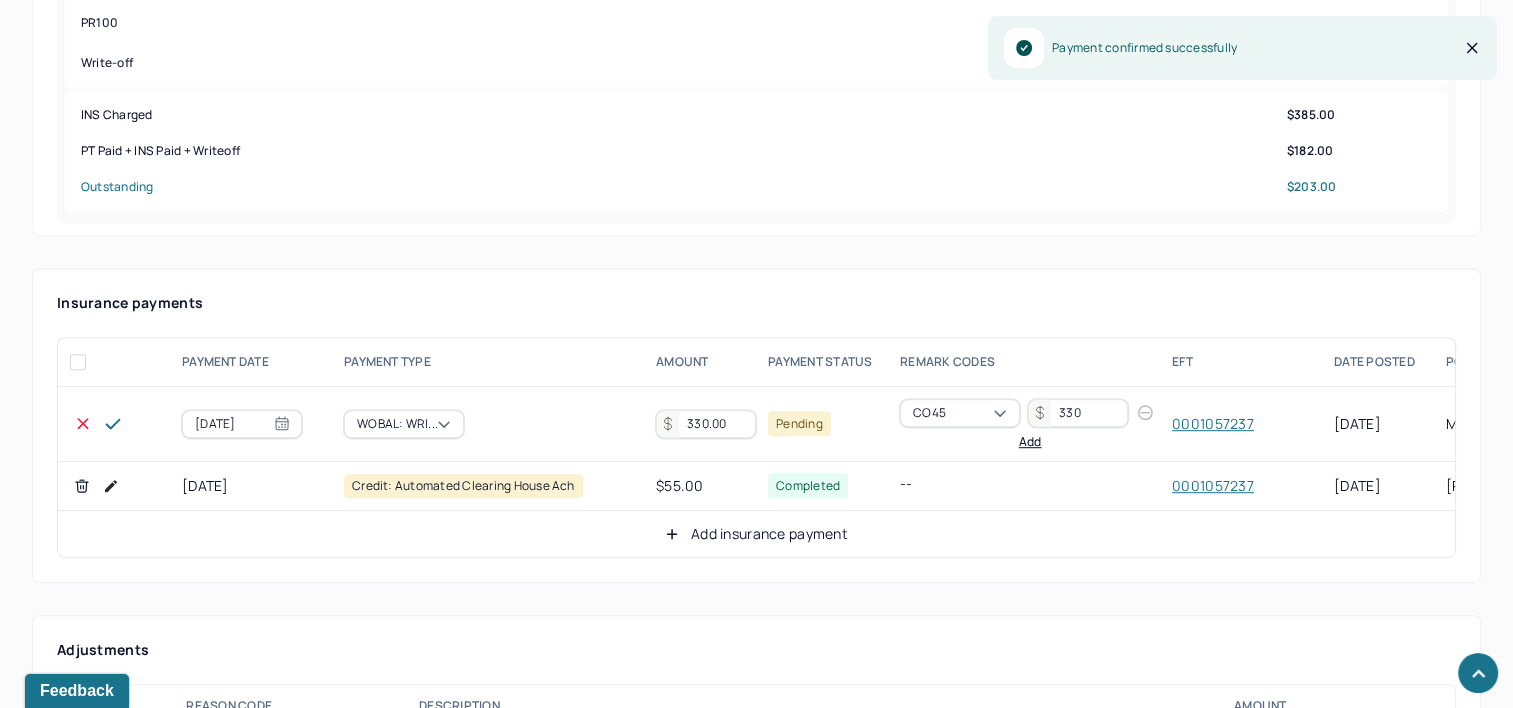 scroll, scrollTop: 1000, scrollLeft: 0, axis: vertical 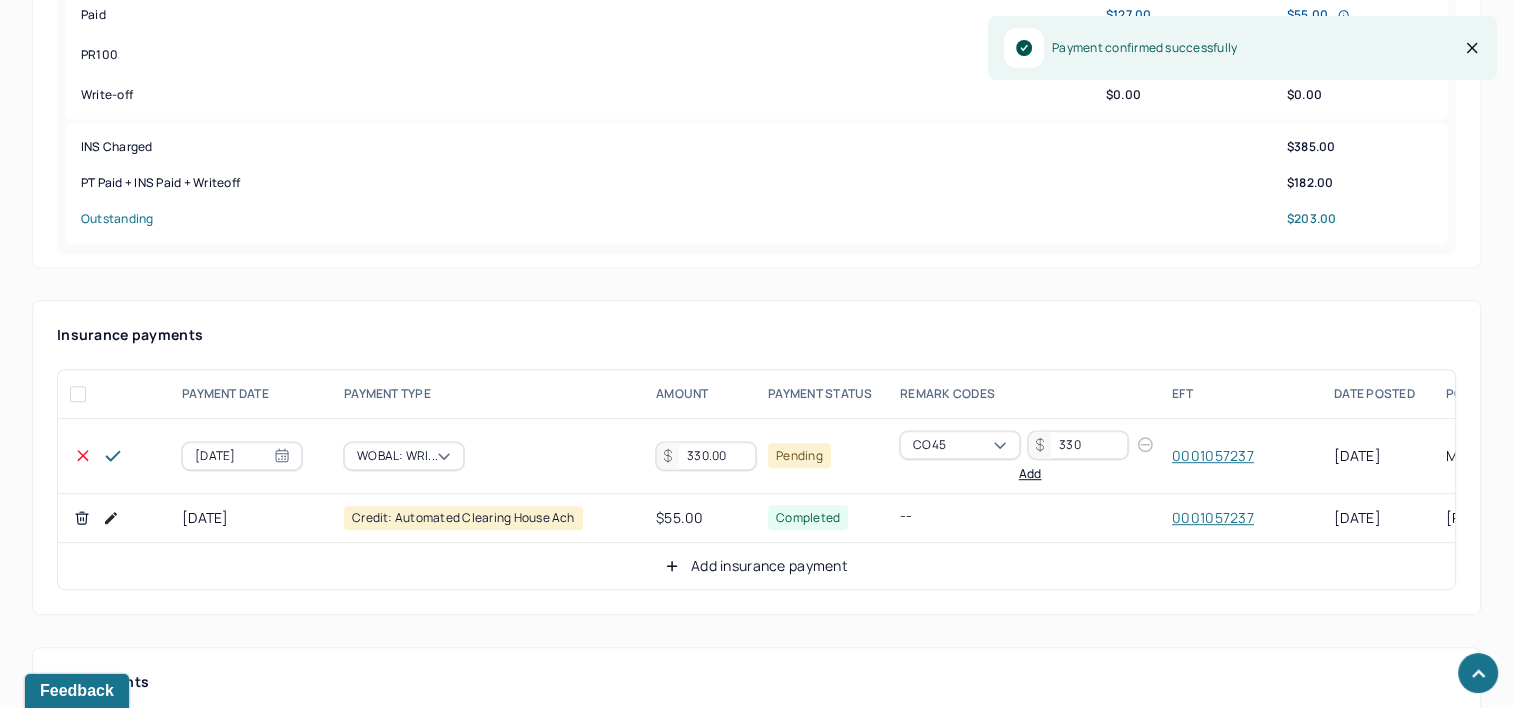 click on "330.00" at bounding box center [706, 456] 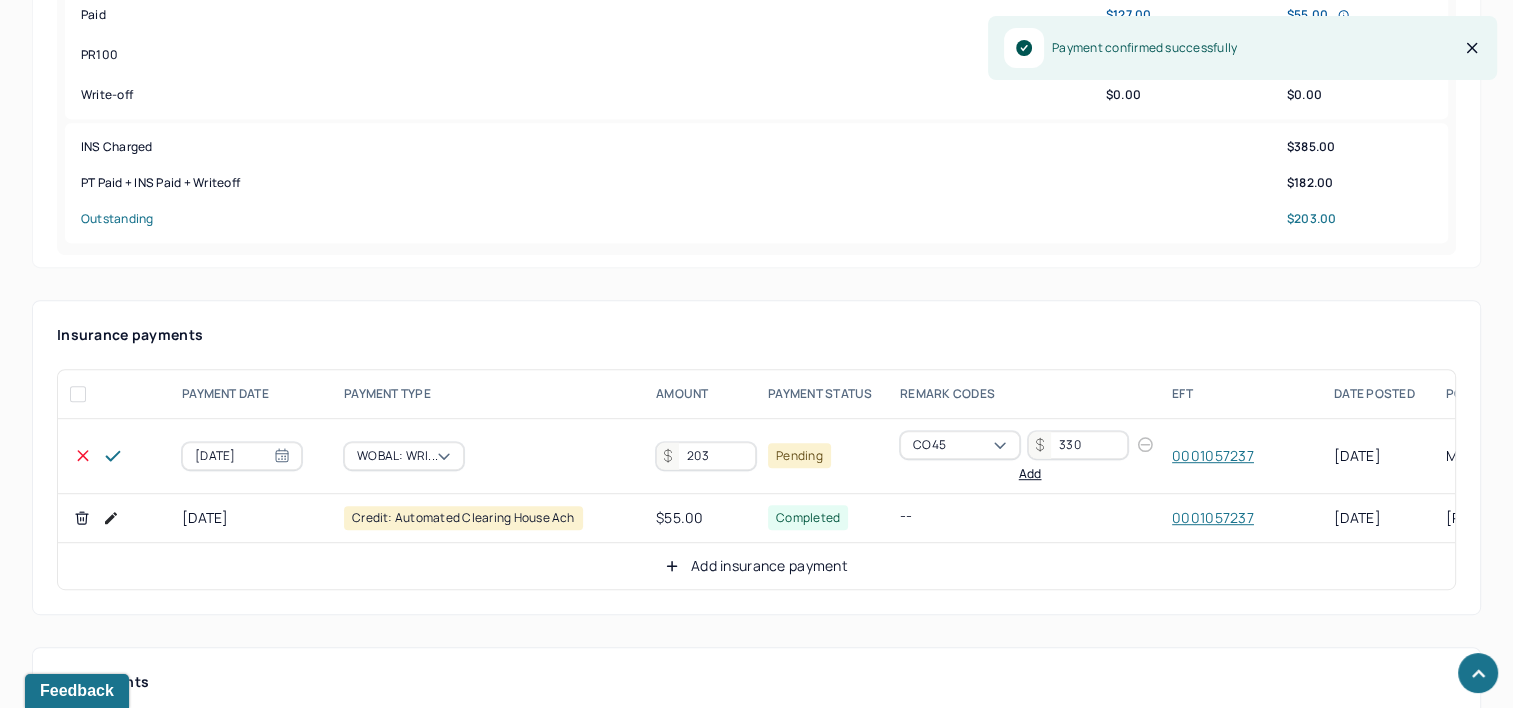 type on "203" 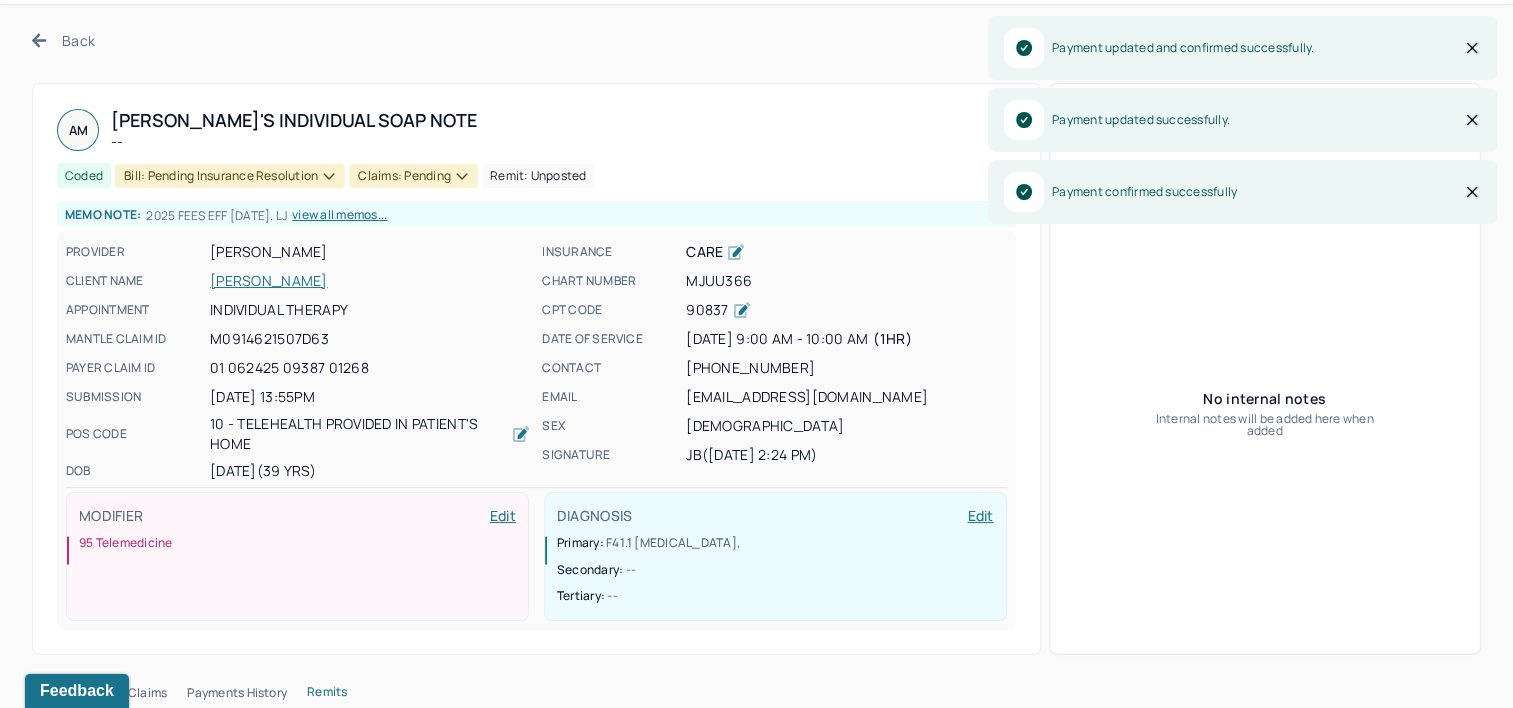 scroll, scrollTop: 0, scrollLeft: 0, axis: both 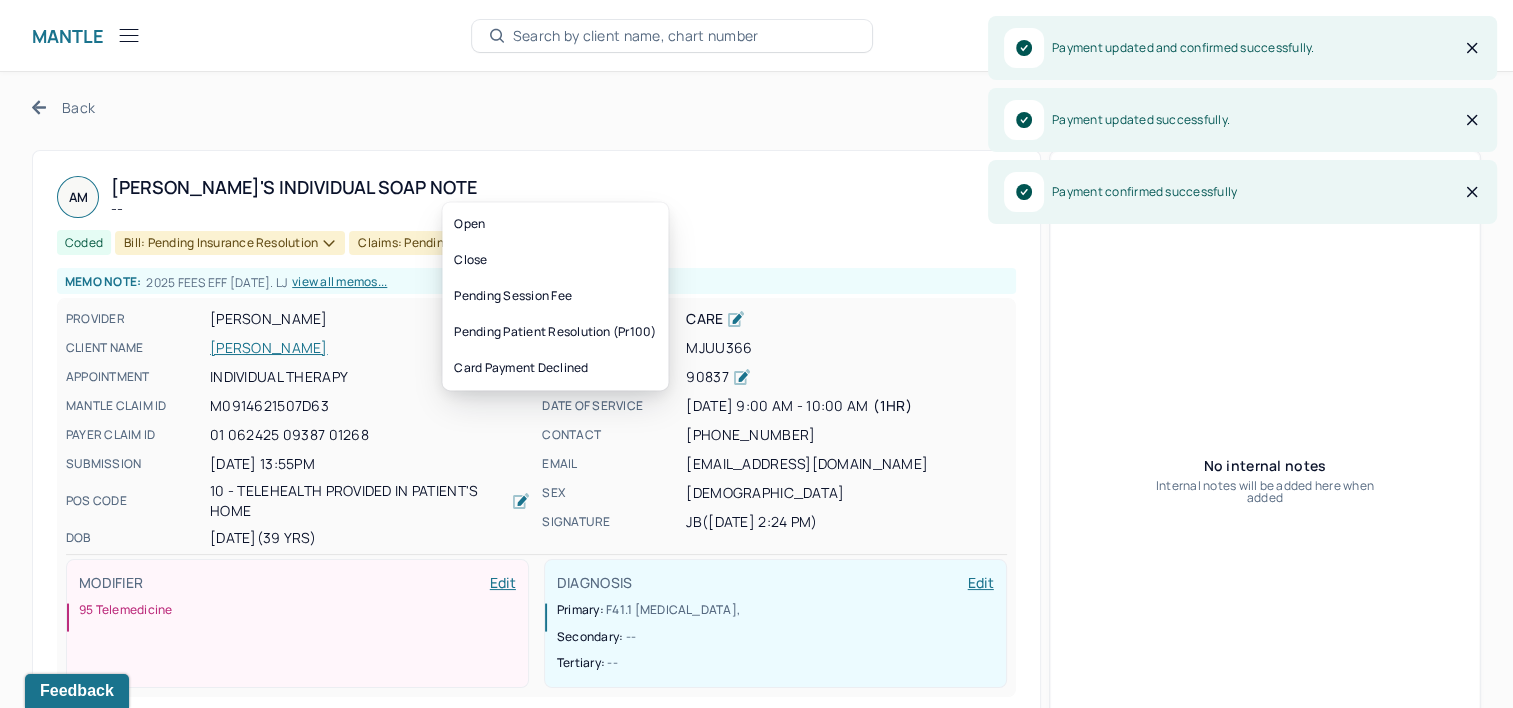 click on "Bill: Pending Insurance Resolution" at bounding box center [230, 243] 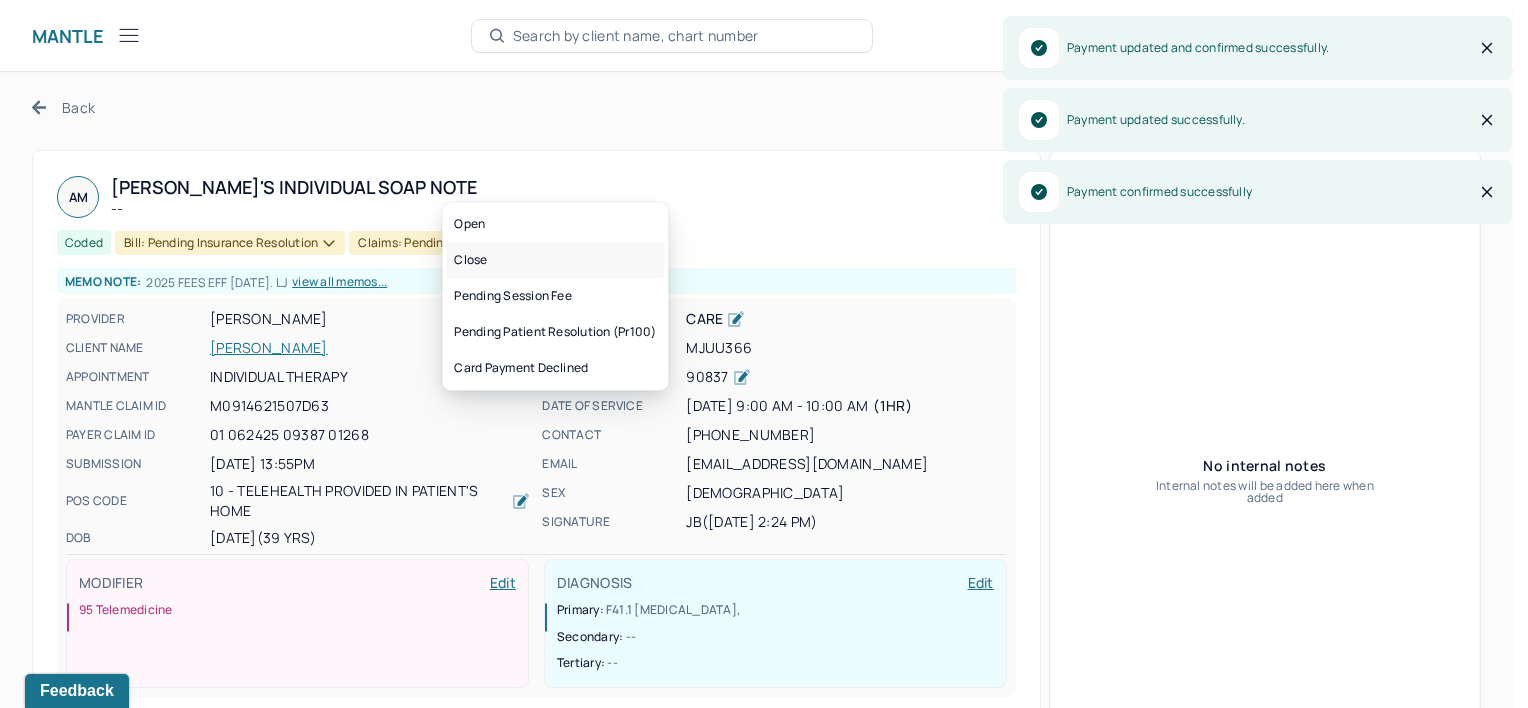 click on "Close" at bounding box center (555, 260) 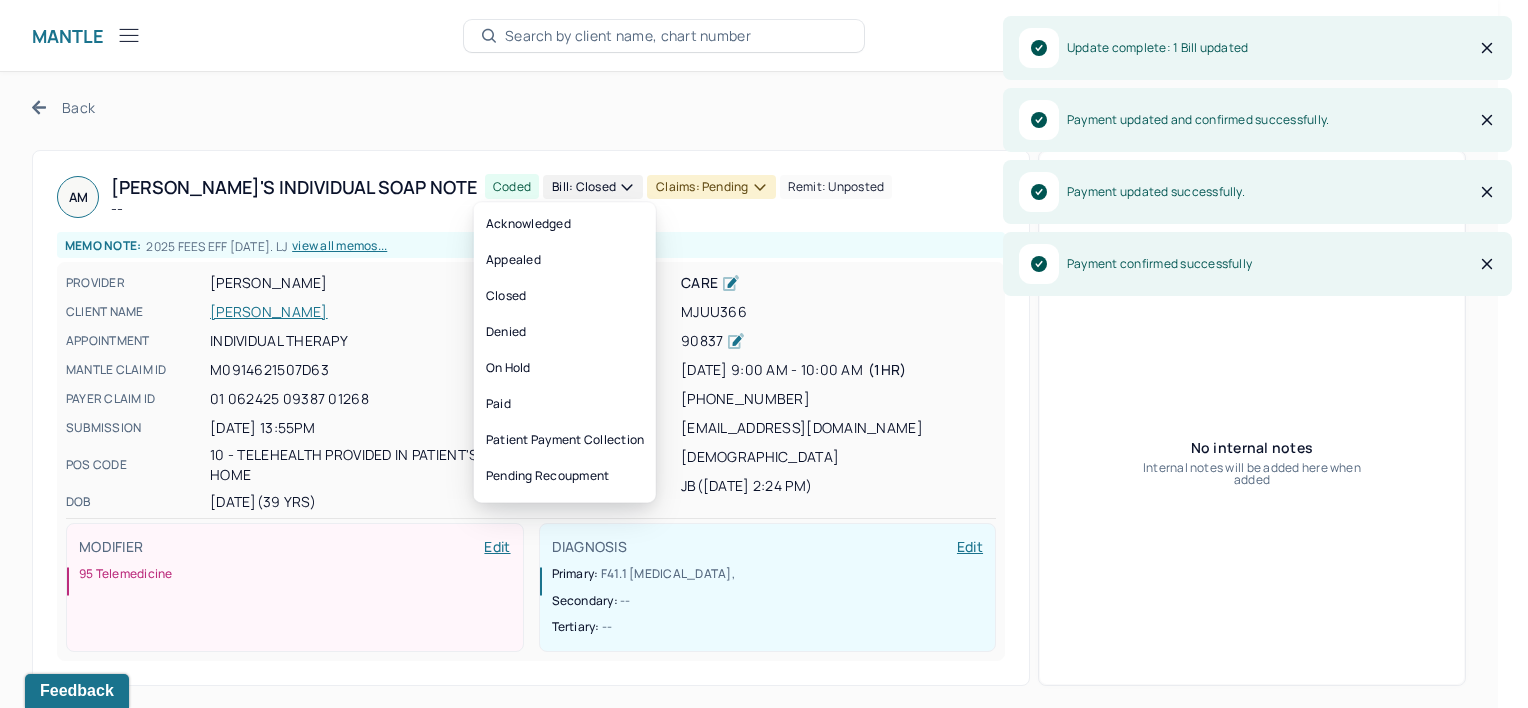 click on "Claims: pending" at bounding box center [711, 187] 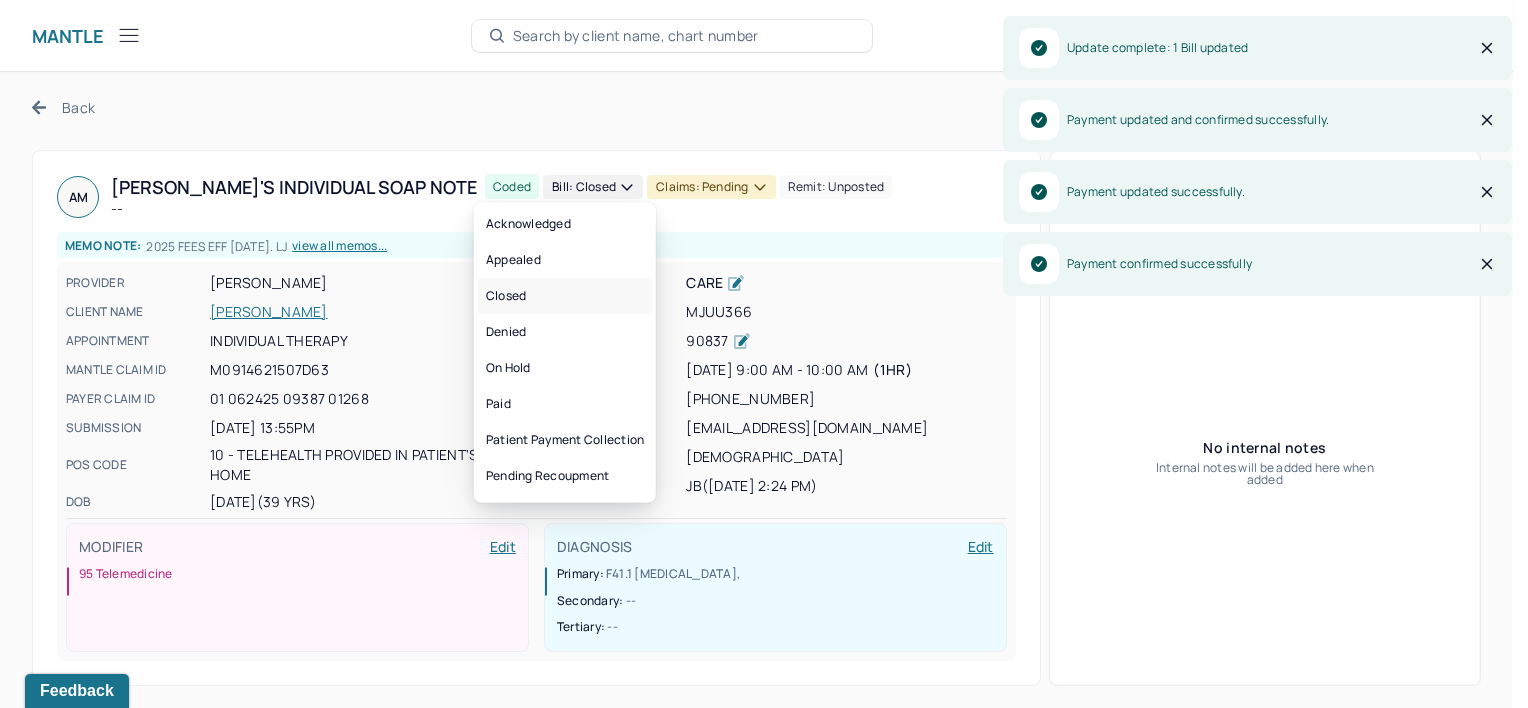 click on "Closed" at bounding box center (565, 296) 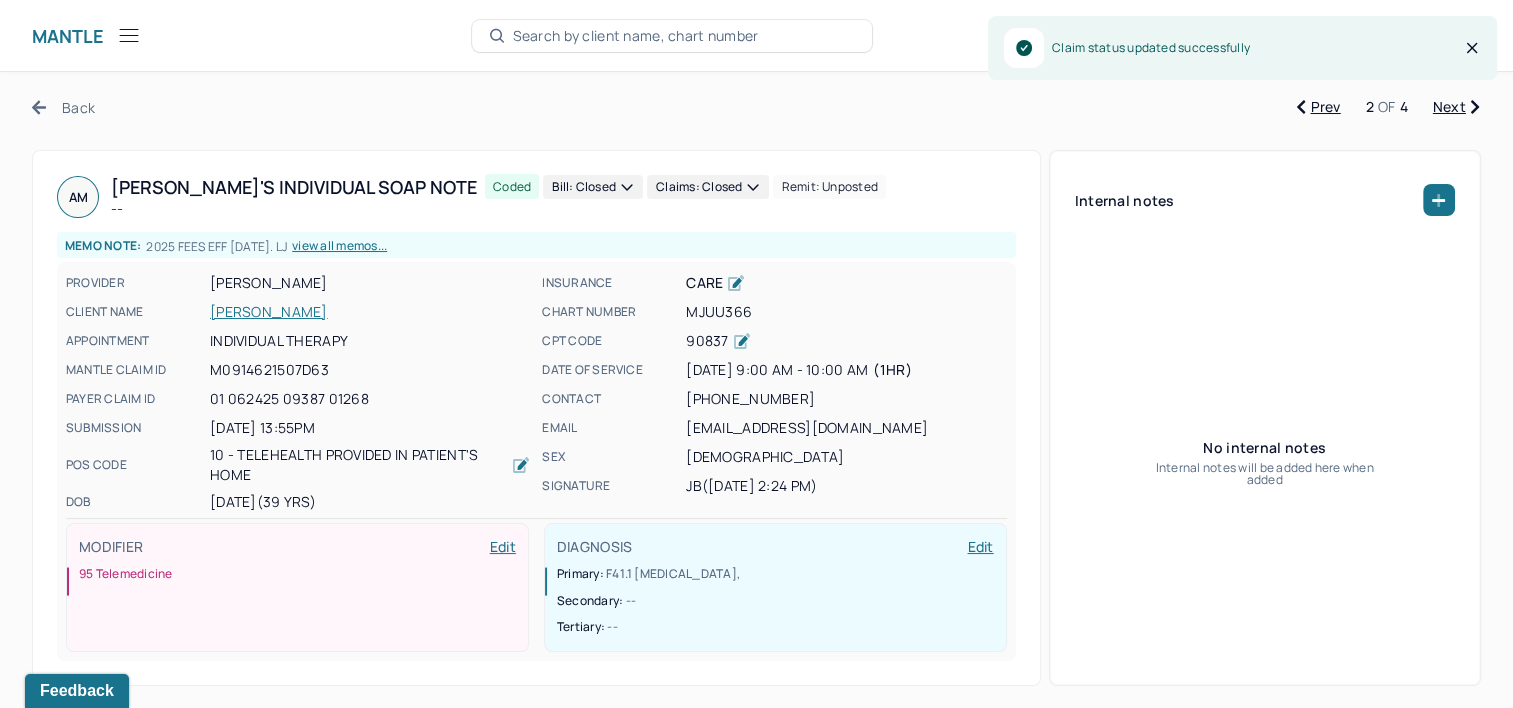 click on "Next" at bounding box center (1456, 107) 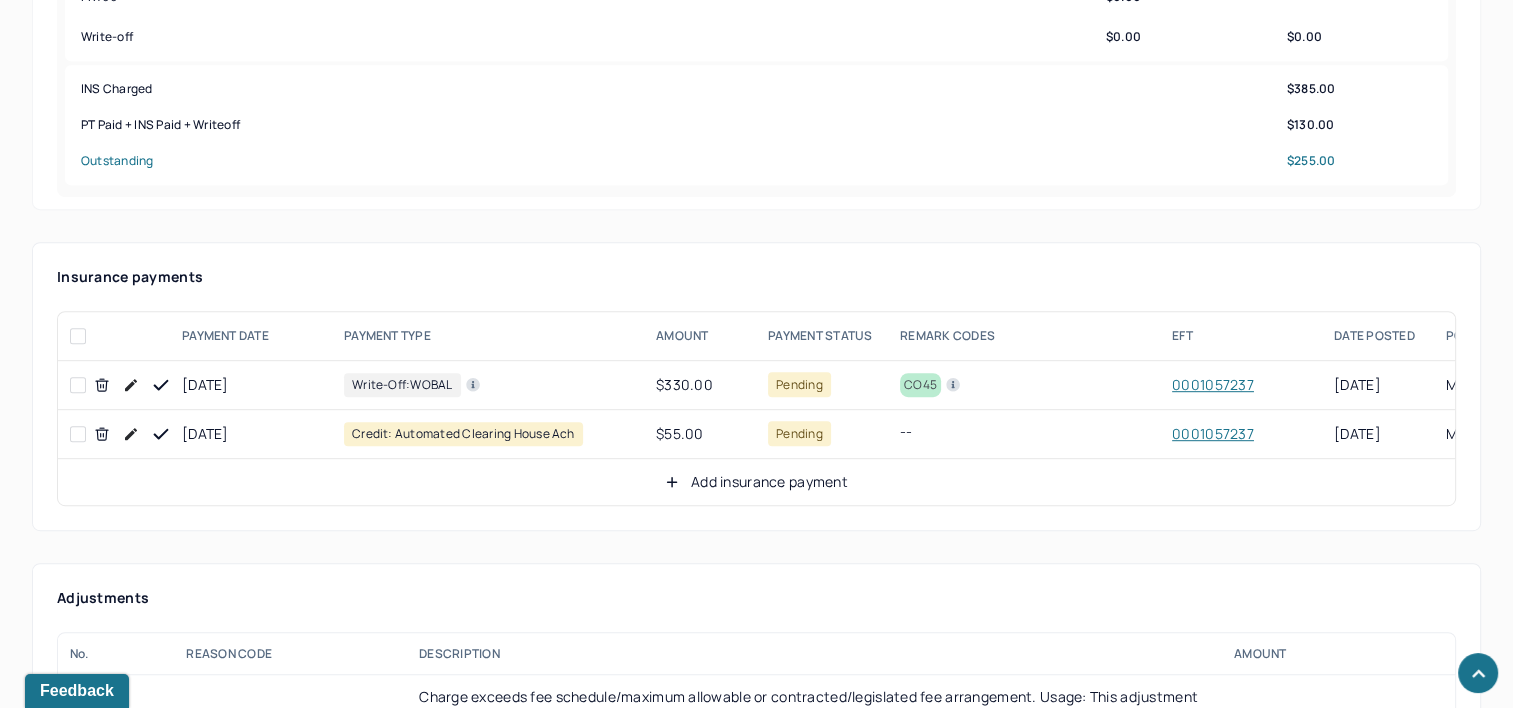scroll, scrollTop: 1000, scrollLeft: 0, axis: vertical 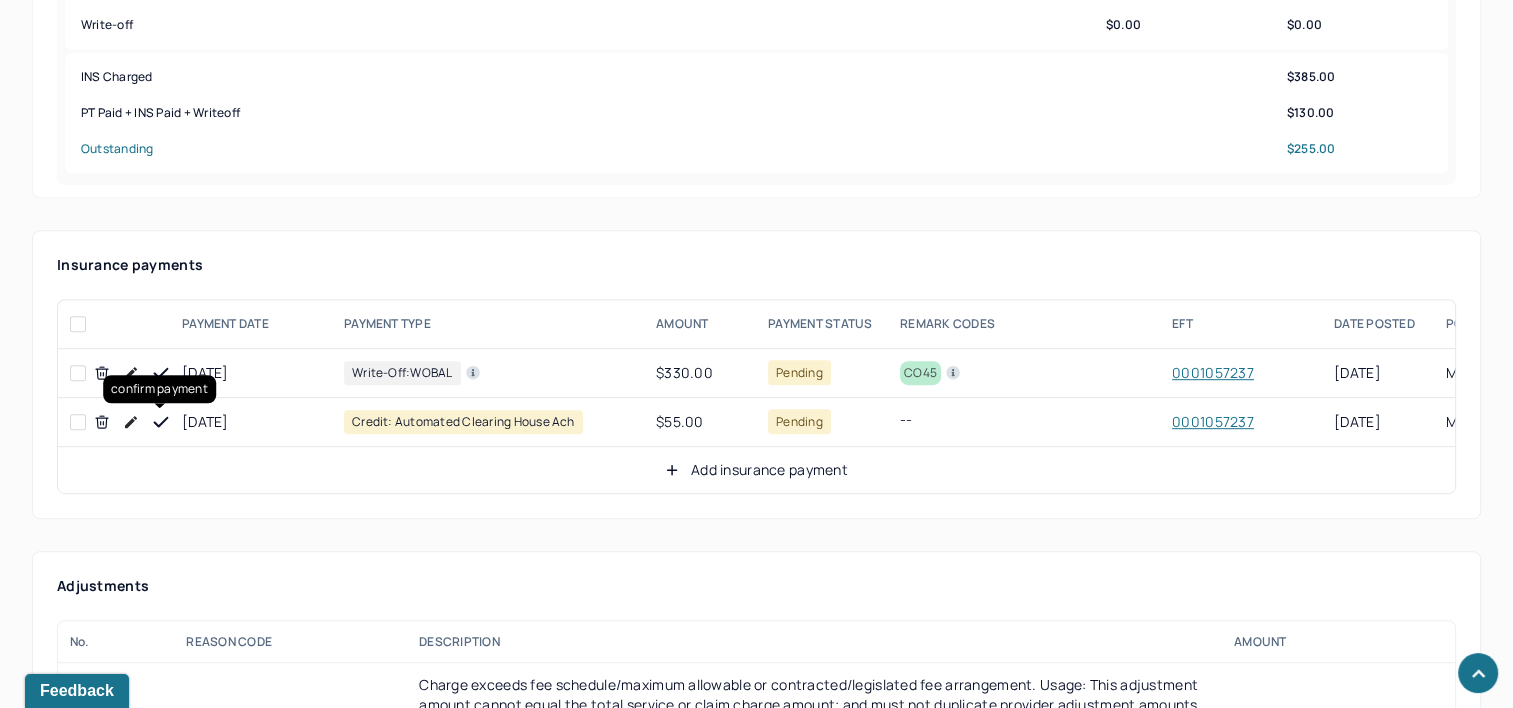 click 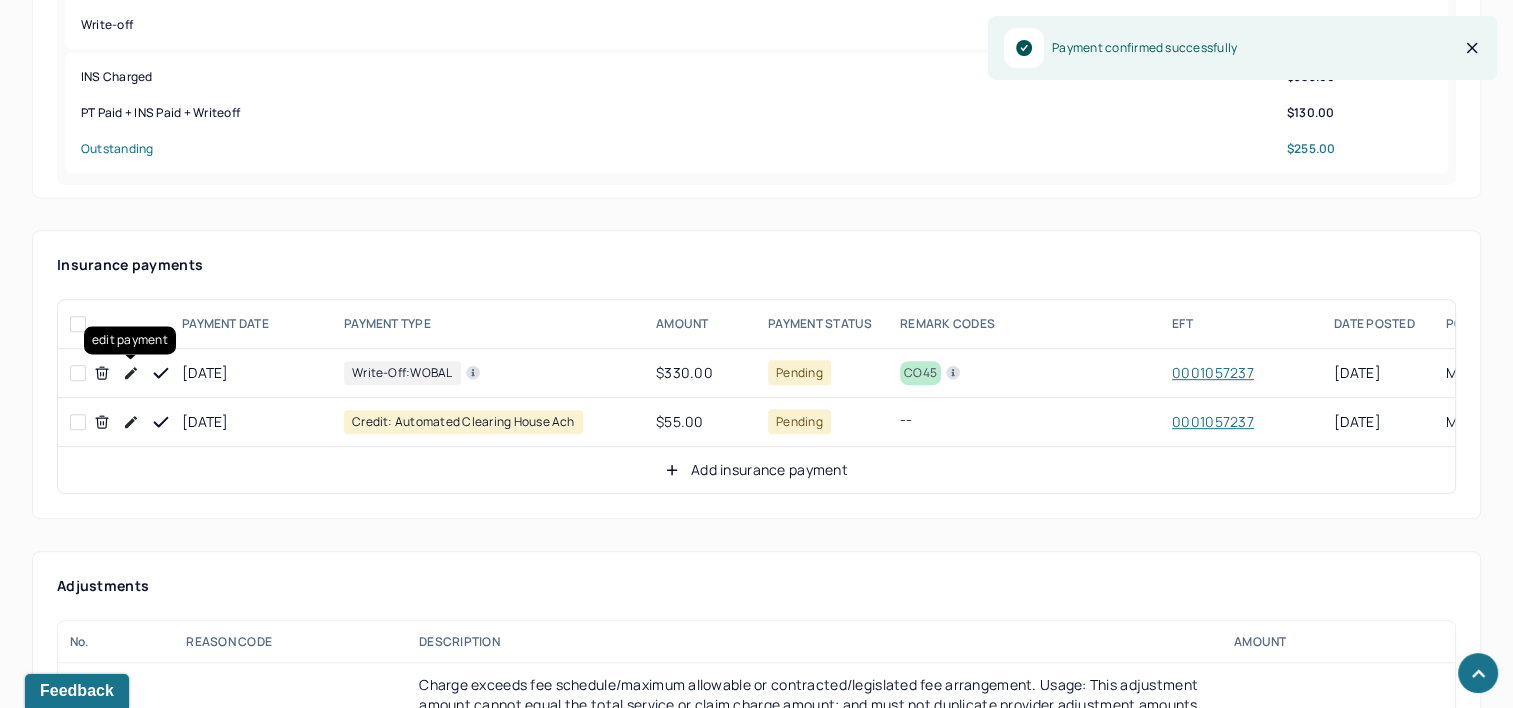 click 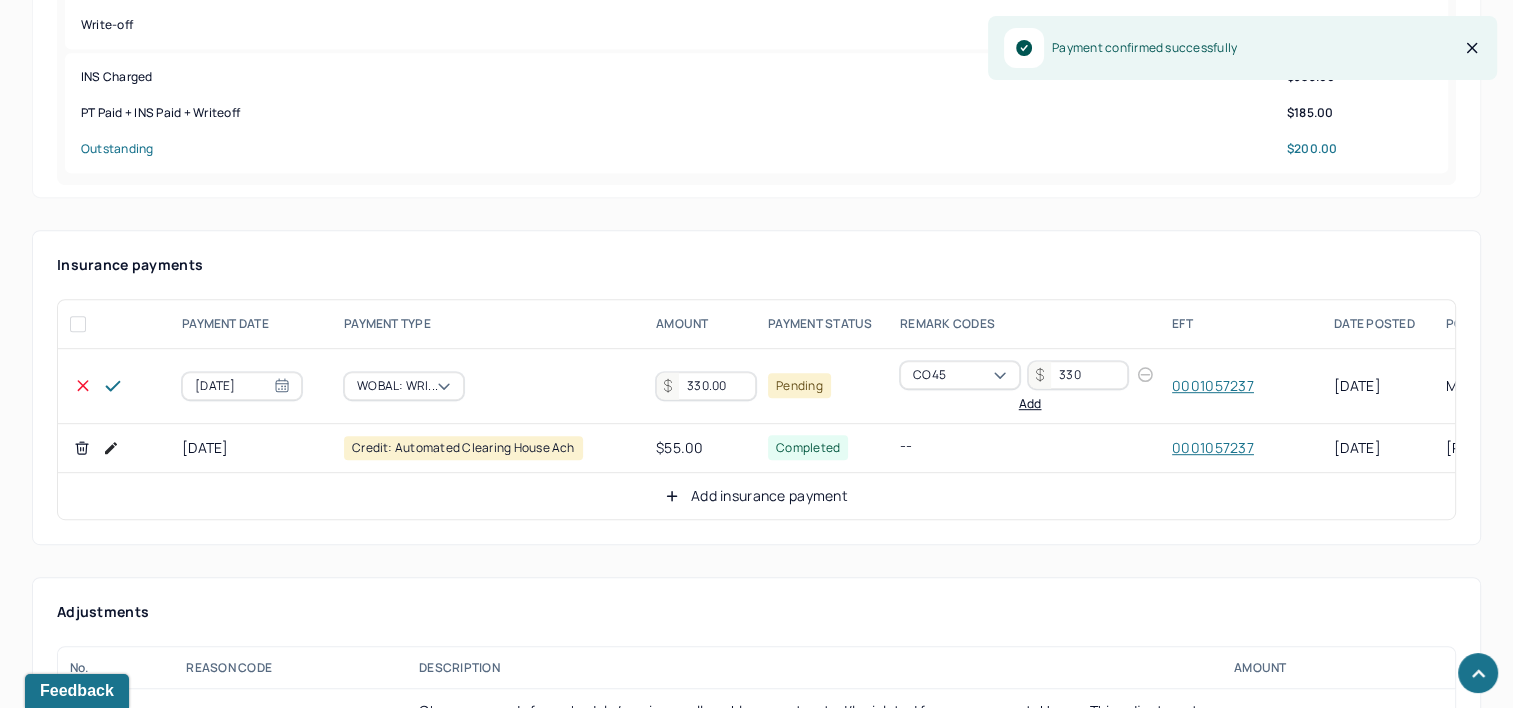 click on "330.00" at bounding box center (706, 386) 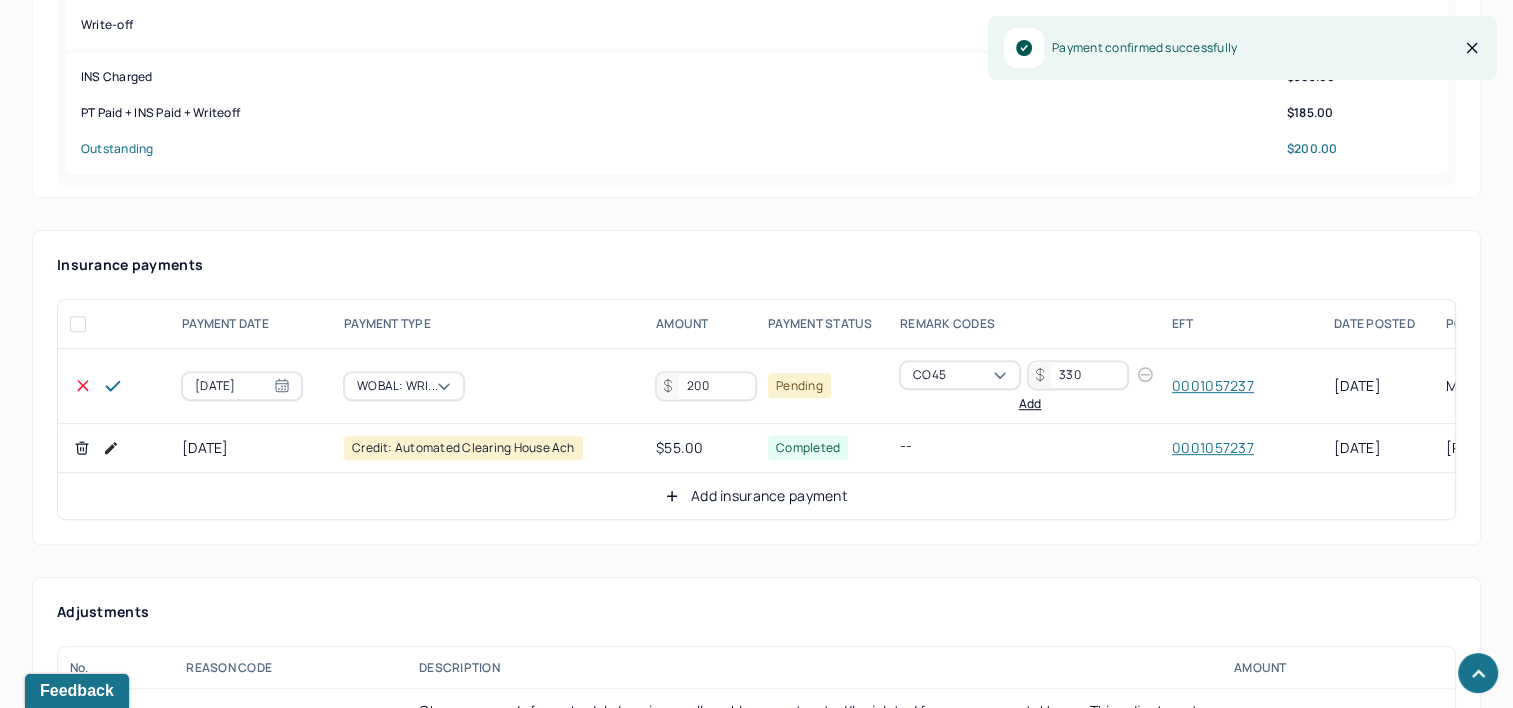 type on "200" 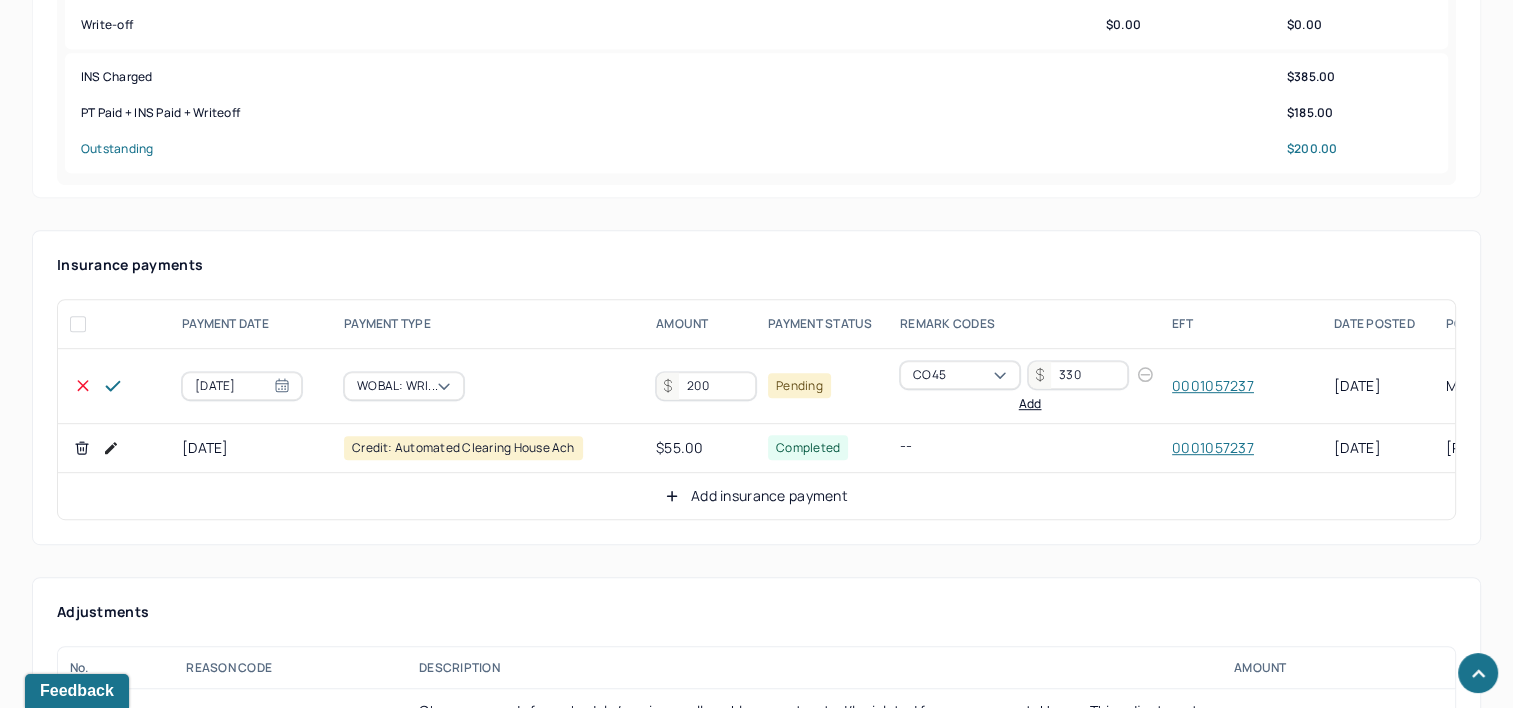 click at bounding box center (113, 386) 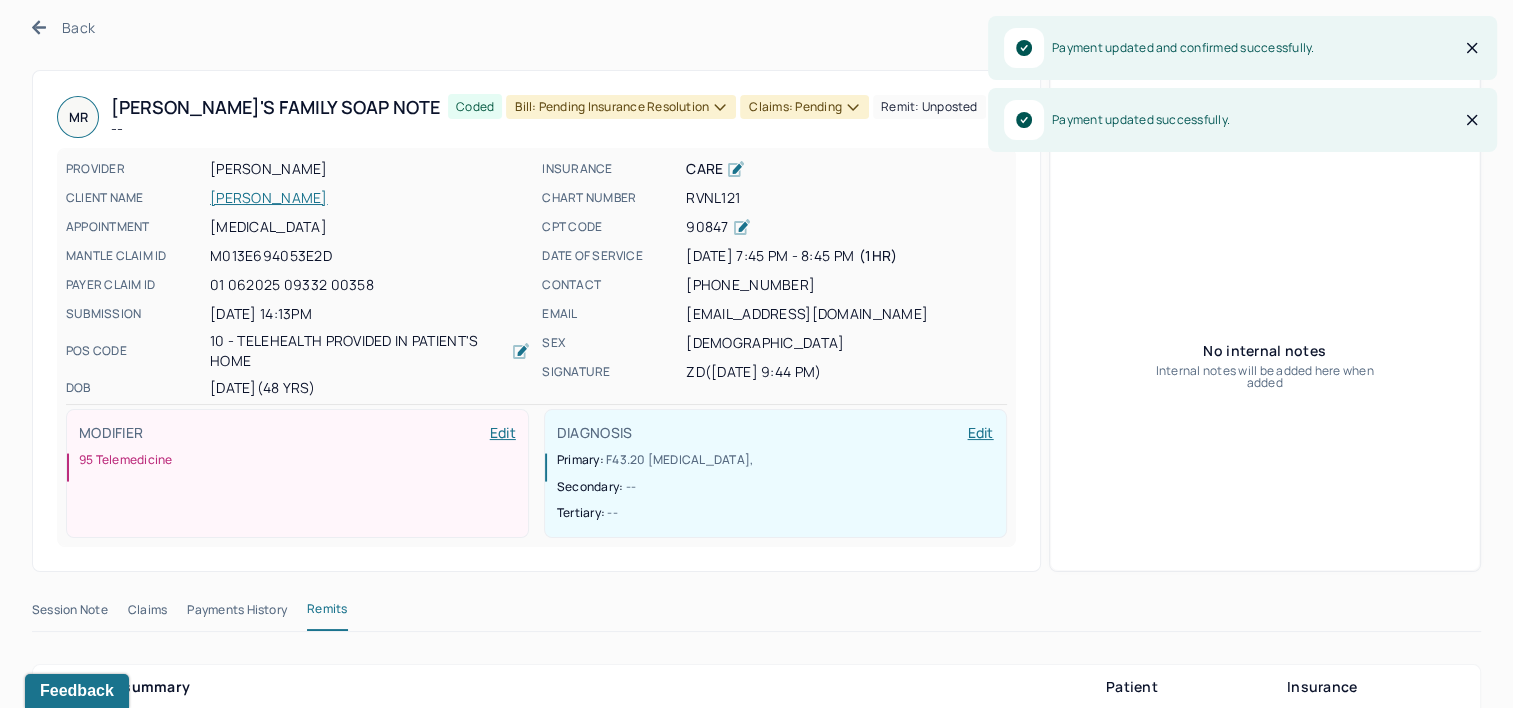 scroll, scrollTop: 0, scrollLeft: 0, axis: both 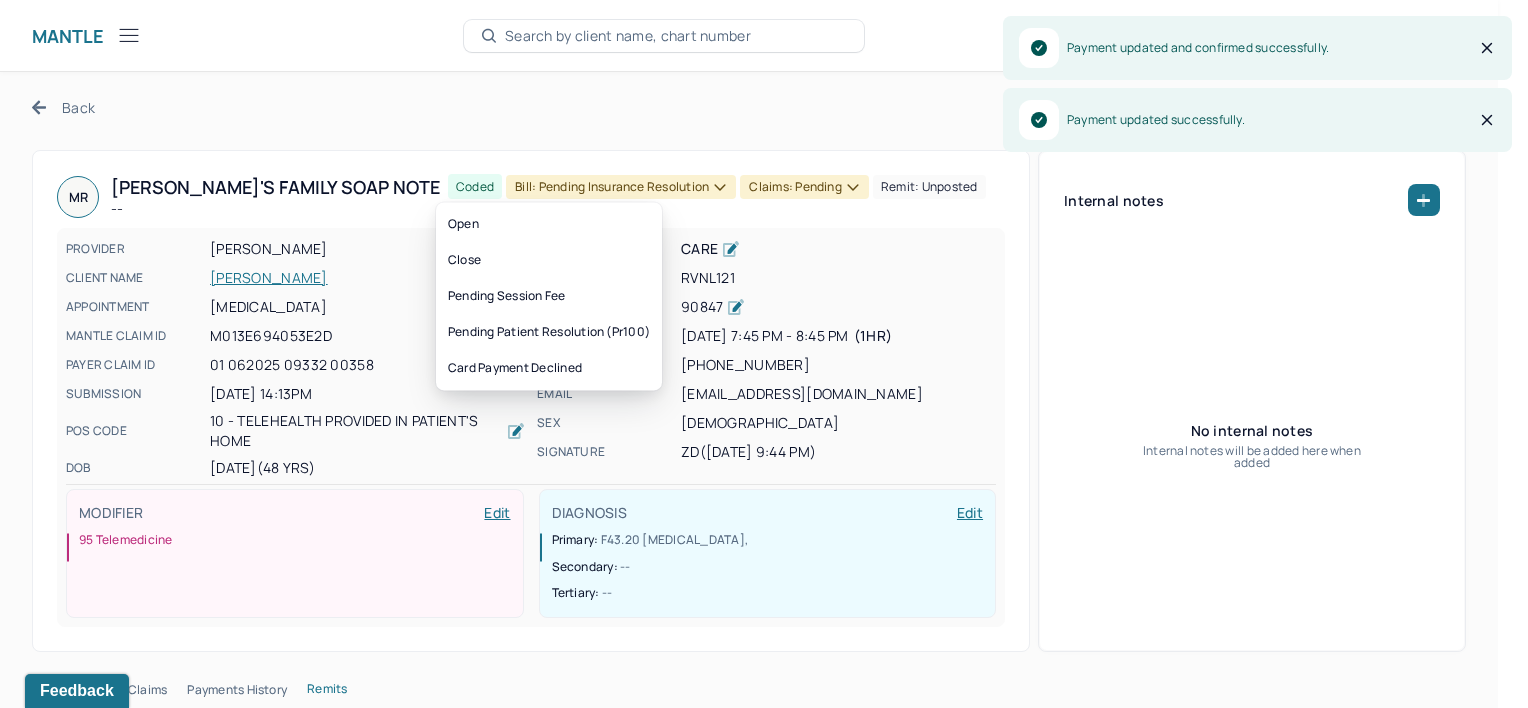 click on "Bill: Pending Insurance Resolution" at bounding box center (621, 187) 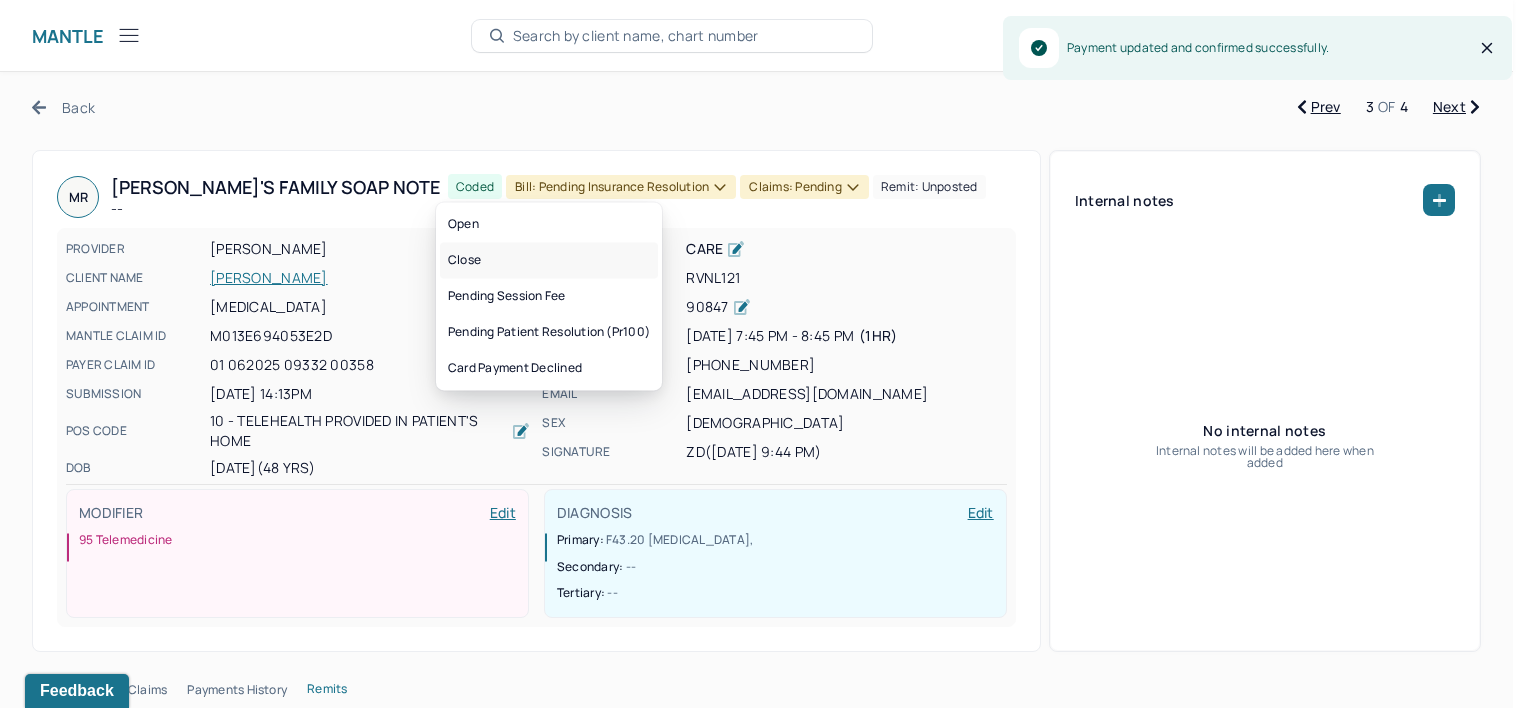 click on "Close" at bounding box center [549, 260] 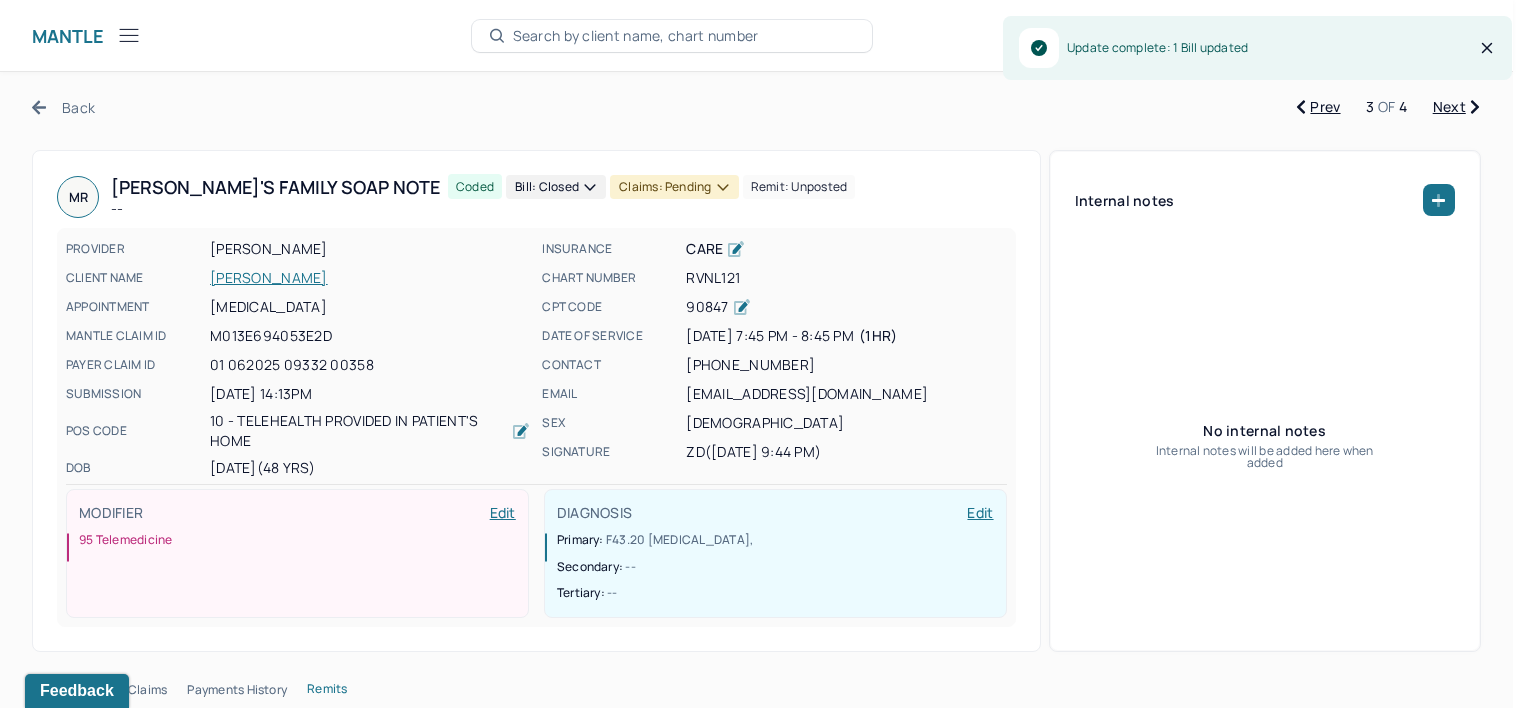 click on "Claims: pending" at bounding box center [674, 187] 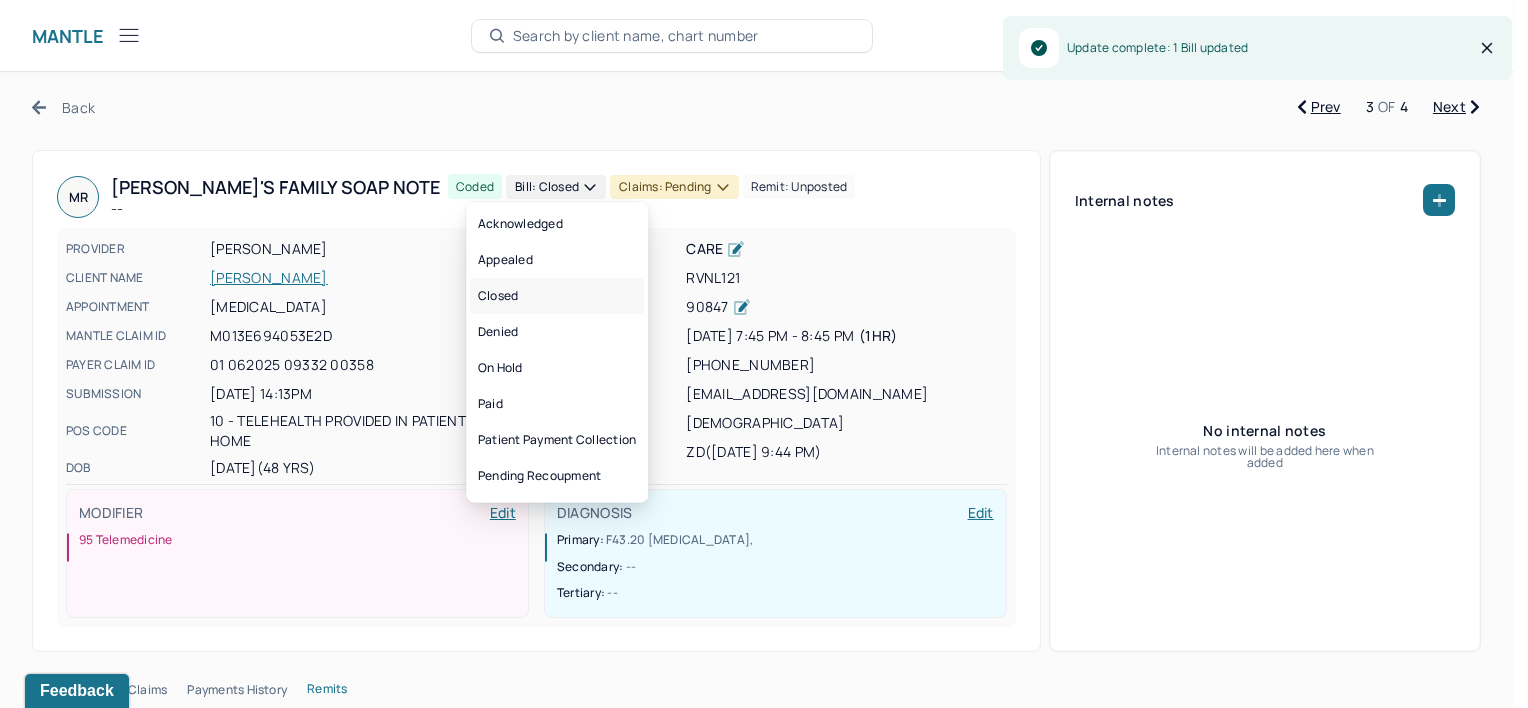 click on "Closed" at bounding box center (557, 296) 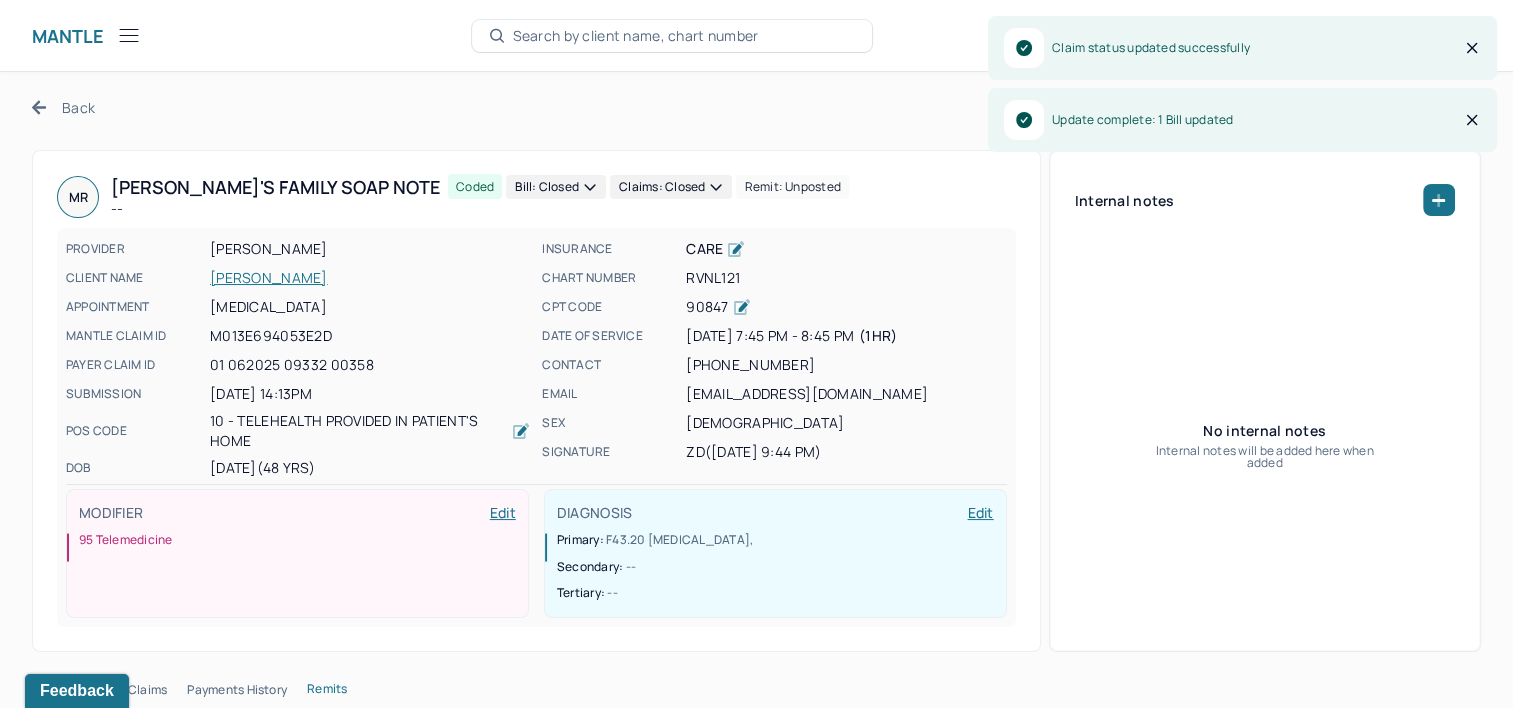 click on "Next" at bounding box center [1456, 107] 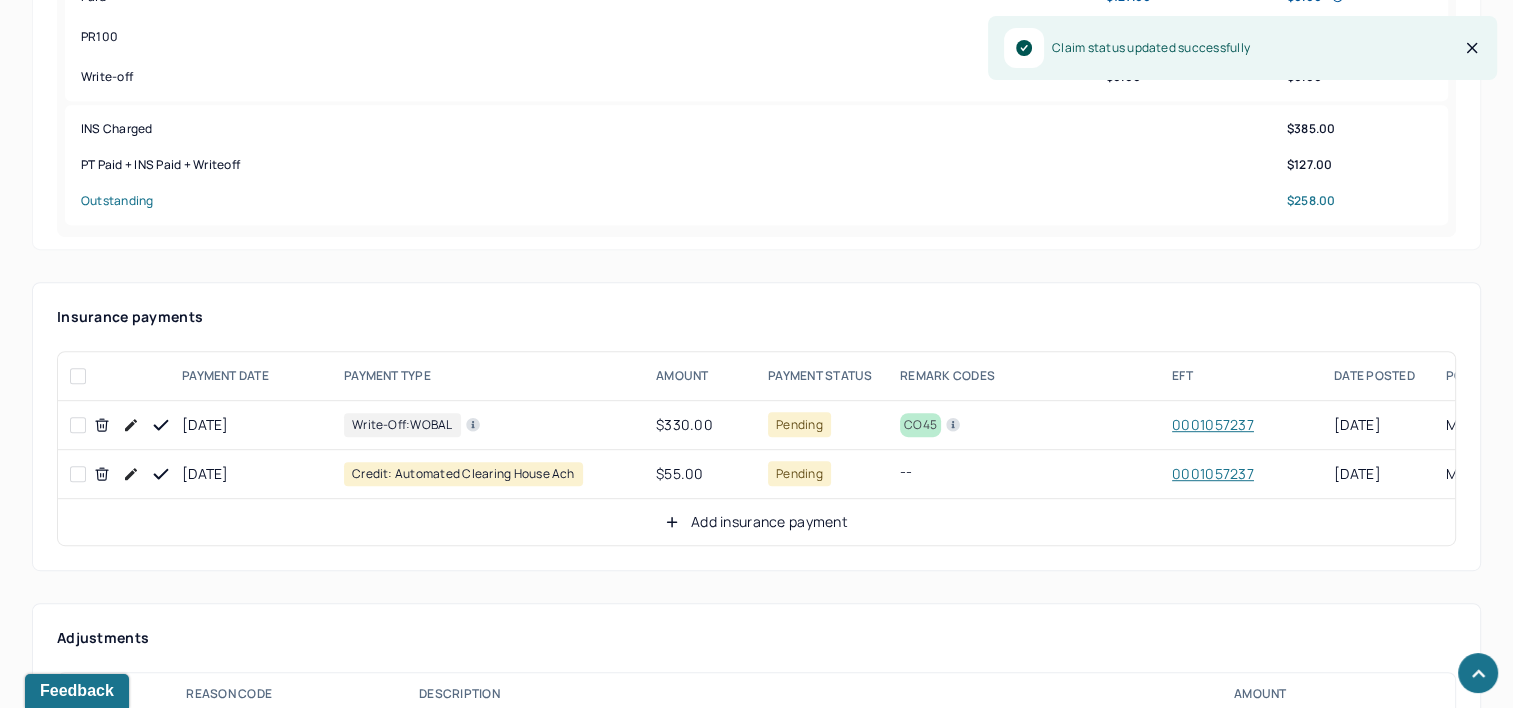scroll, scrollTop: 1000, scrollLeft: 0, axis: vertical 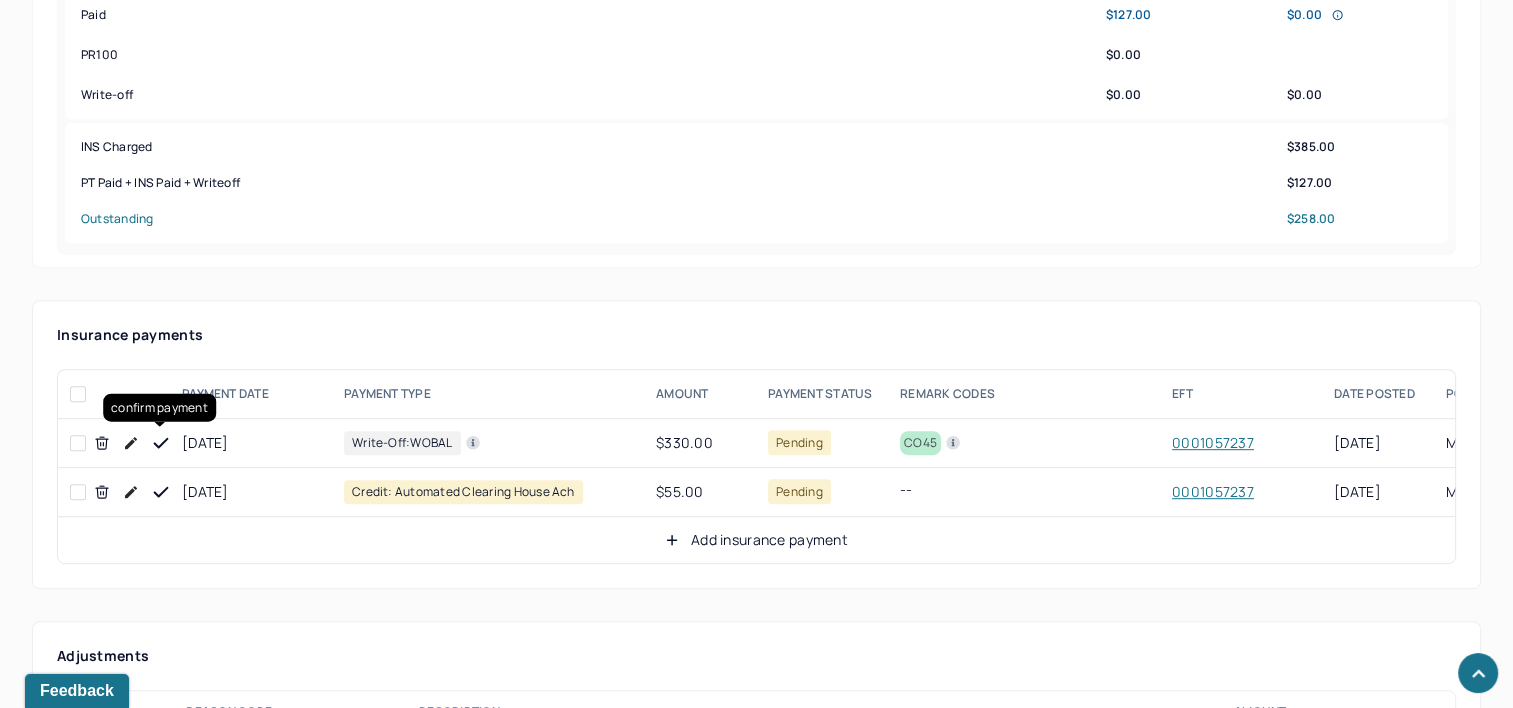 click 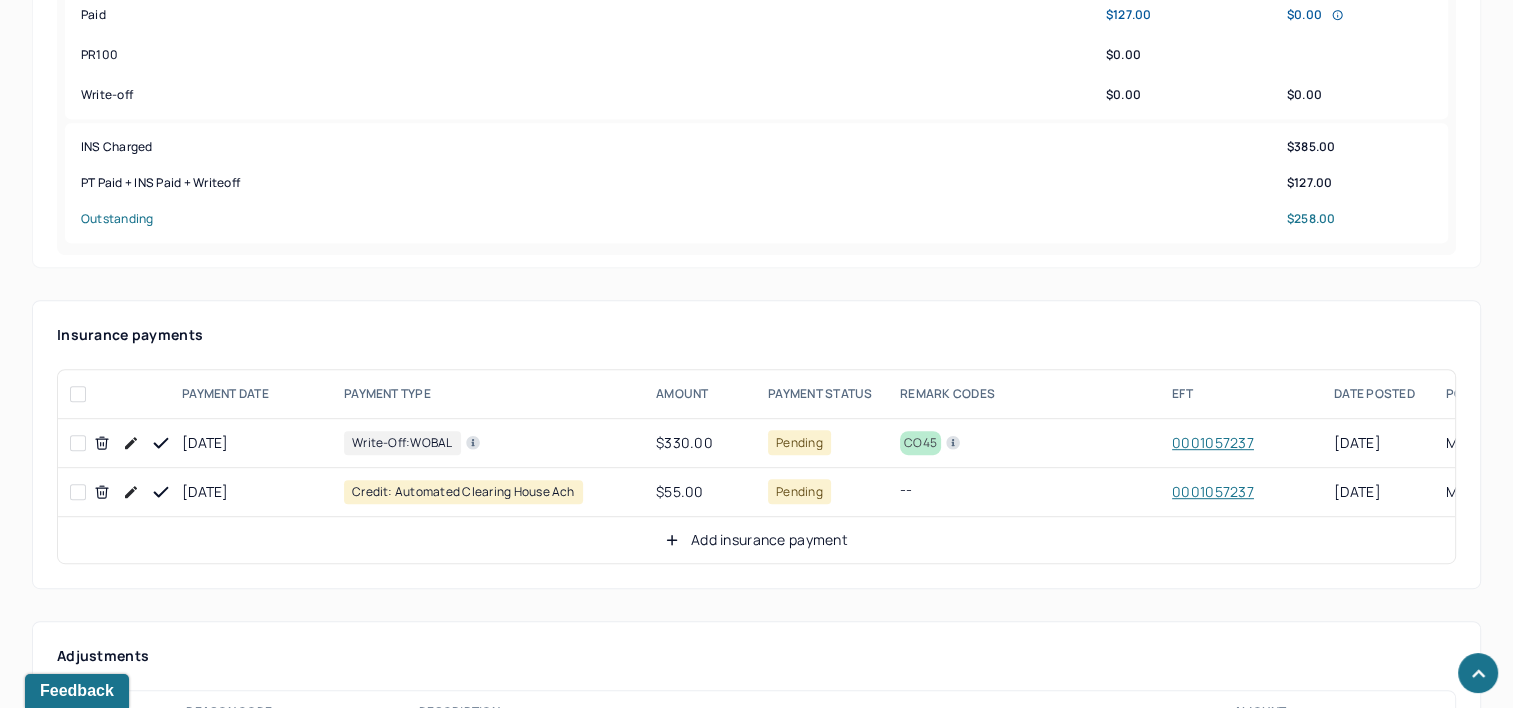 click 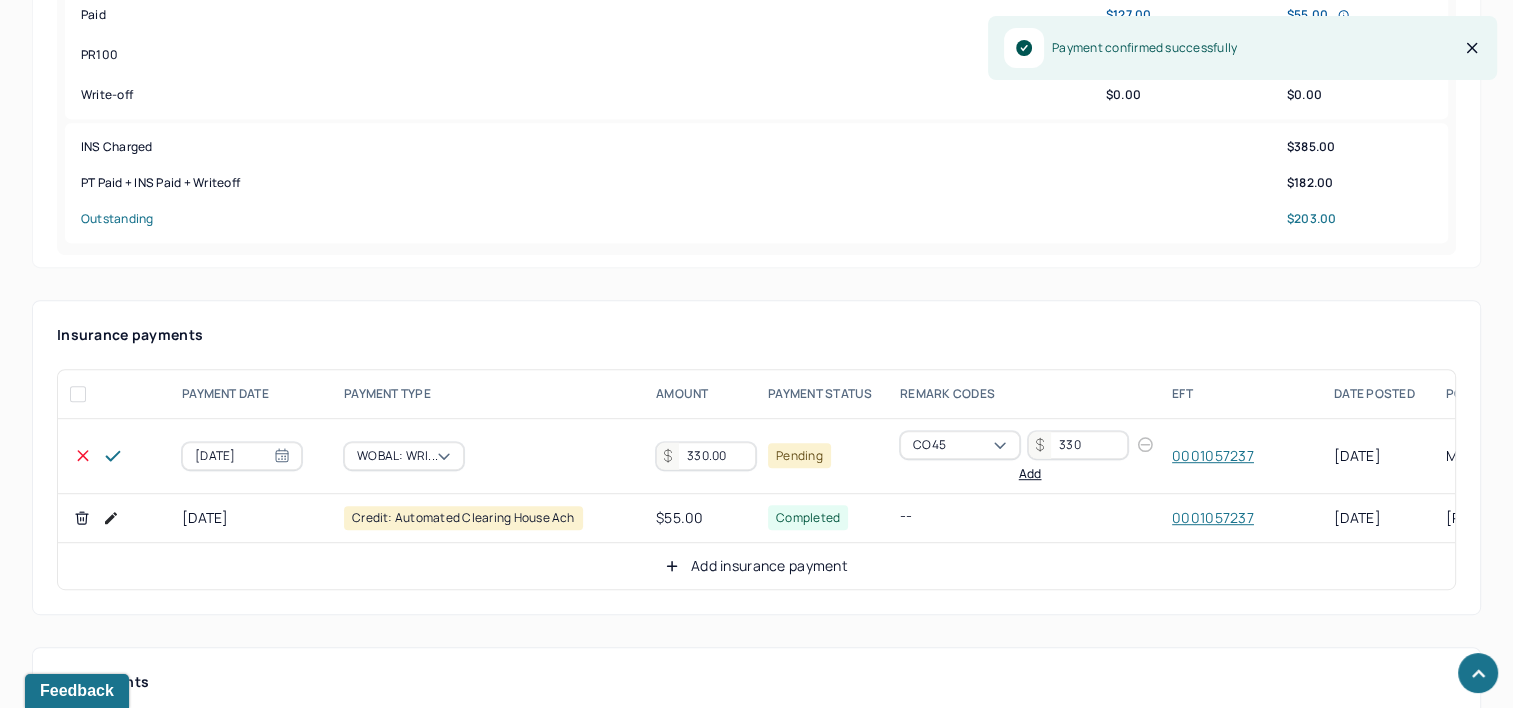 click on "330.00" at bounding box center (706, 456) 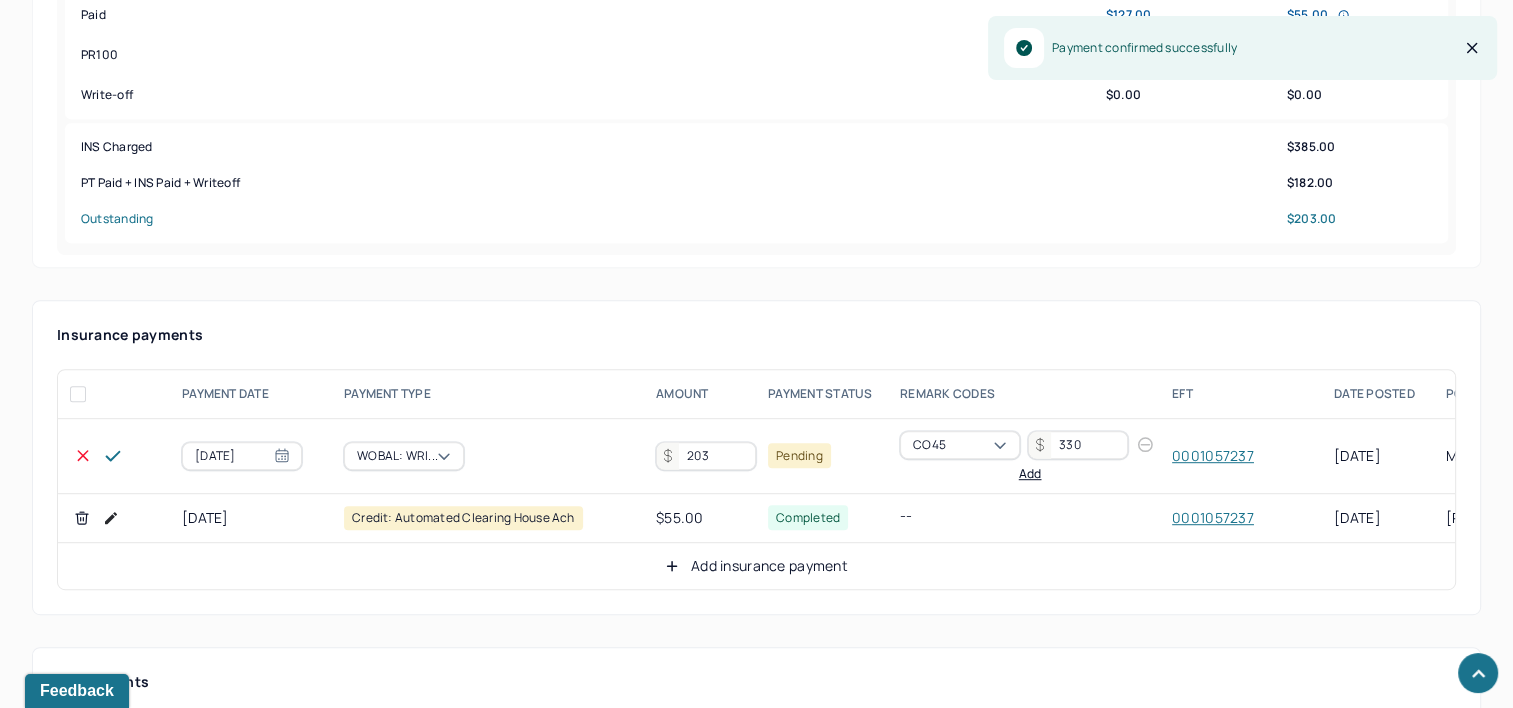 type on "203" 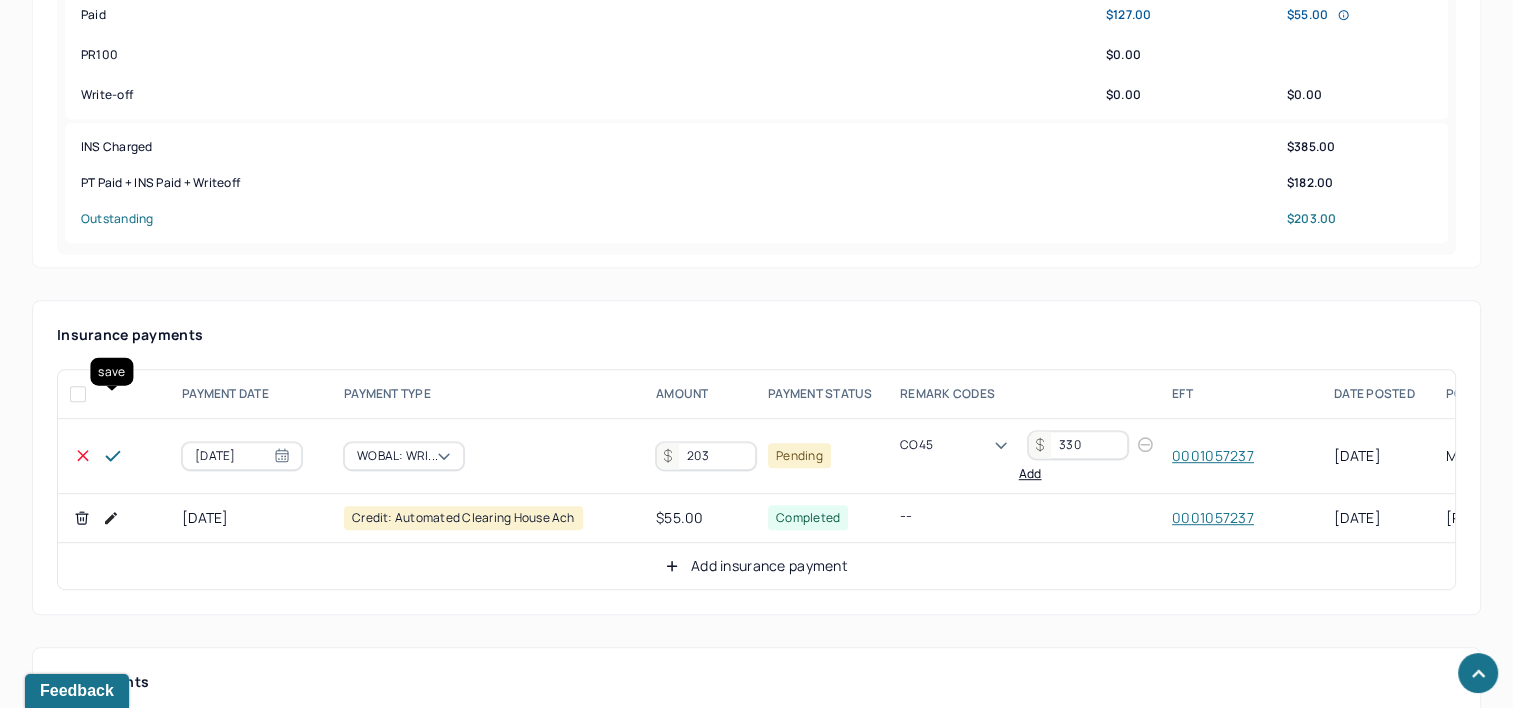 click 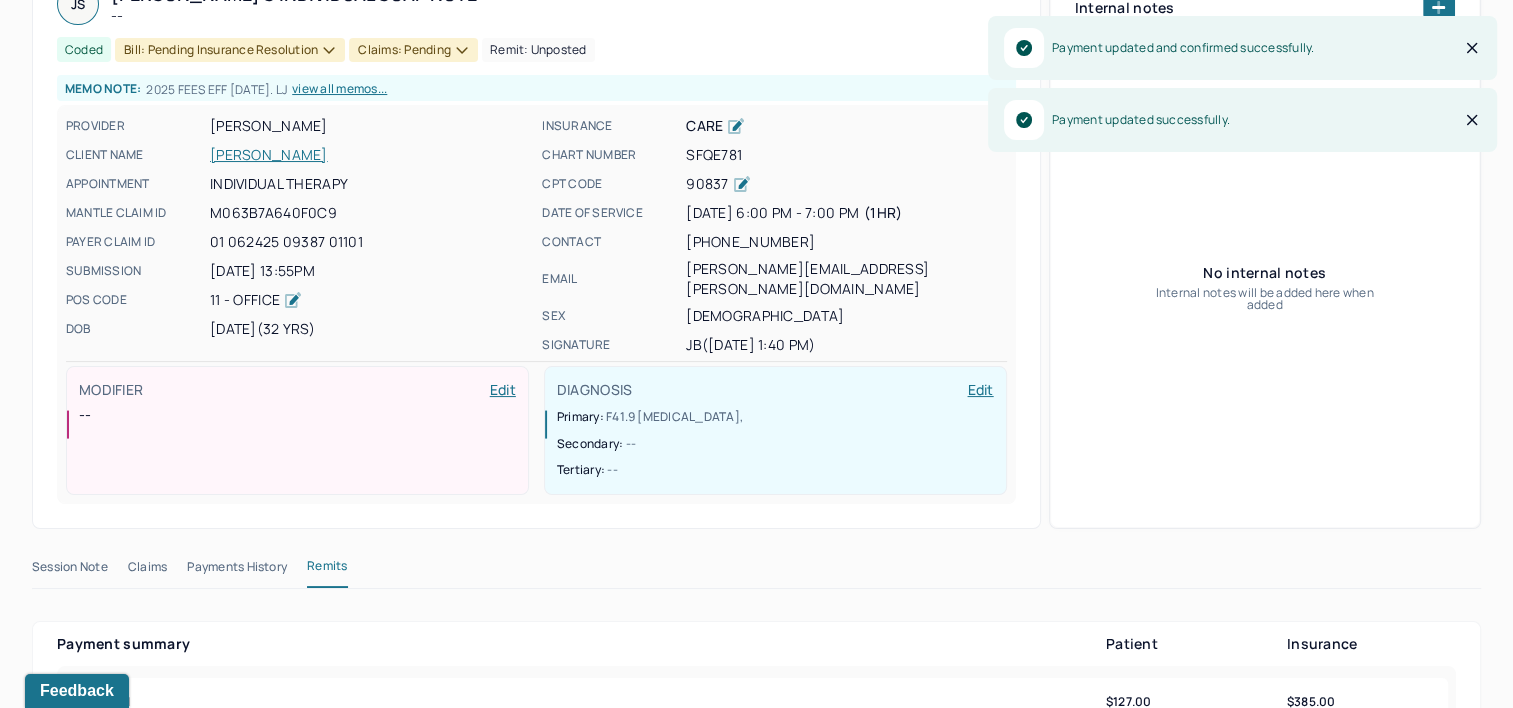 scroll, scrollTop: 0, scrollLeft: 0, axis: both 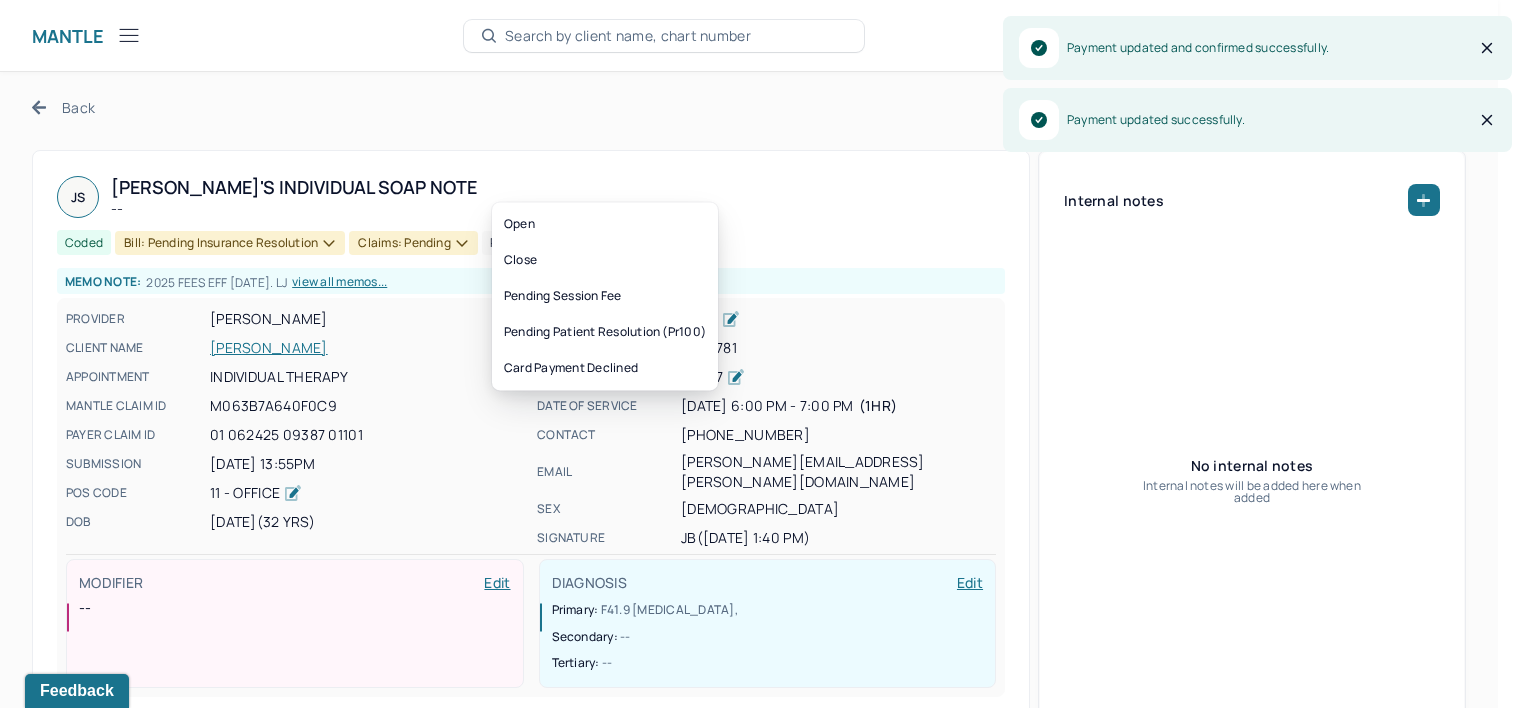 click on "Bill: Pending Insurance Resolution" at bounding box center [230, 243] 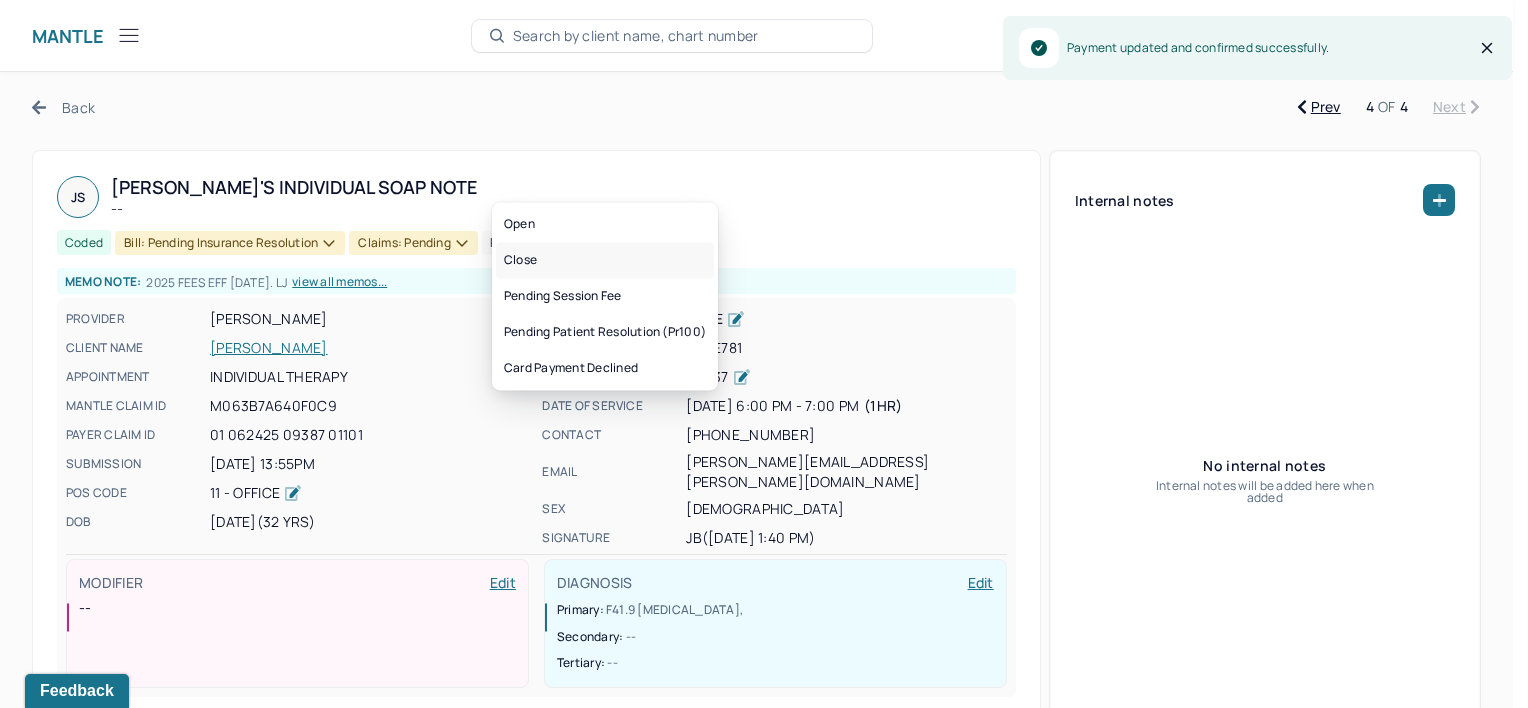click on "Close" at bounding box center [605, 260] 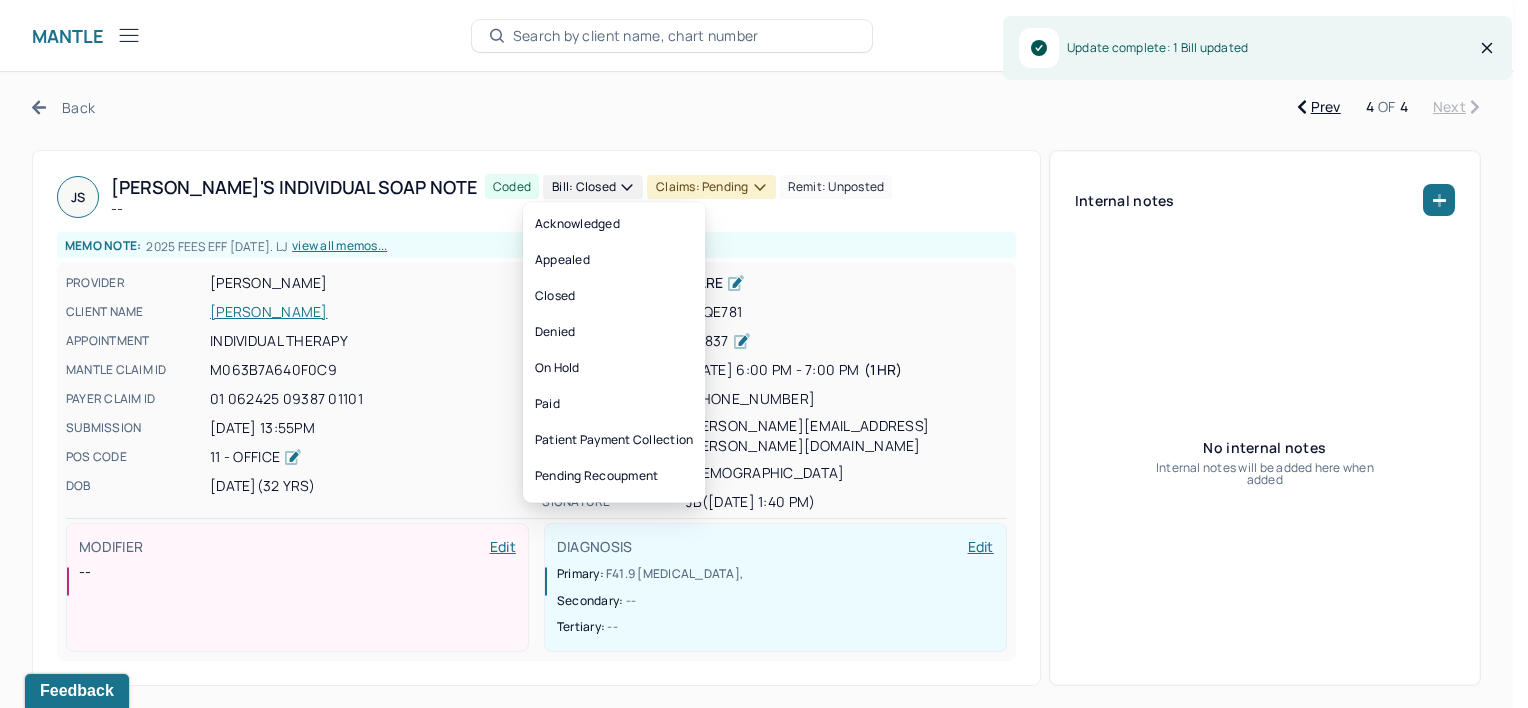 click on "Claims: pending" at bounding box center (711, 187) 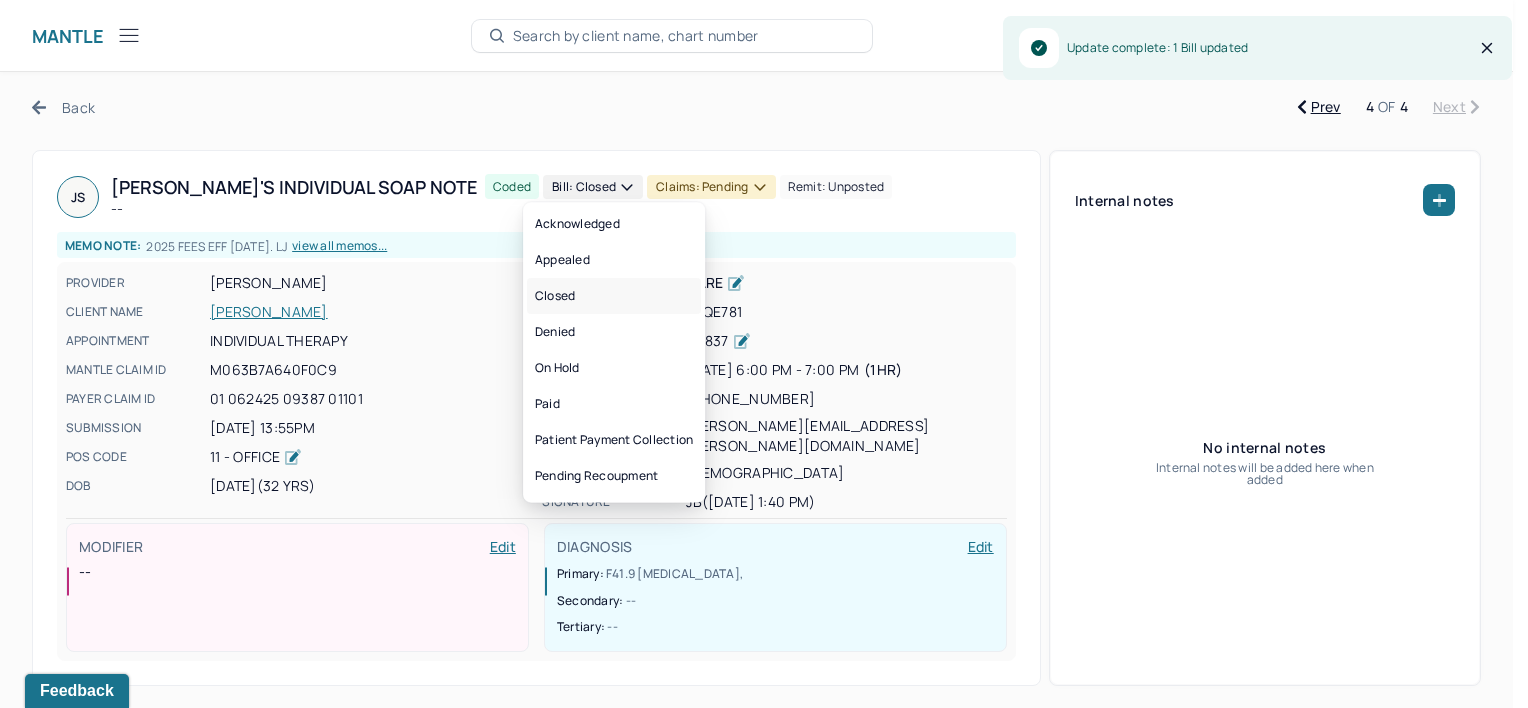 click on "Closed" at bounding box center (614, 296) 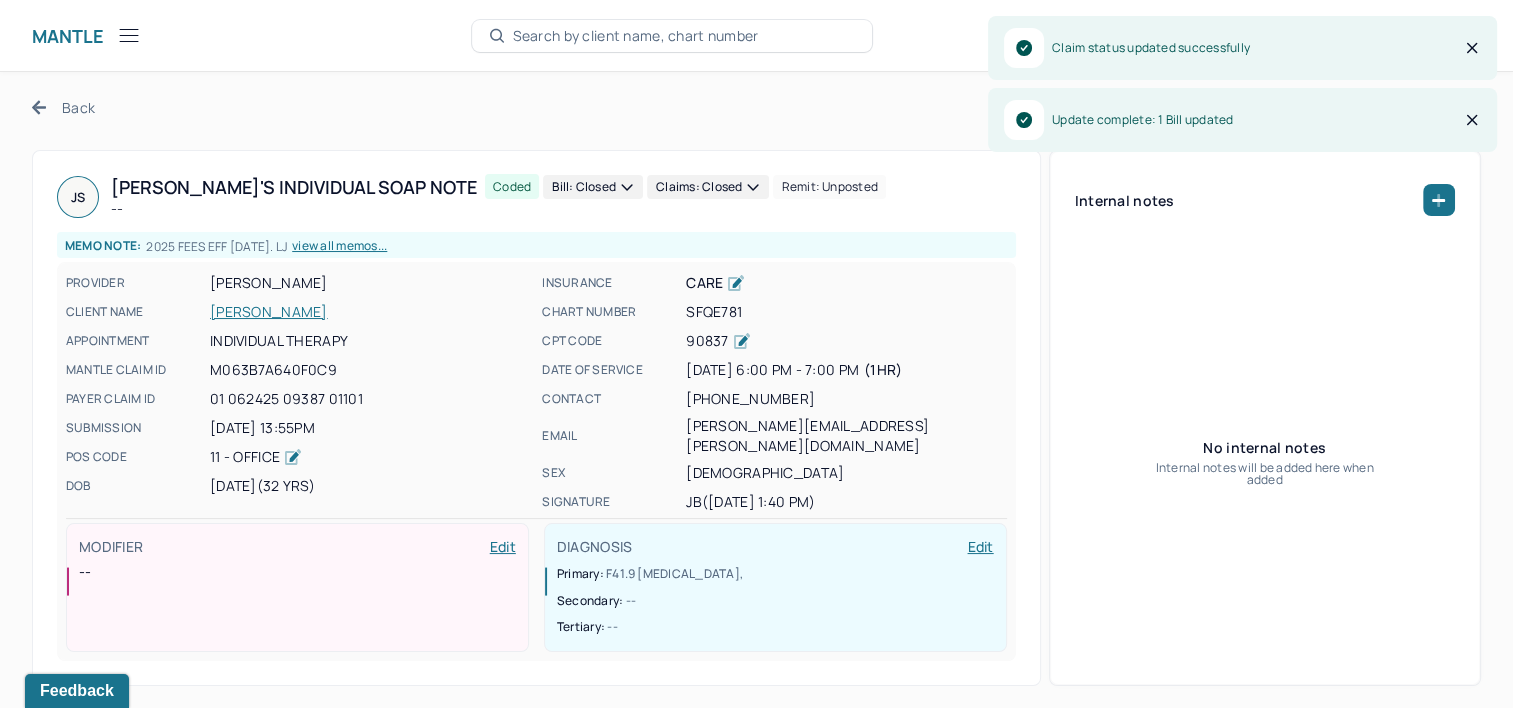 click on "Back" at bounding box center [63, 107] 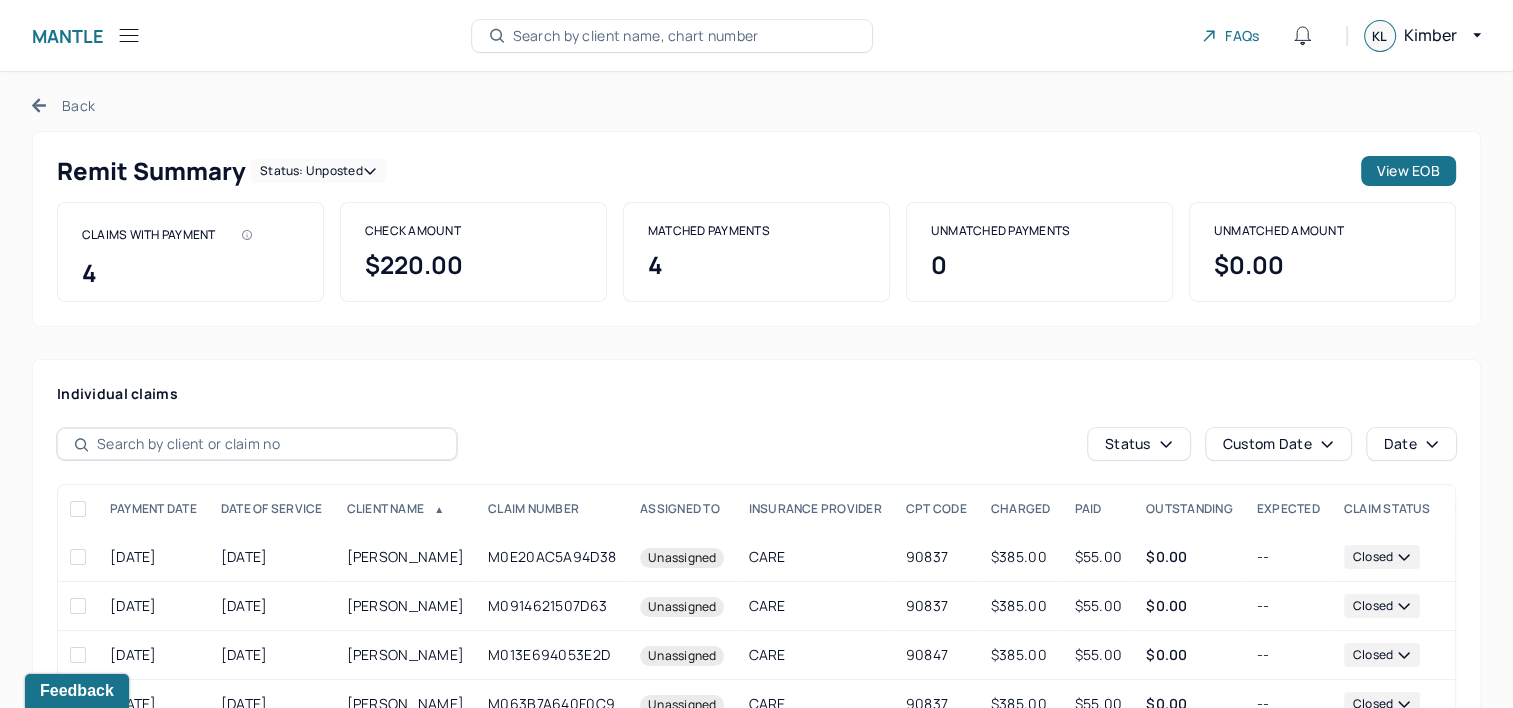 click on "Back" at bounding box center (63, 105) 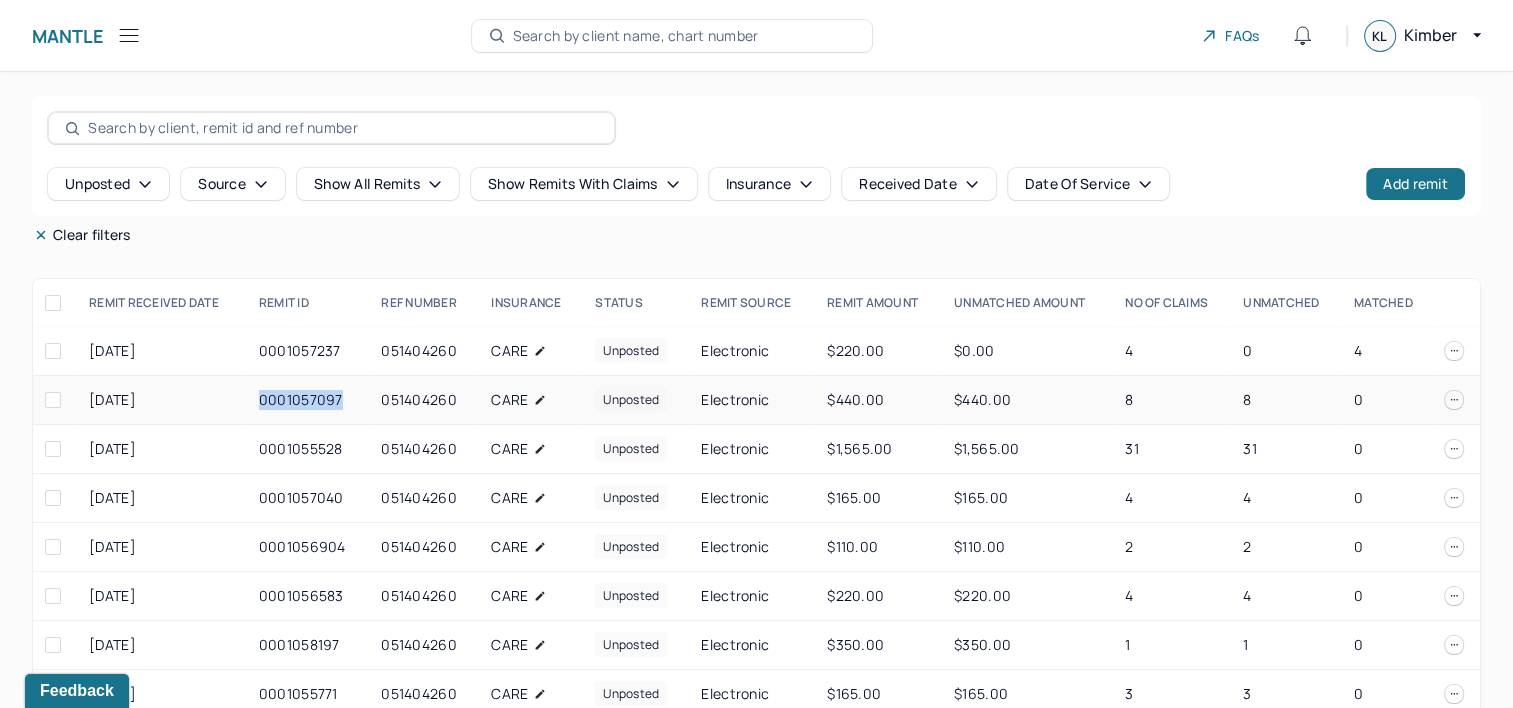 drag, startPoint x: 258, startPoint y: 396, endPoint x: 339, endPoint y: 398, distance: 81.02469 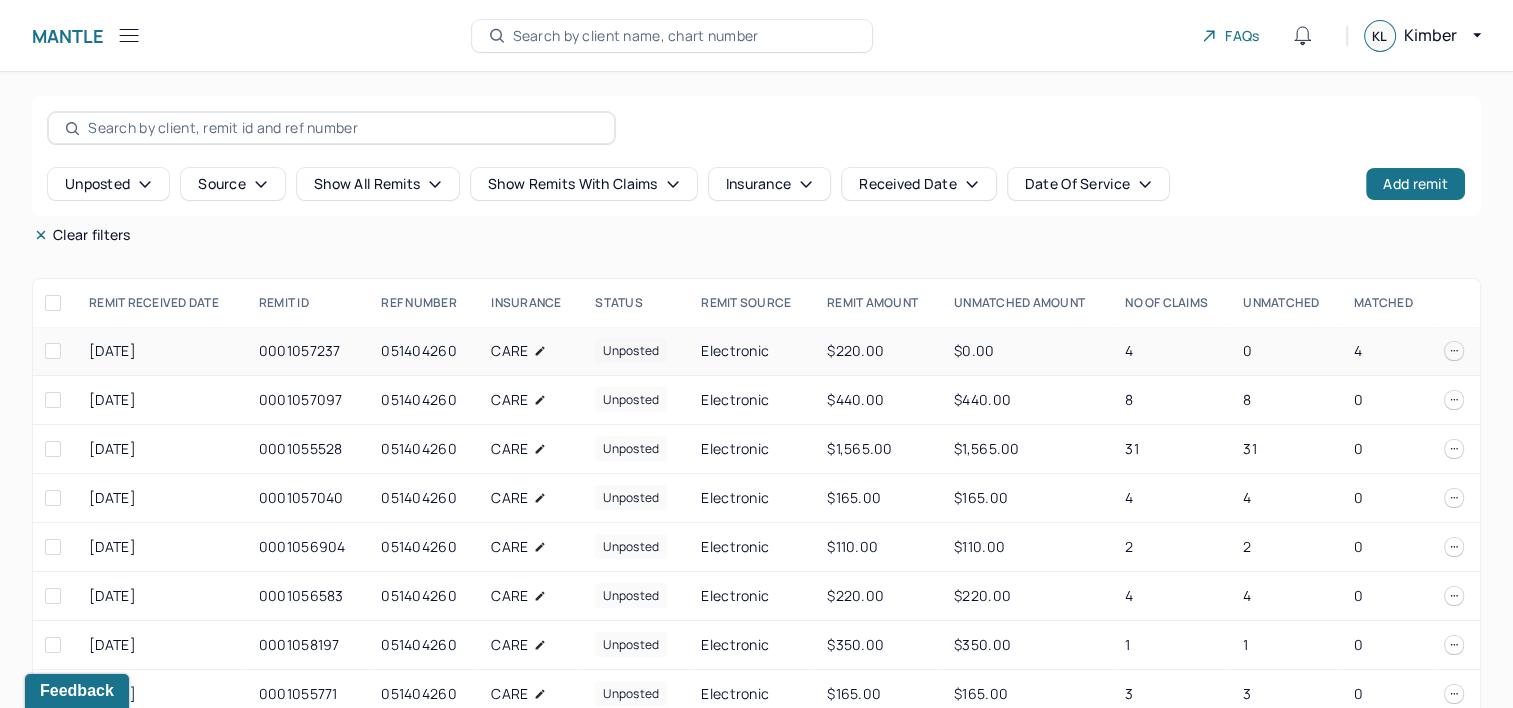 drag, startPoint x: 339, startPoint y: 398, endPoint x: 254, endPoint y: 350, distance: 97.6166 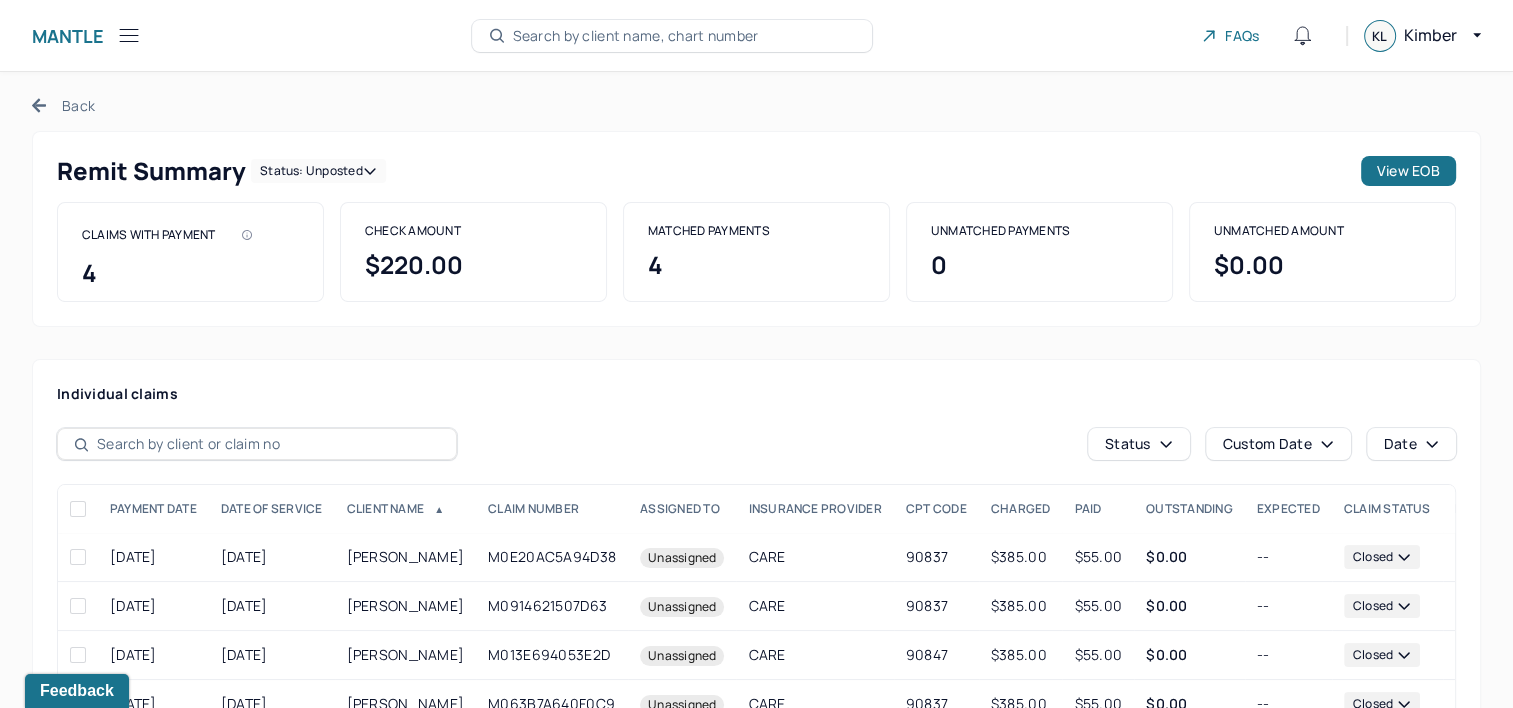 click on "Back" at bounding box center [63, 105] 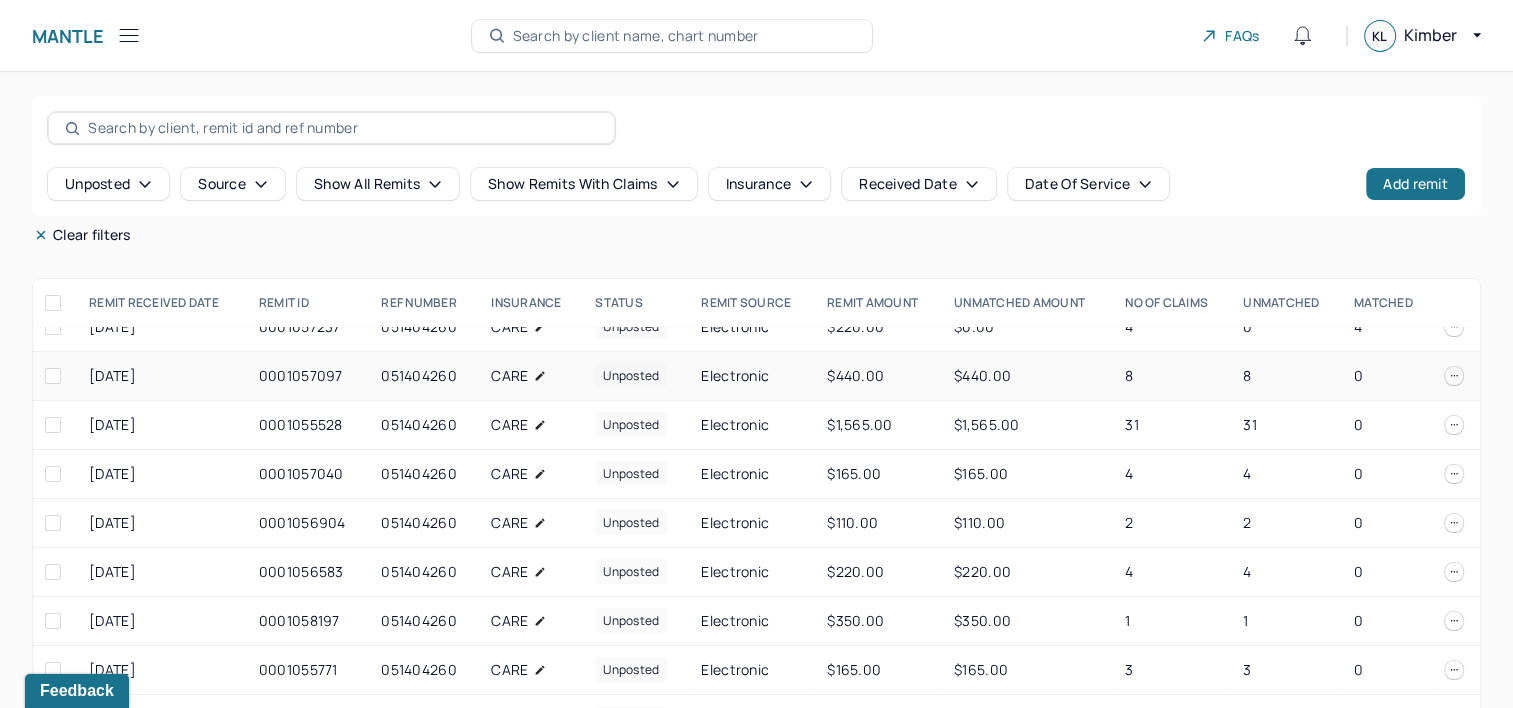 scroll, scrollTop: 0, scrollLeft: 0, axis: both 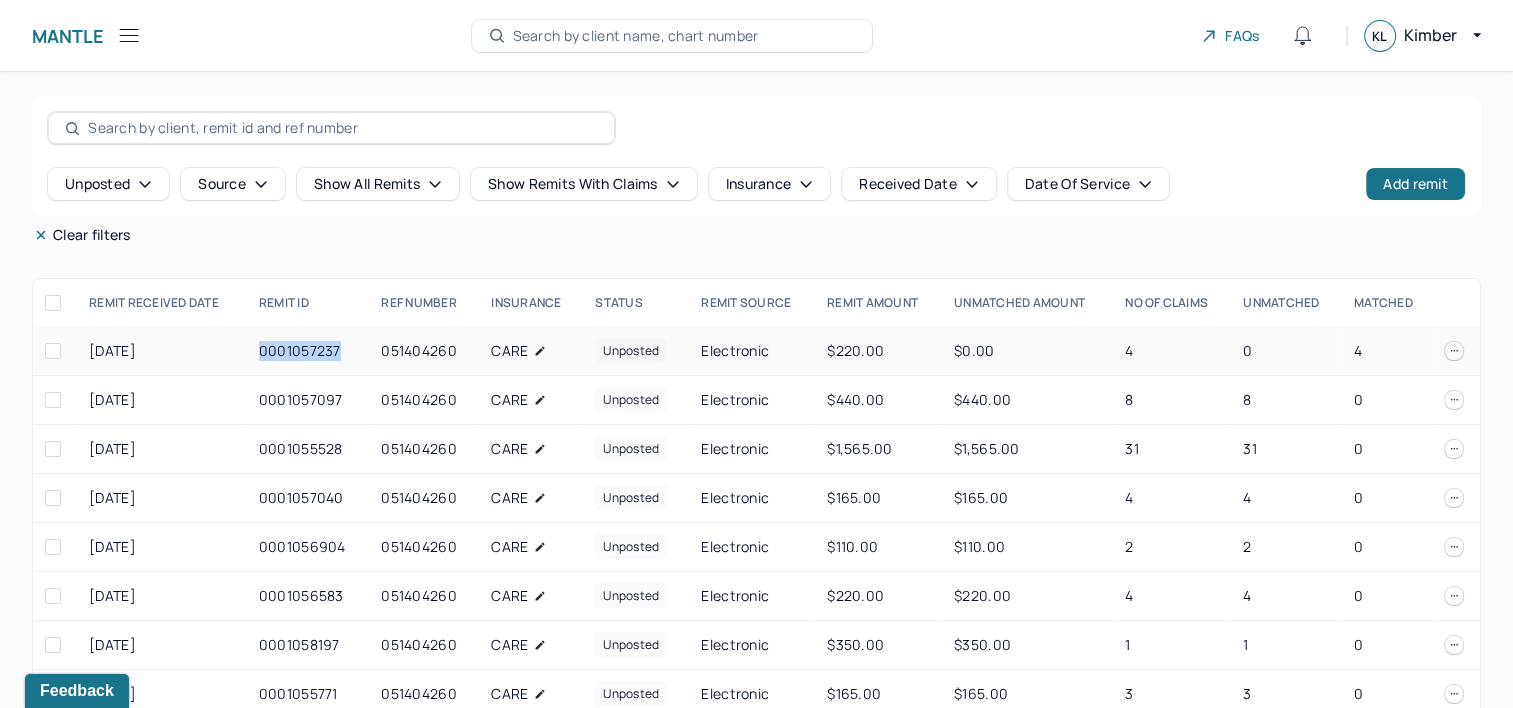 drag, startPoint x: 258, startPoint y: 348, endPoint x: 348, endPoint y: 354, distance: 90.199776 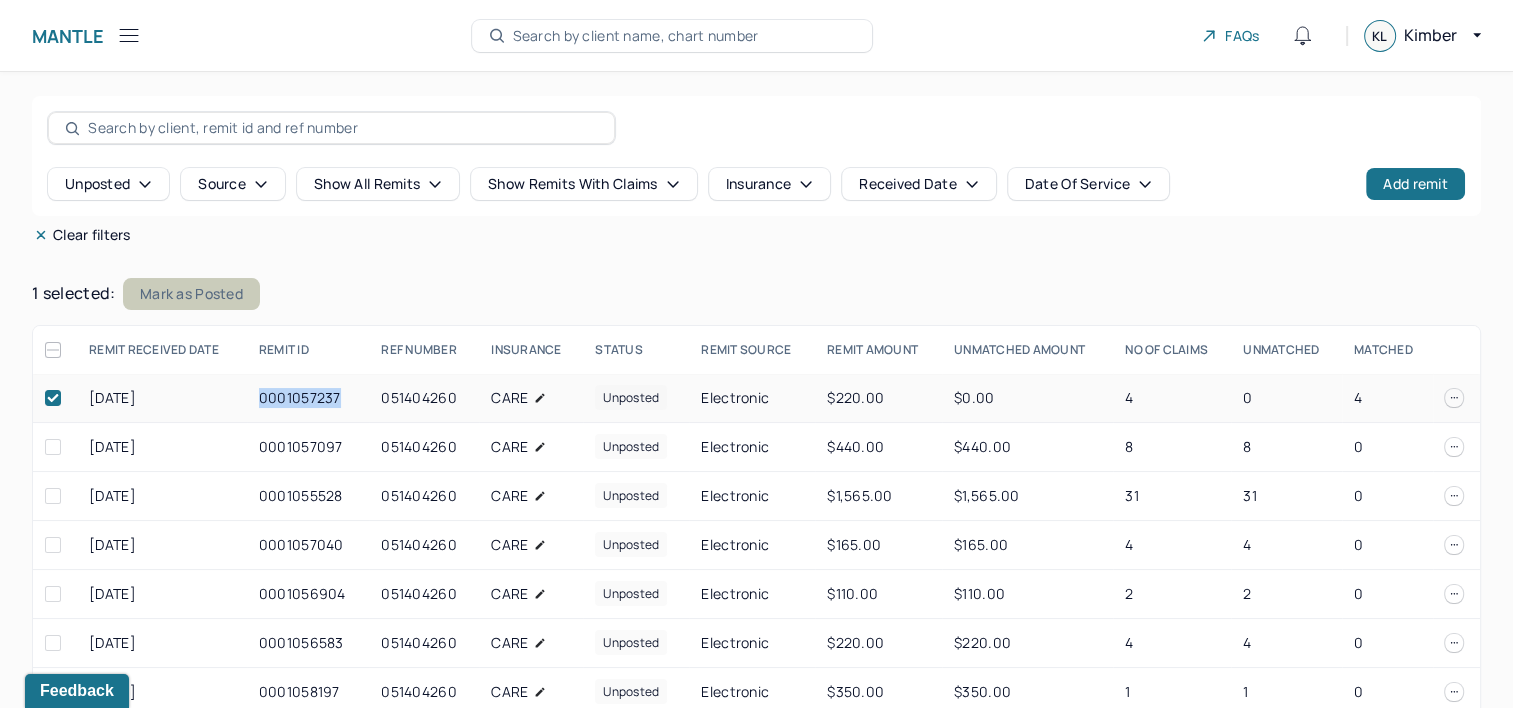 click on "Mark as Posted" at bounding box center [191, 294] 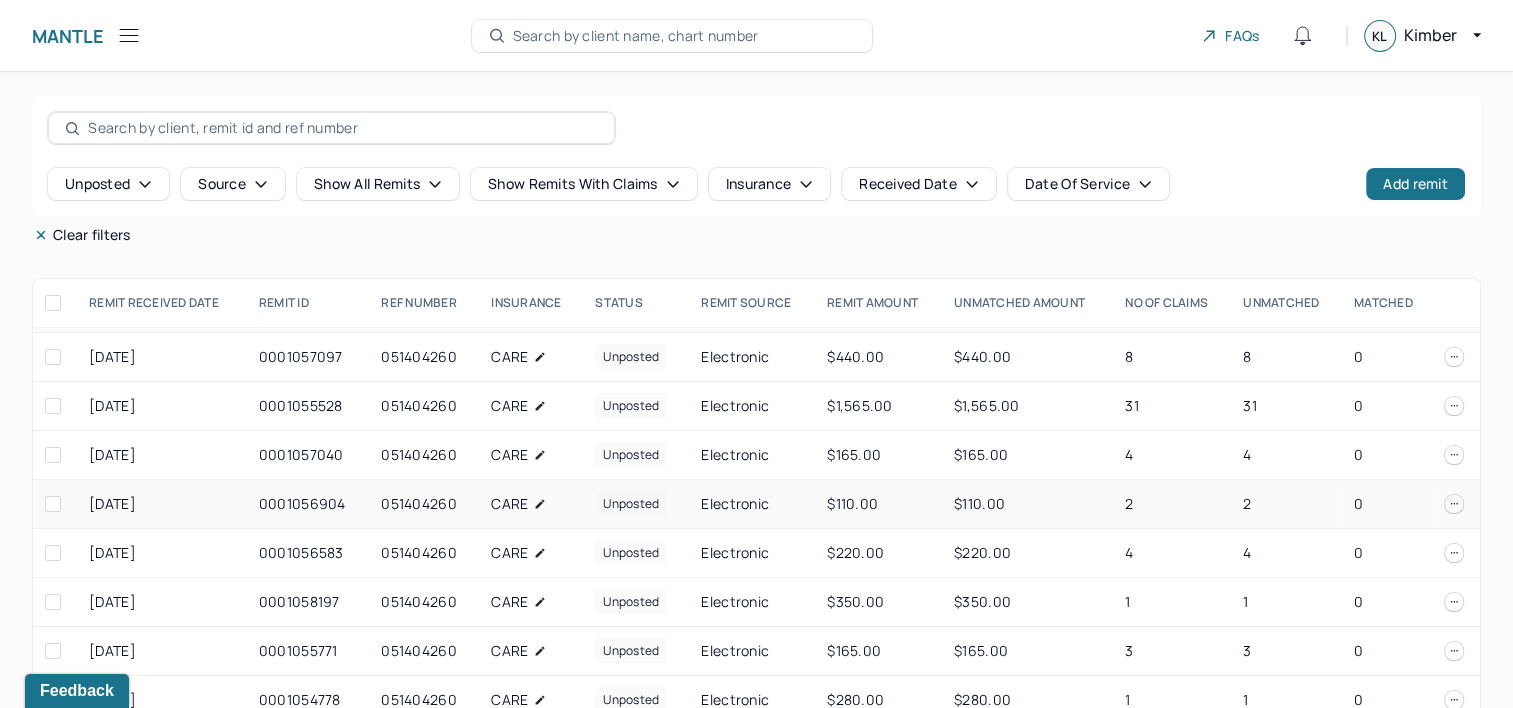 scroll, scrollTop: 0, scrollLeft: 0, axis: both 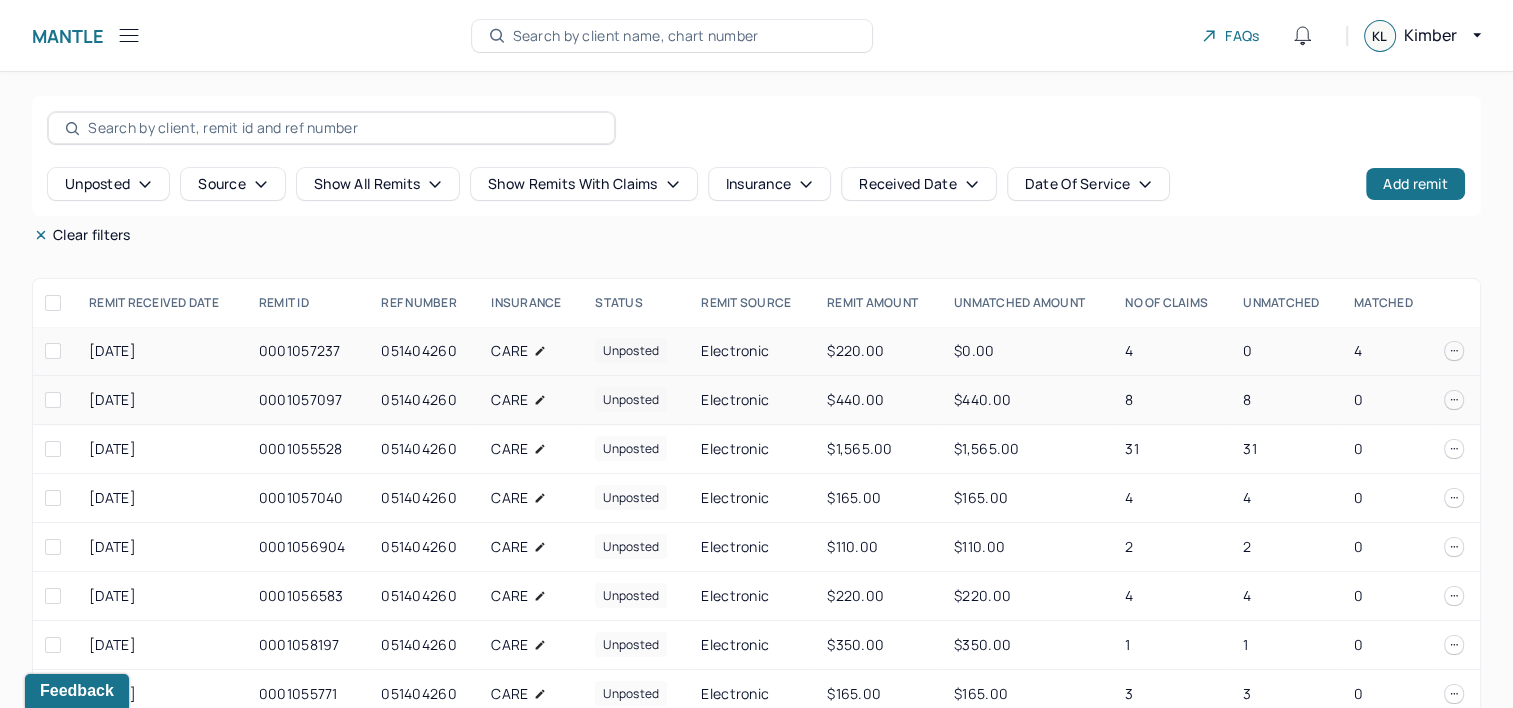 click on "051404260" at bounding box center (424, 400) 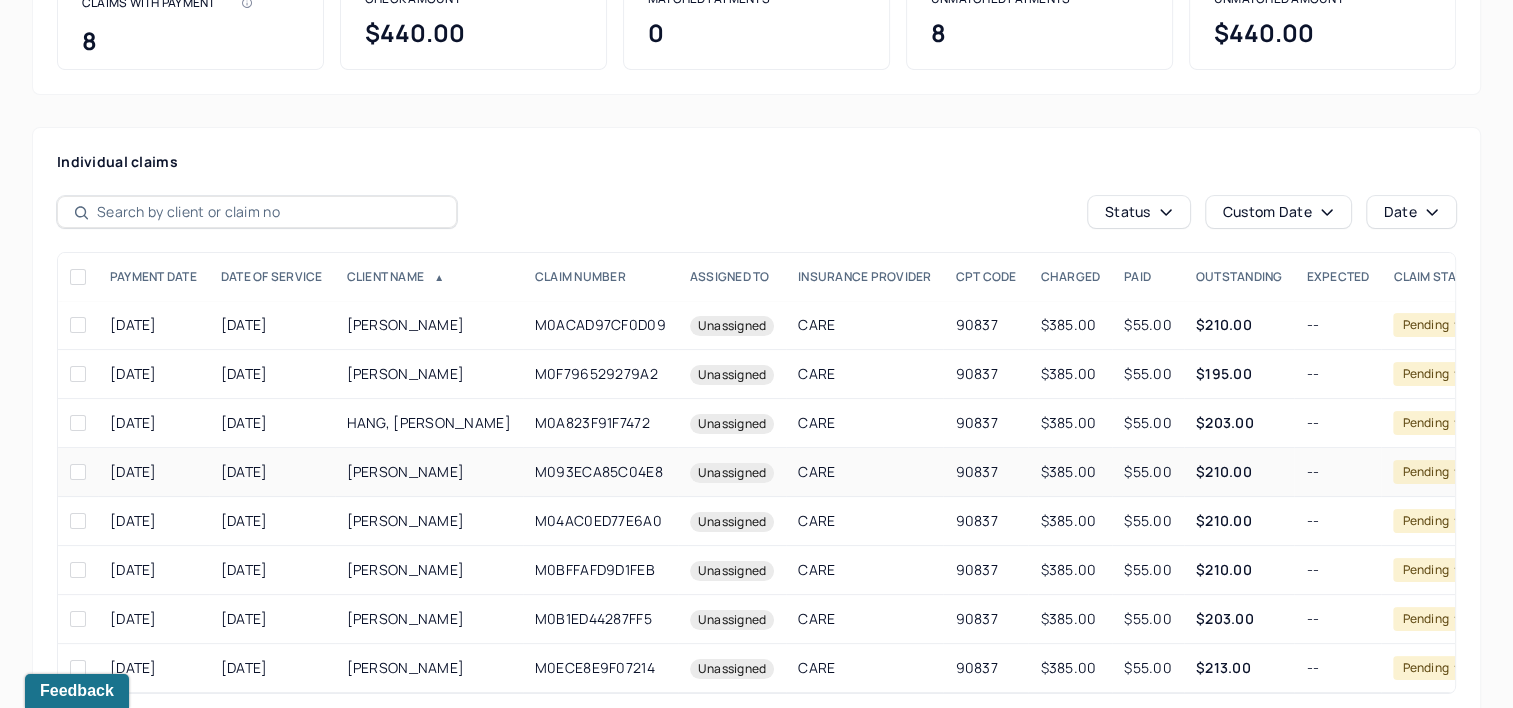 scroll, scrollTop: 280, scrollLeft: 0, axis: vertical 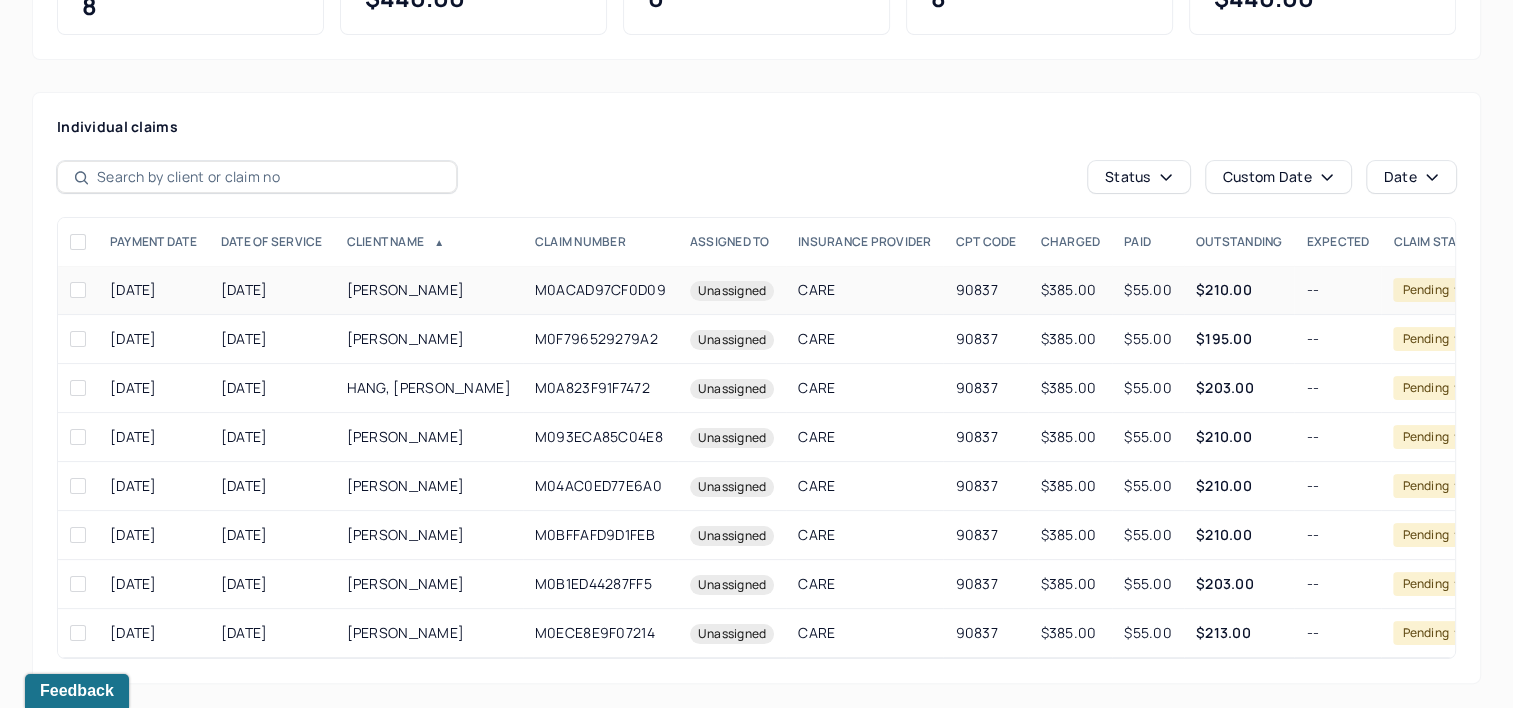click on "[PERSON_NAME]" at bounding box center [429, 290] 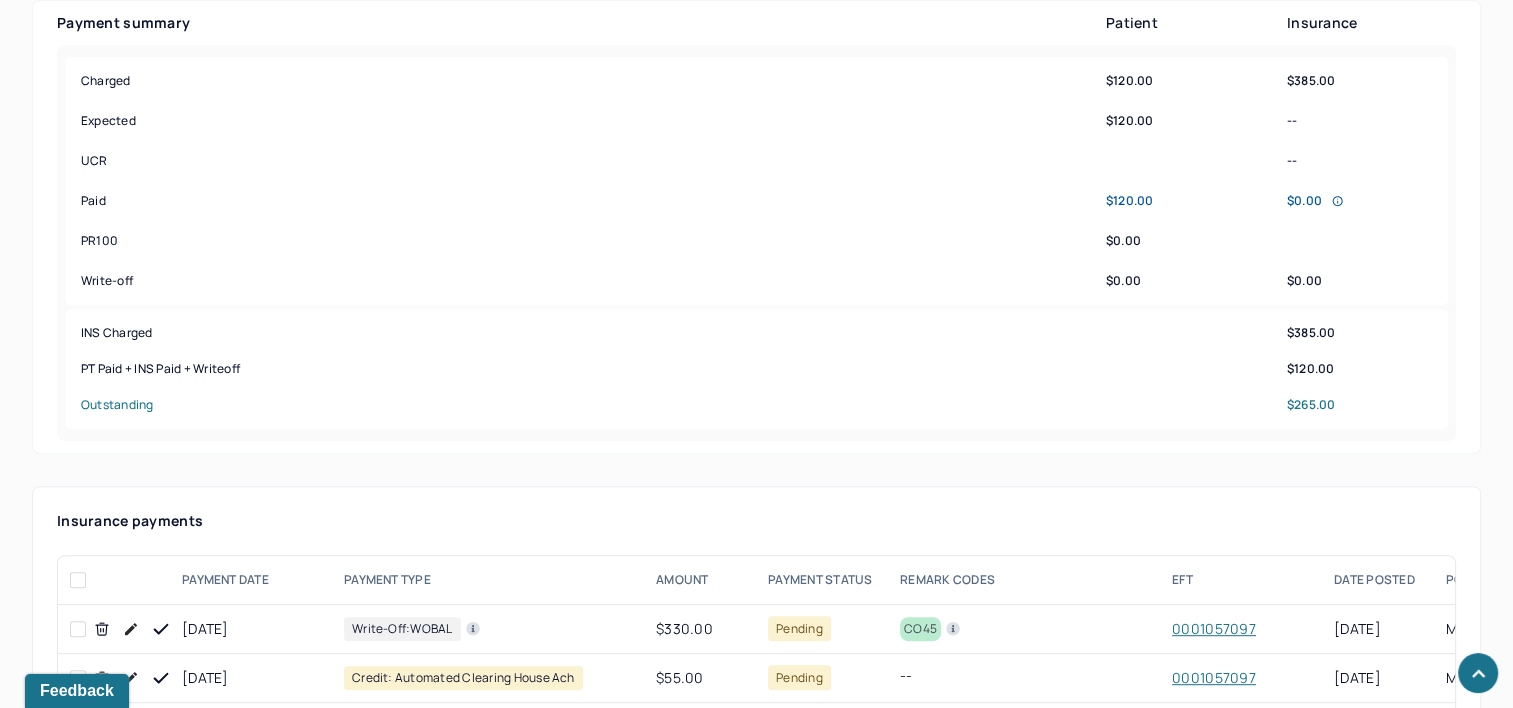 scroll, scrollTop: 980, scrollLeft: 0, axis: vertical 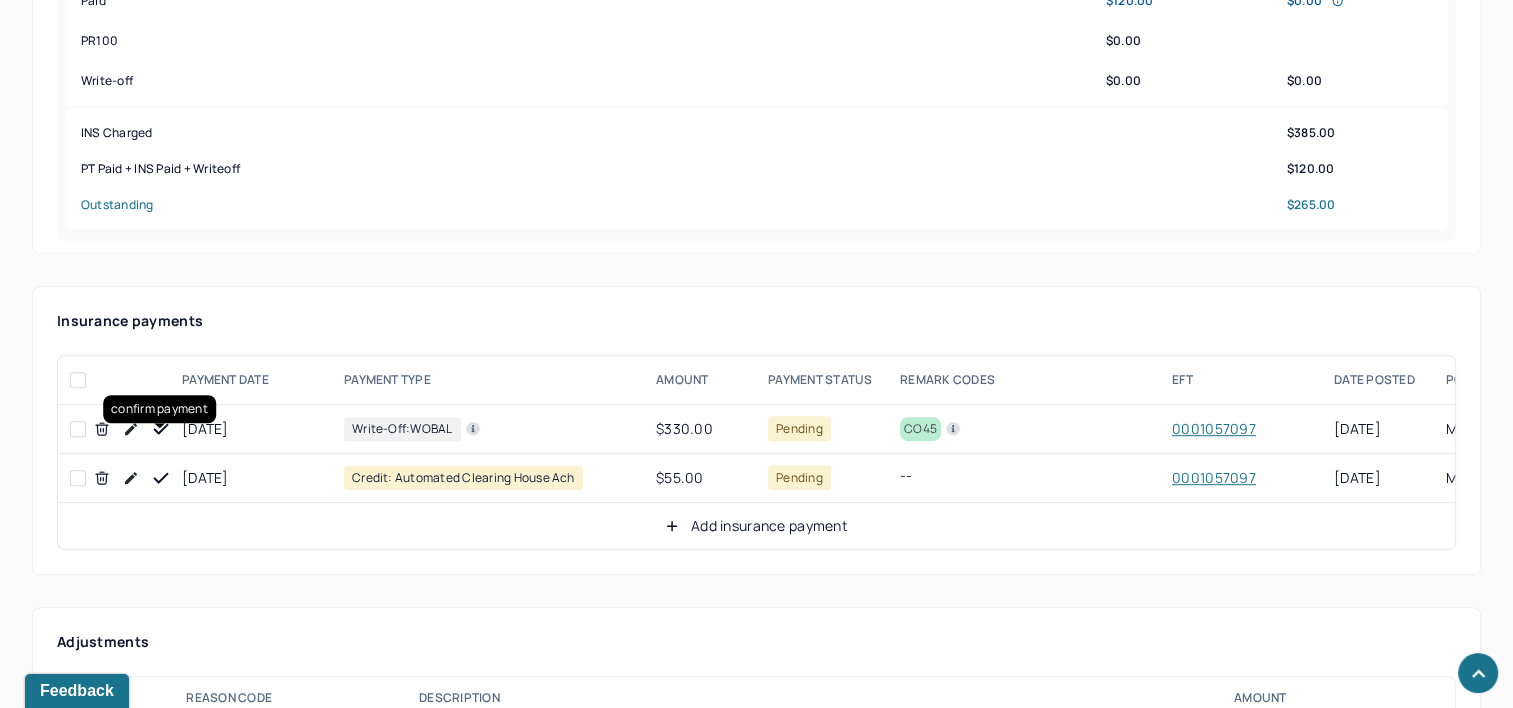 click 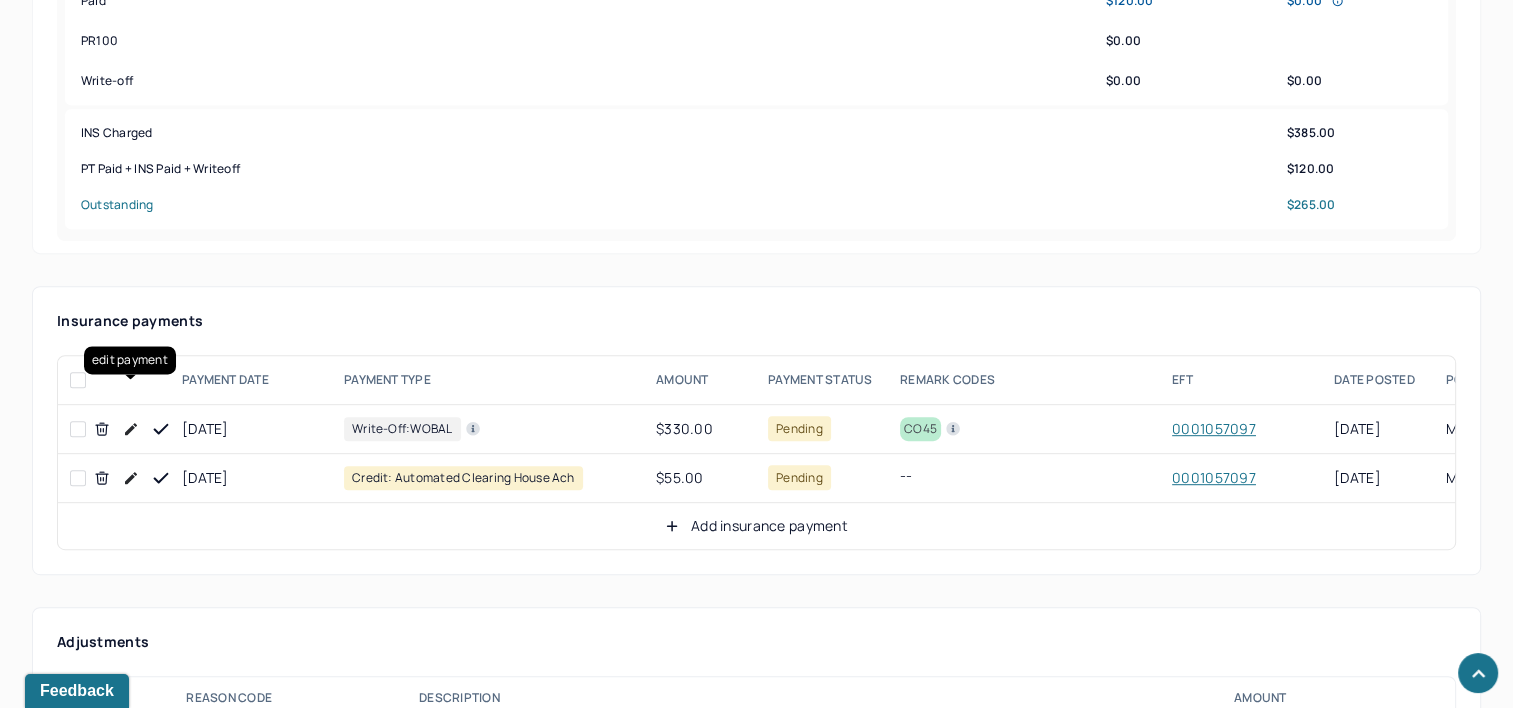 click 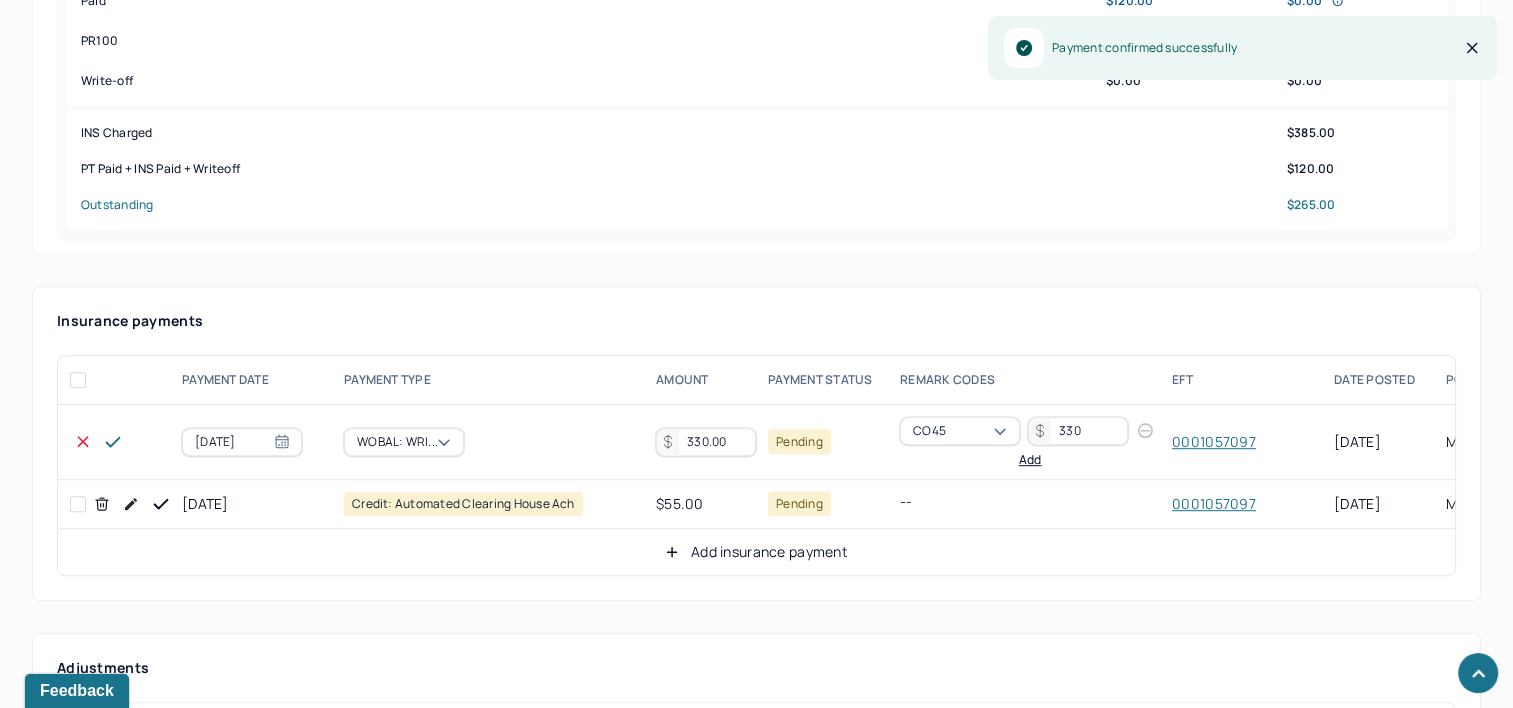 click on "330.00" at bounding box center (706, 442) 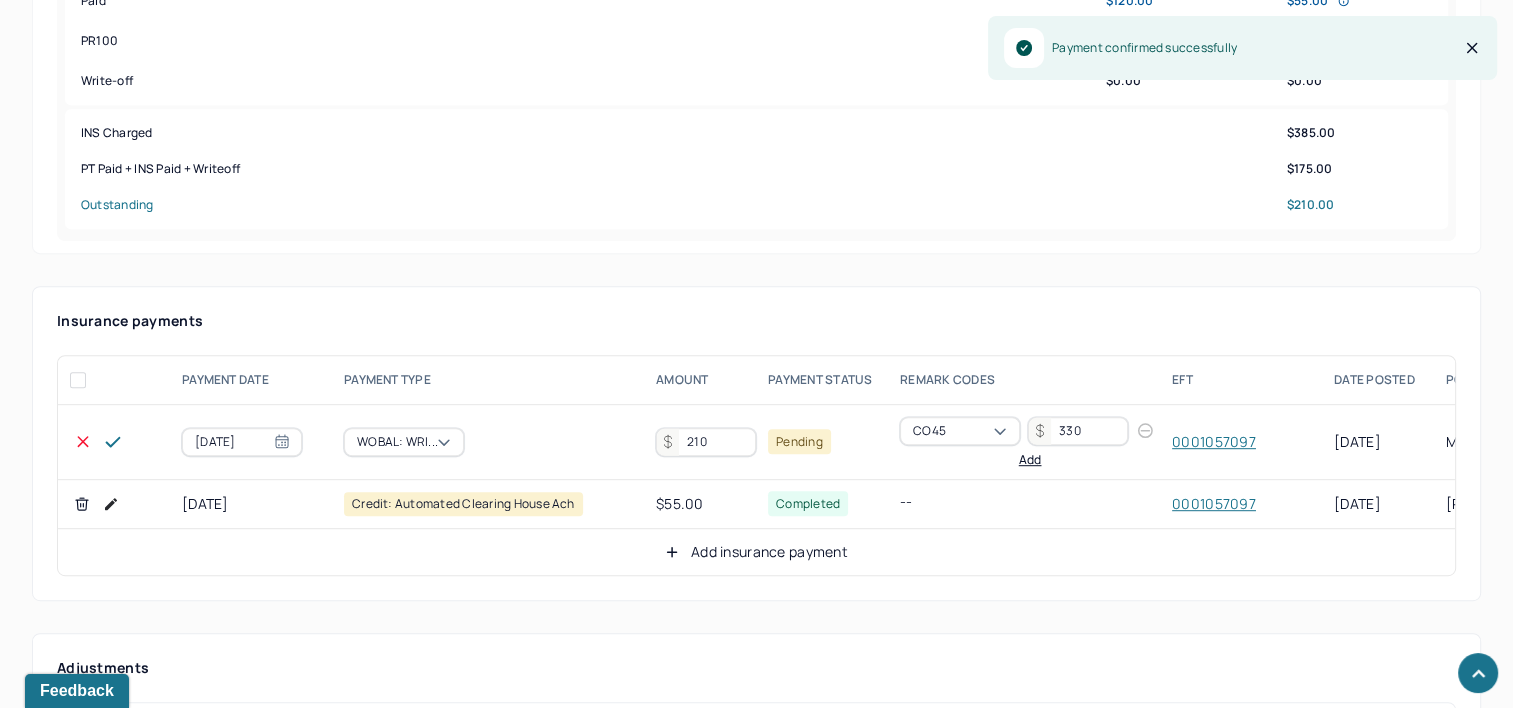 type on "210" 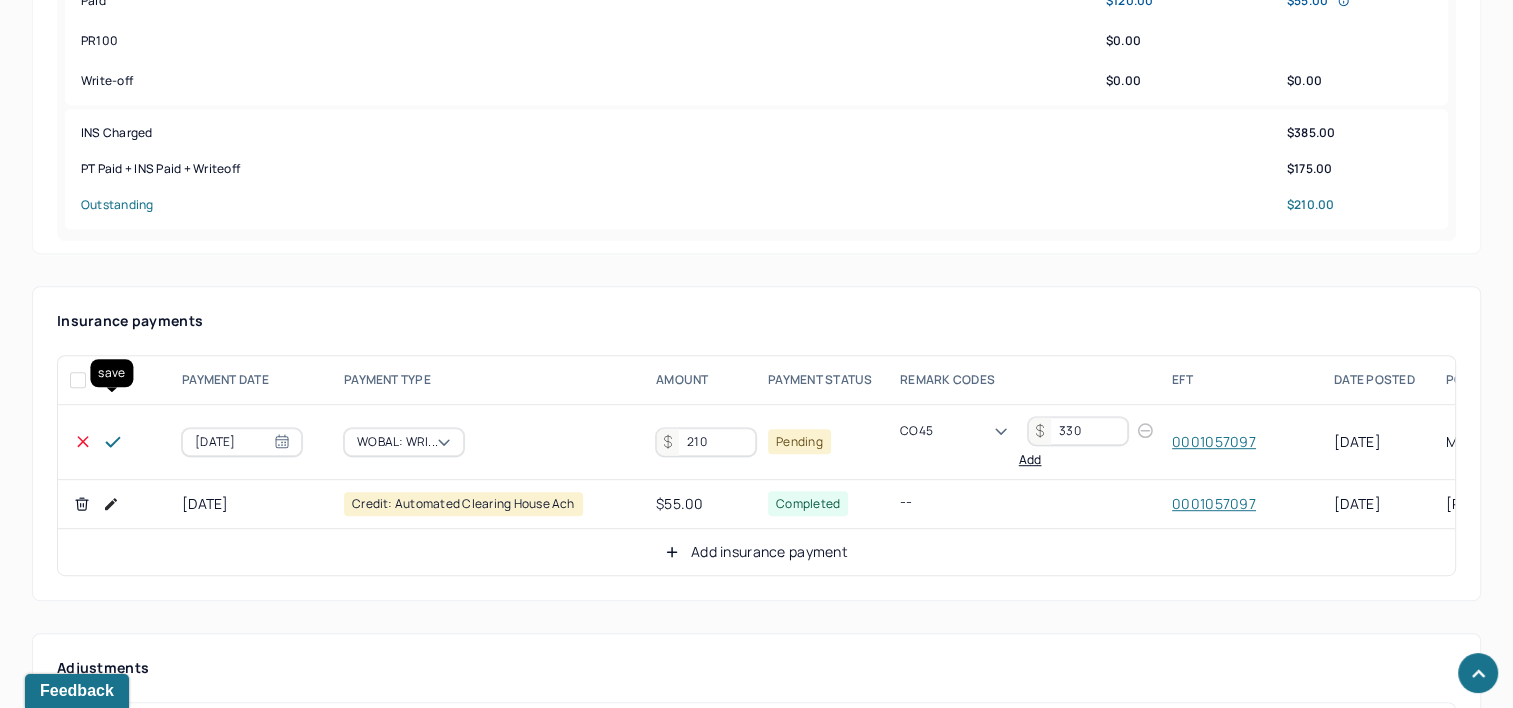 click 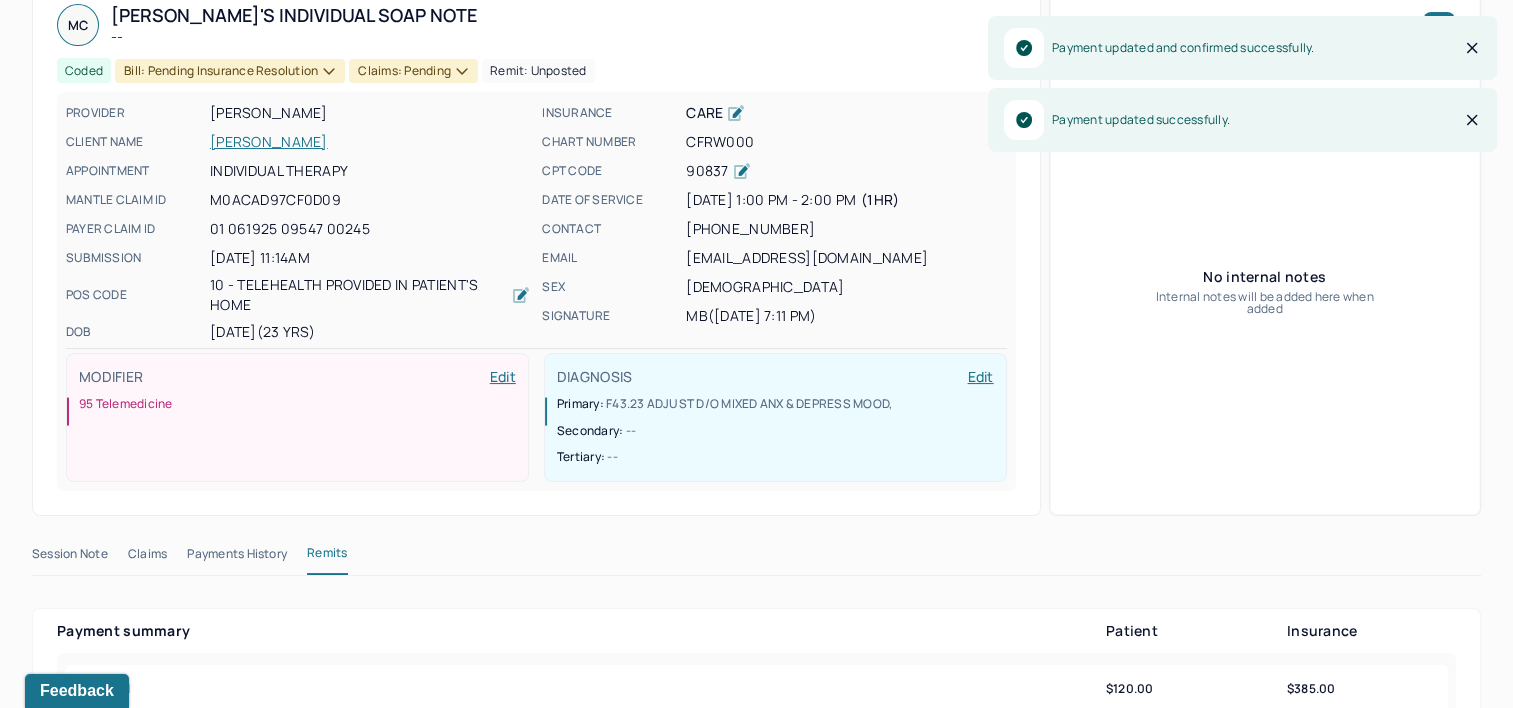 scroll, scrollTop: 0, scrollLeft: 0, axis: both 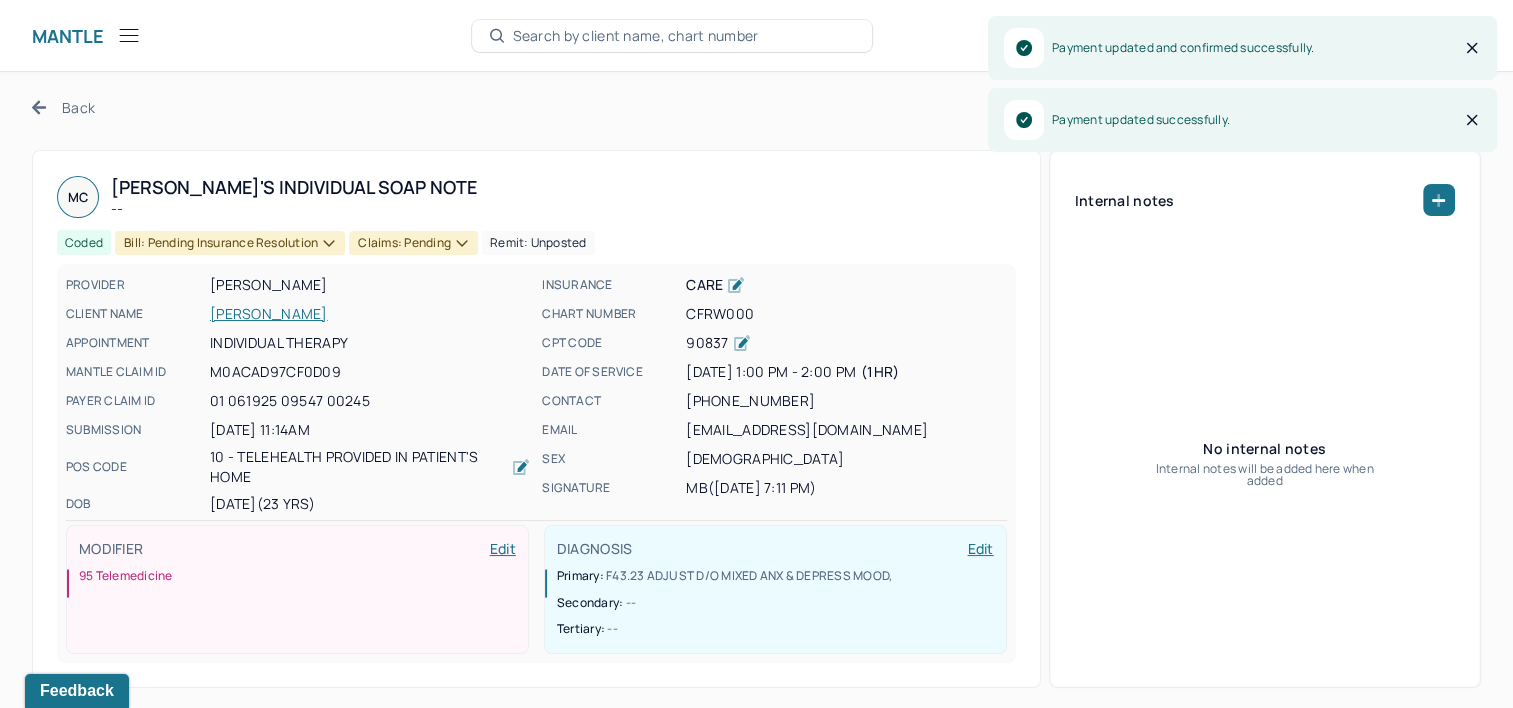 click on "Bill: Pending Insurance Resolution" at bounding box center (230, 243) 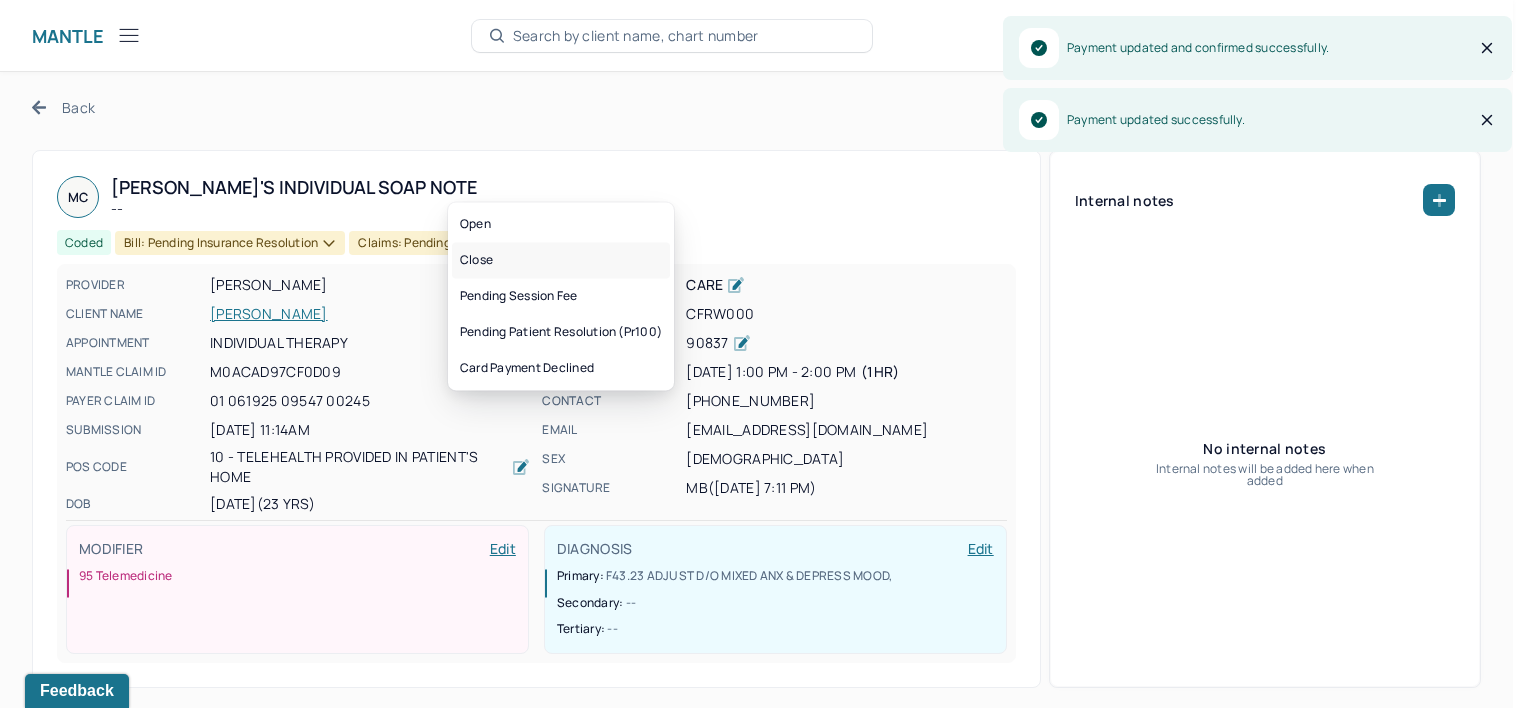 click on "Close" at bounding box center (561, 260) 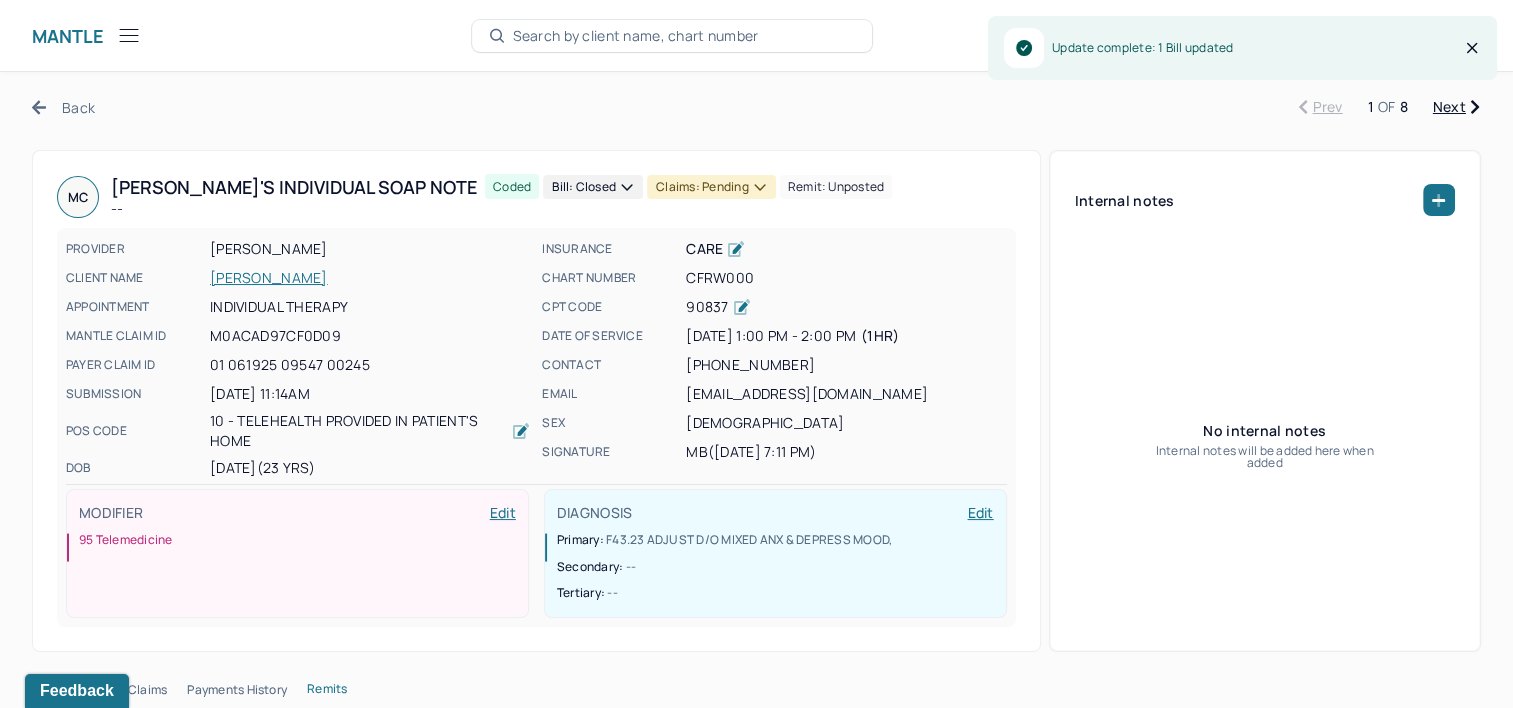 click on "Claims: pending" at bounding box center [711, 187] 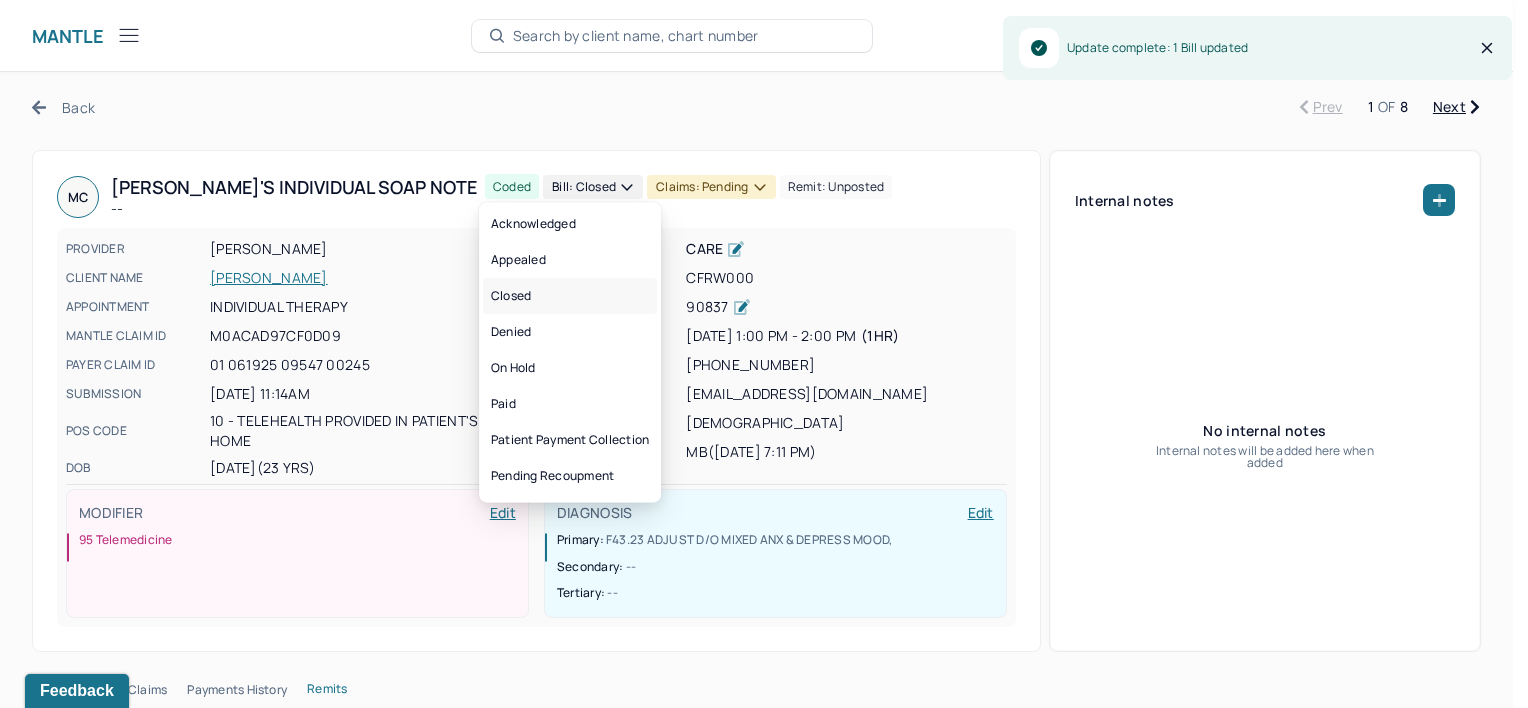 click on "Closed" at bounding box center (570, 296) 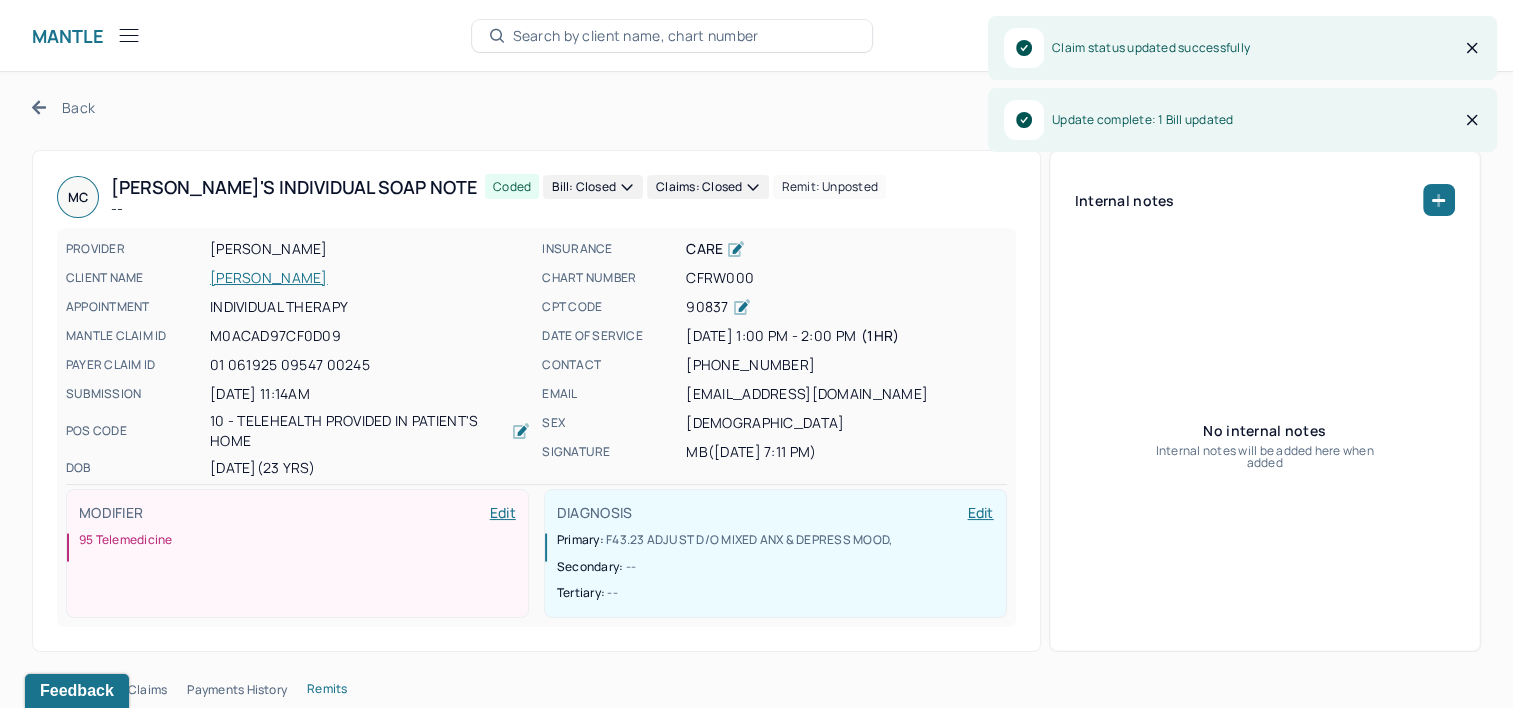 click 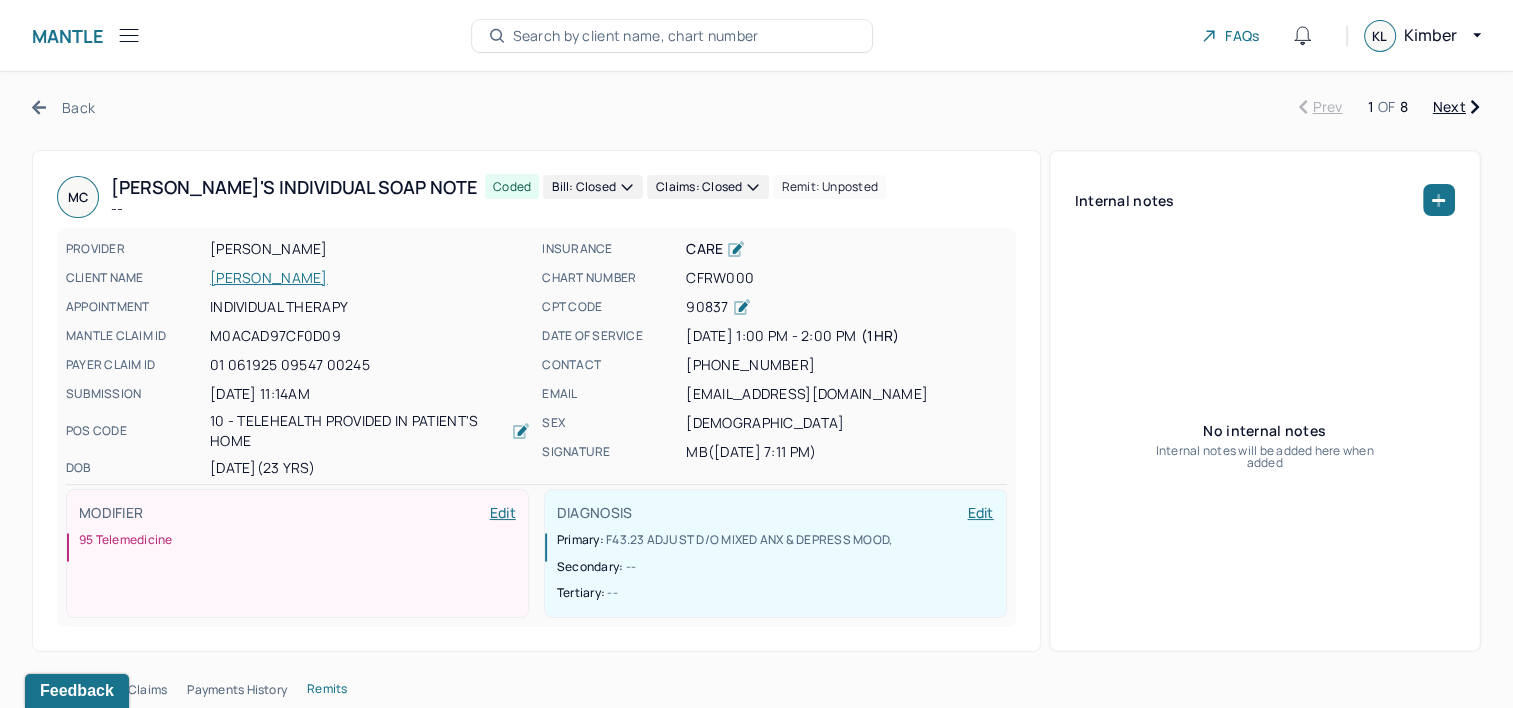 click on "Next" at bounding box center [1456, 107] 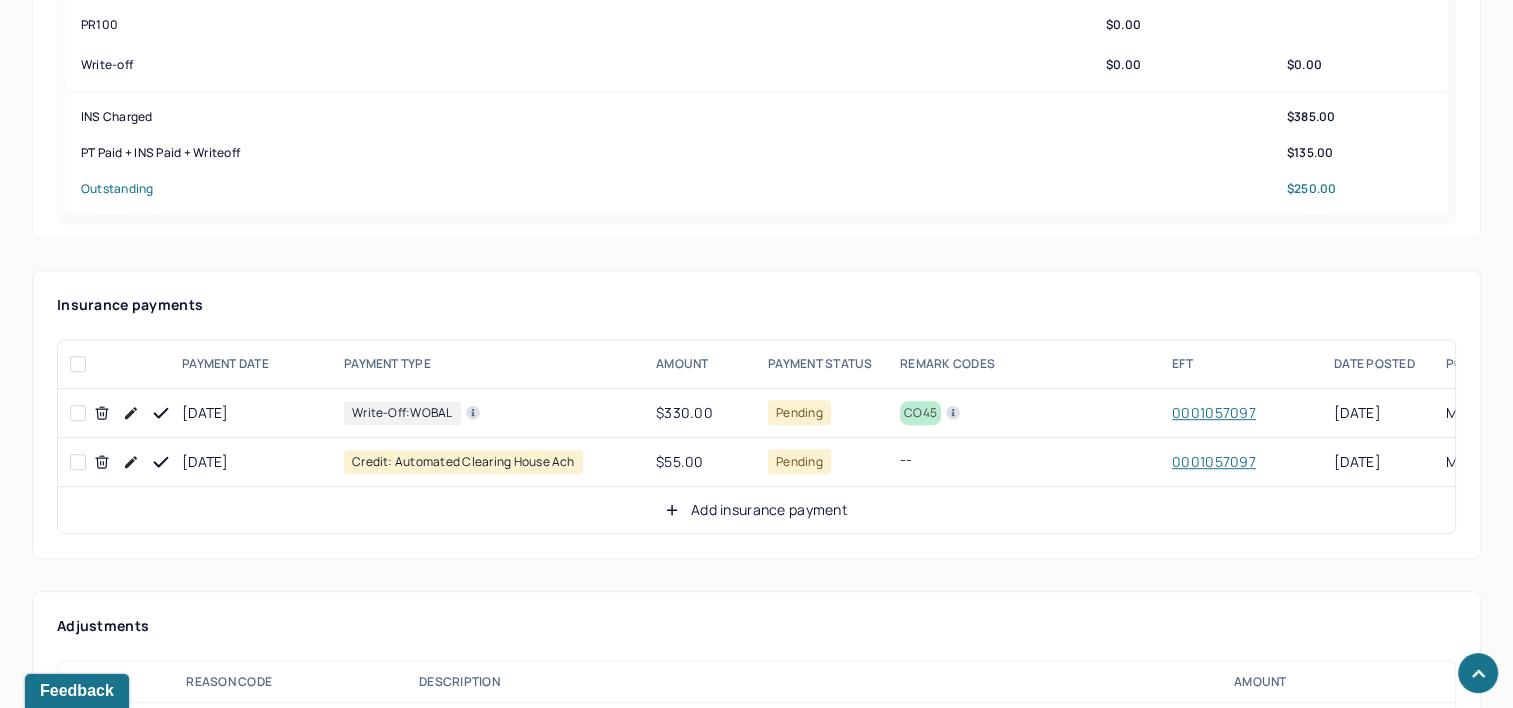 scroll, scrollTop: 1000, scrollLeft: 0, axis: vertical 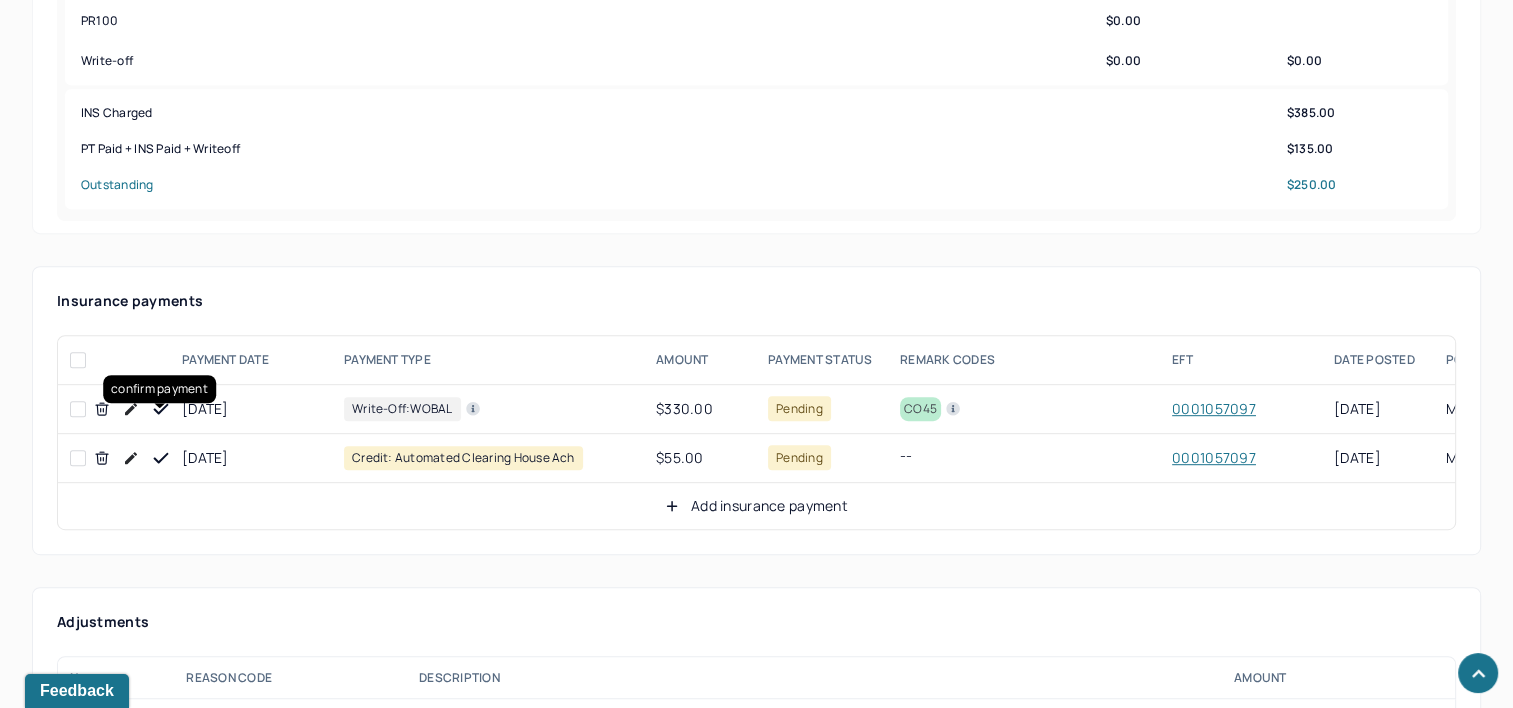 click 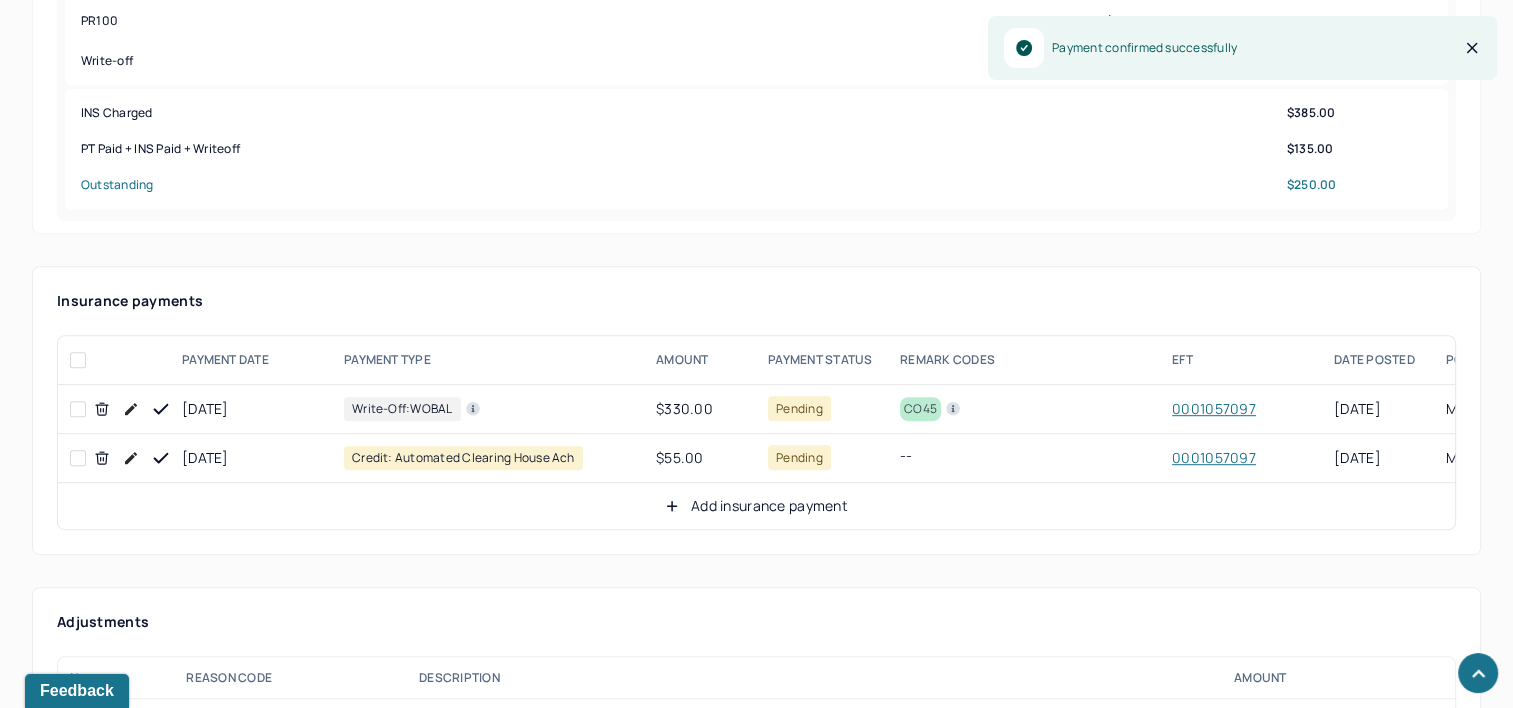click 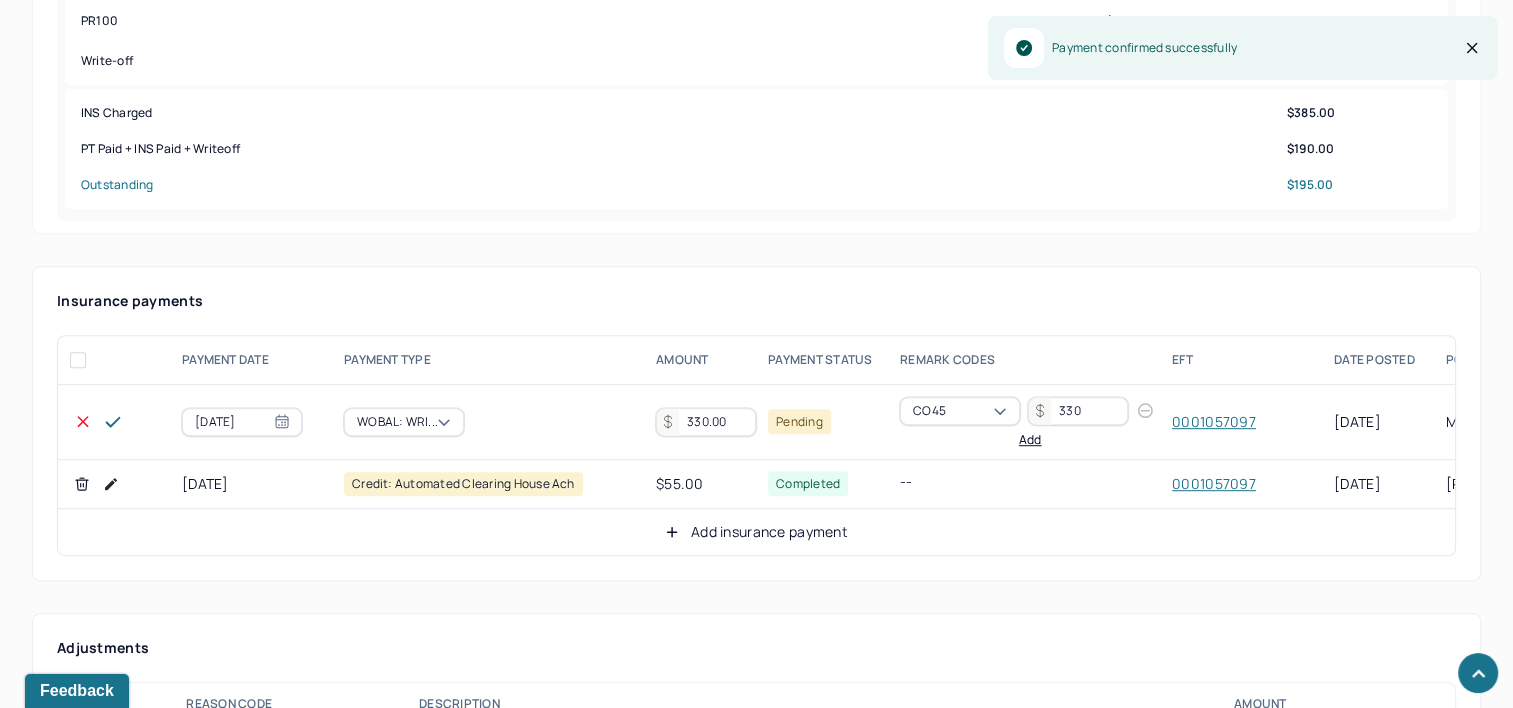 click on "330.00" at bounding box center [706, 422] 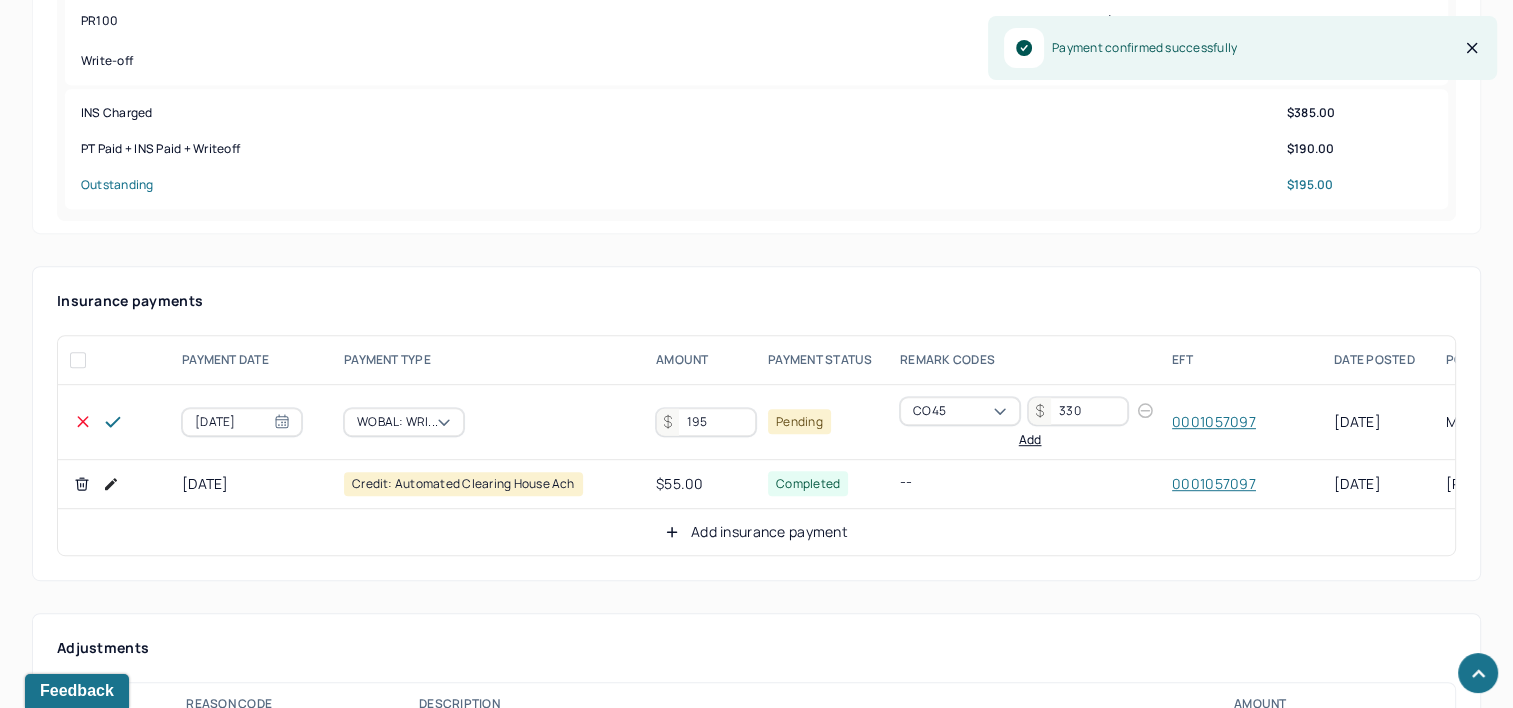 type on "195" 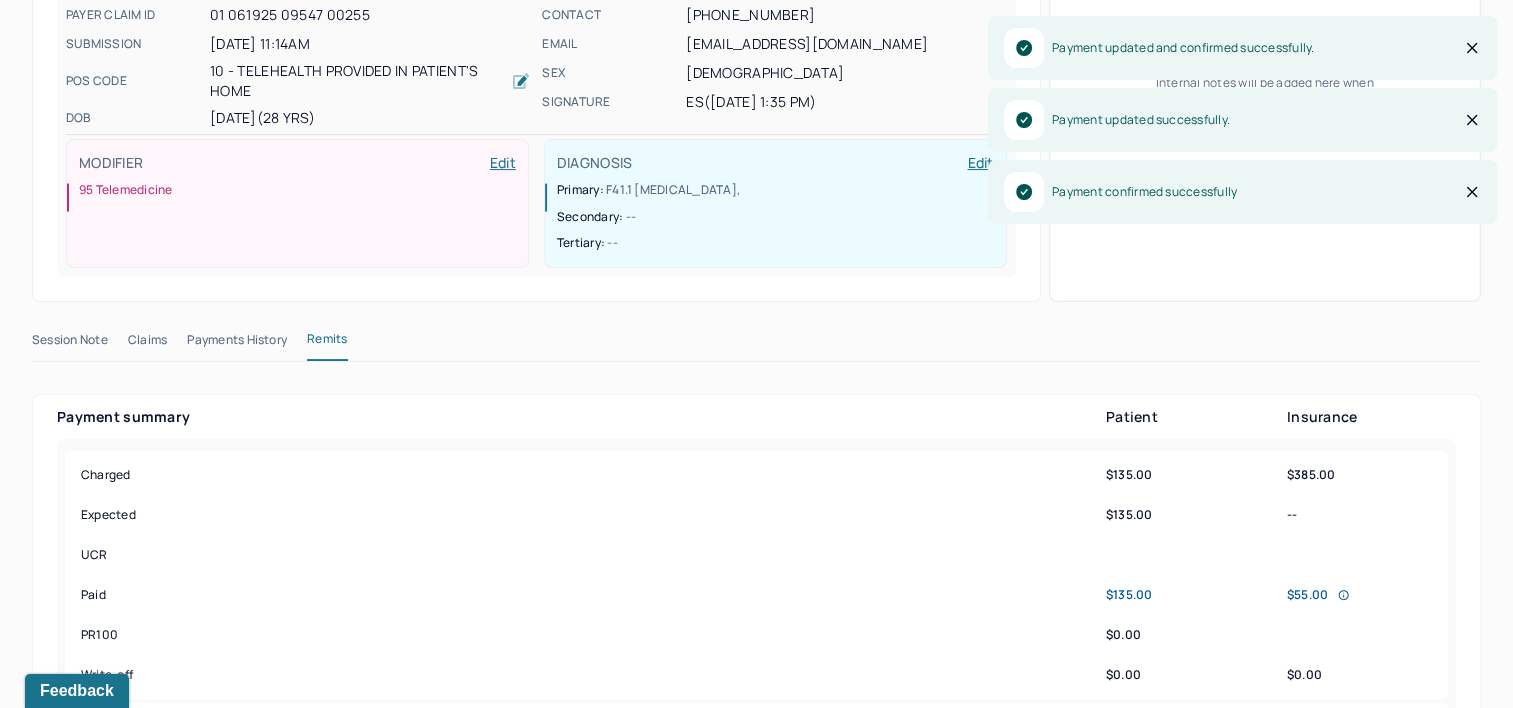 scroll, scrollTop: 0, scrollLeft: 0, axis: both 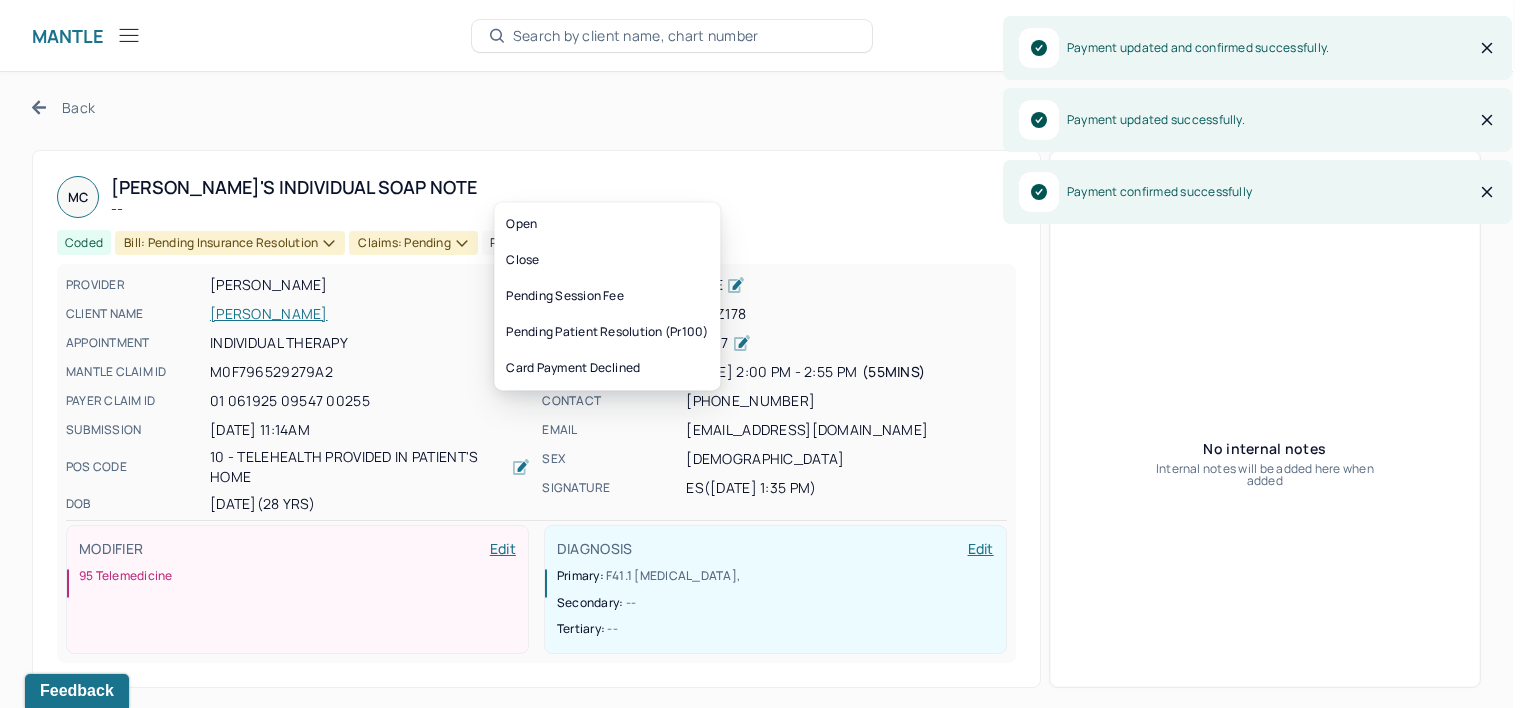 click on "Bill: Pending Insurance Resolution" at bounding box center [230, 243] 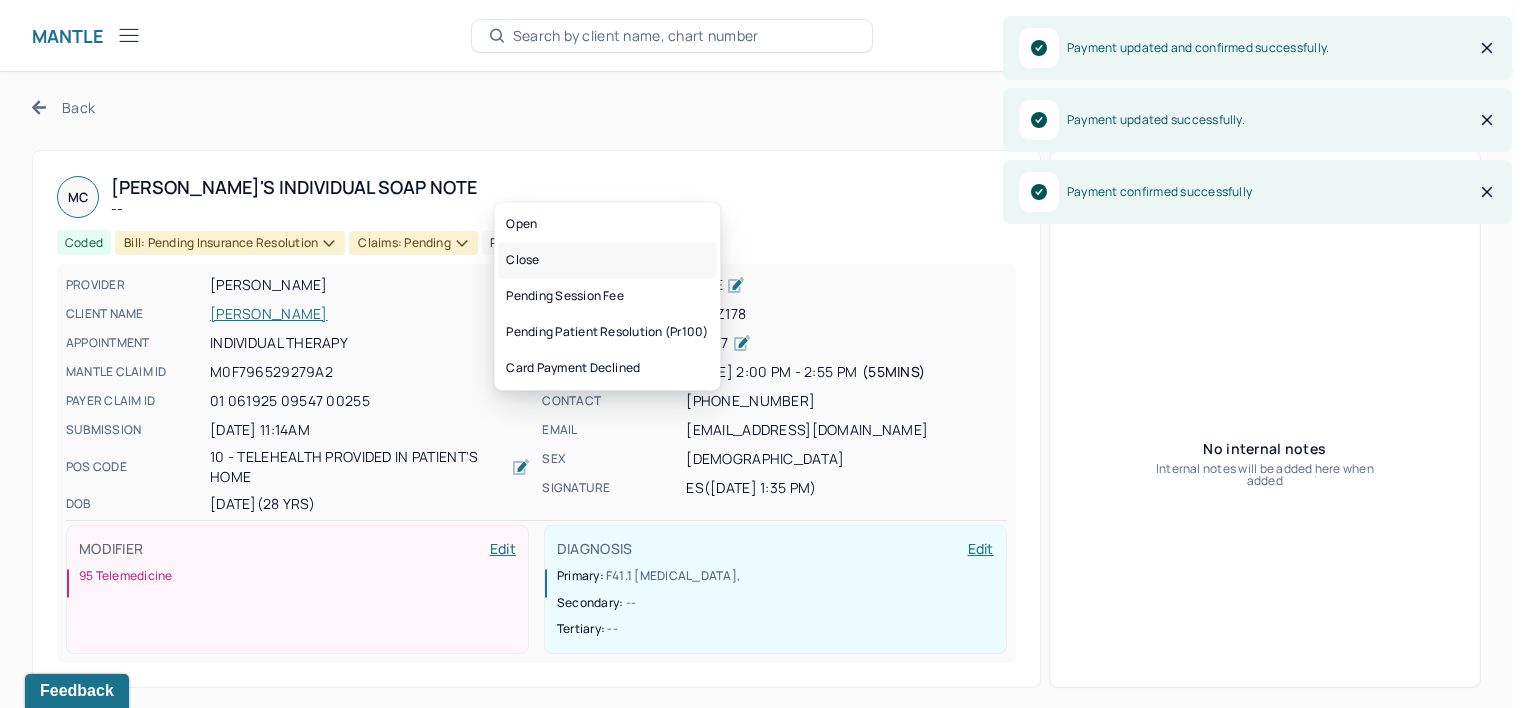 click on "Close" at bounding box center [607, 260] 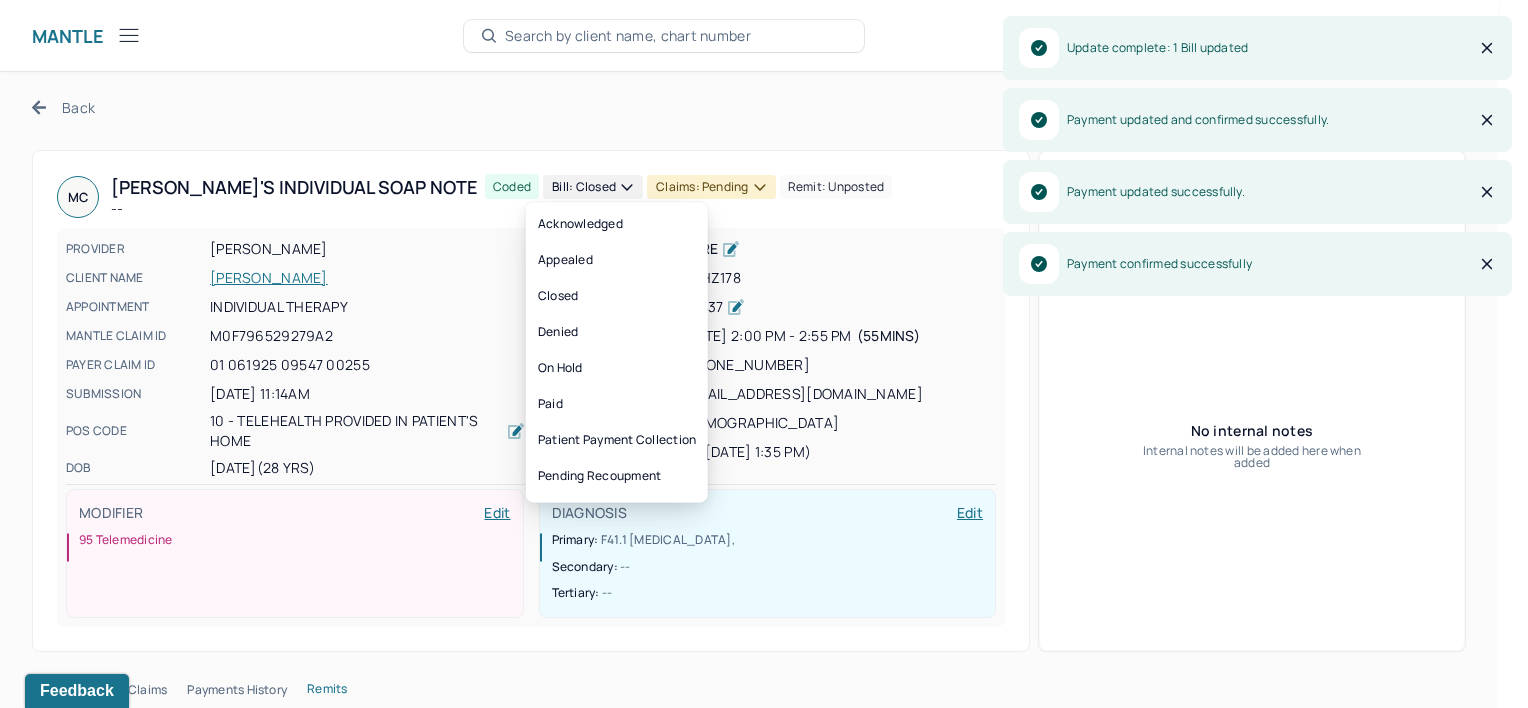 click on "Claims: pending" at bounding box center (711, 187) 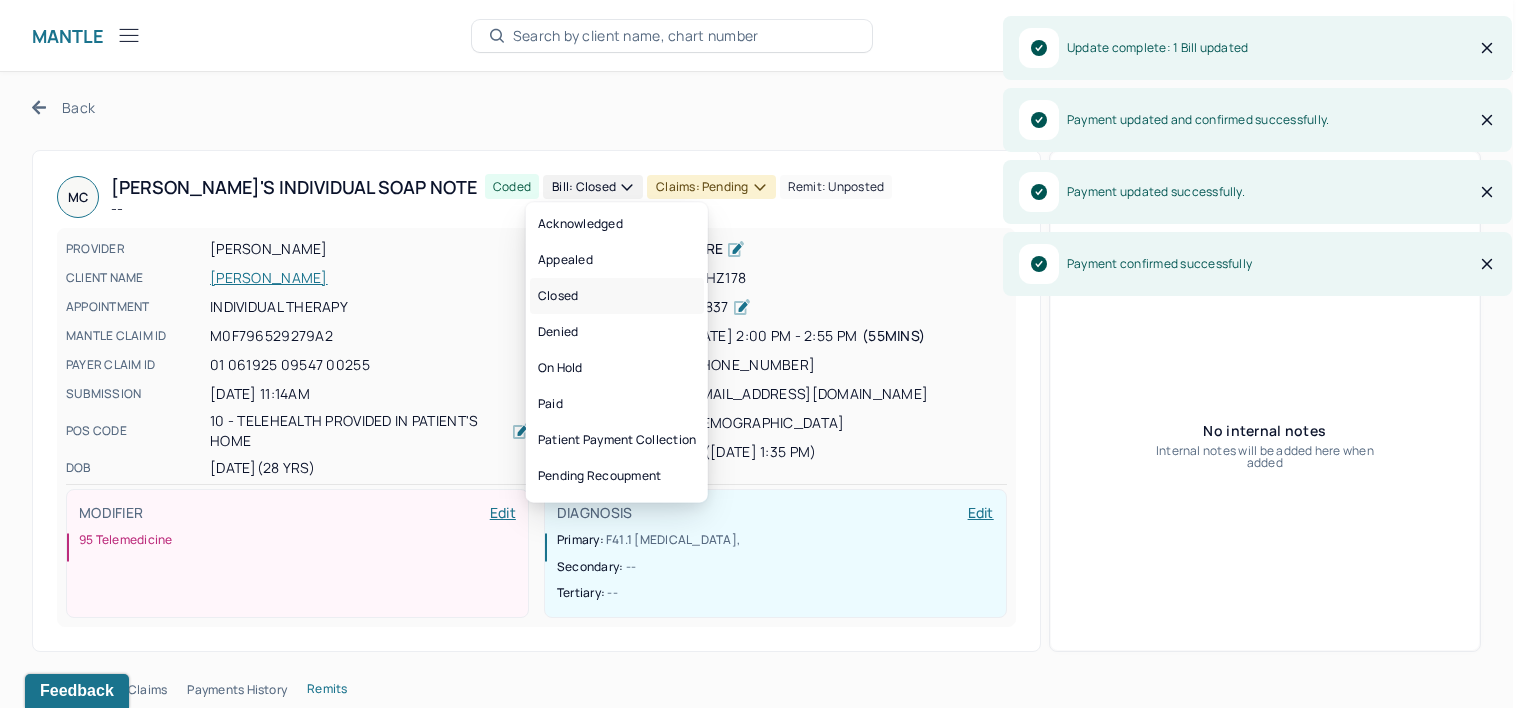 click on "Closed" at bounding box center (617, 296) 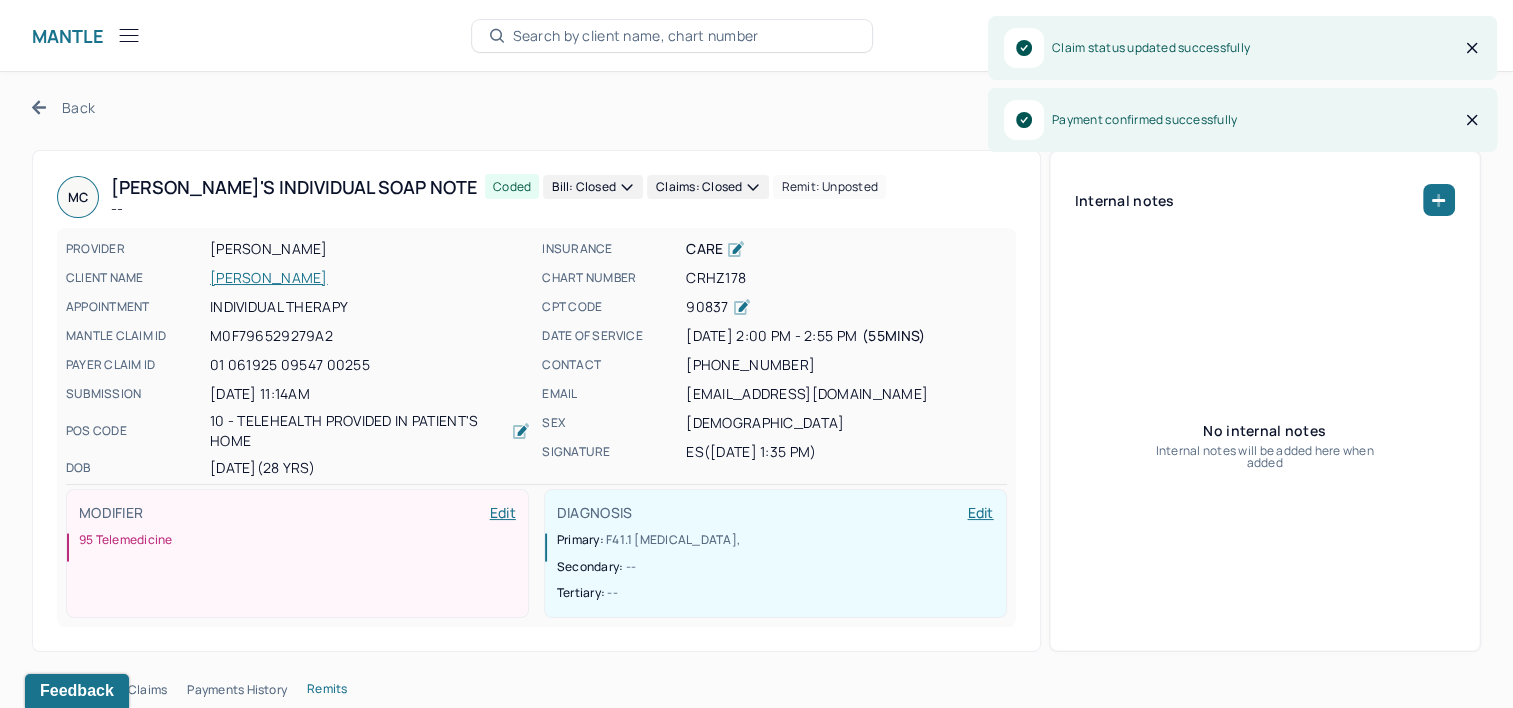 click on "Back    Prev   2 OF 8   Next   MC [PERSON_NAME]'s   Individual soap note -- Coded   Bill: Closed     Claims: closed   Remit: unposted PROVIDER [PERSON_NAME] CLIENT NAME [PERSON_NAME] APPOINTMENT Individual therapy   MANTLE CLAIM ID M0F796529279A2 PAYER CLAIM ID 01   061925 09547 00255 SUBMISSION [DATE] 11:14AM POS CODE 10 - Telehealth Provided in Patient's Home     DOB [DEMOGRAPHIC_DATA]  (28 Yrs) INSURANCE CARE     CHART NUMBER CRHZ178 CPT CODE 90837     DATE OF SERVICE [DATE]   2:00 PM   -   2:55 PM ( 55mins ) CONTACT [PHONE_NUMBER] EMAIL [EMAIL_ADDRESS][DOMAIN_NAME] SEX [DEMOGRAPHIC_DATA] SIGNATURE ES  ([DATE] 1:35 PM) MODIFIER   Edit   95 Telemedicine DIAGNOSIS   Edit   Primary:   F41.1 [MEDICAL_DATA] ,  Secondary:   -- Tertiary:   -- Internal notes     No internal notes Internal notes will be added here when added   Session Note     Claims     Payments History     Remits   Payment summary Patient Insurance Charged $135.00 $385.00 Expected $135.00 -- UCR Paid $135.00 $55.00     PR100 $0.00 $0.00" at bounding box center (756, 2223) 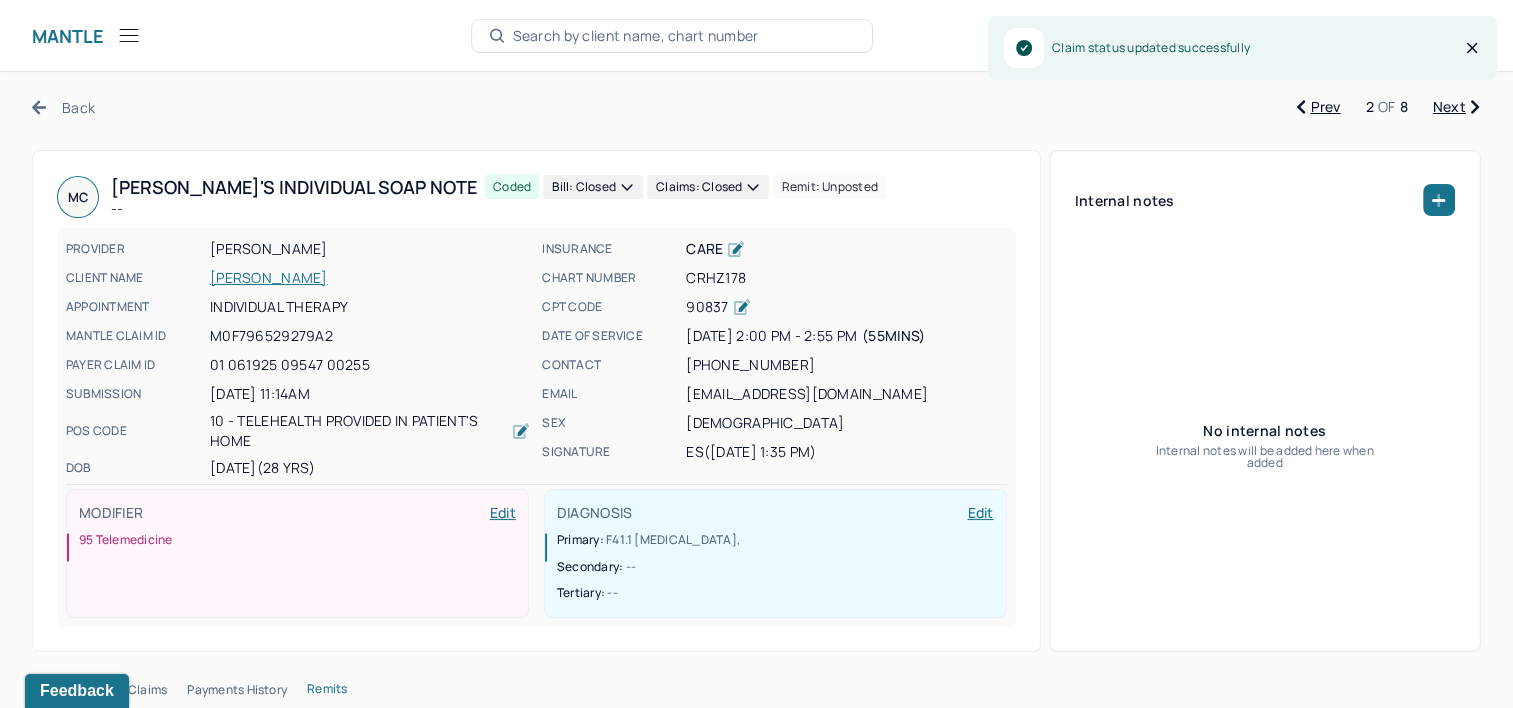 click on "Next" at bounding box center (1456, 107) 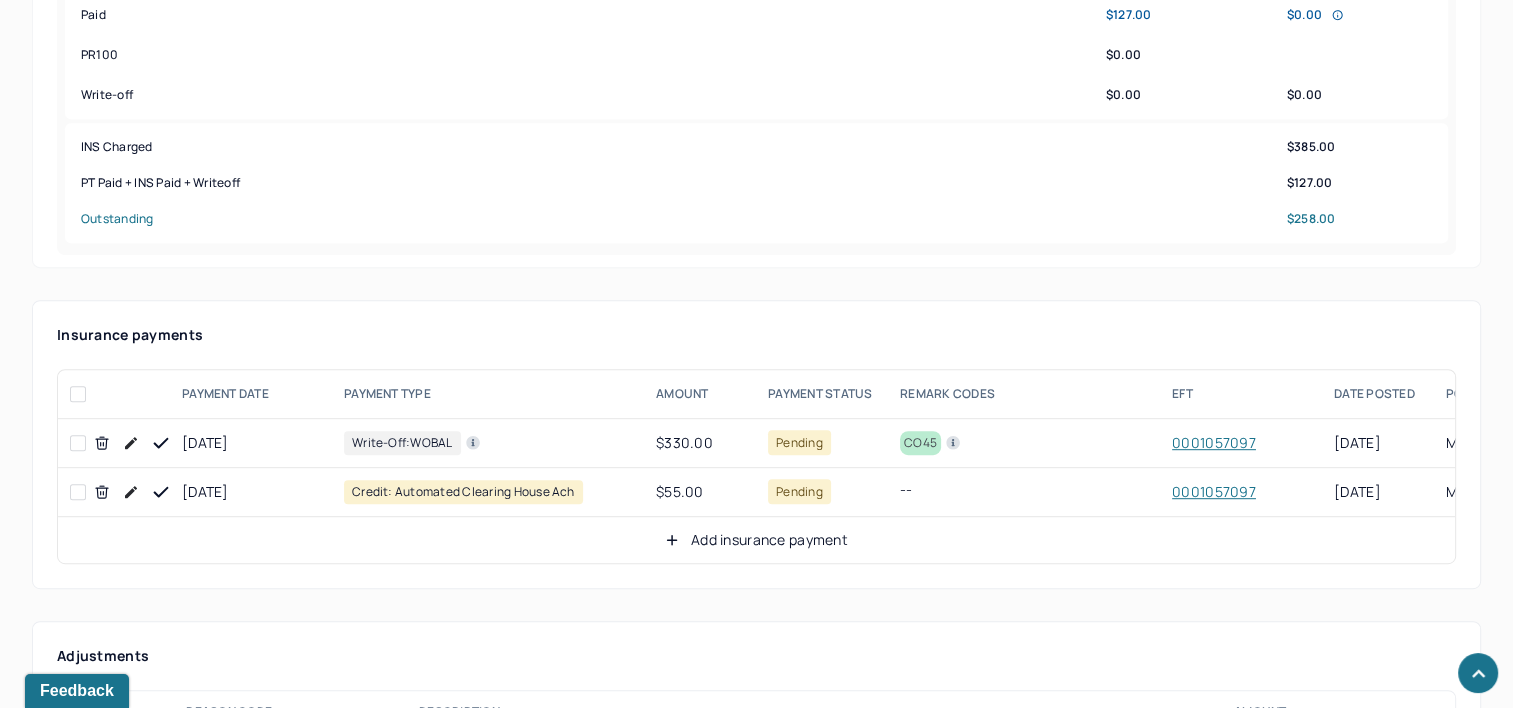 scroll, scrollTop: 1200, scrollLeft: 0, axis: vertical 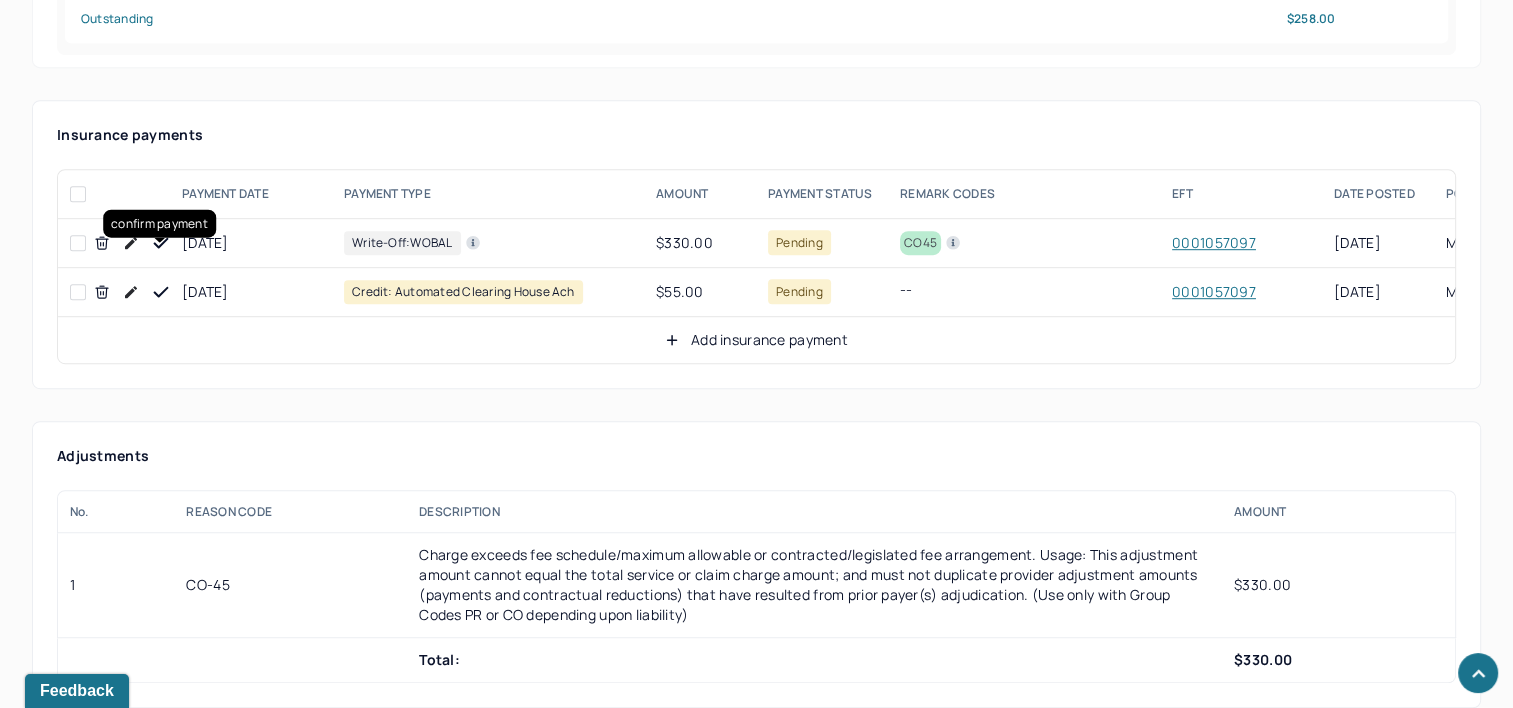 click 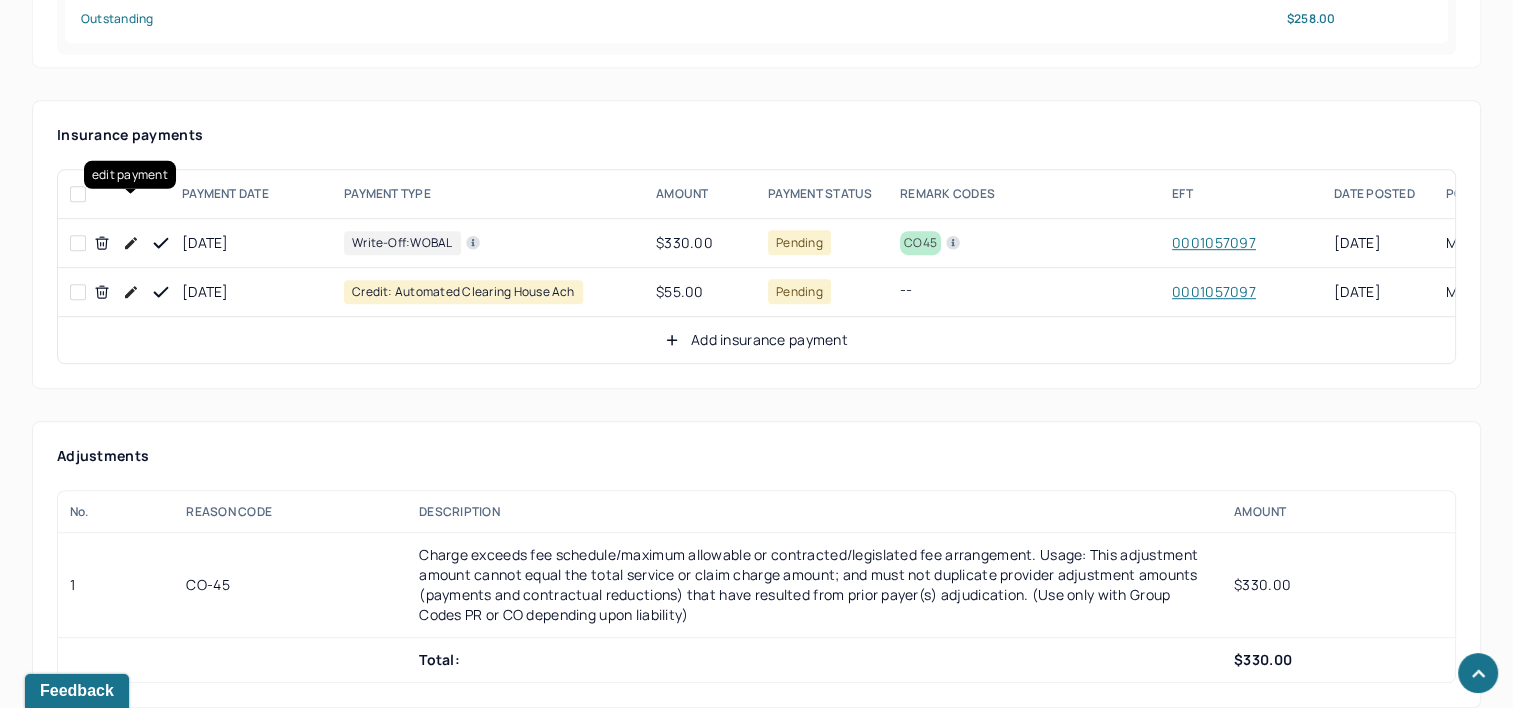 click 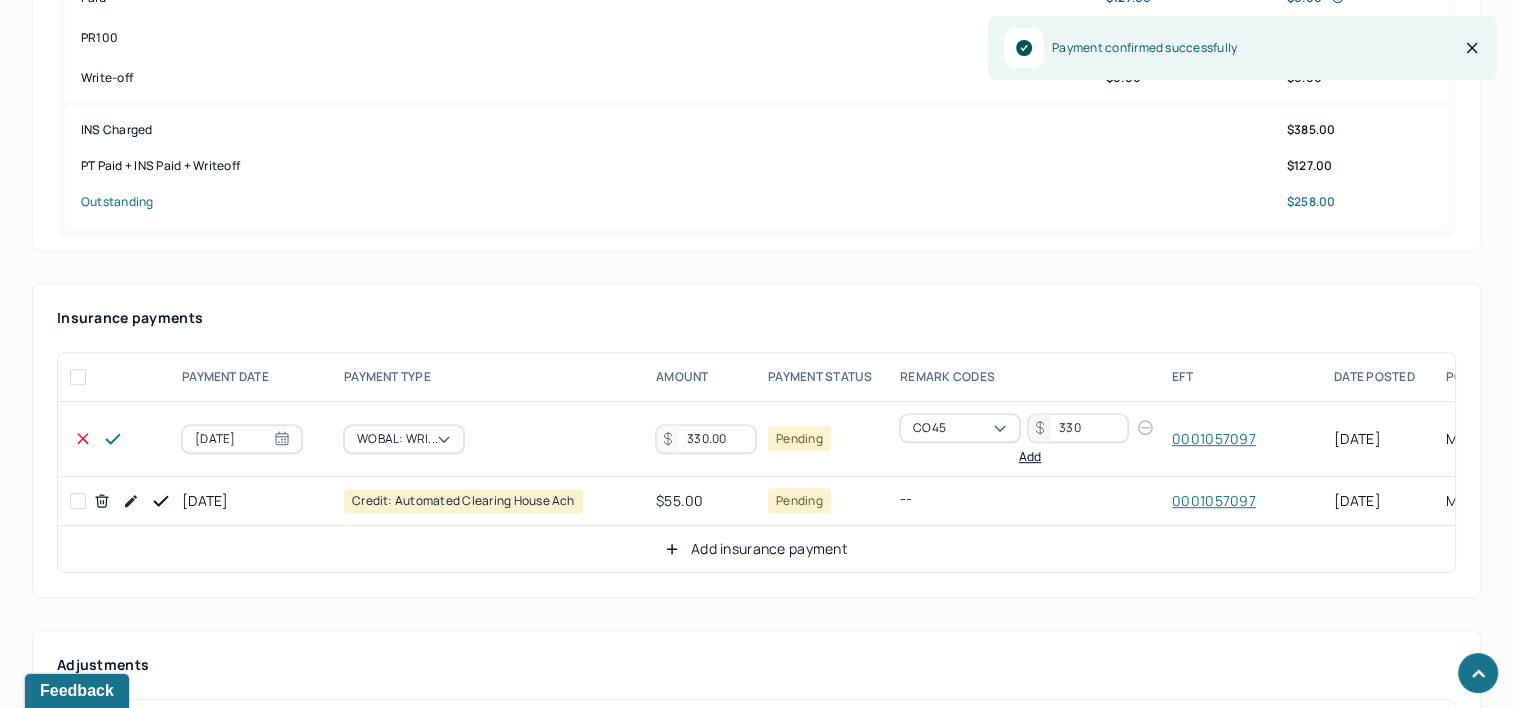 scroll, scrollTop: 1000, scrollLeft: 0, axis: vertical 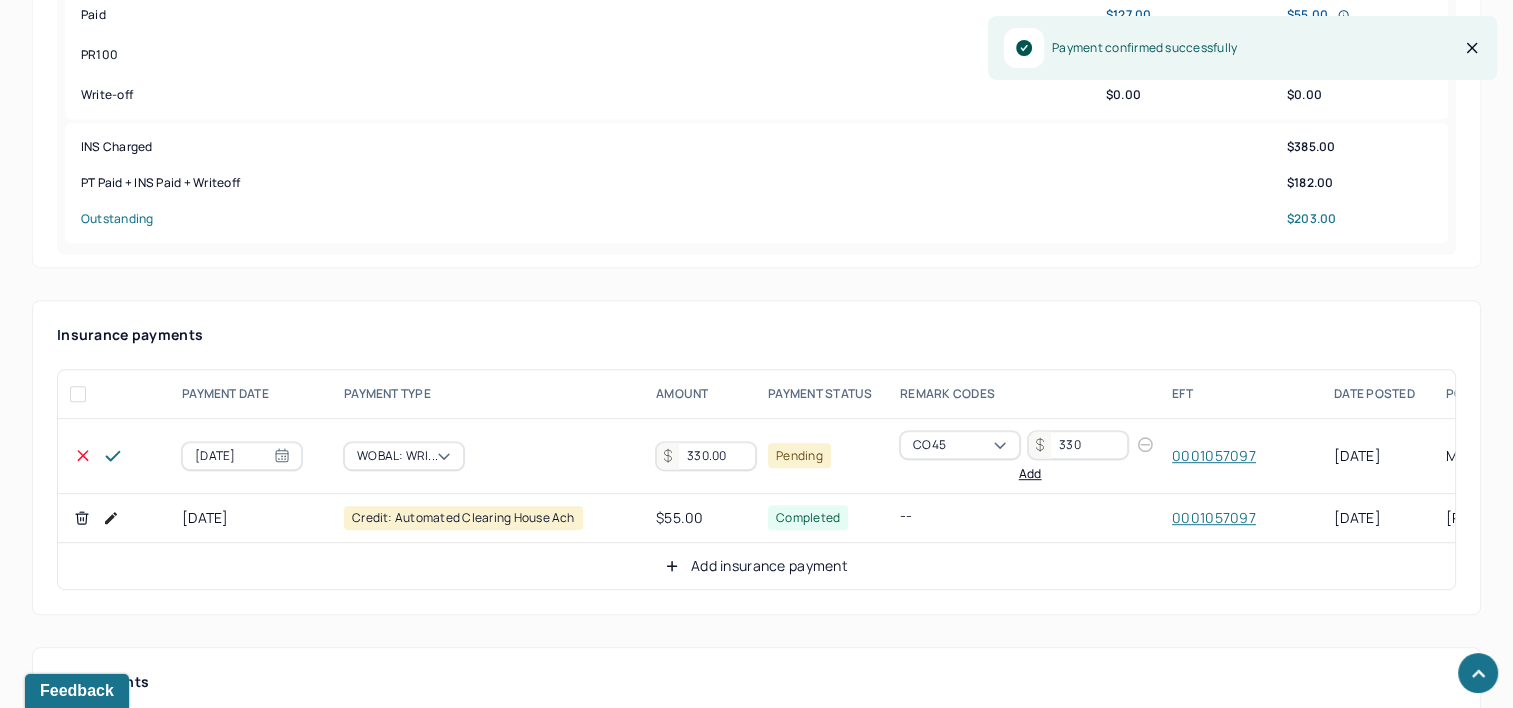 click on "330.00" at bounding box center [706, 456] 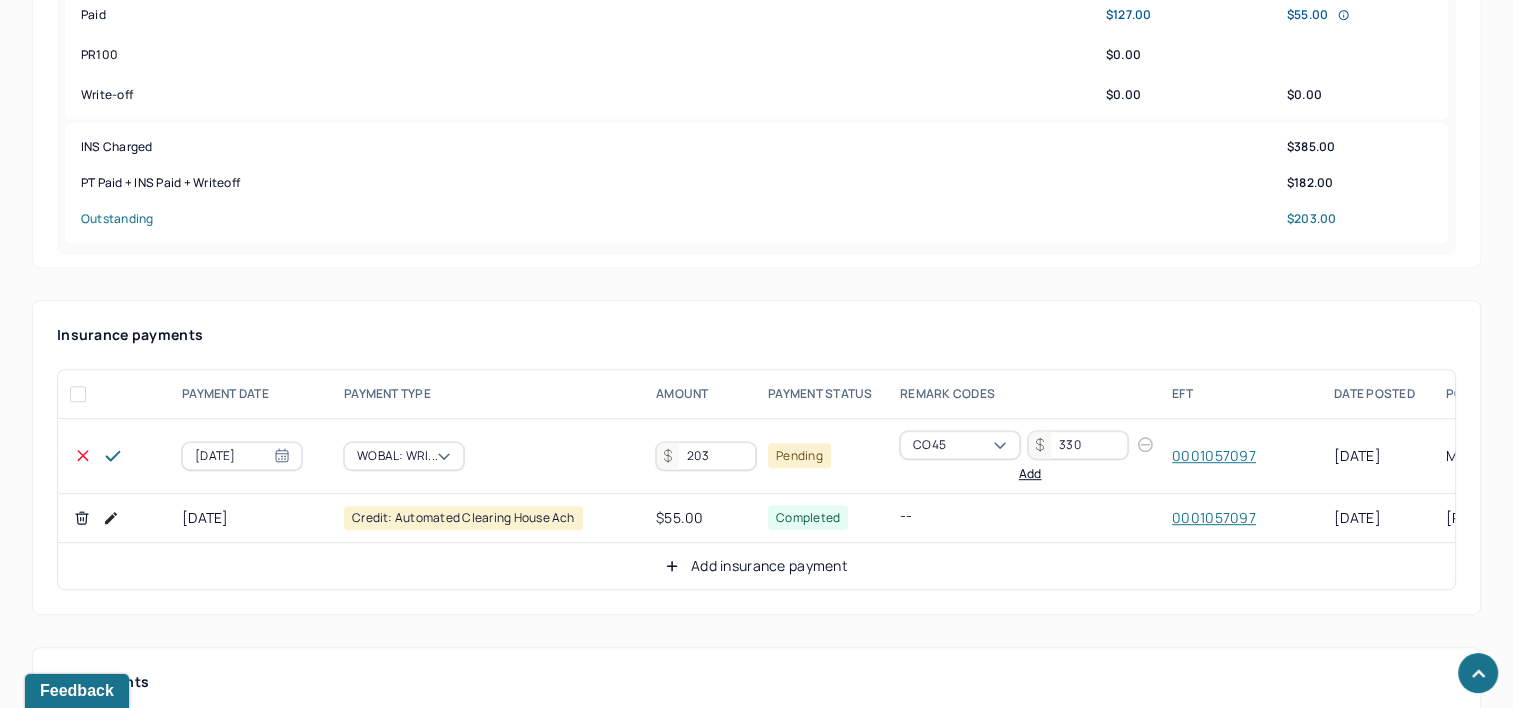 type on "203" 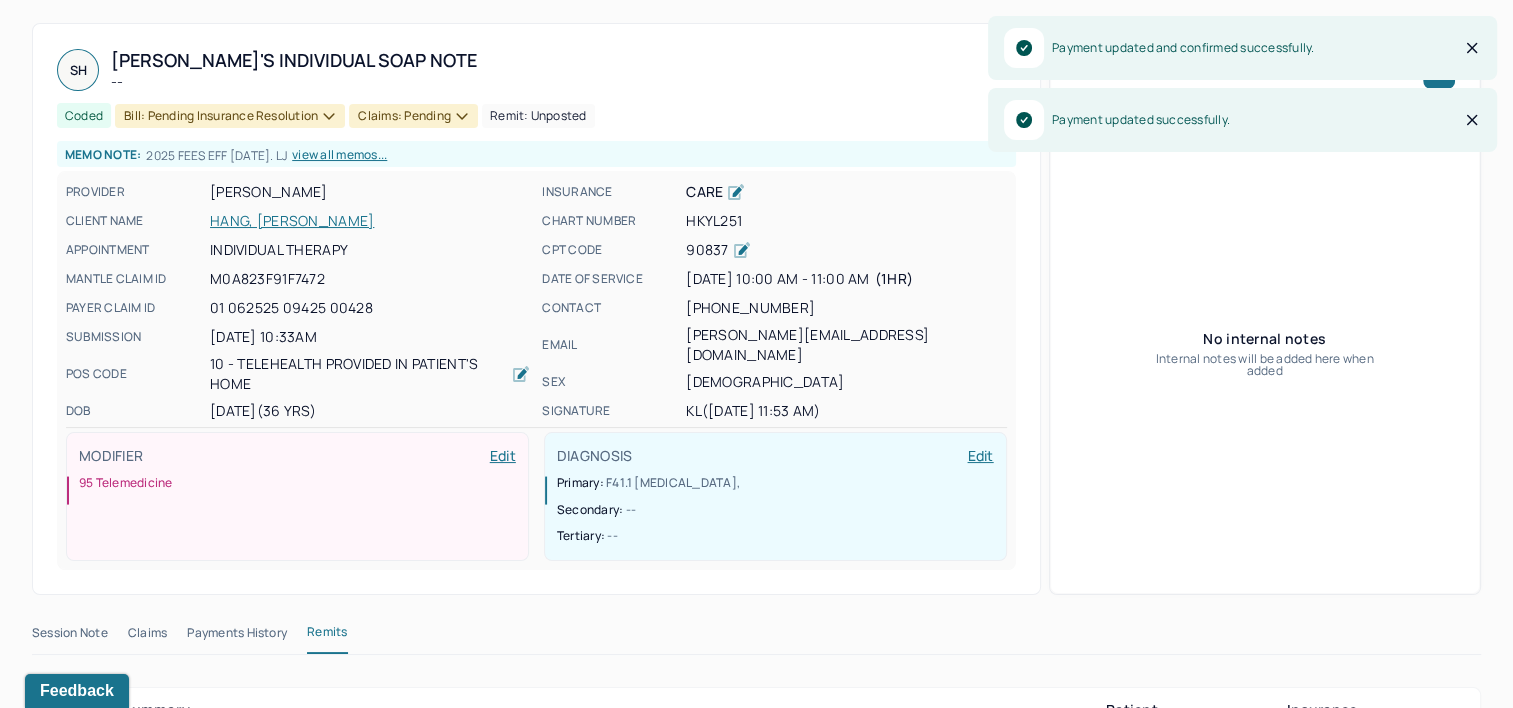 scroll, scrollTop: 0, scrollLeft: 0, axis: both 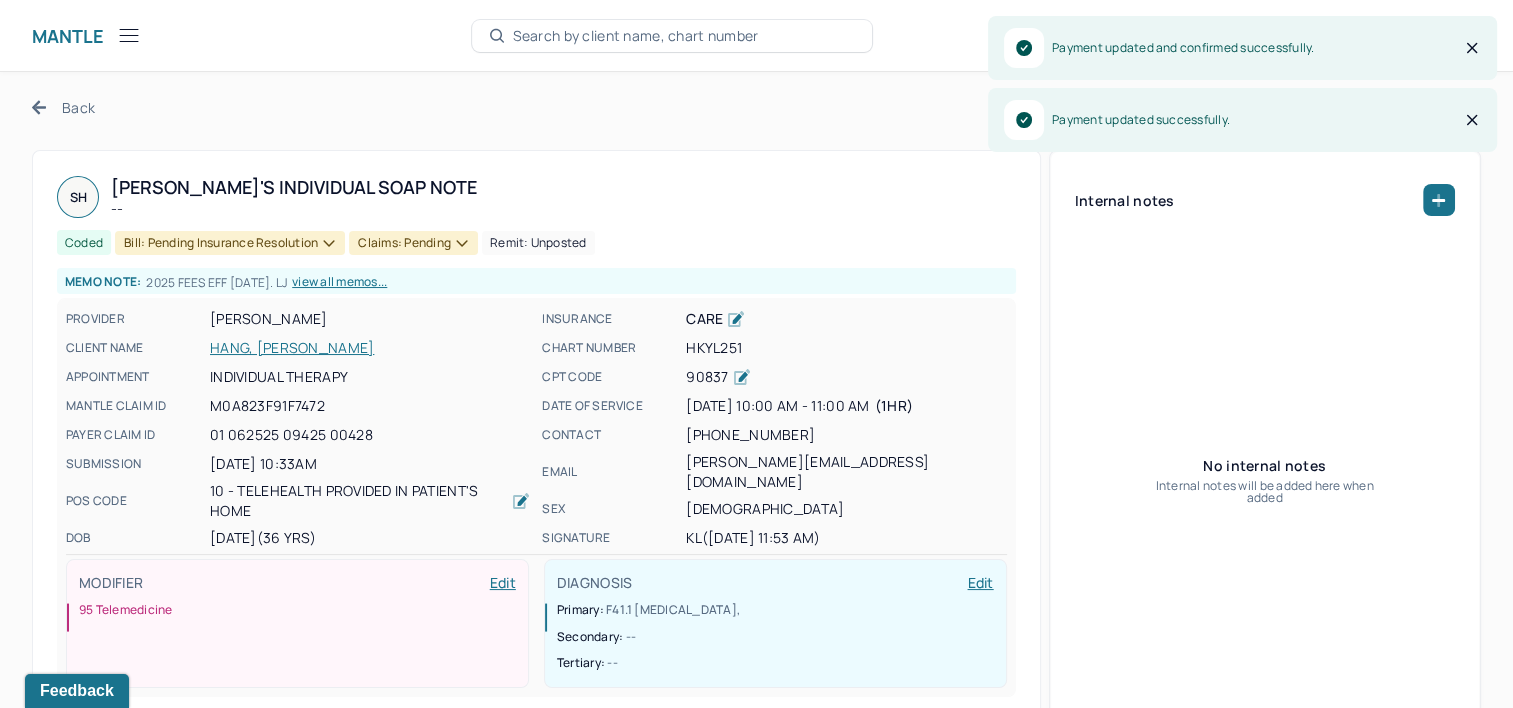 click on "Bill: Pending Insurance Resolution" at bounding box center (230, 243) 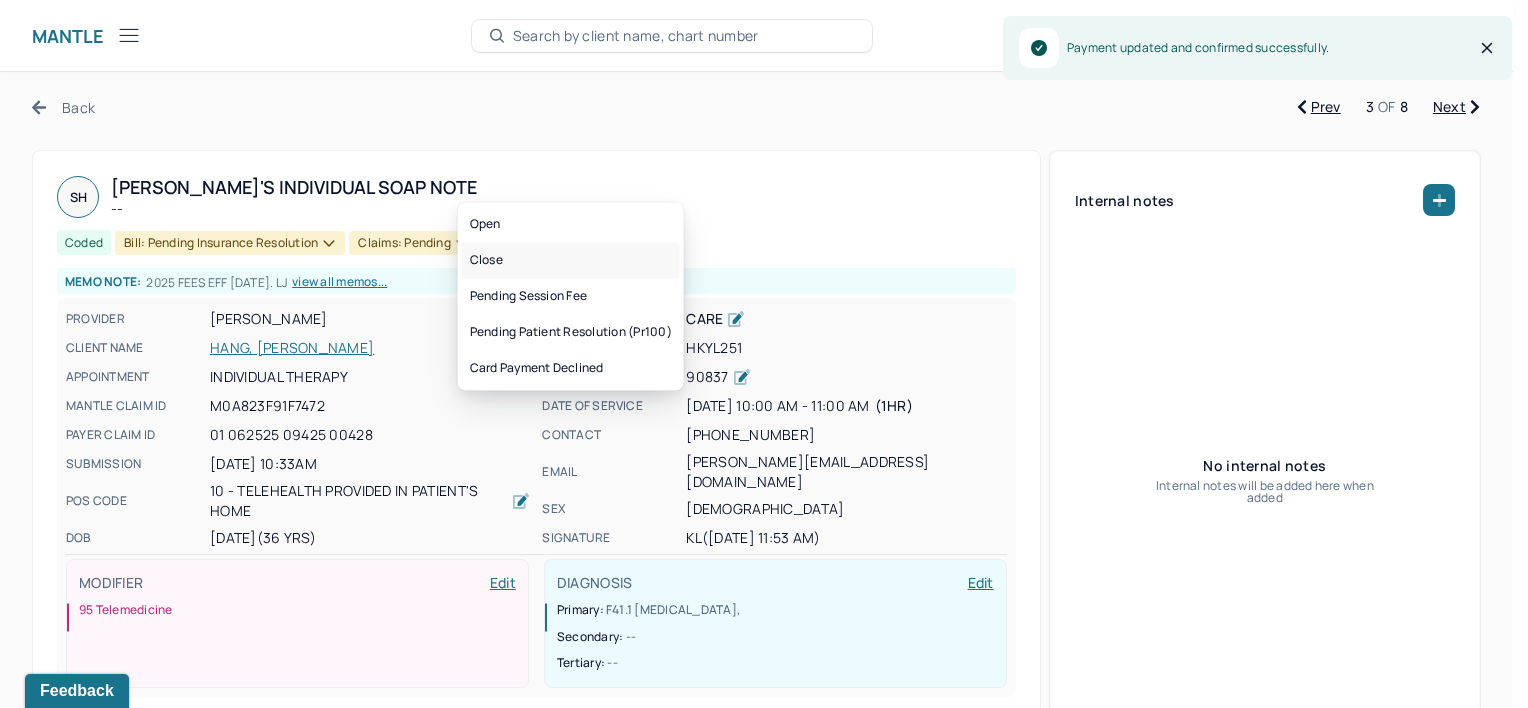 click on "Close" at bounding box center (571, 260) 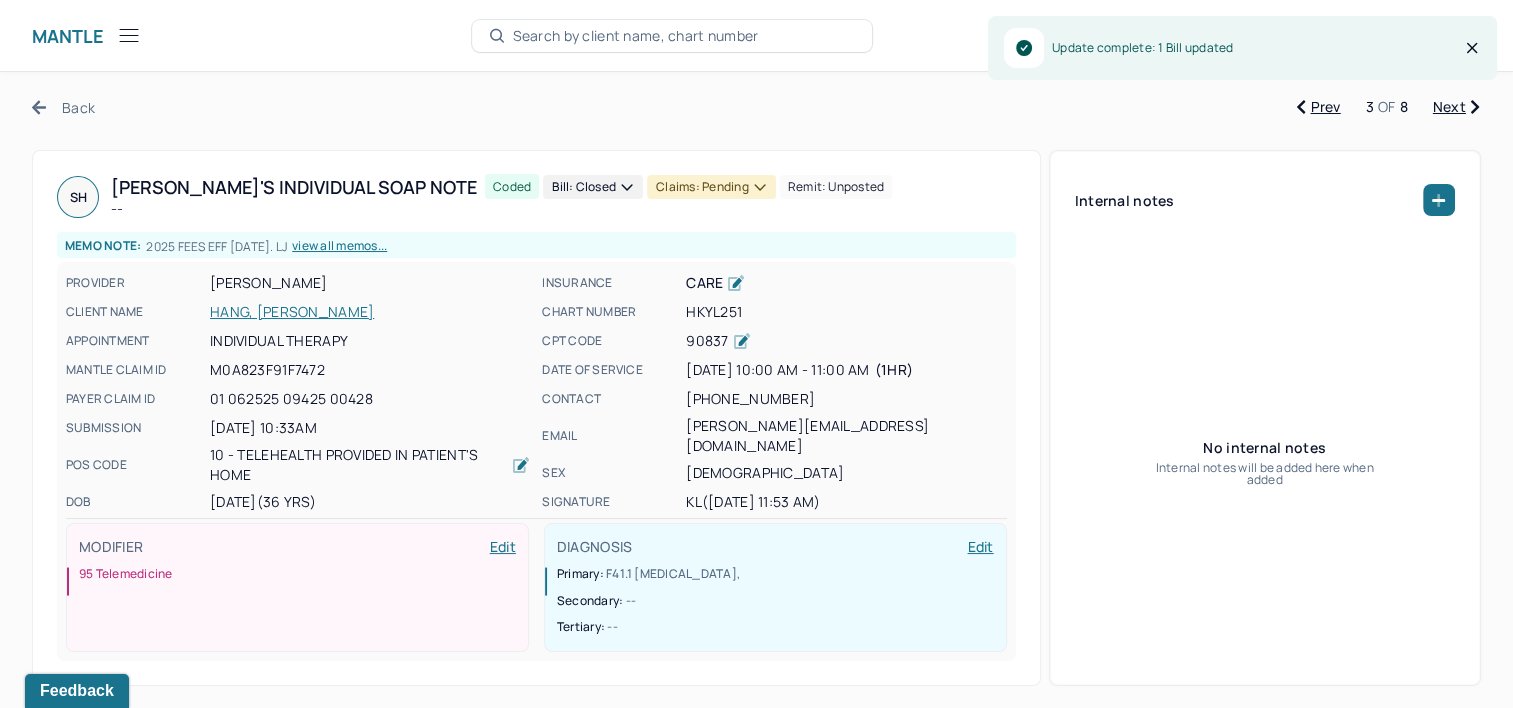 click on "Claims: pending" at bounding box center [711, 187] 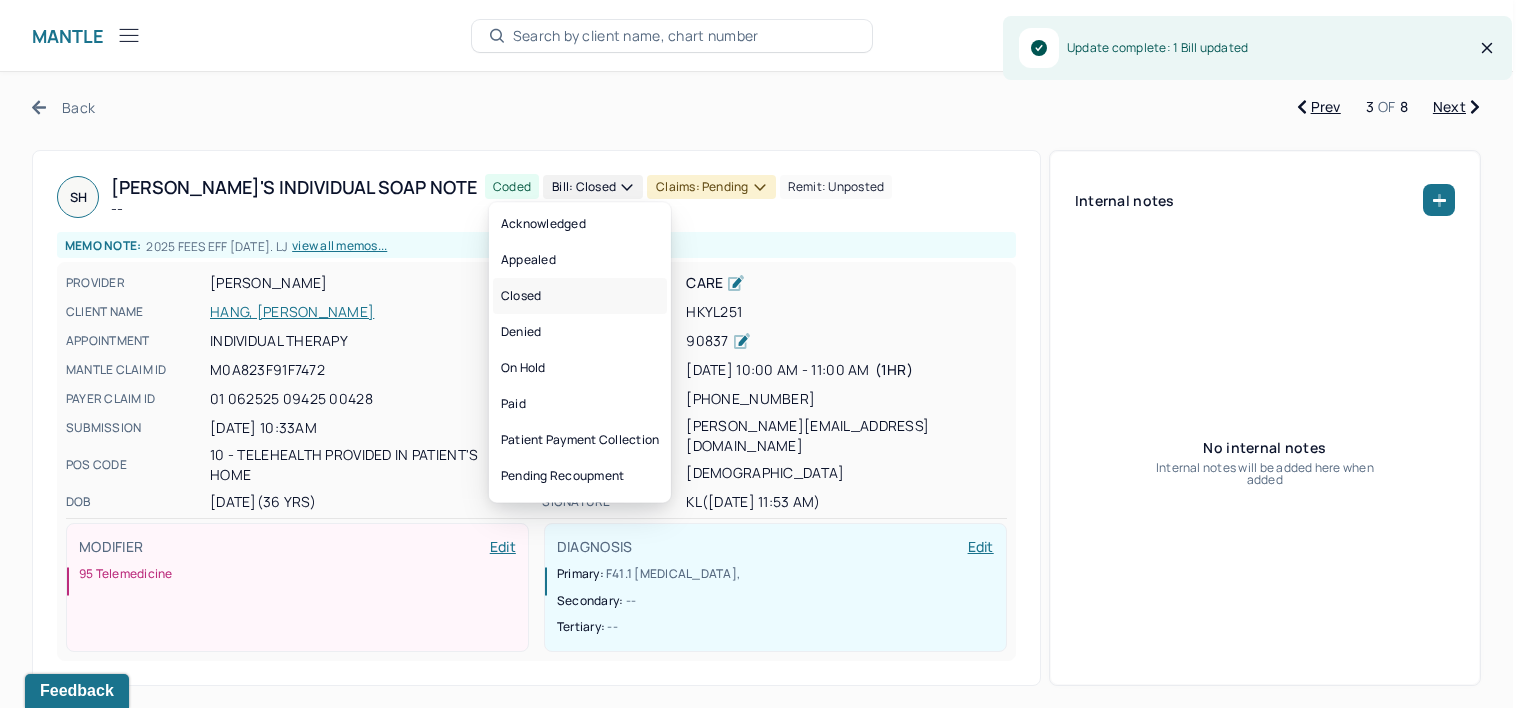 click on "Closed" at bounding box center [580, 296] 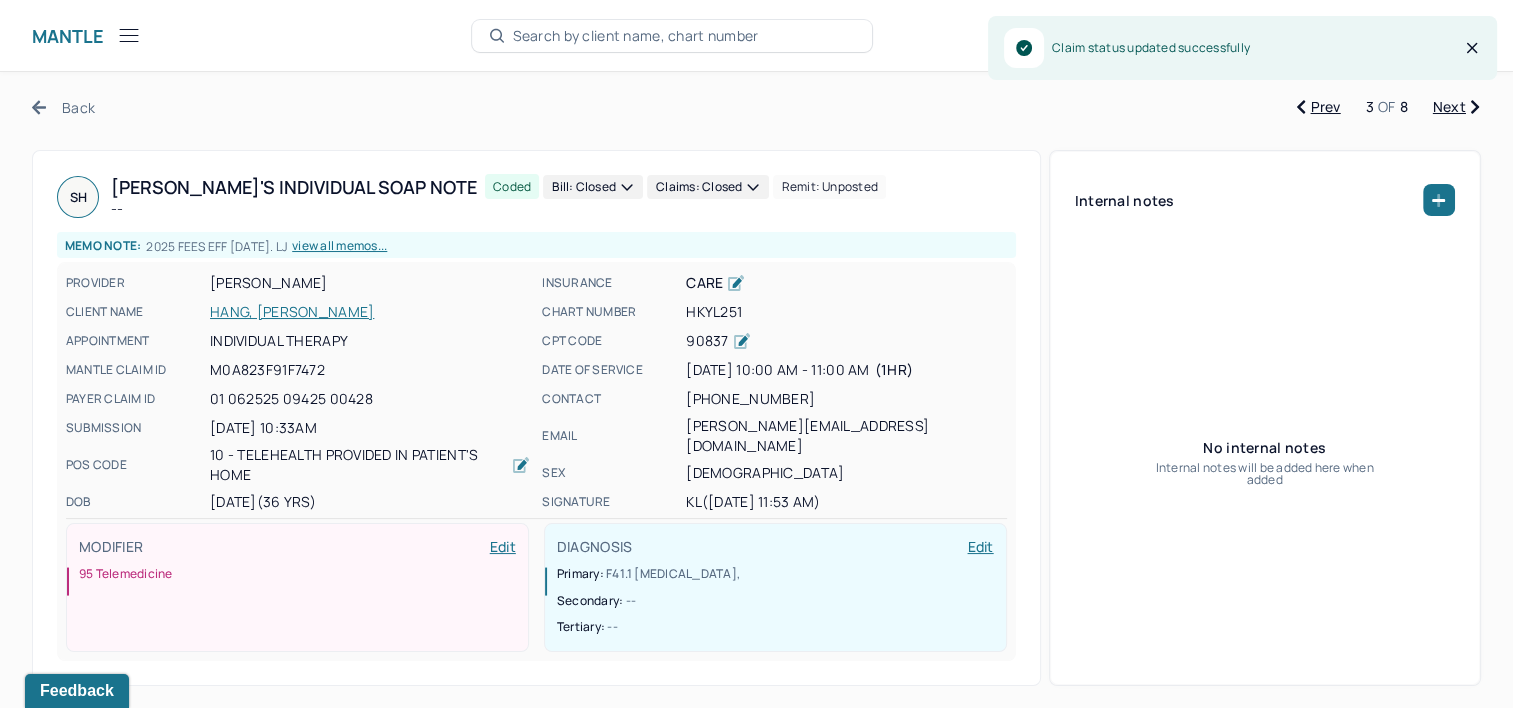 click on "Next" at bounding box center (1456, 107) 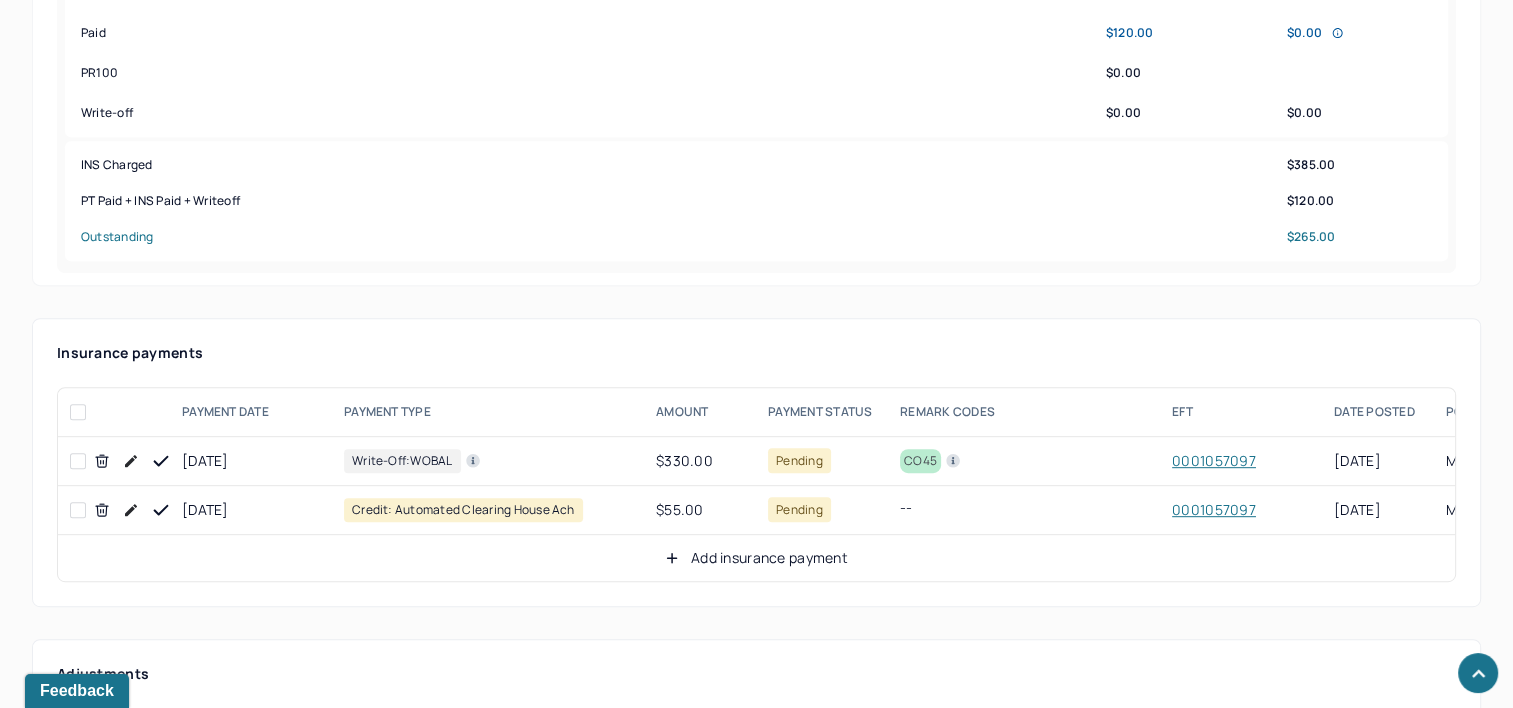 scroll, scrollTop: 900, scrollLeft: 0, axis: vertical 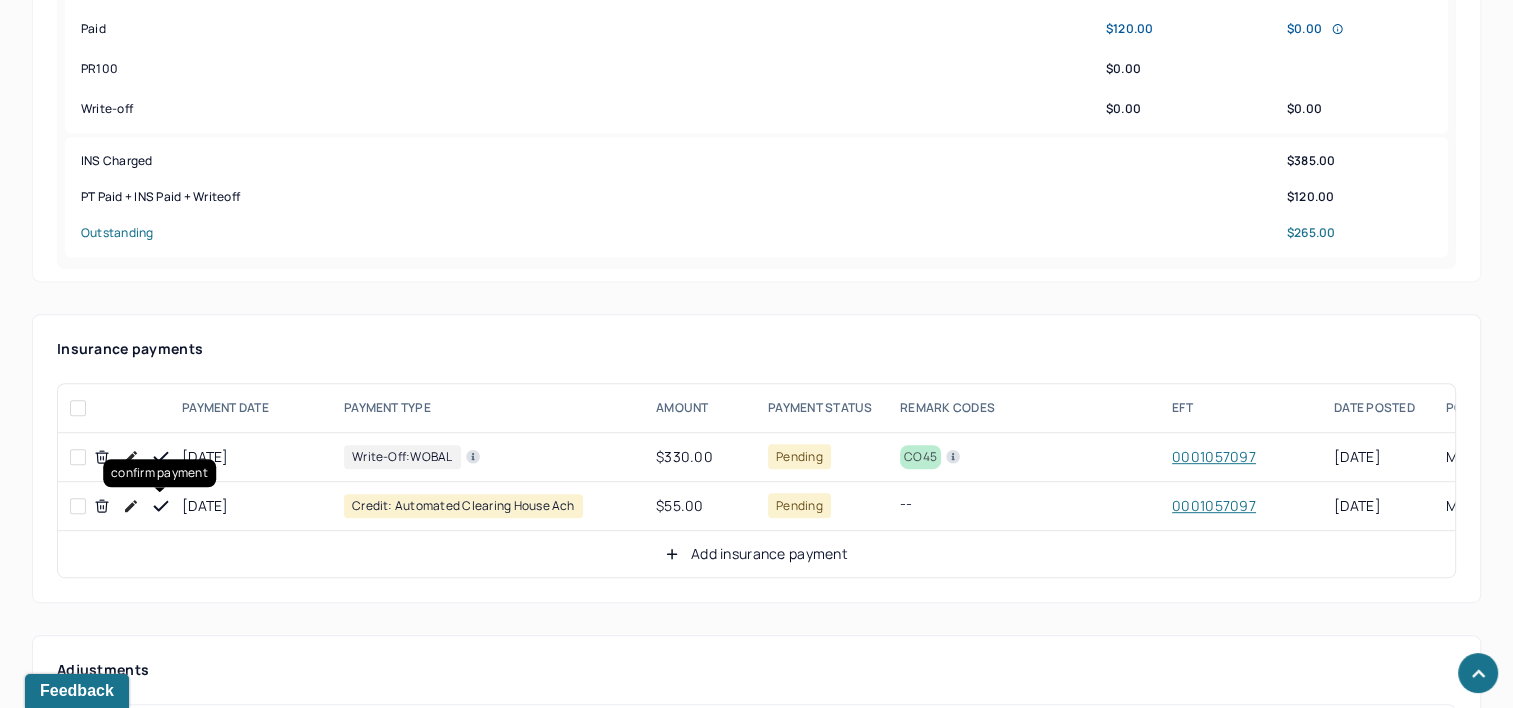 click 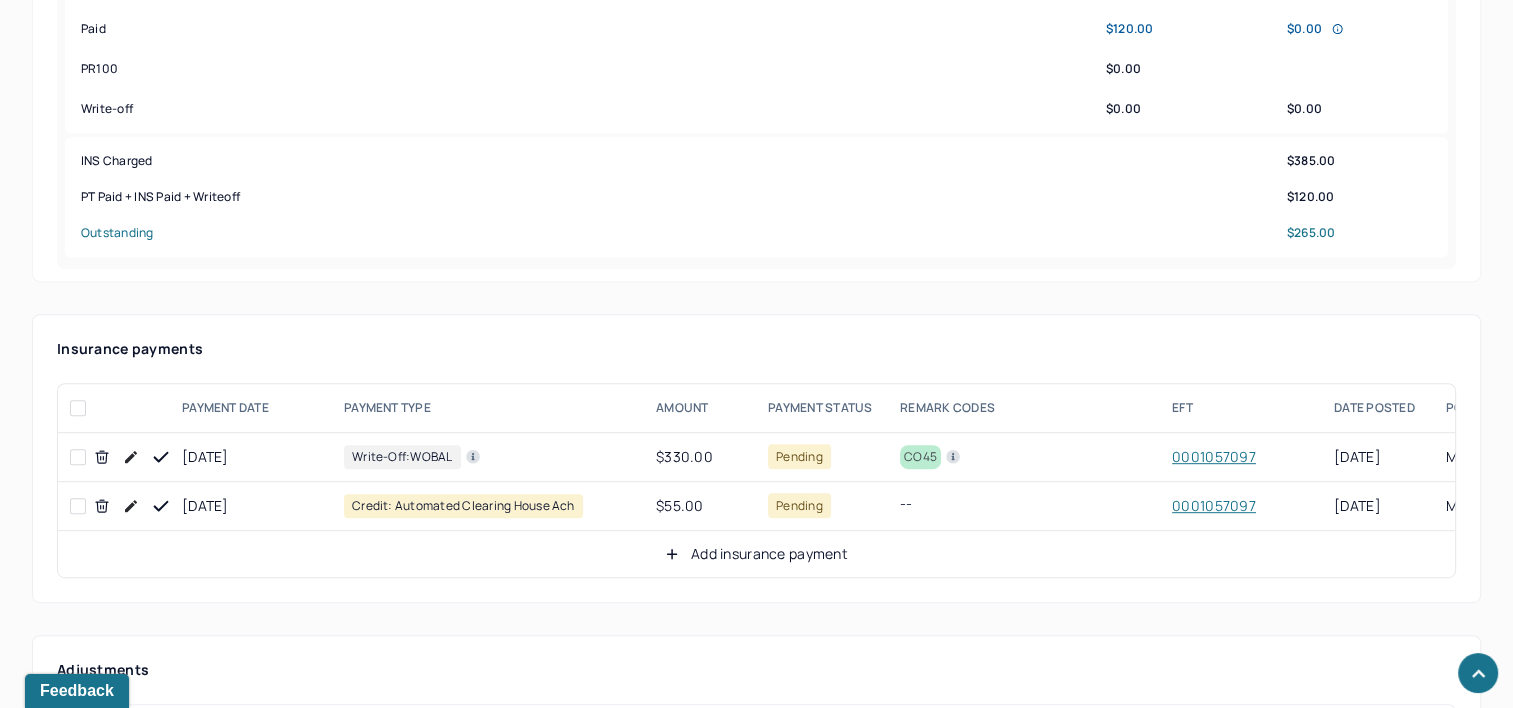 click 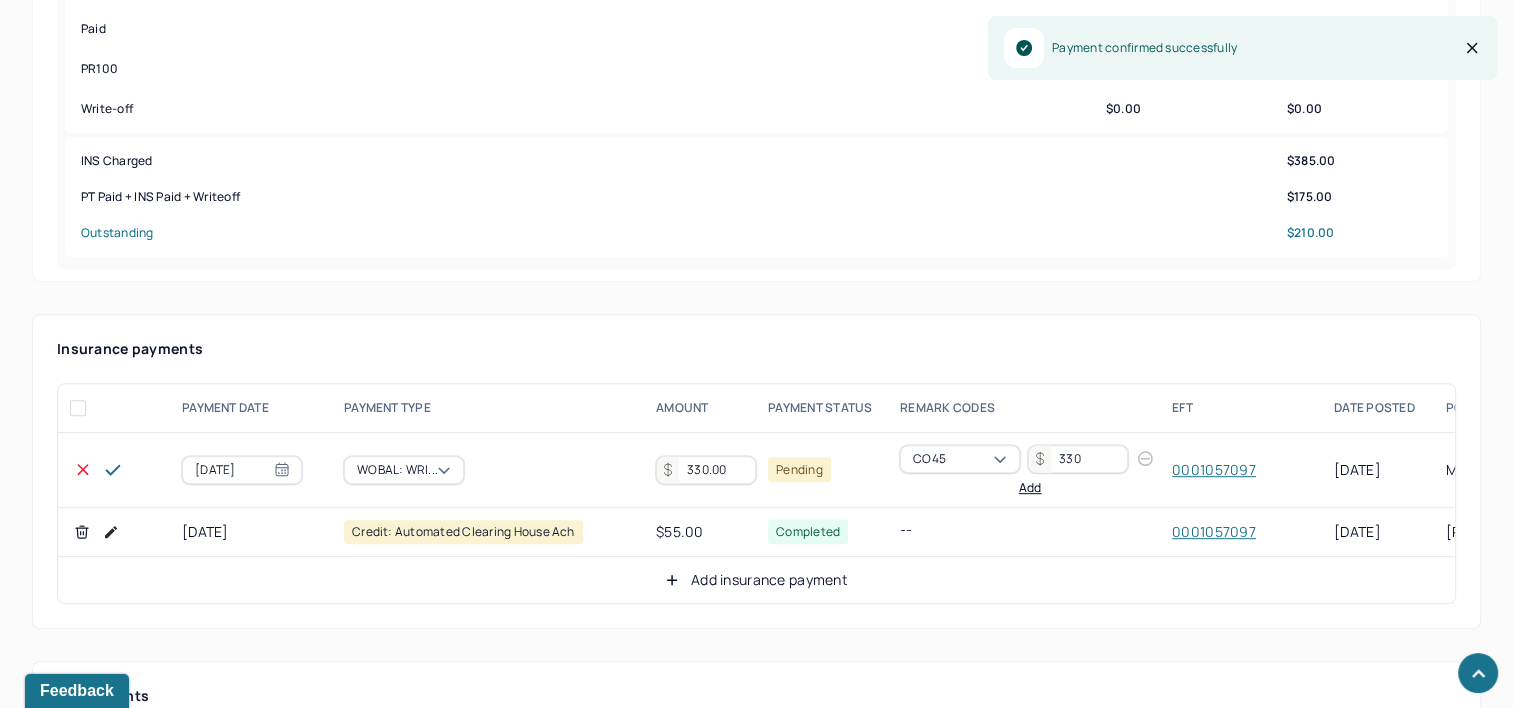 click on "330.00" at bounding box center (706, 470) 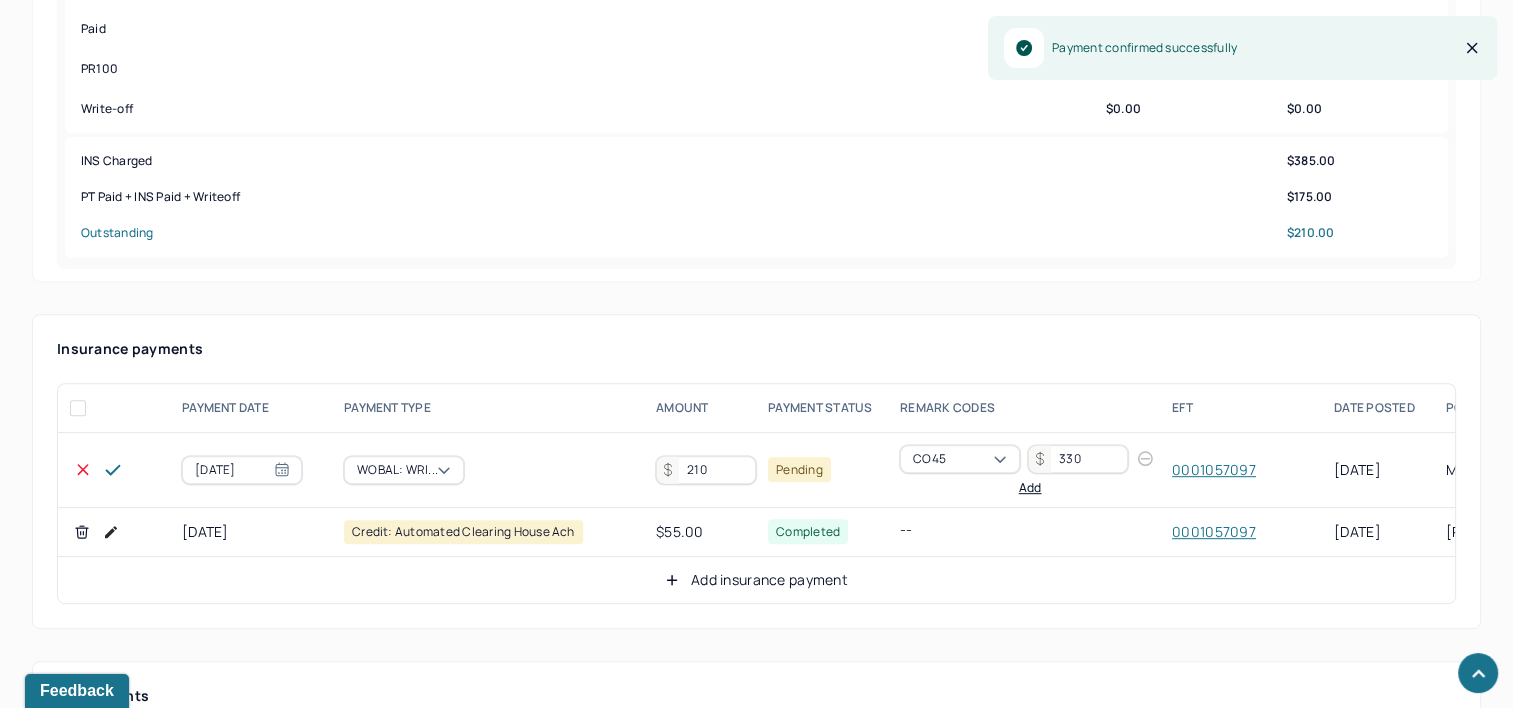 type on "210" 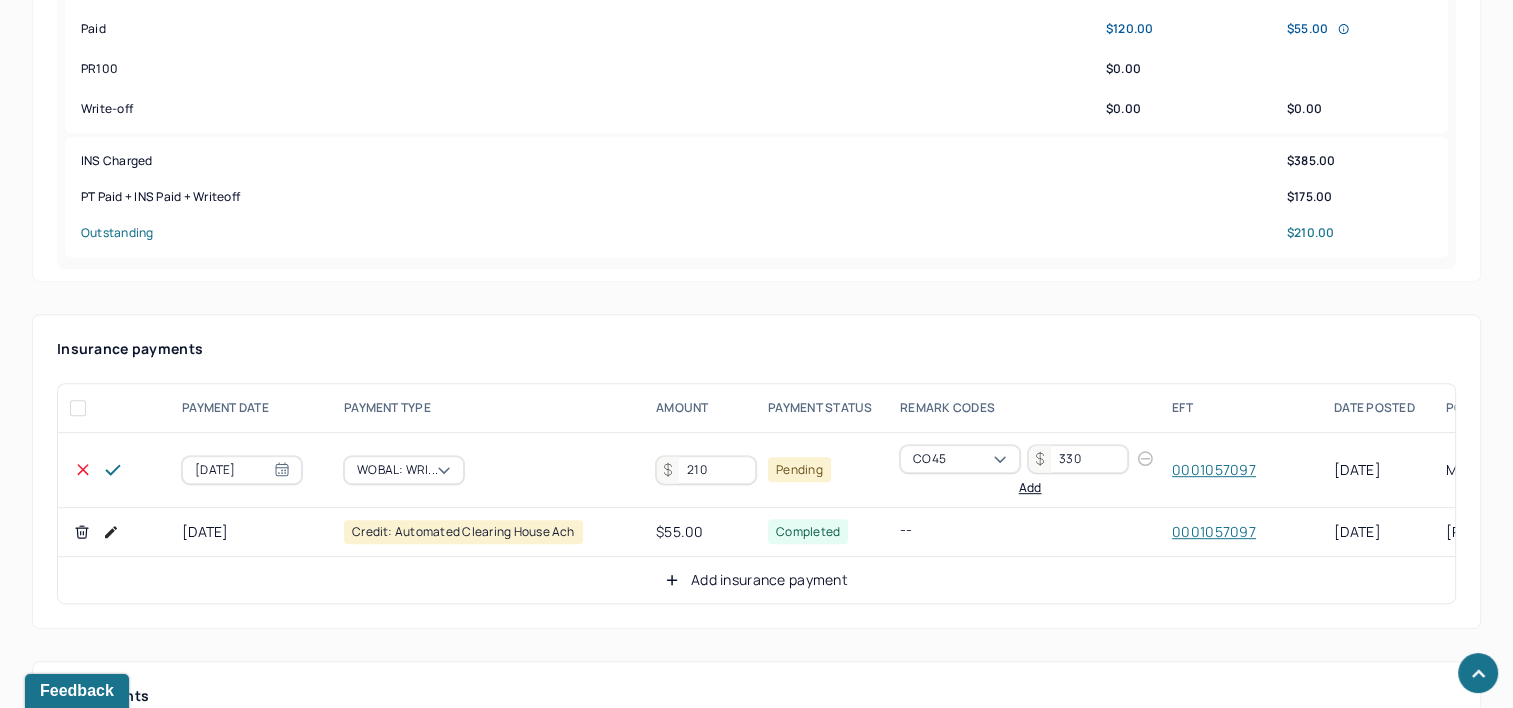 click 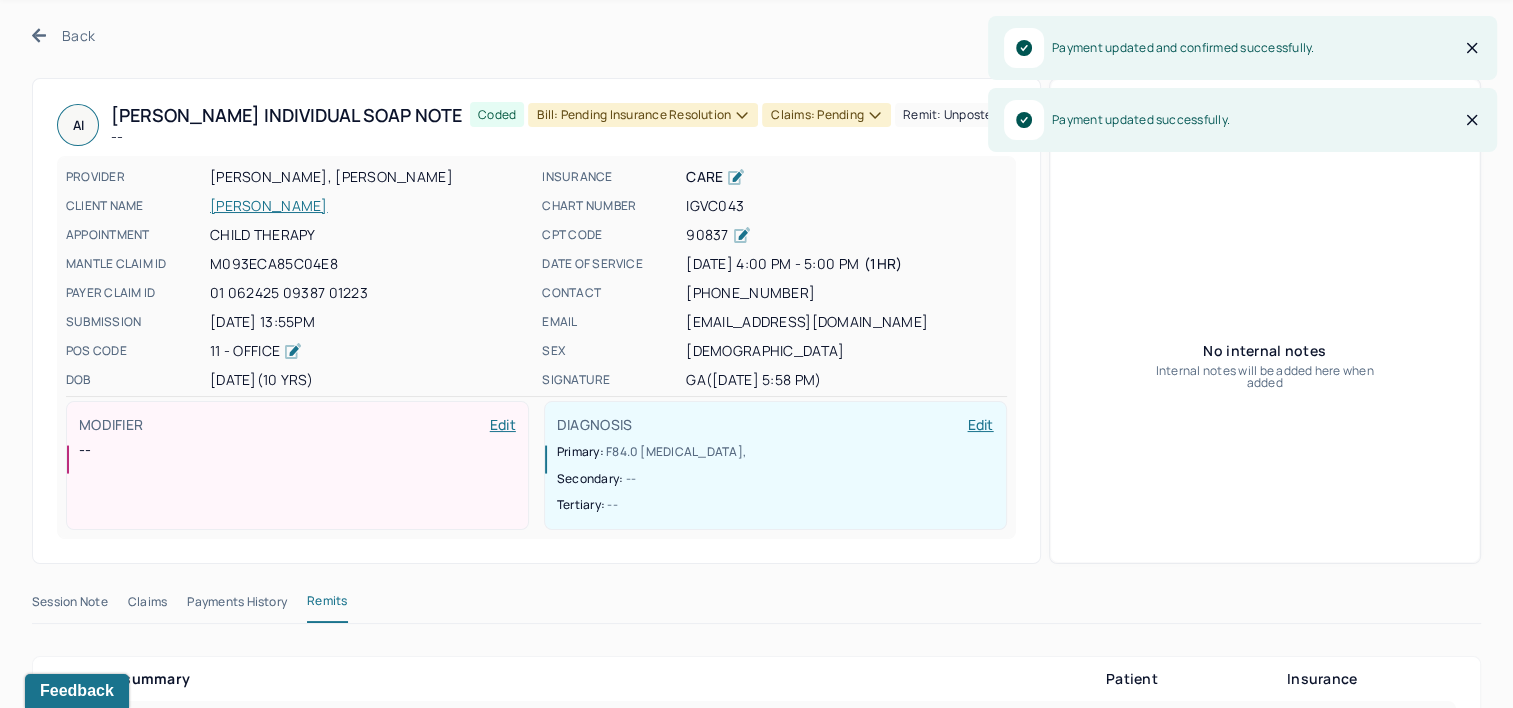 scroll, scrollTop: 0, scrollLeft: 0, axis: both 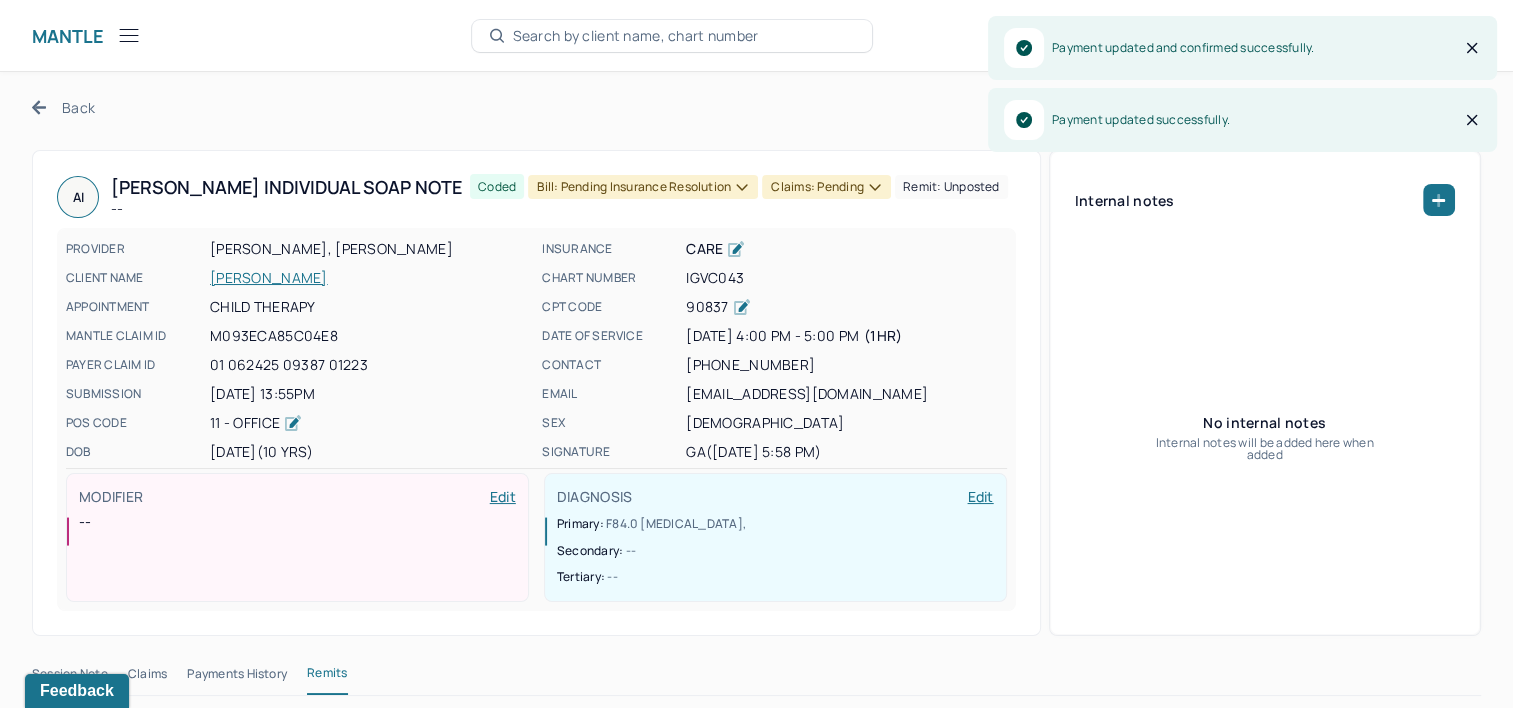 click on "Bill: Pending Insurance Resolution" at bounding box center [643, 187] 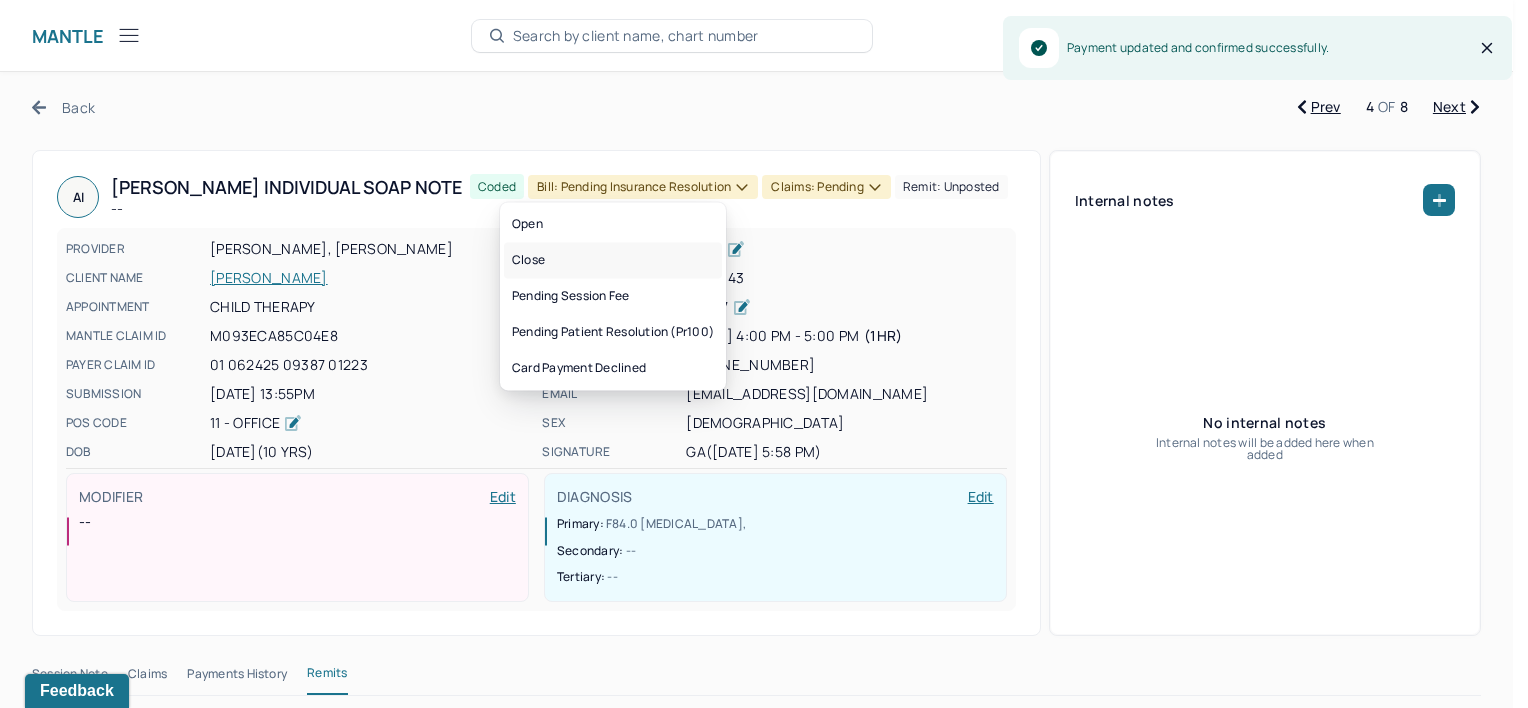 click on "Close" at bounding box center (613, 260) 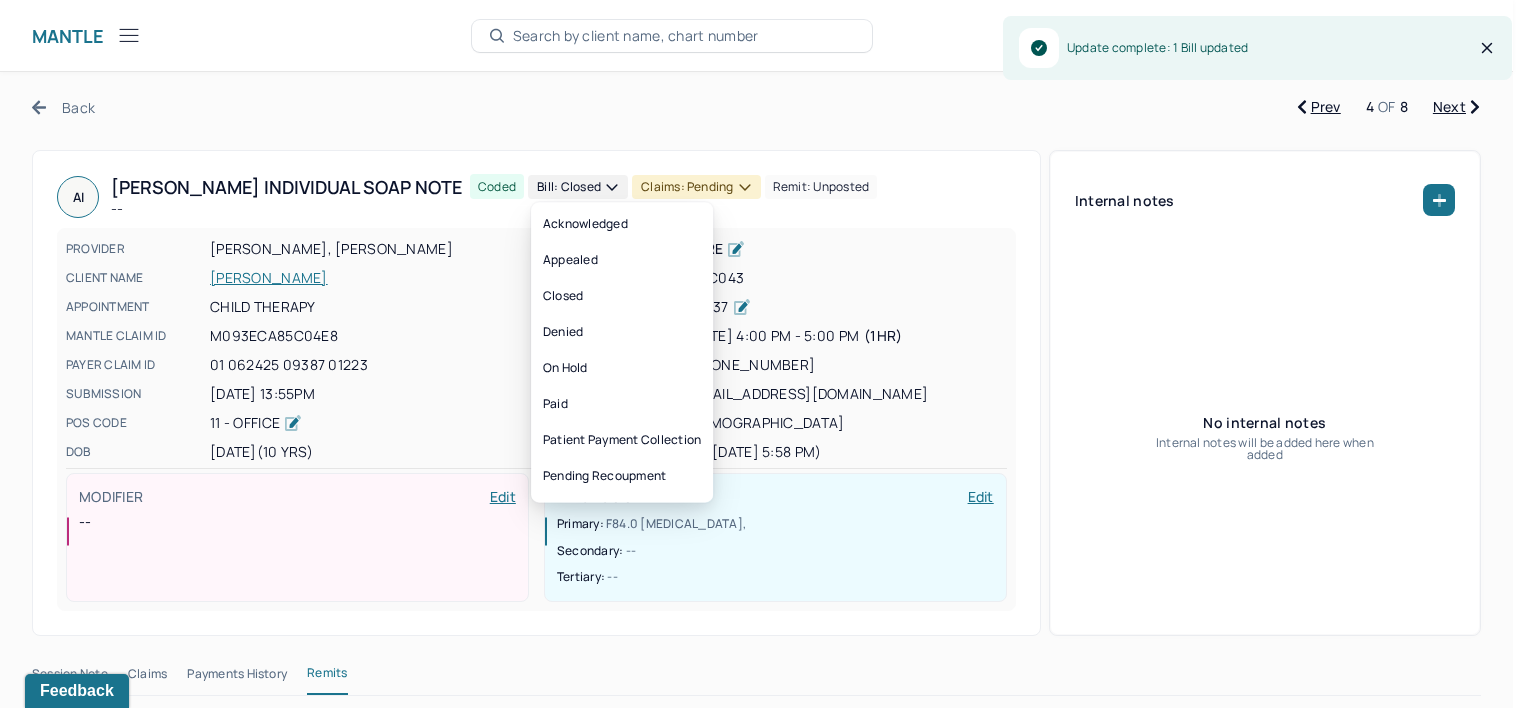 click on "Claims: pending" at bounding box center (696, 187) 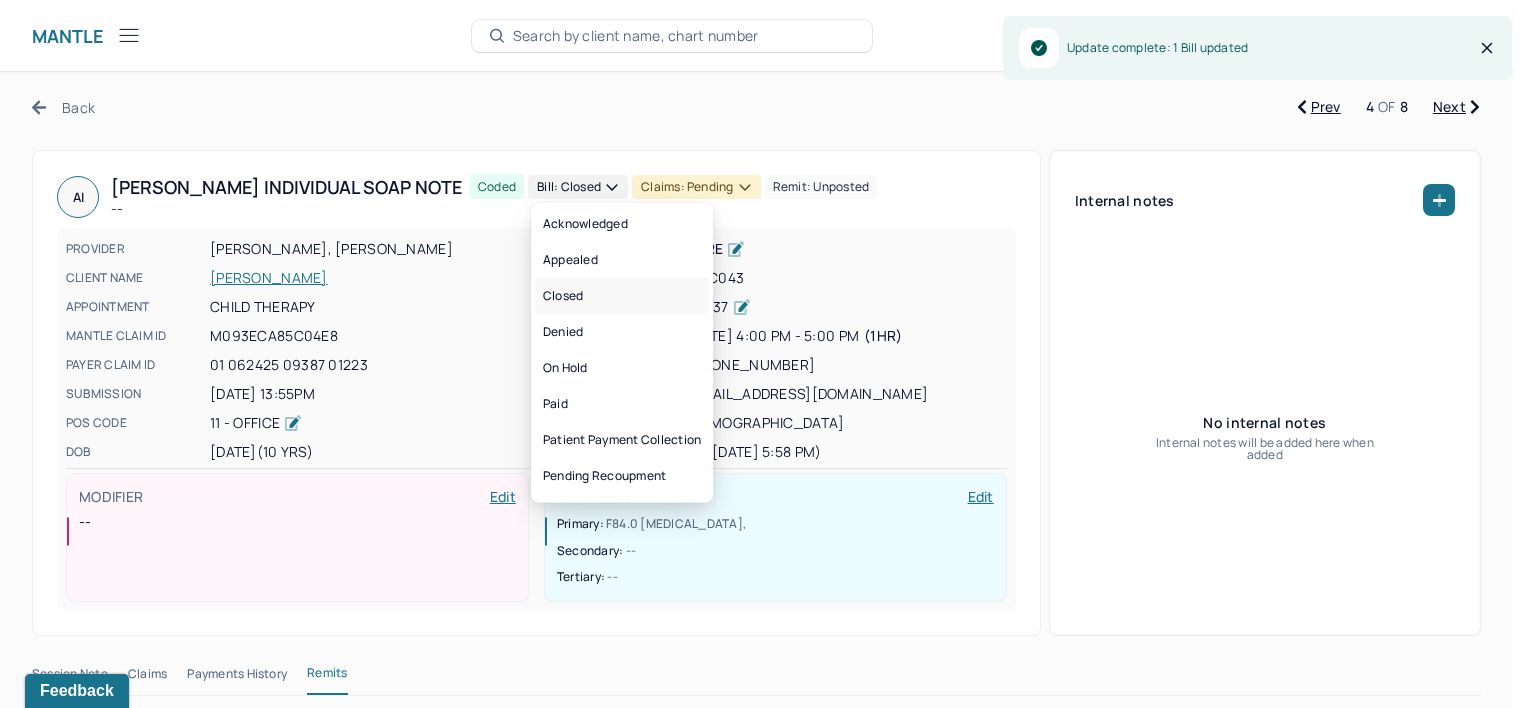 click on "Closed" at bounding box center [622, 296] 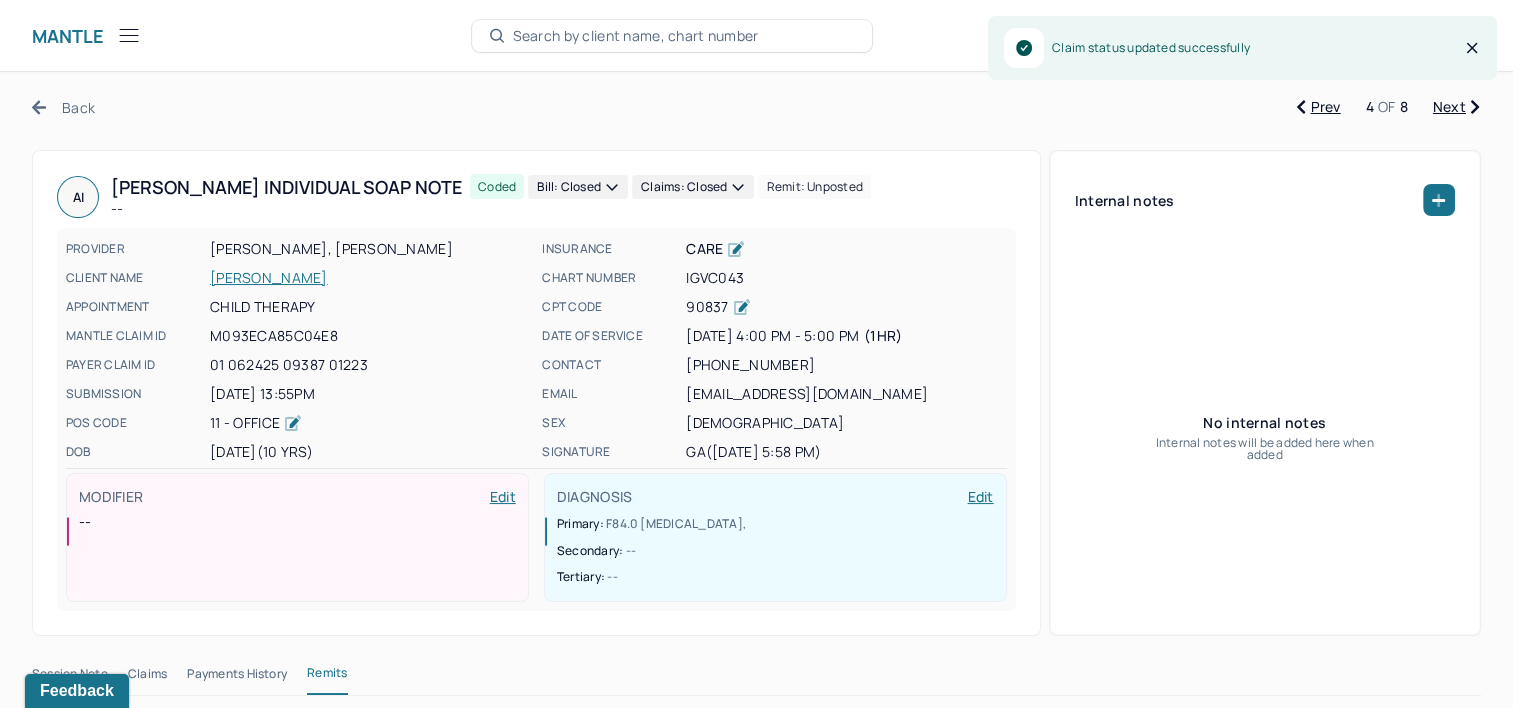click on "Next" at bounding box center [1456, 107] 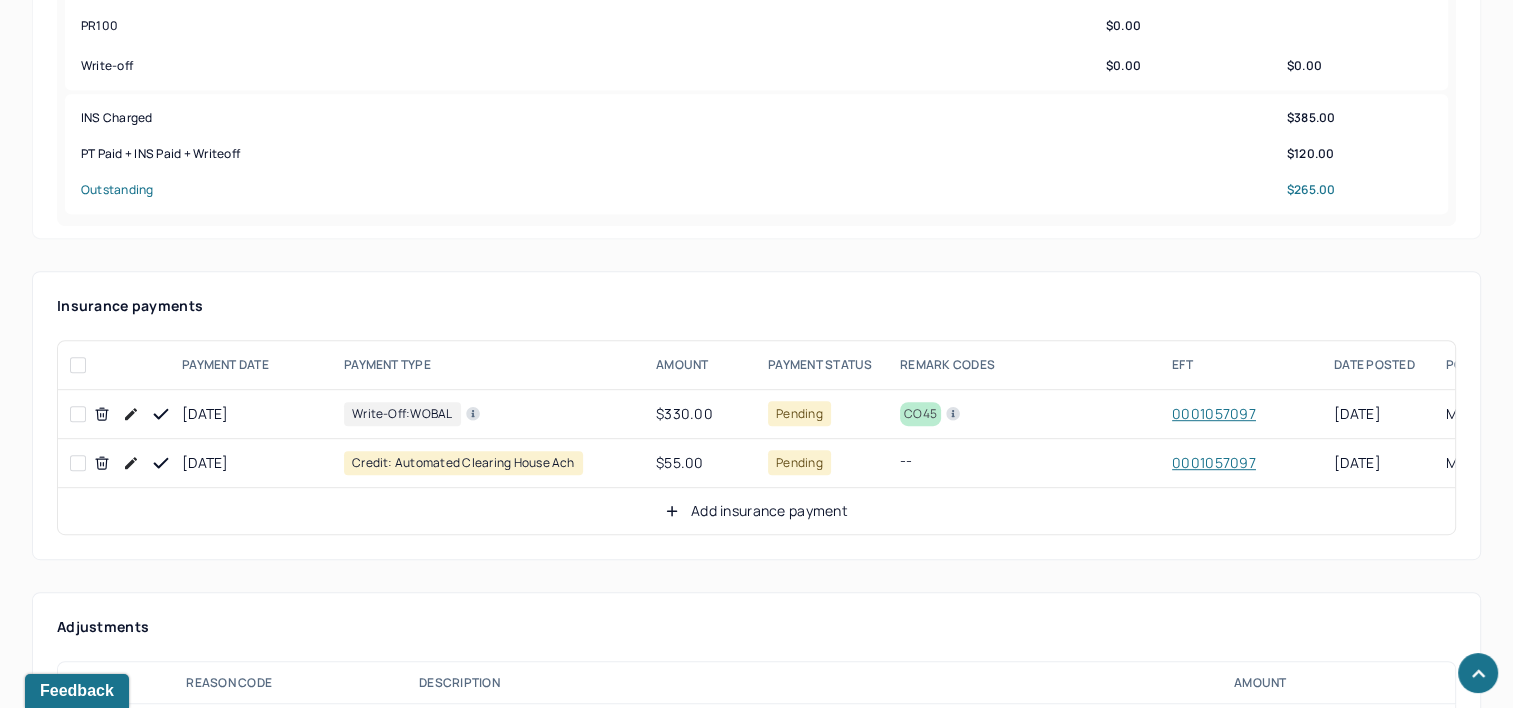 scroll, scrollTop: 1000, scrollLeft: 0, axis: vertical 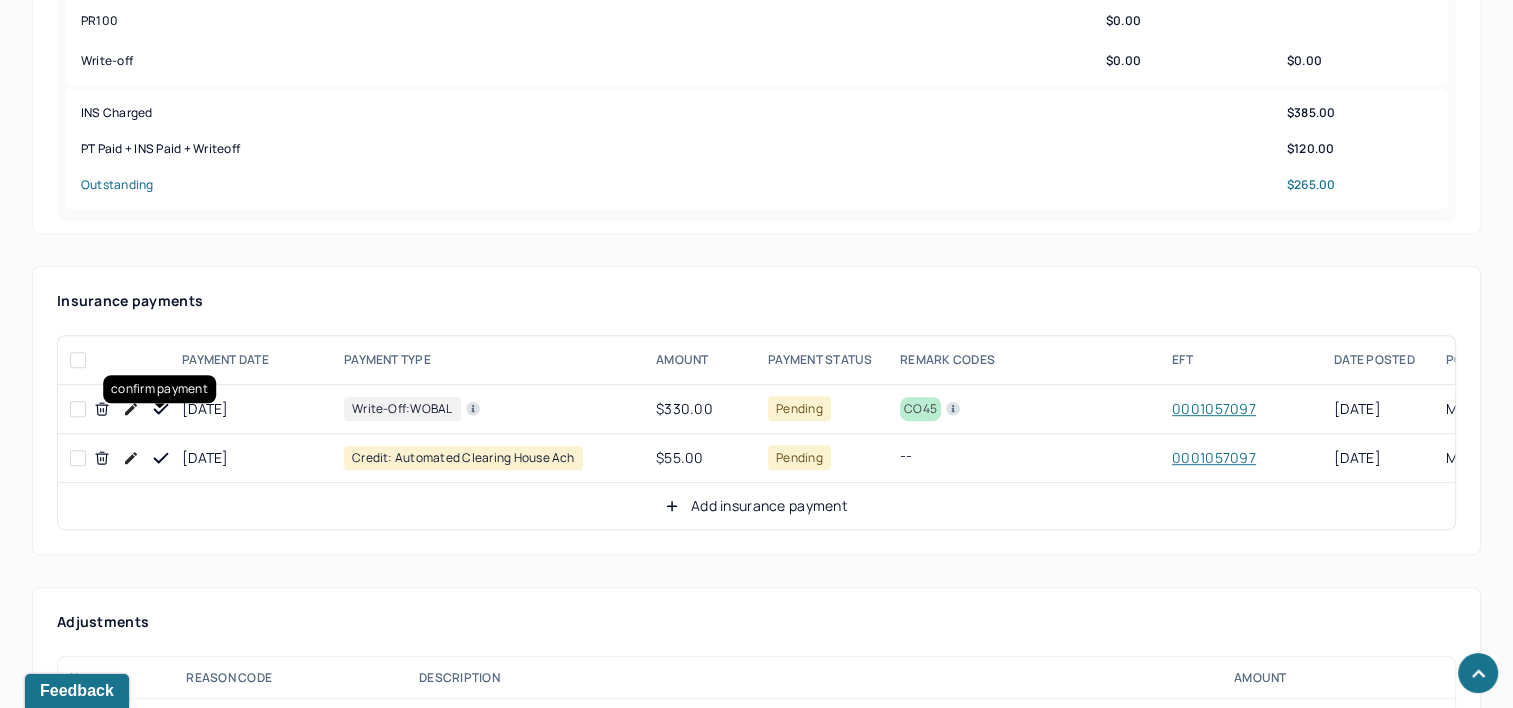 click 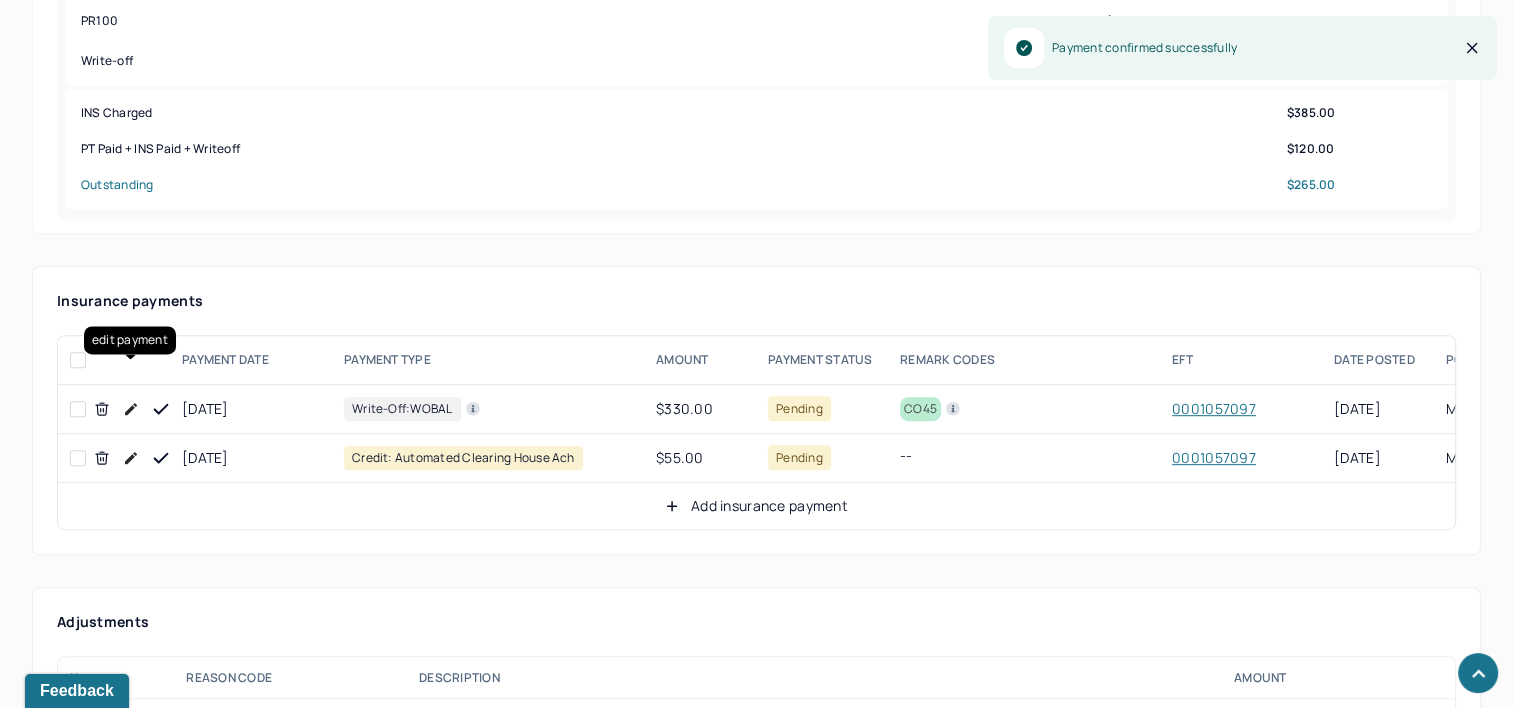 click 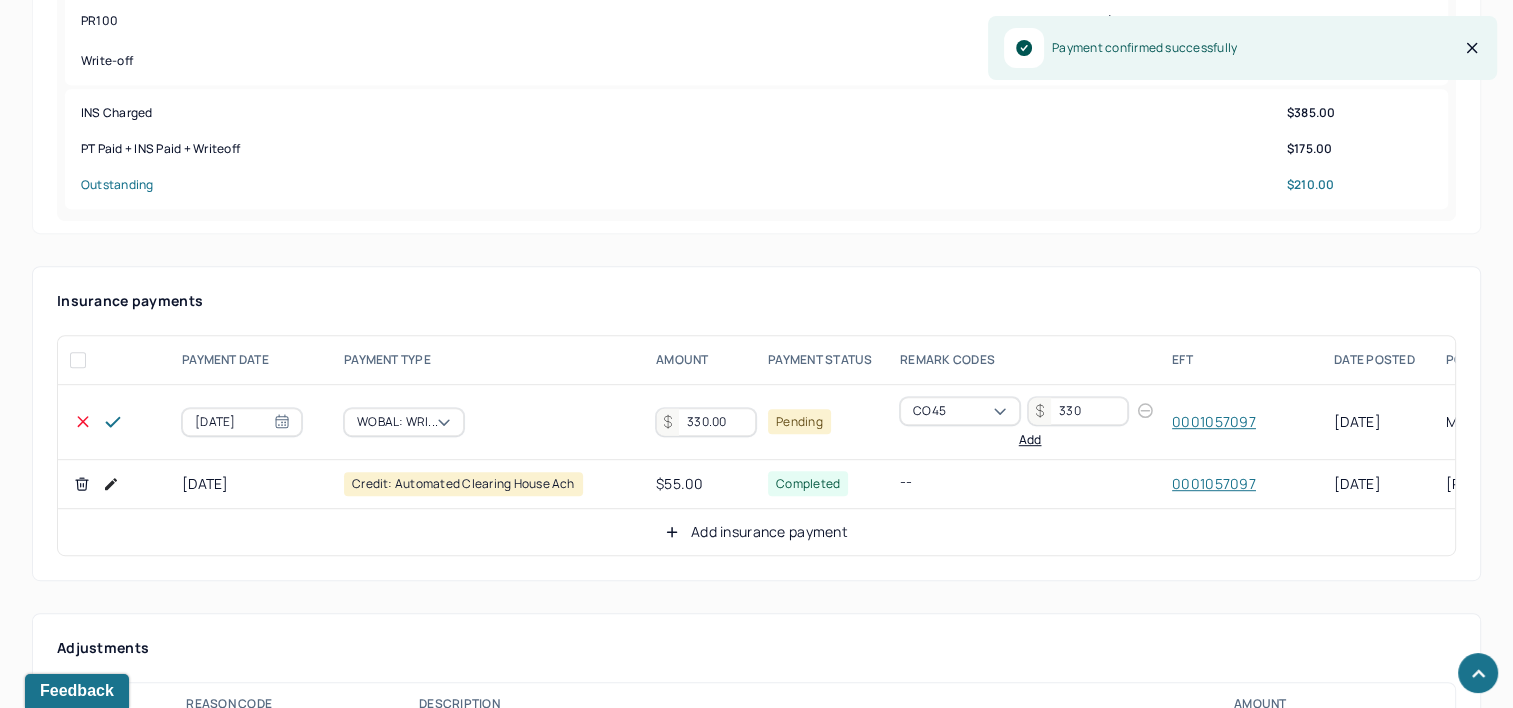 click on "330.00" at bounding box center [706, 422] 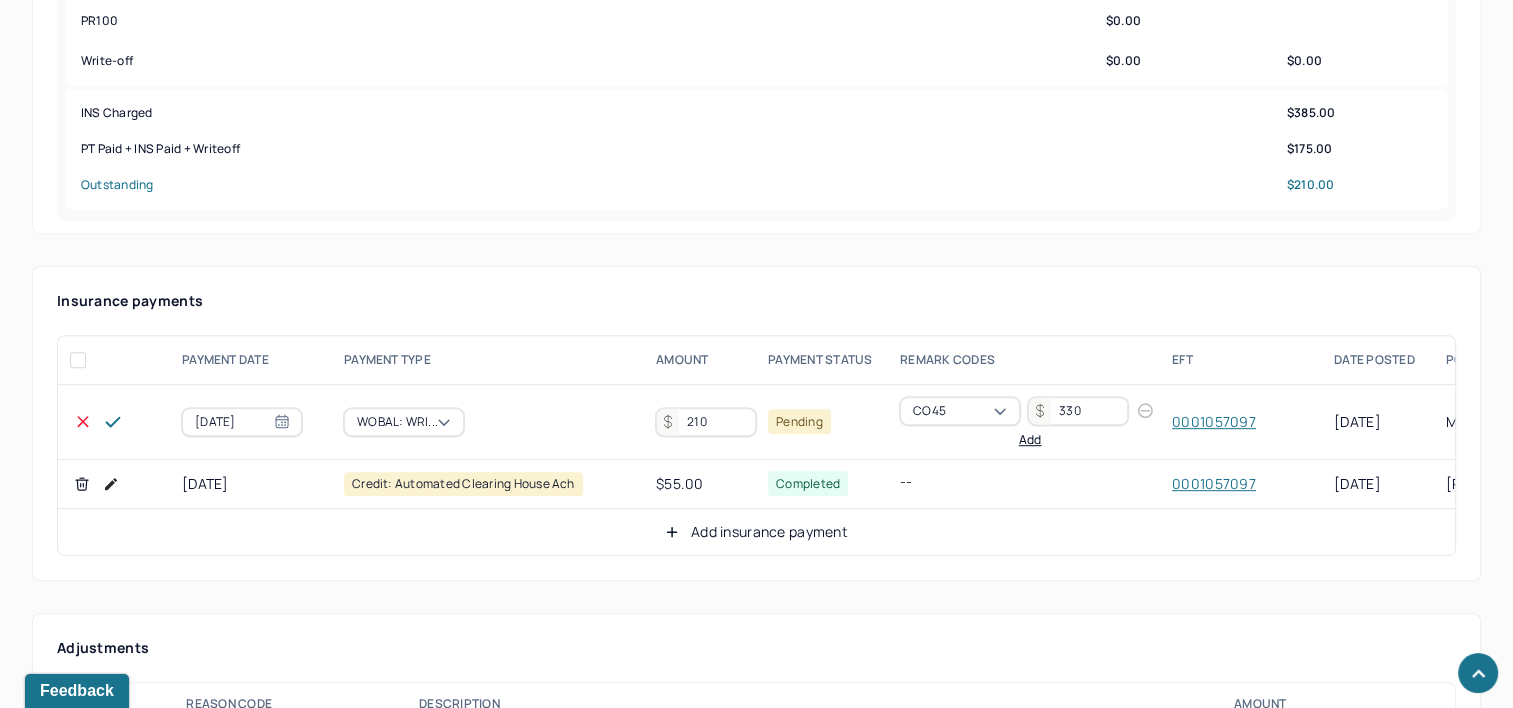 type on "210" 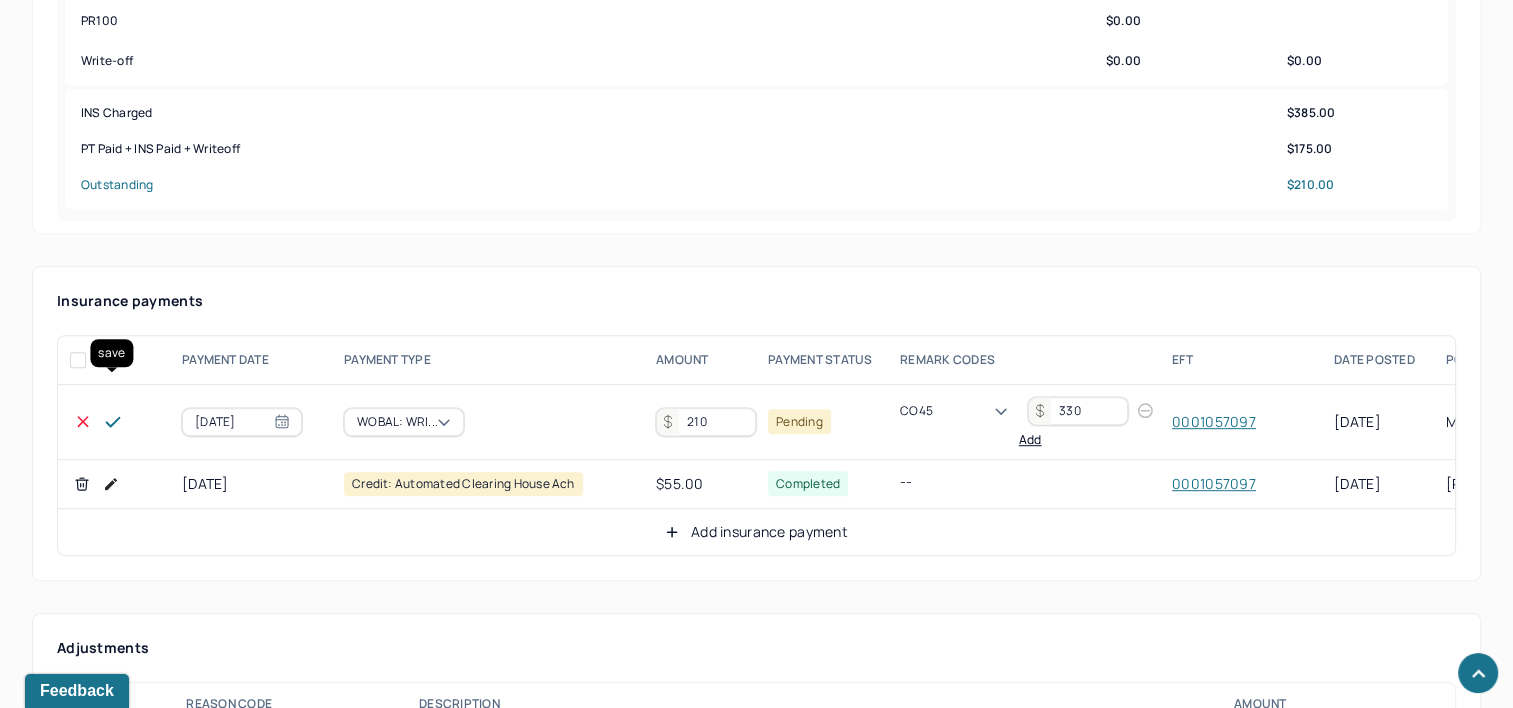 click 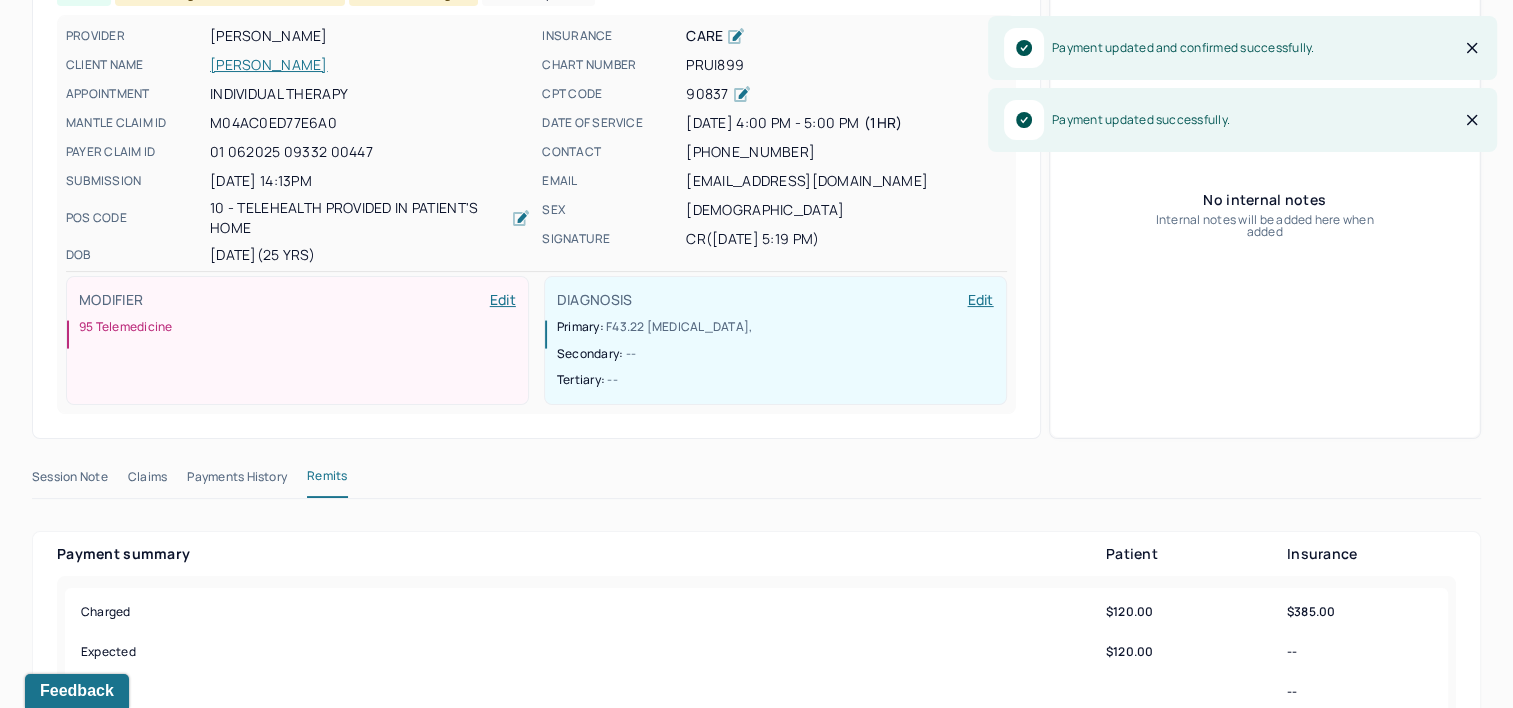 scroll, scrollTop: 0, scrollLeft: 0, axis: both 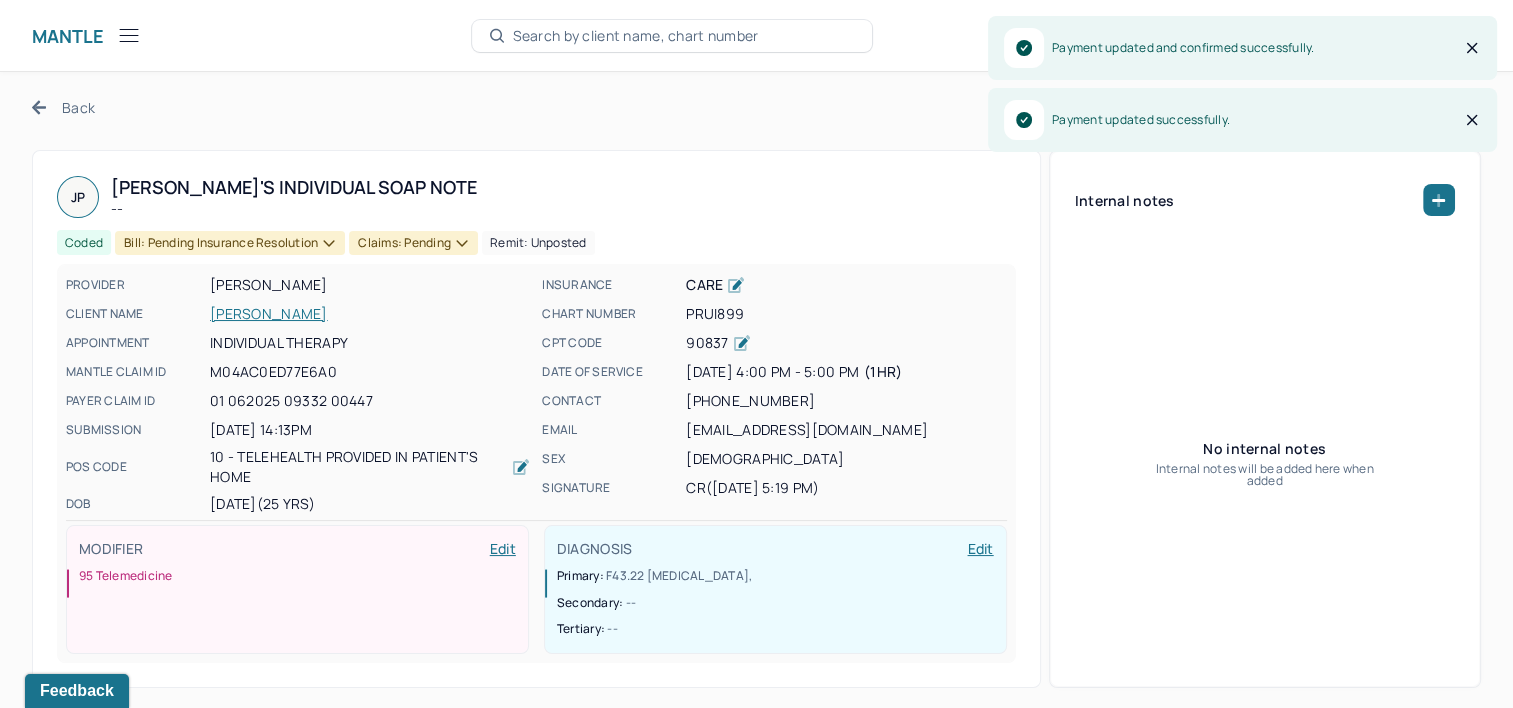 click on "Bill: Pending Insurance Resolution" at bounding box center (230, 243) 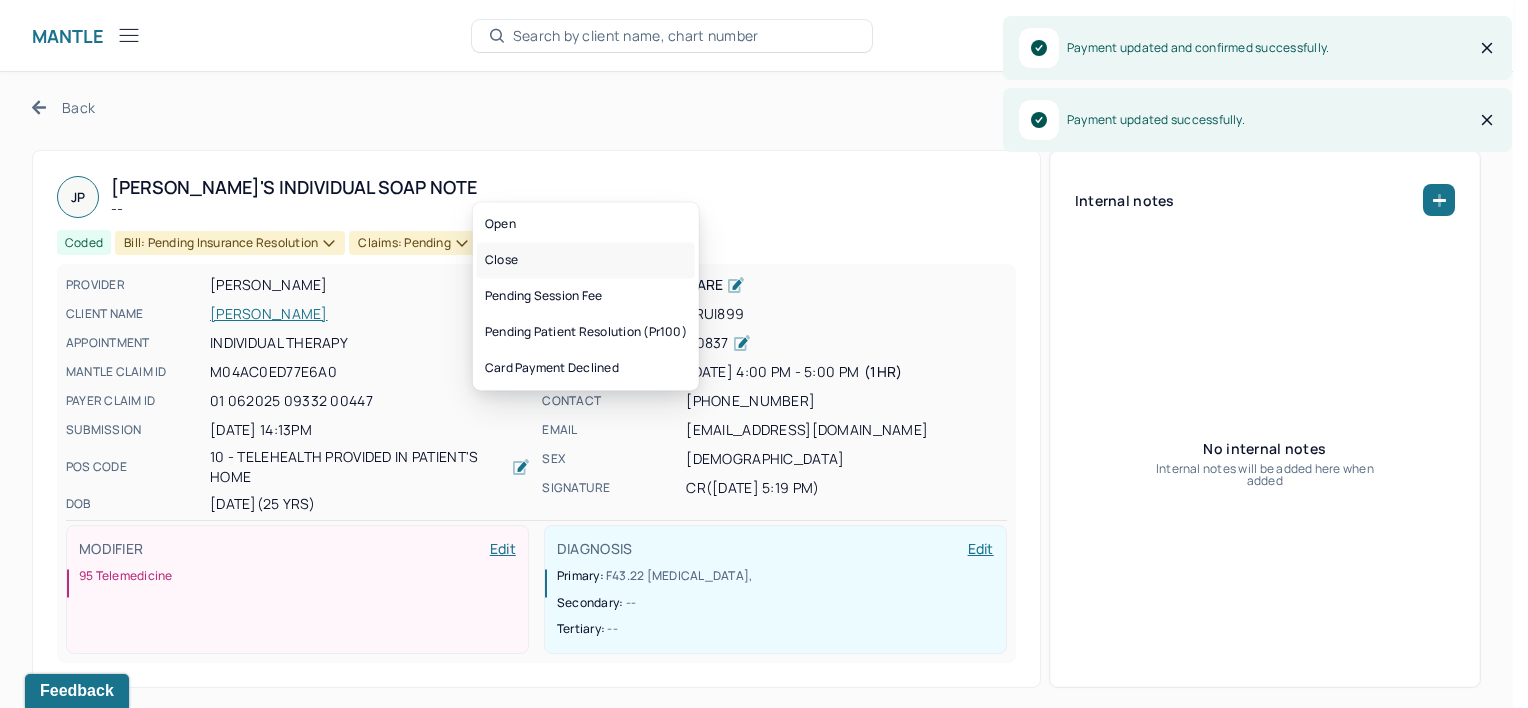 click on "Close" at bounding box center (586, 260) 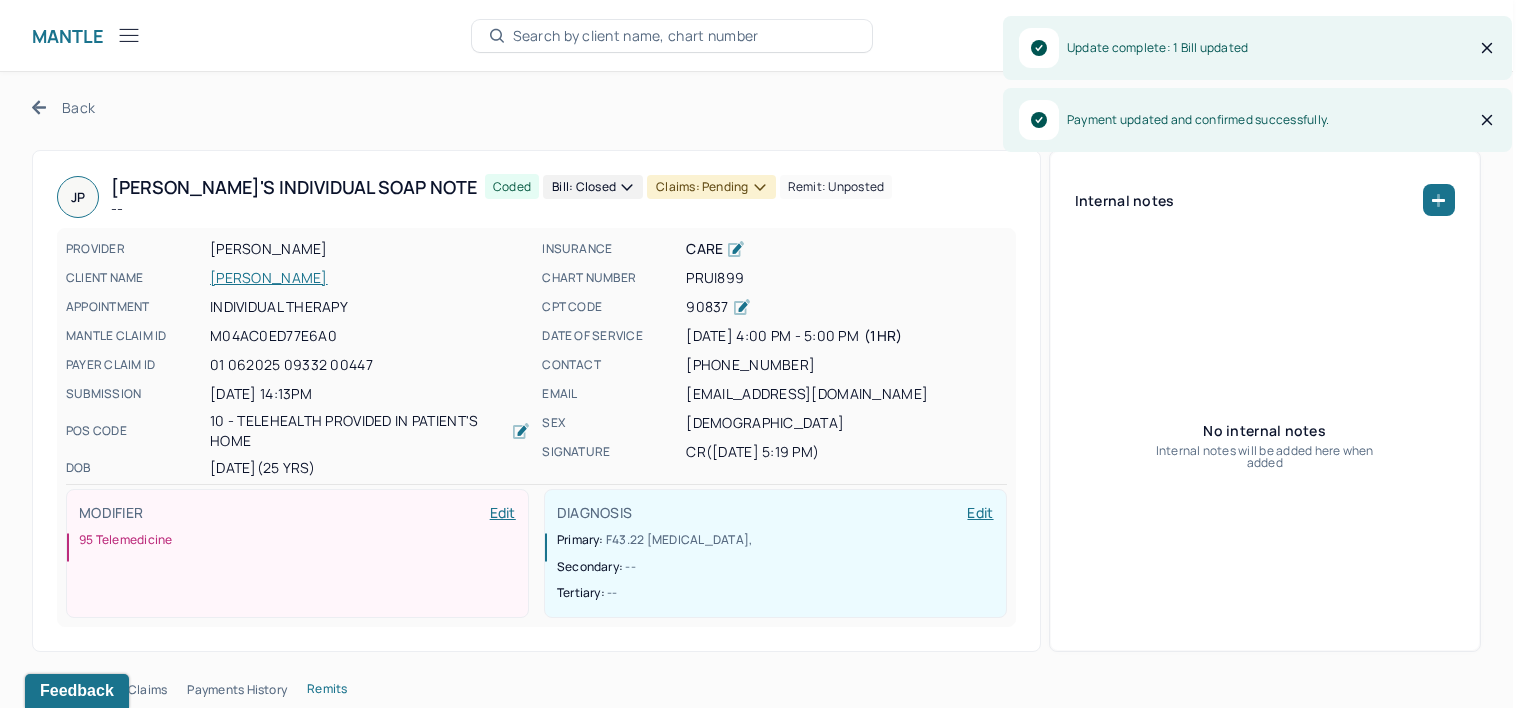 click on "Claims: pending" at bounding box center [711, 187] 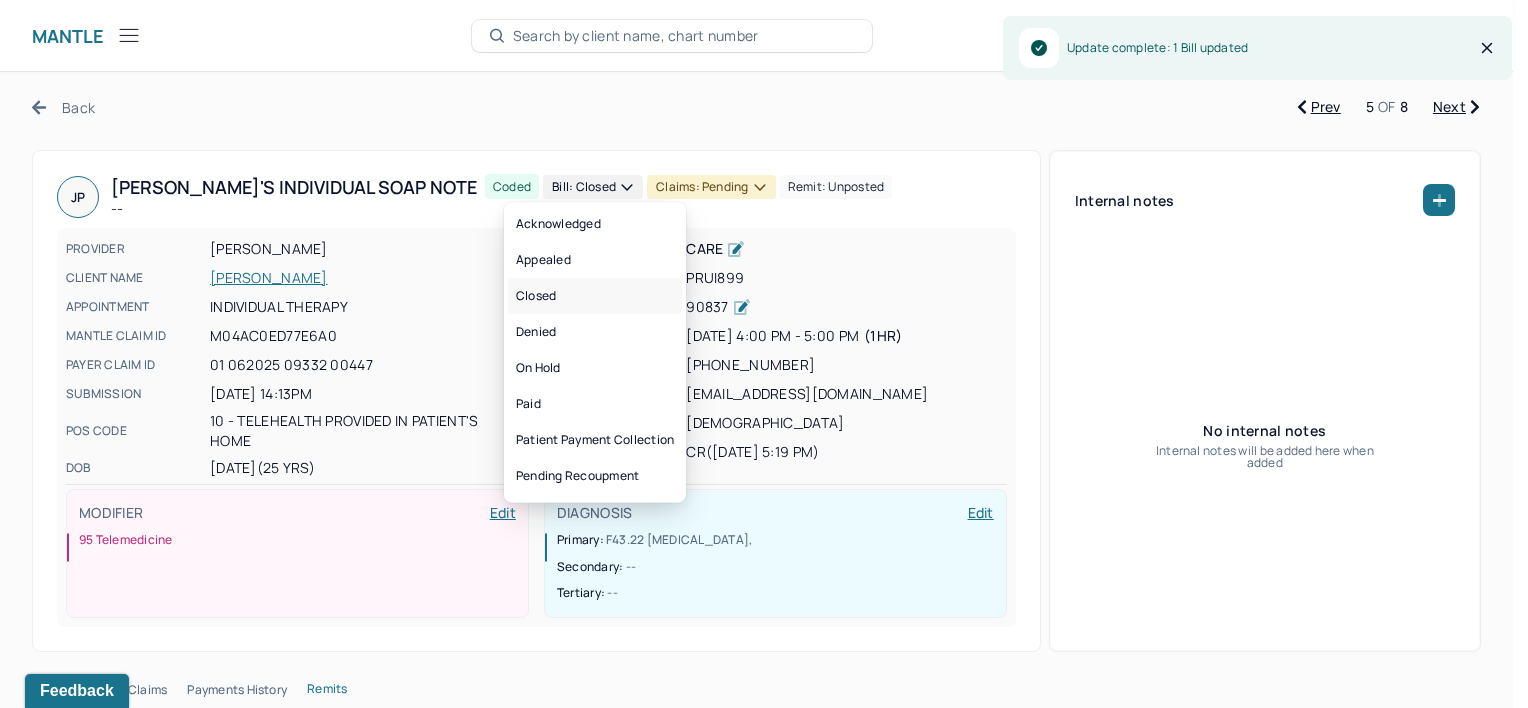 click on "Closed" at bounding box center (595, 296) 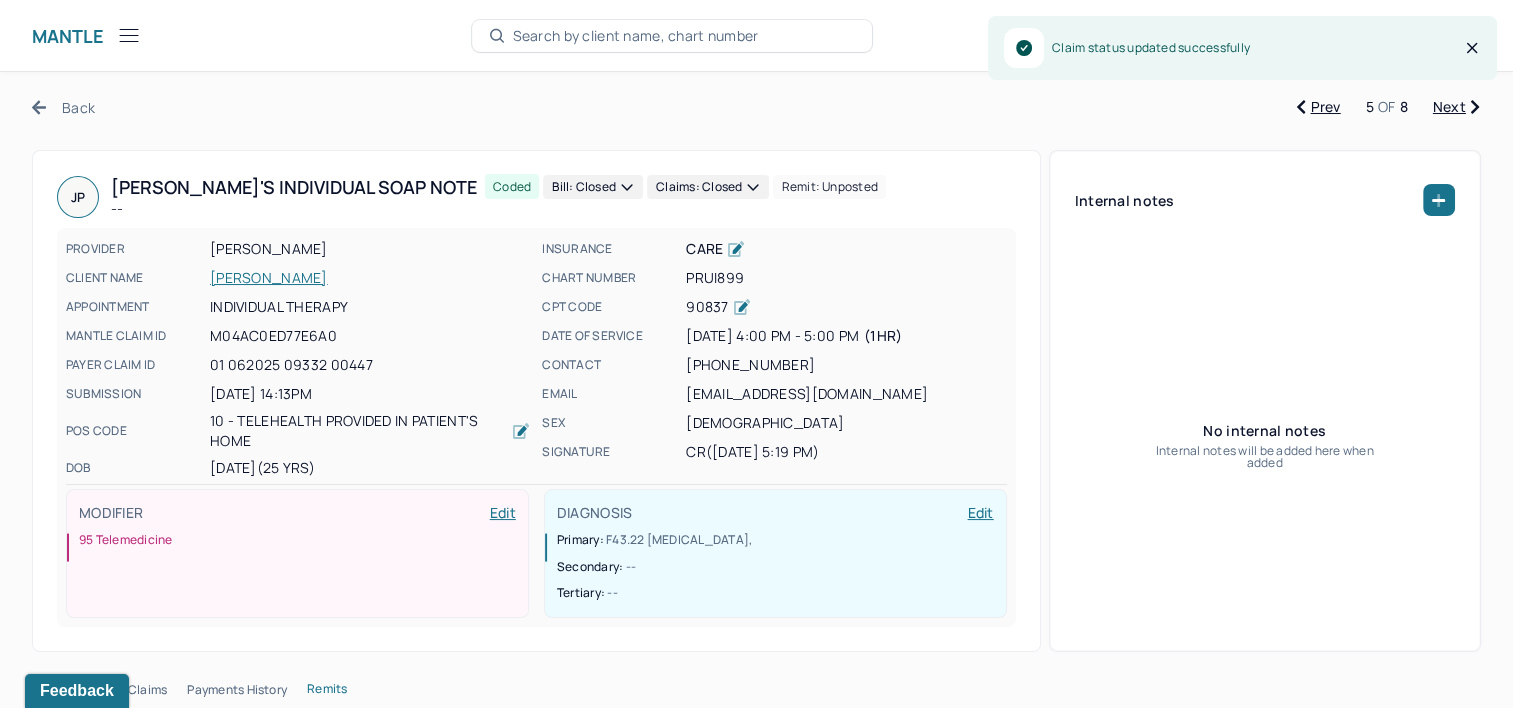 click on "Back    Prev   5 OF 8   Next   [PERSON_NAME]   Individual soap note -- Coded   Bill: Closed     Claims: closed   Remit: unposted PROVIDER [PERSON_NAME] CLIENT NAME [PERSON_NAME] APPOINTMENT Individual therapy   MANTLE CLAIM ID M04AC0ED77E6A0 PAYER CLAIM ID 01   062025 09332 00447 SUBMISSION [DATE] 14:13PM POS CODE 10 - Telehealth Provided in Patient's Home     DOB [DEMOGRAPHIC_DATA]  (25 Yrs) INSURANCE CARE     CHART NUMBER PRUI899 CPT CODE 90837     DATE OF SERVICE [DATE]   4:00 PM   -   5:00 PM ( 1hr ) CONTACT [PHONE_NUMBER] EMAIL [EMAIL_ADDRESS][DOMAIN_NAME] SEX [DEMOGRAPHIC_DATA] SIGNATURE cr  ([DATE] 5:19 PM) MODIFIER   Edit   95 Telemedicine DIAGNOSIS   Edit   Primary:   F43.22 [MEDICAL_DATA] ,  Secondary:   -- Tertiary:   -- Internal notes     No internal notes Internal notes will be added here when added   Session Note     Claims     Payments History     Remits   Payment summary Patient Insurance Charged $120.00 $385.00 Expected $120.00 -- UCR -- Paid $120.00 $55.00     PR100 $0.00 Write-off" at bounding box center [756, 2223] 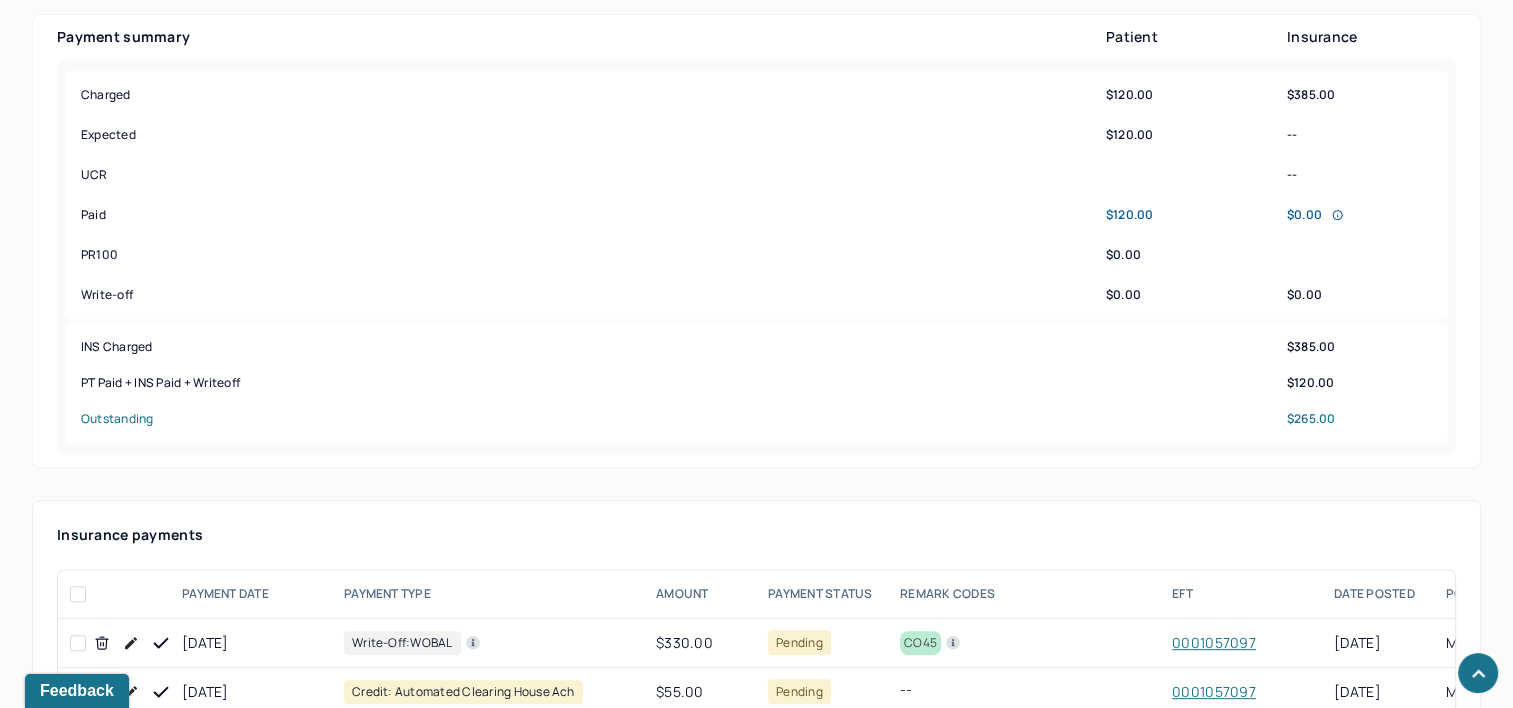 scroll, scrollTop: 1000, scrollLeft: 0, axis: vertical 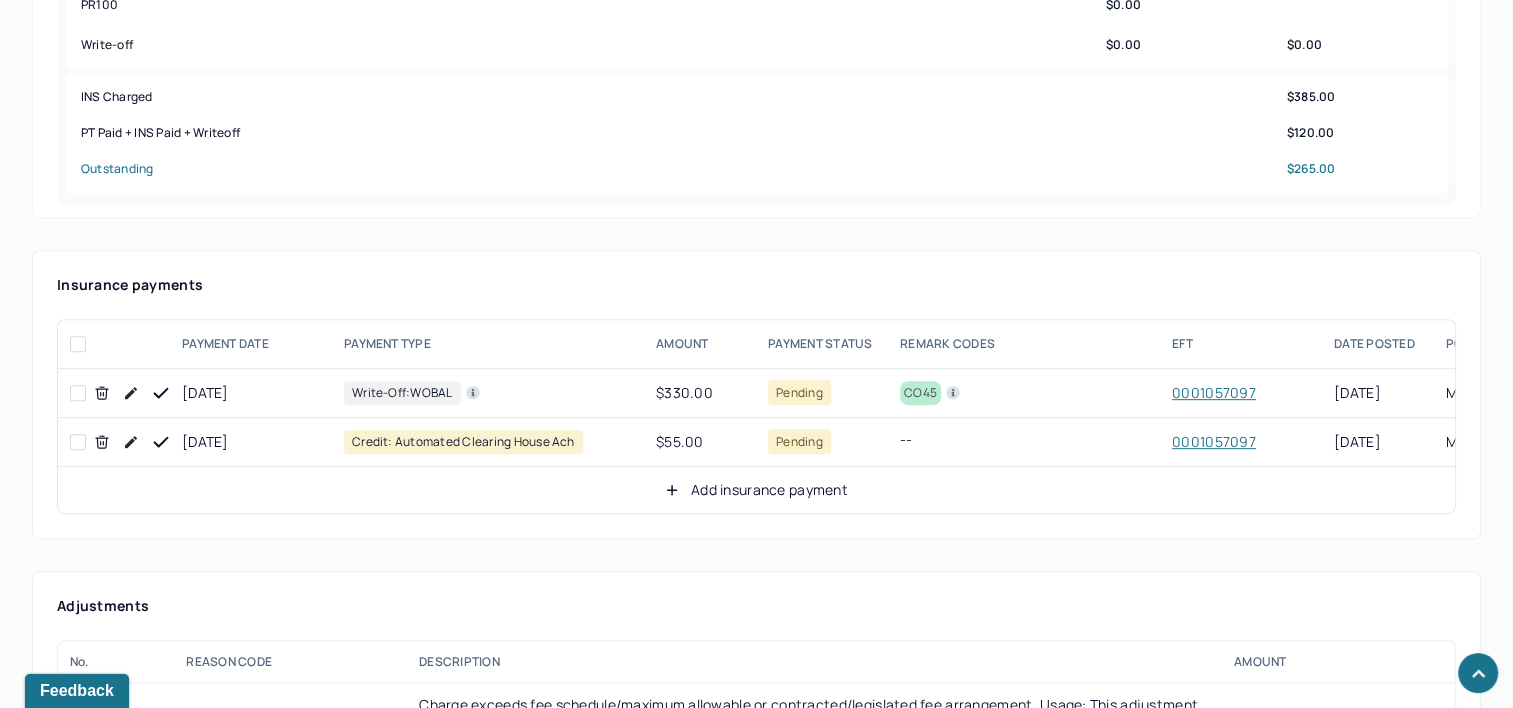 click 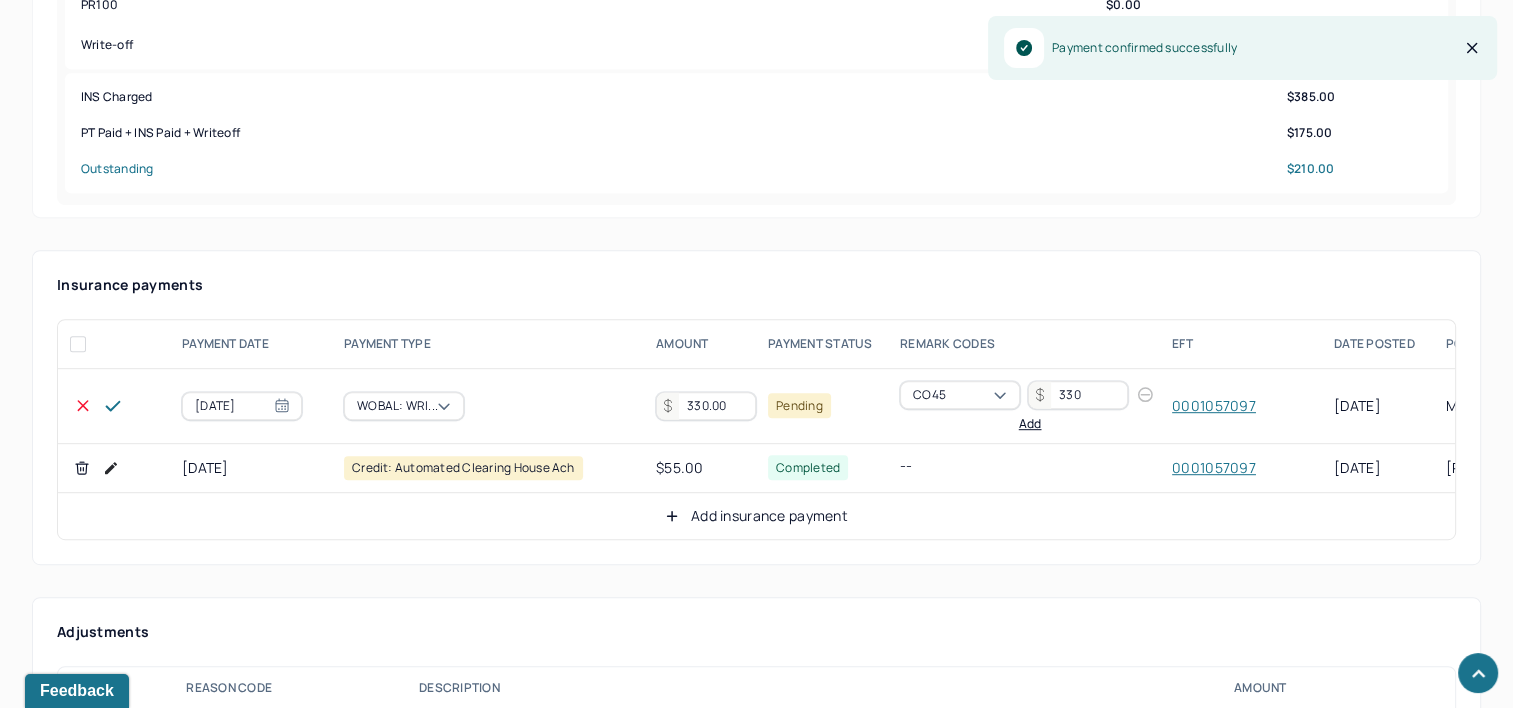 click on "330.00" at bounding box center (706, 406) 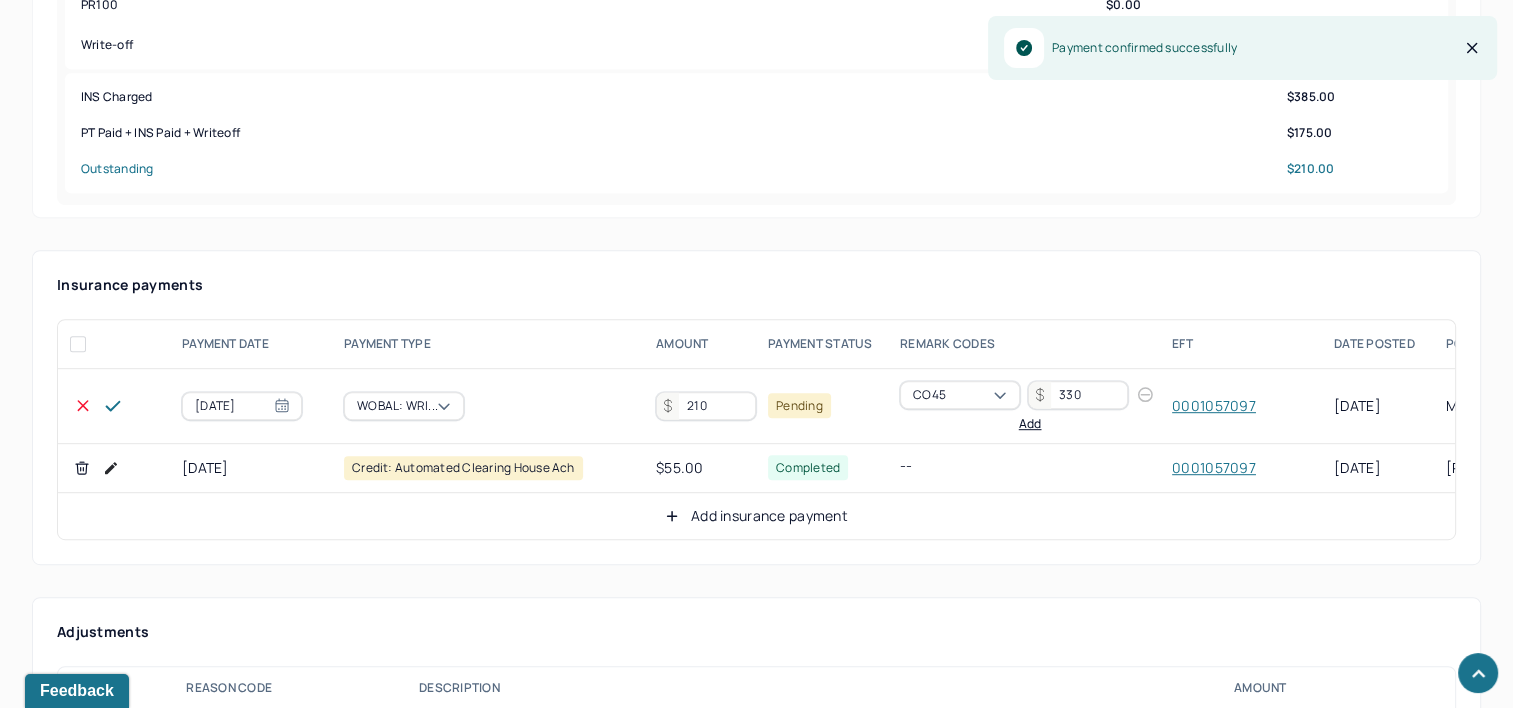 type on "210" 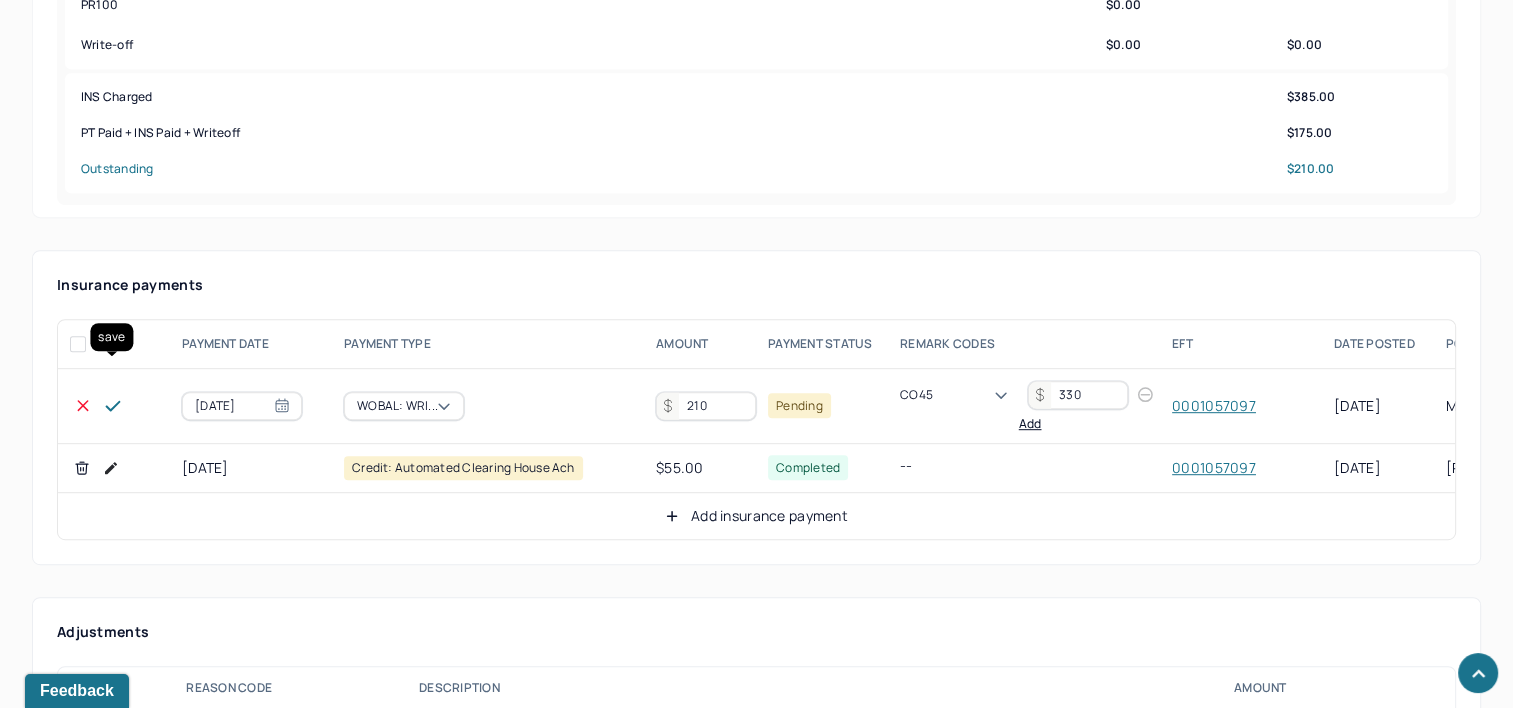 click 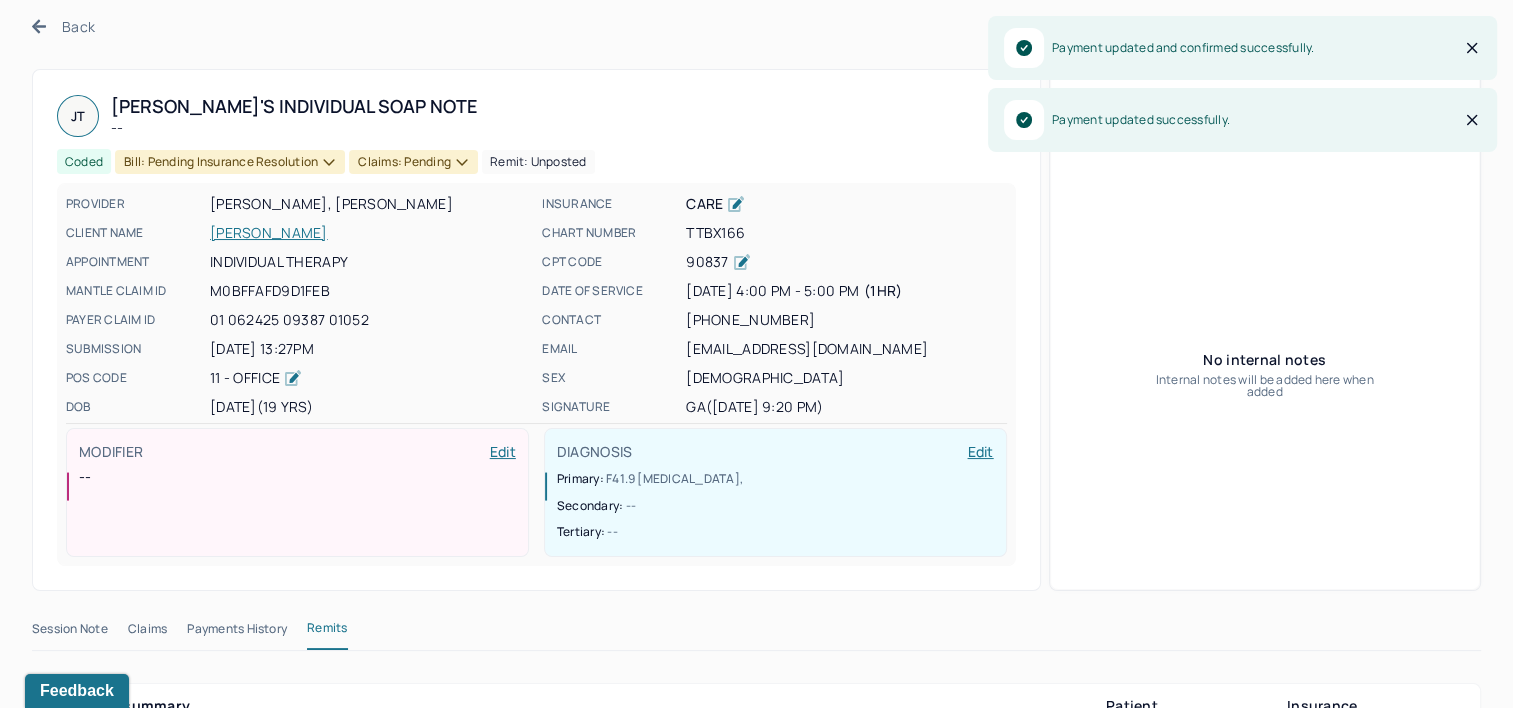 scroll, scrollTop: 0, scrollLeft: 0, axis: both 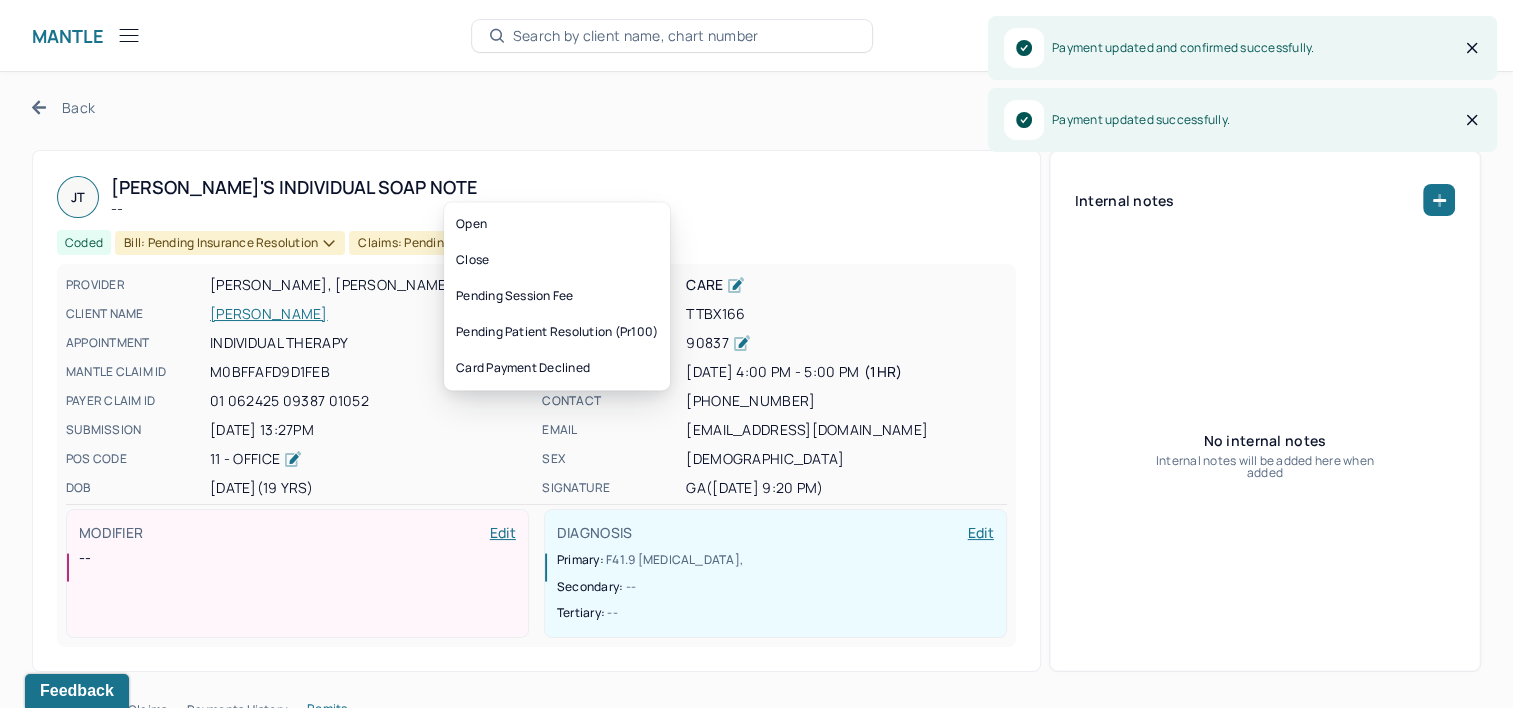 click on "Bill: Pending Insurance Resolution" at bounding box center [230, 243] 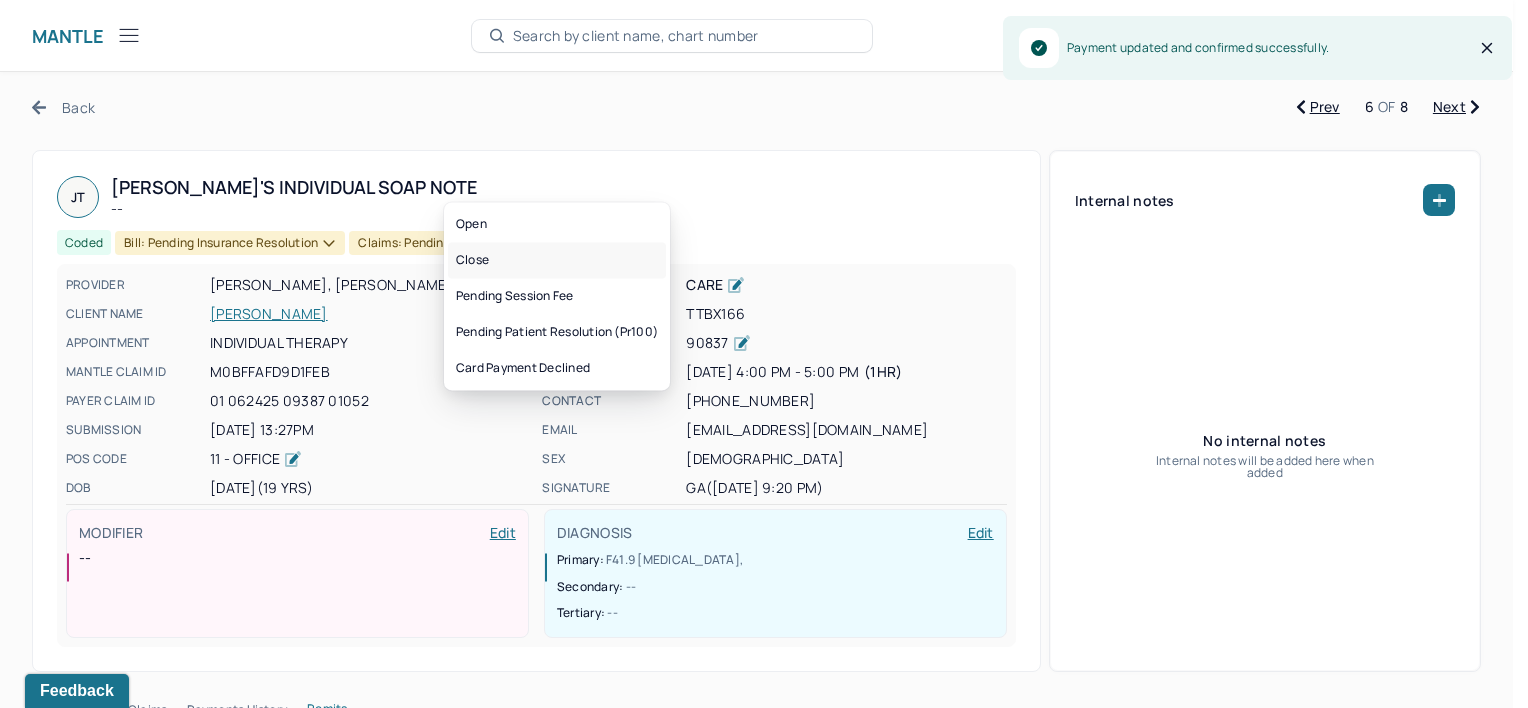 click on "Close" at bounding box center (557, 260) 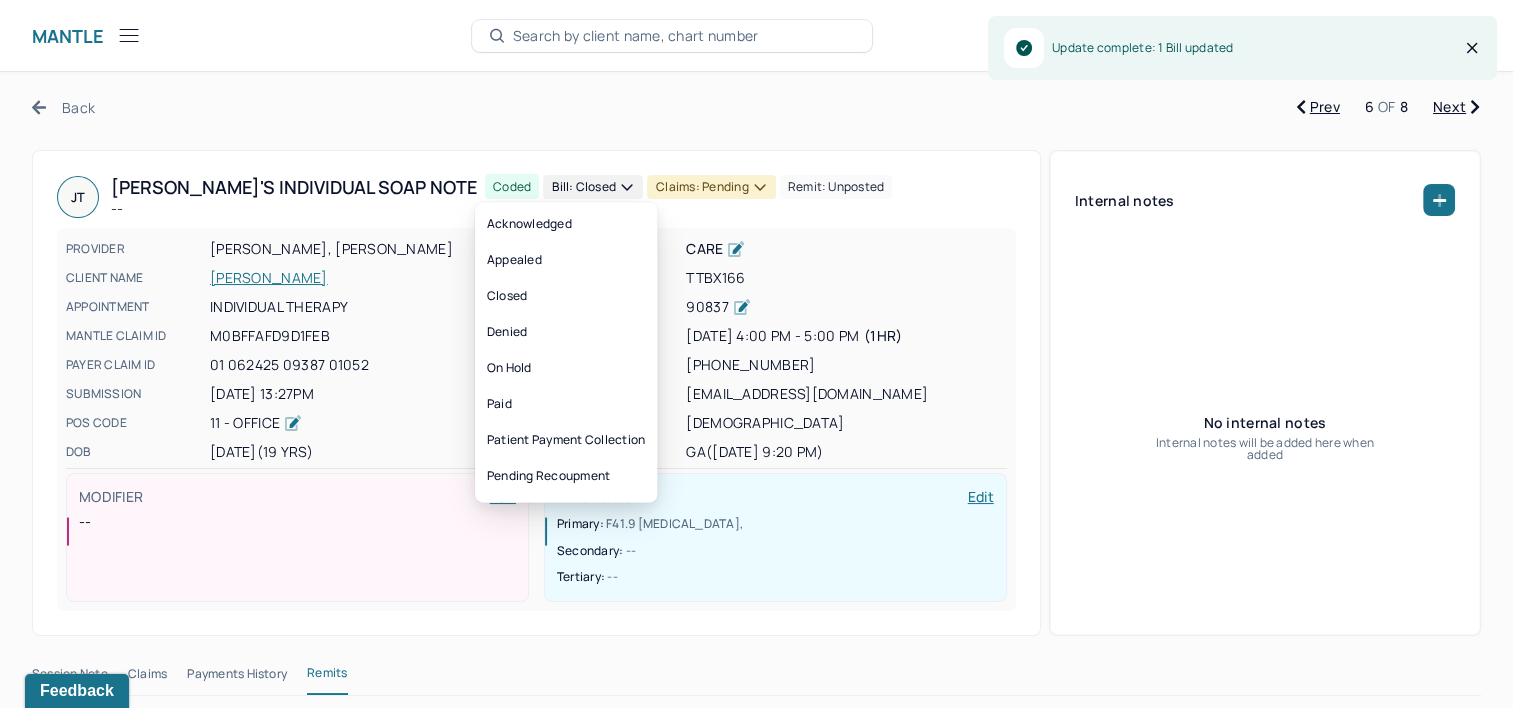 click on "Claims: pending" at bounding box center [711, 187] 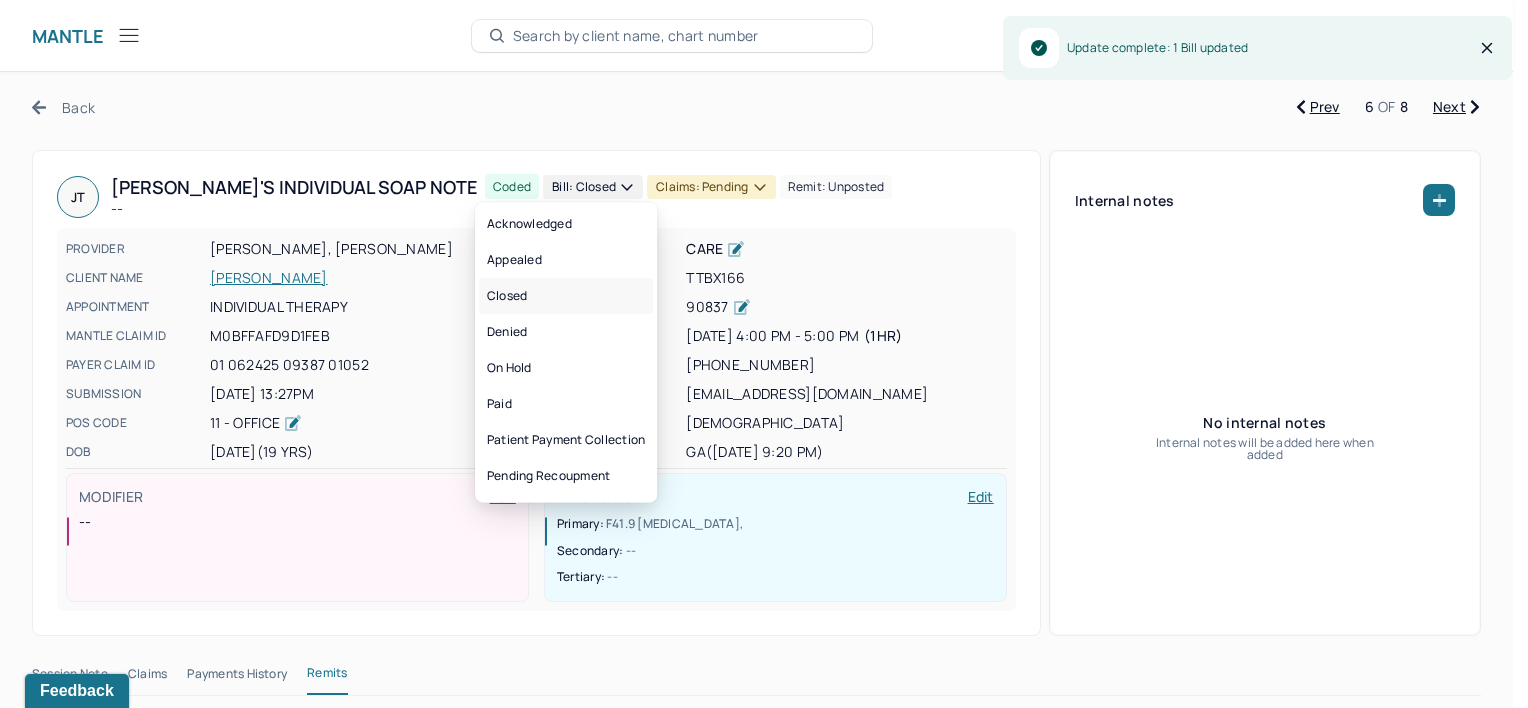 click on "Closed" at bounding box center [566, 296] 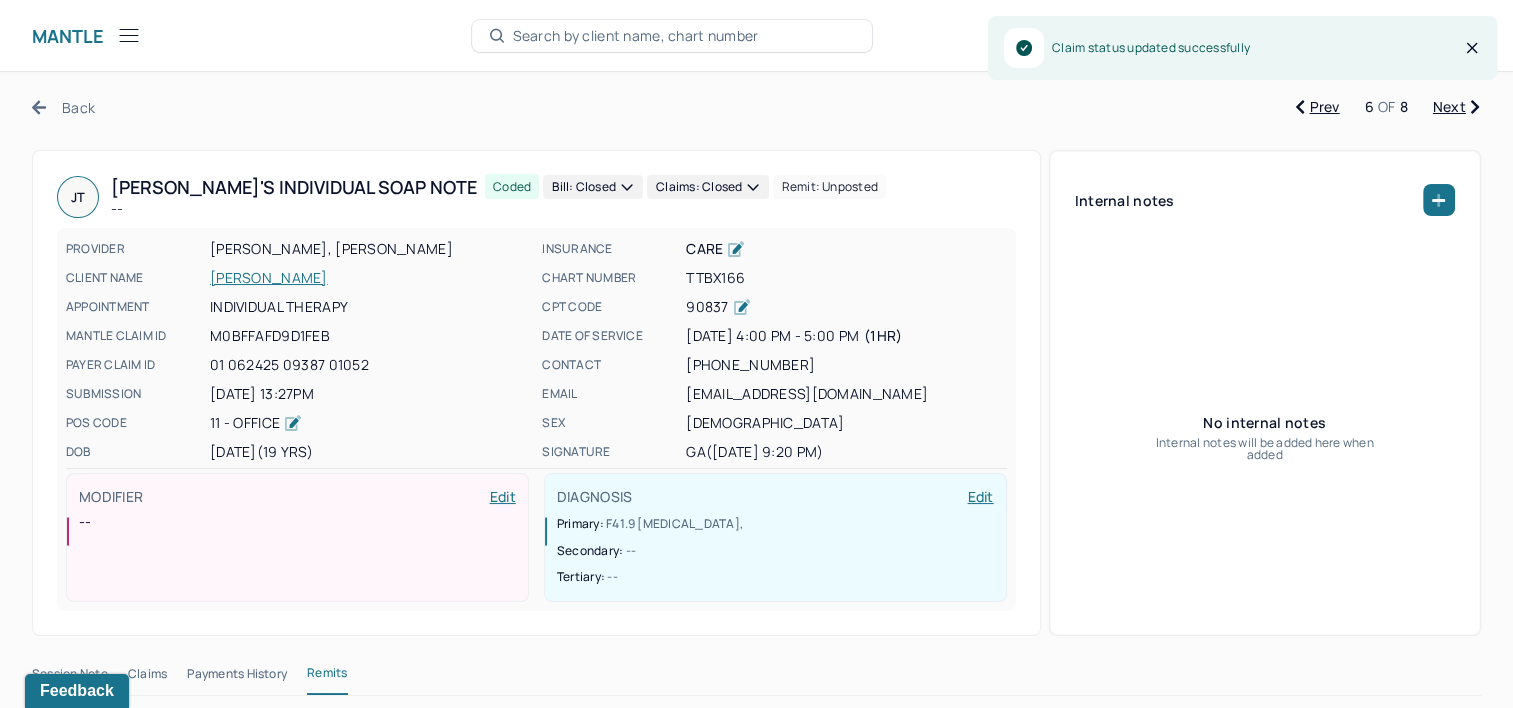 click on "Next" at bounding box center (1456, 107) 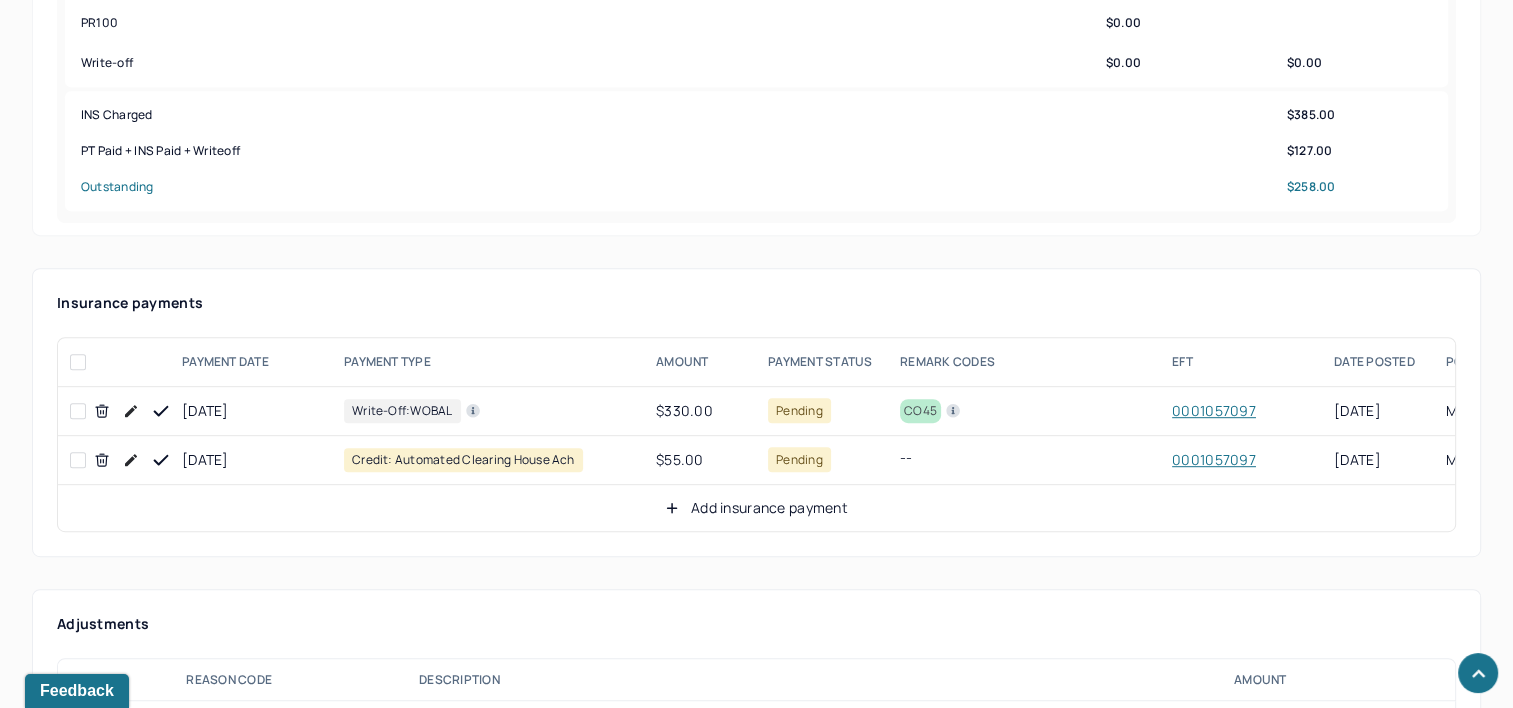 scroll, scrollTop: 1000, scrollLeft: 0, axis: vertical 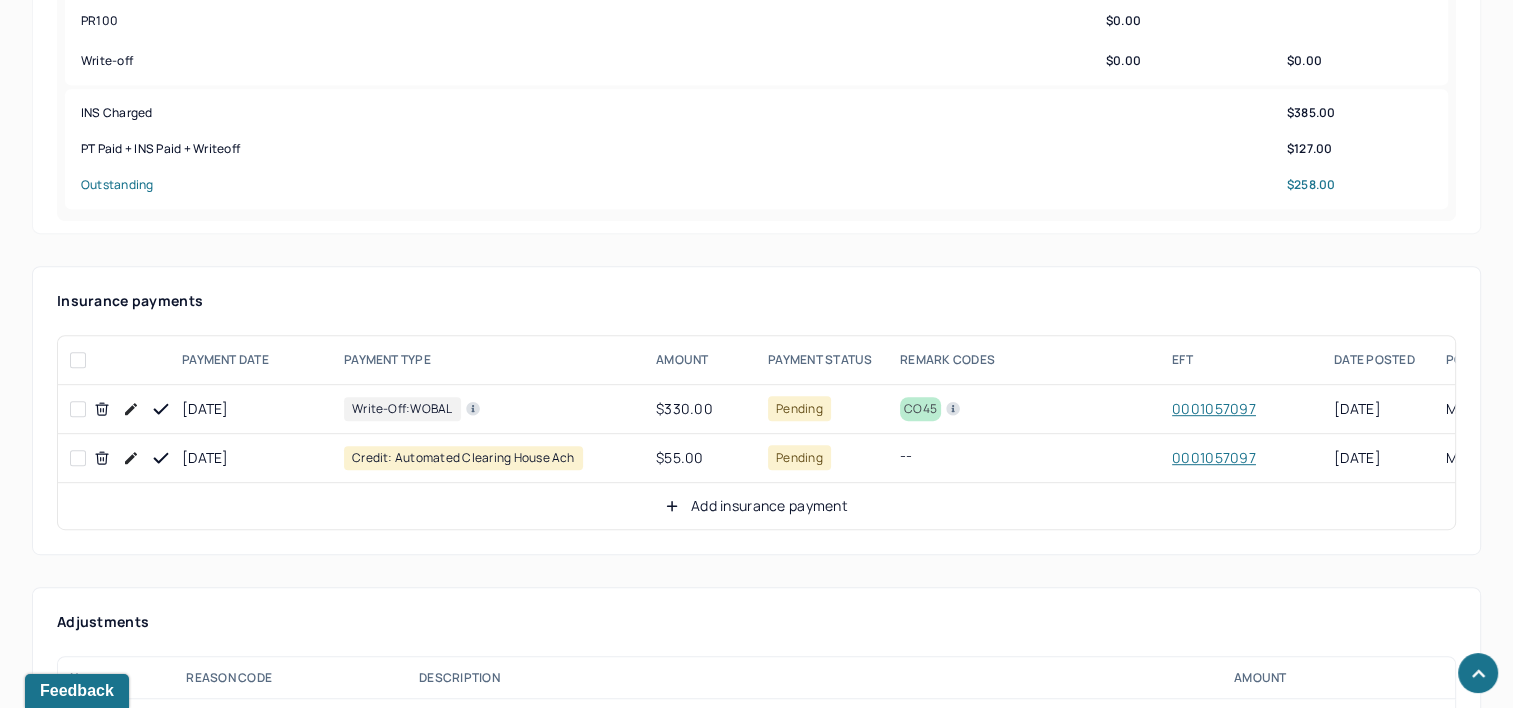 click 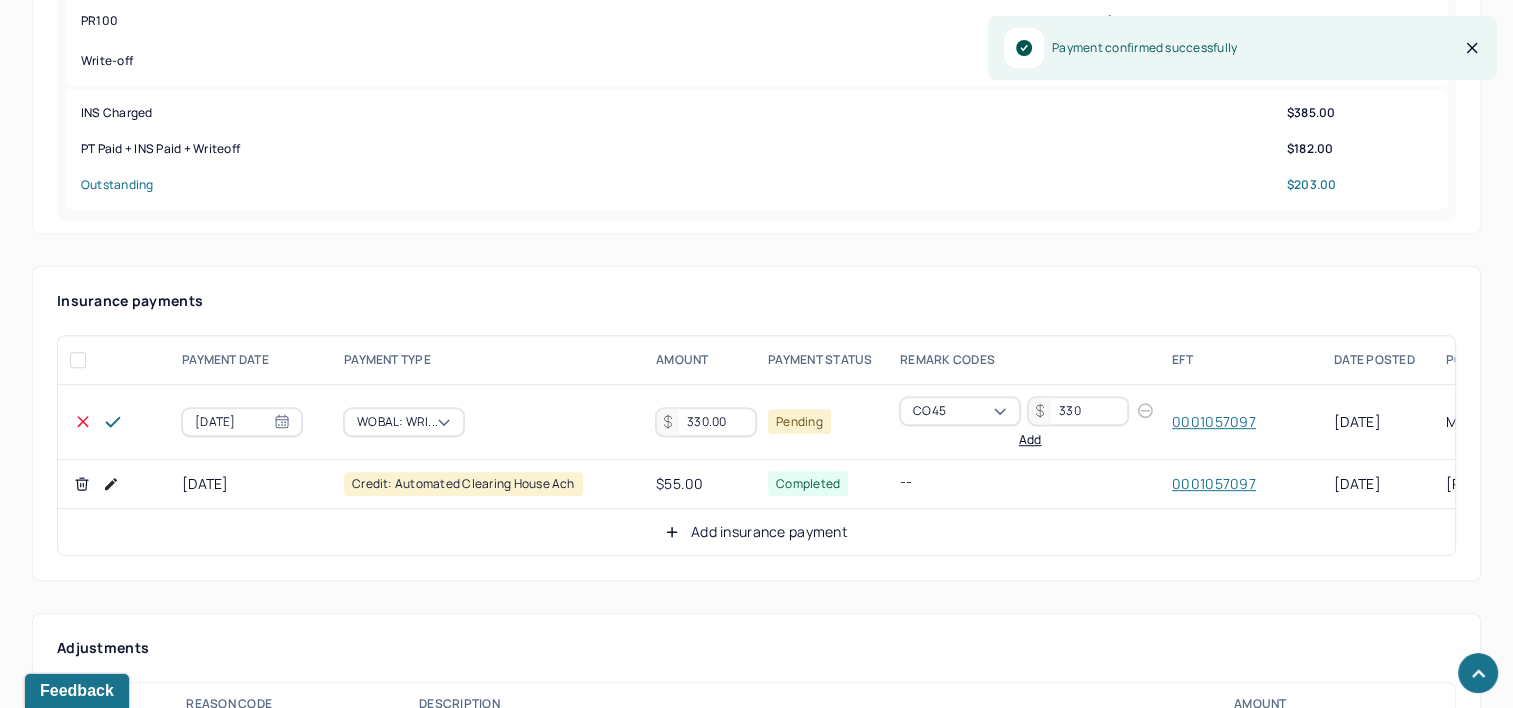 click on "330.00" at bounding box center (706, 422) 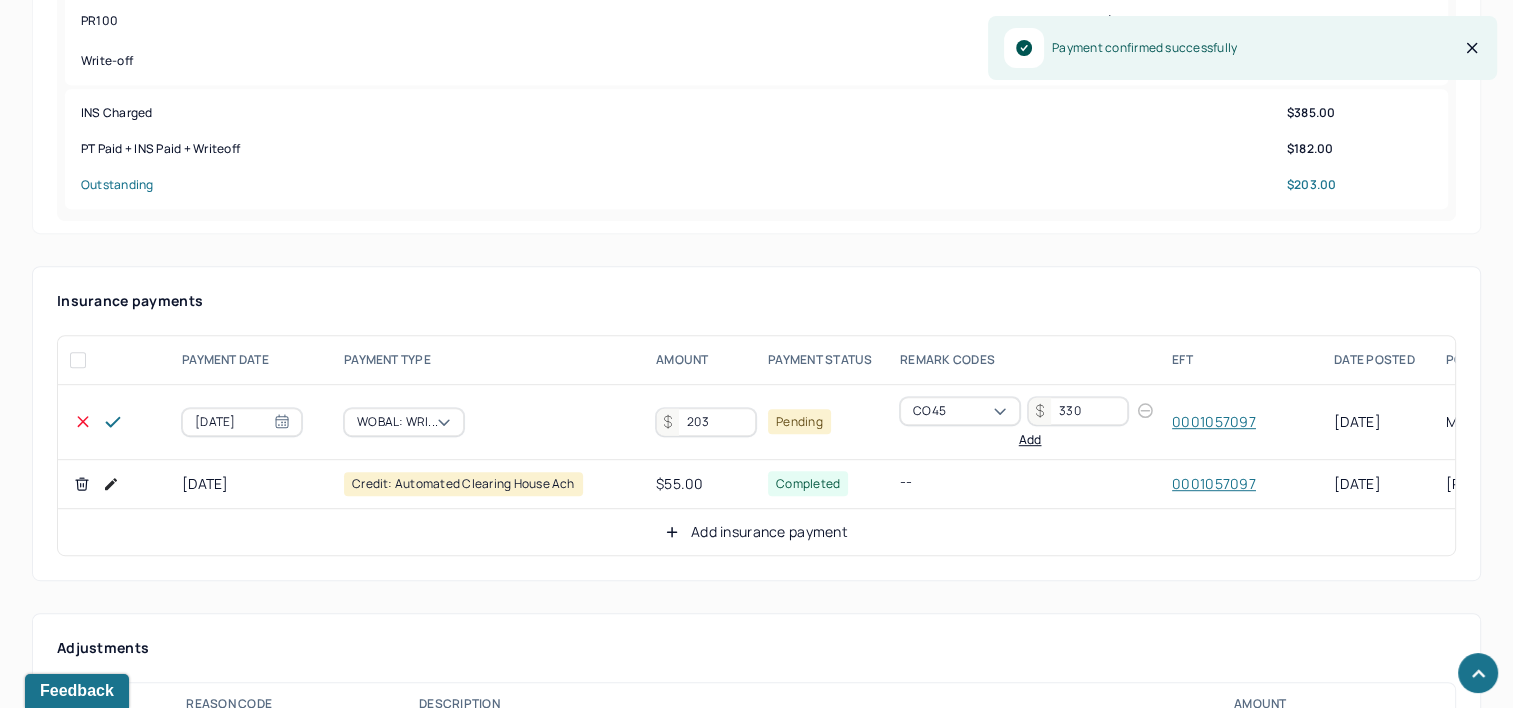 type on "203" 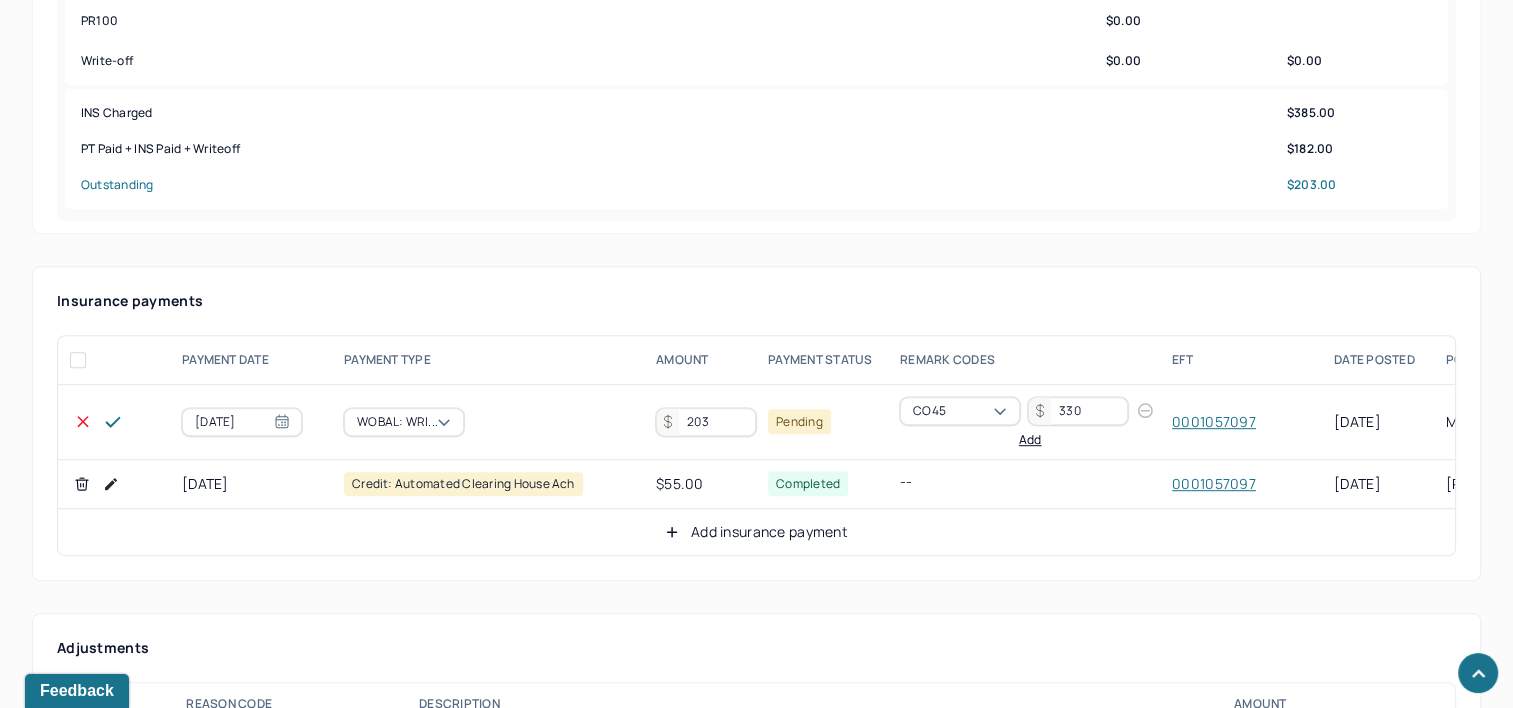 click 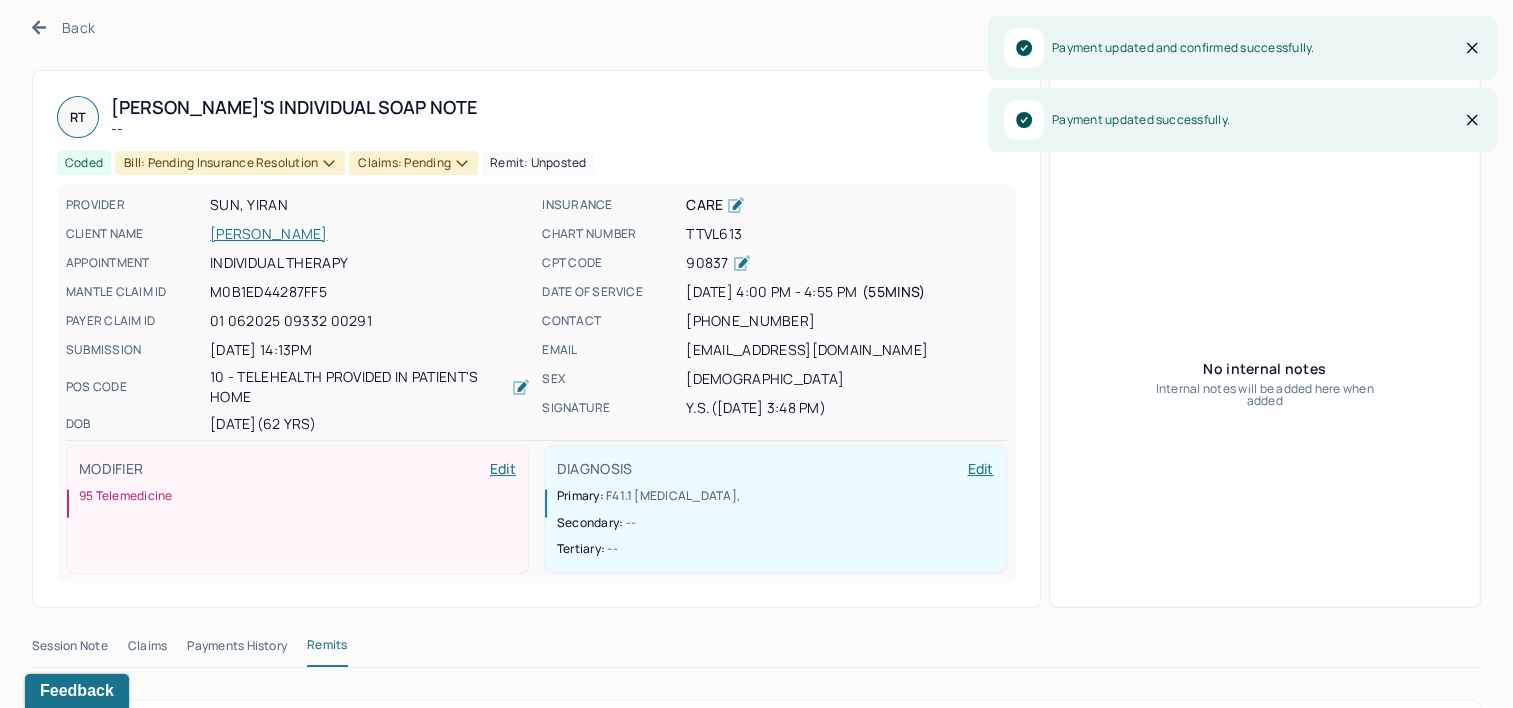 scroll, scrollTop: 0, scrollLeft: 0, axis: both 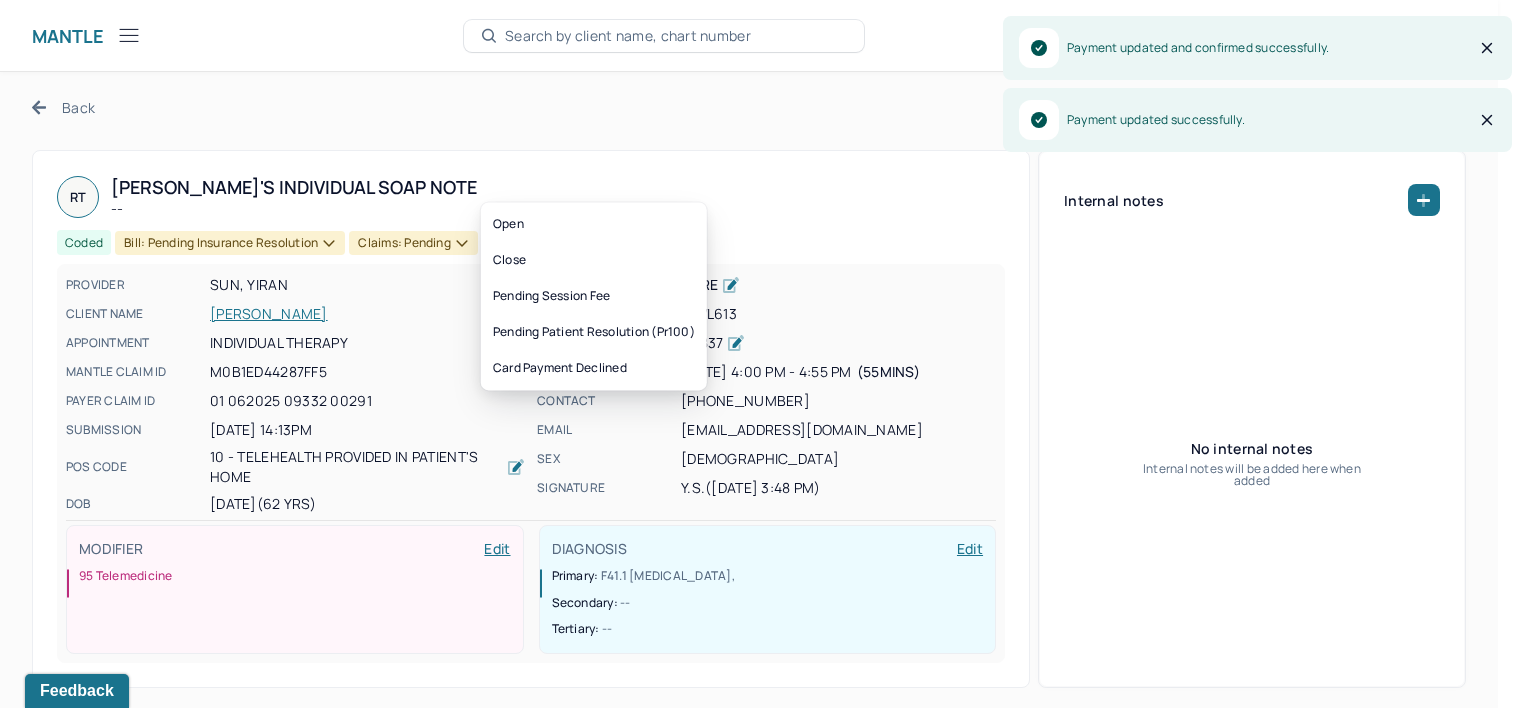 click on "Bill: Pending Insurance Resolution" at bounding box center (230, 243) 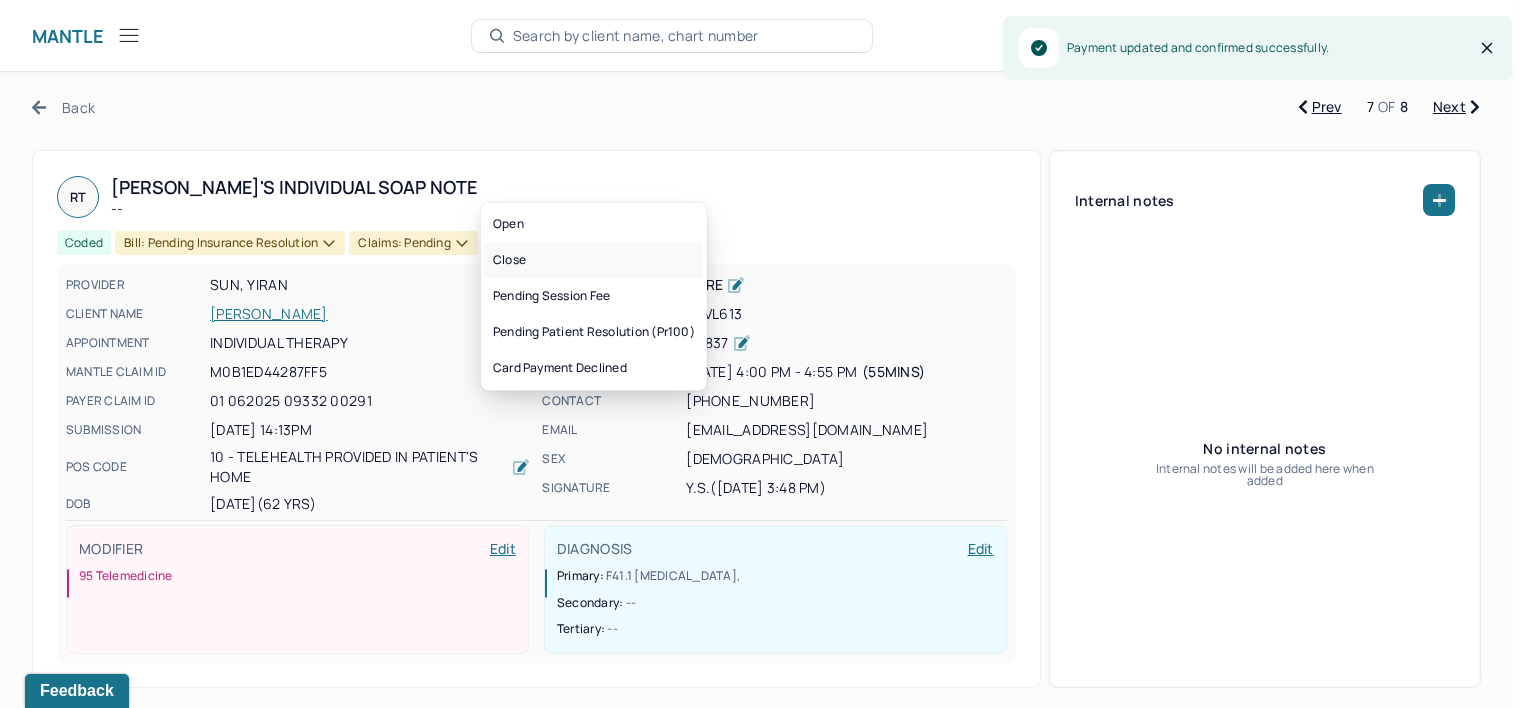 click on "Close" at bounding box center [594, 260] 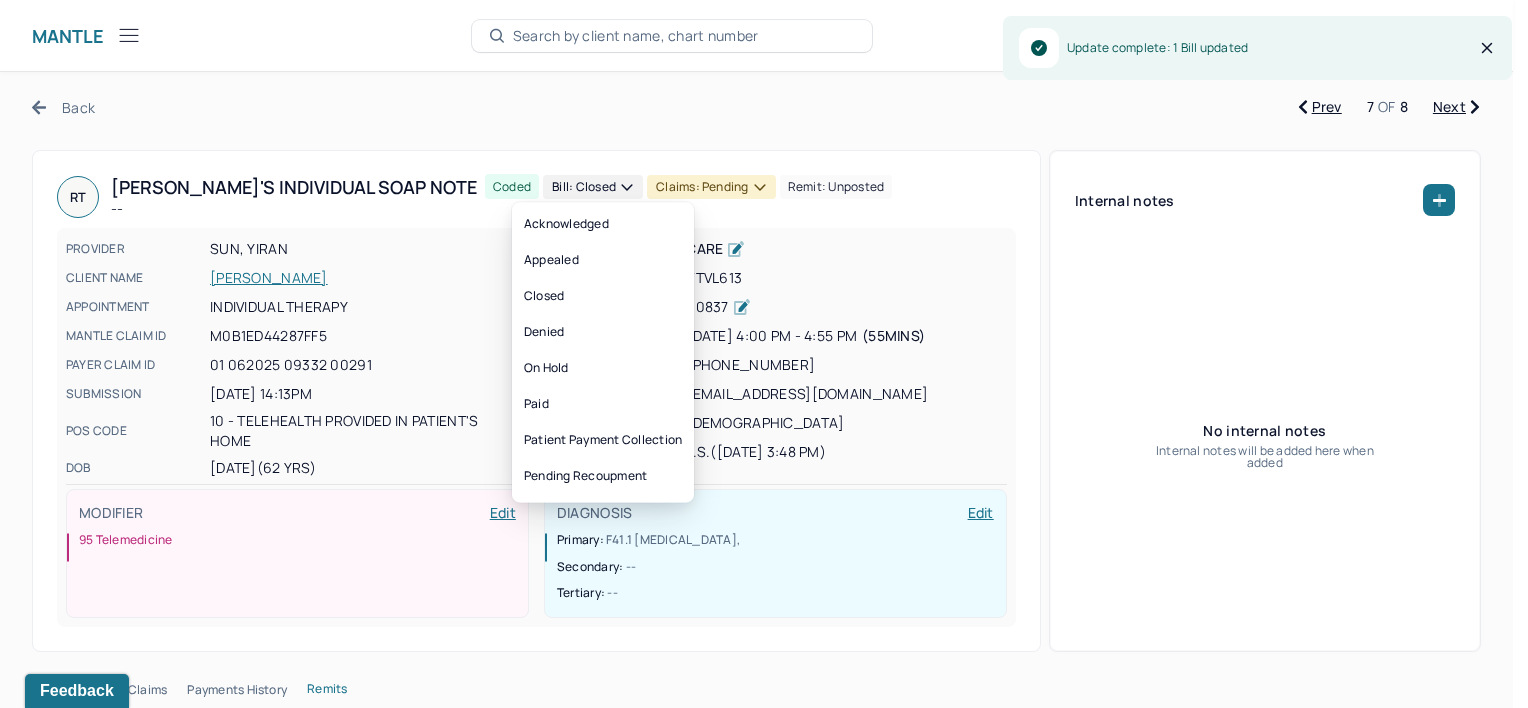 click on "Claims: pending" at bounding box center [711, 187] 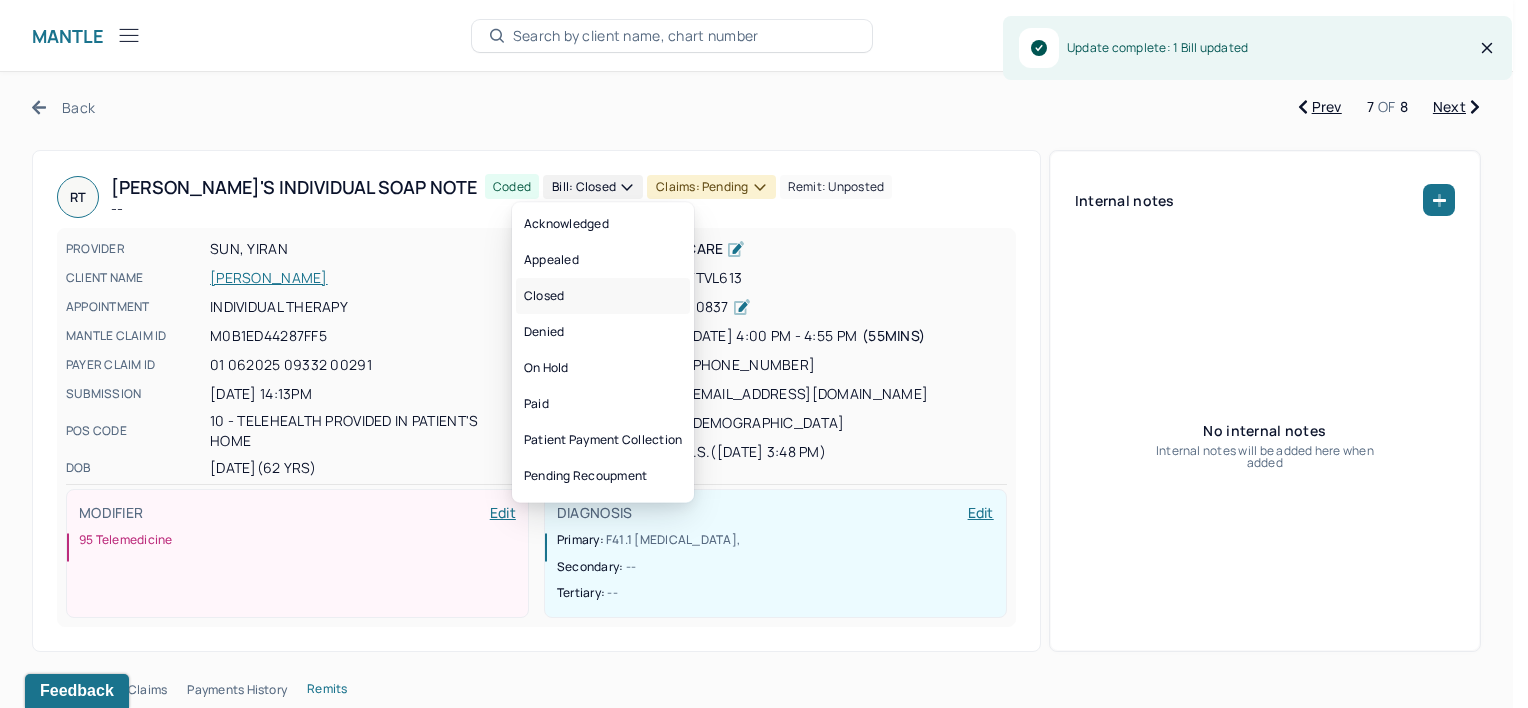 click on "Closed" at bounding box center (603, 296) 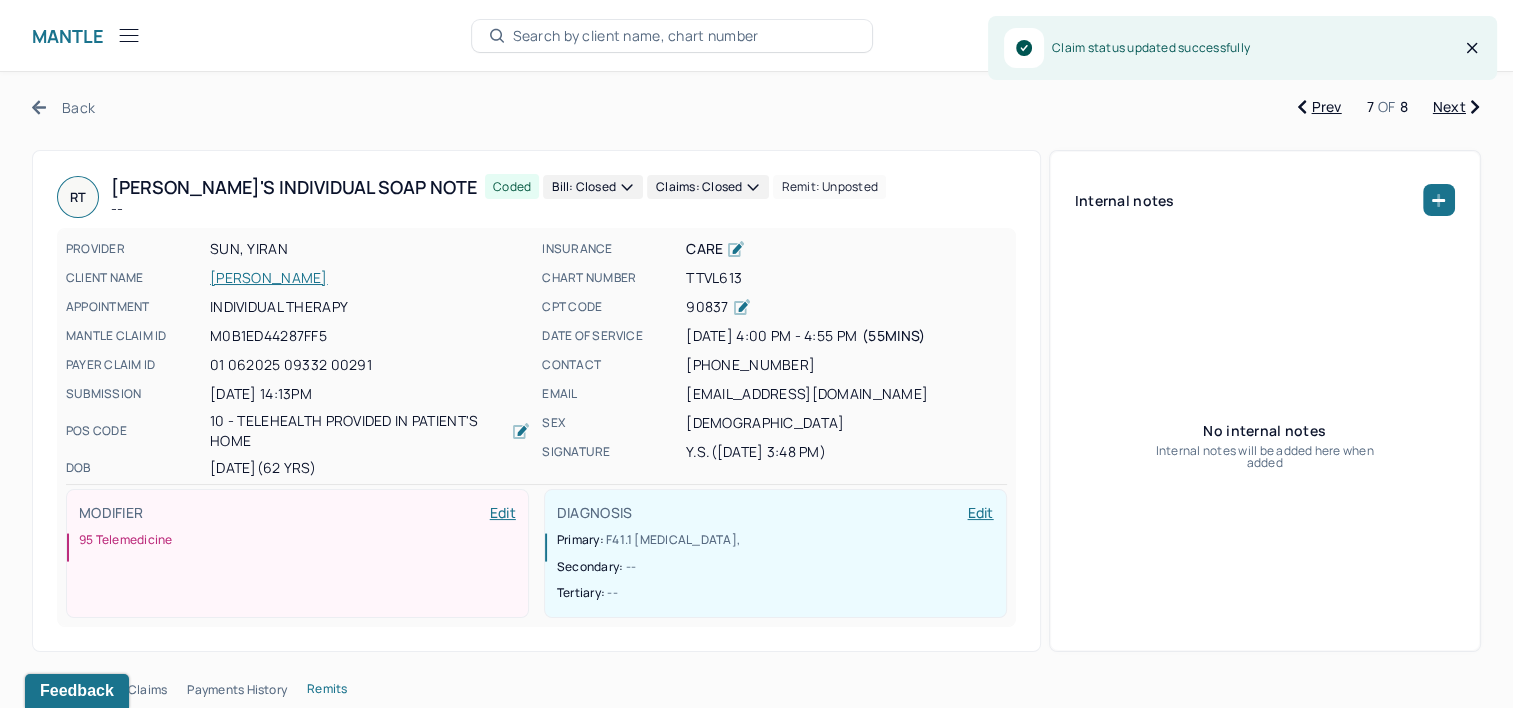 click on "Next" at bounding box center [1456, 107] 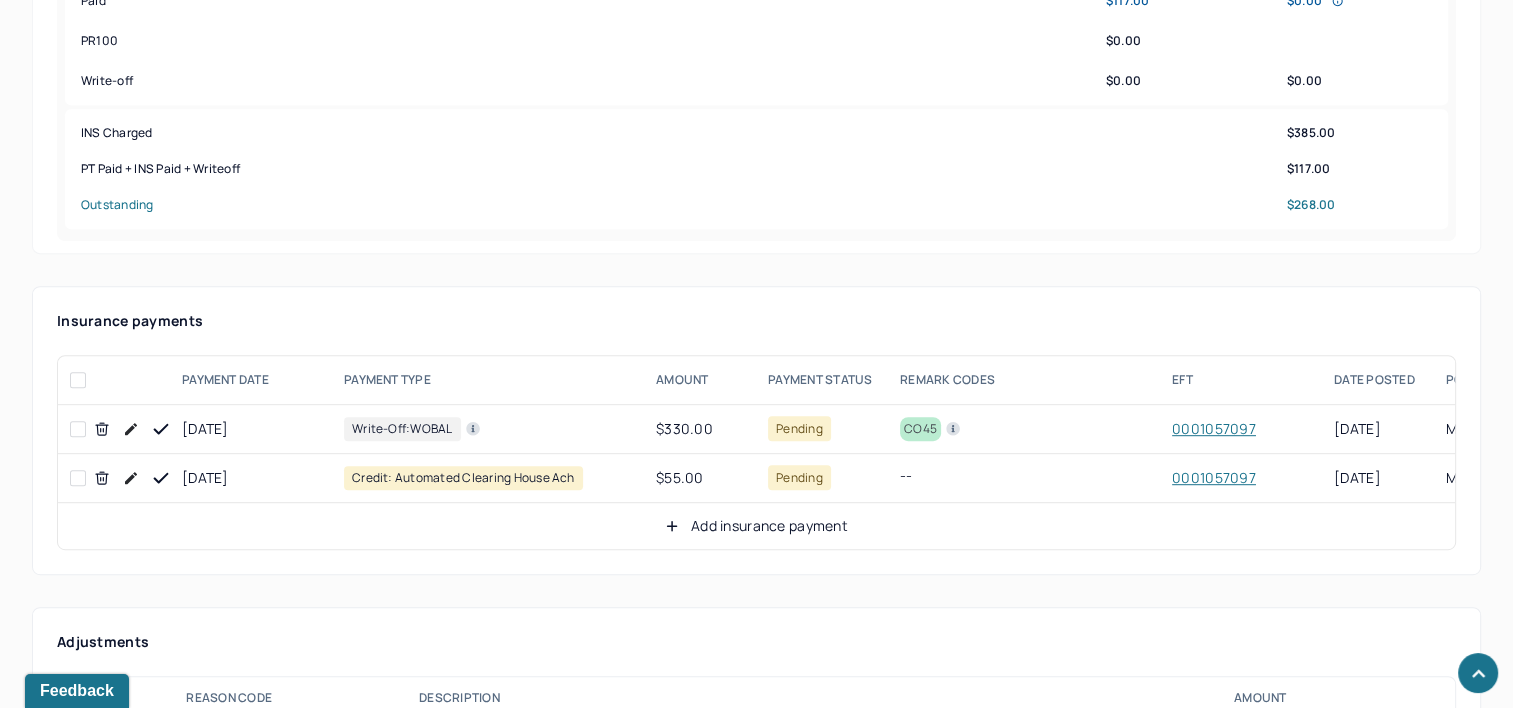 scroll, scrollTop: 1000, scrollLeft: 0, axis: vertical 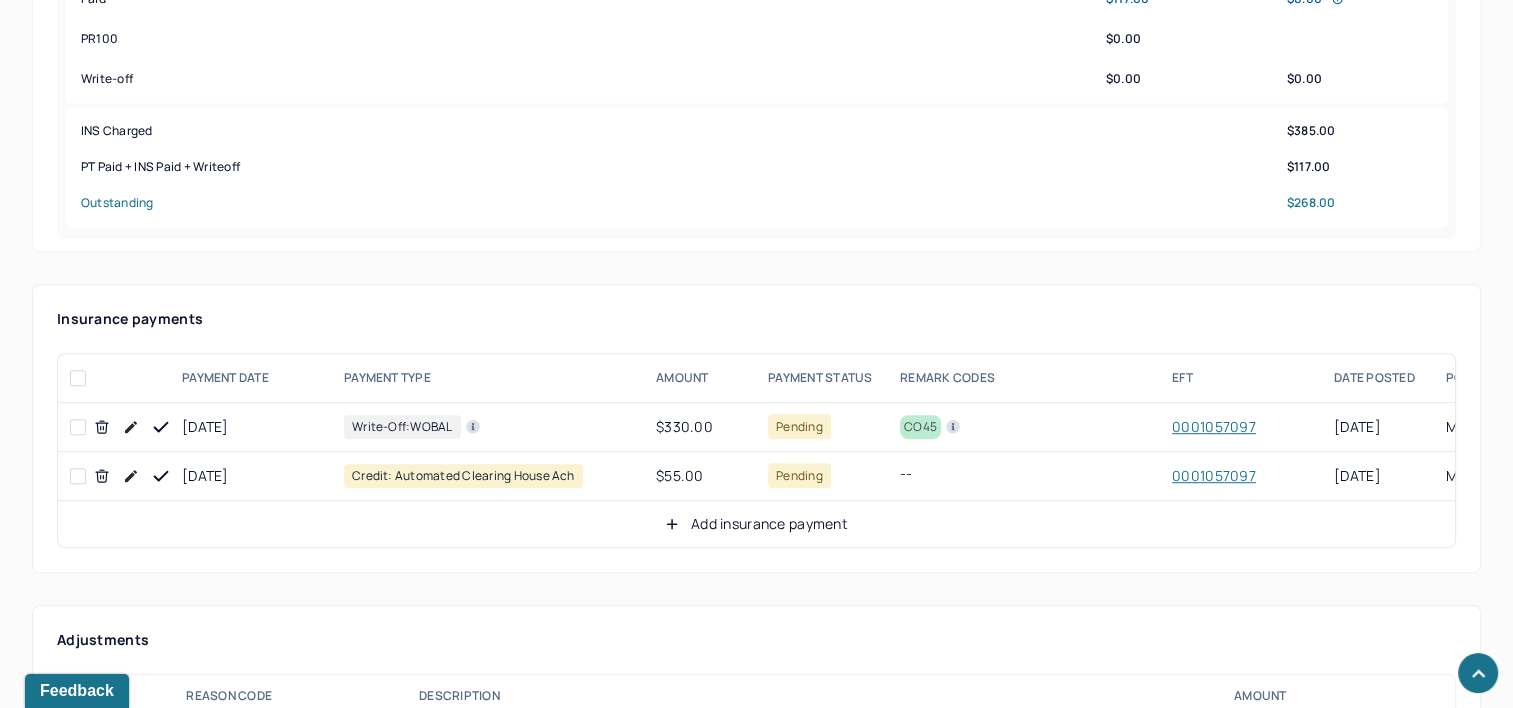 click 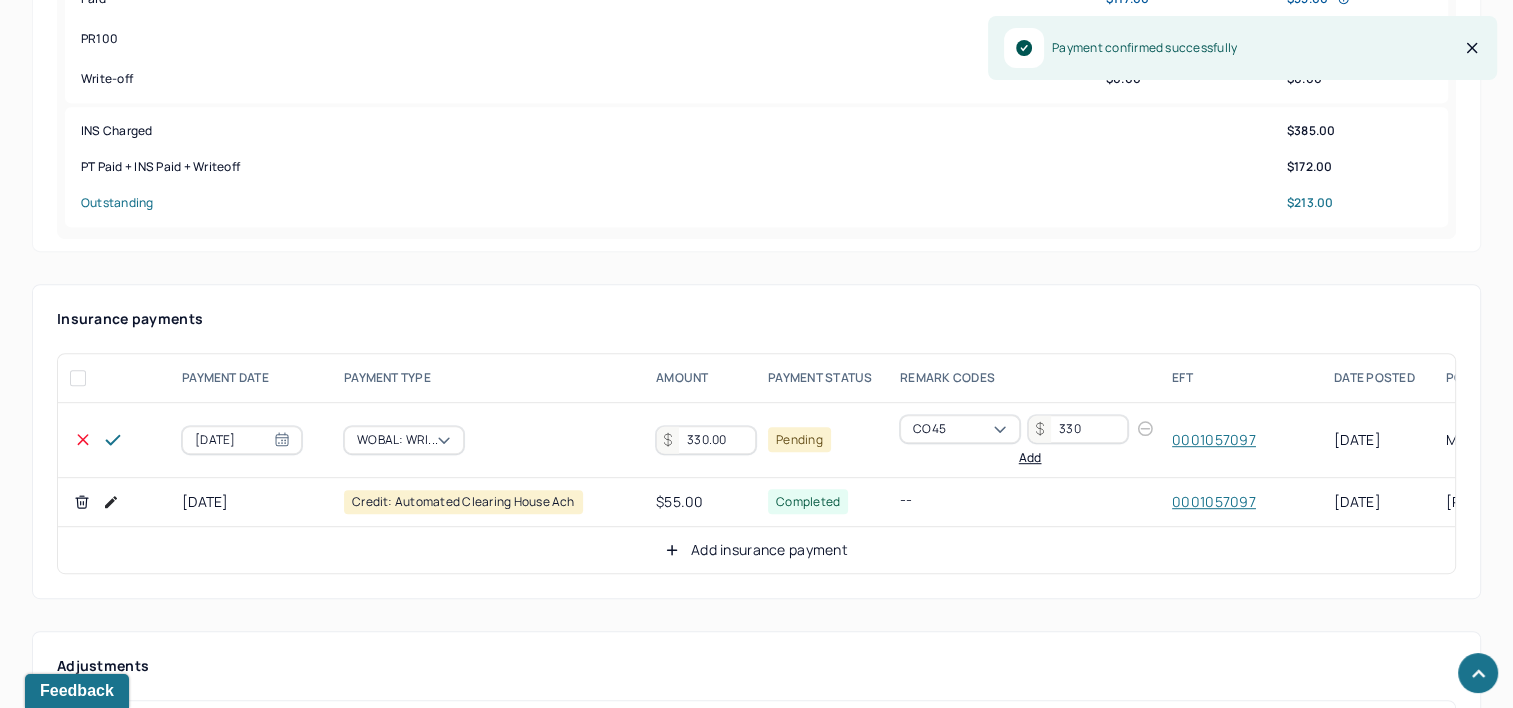 click on "330.00" at bounding box center (706, 440) 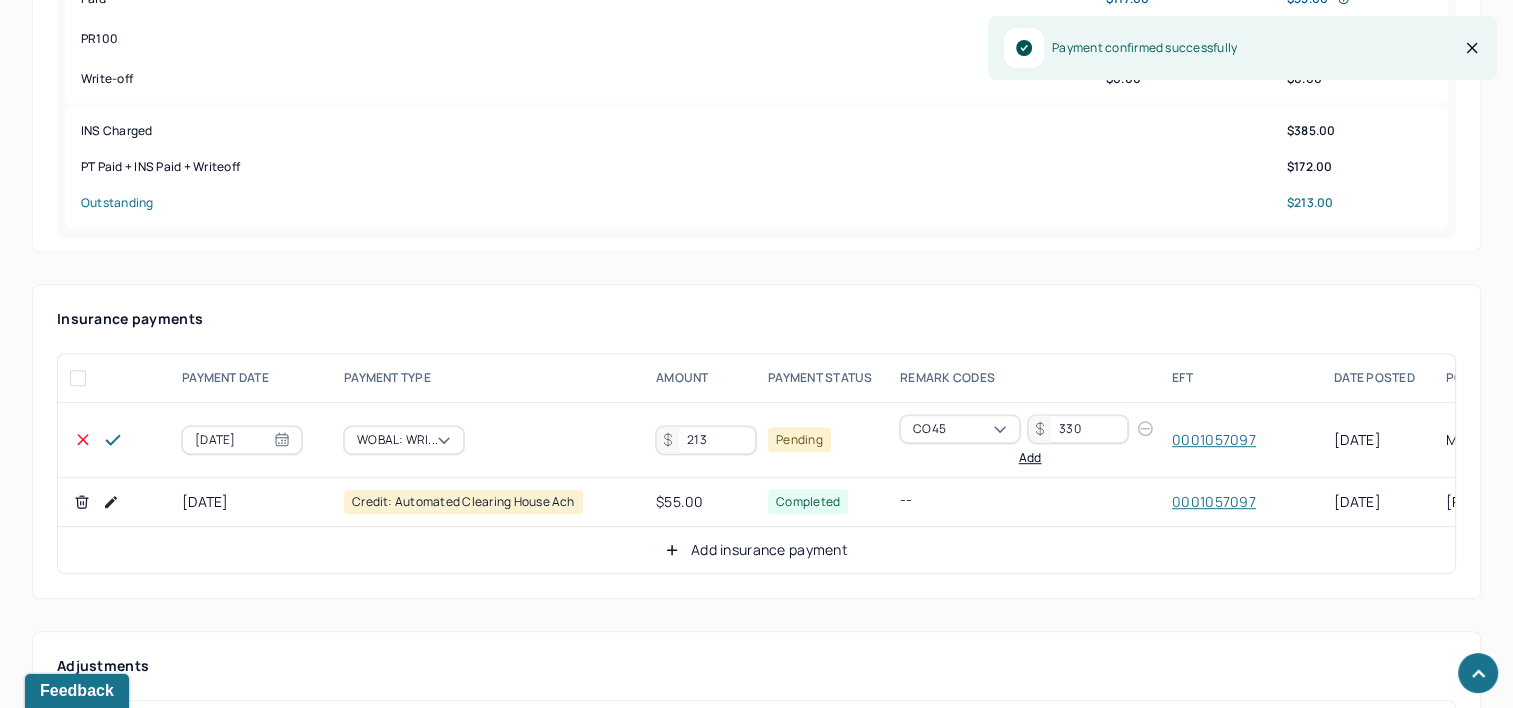 type on "213" 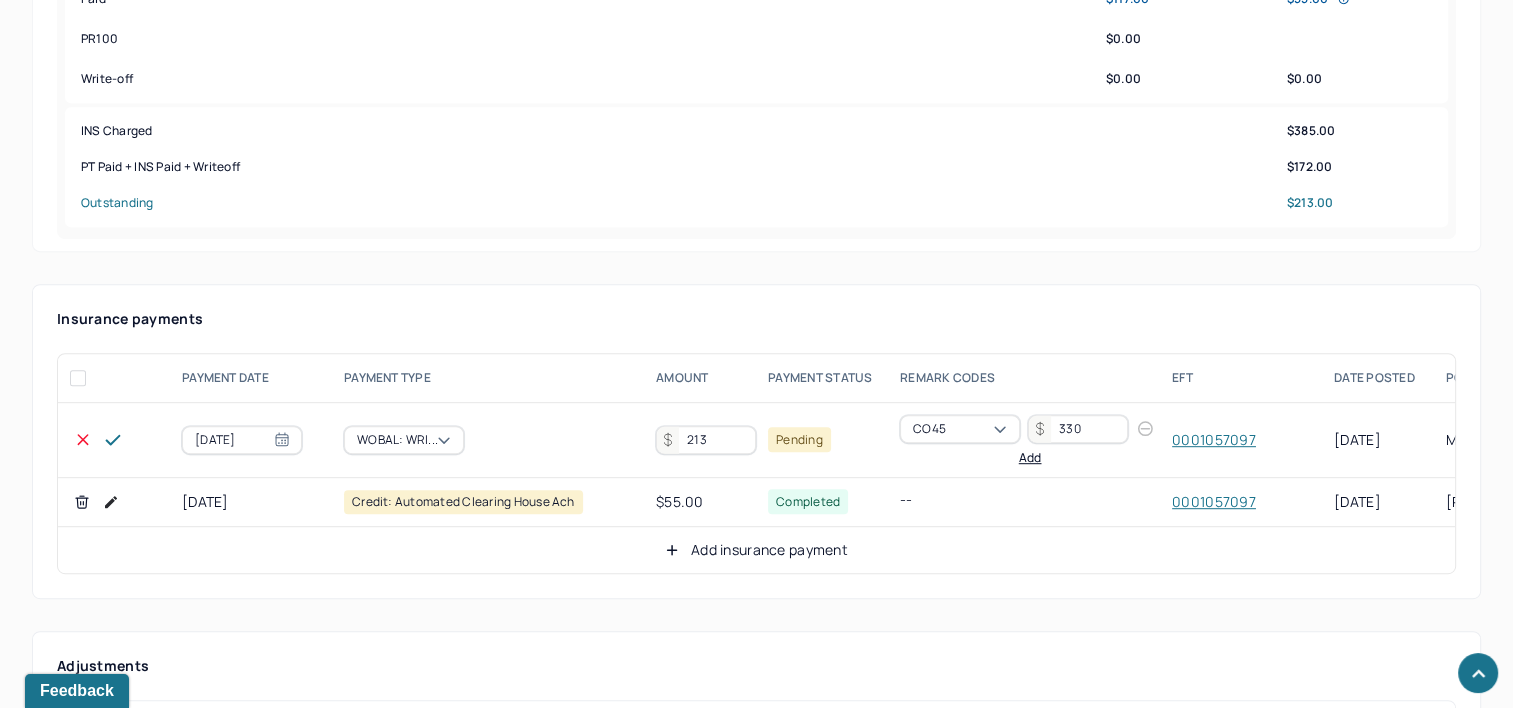 click 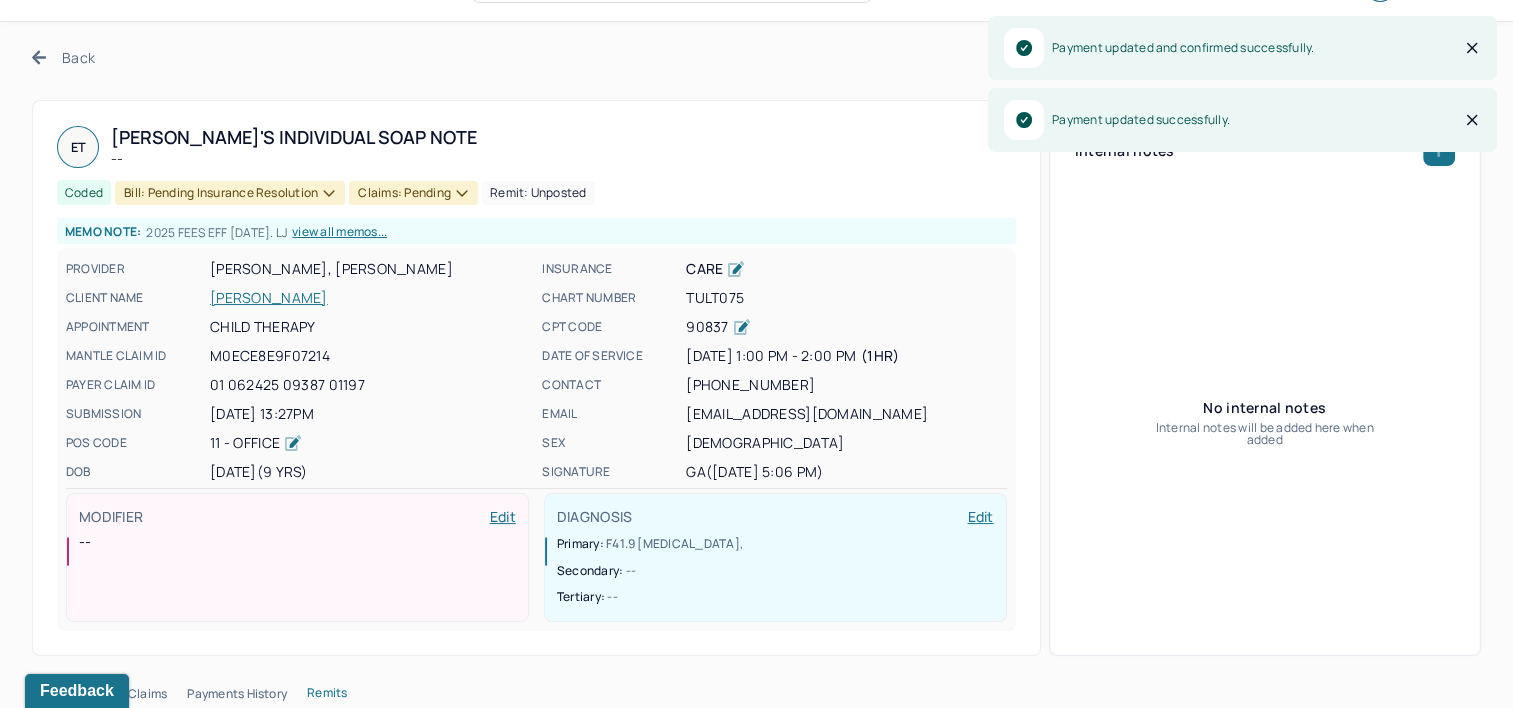 scroll, scrollTop: 0, scrollLeft: 0, axis: both 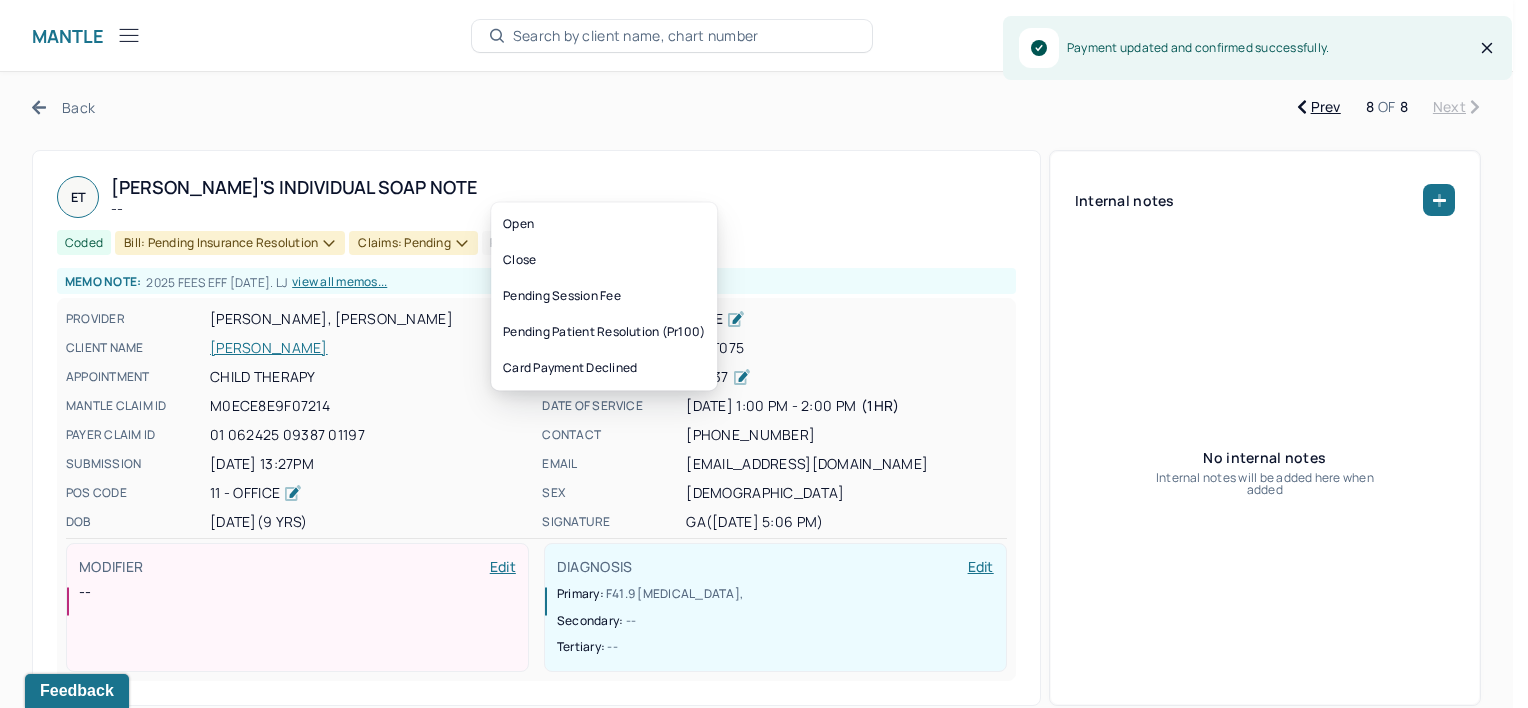 click on "Bill: Pending Insurance Resolution" at bounding box center (230, 243) 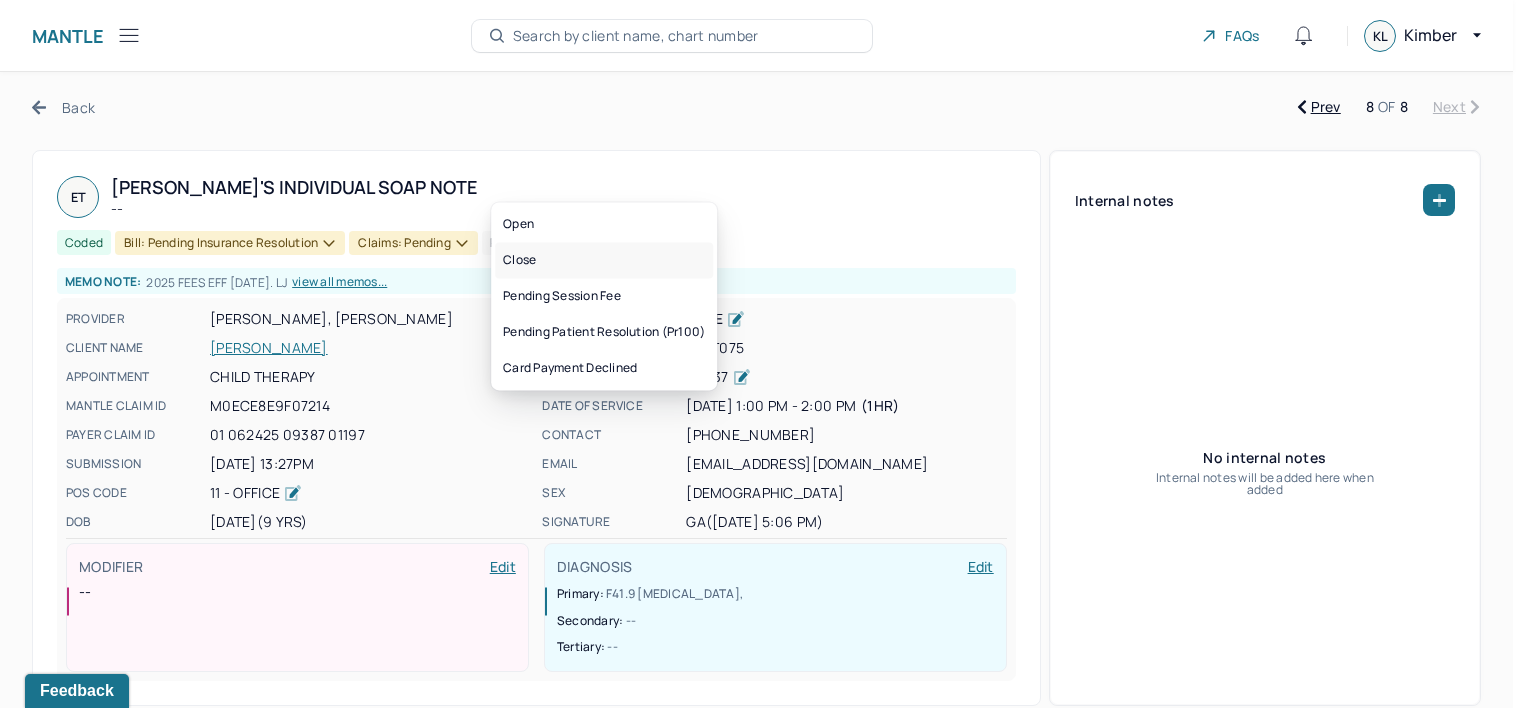 click on "Close" at bounding box center [604, 260] 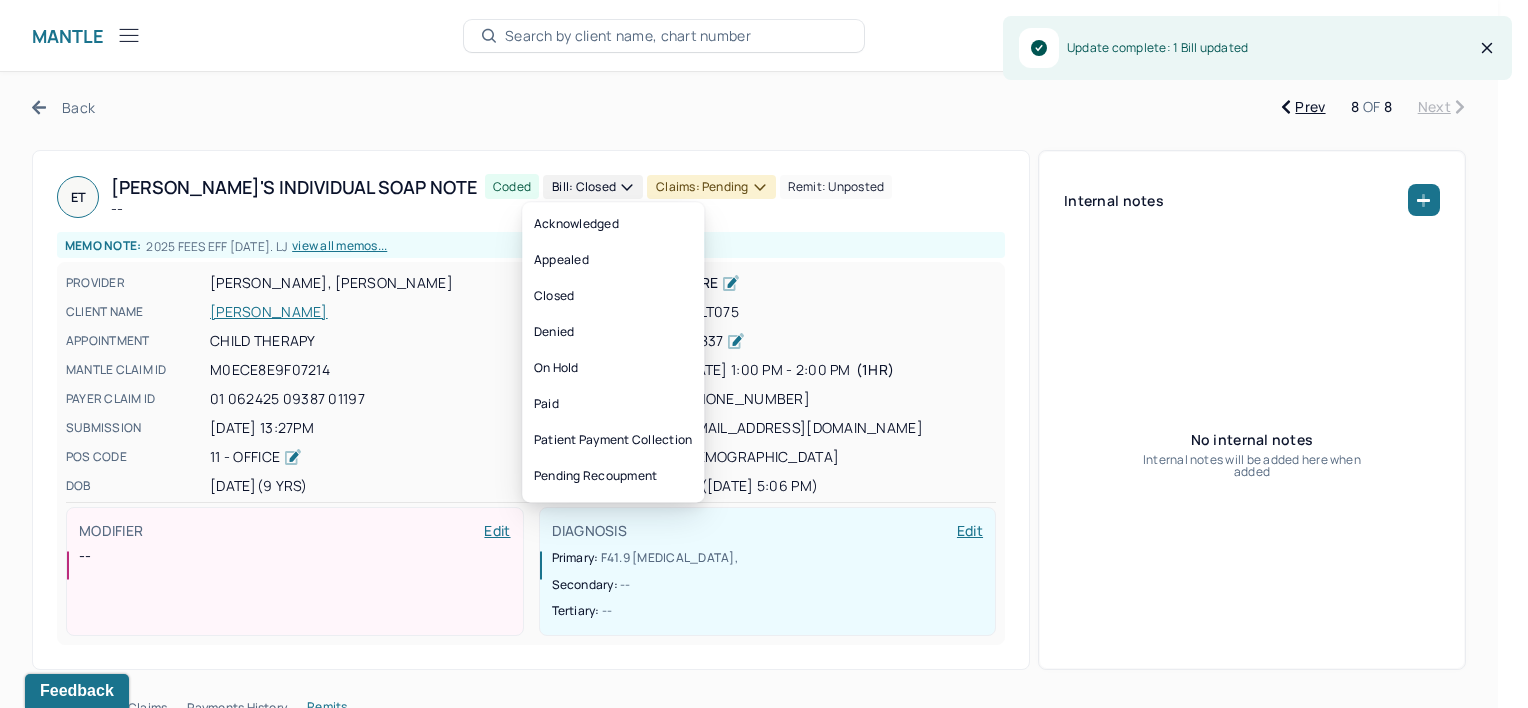 click on "Claims: pending" at bounding box center [711, 187] 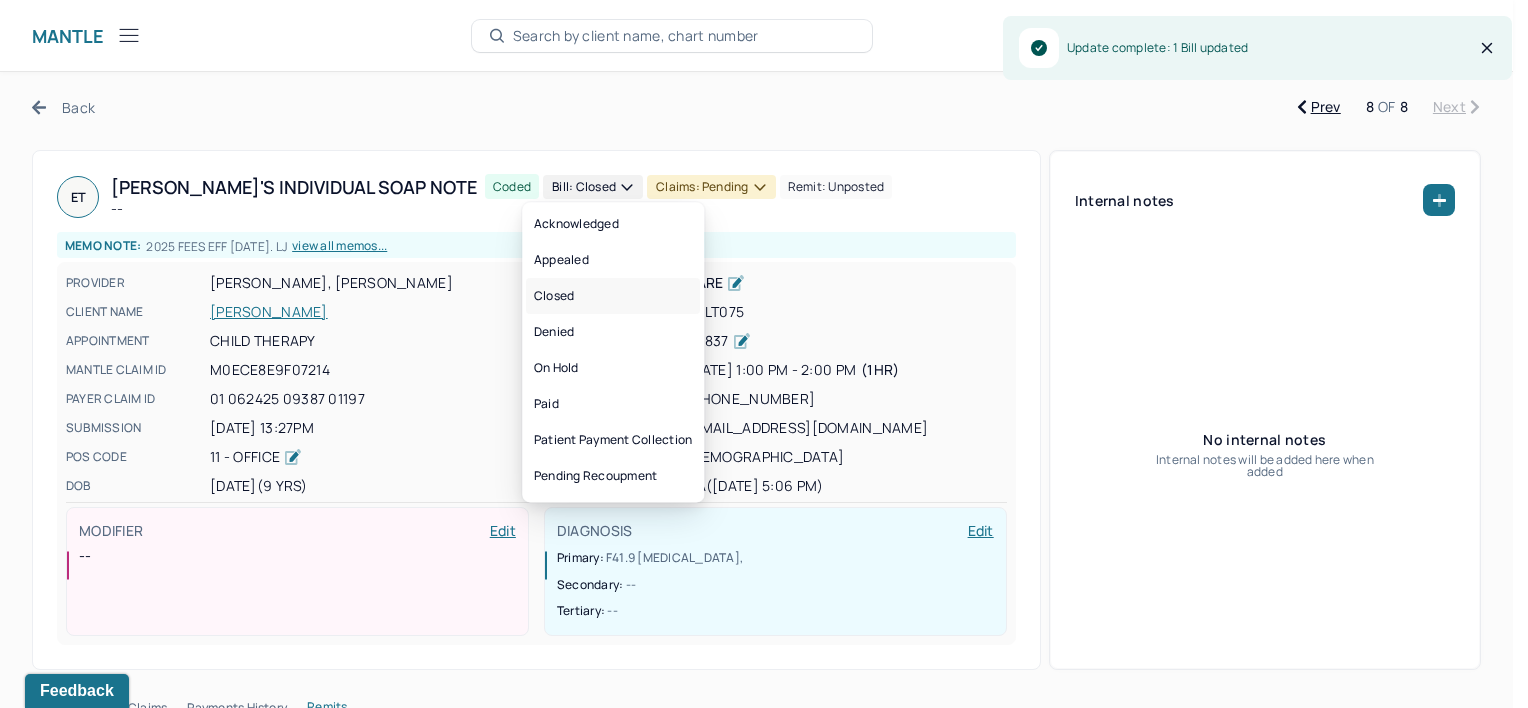 click on "Closed" at bounding box center (613, 296) 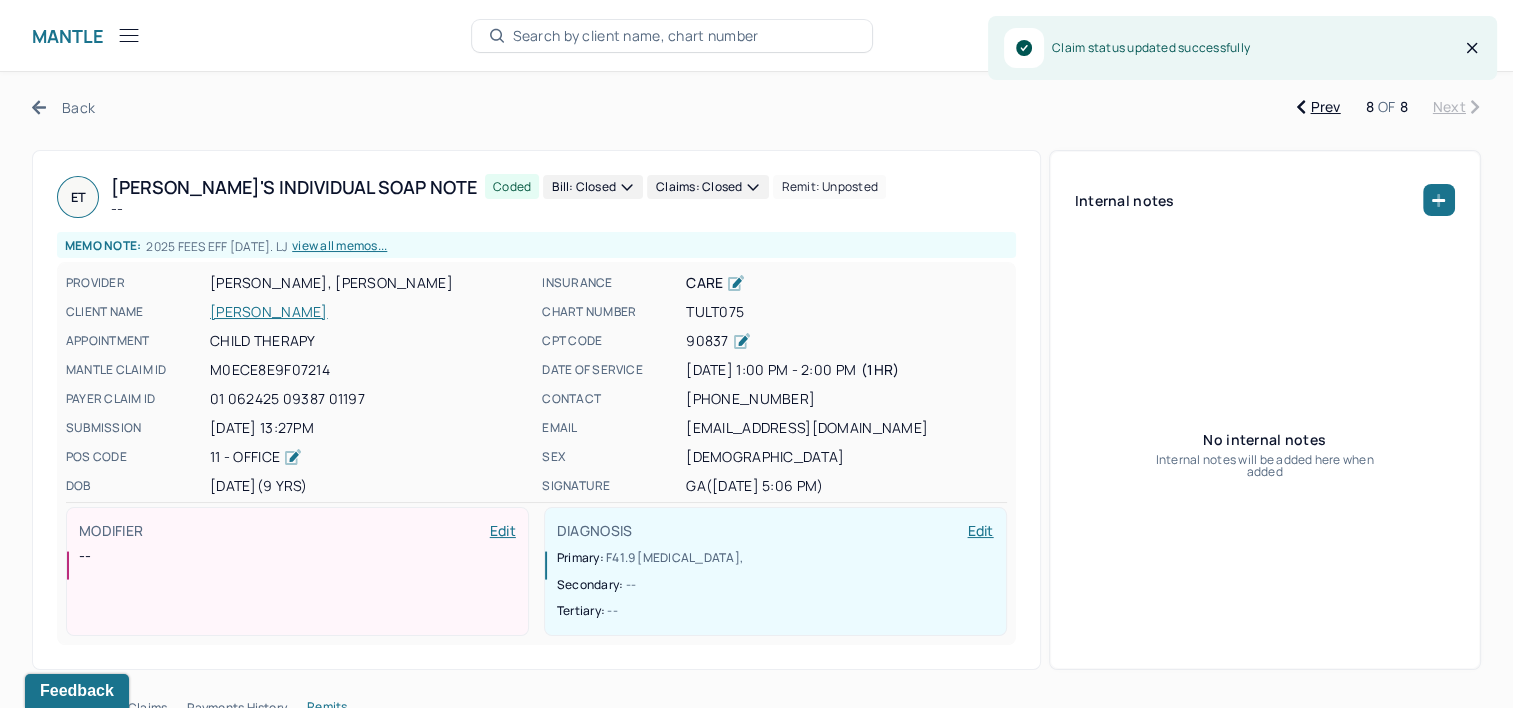 click on "Back" at bounding box center [63, 107] 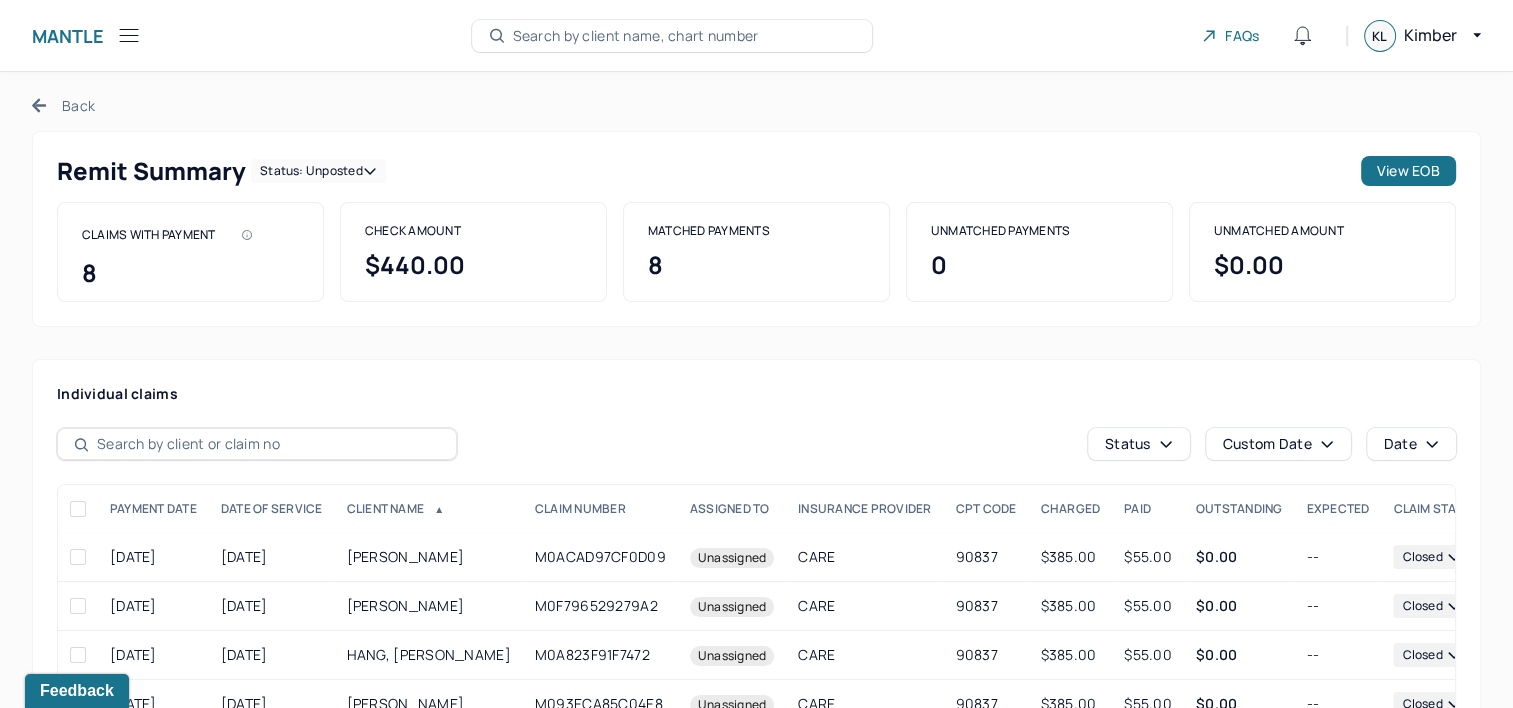 click on "Back" at bounding box center [63, 105] 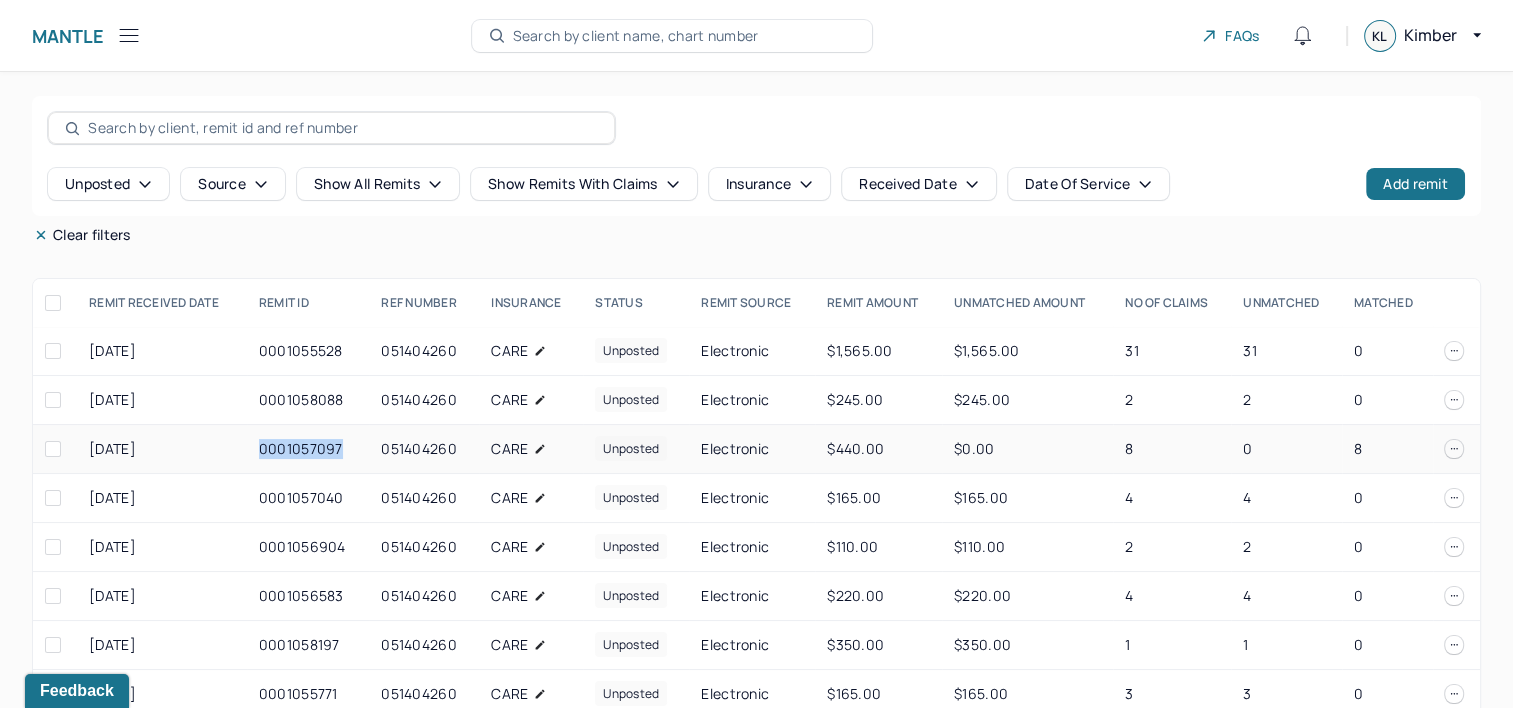 drag, startPoint x: 255, startPoint y: 450, endPoint x: 342, endPoint y: 451, distance: 87.005745 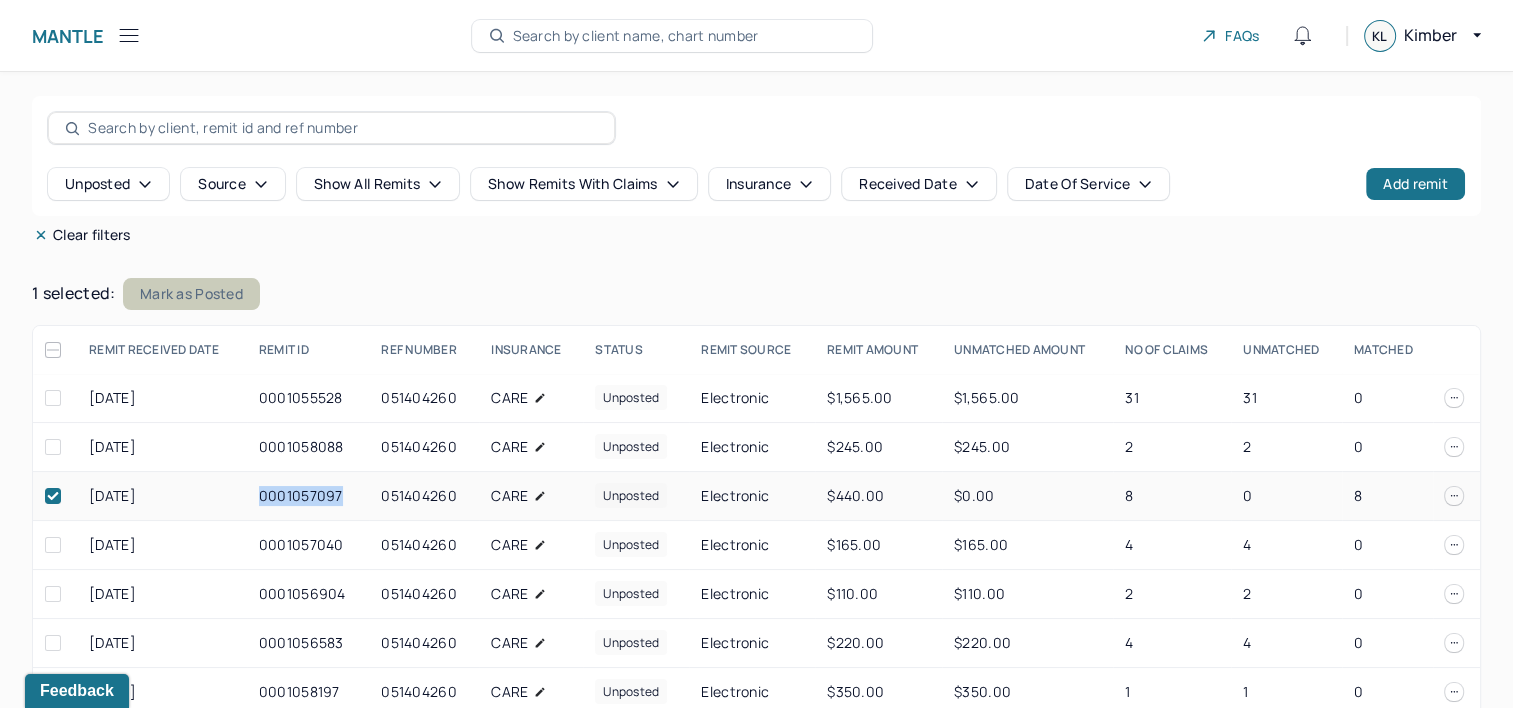 click on "Mark as Posted" at bounding box center (191, 294) 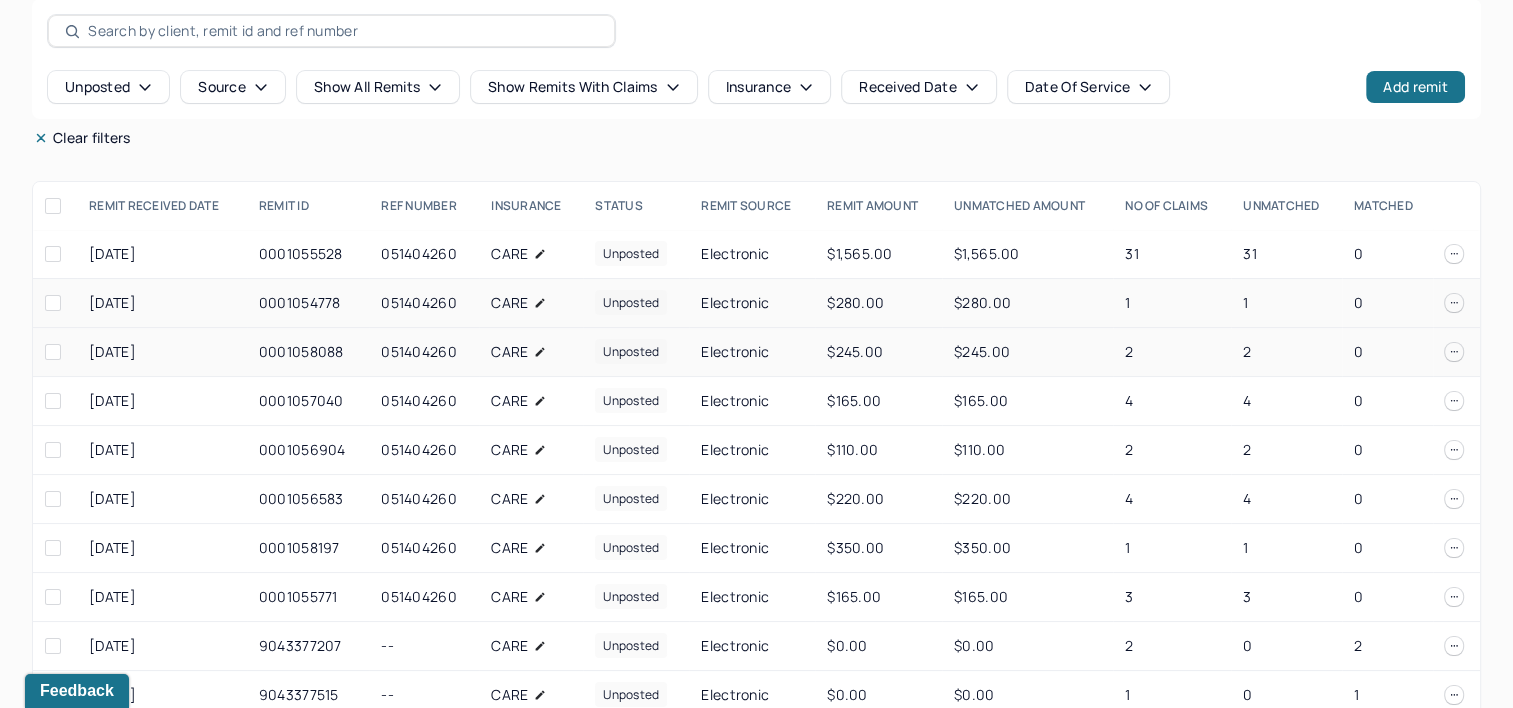 scroll, scrollTop: 131, scrollLeft: 0, axis: vertical 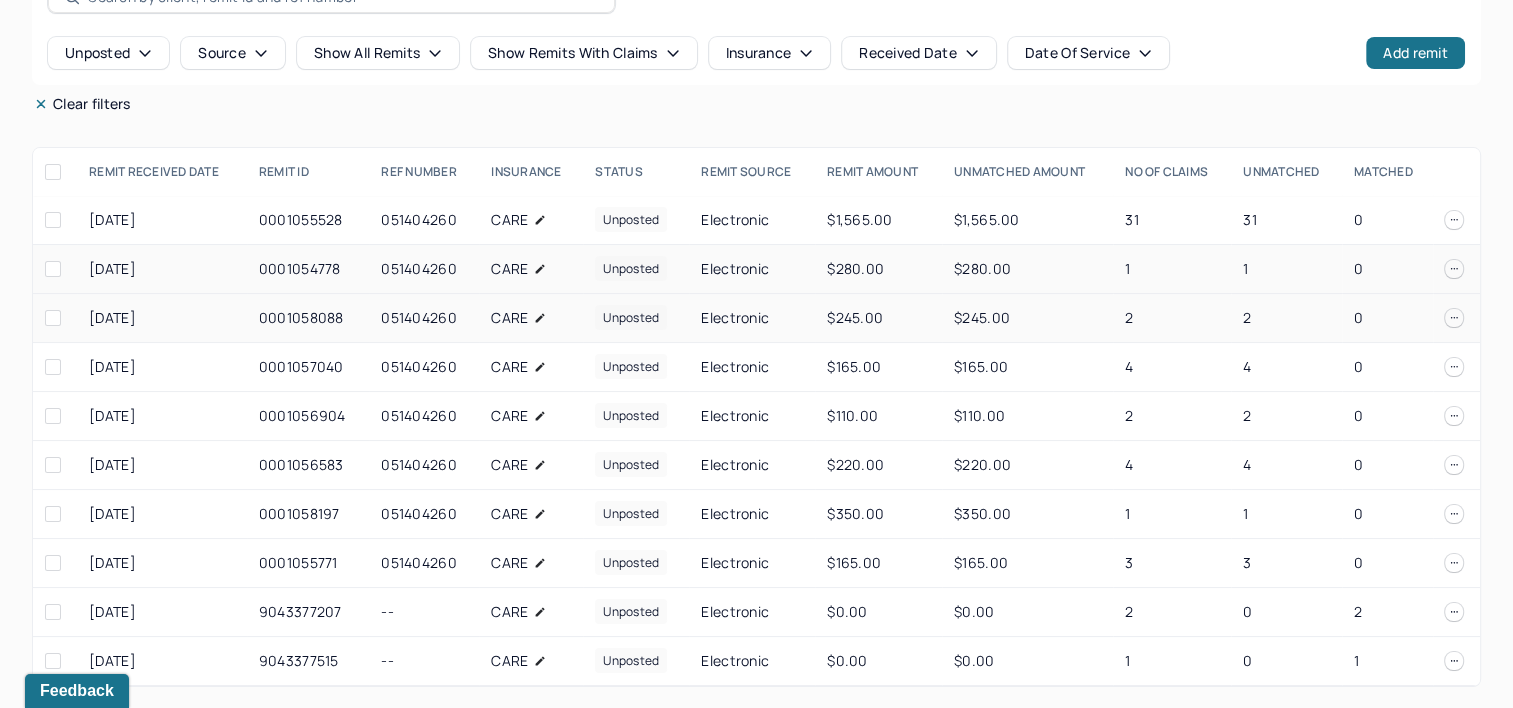 click on "0001054778" at bounding box center (308, 269) 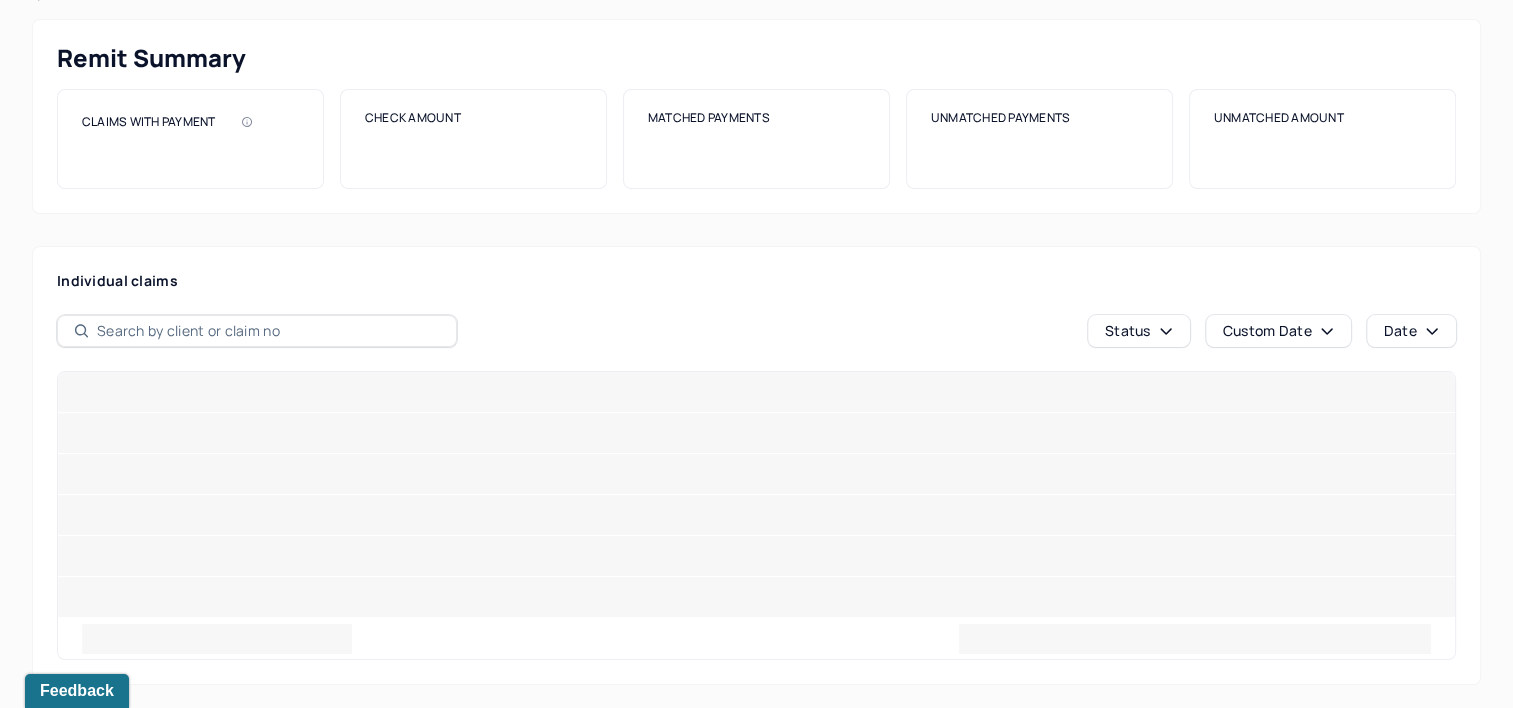scroll, scrollTop: 0, scrollLeft: 0, axis: both 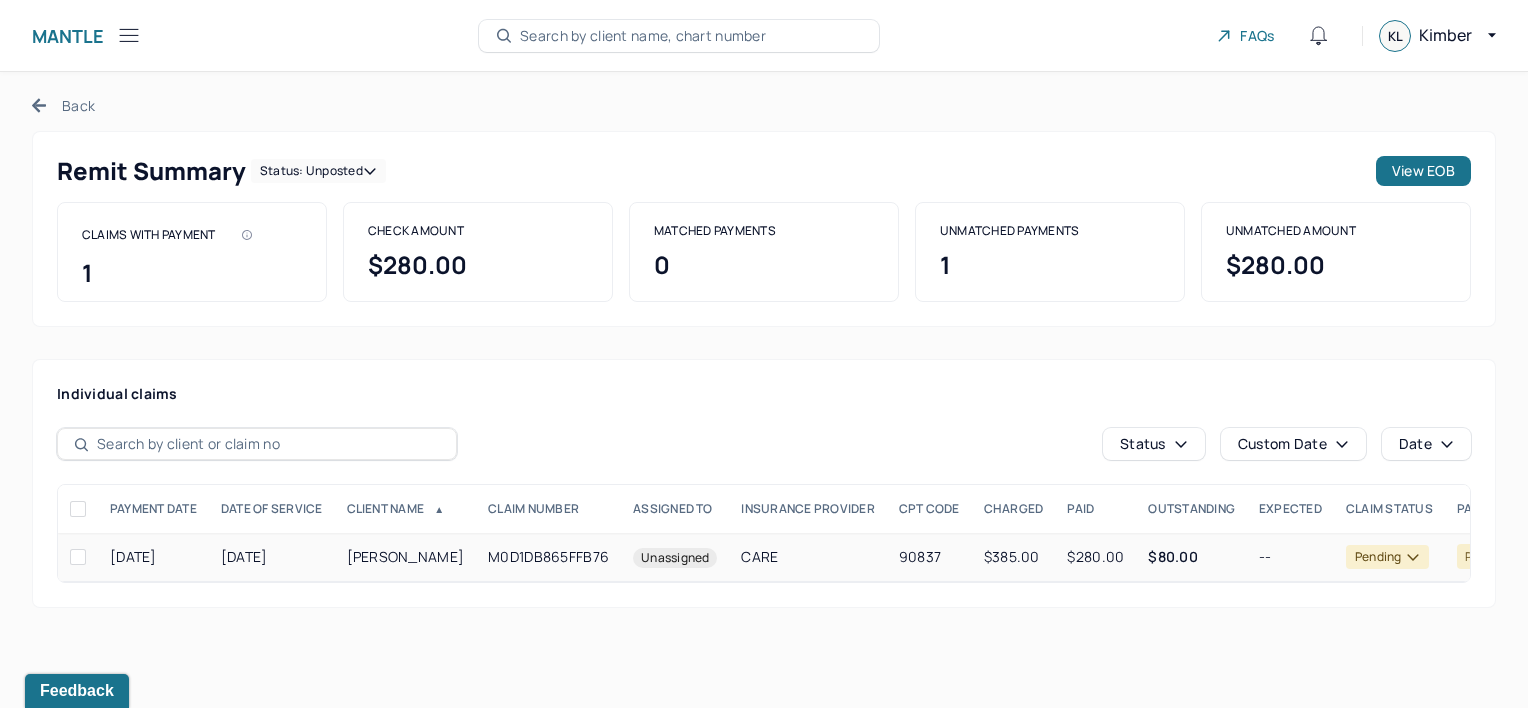 click on "M0D1DB865FFB76" at bounding box center [548, 557] 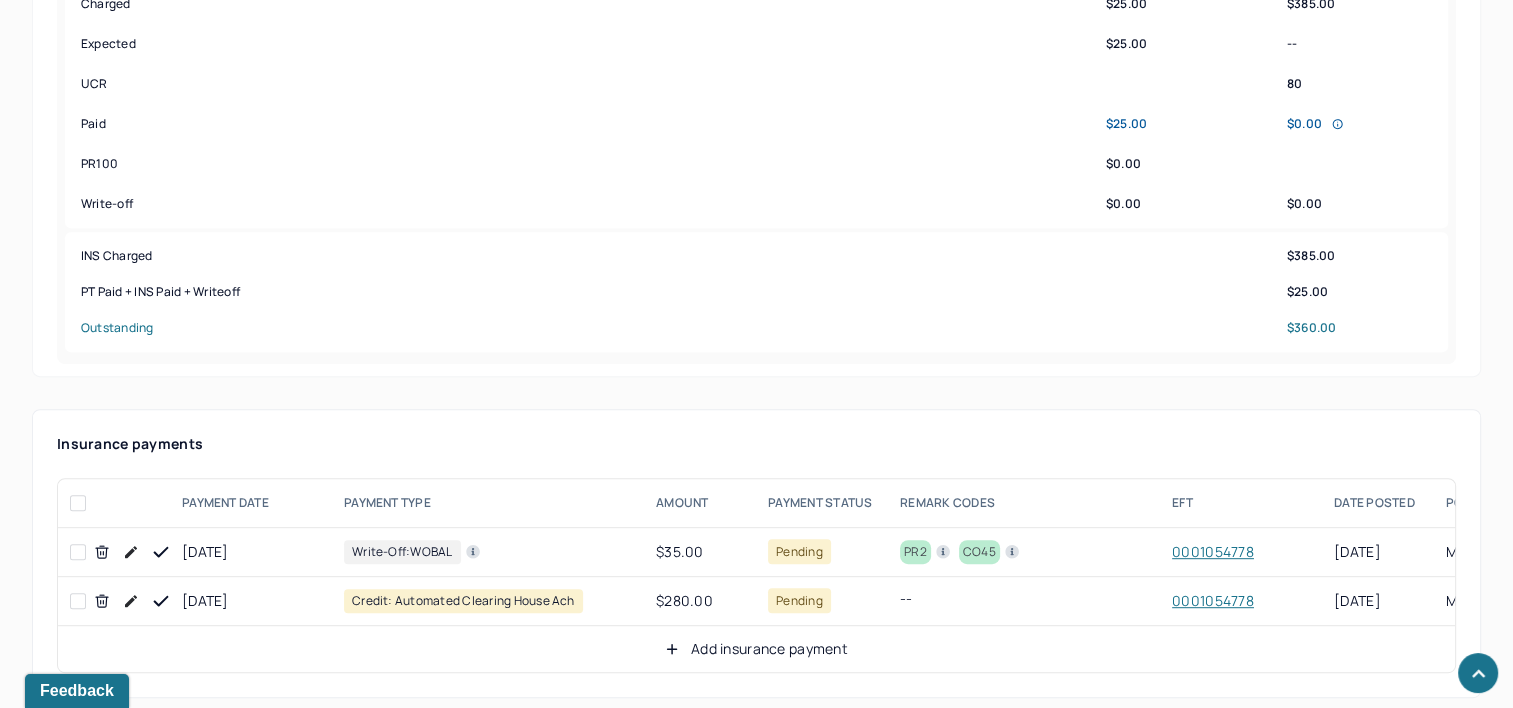 scroll, scrollTop: 900, scrollLeft: 0, axis: vertical 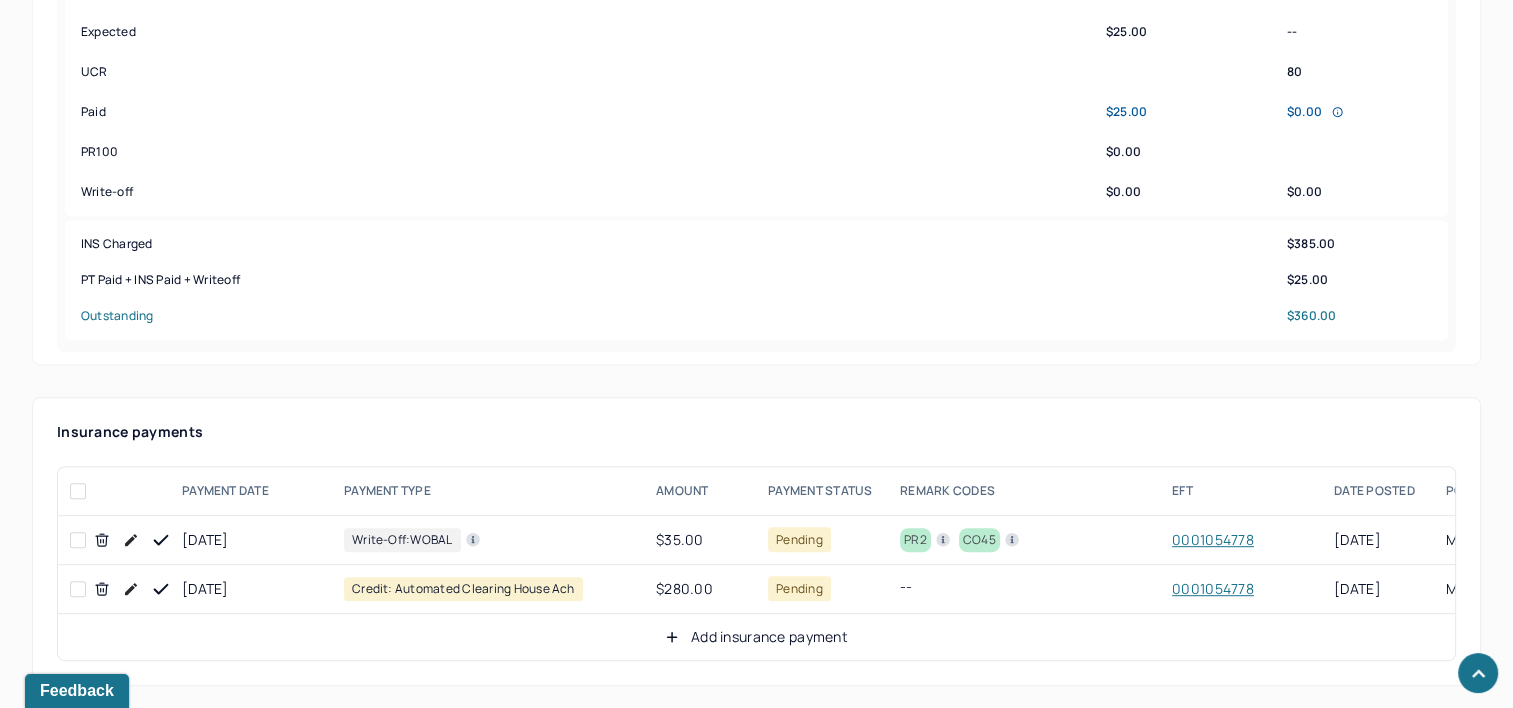 click 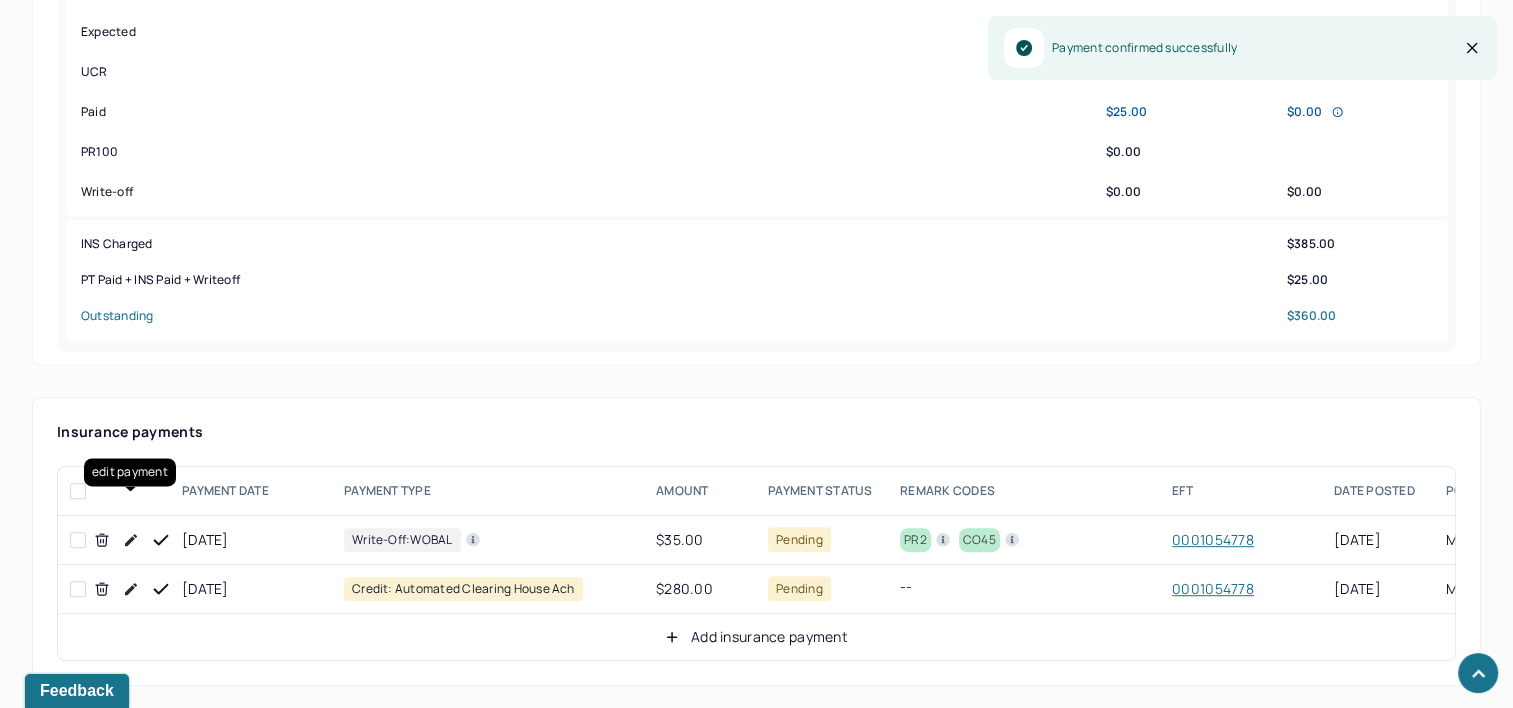 click 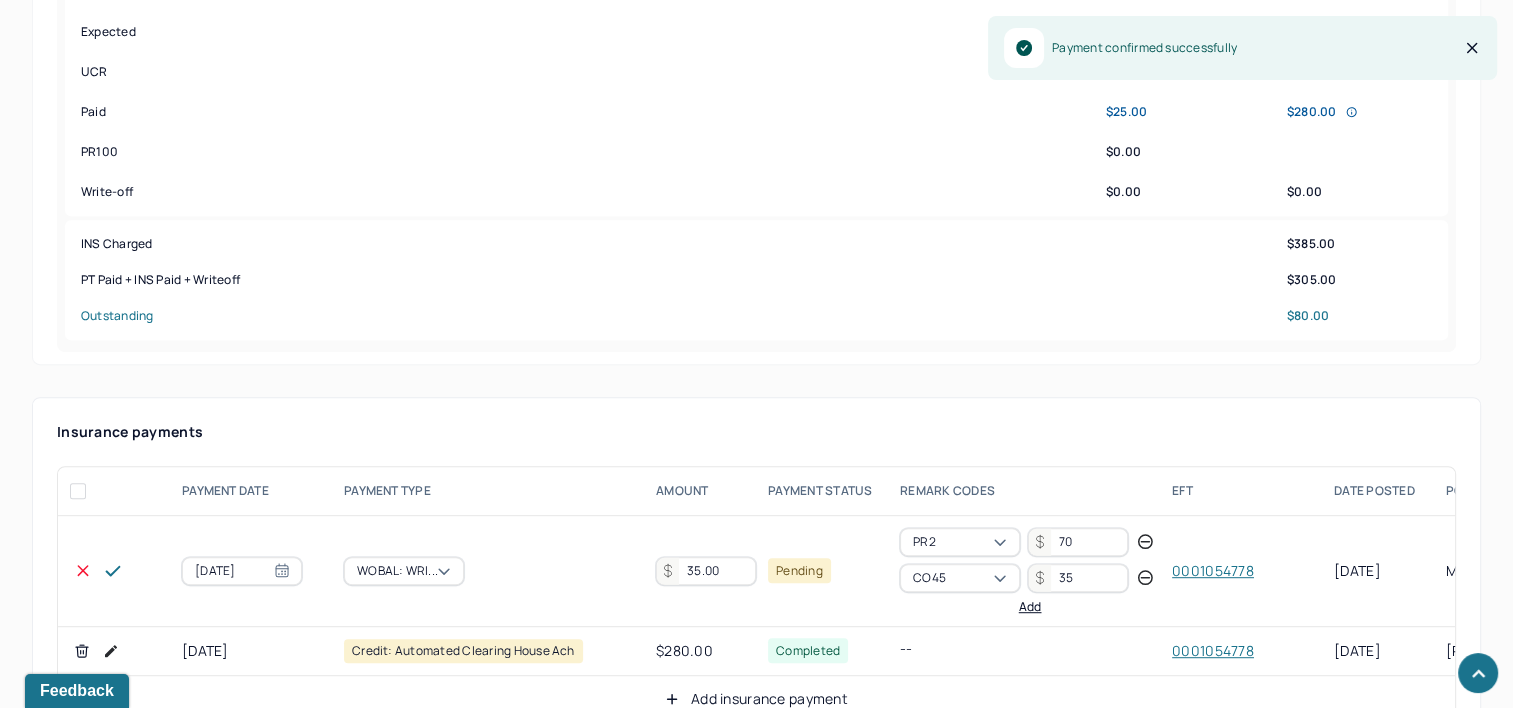 click on "35.00" at bounding box center (706, 571) 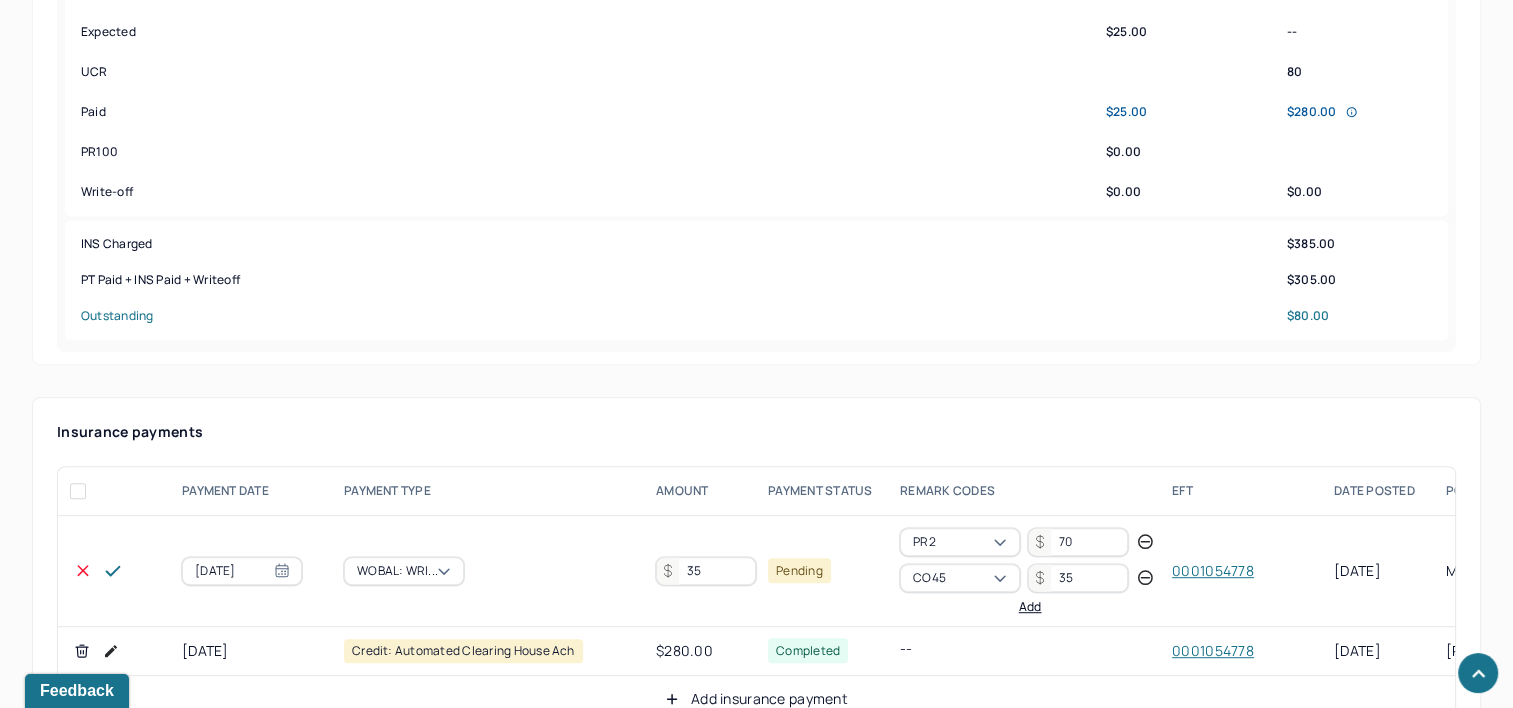 type on "3" 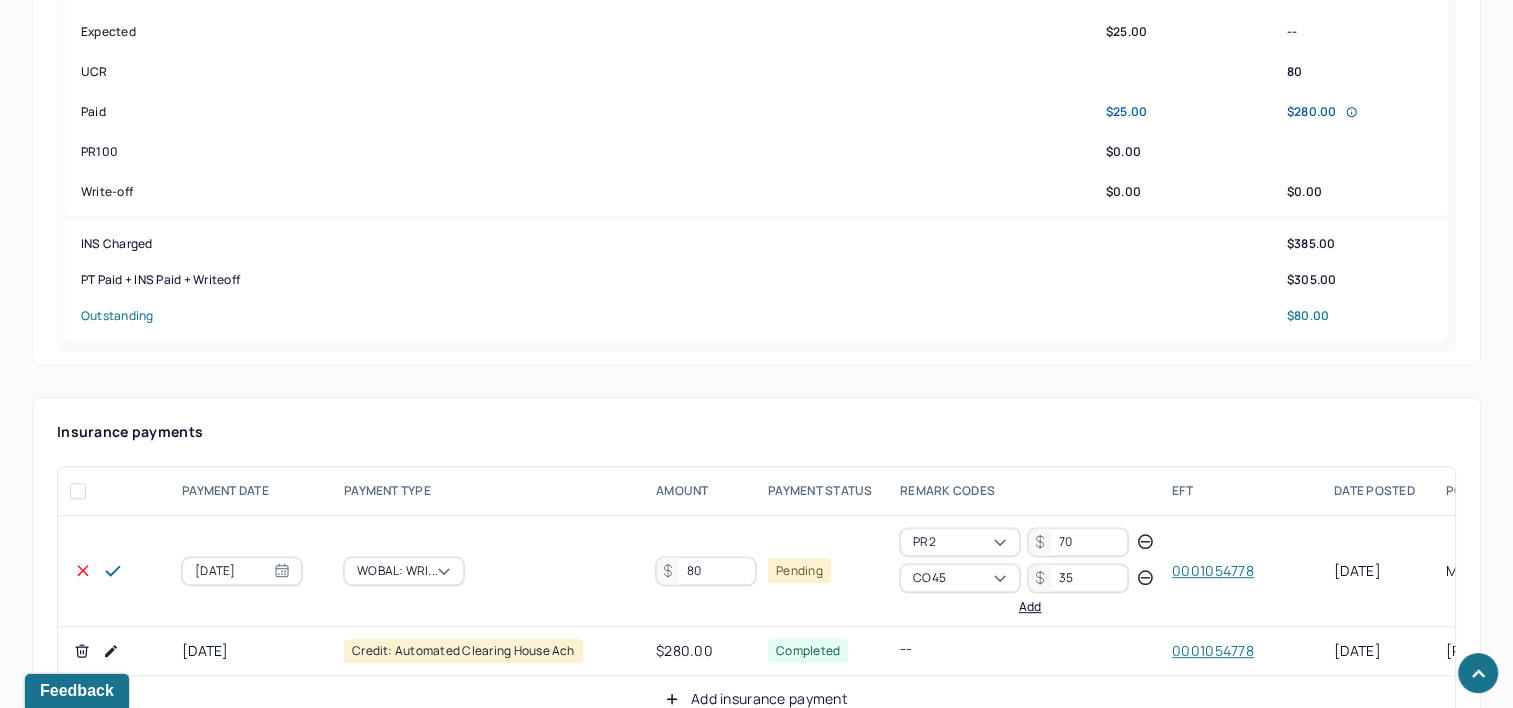 type on "80" 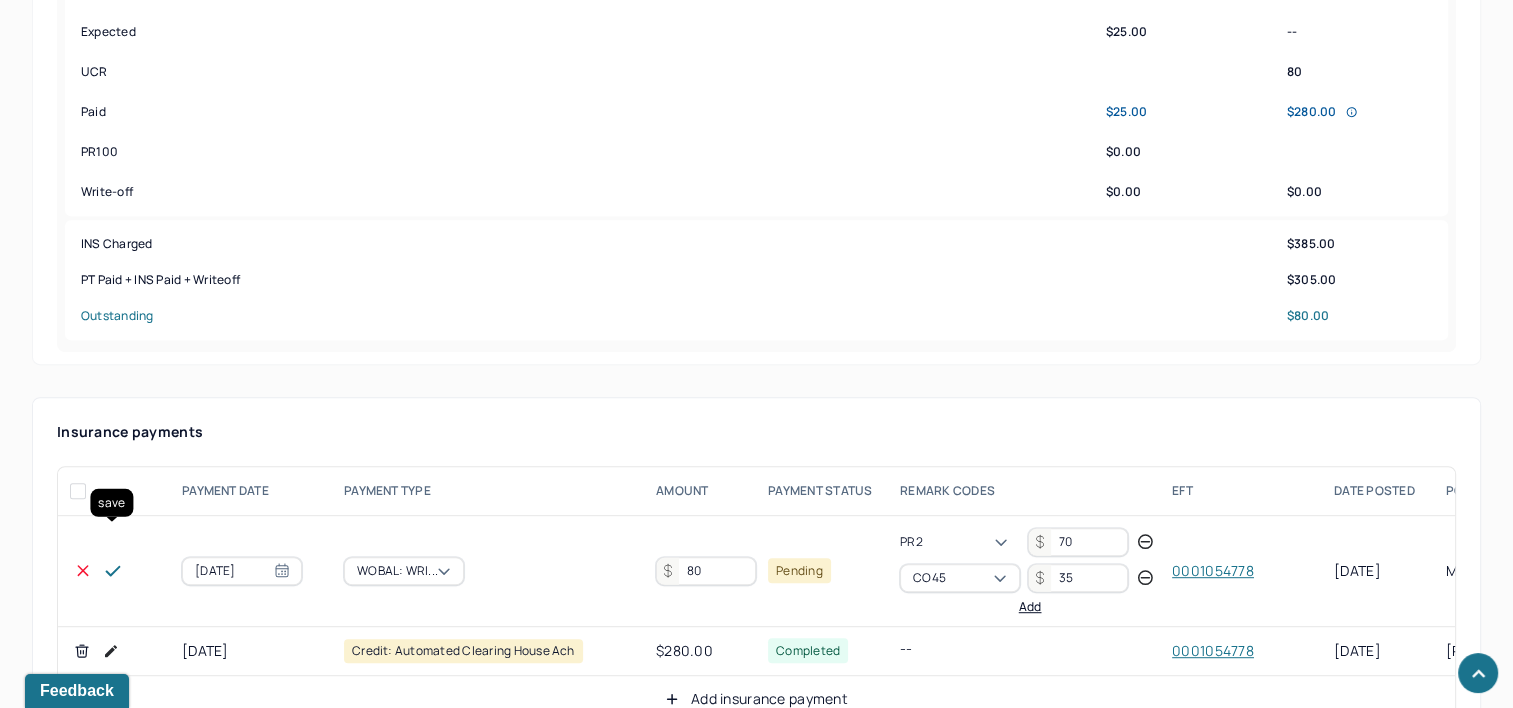 click 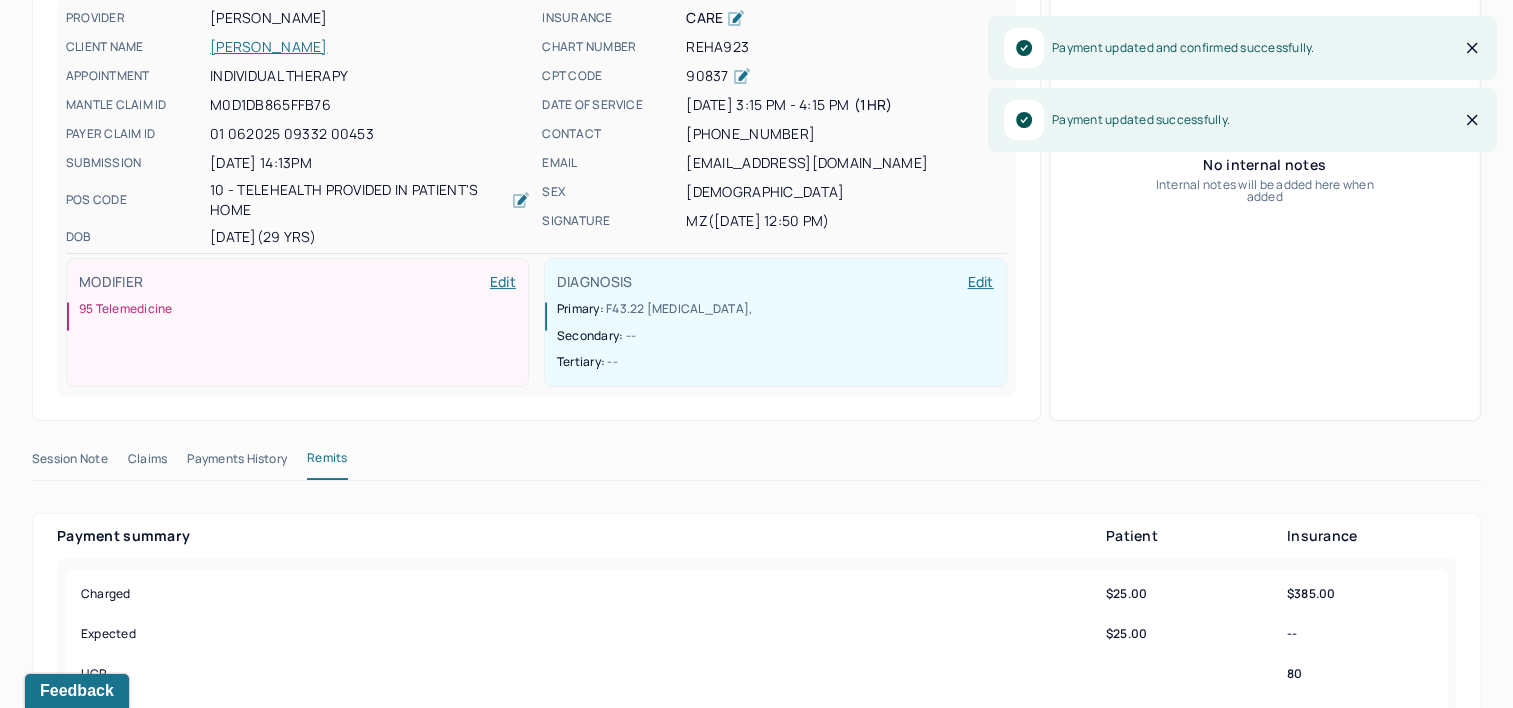 scroll, scrollTop: 0, scrollLeft: 0, axis: both 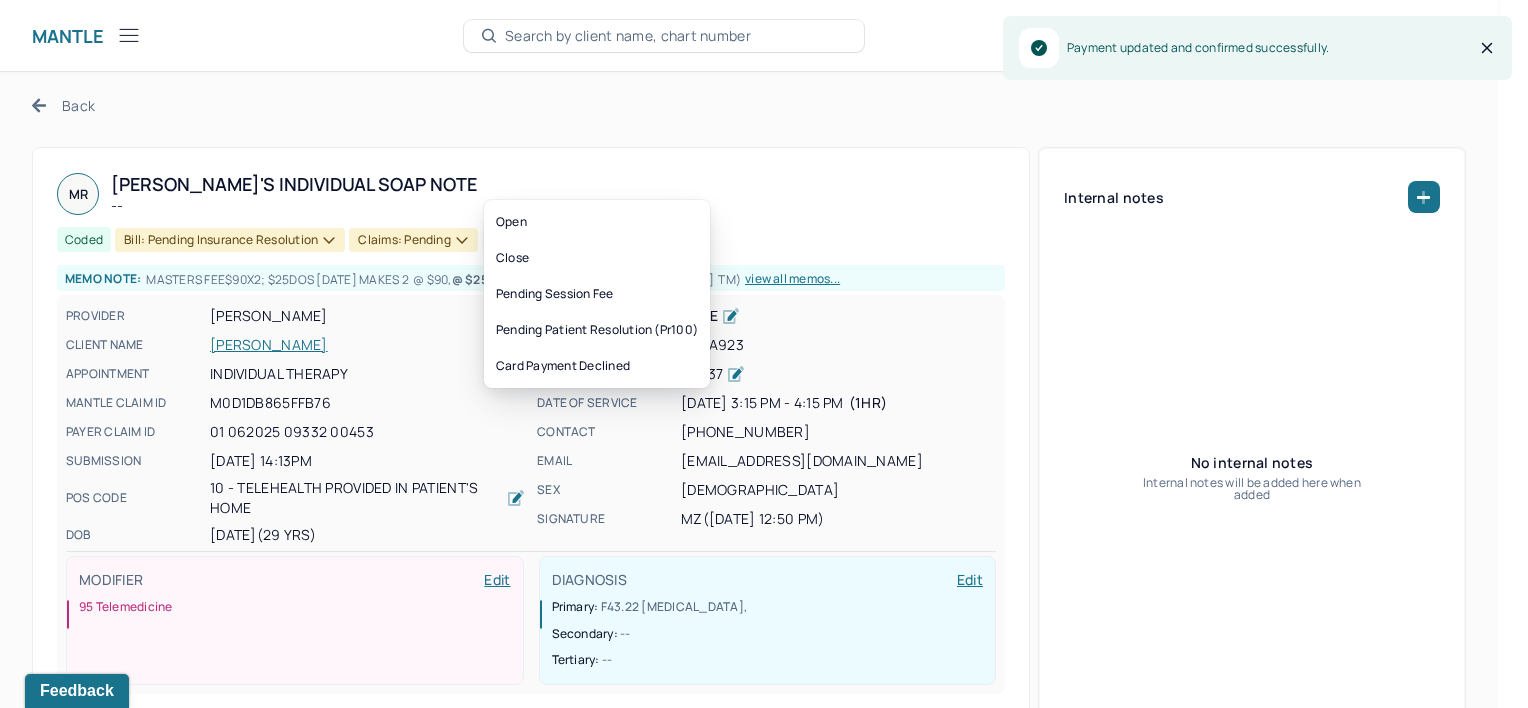 click on "Bill: Pending Insurance Resolution" at bounding box center [230, 240] 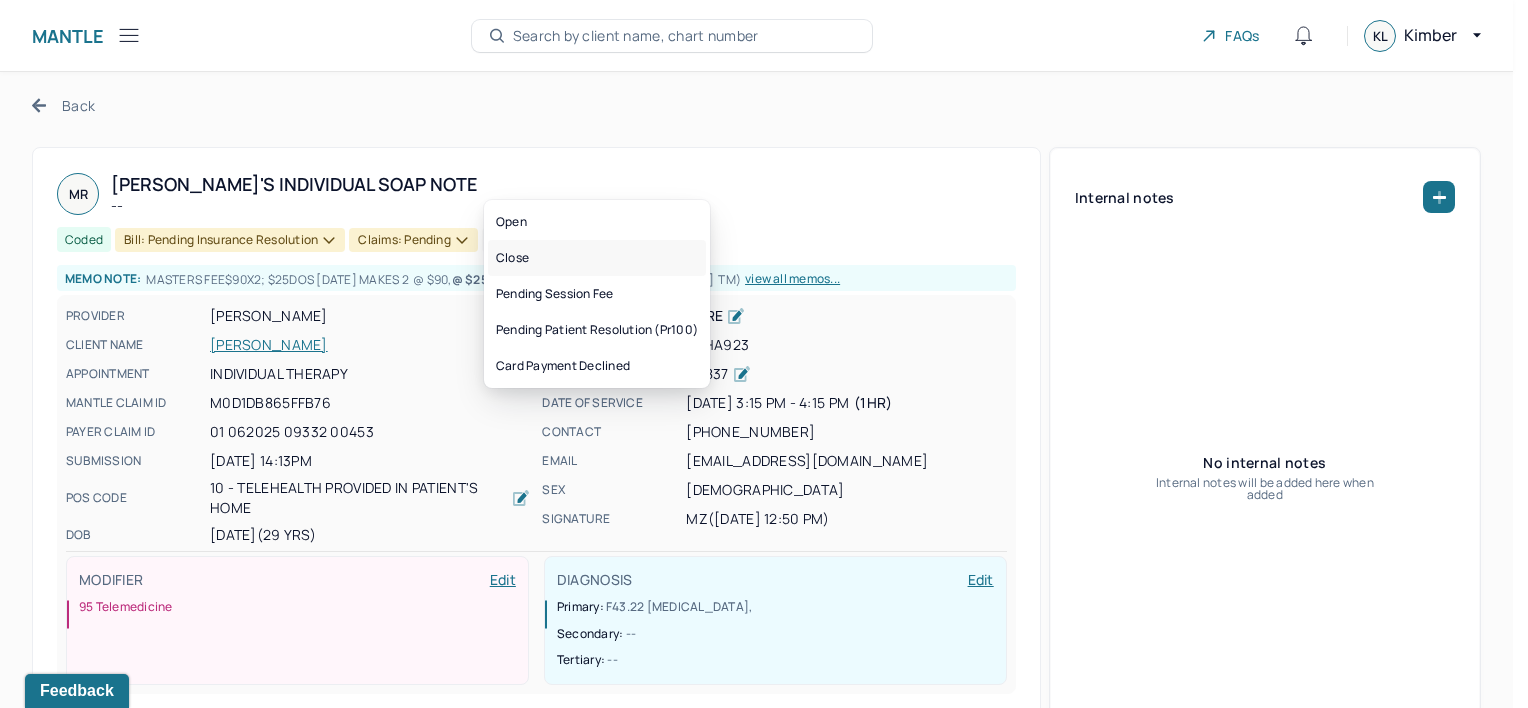 click on "Close" at bounding box center (597, 258) 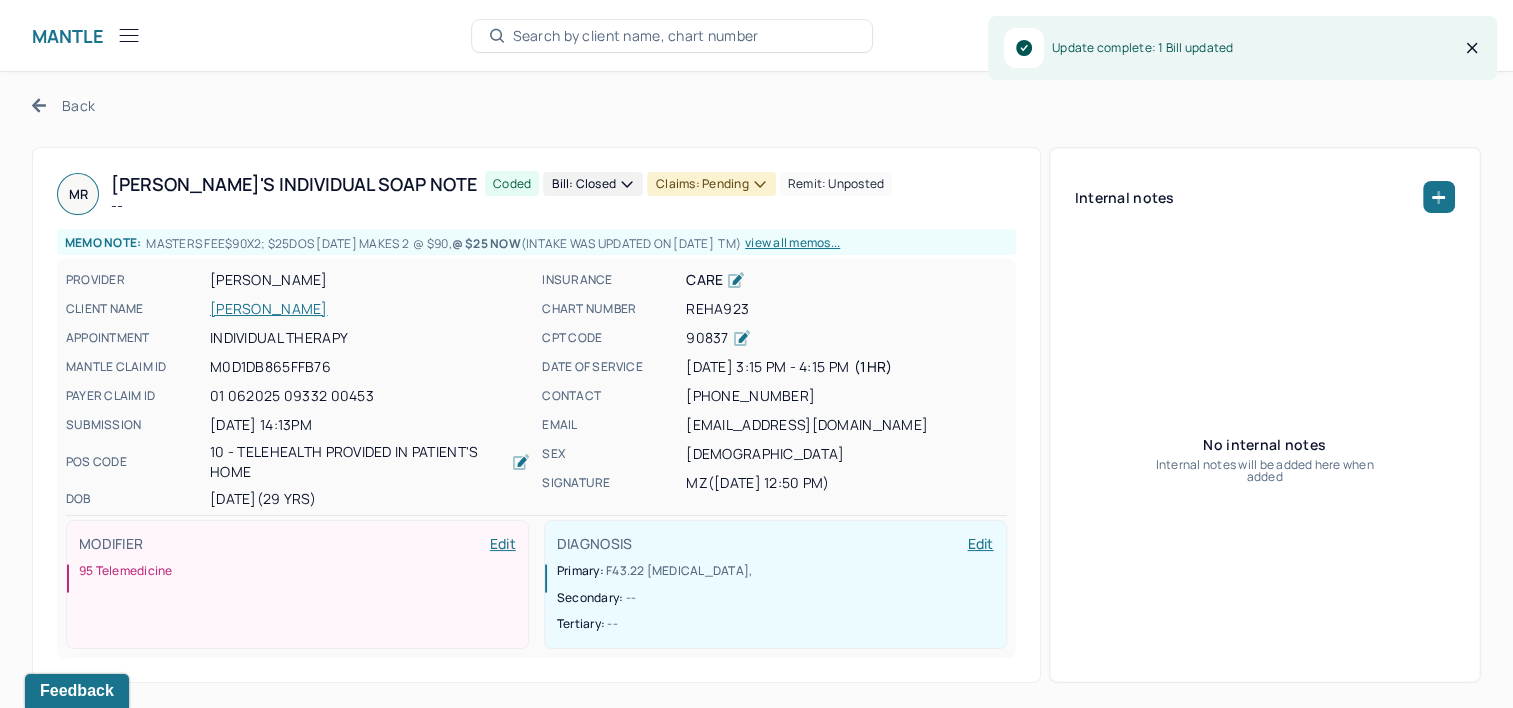 click on "Claims: pending" at bounding box center (711, 184) 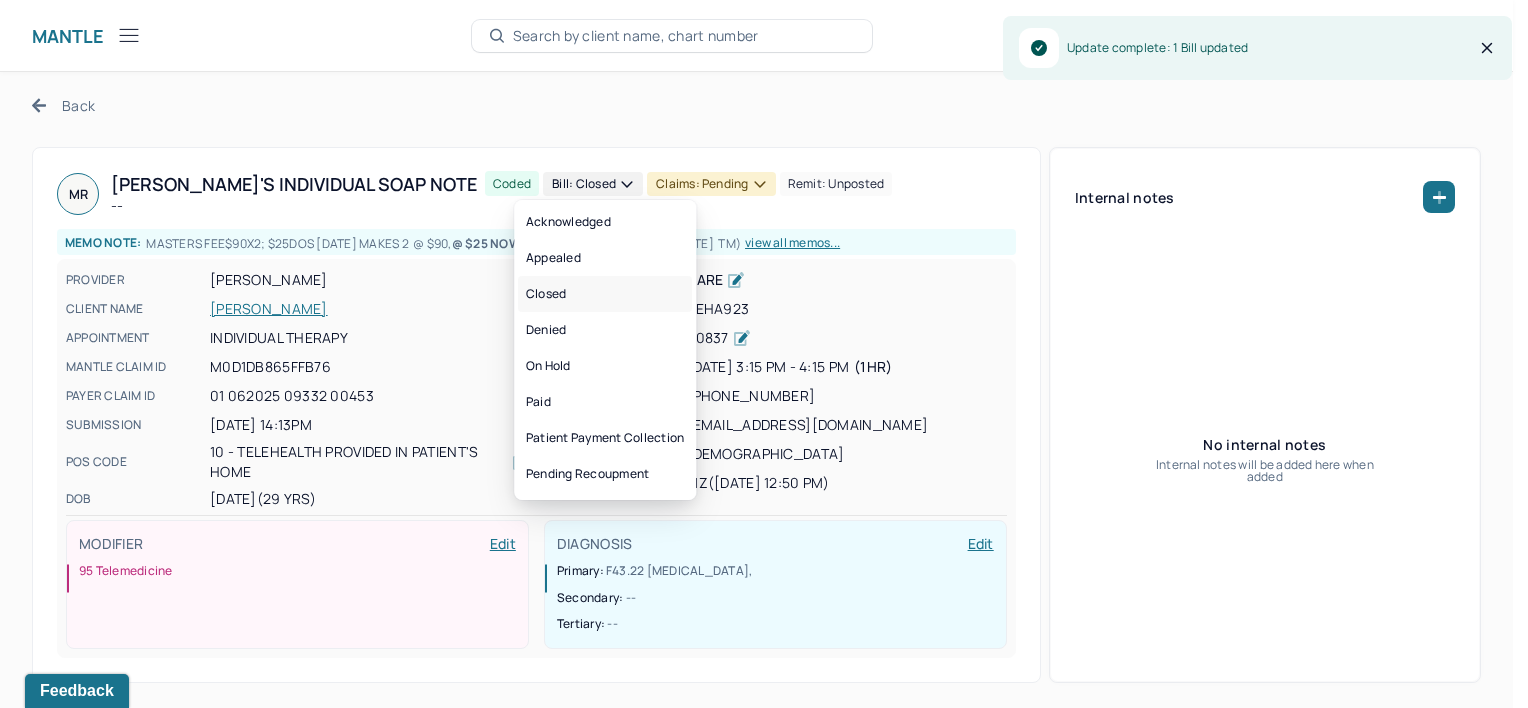 click on "Closed" at bounding box center (605, 294) 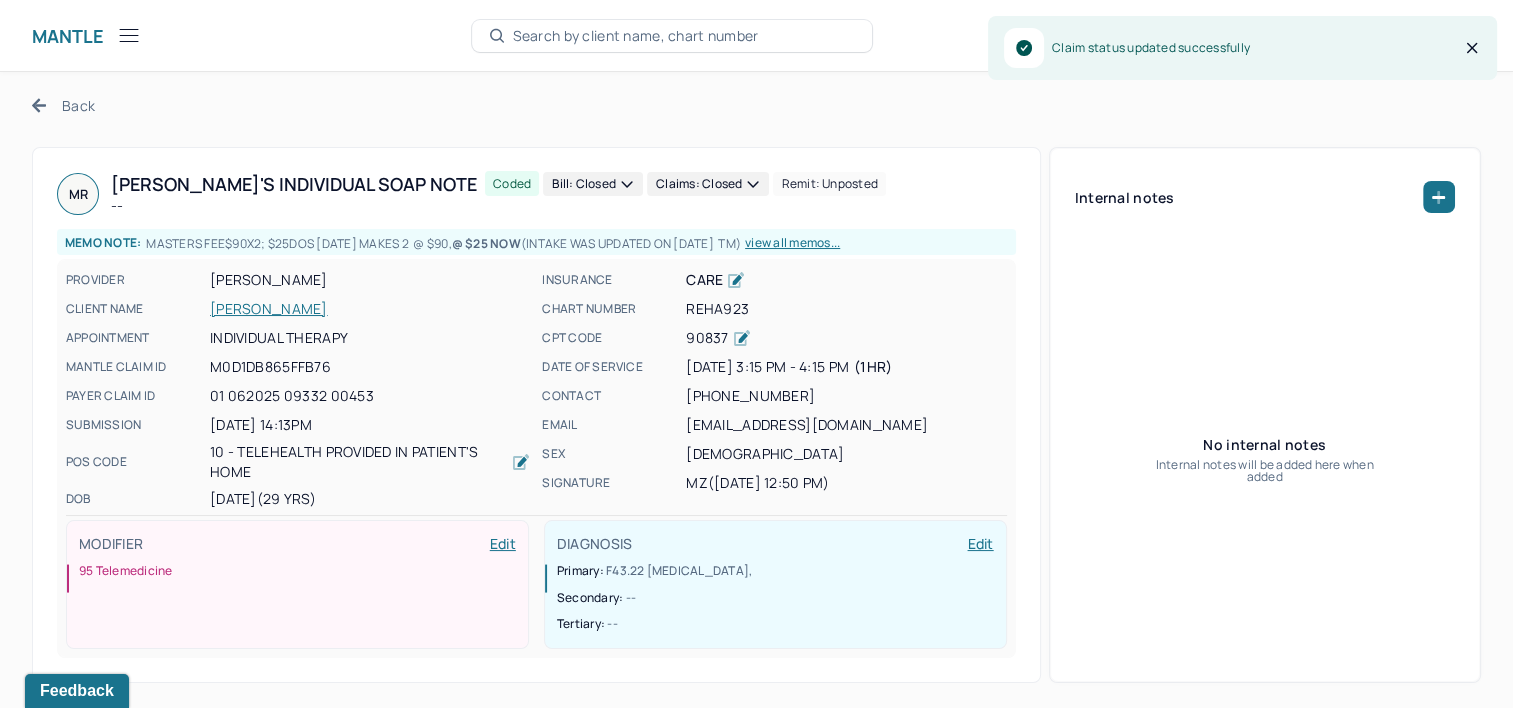 click on "Back" at bounding box center [63, 105] 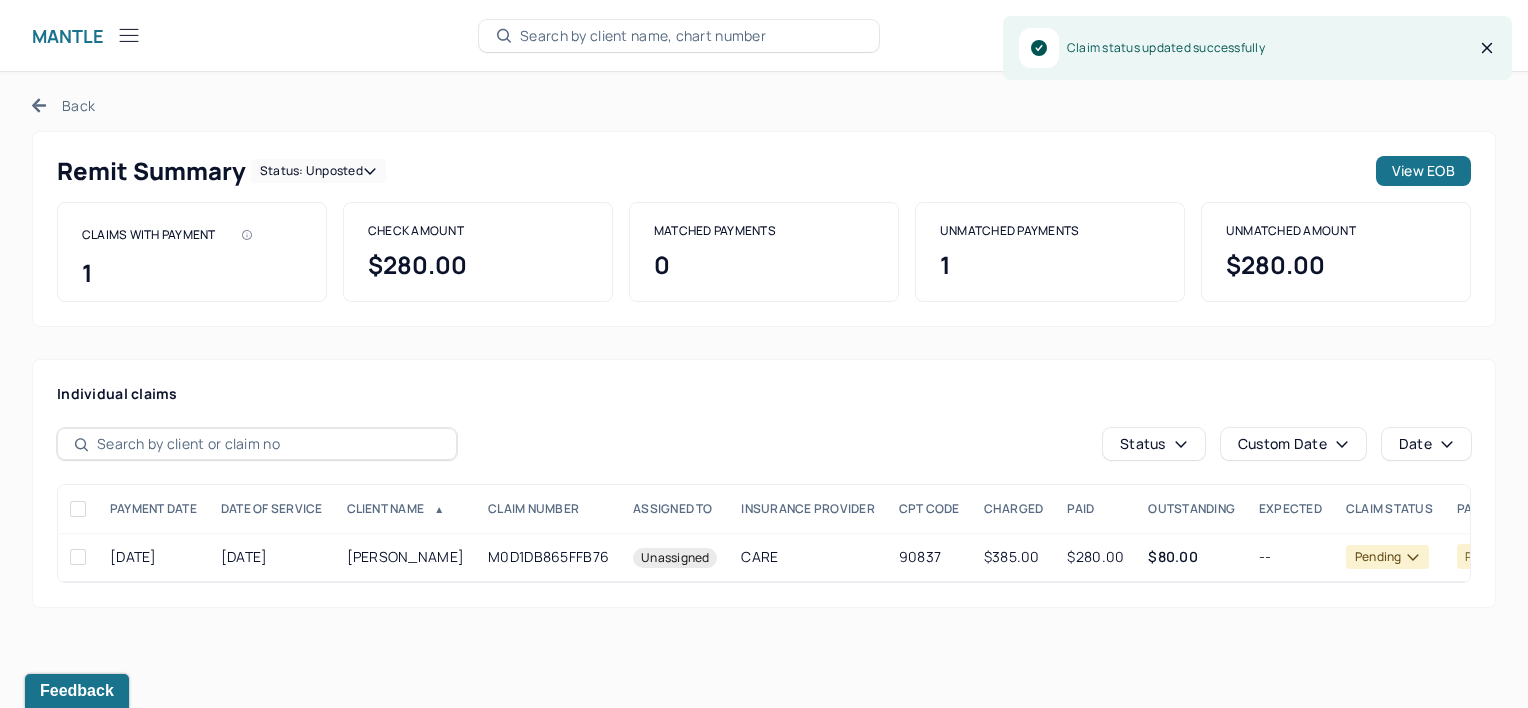 click on "Back" at bounding box center [63, 105] 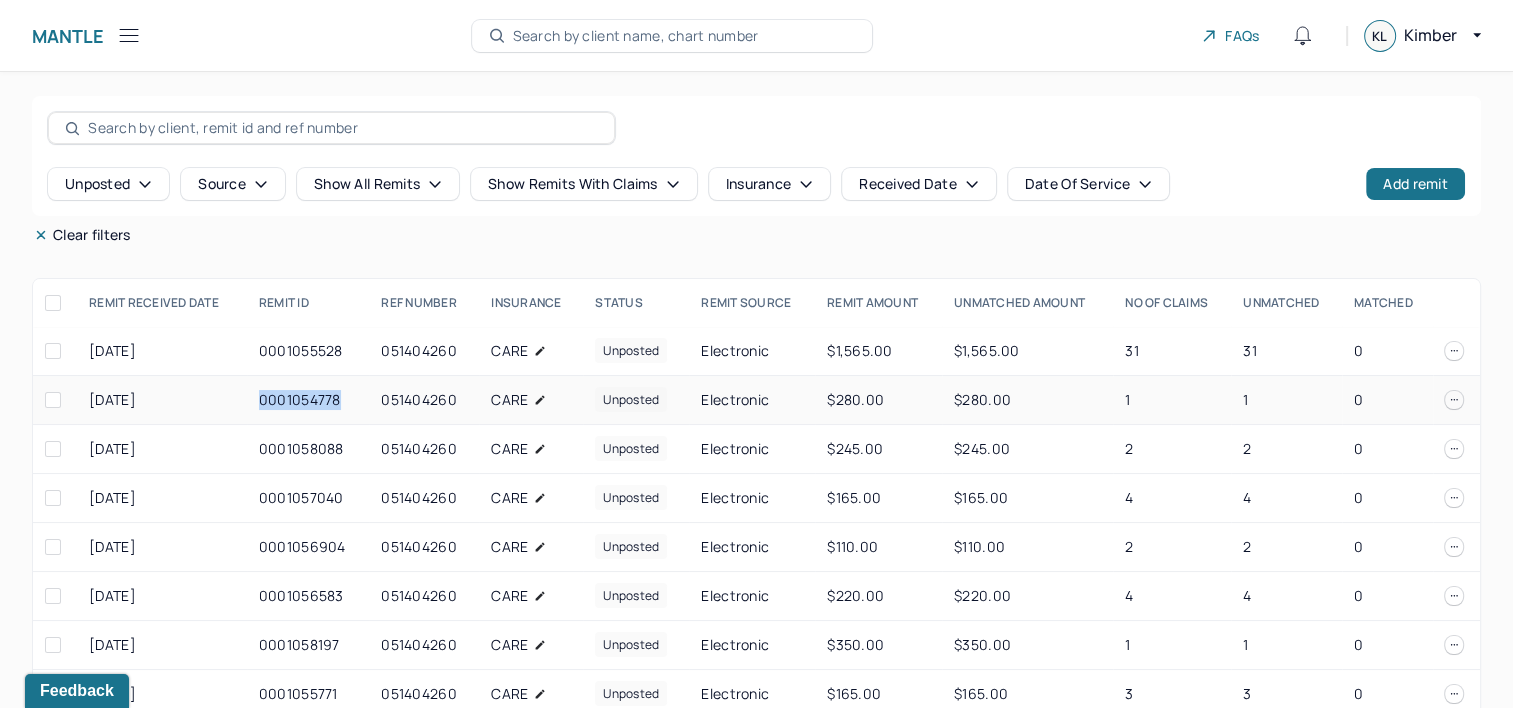 drag, startPoint x: 256, startPoint y: 401, endPoint x: 340, endPoint y: 401, distance: 84 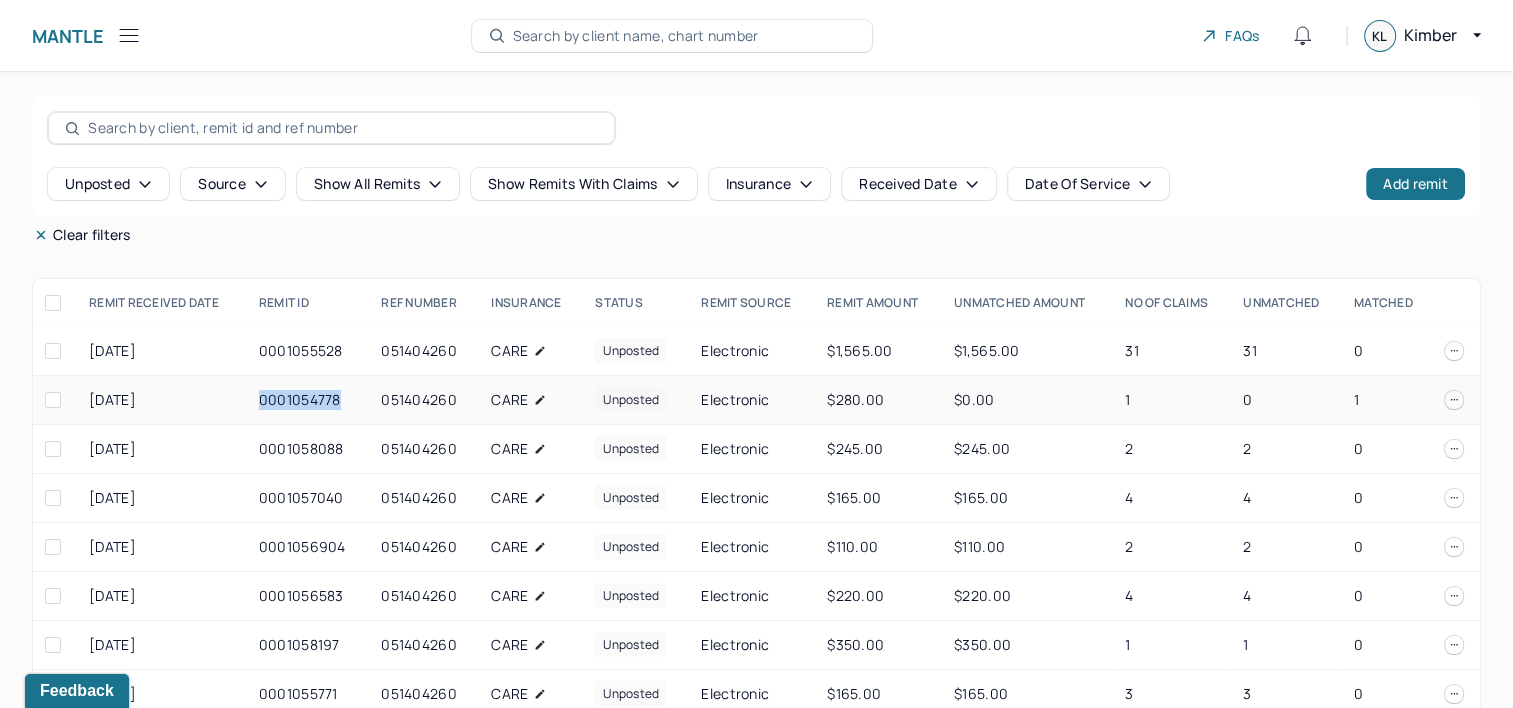 click at bounding box center [53, 400] 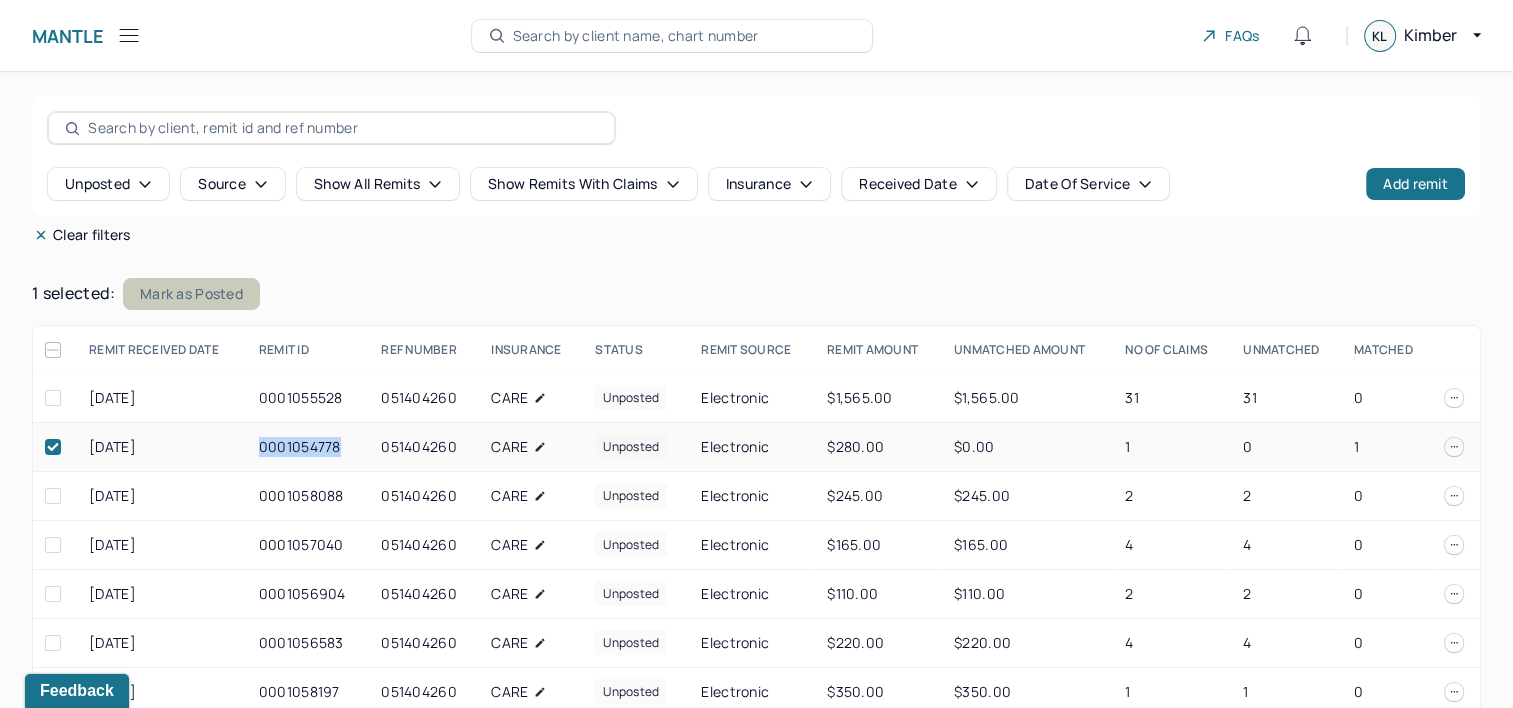 click on "Mark as Posted" at bounding box center [191, 294] 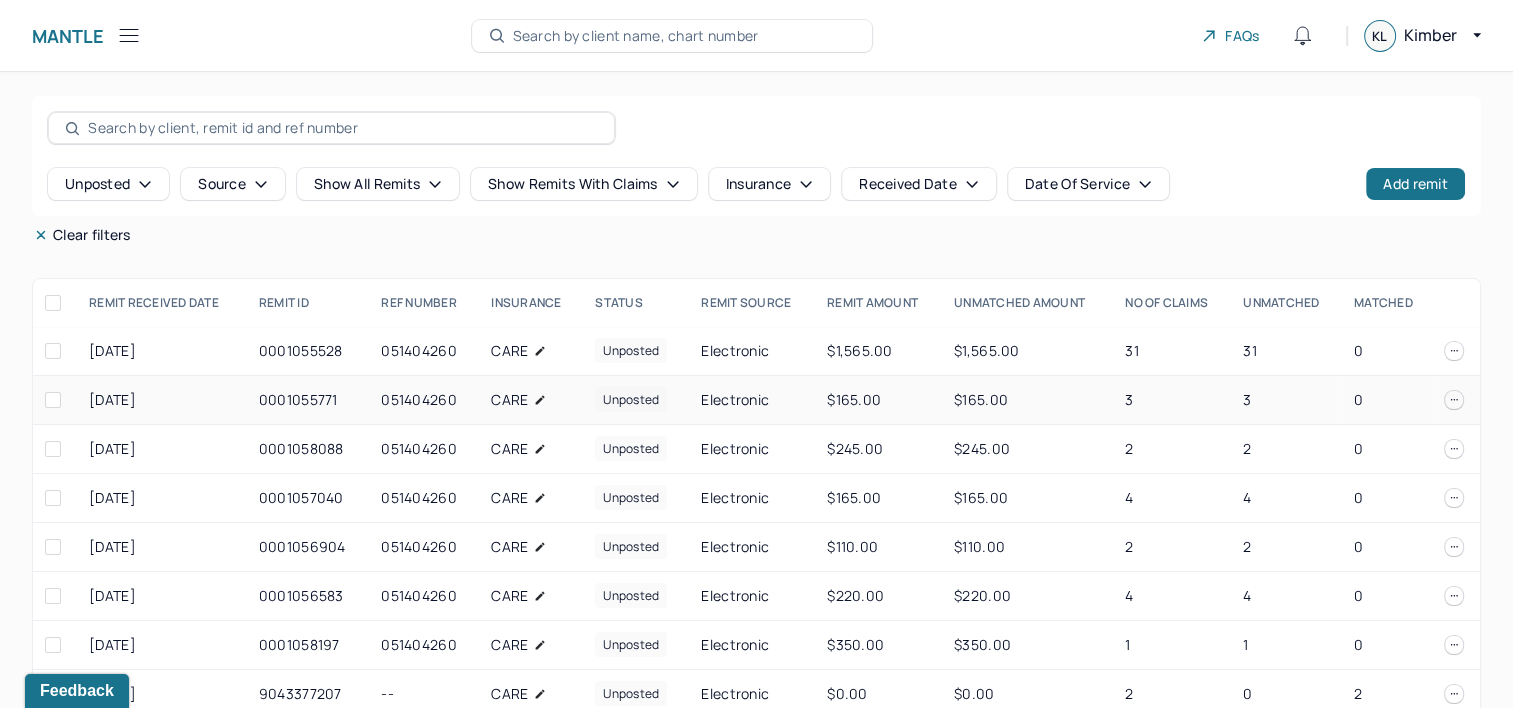 click on "0001055771" at bounding box center [308, 400] 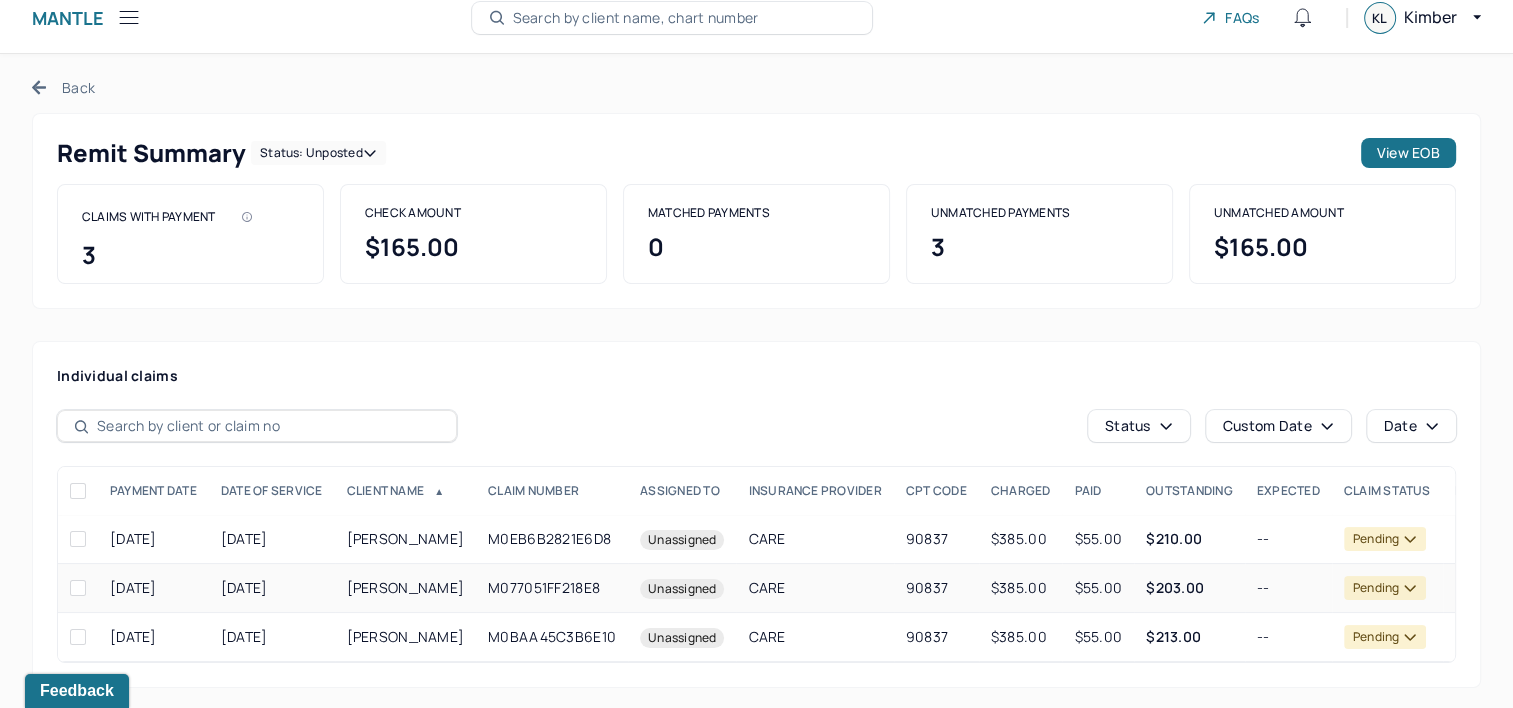 scroll, scrollTop: 36, scrollLeft: 0, axis: vertical 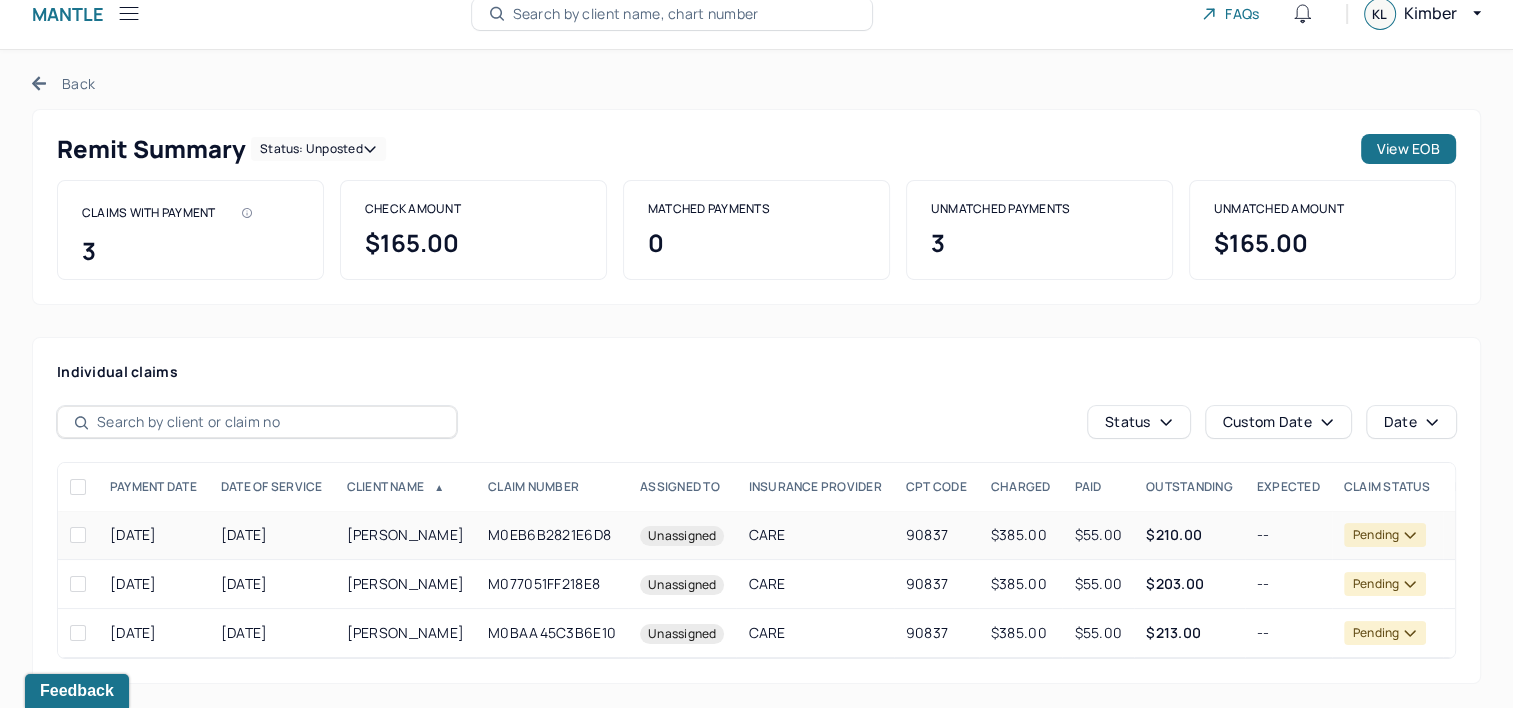 click on "[PERSON_NAME]" at bounding box center (406, 535) 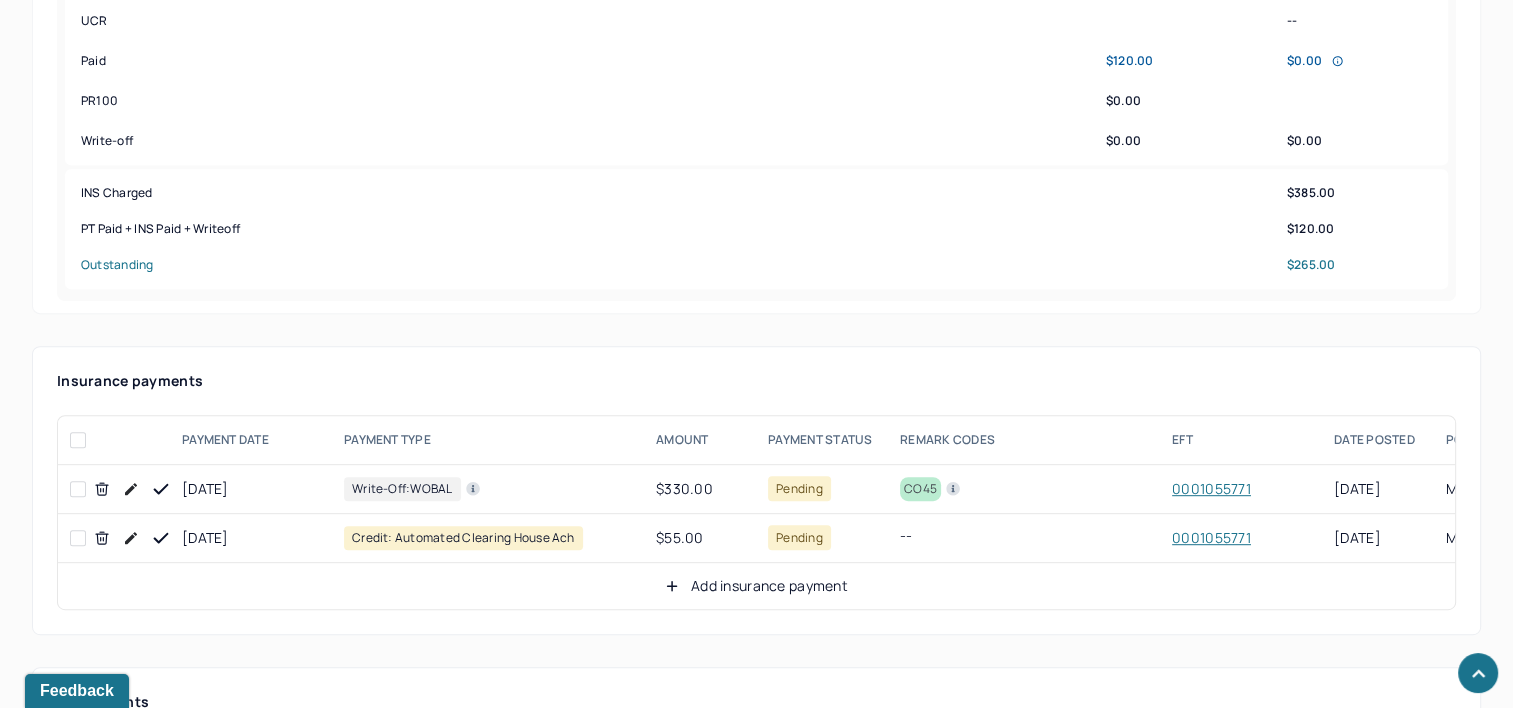 scroll, scrollTop: 938, scrollLeft: 0, axis: vertical 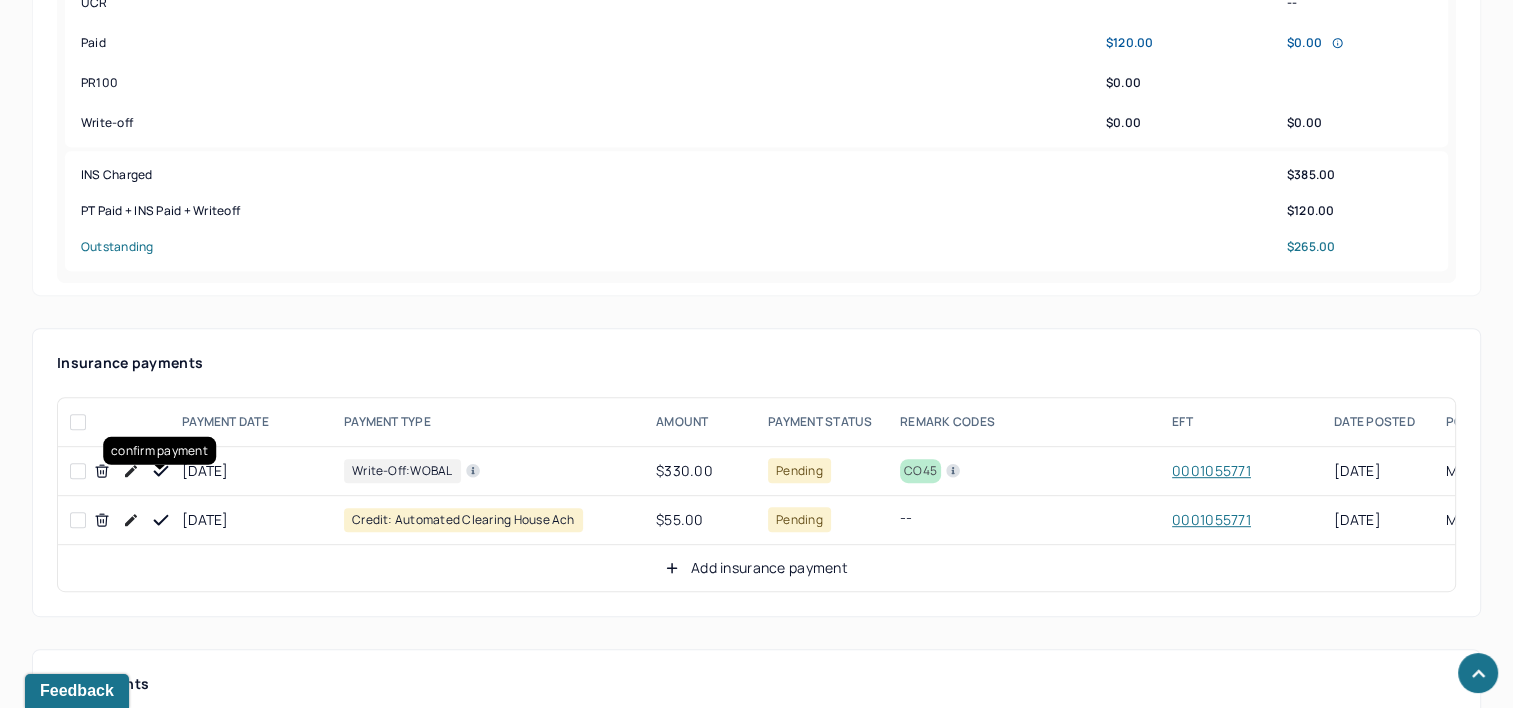 click 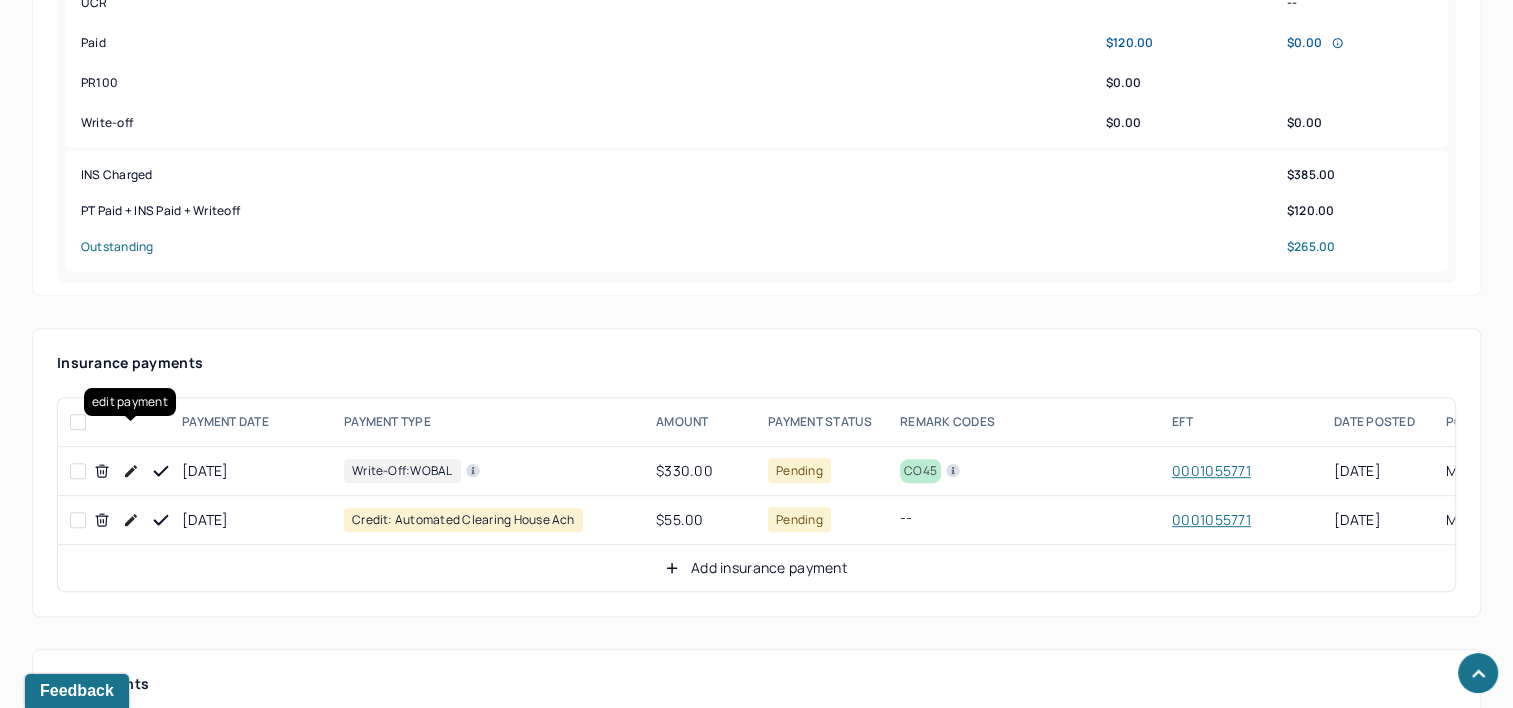 click 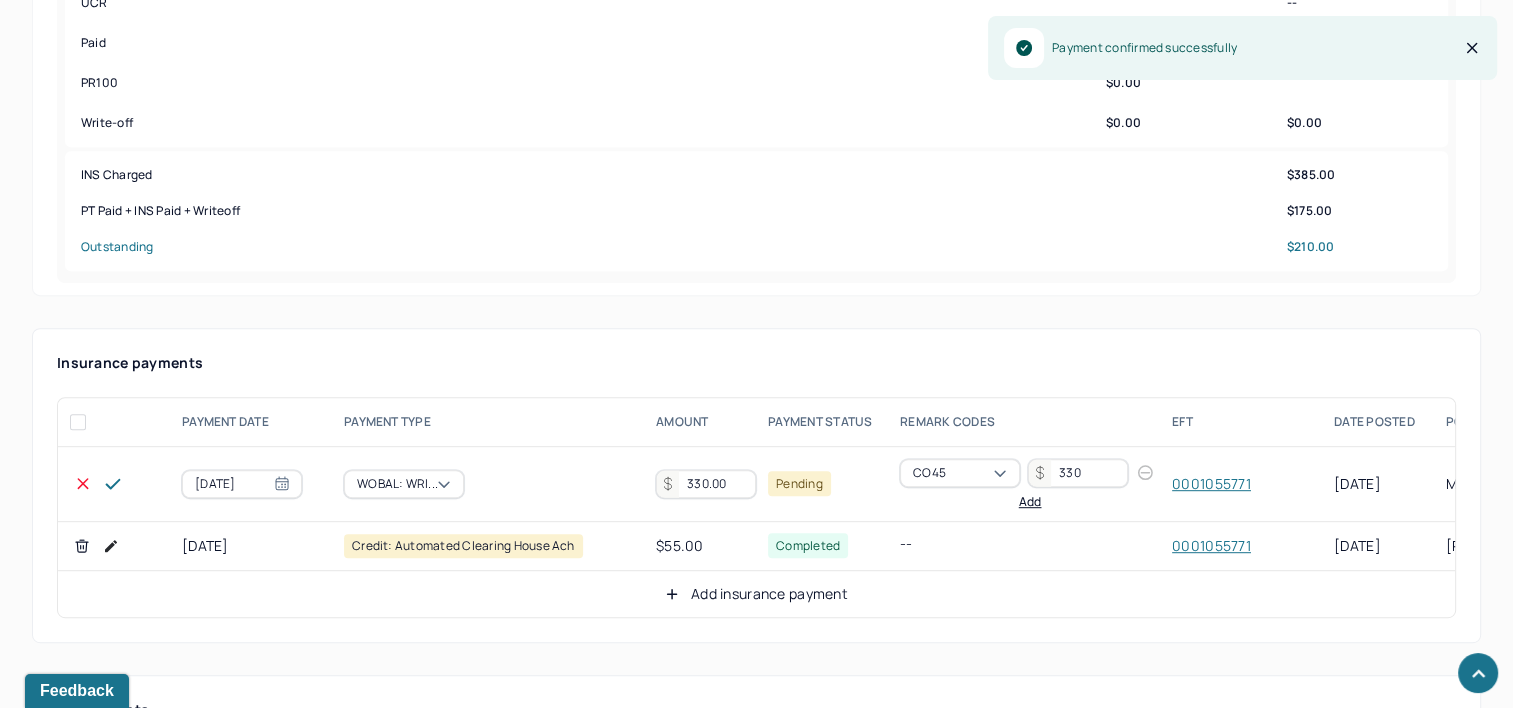 click on "330.00" at bounding box center (706, 484) 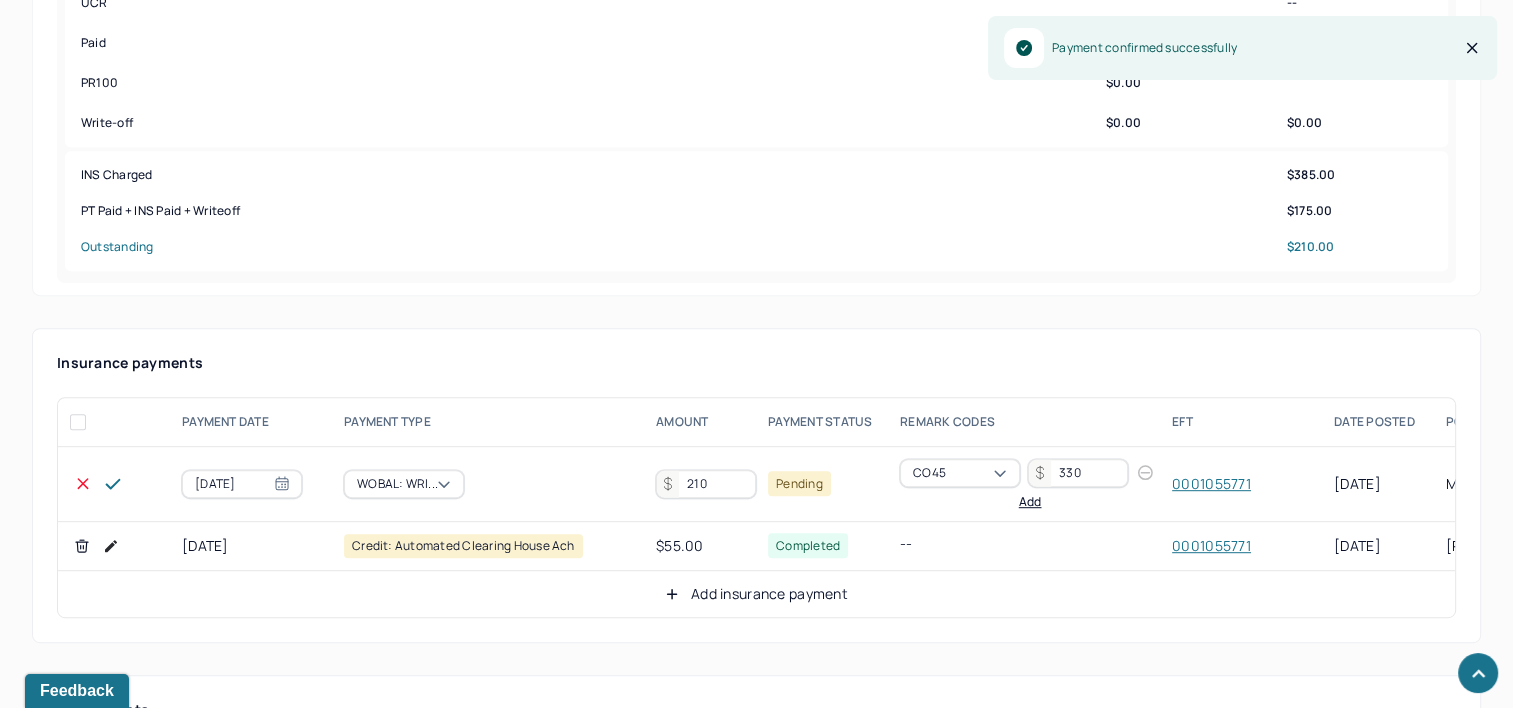 type on "210" 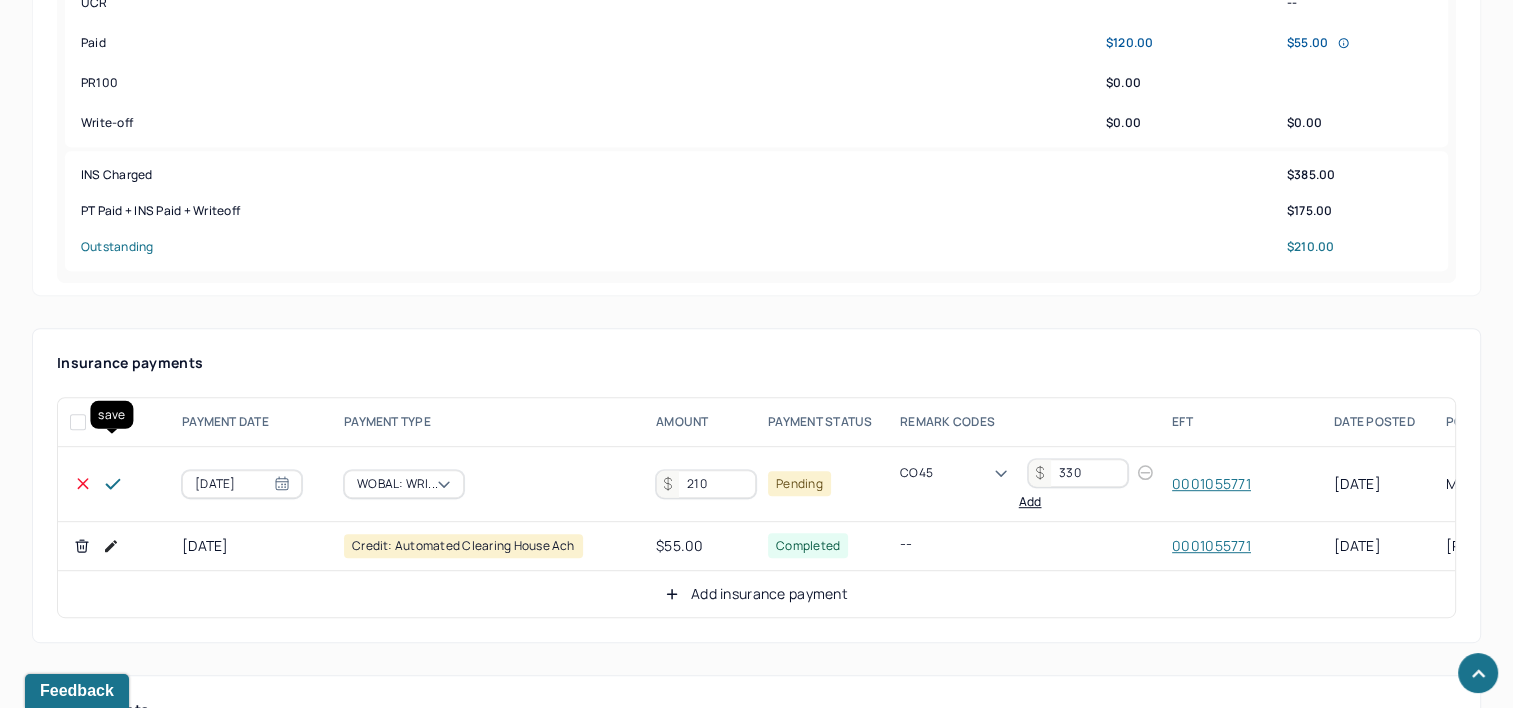click 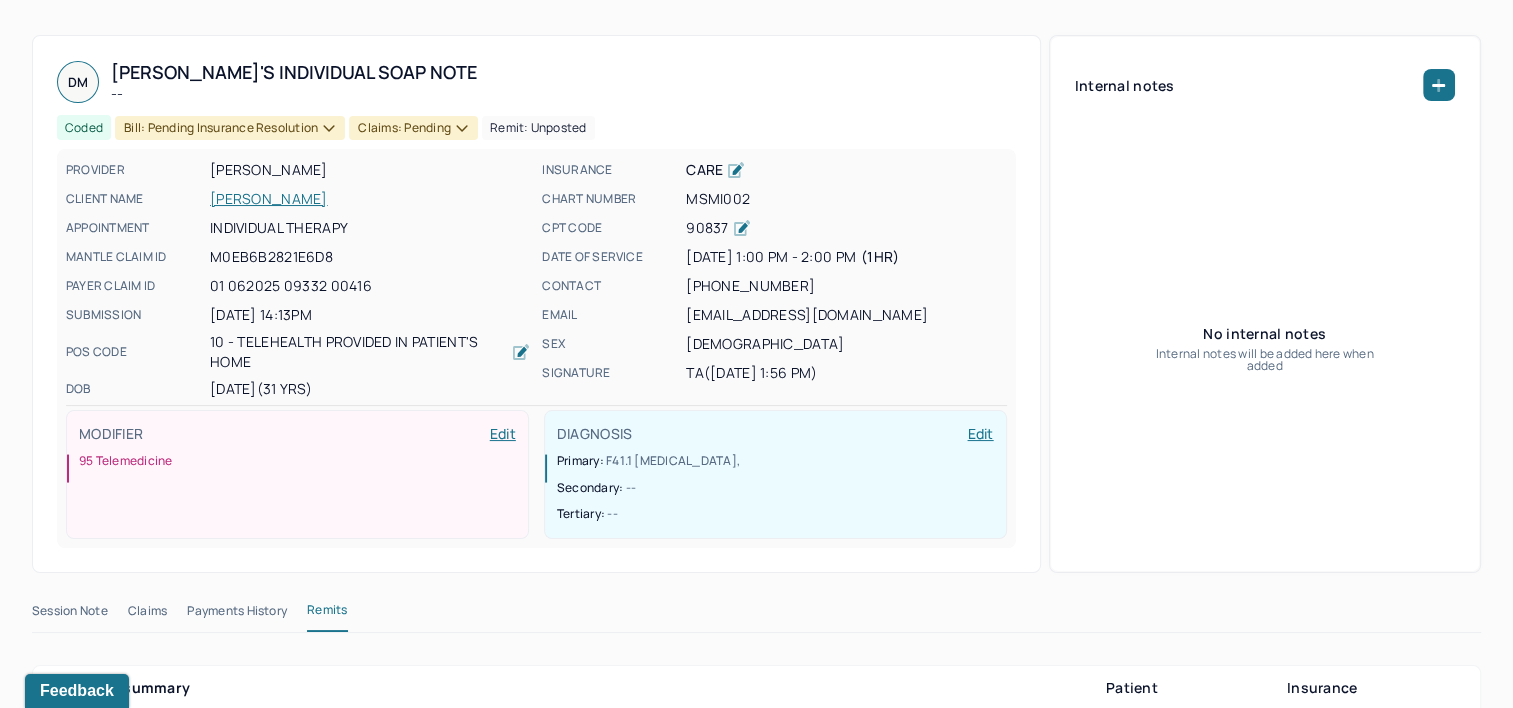 scroll, scrollTop: 0, scrollLeft: 0, axis: both 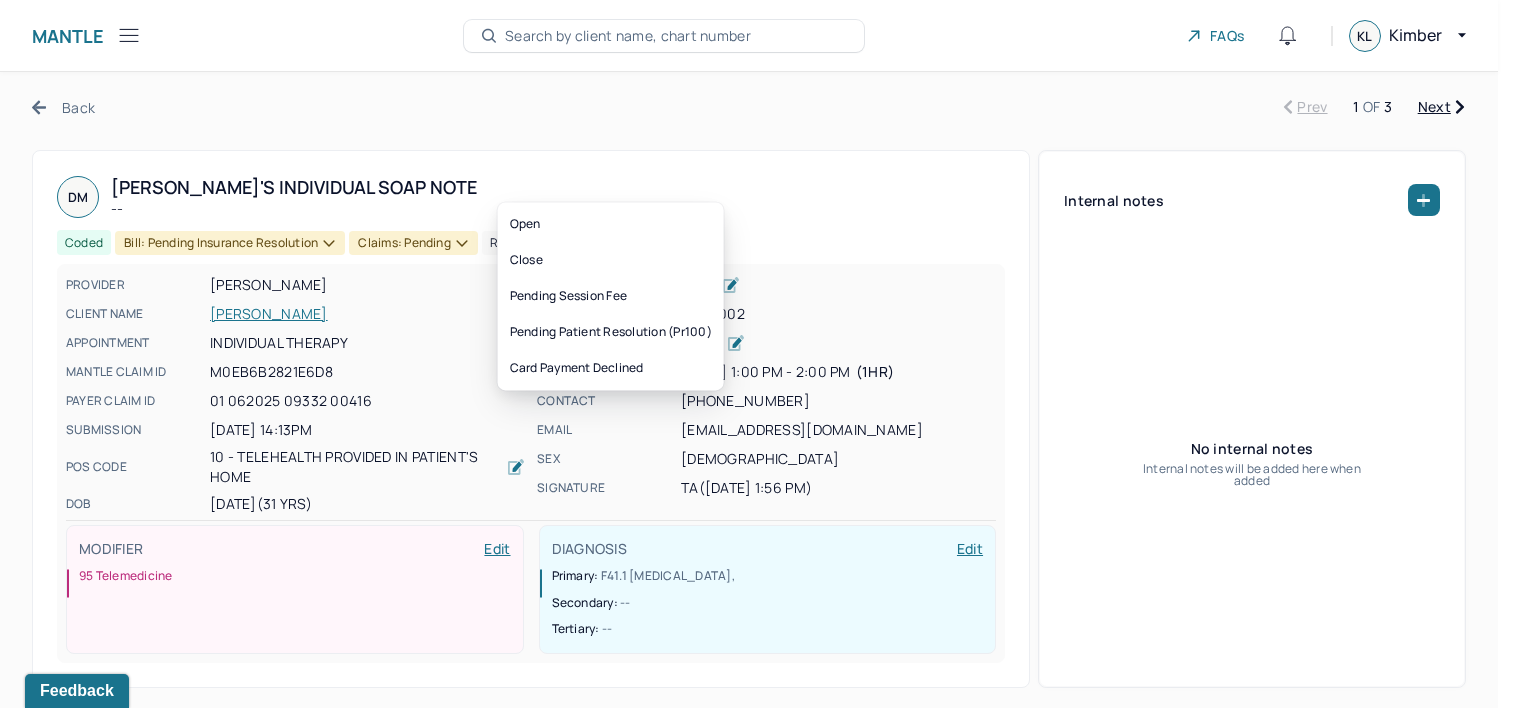 click on "Bill: Pending Insurance Resolution" at bounding box center [230, 243] 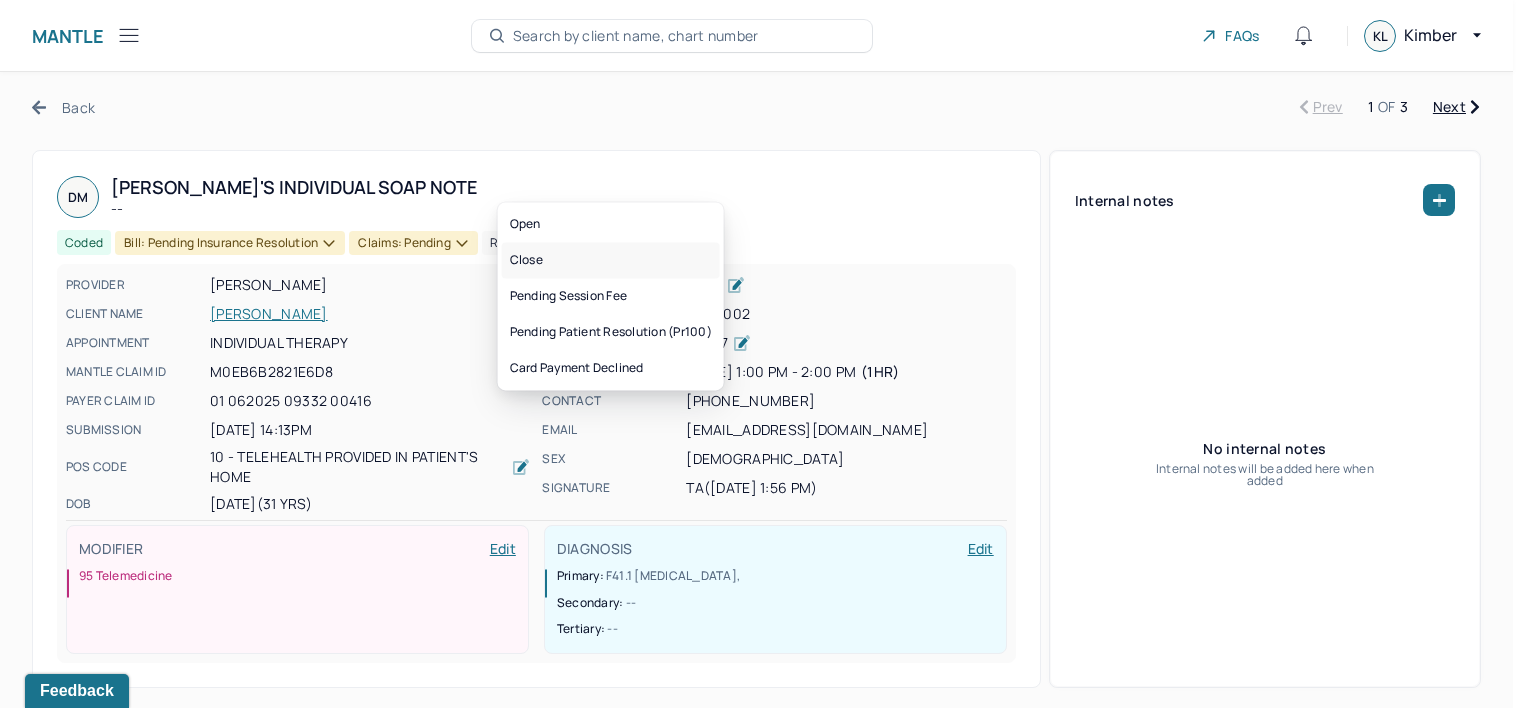 click on "Close" at bounding box center [611, 260] 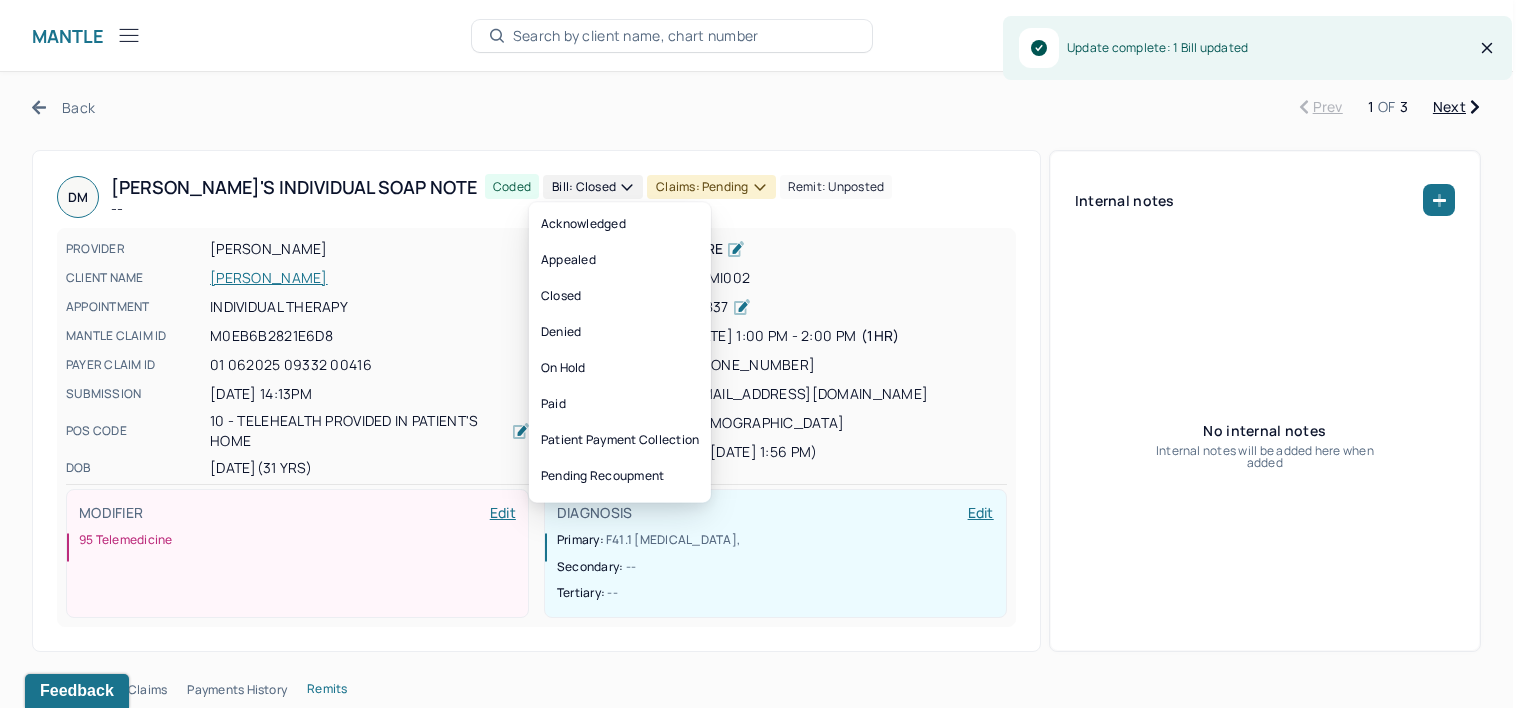 click on "Claims: pending" at bounding box center [711, 187] 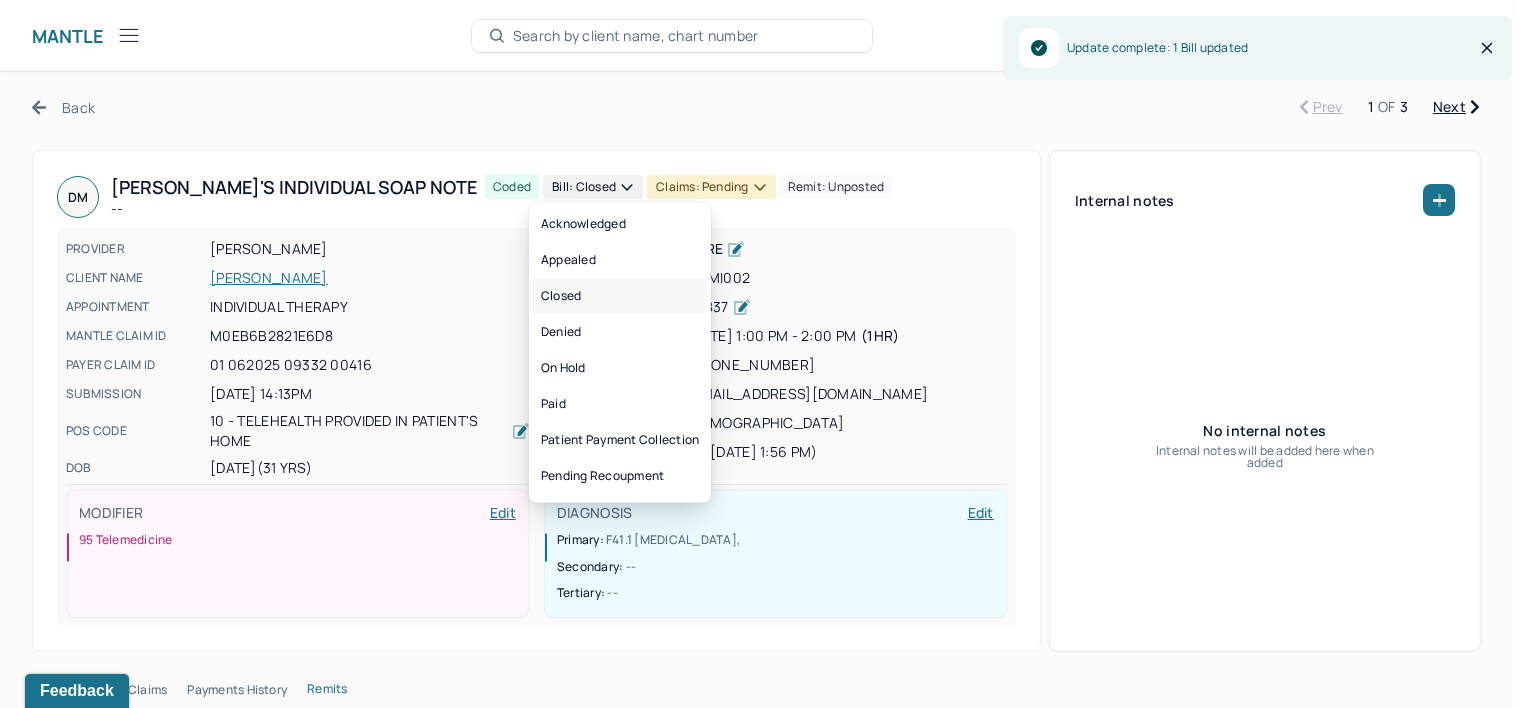 click on "Closed" at bounding box center [620, 296] 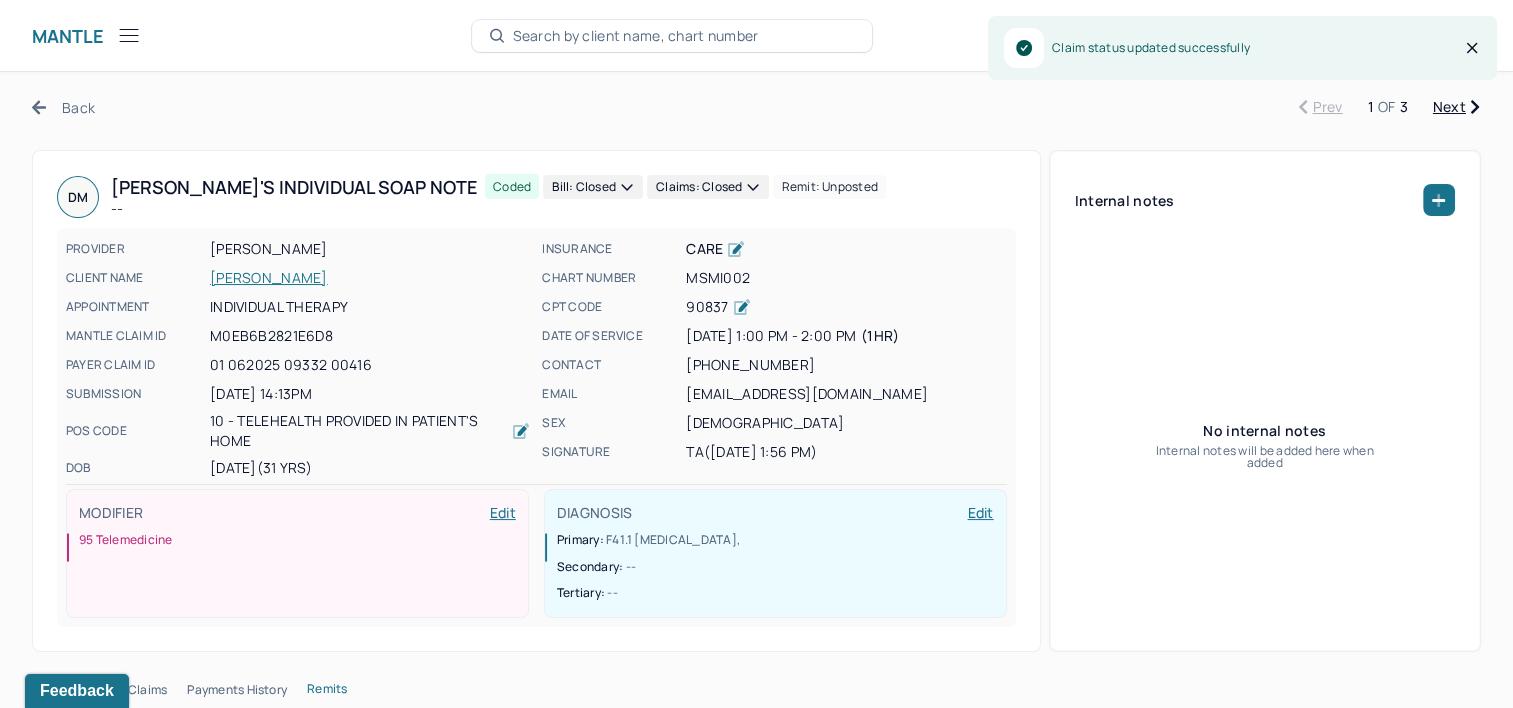 click on "Next" at bounding box center (1456, 107) 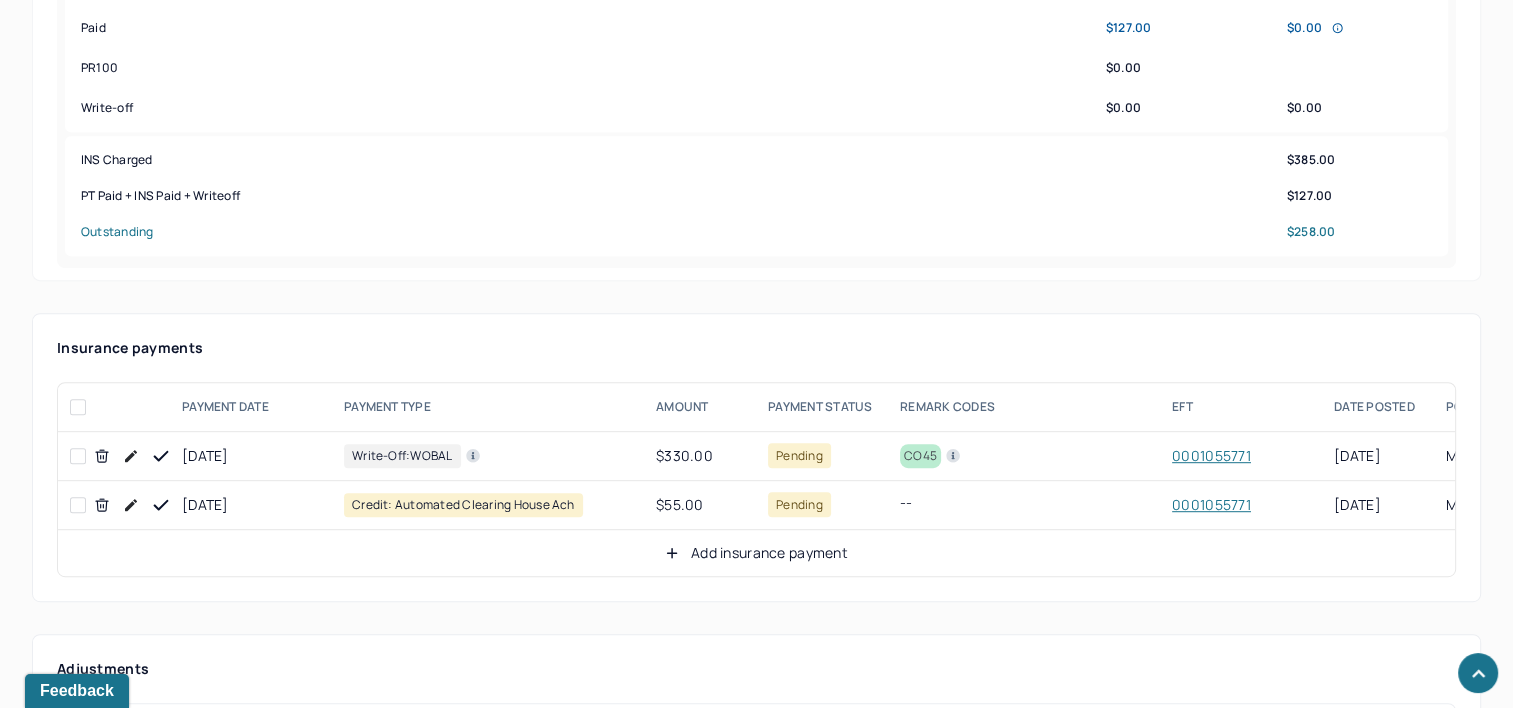 scroll, scrollTop: 1000, scrollLeft: 0, axis: vertical 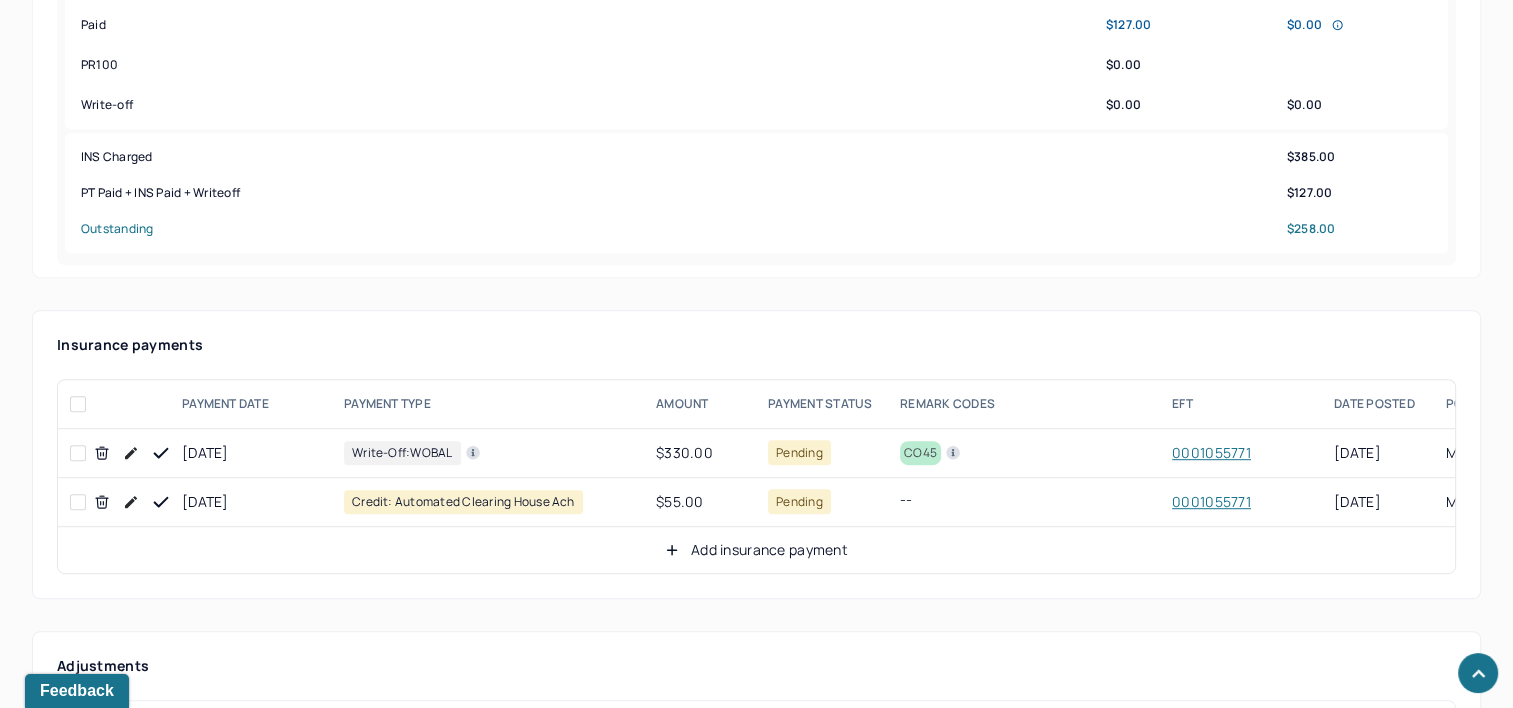 click 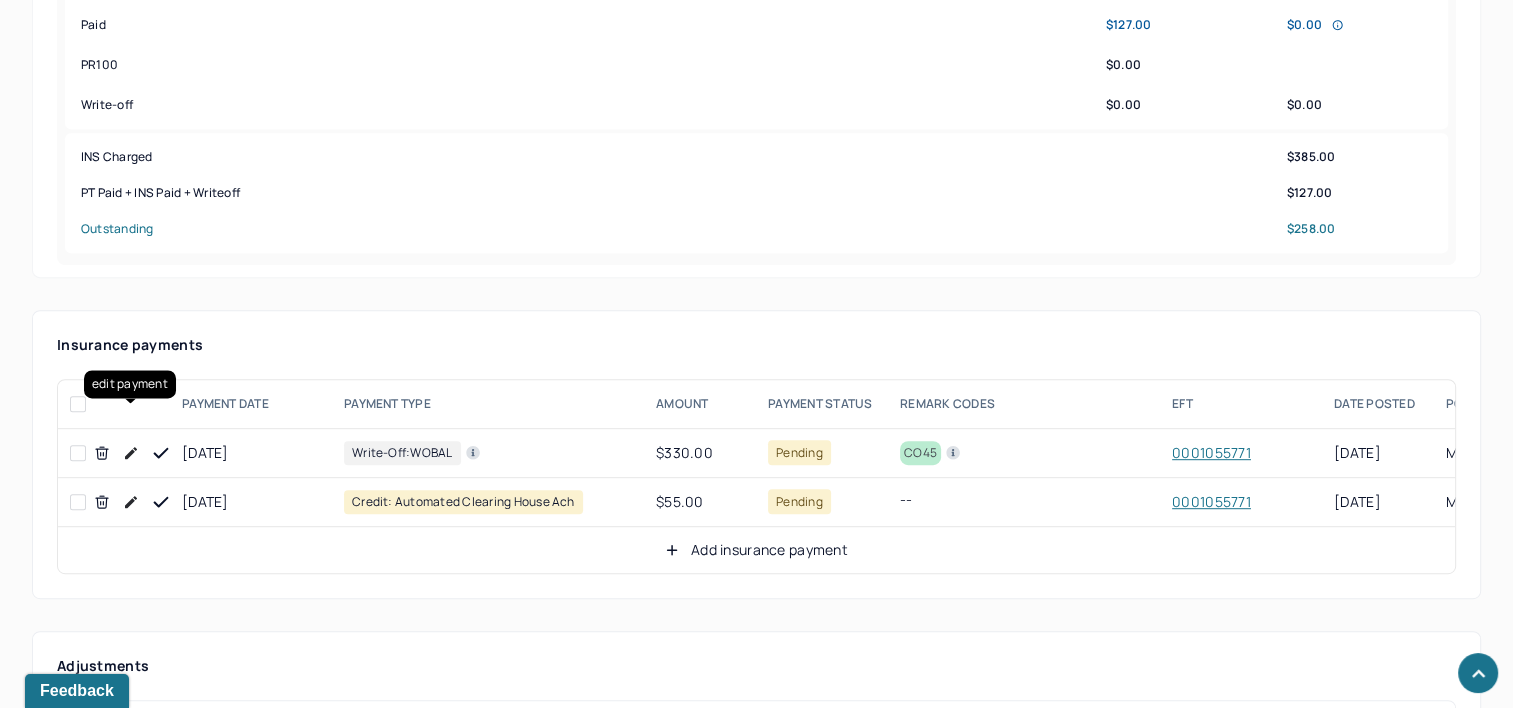 click 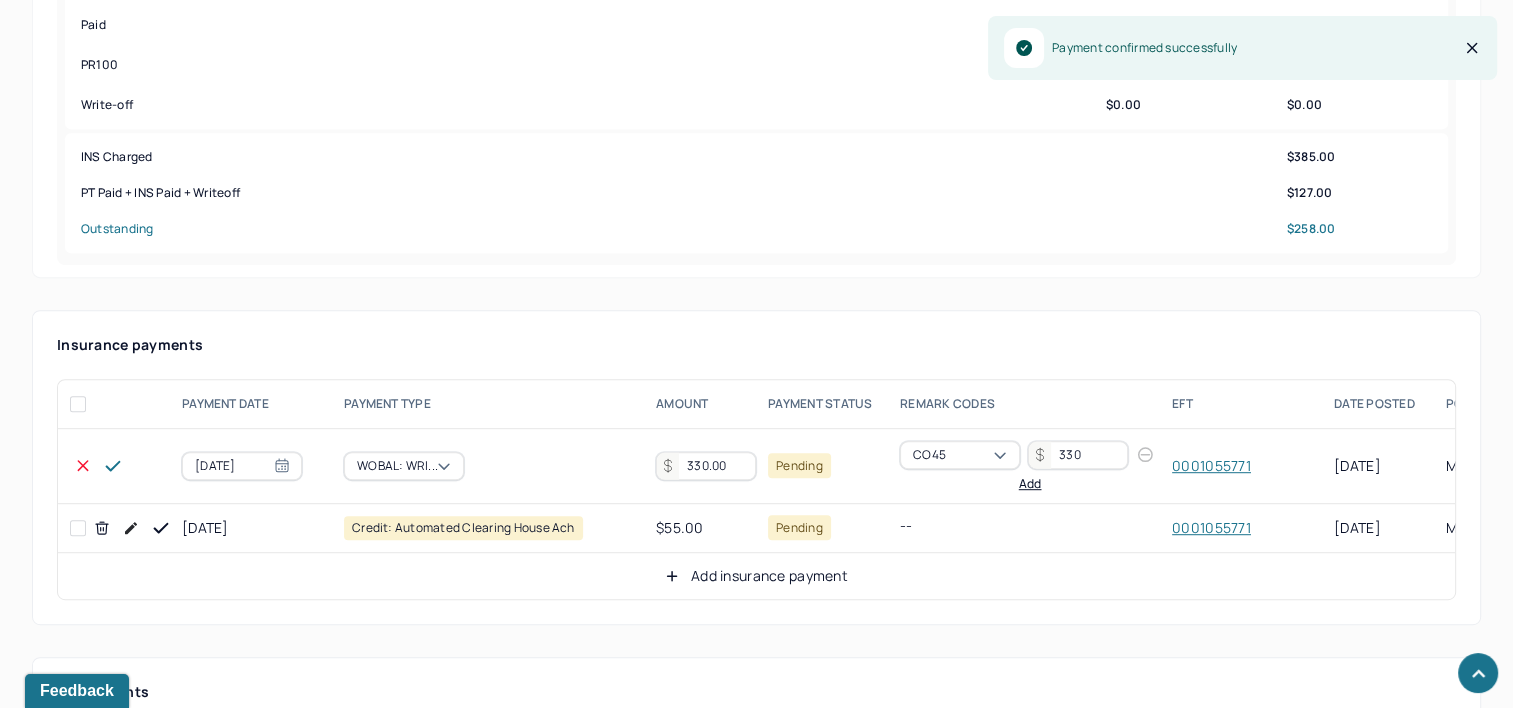 click on "330.00" at bounding box center (706, 466) 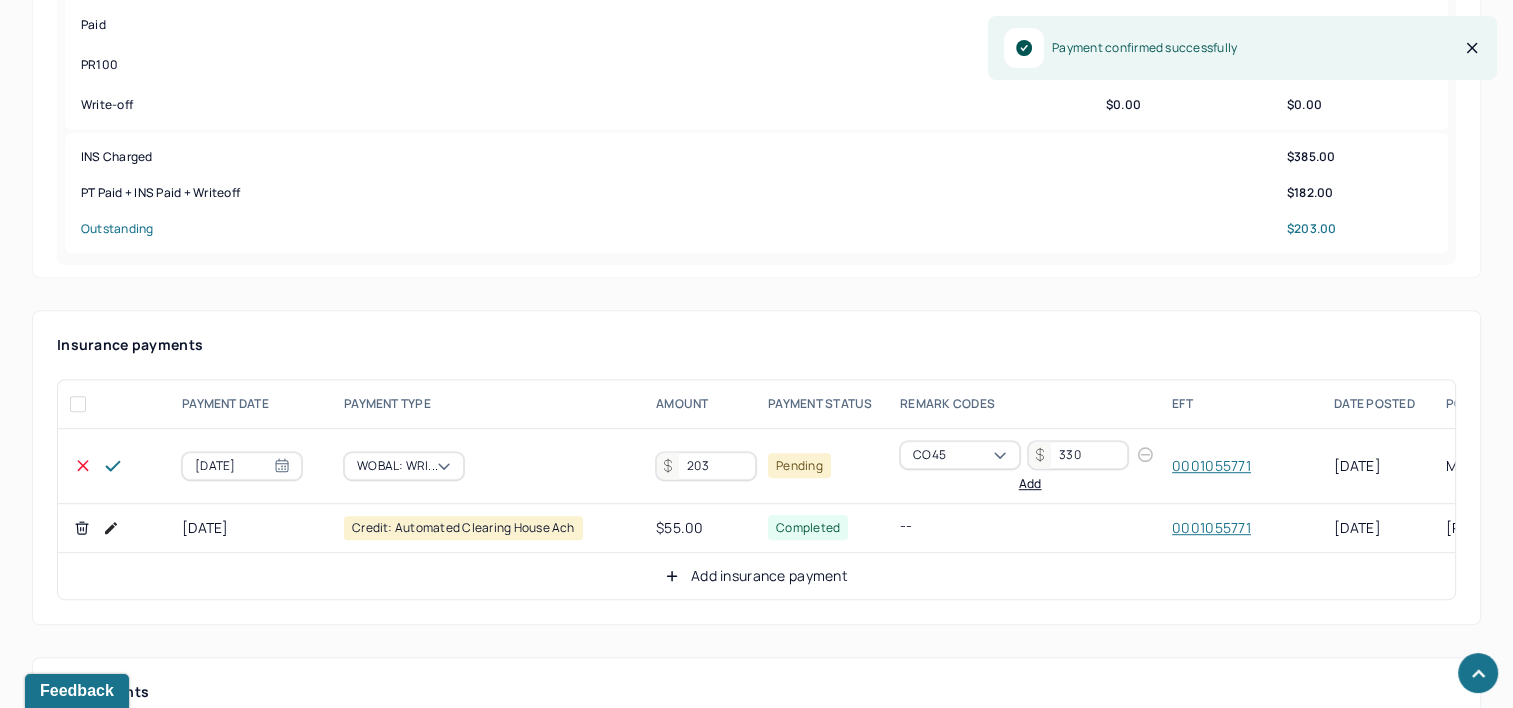 type on "203" 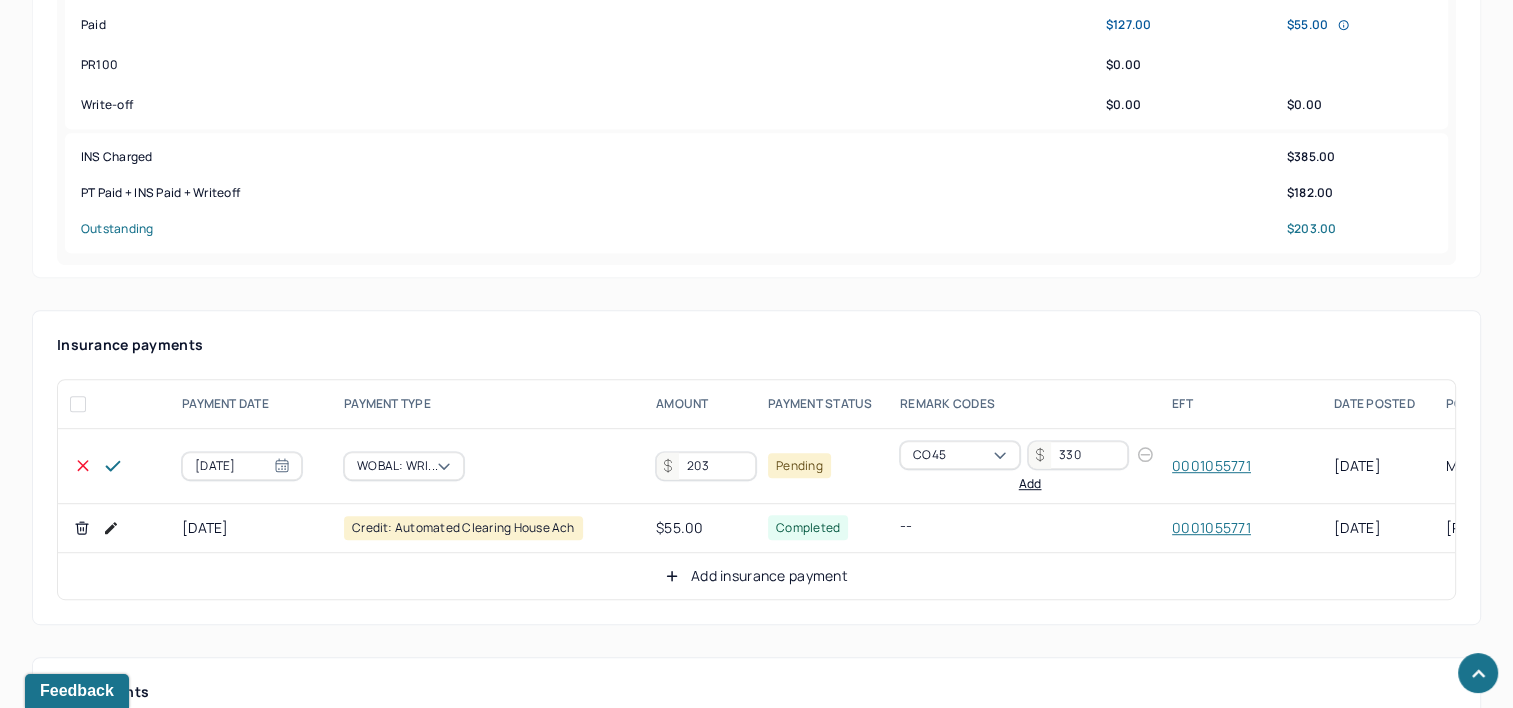 click 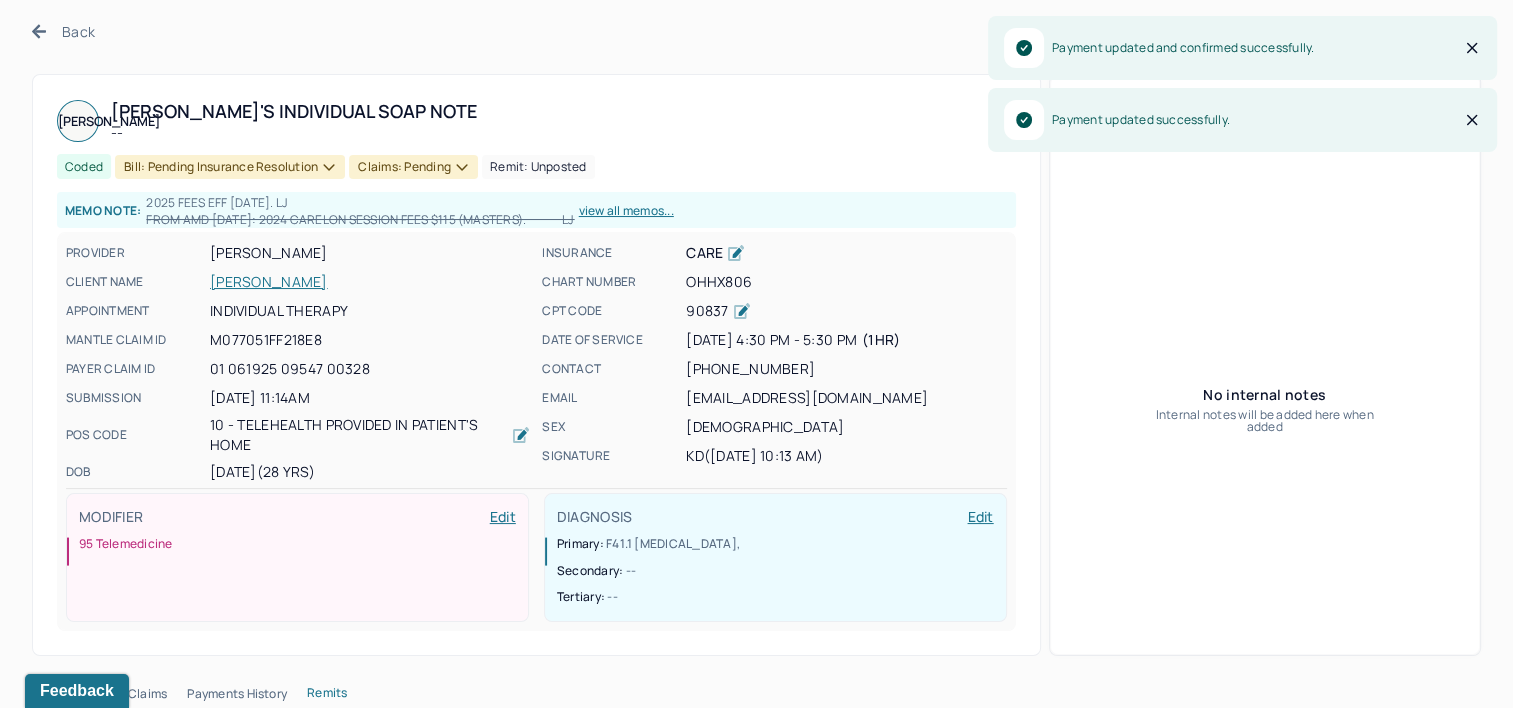 scroll, scrollTop: 0, scrollLeft: 0, axis: both 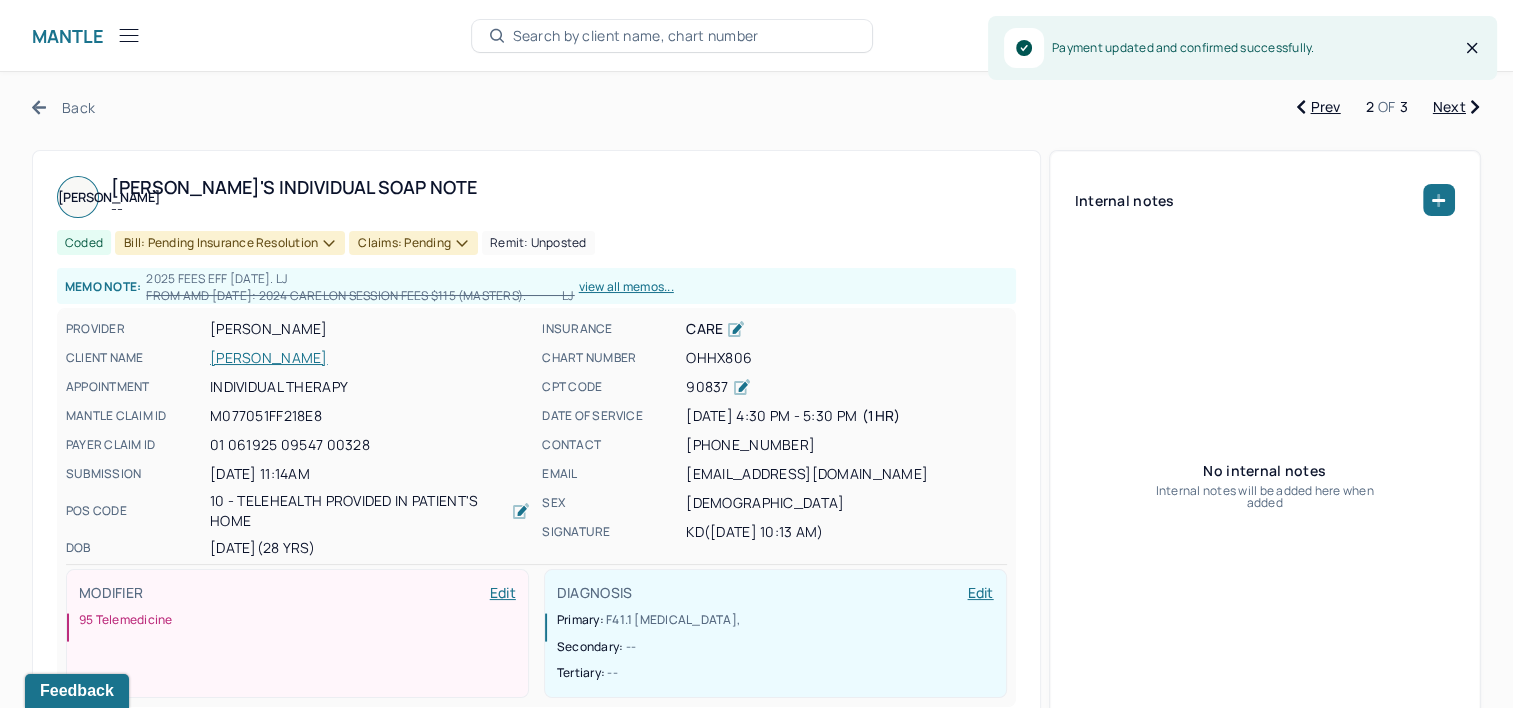 click on "Bill: Pending Insurance Resolution" at bounding box center [230, 243] 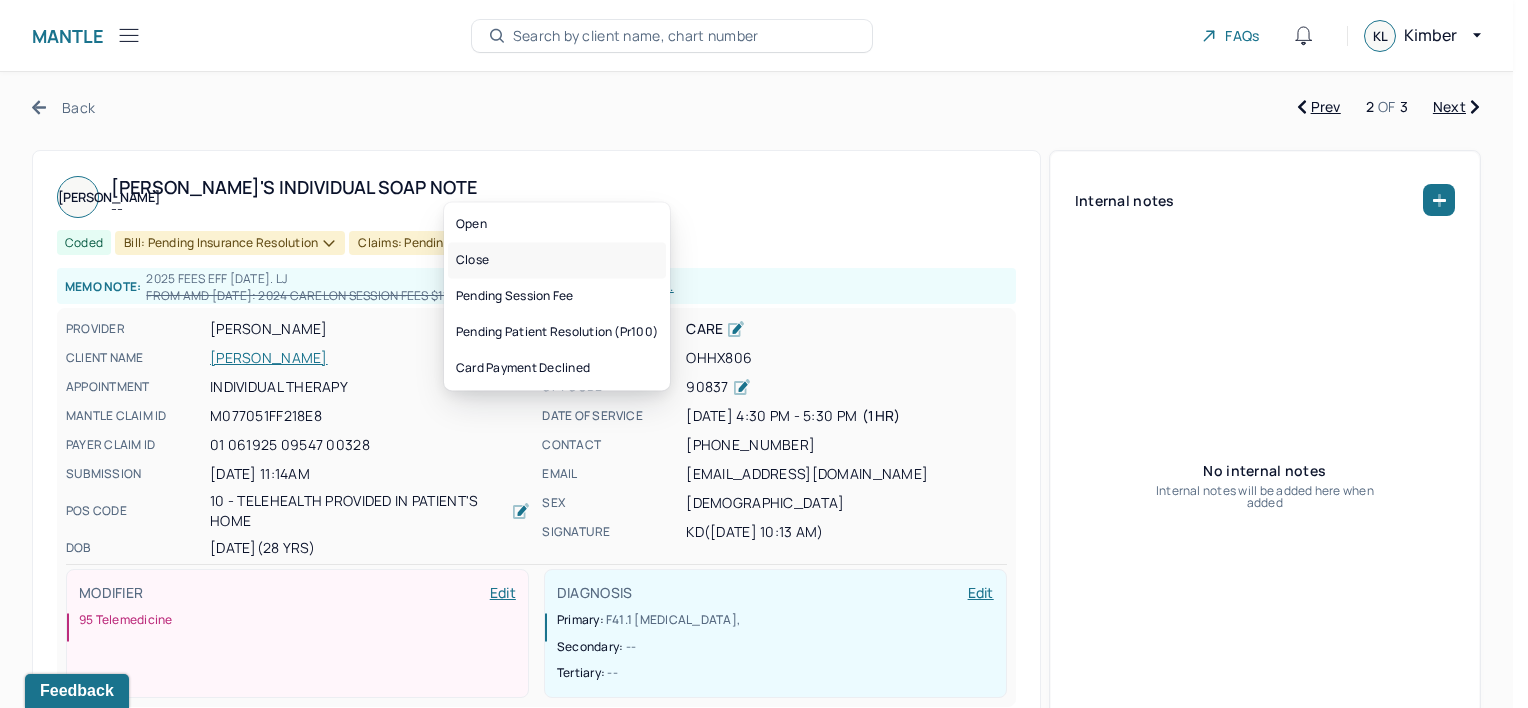 click on "Close" at bounding box center [557, 260] 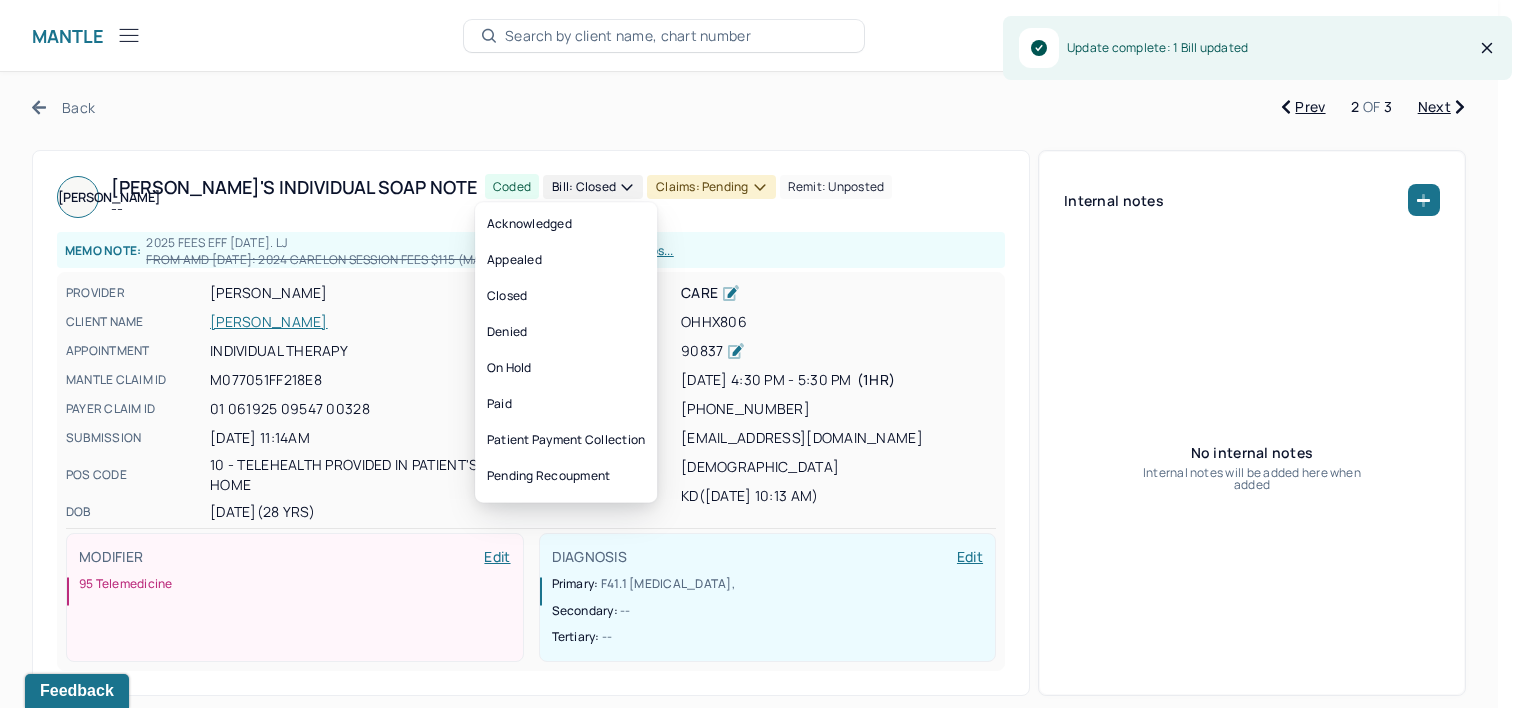 click on "Claims: pending" at bounding box center (711, 187) 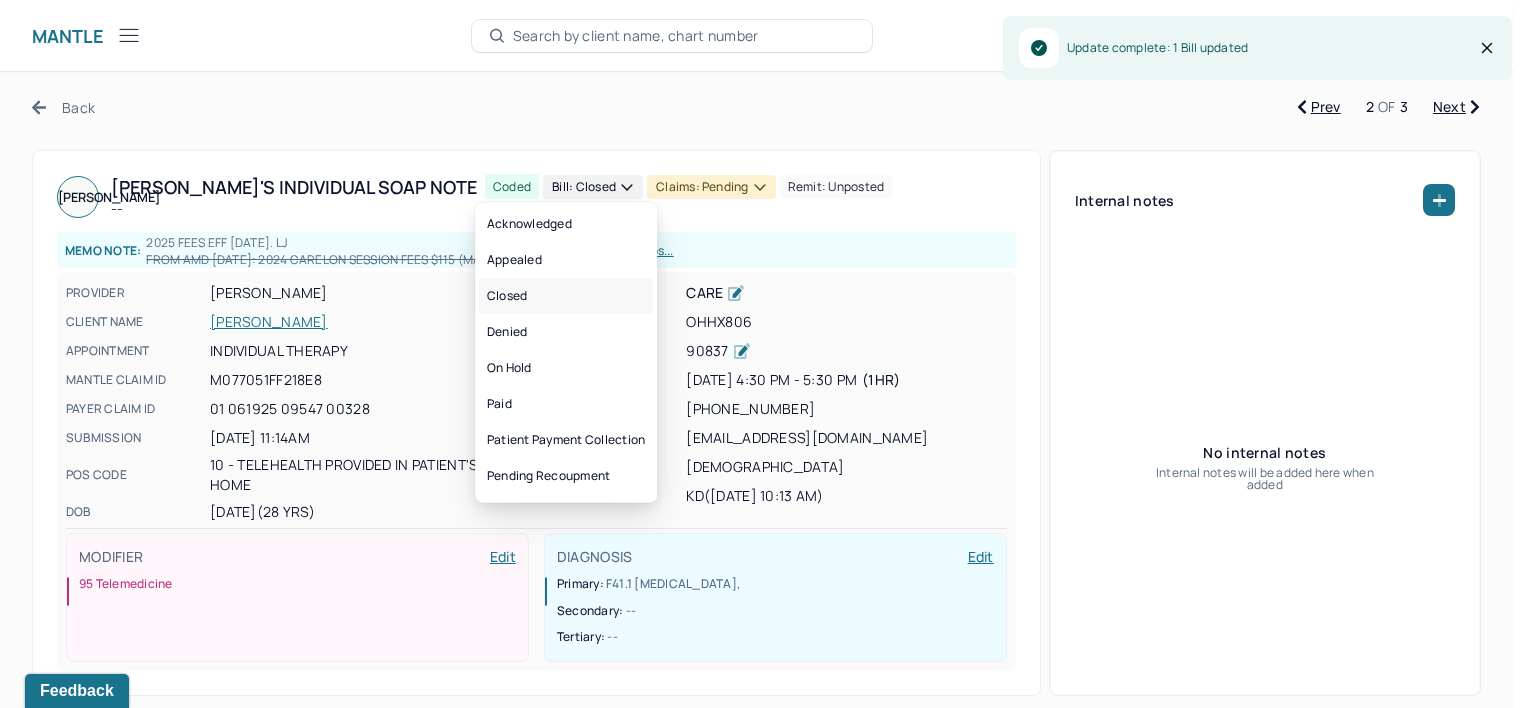 click on "Closed" at bounding box center [566, 296] 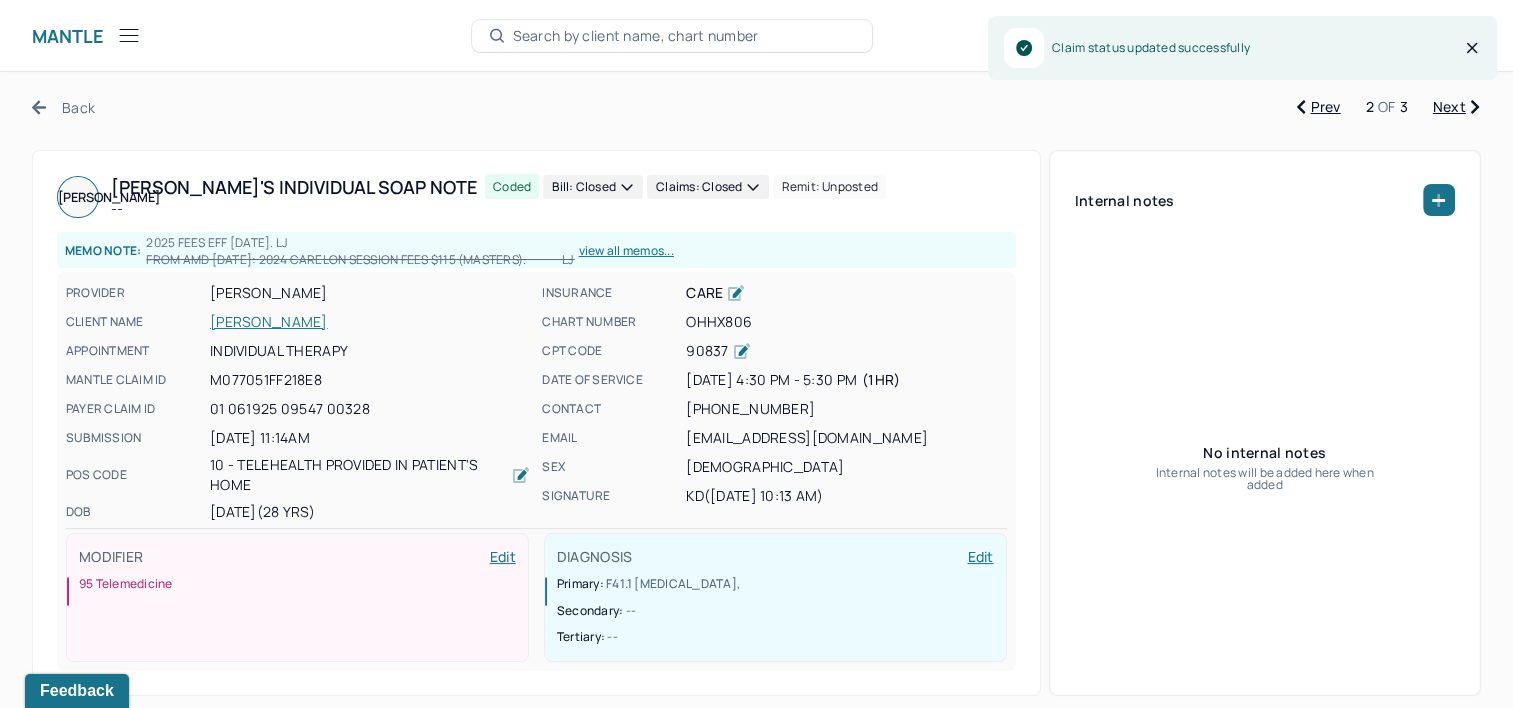 click on "Back    Prev   2 OF 3   Next   [PERSON_NAME]'s   Individual soap note -- Coded   Bill: Closed     Claims: closed   Remit: unposted Memo note: 2025 Fees EFF [DATE]. LJ From AMD [DATE]: 2024 Carelon Session Fees $115 (Masters).                LJ view all memos... PROVIDER [PERSON_NAME] CLIENT NAME [PERSON_NAME] APPOINTMENT Individual therapy   MANTLE CLAIM ID M077051FF218E8 PAYER CLAIM ID 01   061925 09547 00328 SUBMISSION [DATE] 11:14AM POS CODE 10 - Telehealth Provided in Patient's Home     DOB [DEMOGRAPHIC_DATA]  (28 Yrs) INSURANCE CARE     CHART NUMBER OHHX806 CPT CODE 90837     DATE OF SERVICE [DATE]   4:30 PM   -   5:30 PM ( 1hr ) CONTACT [PHONE_NUMBER] EMAIL [EMAIL_ADDRESS][DOMAIN_NAME] SEX [DEMOGRAPHIC_DATA] SIGNATURE KD  ([DATE] 10:13 AM) MODIFIER   Edit   95 Telemedicine DIAGNOSIS   Edit   Primary:   F41.1 [MEDICAL_DATA] ,  Secondary:   -- Tertiary:   -- Internal notes     No internal notes Internal notes will be added here when added   Session Note     Claims     Payments History       --" at bounding box center [756, 2245] 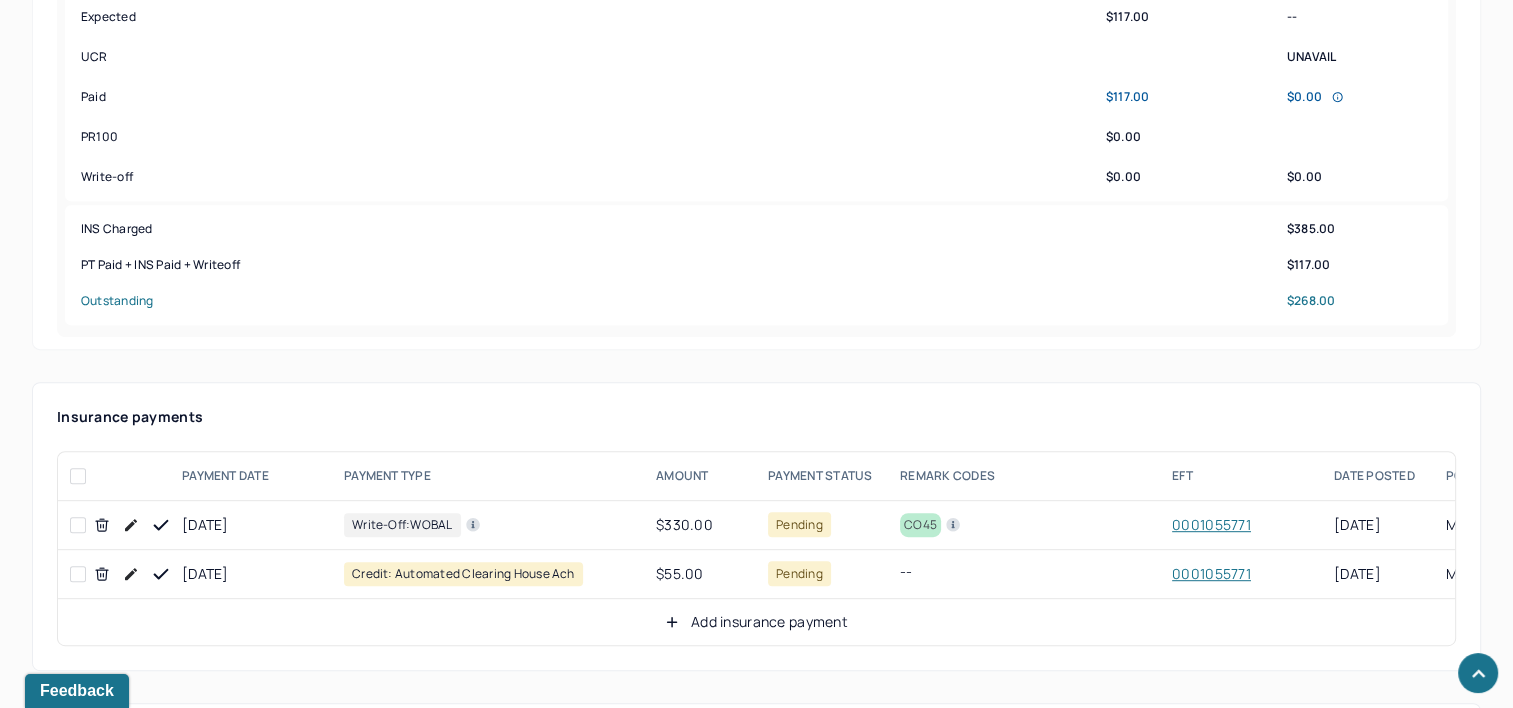 scroll, scrollTop: 900, scrollLeft: 0, axis: vertical 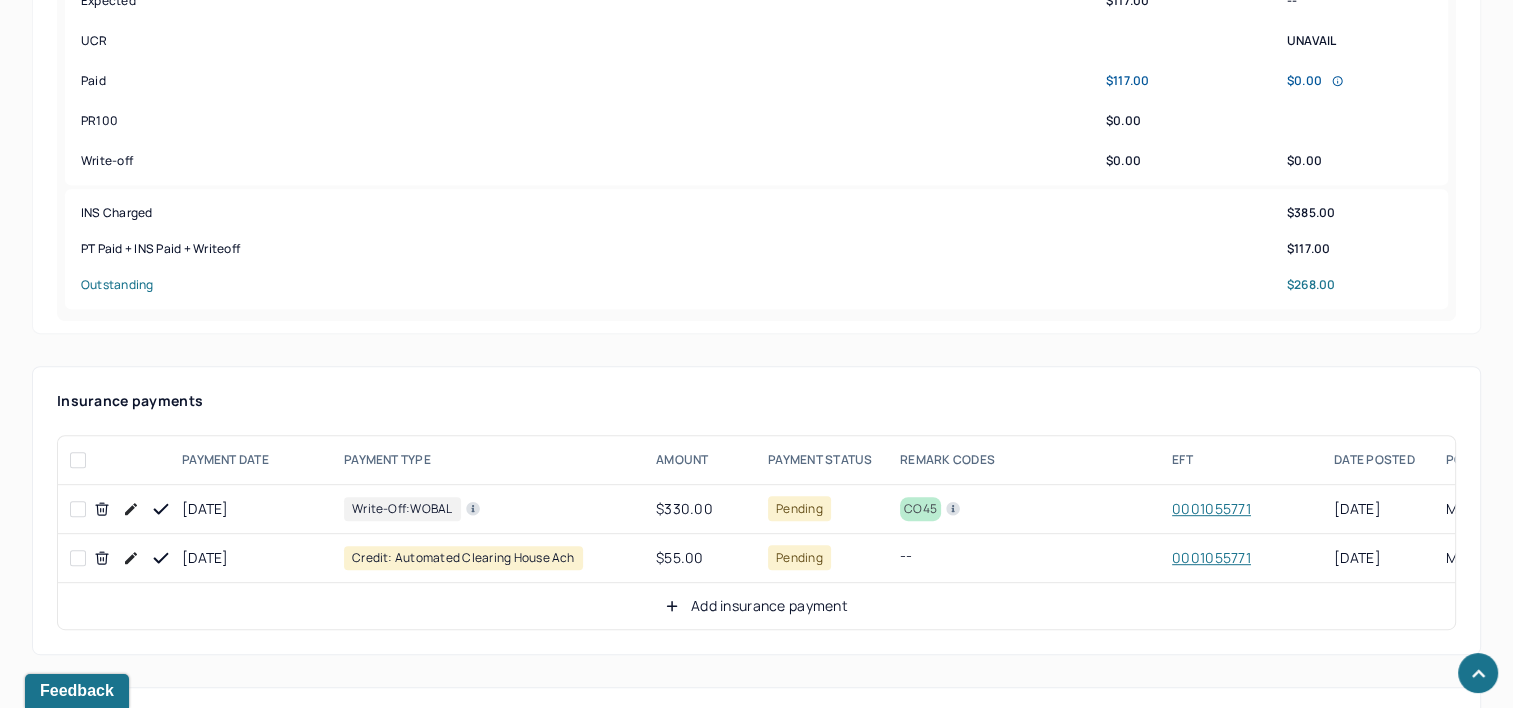 click 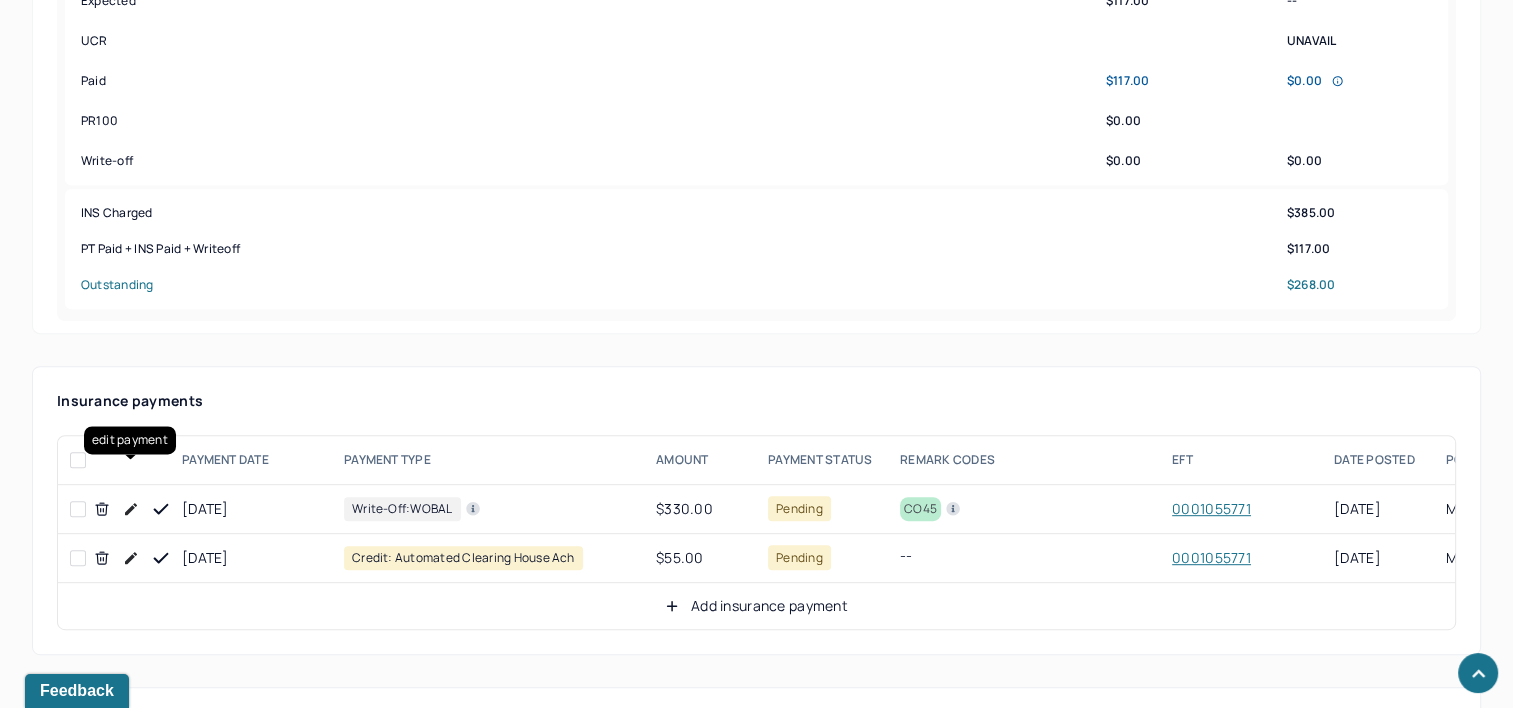 click 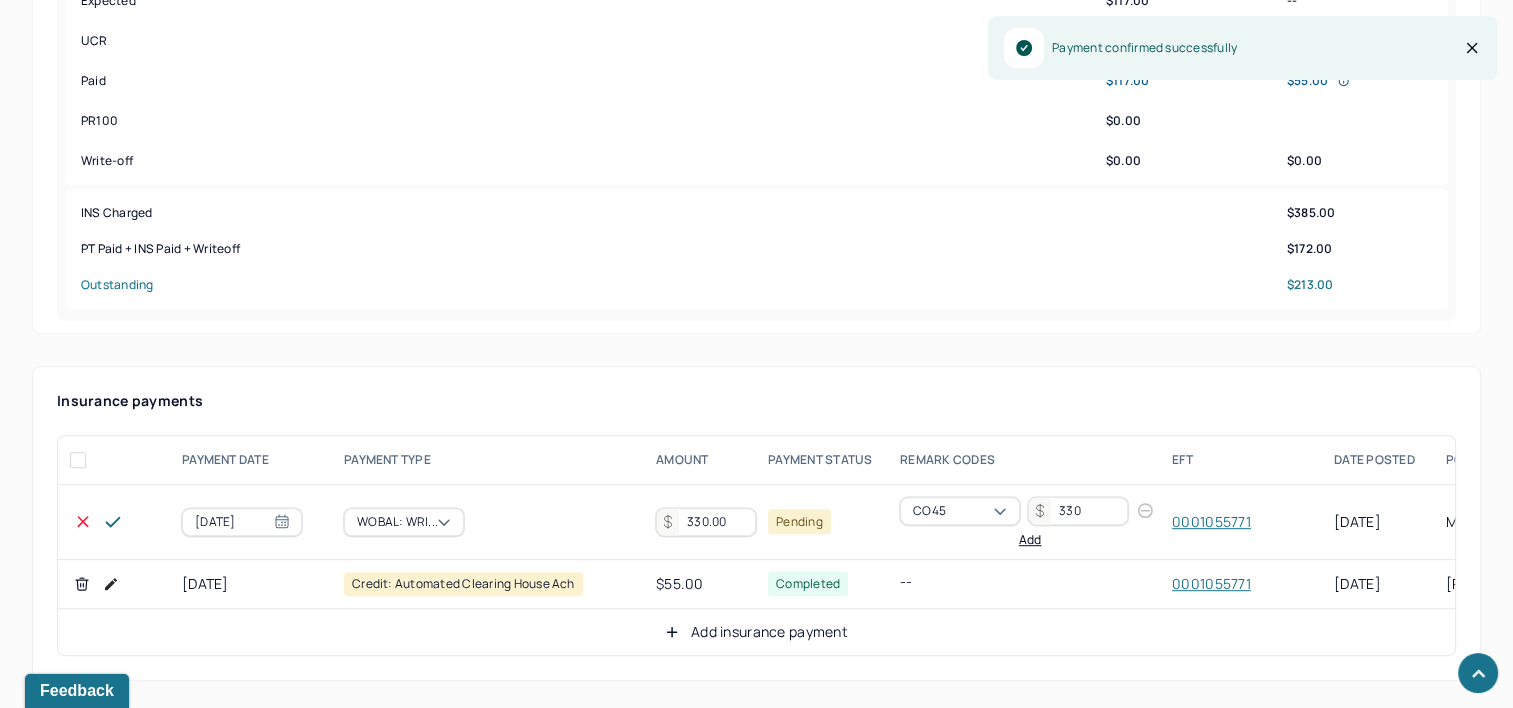 click on "330.00" at bounding box center [706, 522] 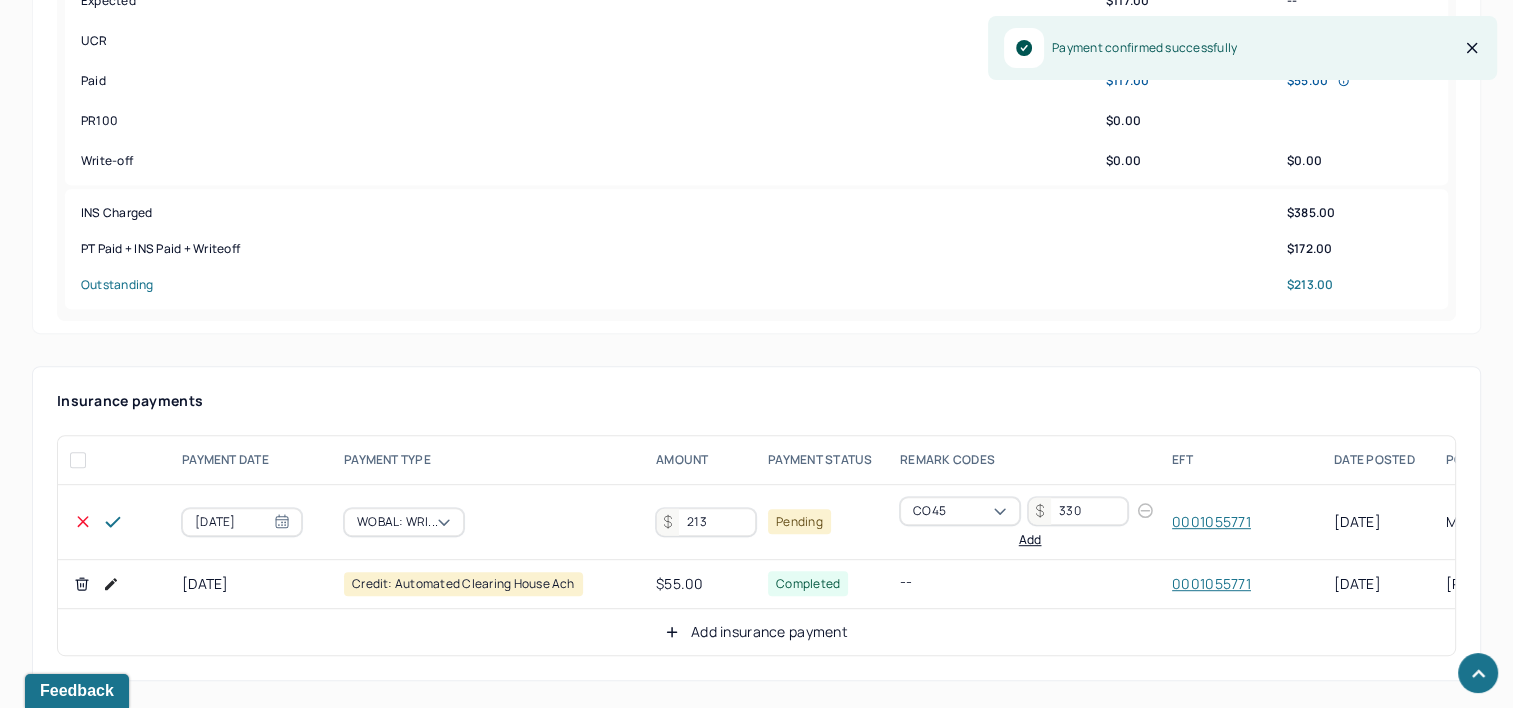 type on "213" 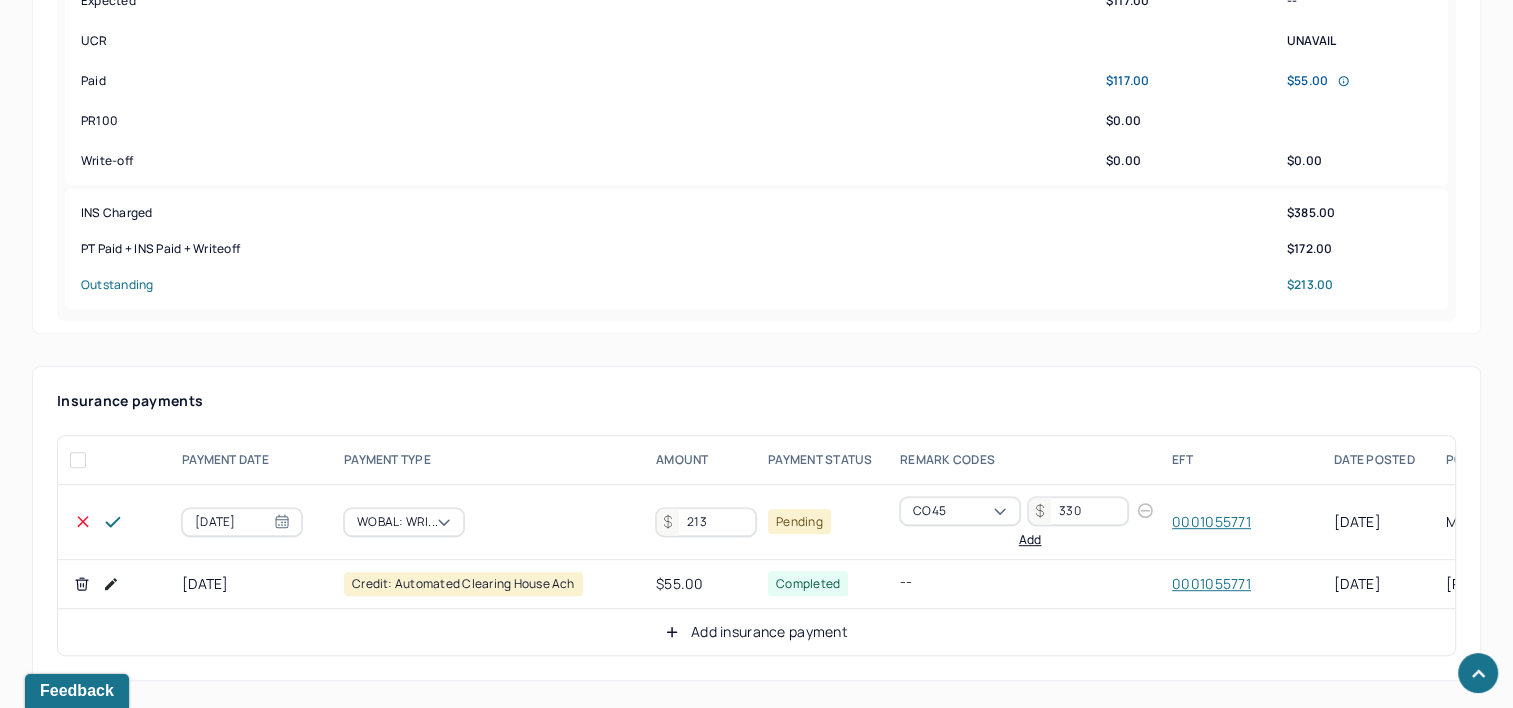 click 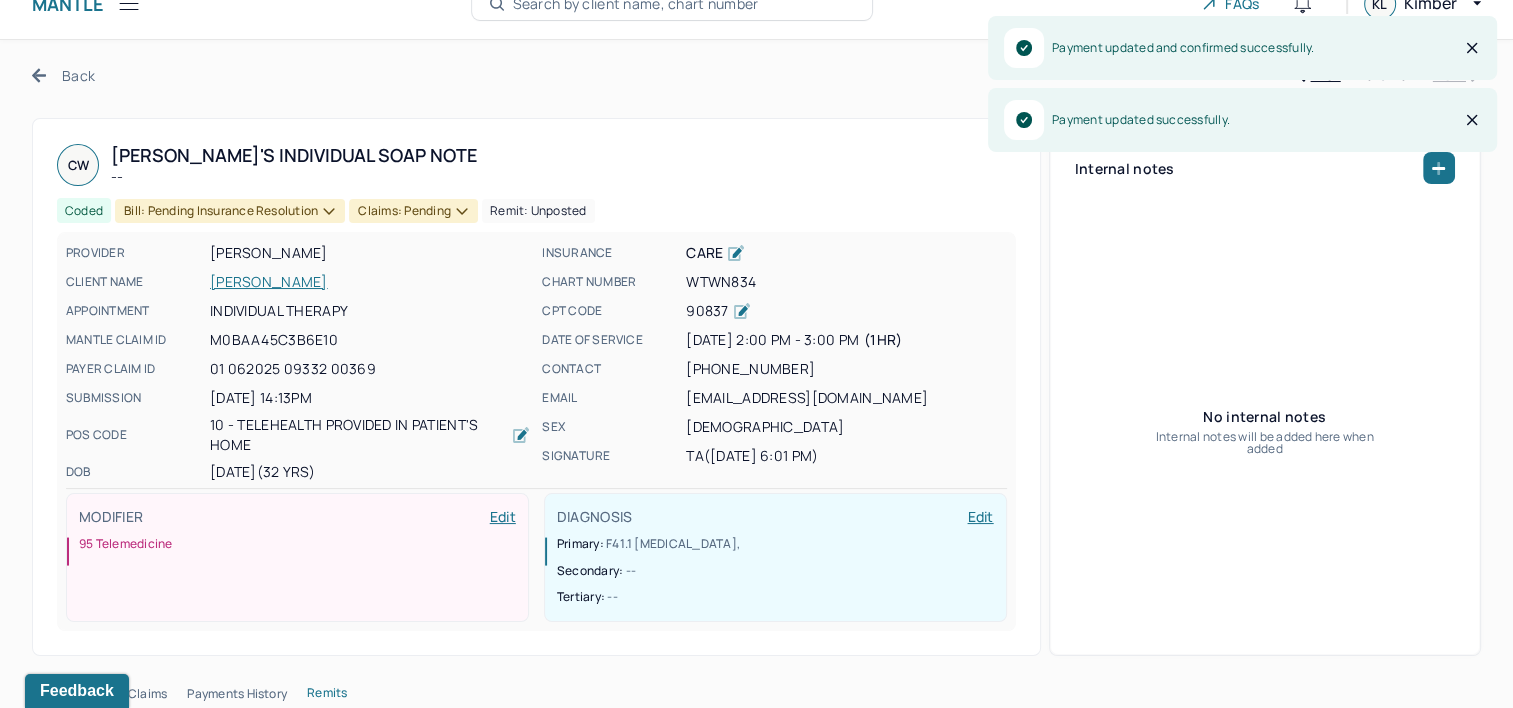 scroll, scrollTop: 0, scrollLeft: 0, axis: both 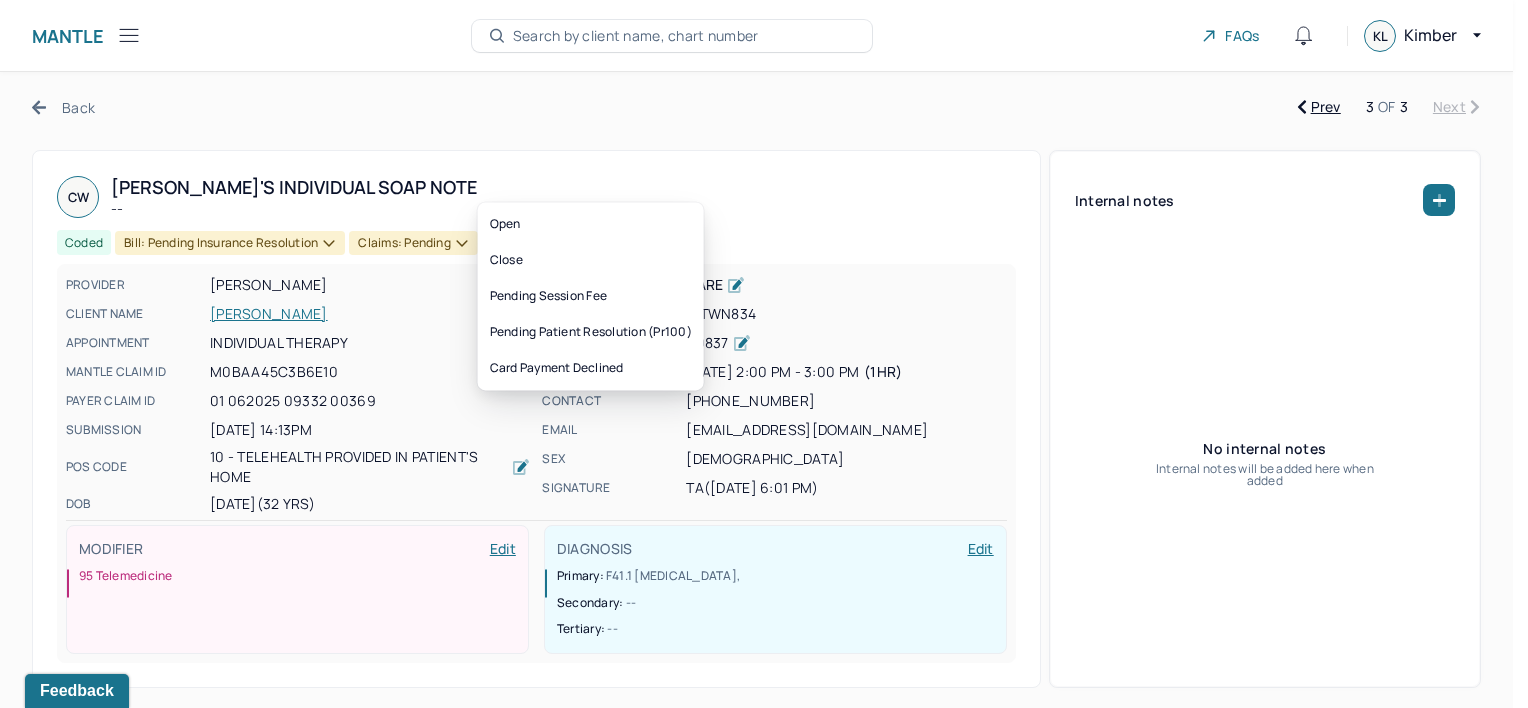 click on "Bill: Pending Insurance Resolution" at bounding box center [230, 243] 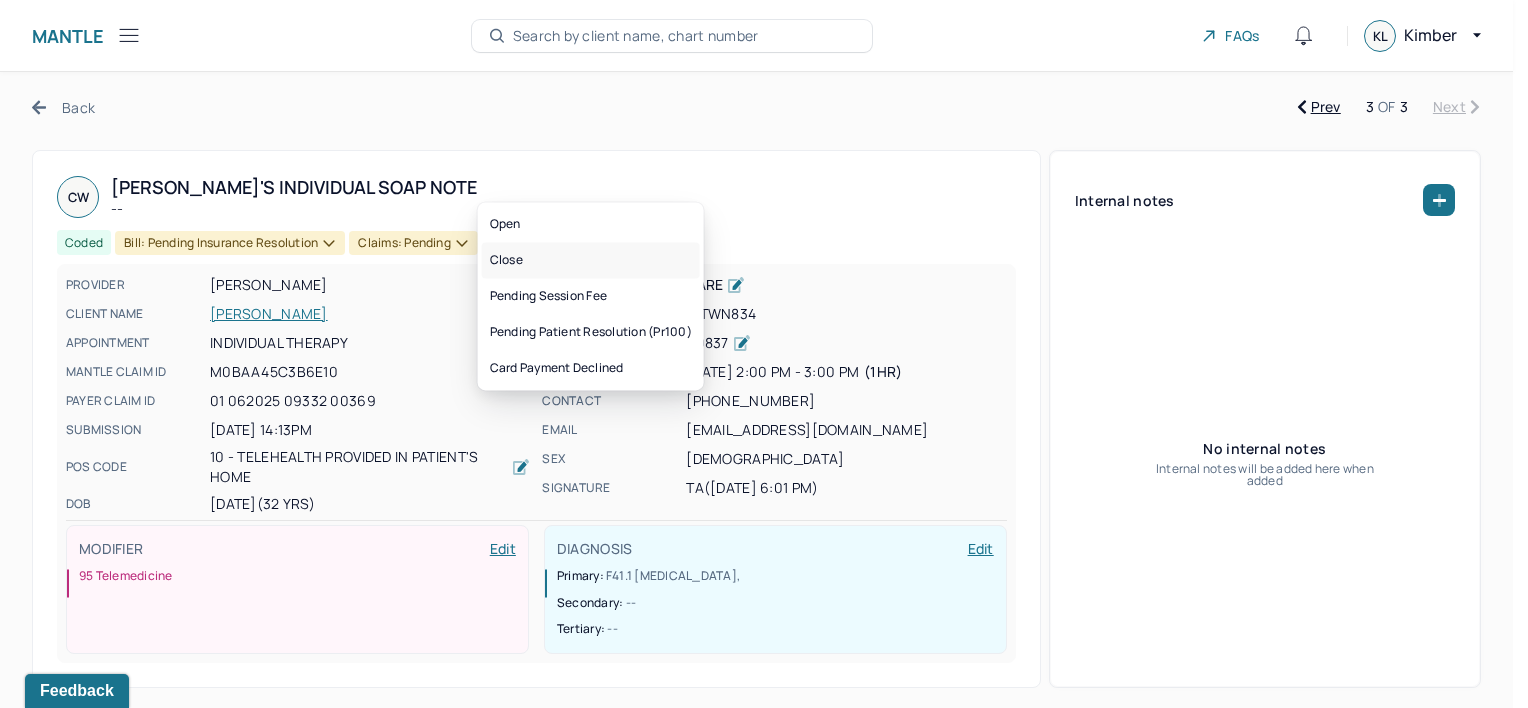click on "Close" at bounding box center (591, 260) 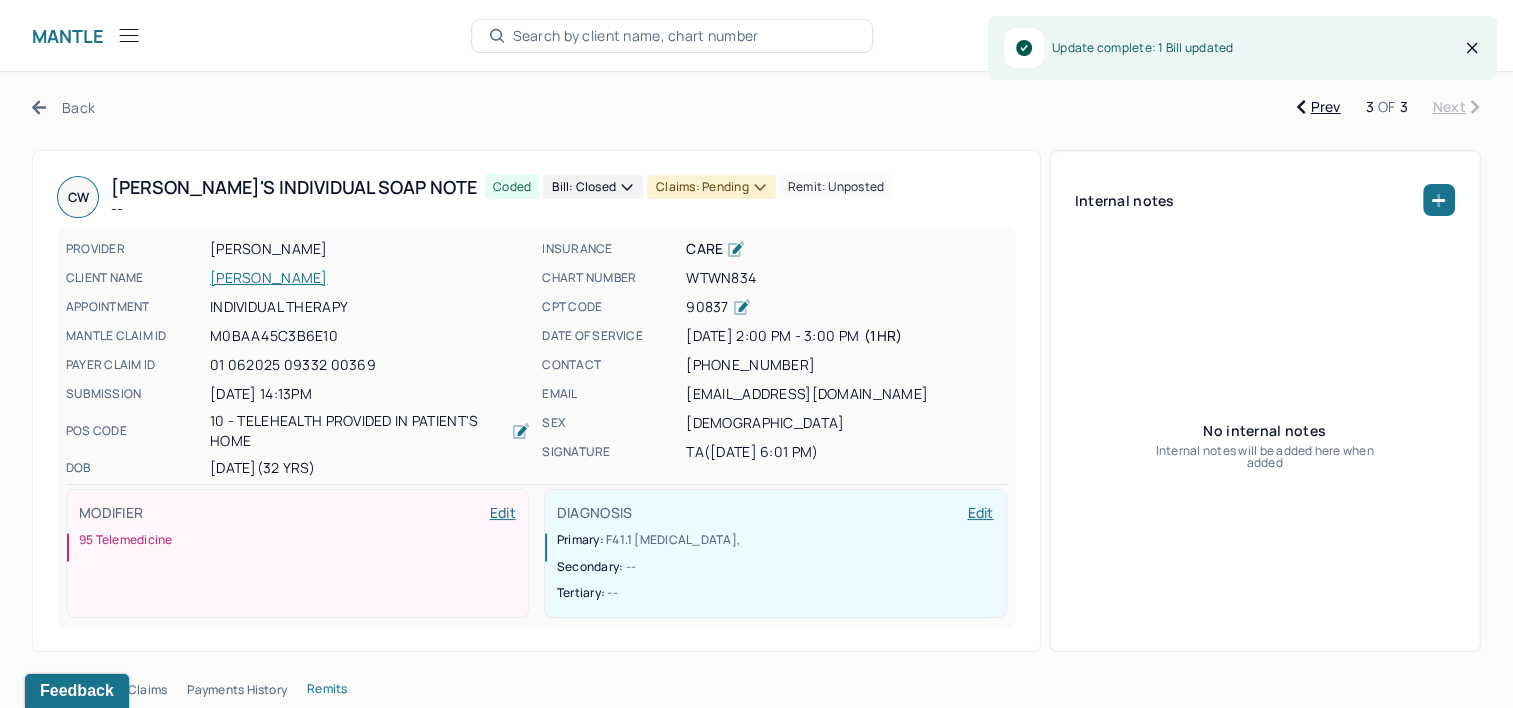 click on "Claims: pending" at bounding box center [711, 187] 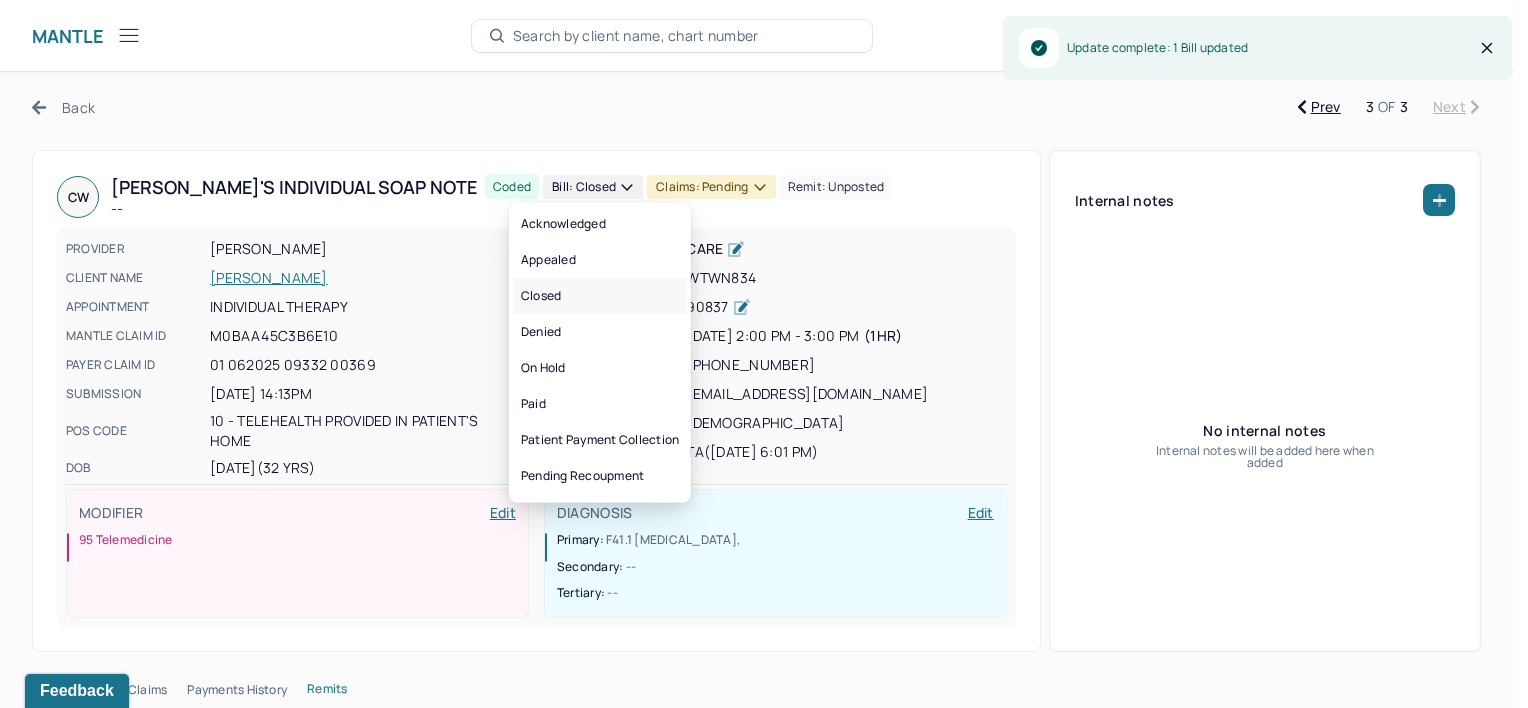 click on "Closed" at bounding box center [600, 296] 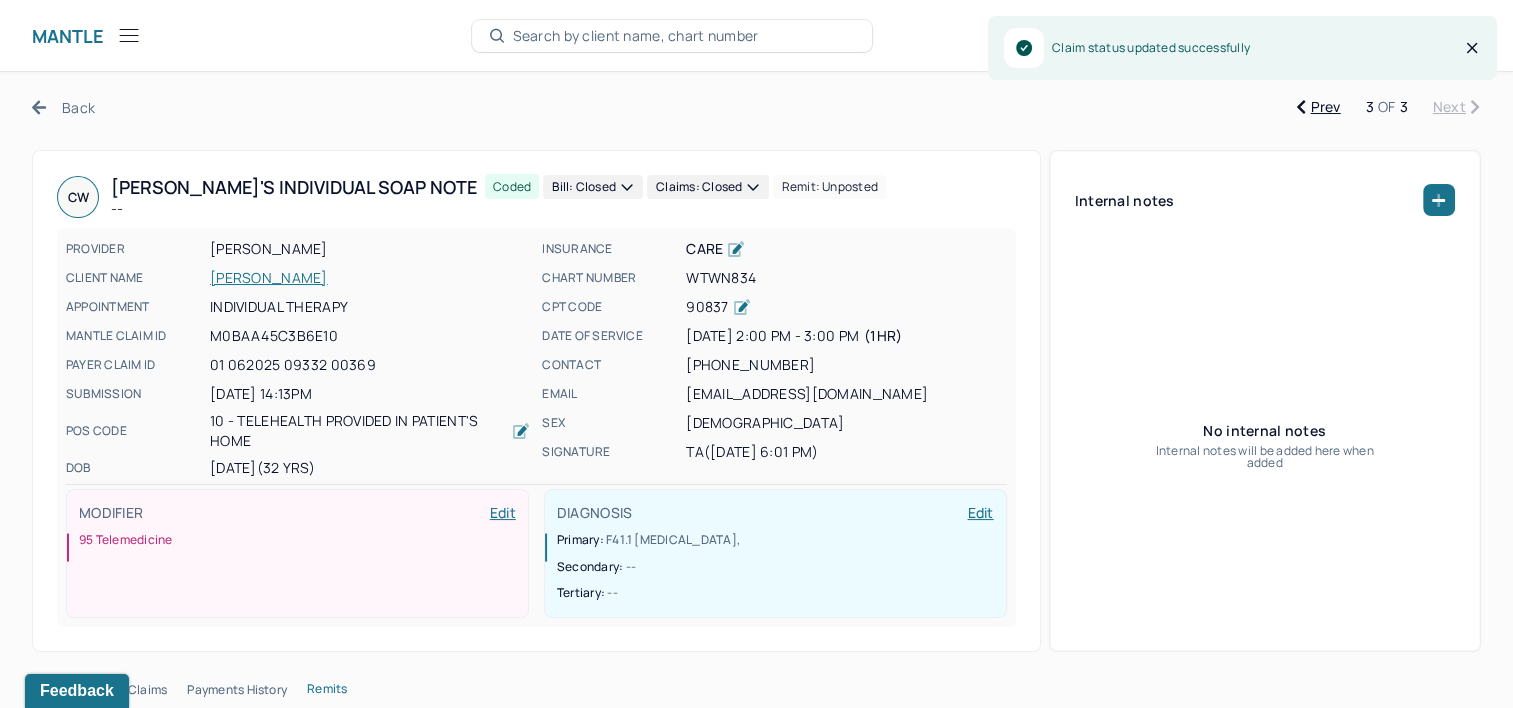 click on "Back" at bounding box center [63, 107] 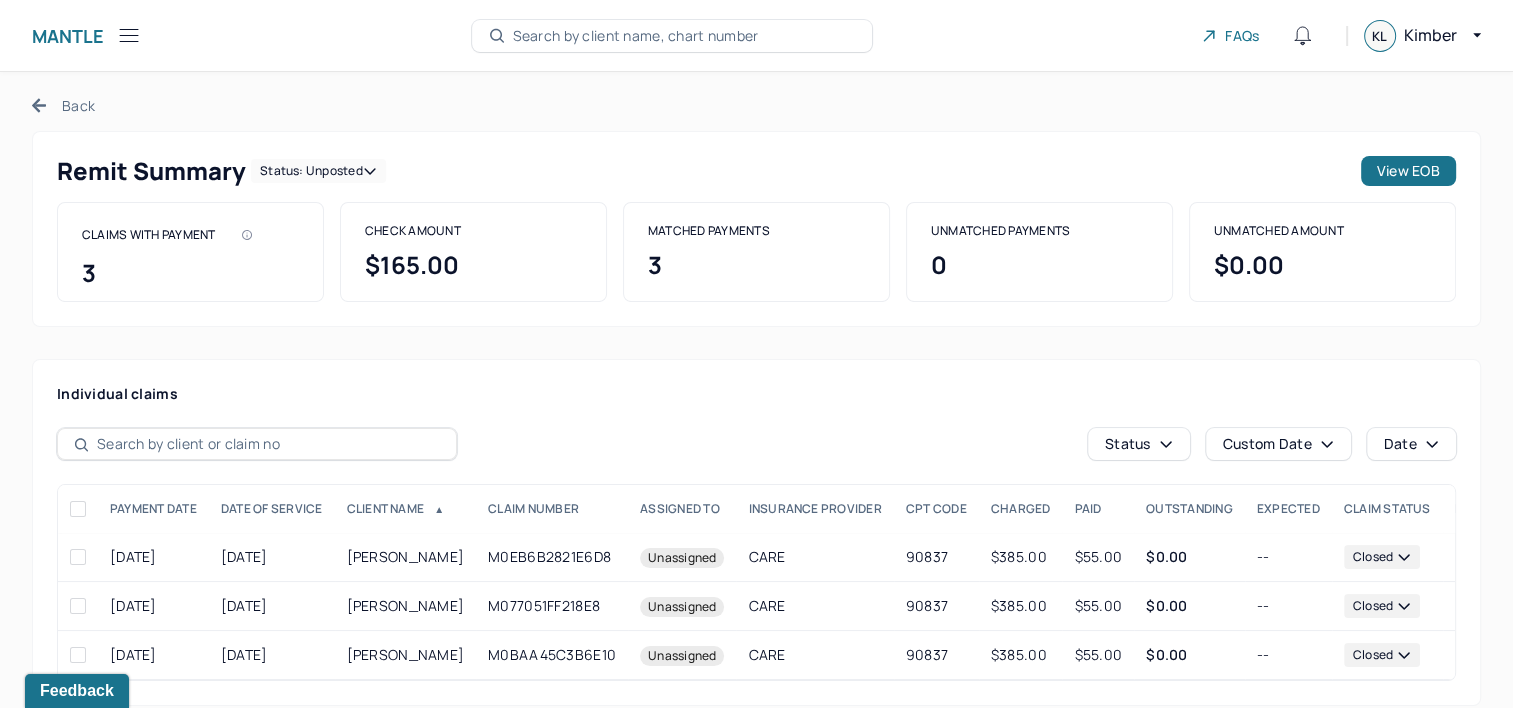 click on "Back" at bounding box center (63, 105) 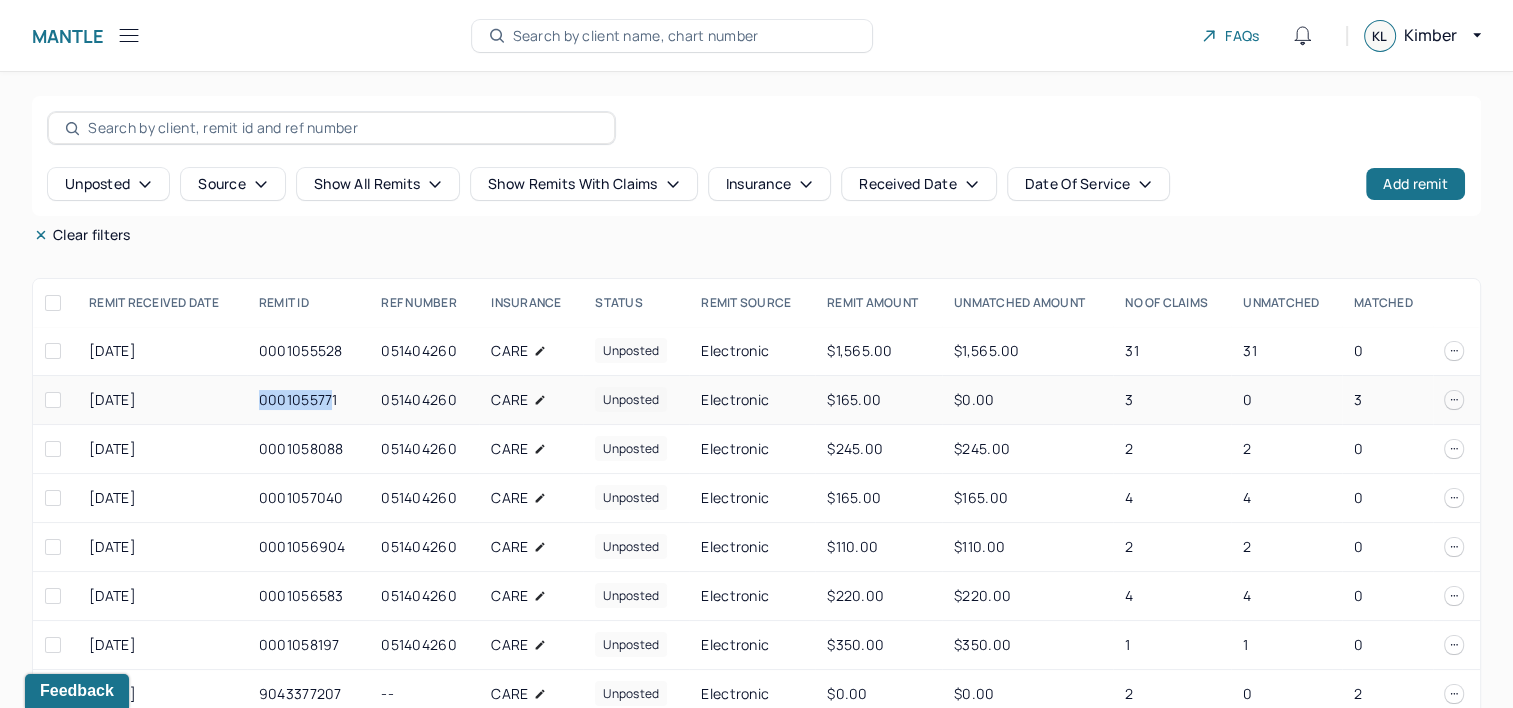drag, startPoint x: 260, startPoint y: 398, endPoint x: 334, endPoint y: 398, distance: 74 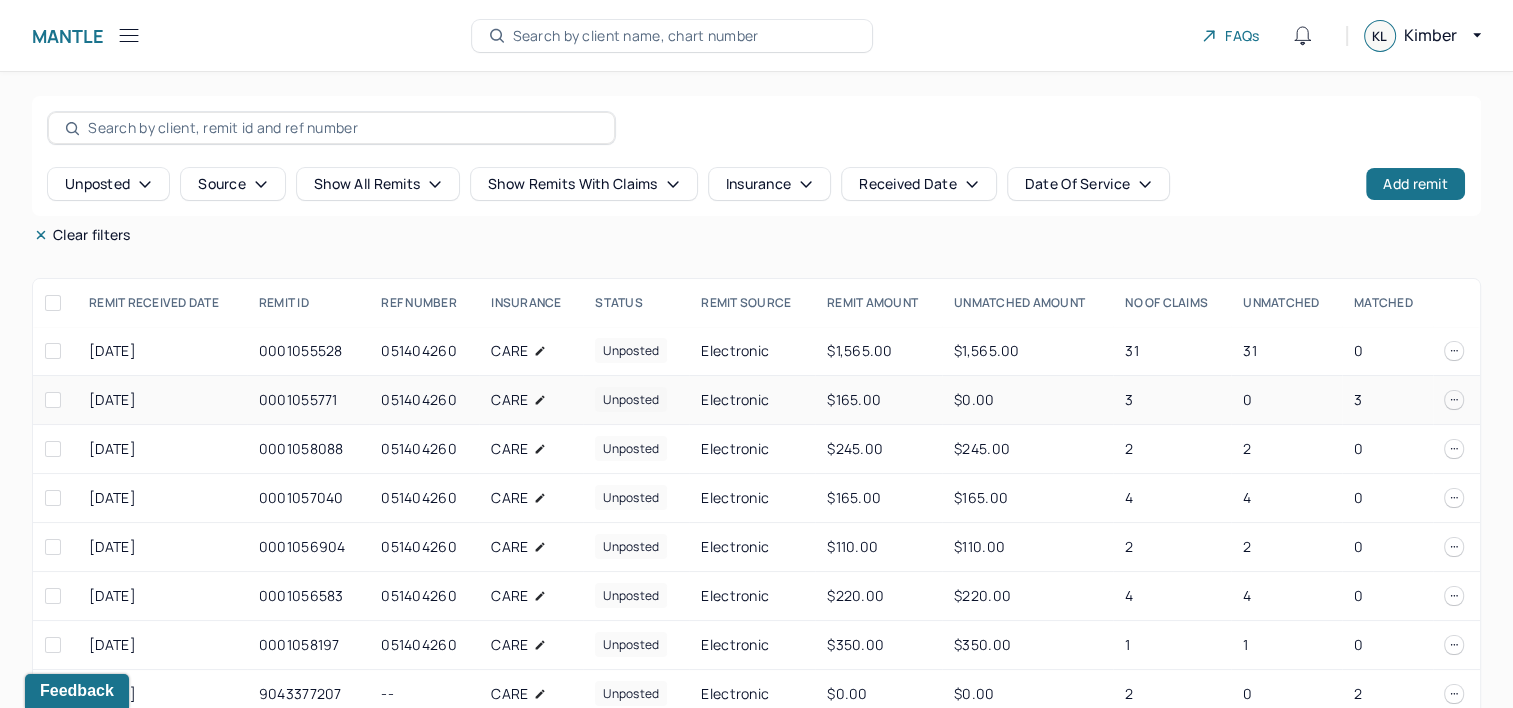 click on "0001055771" at bounding box center [308, 400] 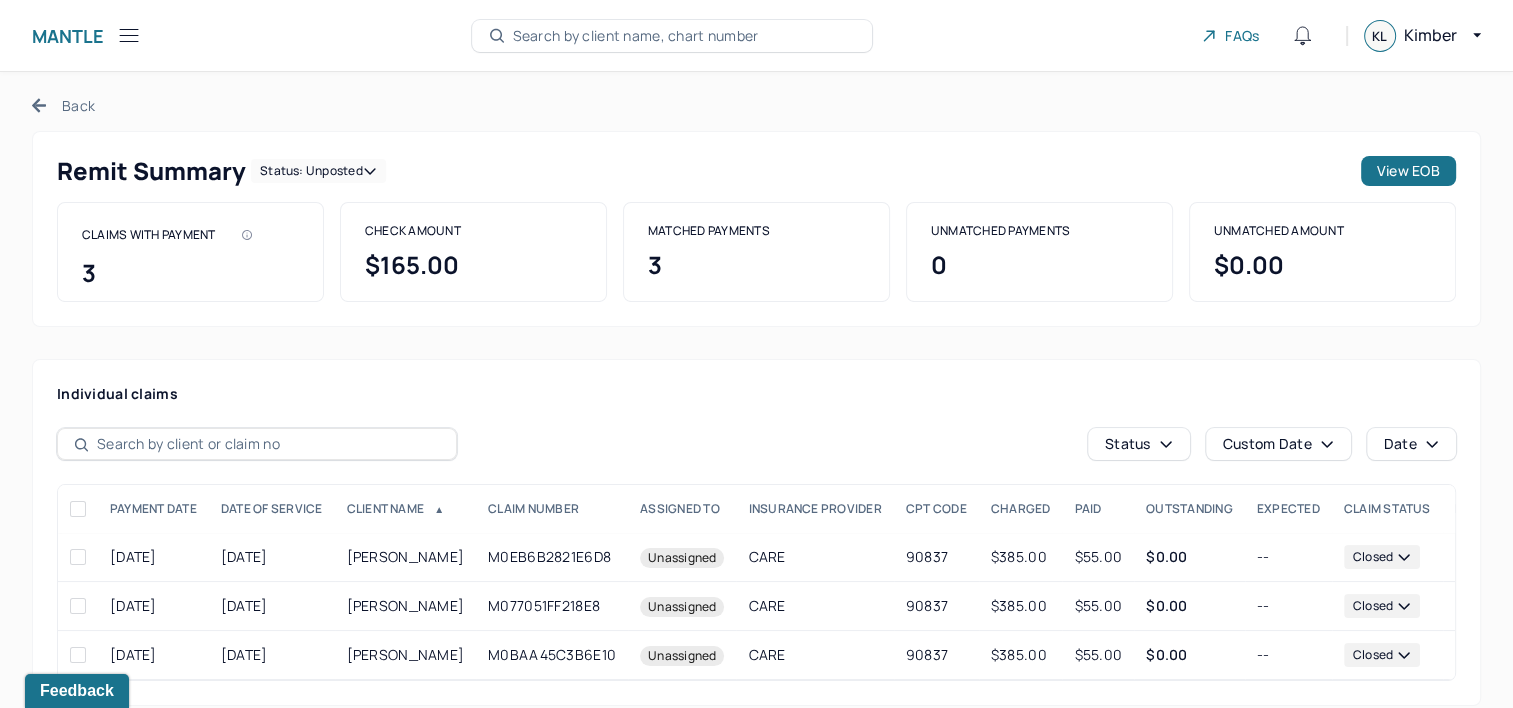 click on "Back" at bounding box center [63, 105] 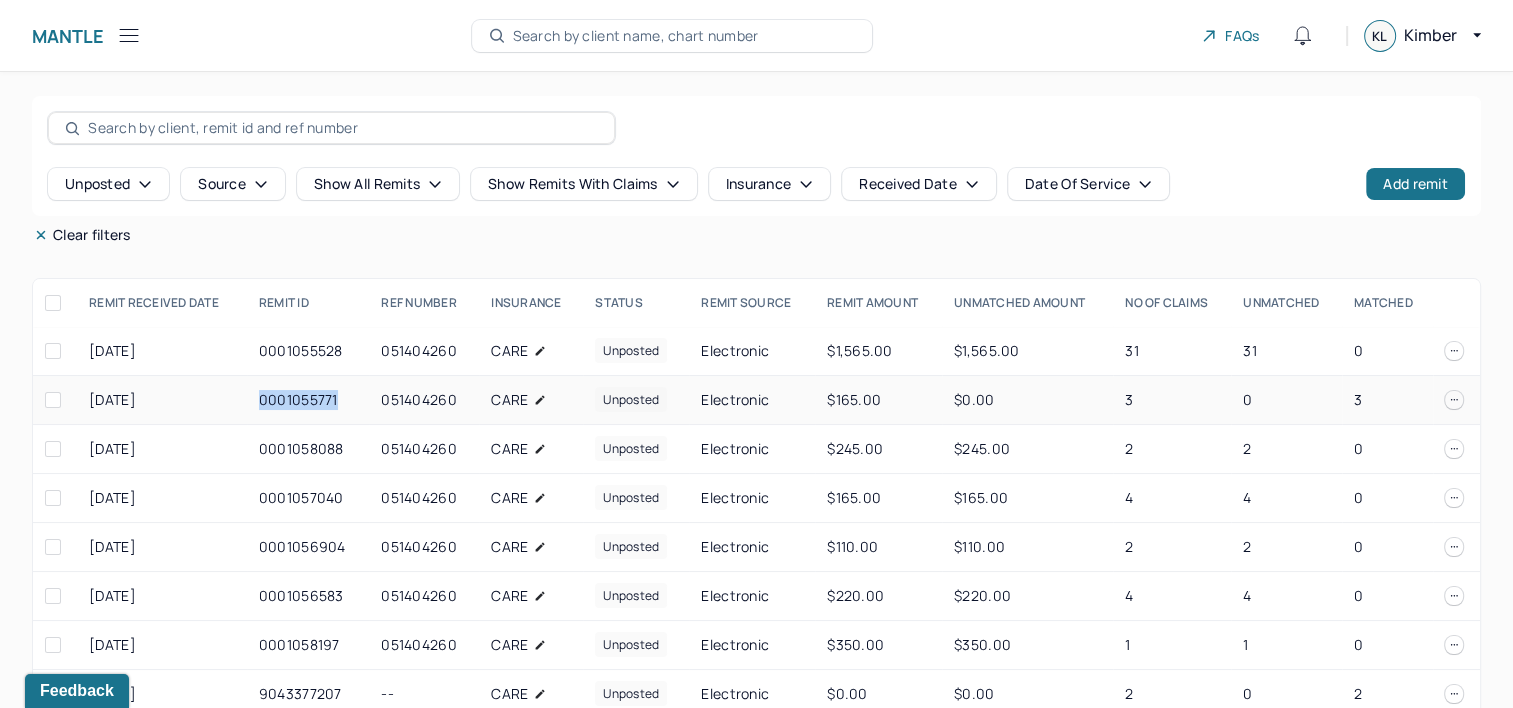 drag, startPoint x: 256, startPoint y: 398, endPoint x: 340, endPoint y: 403, distance: 84.14868 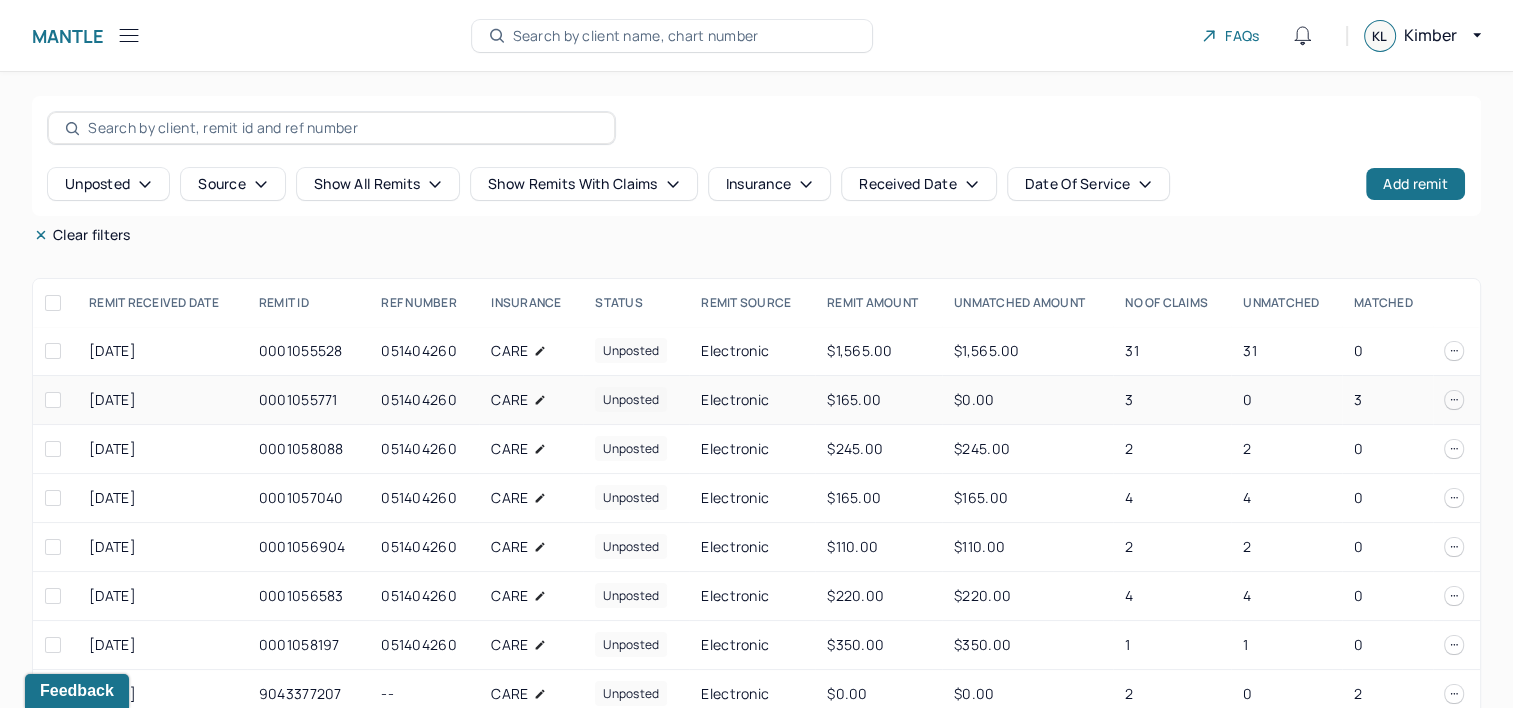 click at bounding box center (55, 400) 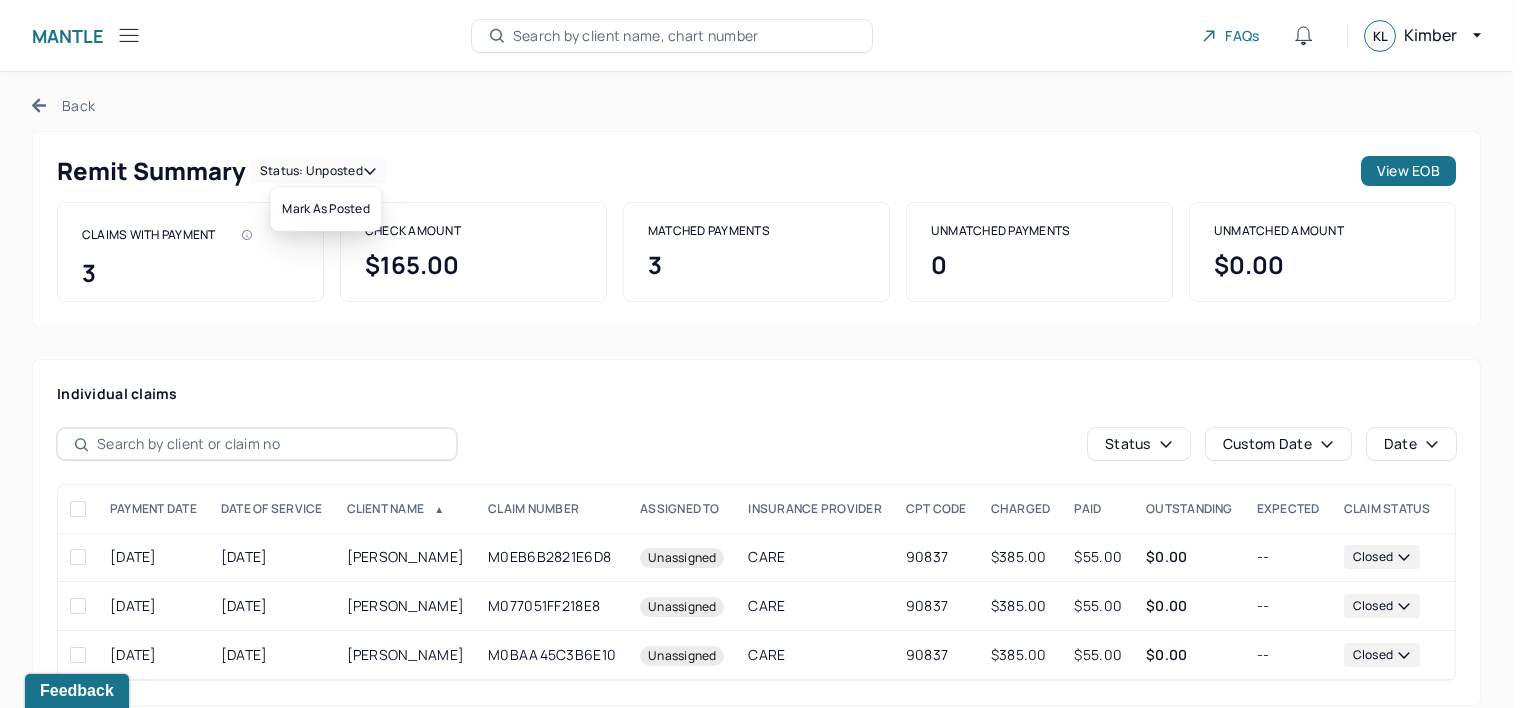 click on "Status: unposted" at bounding box center [318, 171] 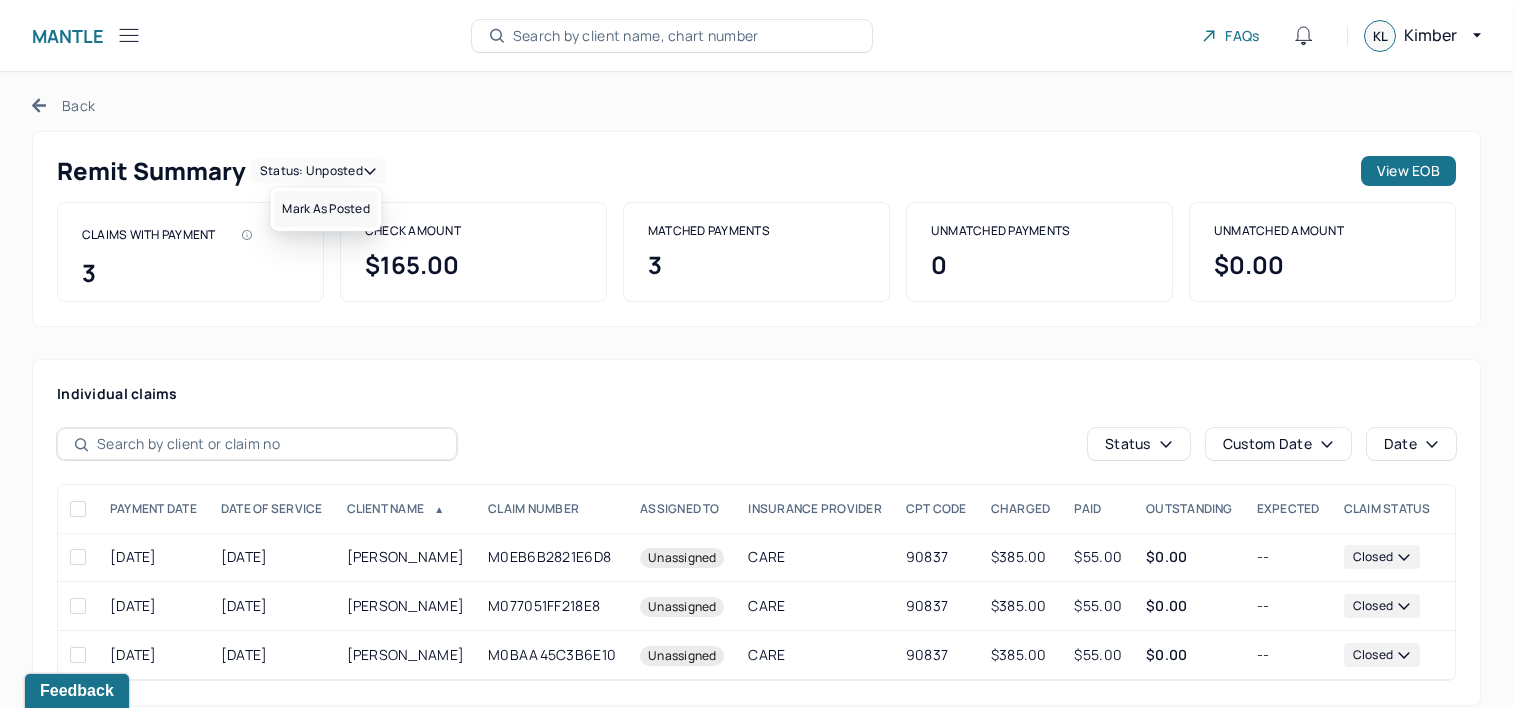 click on "Mark as Posted" at bounding box center (325, 209) 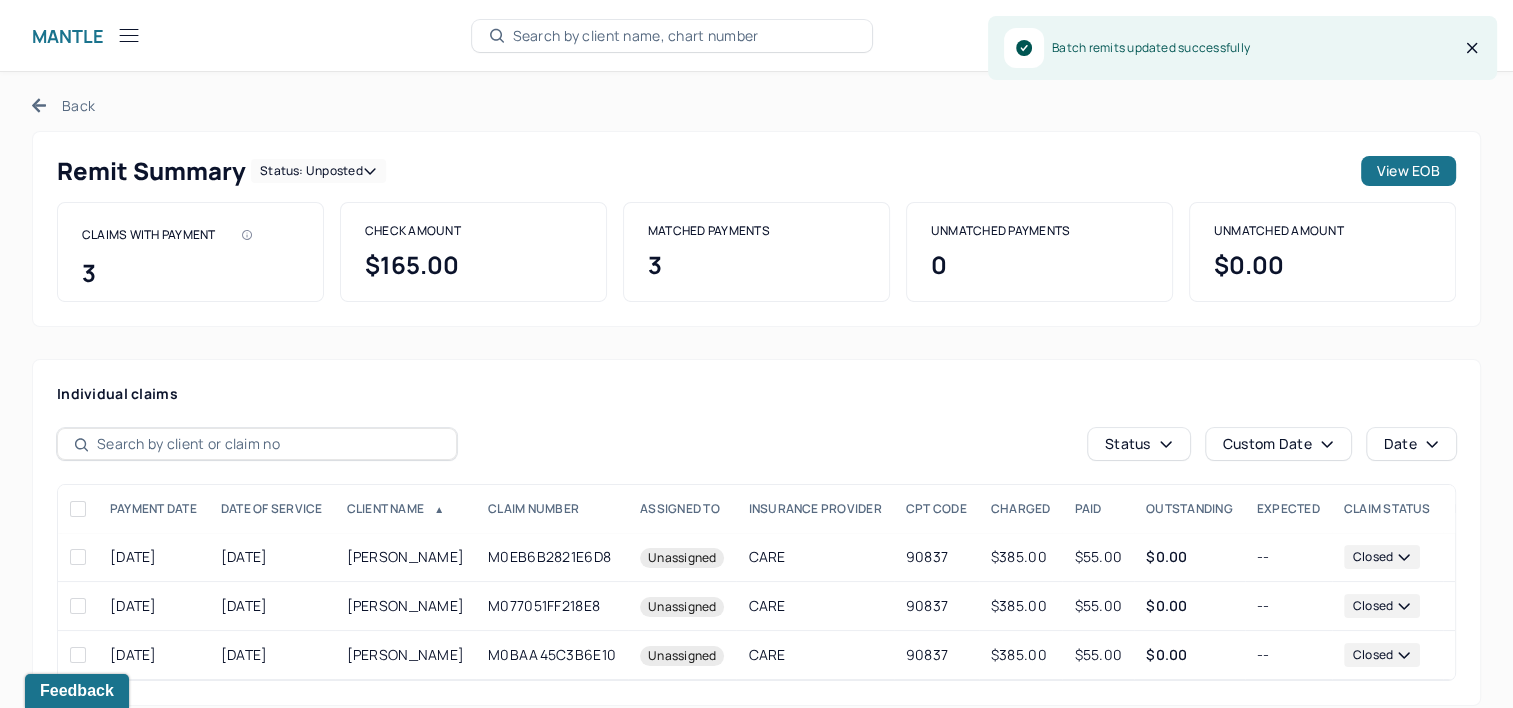 click on "Back" at bounding box center [63, 105] 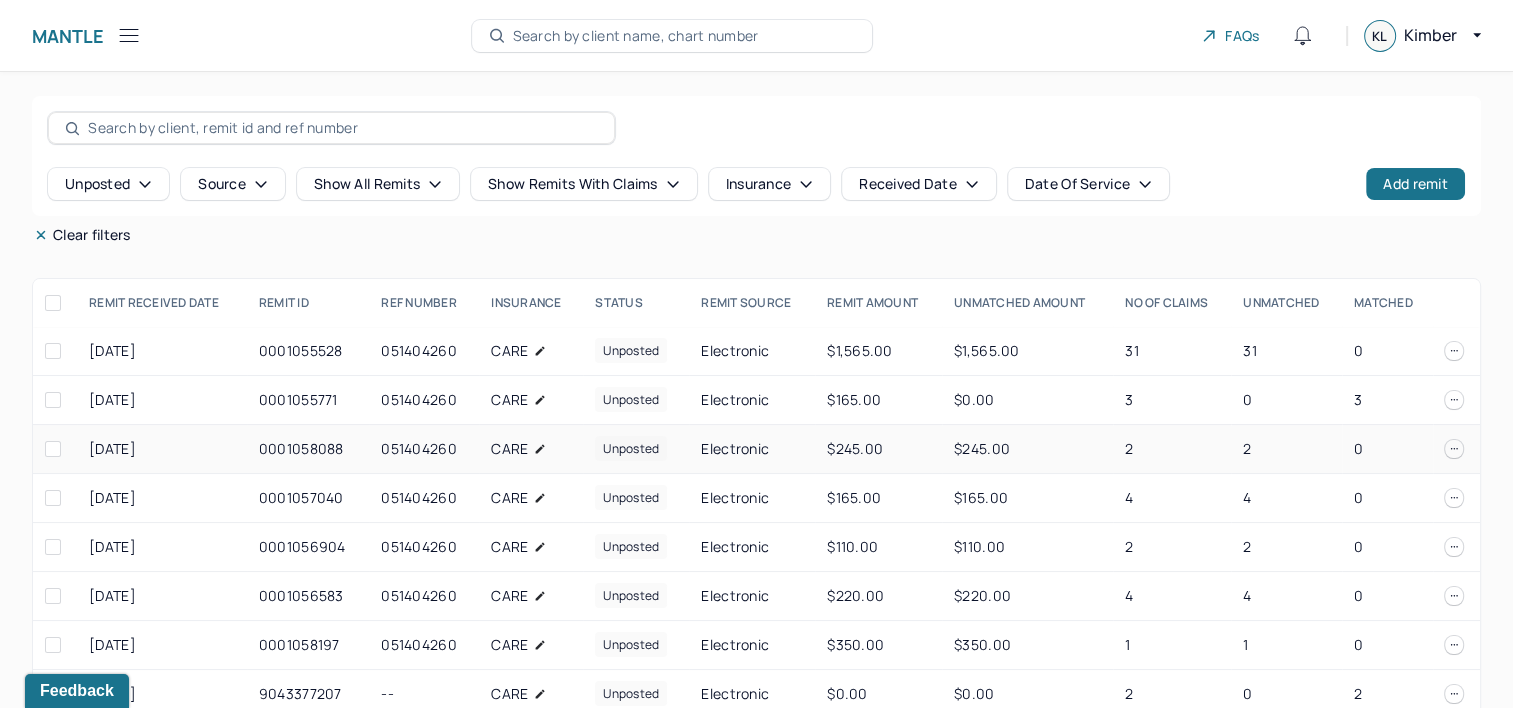 click on "0001058088" at bounding box center [308, 449] 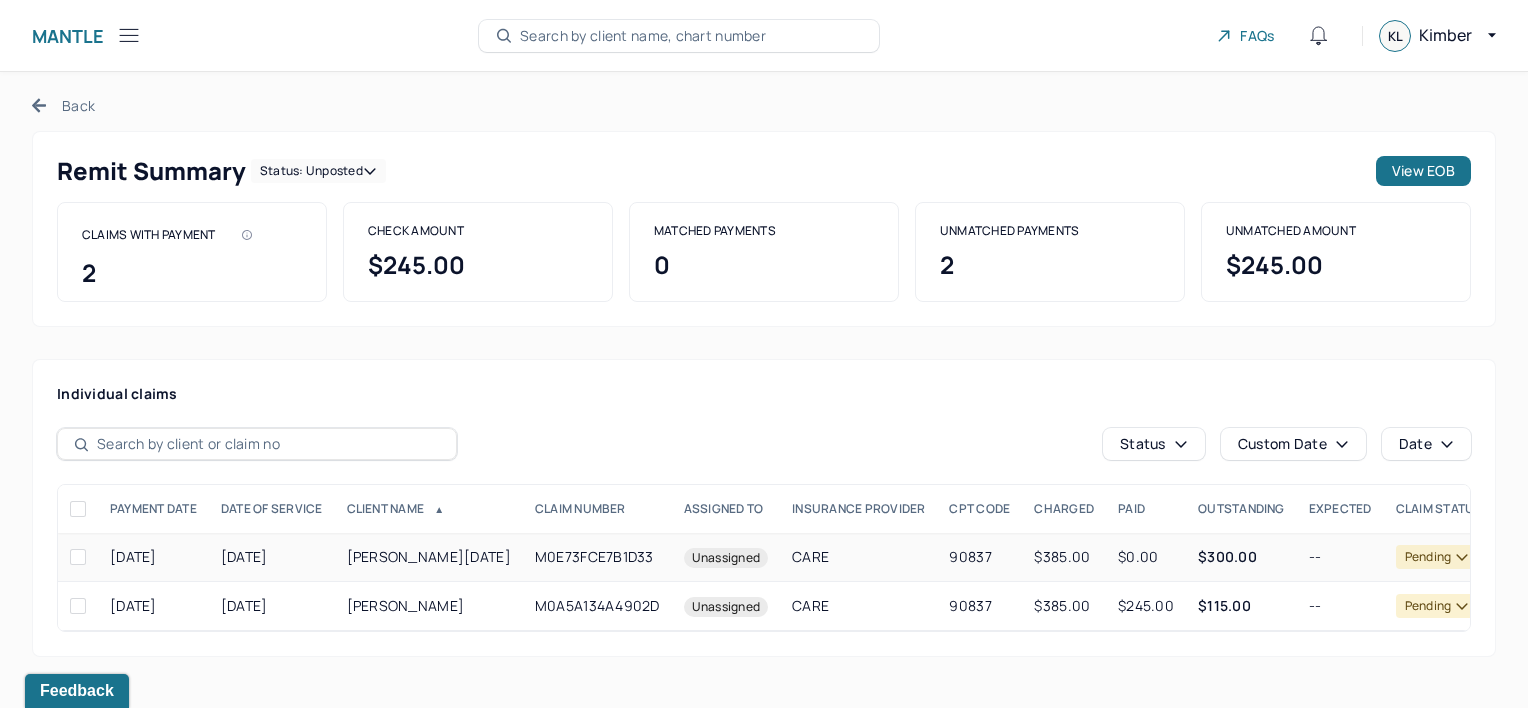 click on "[DATE]" at bounding box center [272, 557] 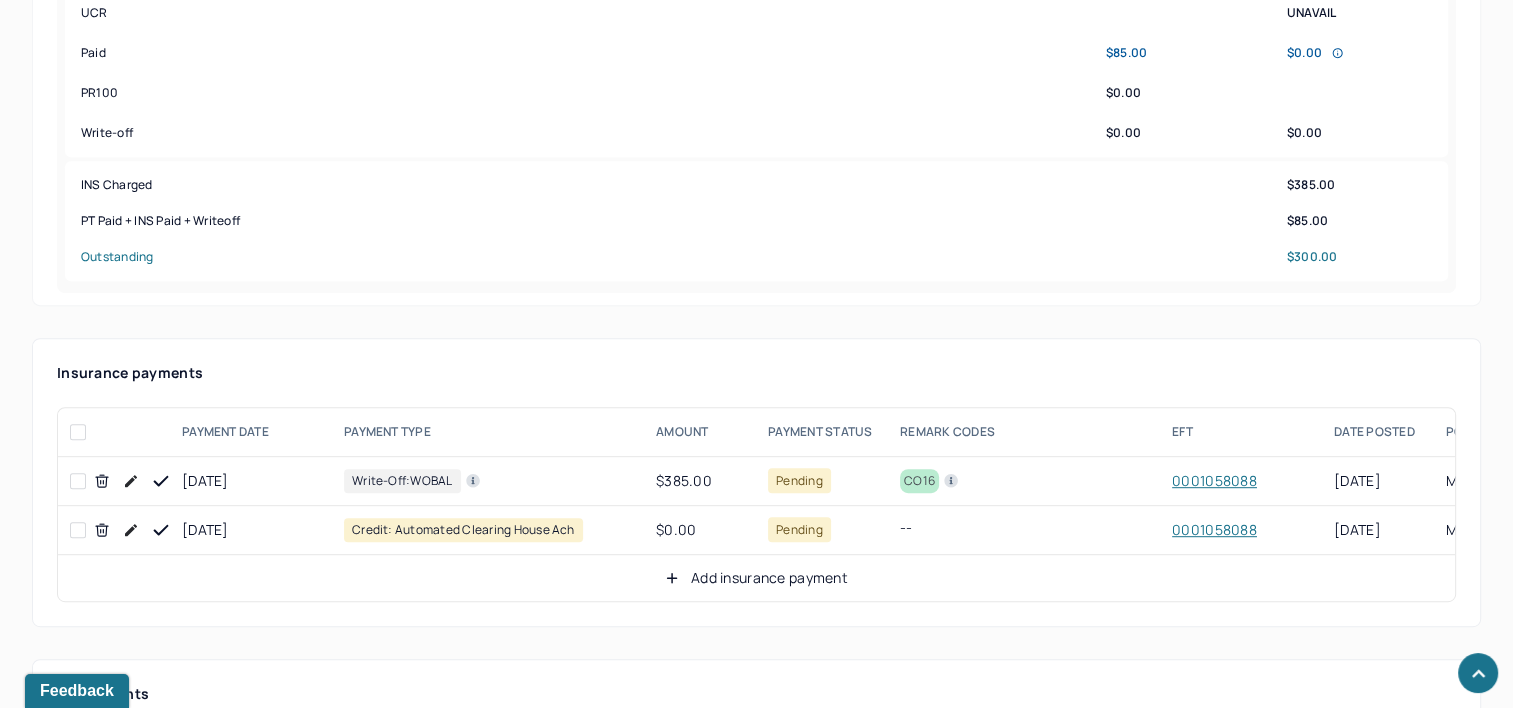 scroll, scrollTop: 1003, scrollLeft: 0, axis: vertical 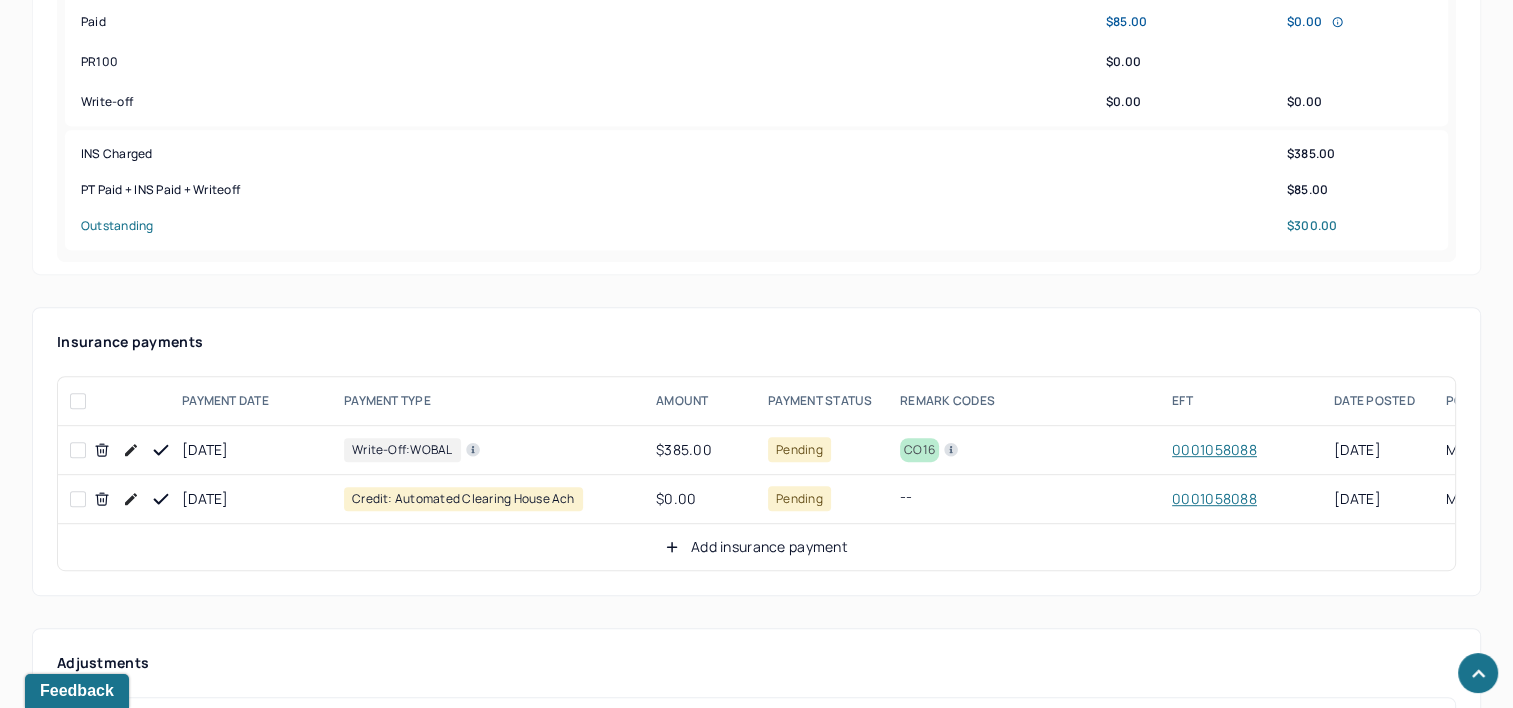 click 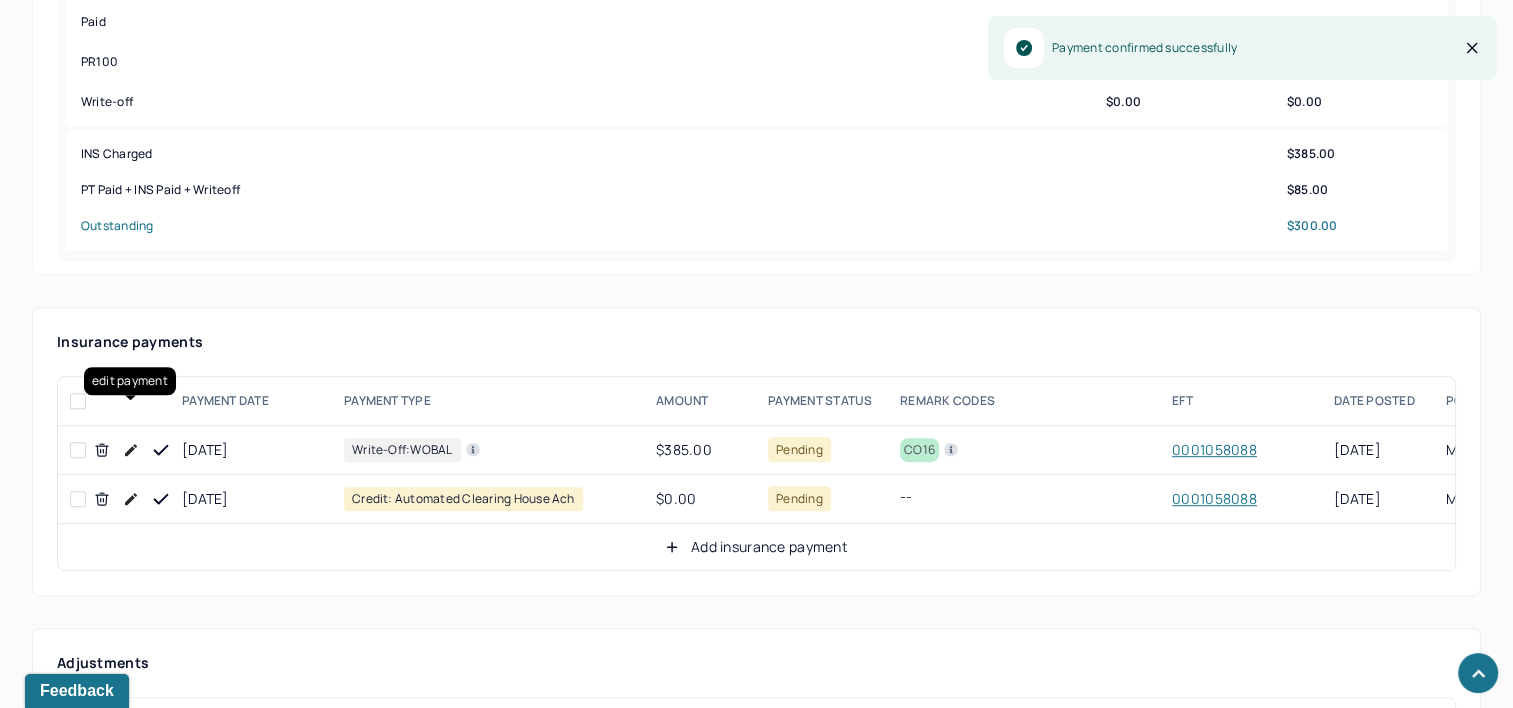 click 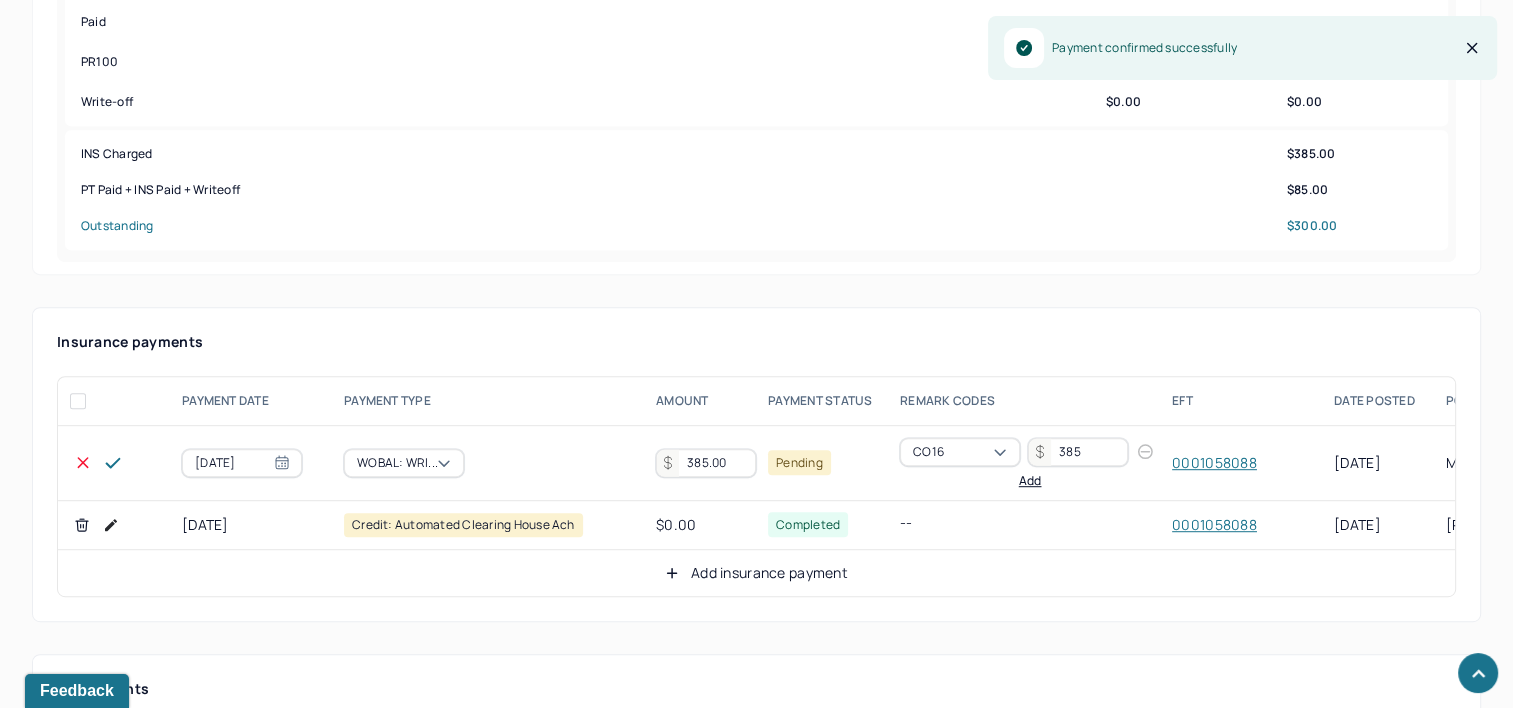 click on "385.00" at bounding box center (706, 463) 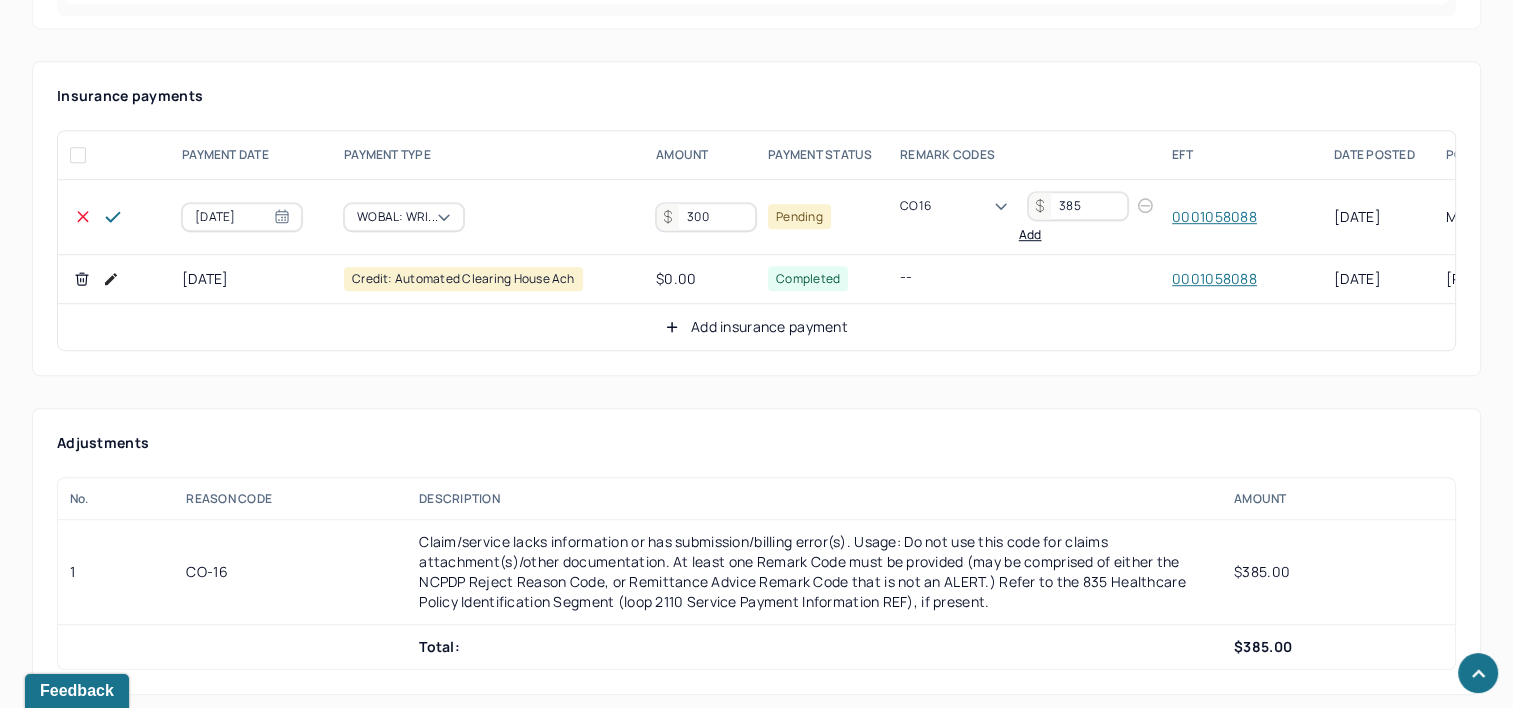scroll, scrollTop: 1003, scrollLeft: 0, axis: vertical 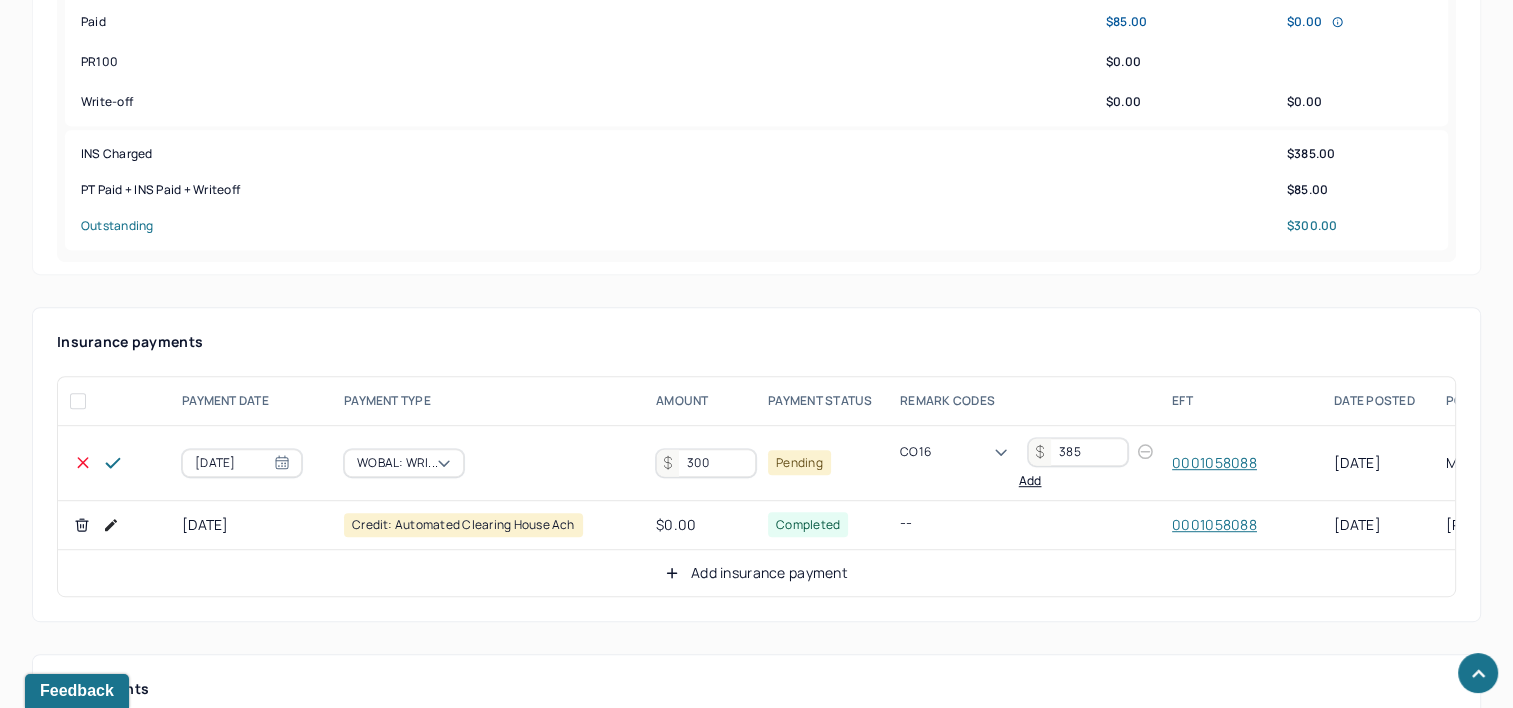 click on "300" at bounding box center [706, 463] 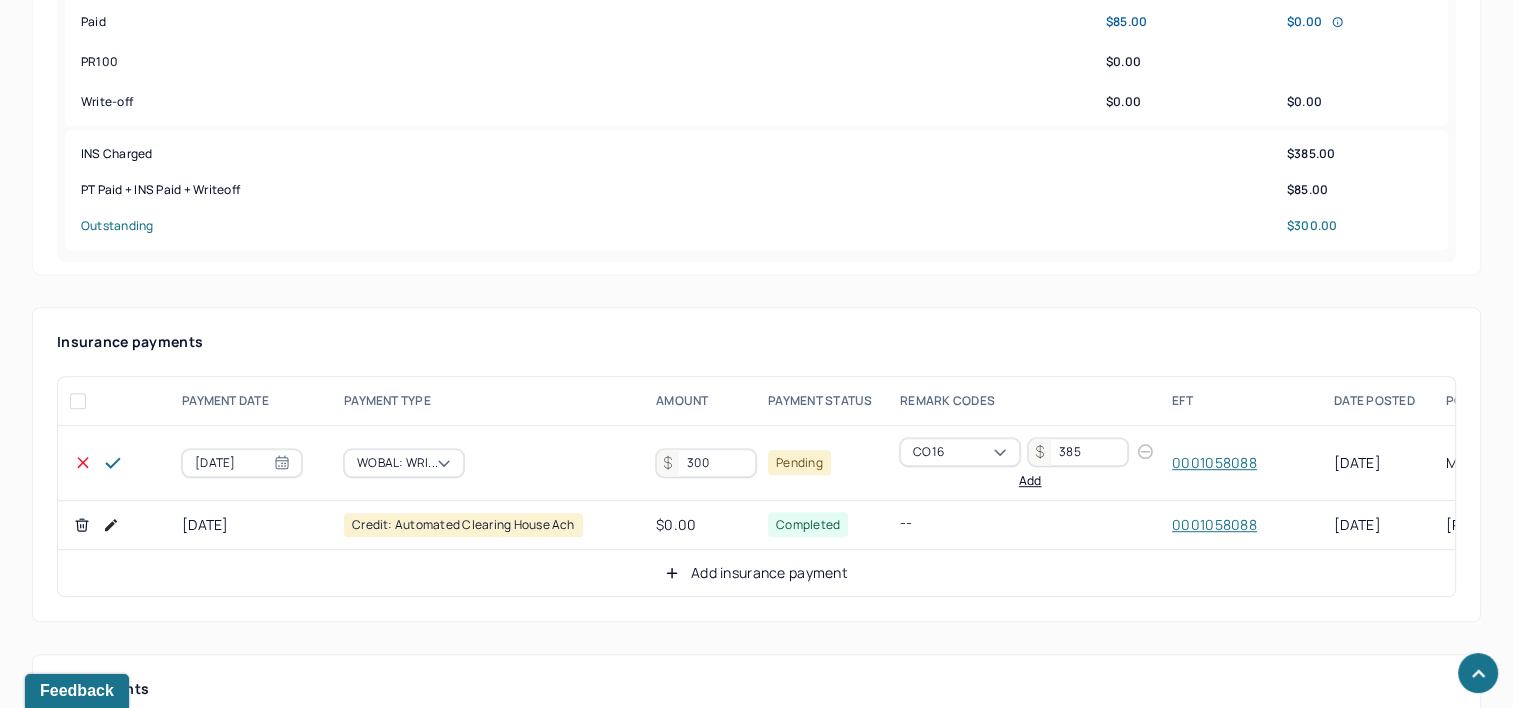 click on "300" at bounding box center [706, 463] 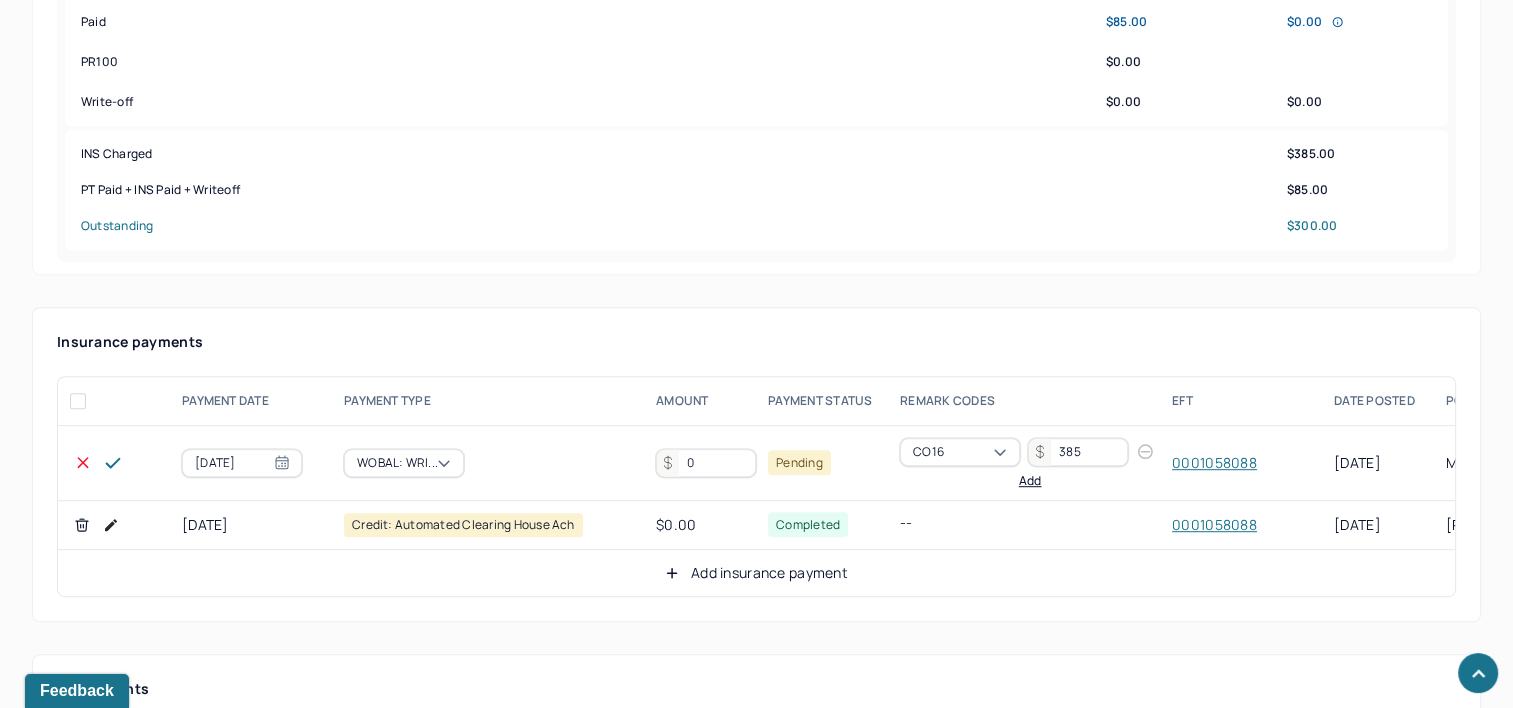 type on "0" 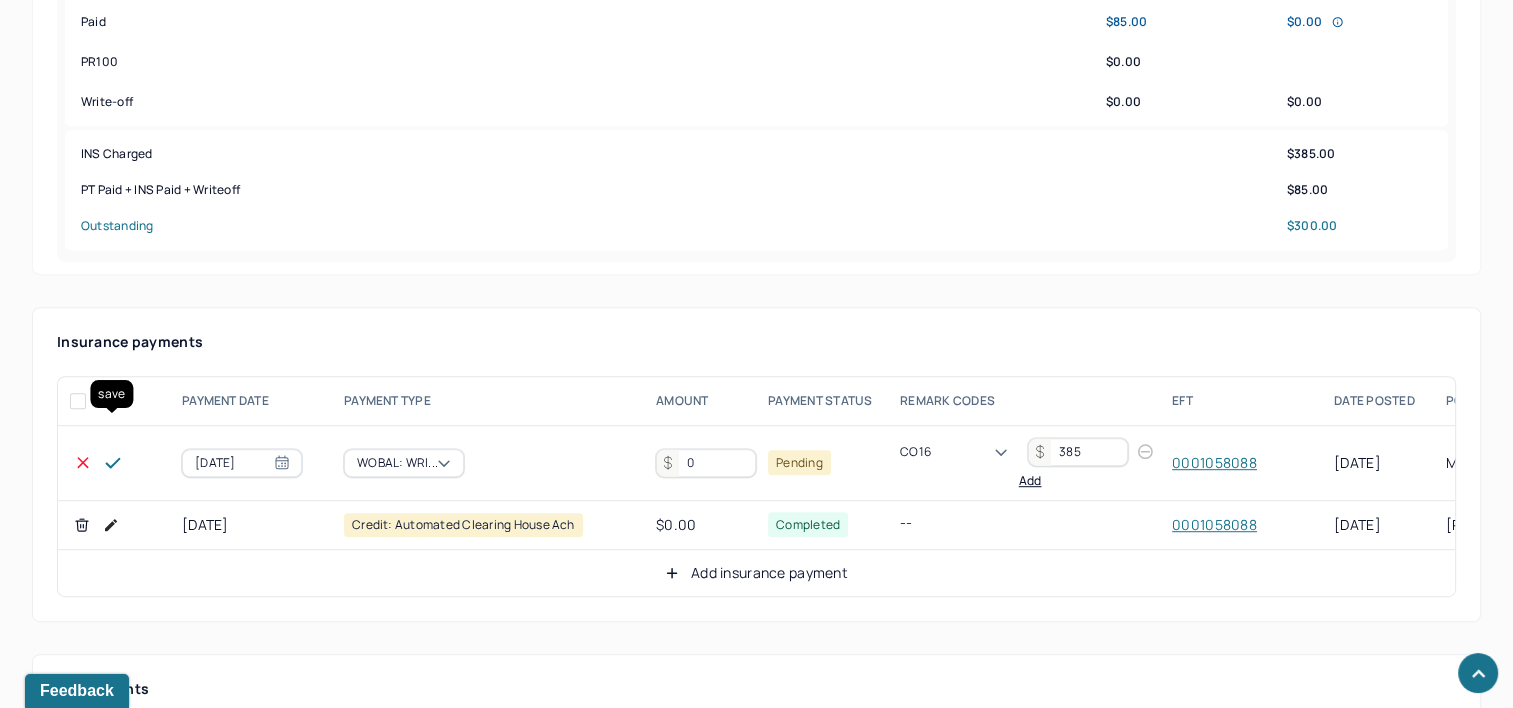 click 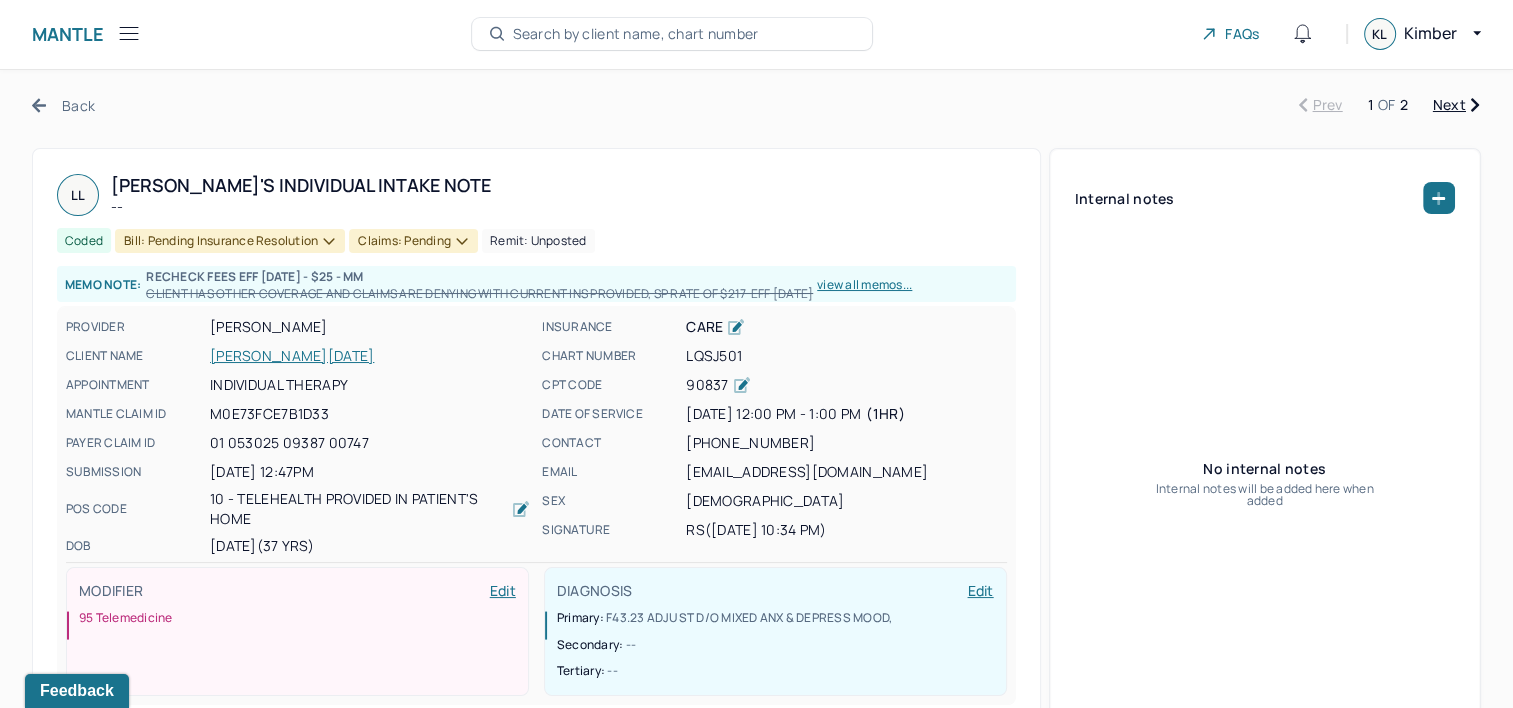 scroll, scrollTop: 0, scrollLeft: 0, axis: both 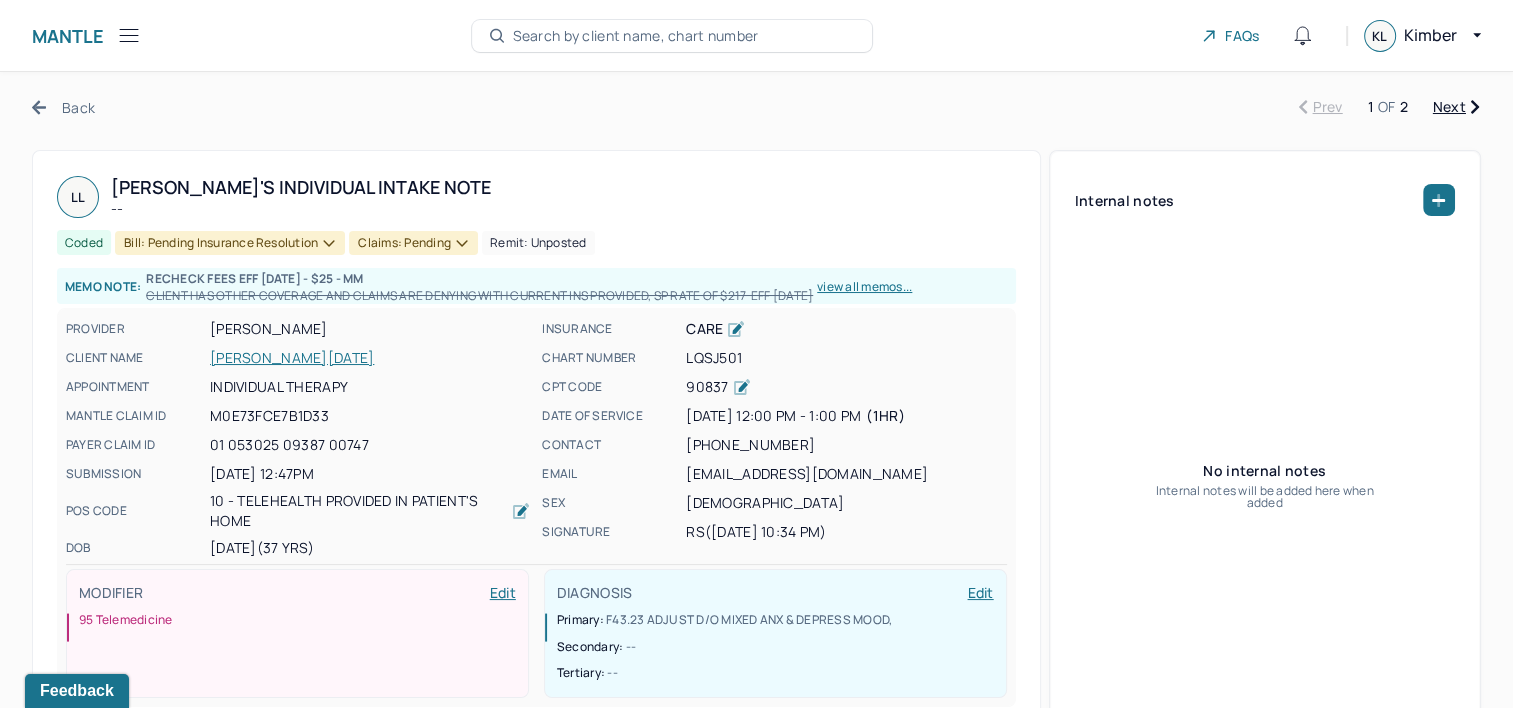 click on "Claims: pending" at bounding box center [413, 243] 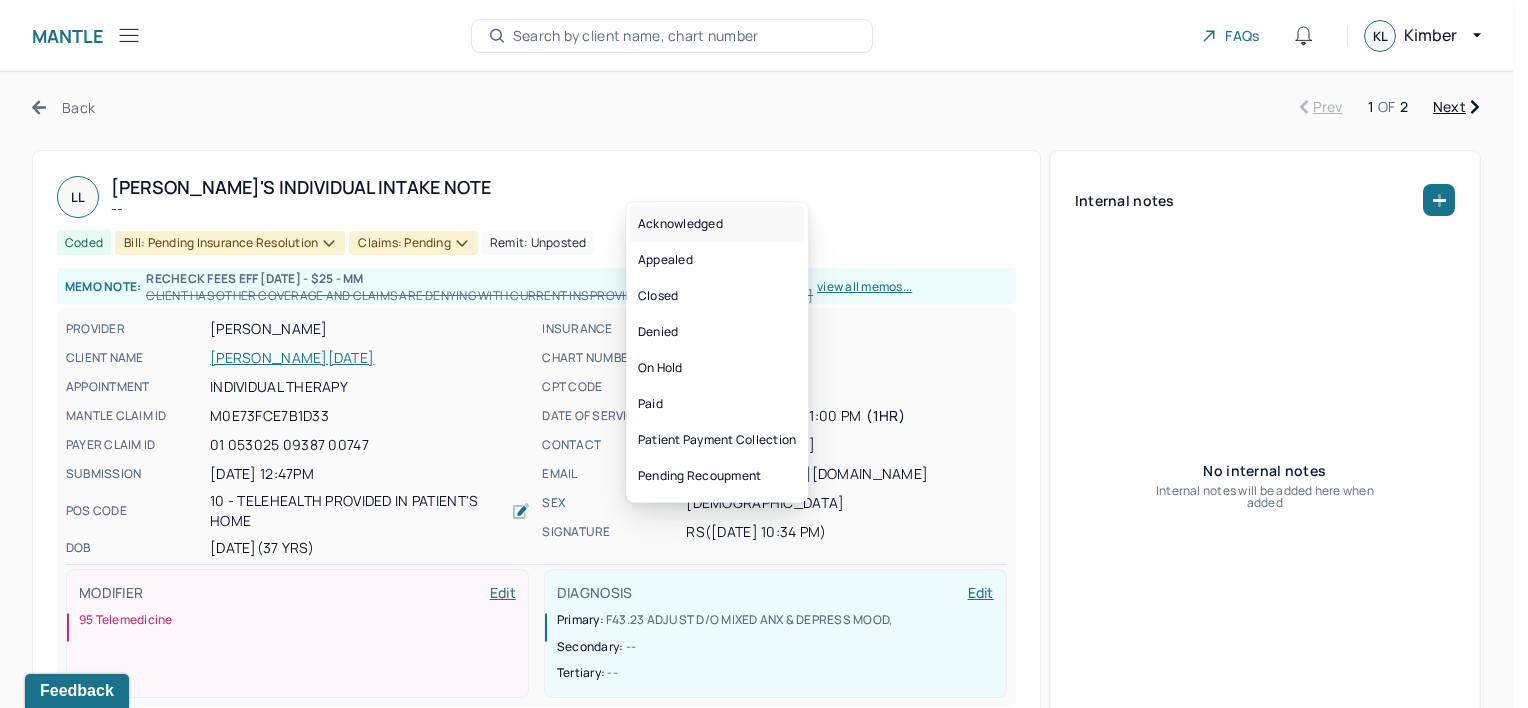 click on "Acknowledged" at bounding box center [717, 224] 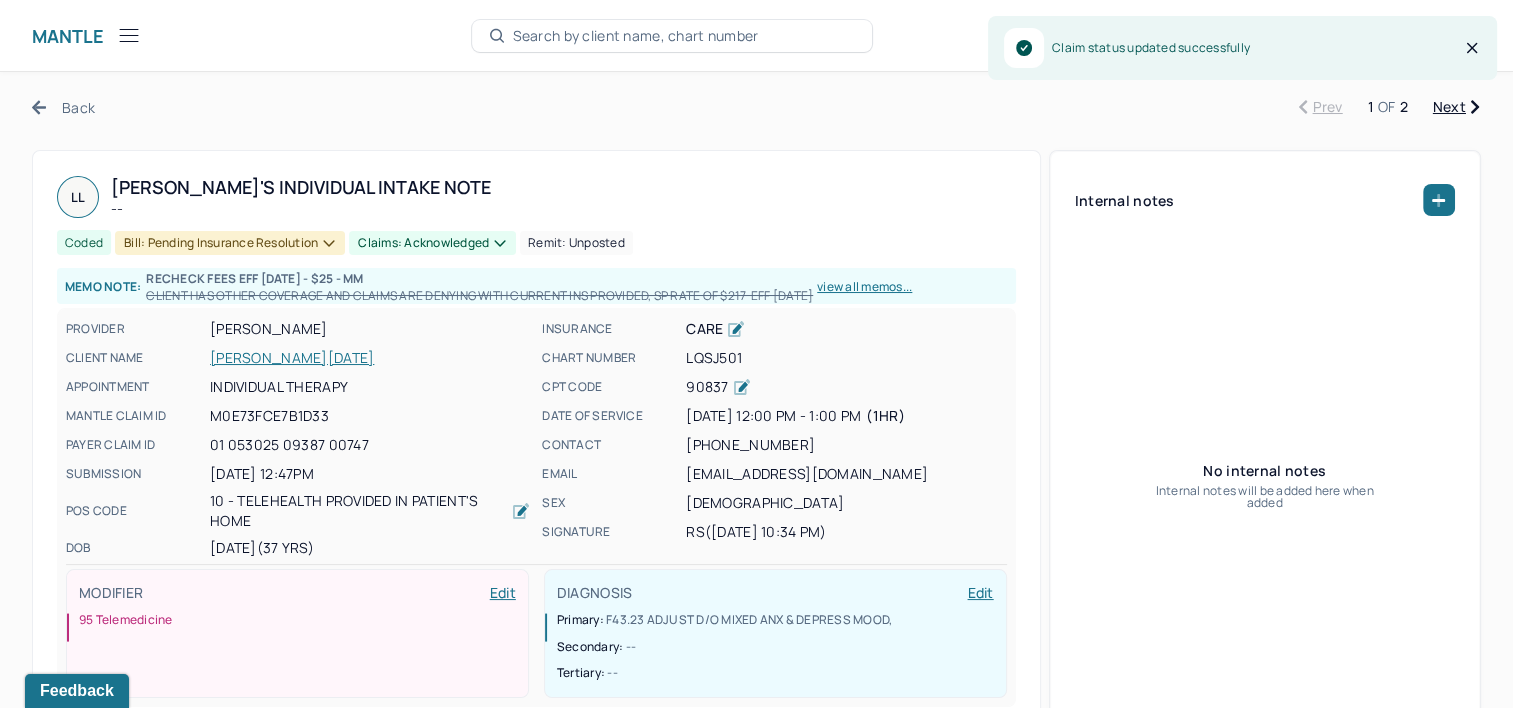 click on "Next" at bounding box center [1456, 107] 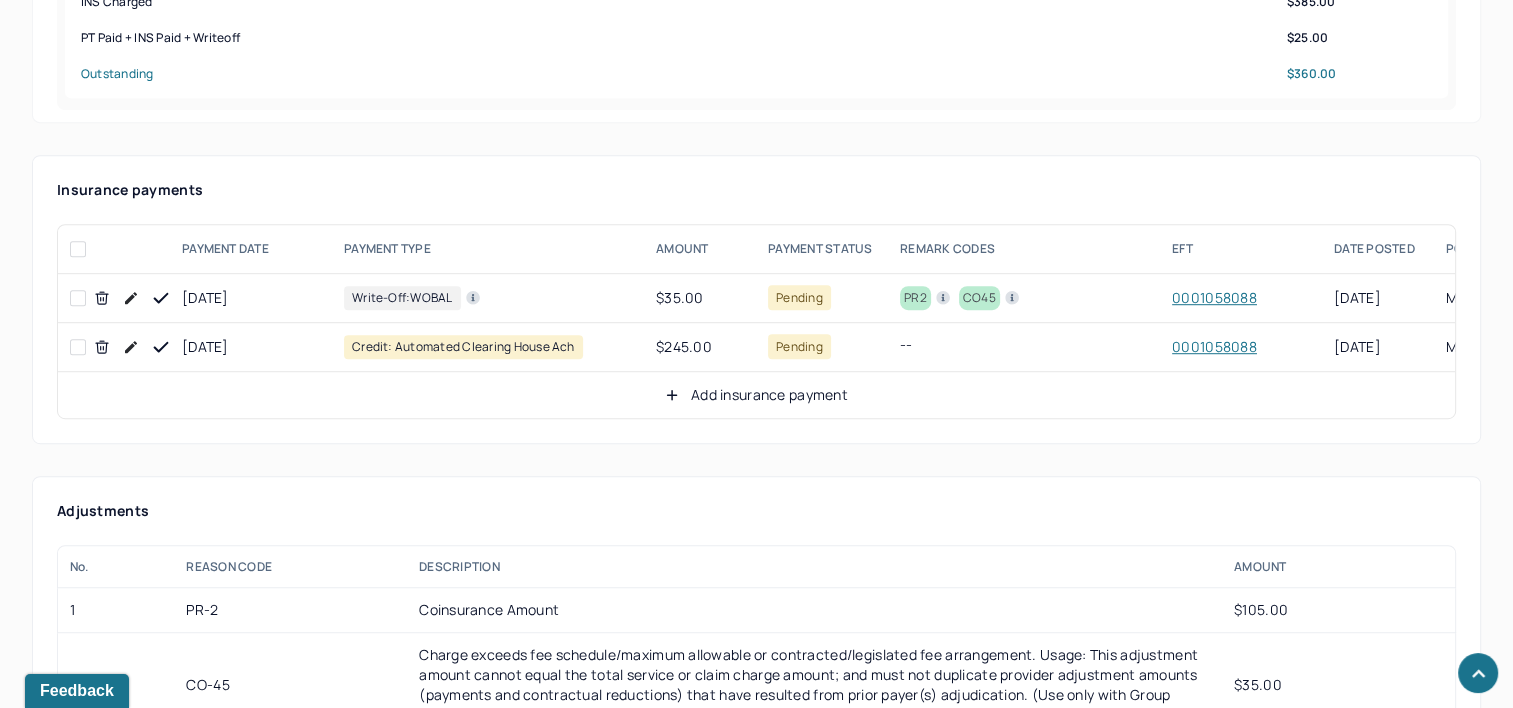 scroll, scrollTop: 1200, scrollLeft: 0, axis: vertical 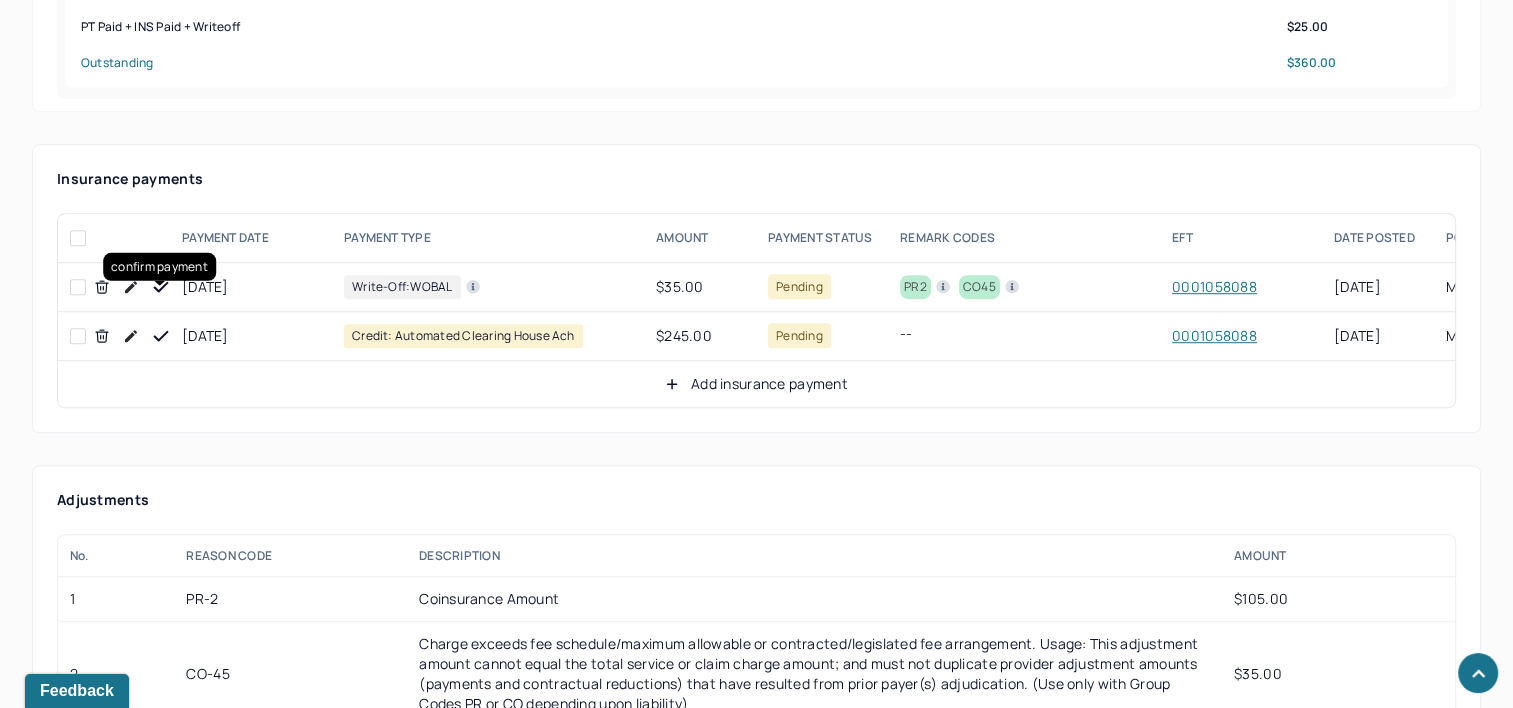 click 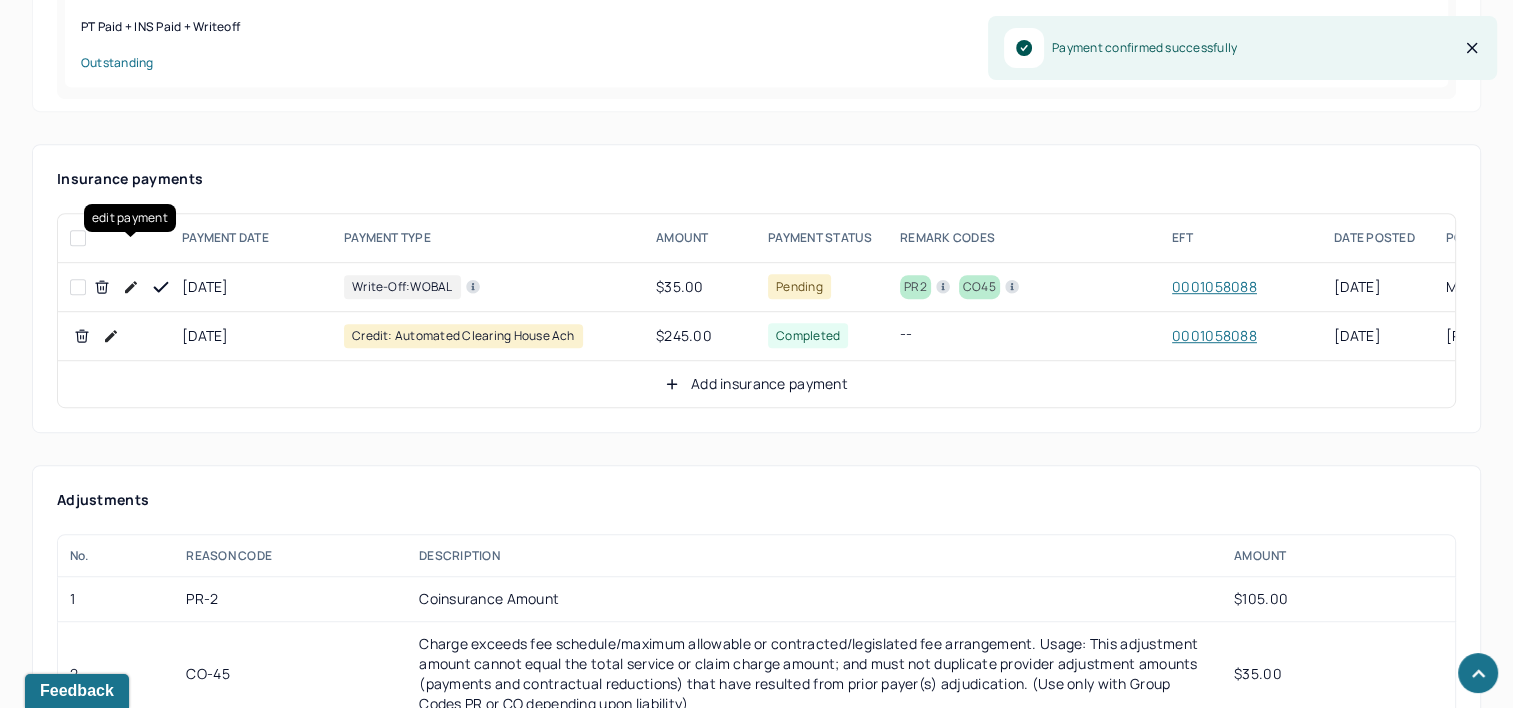 click 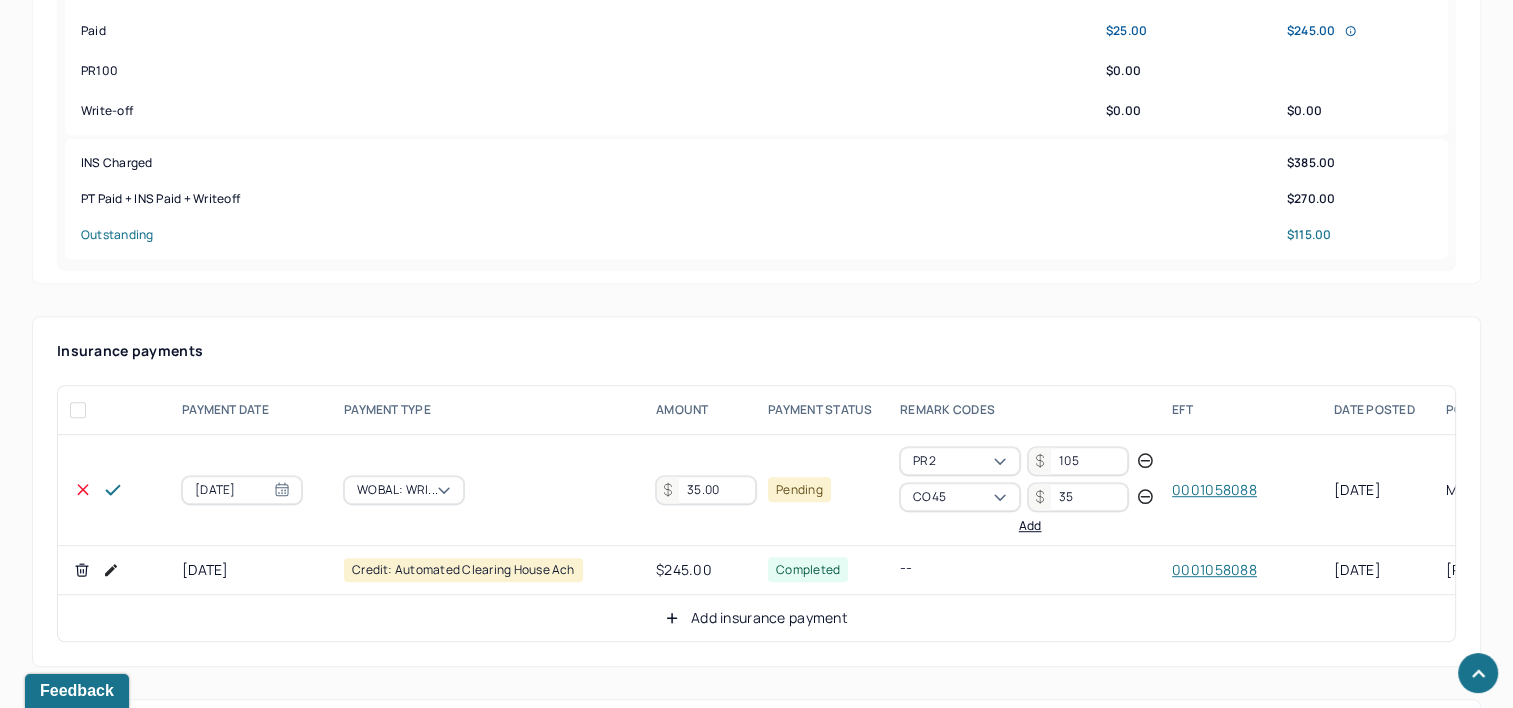 scroll, scrollTop: 1000, scrollLeft: 0, axis: vertical 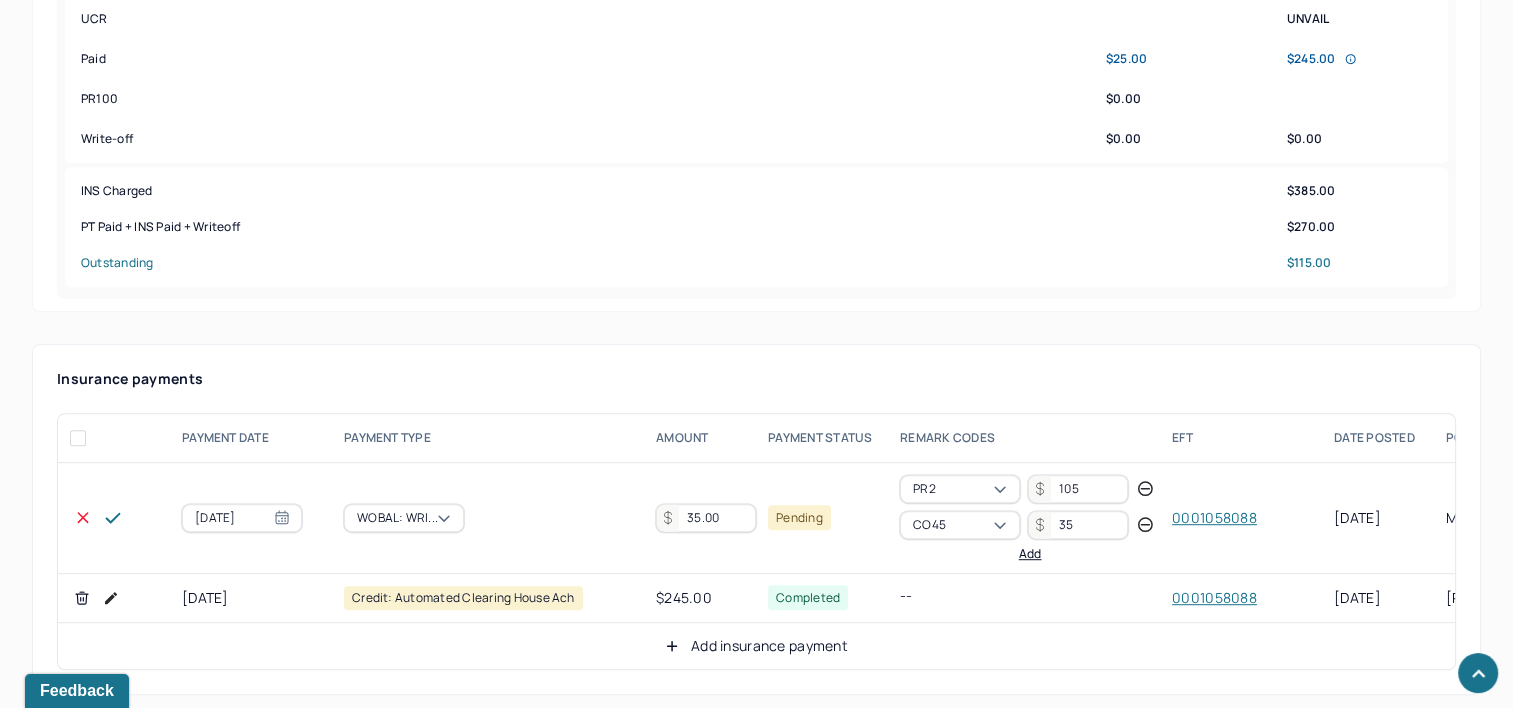 click on "35.00" at bounding box center (706, 518) 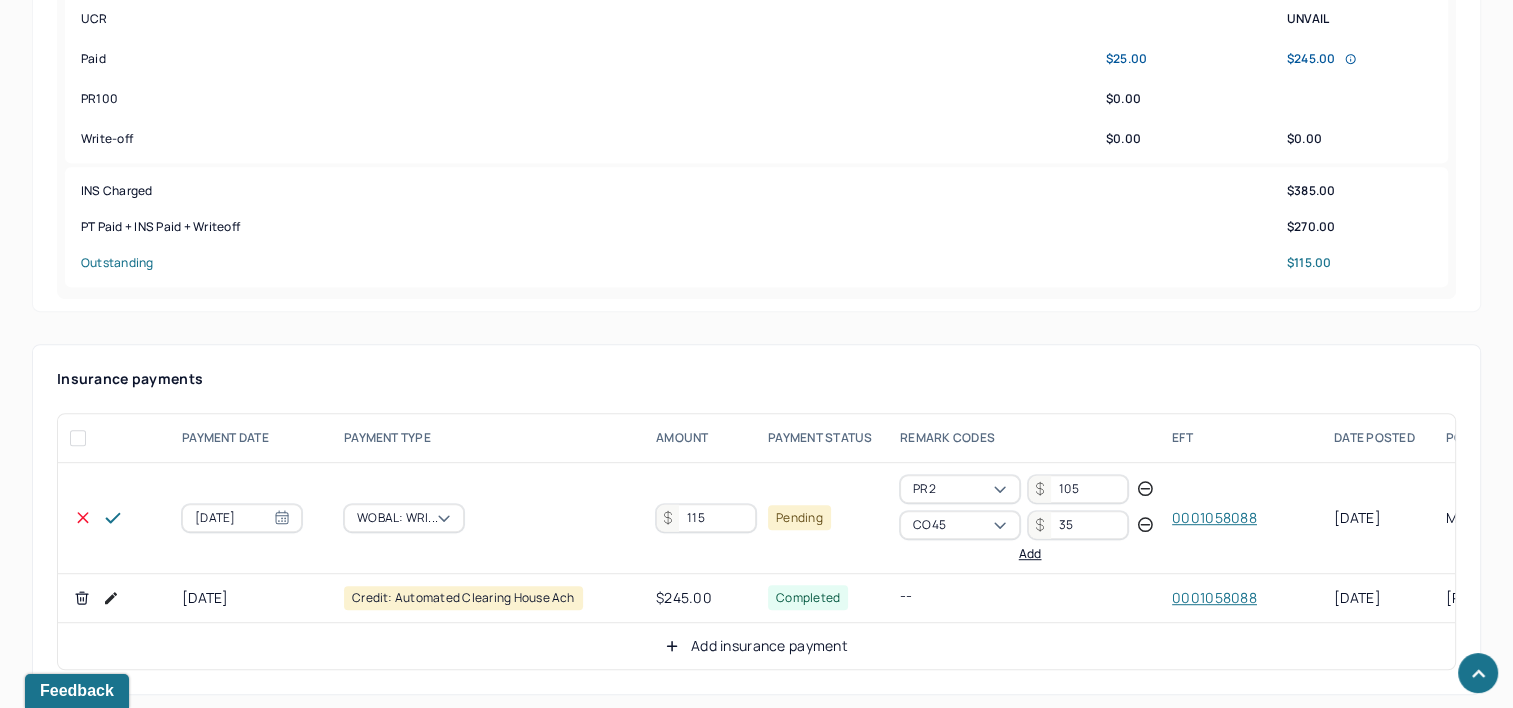 type on "115" 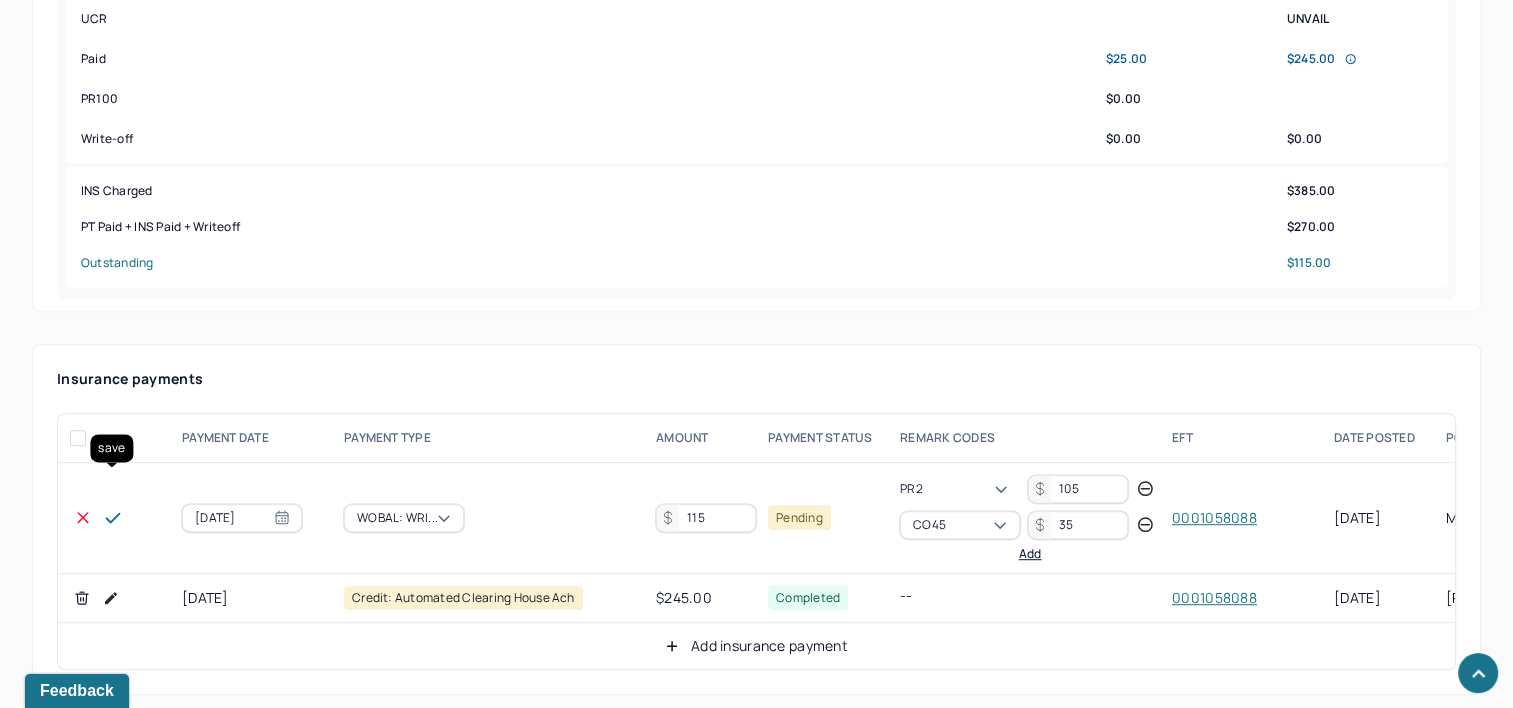 click 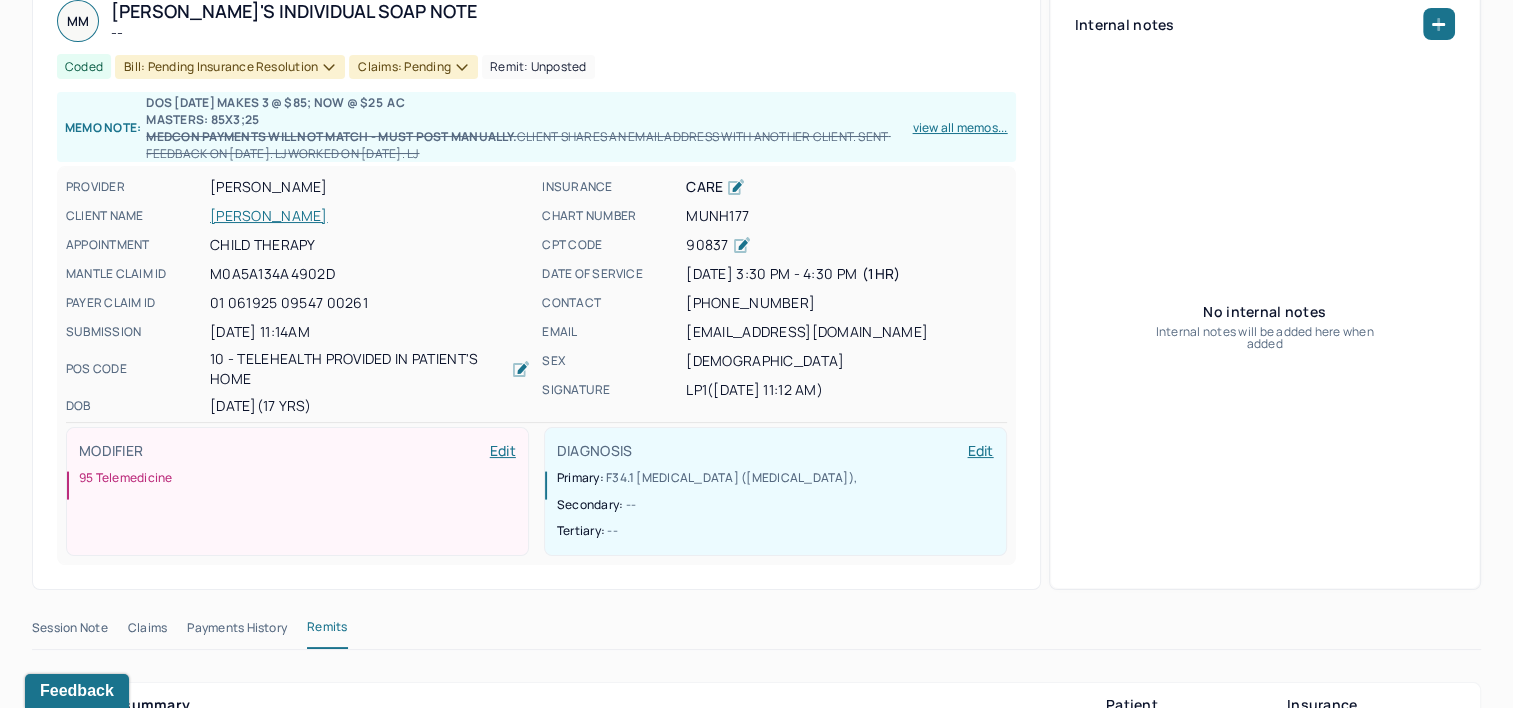 scroll, scrollTop: 0, scrollLeft: 0, axis: both 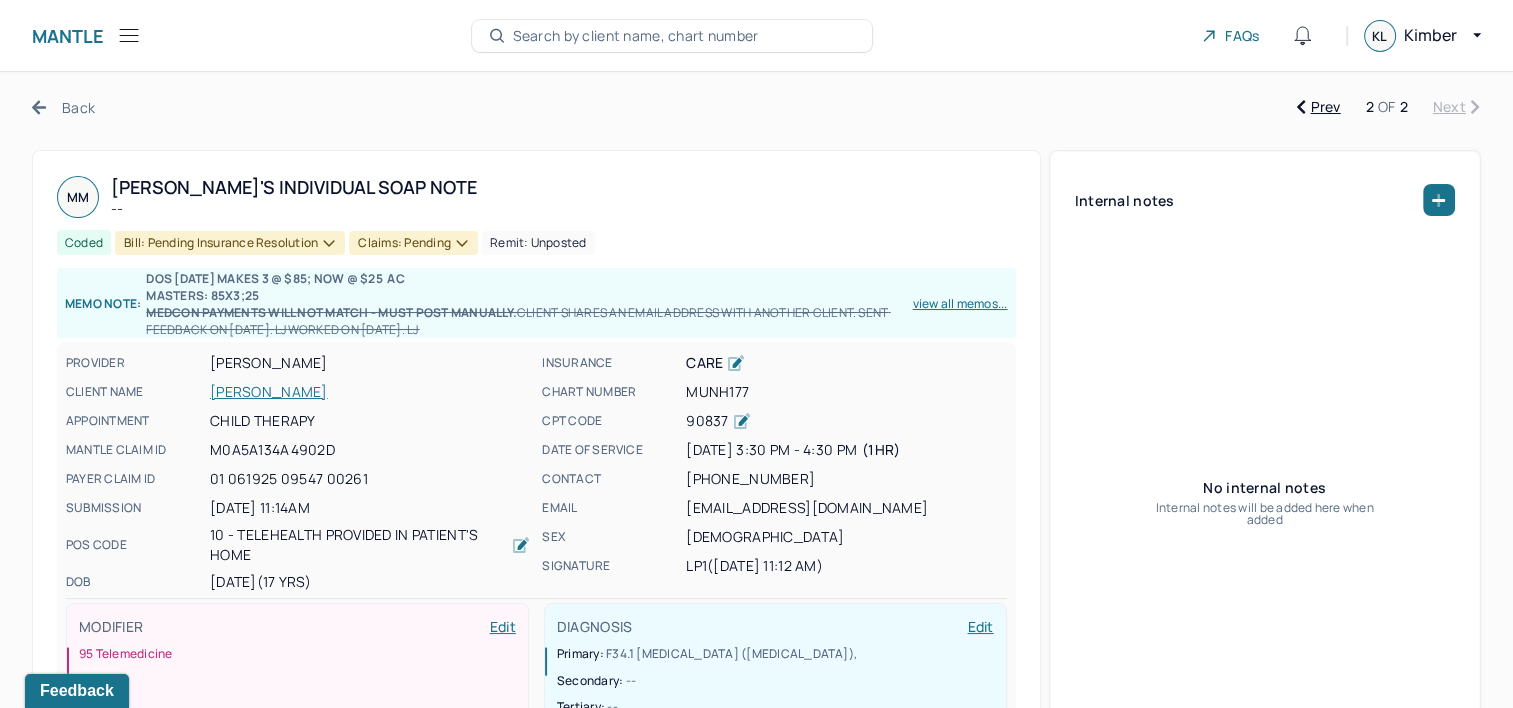 click on "Bill: Pending Insurance Resolution" at bounding box center [230, 243] 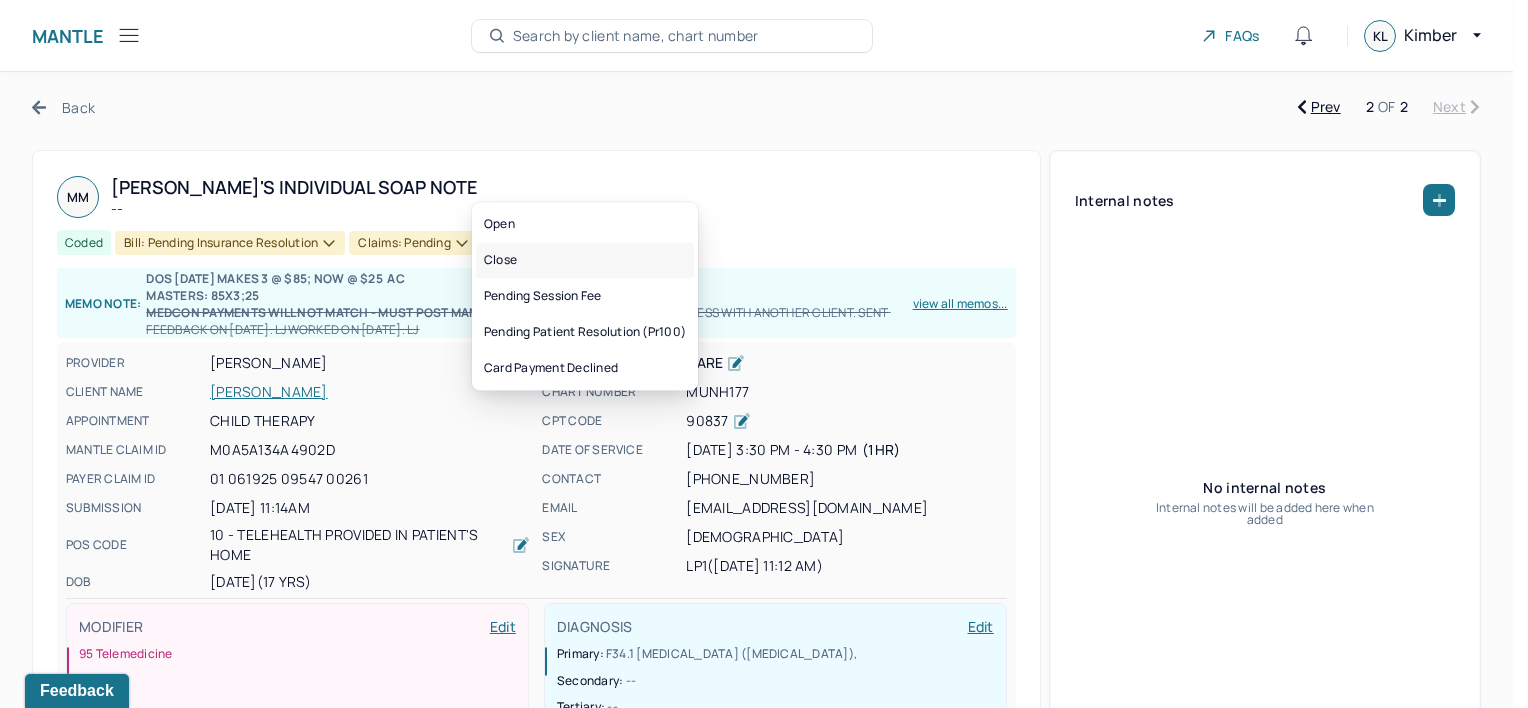 click on "Close" at bounding box center (585, 260) 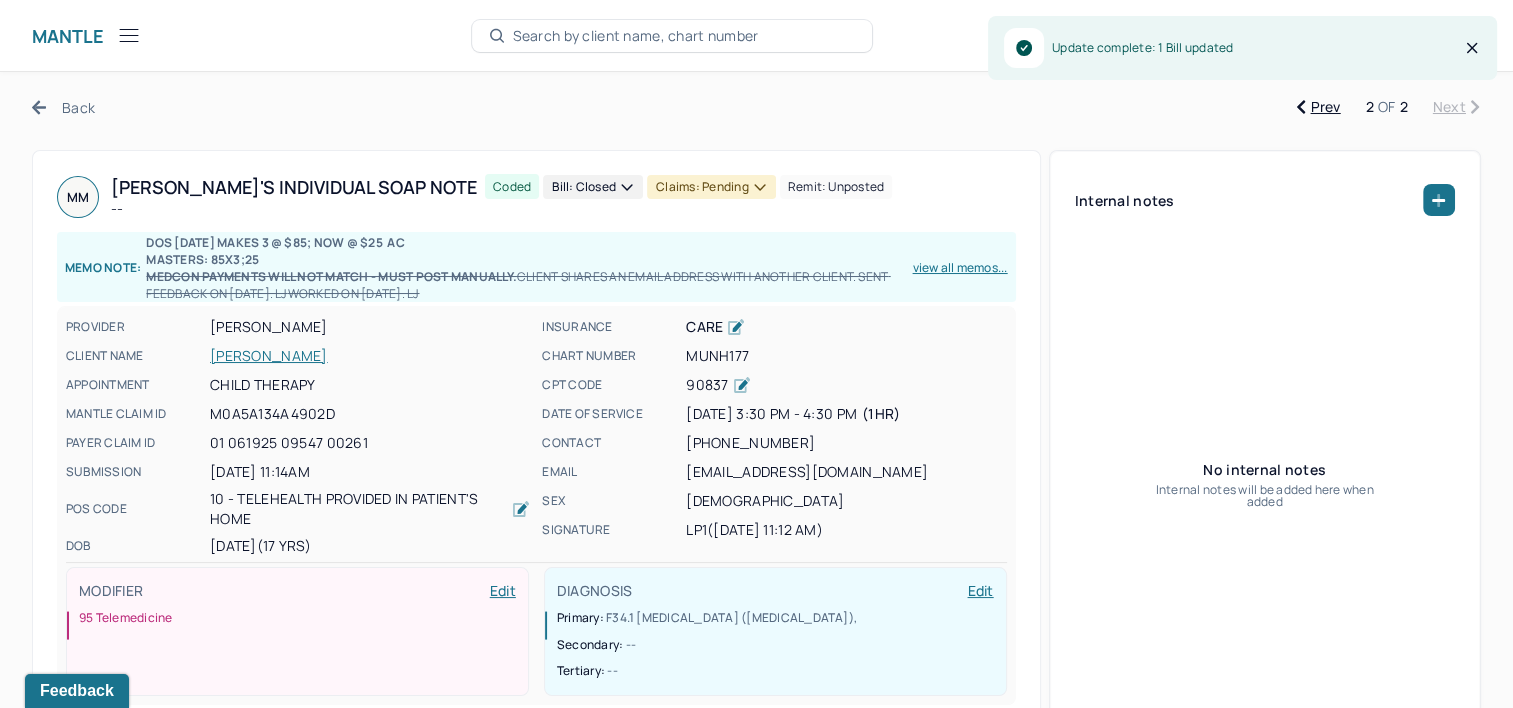 click on "Claims: pending" at bounding box center (711, 187) 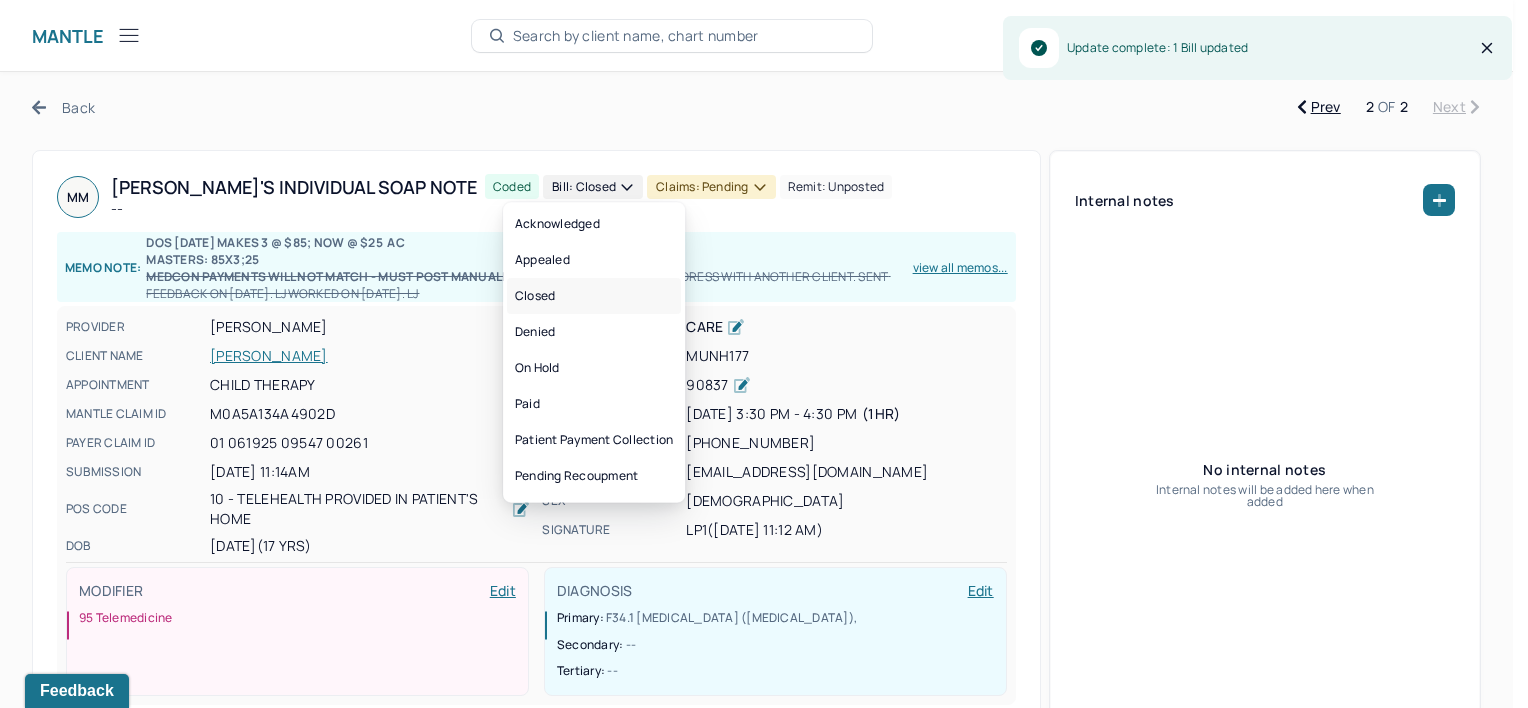 click on "Closed" at bounding box center [594, 296] 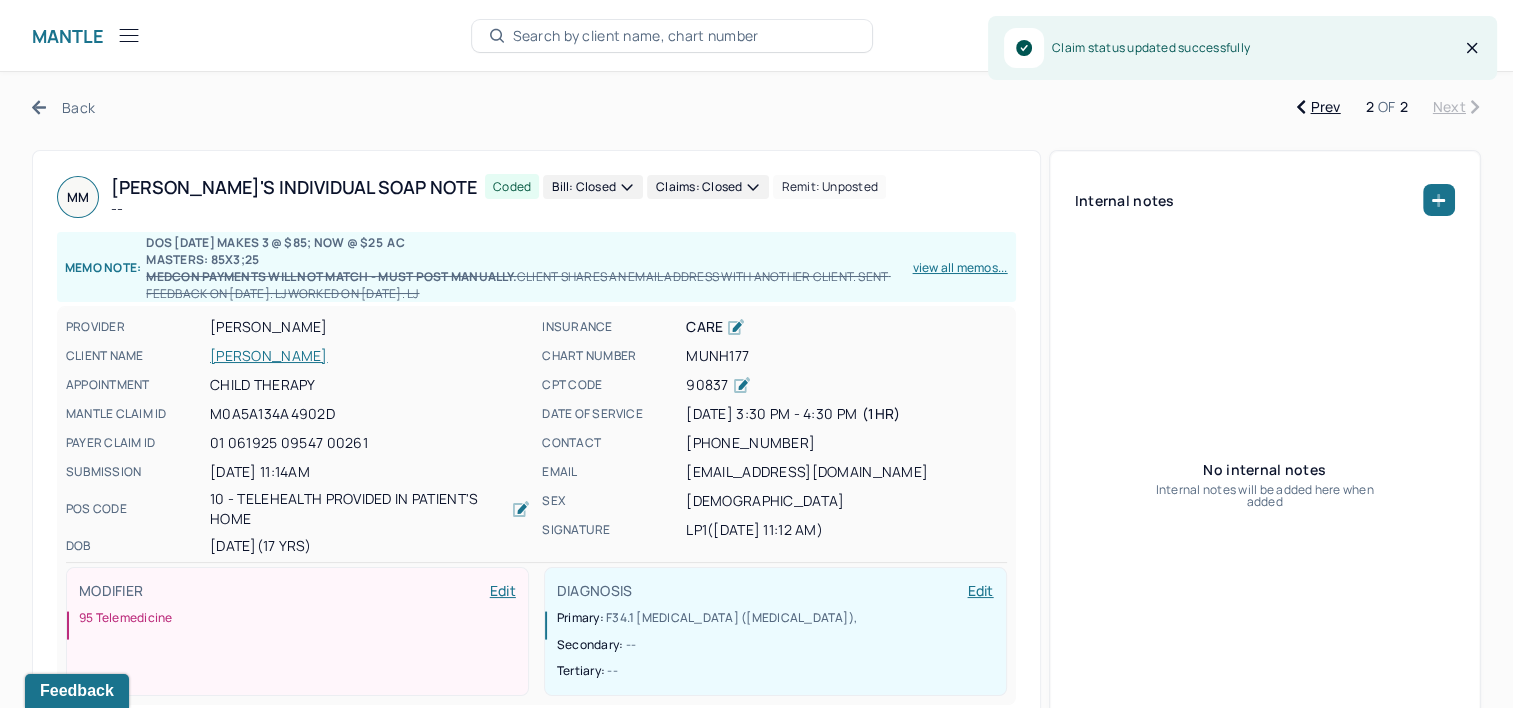 click on "Back" at bounding box center (63, 107) 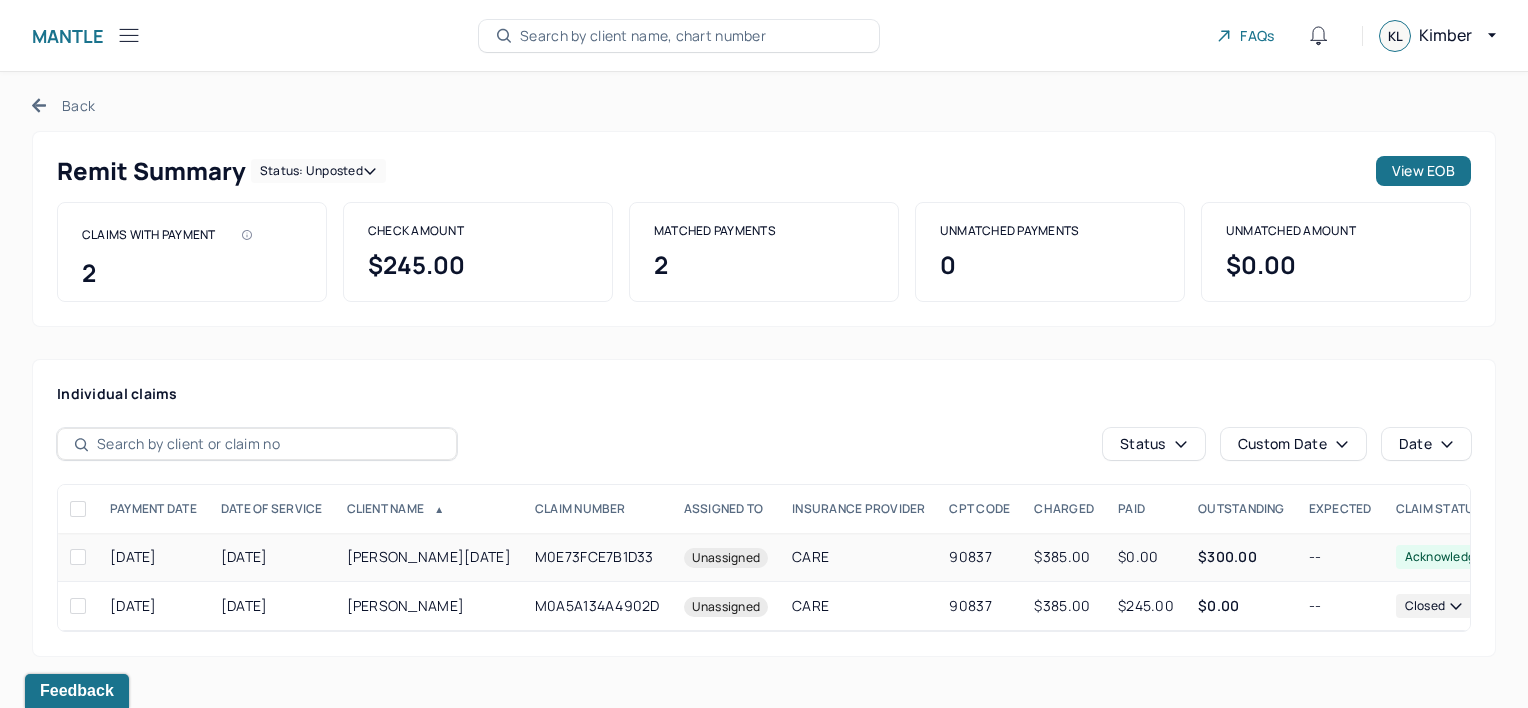 click on "[PERSON_NAME][DATE]" at bounding box center [429, 557] 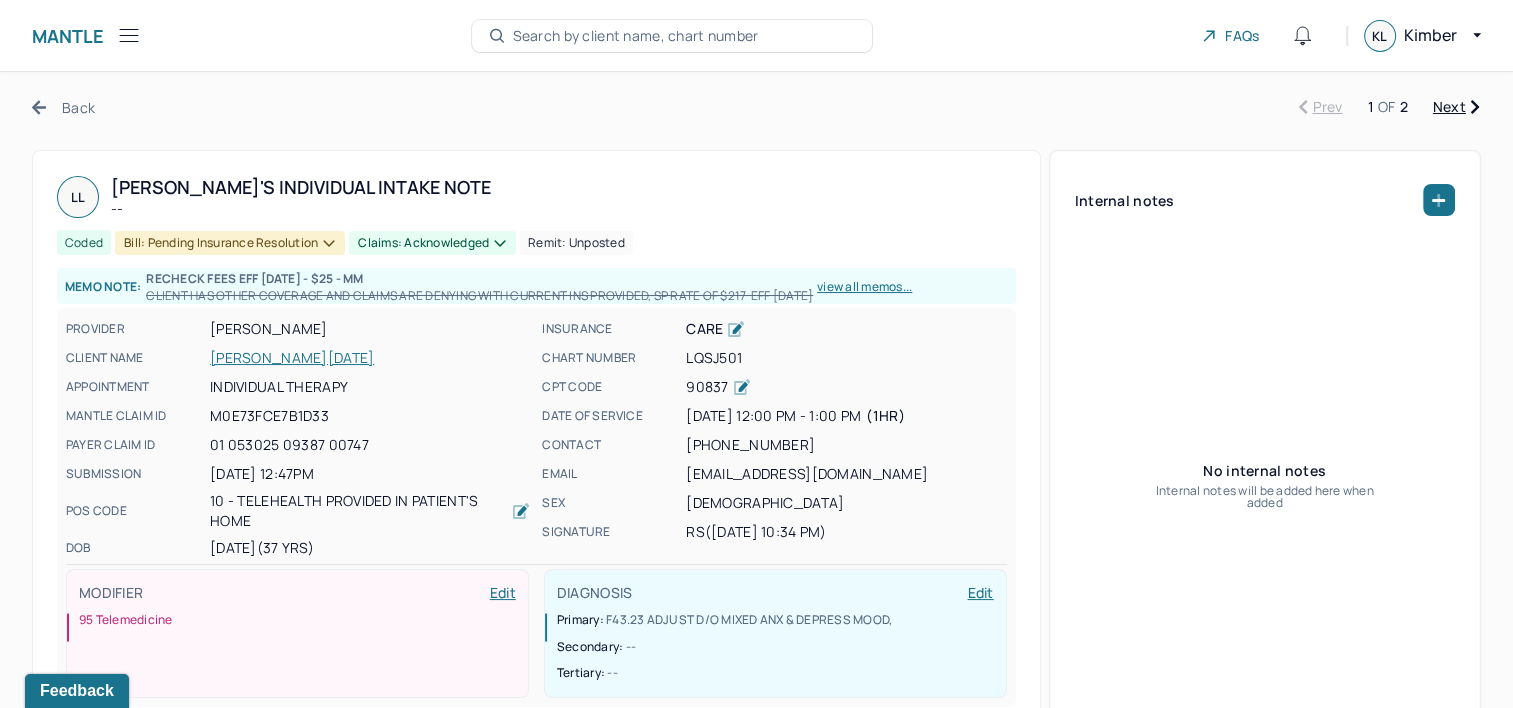 click on "[PERSON_NAME][DATE]" at bounding box center [370, 358] 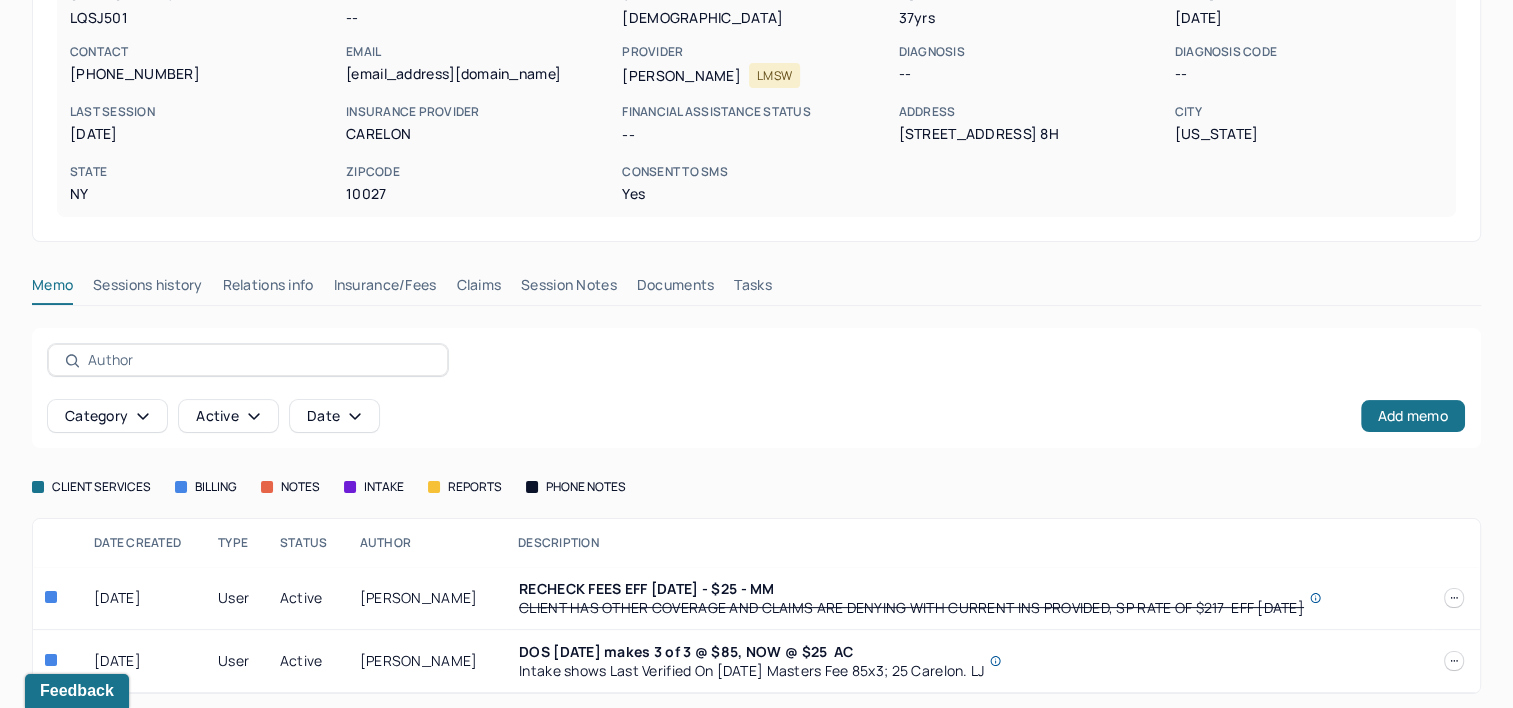 scroll, scrollTop: 240, scrollLeft: 0, axis: vertical 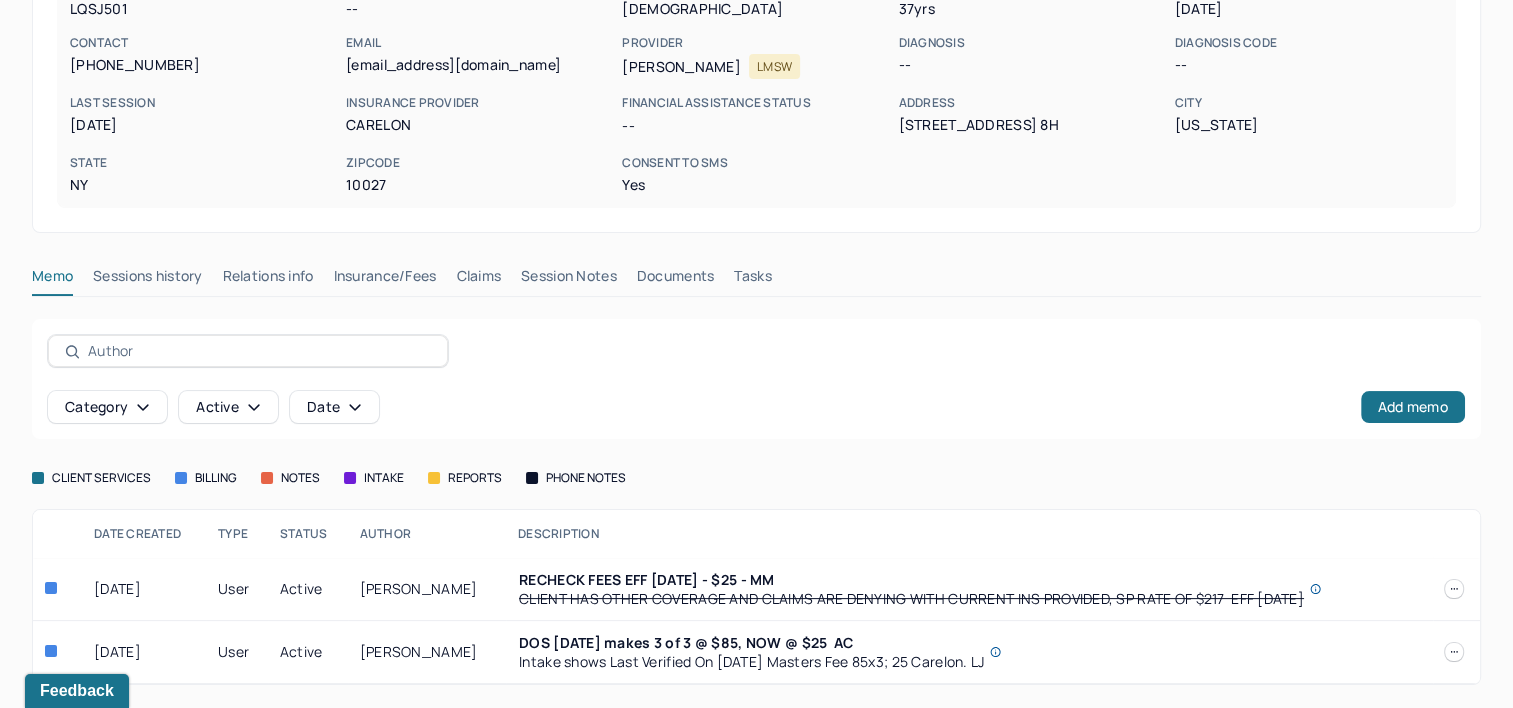 click on "Insurance/Fees" at bounding box center (385, 280) 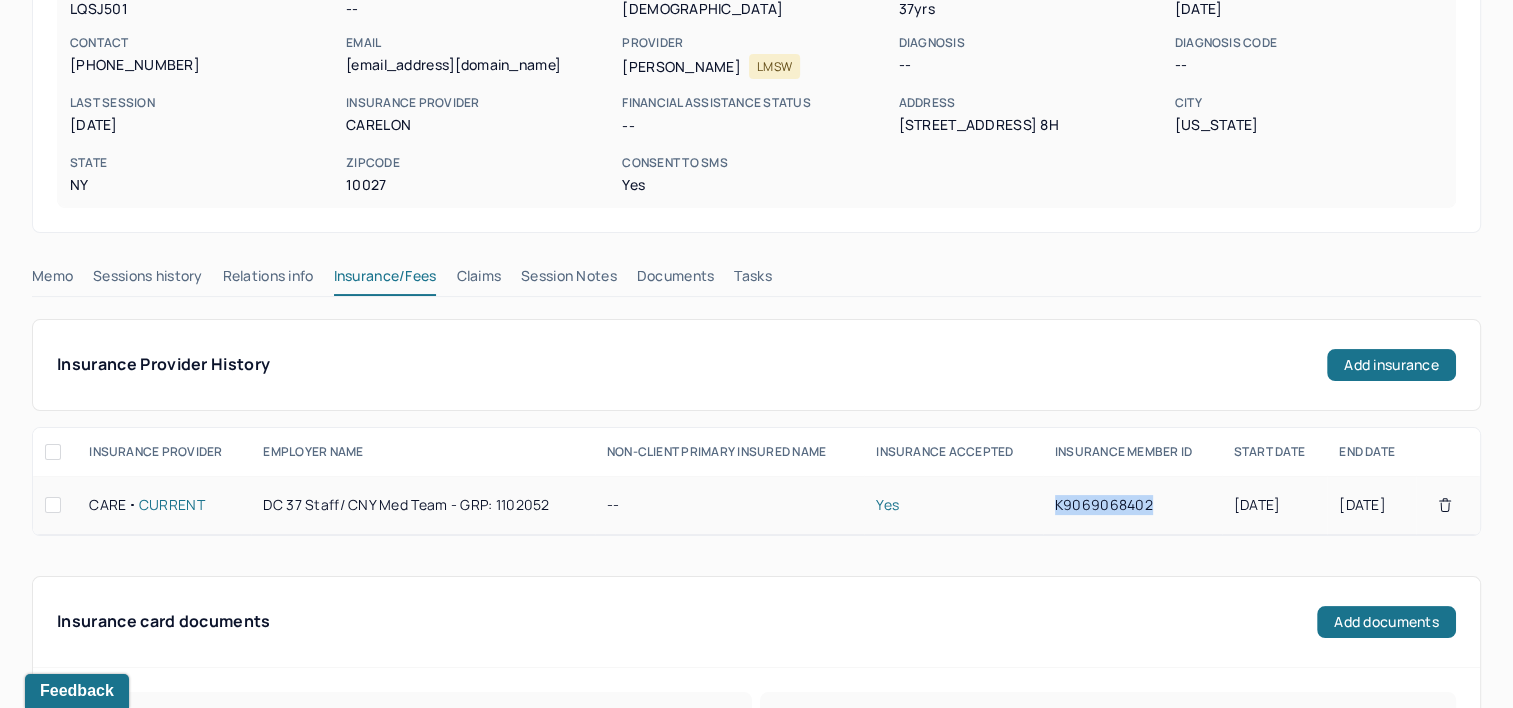 drag, startPoint x: 1033, startPoint y: 508, endPoint x: 1140, endPoint y: 507, distance: 107.00467 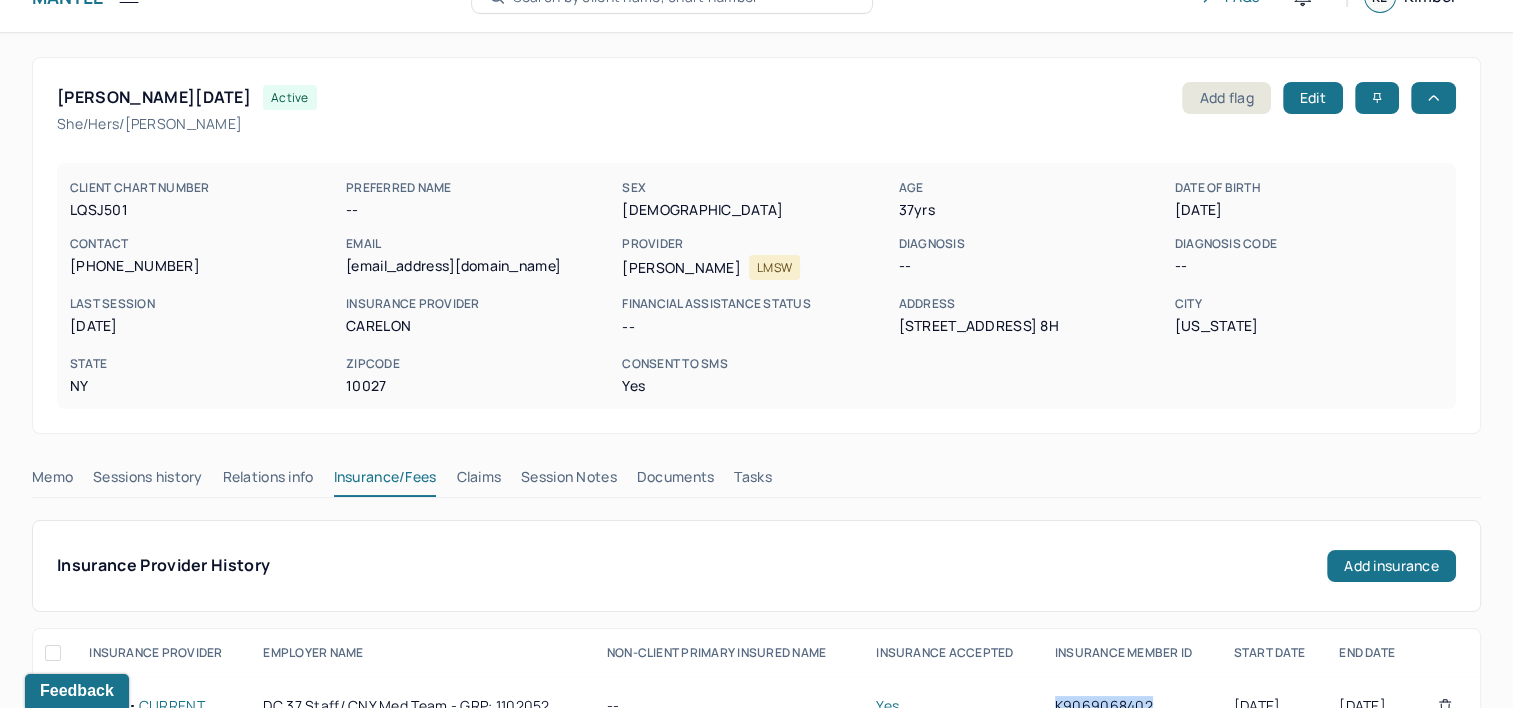 scroll, scrollTop: 0, scrollLeft: 0, axis: both 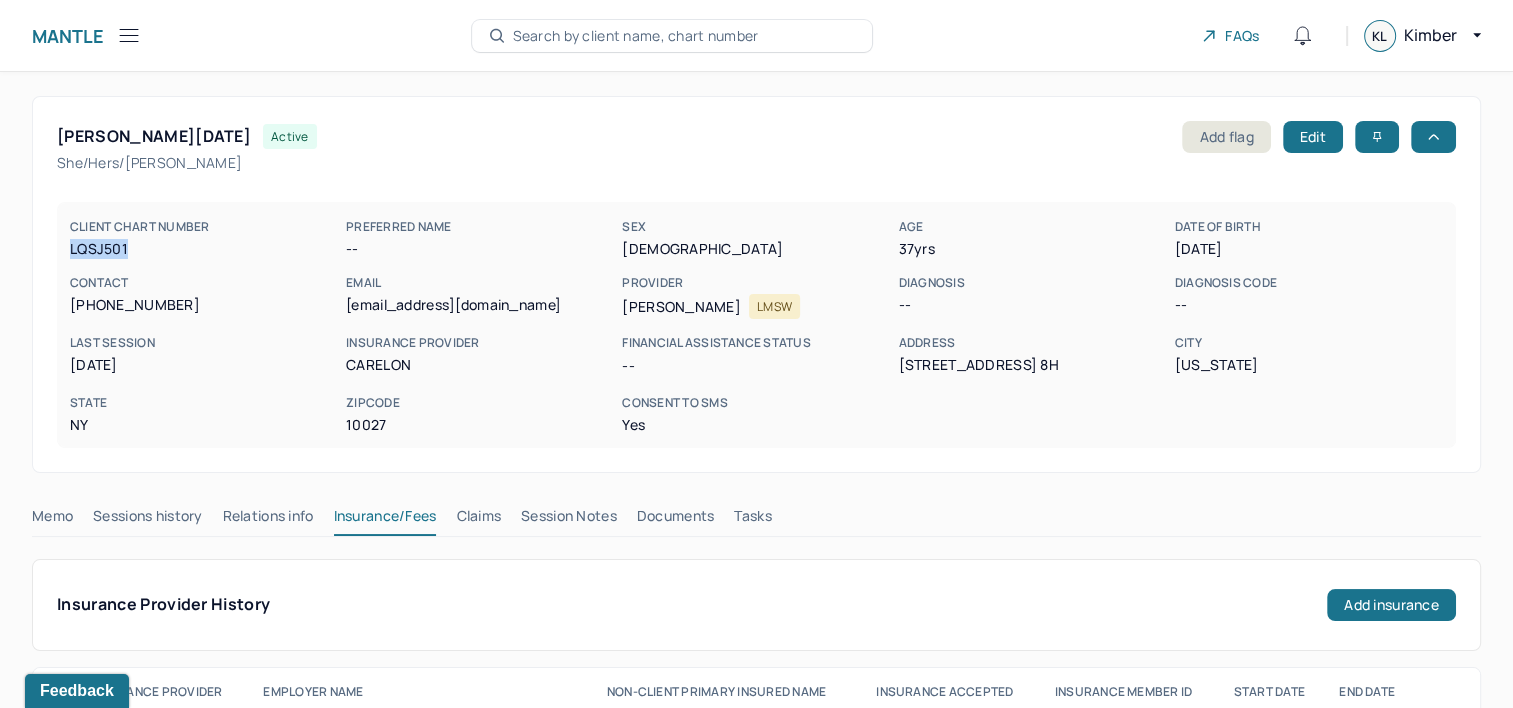 drag, startPoint x: 68, startPoint y: 247, endPoint x: 141, endPoint y: 252, distance: 73.171036 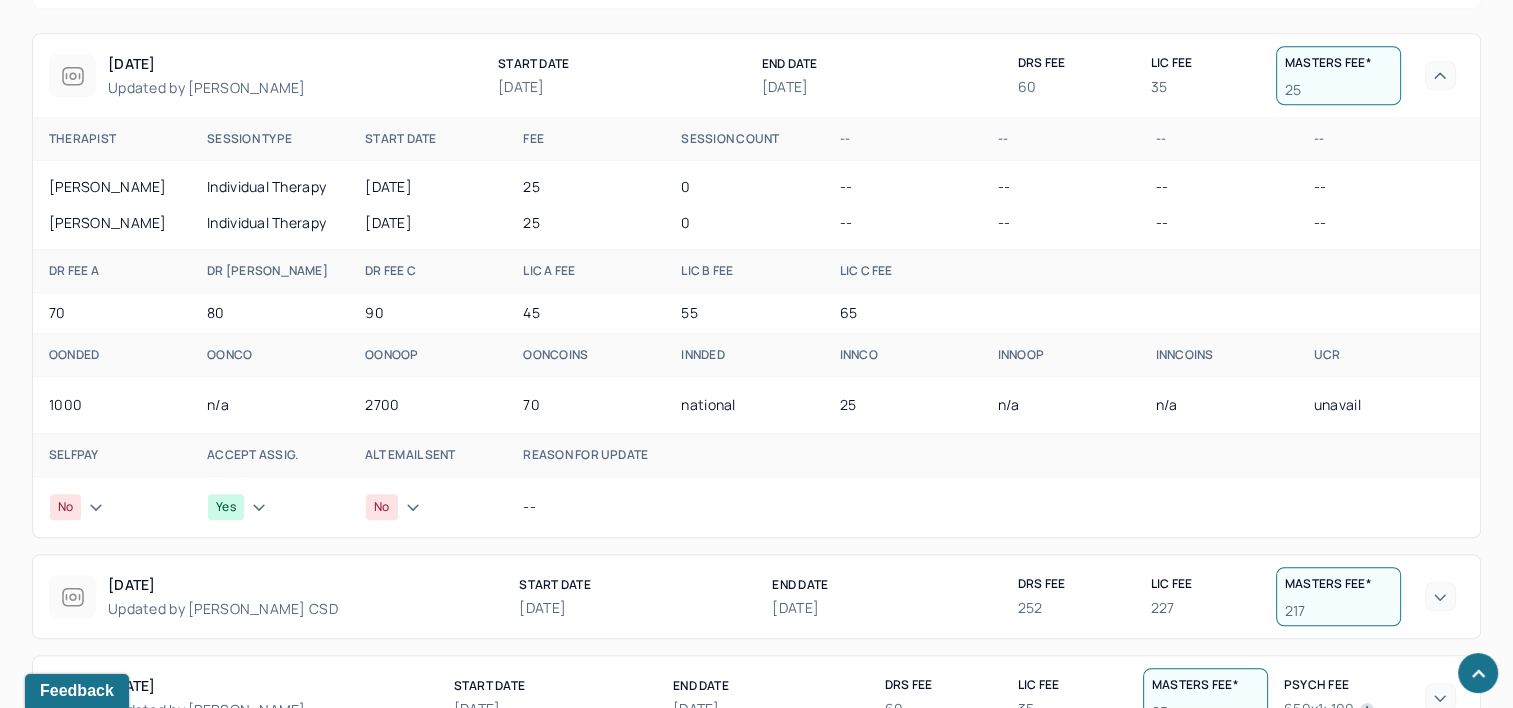scroll, scrollTop: 710, scrollLeft: 0, axis: vertical 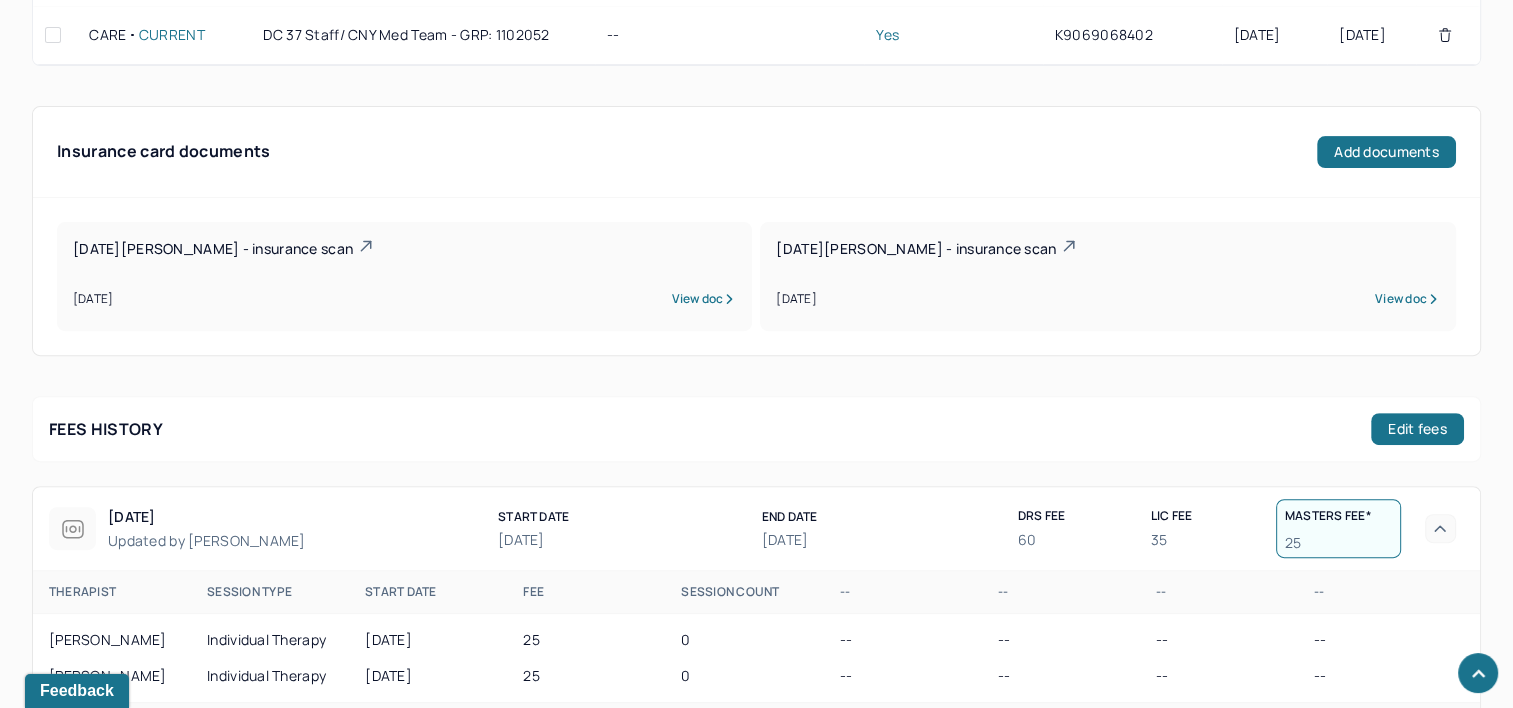 click on "View doc" at bounding box center [703, 299] 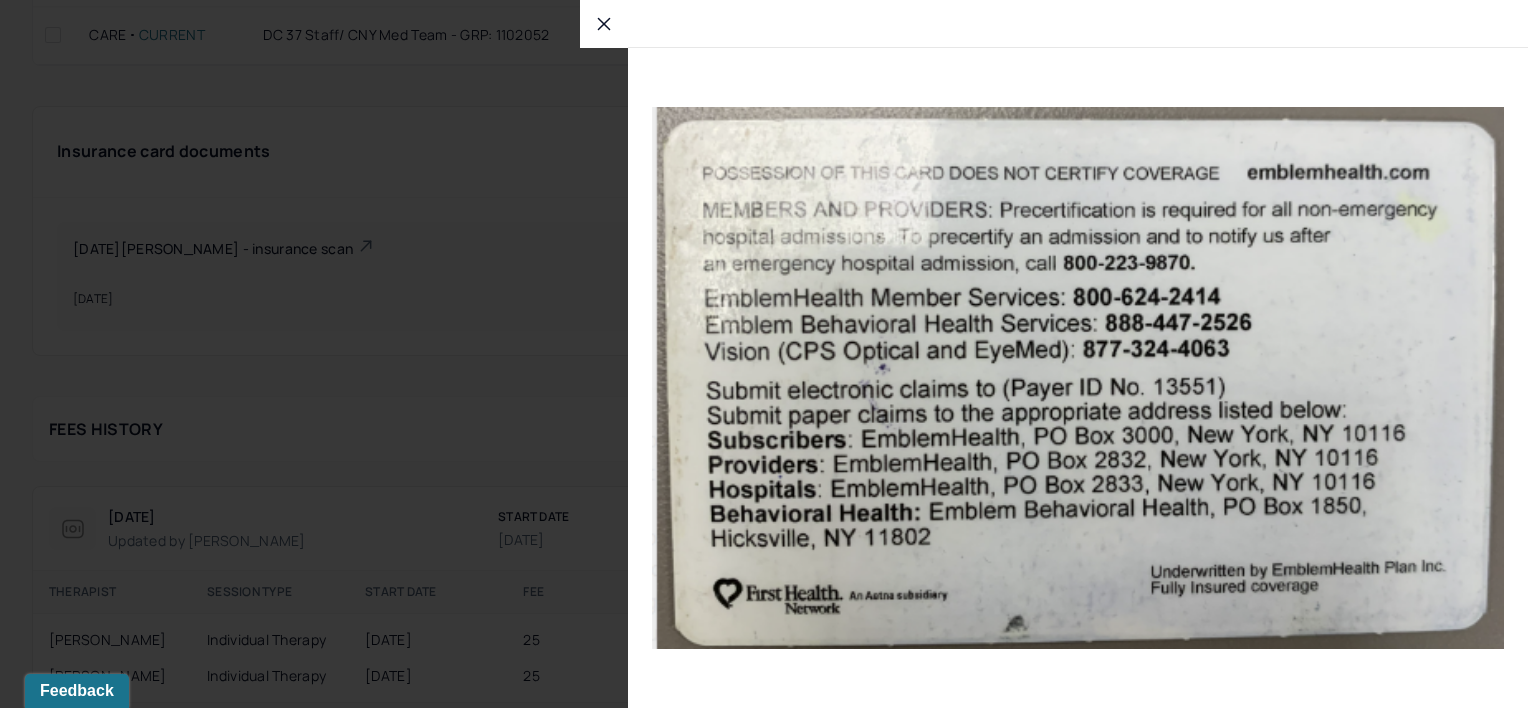 click 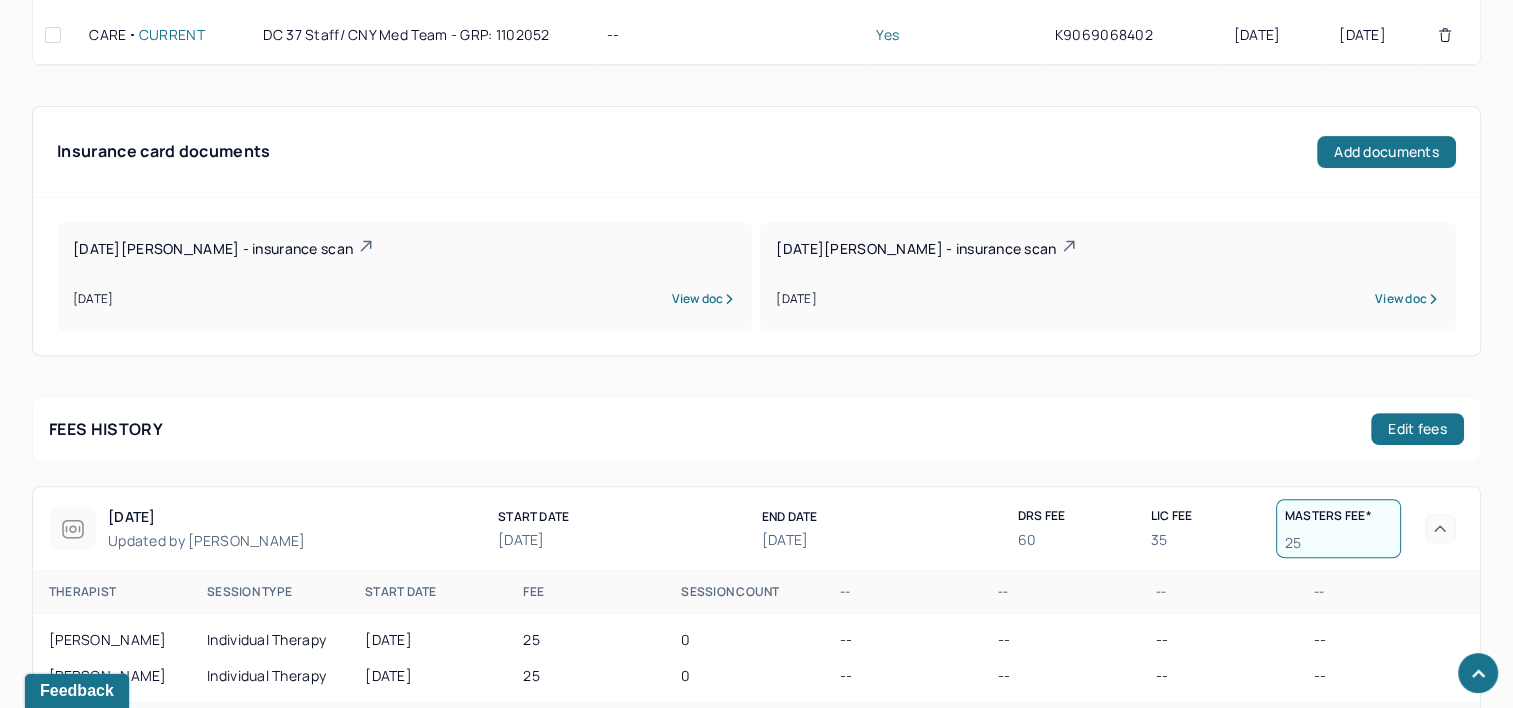 click on "[DATE]   View doc" at bounding box center (1107, 299) 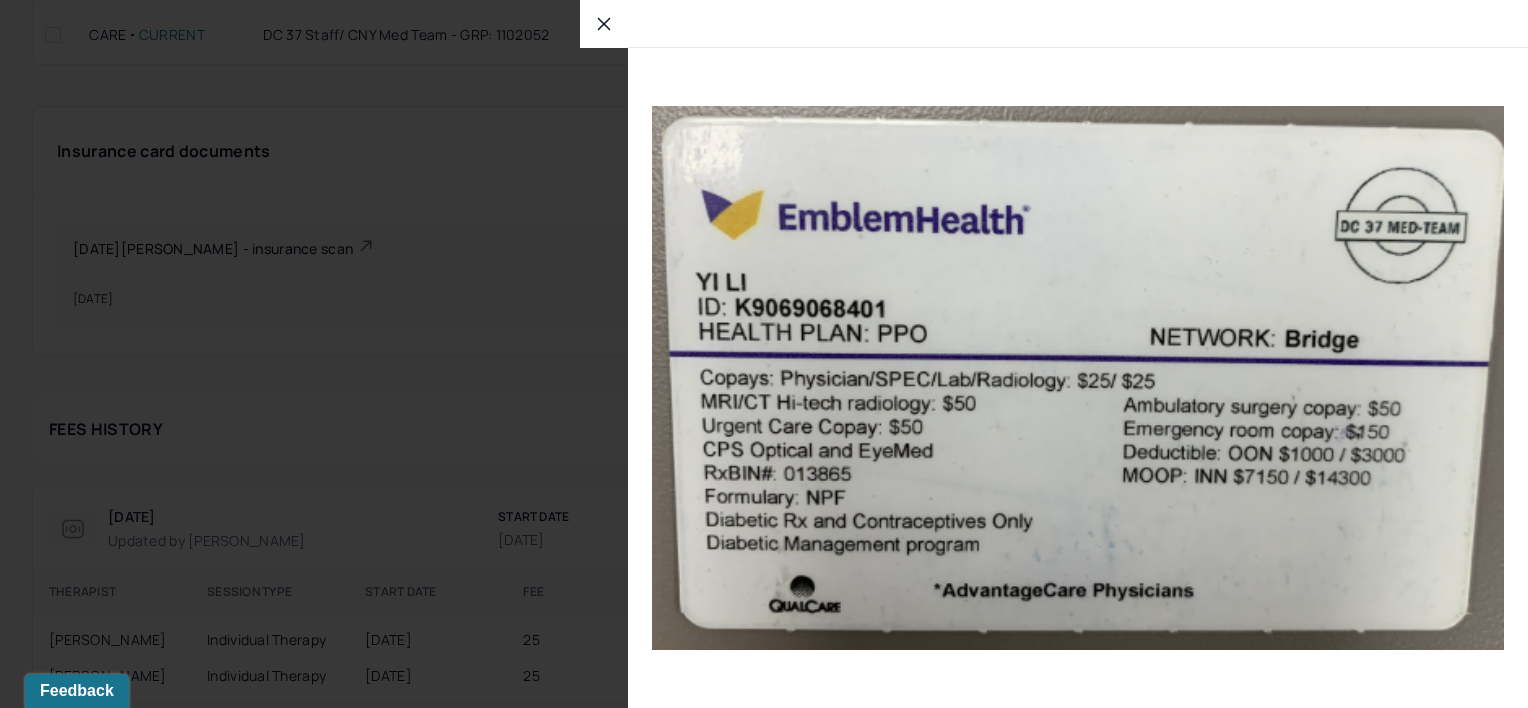 click 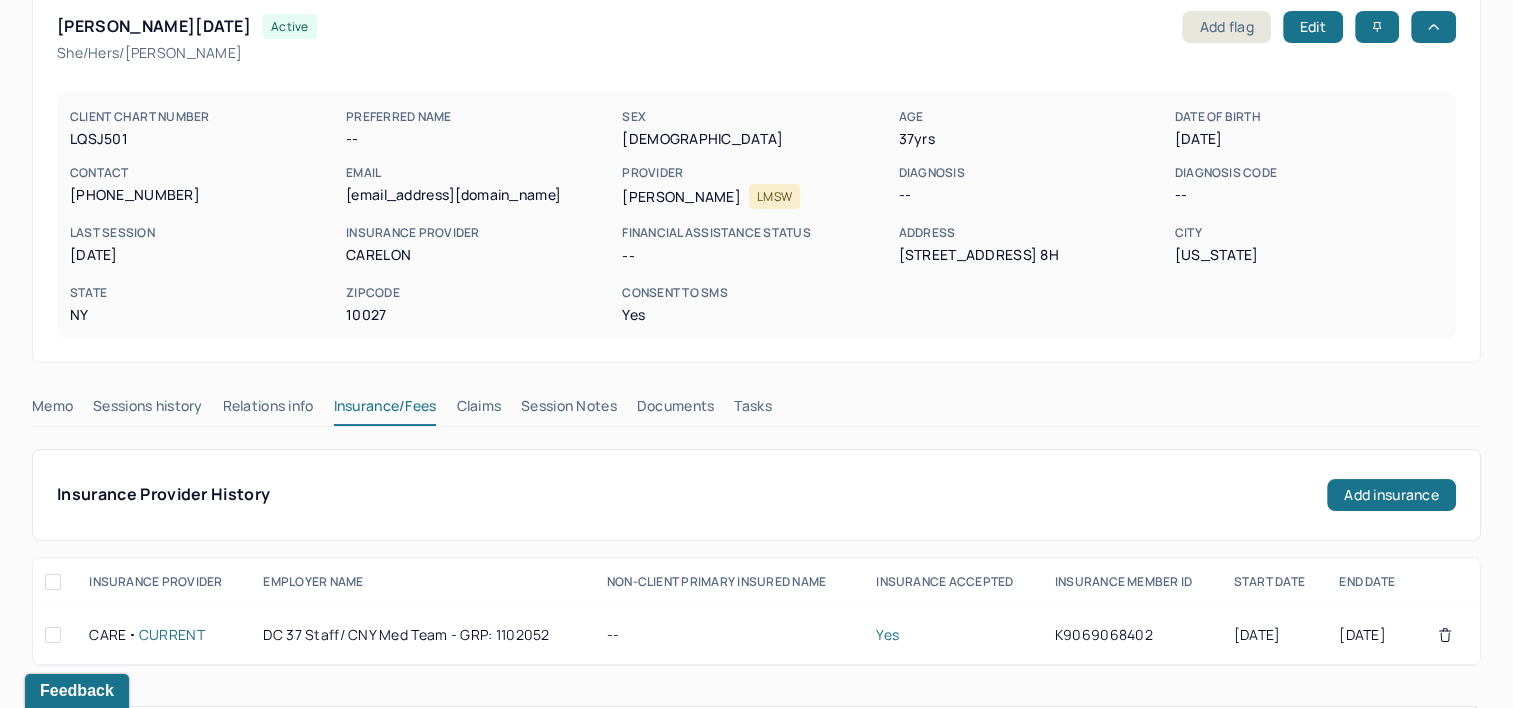 scroll, scrollTop: 0, scrollLeft: 0, axis: both 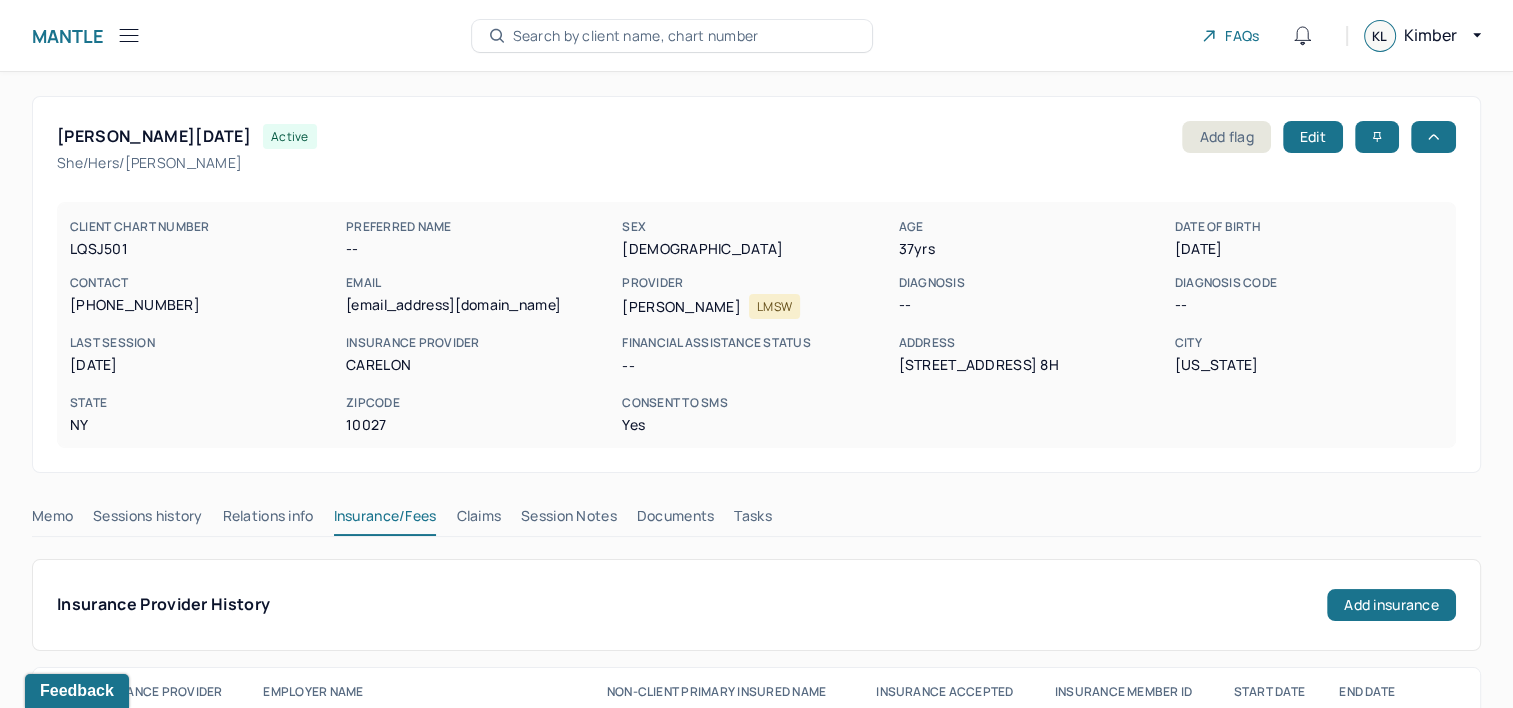 drag, startPoint x: 480, startPoint y: 516, endPoint x: 496, endPoint y: 516, distance: 16 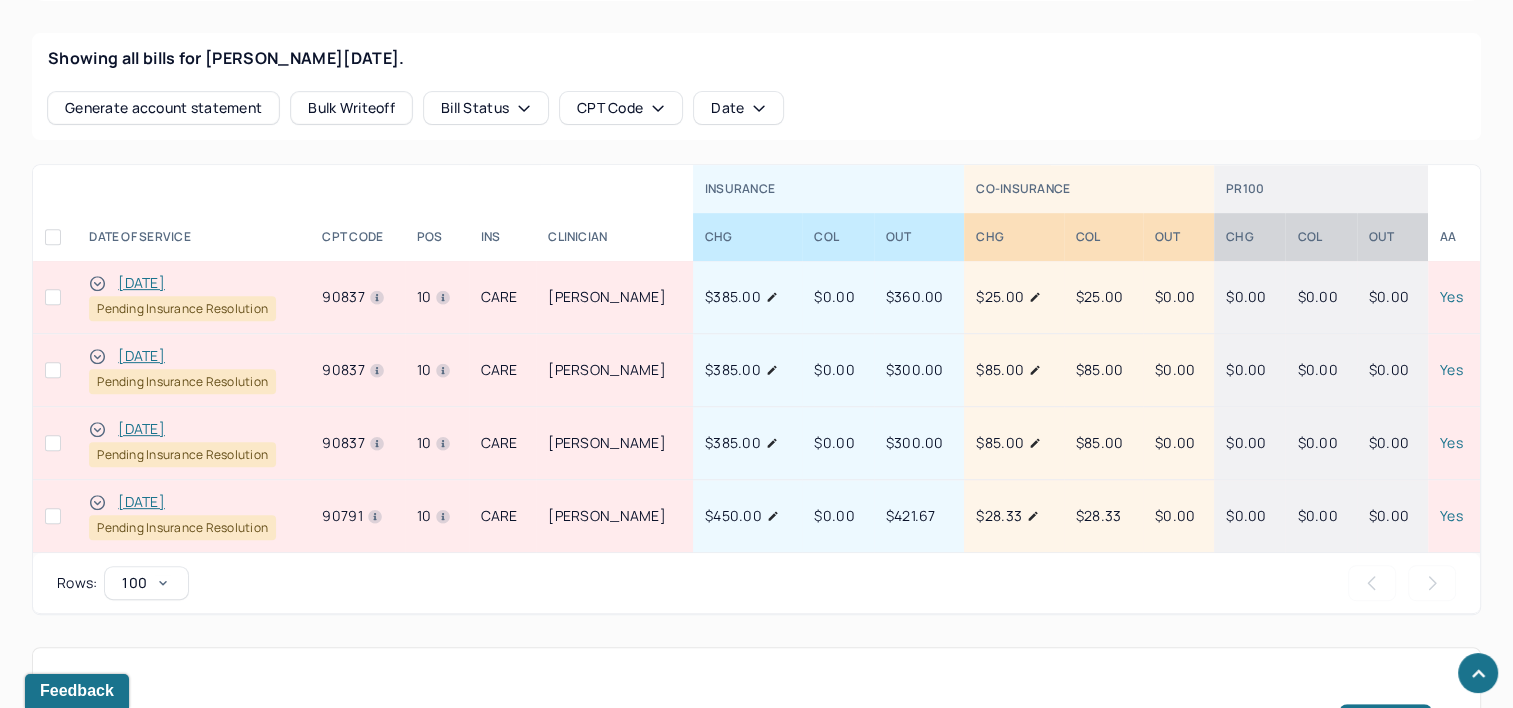 scroll, scrollTop: 841, scrollLeft: 0, axis: vertical 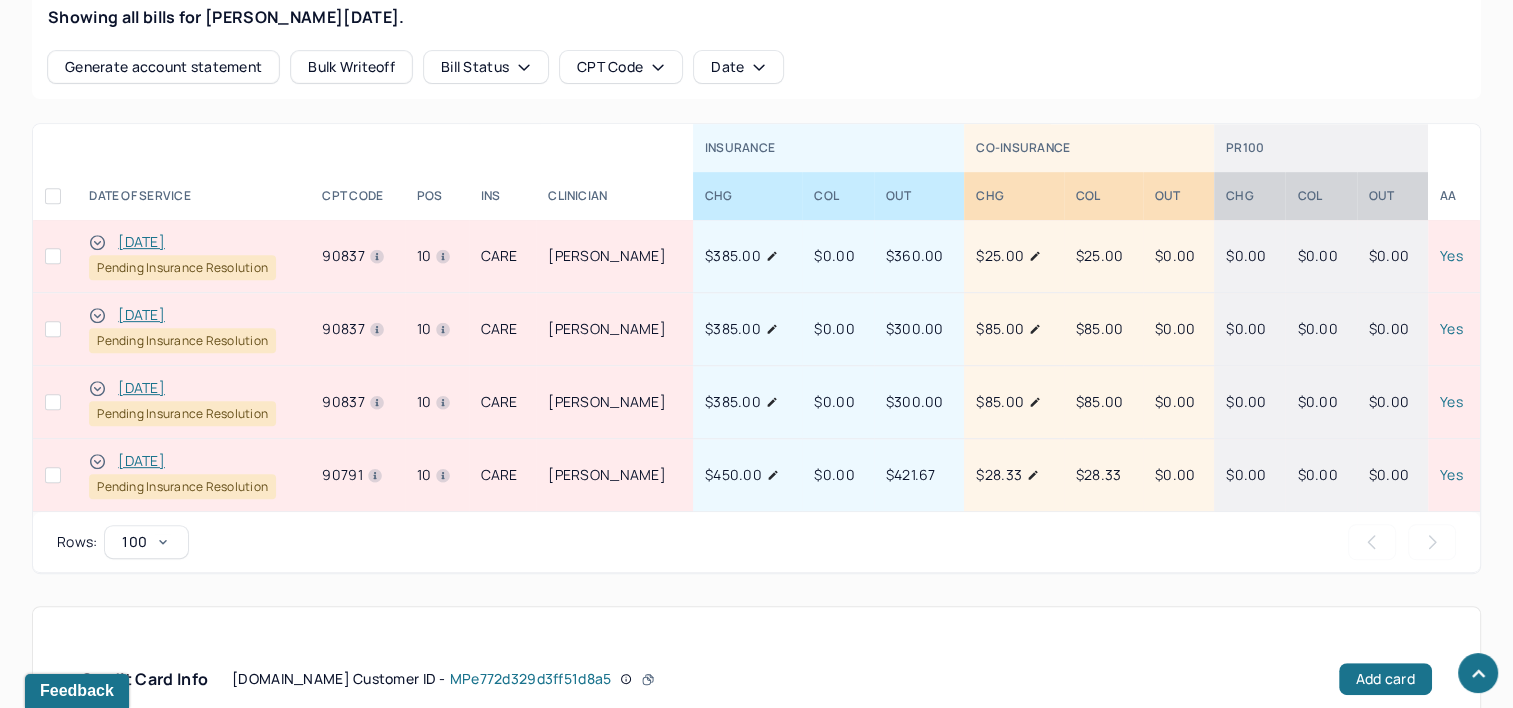 click on "[DATE]" at bounding box center (141, 242) 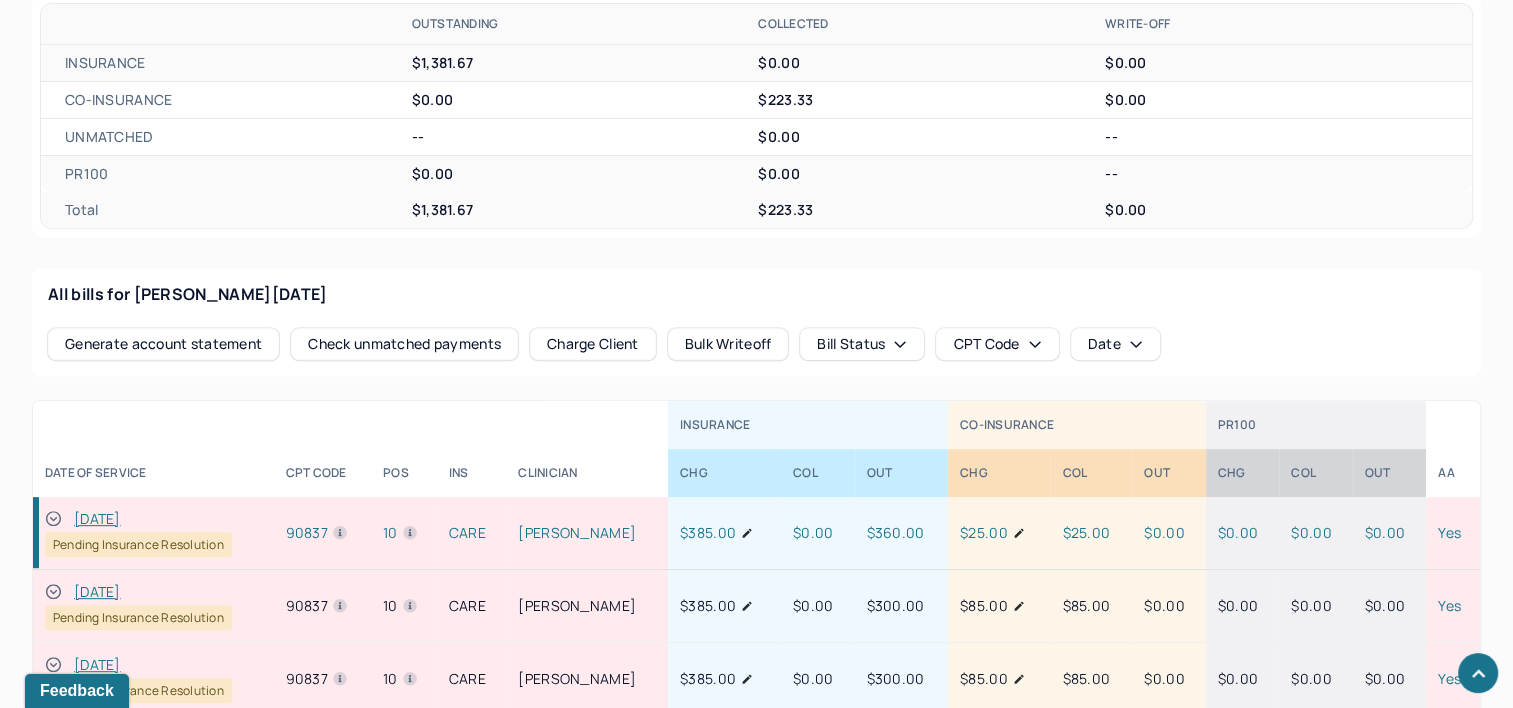 scroll, scrollTop: 841, scrollLeft: 0, axis: vertical 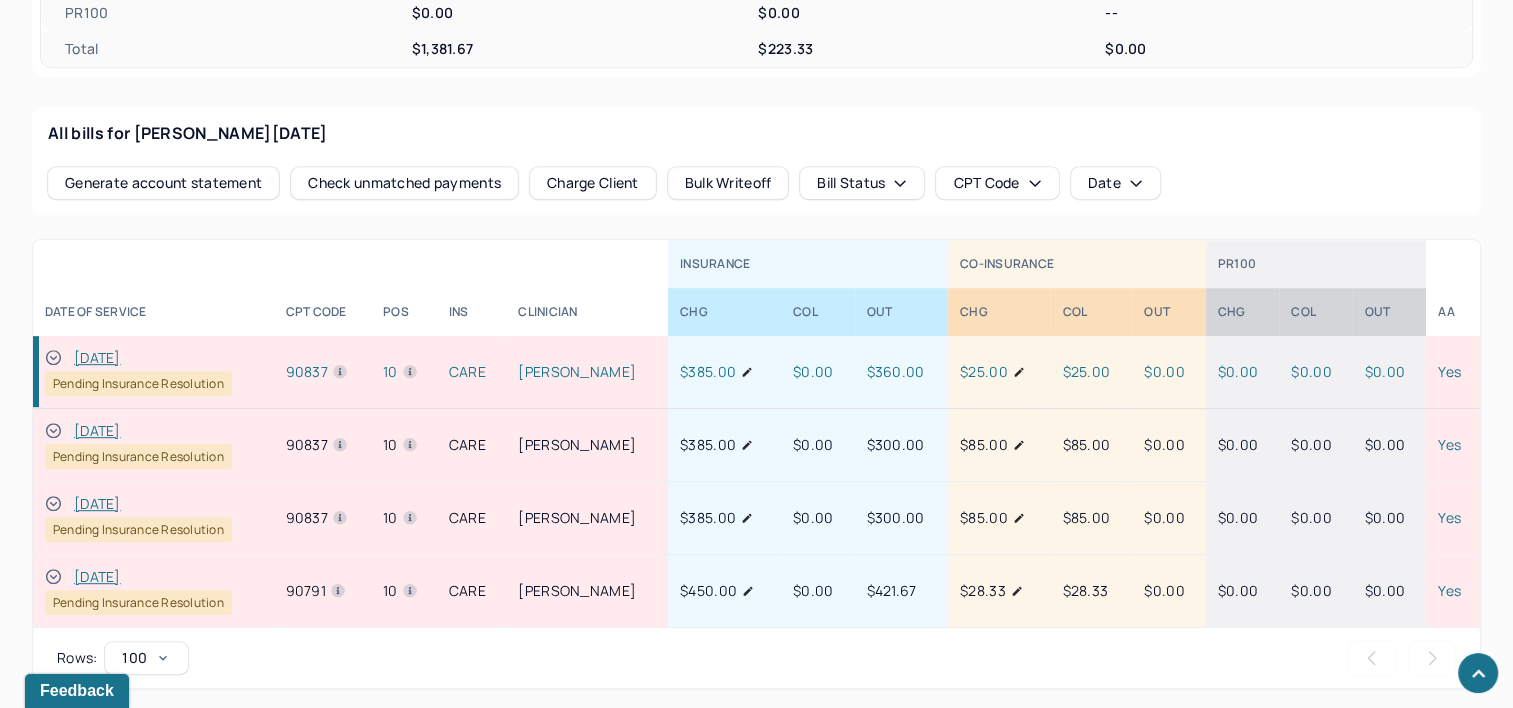 click on "[DATE]" at bounding box center (97, 431) 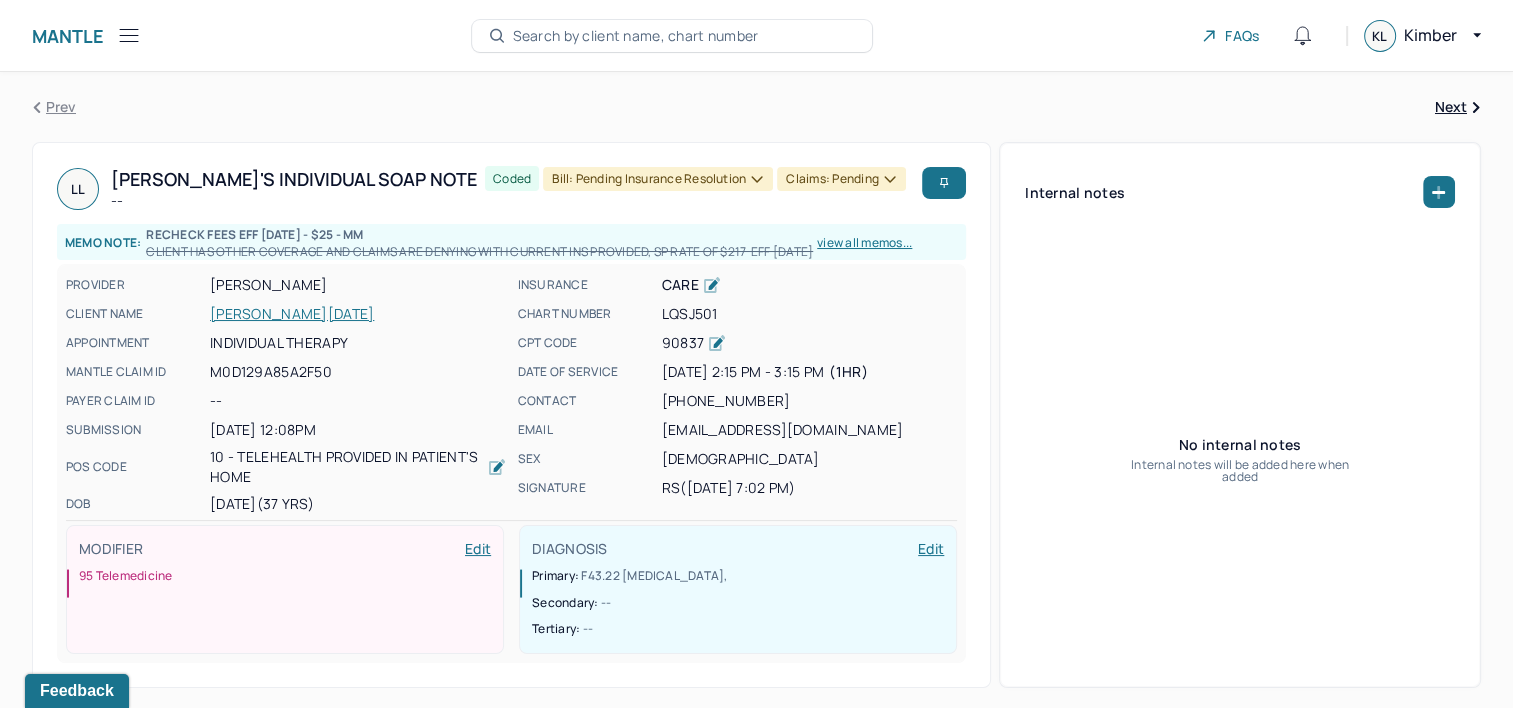 scroll, scrollTop: 0, scrollLeft: 0, axis: both 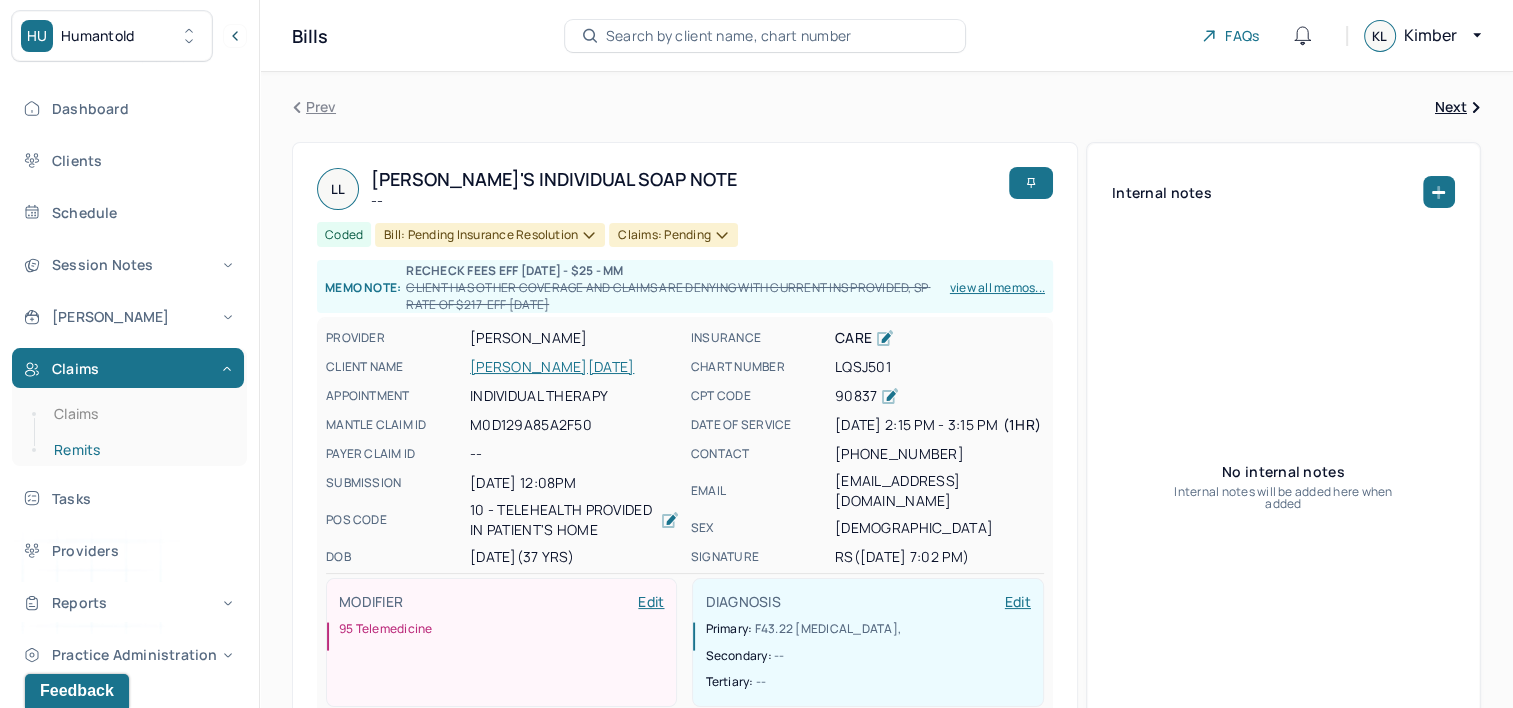 click on "Remits" at bounding box center (139, 450) 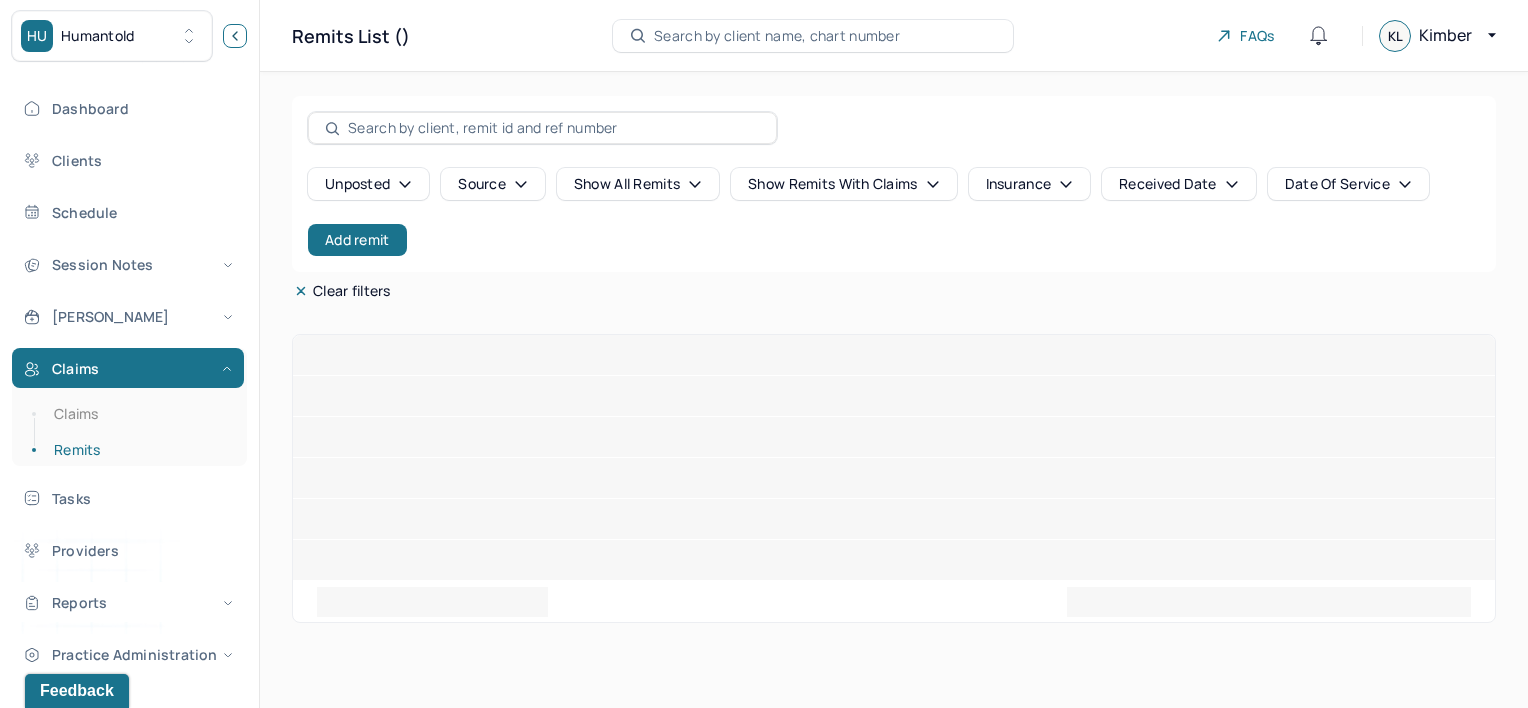 click 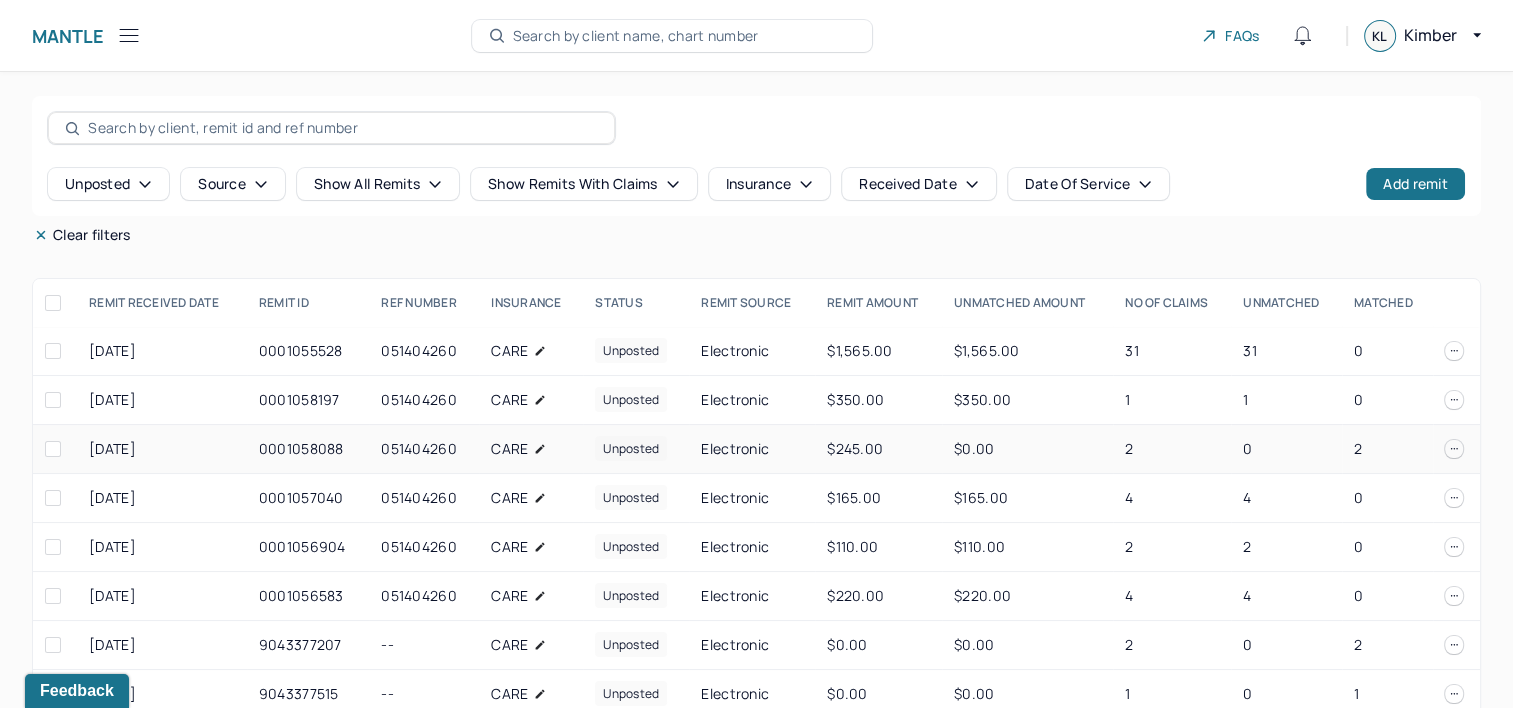 click on "unposted" at bounding box center [636, 449] 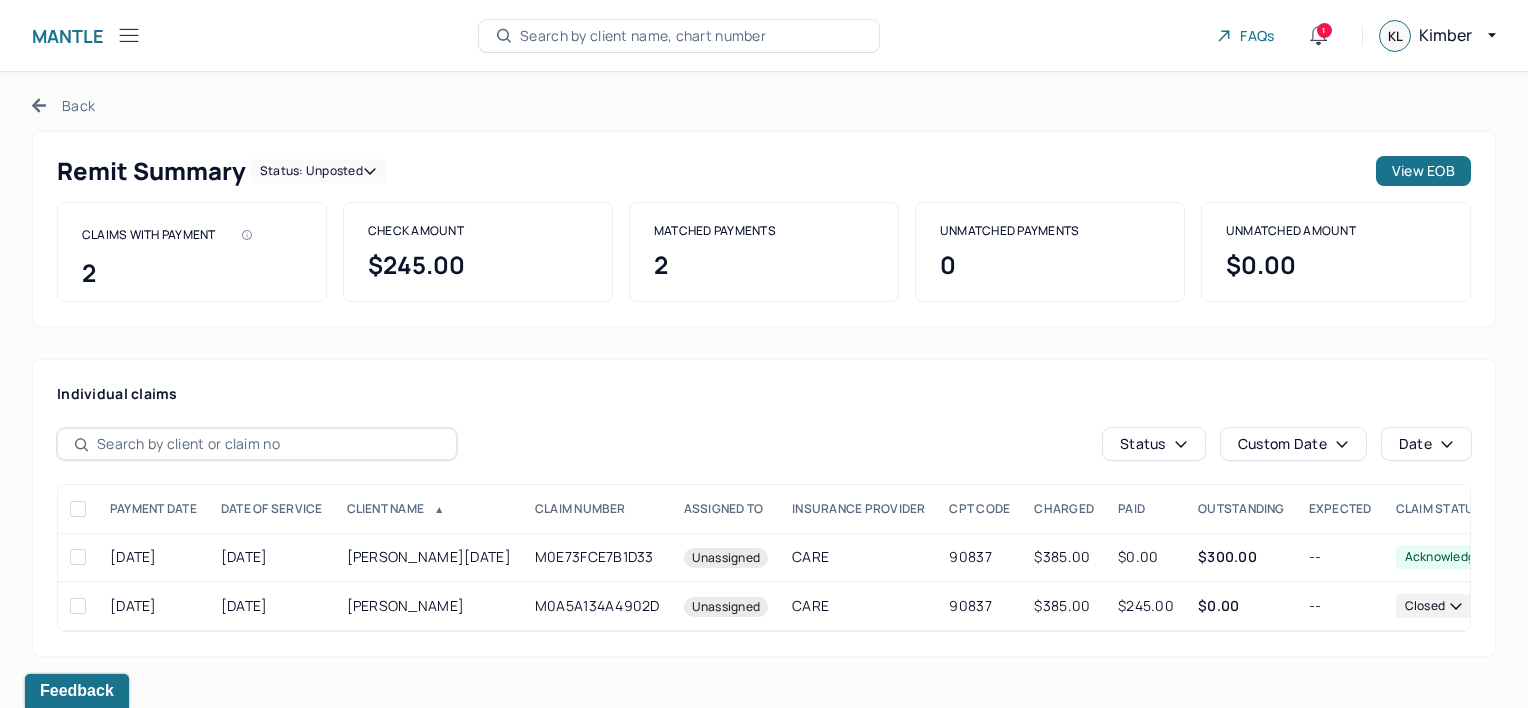 click on "Back" at bounding box center (63, 105) 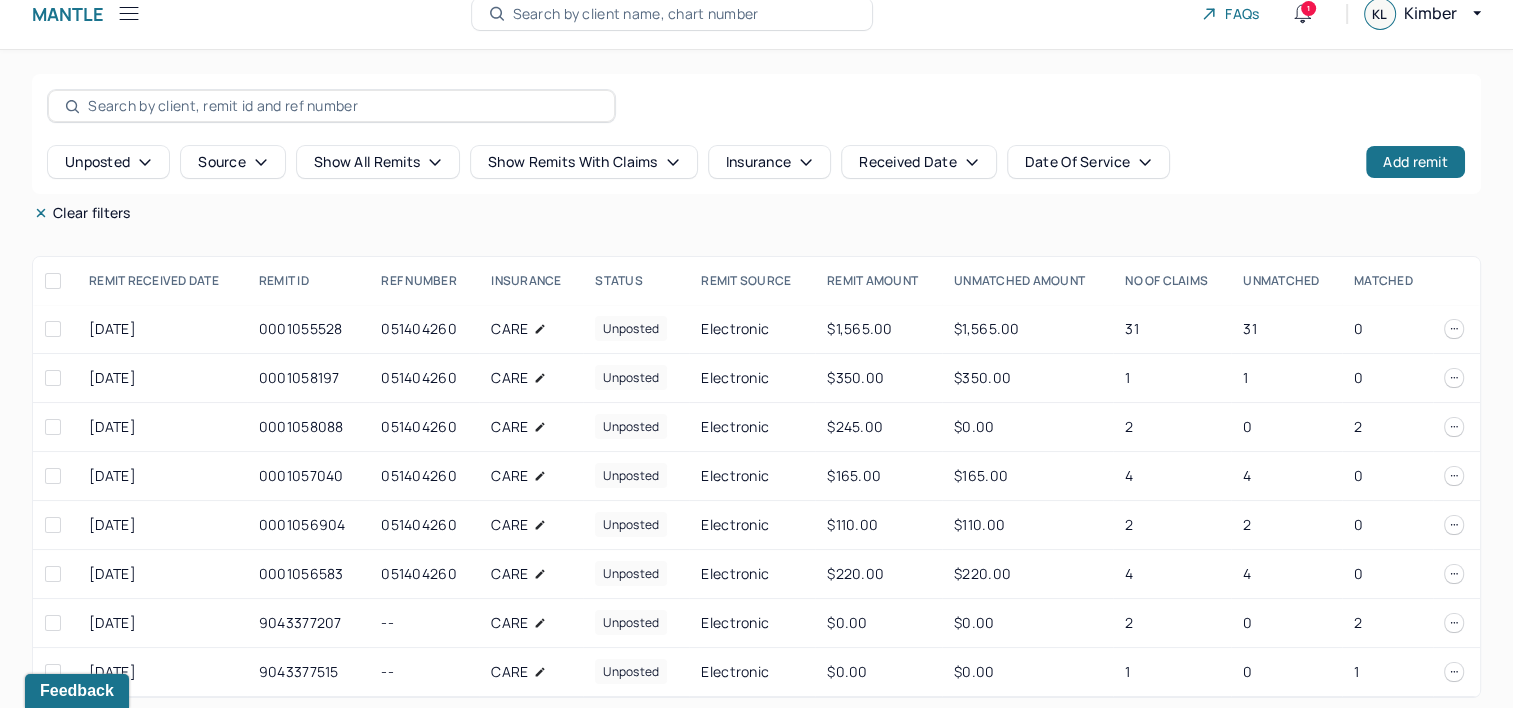 scroll, scrollTop: 33, scrollLeft: 0, axis: vertical 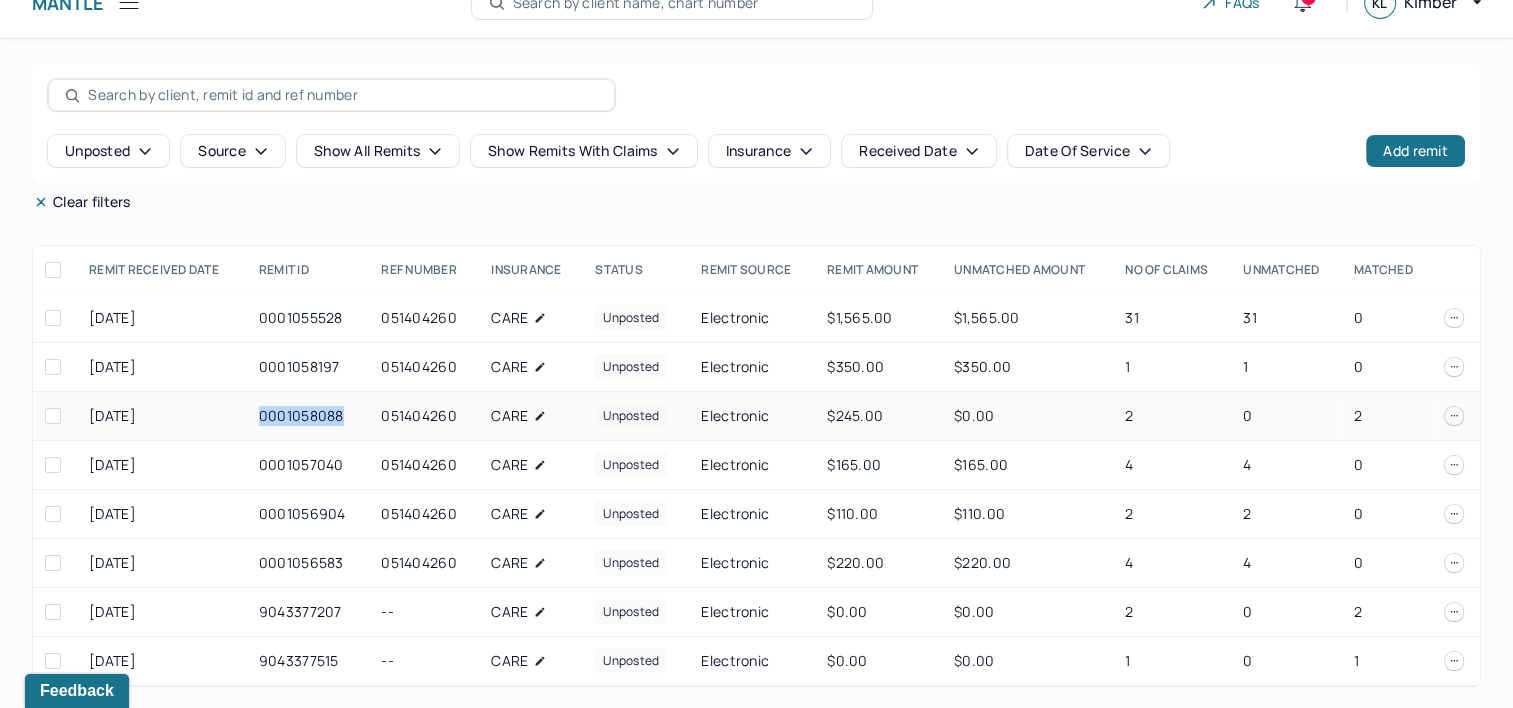drag, startPoint x: 261, startPoint y: 413, endPoint x: 355, endPoint y: 413, distance: 94 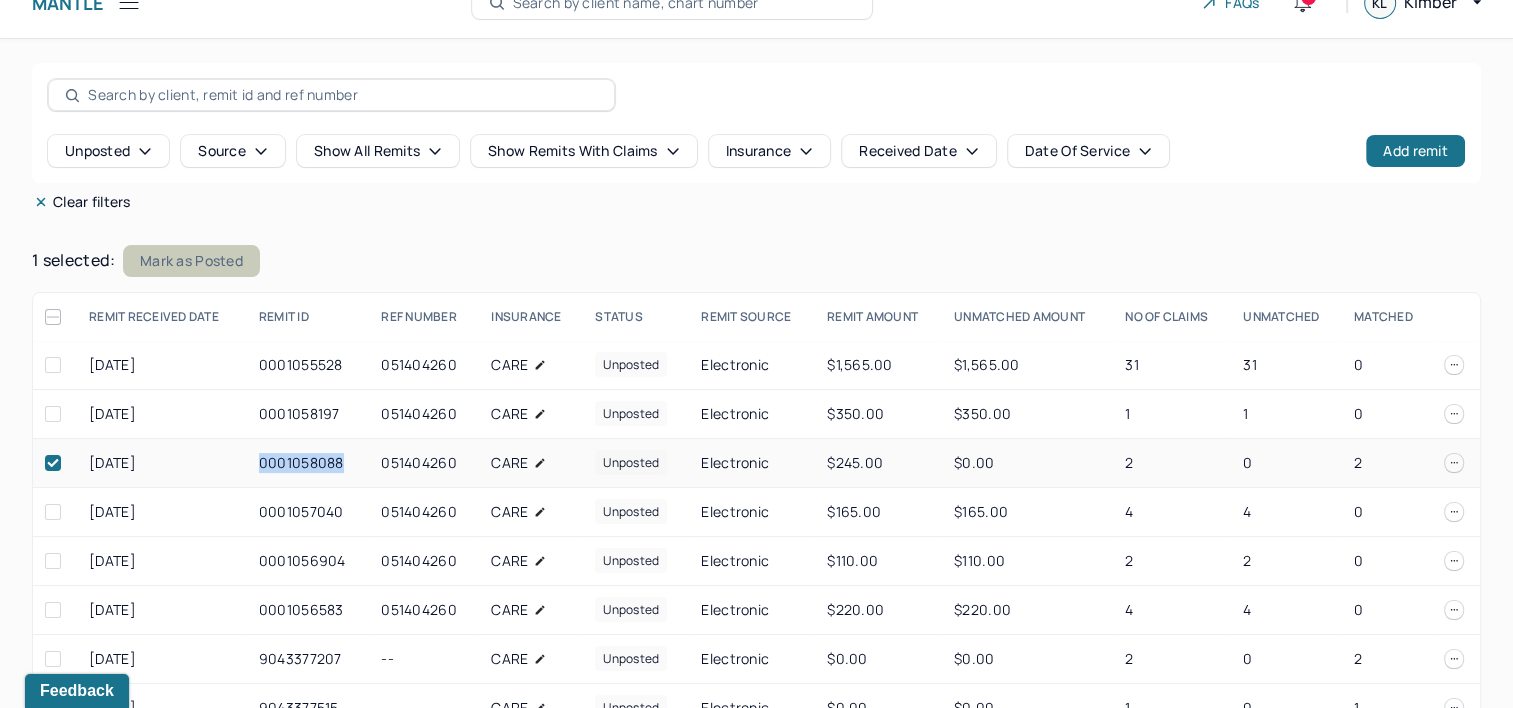 click on "Mark as Posted" at bounding box center (191, 261) 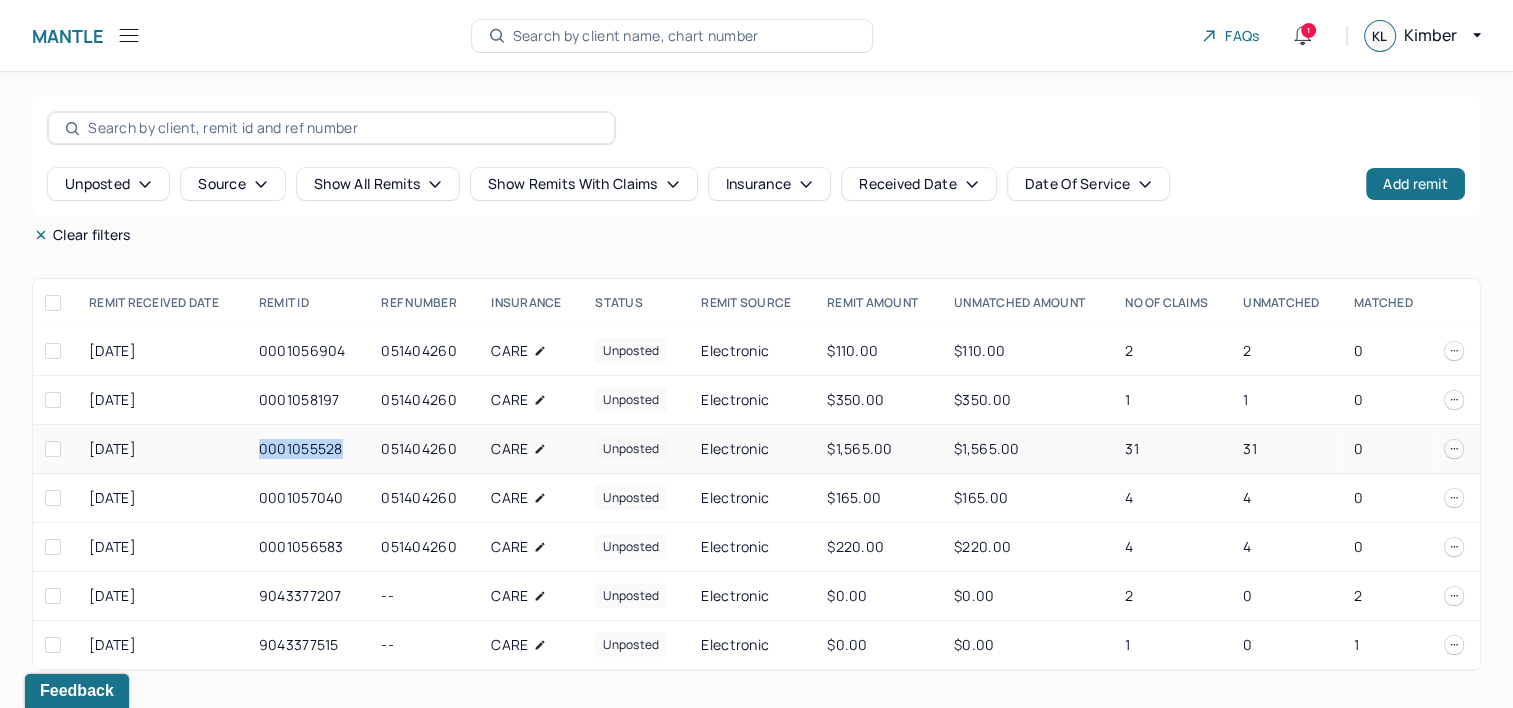 scroll, scrollTop: 0, scrollLeft: 0, axis: both 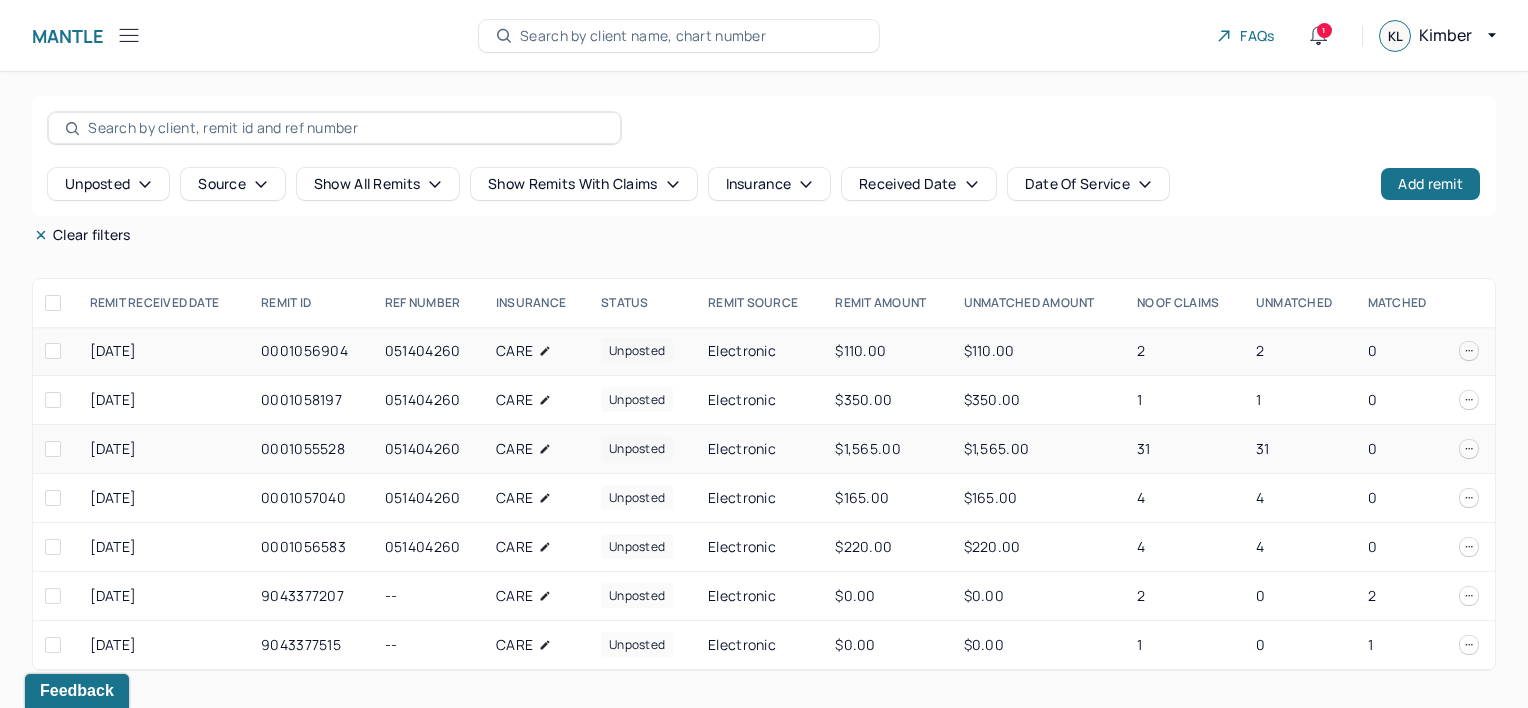 click on "unposted" at bounding box center [637, 350] 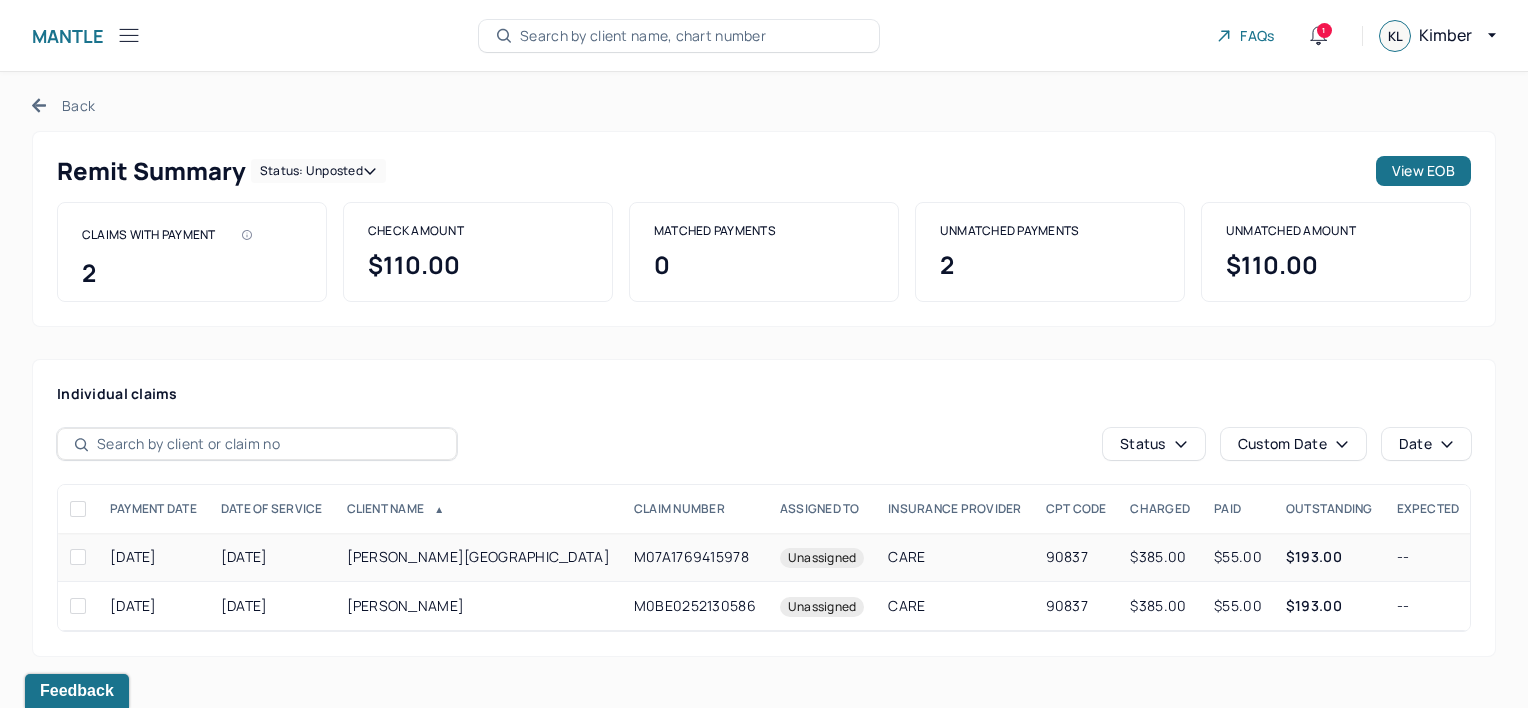 click on "M07A1769415978" at bounding box center (695, 557) 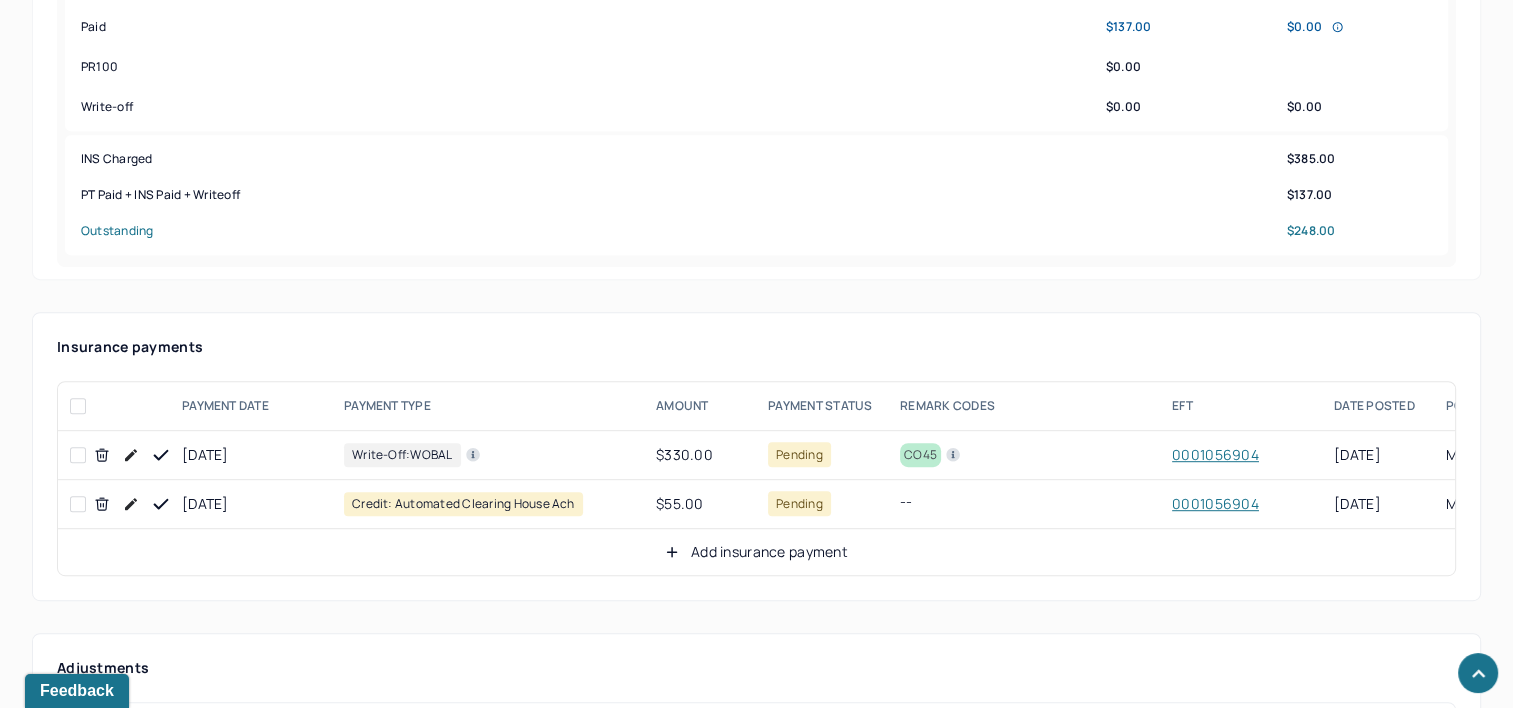 scroll, scrollTop: 1000, scrollLeft: 0, axis: vertical 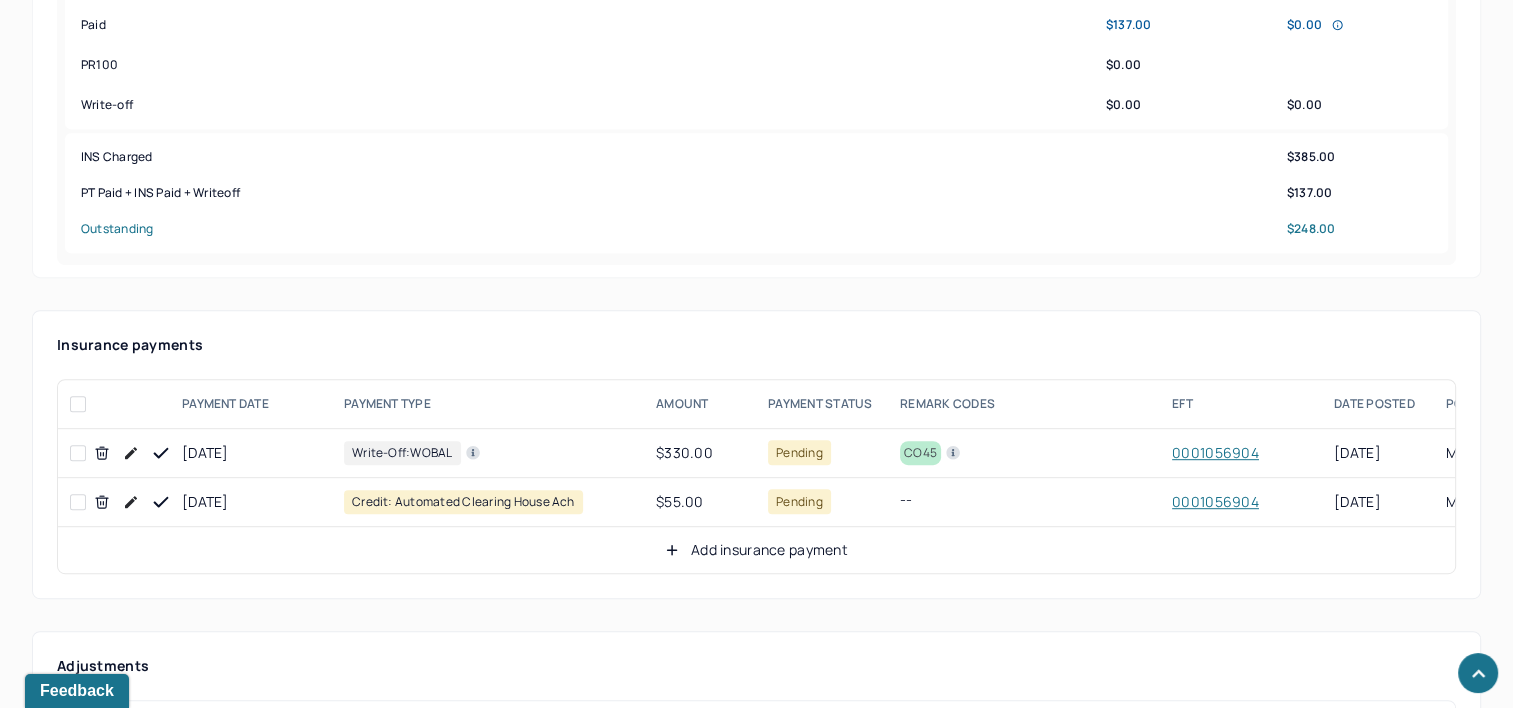 click 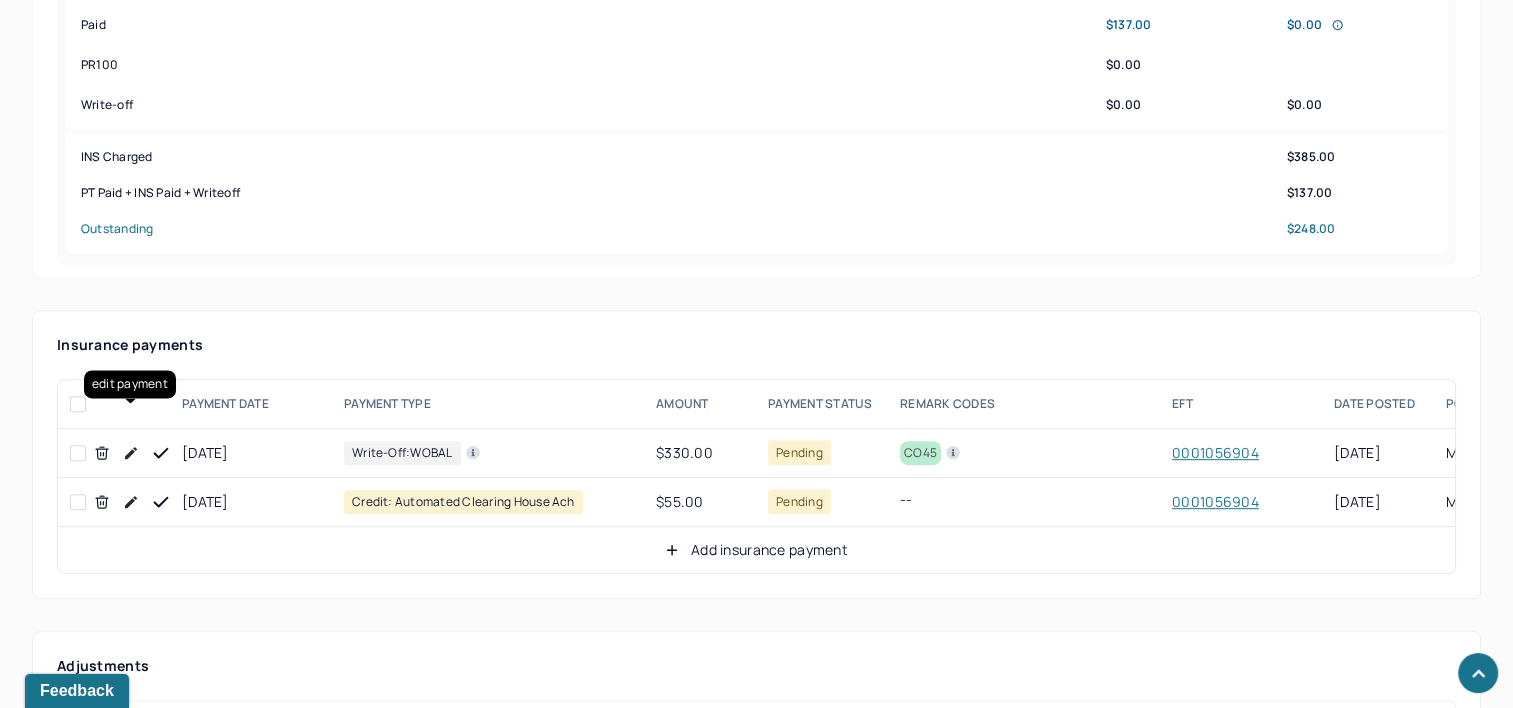 click 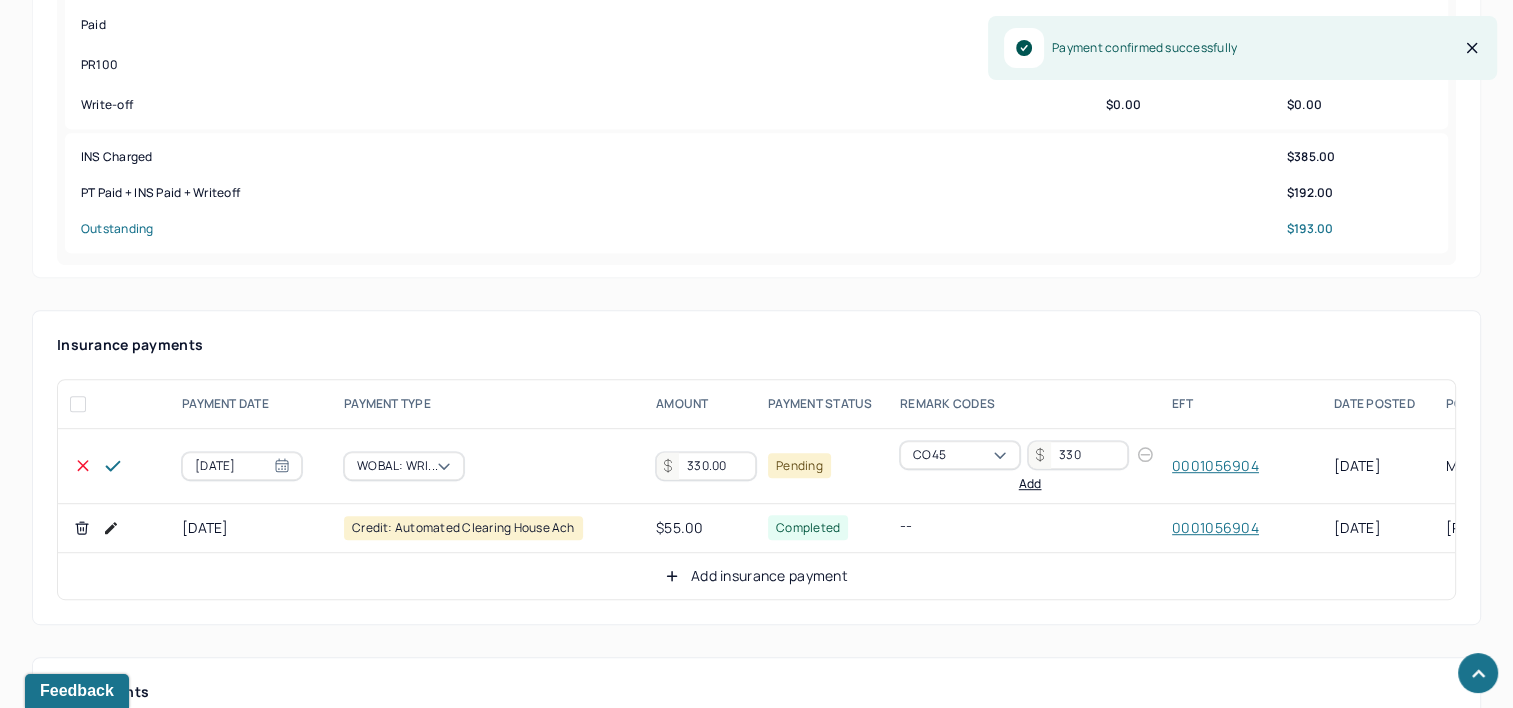 click on "330.00" at bounding box center [706, 466] 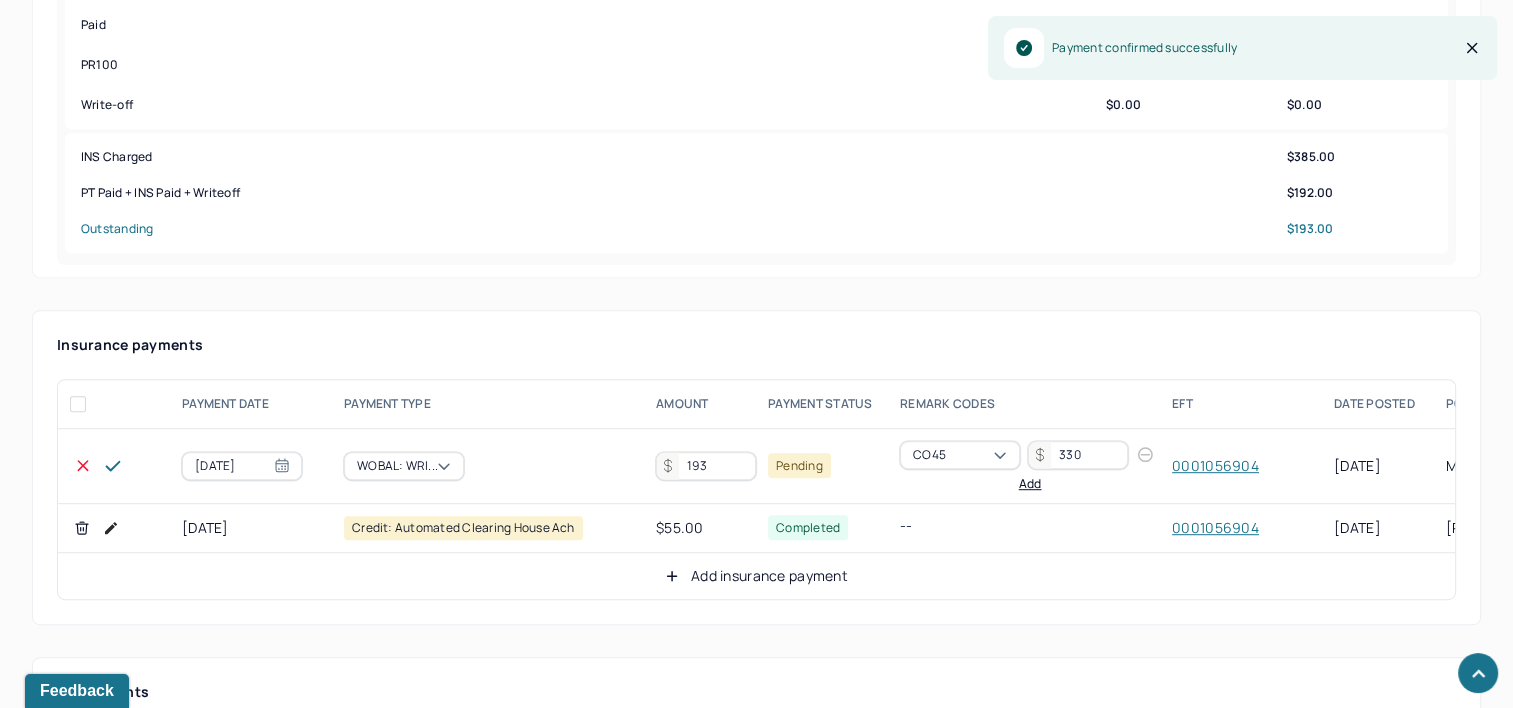 type on "193" 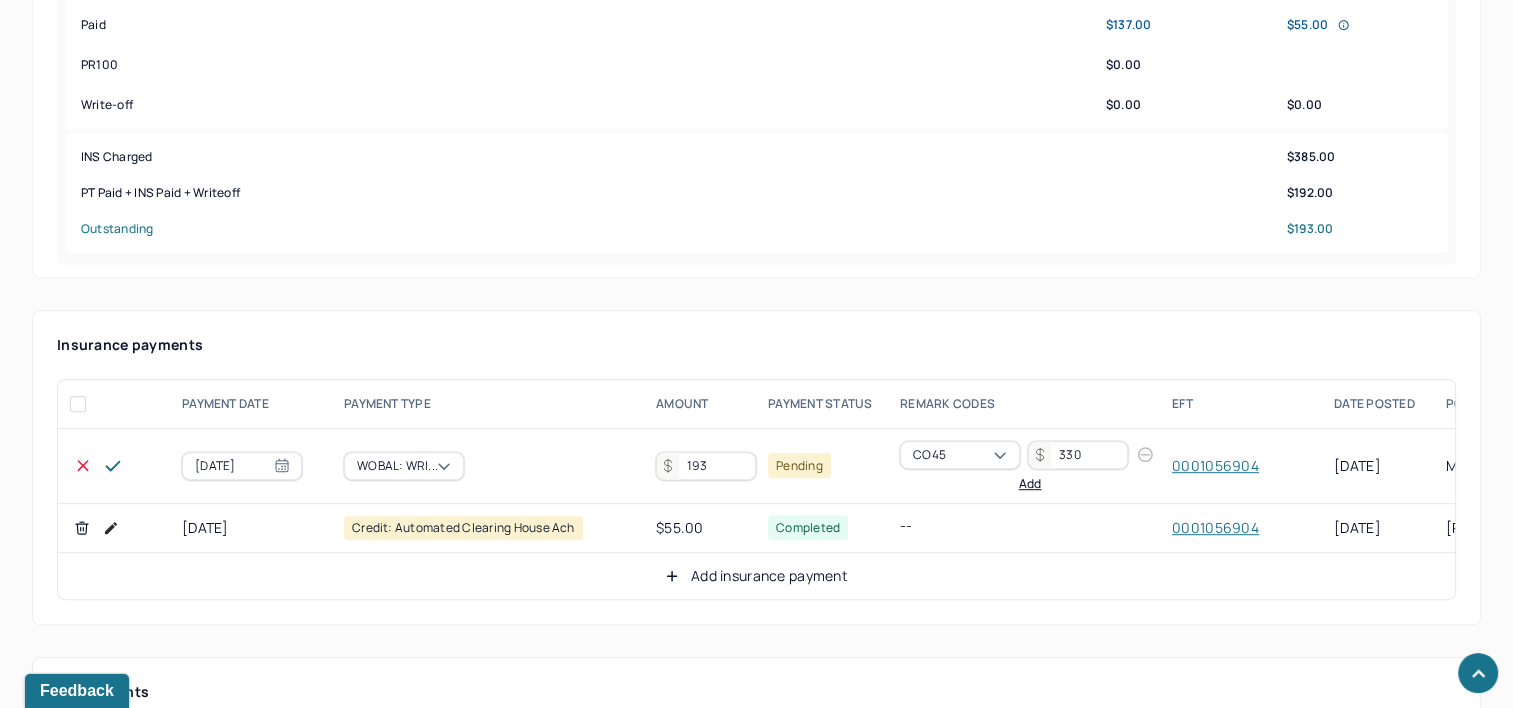 click 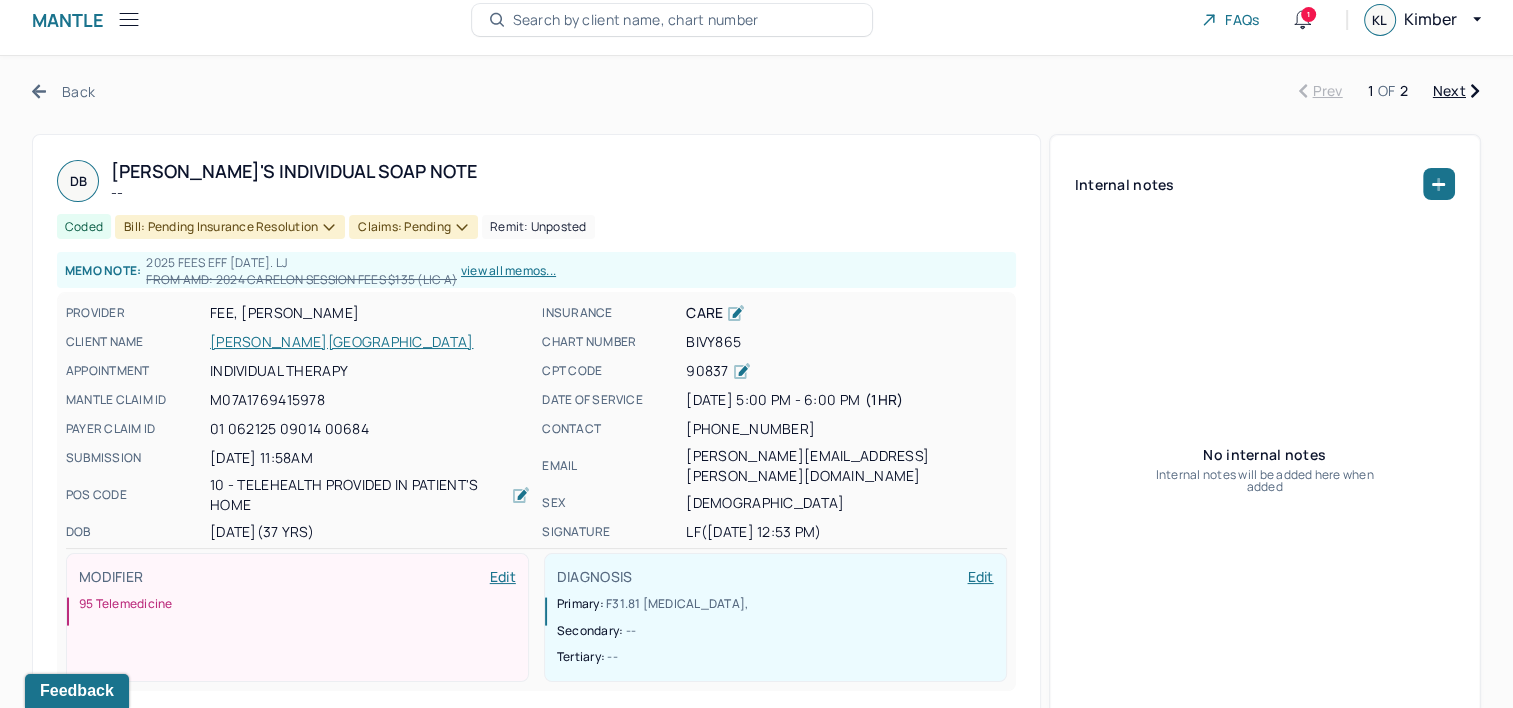 scroll, scrollTop: 0, scrollLeft: 0, axis: both 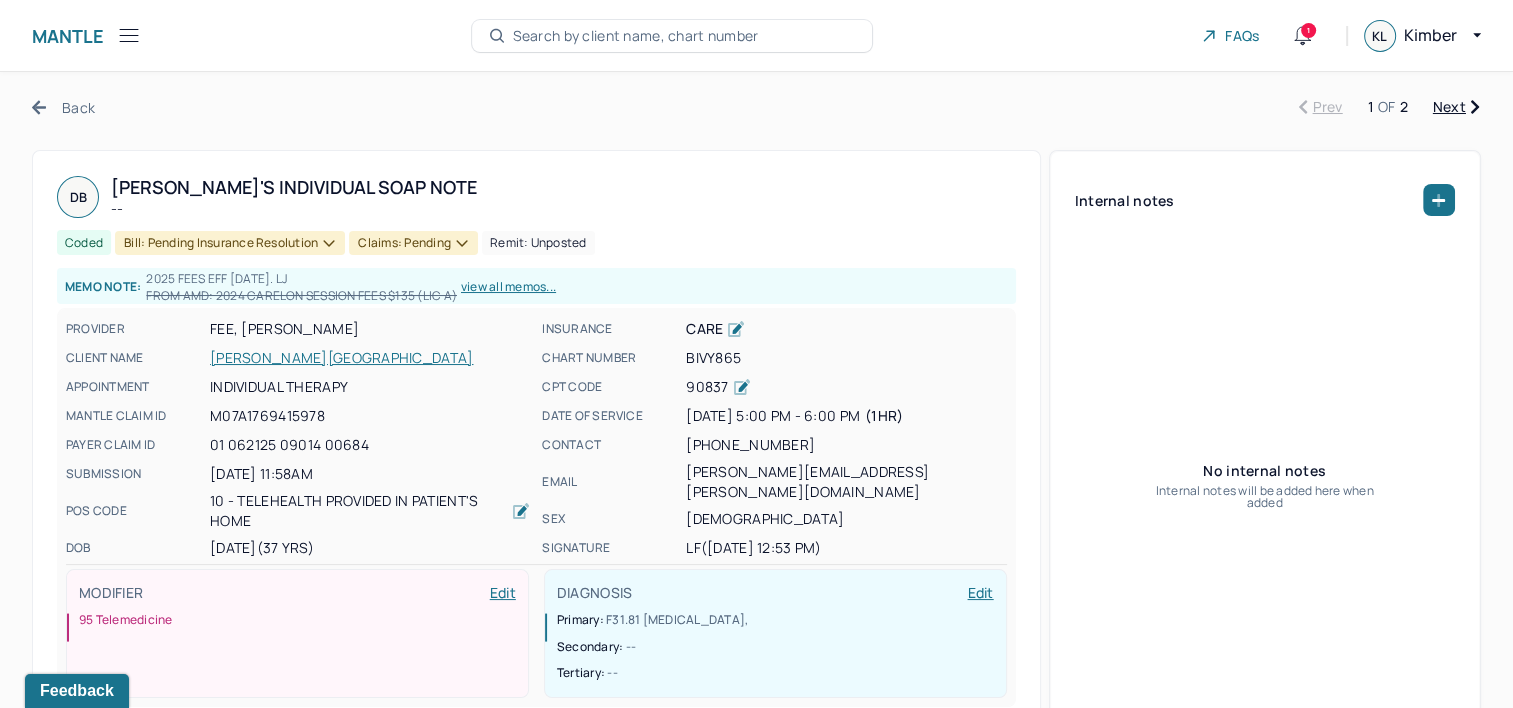 click on "Bill: Pending Insurance Resolution" at bounding box center [230, 243] 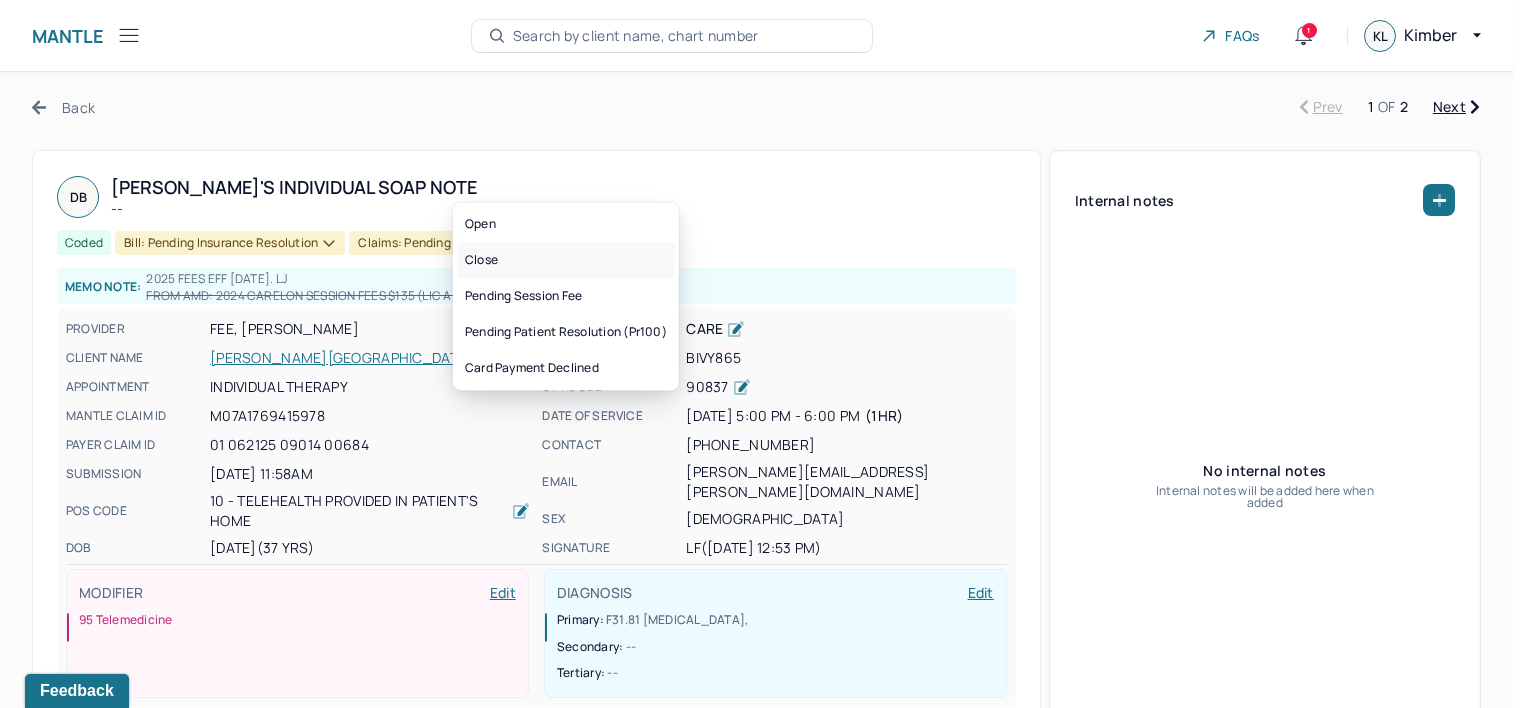 click on "Close" at bounding box center [566, 260] 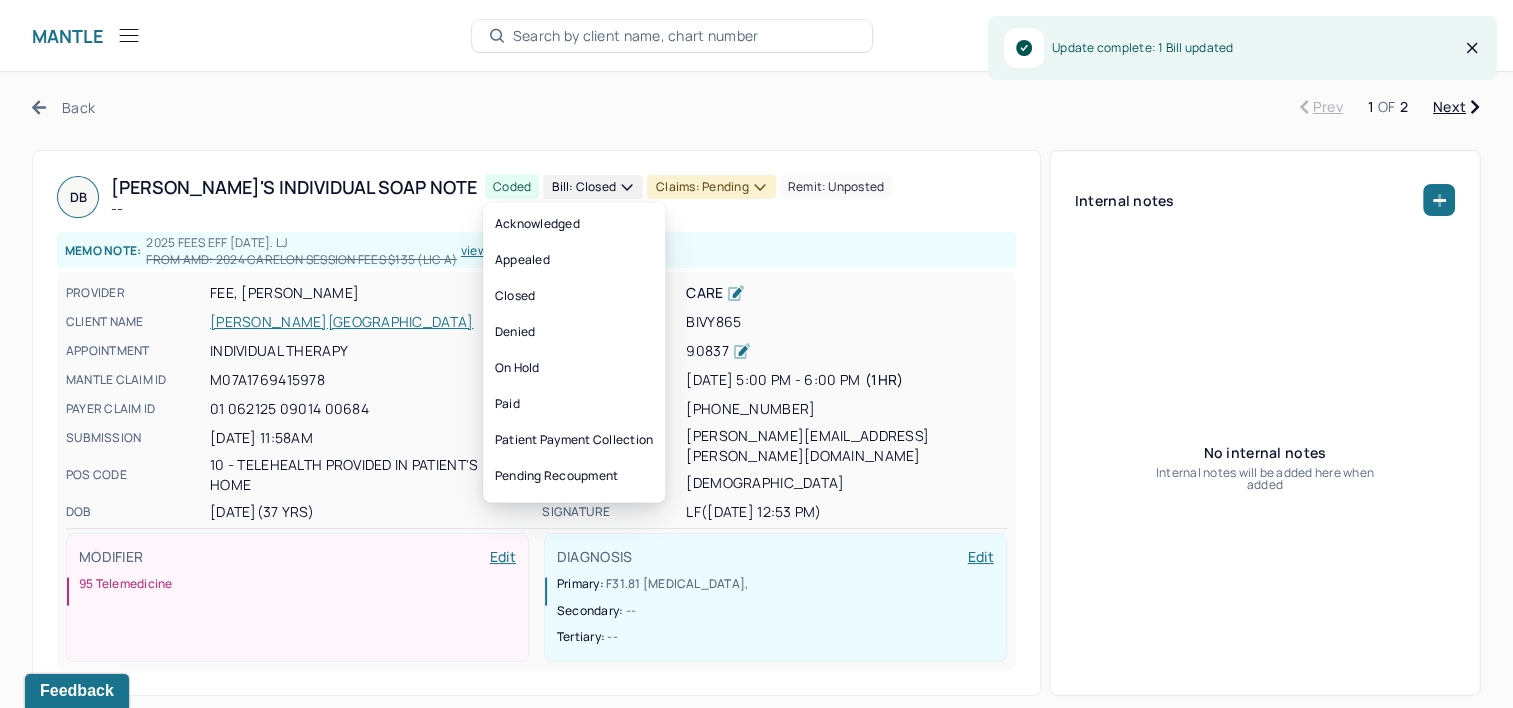 click on "Claims: pending" at bounding box center [711, 187] 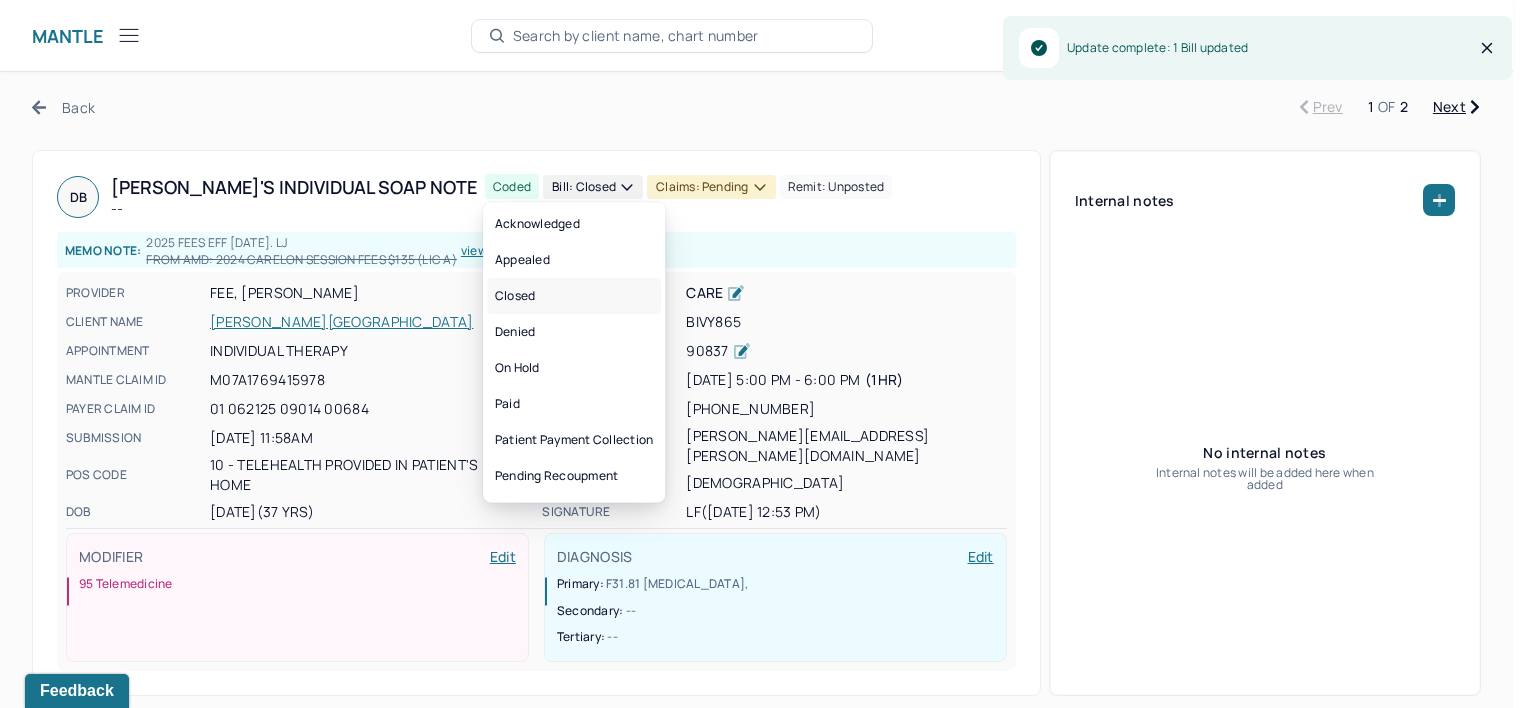 click on "Closed" at bounding box center (574, 296) 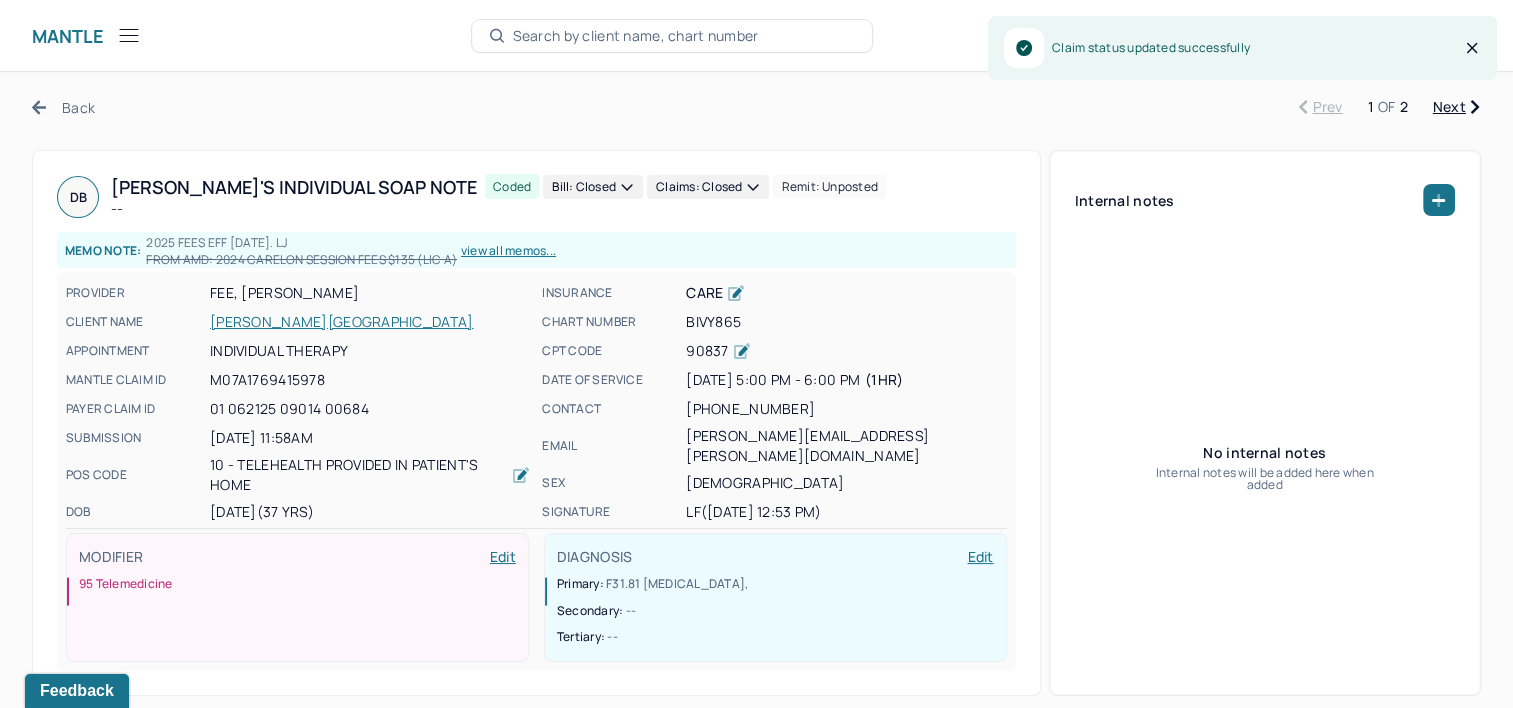 click on "Next" at bounding box center [1456, 107] 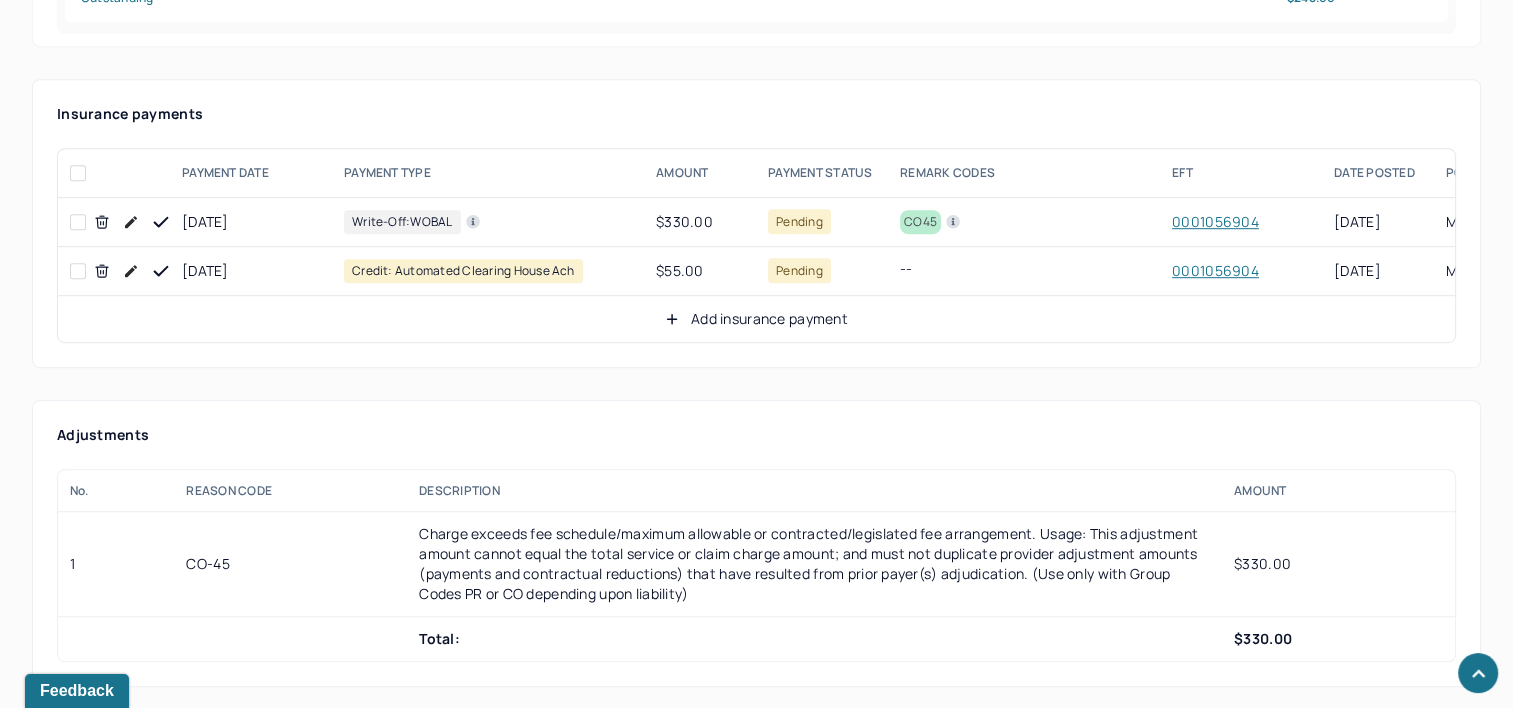 scroll, scrollTop: 1200, scrollLeft: 0, axis: vertical 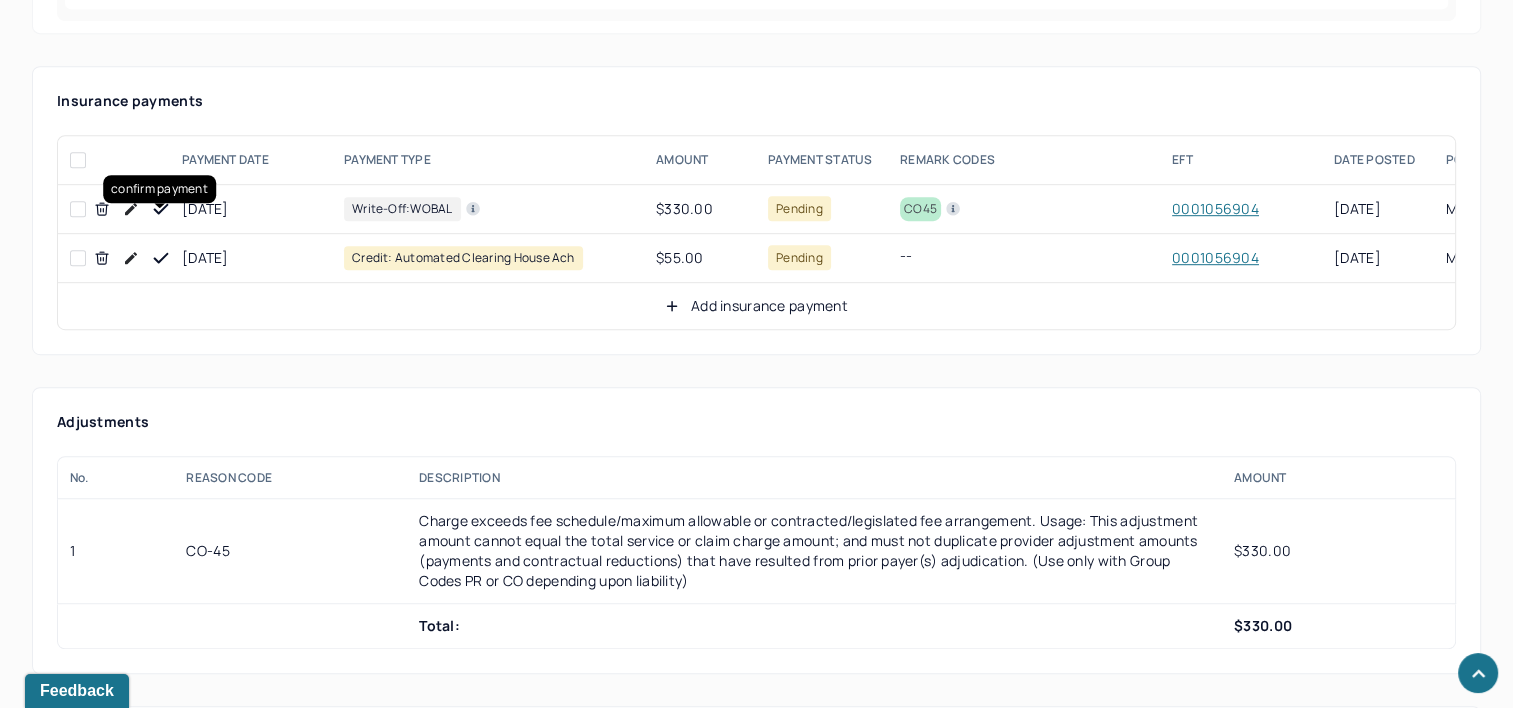 click 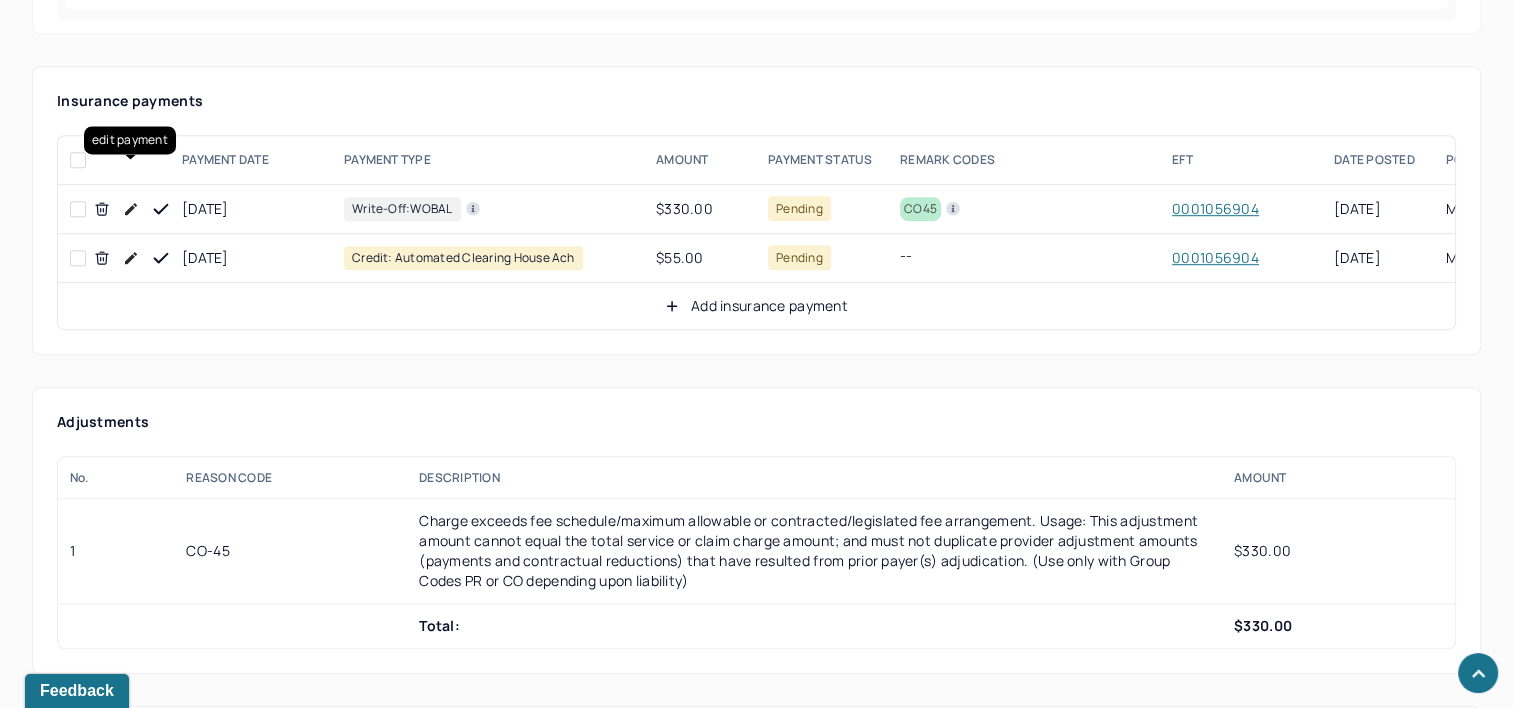 click 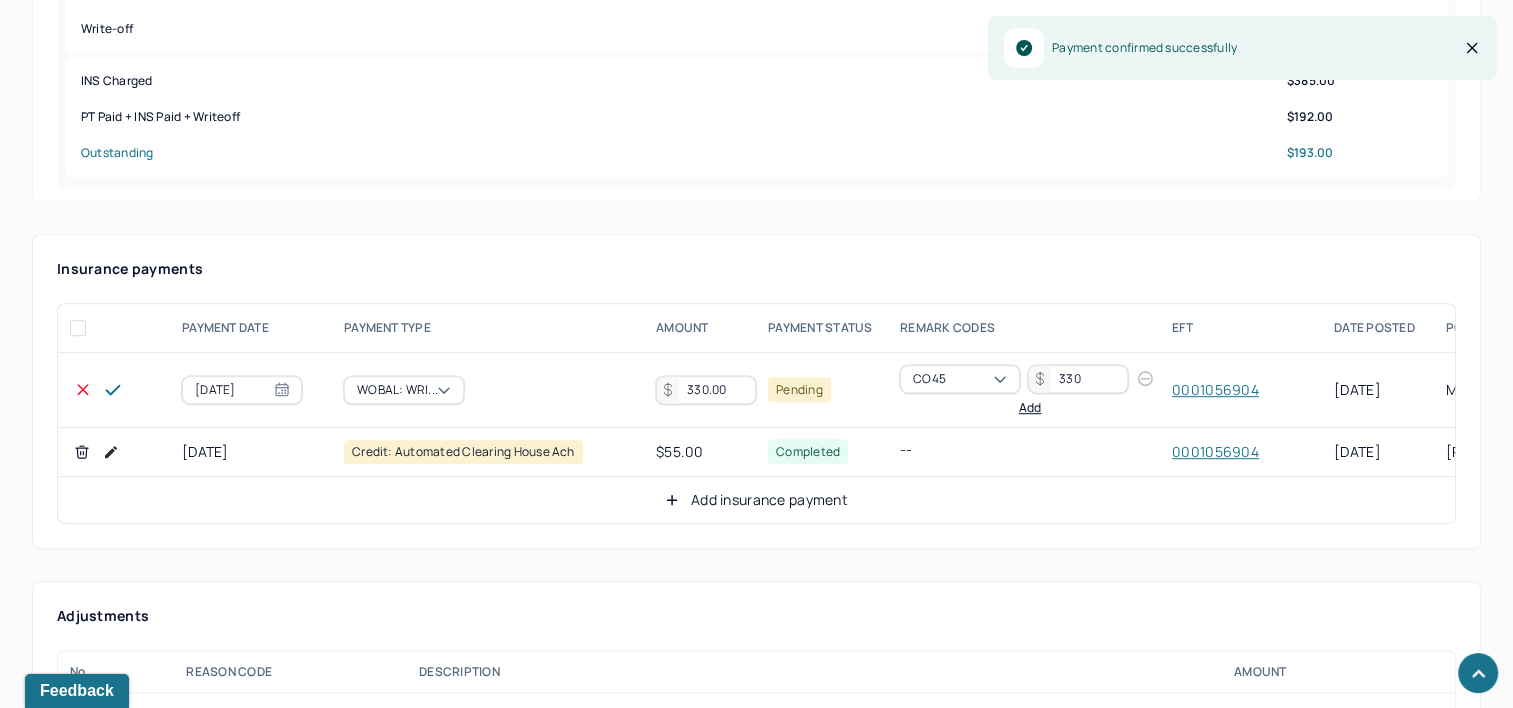 scroll, scrollTop: 1000, scrollLeft: 0, axis: vertical 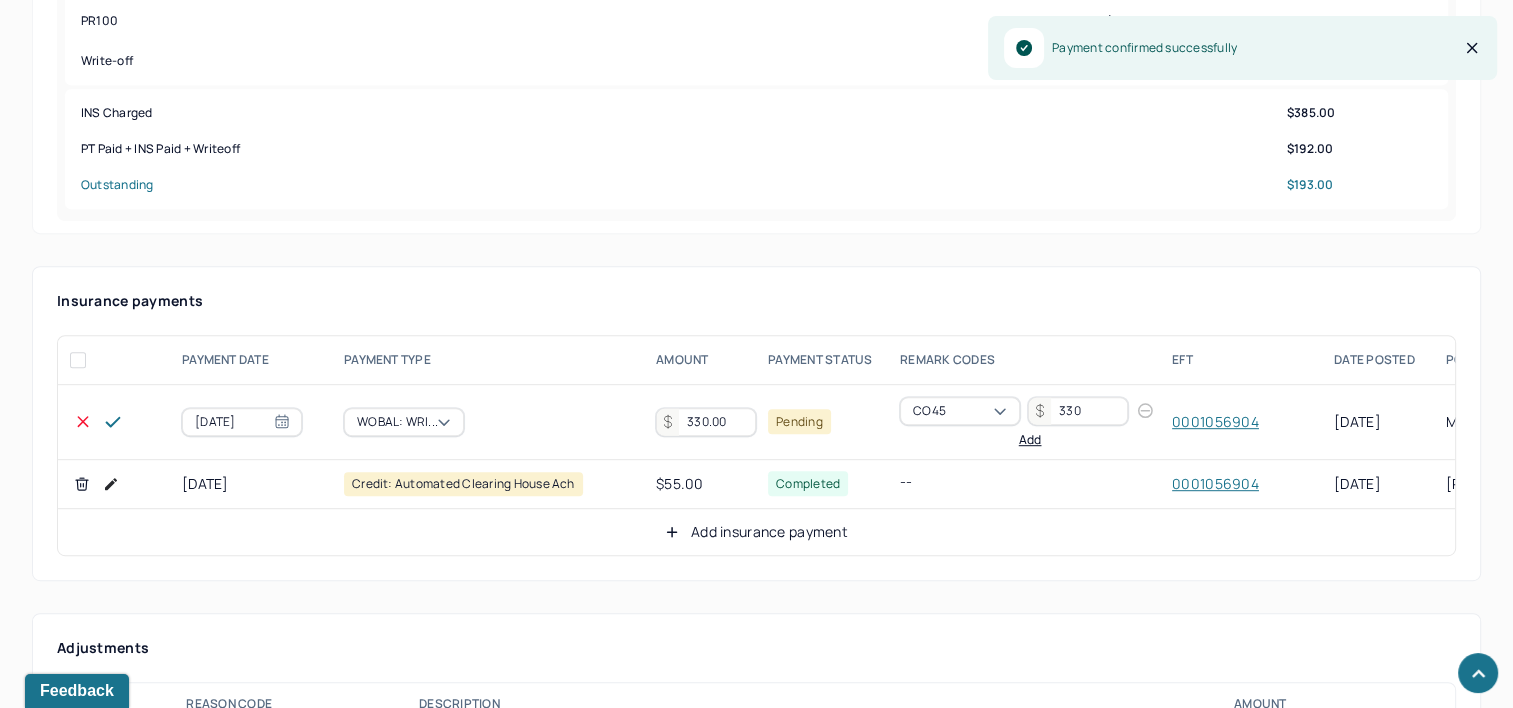 click on "330.00" at bounding box center (706, 422) 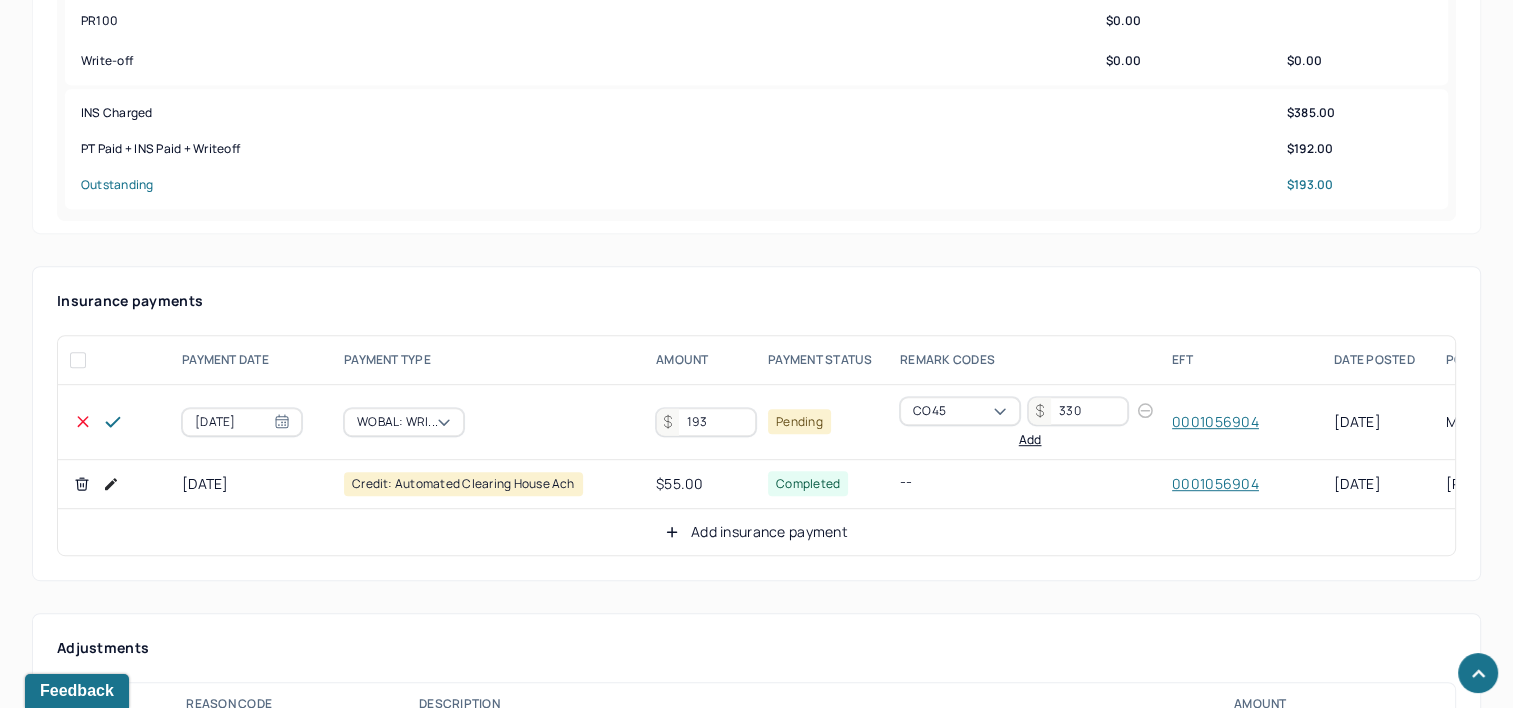 type on "193" 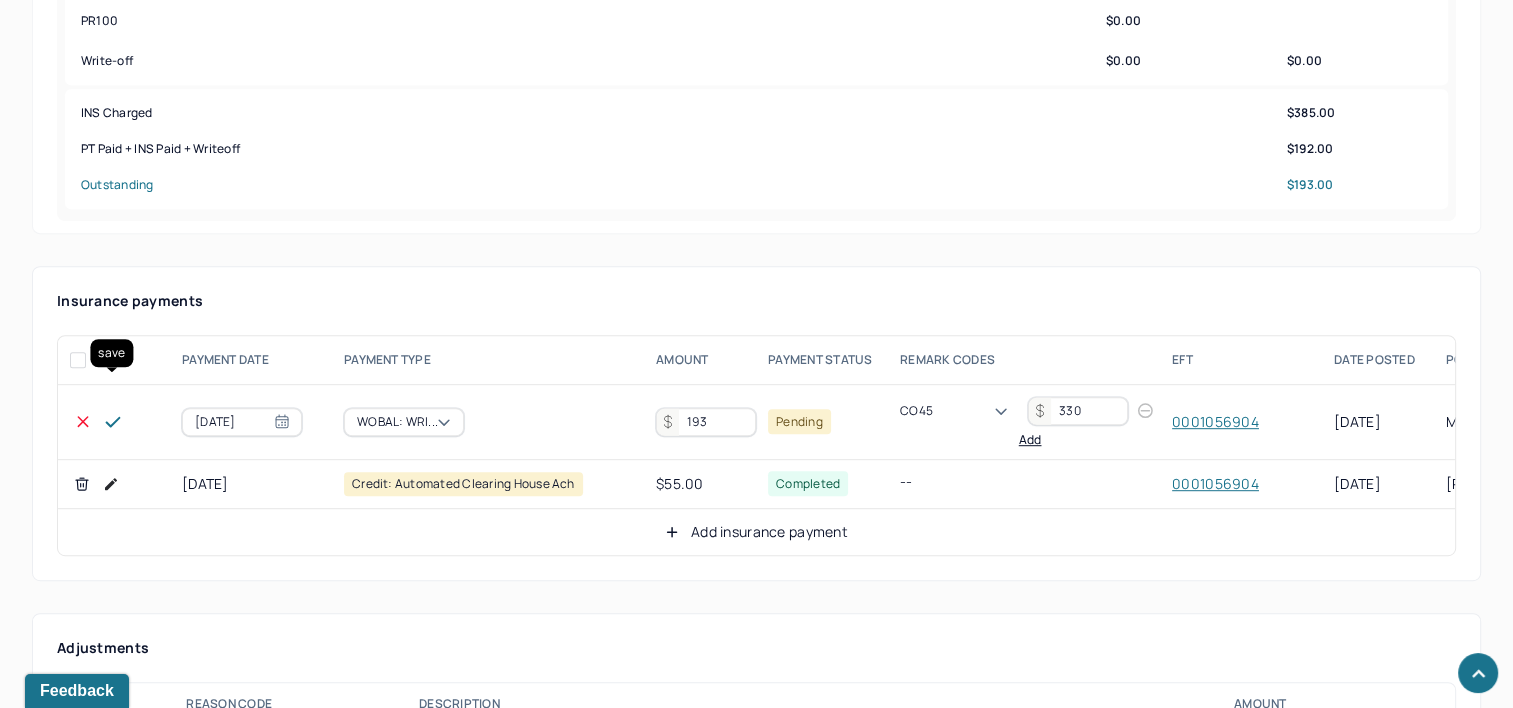 click 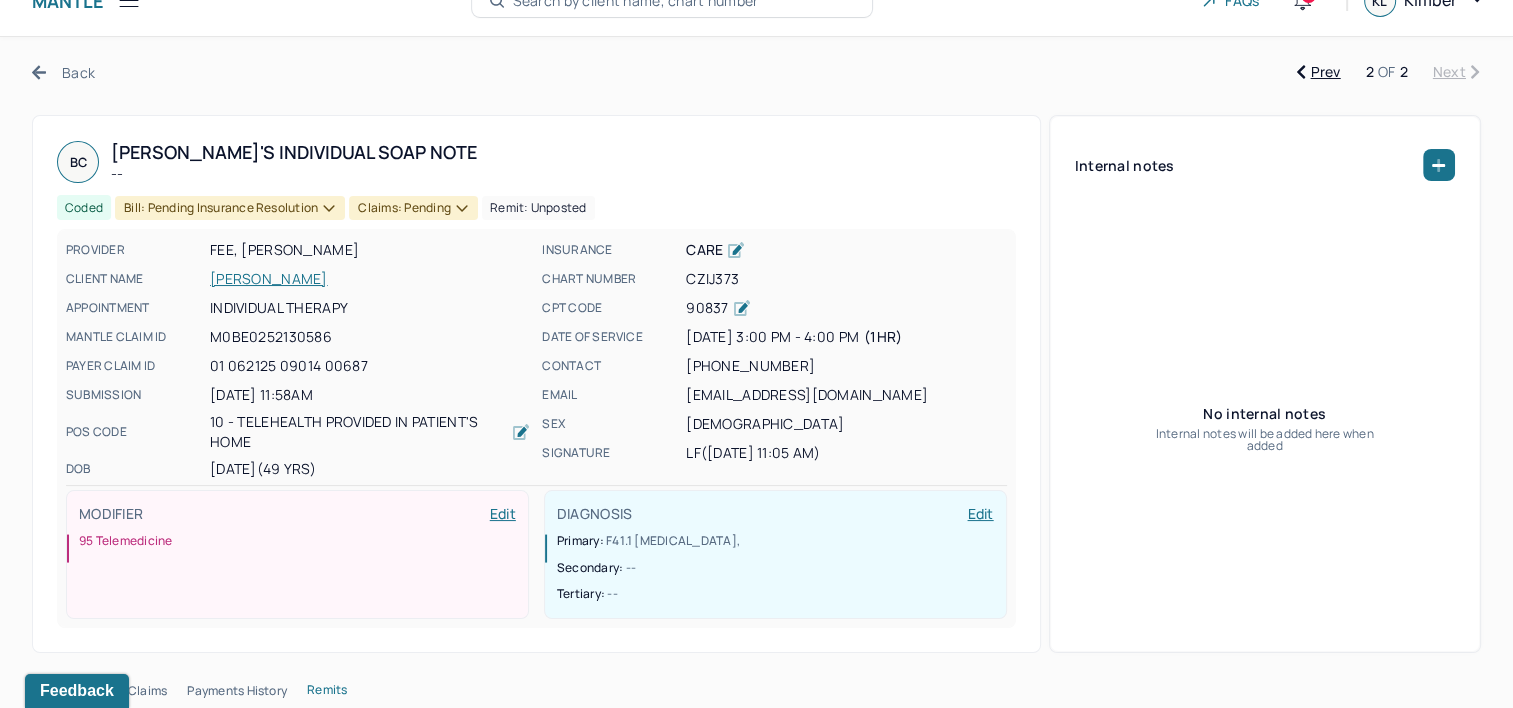 scroll, scrollTop: 0, scrollLeft: 0, axis: both 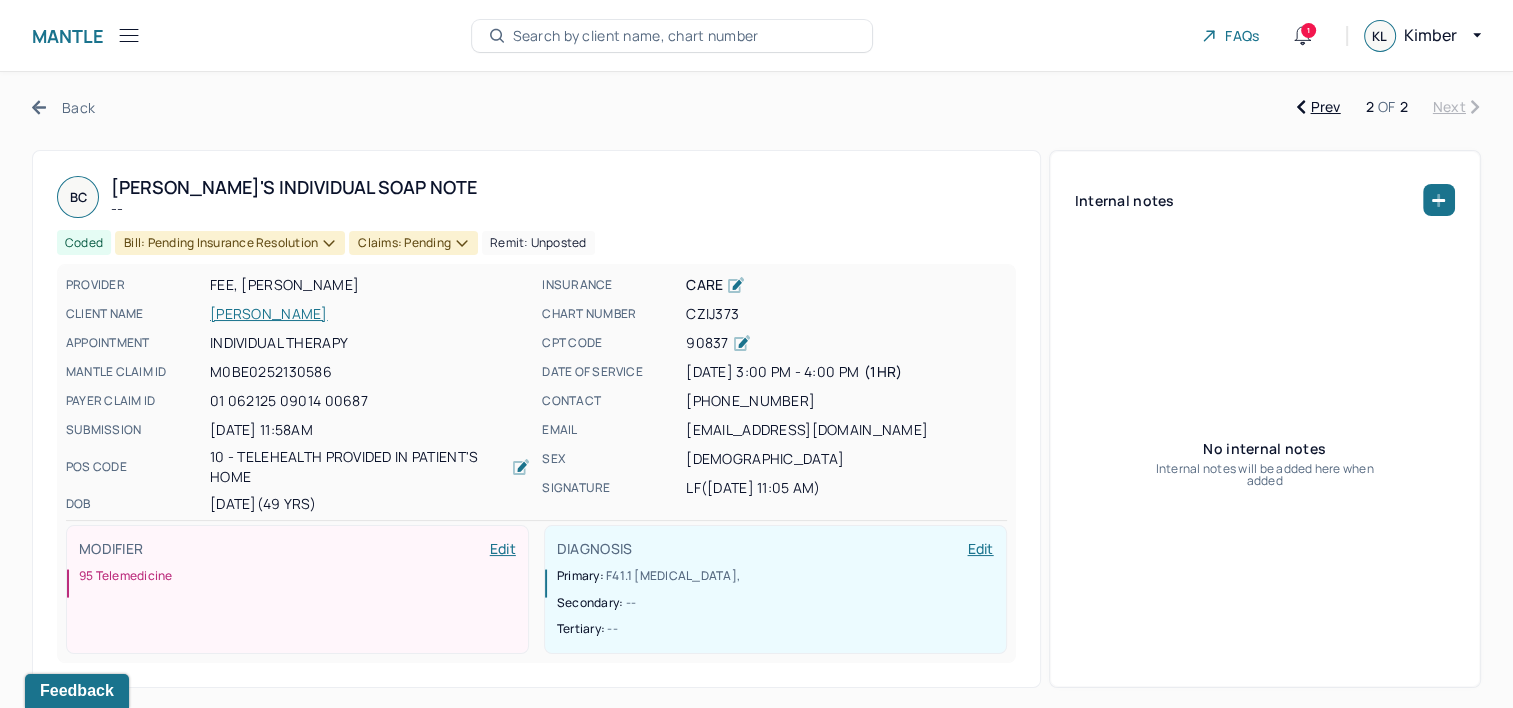 click on "Bill: Pending Insurance Resolution" at bounding box center (230, 243) 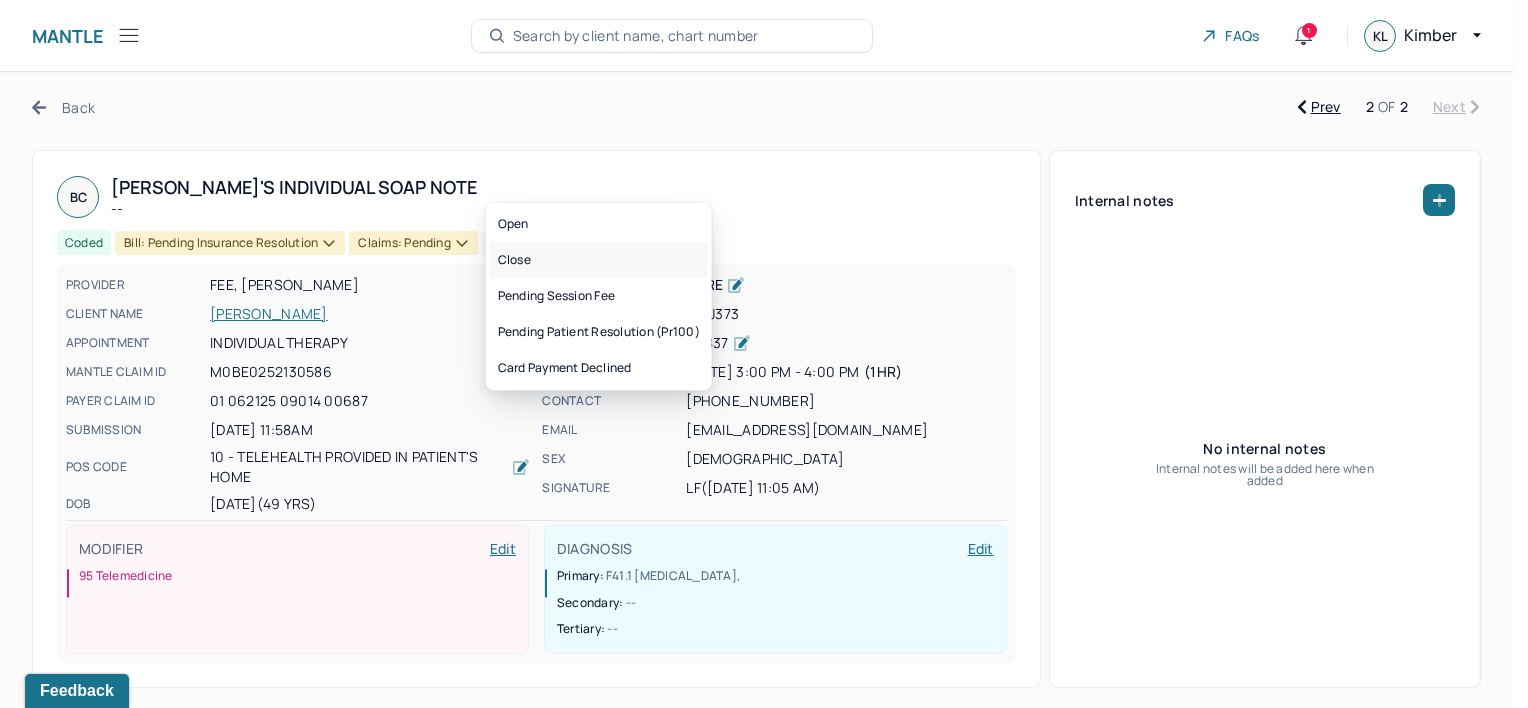 click on "Close" at bounding box center (599, 260) 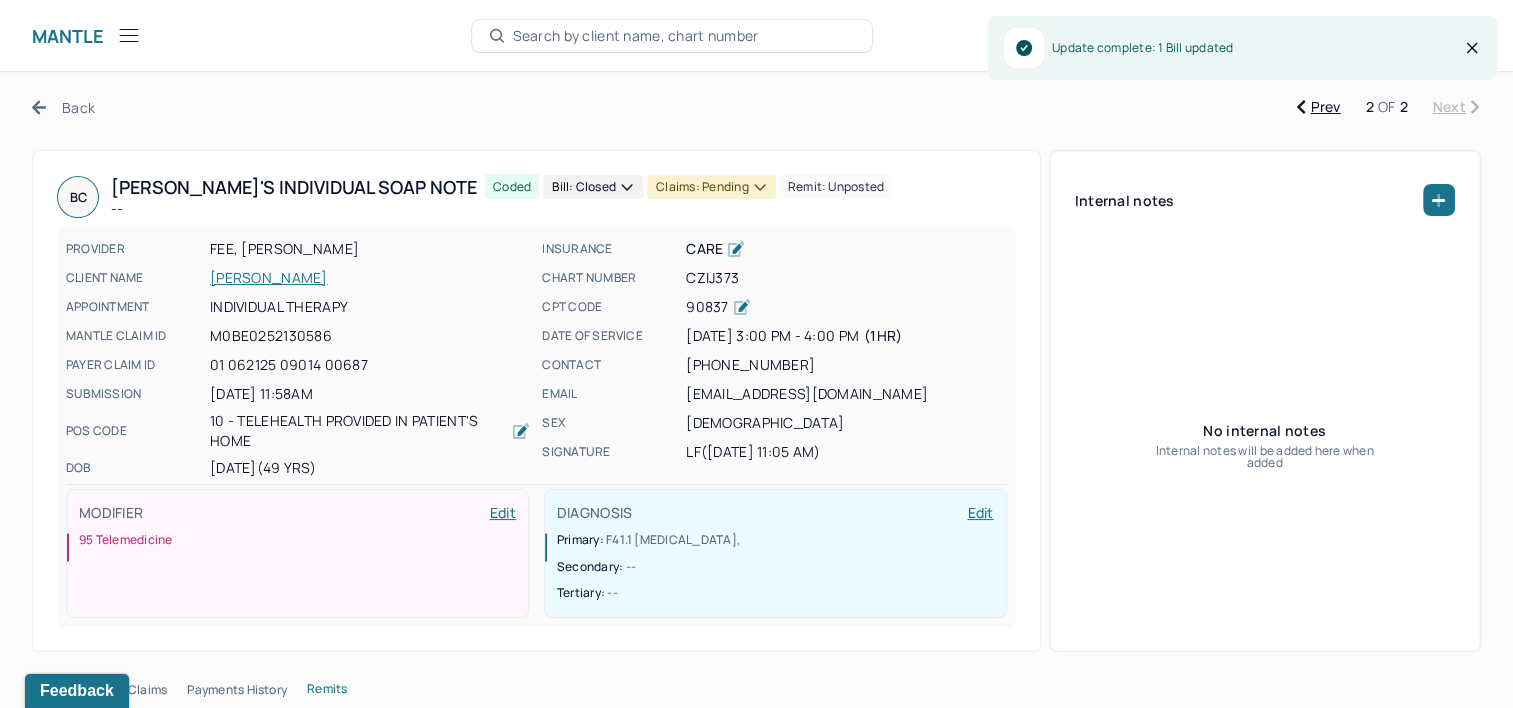 click on "Claims: pending" at bounding box center (711, 187) 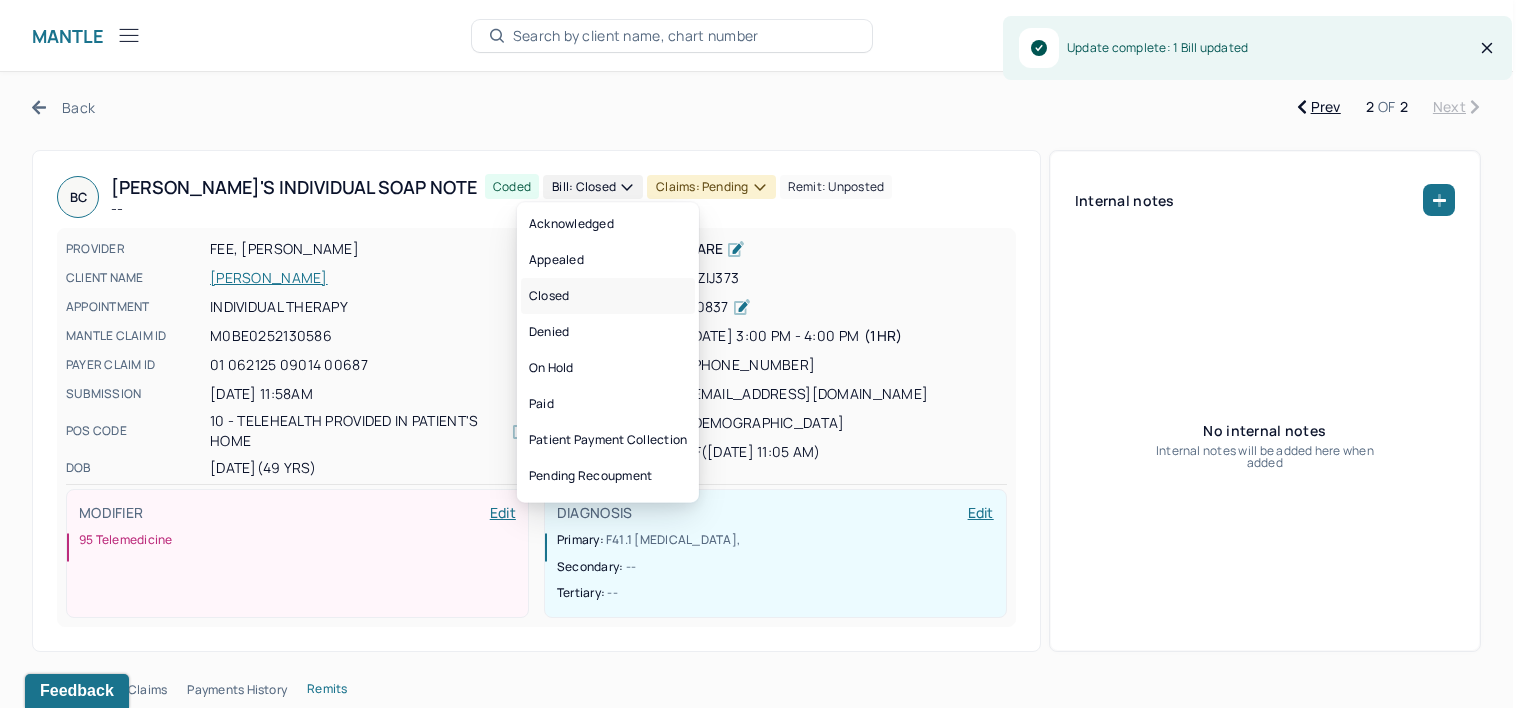 click on "Closed" at bounding box center (608, 296) 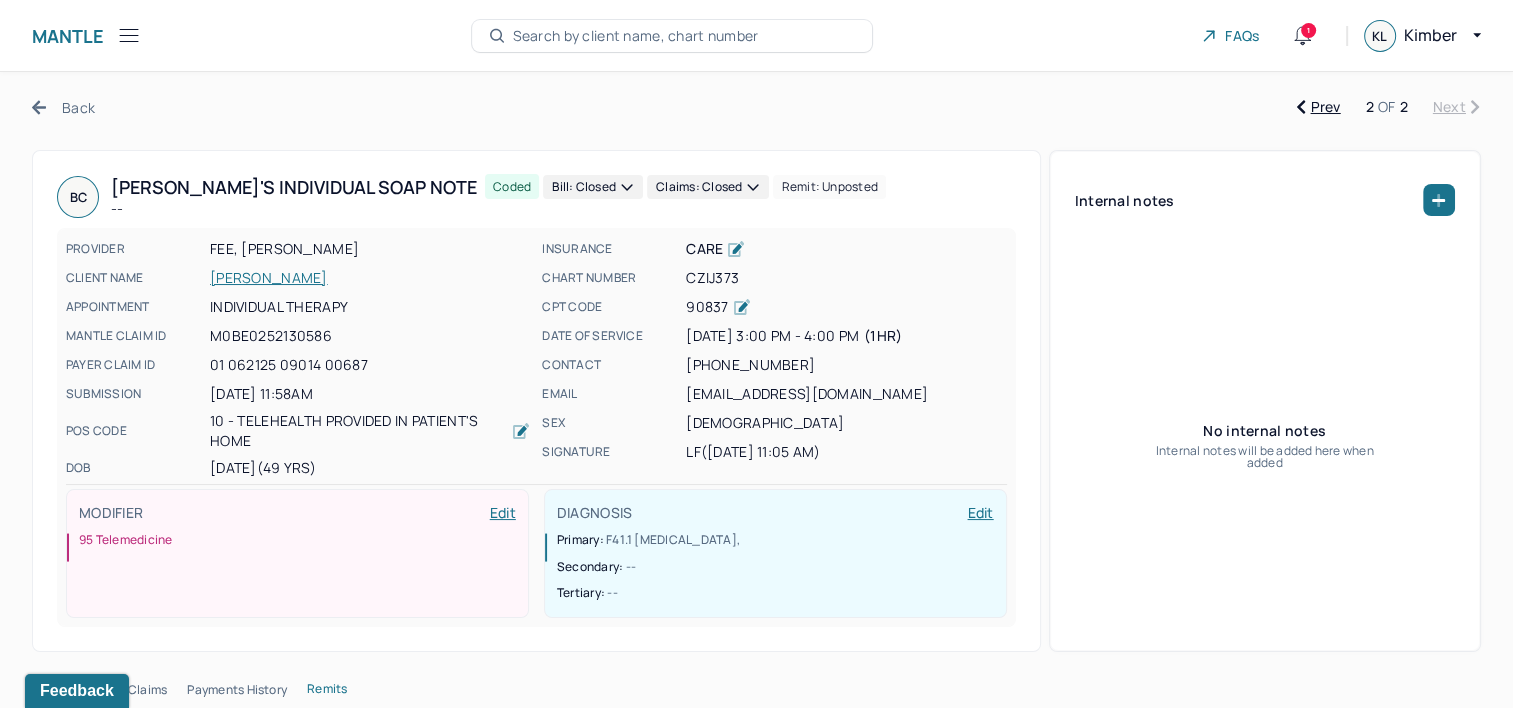click on "Back" at bounding box center [63, 107] 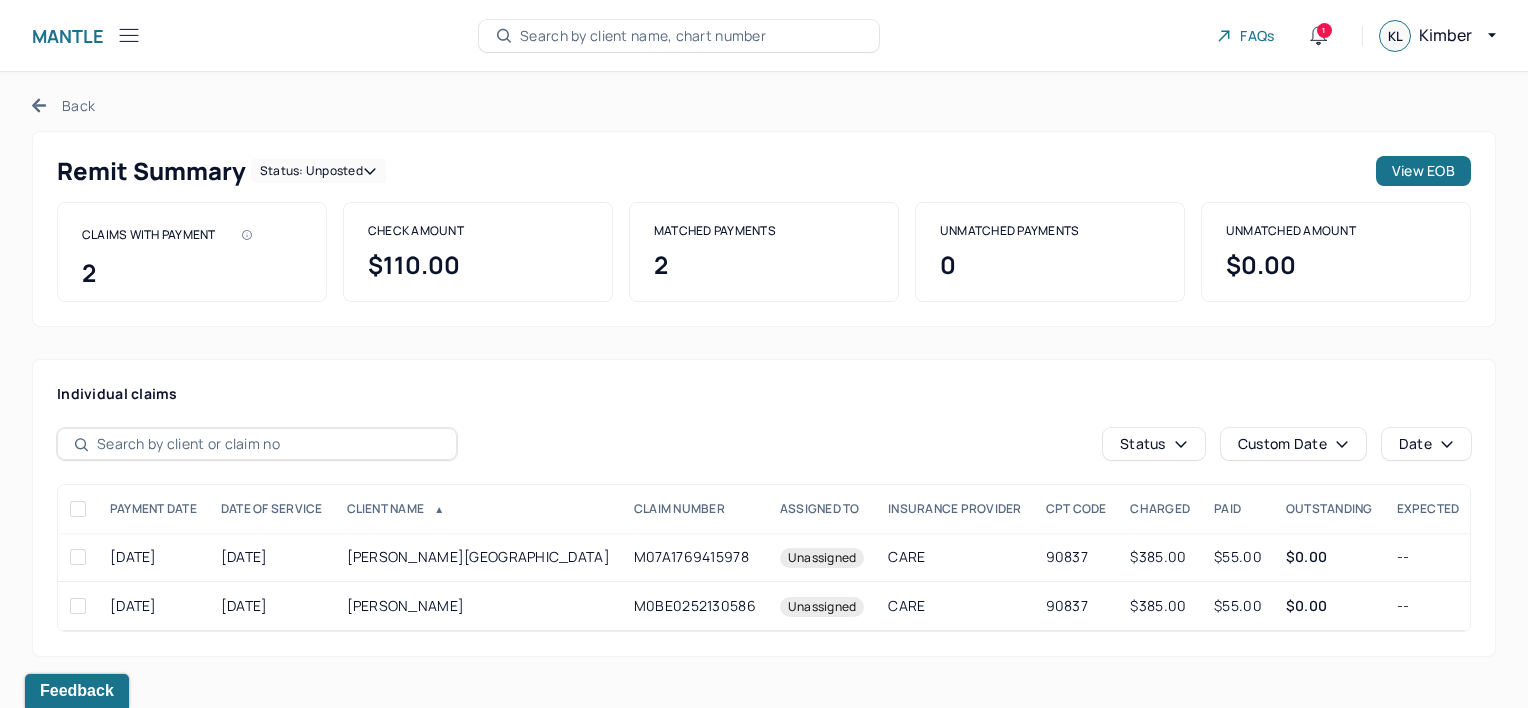 click on "Back" at bounding box center [63, 105] 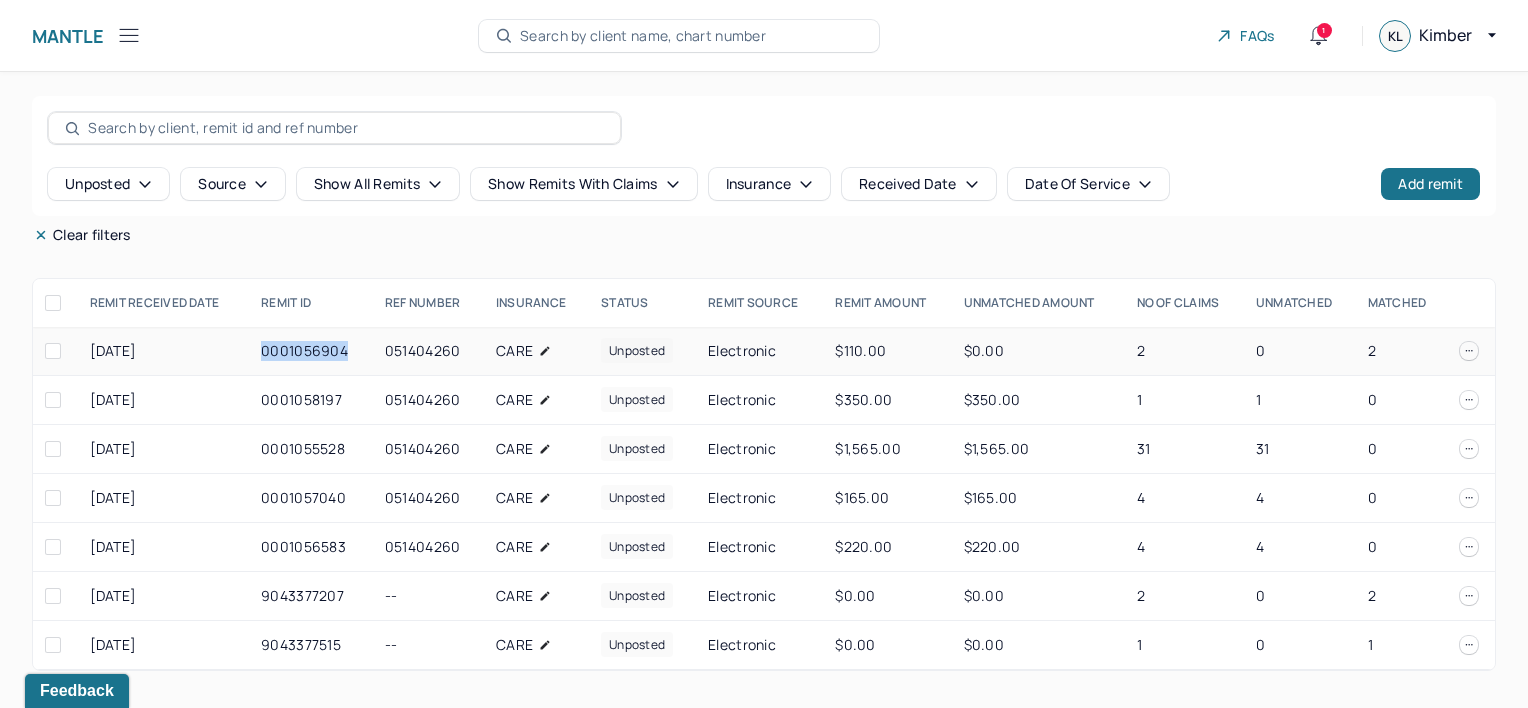 drag, startPoint x: 263, startPoint y: 350, endPoint x: 348, endPoint y: 355, distance: 85.146935 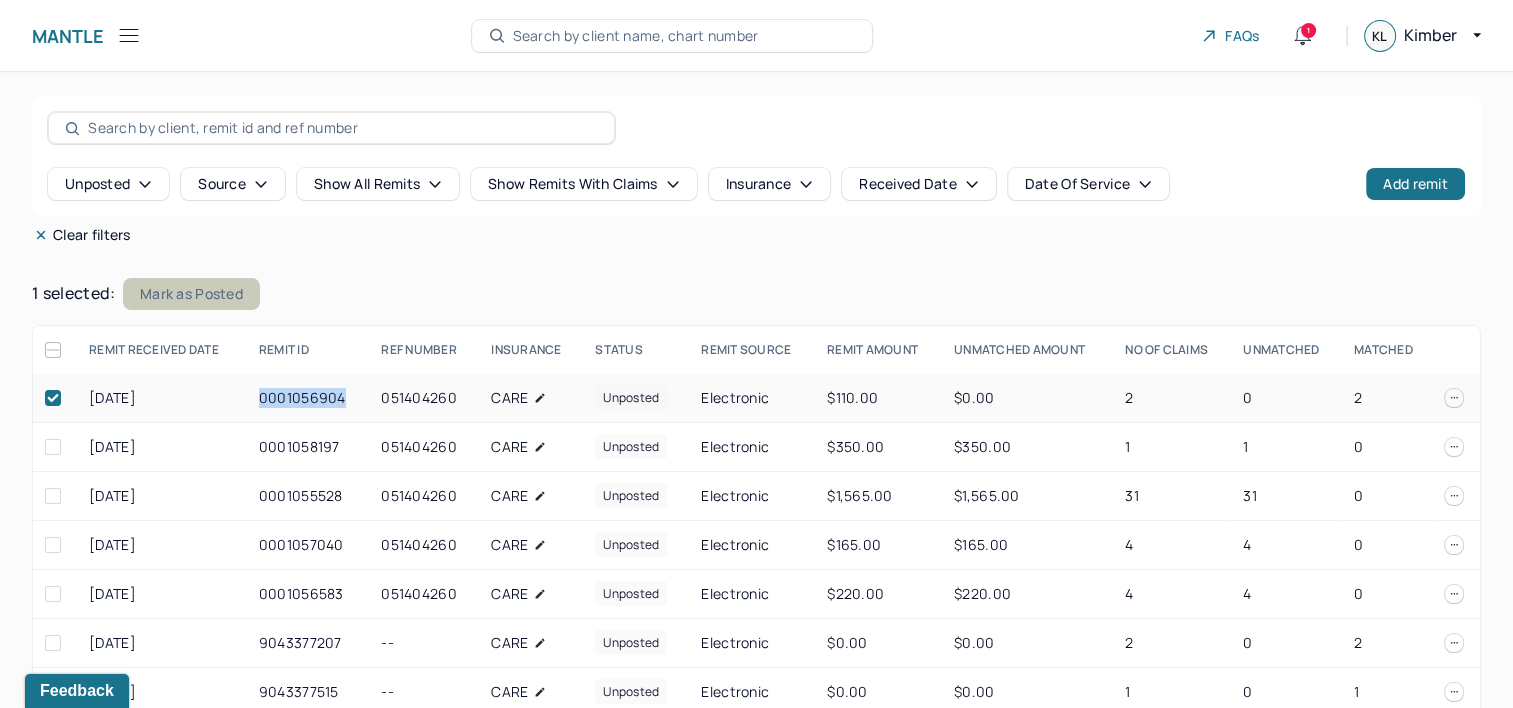 click on "Mark as Posted" at bounding box center (191, 294) 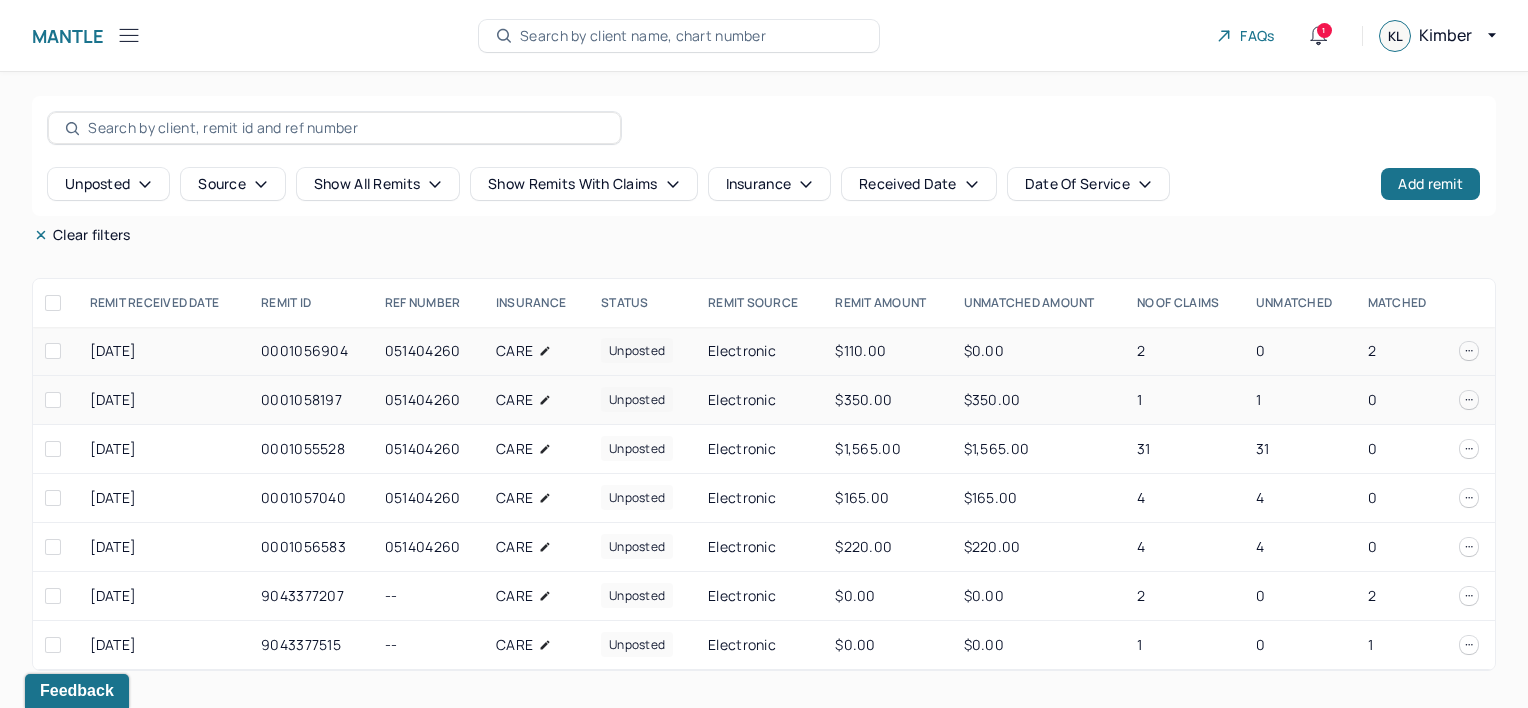 click on "0001058197" at bounding box center [311, 400] 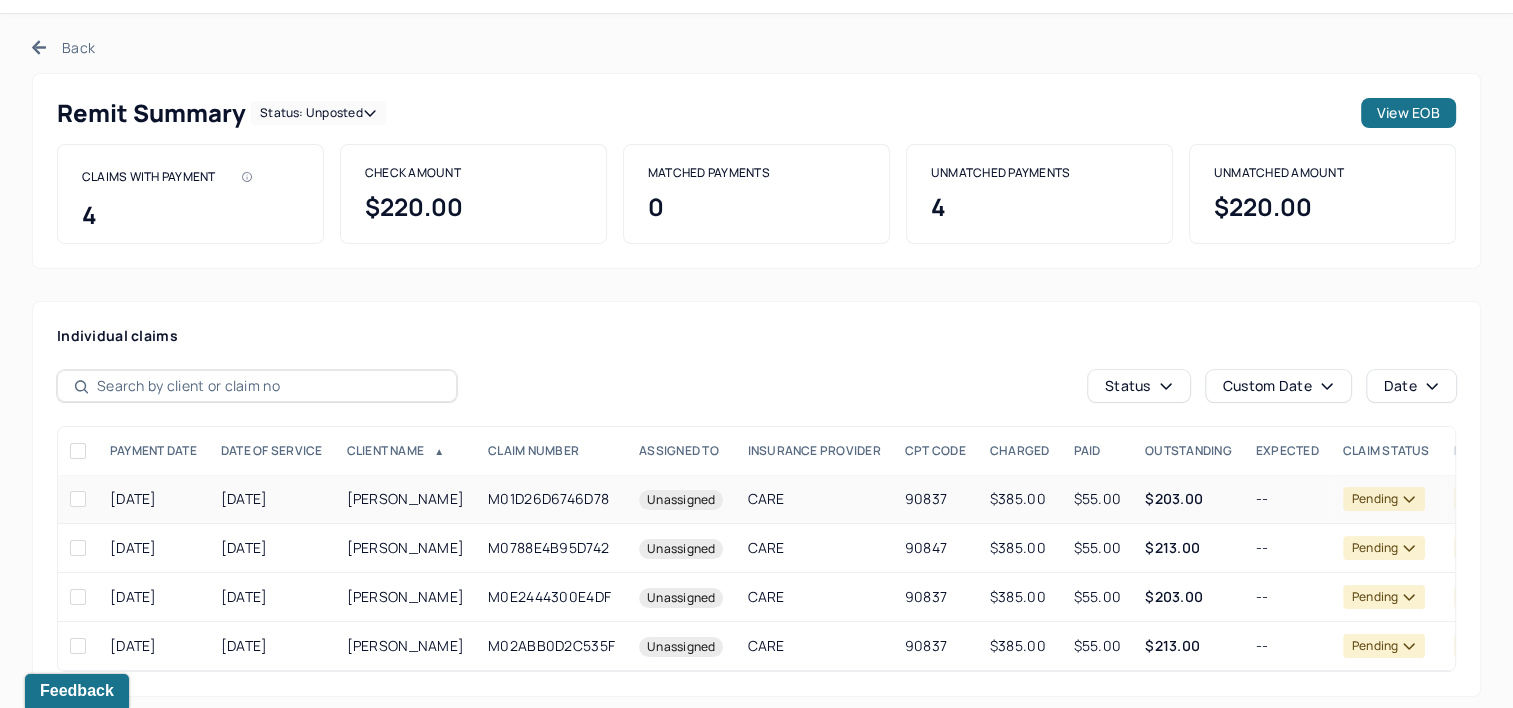 scroll, scrollTop: 84, scrollLeft: 0, axis: vertical 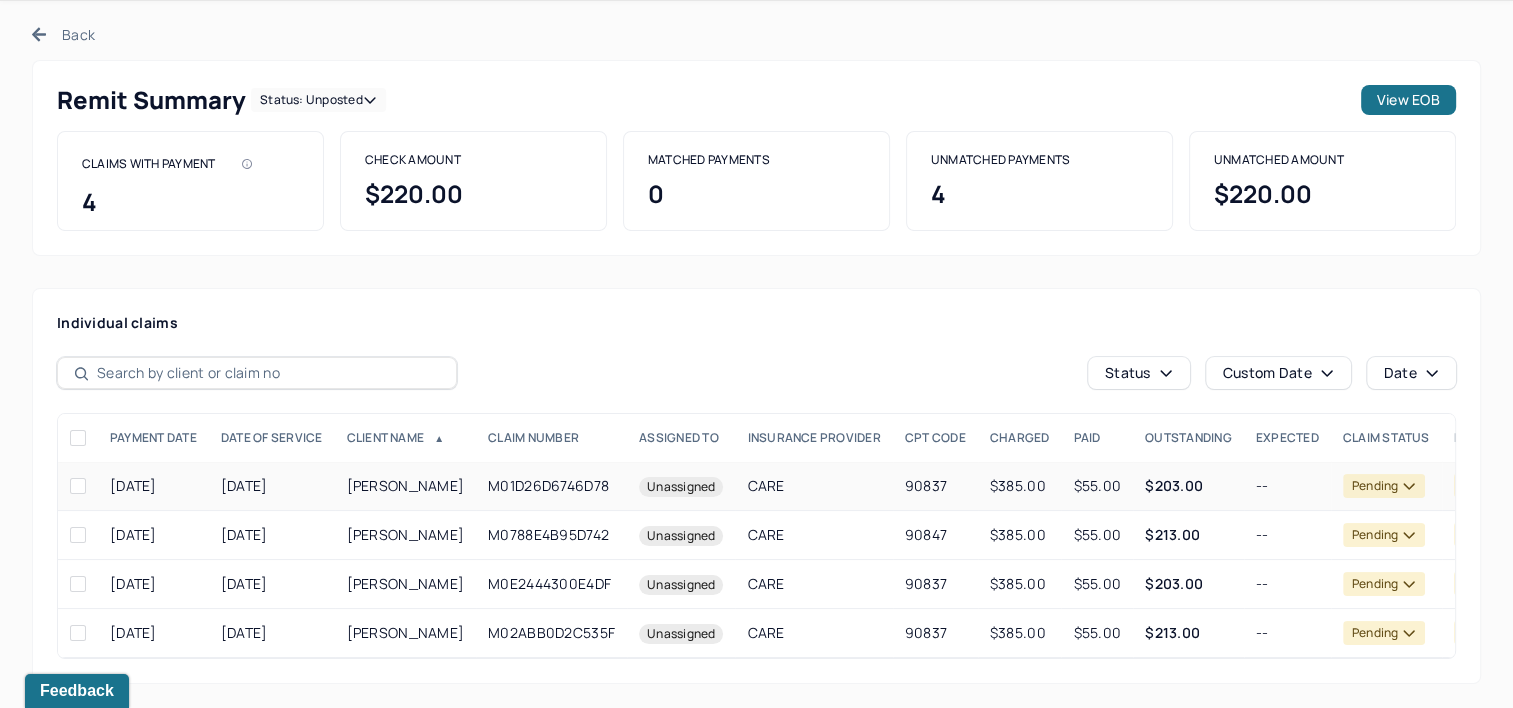 click on "[PERSON_NAME]" at bounding box center (406, 486) 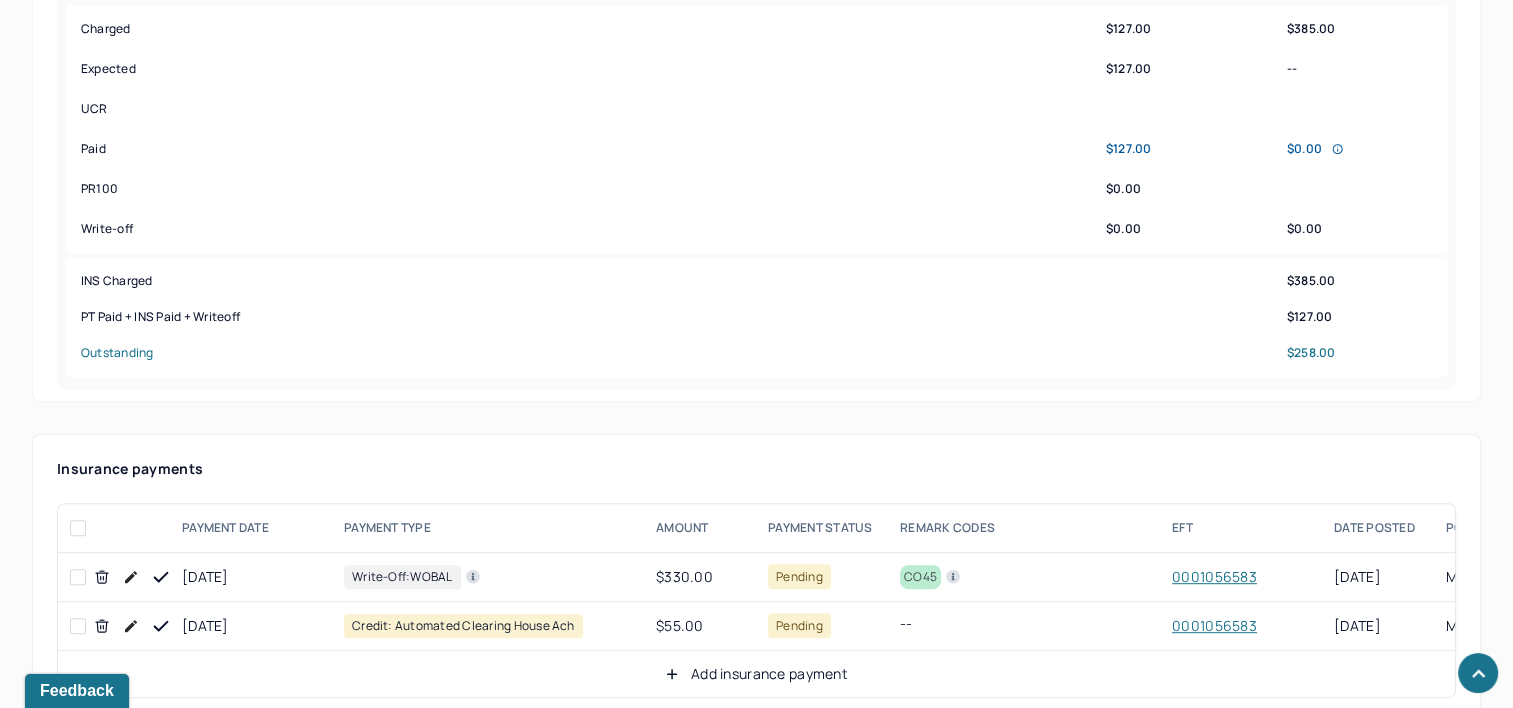 scroll, scrollTop: 984, scrollLeft: 0, axis: vertical 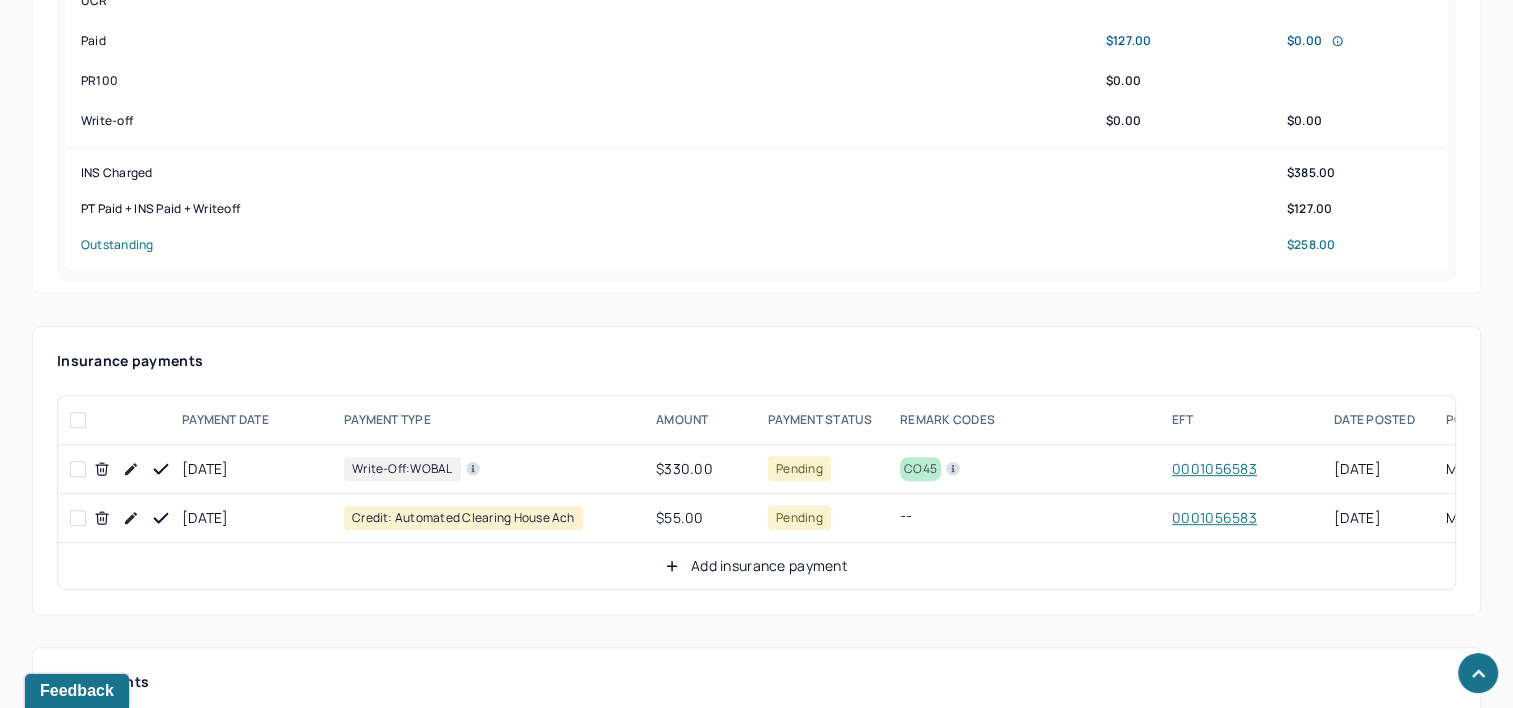 click 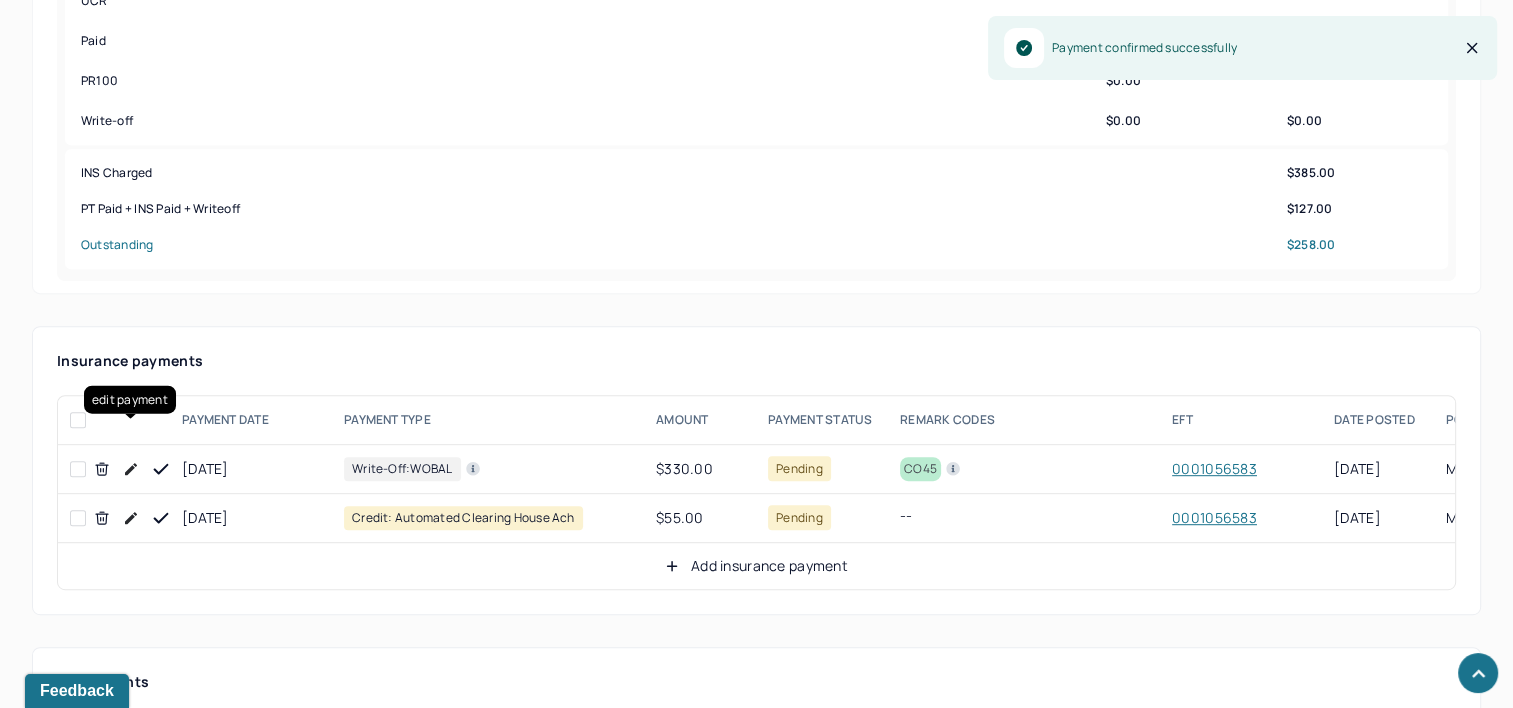 click 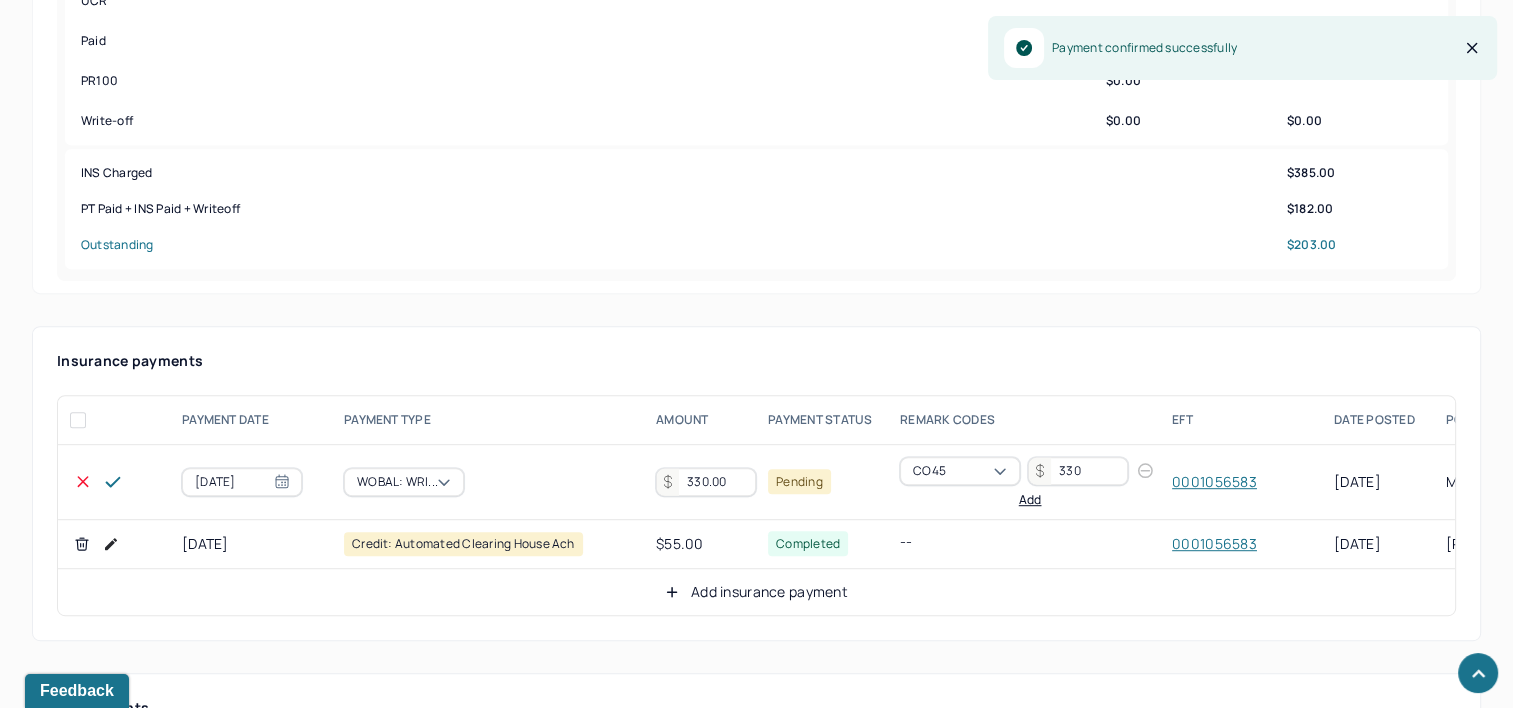 click on "330.00" at bounding box center [706, 482] 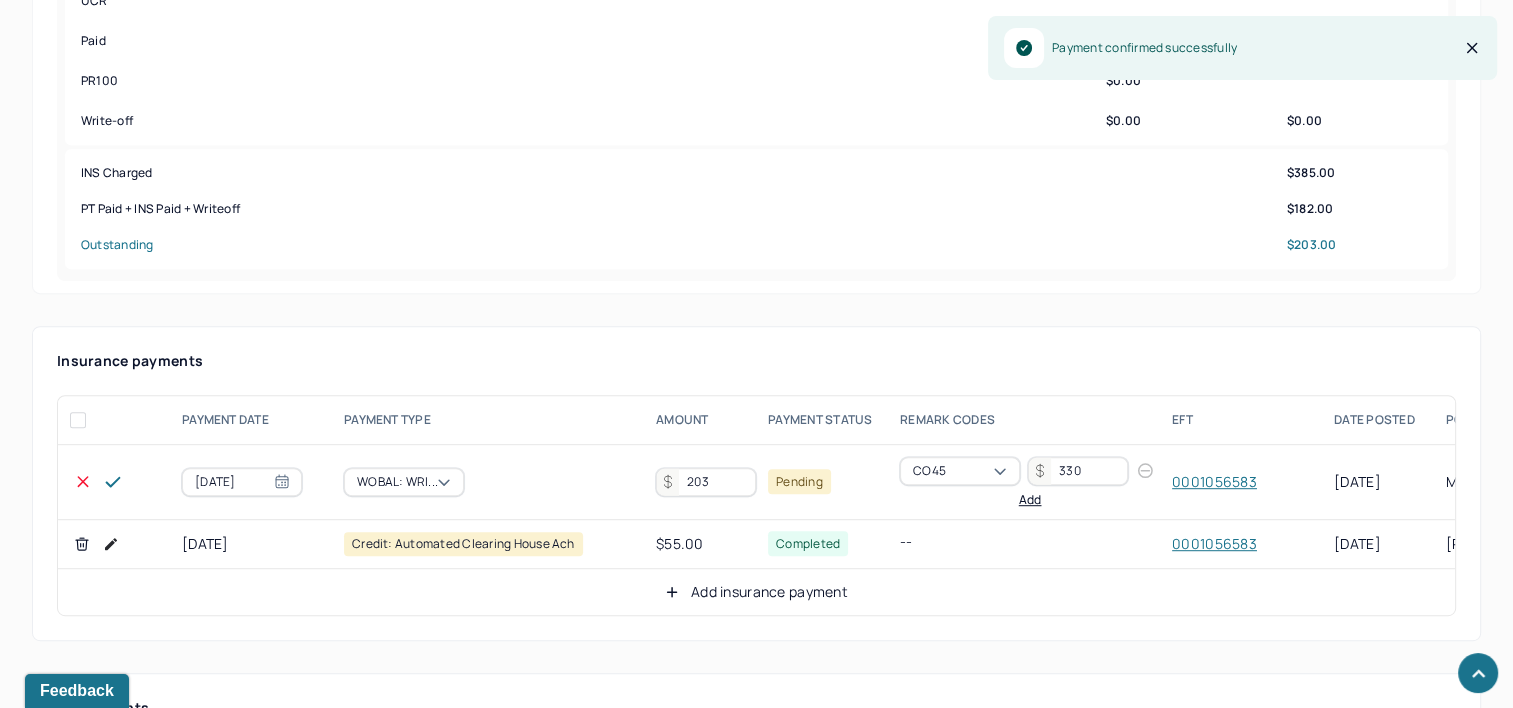 type on "203" 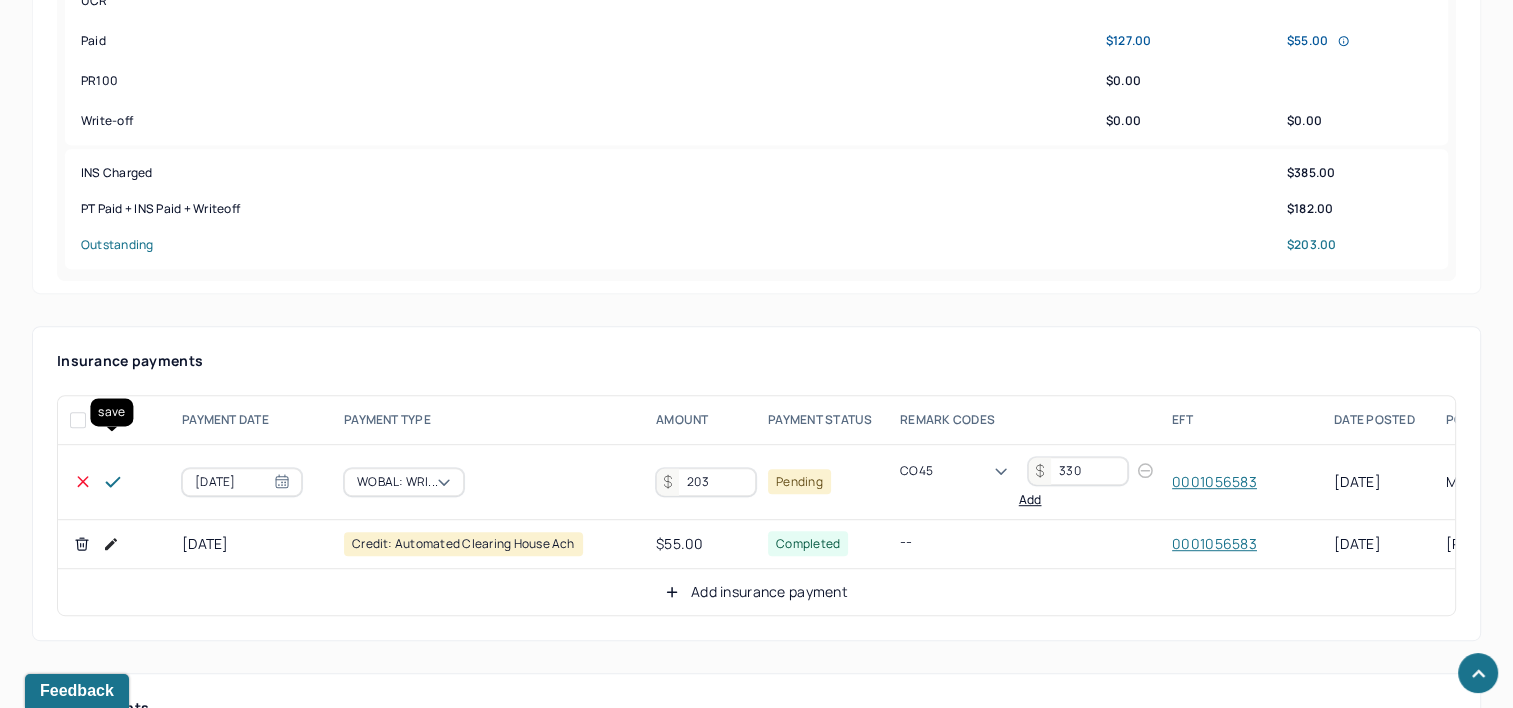 click 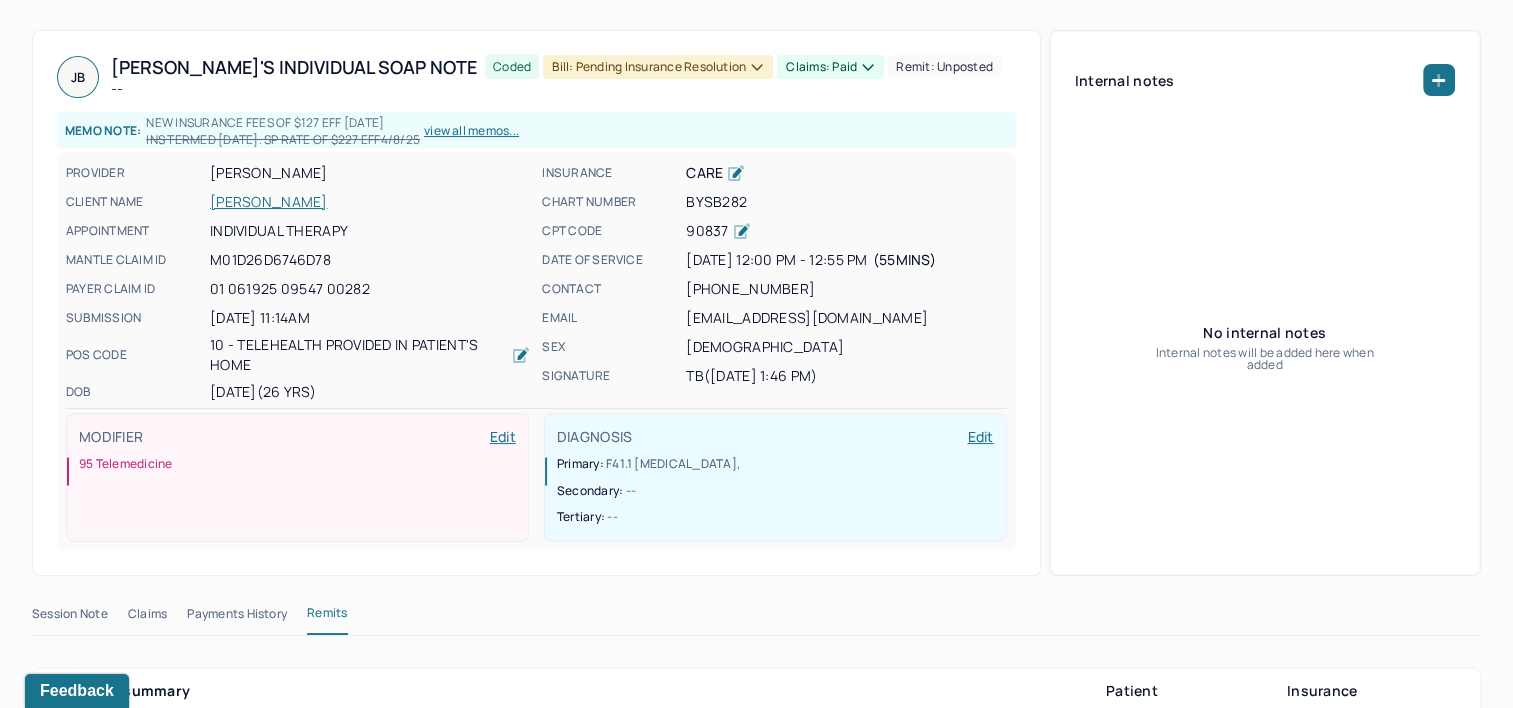 scroll, scrollTop: 0, scrollLeft: 0, axis: both 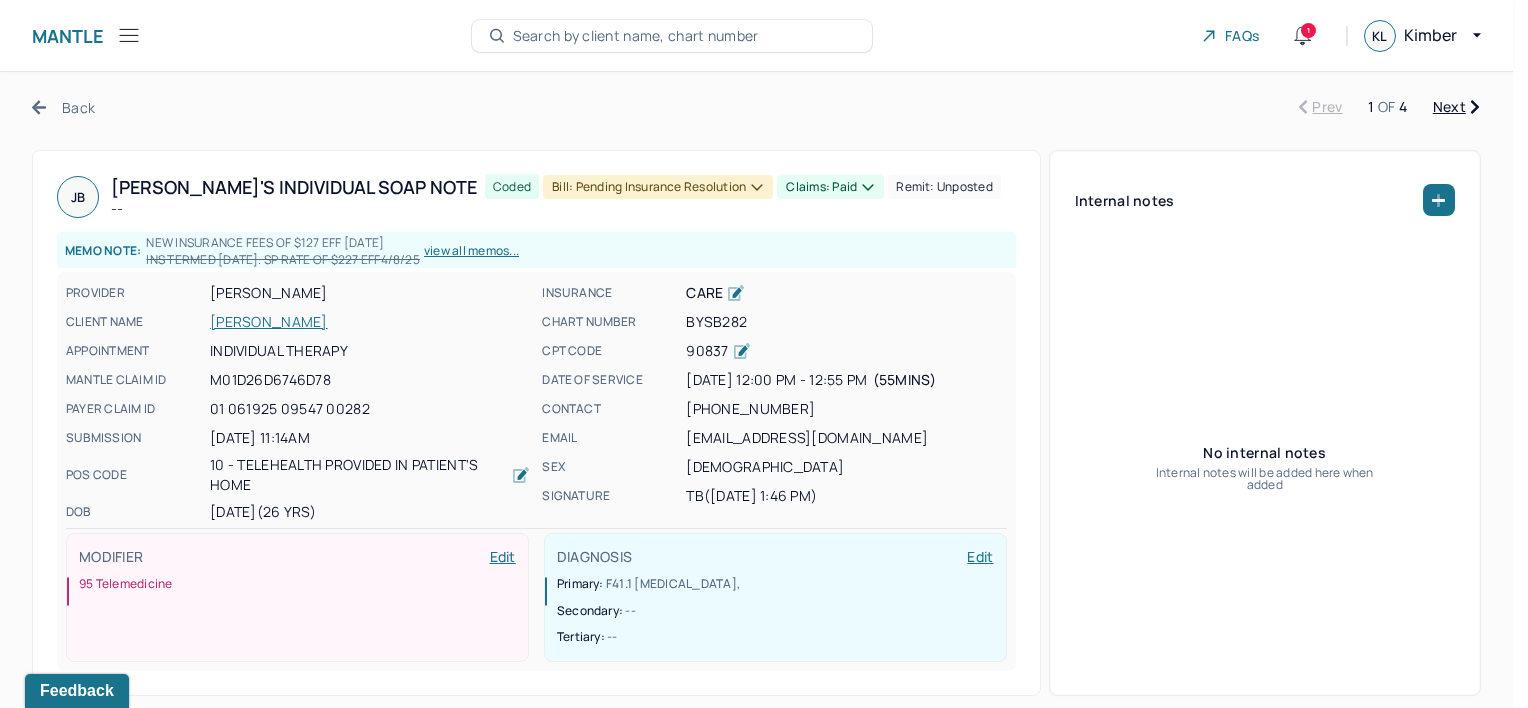 click on "Bill: Pending Insurance Resolution" at bounding box center (658, 187) 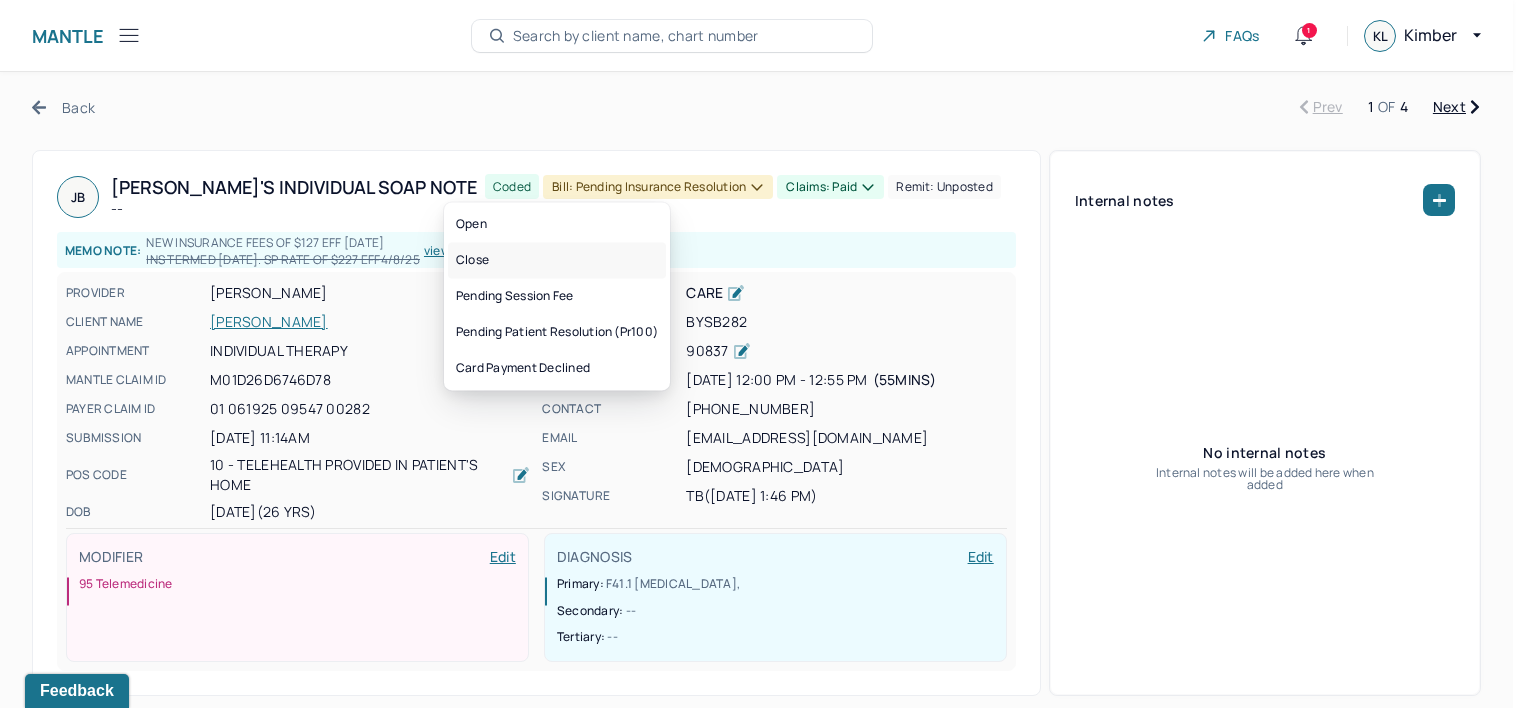 click on "Close" at bounding box center [557, 260] 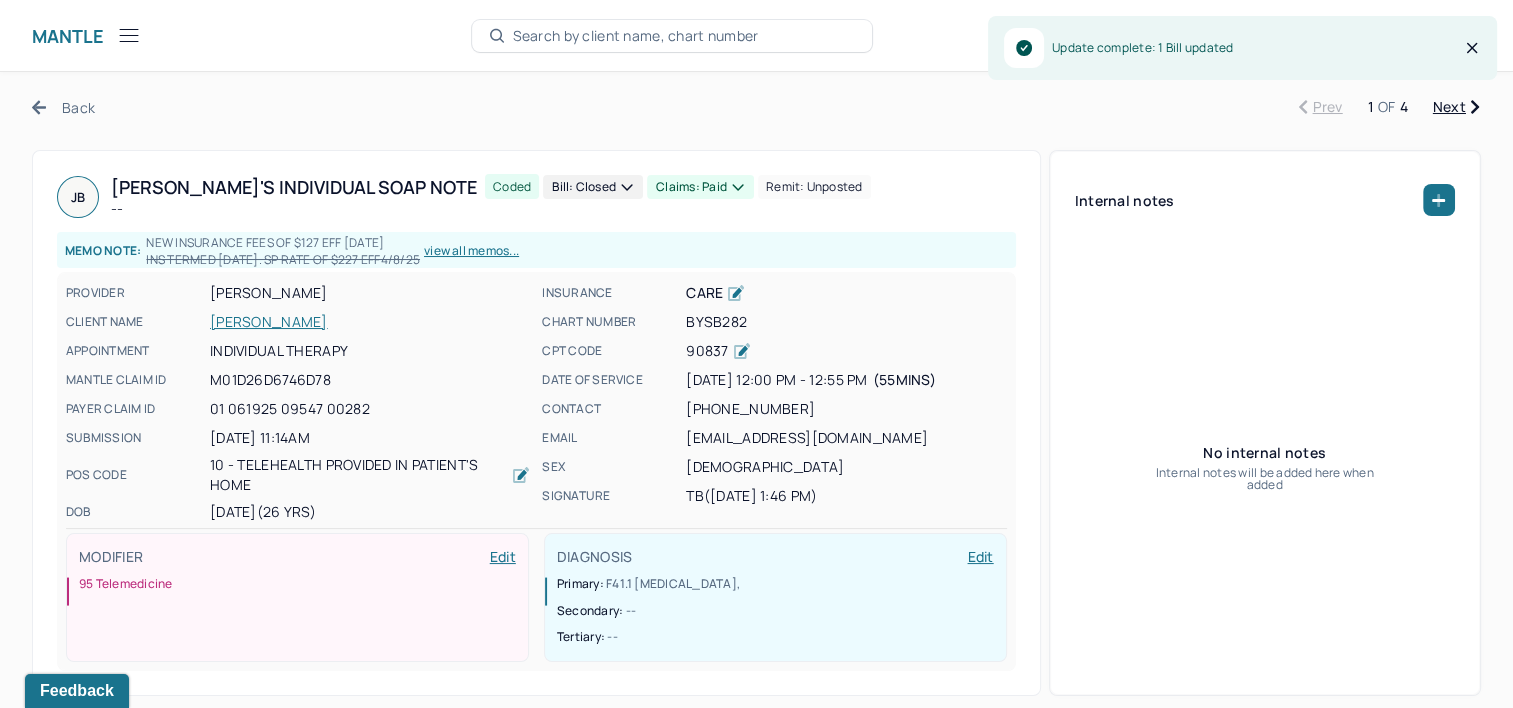 click on "Claims: paid" at bounding box center [700, 187] 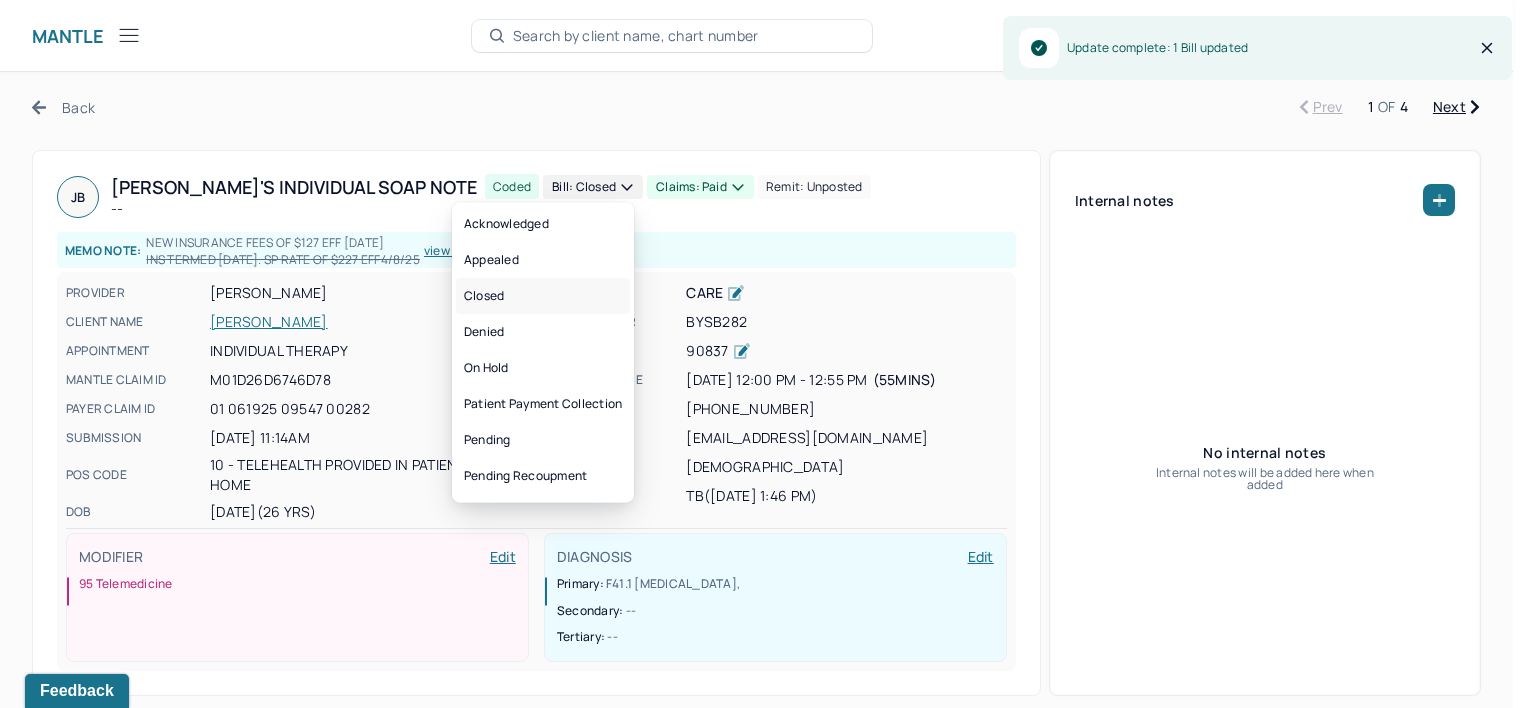 click on "Closed" at bounding box center [543, 296] 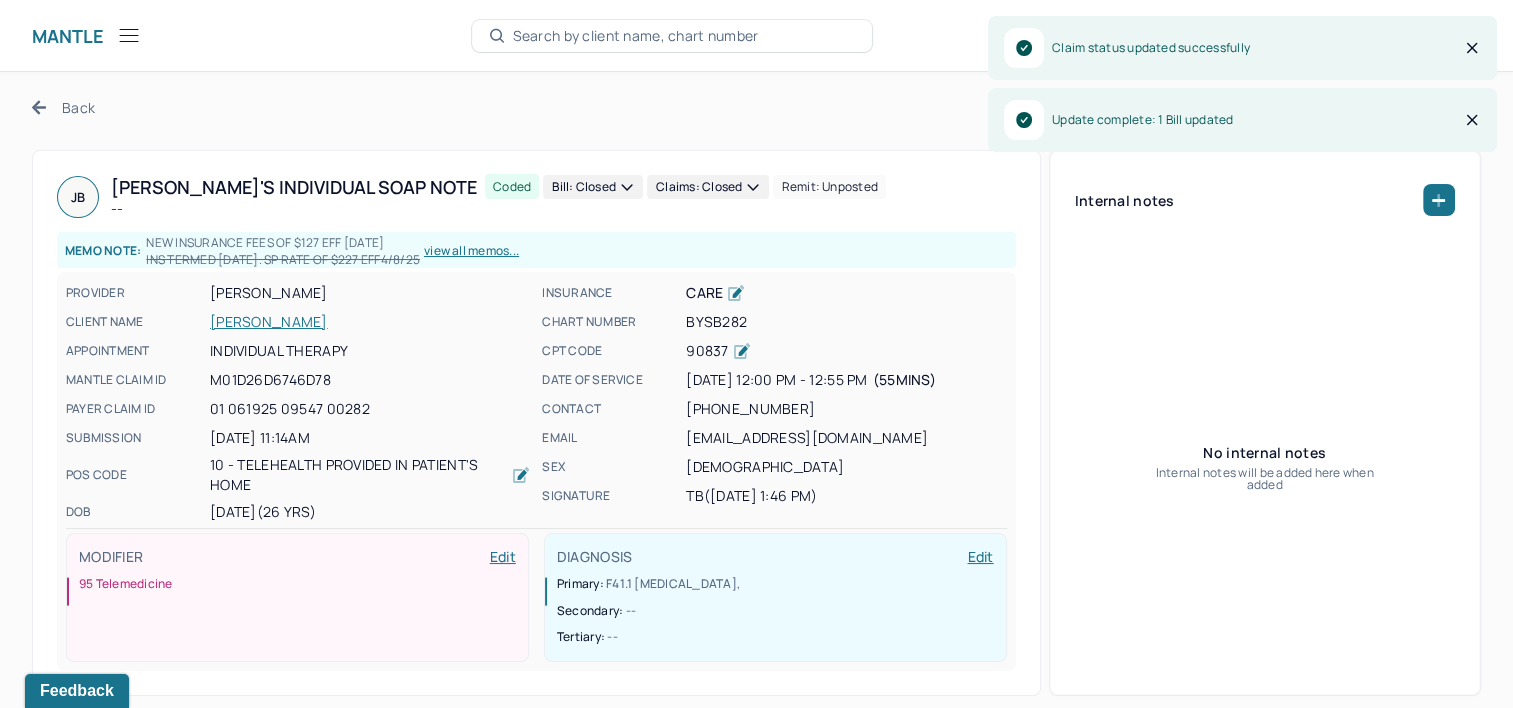 click 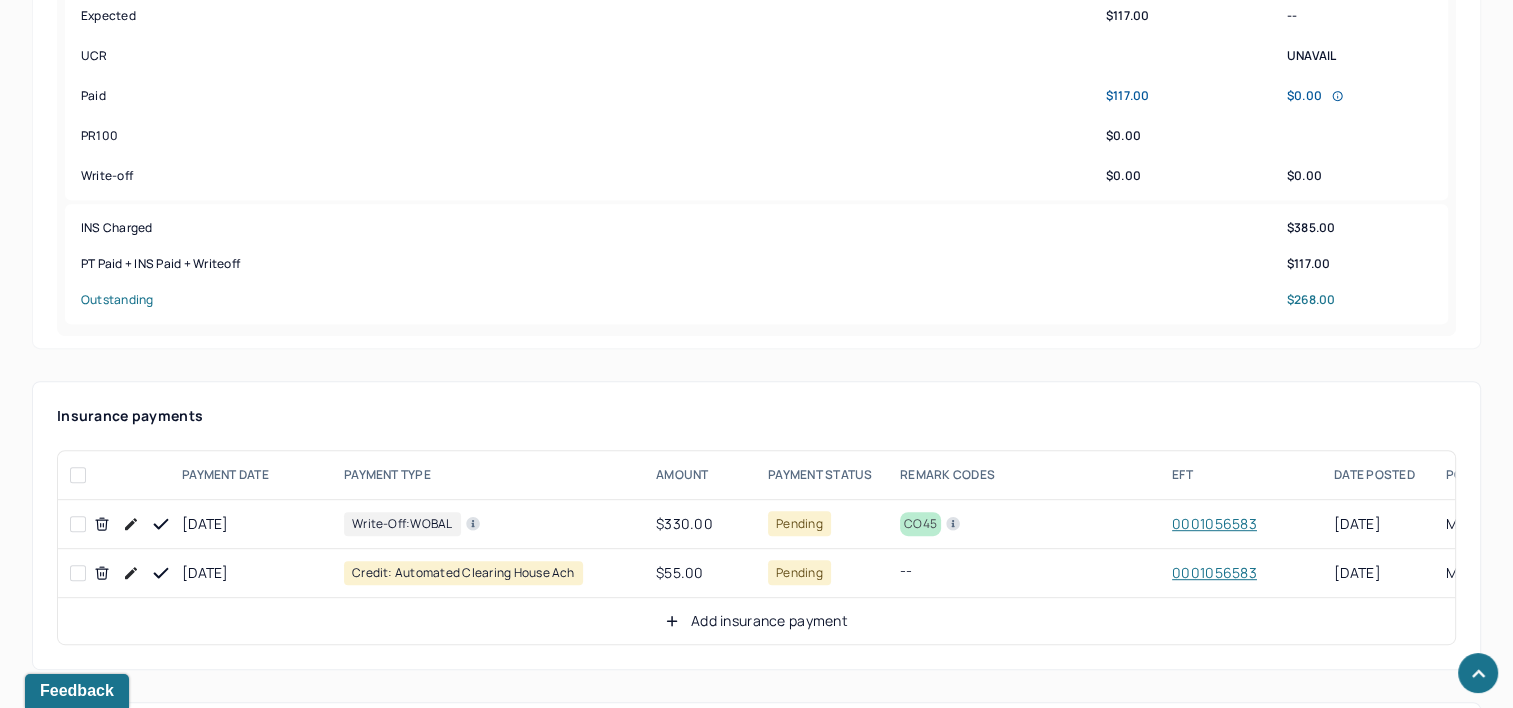 scroll, scrollTop: 1000, scrollLeft: 0, axis: vertical 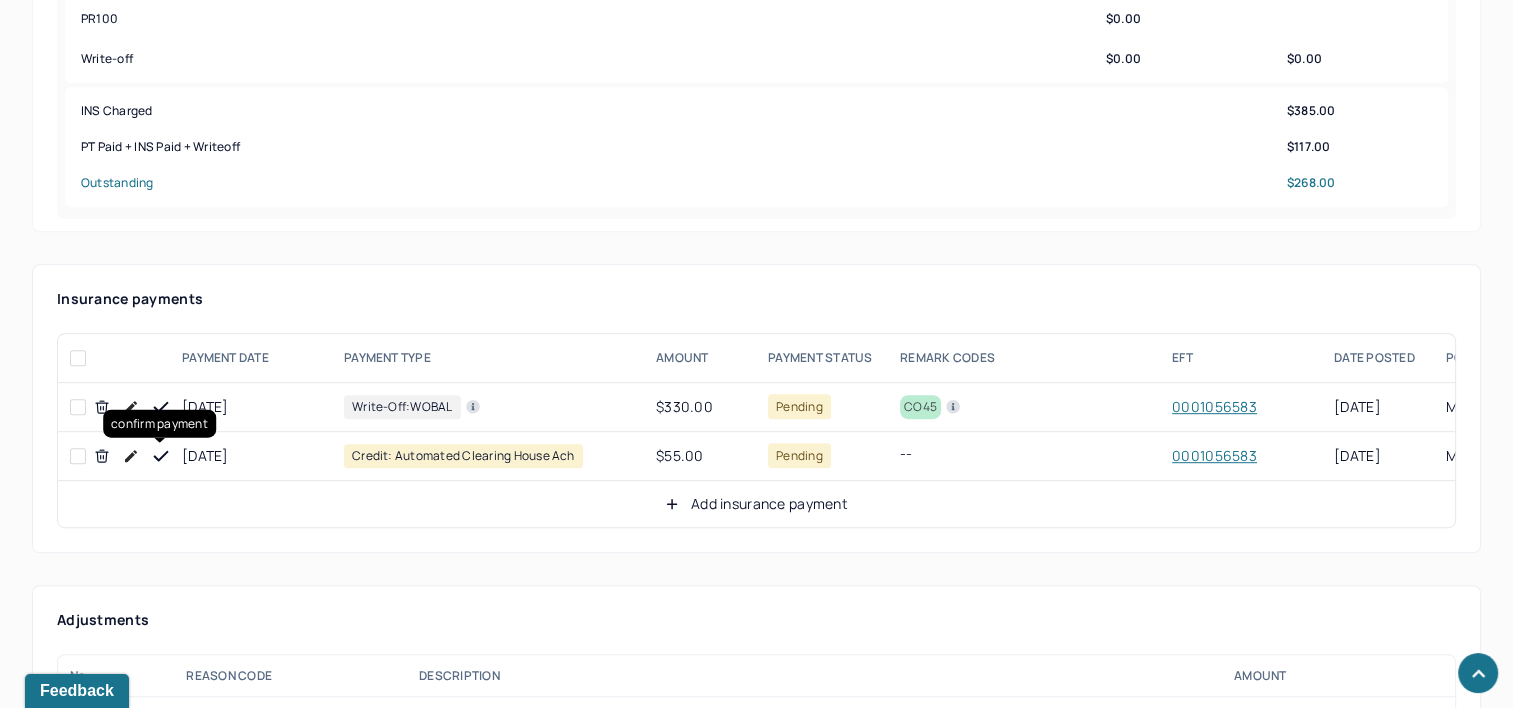 click 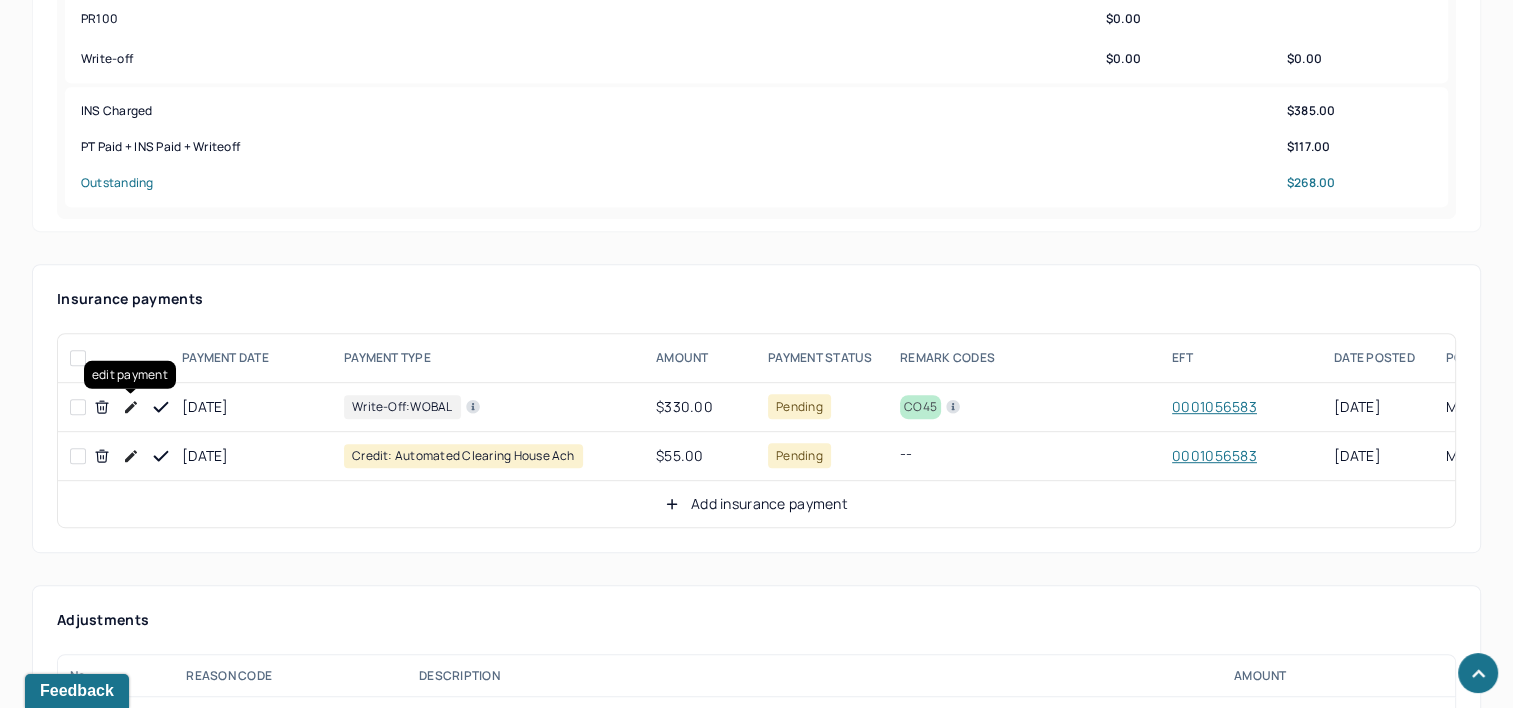 click 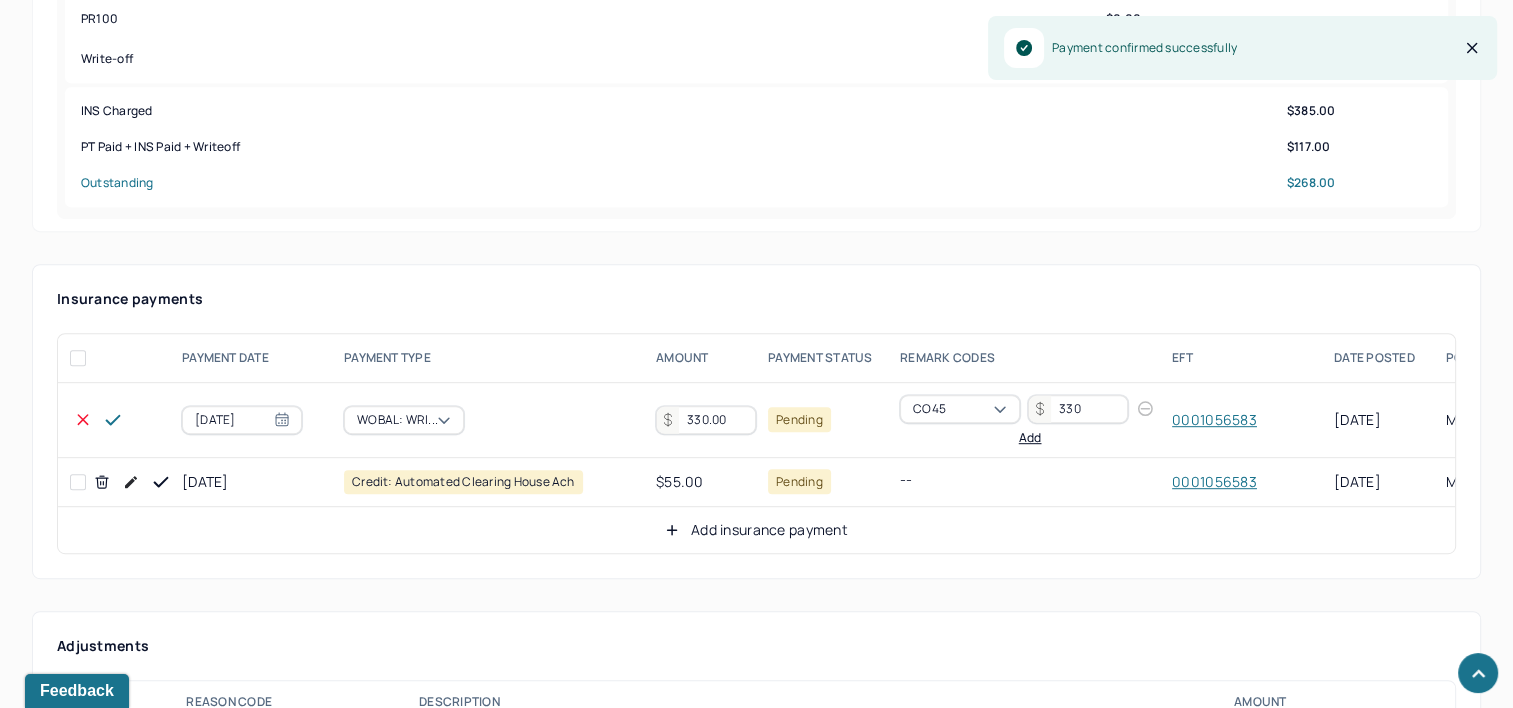 click on "330.00" at bounding box center (706, 420) 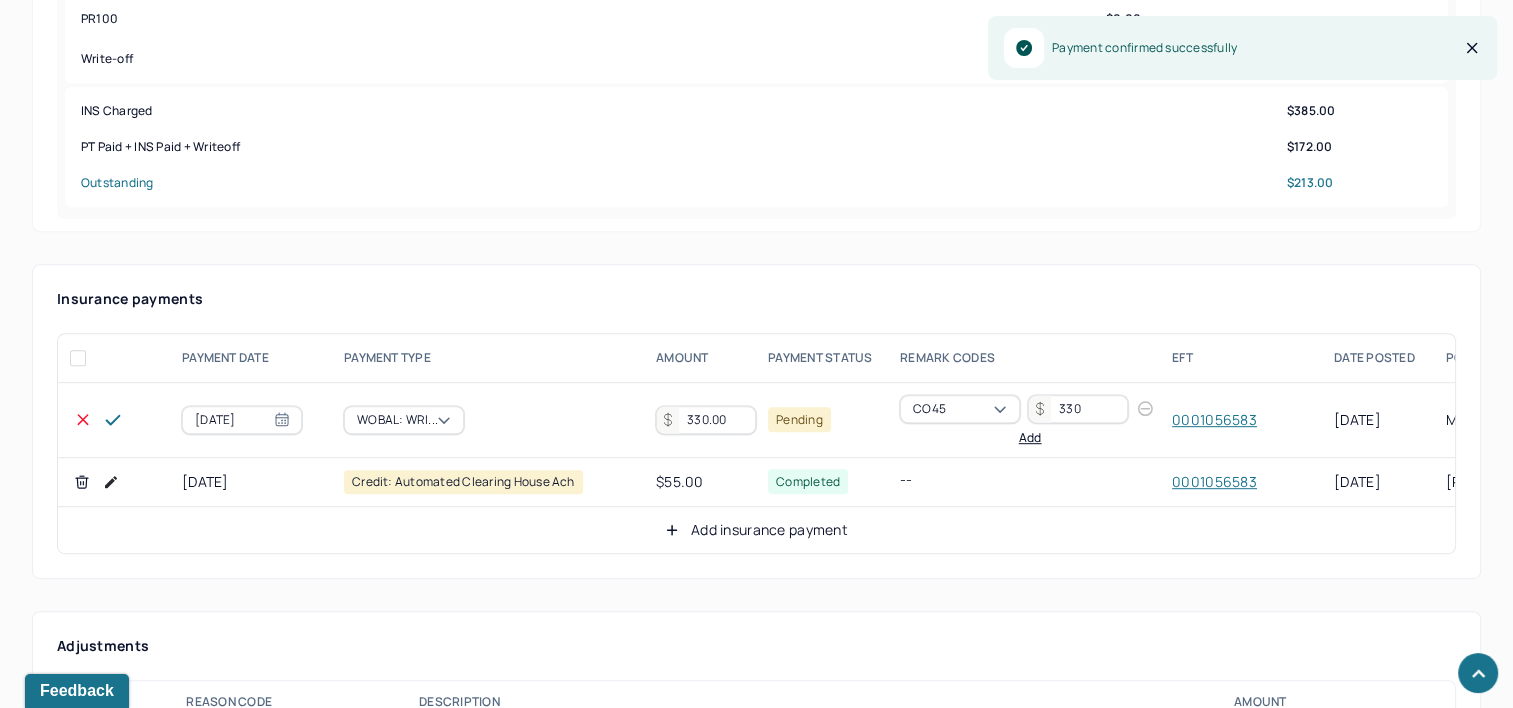 click on "330.00" at bounding box center [706, 420] 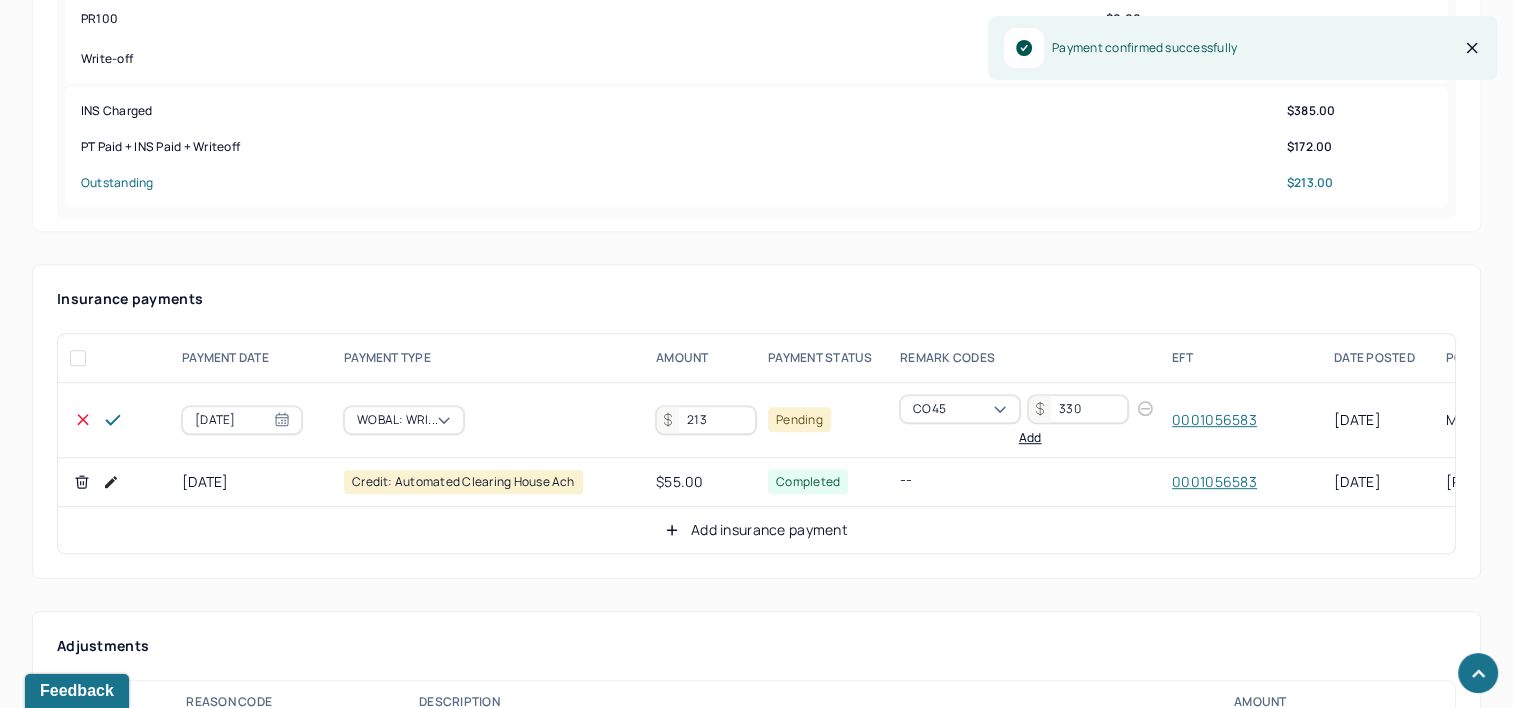 type on "213" 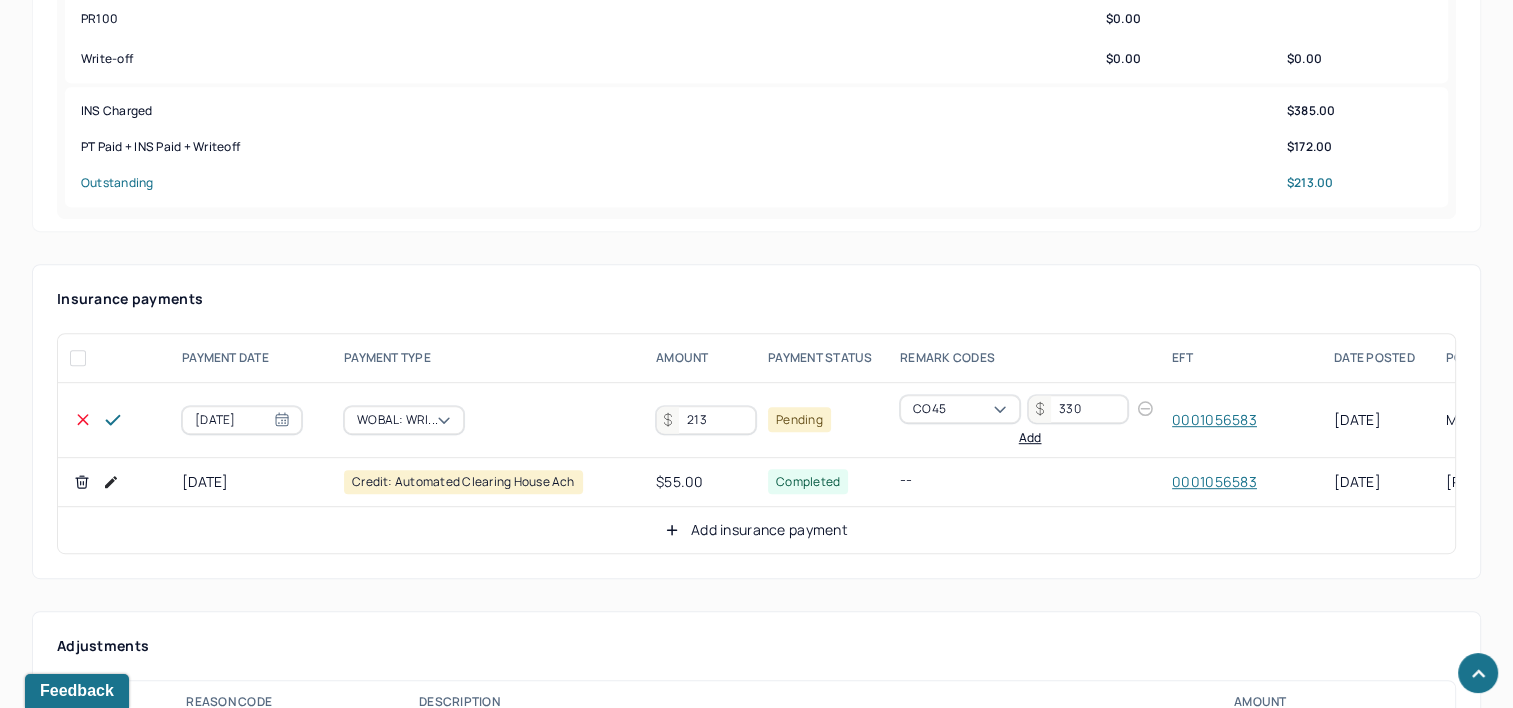click 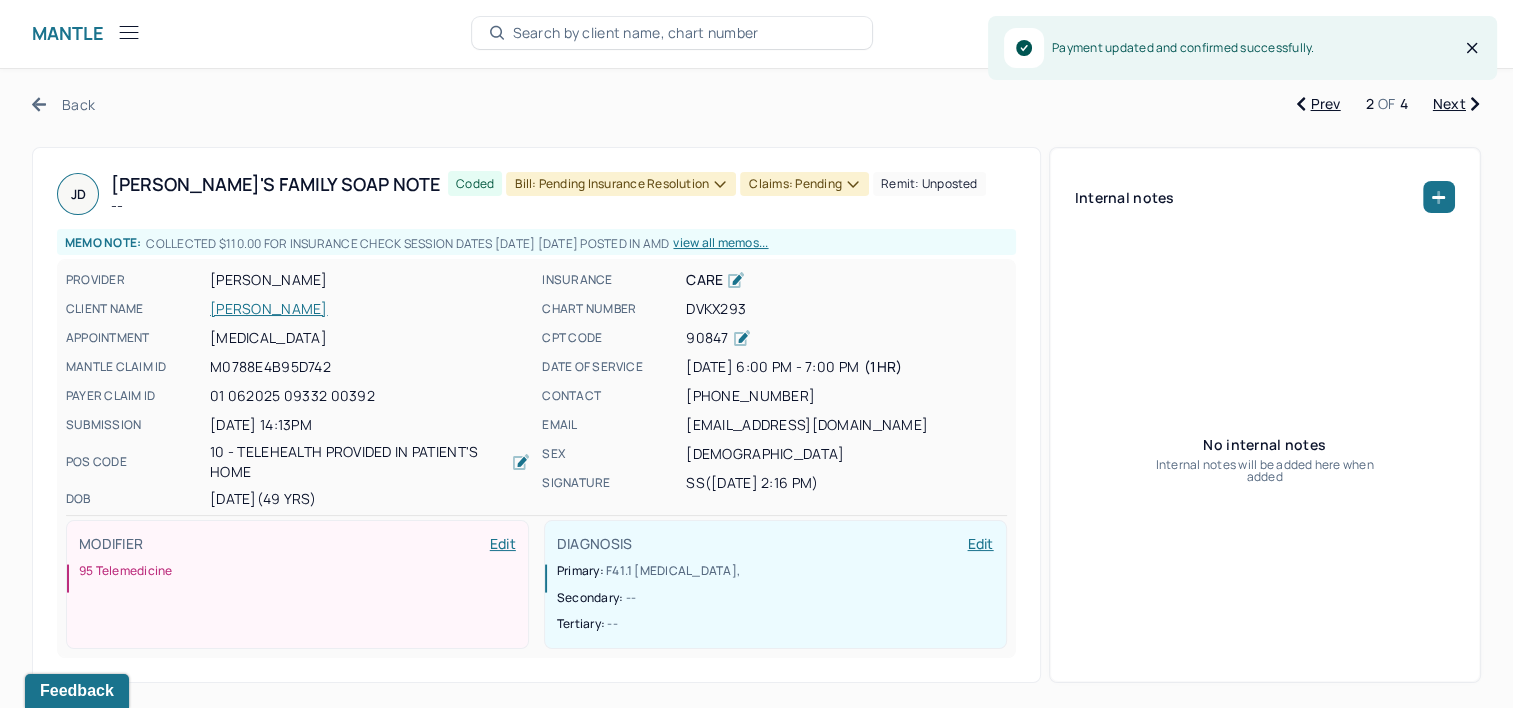 scroll, scrollTop: 0, scrollLeft: 0, axis: both 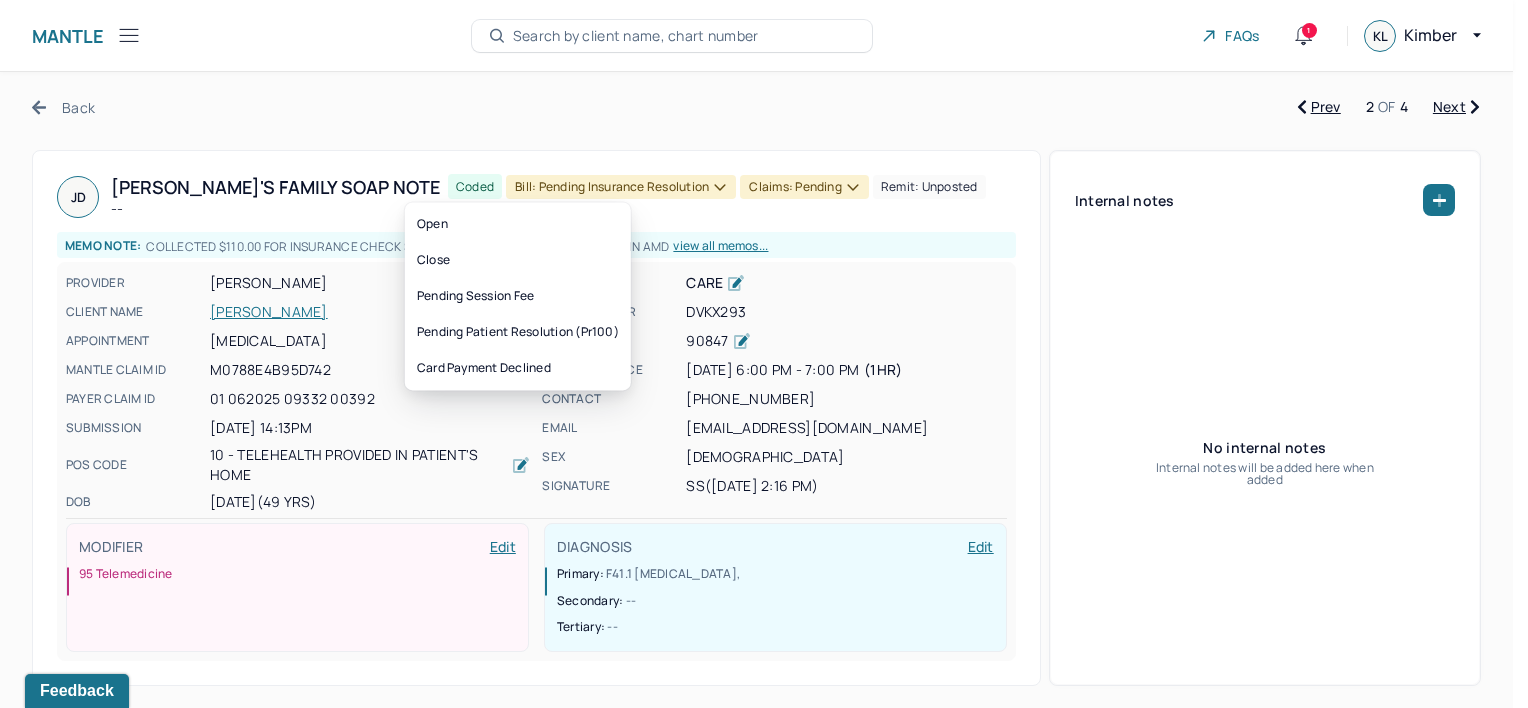 click on "Bill: Pending Insurance Resolution" at bounding box center (621, 187) 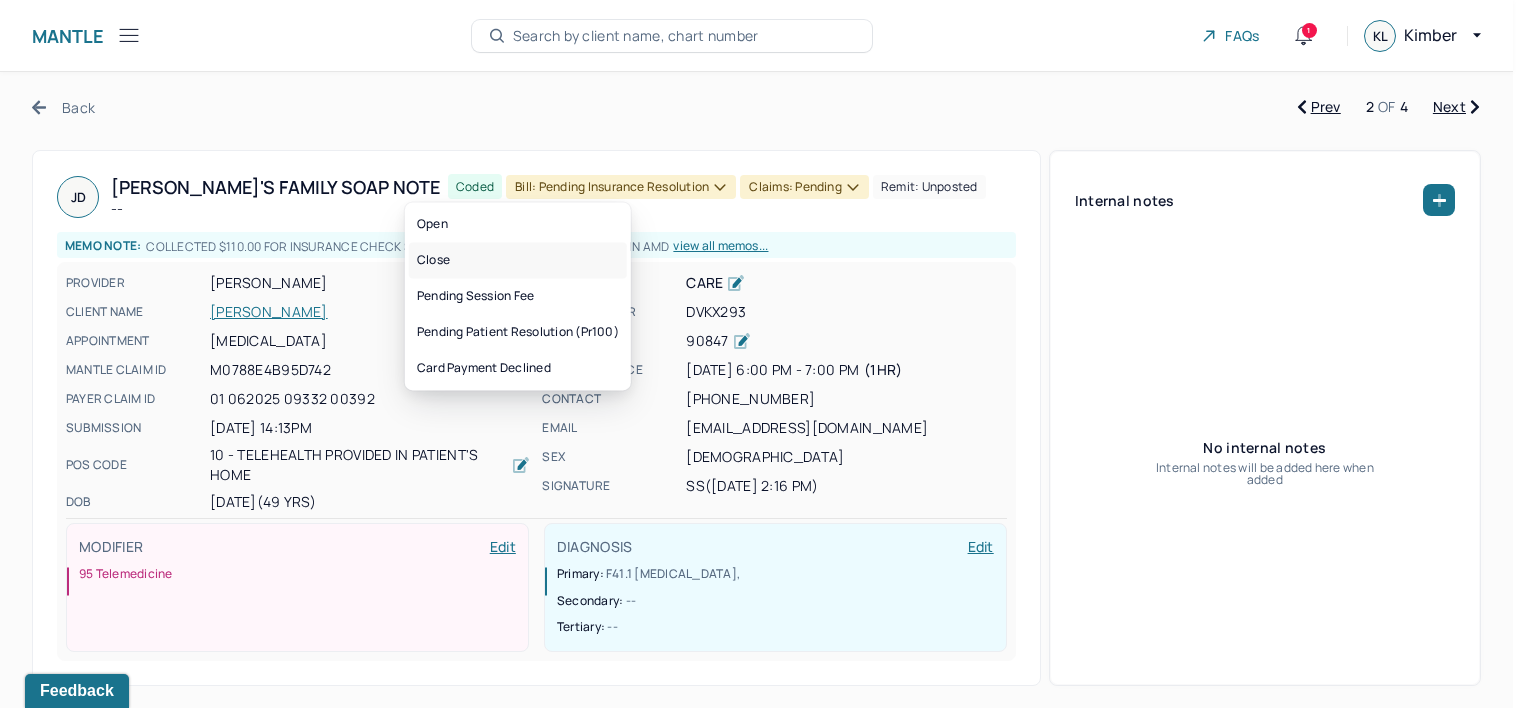 click on "Close" at bounding box center (518, 260) 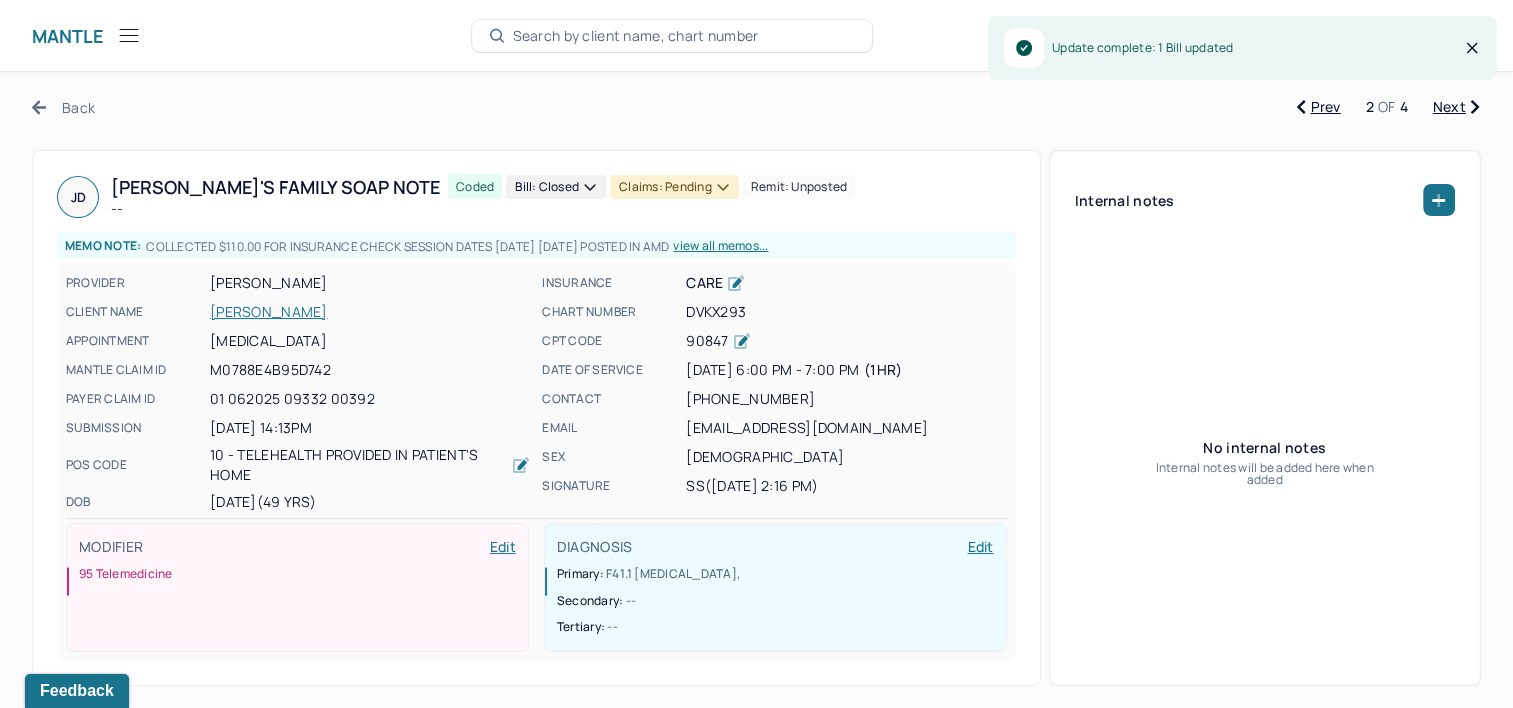 click on "Claims: pending" at bounding box center [674, 187] 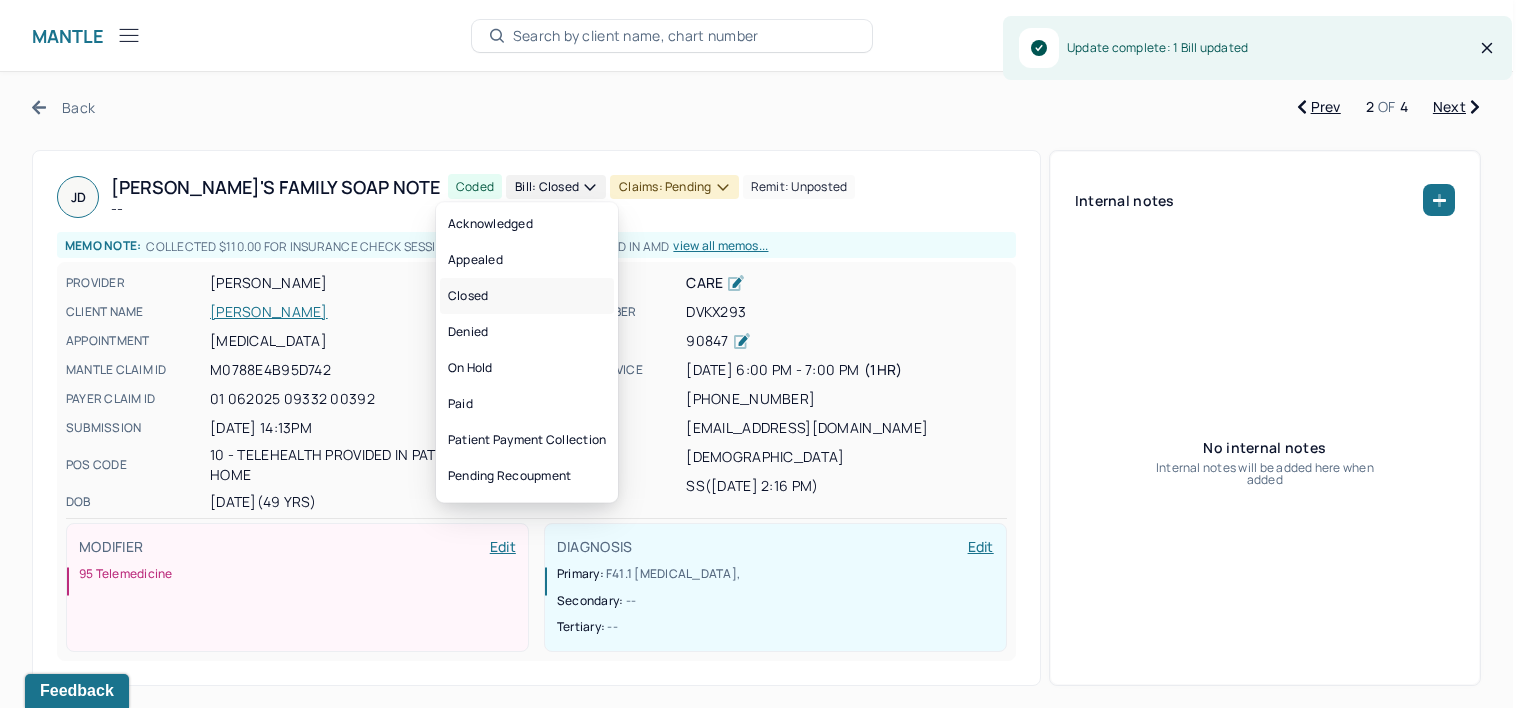 click on "Closed" at bounding box center (527, 296) 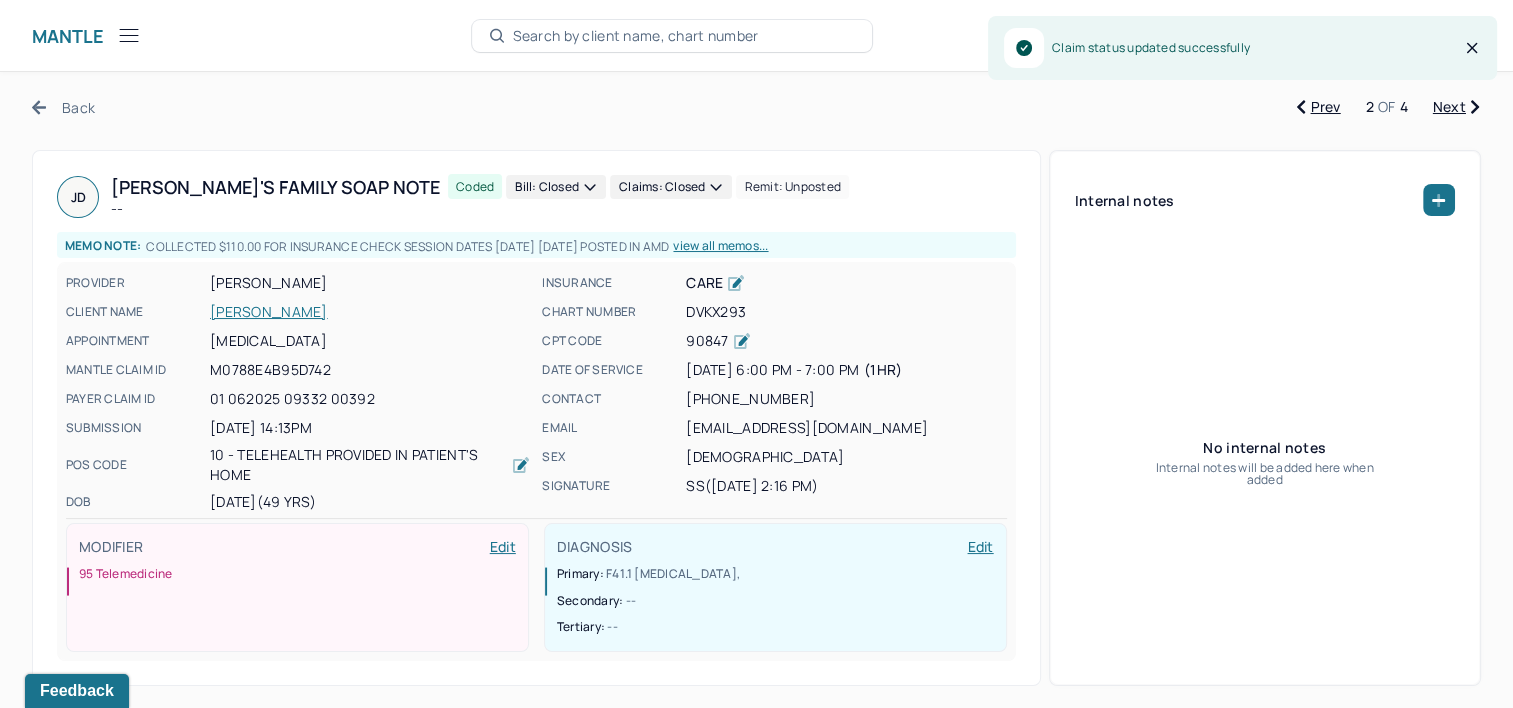 click on "Next" at bounding box center [1456, 107] 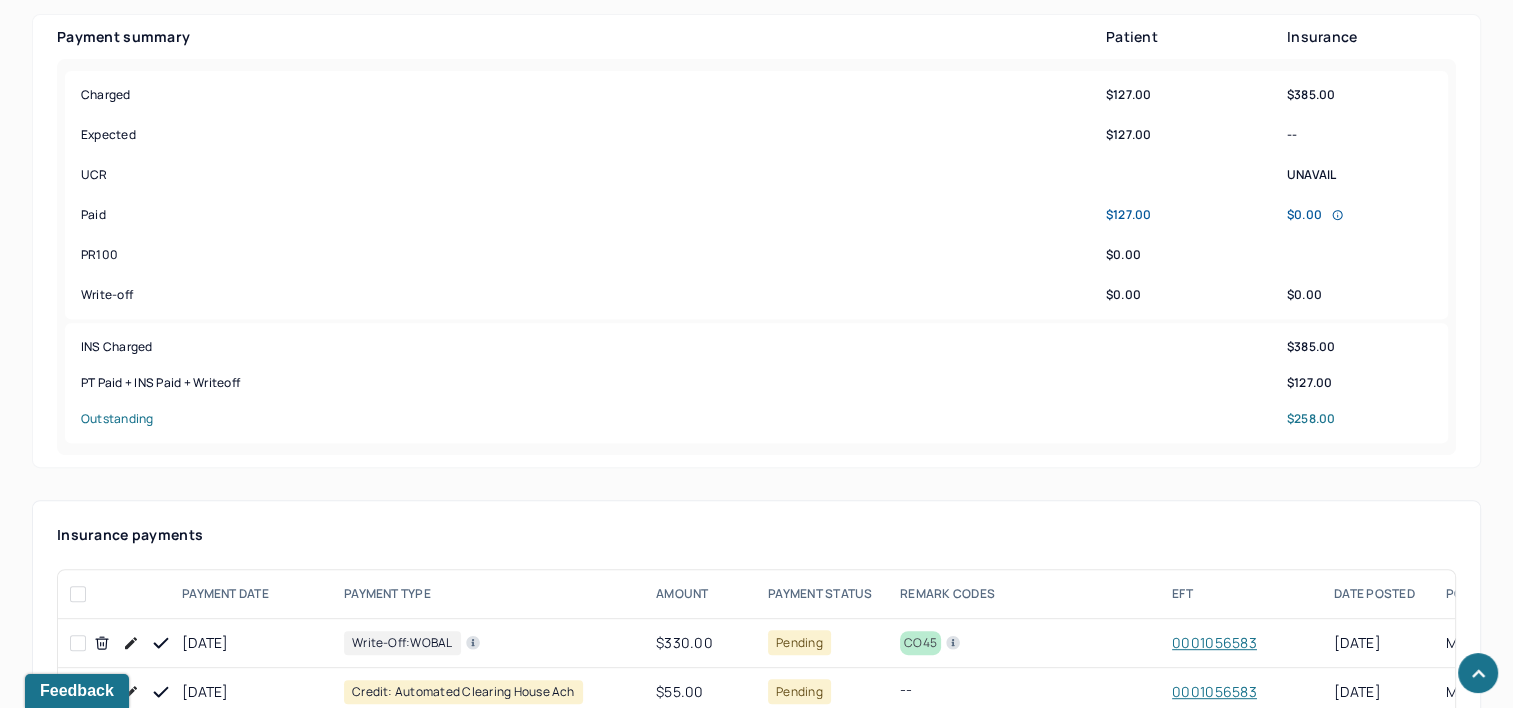 scroll, scrollTop: 1000, scrollLeft: 0, axis: vertical 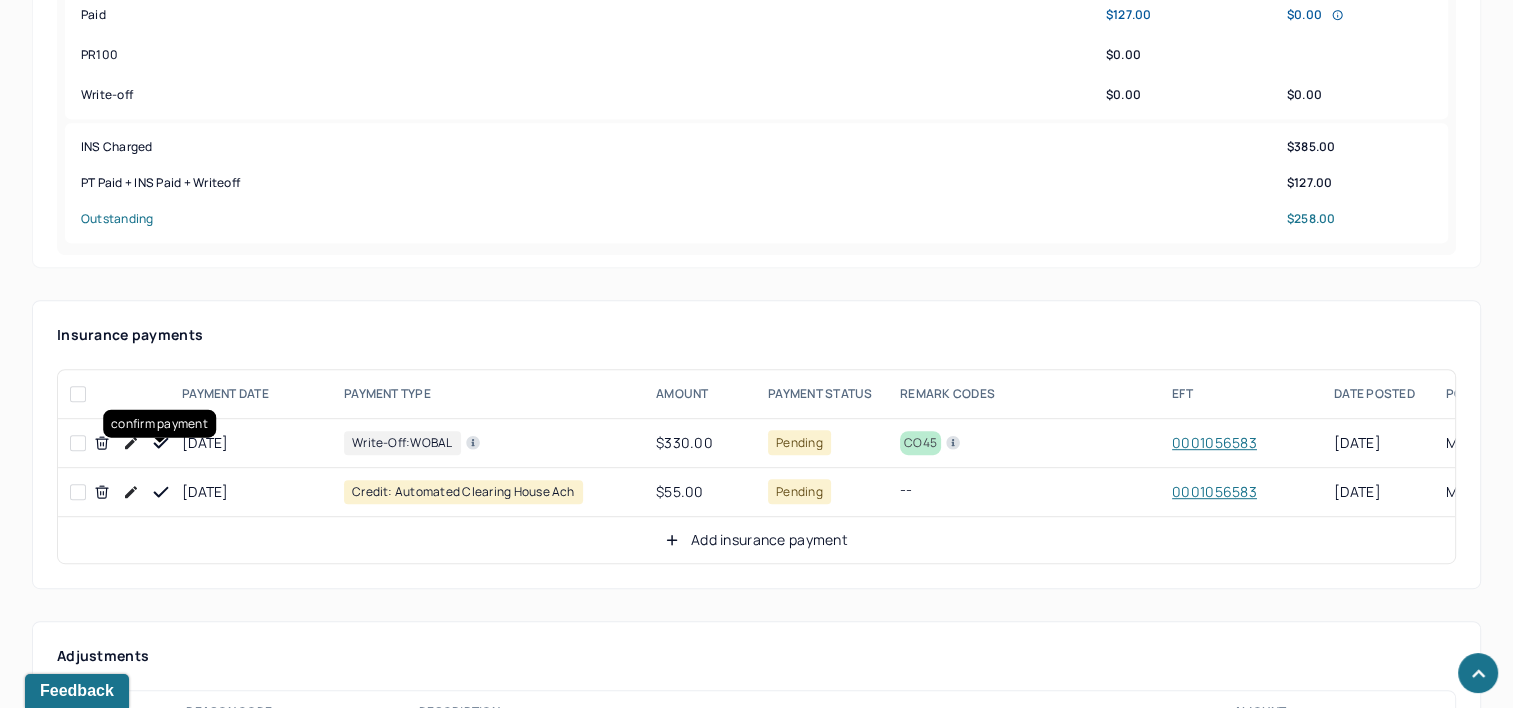 click 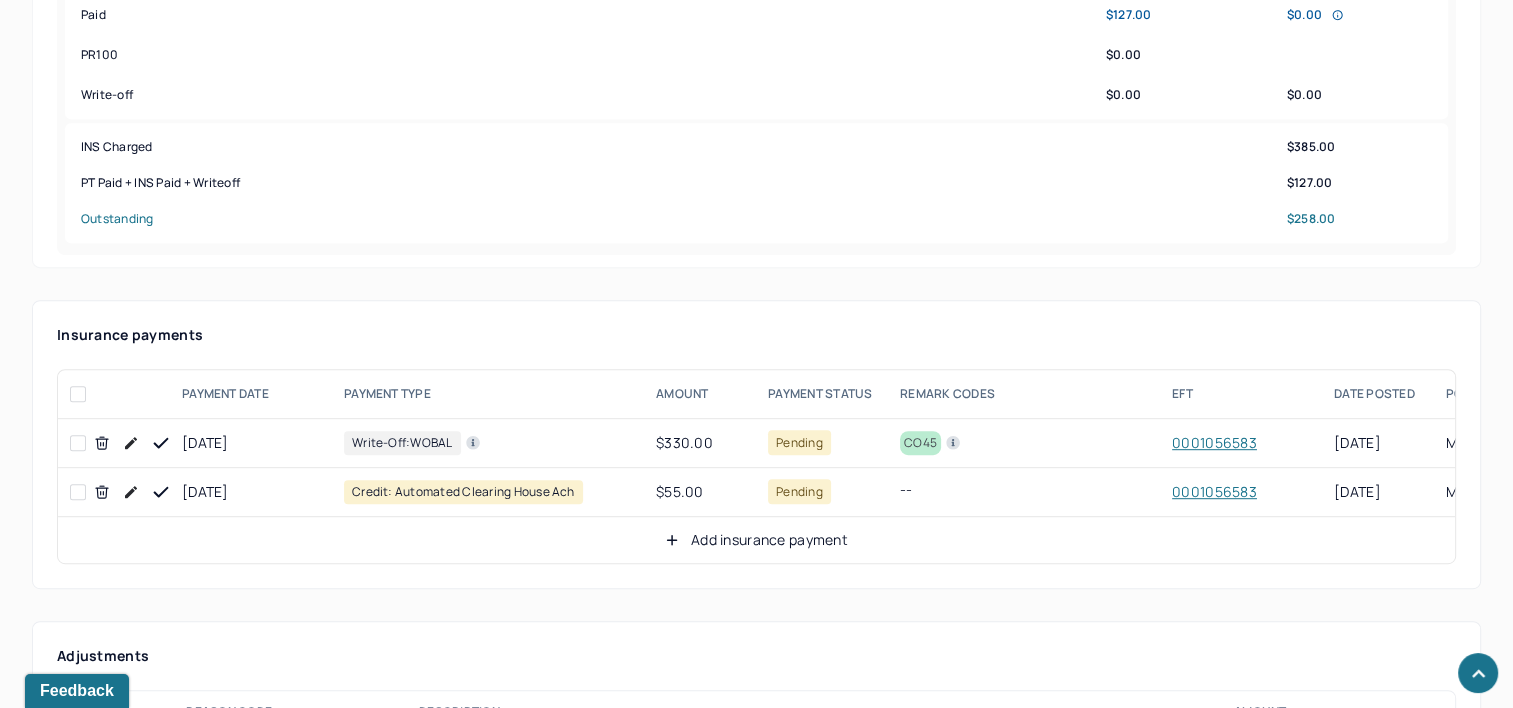 click 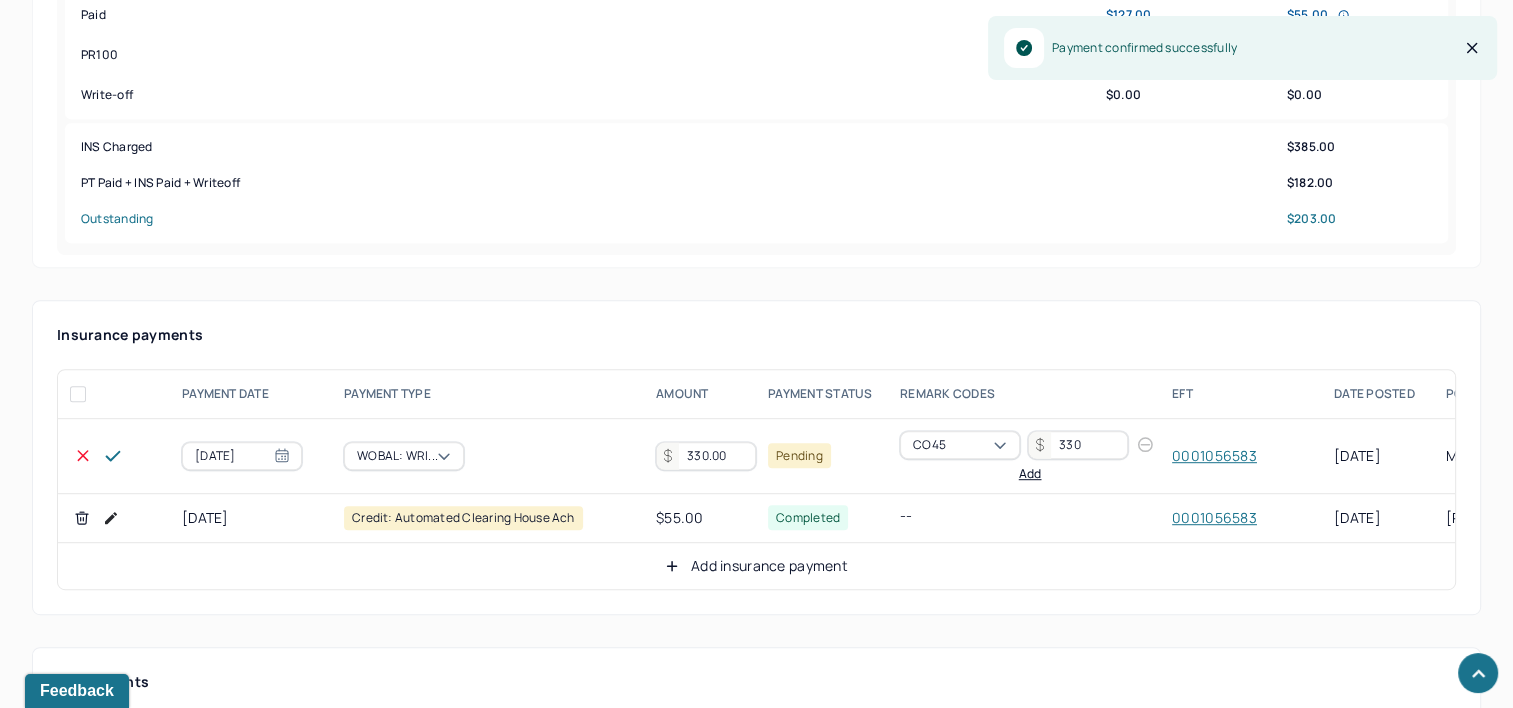 click on "330.00" at bounding box center (706, 456) 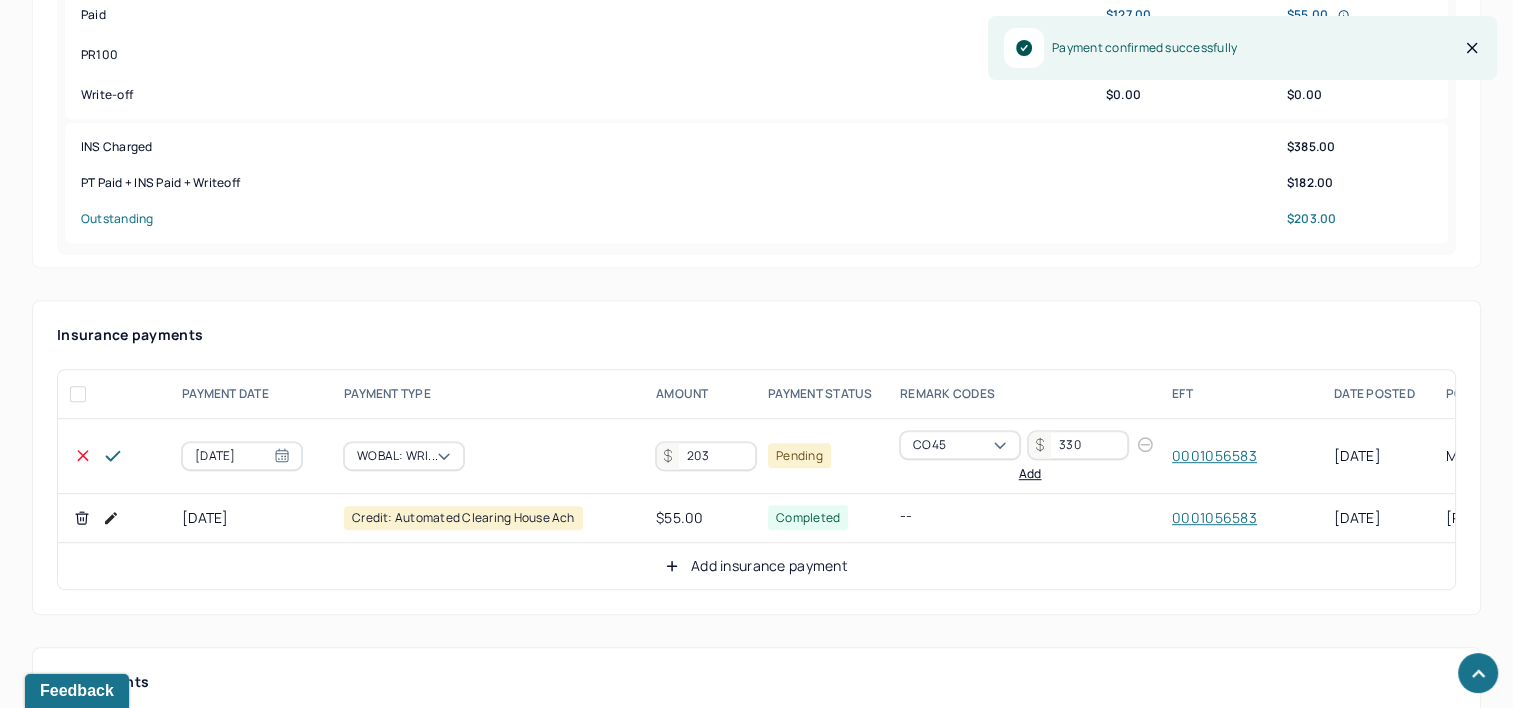 type on "203" 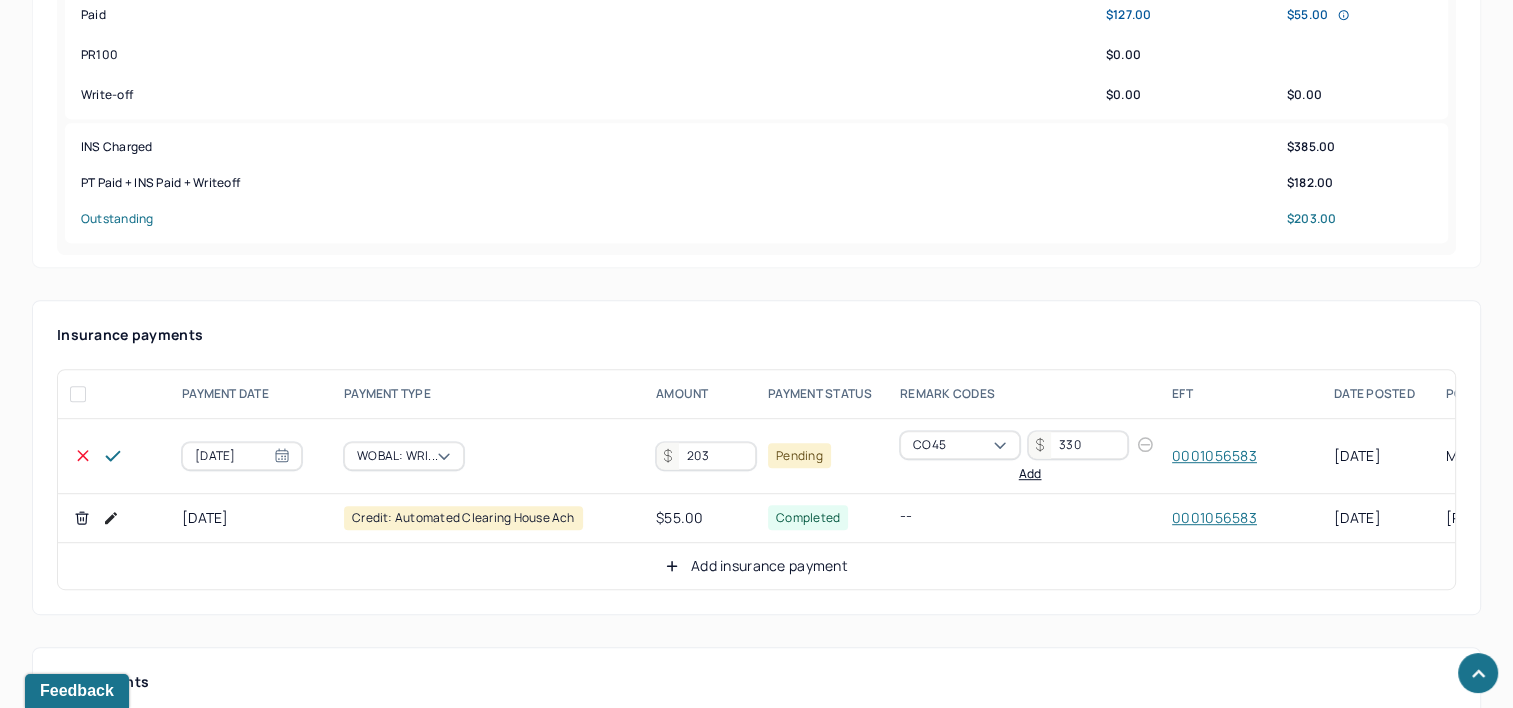 click 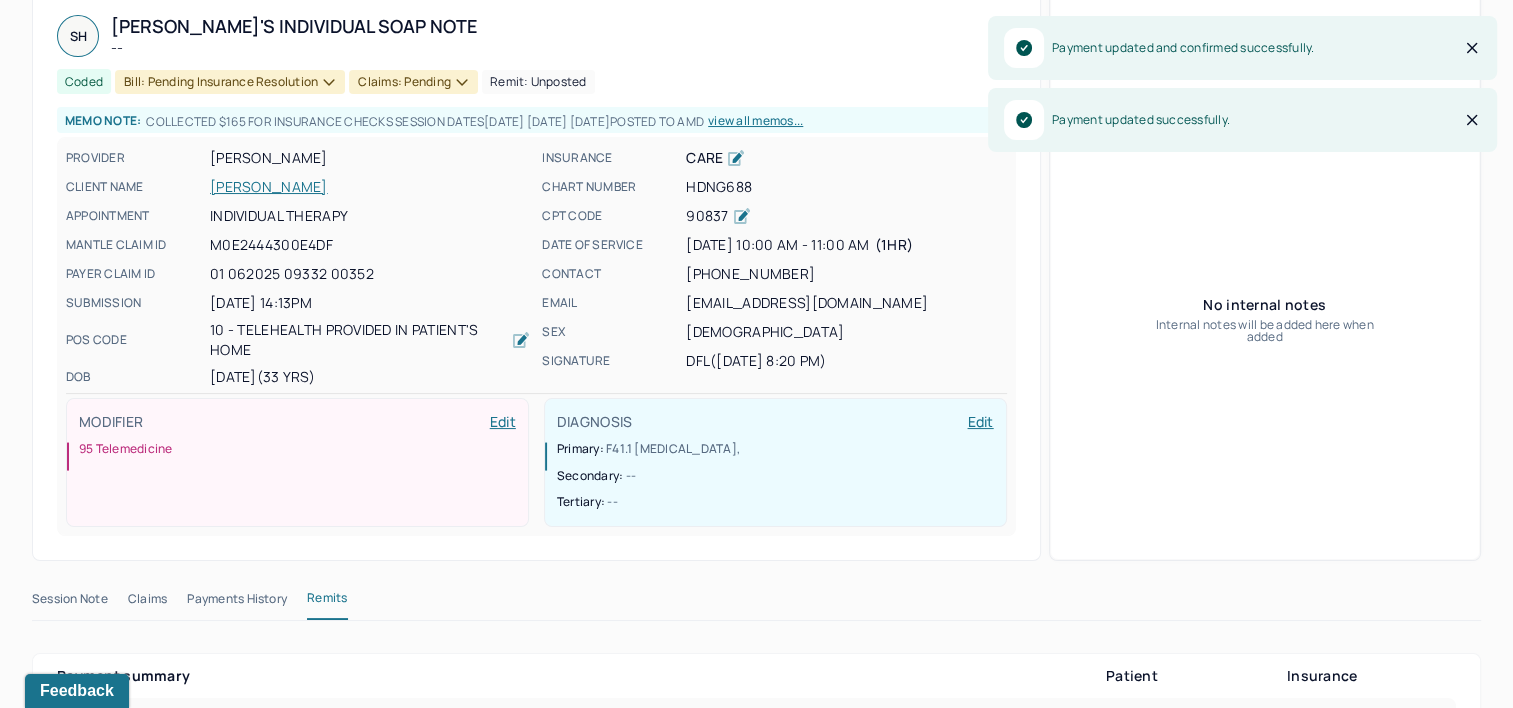 scroll, scrollTop: 0, scrollLeft: 0, axis: both 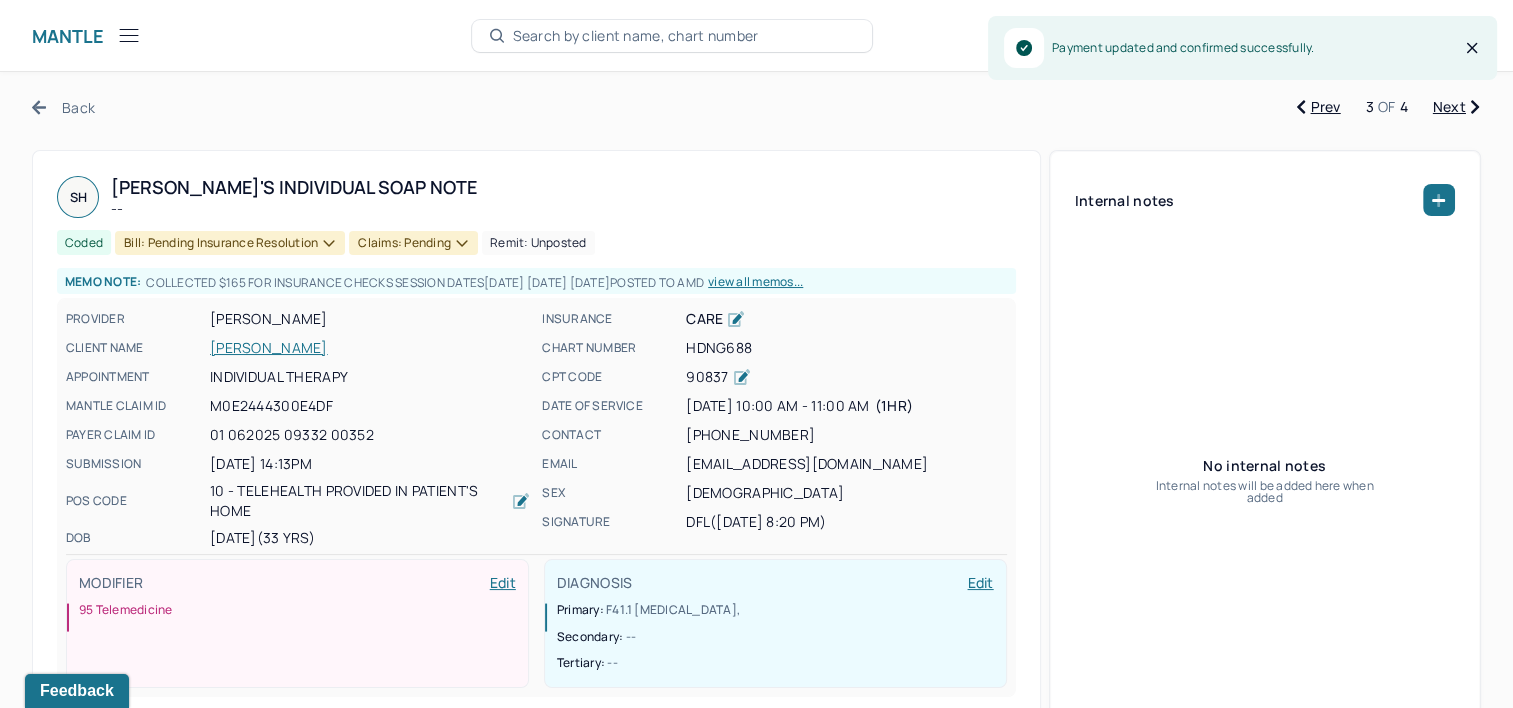 click on "Bill: Pending Insurance Resolution" at bounding box center [230, 243] 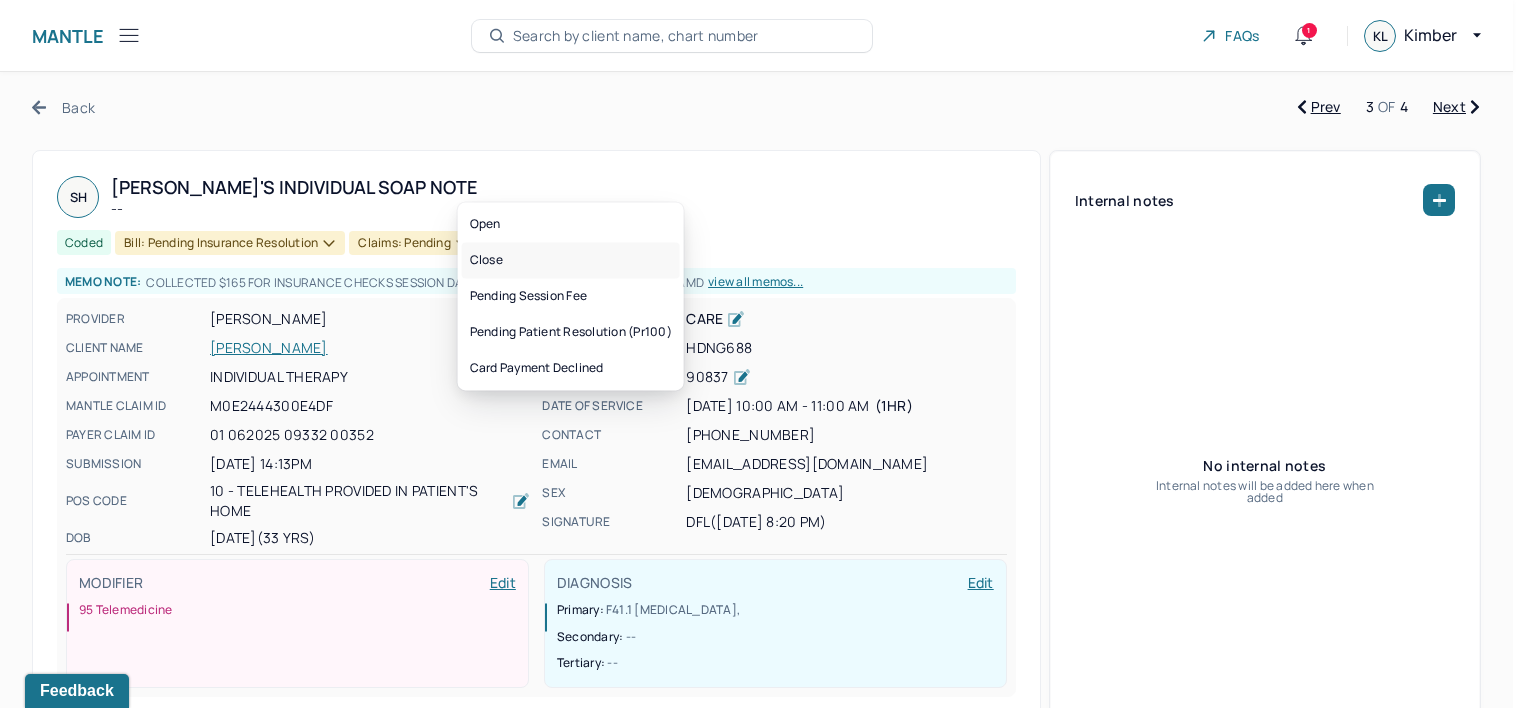 click on "Close" at bounding box center (571, 260) 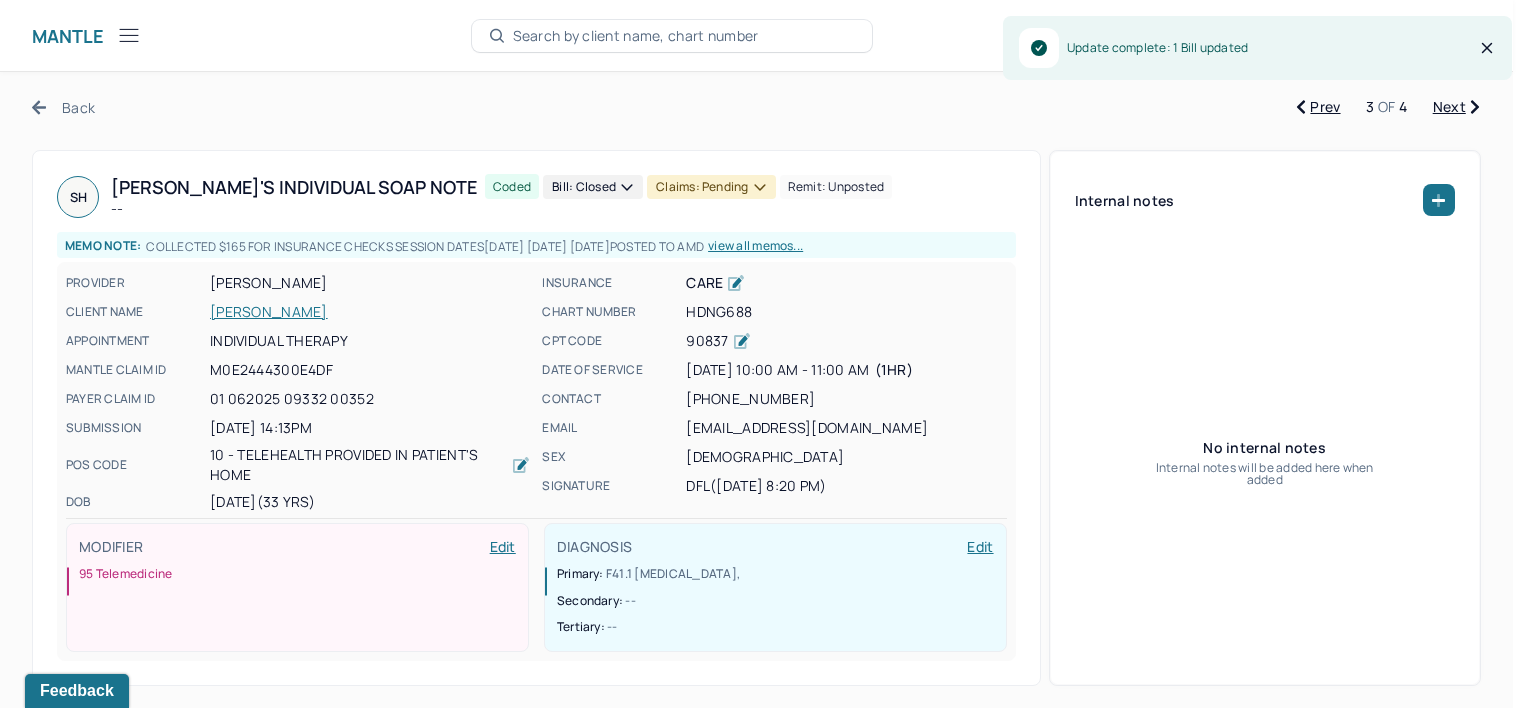 click on "Claims: pending" at bounding box center [711, 187] 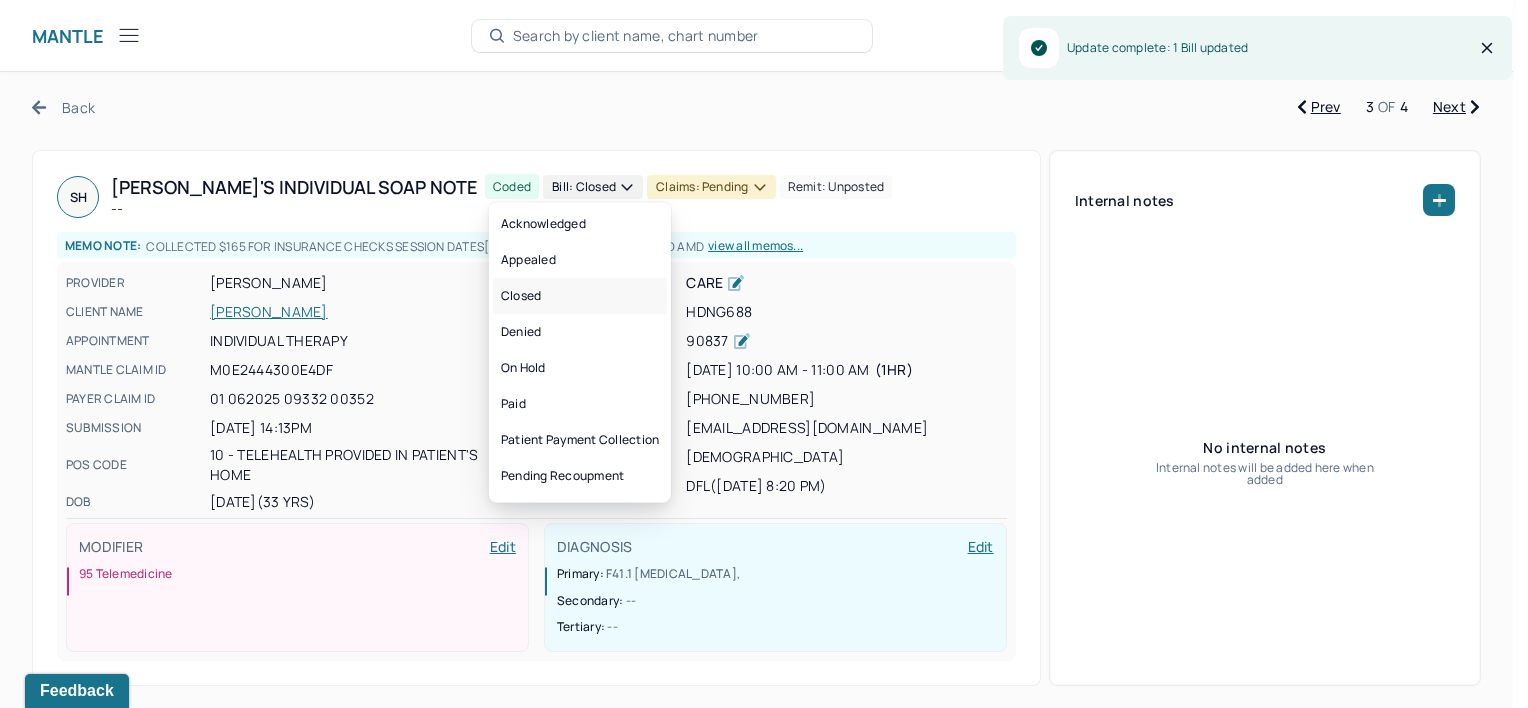 click on "Closed" at bounding box center (580, 296) 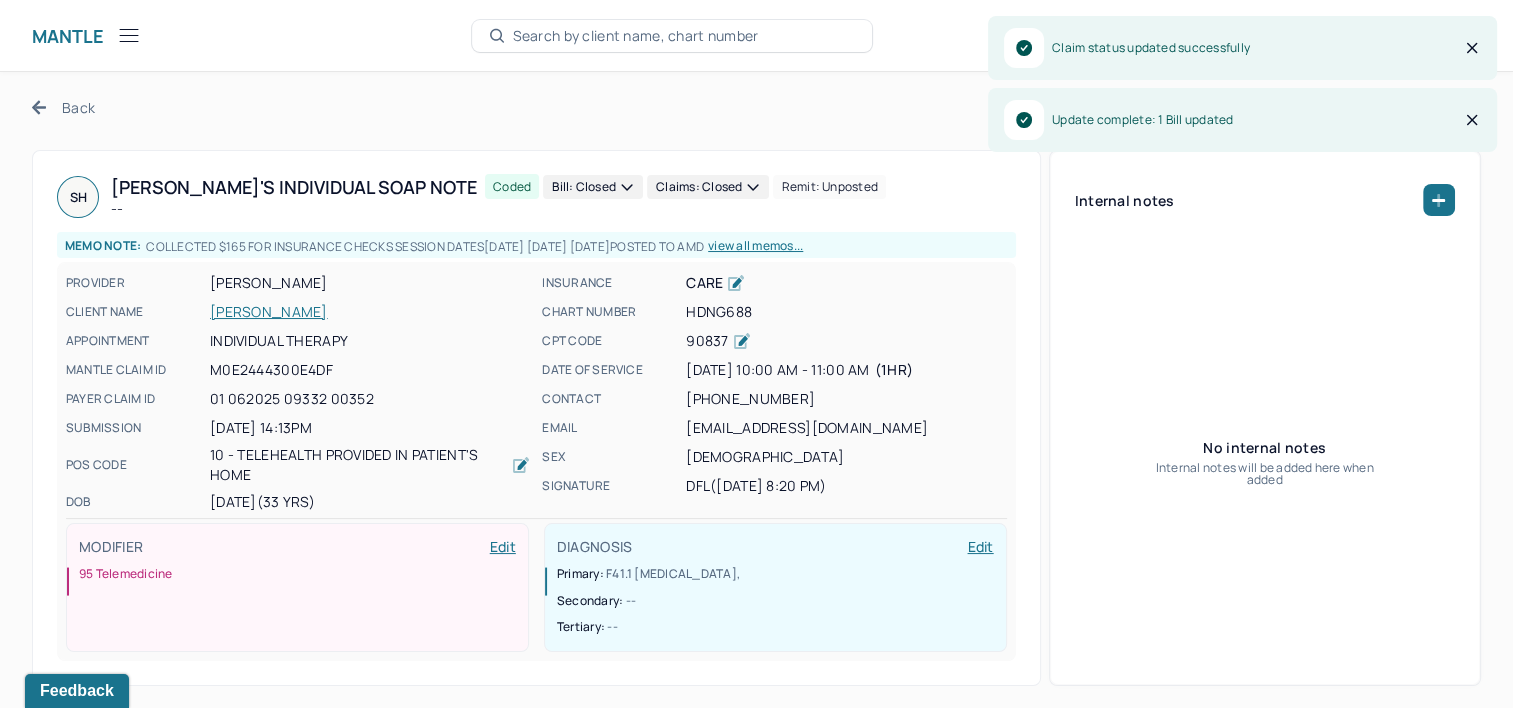 click on "Back    Prev   3 OF 4   Next   SH [PERSON_NAME]'s   Individual soap note -- Coded   Bill: Closed     Claims: closed   Remit: unposted Memo note: Collected $165 for insurance checks session dates  [DATE] [DATE] [DATE]   posted to AMD view all memos... PROVIDER [PERSON_NAME] CLIENT NAME [PERSON_NAME] APPOINTMENT Individual therapy   MANTLE CLAIM ID M0E2444300E4DF PAYER CLAIM ID 01   062025 09332 00352 SUBMISSION [DATE] 14:13PM POS CODE 10 - Telehealth Provided in Patient's Home     DOB [DEMOGRAPHIC_DATA]  (33 Yrs) INSURANCE CARE     CHART NUMBER HDNG688 CPT CODE 90837     DATE OF SERVICE [DATE]   10:00 AM   -   11:00 AM ( 1hr ) CONTACT [PHONE_NUMBER] EMAIL [EMAIL_ADDRESS][DOMAIN_NAME] SEX [DEMOGRAPHIC_DATA] SIGNATURE DFL  ([DATE] 8:20 PM) MODIFIER   Edit   95 Telemedicine DIAGNOSIS   Edit   Primary:   F41.1 [MEDICAL_DATA] ,  Secondary:   -- Tertiary:   -- Internal notes     No internal notes Internal notes will be added here when added   Session Note     Claims     Payments History     Remits   Patient --" at bounding box center (756, 2240) 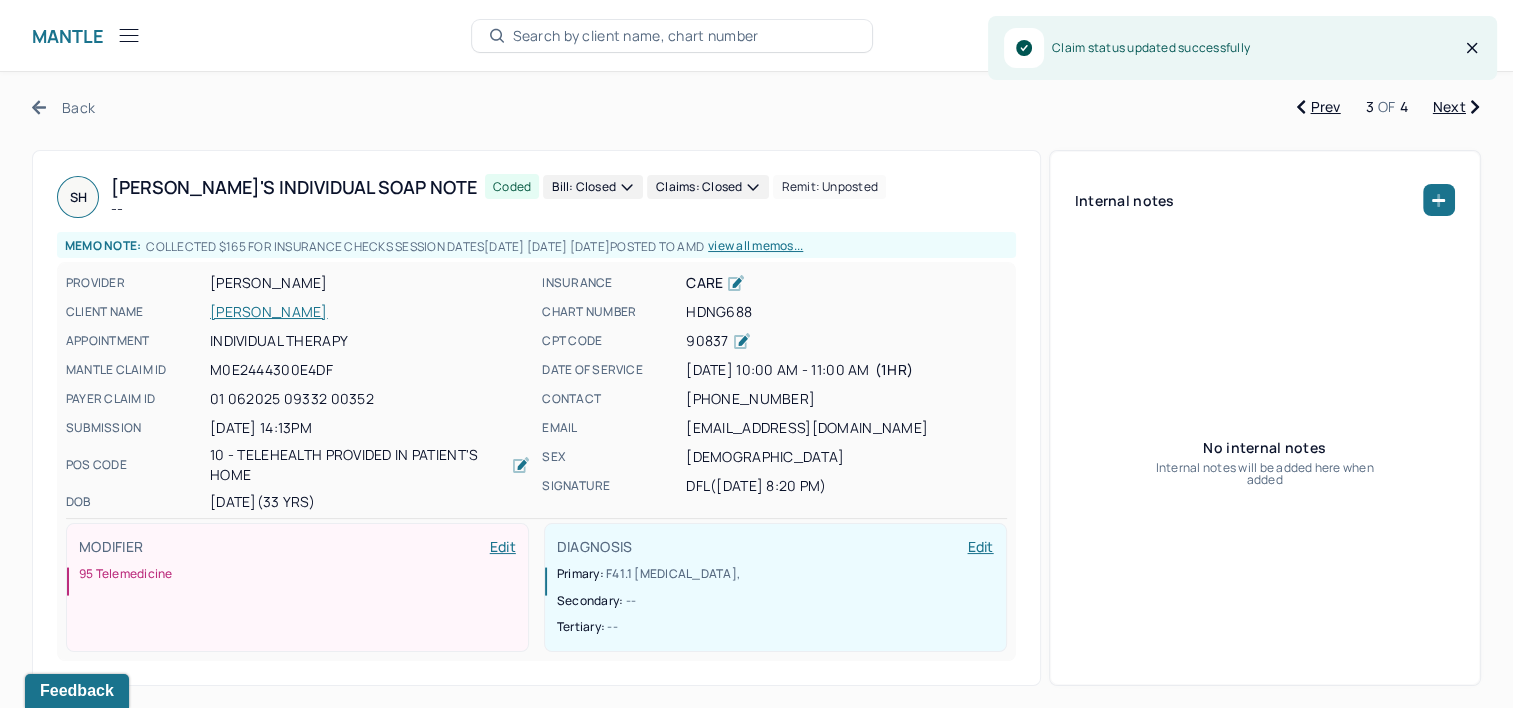 click on "Next" at bounding box center (1456, 107) 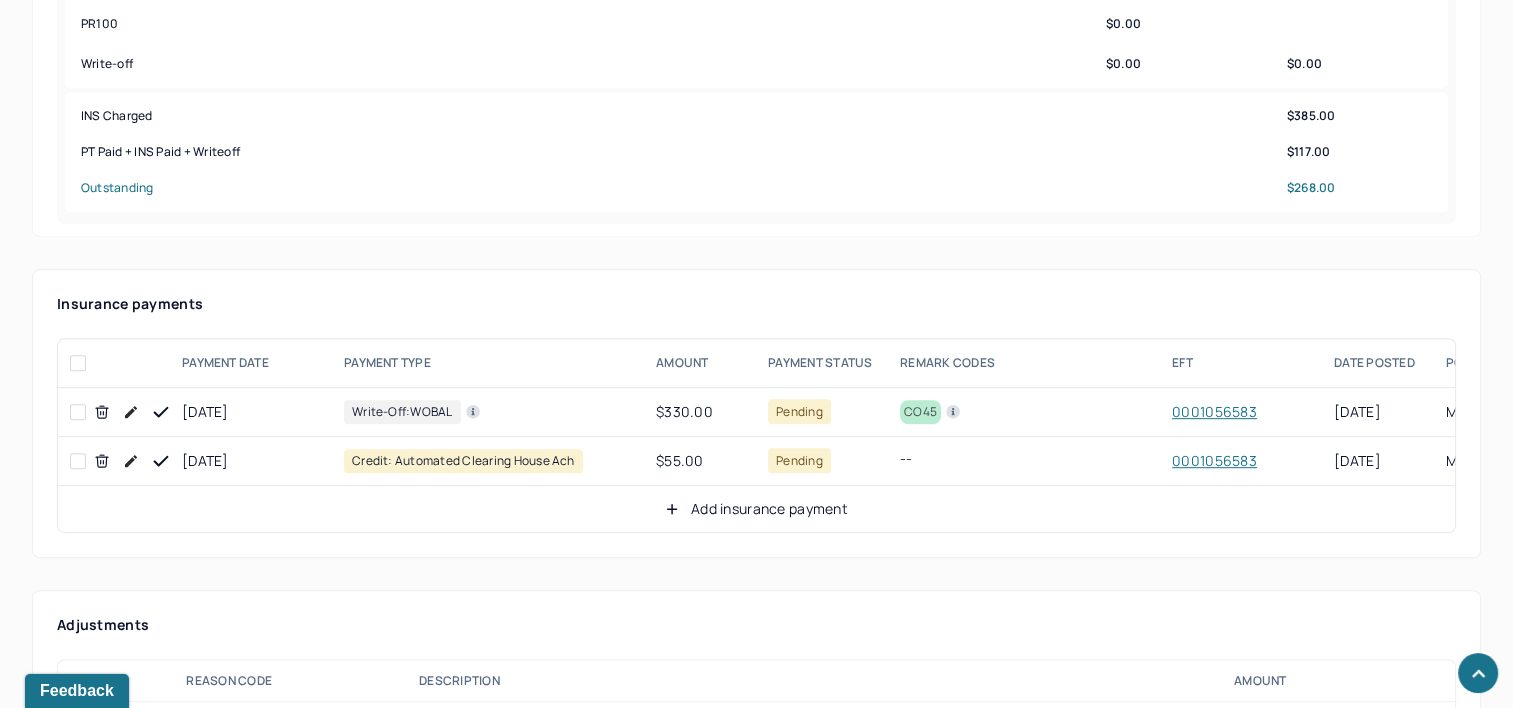 scroll, scrollTop: 1100, scrollLeft: 0, axis: vertical 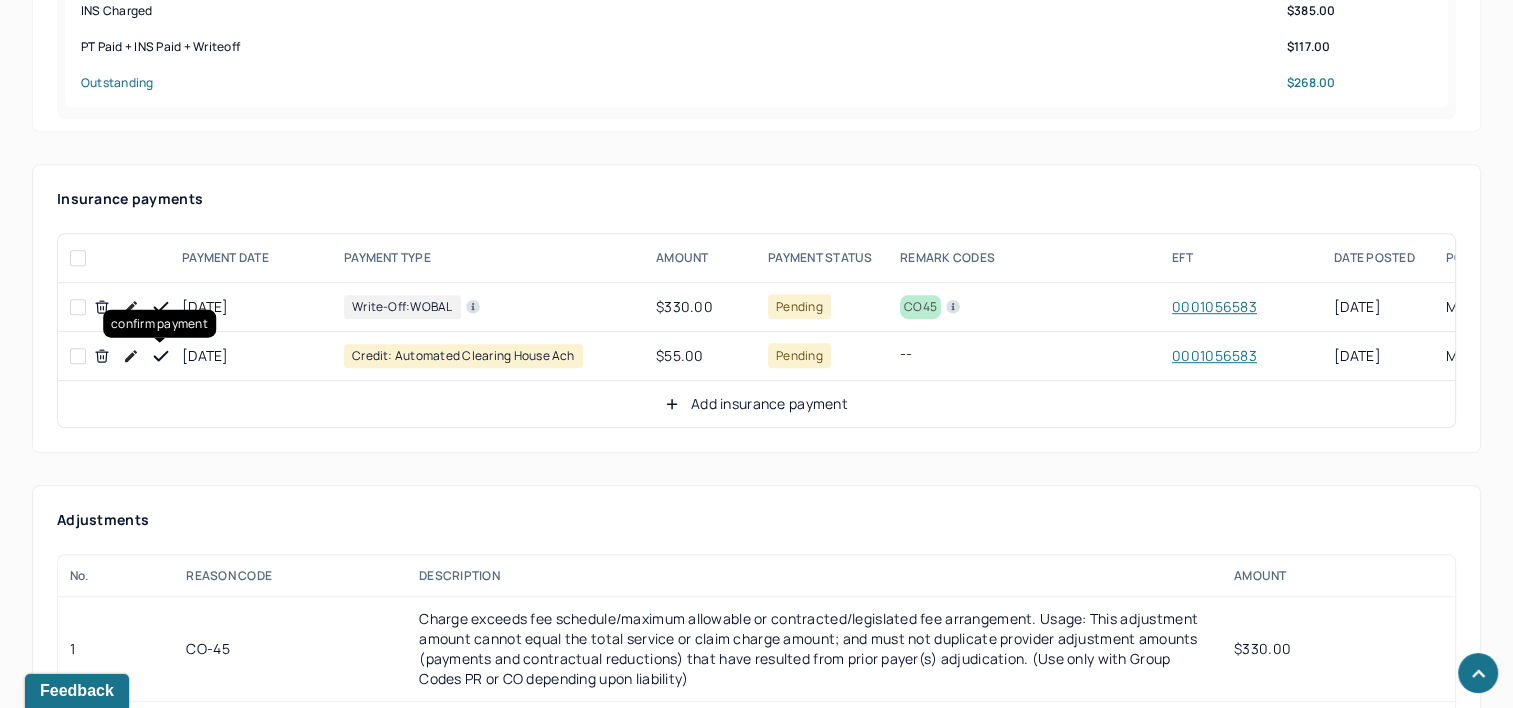 click 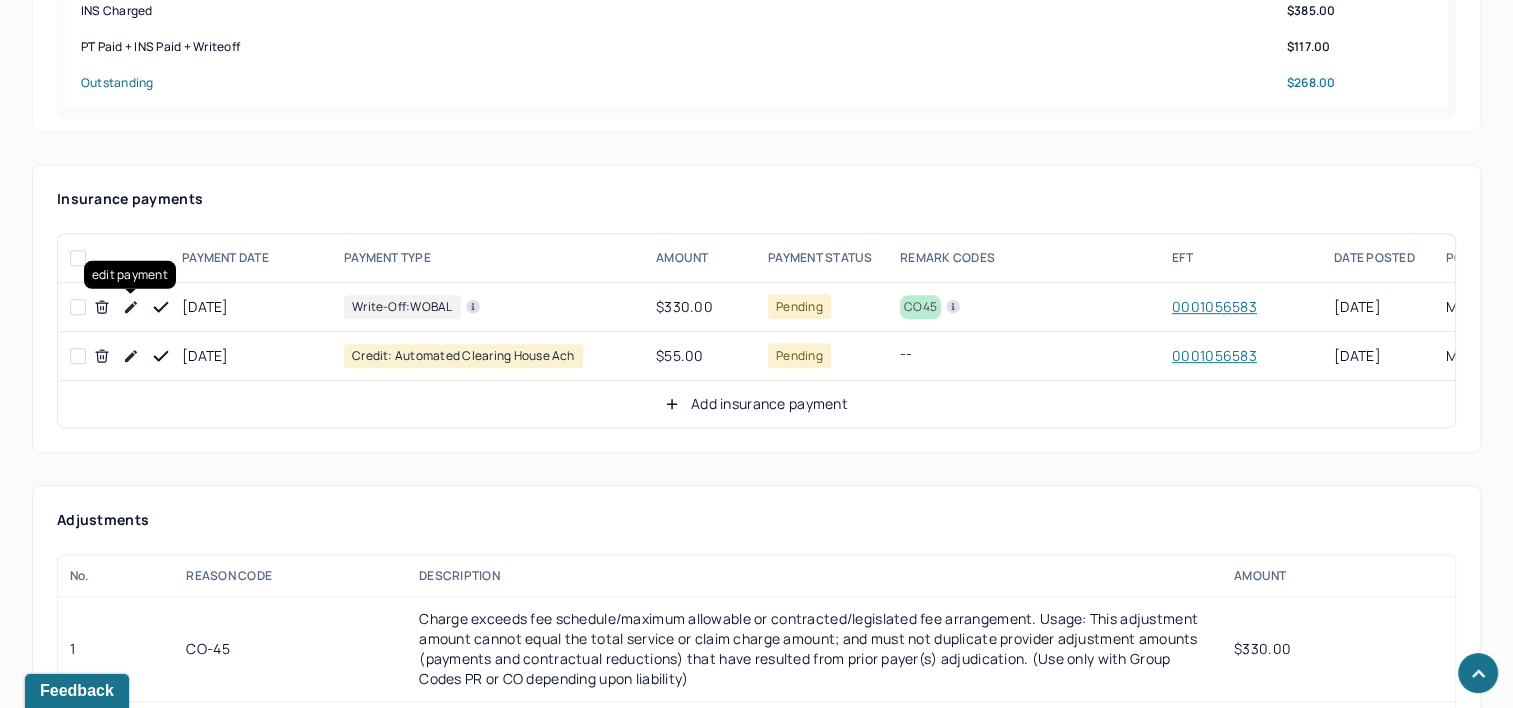 click 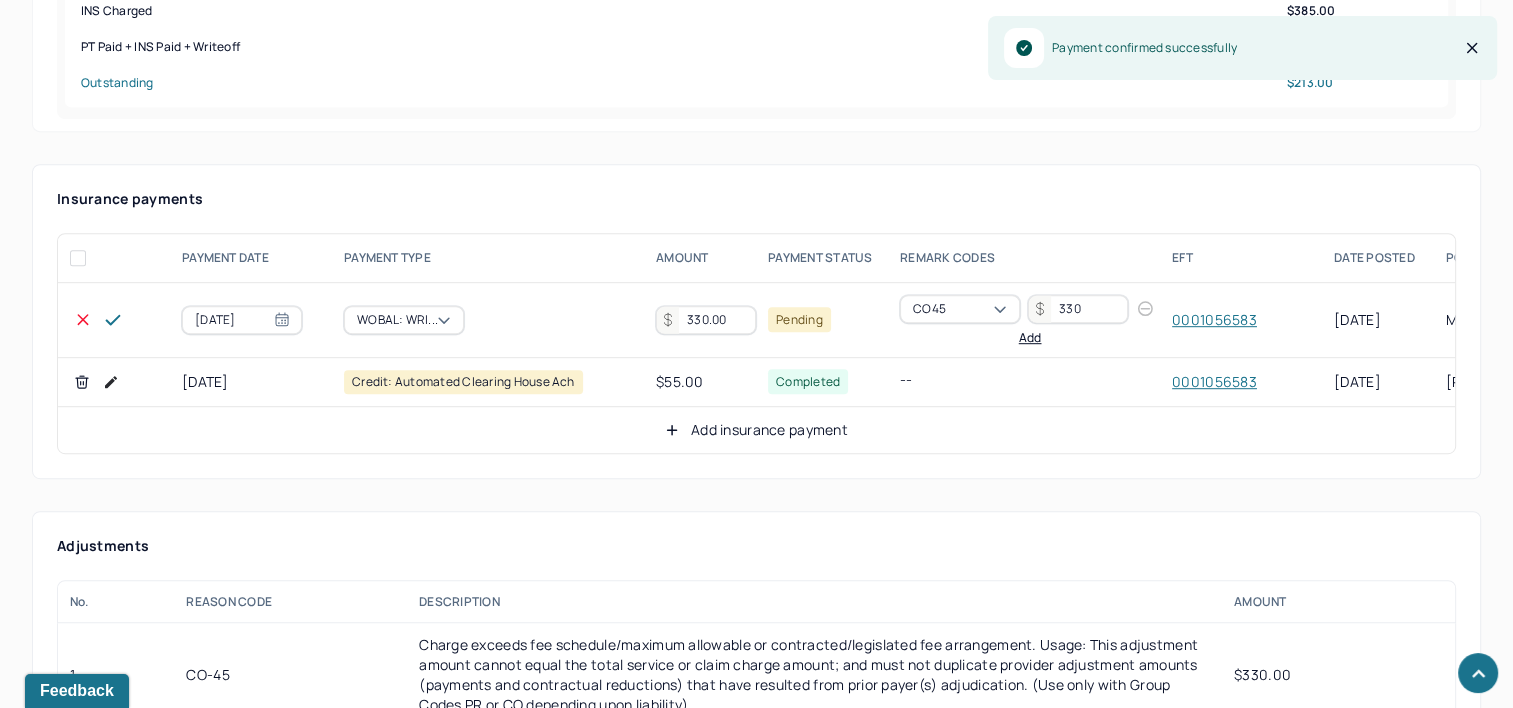 scroll, scrollTop: 1000, scrollLeft: 0, axis: vertical 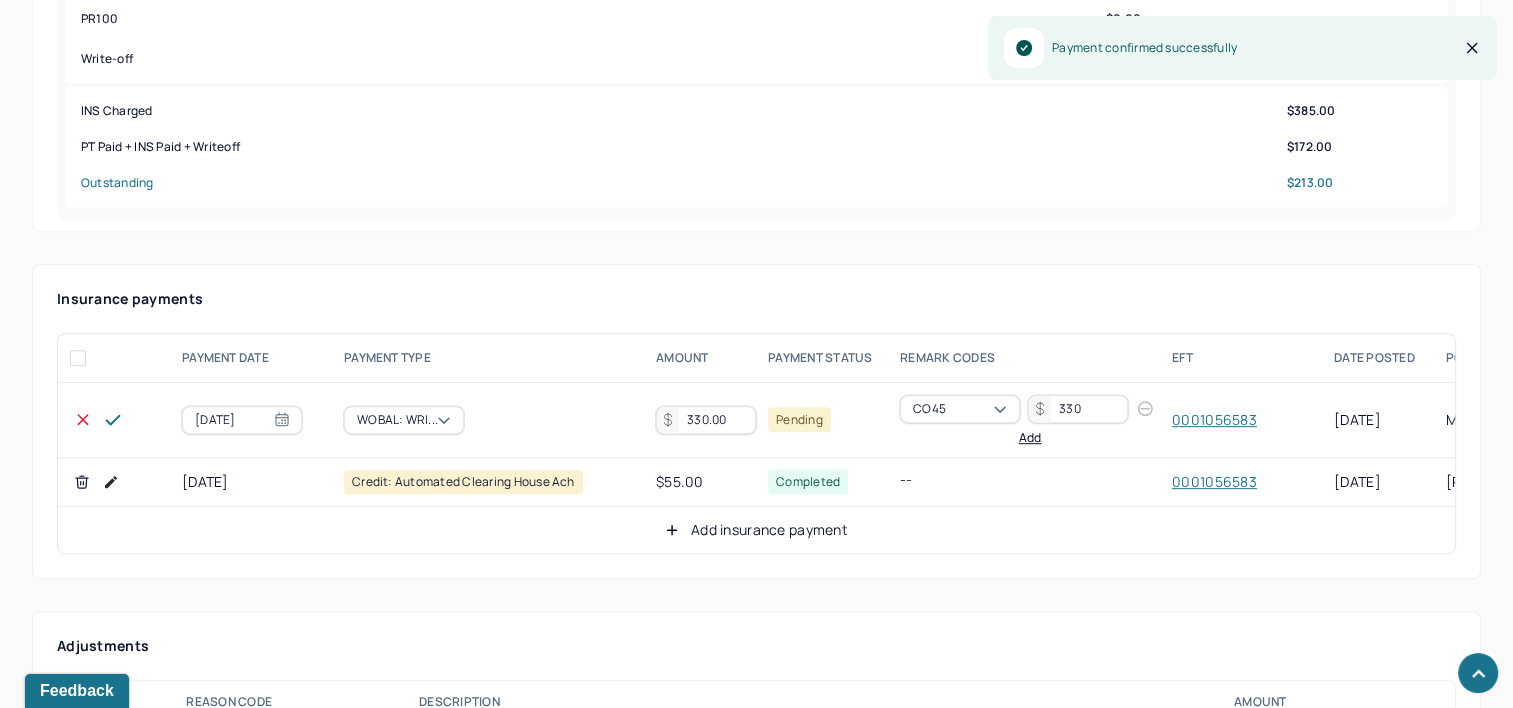 click on "330.00" at bounding box center (706, 420) 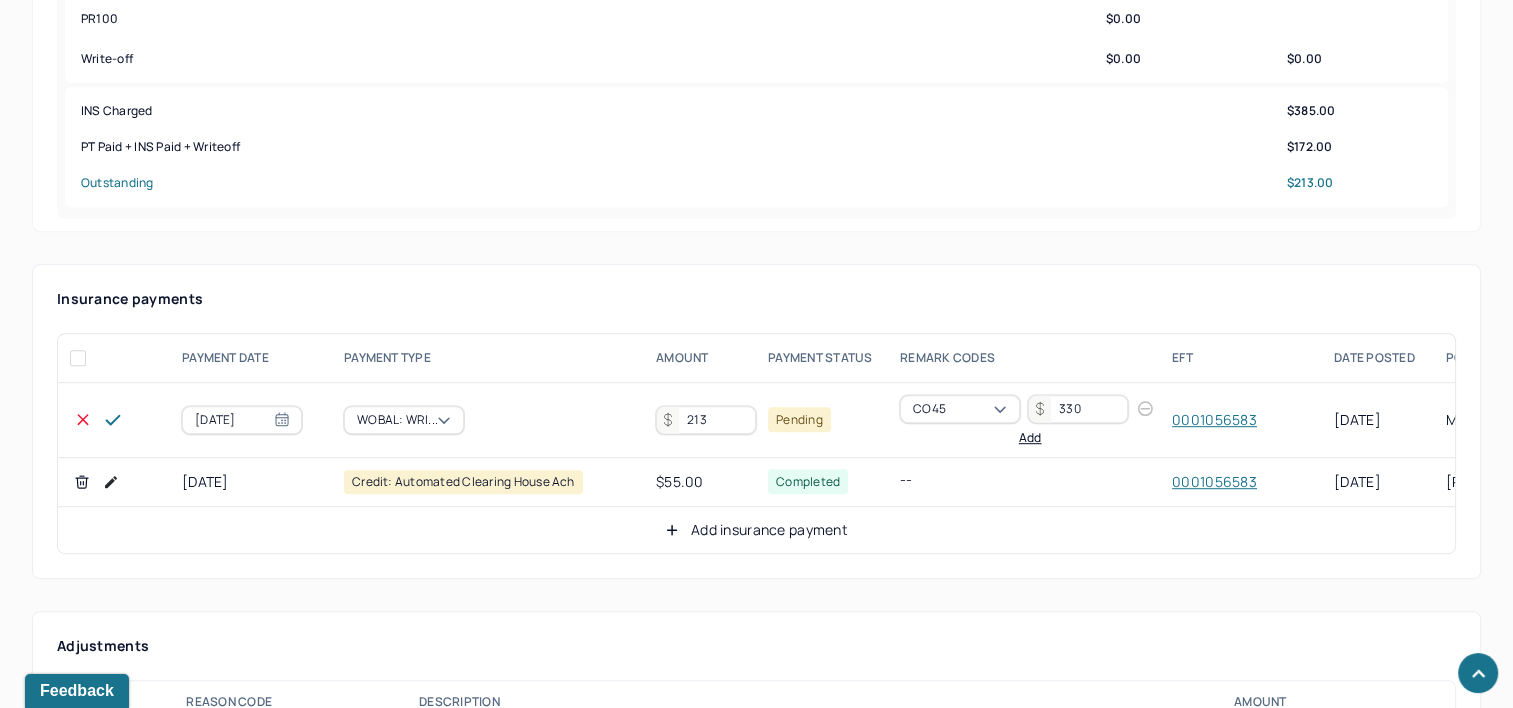 type on "213" 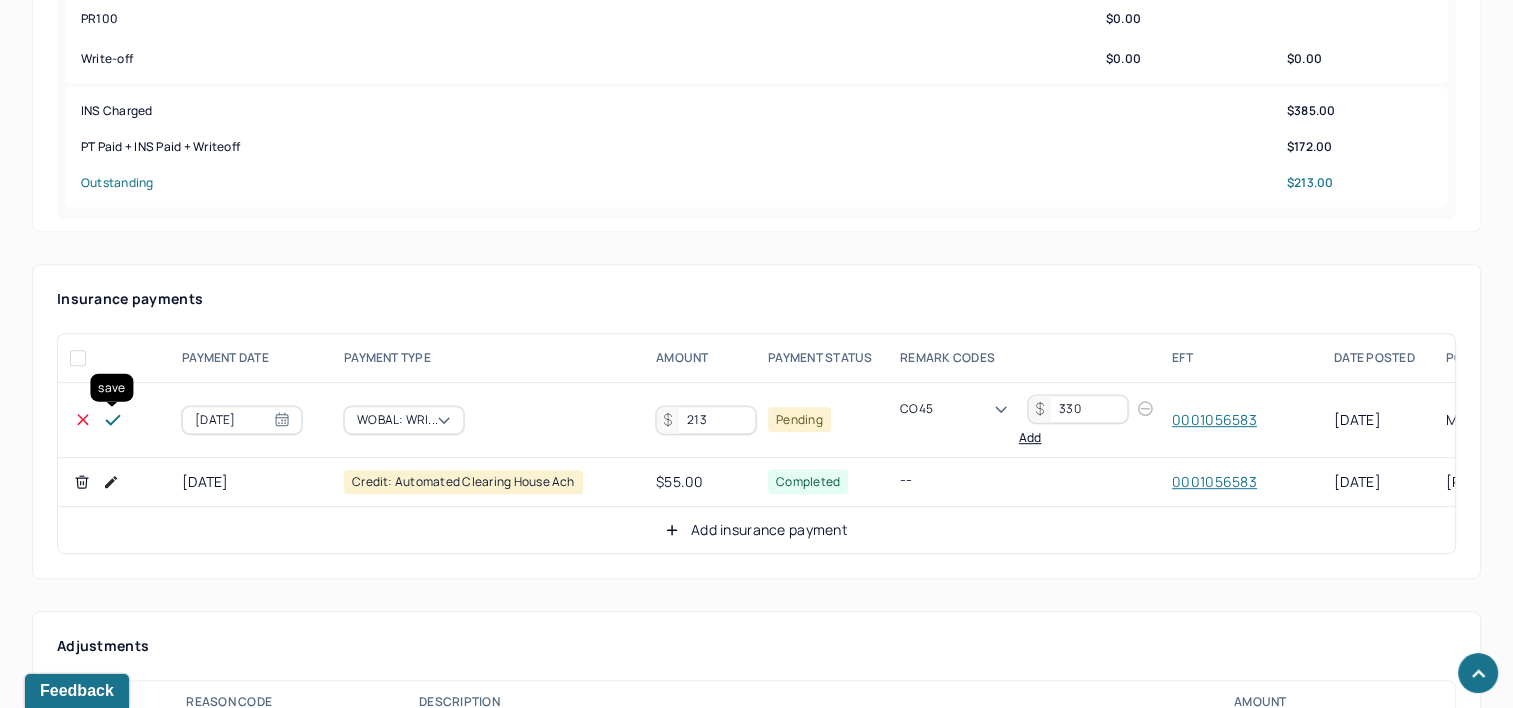 click 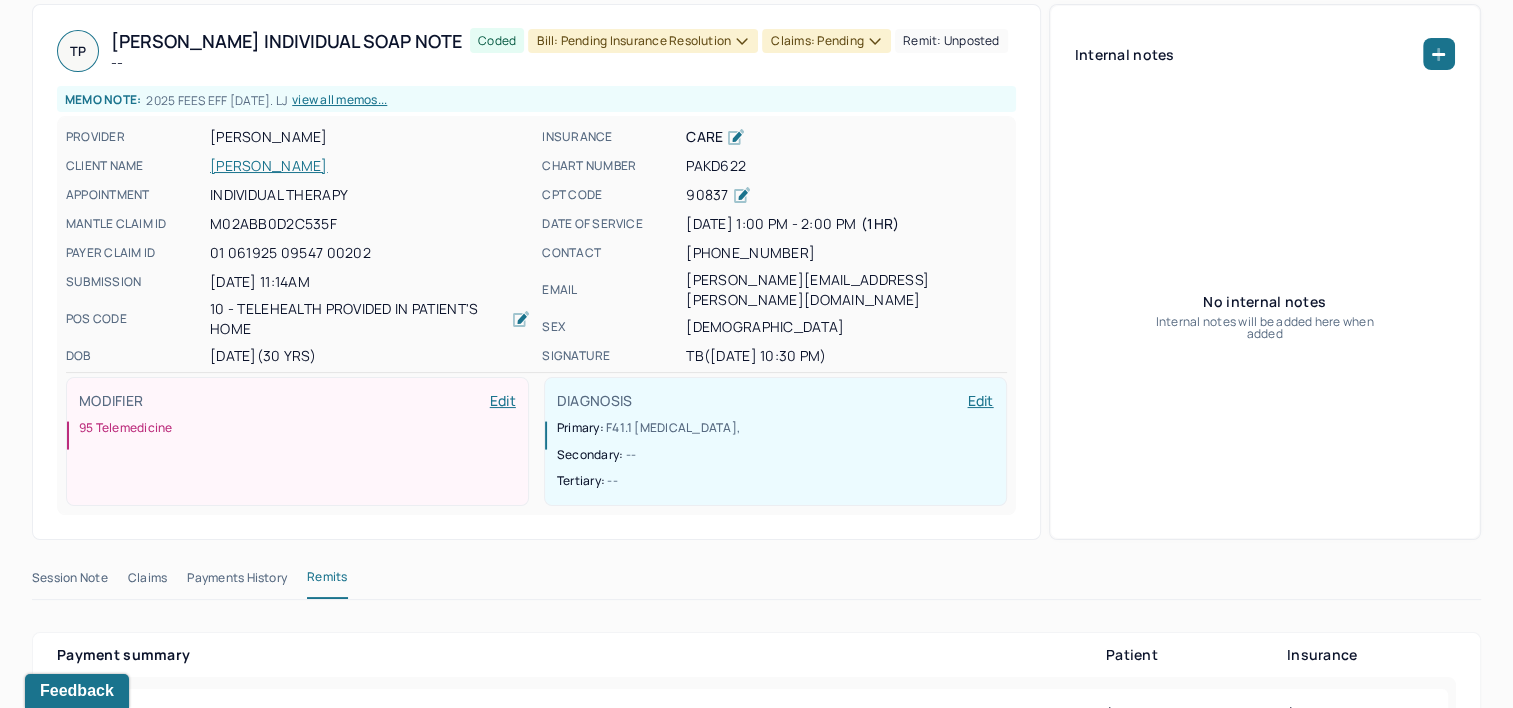 scroll, scrollTop: 0, scrollLeft: 0, axis: both 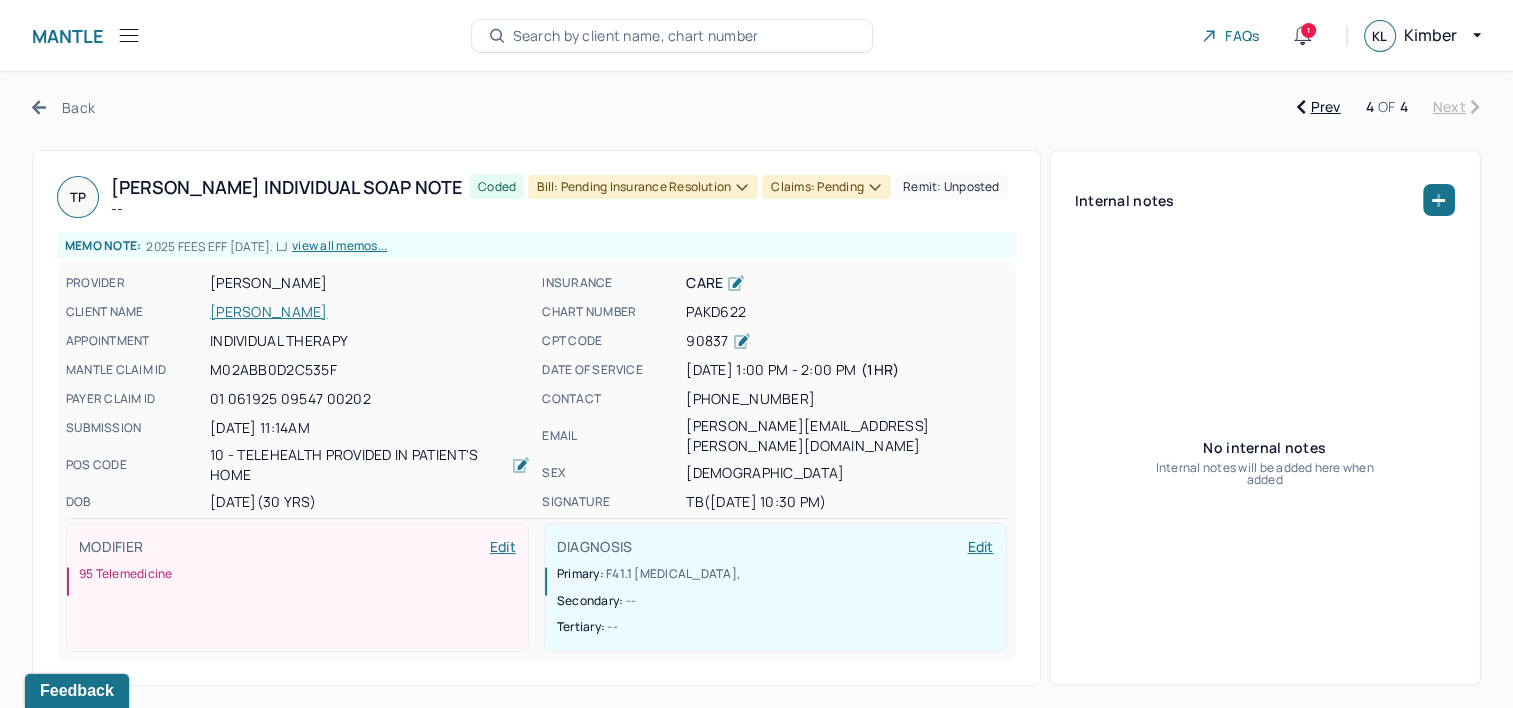 click on "Coded   Bill: Pending Insurance Resolution     Claims: pending   Remit: unposted" at bounding box center (739, 197) 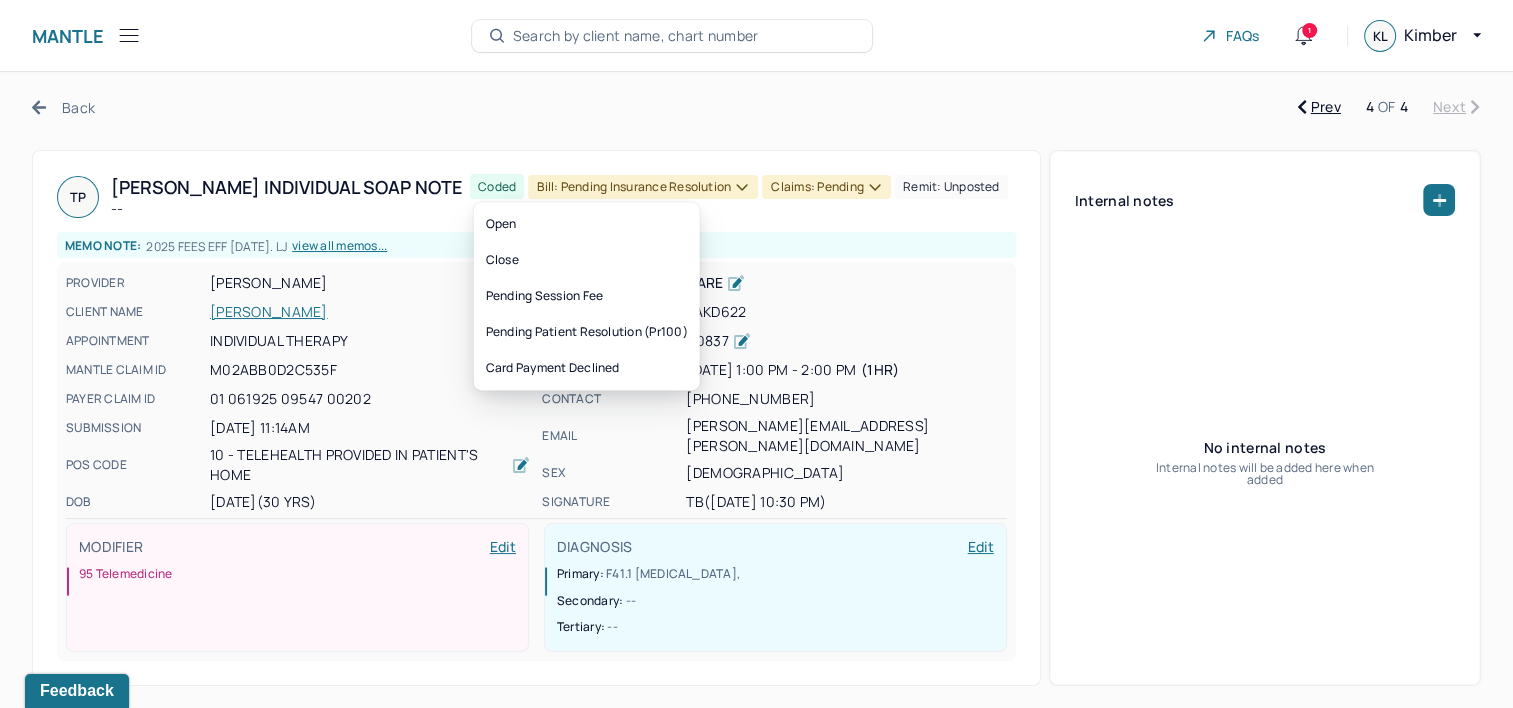 click on "Bill: Pending Insurance Resolution" at bounding box center (643, 187) 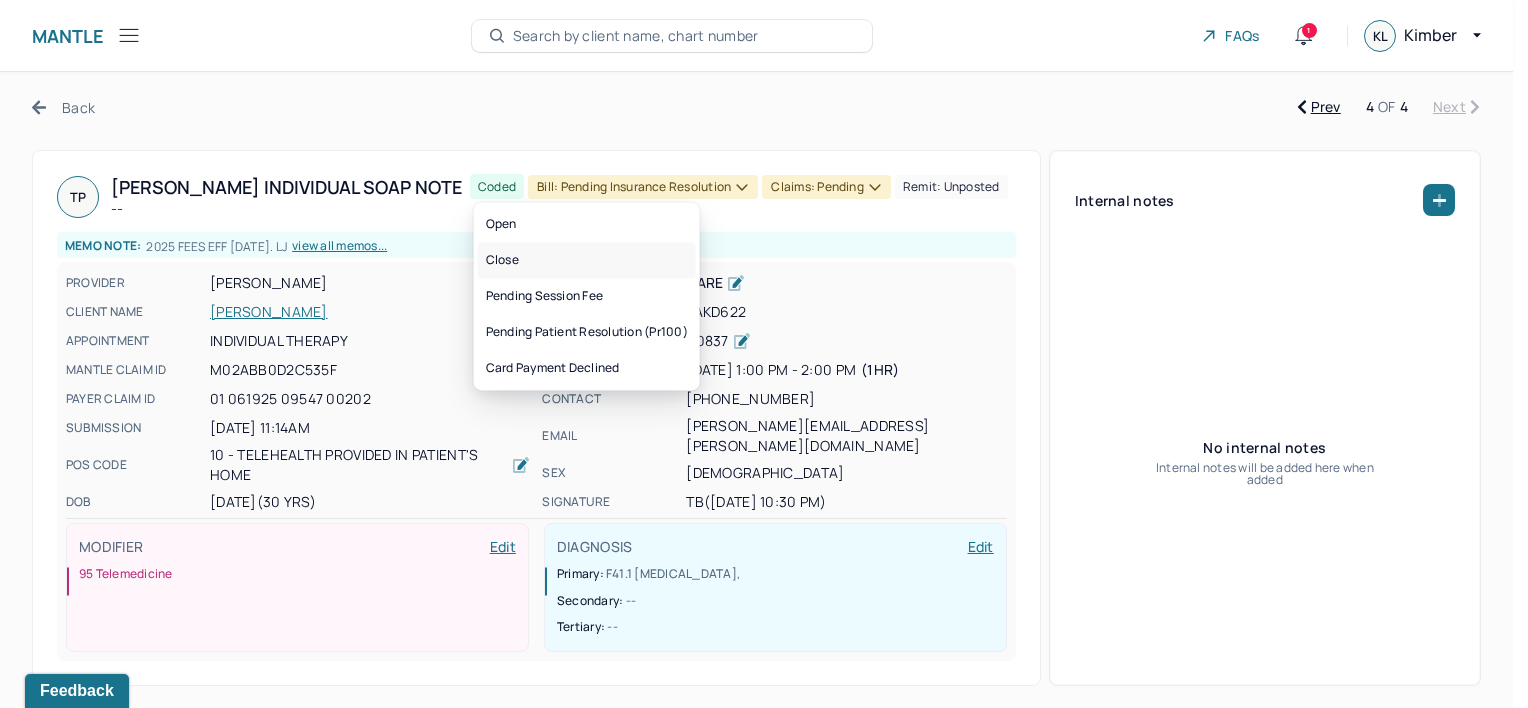 click on "Close" at bounding box center (587, 260) 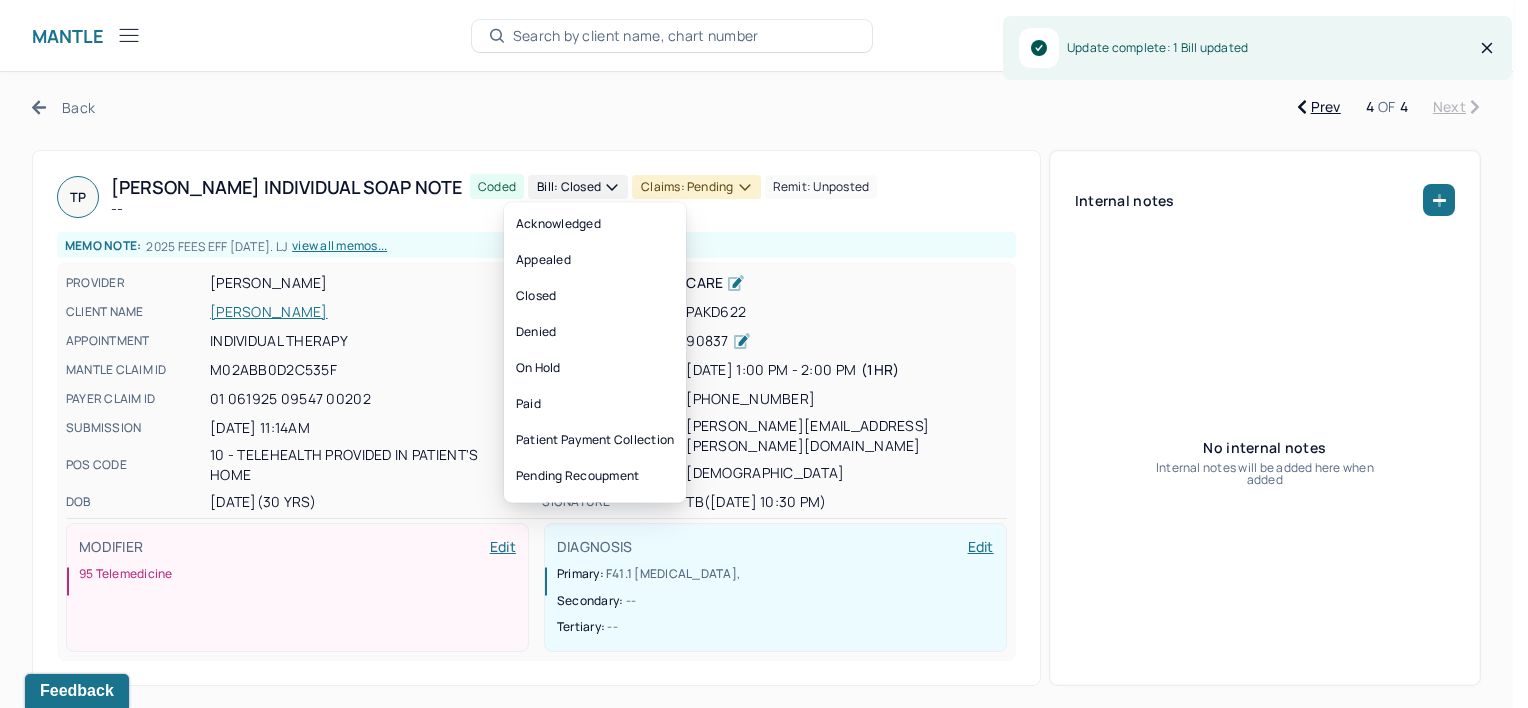 click on "Claims: pending" at bounding box center [696, 187] 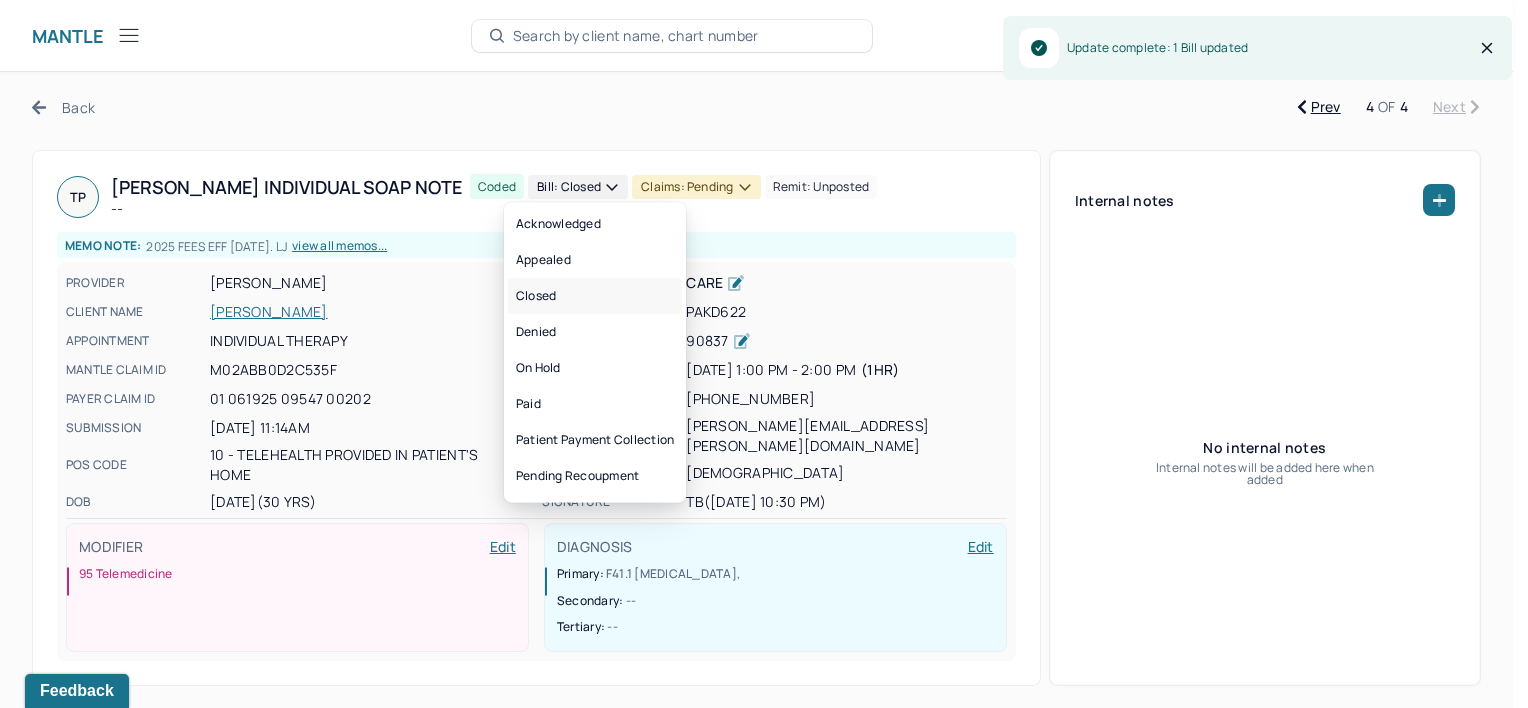 click on "Closed" at bounding box center (595, 296) 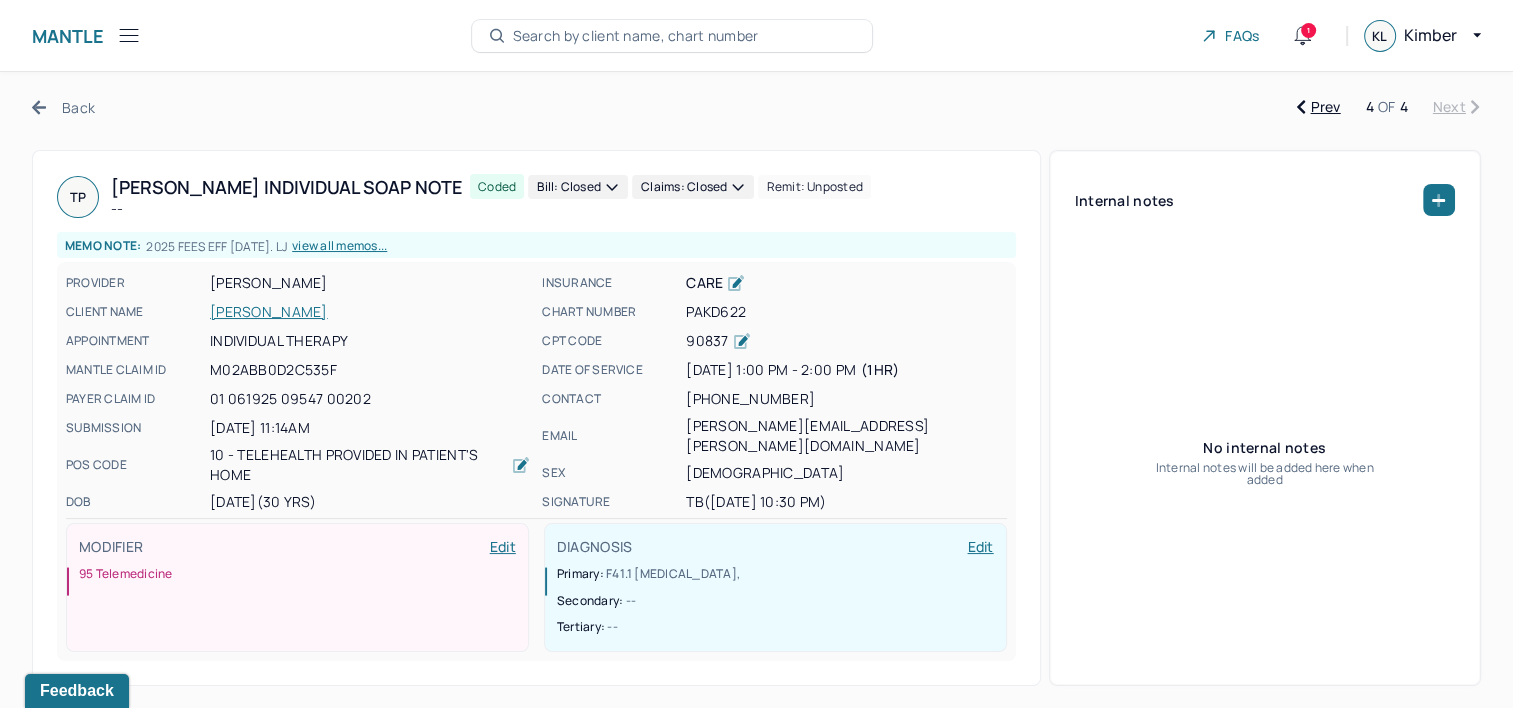 click on "Back" at bounding box center [63, 107] 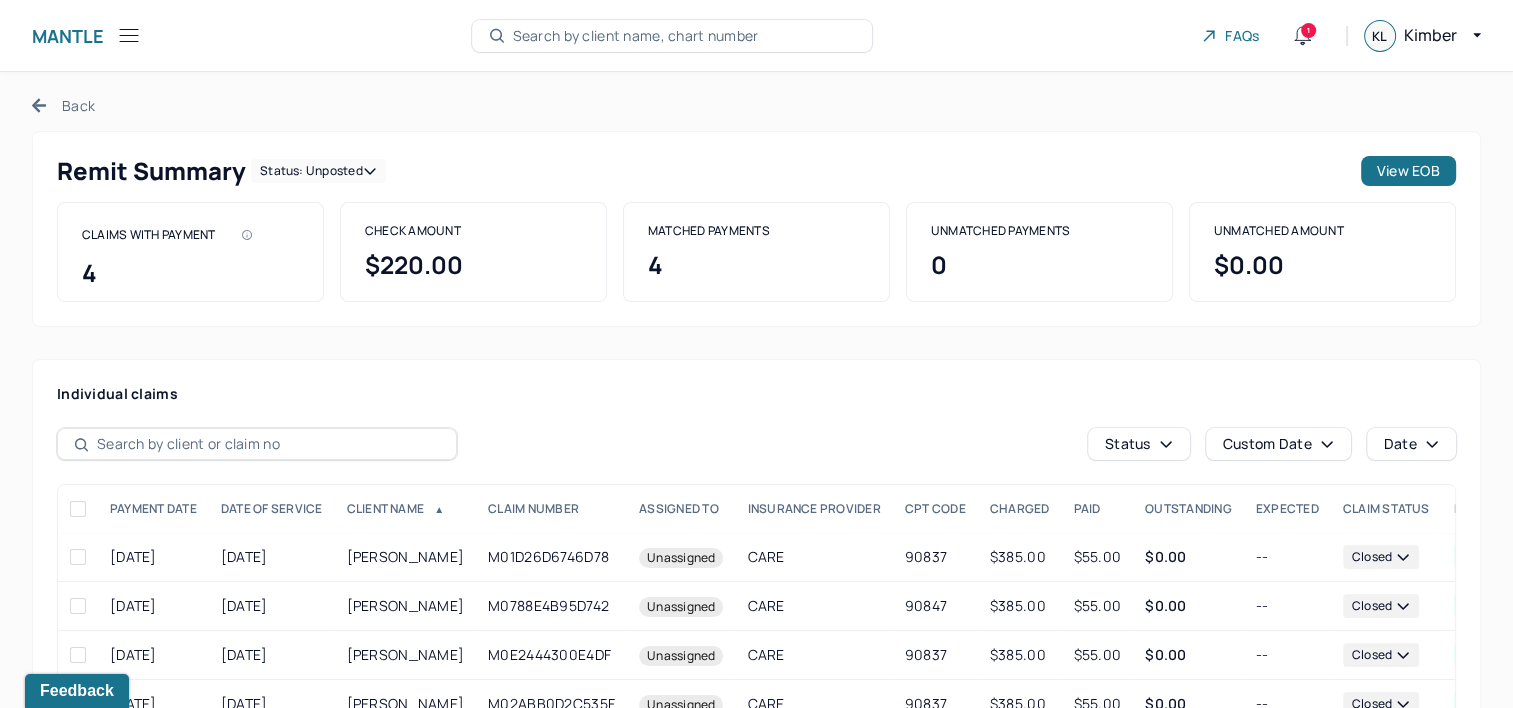 click on "Back" at bounding box center (63, 105) 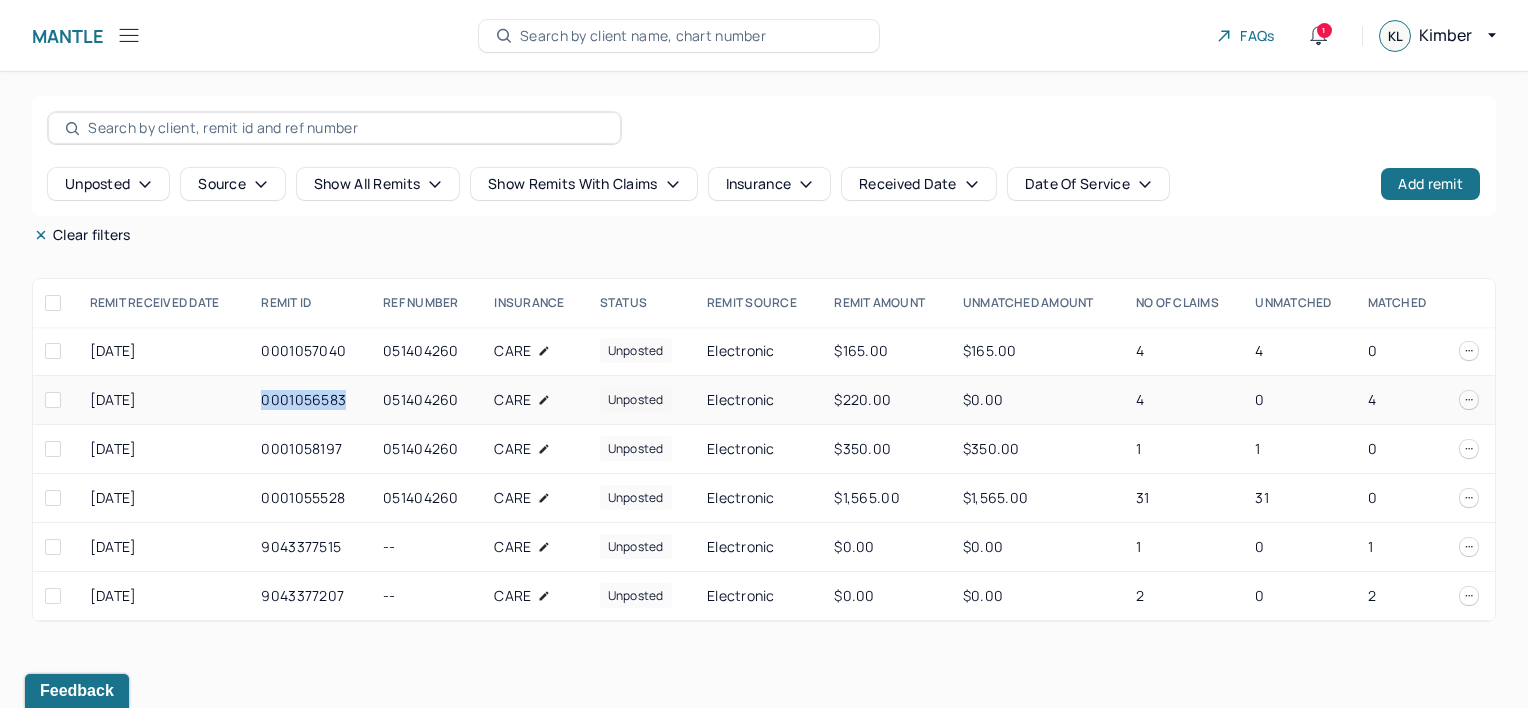 drag, startPoint x: 260, startPoint y: 404, endPoint x: 348, endPoint y: 402, distance: 88.02273 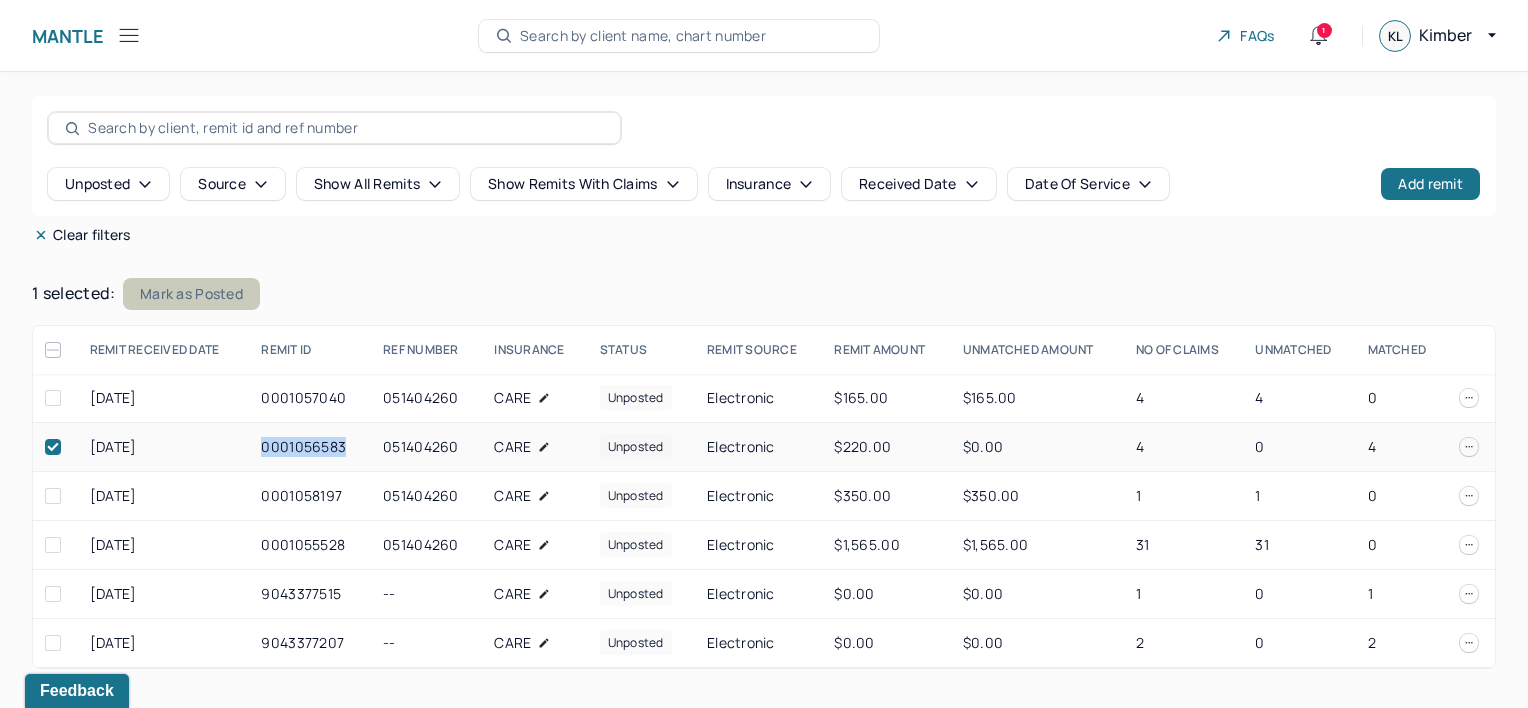 click on "Mark as Posted" at bounding box center (191, 294) 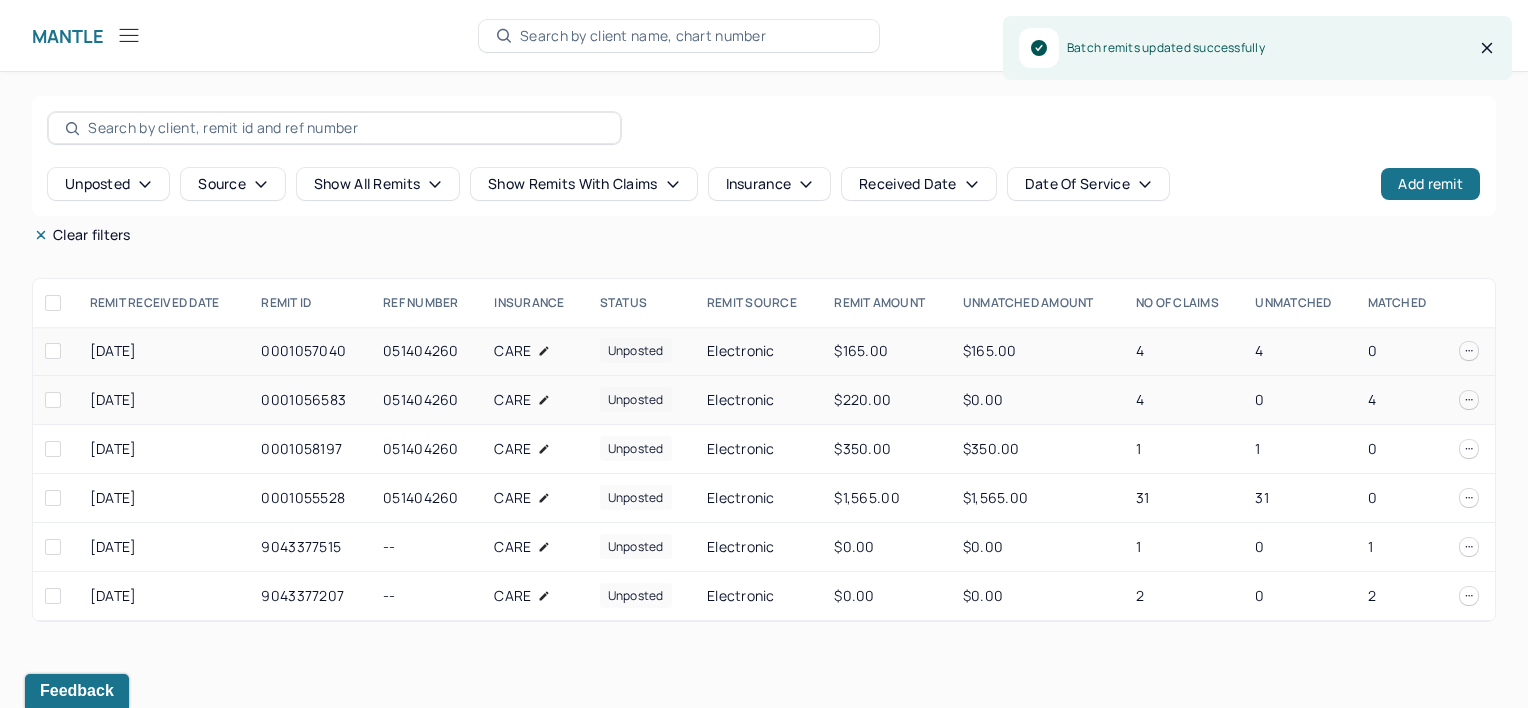 click on "051404260" at bounding box center (426, 351) 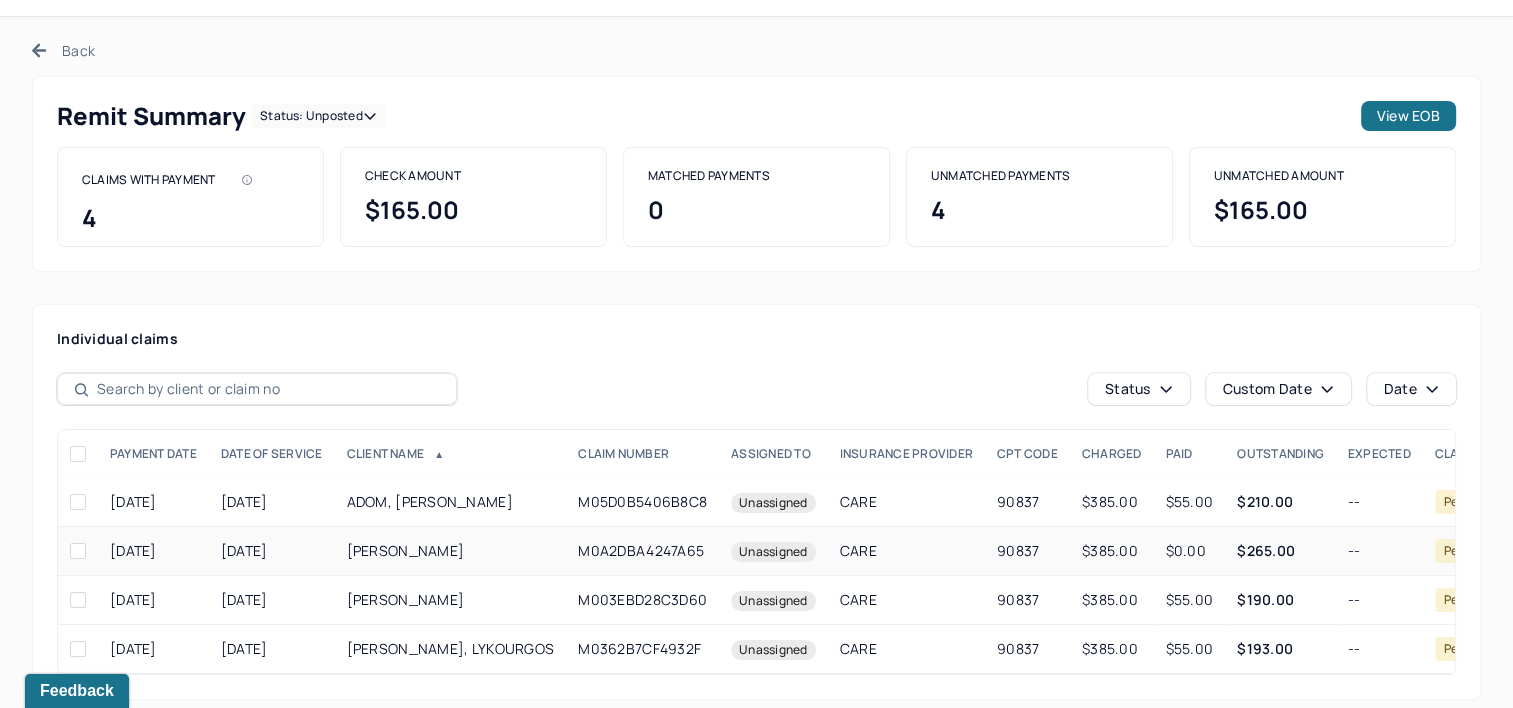 scroll, scrollTop: 84, scrollLeft: 0, axis: vertical 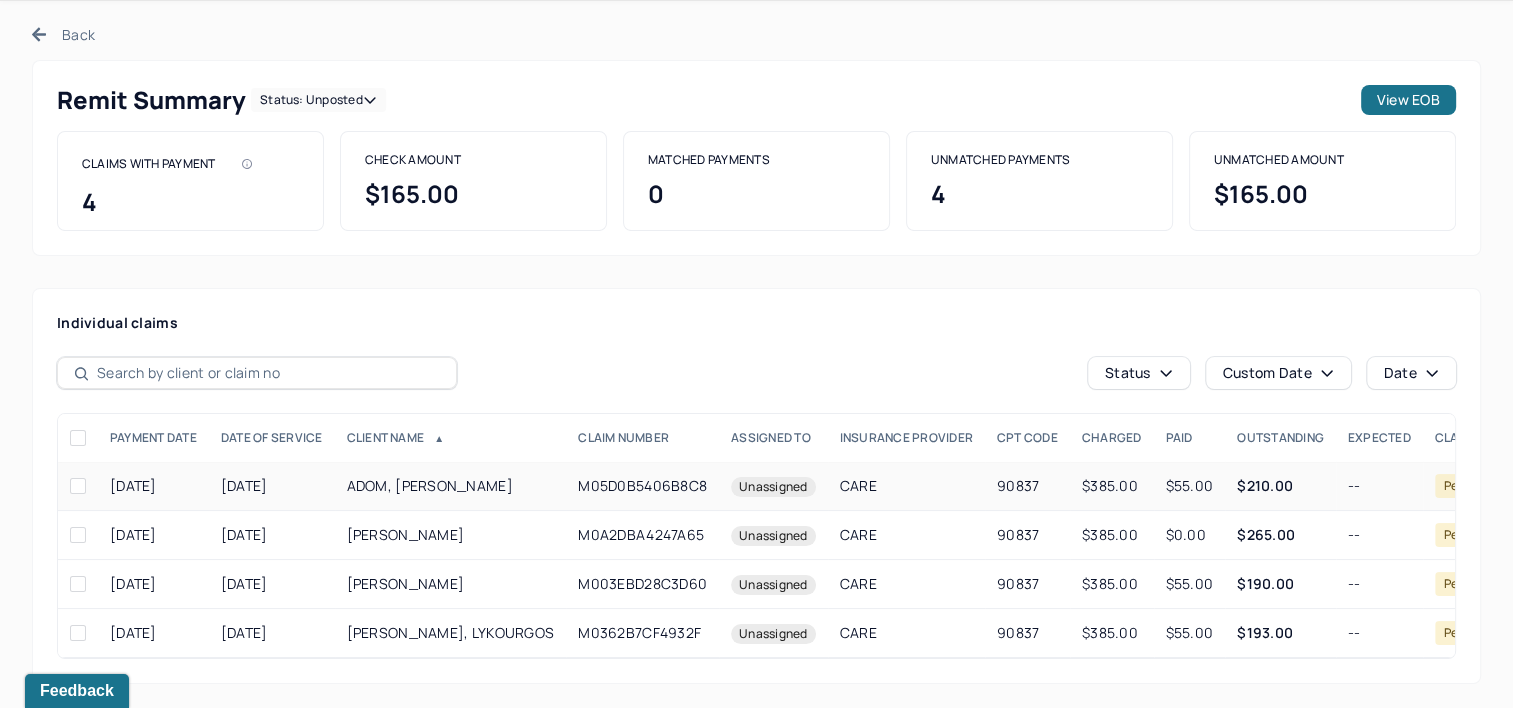 click on "M05D0B5406B8C8" at bounding box center [642, 486] 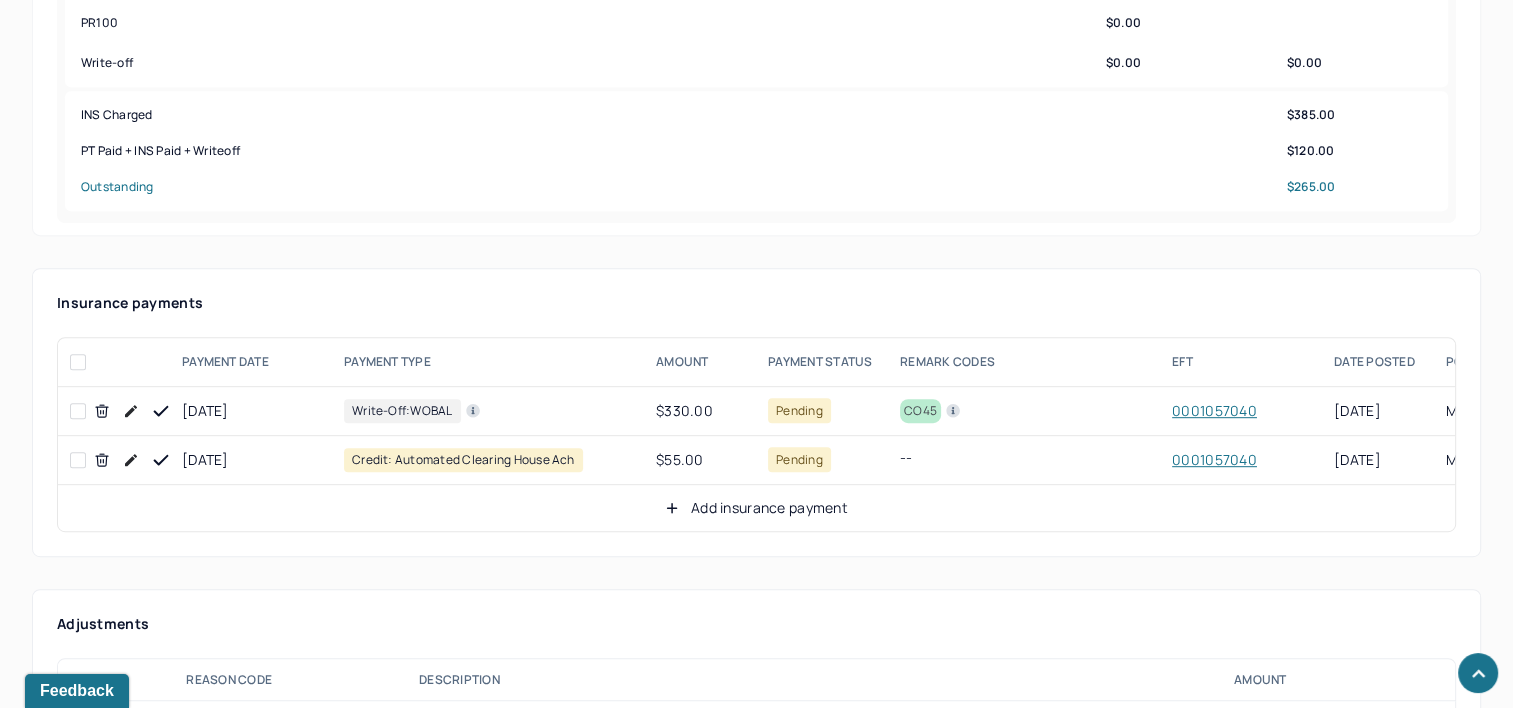 scroll, scrollTop: 984, scrollLeft: 0, axis: vertical 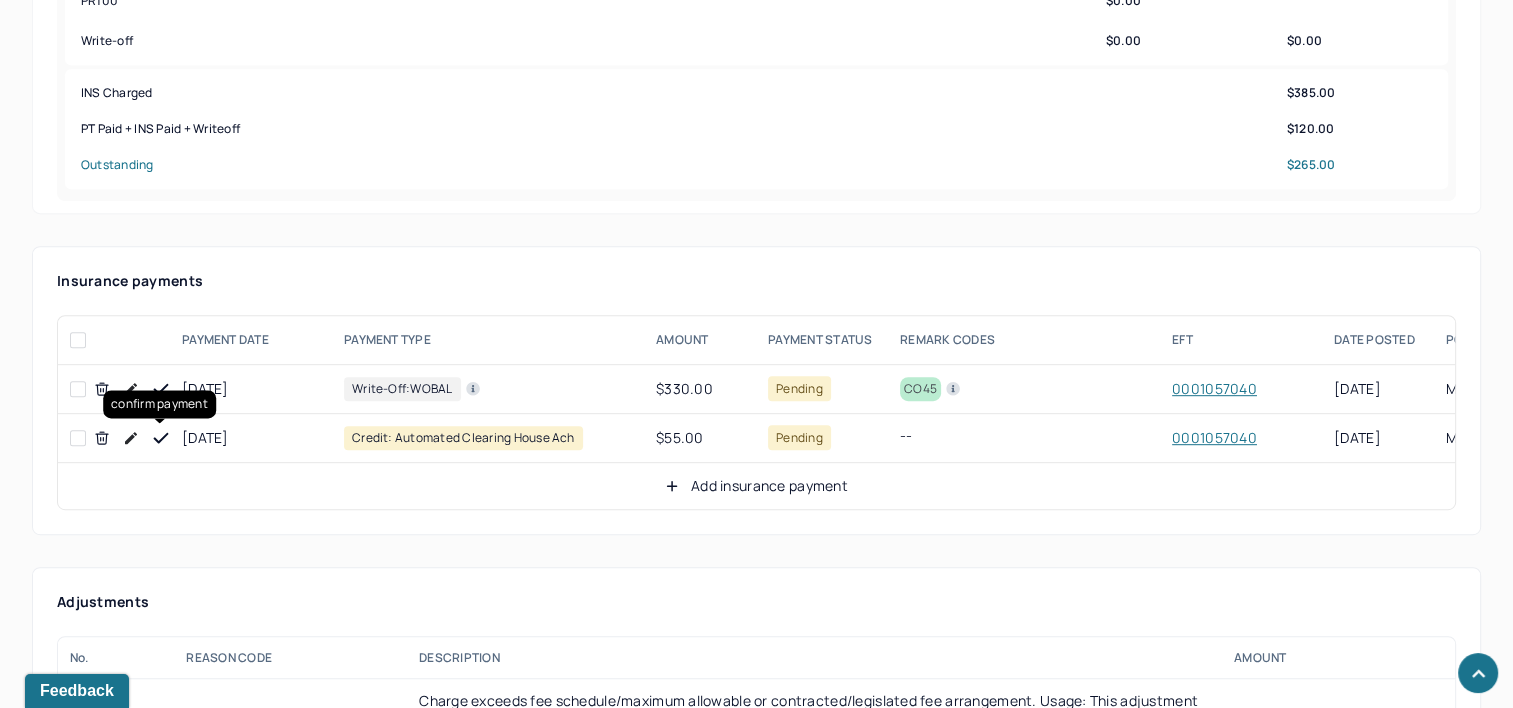 click 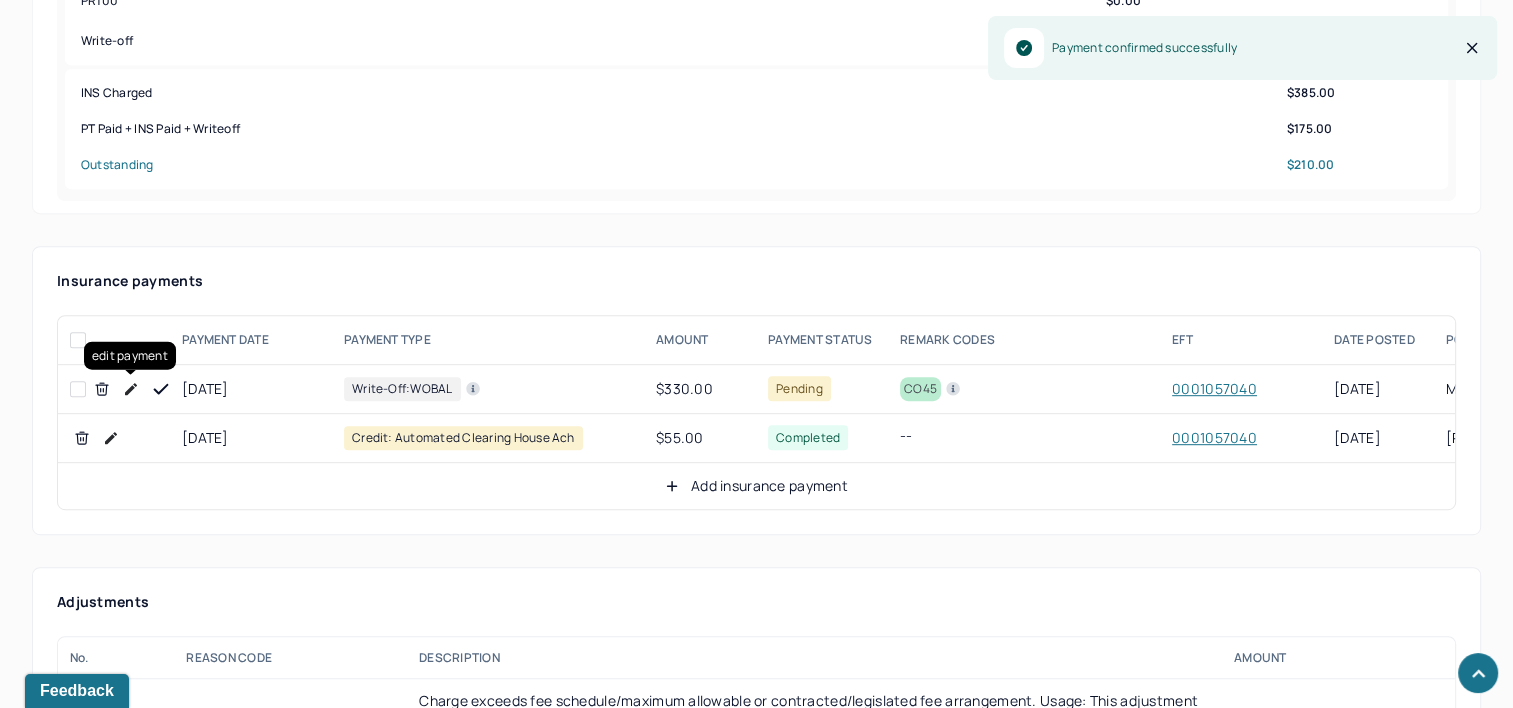 click 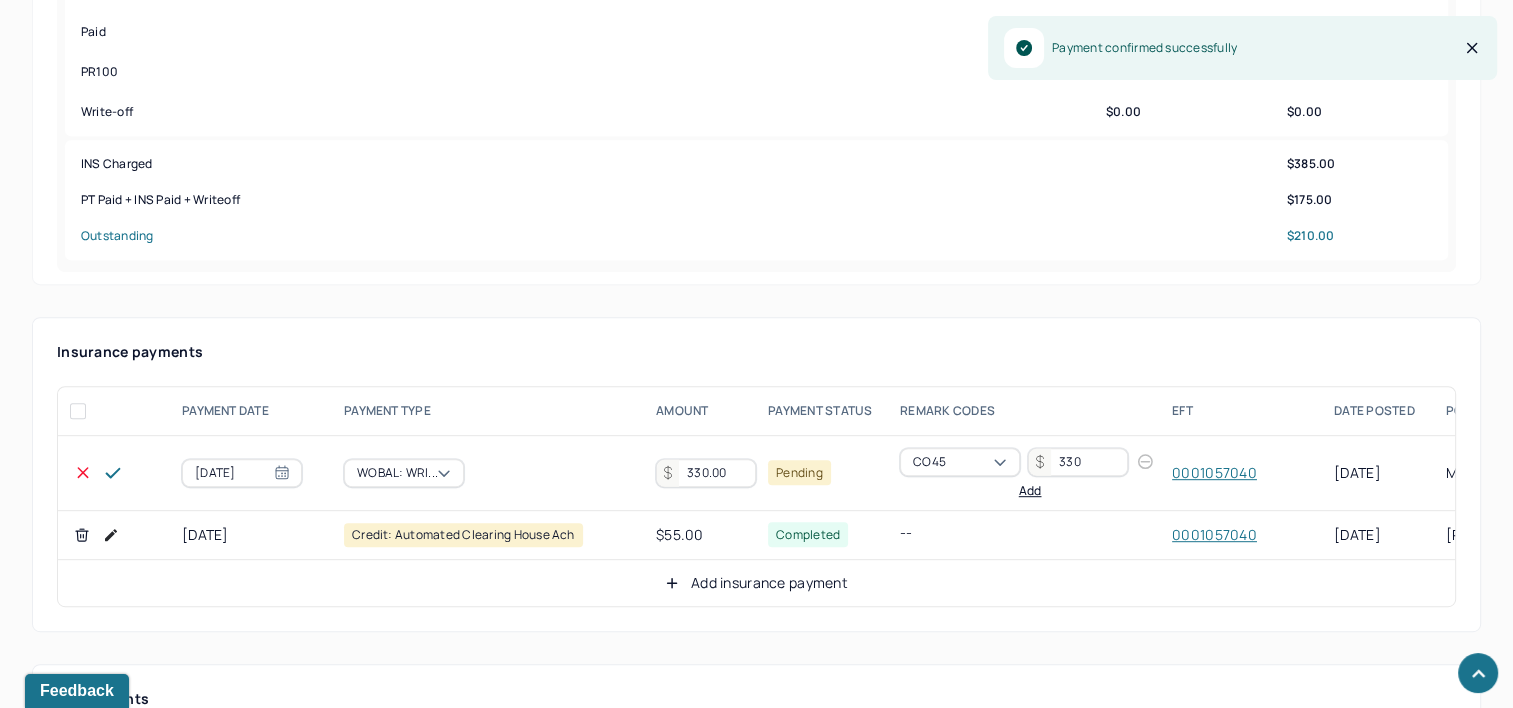 scroll, scrollTop: 884, scrollLeft: 0, axis: vertical 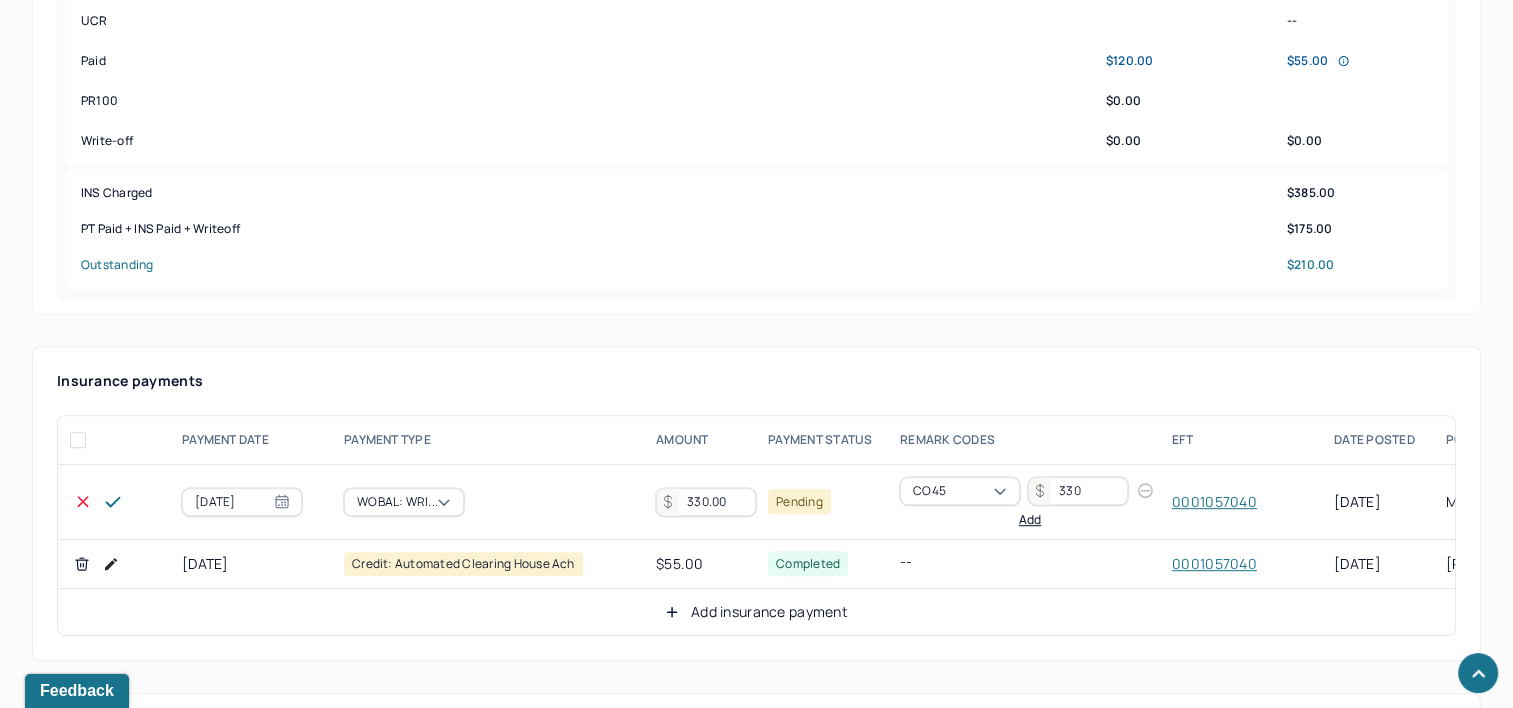 click on "330.00" at bounding box center [706, 502] 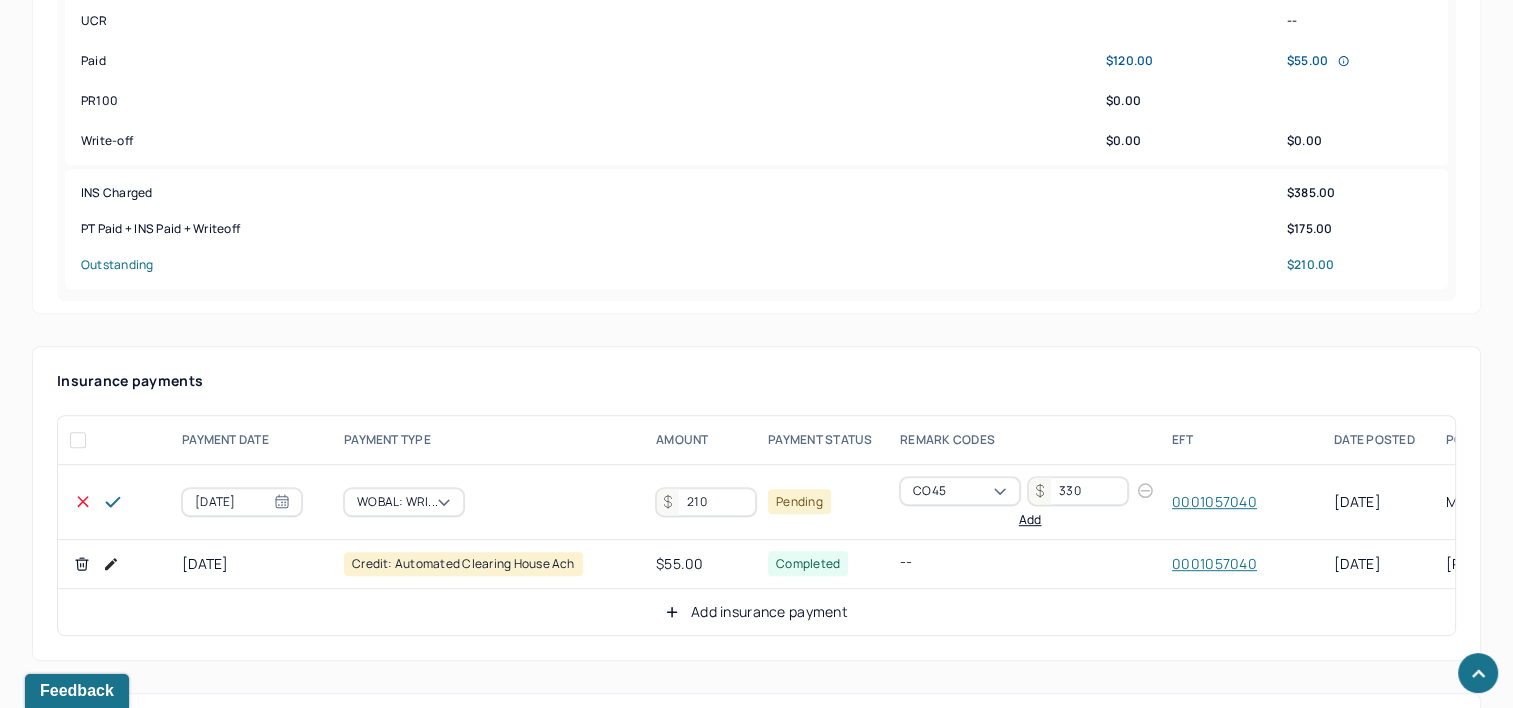 type on "210" 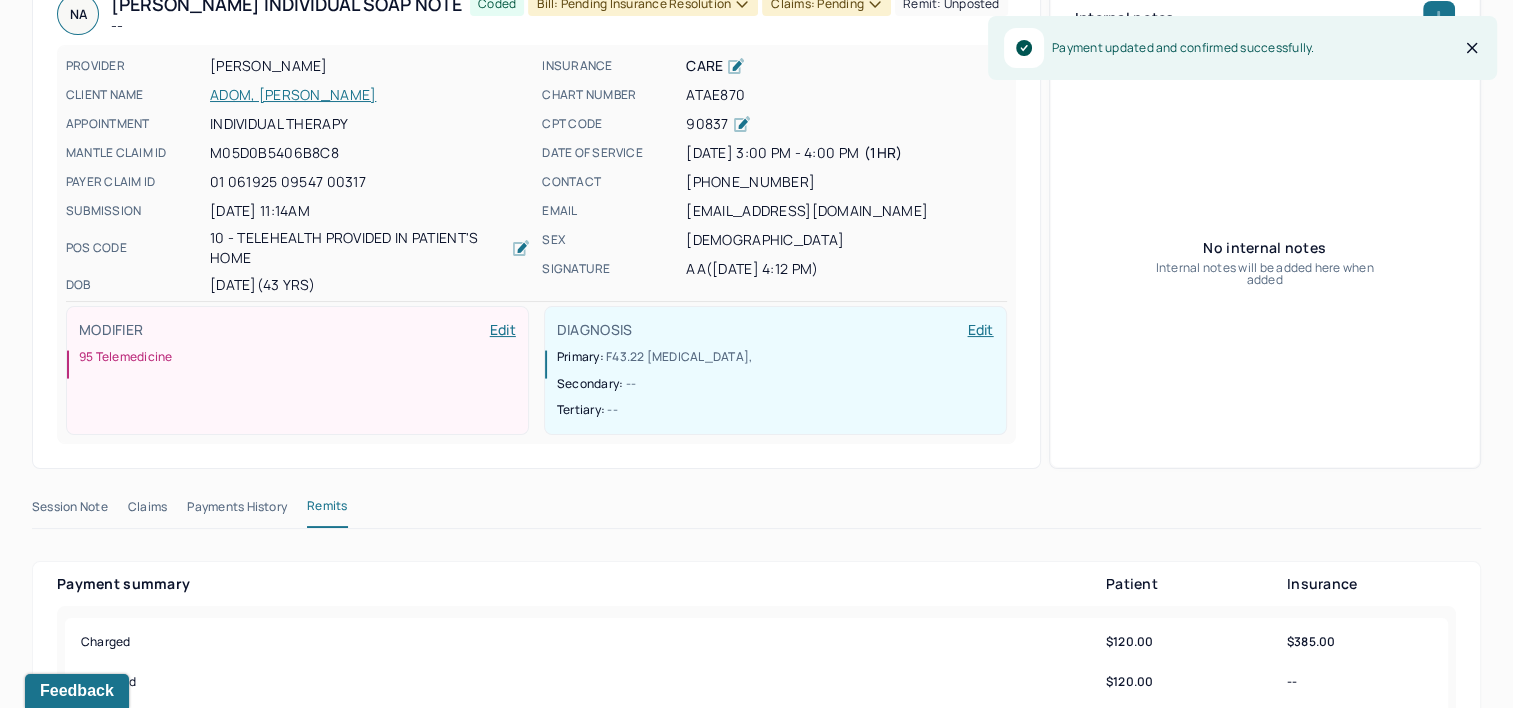scroll, scrollTop: 0, scrollLeft: 0, axis: both 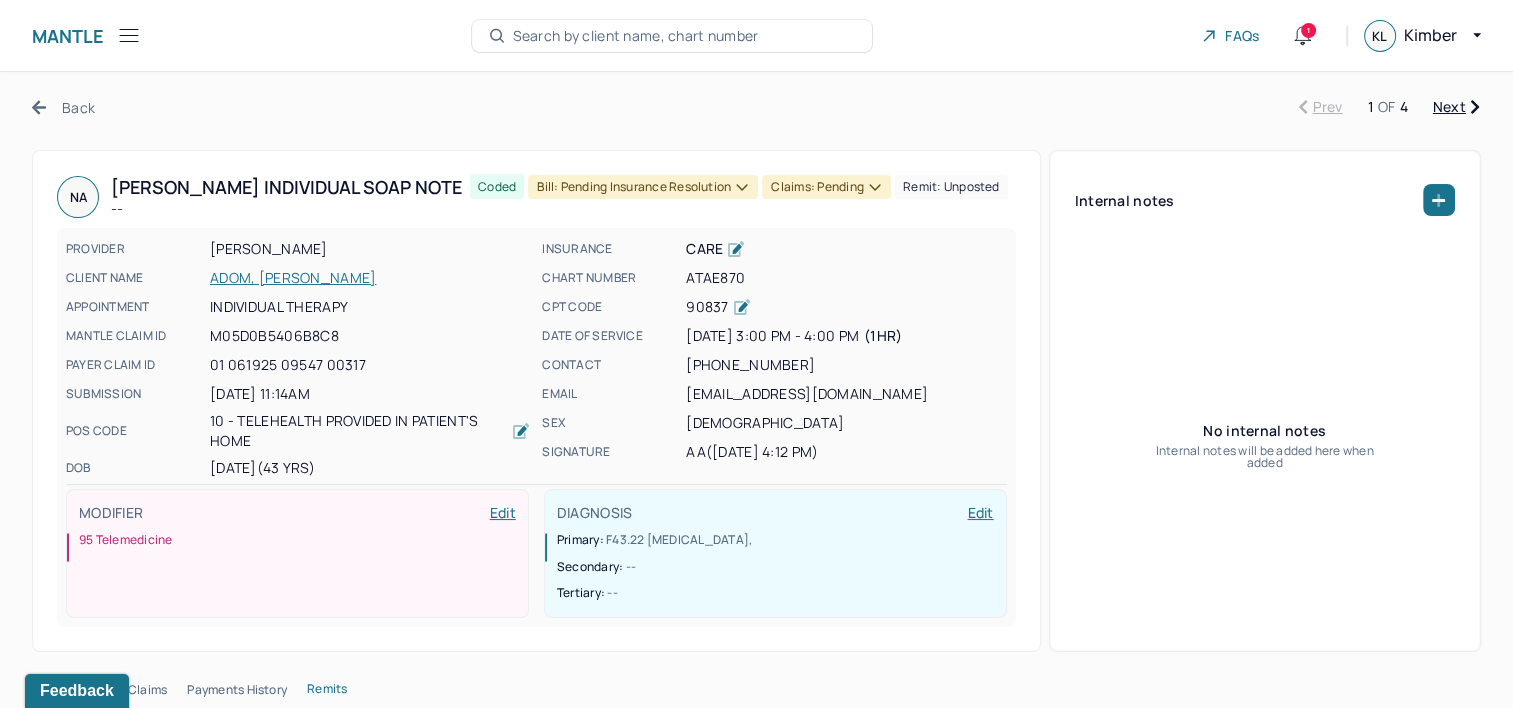 click on "Bill: Pending Insurance Resolution" at bounding box center (643, 187) 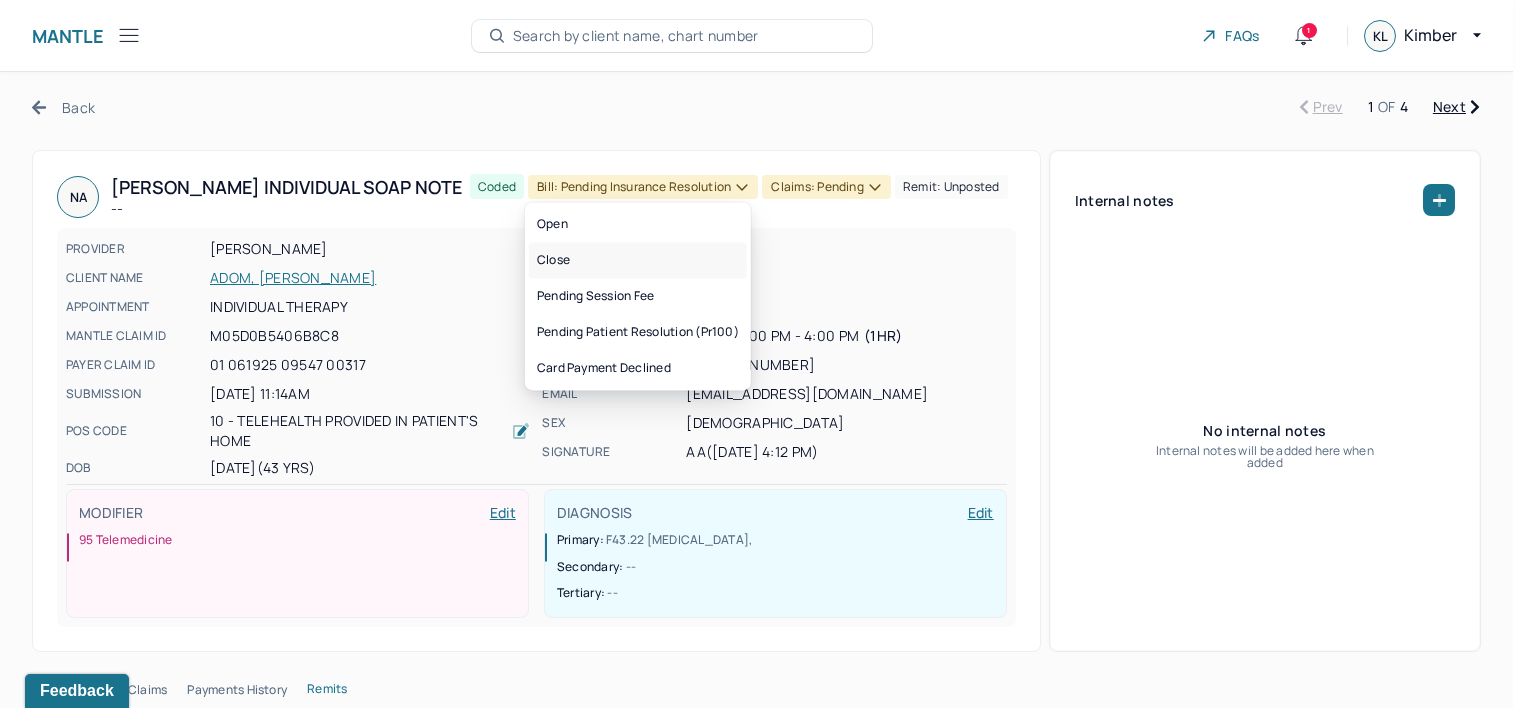 click on "Close" at bounding box center (638, 260) 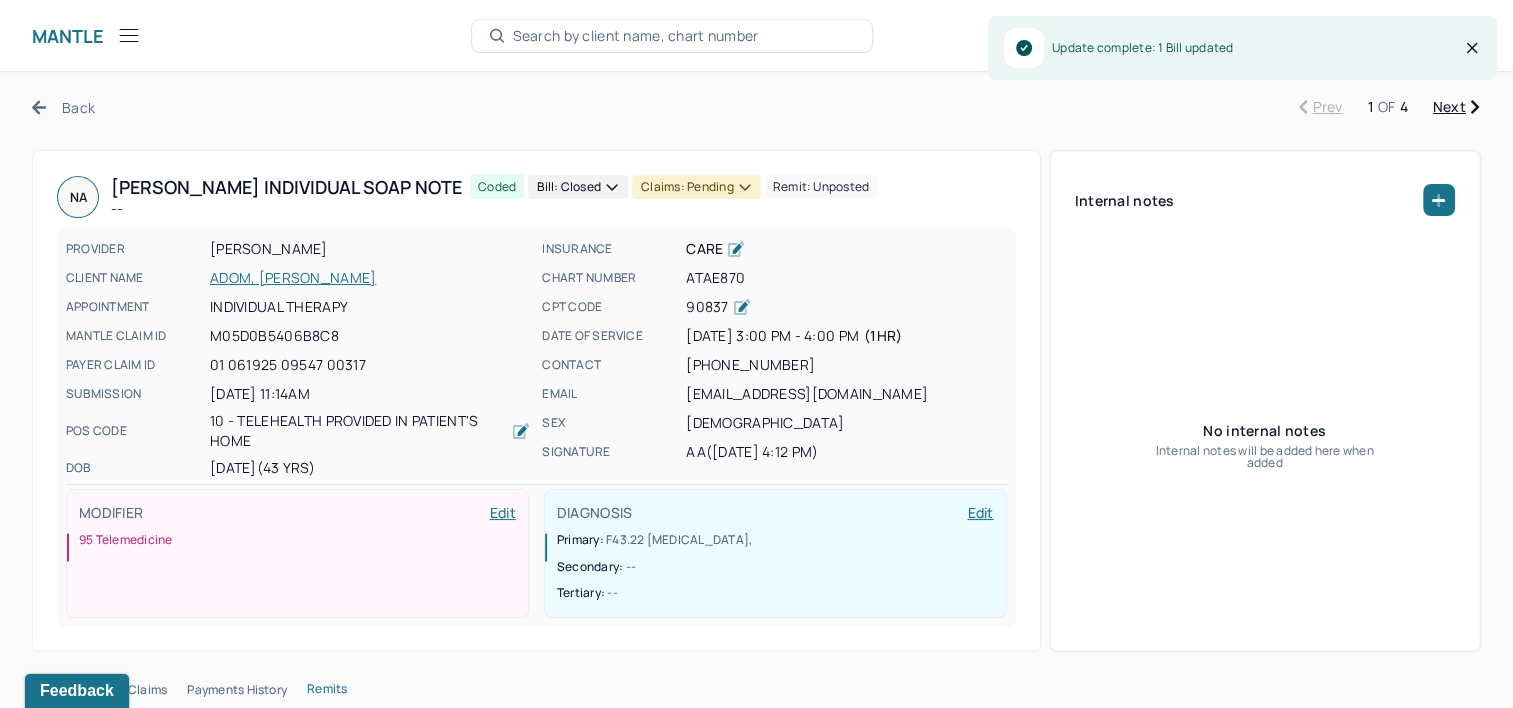 click on "Claims: pending" at bounding box center [696, 187] 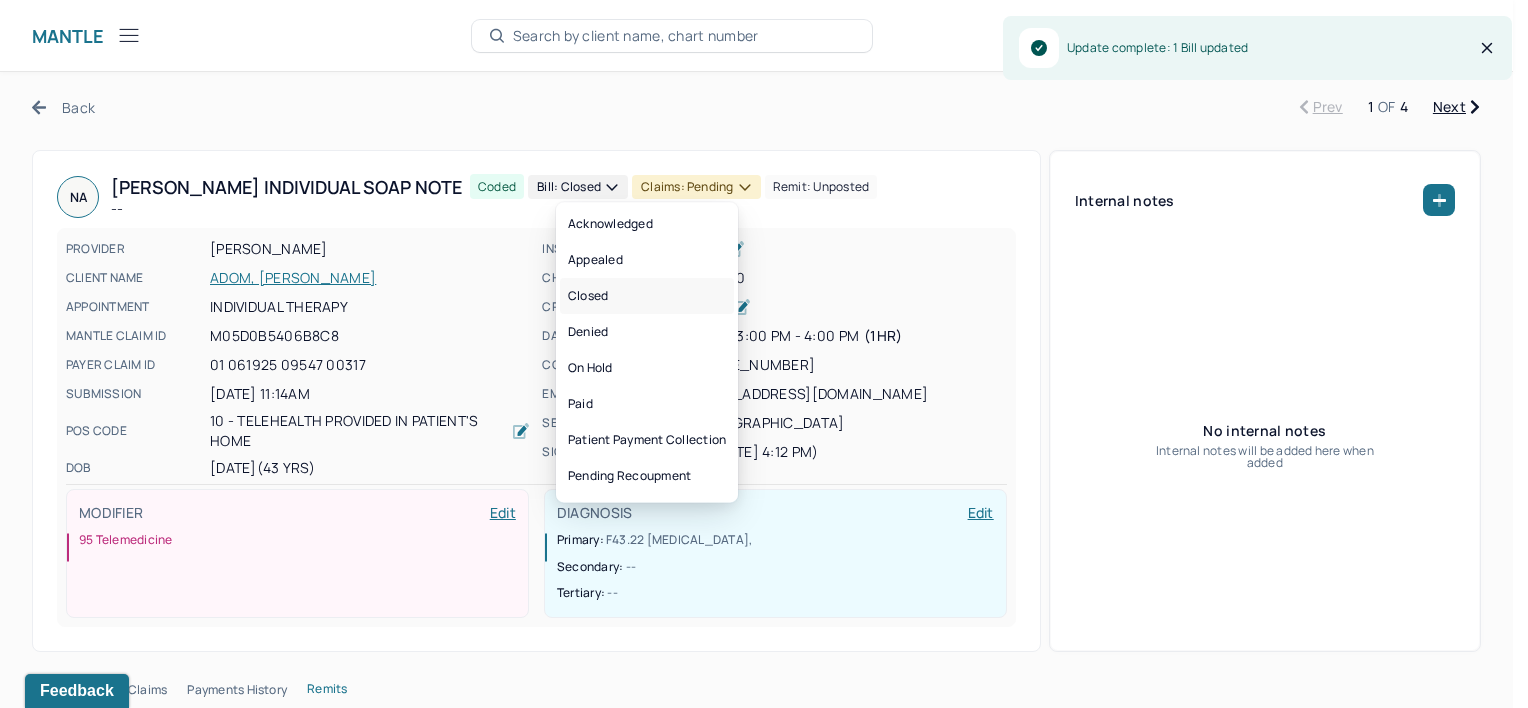 click on "Closed" at bounding box center (647, 296) 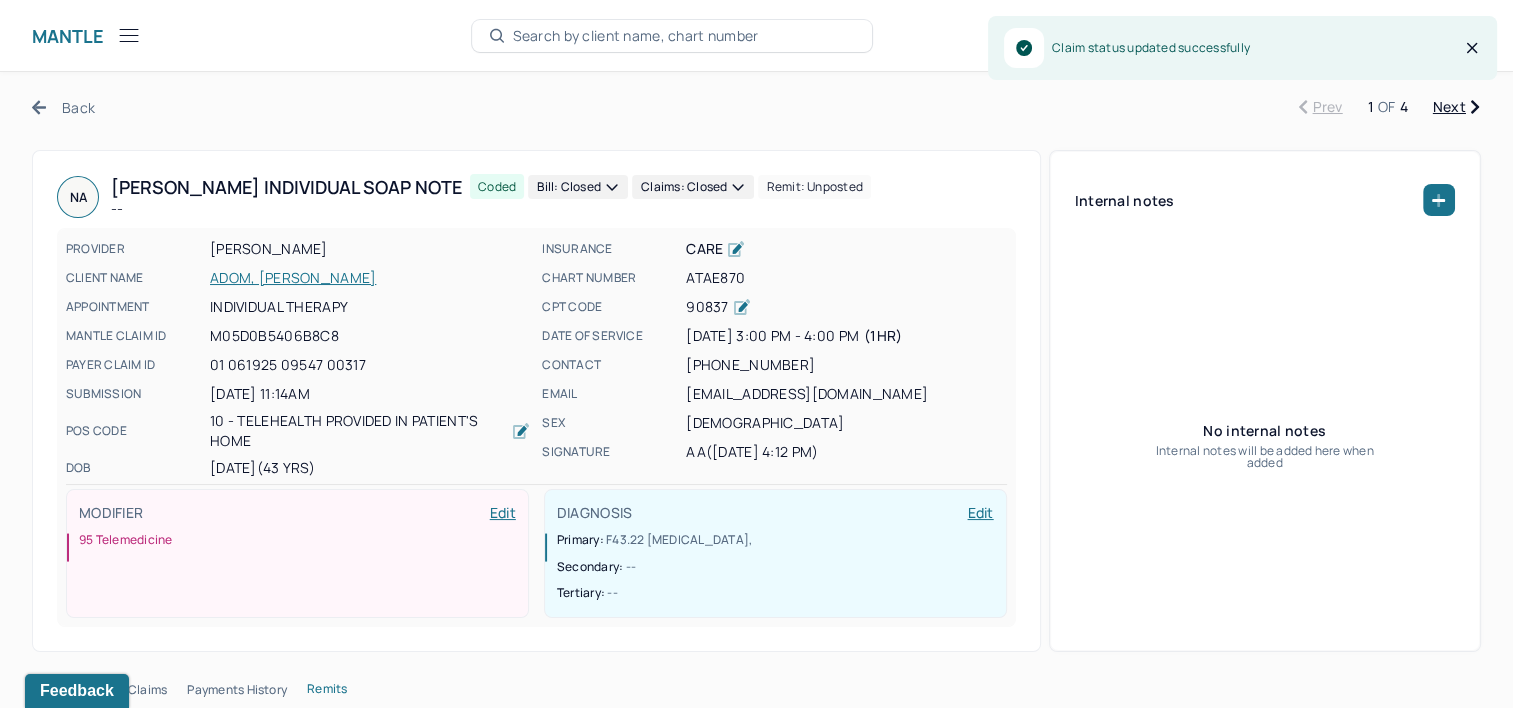 click on "Next" at bounding box center [1456, 107] 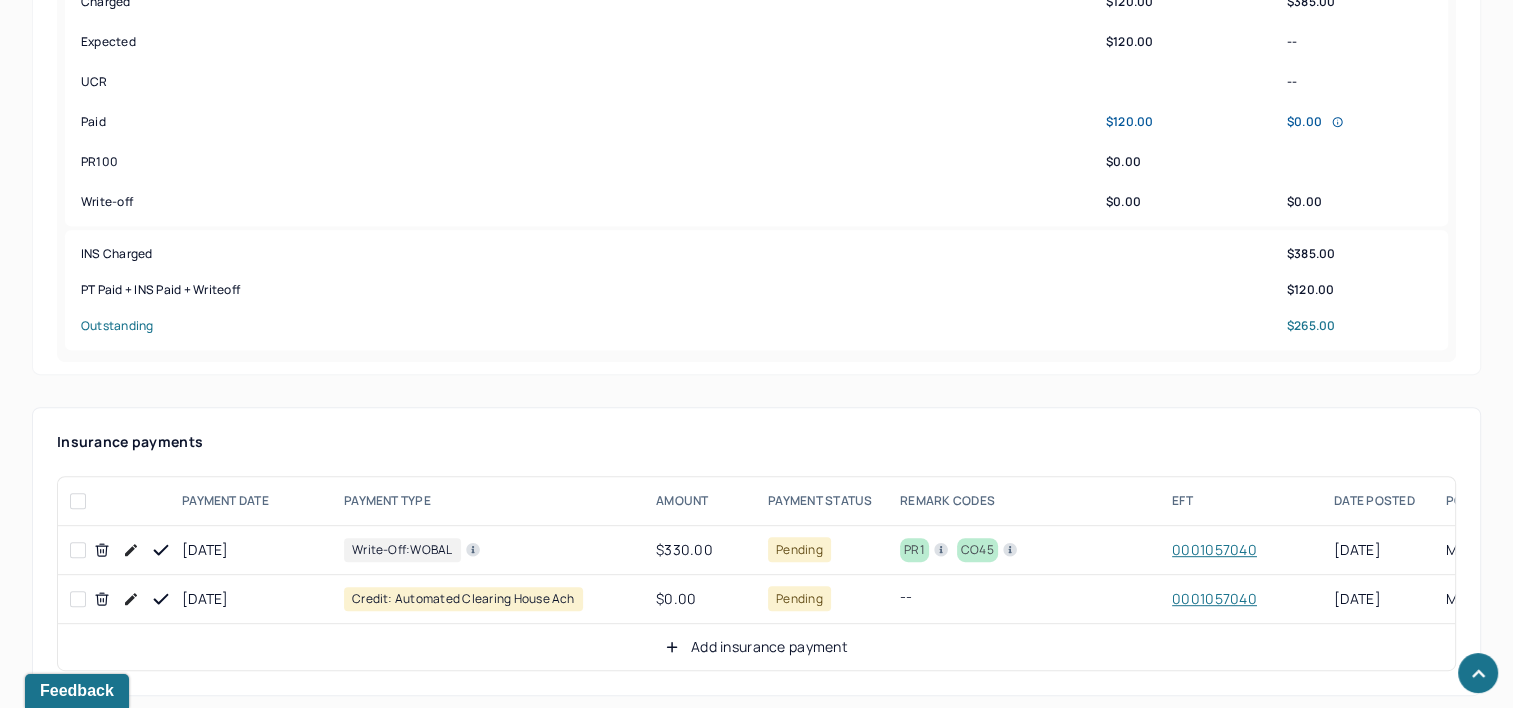 scroll, scrollTop: 1100, scrollLeft: 0, axis: vertical 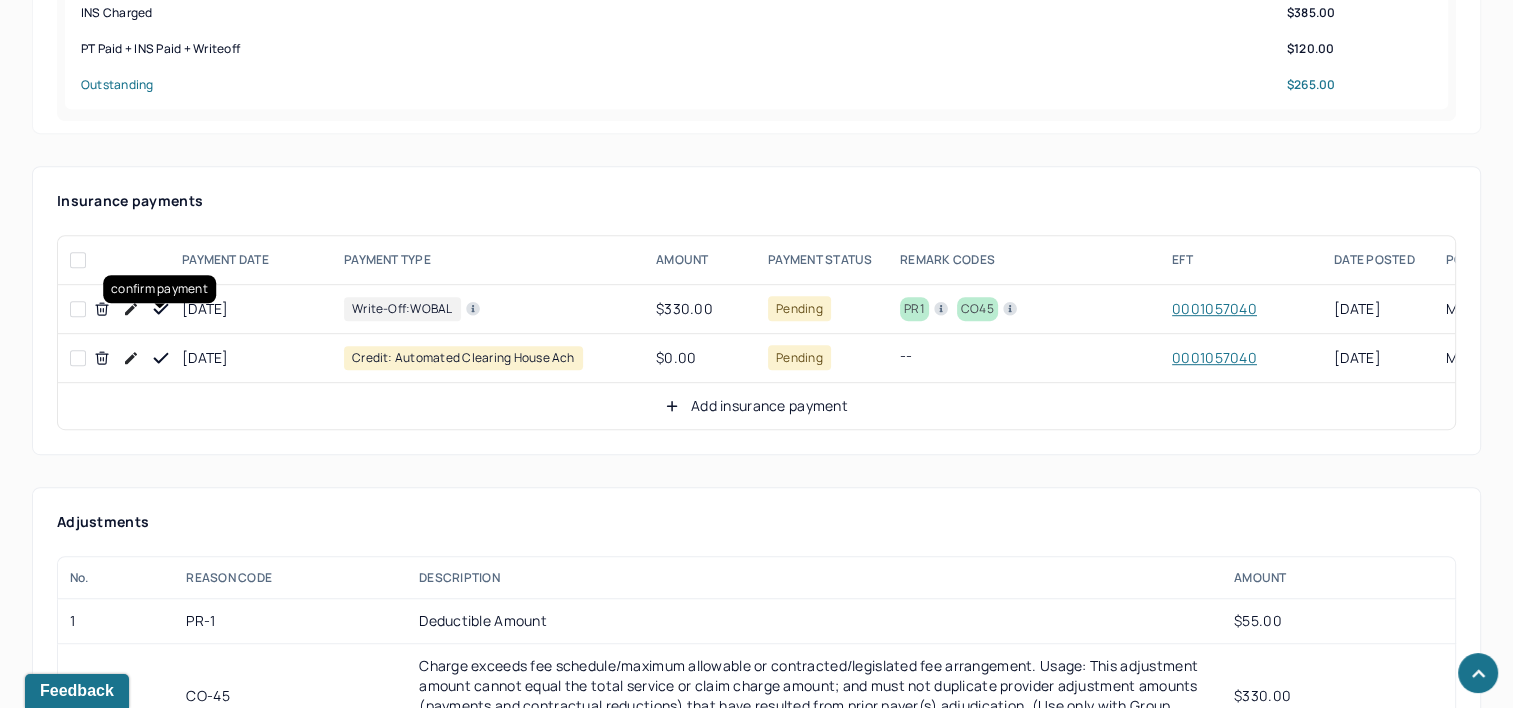 click 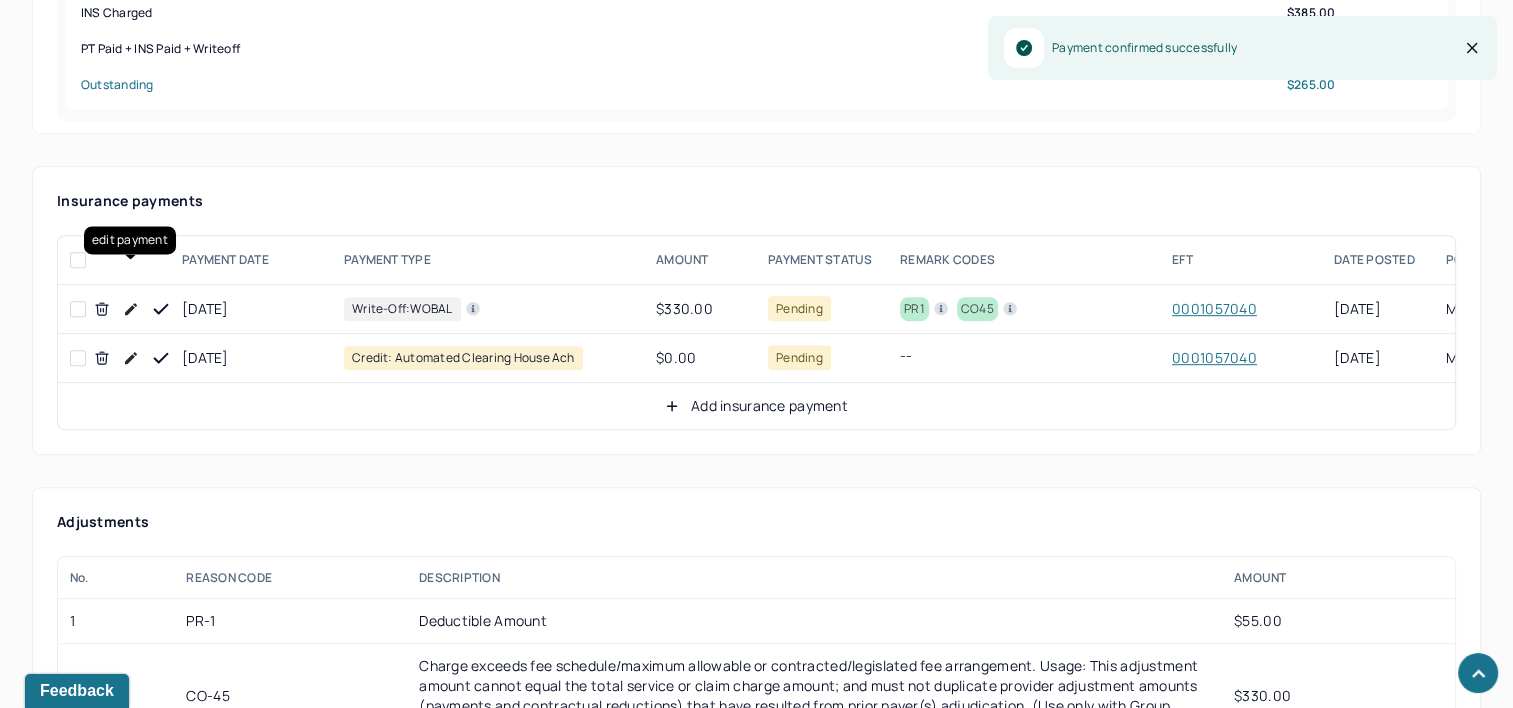 click 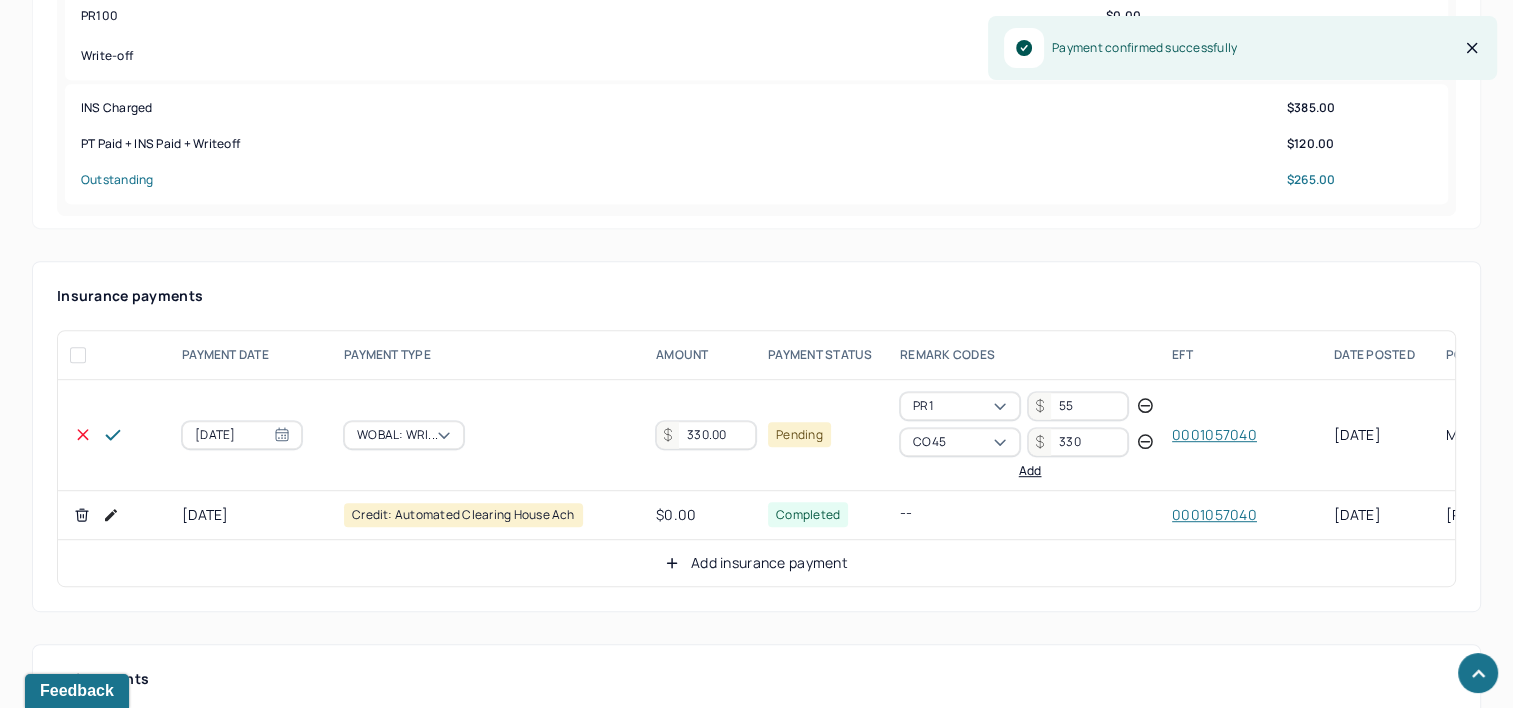 scroll, scrollTop: 900, scrollLeft: 0, axis: vertical 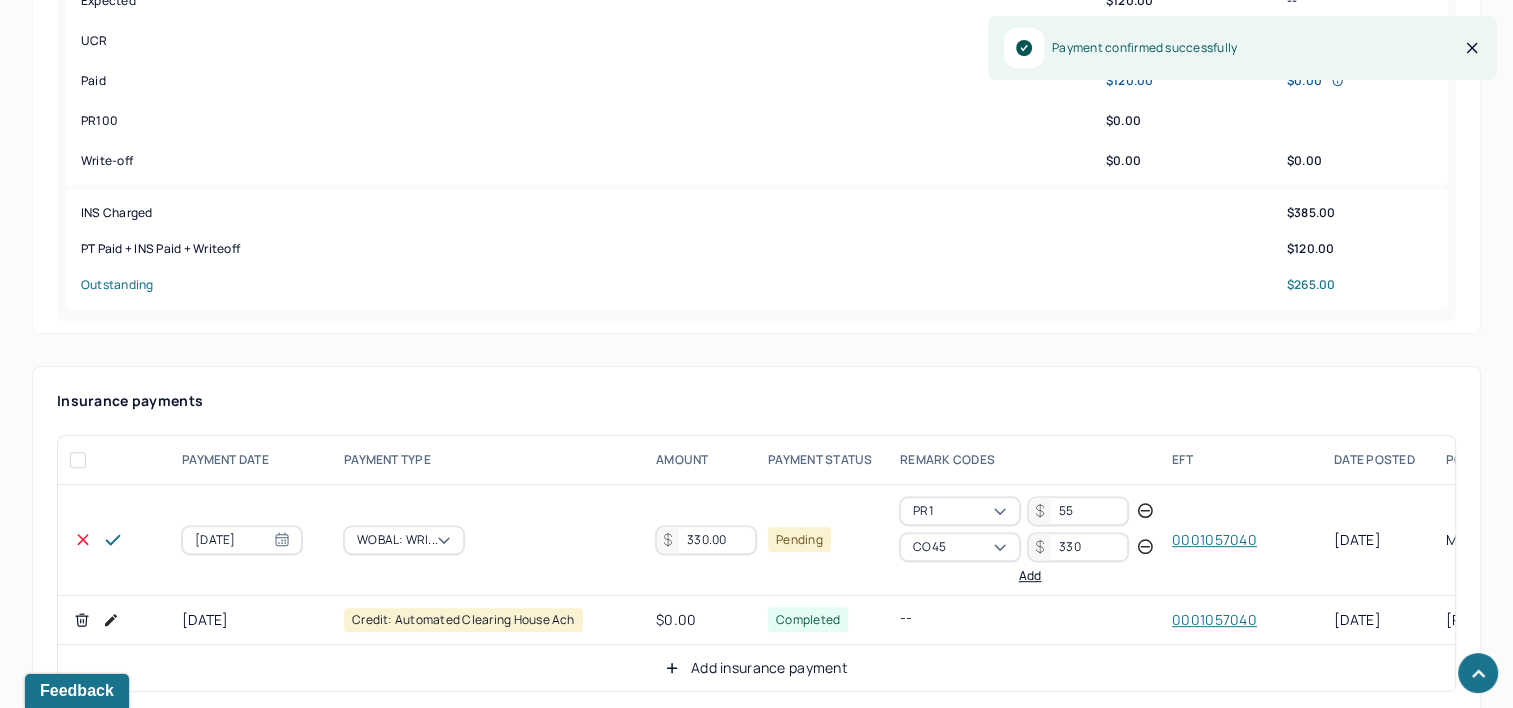click on "330.00" at bounding box center (706, 540) 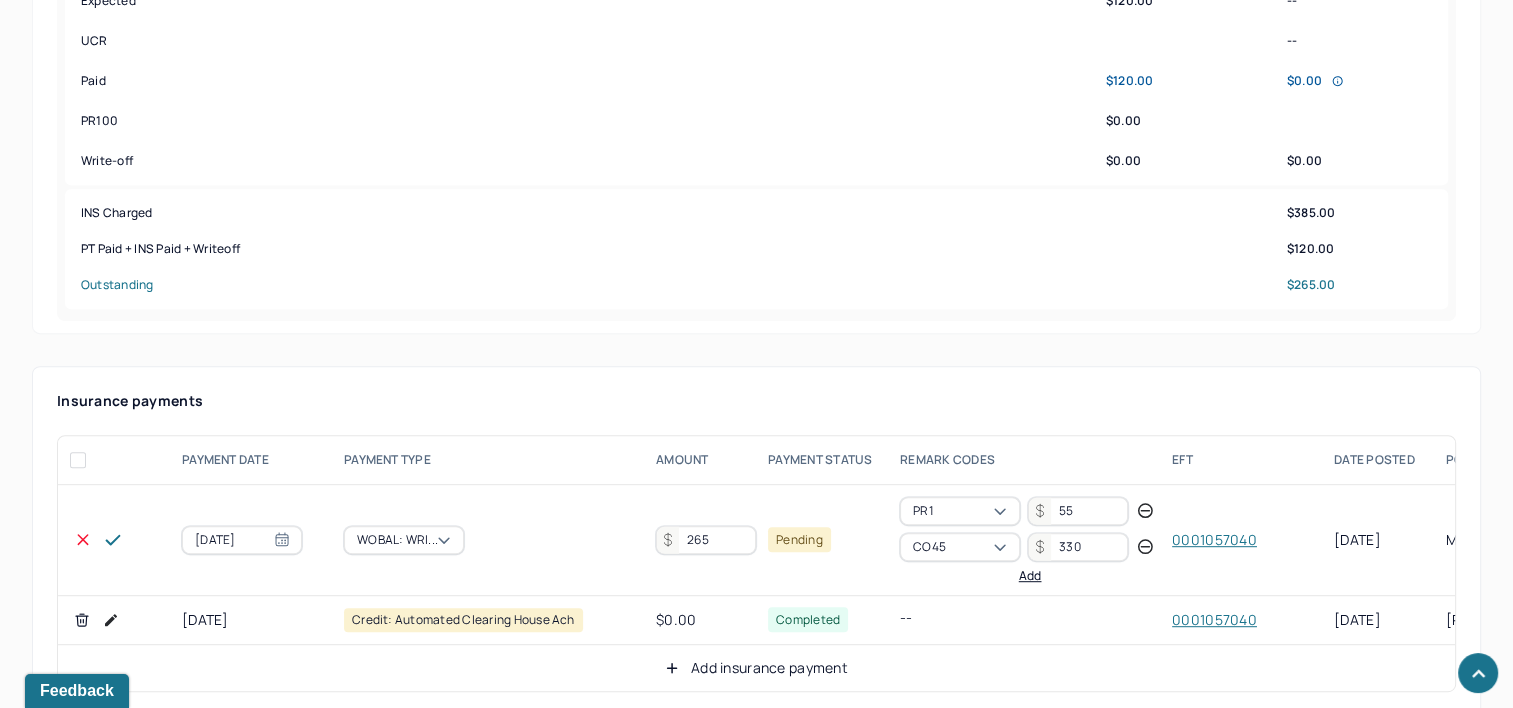 type on "265" 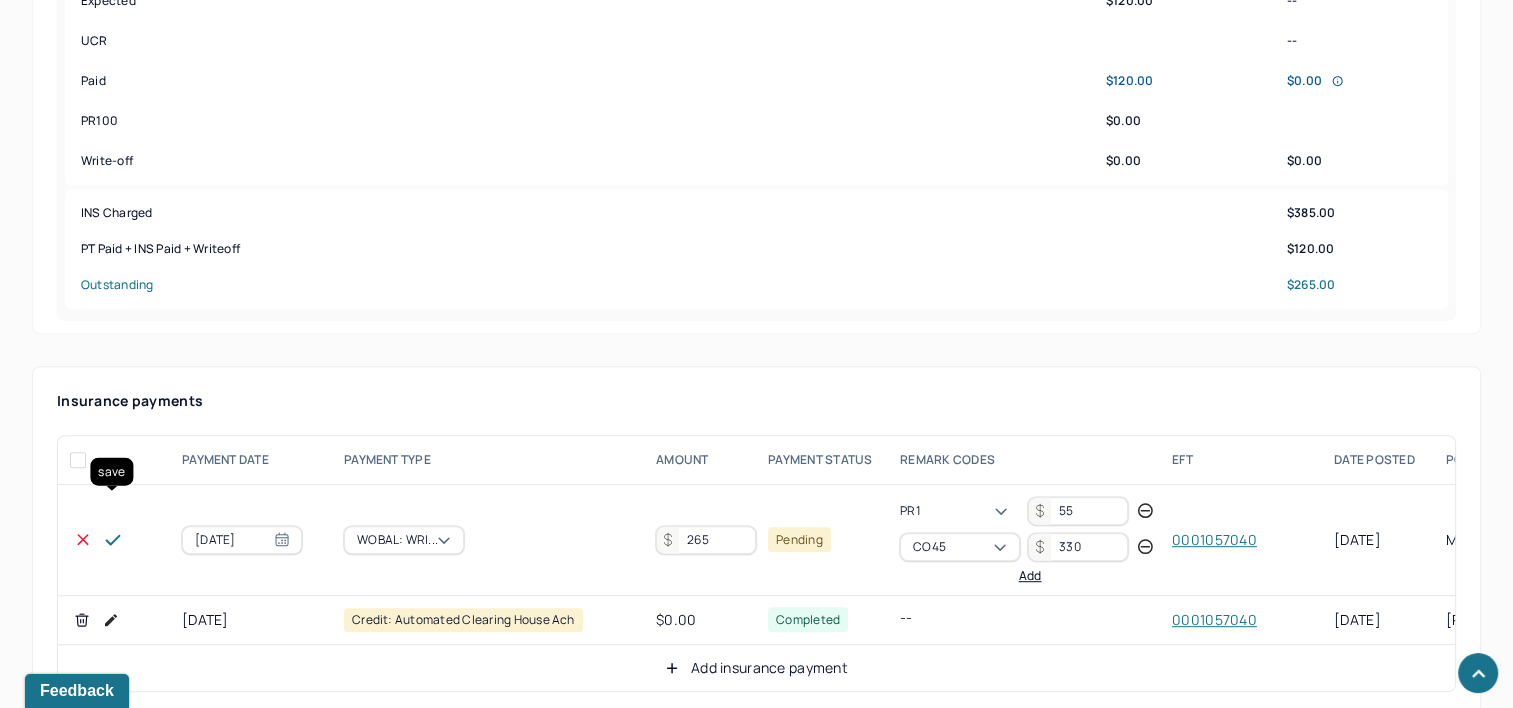 click 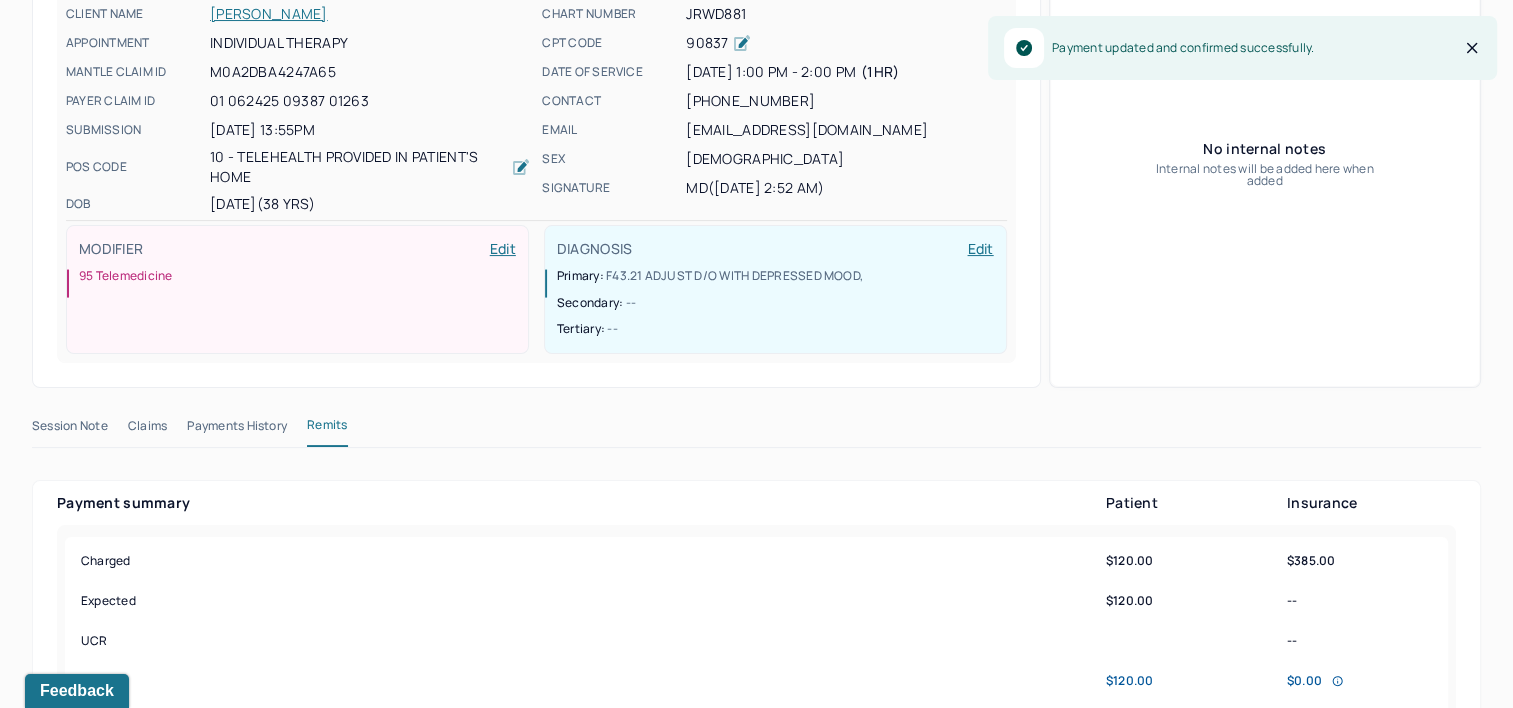 scroll, scrollTop: 0, scrollLeft: 0, axis: both 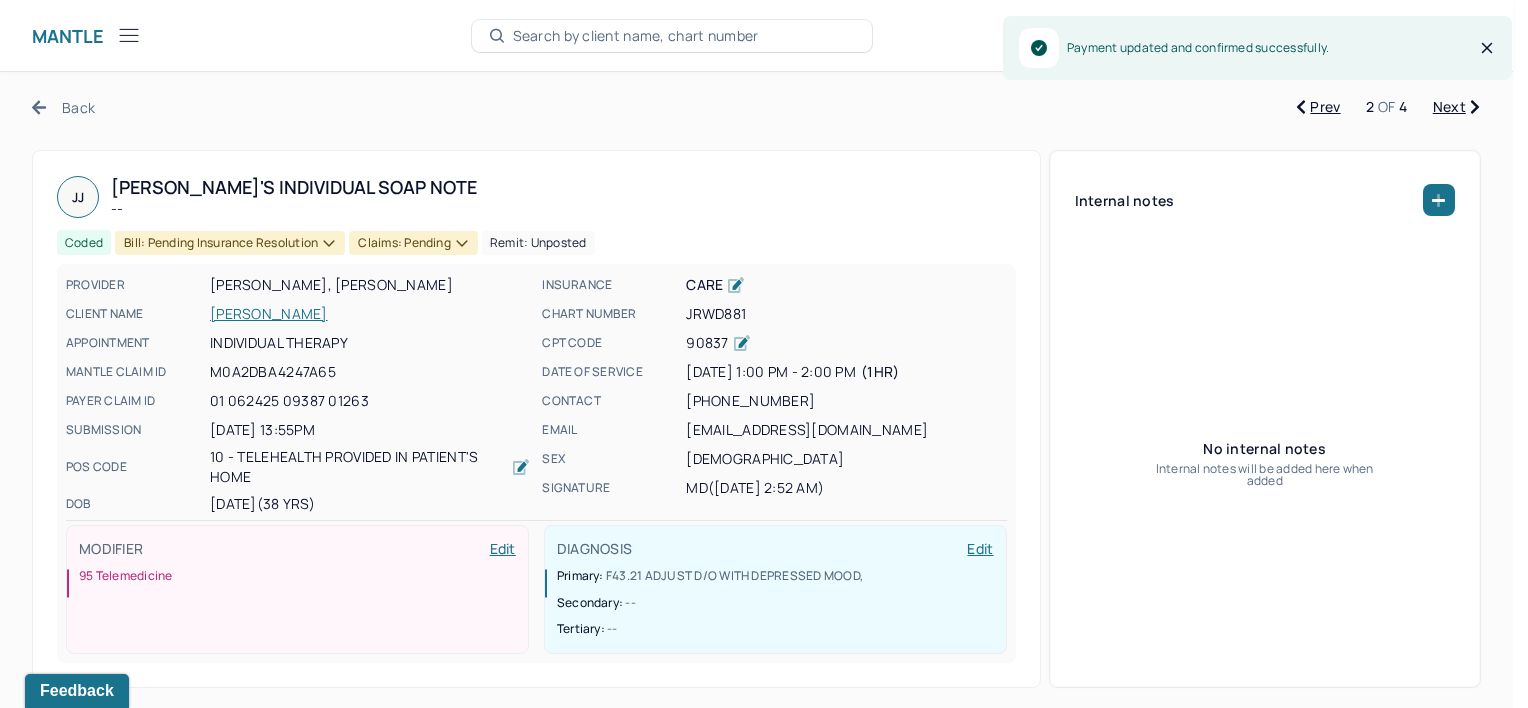 click on "Bill: Pending Insurance Resolution" at bounding box center (230, 243) 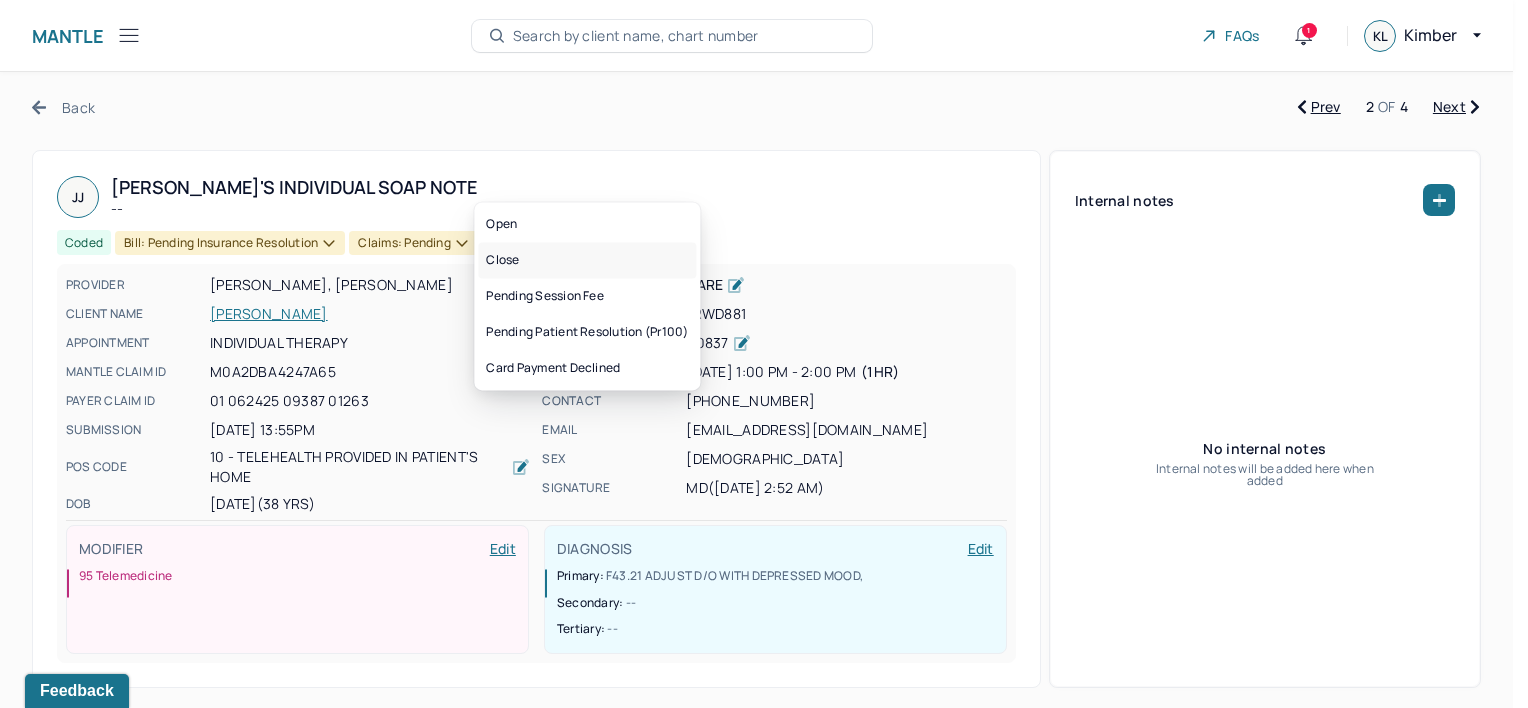 click on "Close" at bounding box center [587, 260] 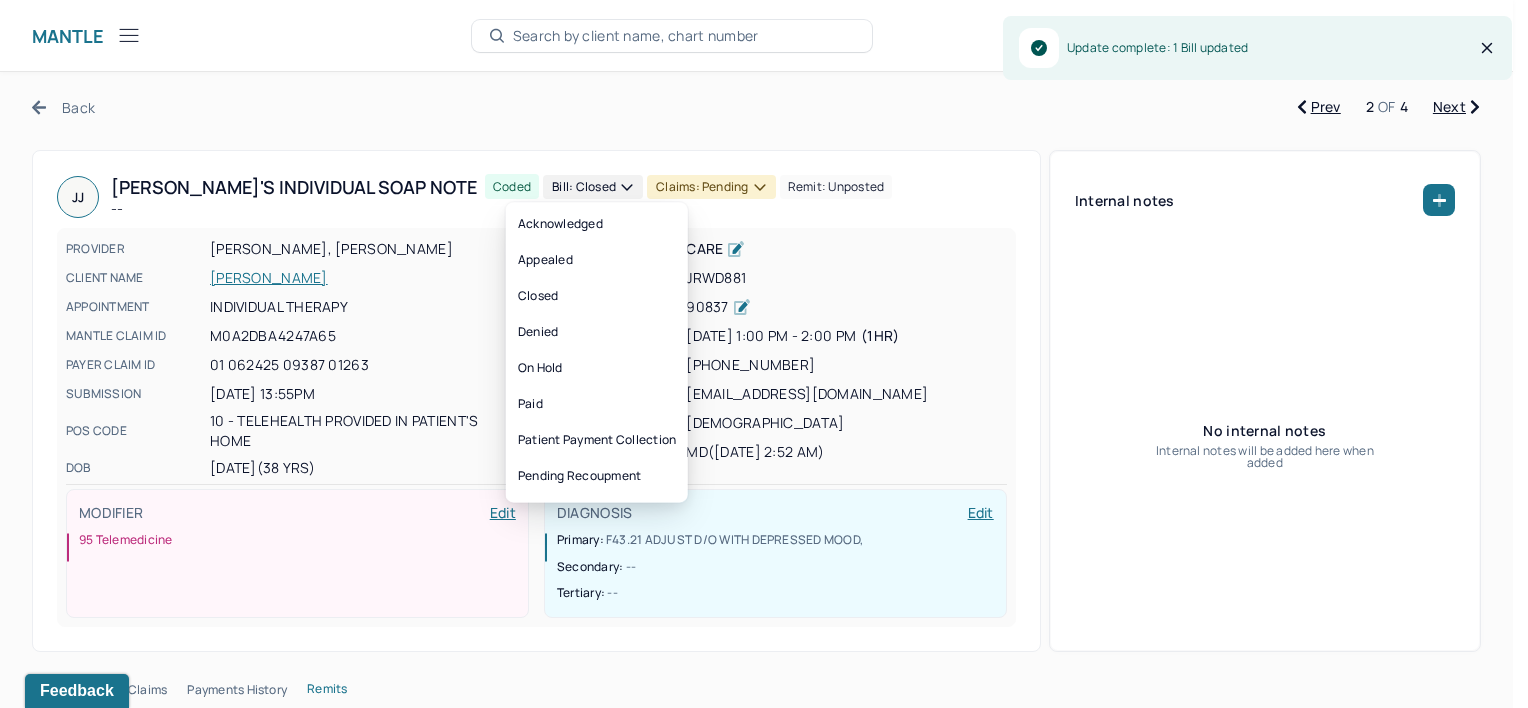 click on "Claims: pending" at bounding box center (711, 187) 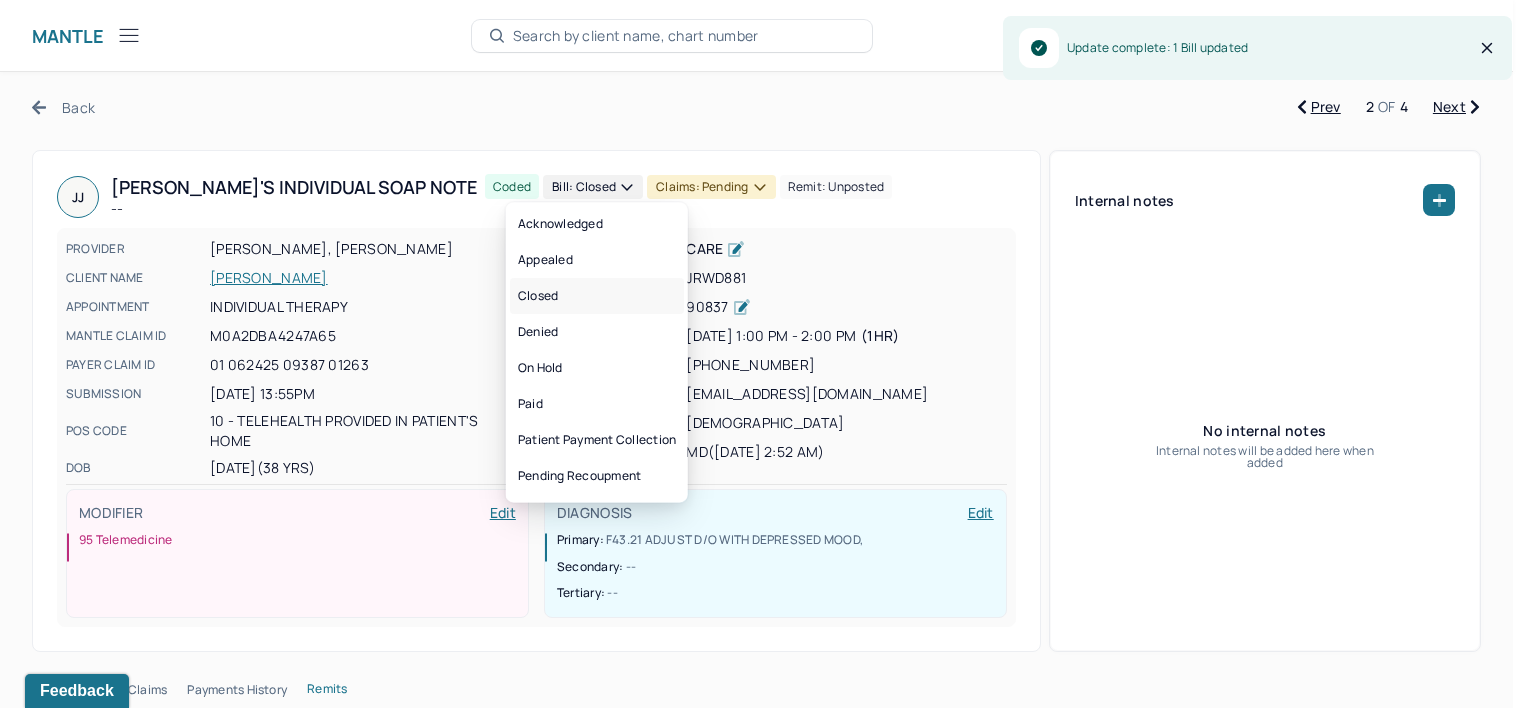 click on "Closed" at bounding box center (597, 296) 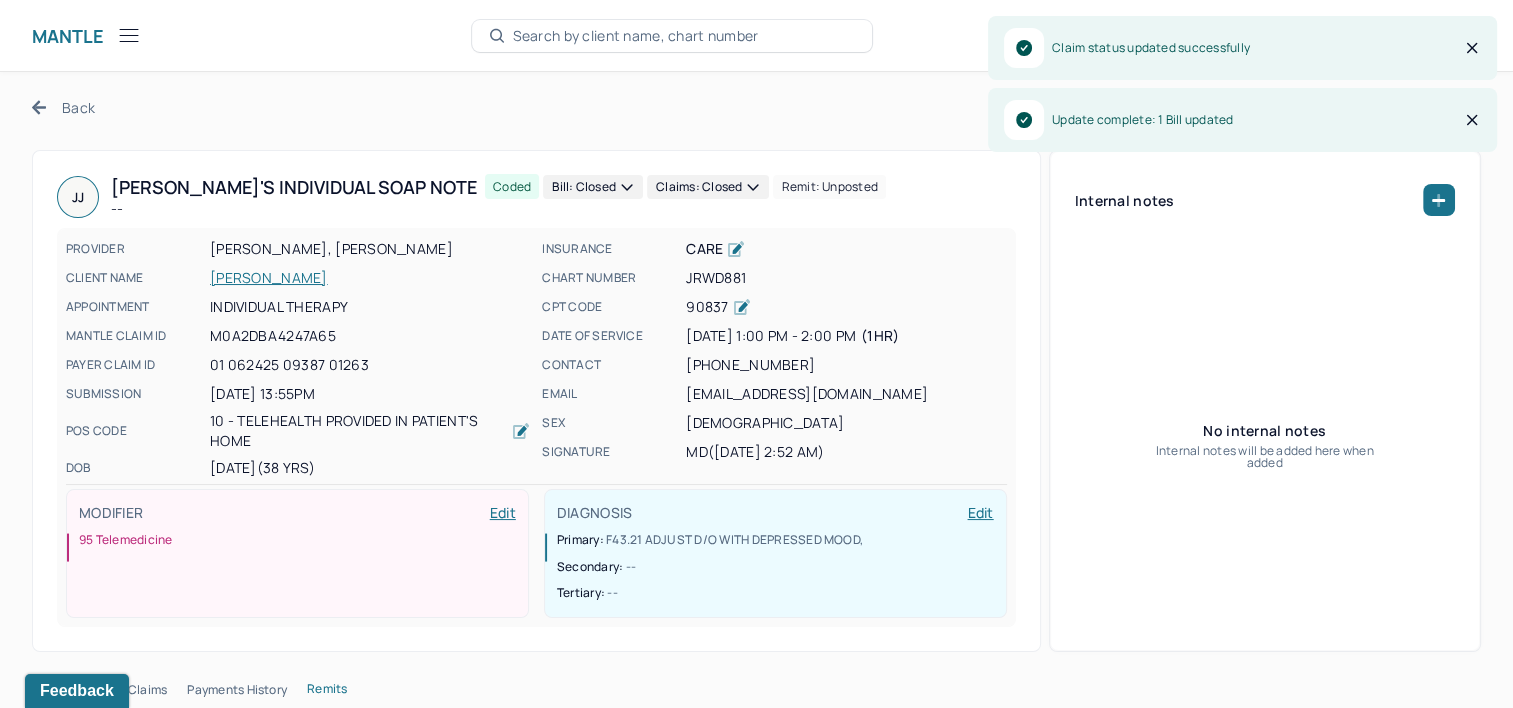 click 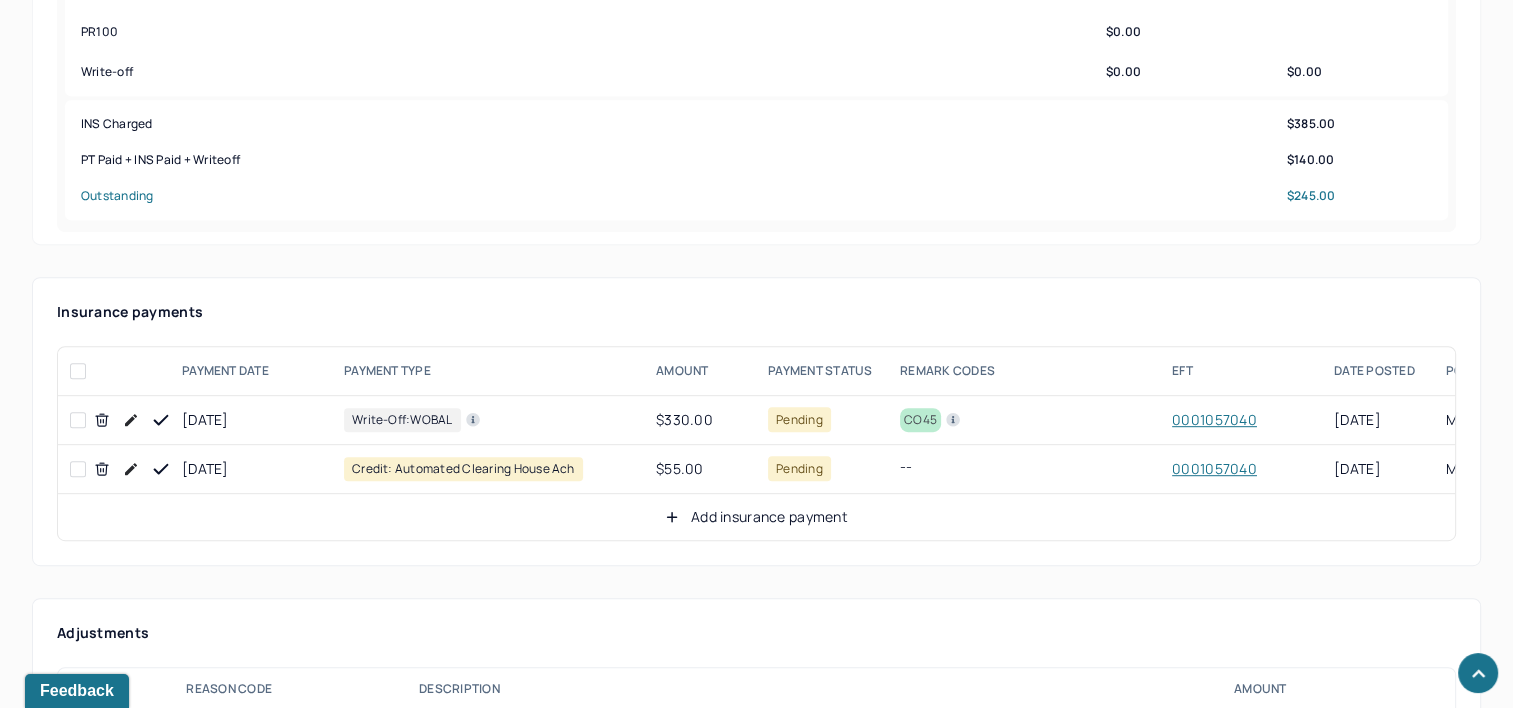 scroll, scrollTop: 1100, scrollLeft: 0, axis: vertical 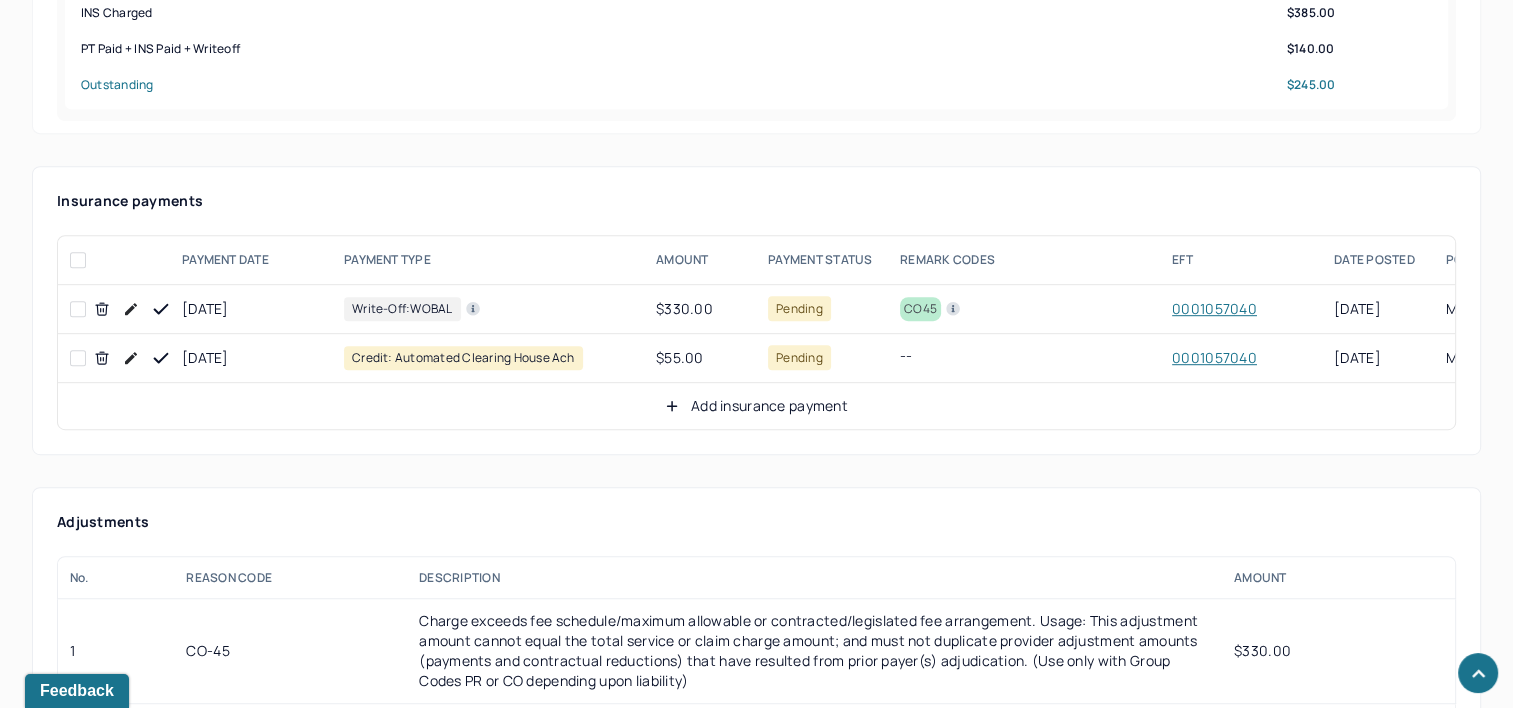 click 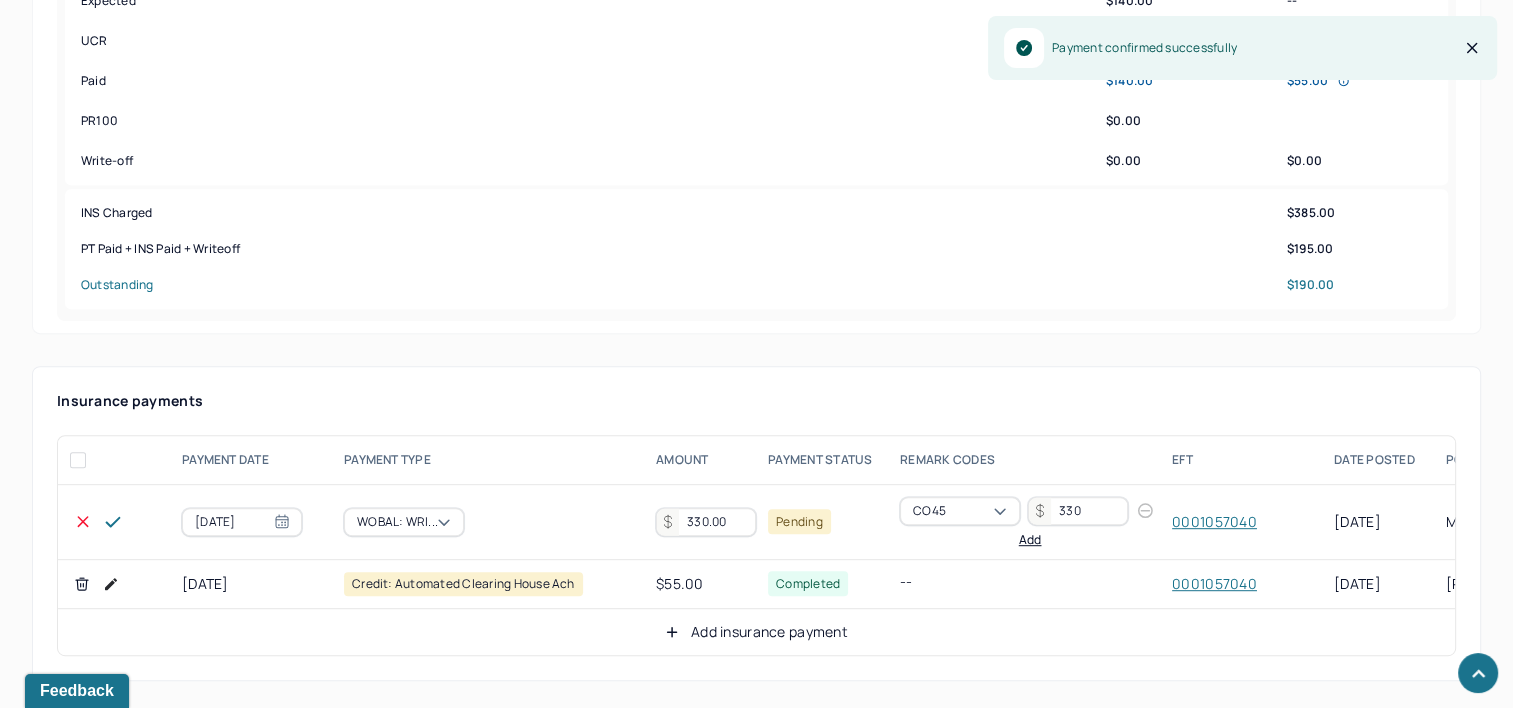 scroll, scrollTop: 900, scrollLeft: 0, axis: vertical 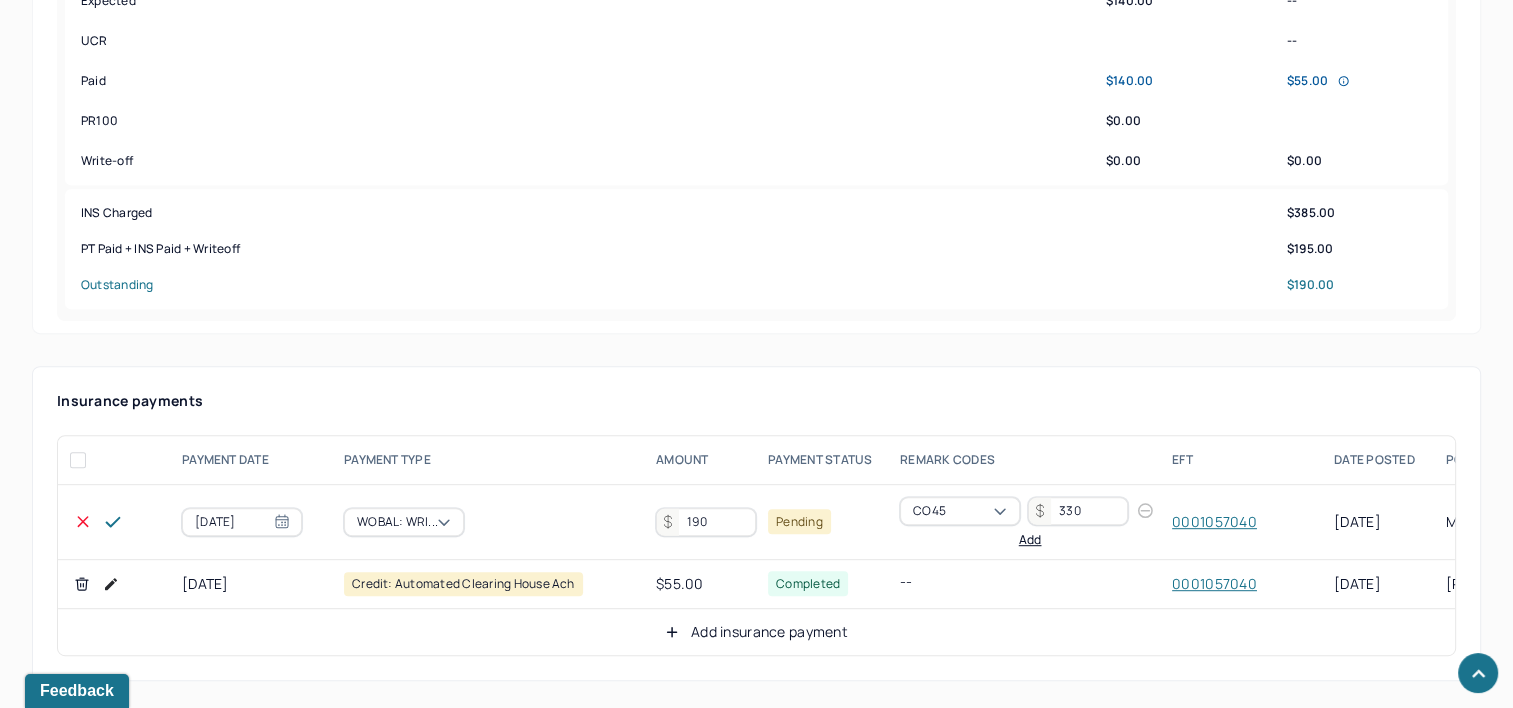 type on "190" 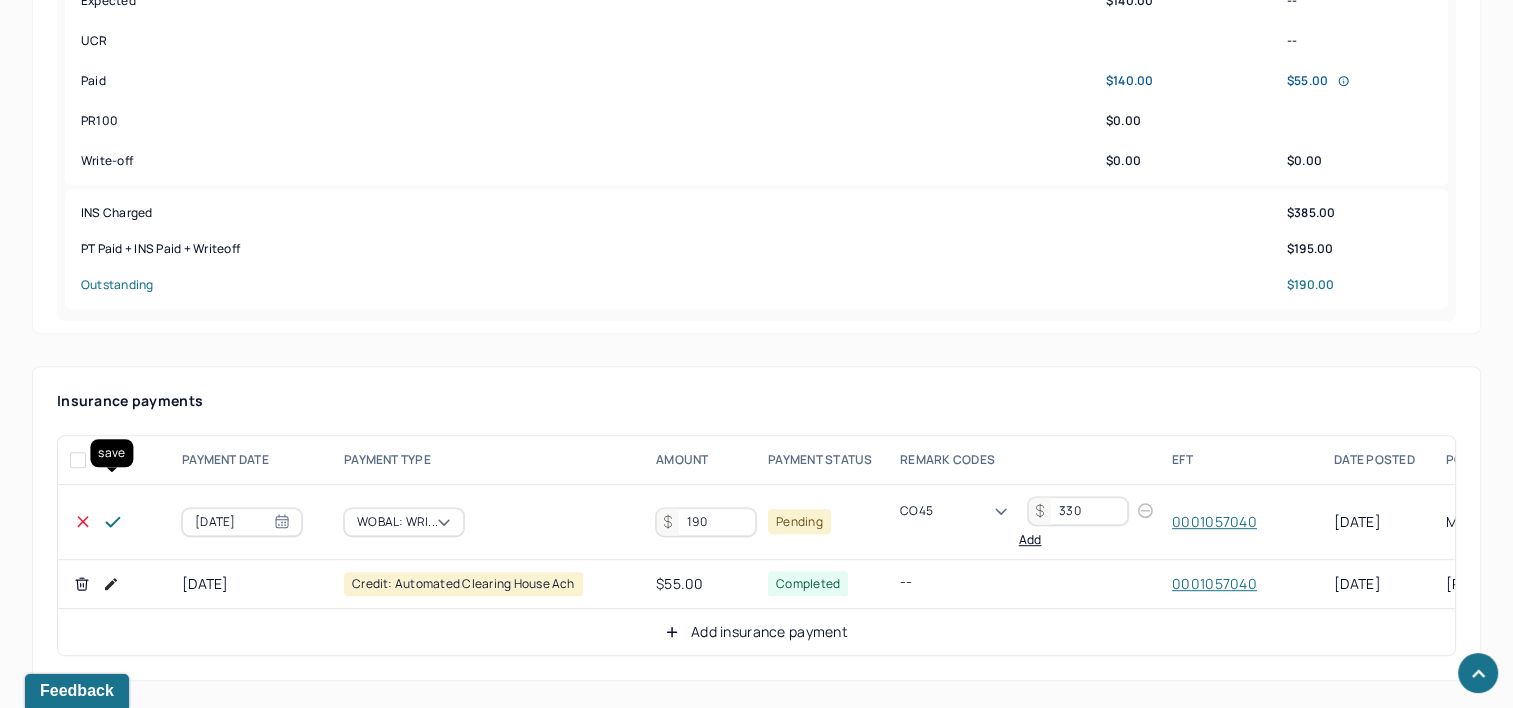 click 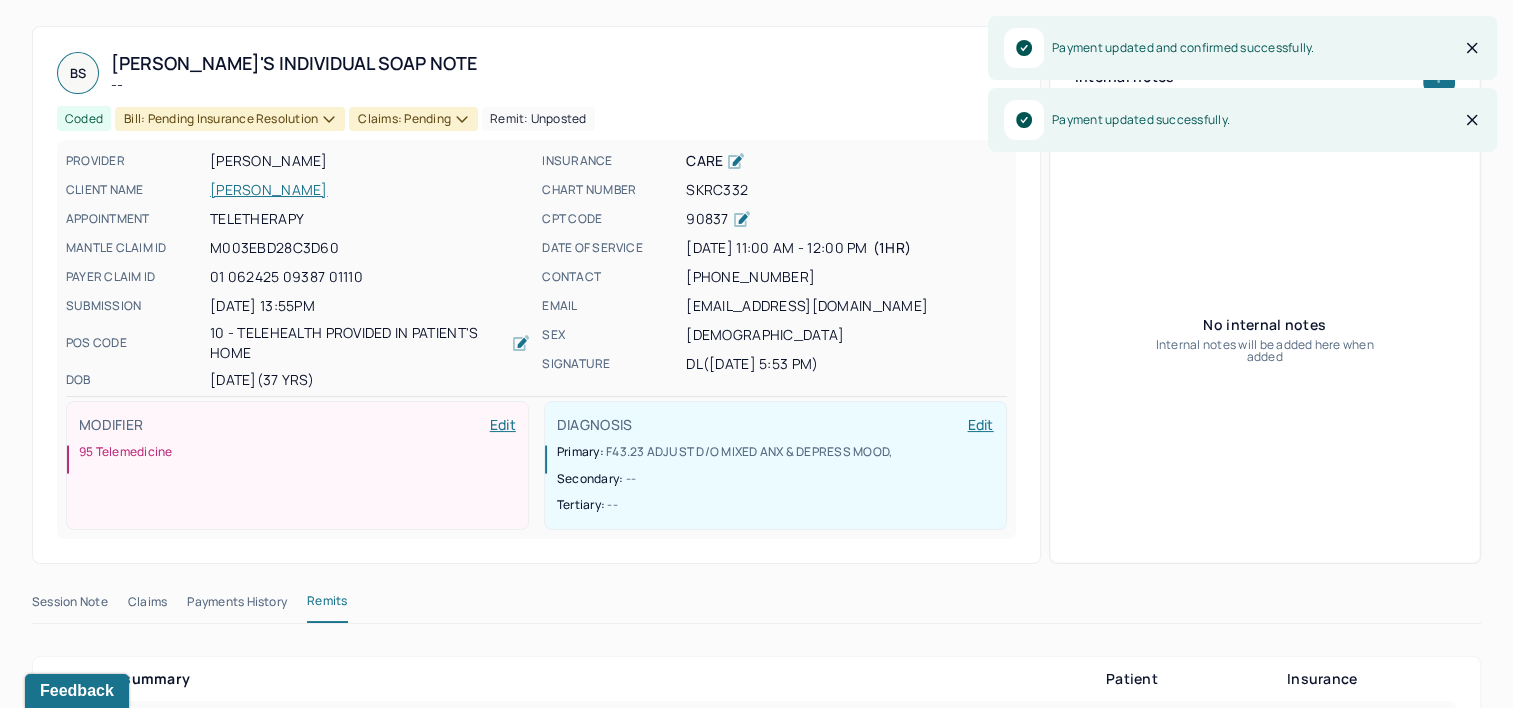 scroll, scrollTop: 0, scrollLeft: 0, axis: both 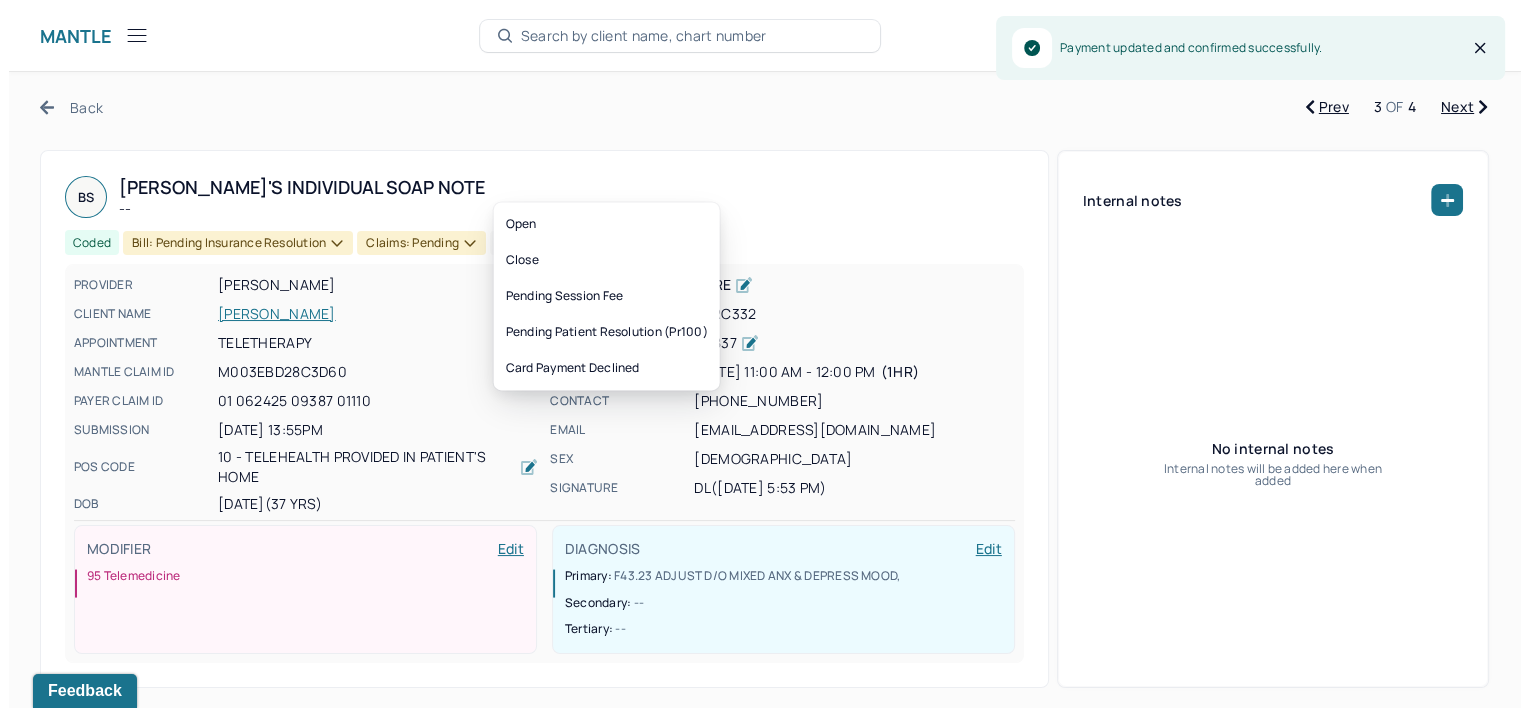 click on "Bill: Pending Insurance Resolution" at bounding box center [230, 243] 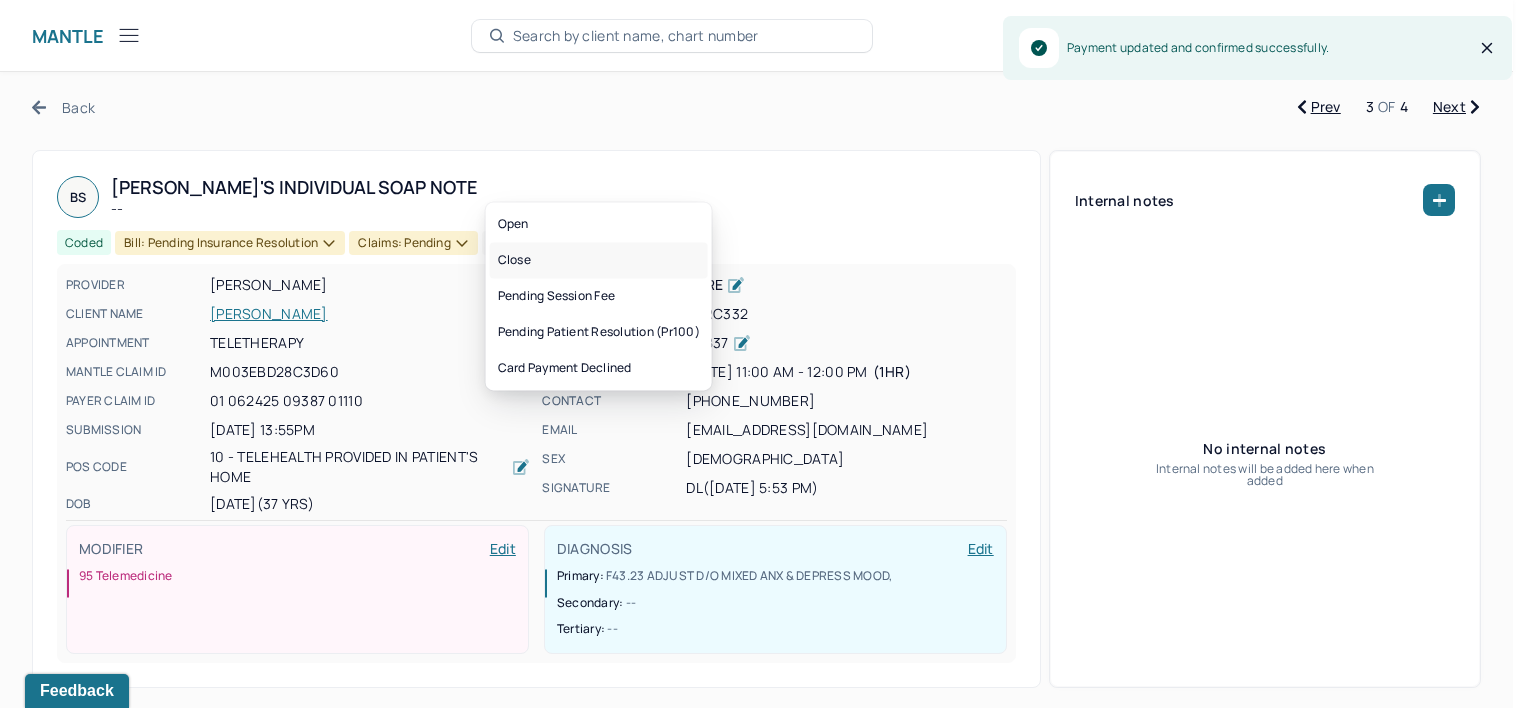 click on "Close" at bounding box center [599, 260] 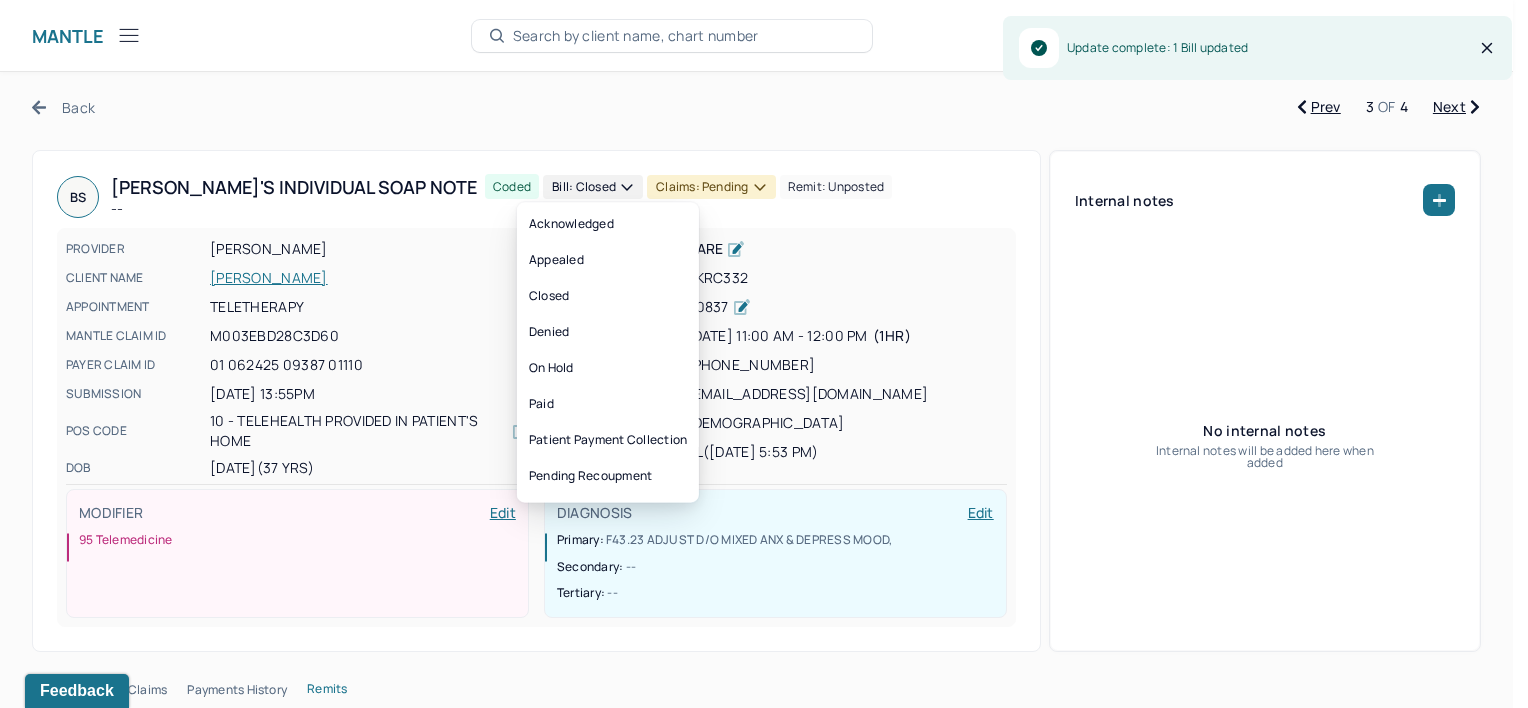 click on "Claims: pending" at bounding box center [711, 187] 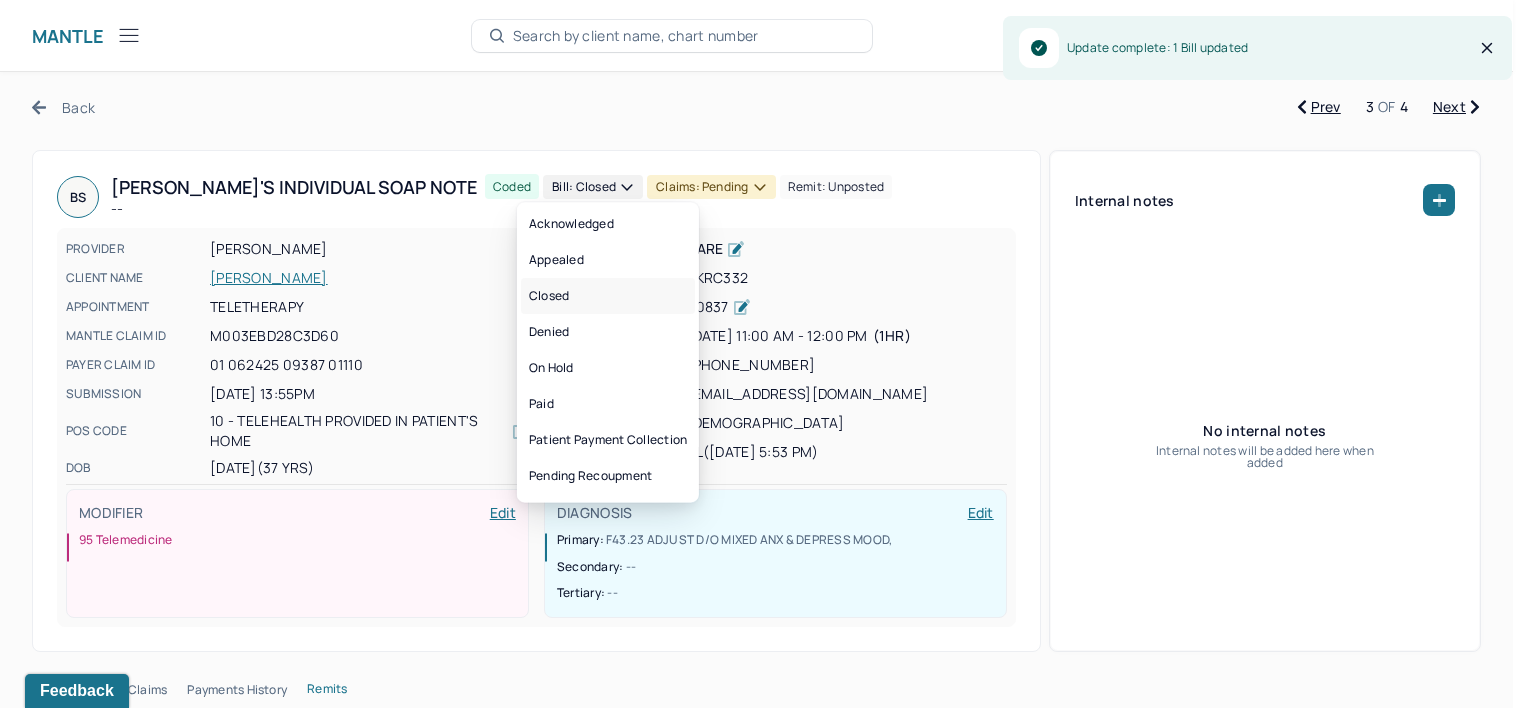 click on "Closed" at bounding box center [608, 296] 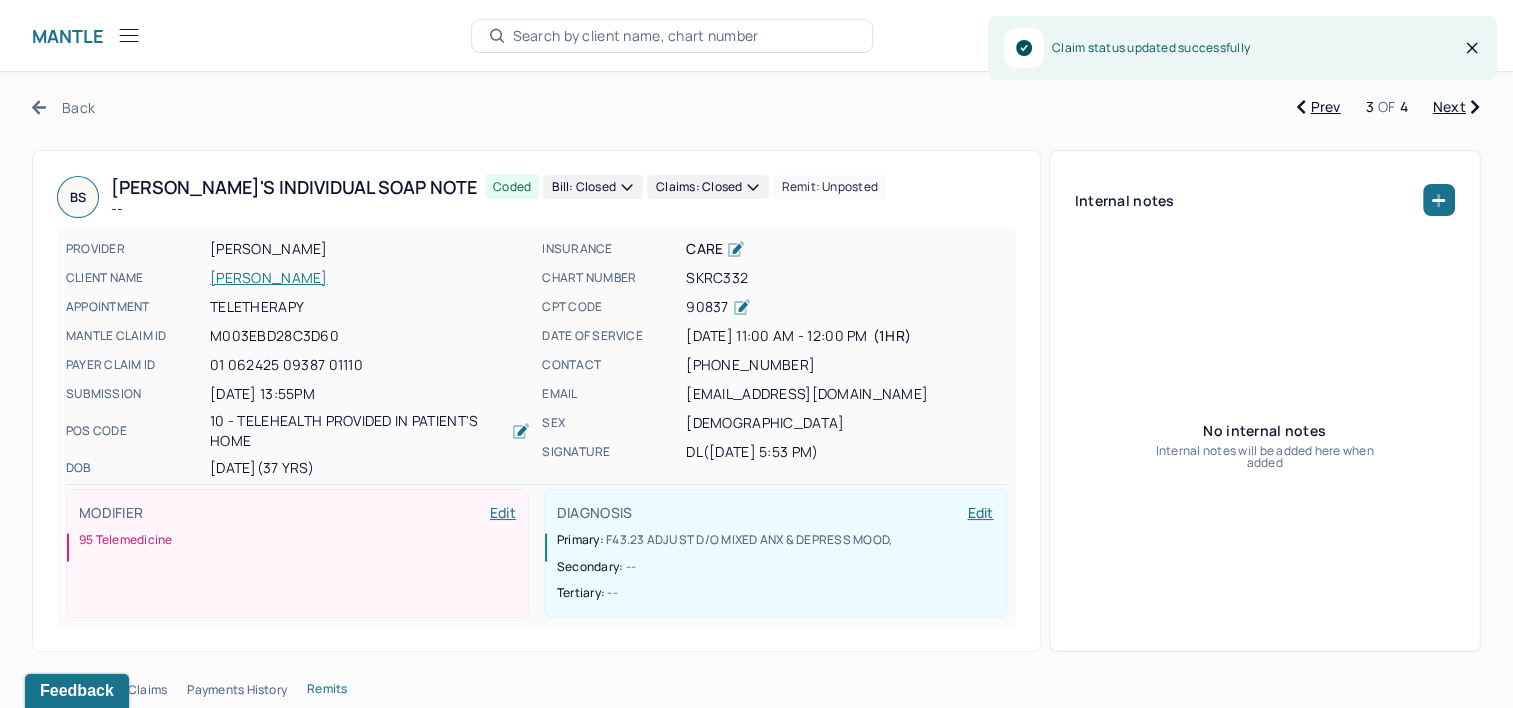 click on "Next" at bounding box center (1456, 107) 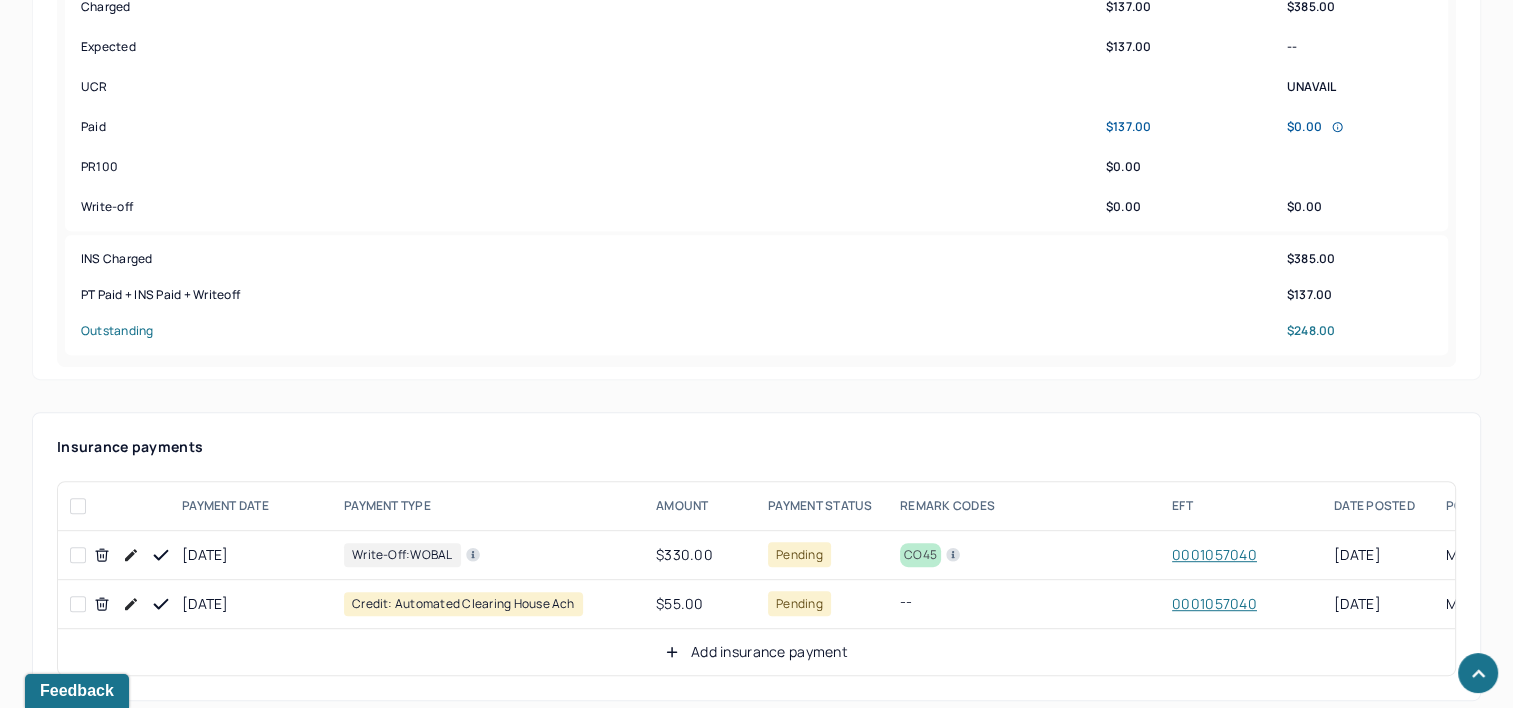 scroll, scrollTop: 1000, scrollLeft: 0, axis: vertical 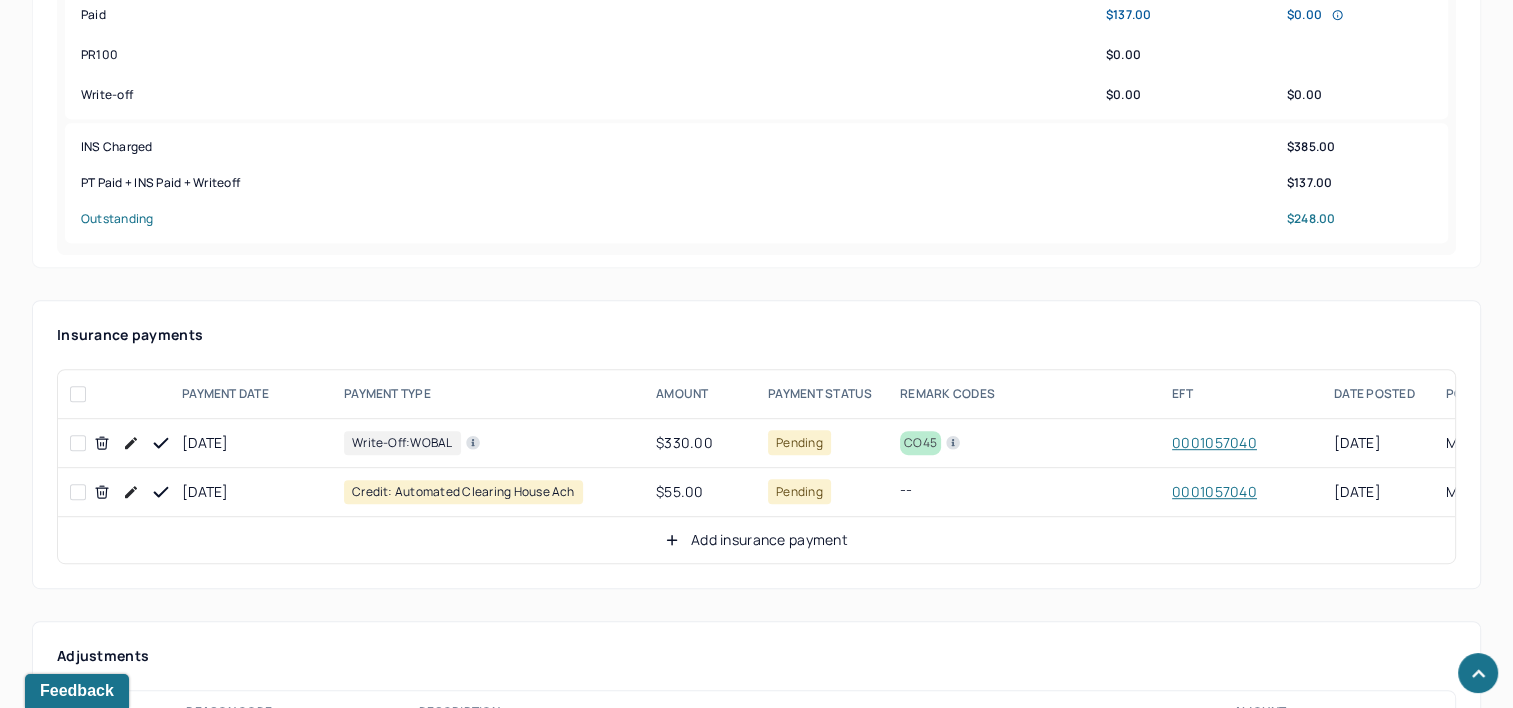 click 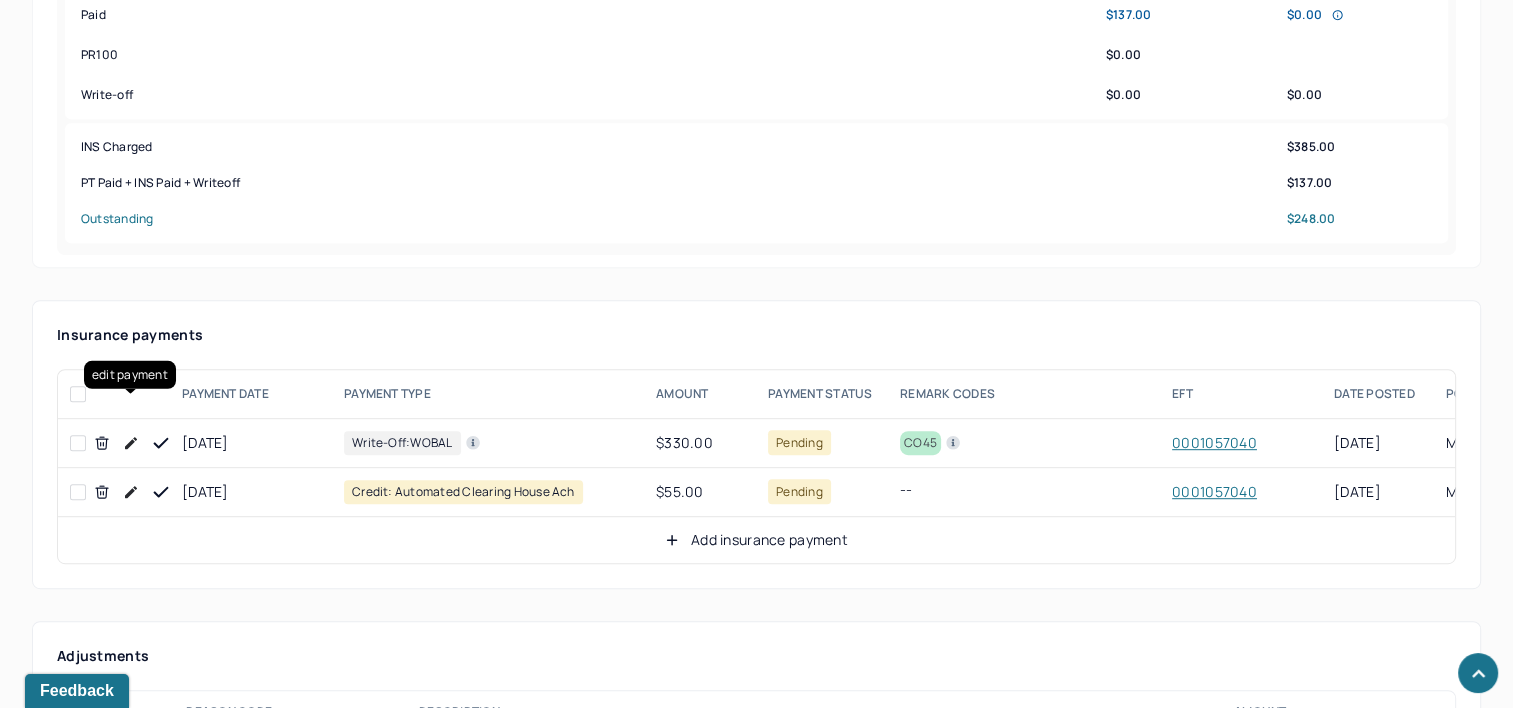 click 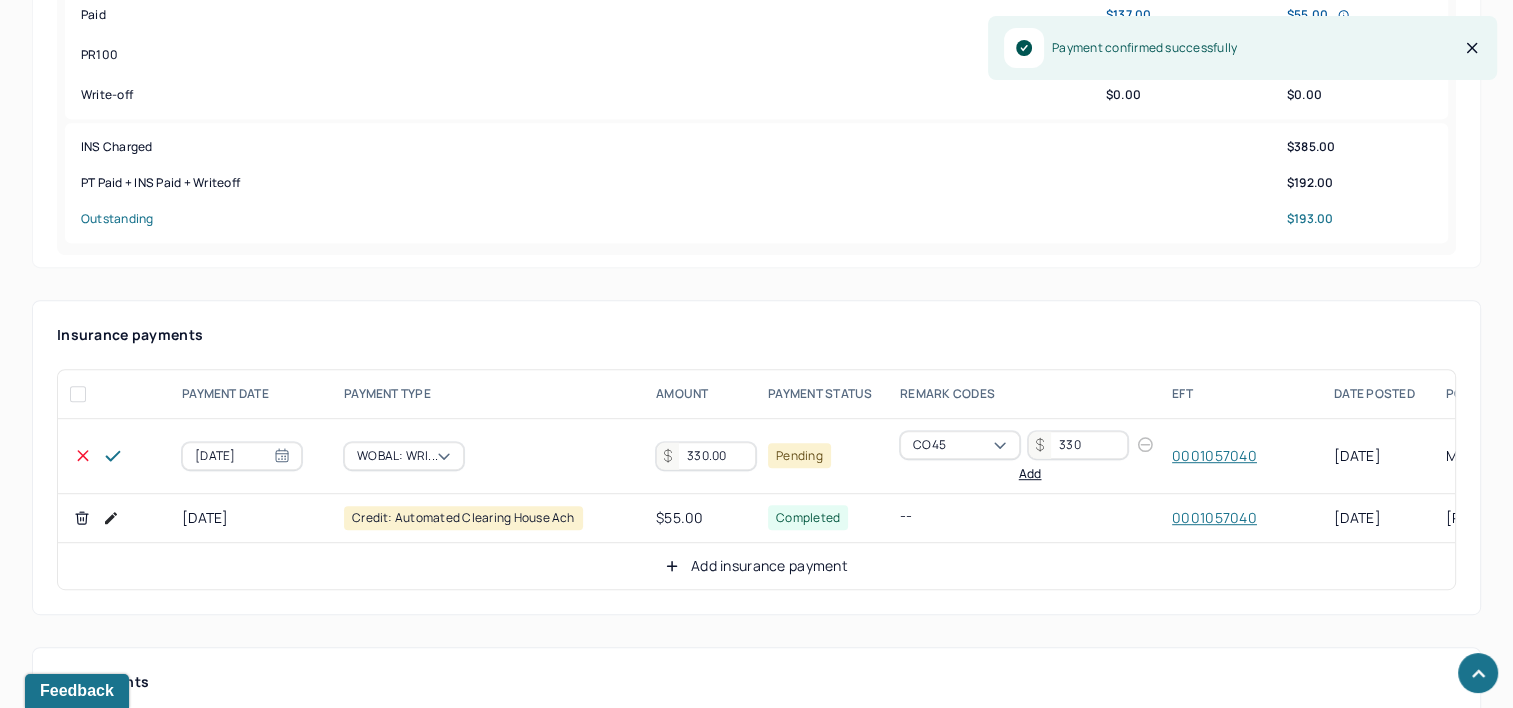 click on "330.00" at bounding box center [706, 456] 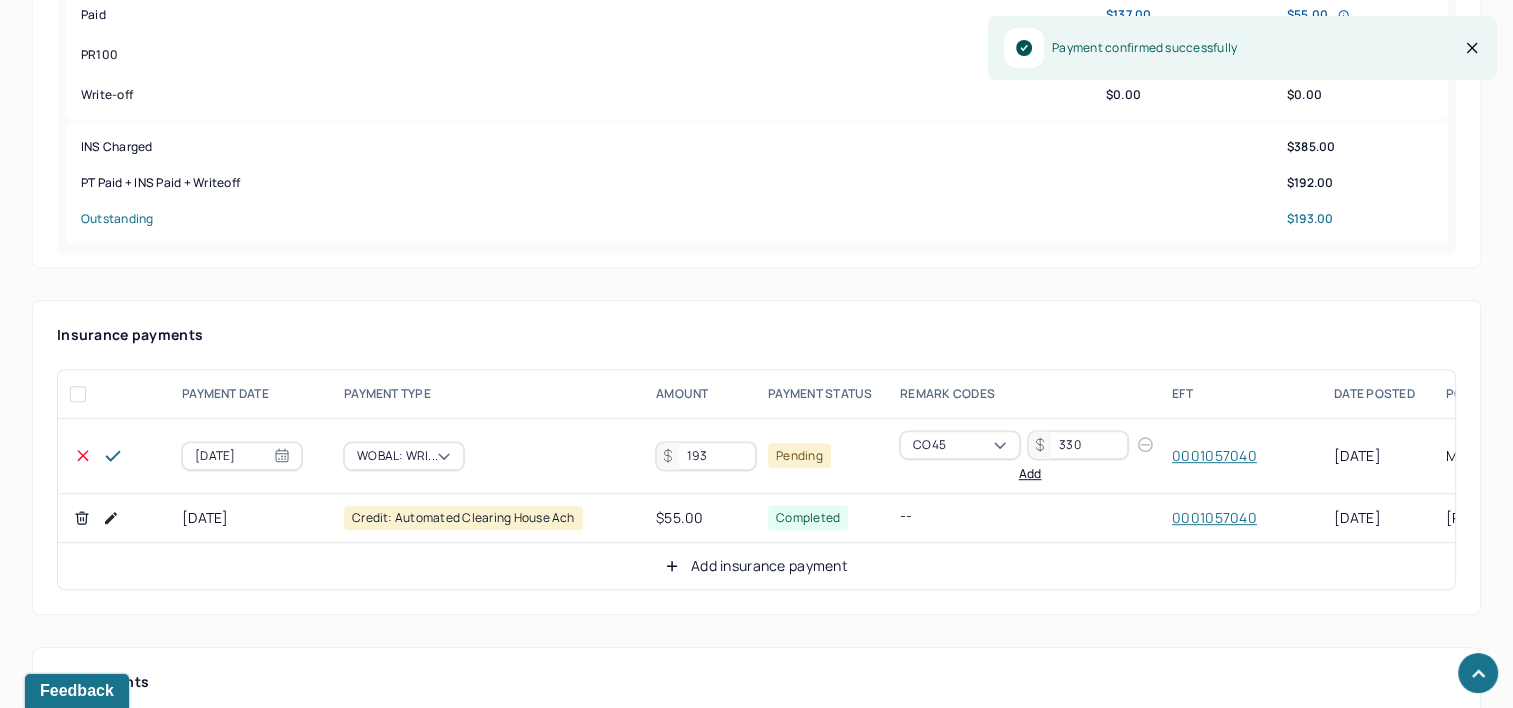 type on "193" 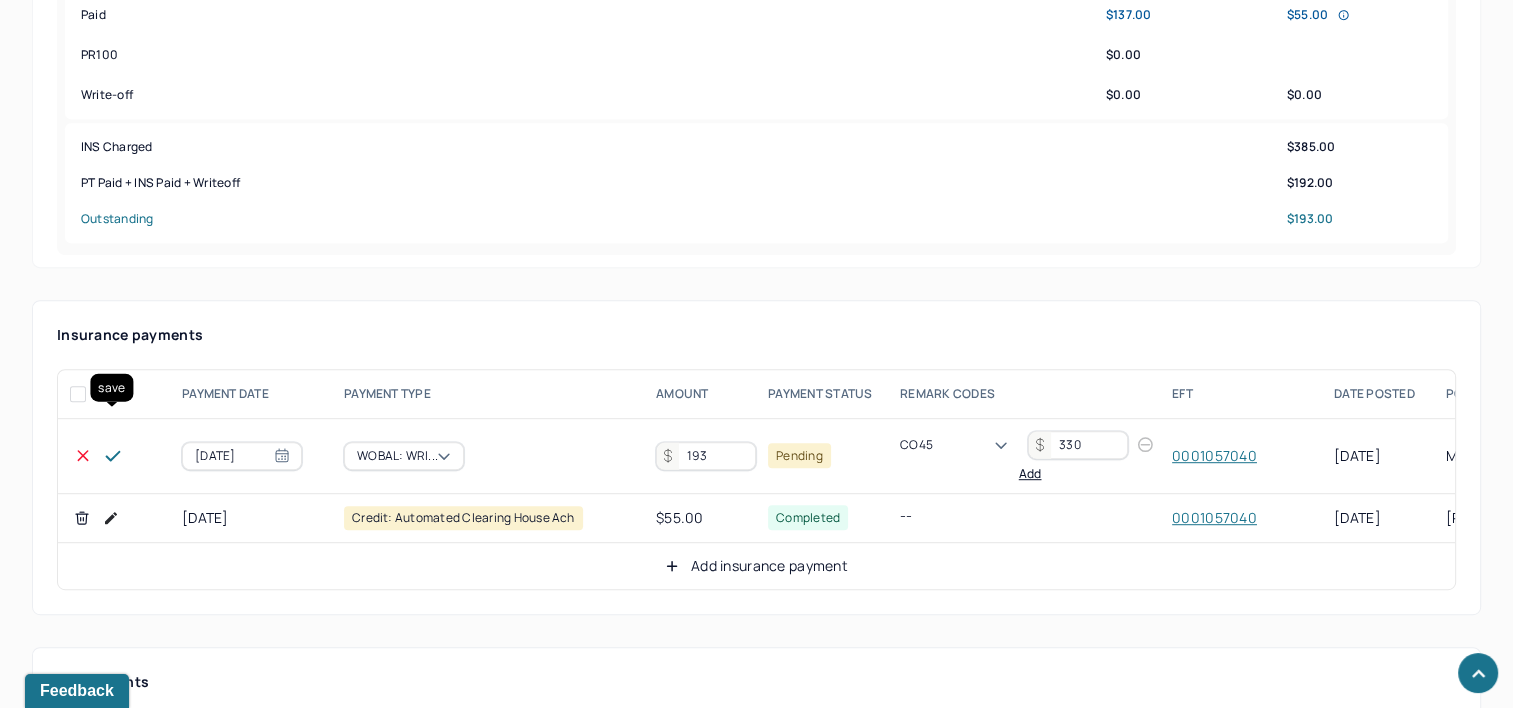 click 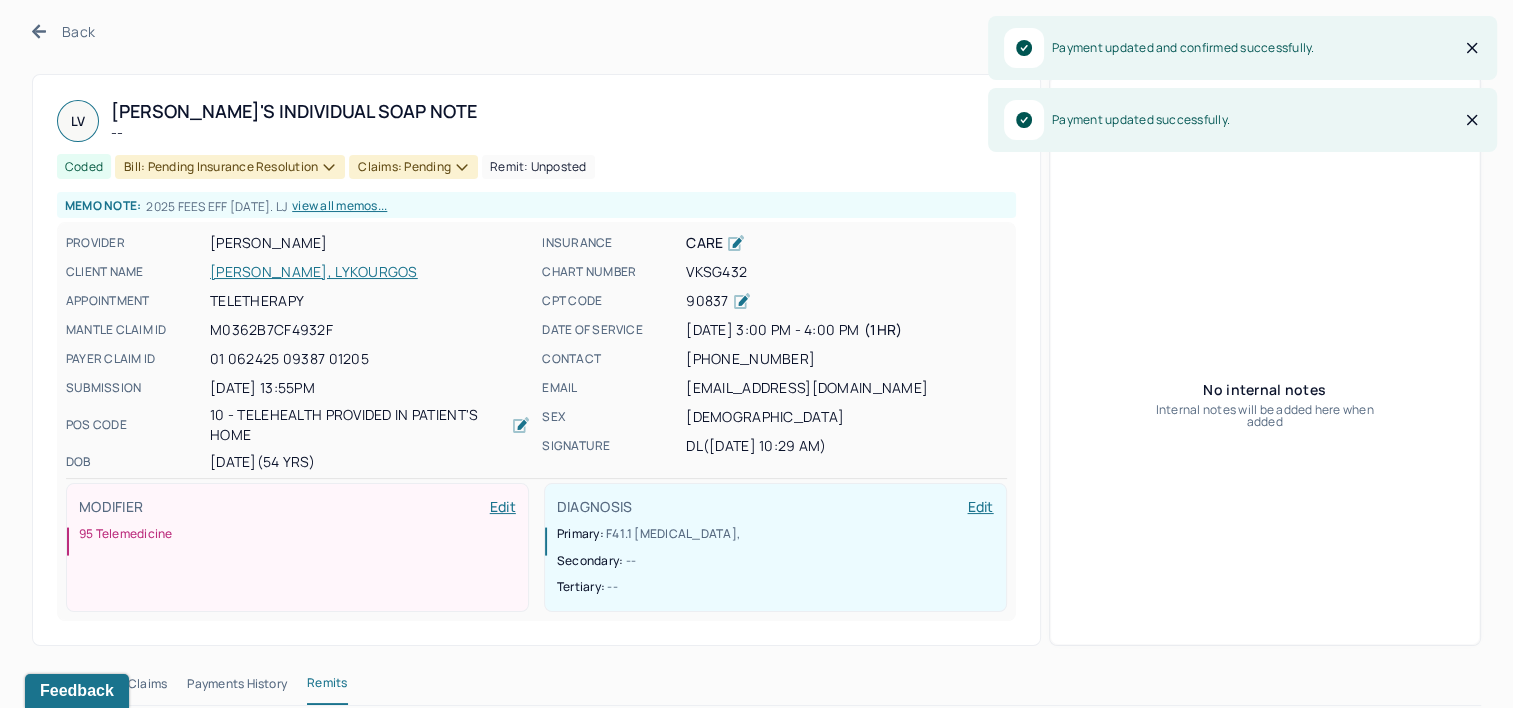 scroll, scrollTop: 0, scrollLeft: 0, axis: both 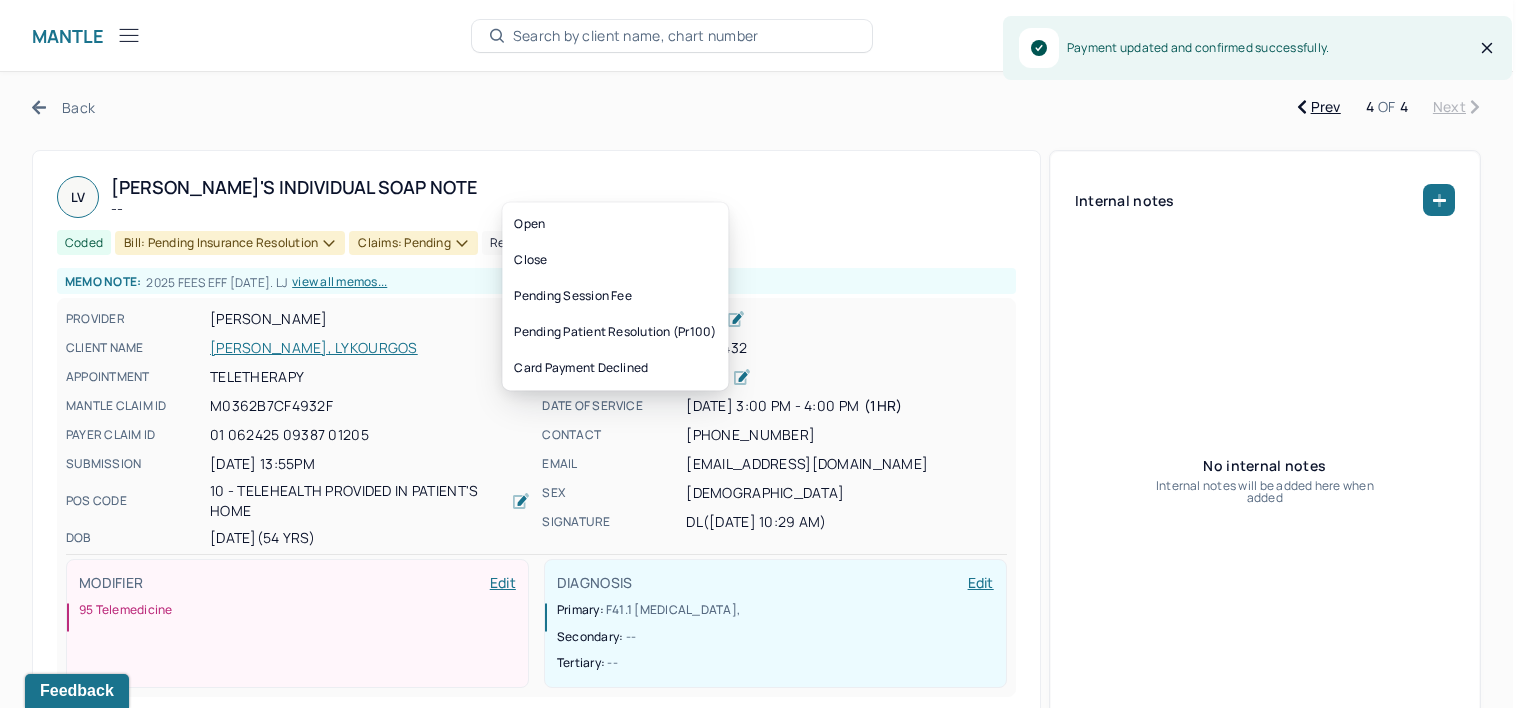 click on "Bill: Pending Insurance Resolution" at bounding box center (230, 243) 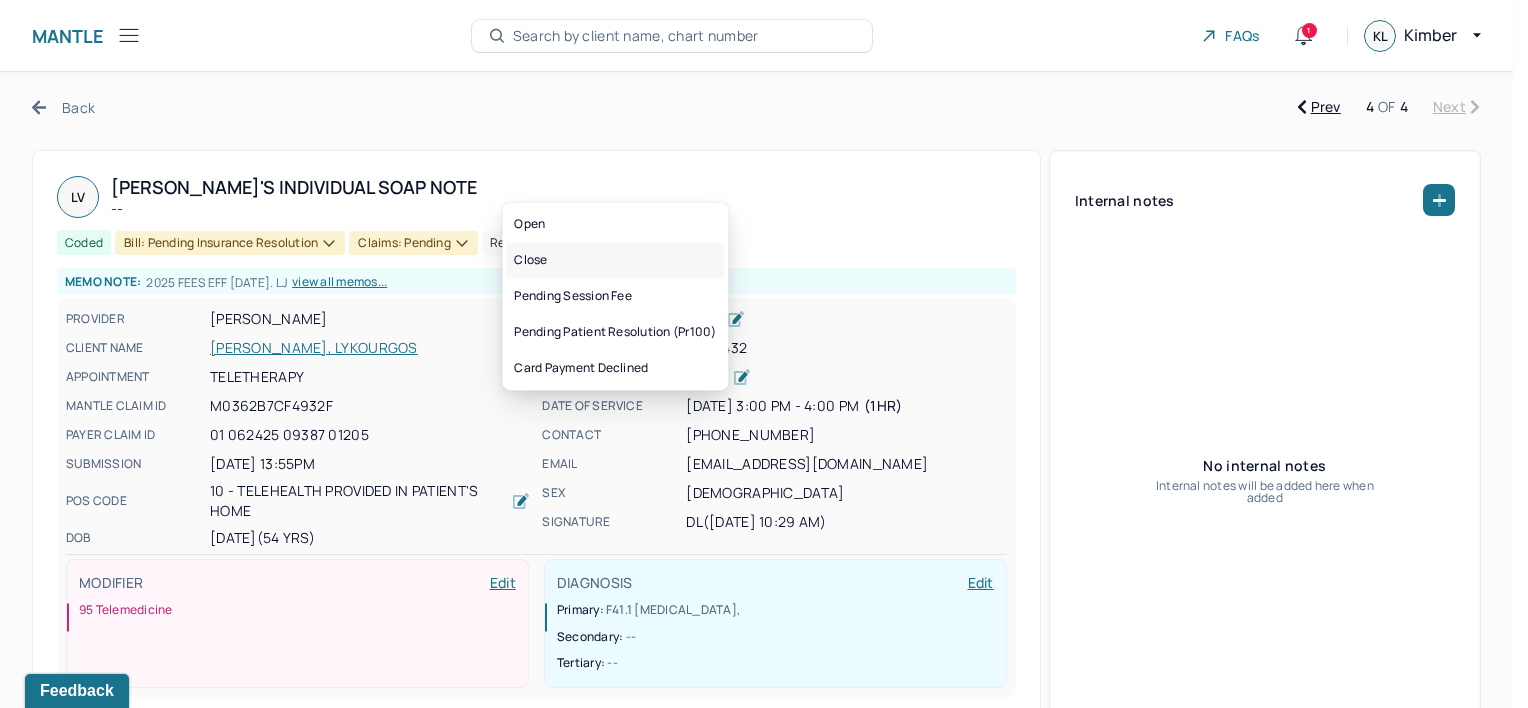 click on "Close" at bounding box center [615, 260] 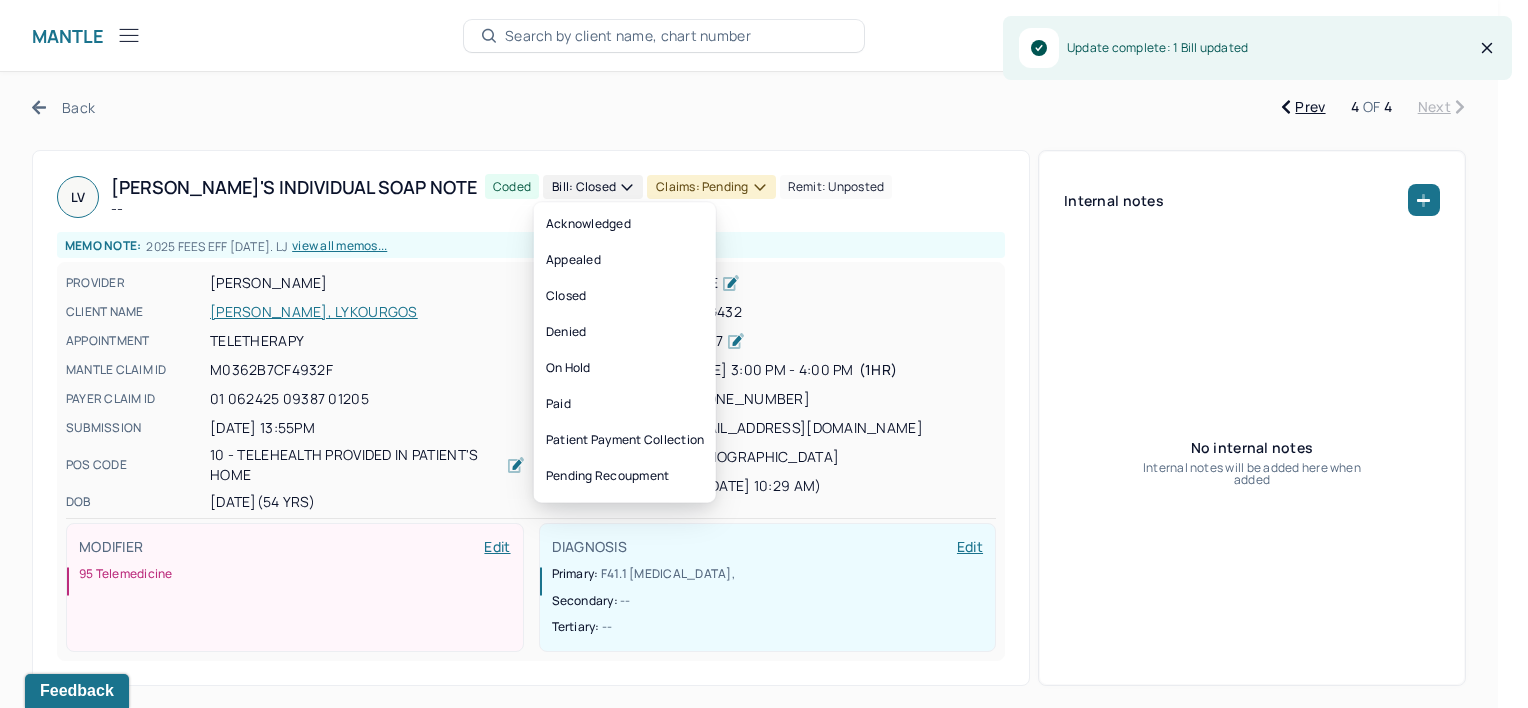 click on "Claims: pending" at bounding box center [711, 187] 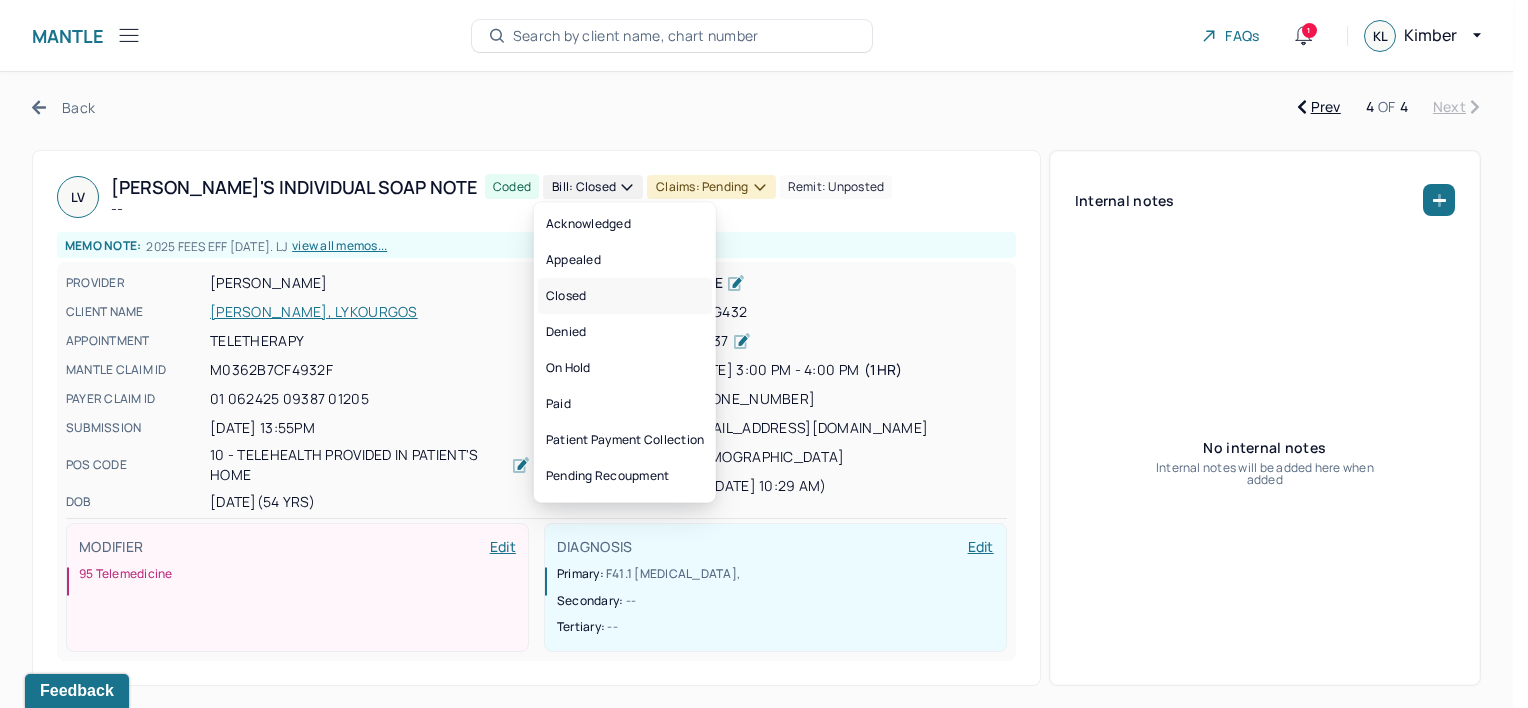 click on "Closed" at bounding box center [625, 296] 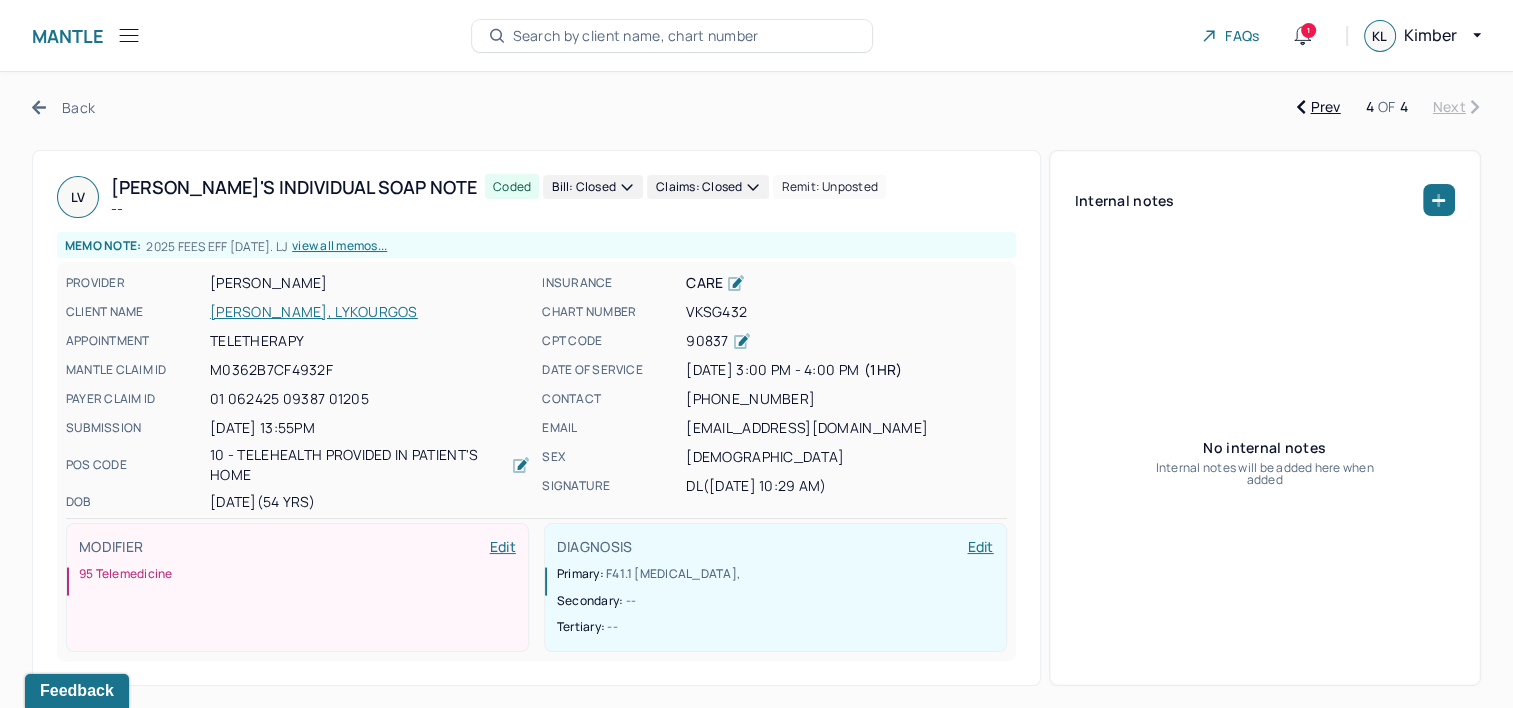 click on "Back" at bounding box center [63, 107] 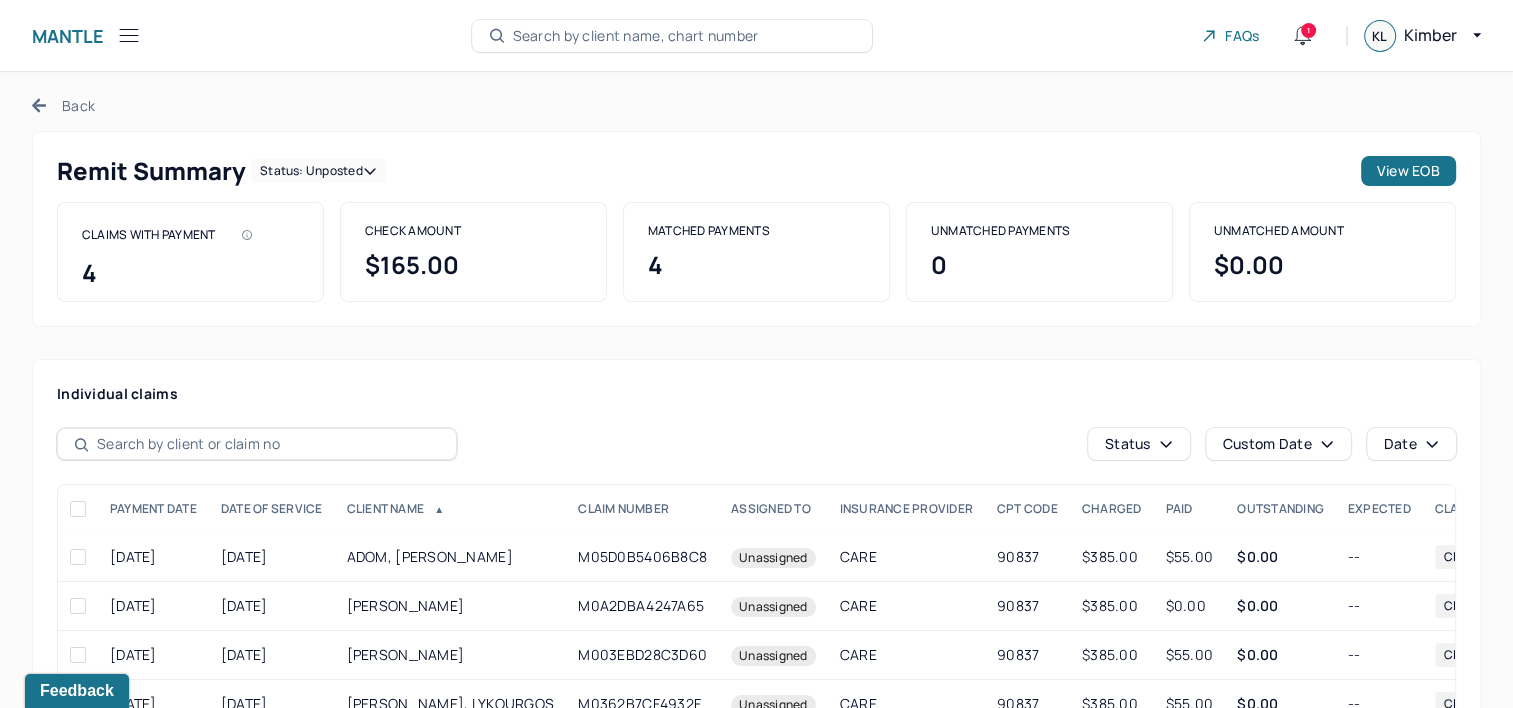 click on "Back" at bounding box center (63, 105) 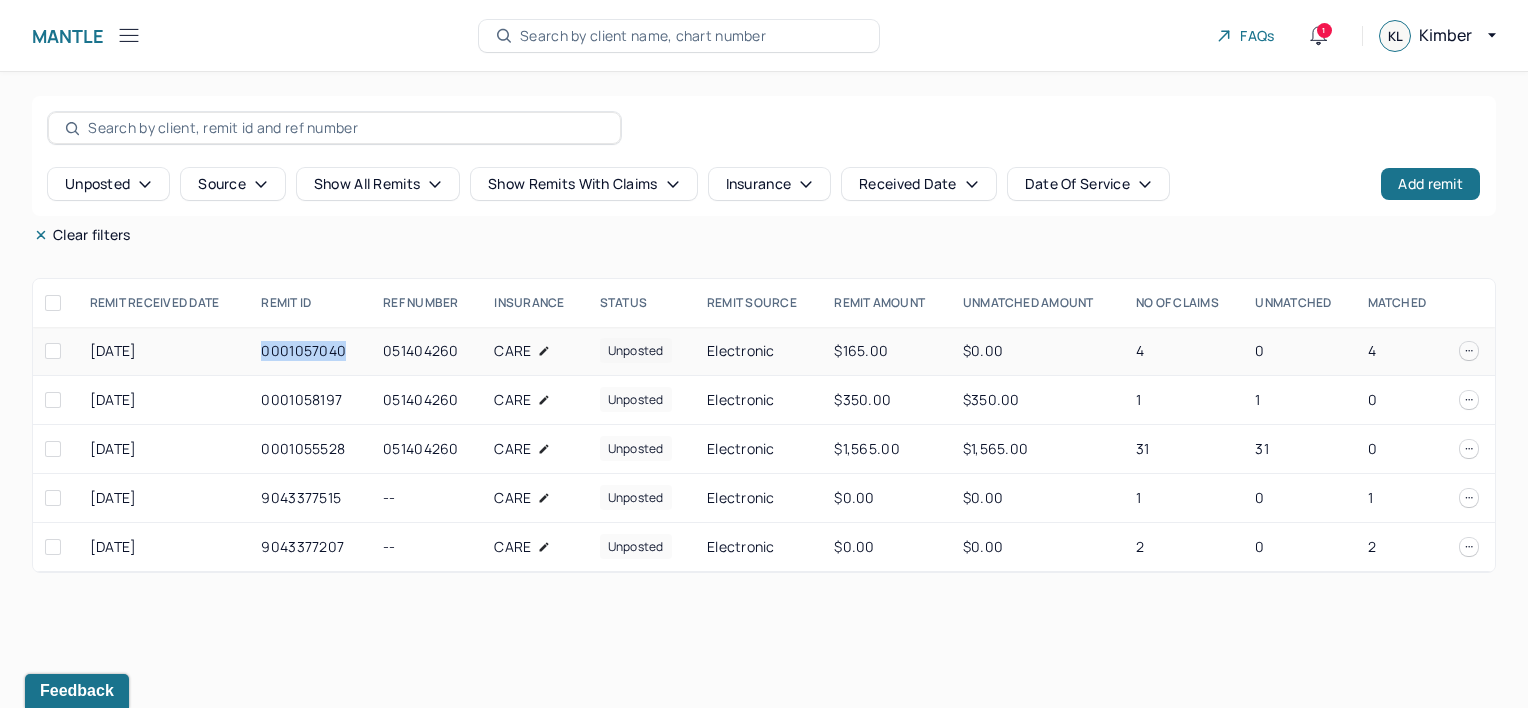 drag, startPoint x: 262, startPoint y: 349, endPoint x: 345, endPoint y: 352, distance: 83.0542 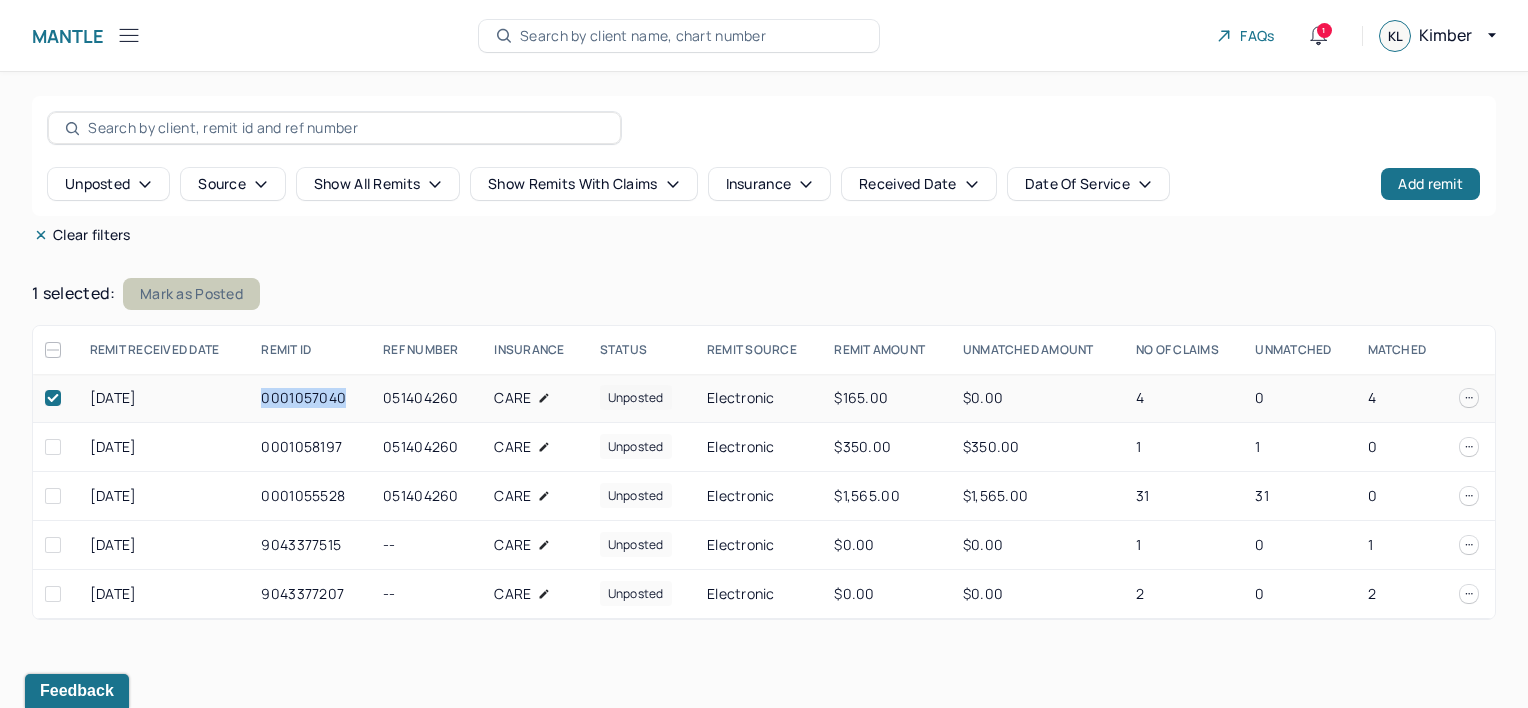 click on "Mark as Posted" at bounding box center (191, 294) 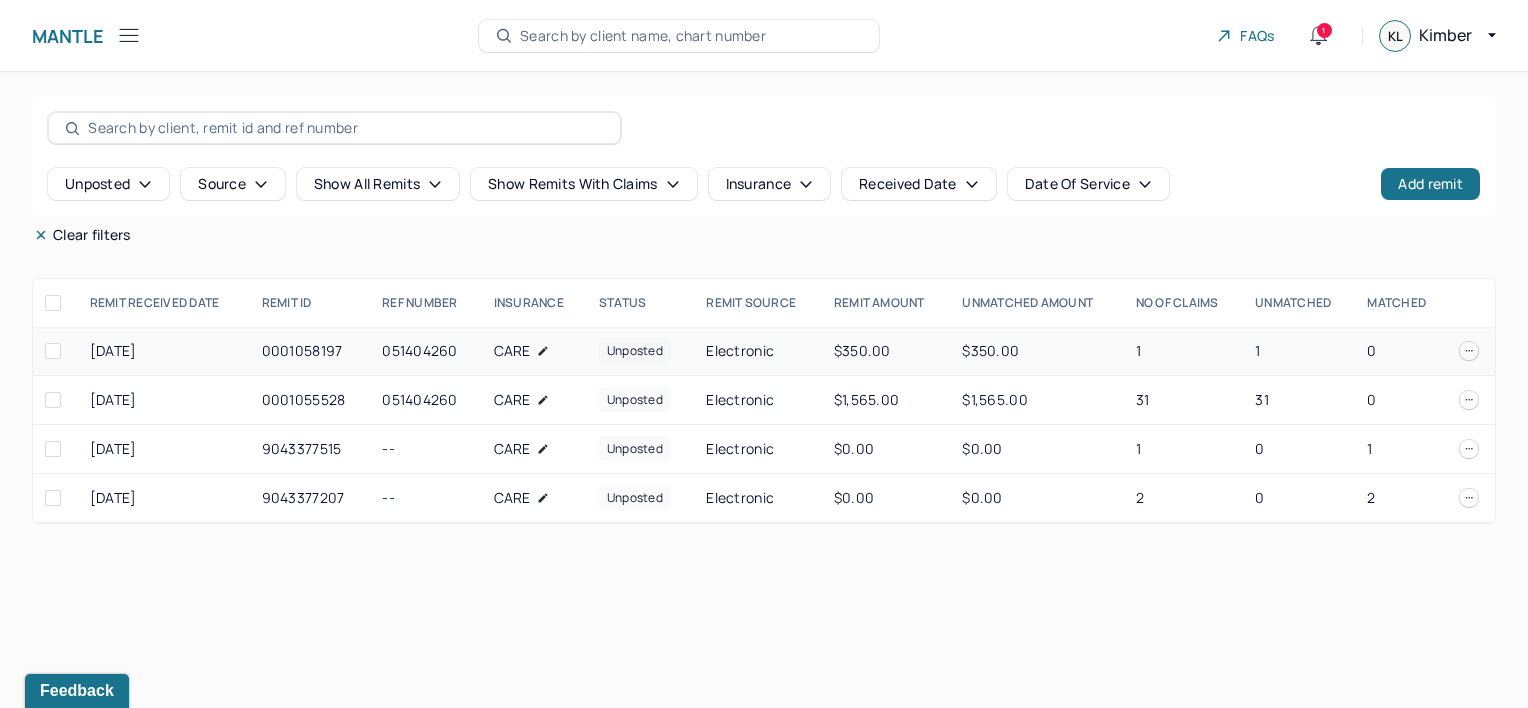 click on "0001058197" at bounding box center (310, 351) 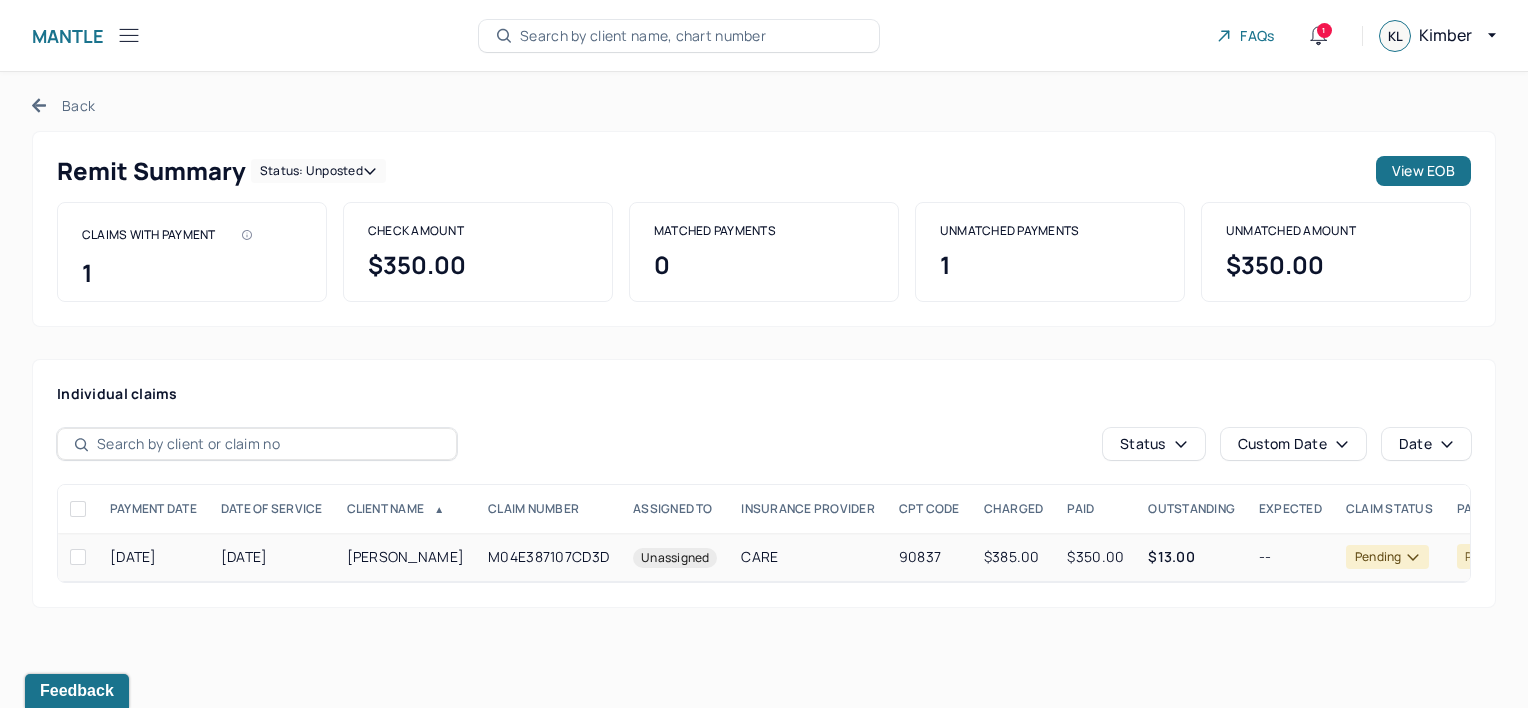 click on "M04E387107CD3D" at bounding box center [548, 557] 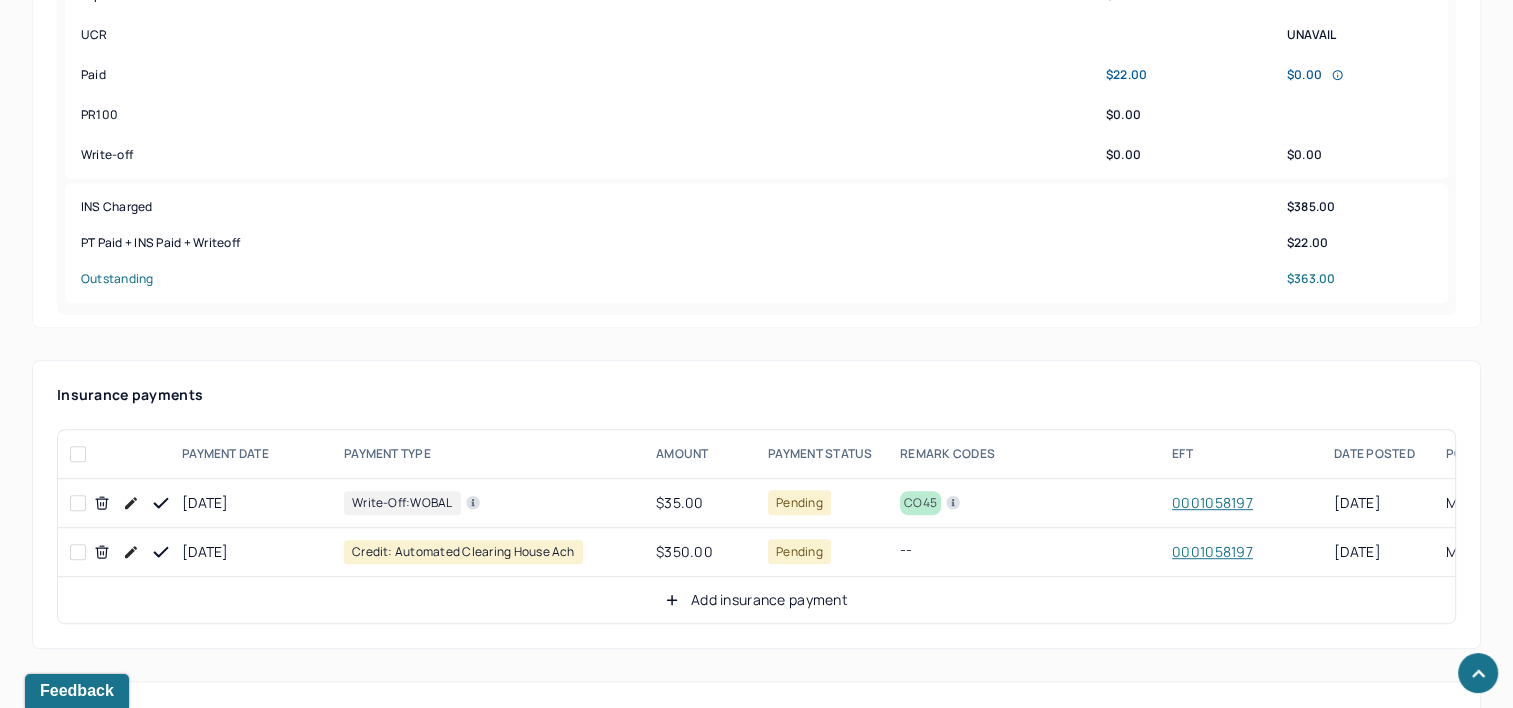 scroll, scrollTop: 1000, scrollLeft: 0, axis: vertical 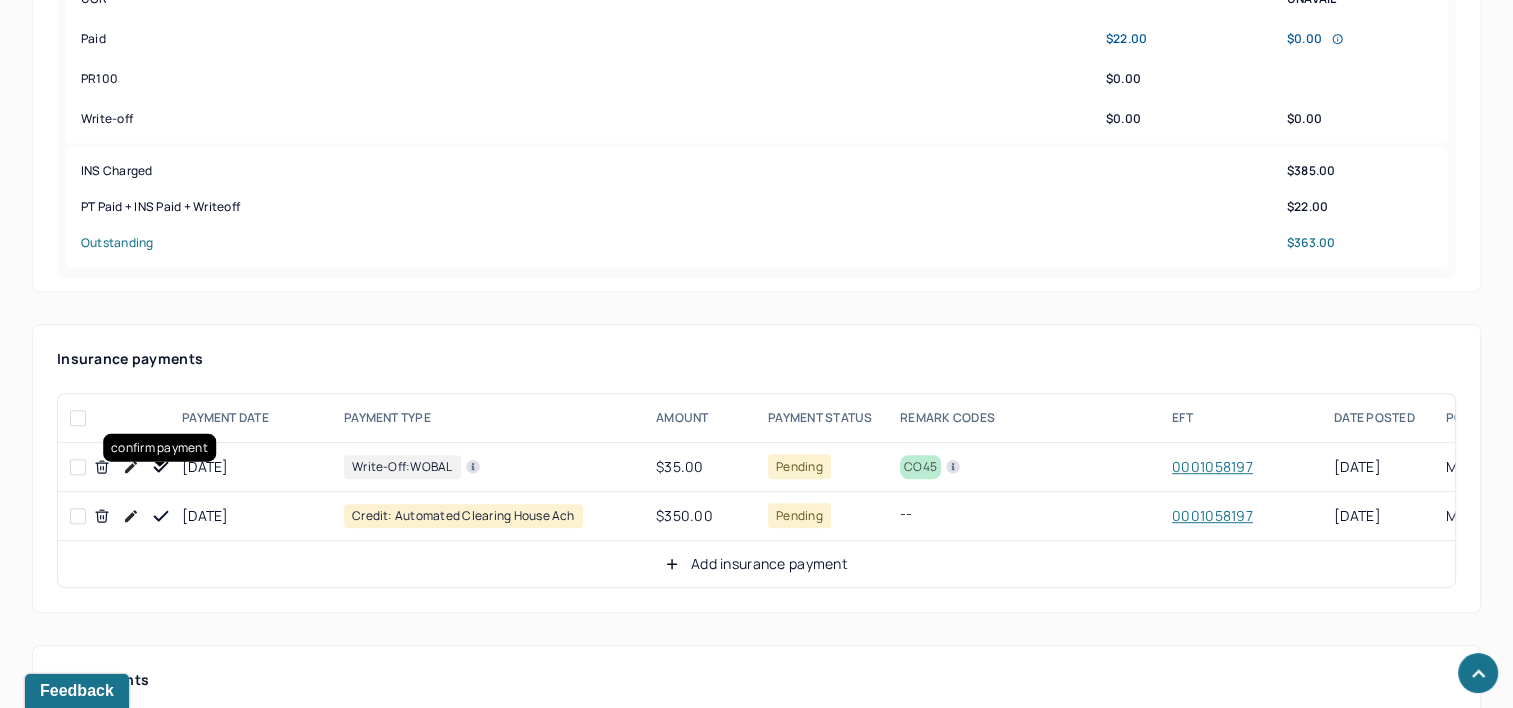 click 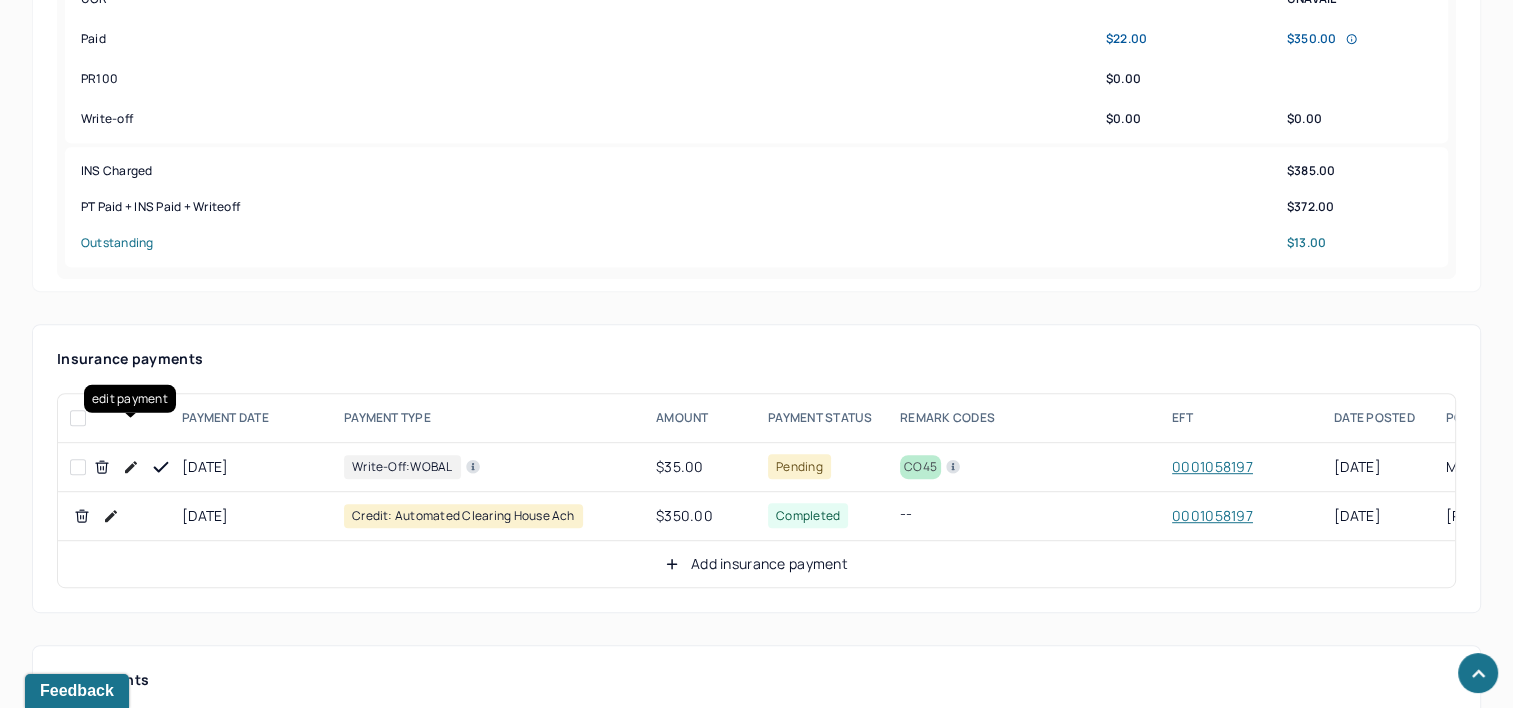 click 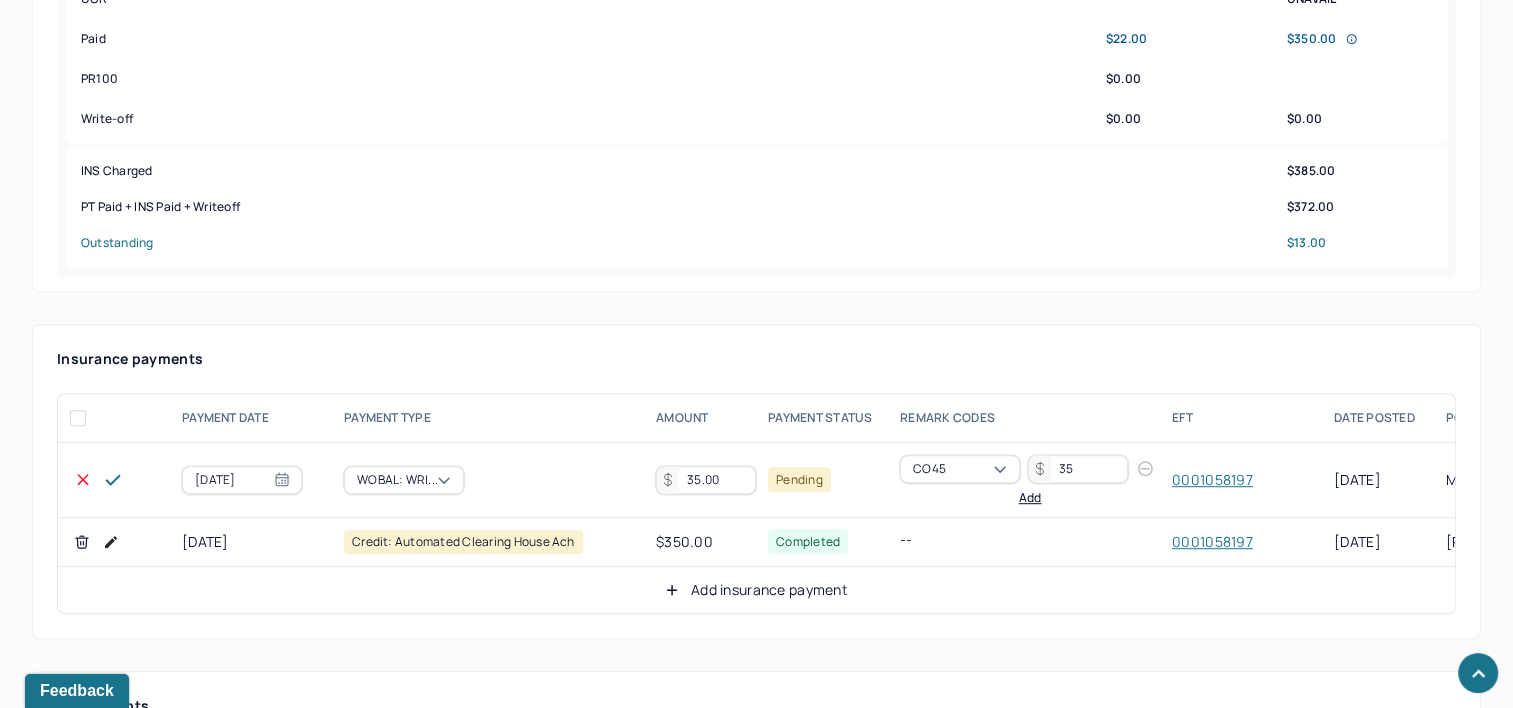 click on "35.00" at bounding box center (706, 480) 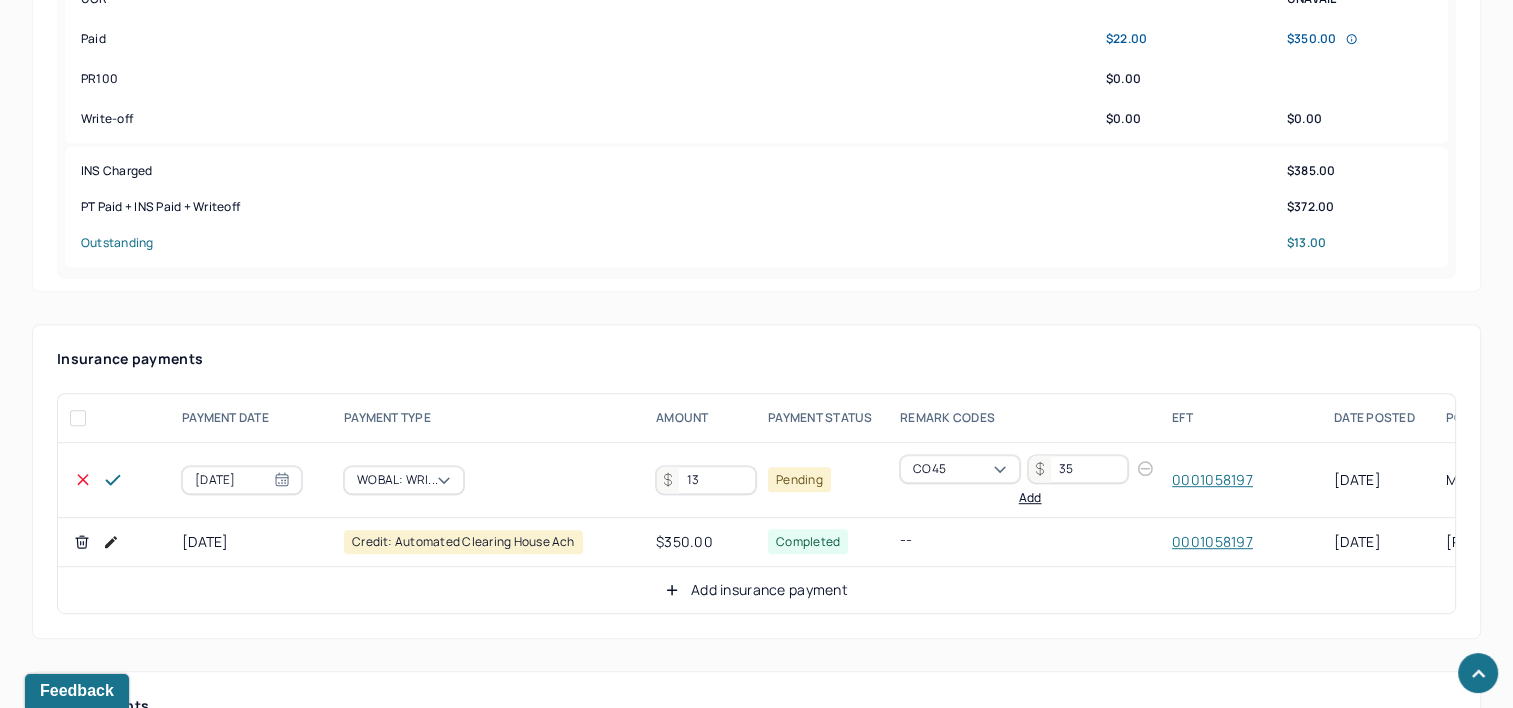 type on "13" 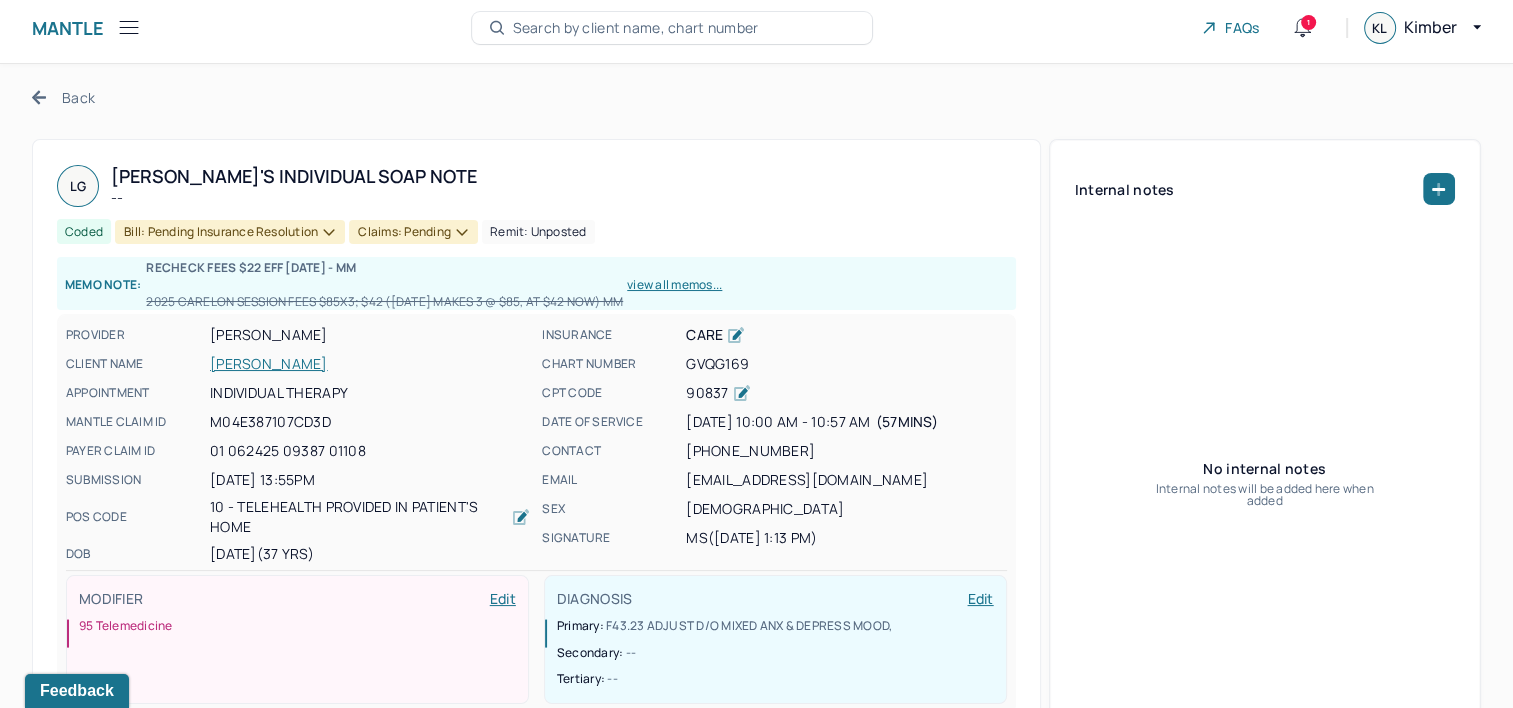 scroll, scrollTop: 0, scrollLeft: 0, axis: both 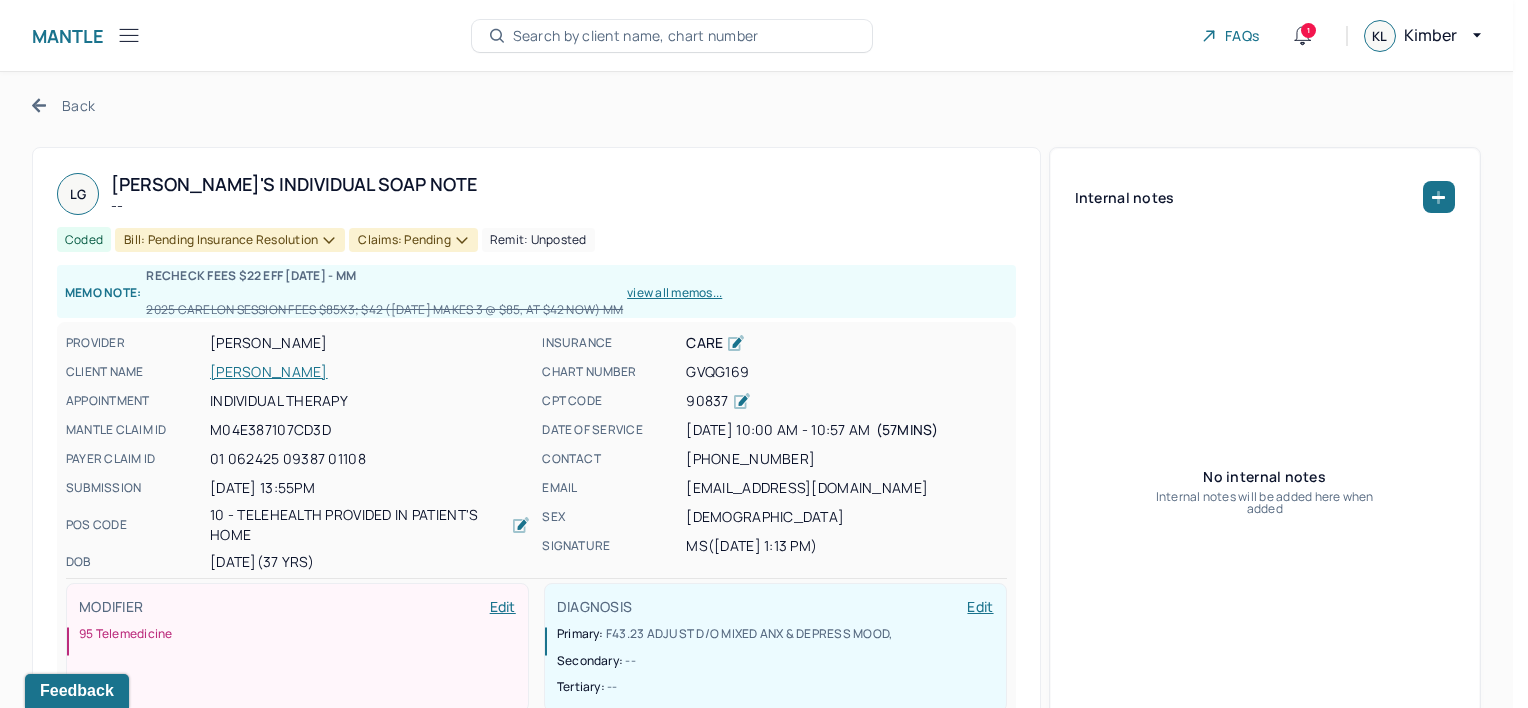 click on "Bill: Pending Insurance Resolution" at bounding box center (230, 240) 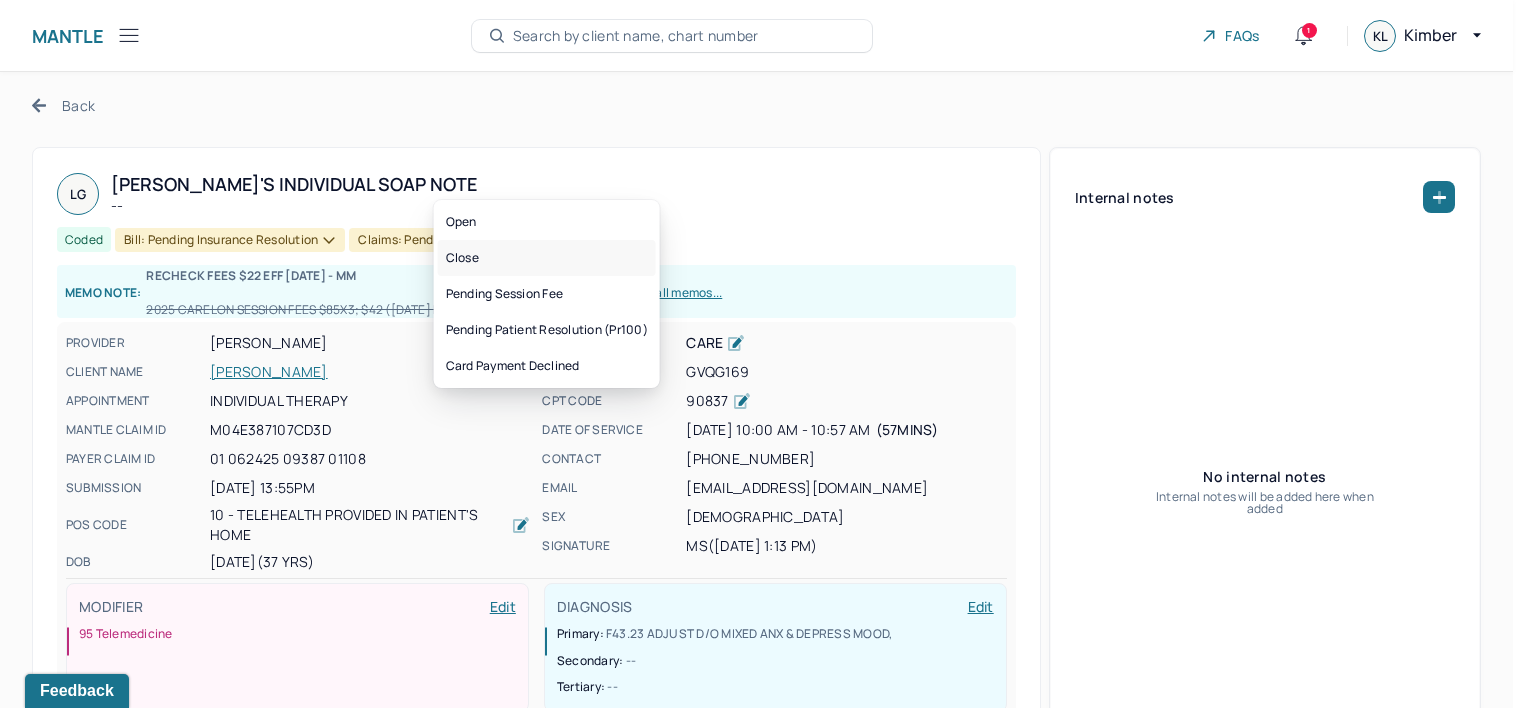 click on "Close" at bounding box center [547, 258] 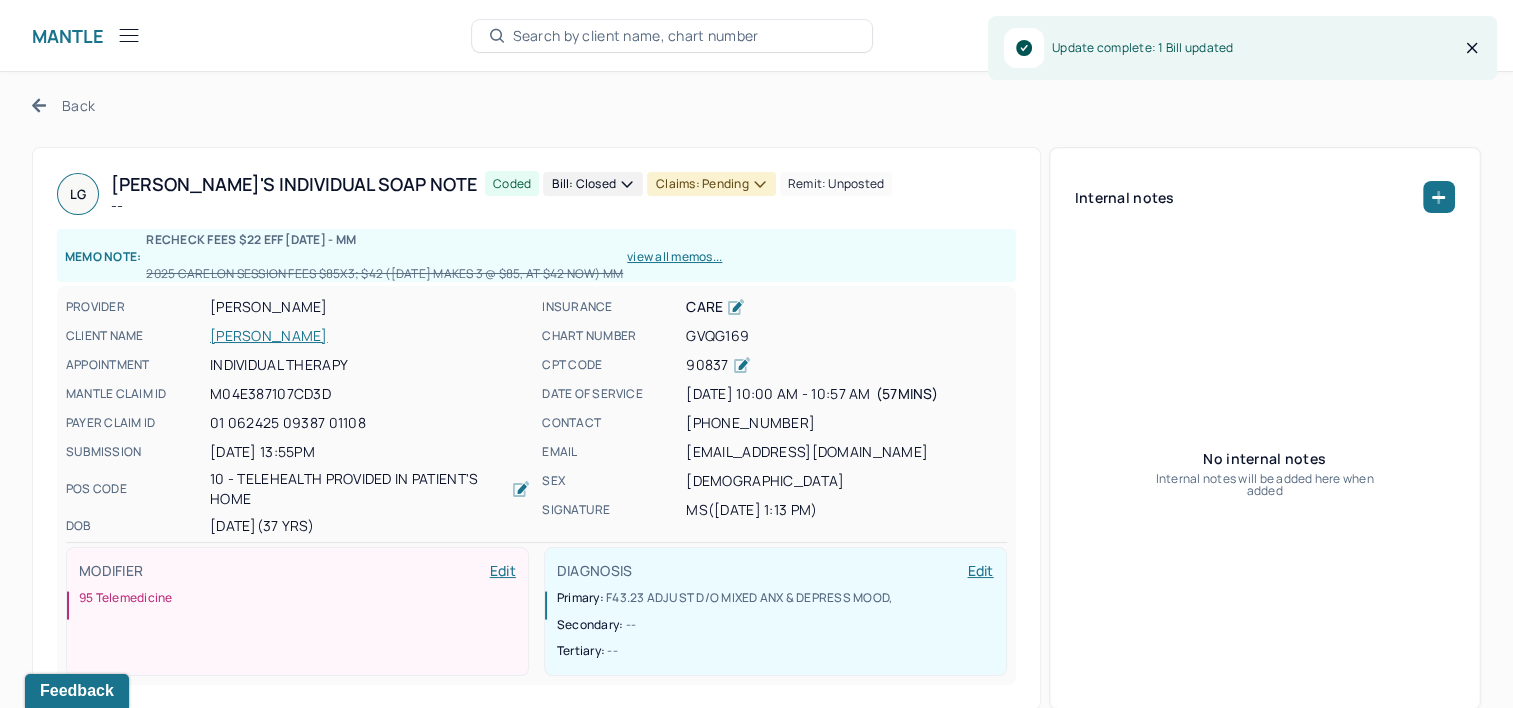 click on "Claims: pending" at bounding box center (711, 184) 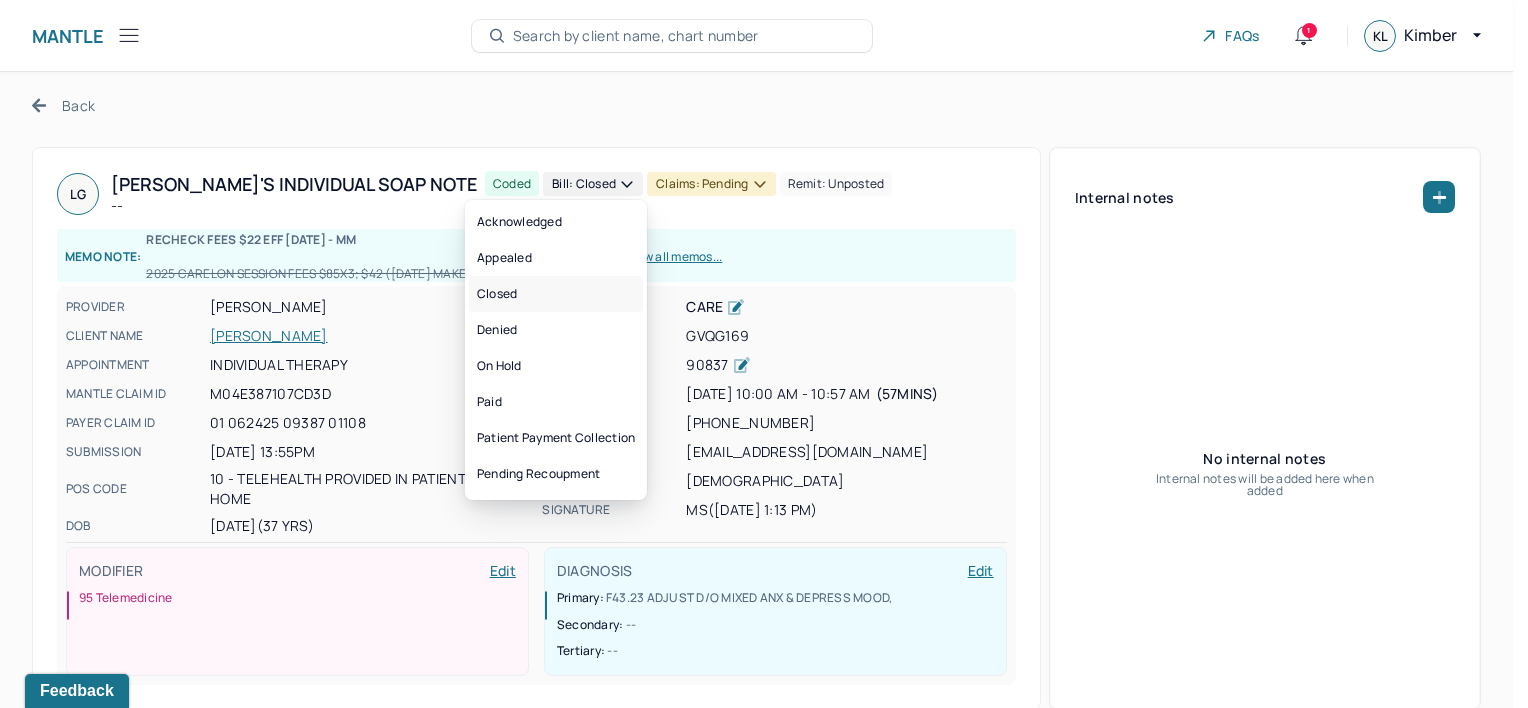 click on "Closed" at bounding box center [556, 294] 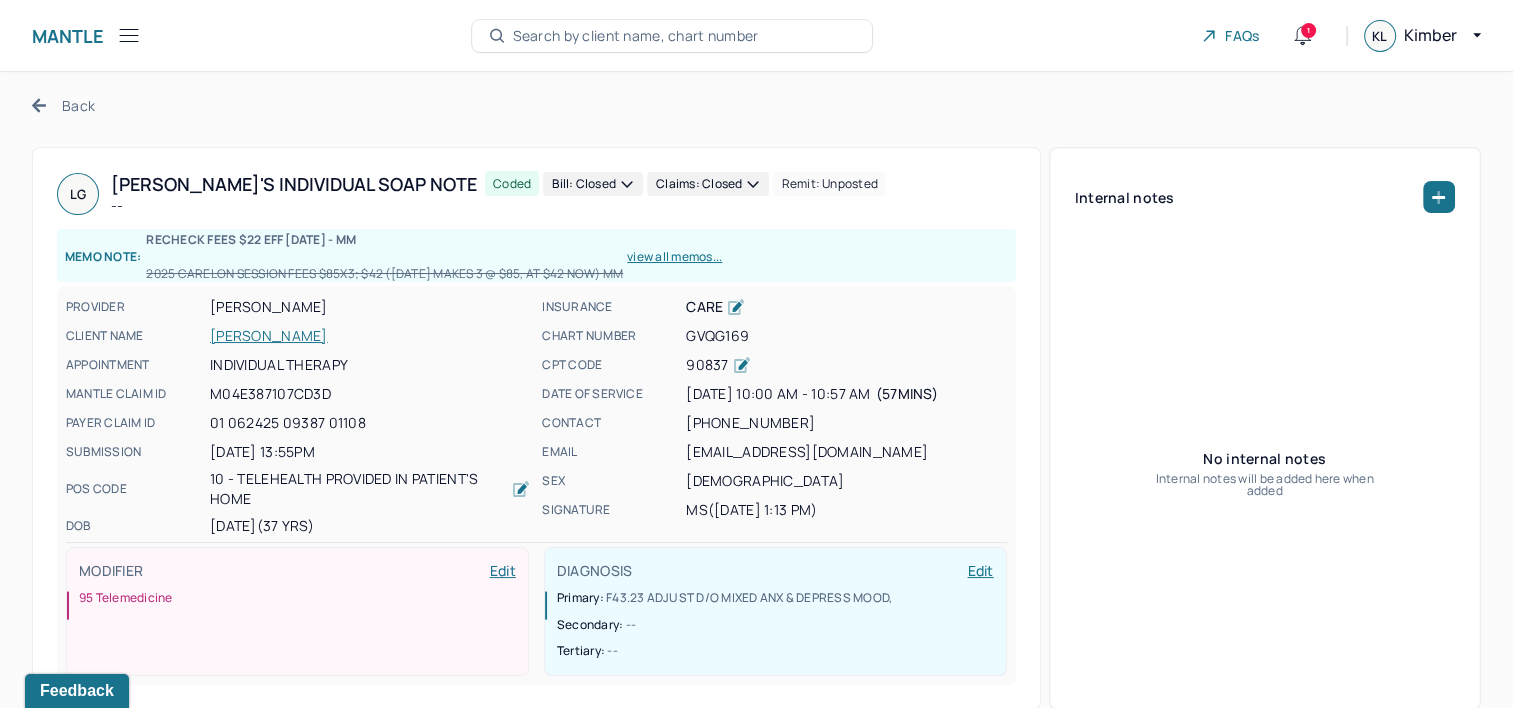 click on "Back" at bounding box center [63, 105] 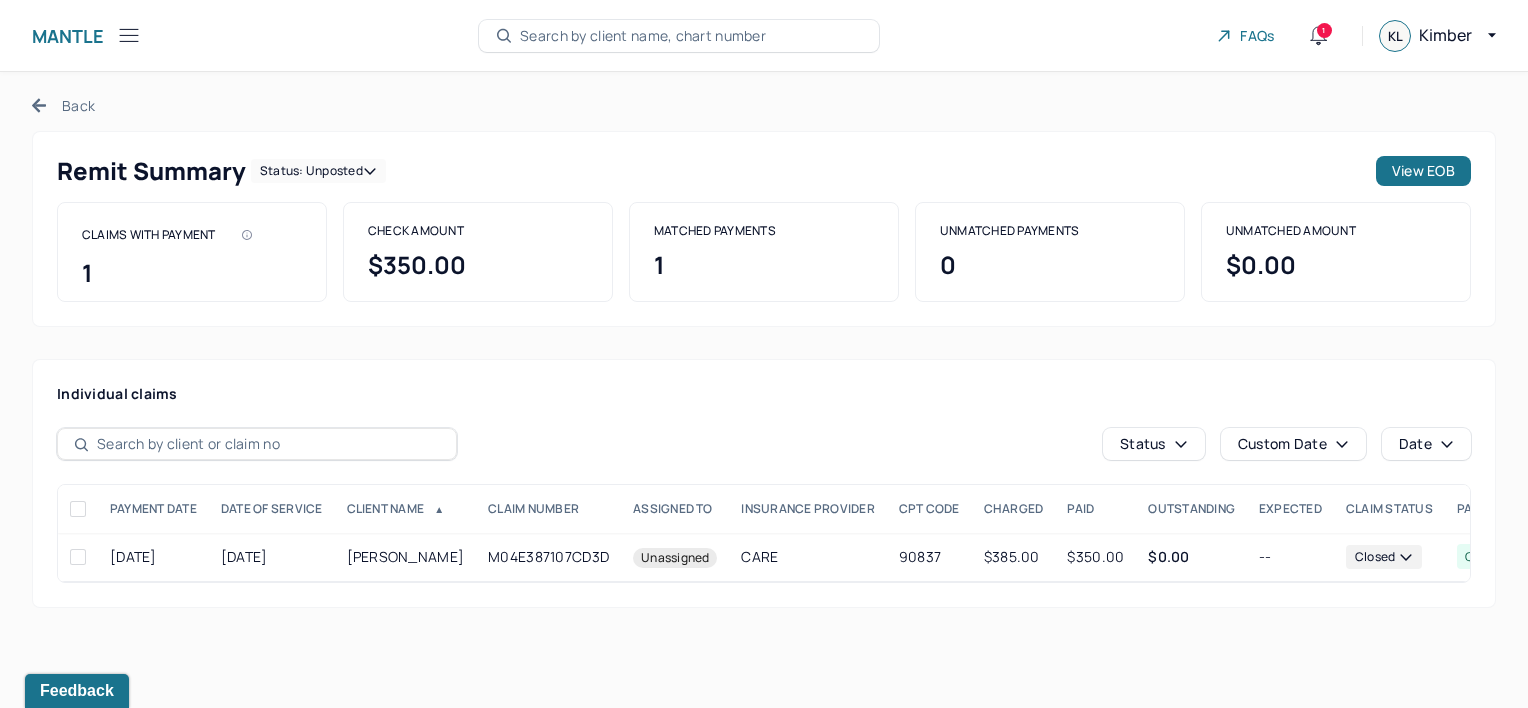 click on "Back" at bounding box center (63, 105) 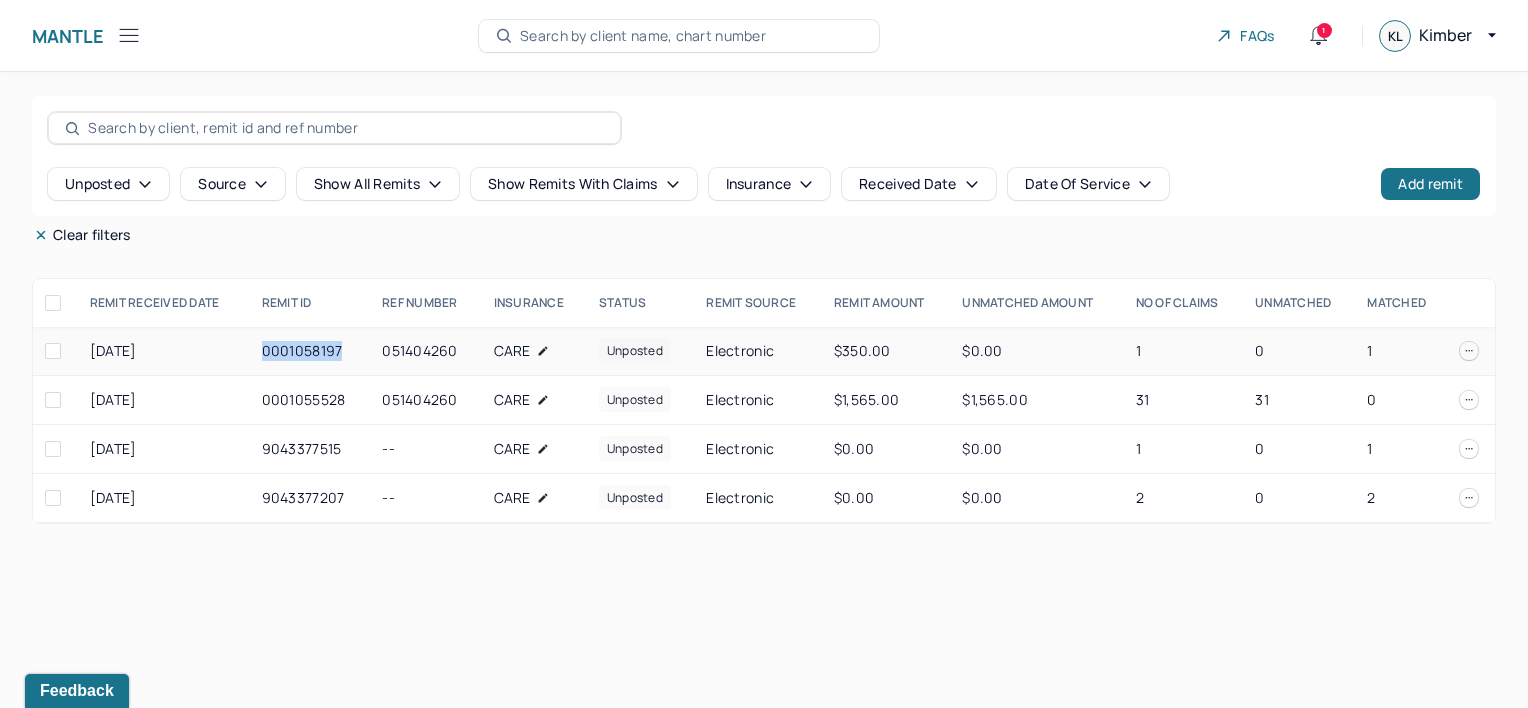 drag, startPoint x: 260, startPoint y: 348, endPoint x: 342, endPoint y: 349, distance: 82.006096 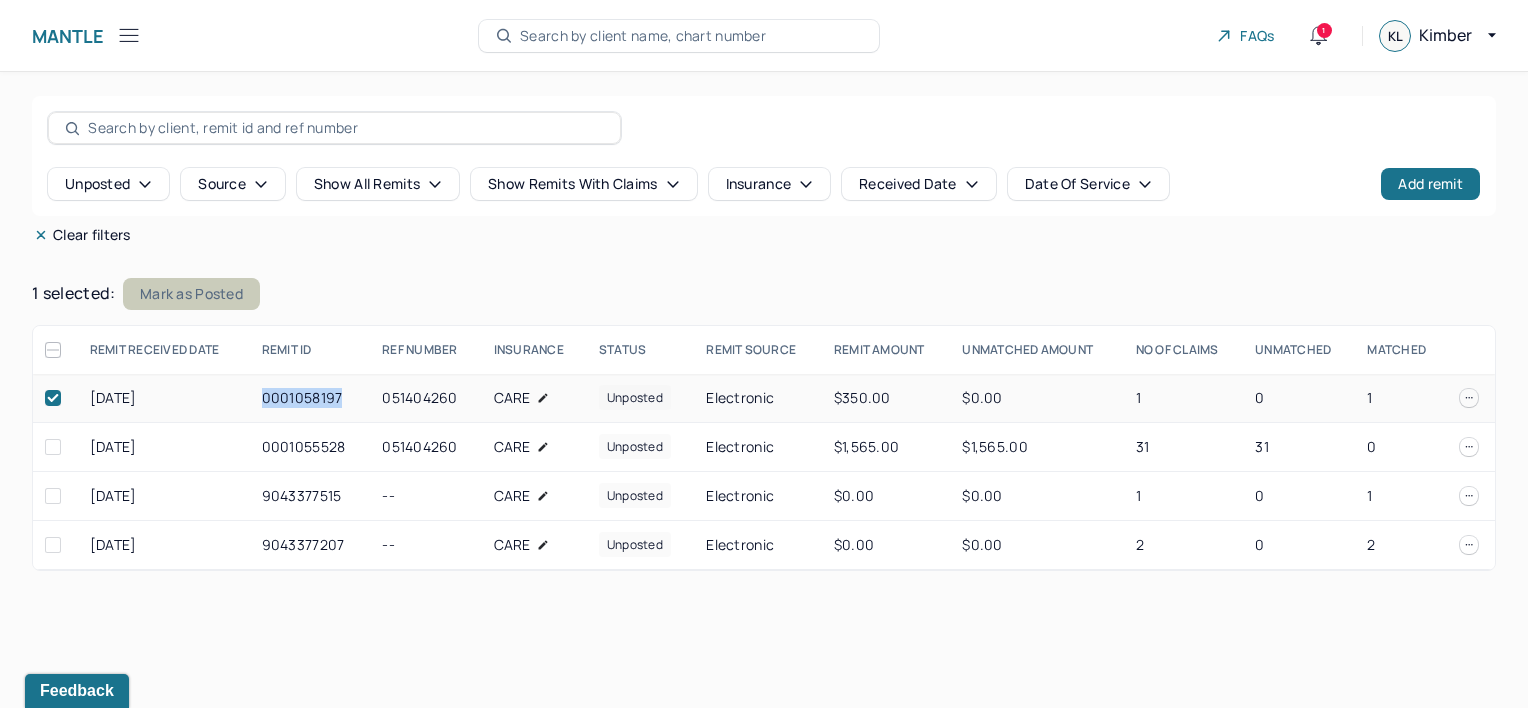 click on "Mark as Posted" at bounding box center [191, 294] 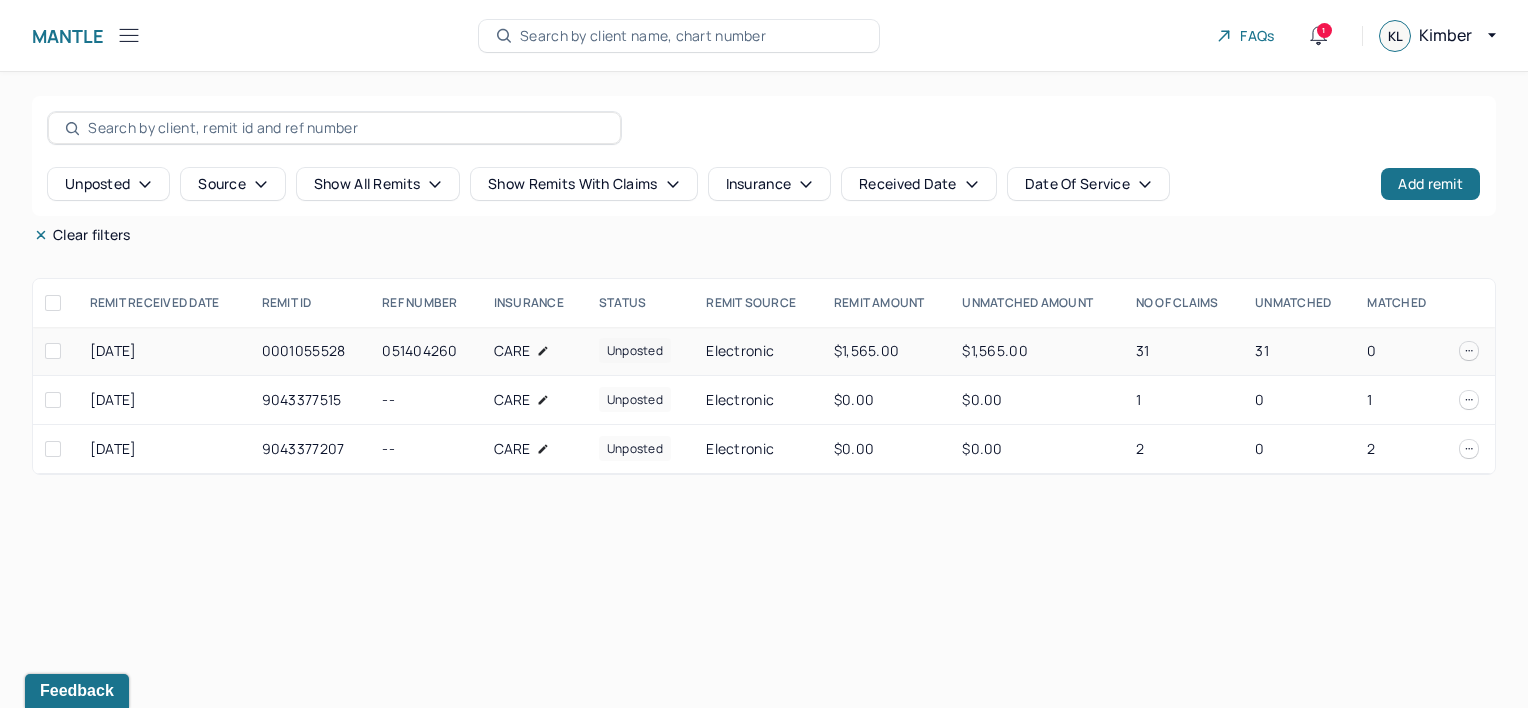 click on "0001055528" at bounding box center (310, 351) 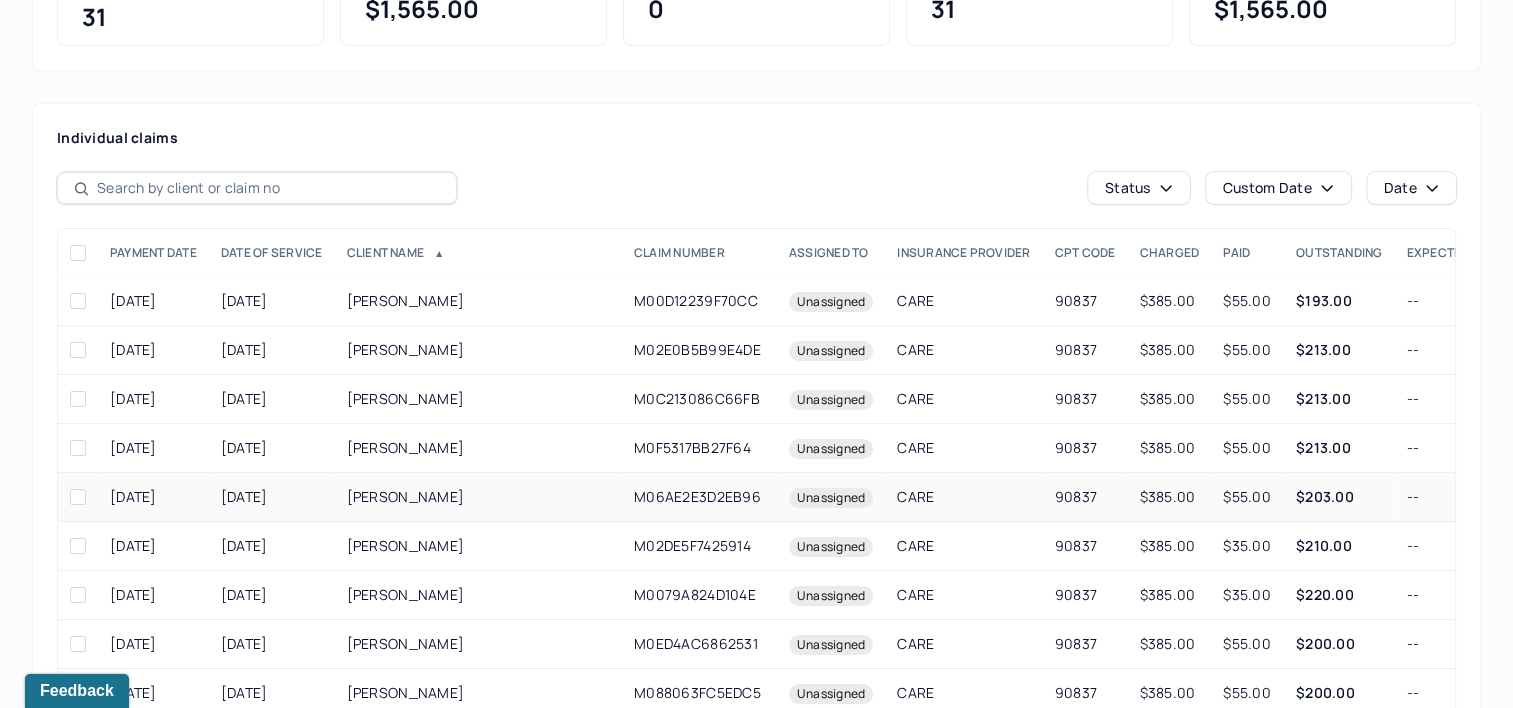 scroll, scrollTop: 390, scrollLeft: 0, axis: vertical 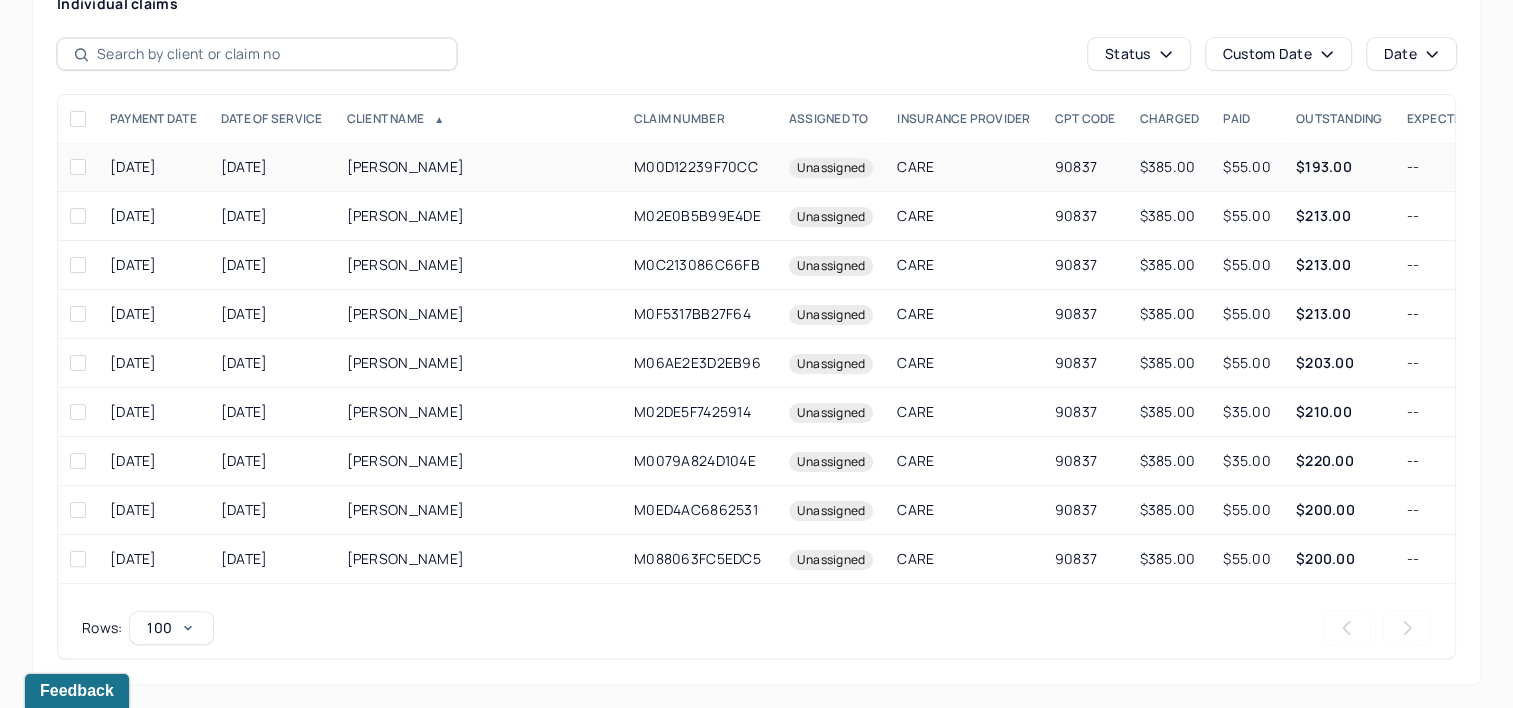 click on "[PERSON_NAME]" at bounding box center (478, 167) 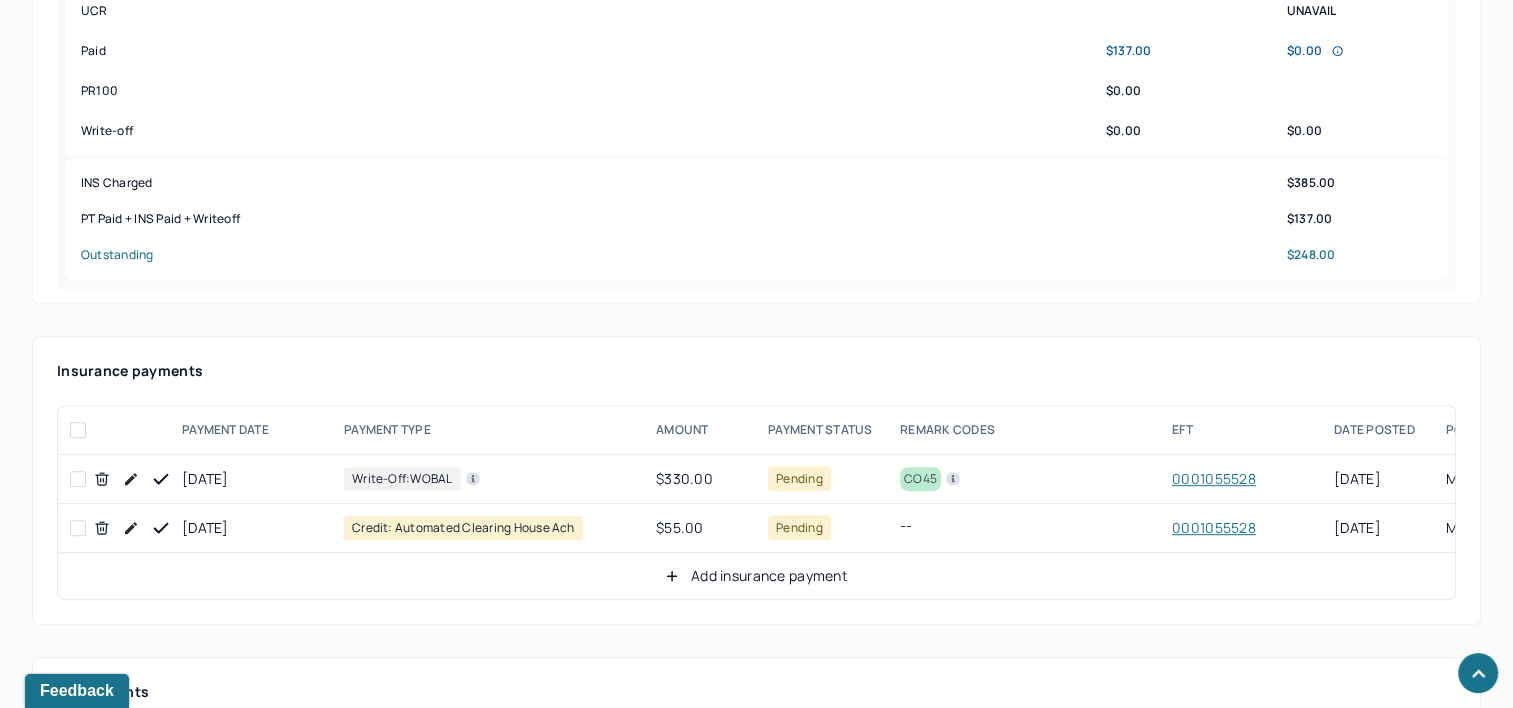 scroll, scrollTop: 990, scrollLeft: 0, axis: vertical 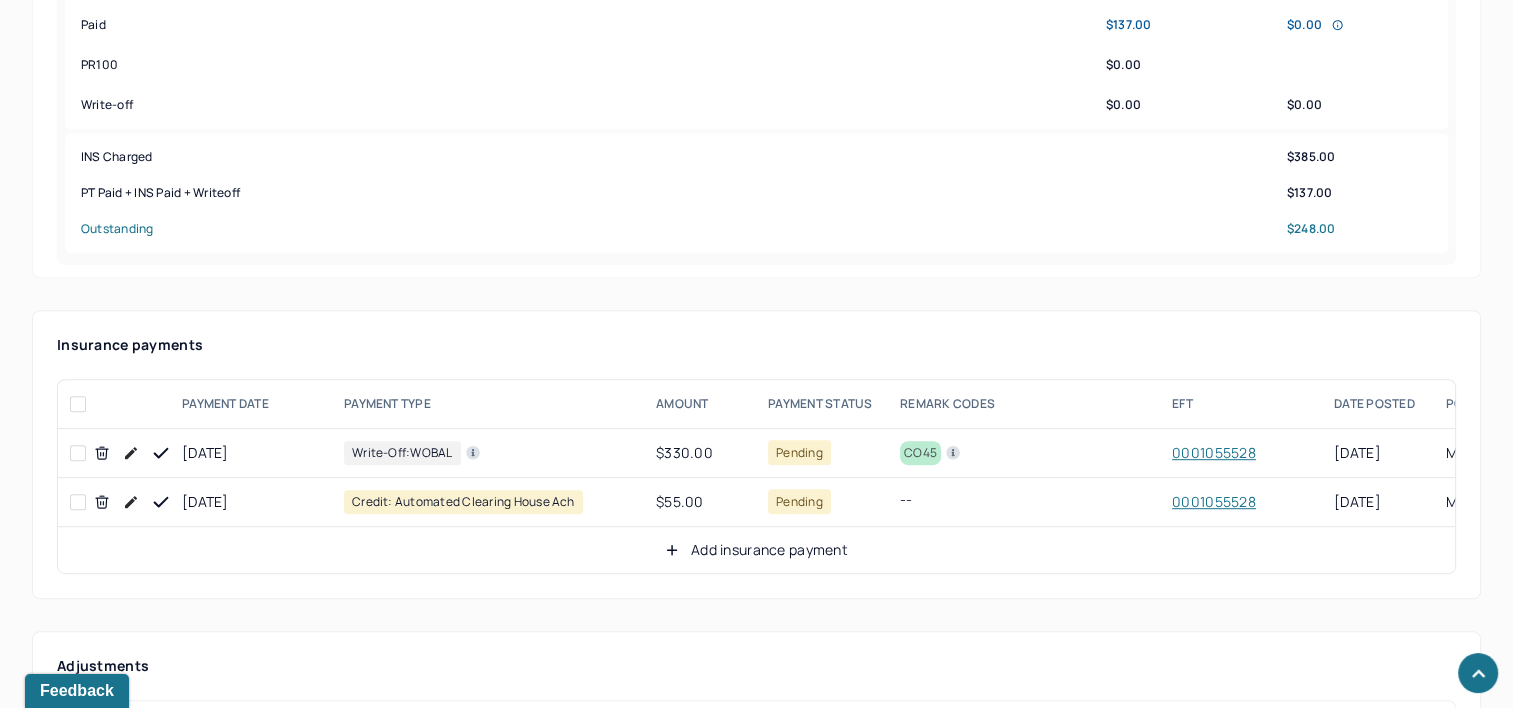 click 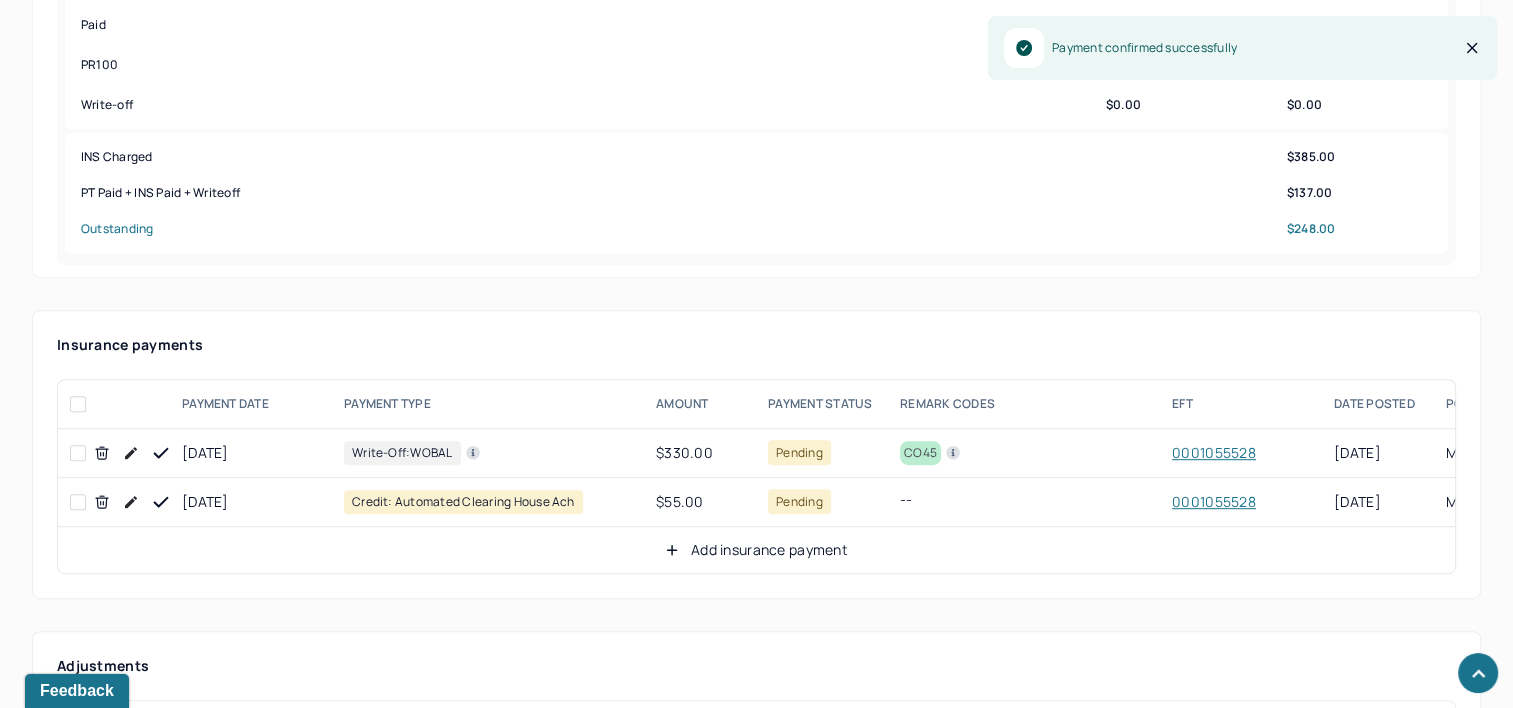 click 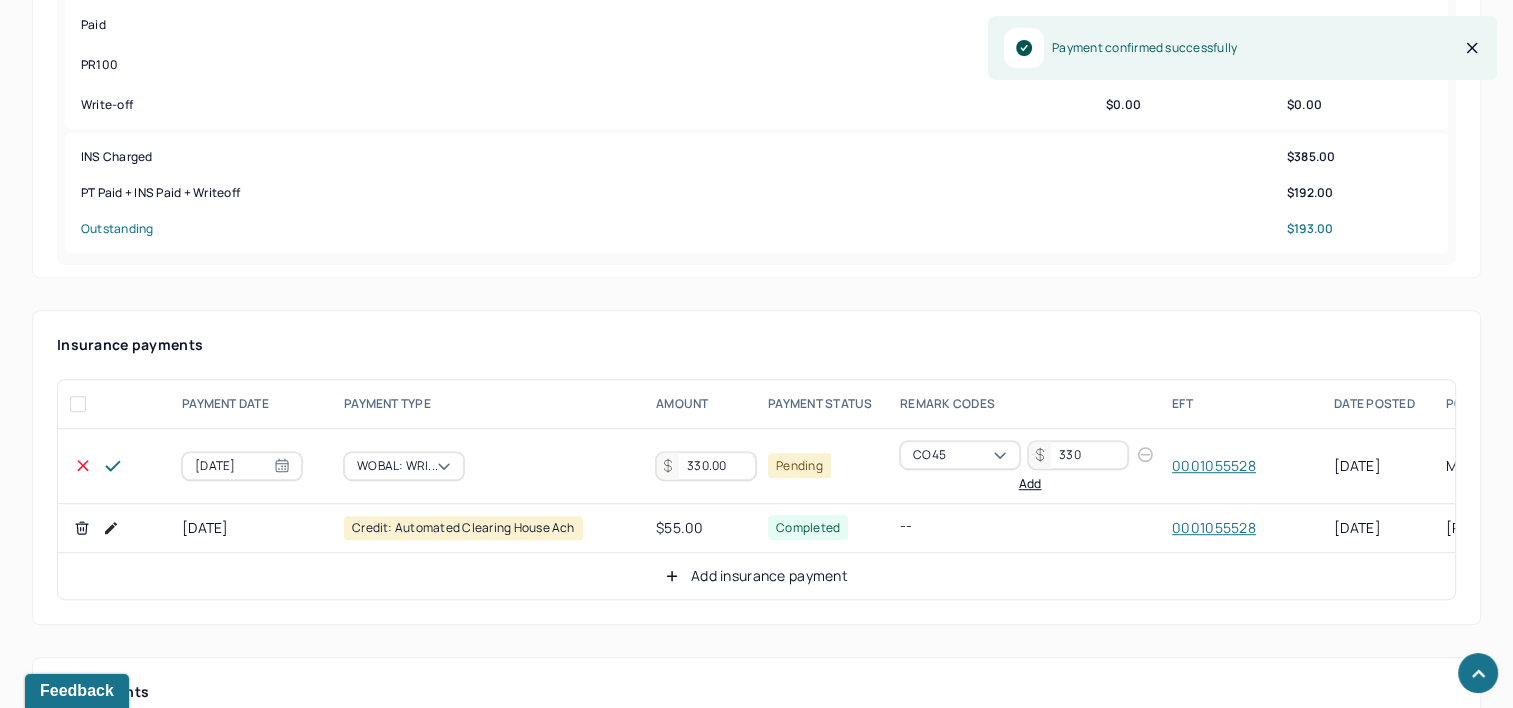 click on "330.00" at bounding box center (706, 466) 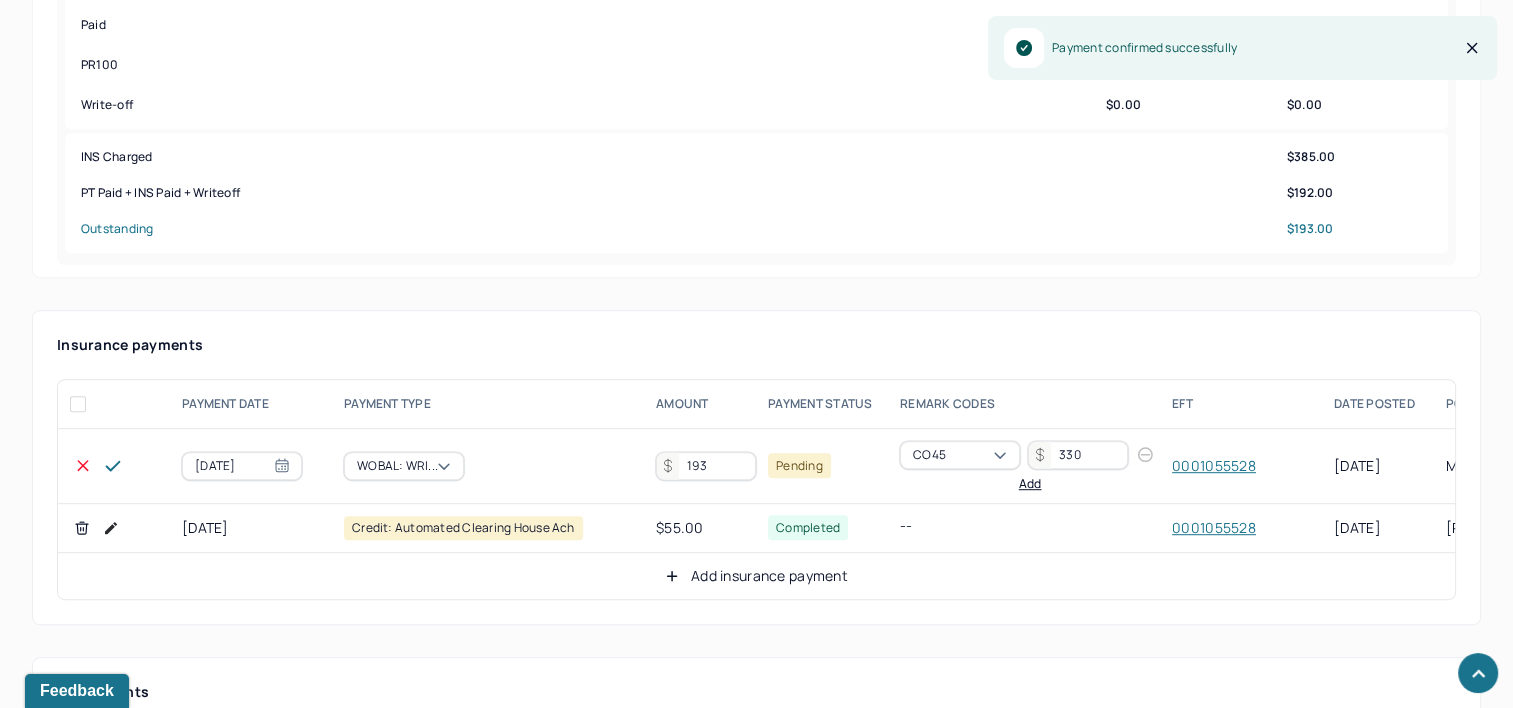 type on "193" 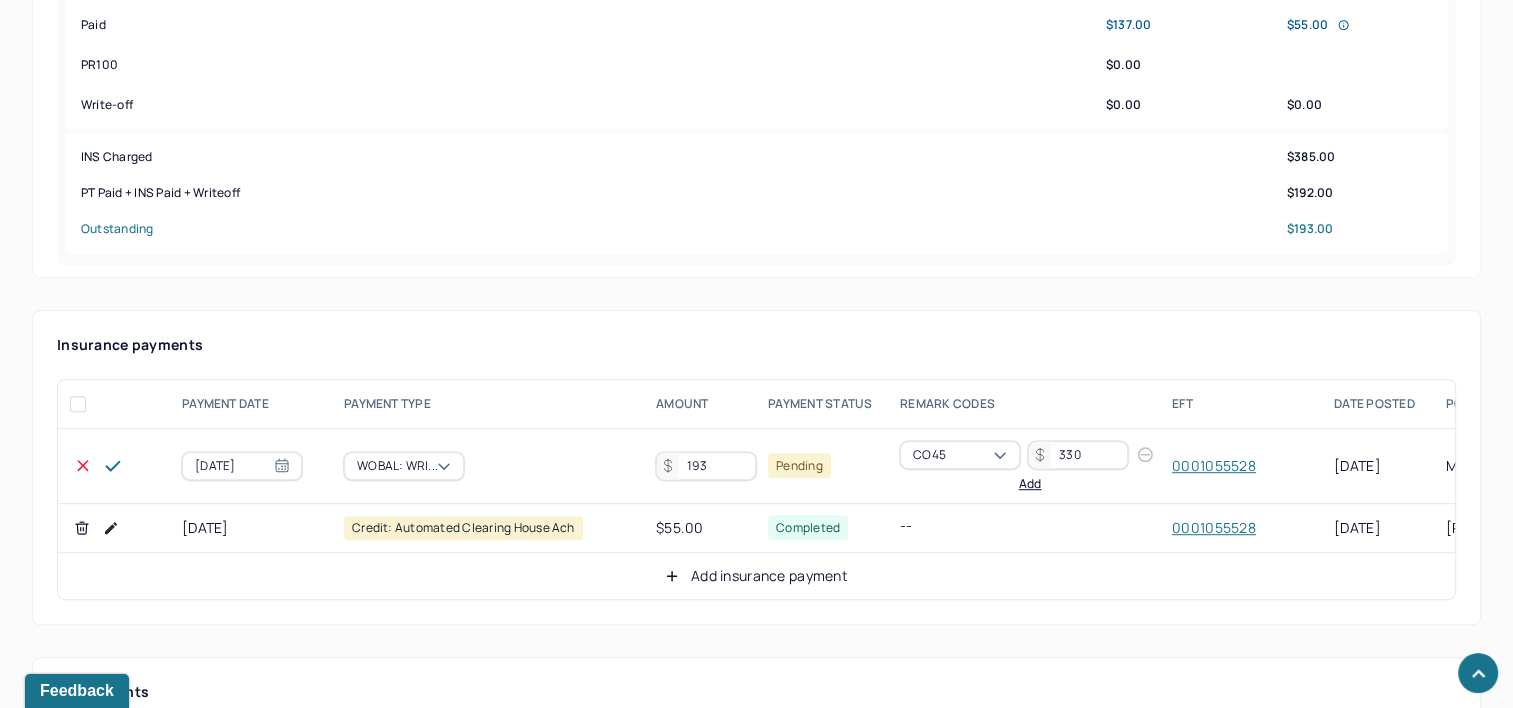 click 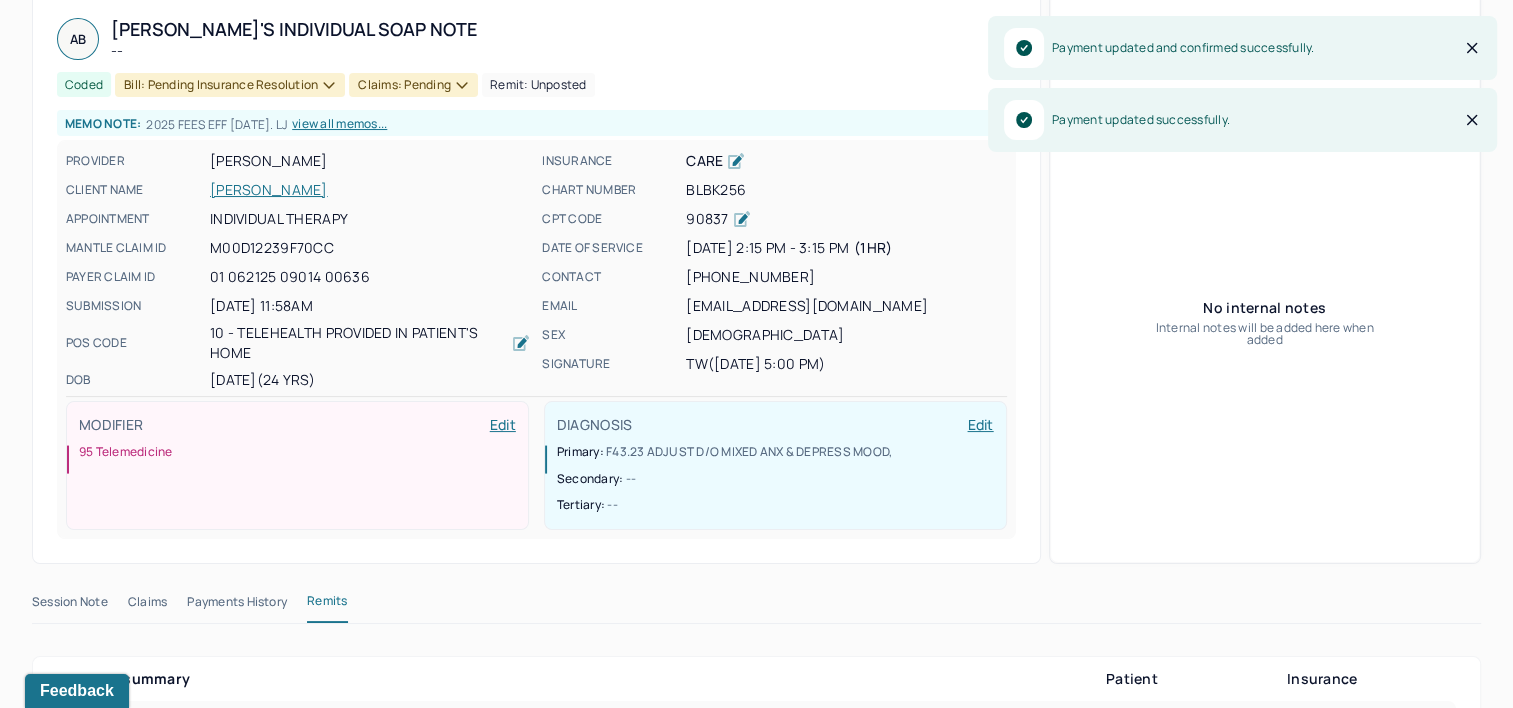 scroll, scrollTop: 0, scrollLeft: 0, axis: both 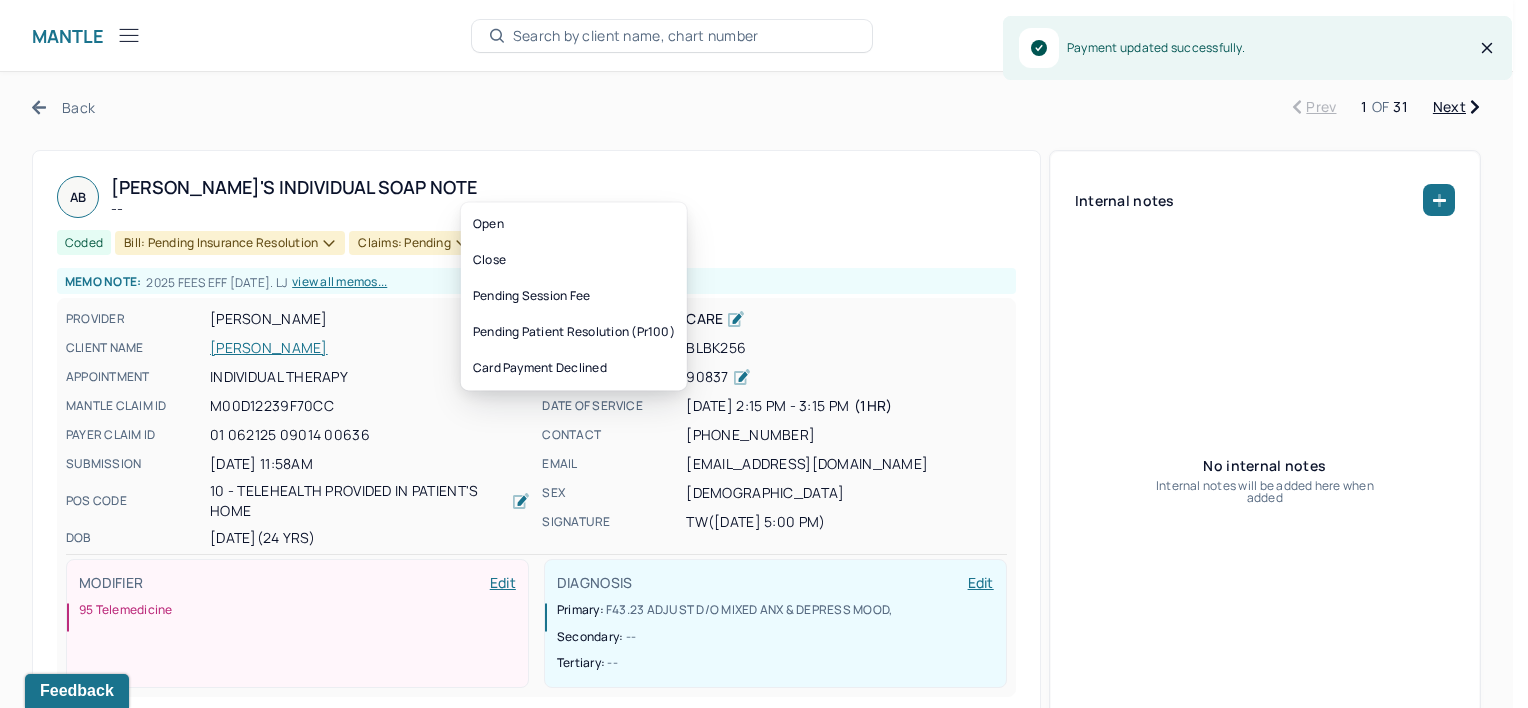click on "Bill: Pending Insurance Resolution" at bounding box center (230, 243) 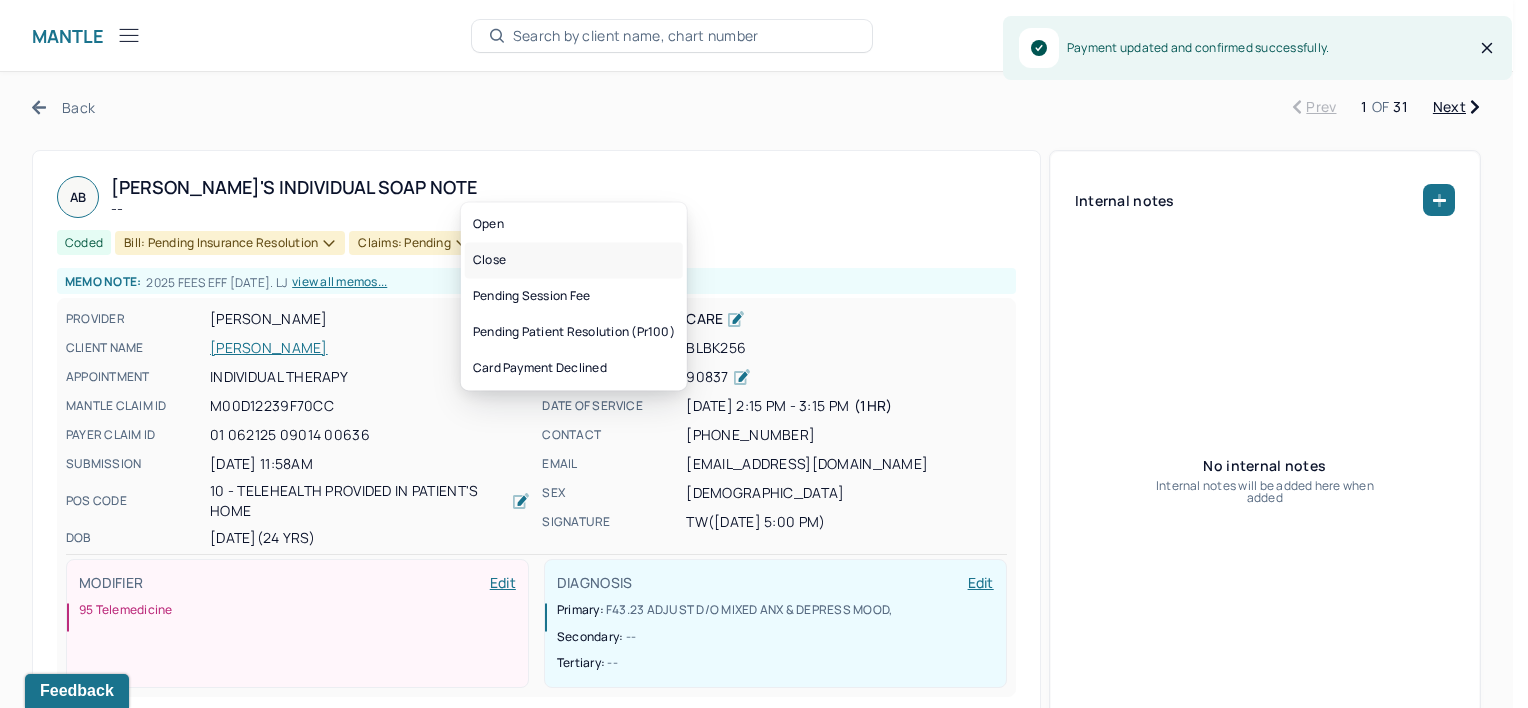 click on "Close" at bounding box center (574, 260) 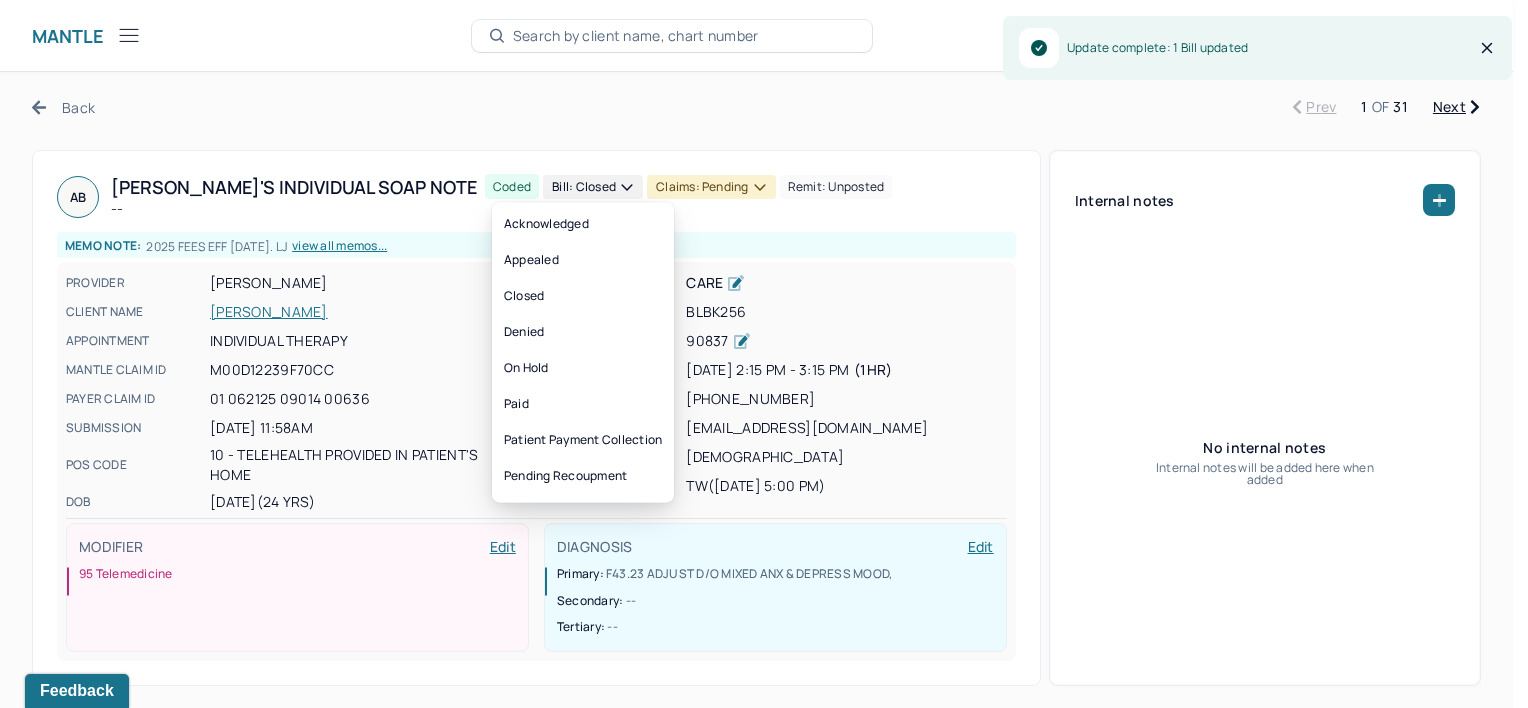 click on "Claims: pending" at bounding box center (711, 187) 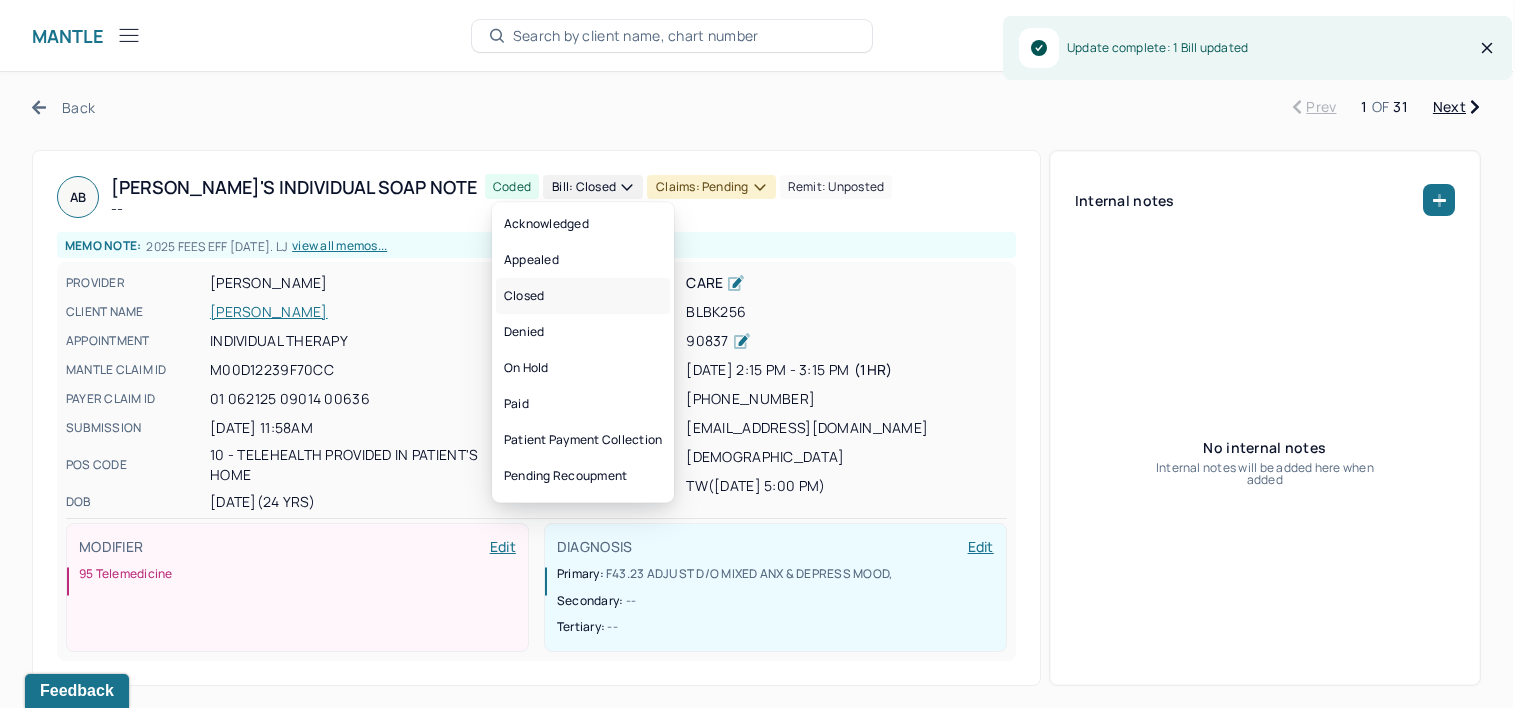 click on "Closed" at bounding box center [583, 296] 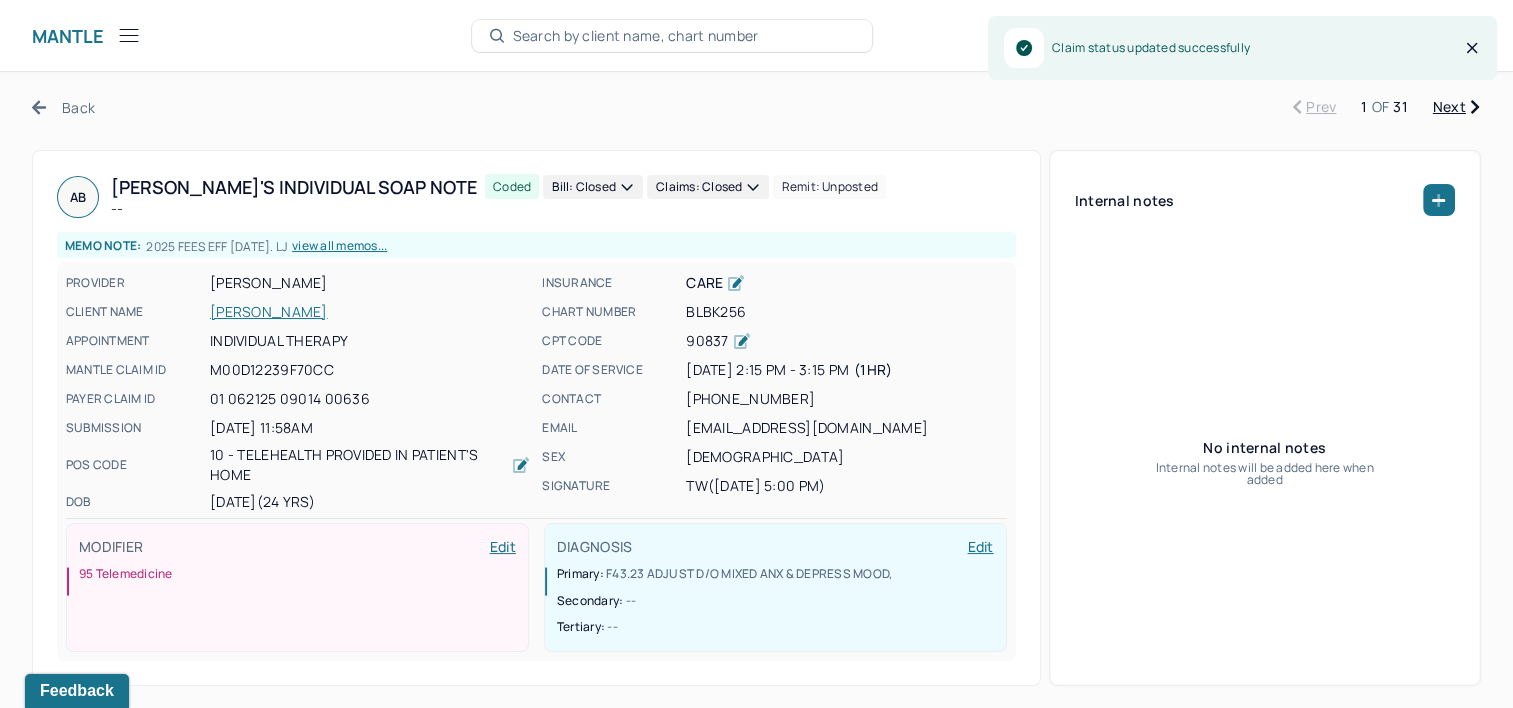 click on "Back    Prev   1 OF 31   Next   AB [PERSON_NAME]'s   Individual soap note -- Coded   Bill: Closed     Claims: closed   Remit: unposted Memo note: 2025 Fees EFF [DATE]. LJ view all memos... PROVIDER [PERSON_NAME] CLIENT NAME [PERSON_NAME] APPOINTMENT Individual therapy   MANTLE CLAIM ID M00D12239F70CC PAYER CLAIM ID 01   062125 09014 00636 SUBMISSION [DATE] 11:58AM POS CODE 10 - Telehealth Provided in Patient's Home     DOB [DEMOGRAPHIC_DATA]  (24 Yrs) INSURANCE CARE     CHART NUMBER BLBK256 CPT CODE 90837     DATE OF SERVICE [DATE]   2:15 PM   -   3:15 PM ( 1hr ) CONTACT [PHONE_NUMBER] EMAIL [EMAIL_ADDRESS][DOMAIN_NAME] SEX [DEMOGRAPHIC_DATA] SIGNATURE TW  ([DATE] 5:00 PM) MODIFIER   Edit   95 Telemedicine DIAGNOSIS   Edit   Primary:   F43.23 ADJUST D/O MIXED ANX & DEPRESS MOOD ,  Secondary:   -- Tertiary:   -- Internal notes     No internal notes Internal notes will be added here when added   Session Note     Claims     Payments History     Remits   Payment summary Patient Insurance Charged $137.00 $385.00 Expected" at bounding box center (756, 2240) 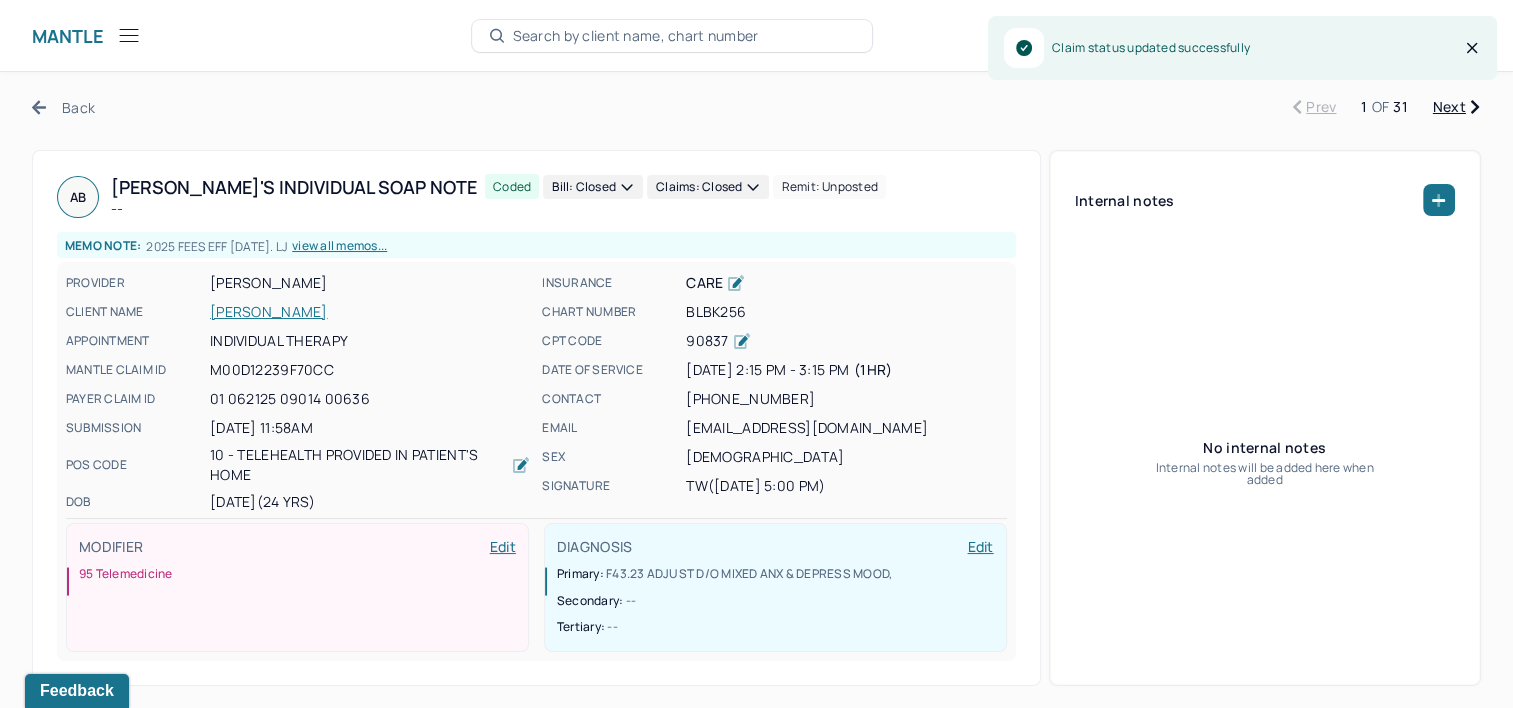 click on "Next" at bounding box center [1456, 107] 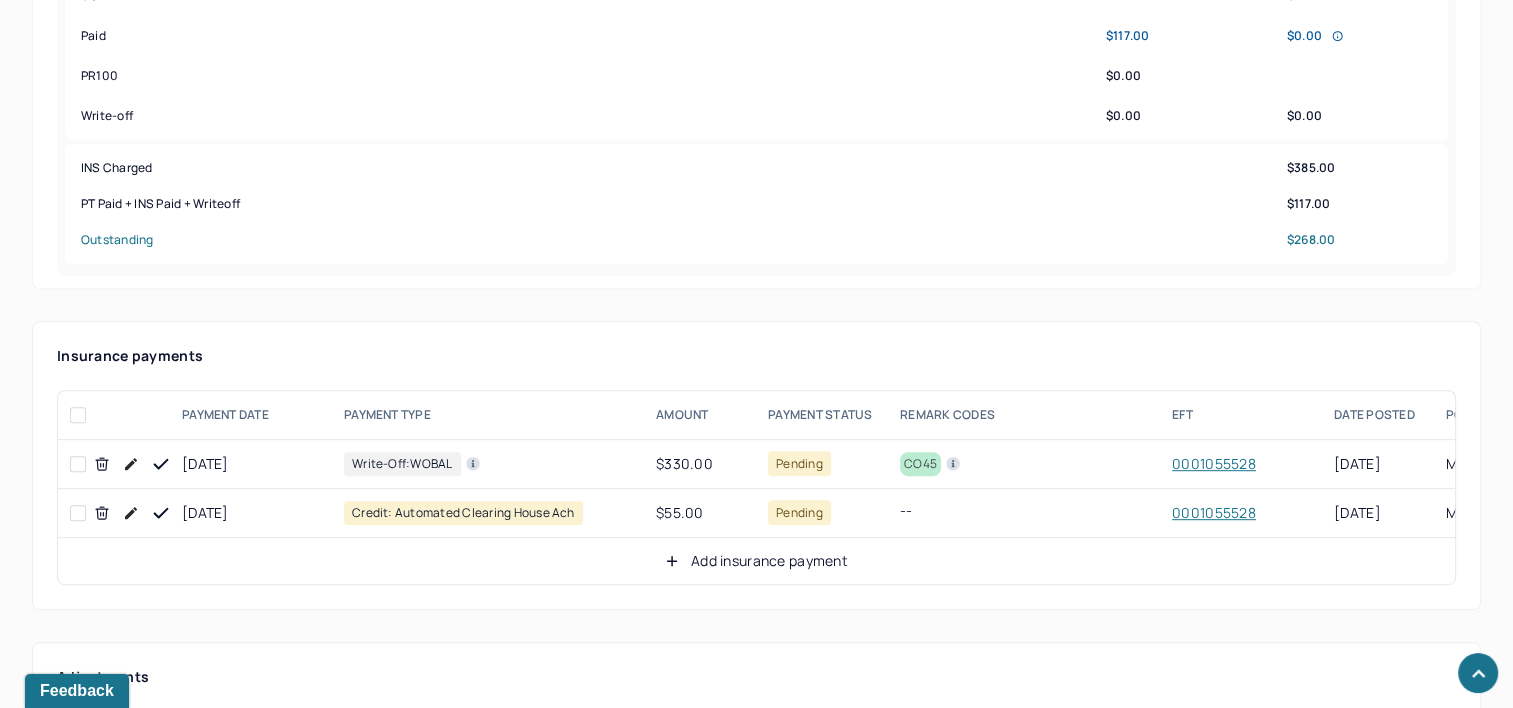 scroll, scrollTop: 1000, scrollLeft: 0, axis: vertical 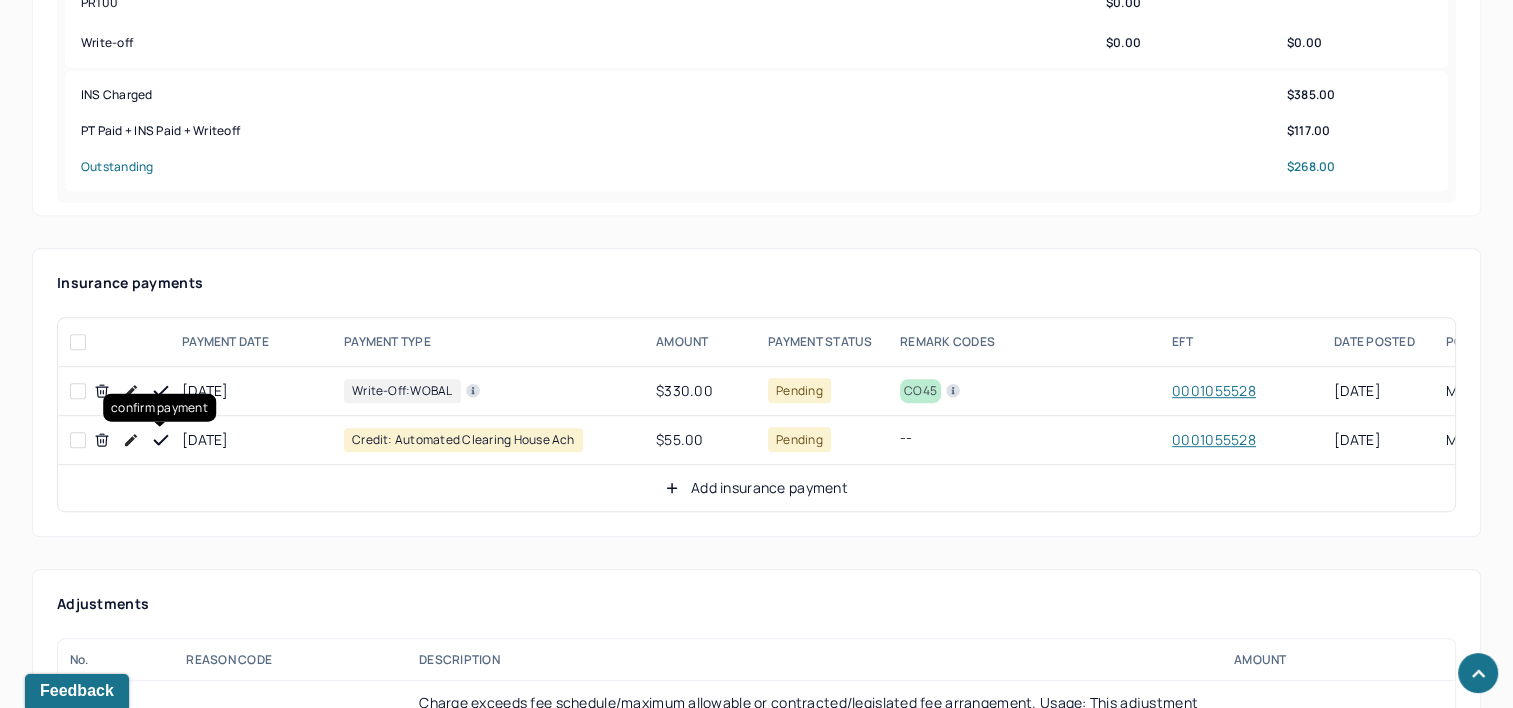 click 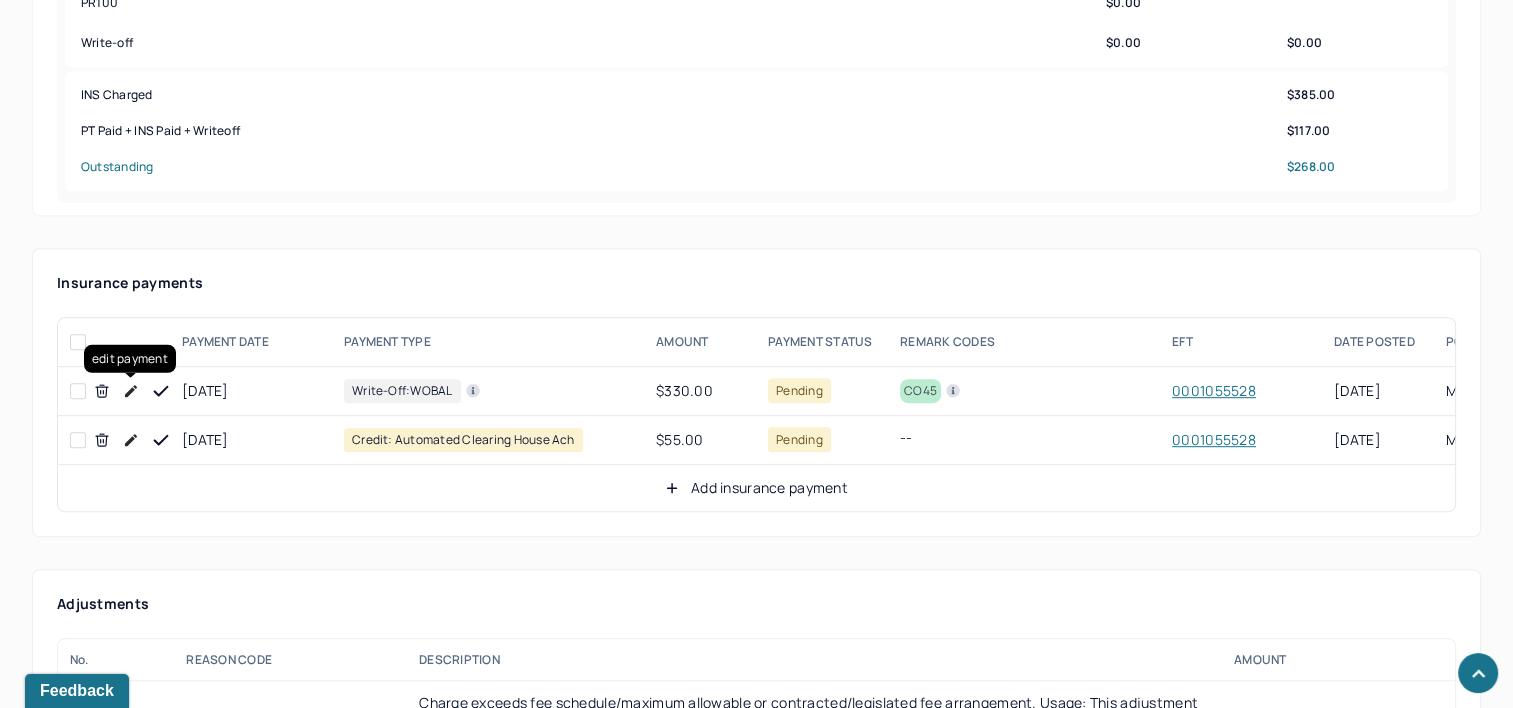 click 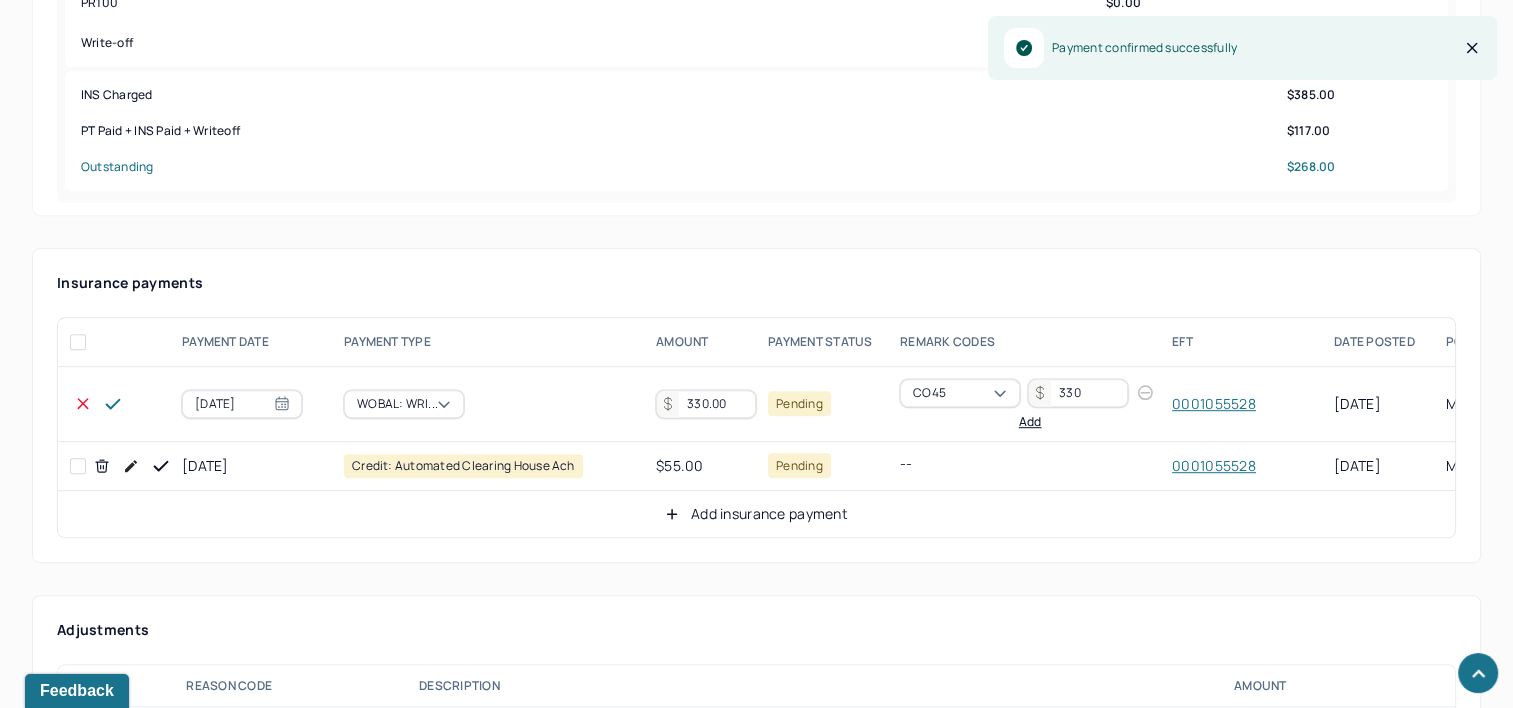 click on "330.00" at bounding box center [706, 404] 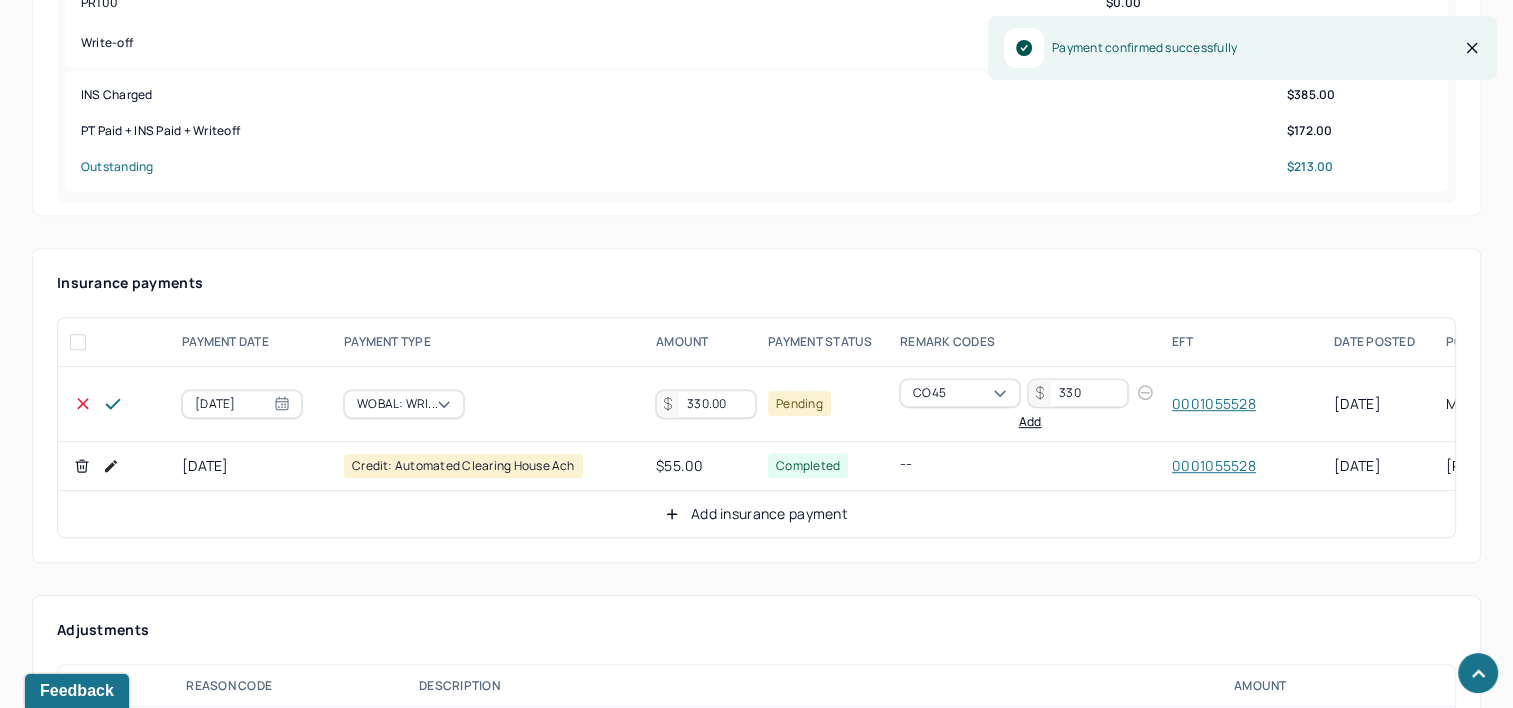 click on "330.00" at bounding box center [706, 404] 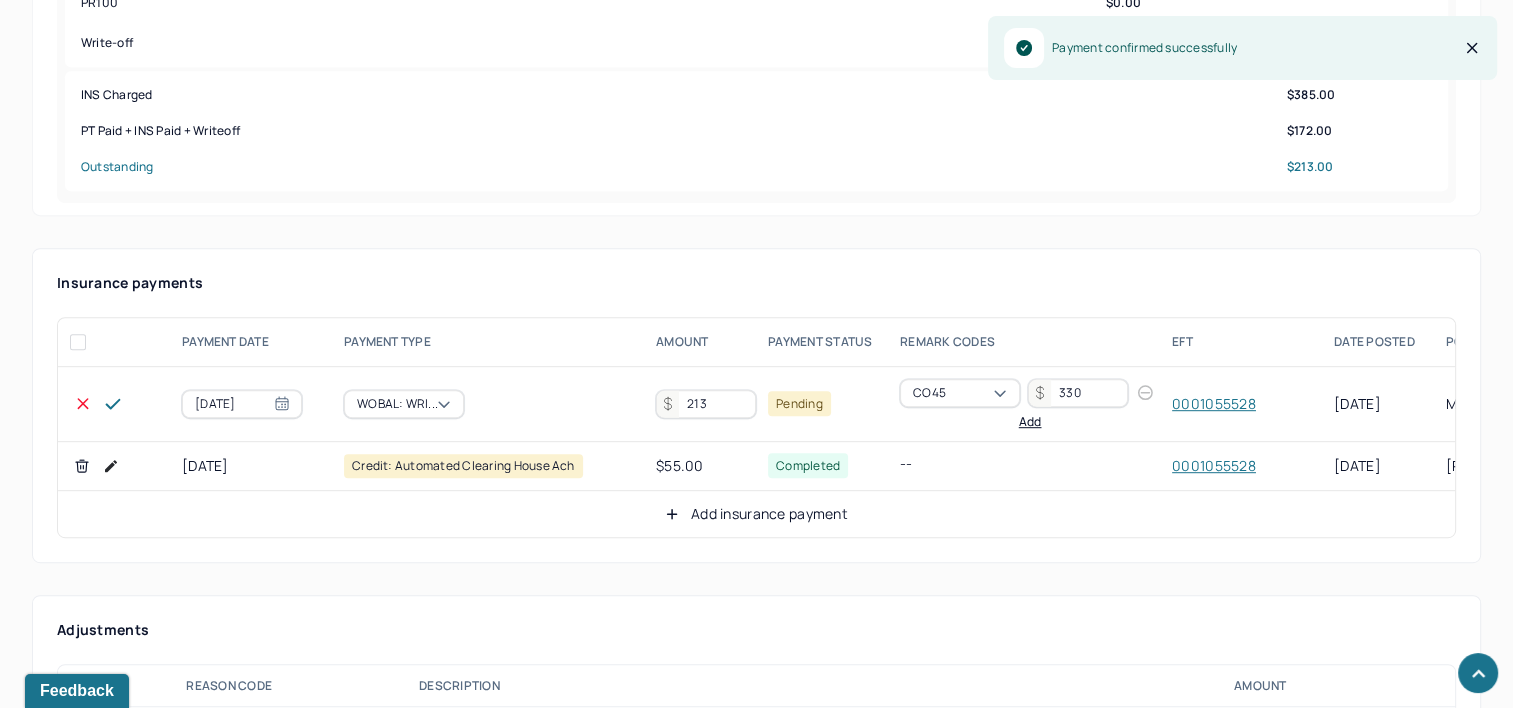 type on "213" 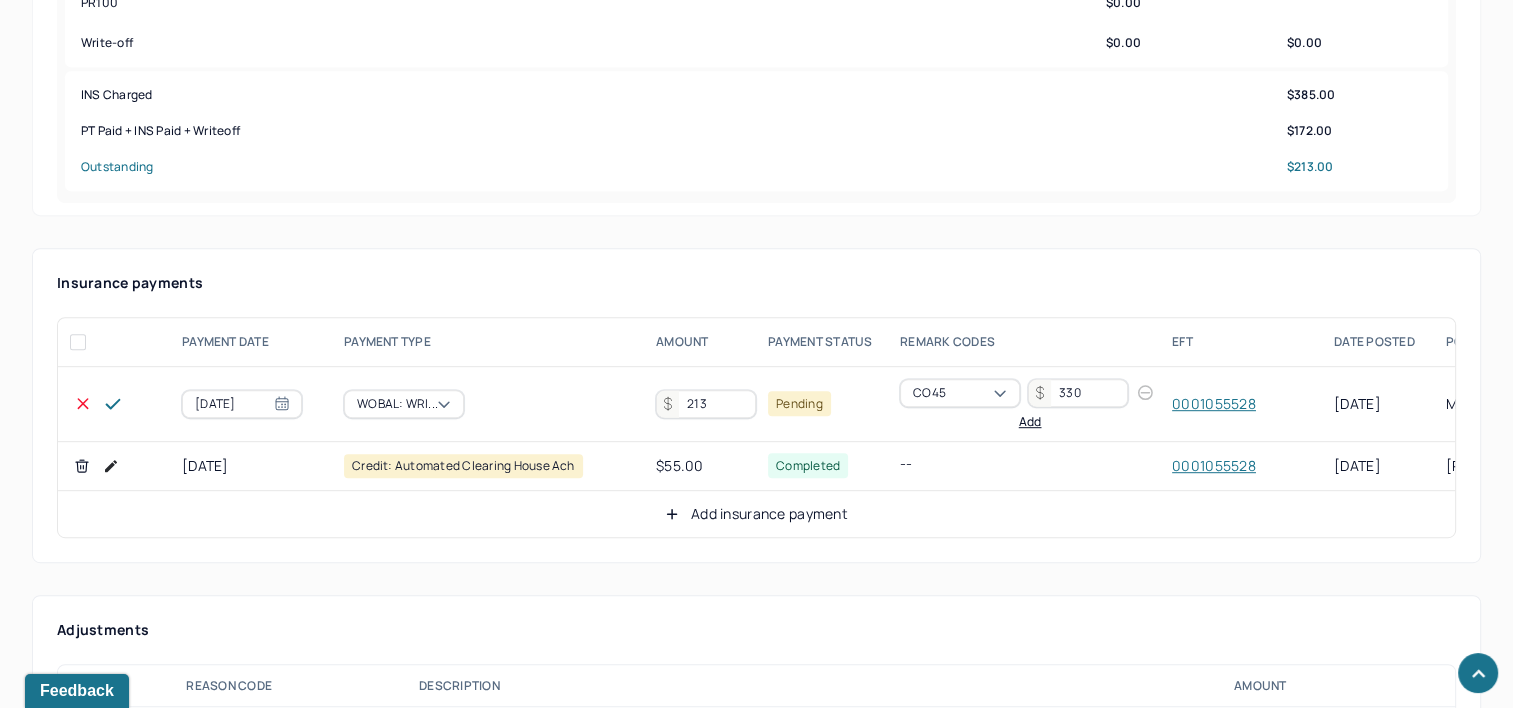 click 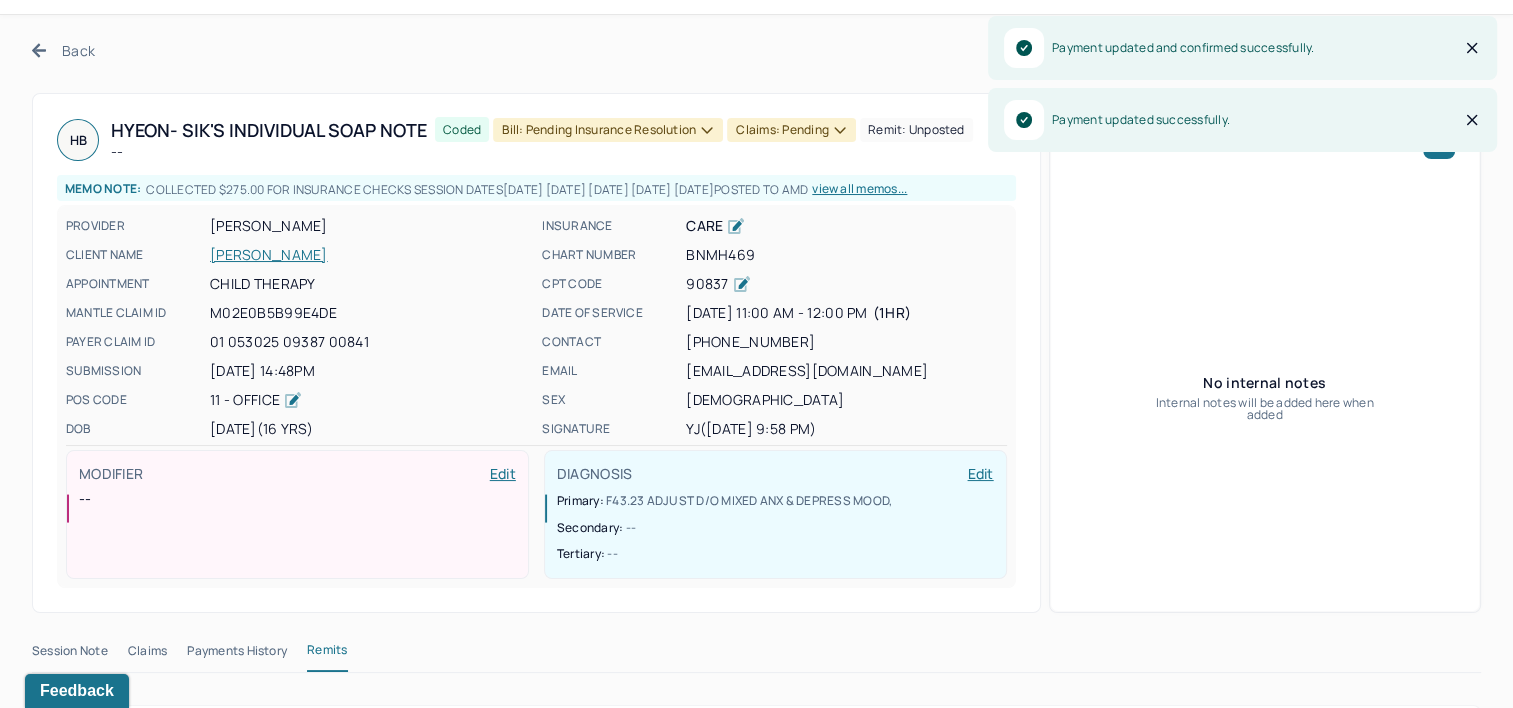 scroll, scrollTop: 0, scrollLeft: 0, axis: both 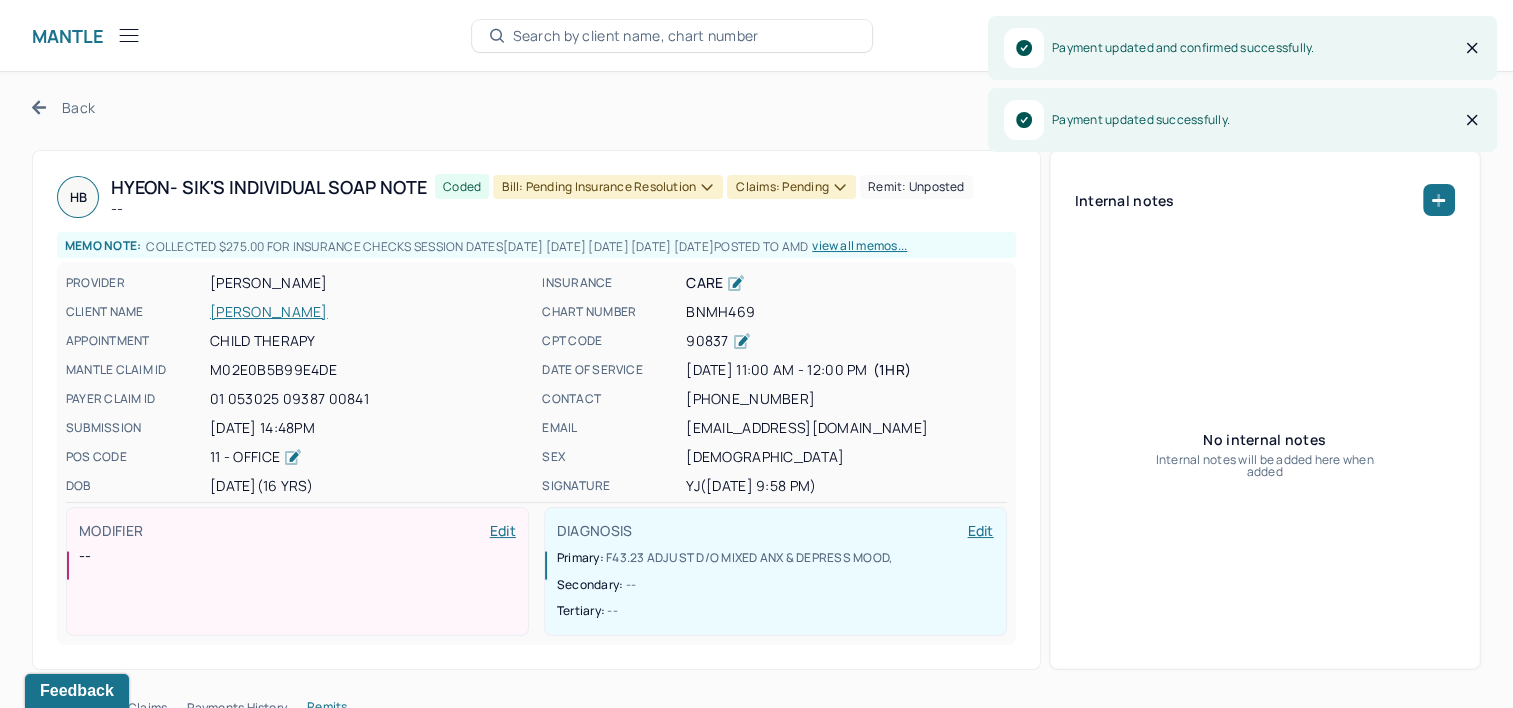 click on "Bill: Pending Insurance Resolution" at bounding box center [608, 187] 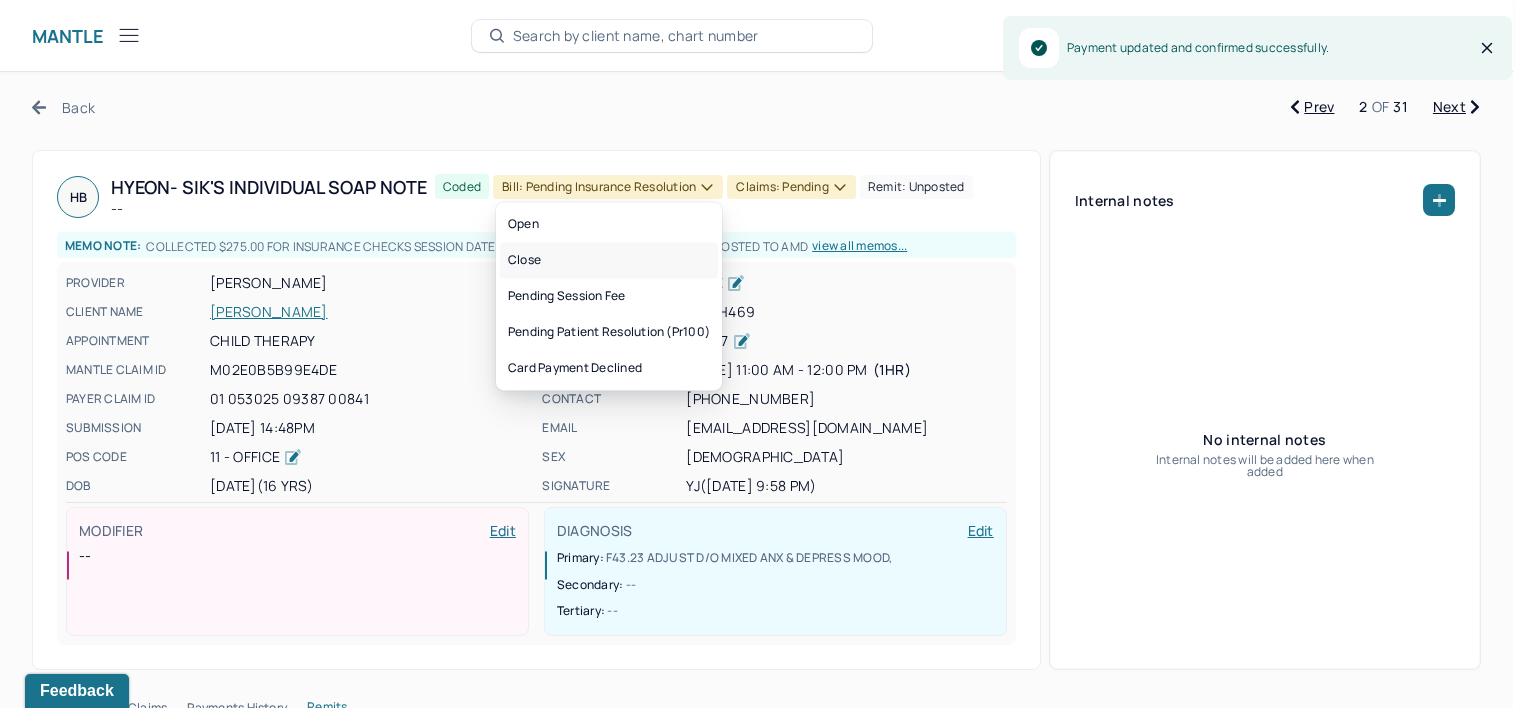 click on "Close" at bounding box center (609, 260) 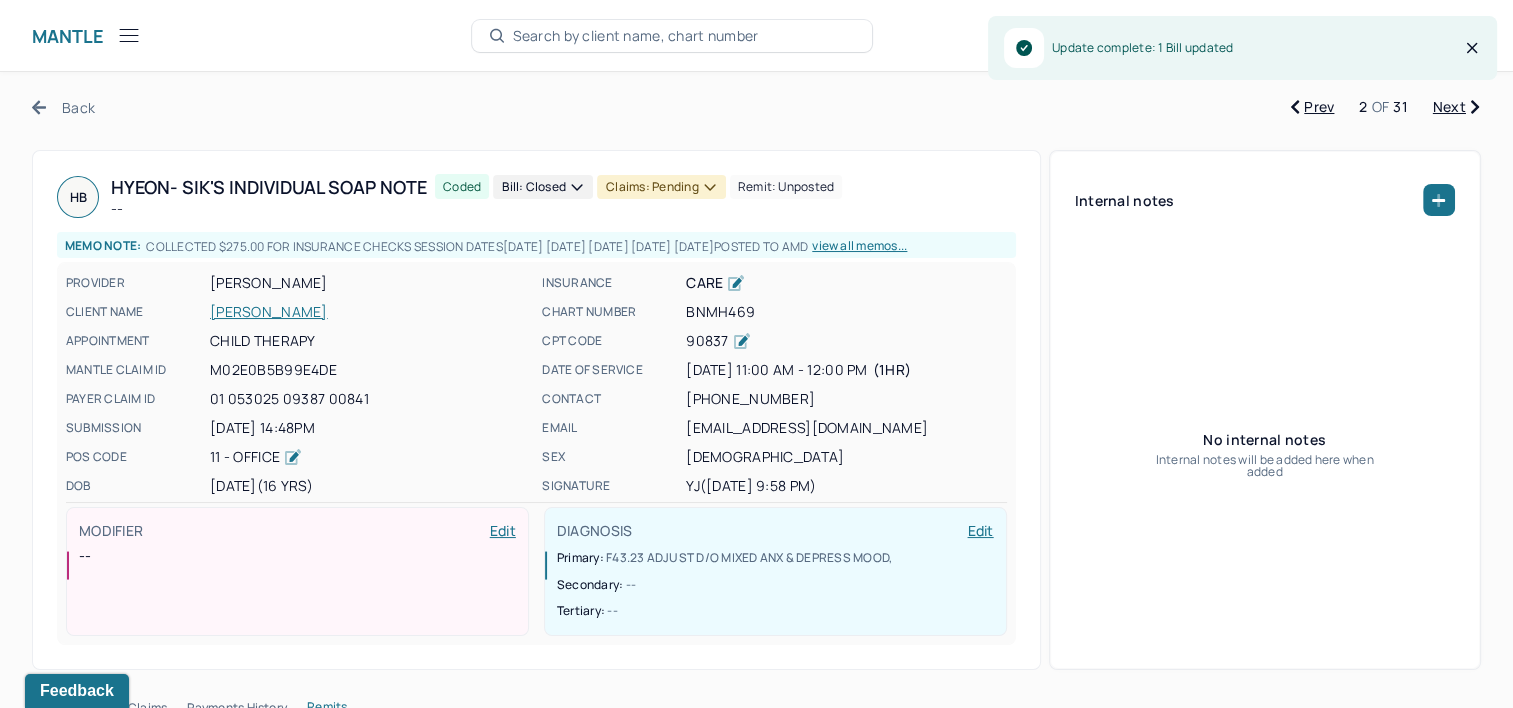 click on "Claims: pending" at bounding box center (661, 187) 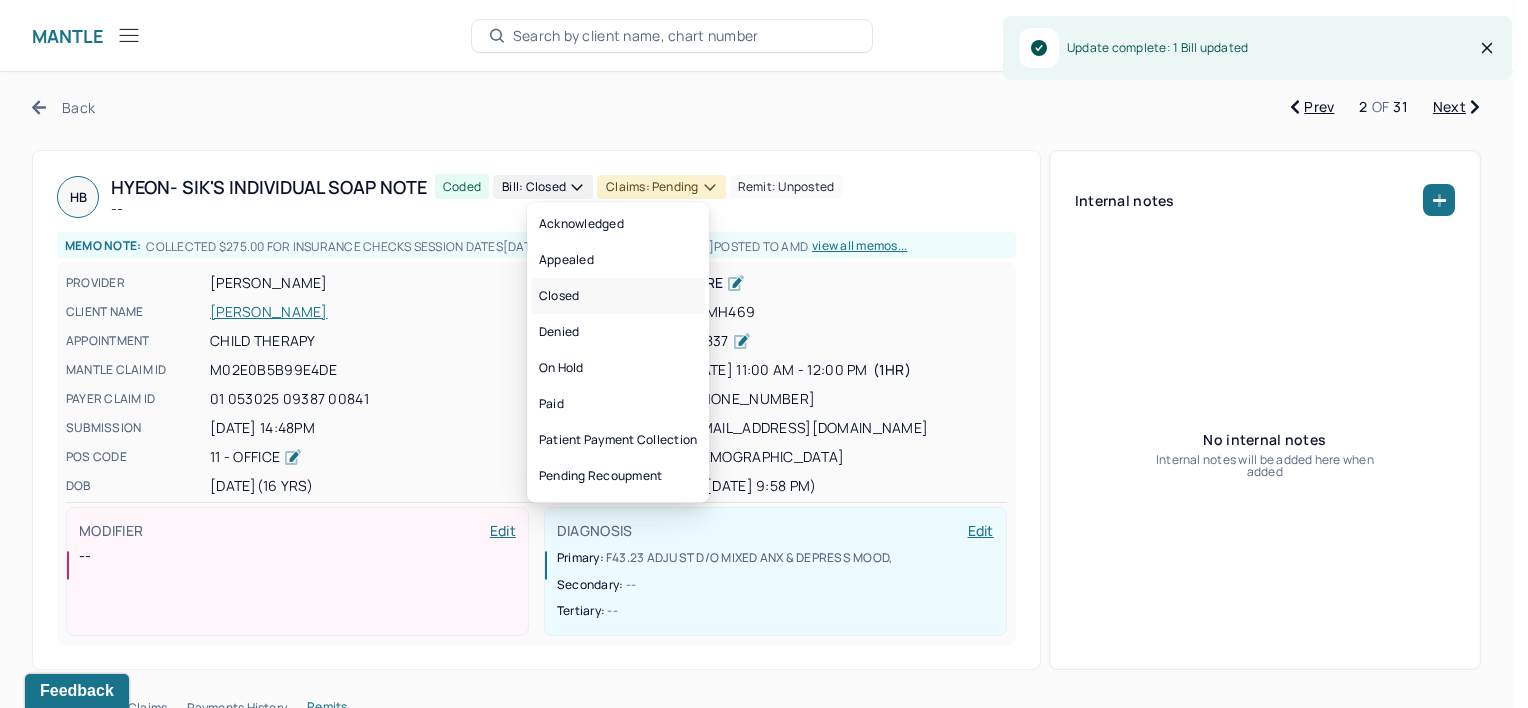 click on "Closed" at bounding box center (618, 296) 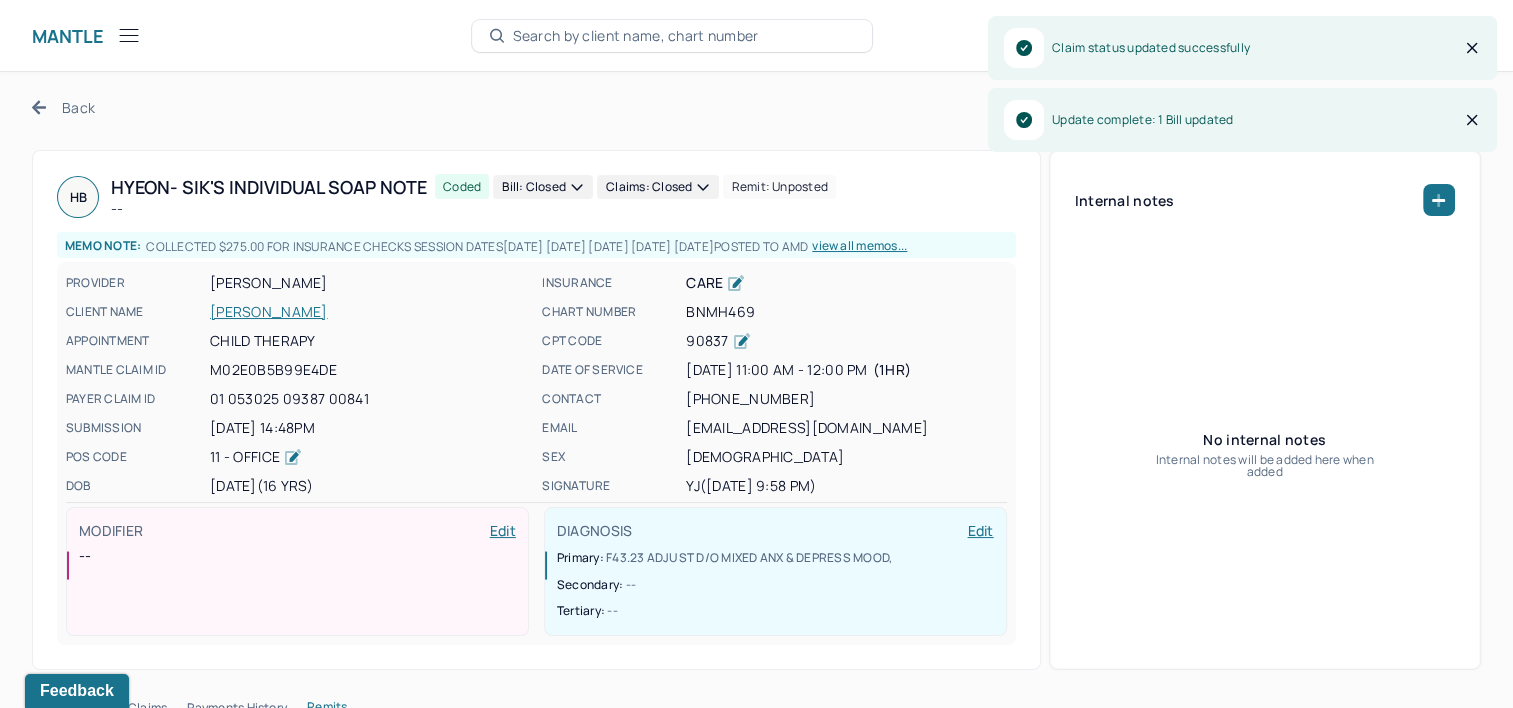 click on "Next" at bounding box center [1456, 107] 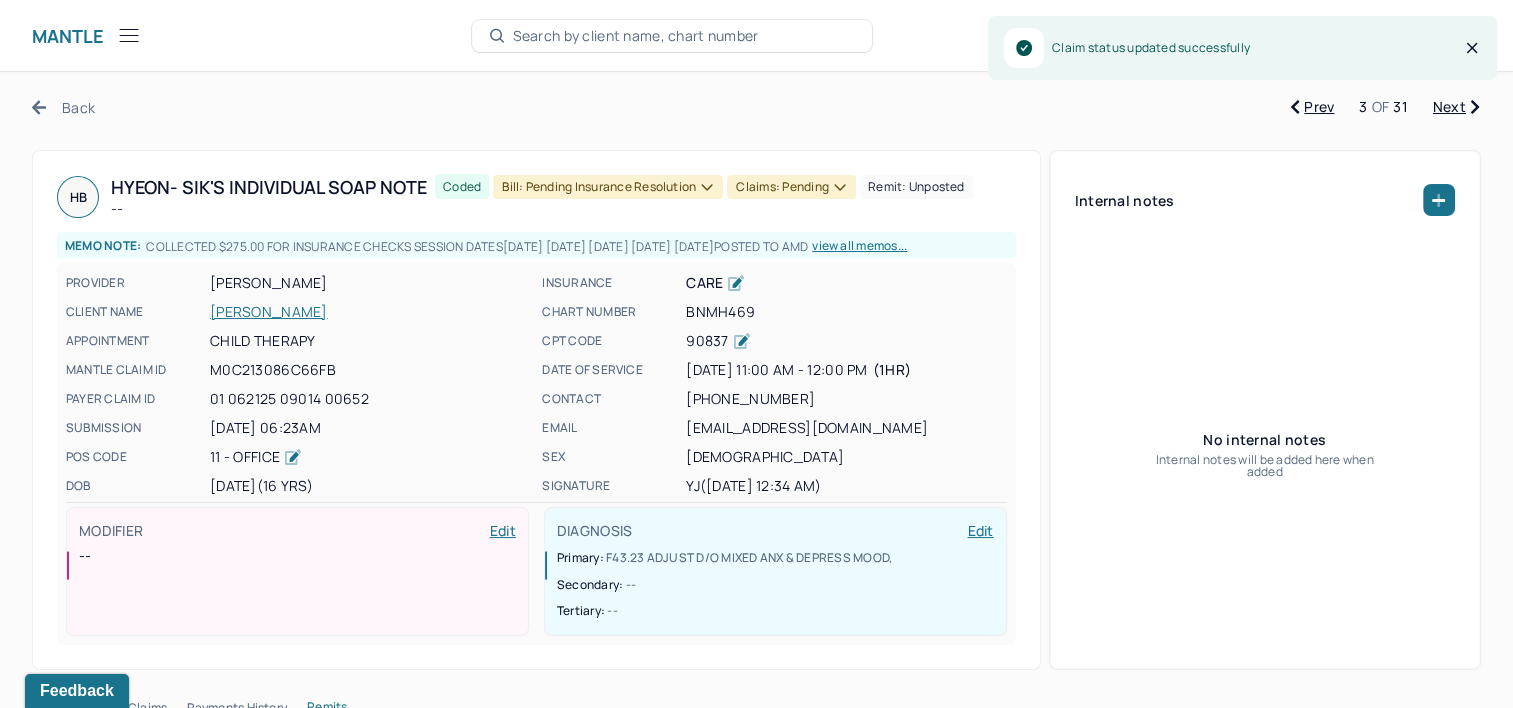 type 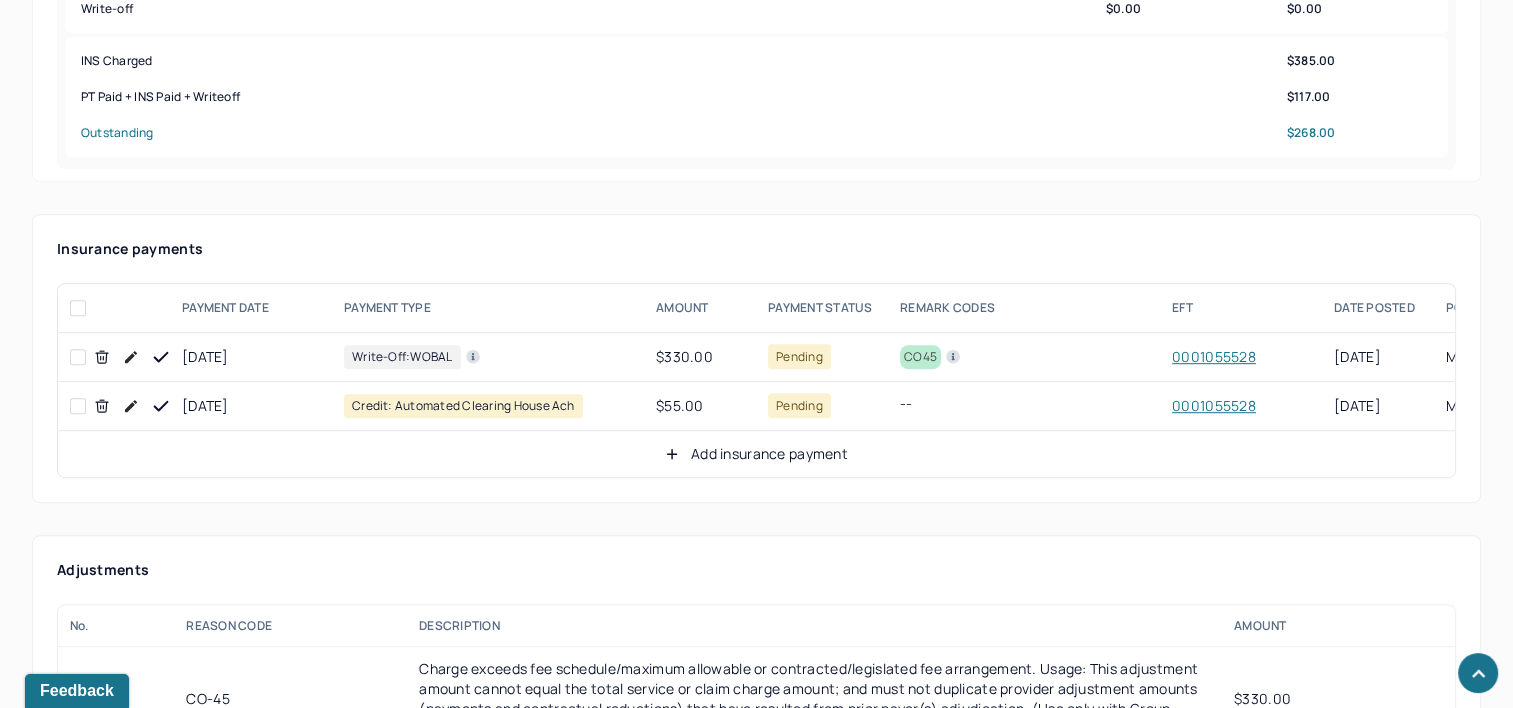 scroll, scrollTop: 1000, scrollLeft: 0, axis: vertical 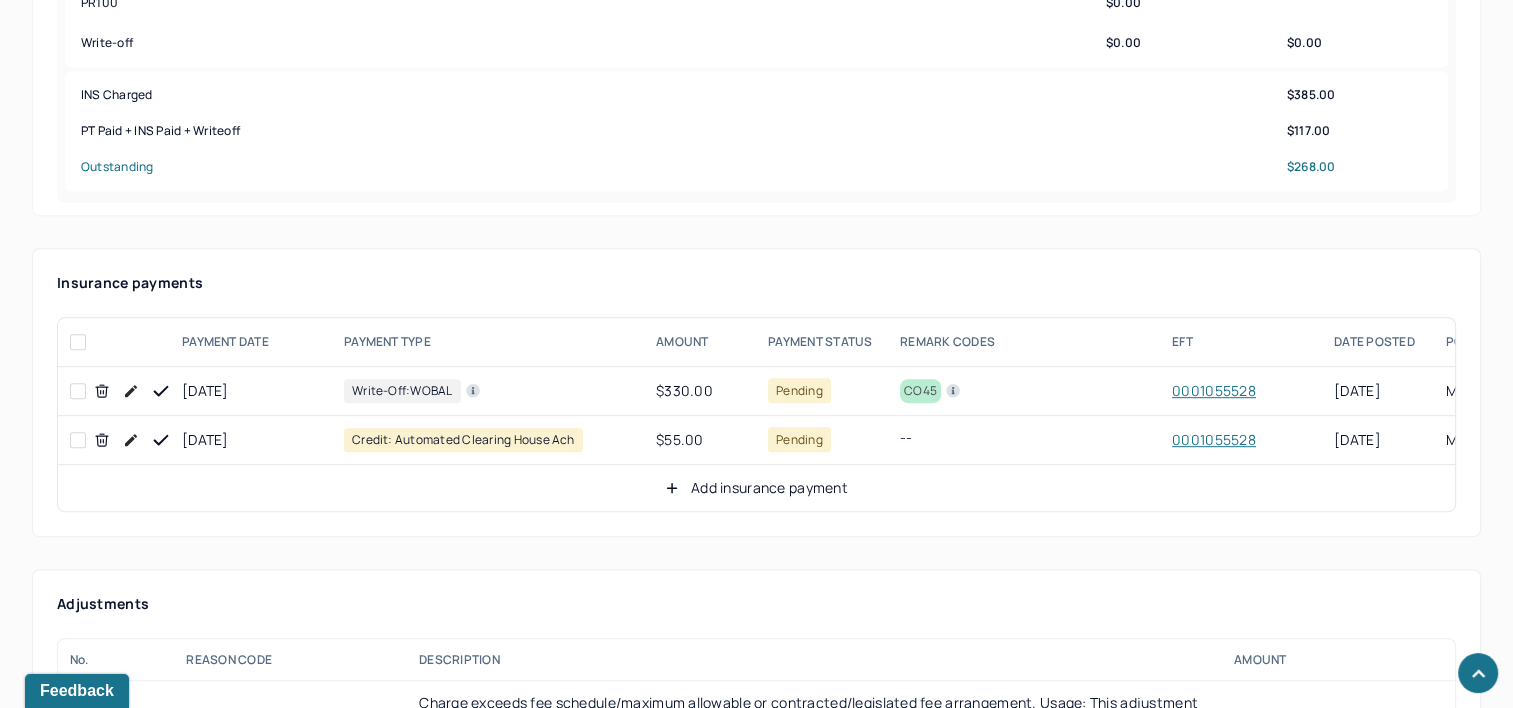 click 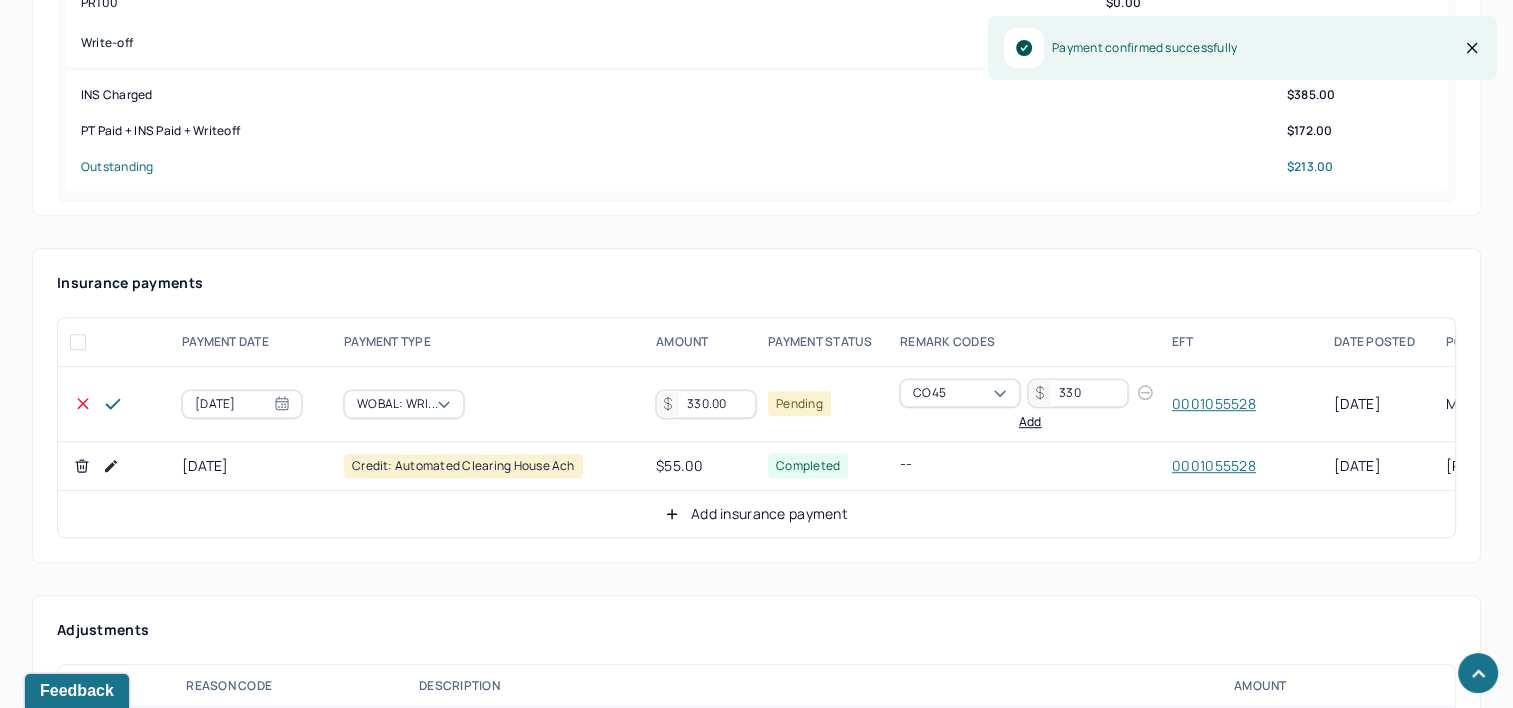 click on "[DATE] WOBAL: WRI... 330.00 Pending CO45 330       Add   0001055528 [DATE] Mantle" at bounding box center [914, 404] 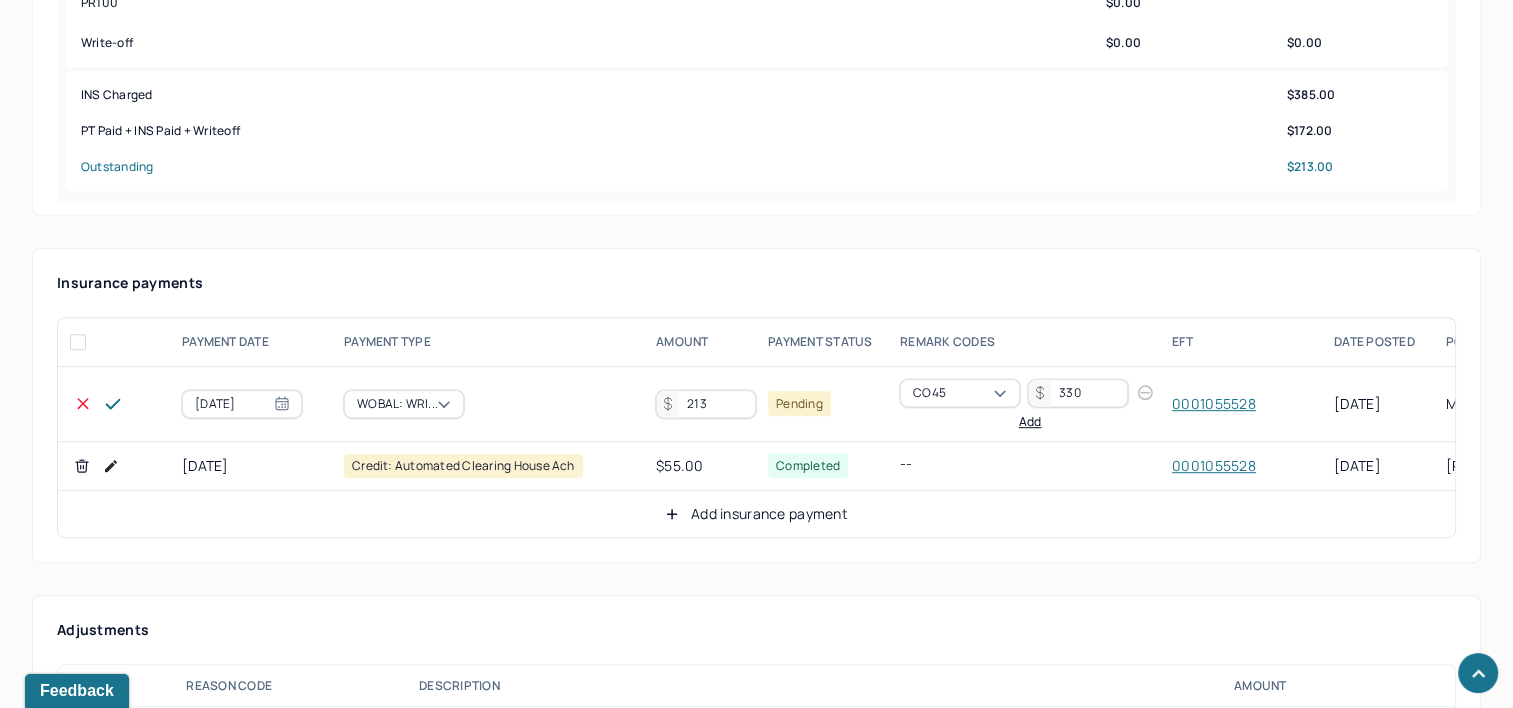 type on "213" 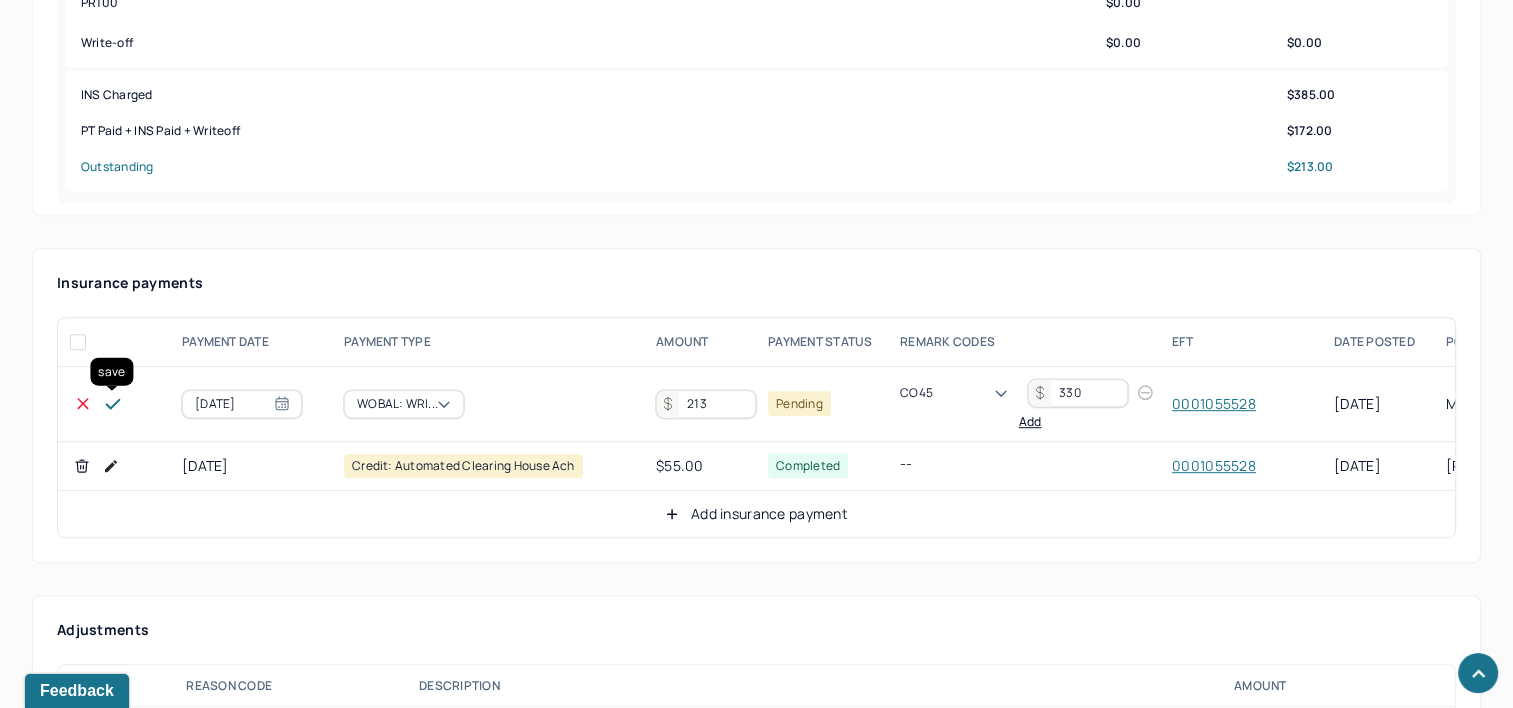 click 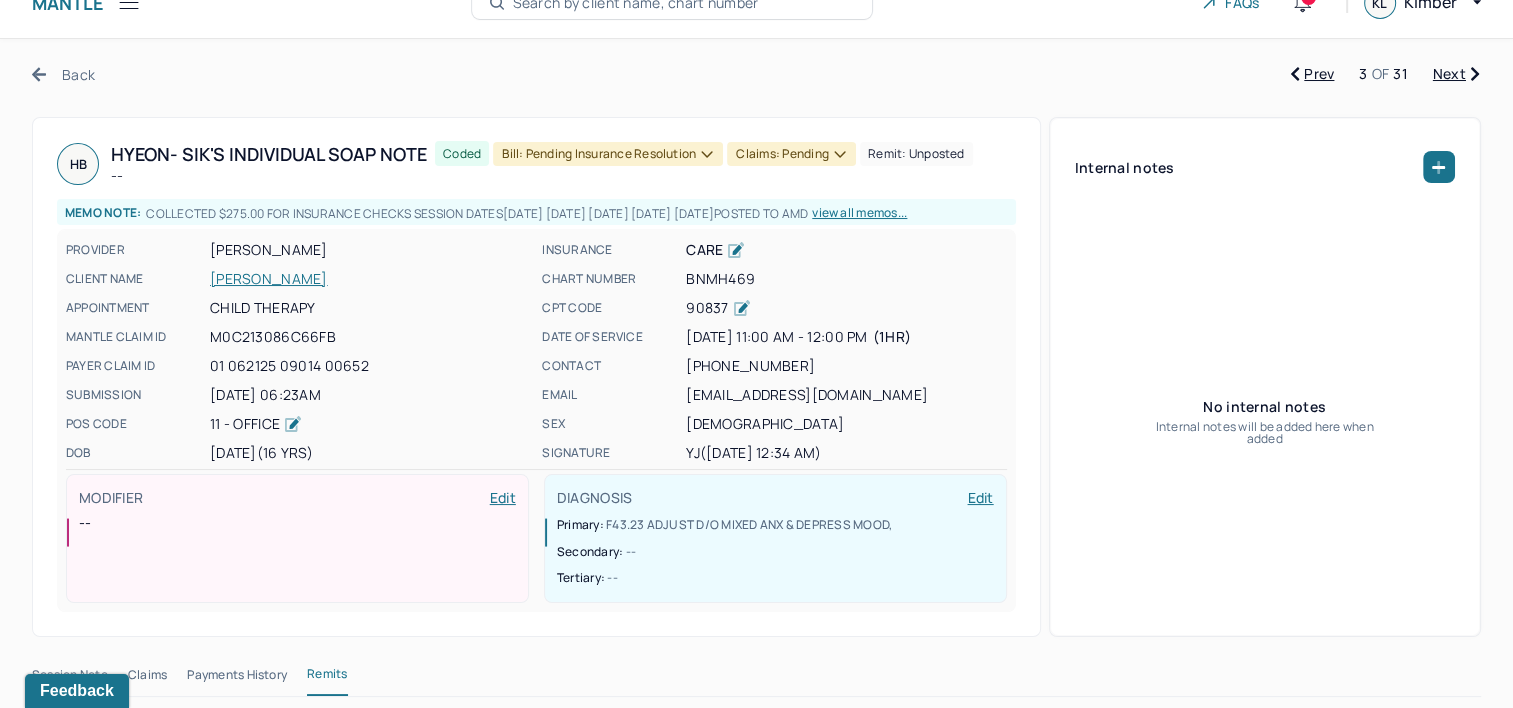 scroll, scrollTop: 0, scrollLeft: 0, axis: both 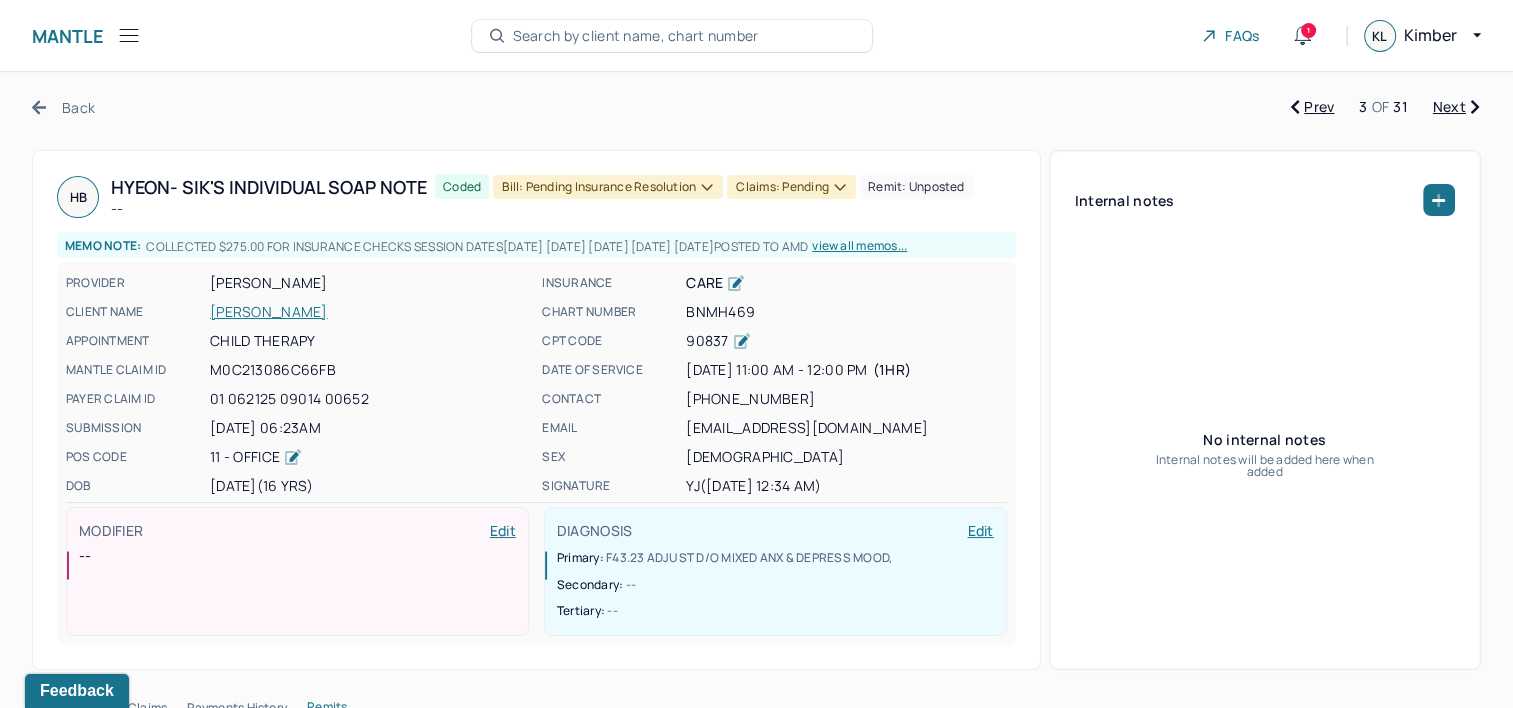 click on "Bill: Pending Insurance Resolution" at bounding box center [608, 187] 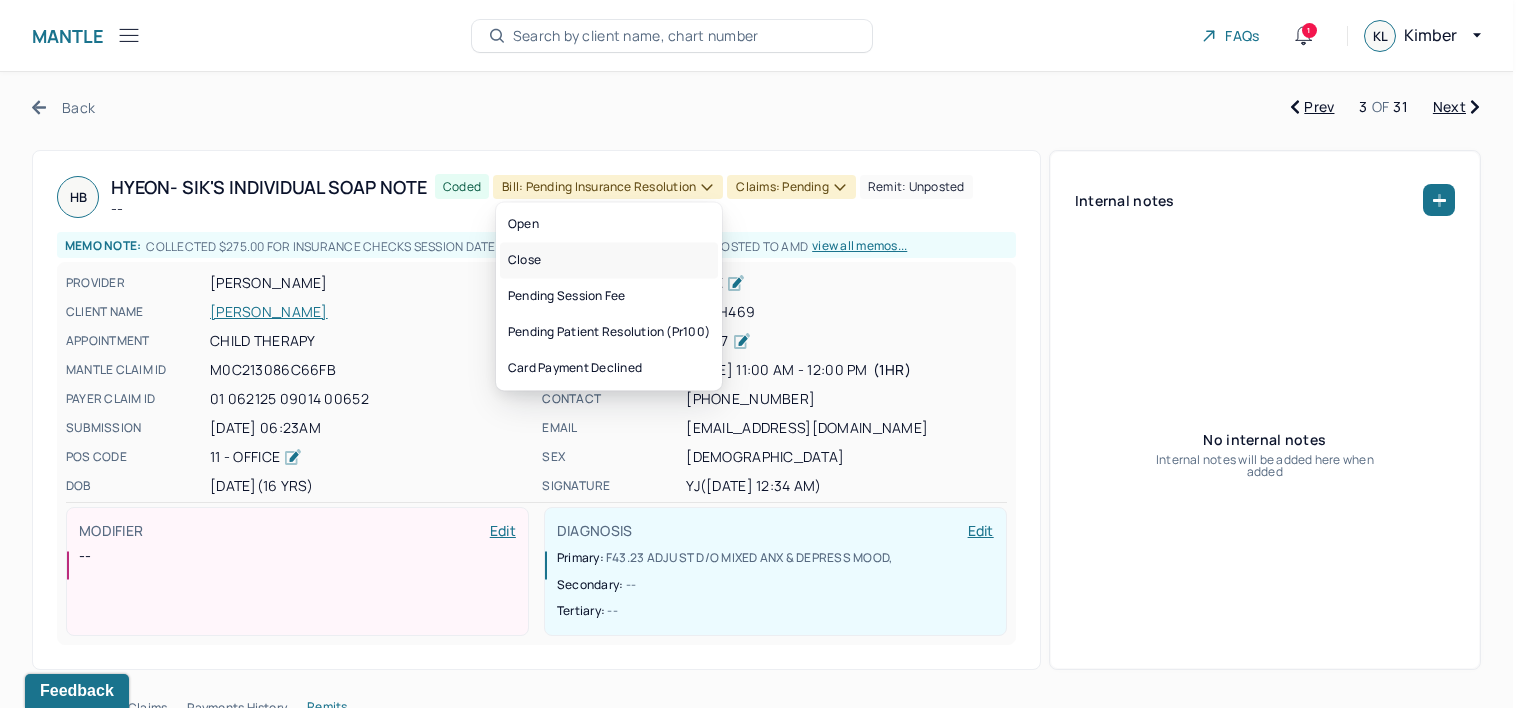 click on "Close" at bounding box center [609, 260] 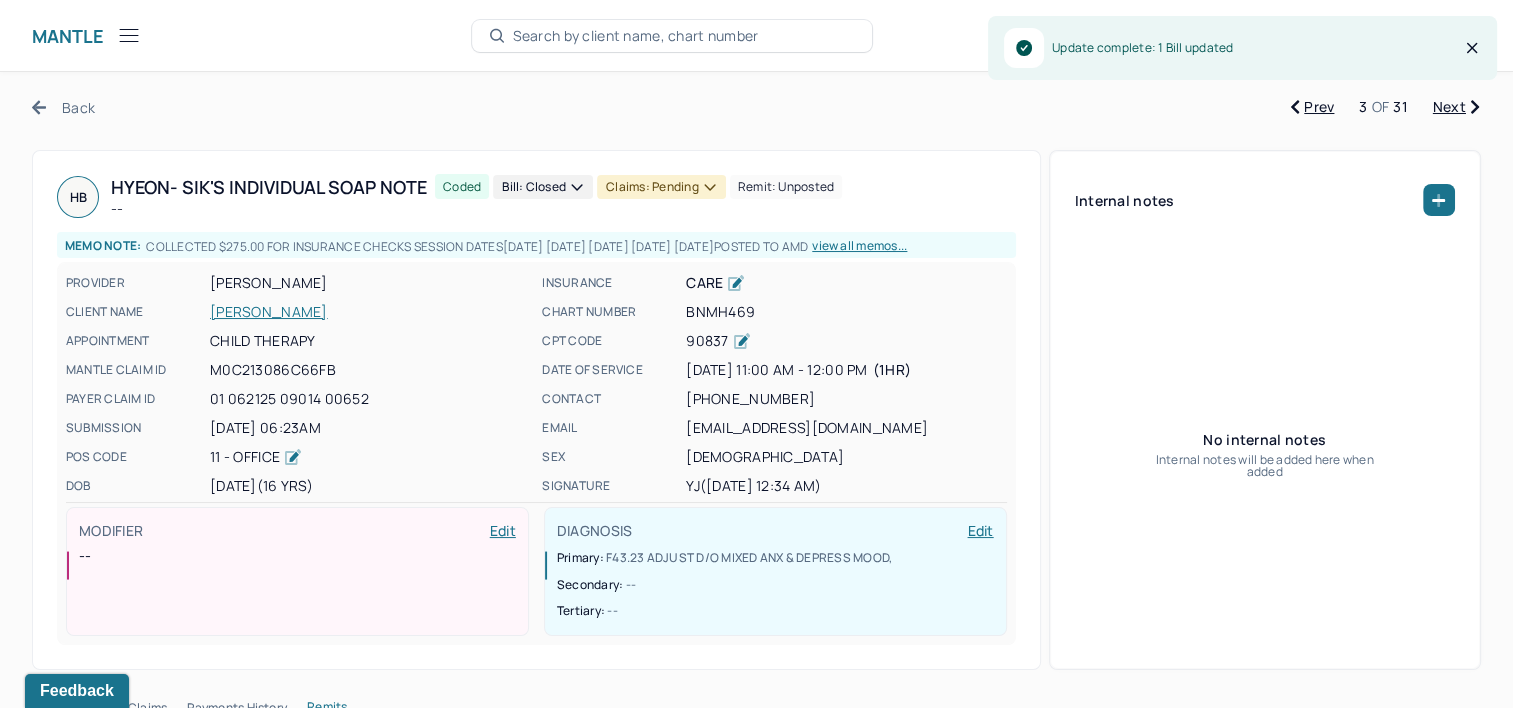 click on "Claims: pending" at bounding box center [661, 187] 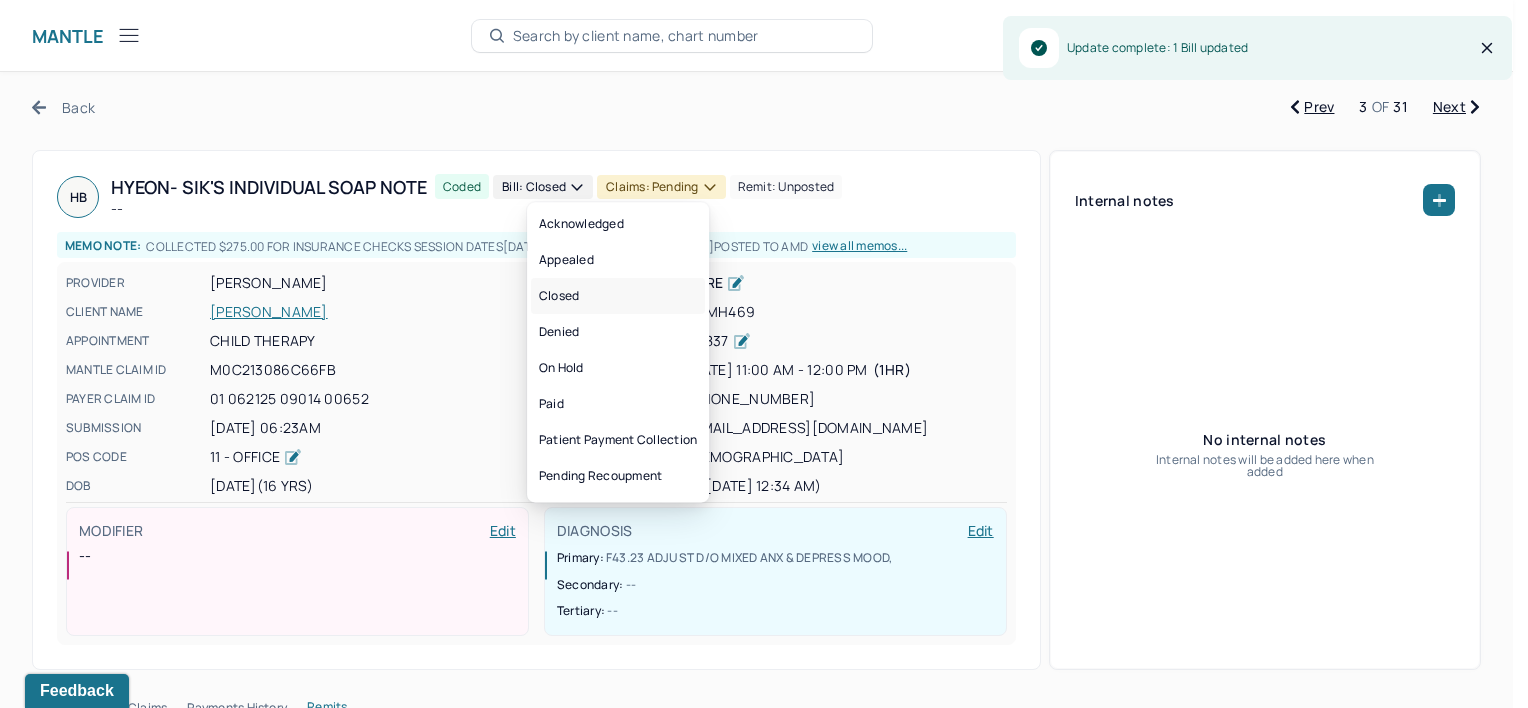 click on "Closed" at bounding box center [618, 296] 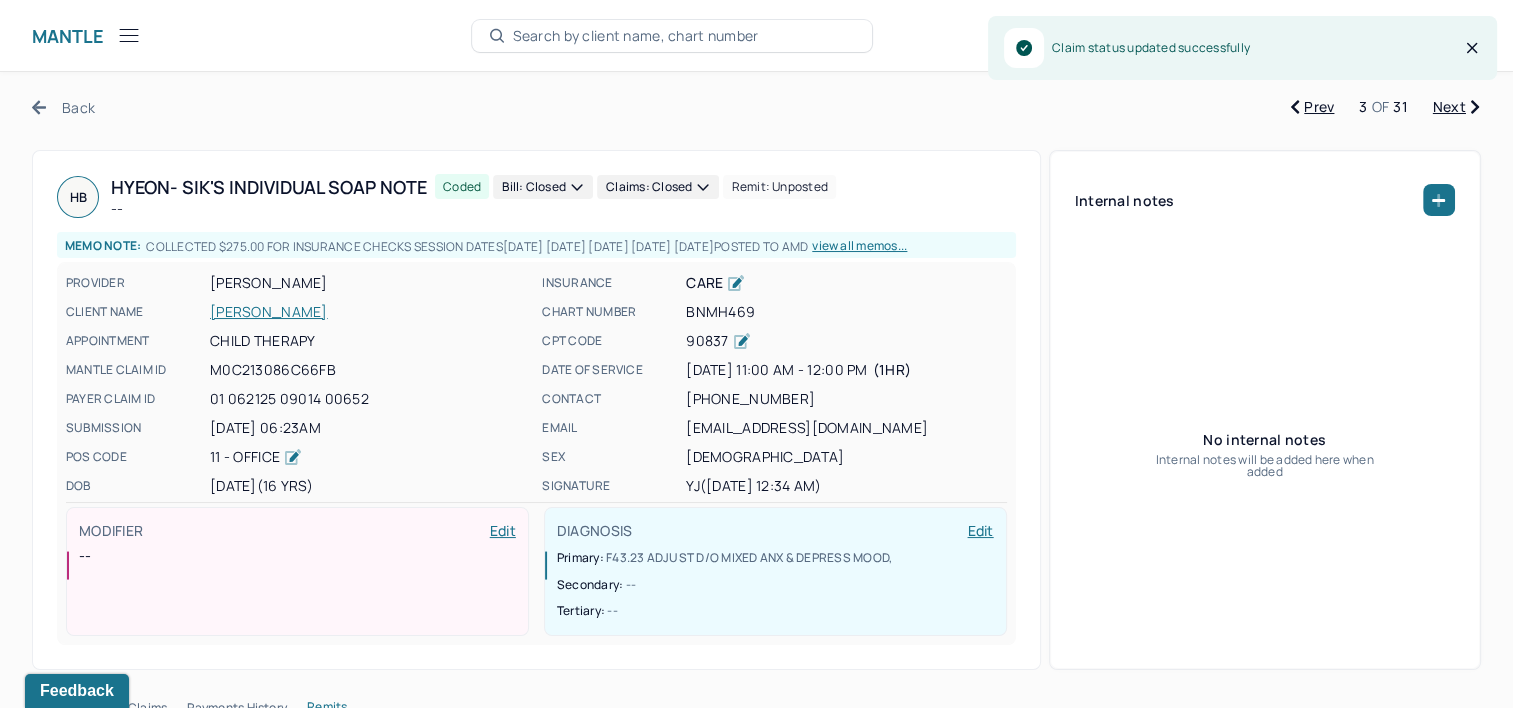 click on "Next" at bounding box center [1456, 107] 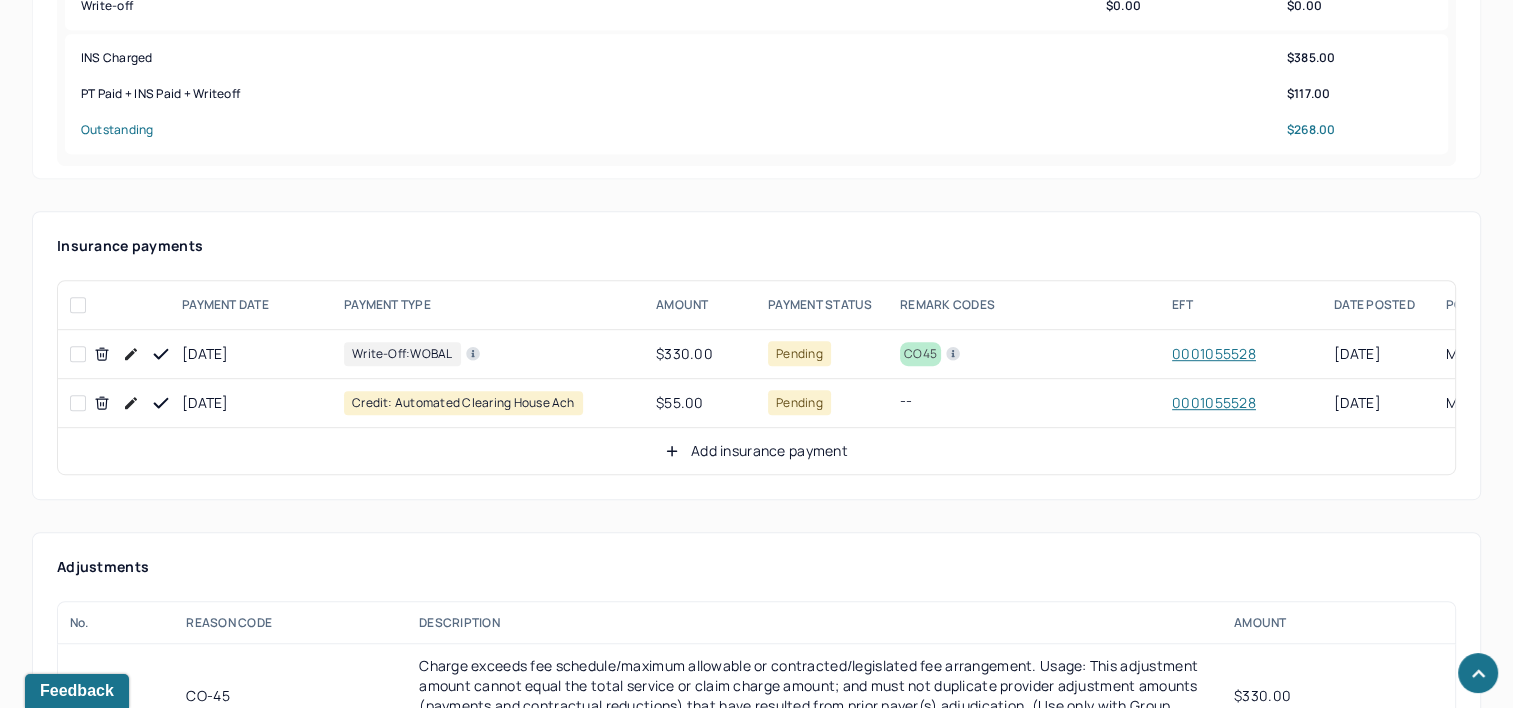scroll, scrollTop: 1100, scrollLeft: 0, axis: vertical 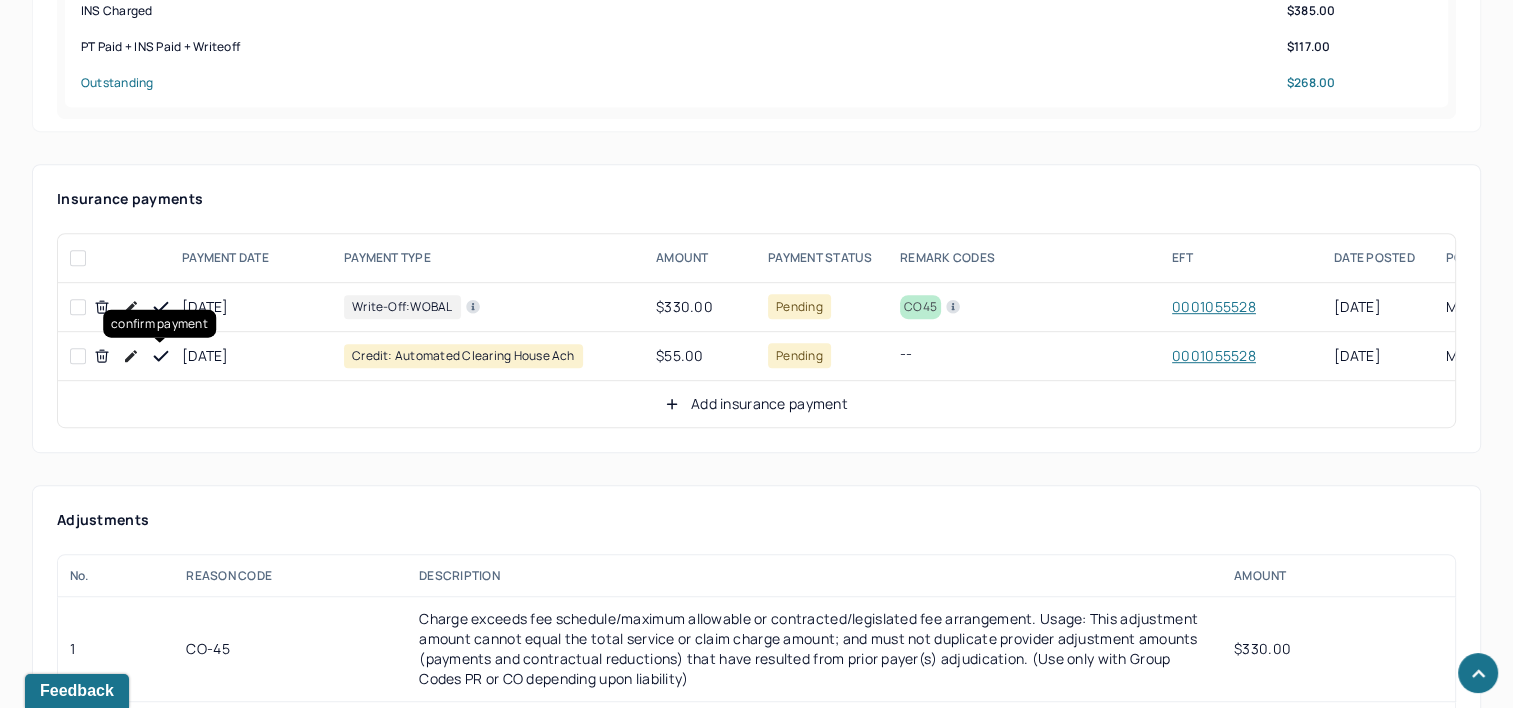 click 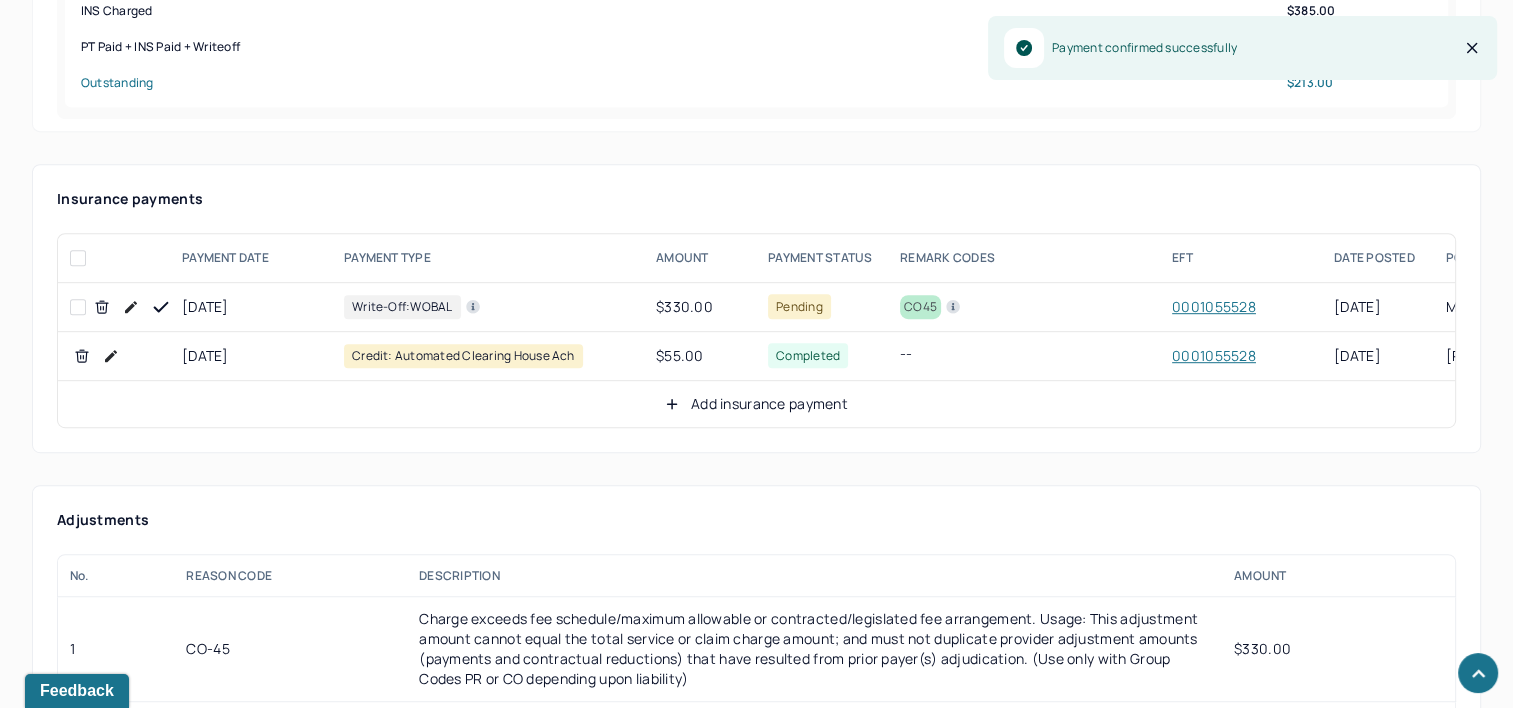 click 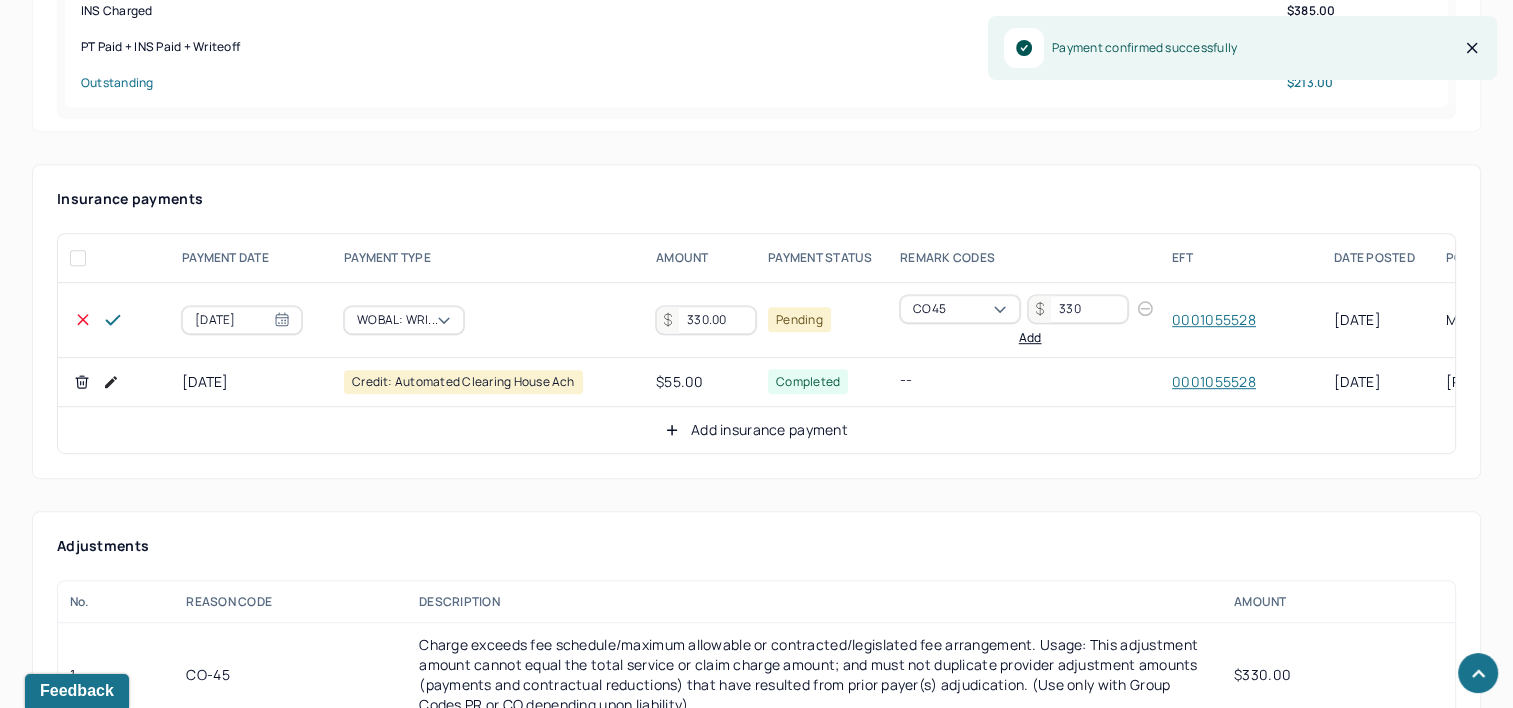 click on "330.00" at bounding box center [706, 320] 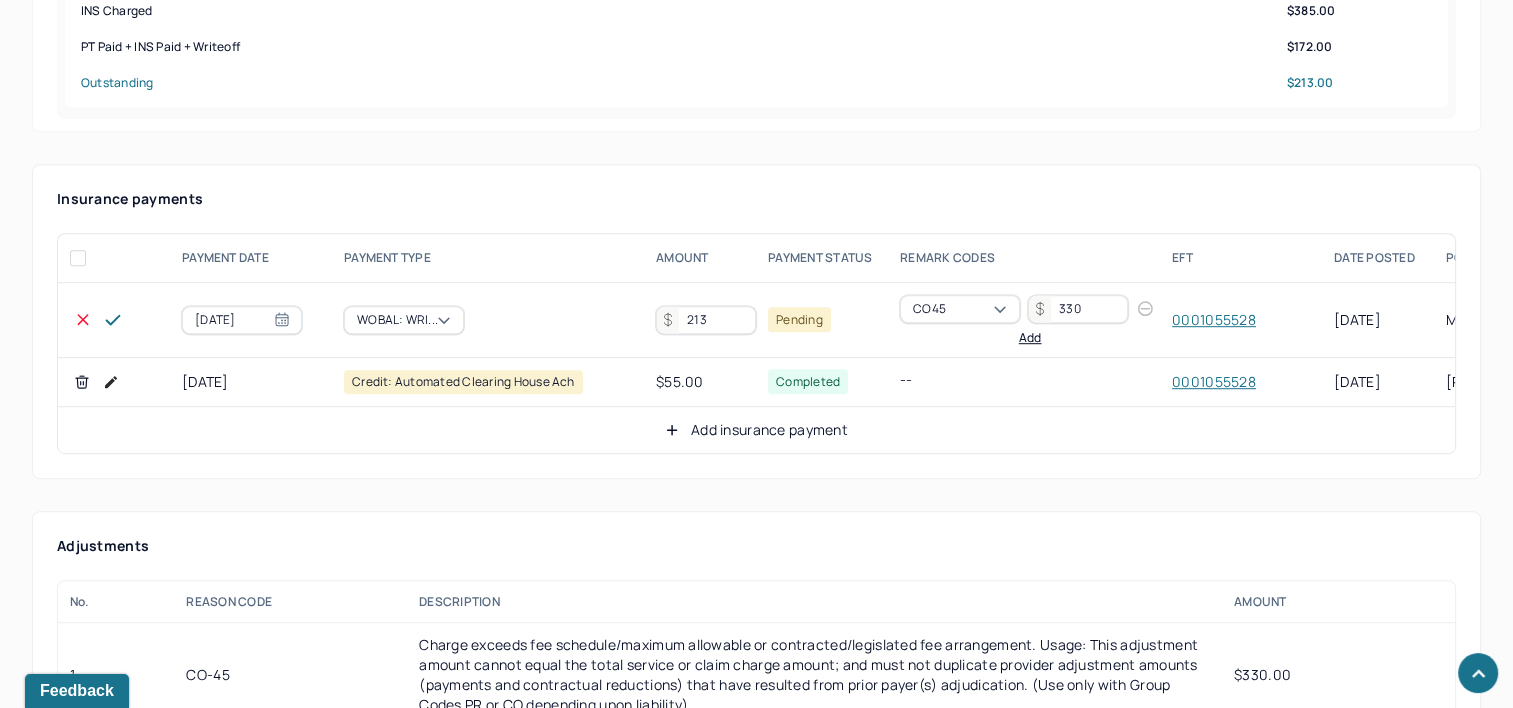 type on "213" 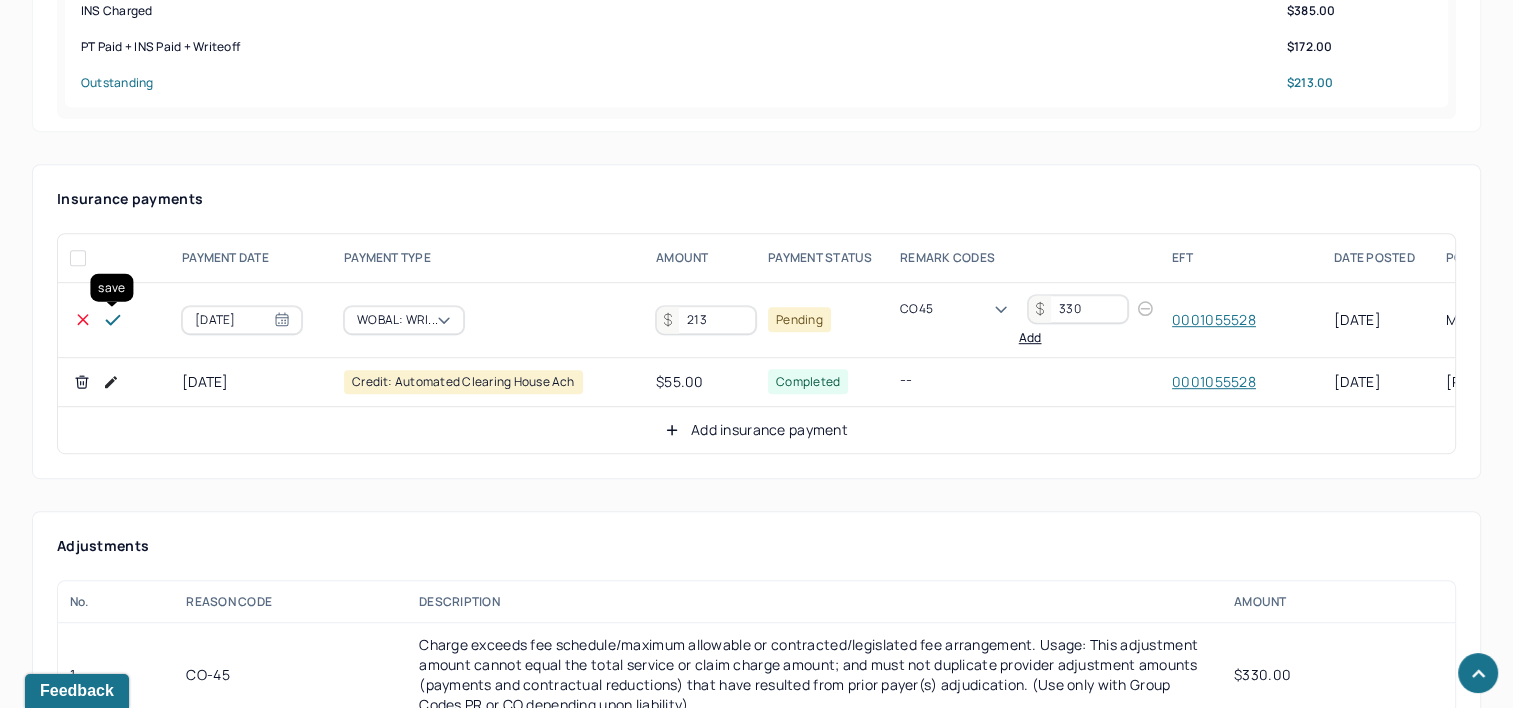 click 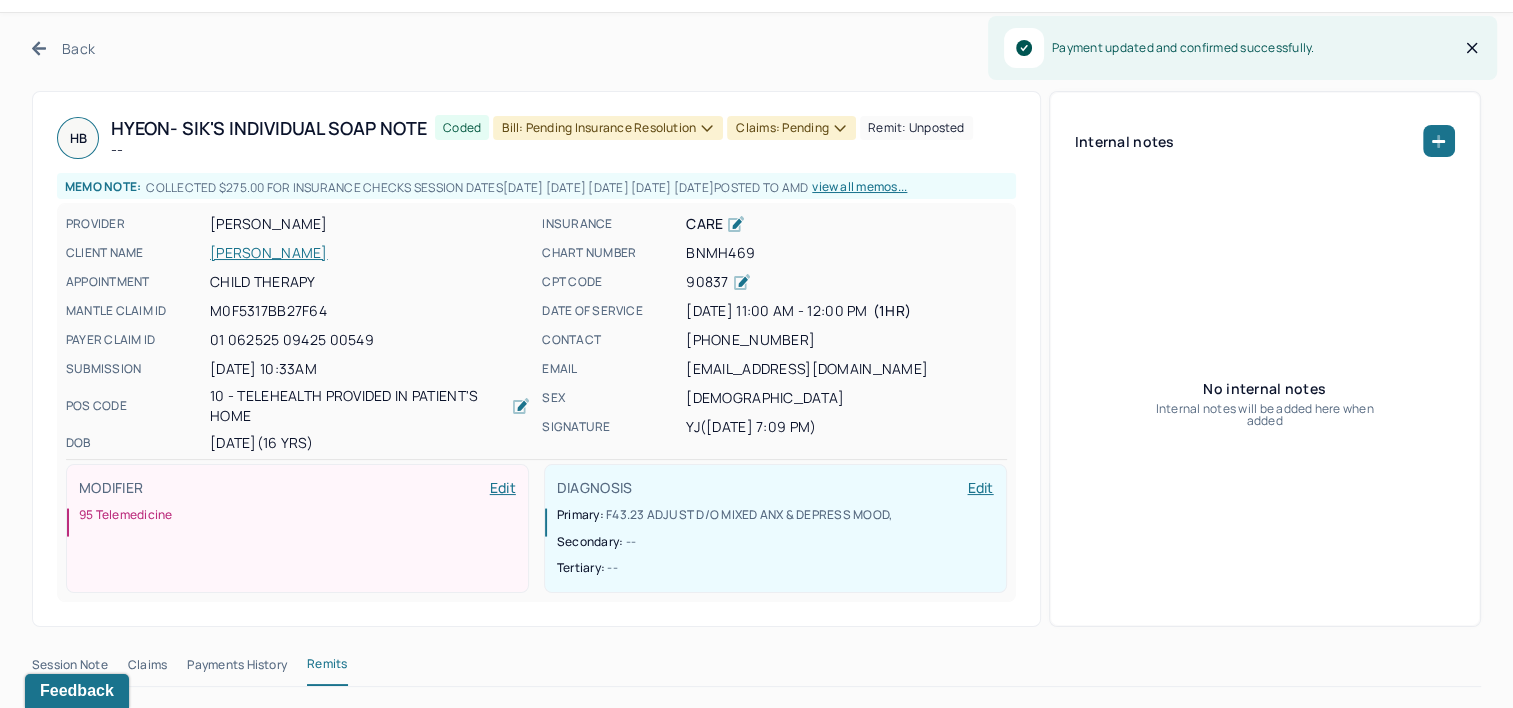 scroll, scrollTop: 0, scrollLeft: 0, axis: both 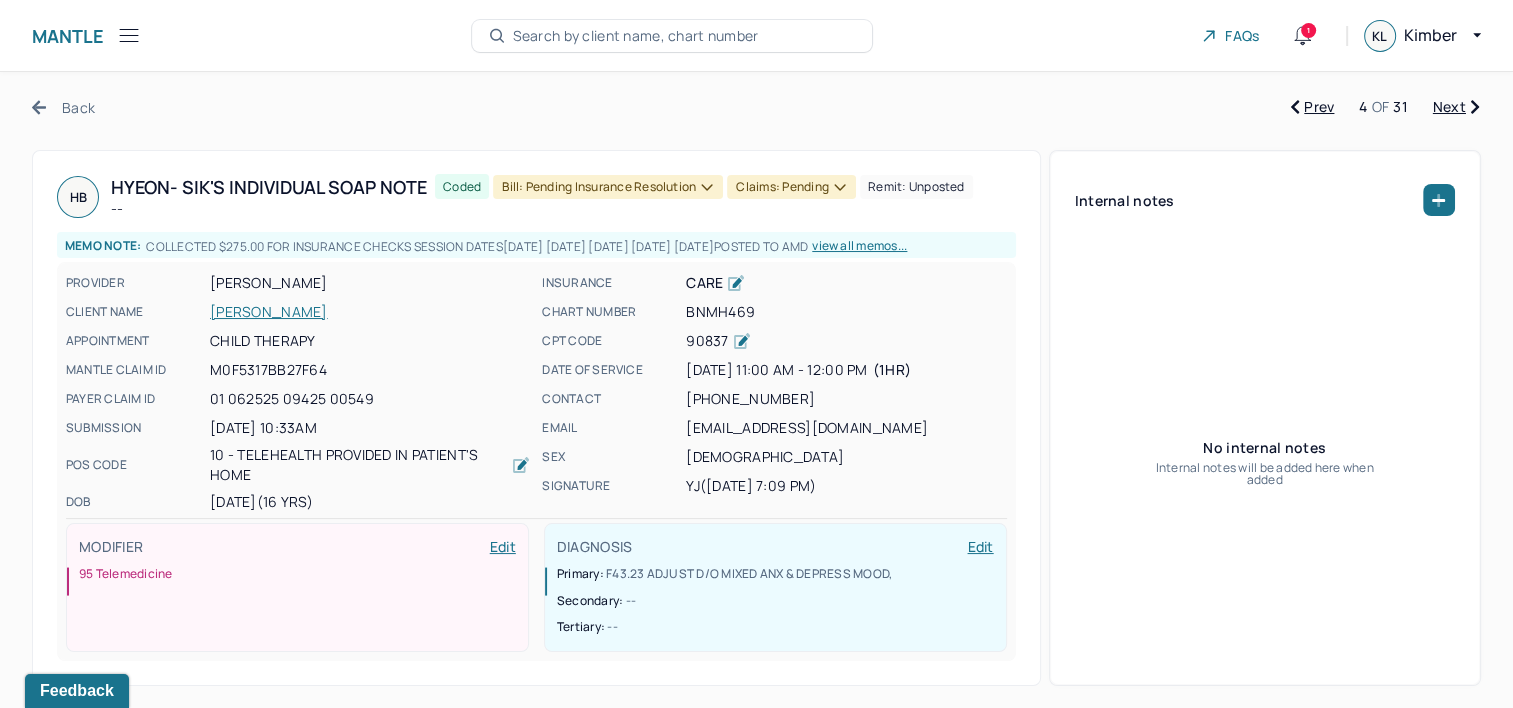 click on "Bill: Pending Insurance Resolution" at bounding box center (608, 187) 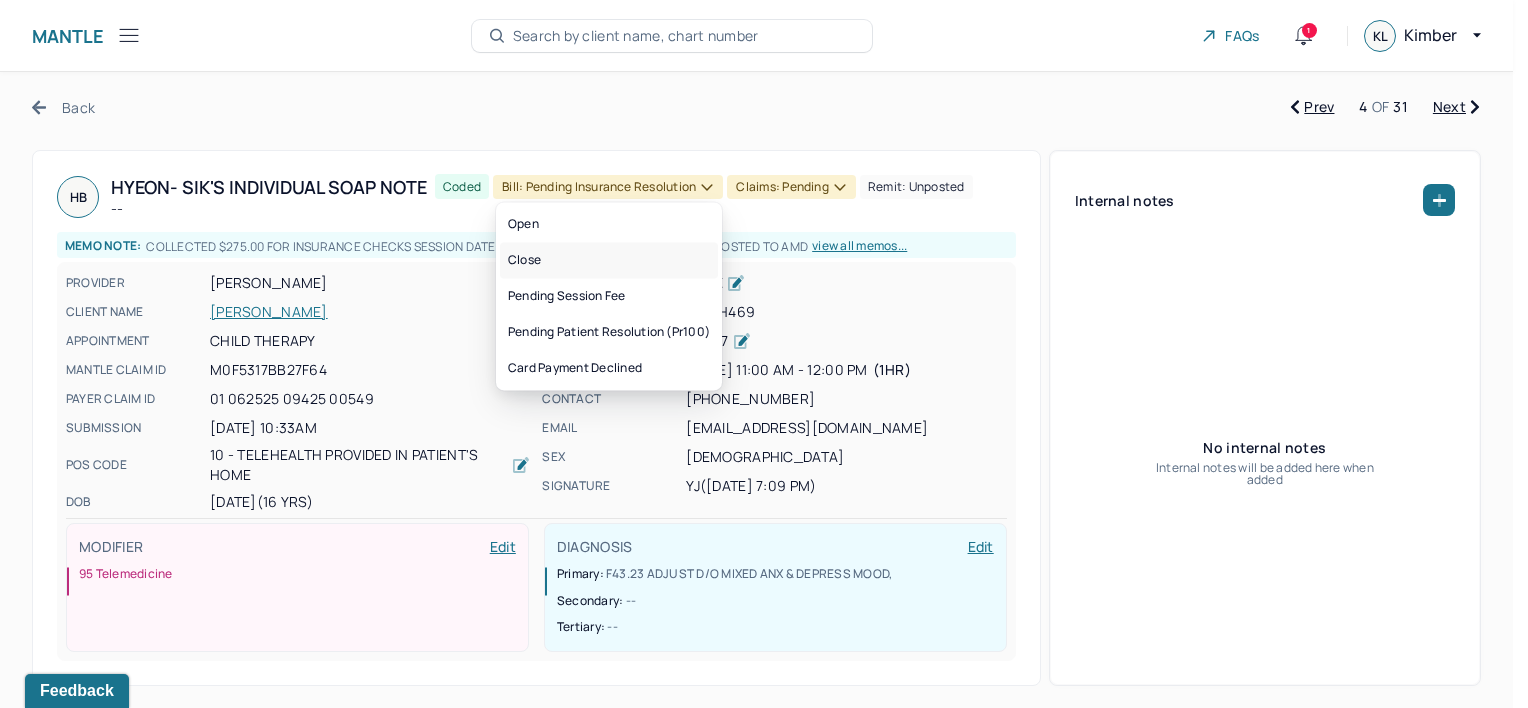 click on "Close" at bounding box center [609, 260] 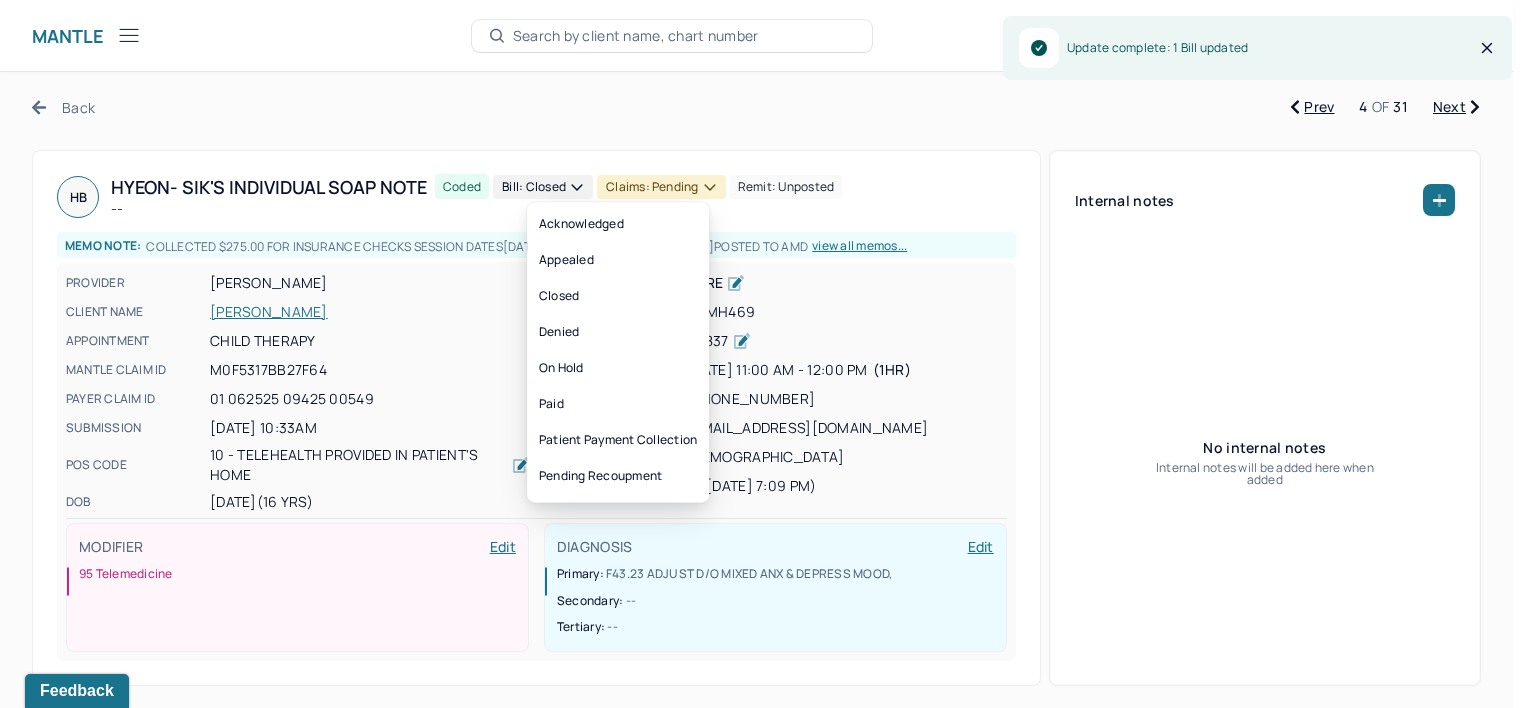 click on "Claims: pending" at bounding box center [661, 187] 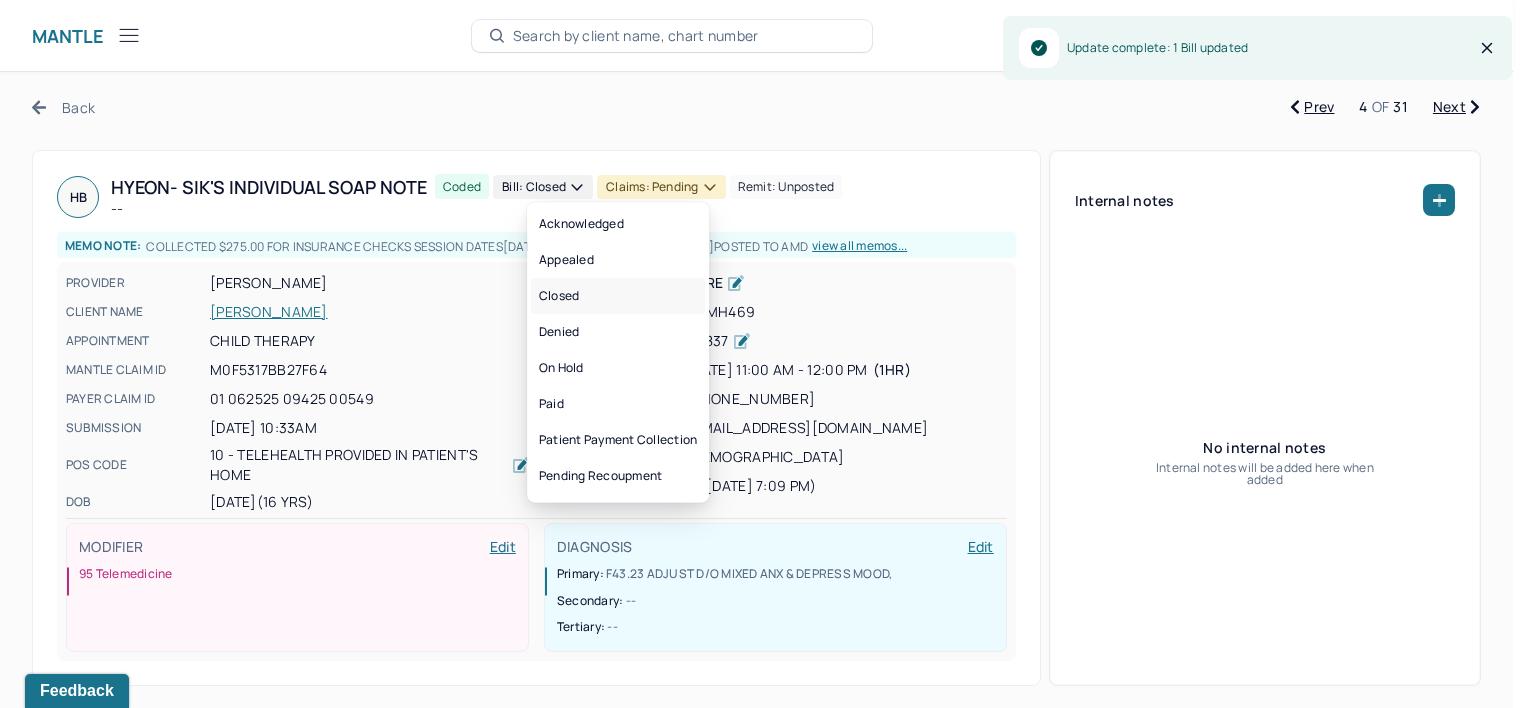 click on "Closed" at bounding box center [618, 296] 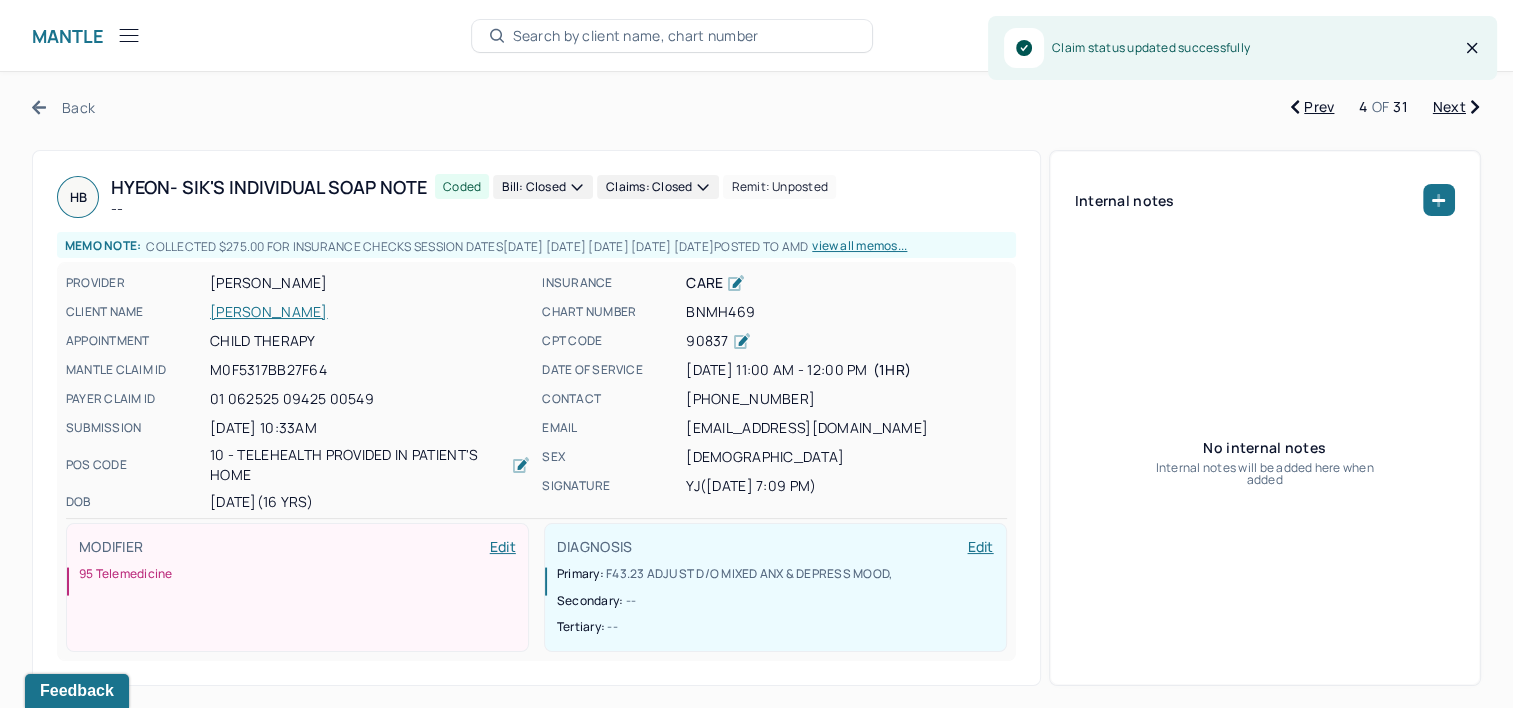 click on "Next" at bounding box center [1456, 107] 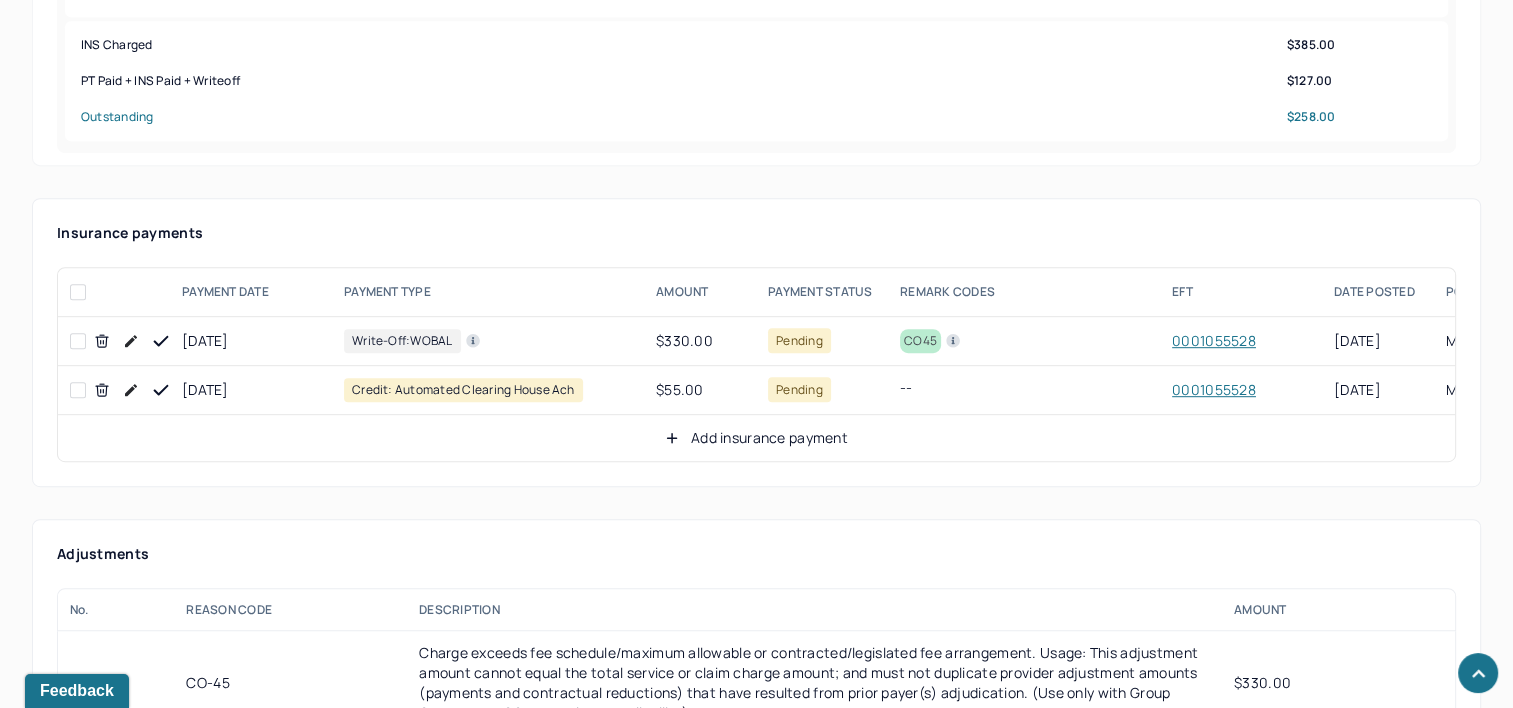 scroll, scrollTop: 1100, scrollLeft: 0, axis: vertical 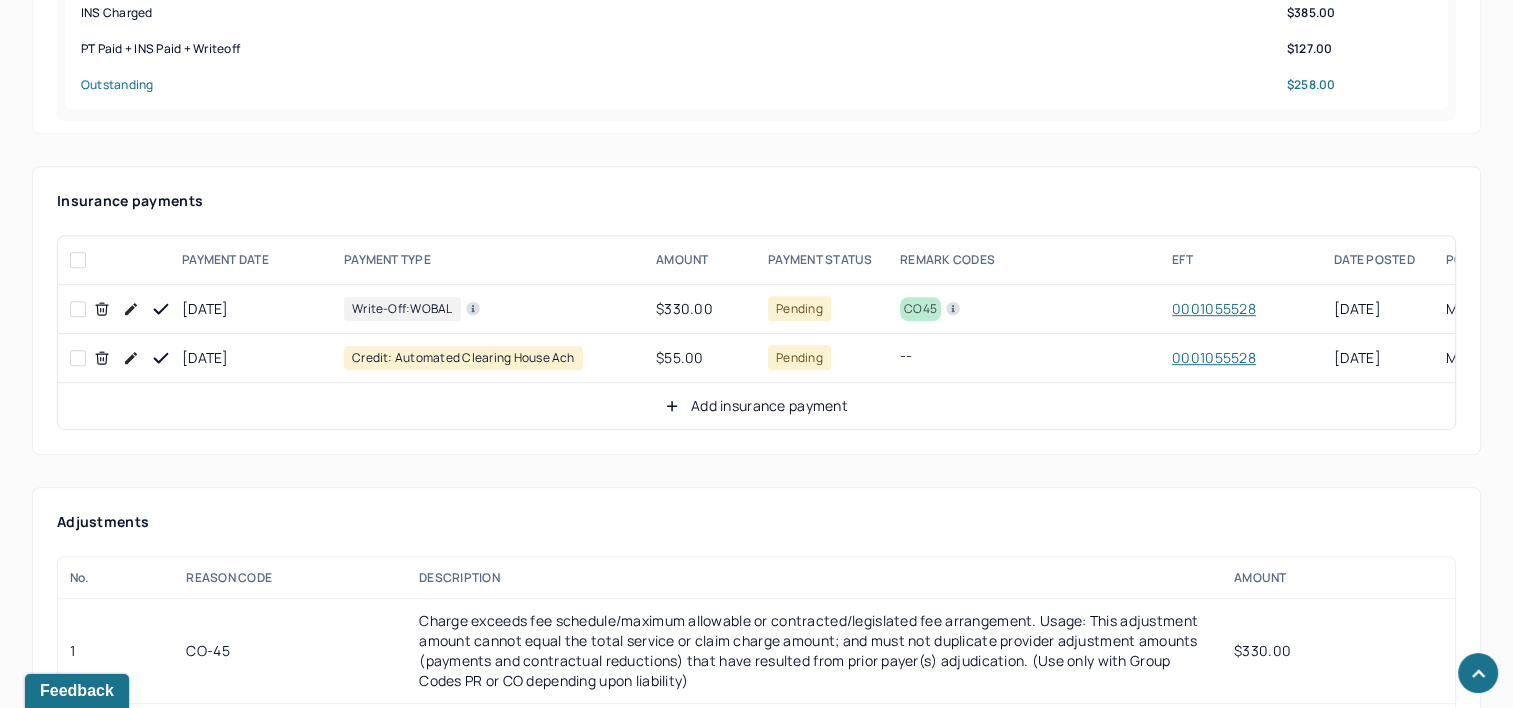 click 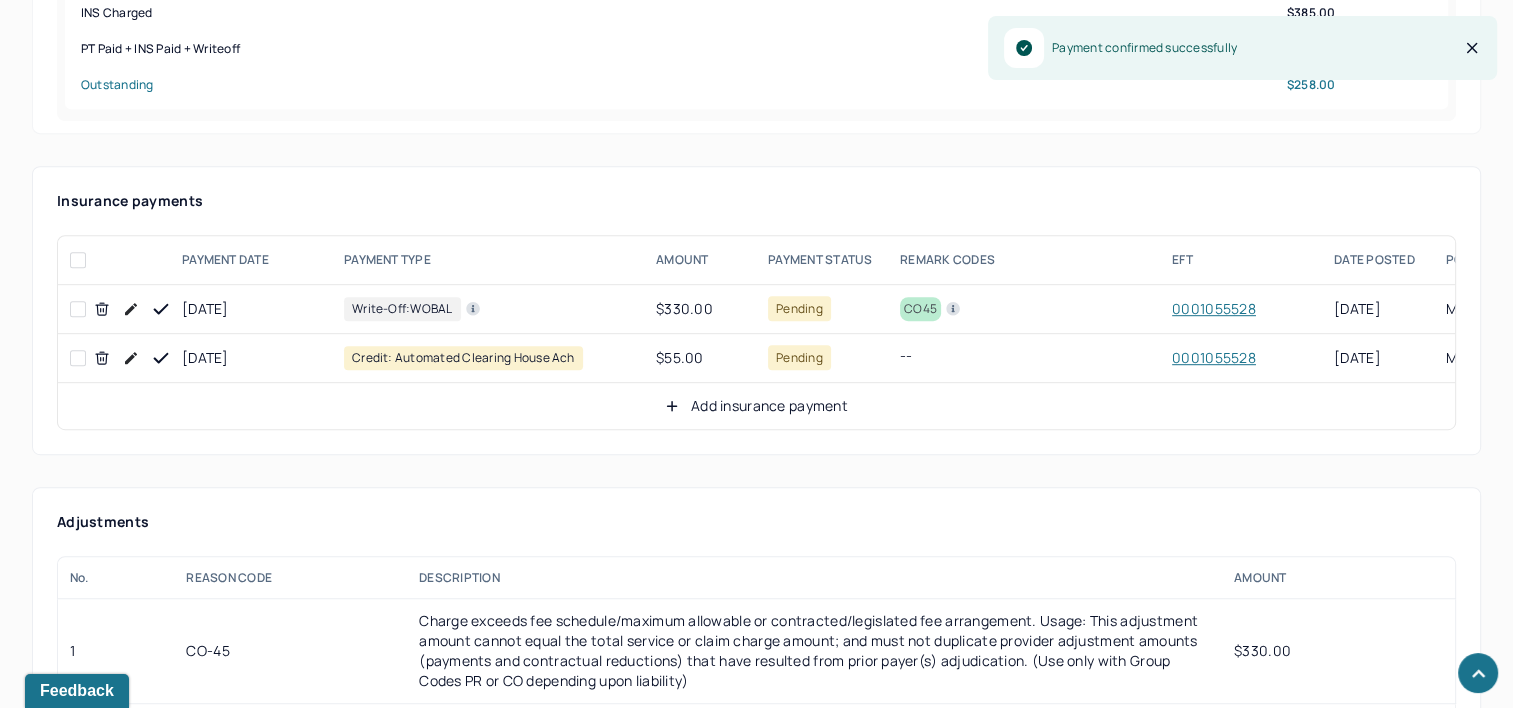 scroll, scrollTop: 1000, scrollLeft: 0, axis: vertical 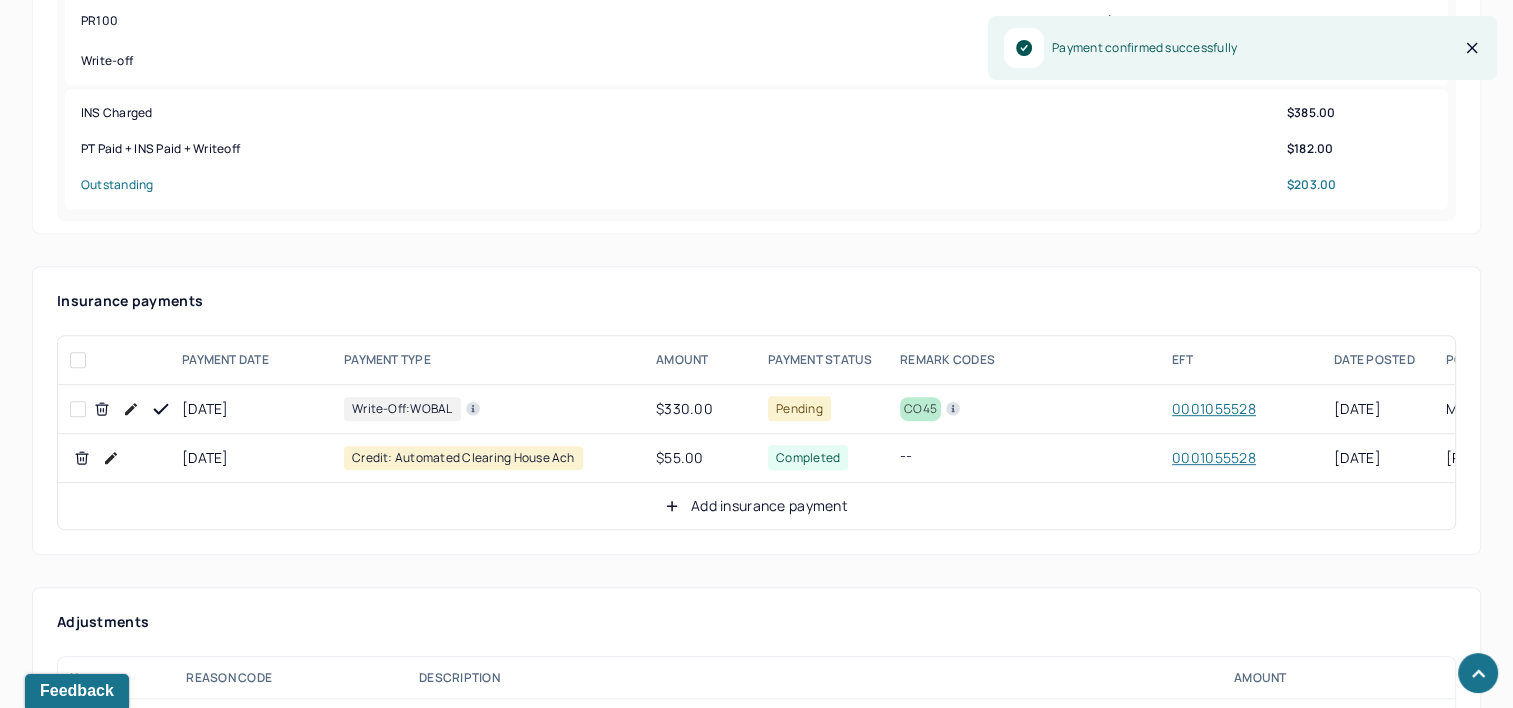 click 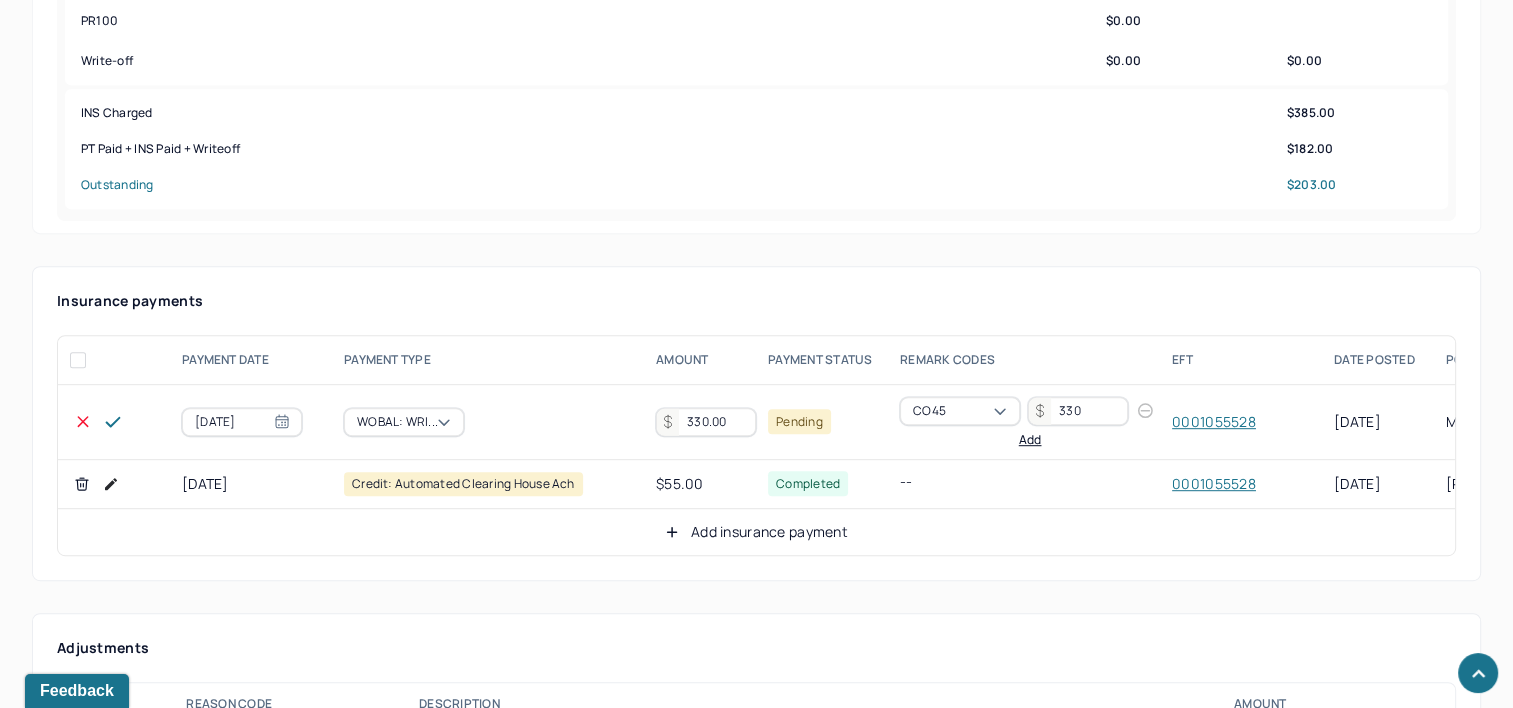 click on "330.00" at bounding box center [706, 422] 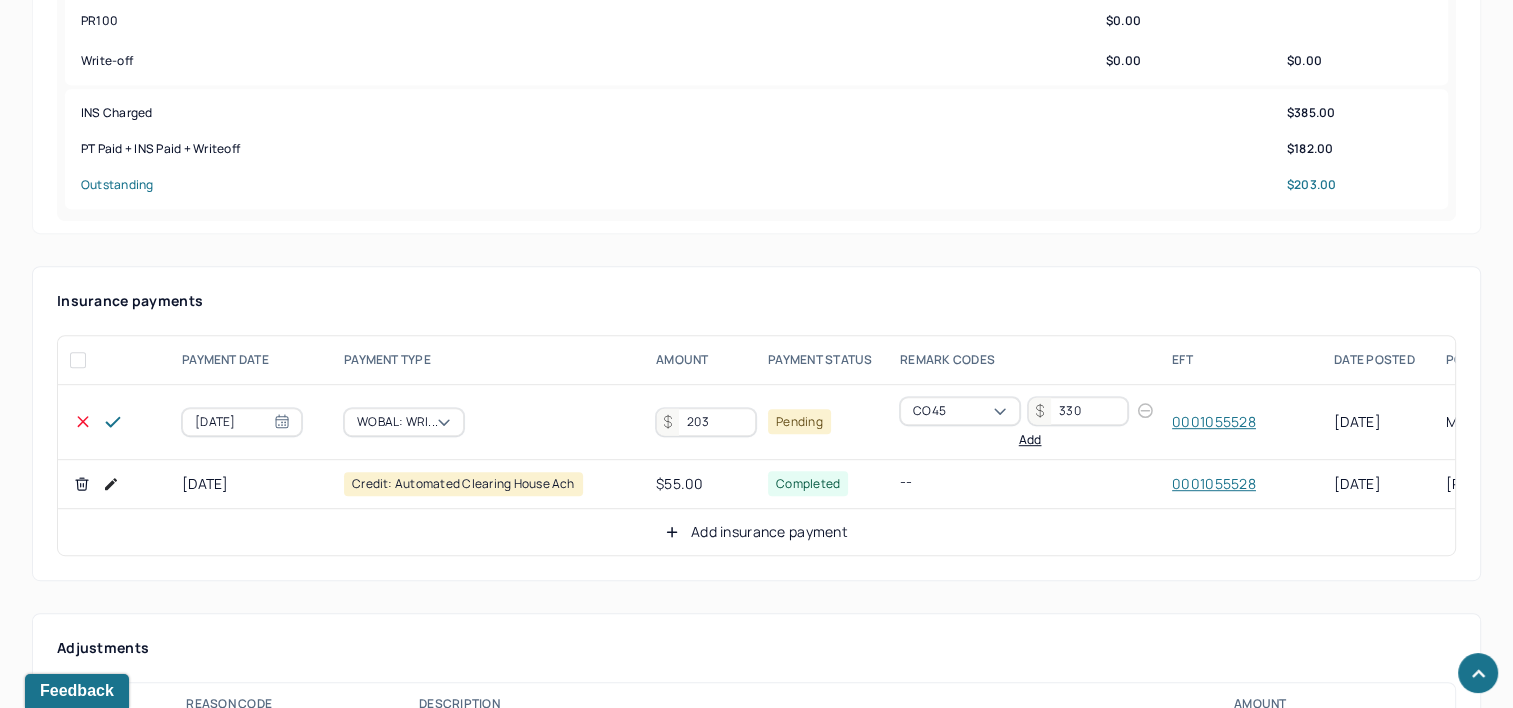 type on "203" 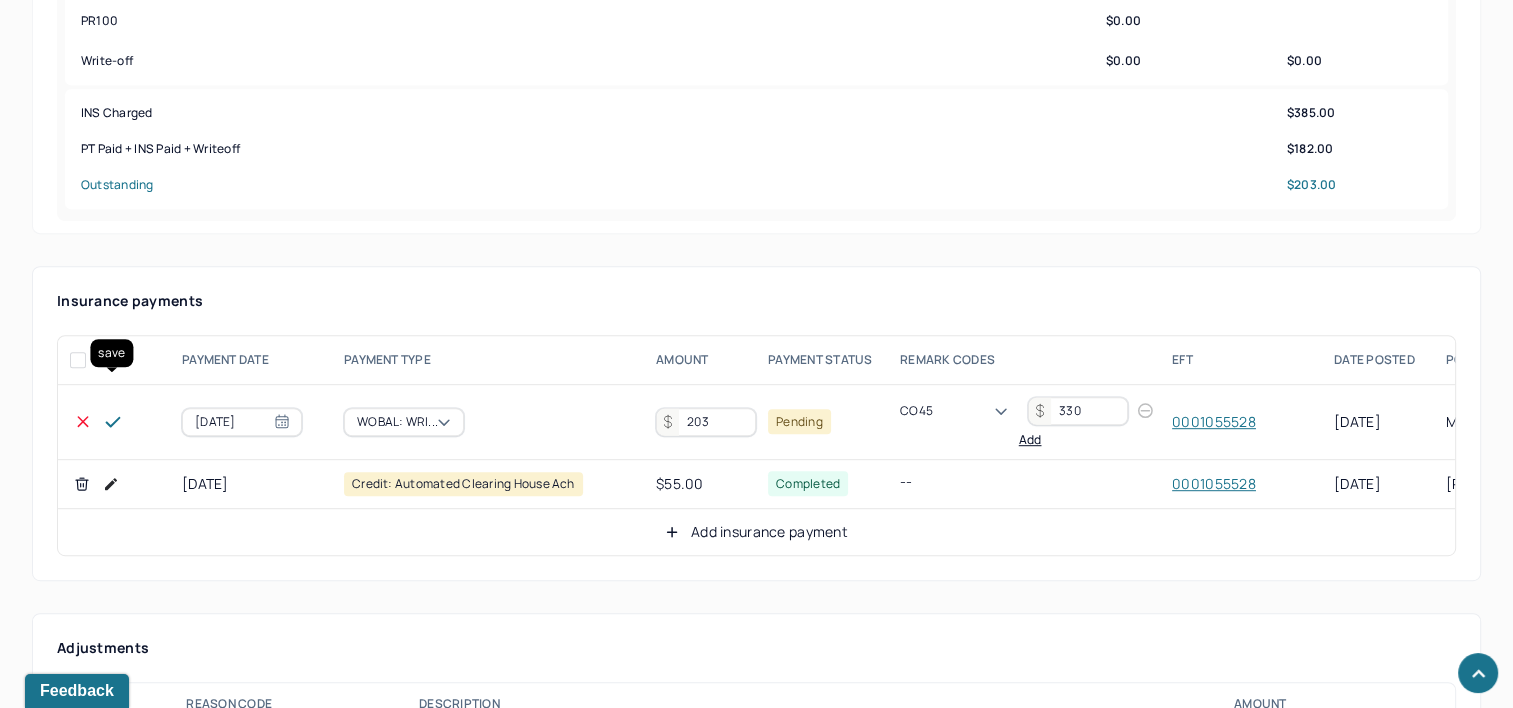 click 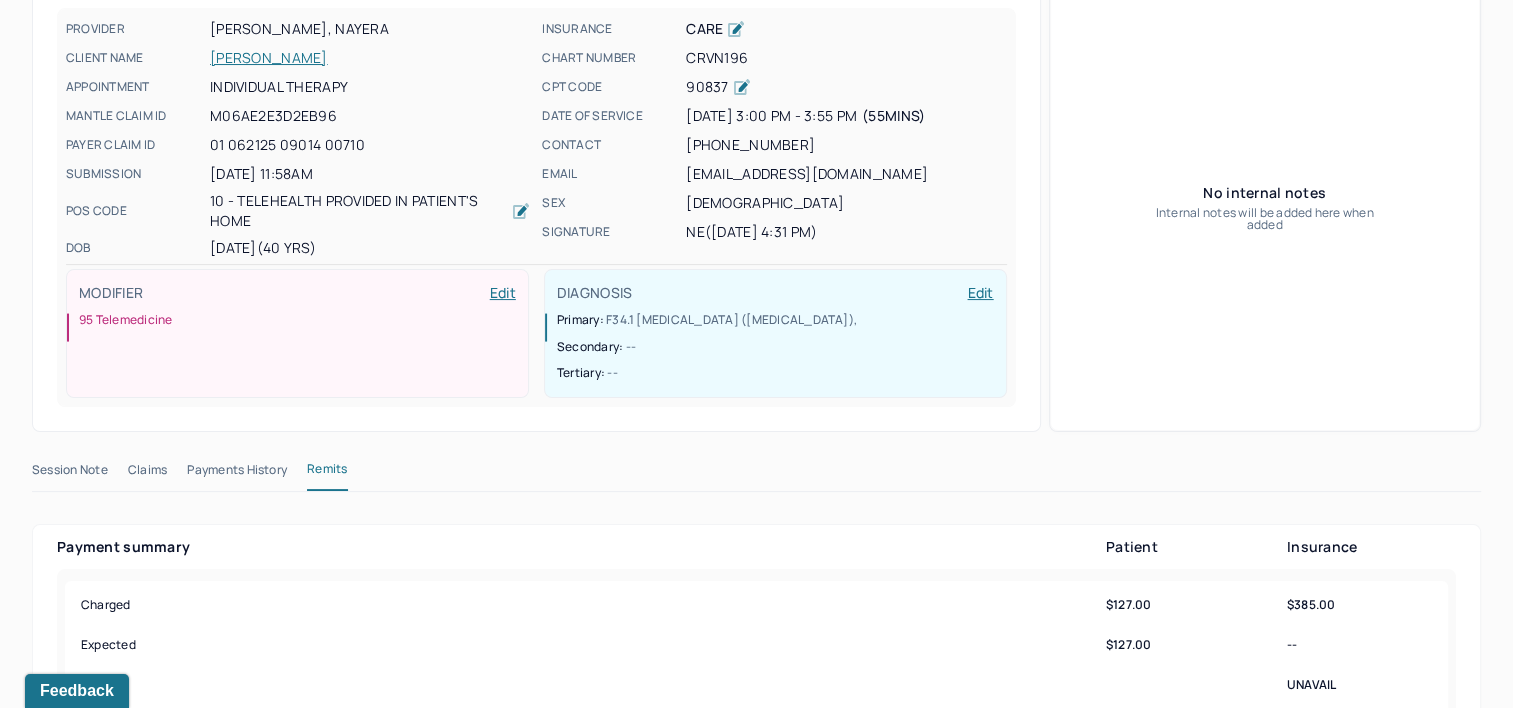 scroll, scrollTop: 0, scrollLeft: 0, axis: both 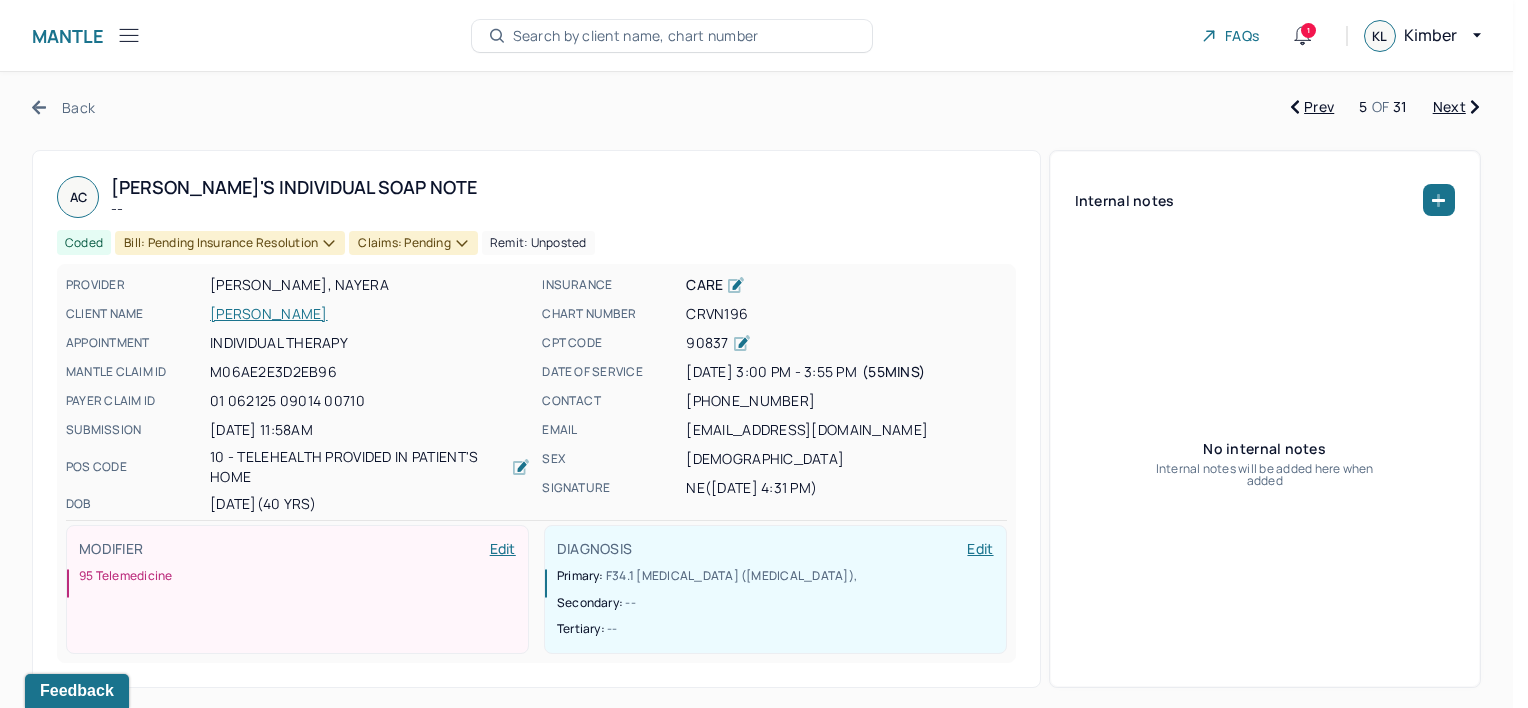 click on "Bill: Pending Insurance Resolution" at bounding box center (230, 243) 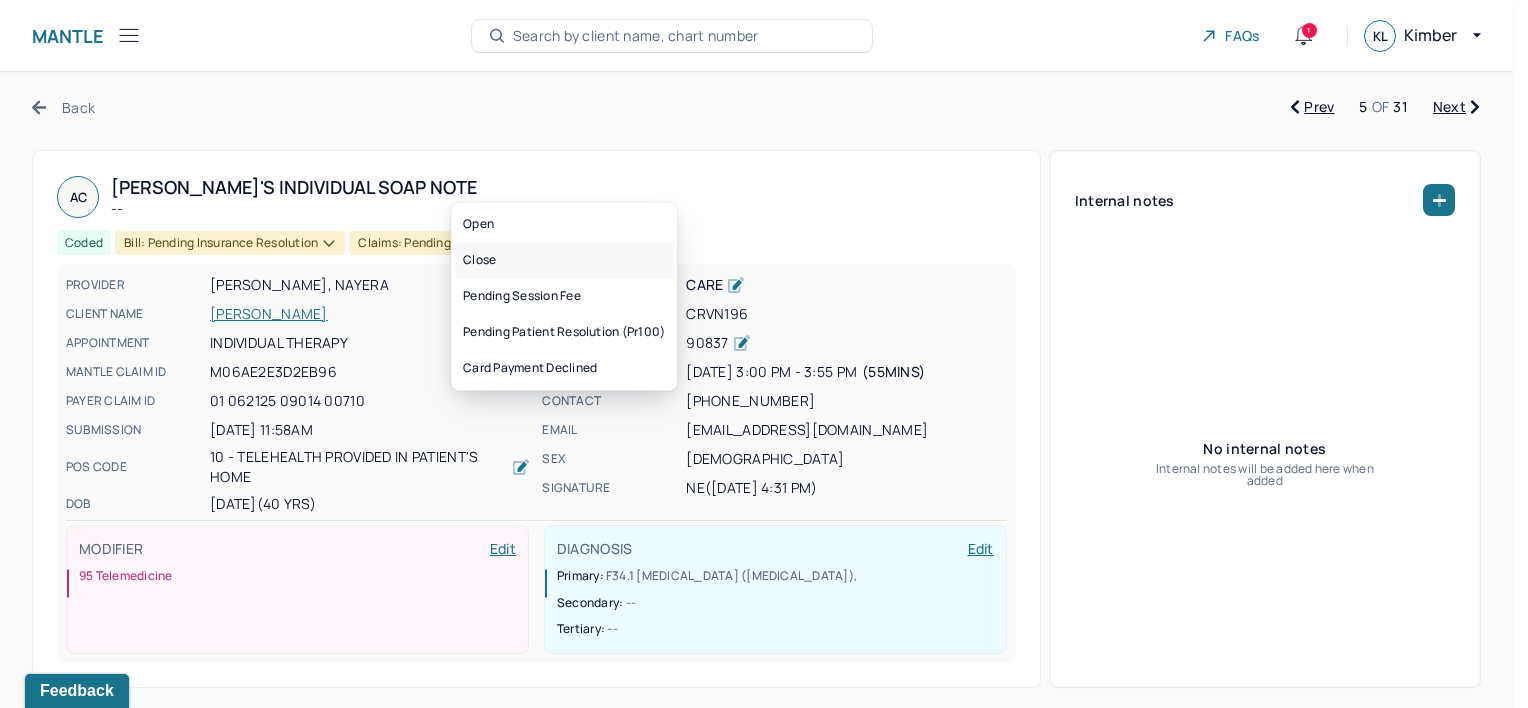 click on "Close" at bounding box center [564, 260] 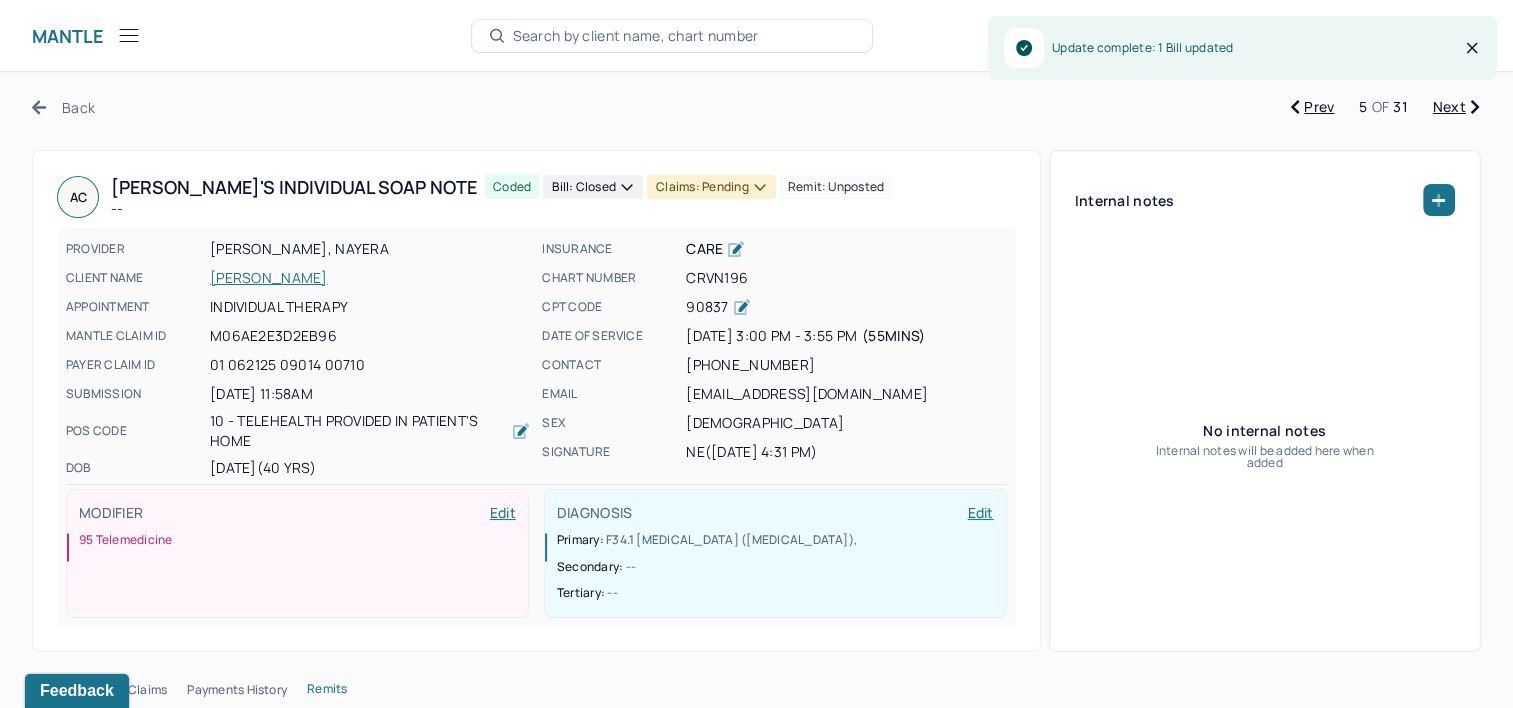 click on "Claims: pending" at bounding box center (711, 187) 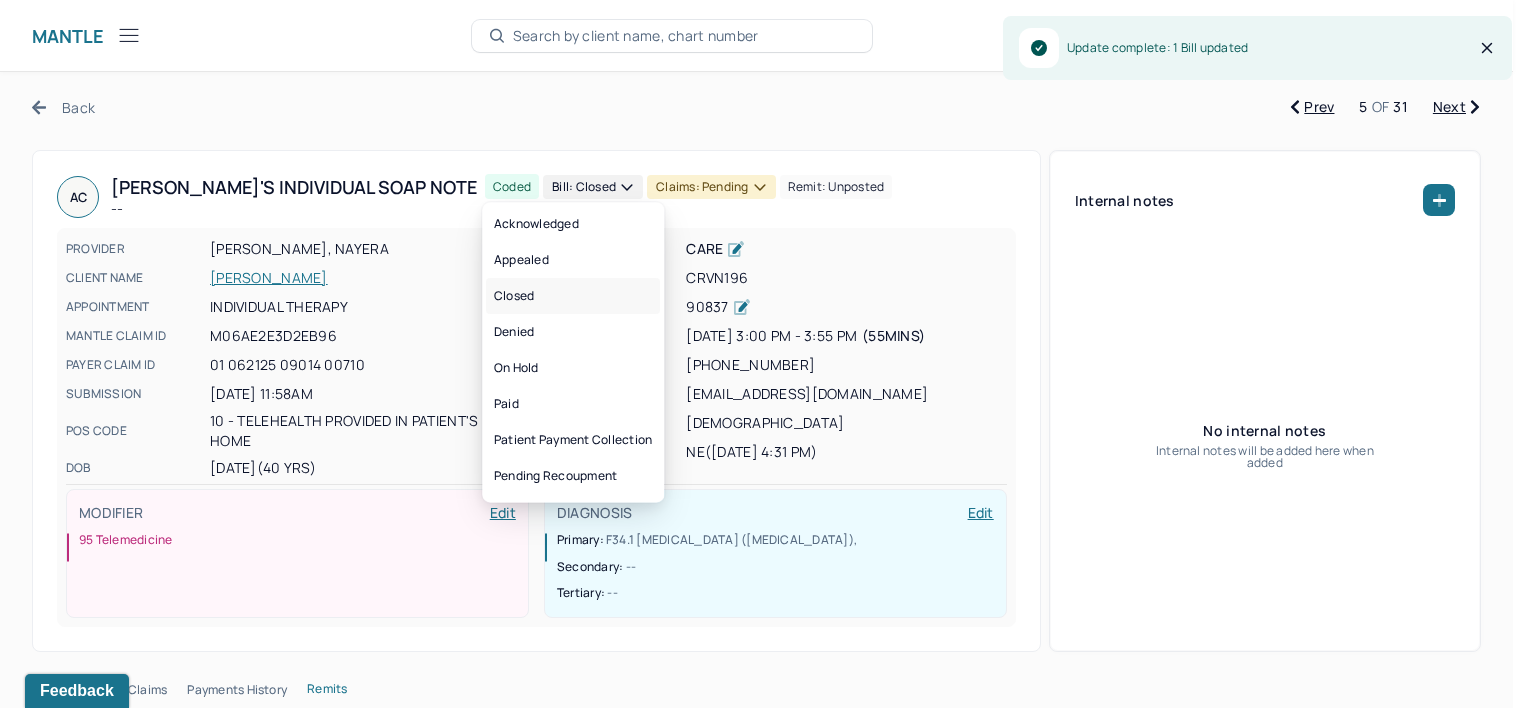 click on "Closed" at bounding box center [573, 296] 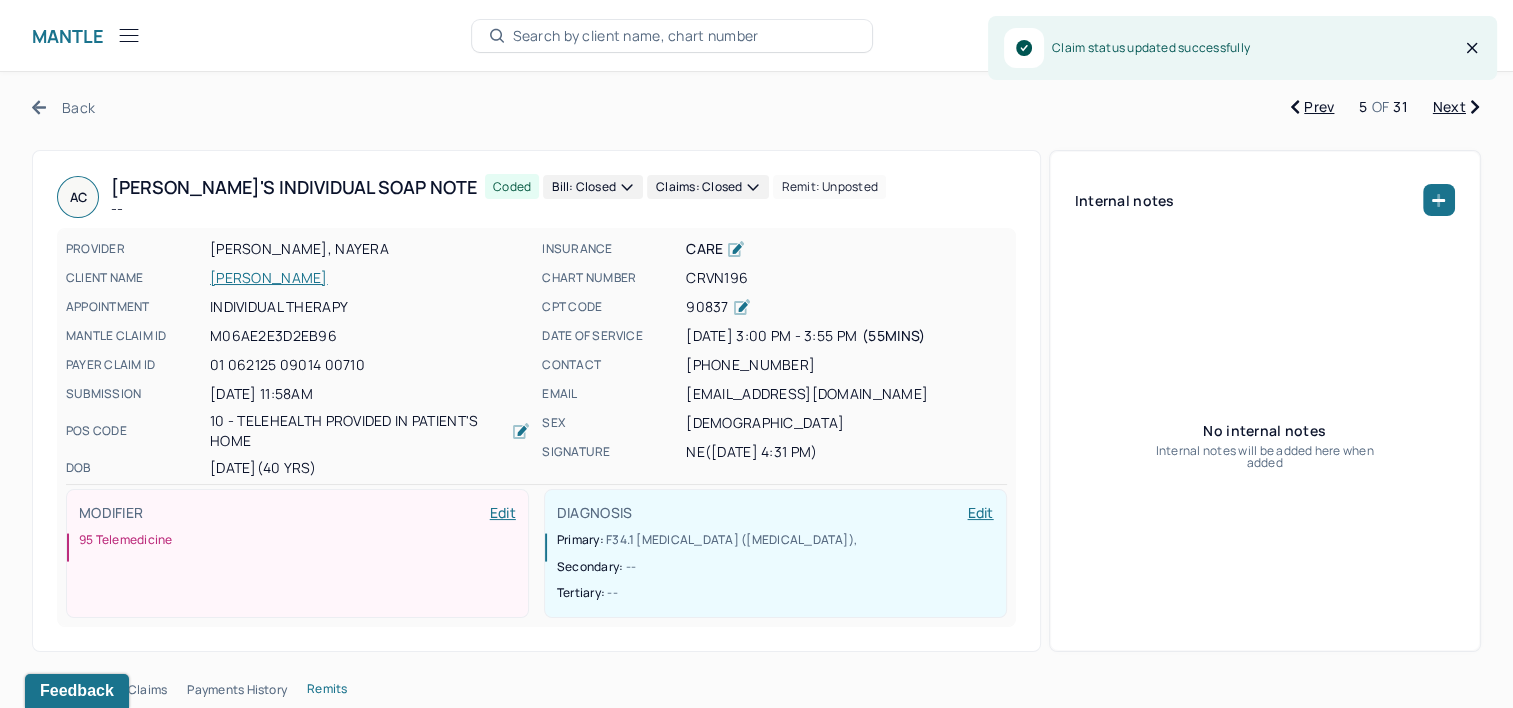 click on "Back    Prev   5 OF 31   Next   AC [PERSON_NAME]'s   Individual soap note -- Coded   Bill: Closed     Claims: closed   Remit: unposted PROVIDER [PERSON_NAME], NAYERA CLIENT NAME [PERSON_NAME] APPOINTMENT Individual therapy   MANTLE CLAIM ID M06AE2E3D2EB96 PAYER CLAIM ID 01   062125 09014 00710 SUBMISSION [DATE] 11:58AM POS CODE 10 - Telehealth Provided in Patient's Home     DOB [DEMOGRAPHIC_DATA]  (40 Yrs) INSURANCE CARE     CHART NUMBER CRVN196 CPT CODE 90837     DATE OF SERVICE [DATE]   3:00 PM   -   3:55 PM ( 55mins ) CONTACT [PHONE_NUMBER] EMAIL [EMAIL_ADDRESS][DOMAIN_NAME] SEX [DEMOGRAPHIC_DATA] SIGNATURE NE  ([DATE] 4:31 PM) MODIFIER   Edit   95 Telemedicine DIAGNOSIS   Edit   Primary:   F34.1 [MEDICAL_DATA] ([MEDICAL_DATA]) ,  Secondary:   -- Tertiary:   -- Internal notes     No internal notes Internal notes will be added here when added   Session Note     Claims     Payments History     Remits   Payment summary Patient Insurance Charged $127.00 $385.00 Expected $127.00 -- UCR UNAVAIL Paid $127.00 $55.00" at bounding box center [756, 2223] 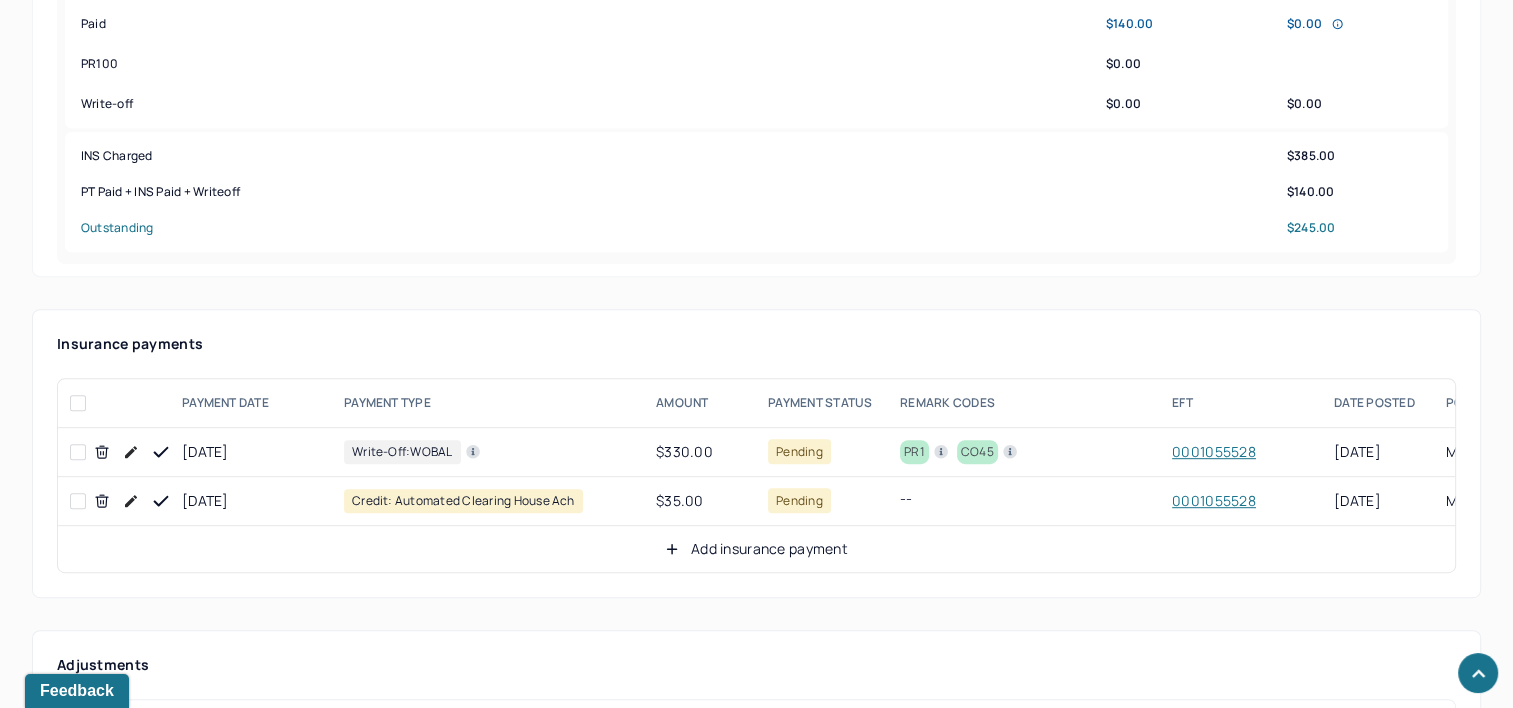 scroll, scrollTop: 1000, scrollLeft: 0, axis: vertical 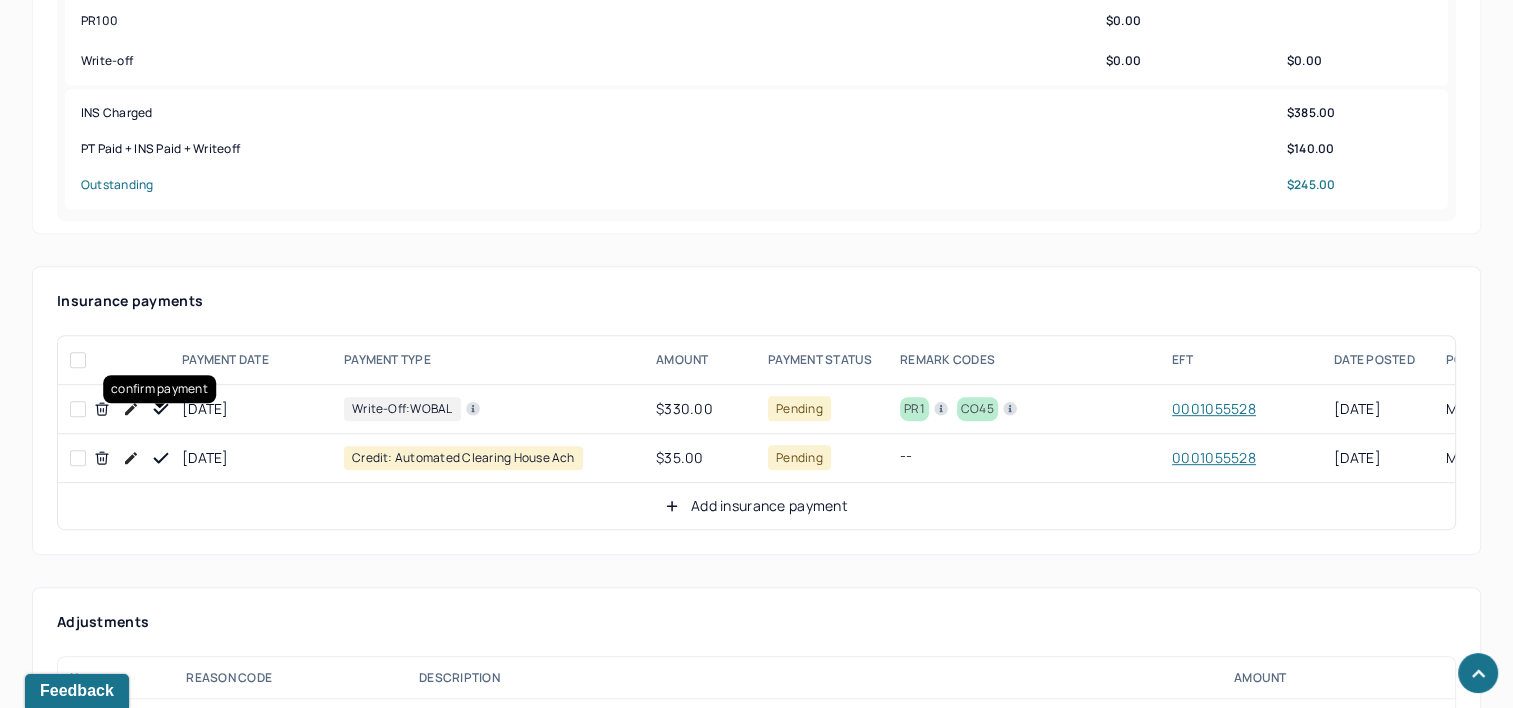 click 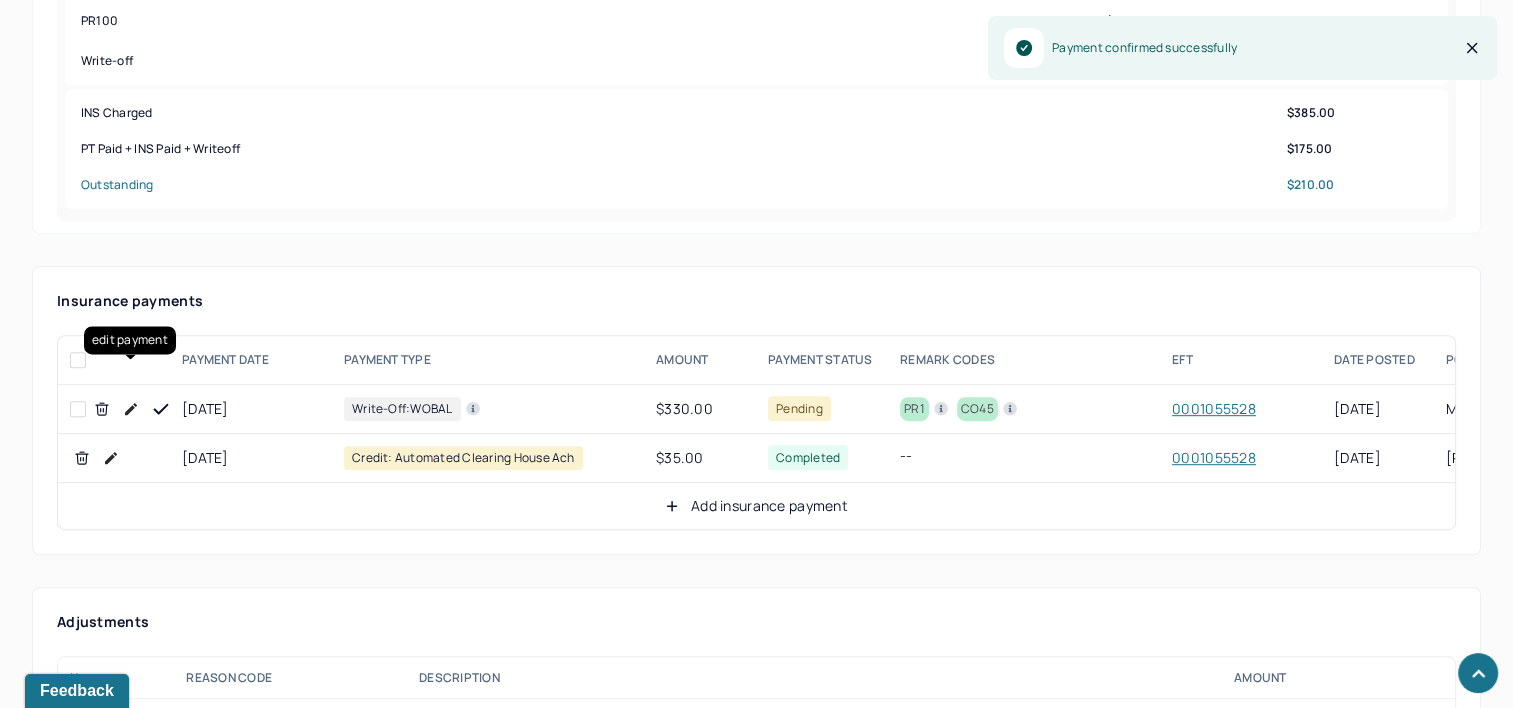 click 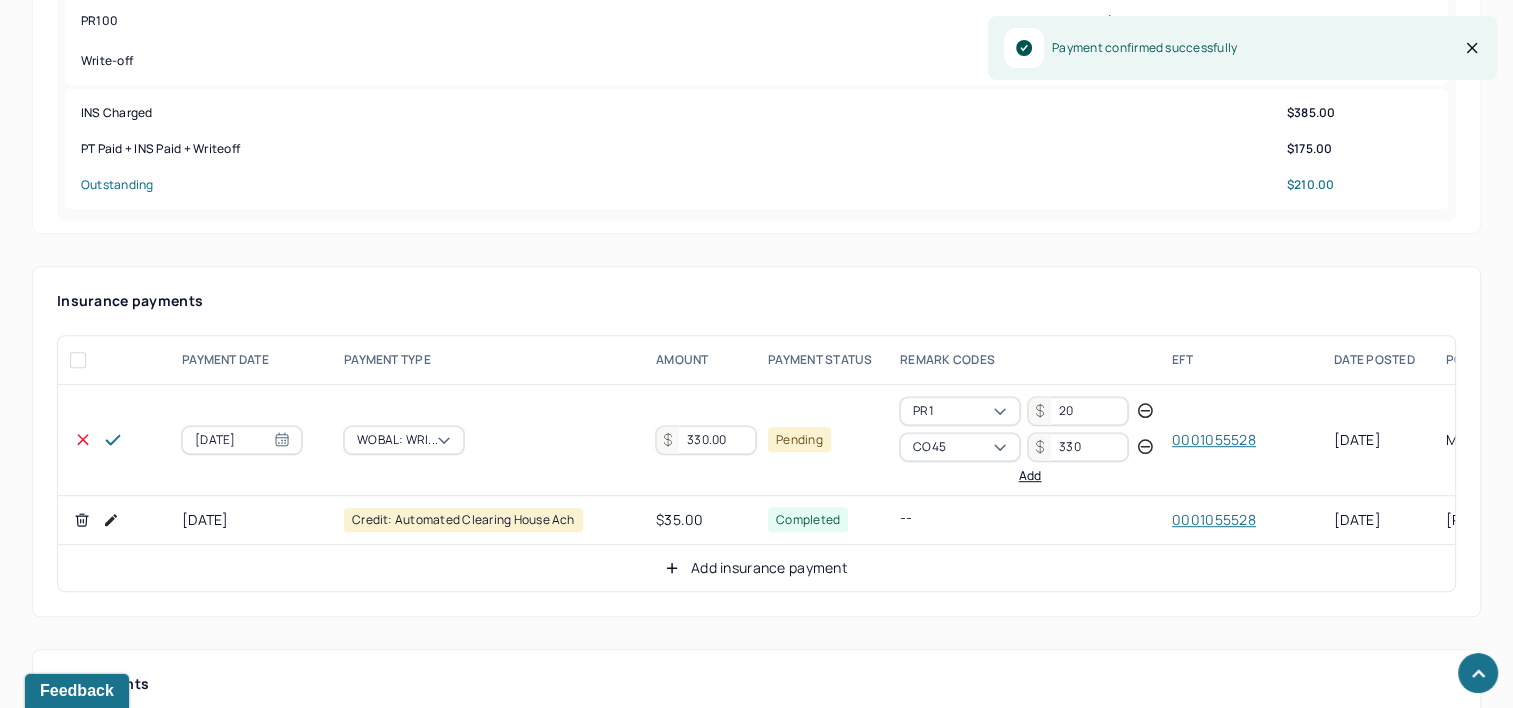 click on "330.00" at bounding box center (706, 440) 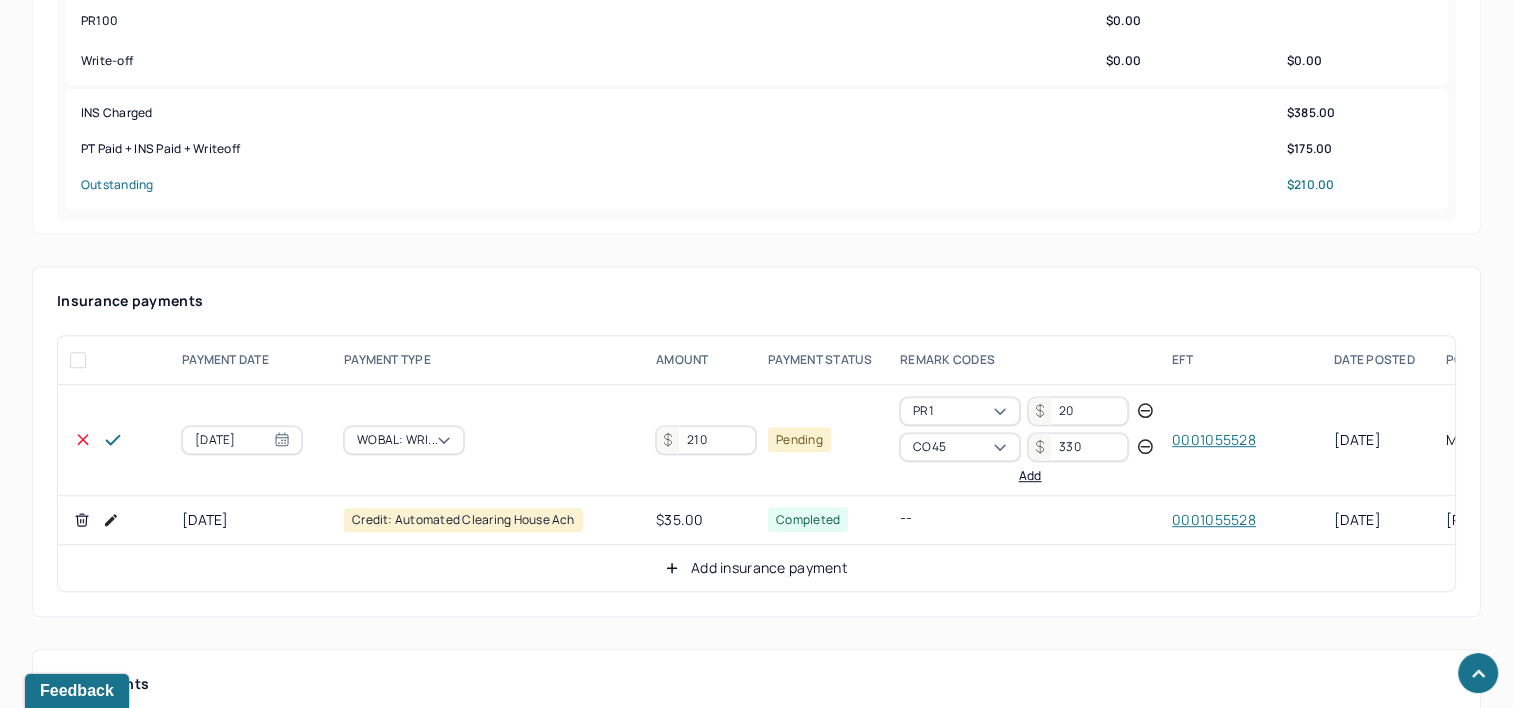 type on "210" 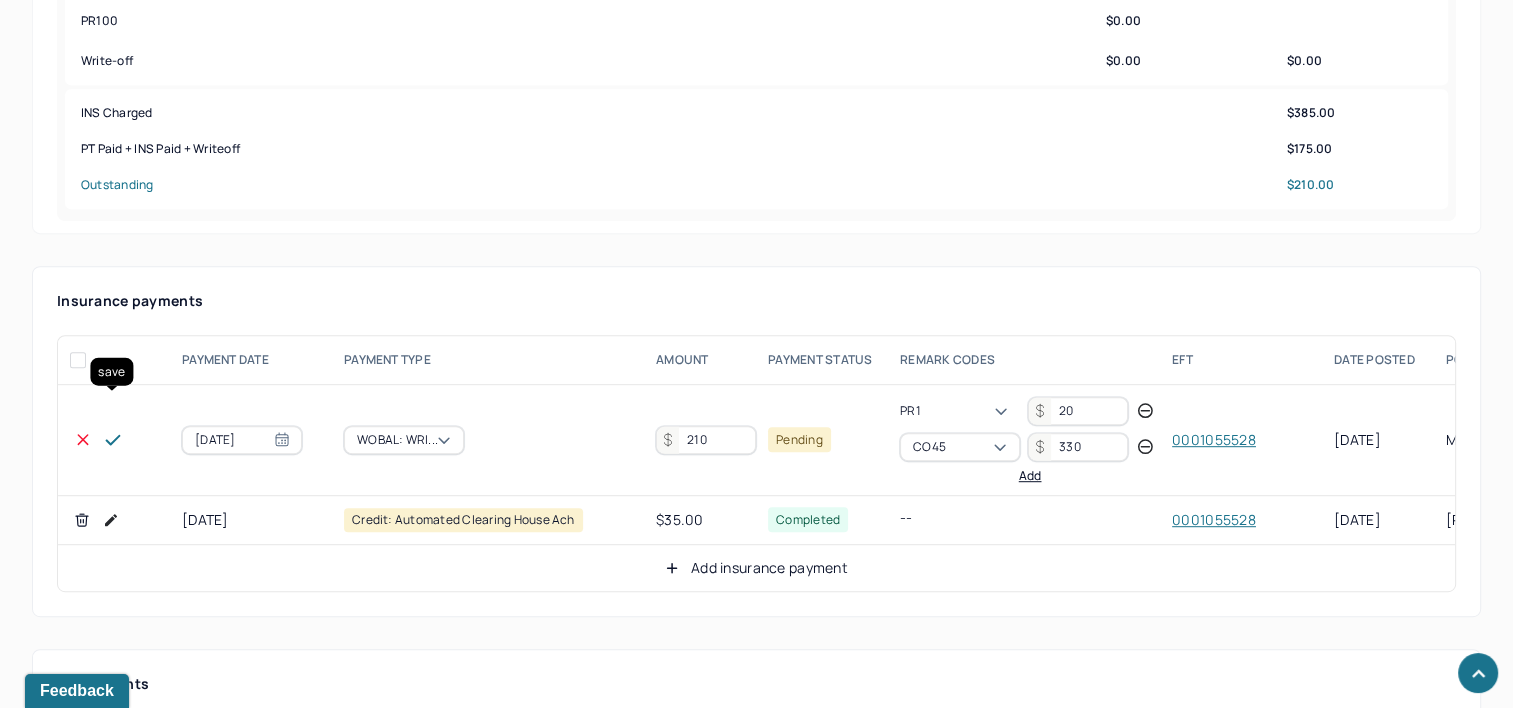 click 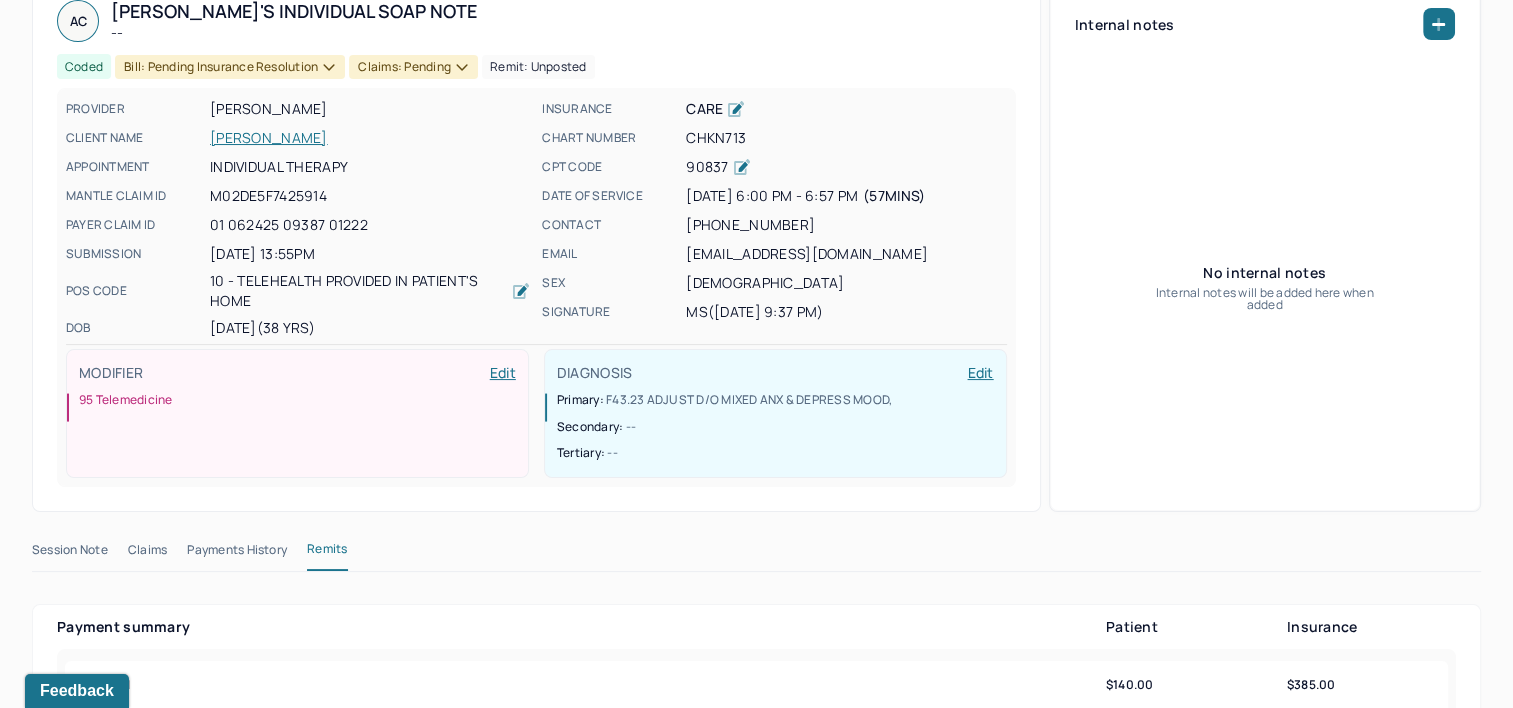 scroll, scrollTop: 100, scrollLeft: 0, axis: vertical 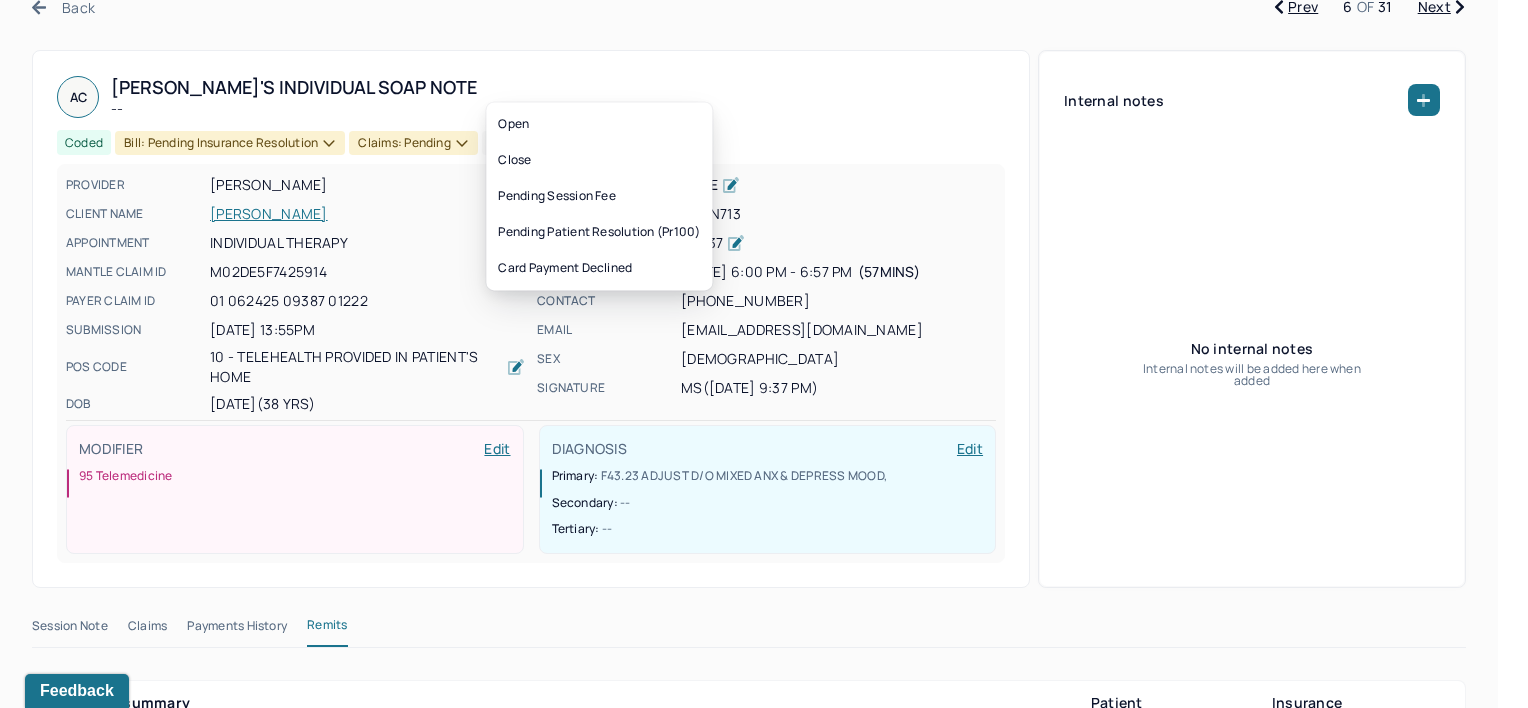 click on "Bill: Pending Insurance Resolution" at bounding box center (230, 143) 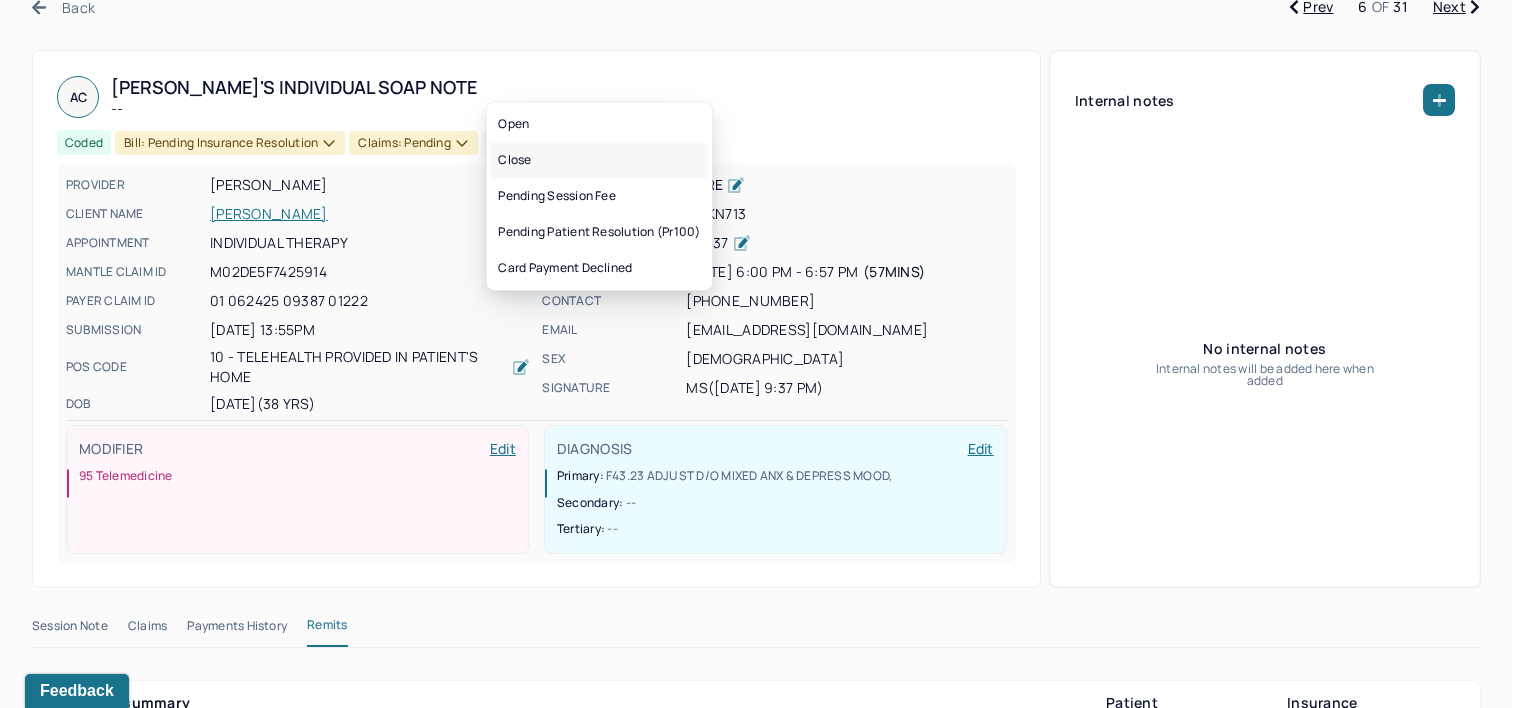 click on "Close" at bounding box center (599, 160) 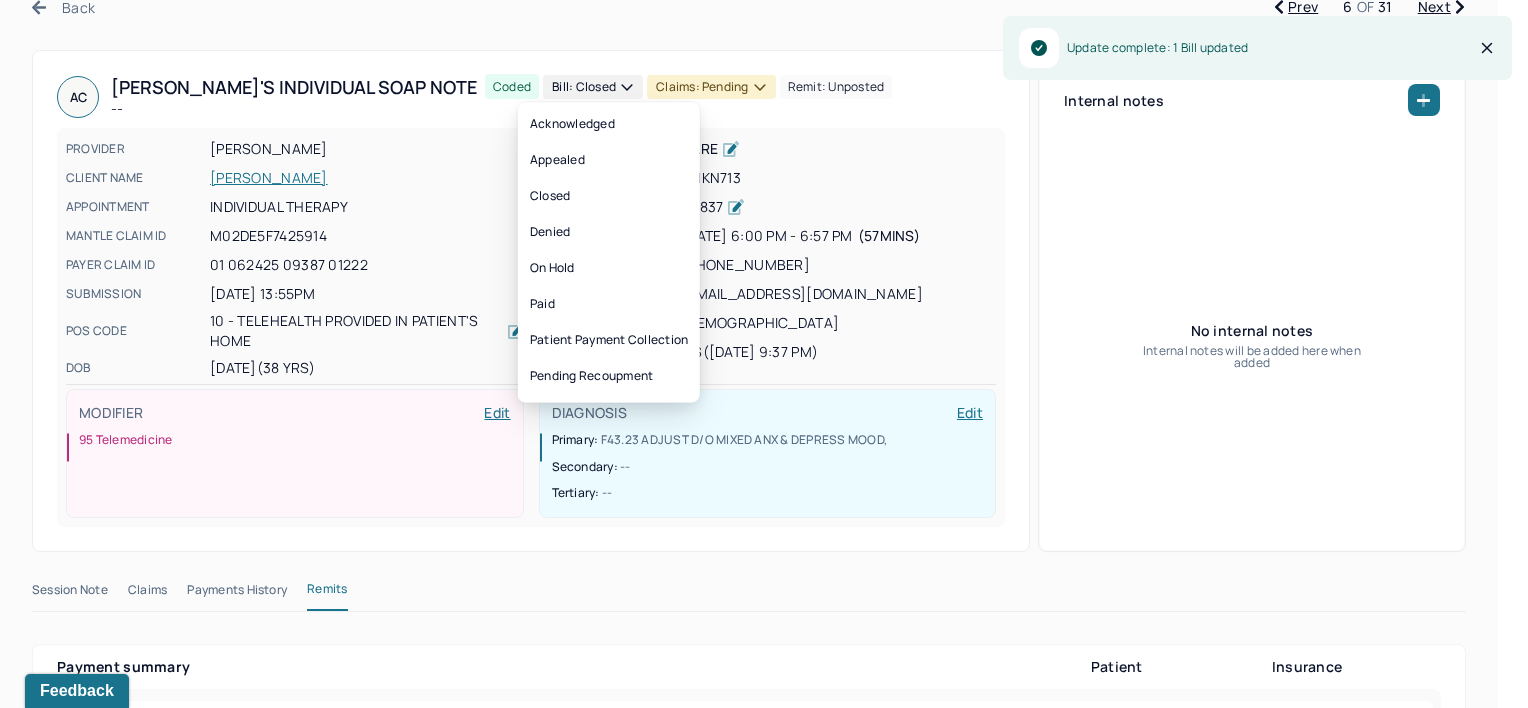 click 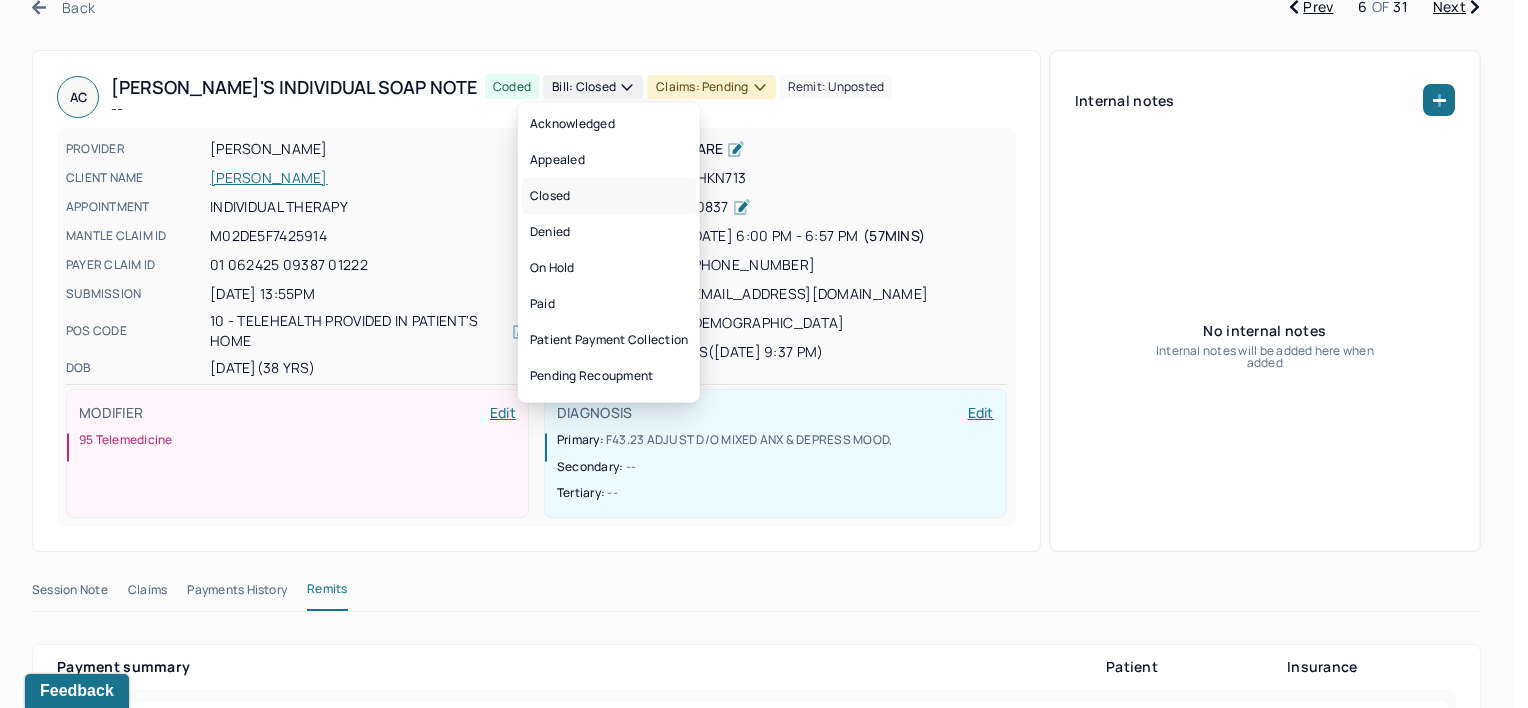 click on "Closed" at bounding box center (609, 196) 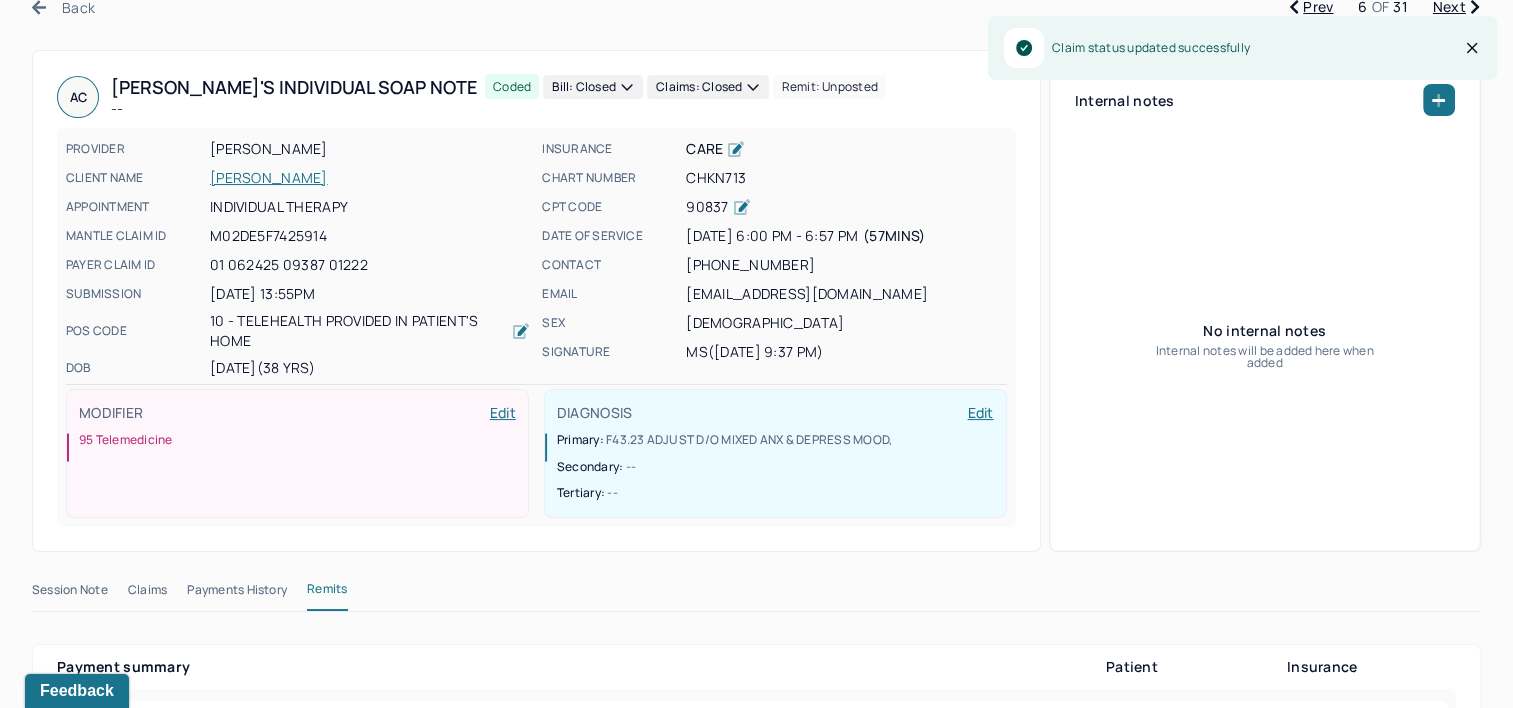 scroll, scrollTop: 0, scrollLeft: 0, axis: both 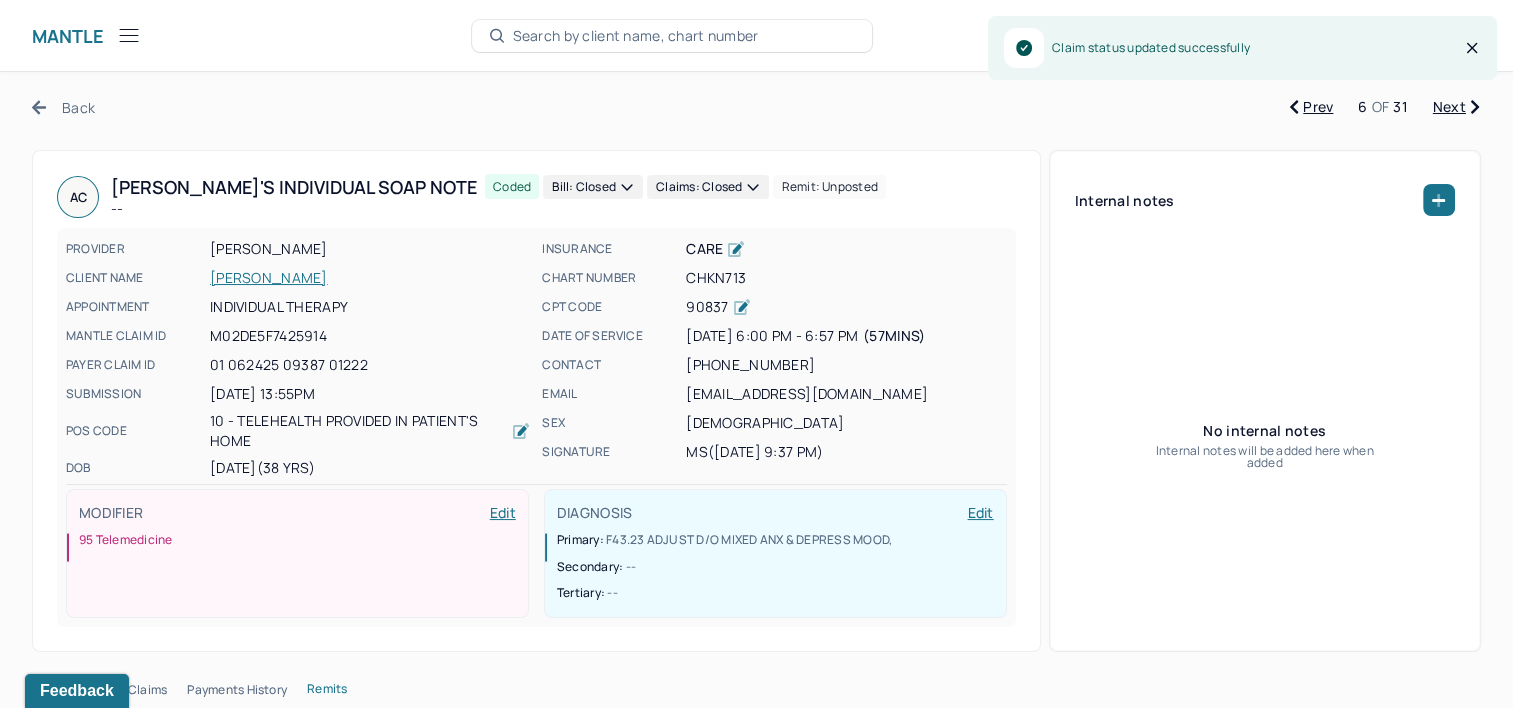 click on "Next" at bounding box center (1456, 107) 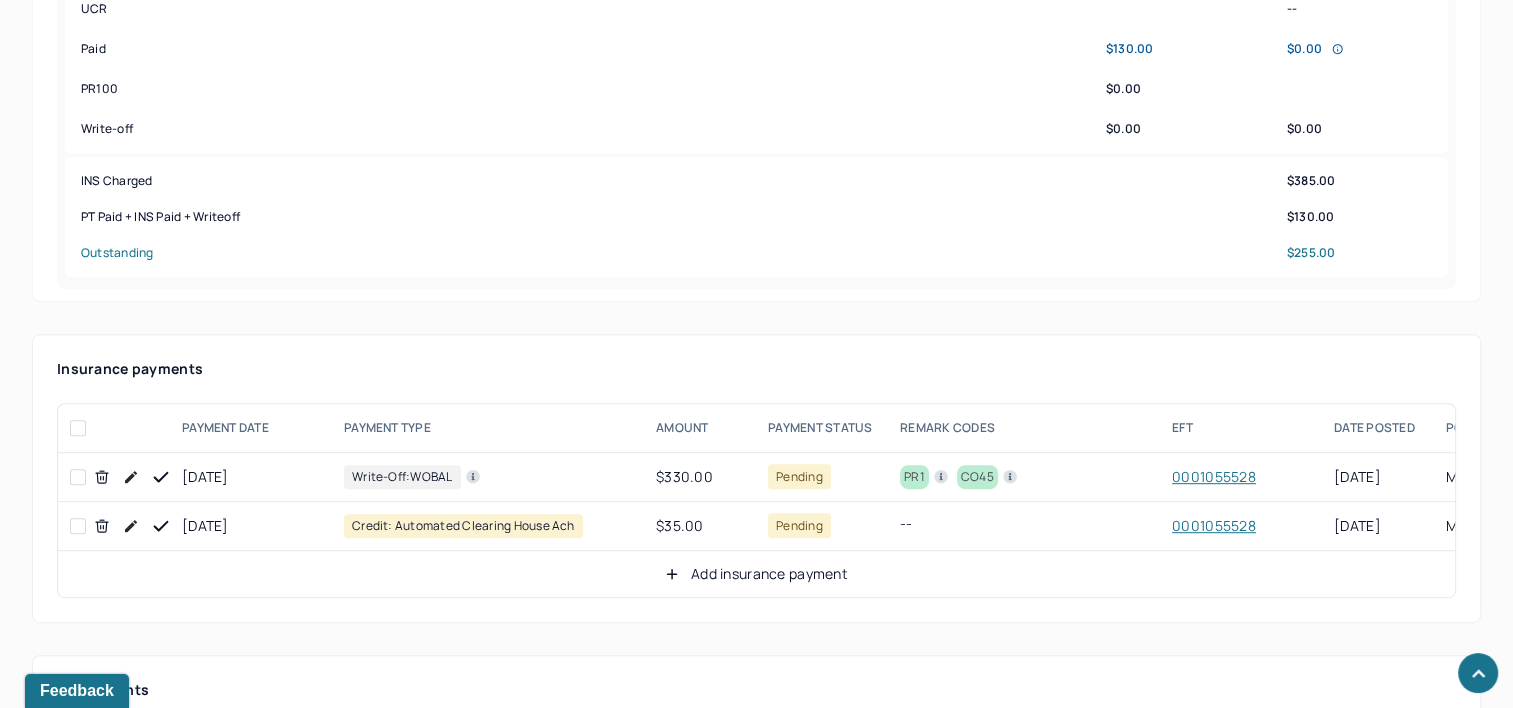 scroll, scrollTop: 1000, scrollLeft: 0, axis: vertical 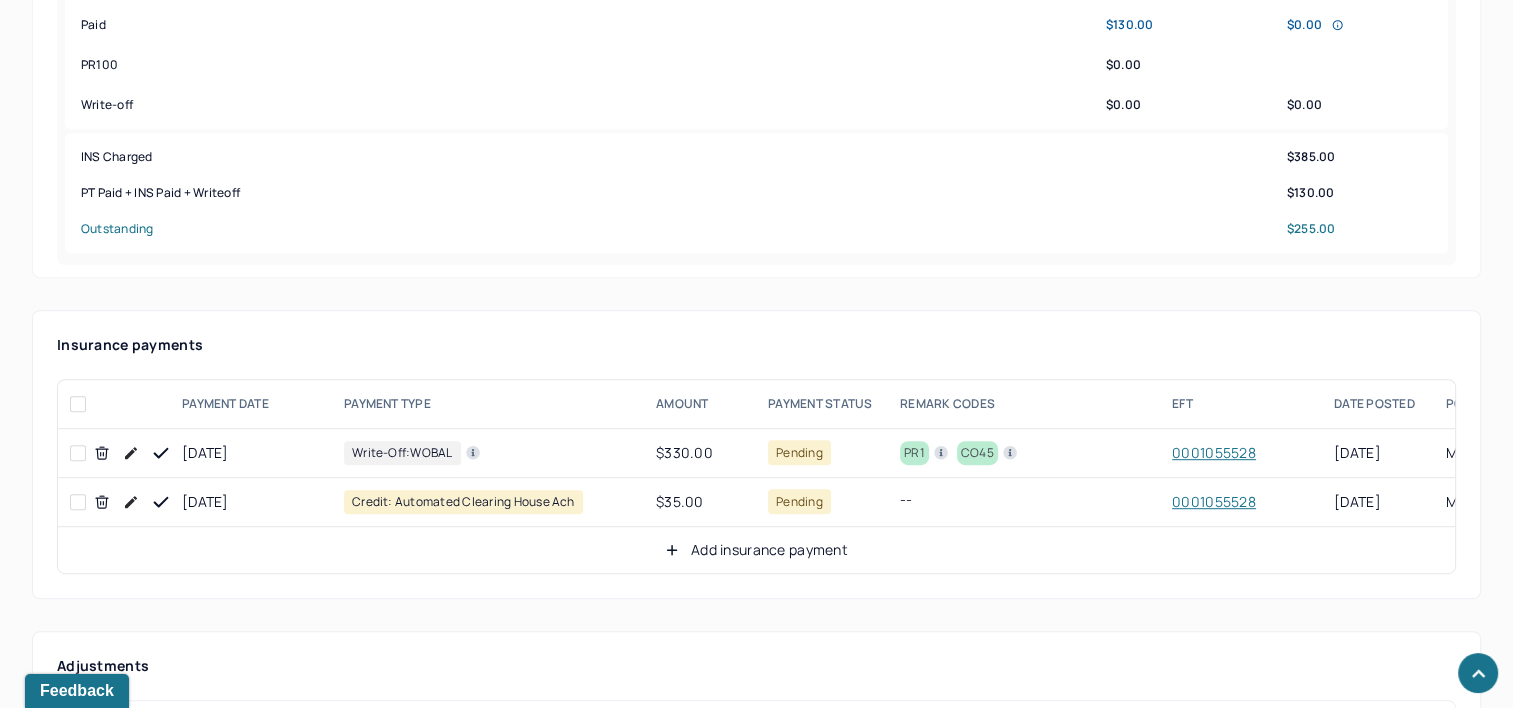 click 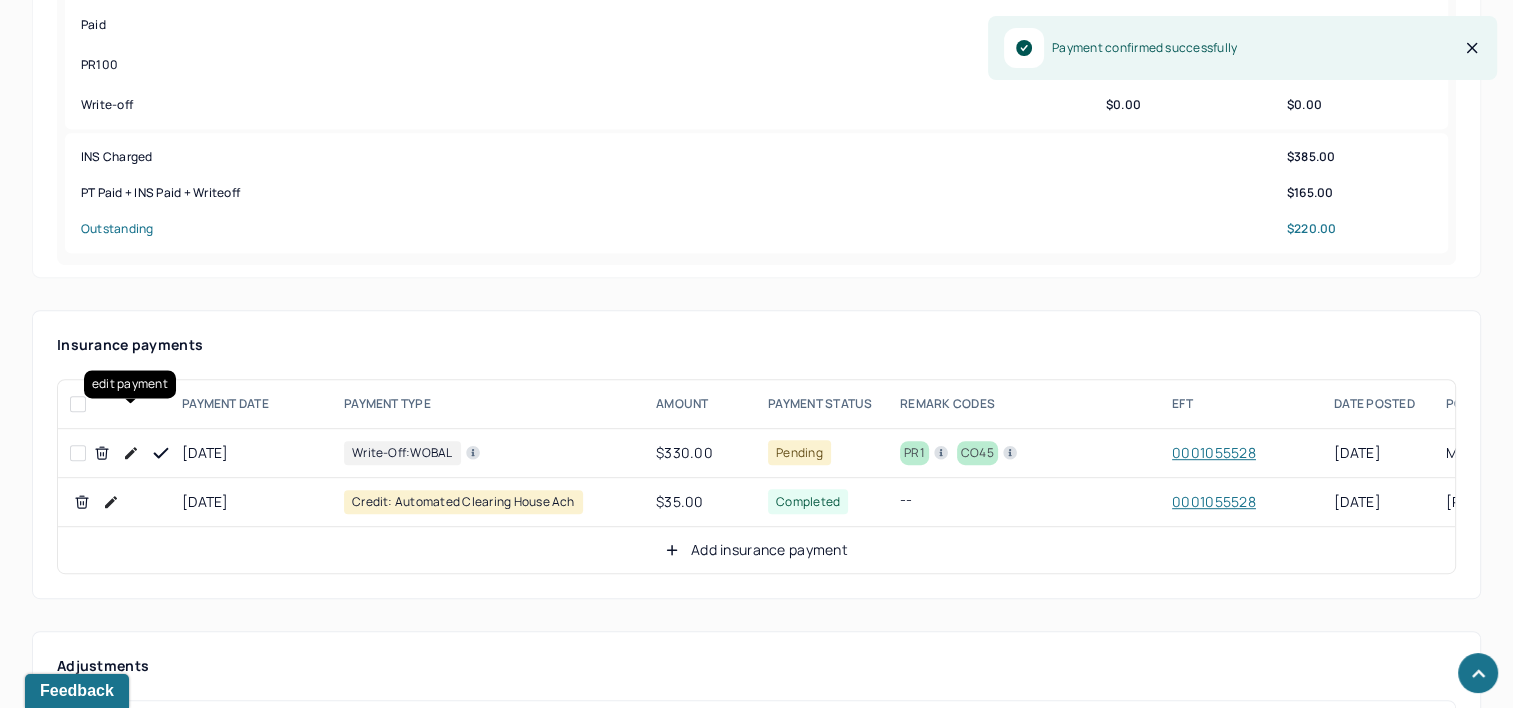 click 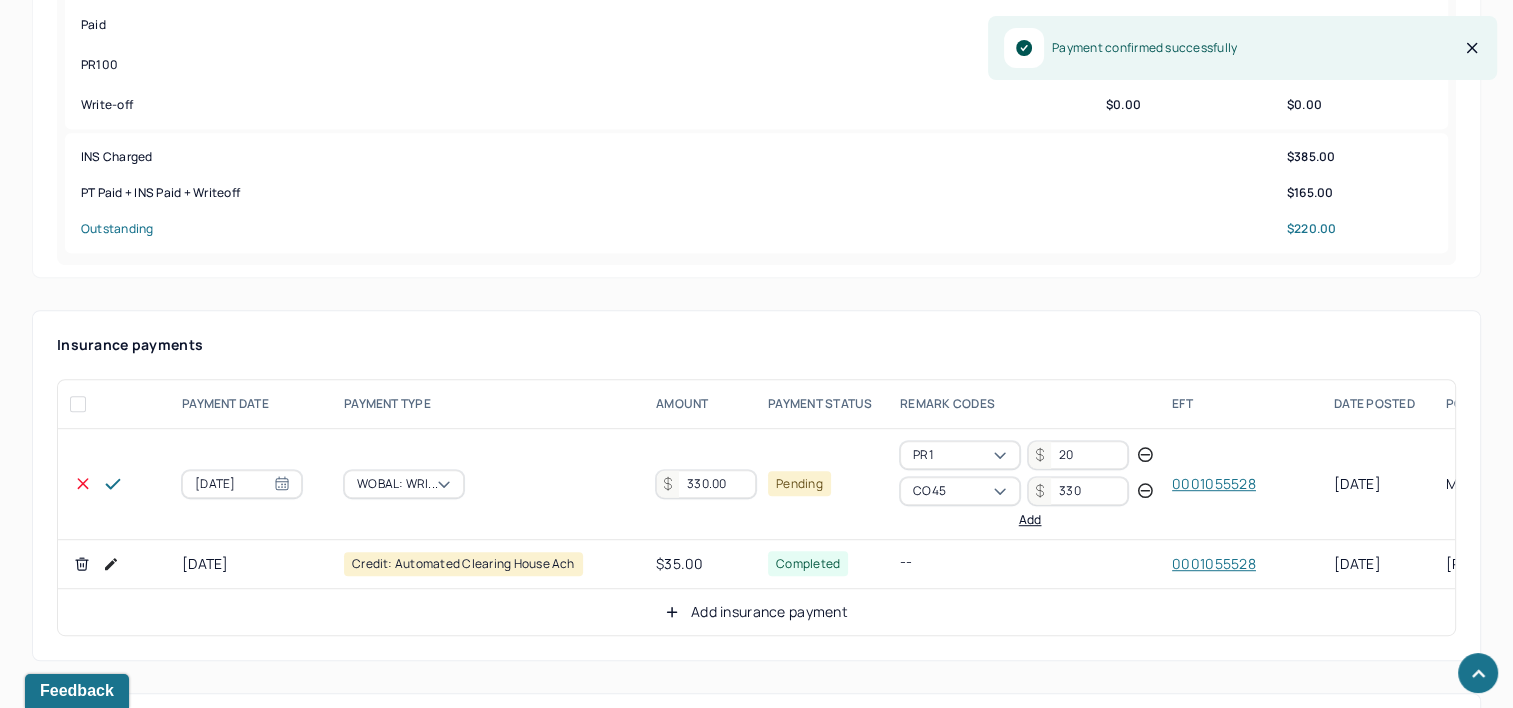 click on "330.00" at bounding box center (706, 484) 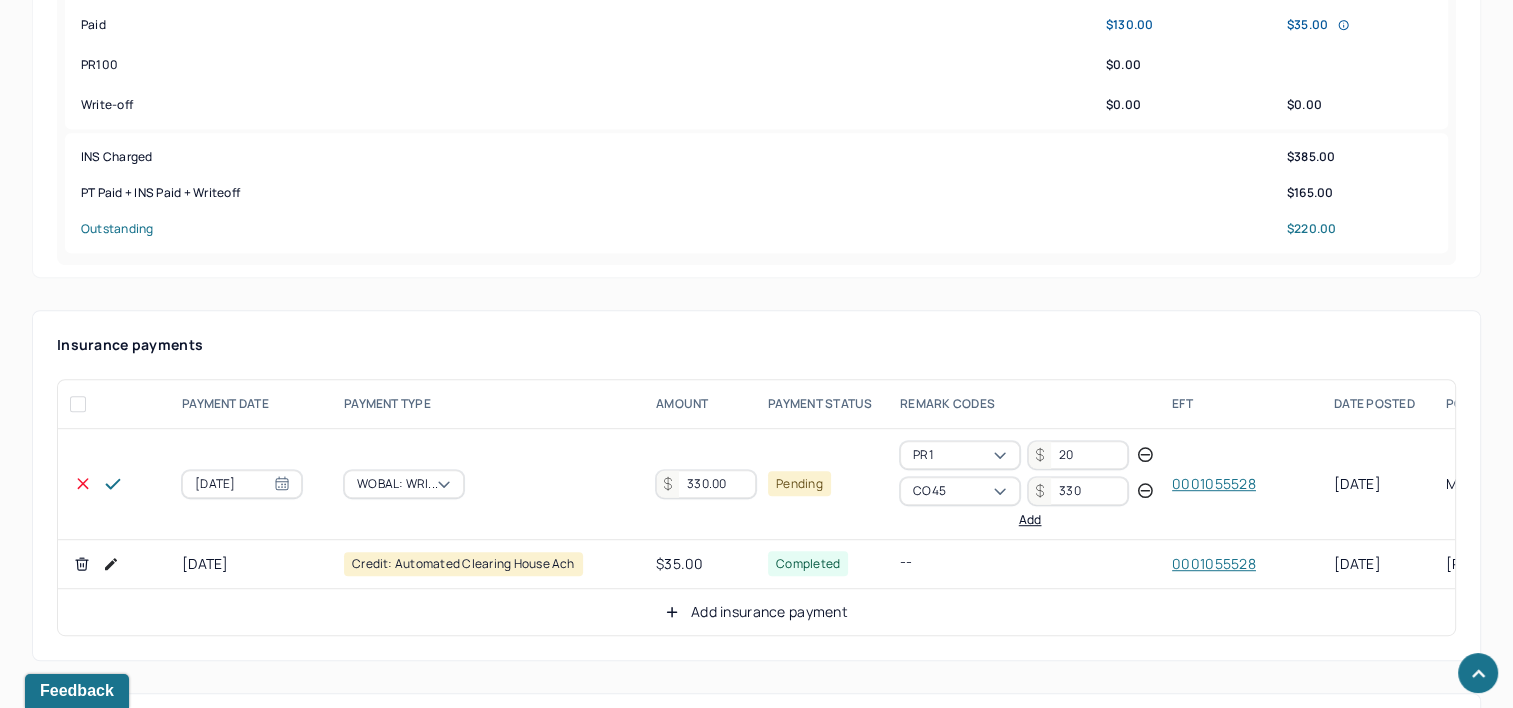 click on "330.00" at bounding box center [706, 484] 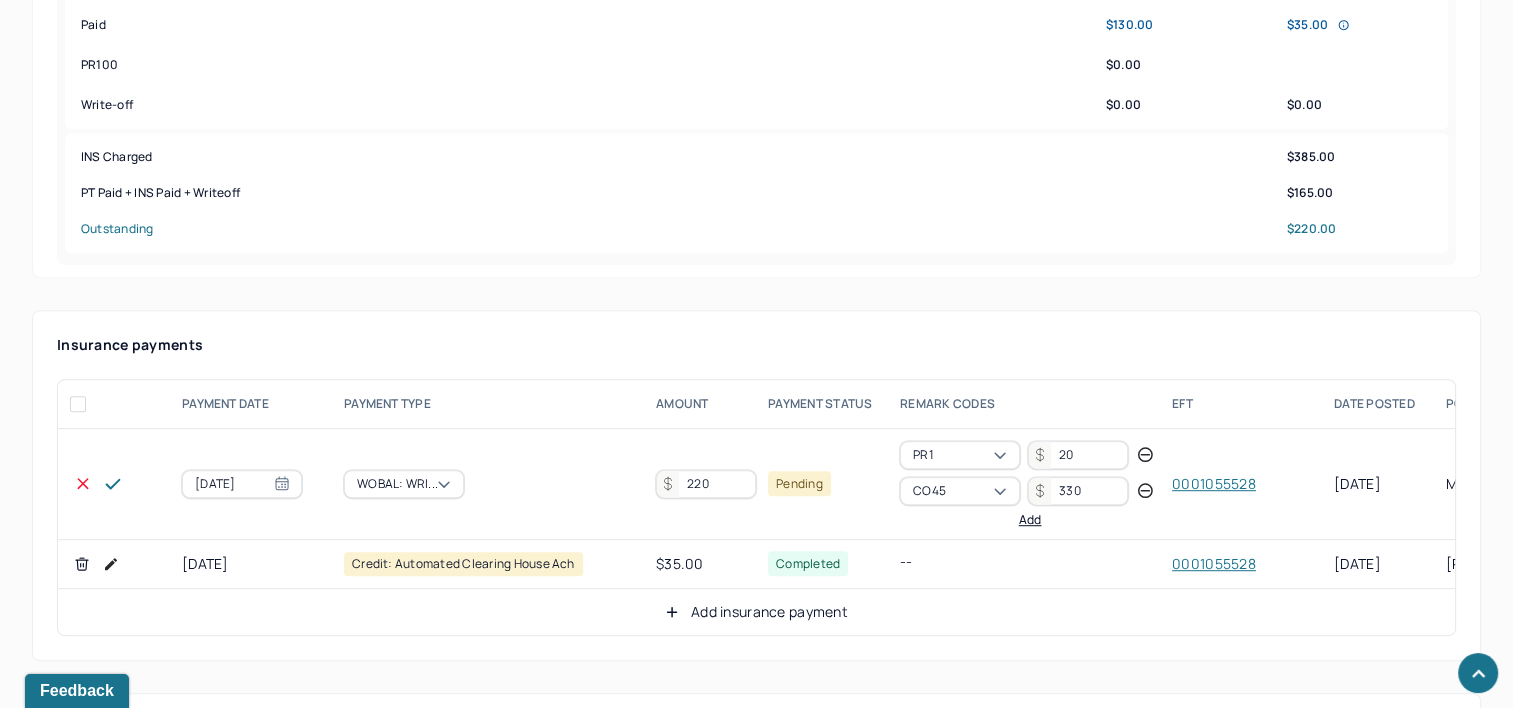 type on "220" 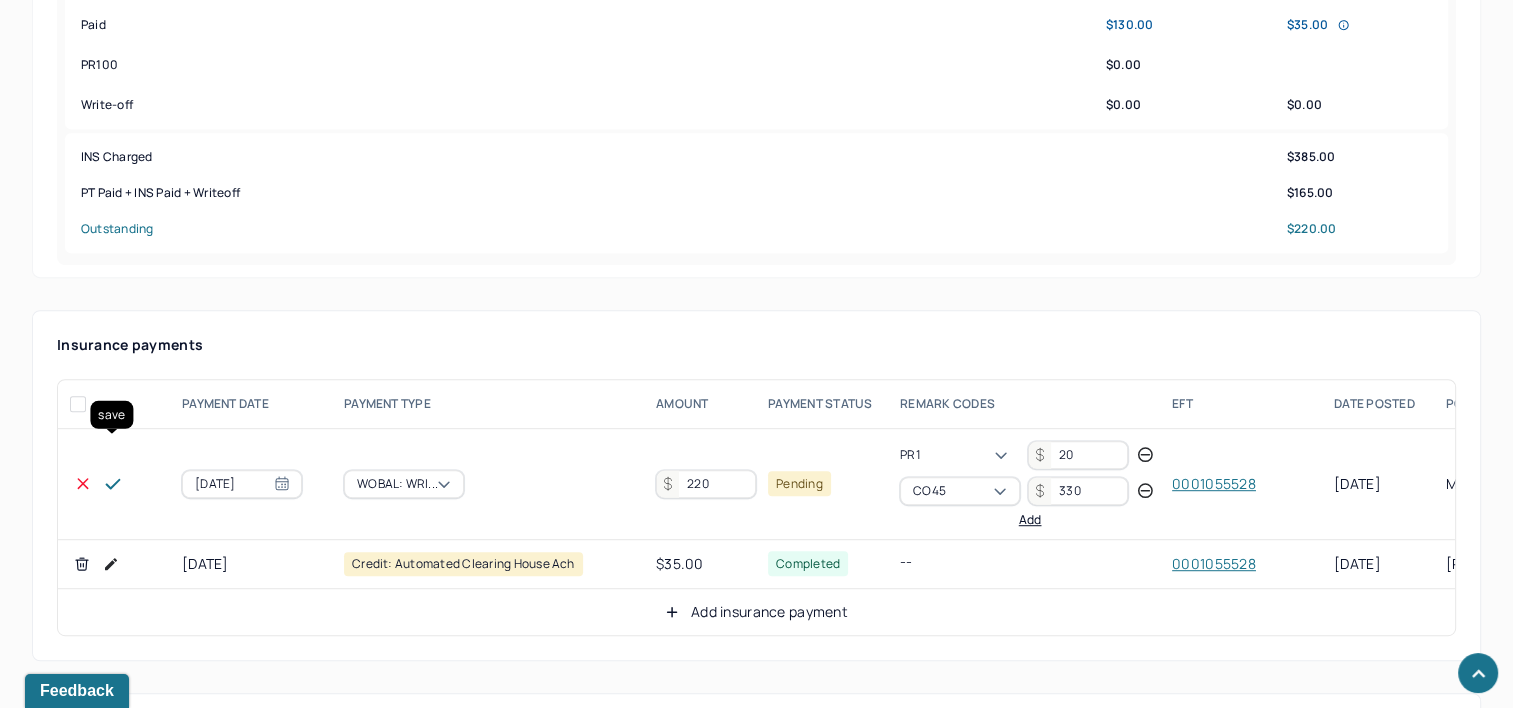 click 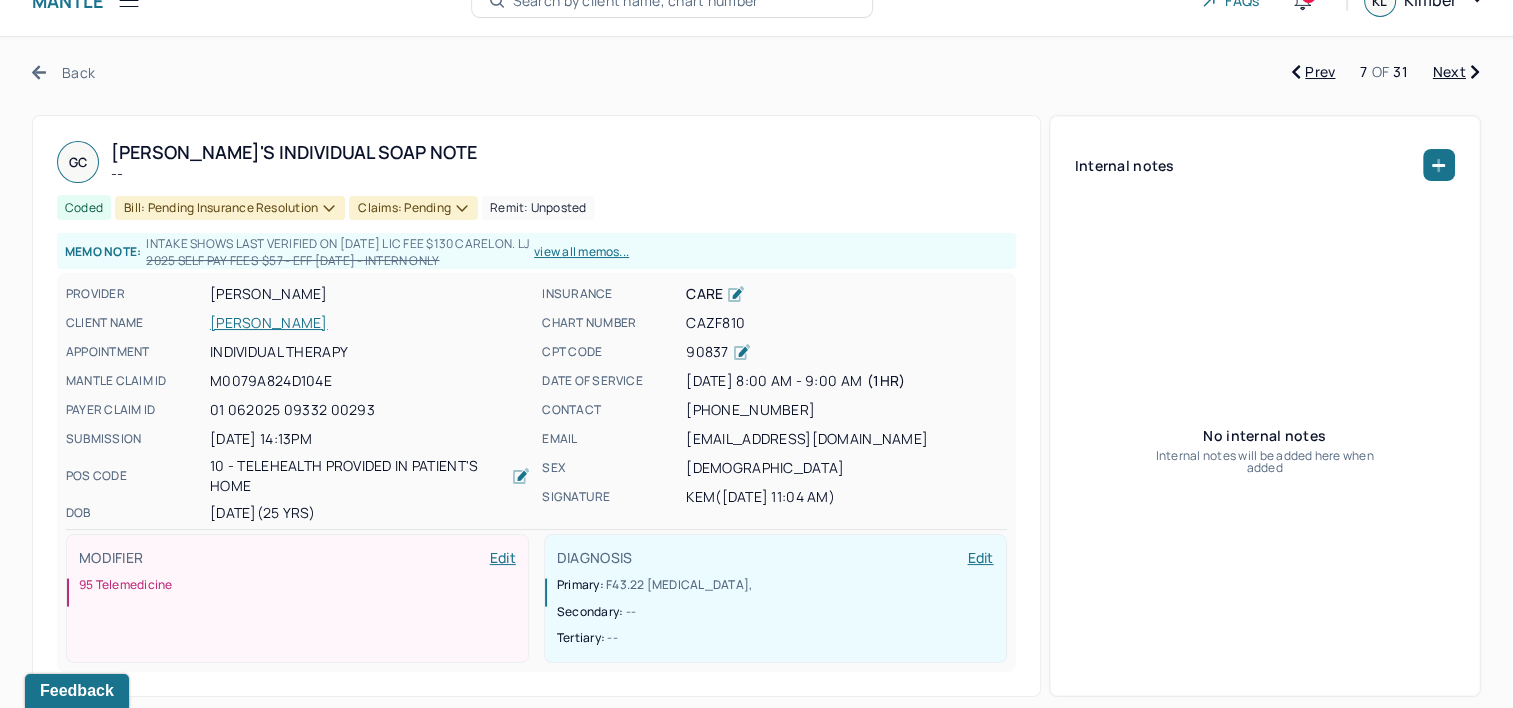 scroll, scrollTop: 0, scrollLeft: 0, axis: both 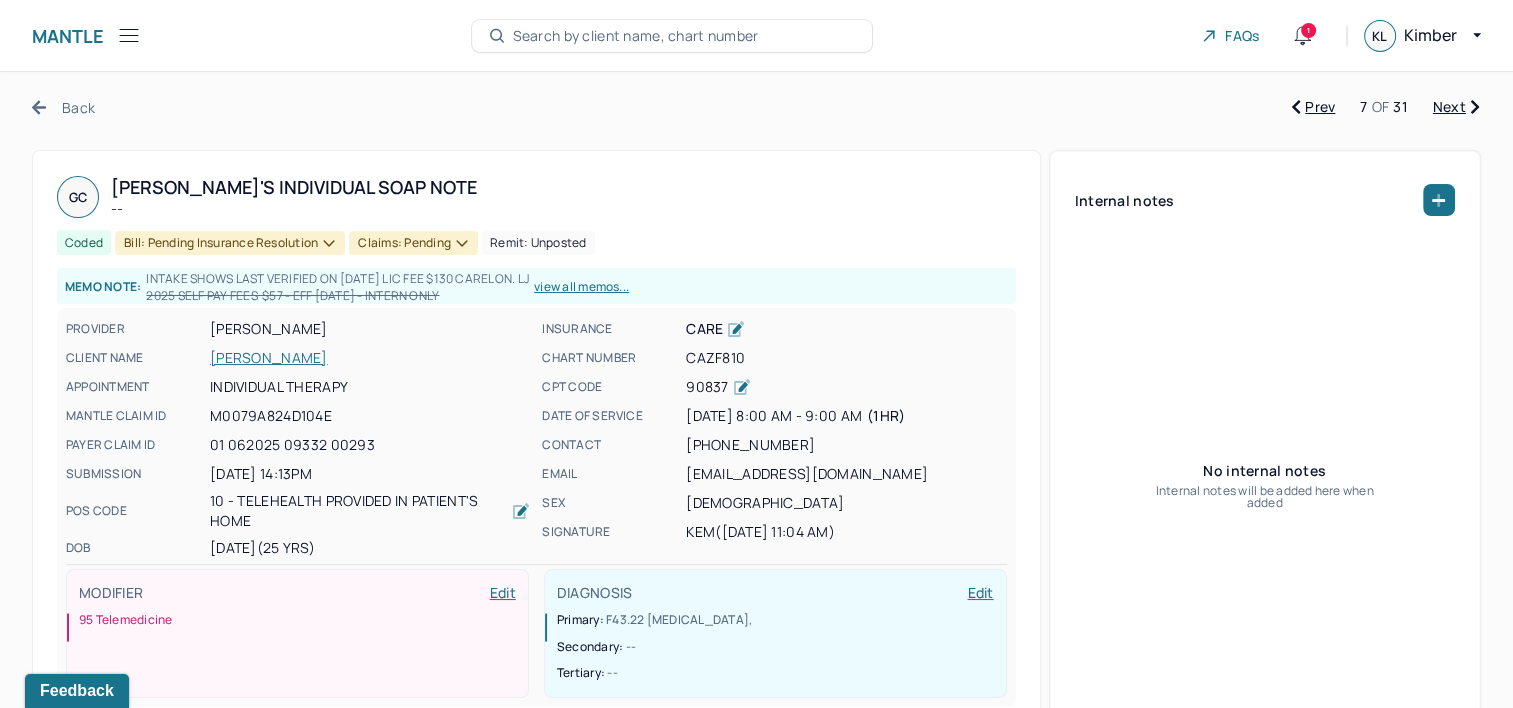 click on "Bill: Pending Insurance Resolution" at bounding box center (230, 243) 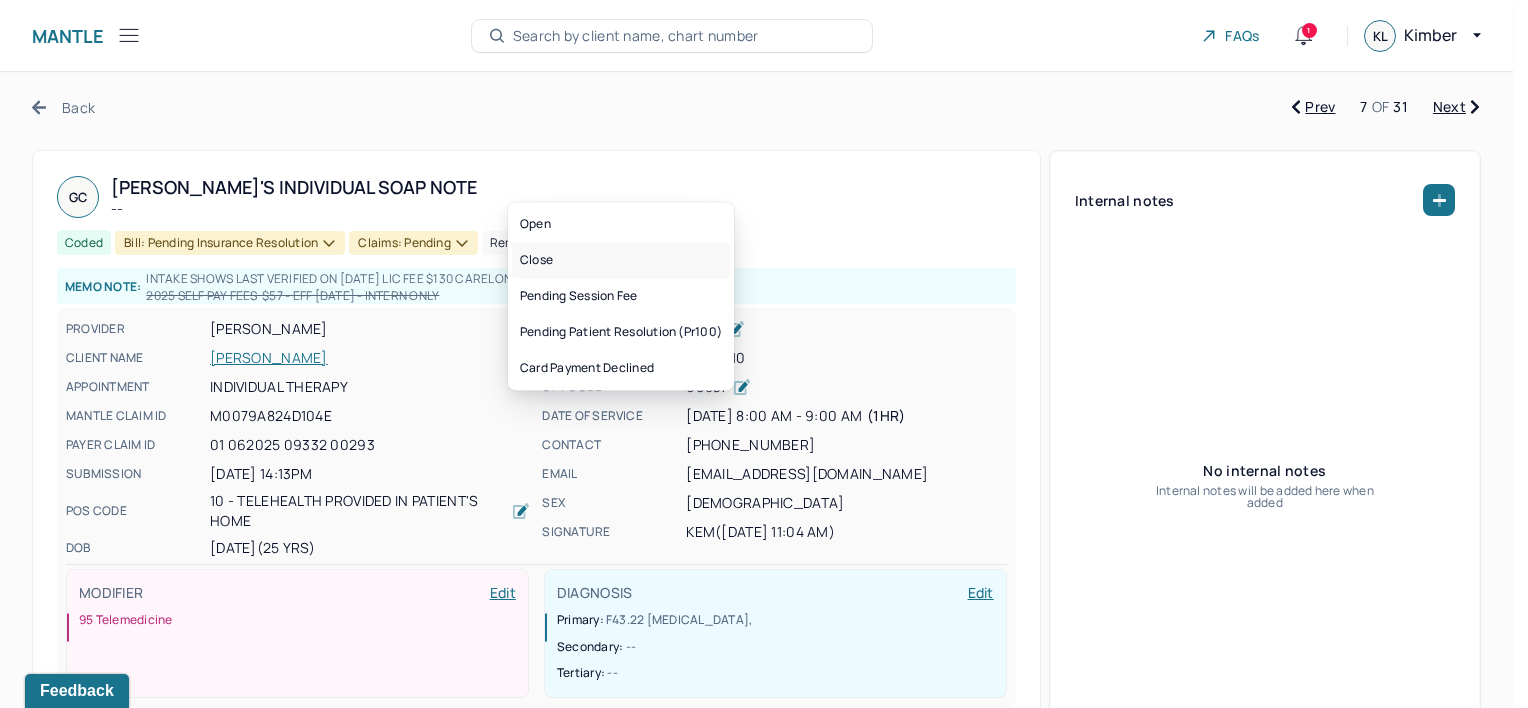 click on "Close" at bounding box center [621, 260] 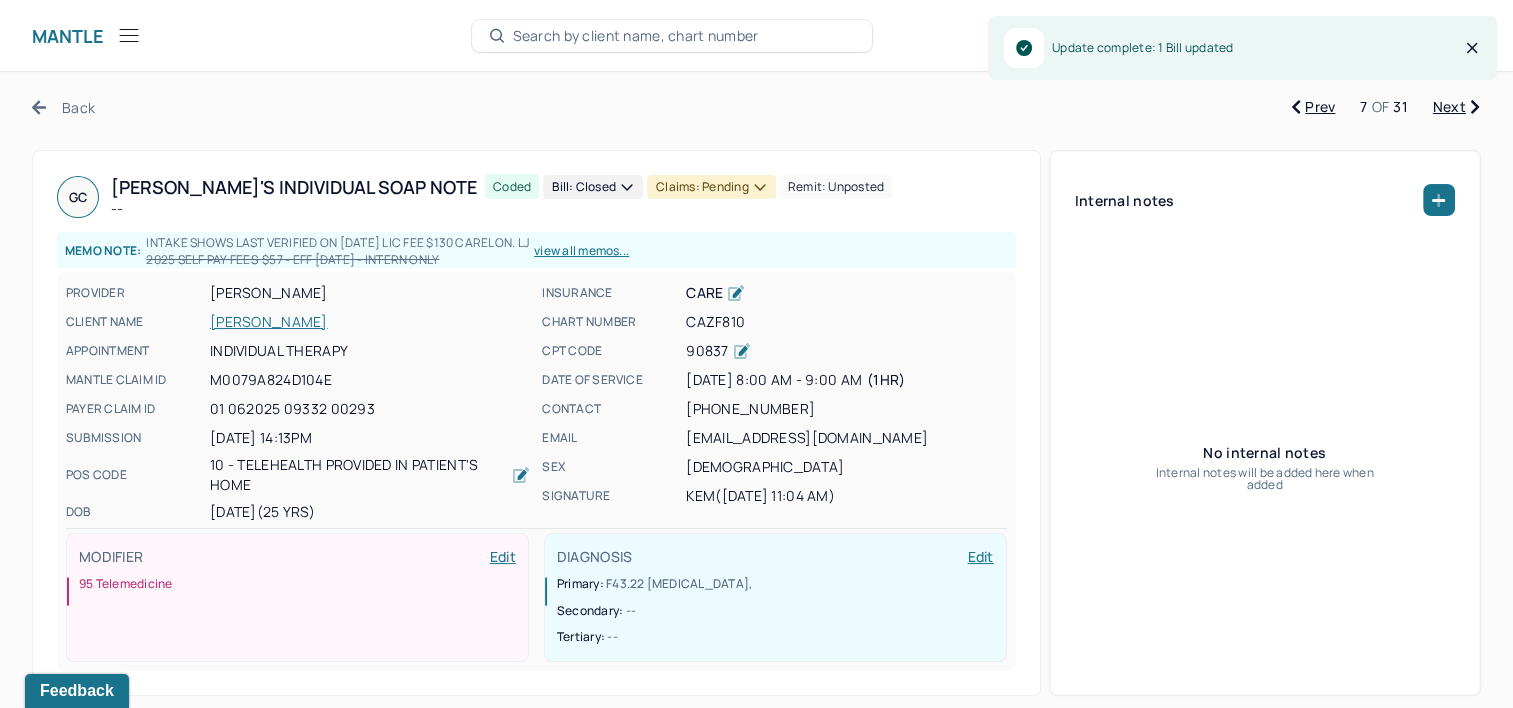 click on "Claims: pending" at bounding box center [711, 187] 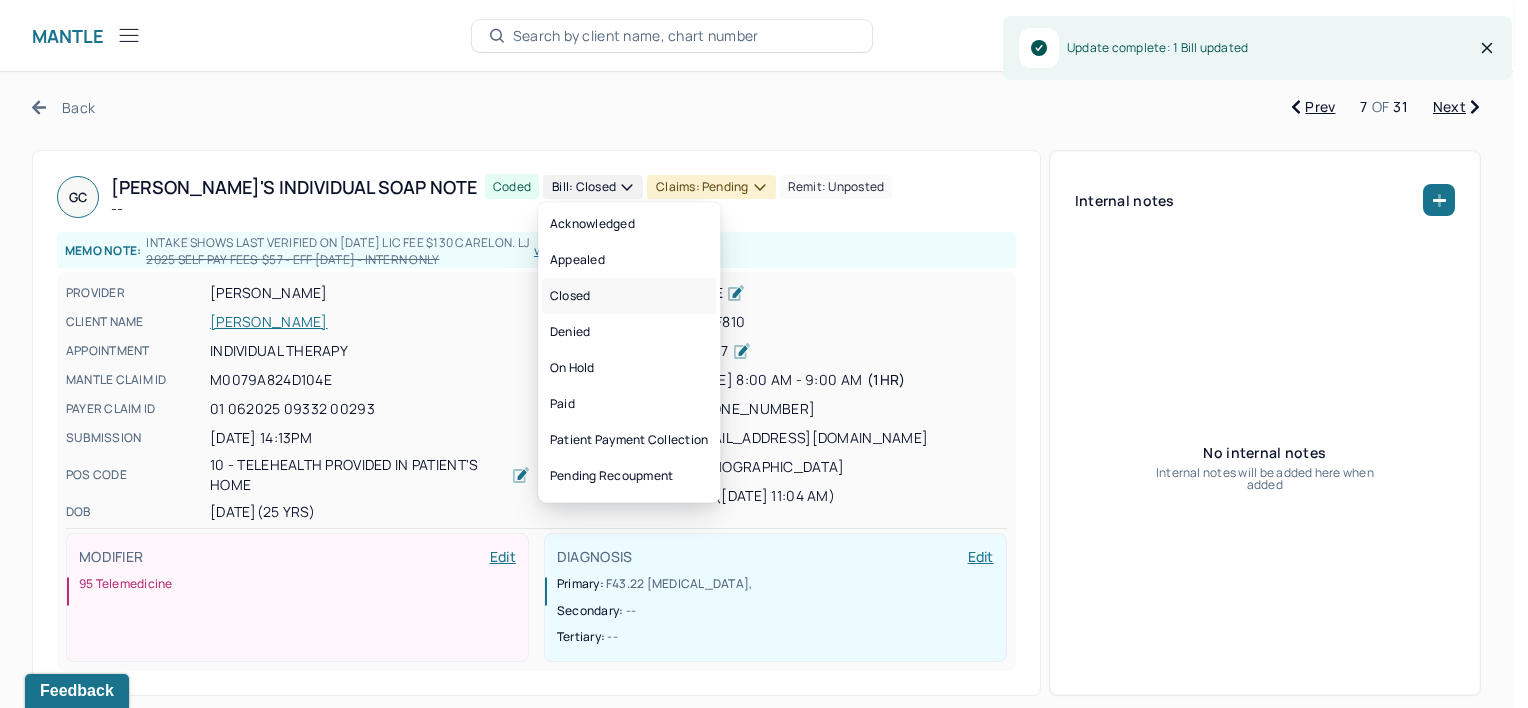 click on "Closed" at bounding box center (629, 296) 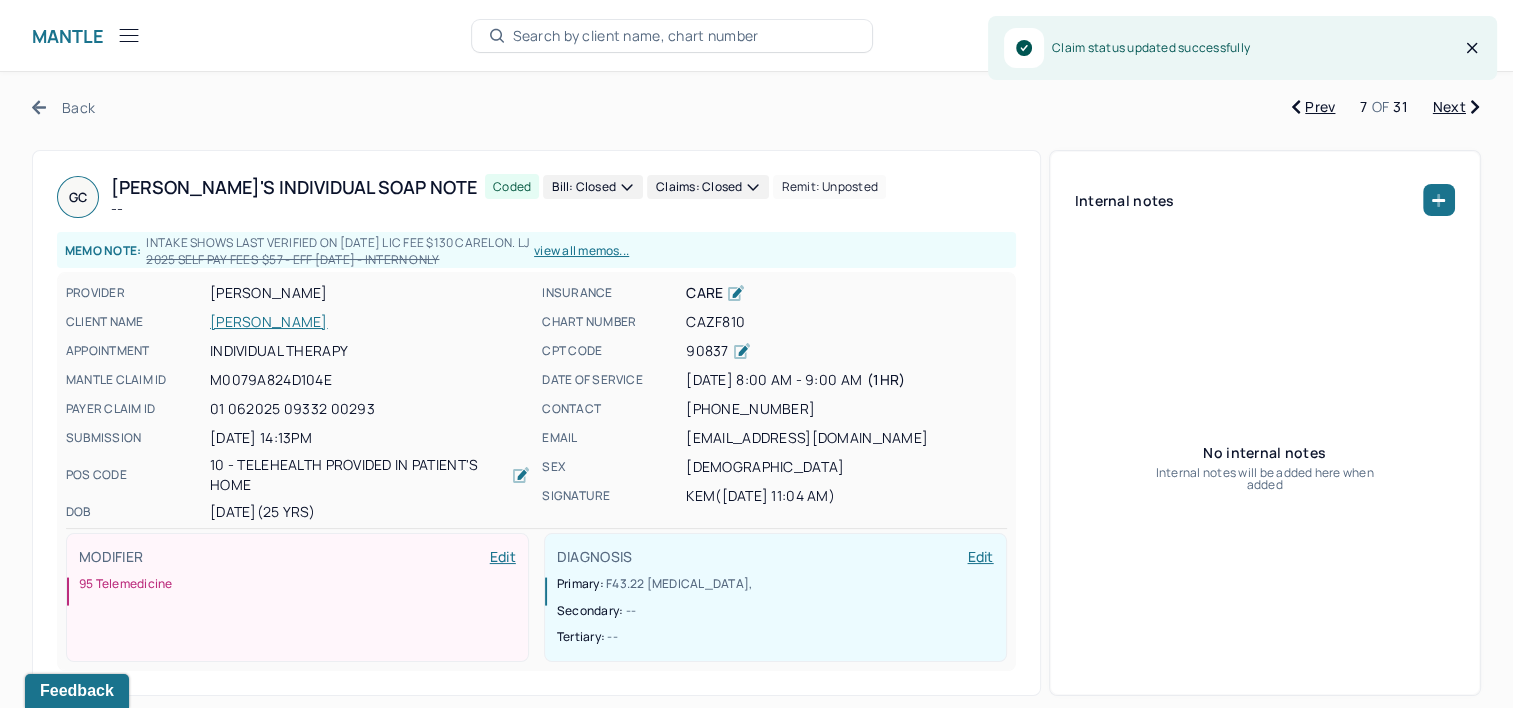 click on "Next" at bounding box center (1456, 107) 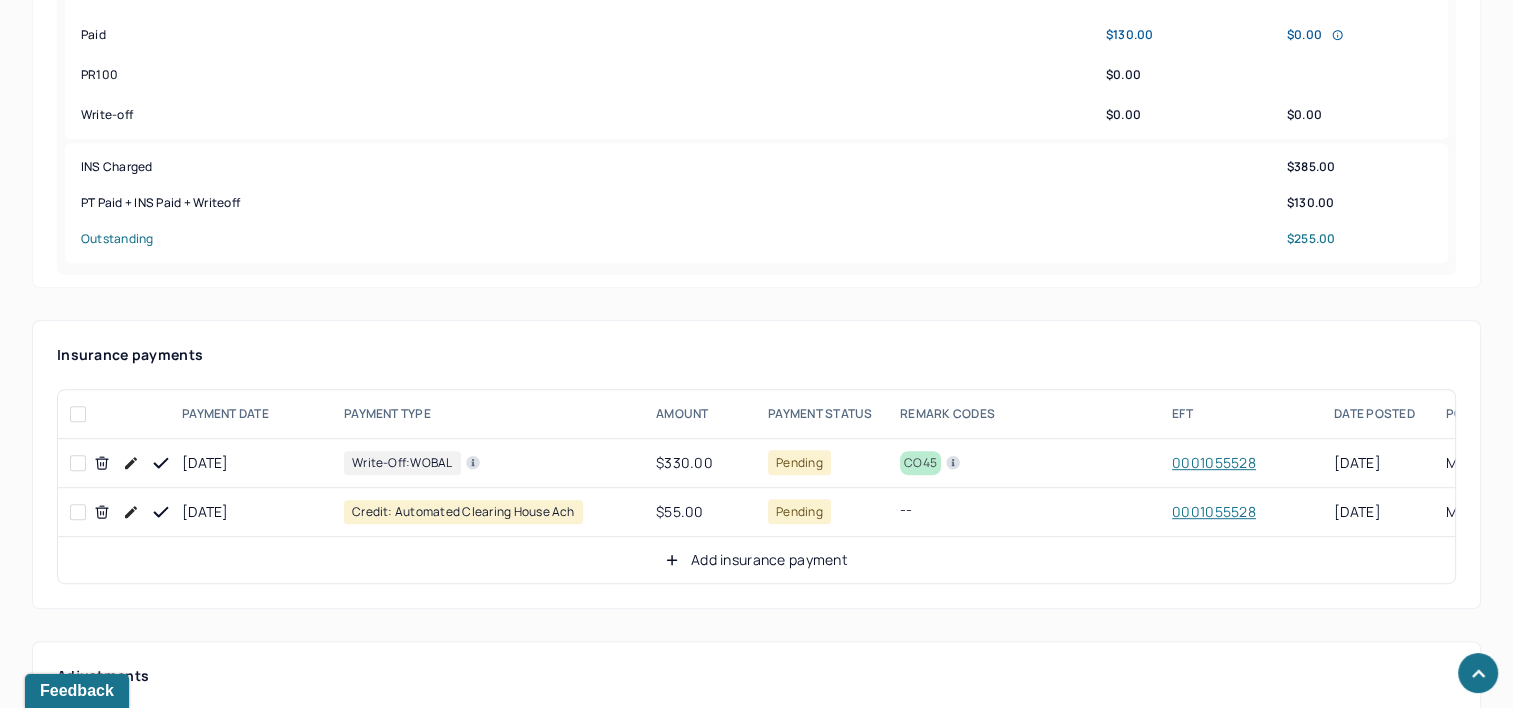 scroll, scrollTop: 1000, scrollLeft: 0, axis: vertical 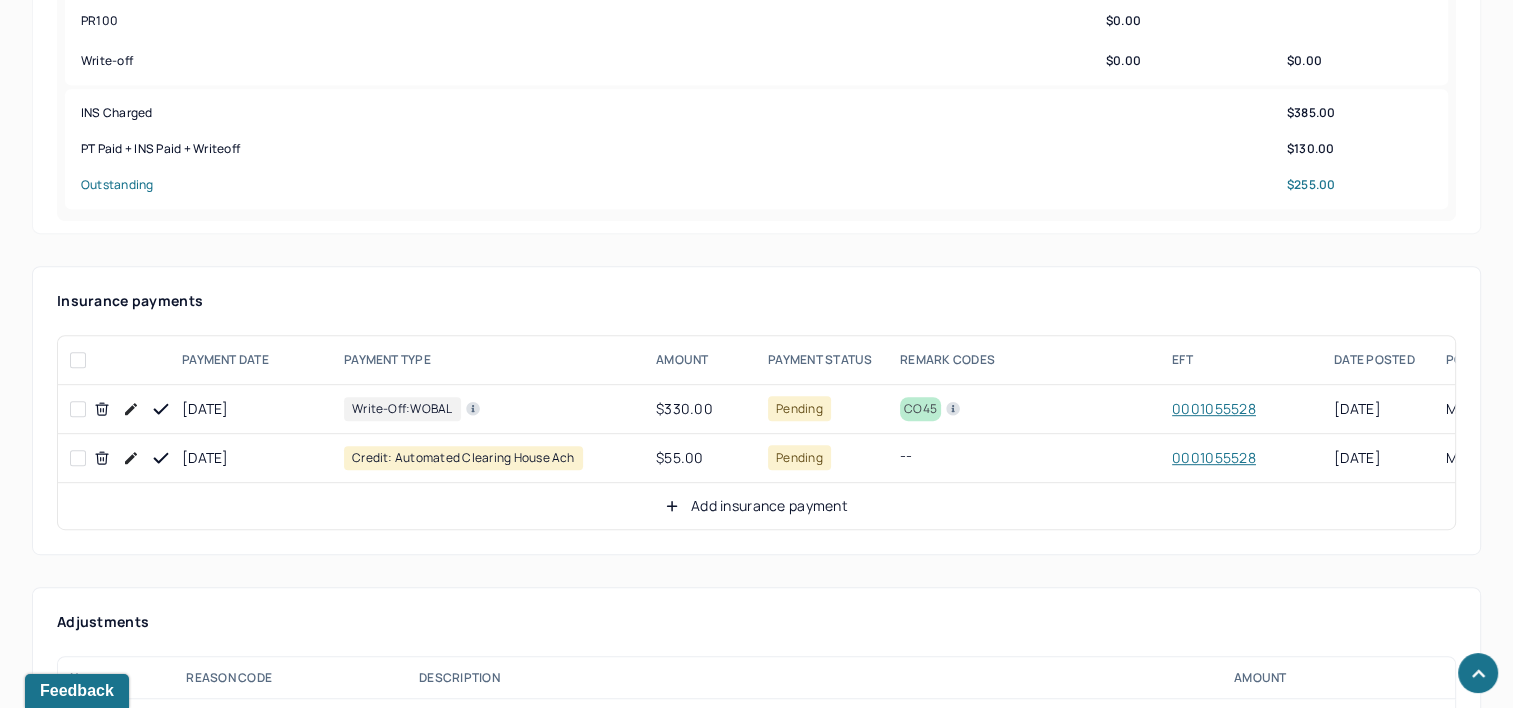 click 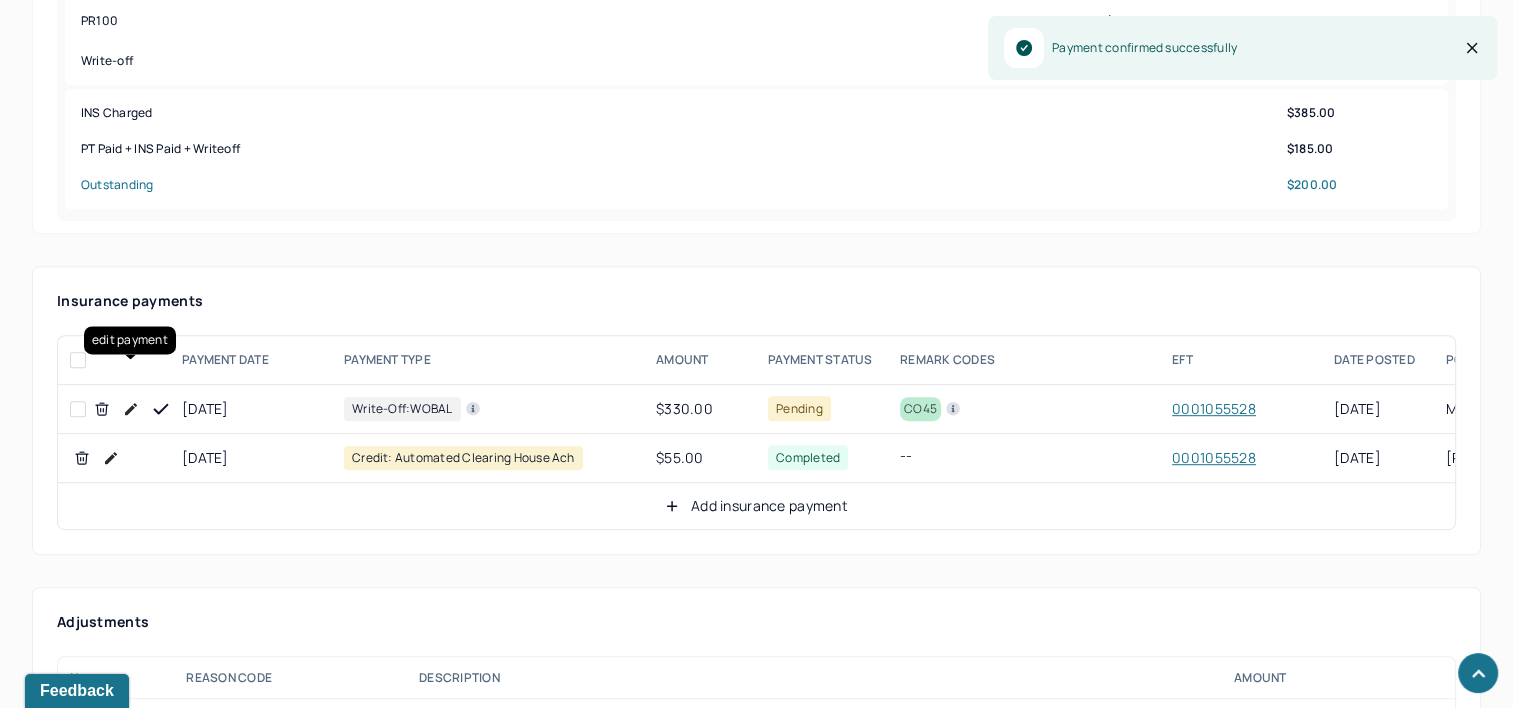 click 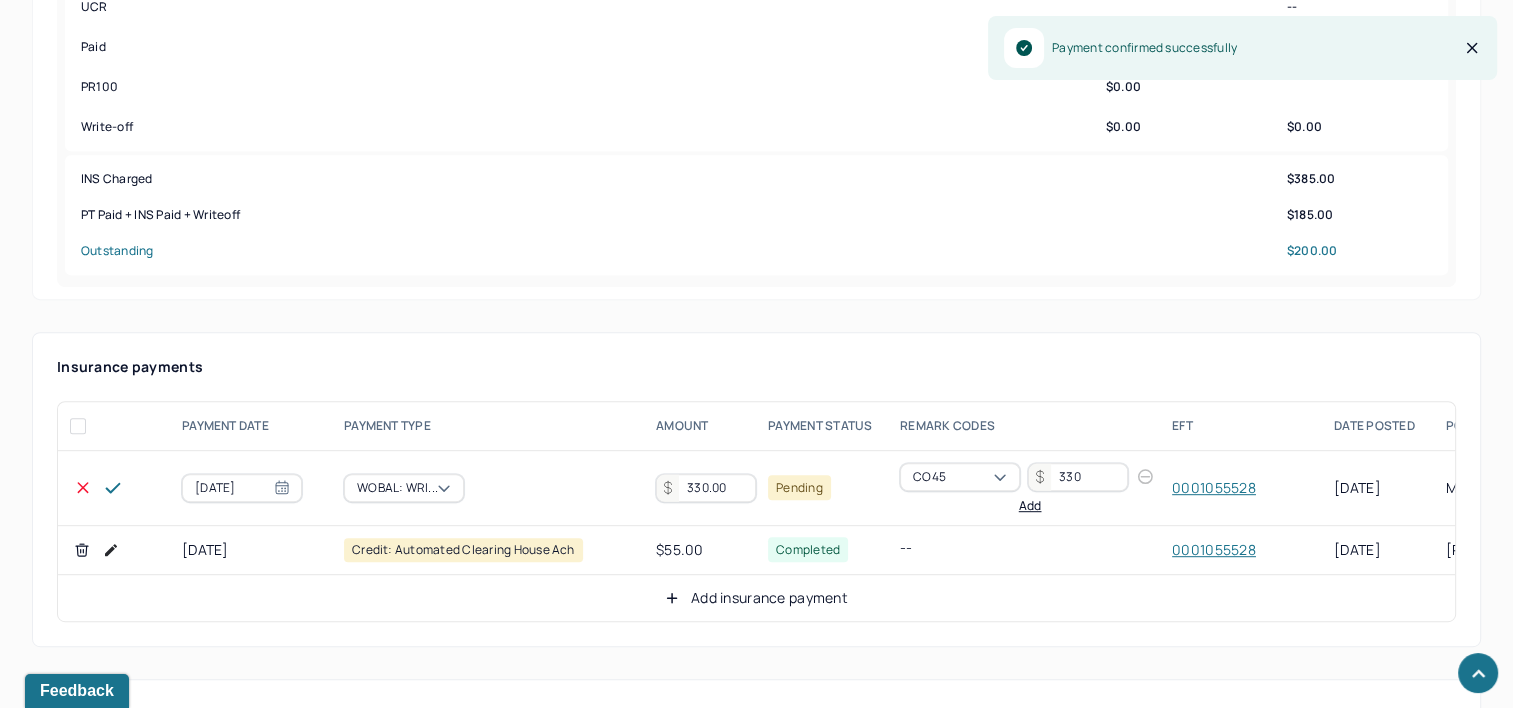 scroll, scrollTop: 900, scrollLeft: 0, axis: vertical 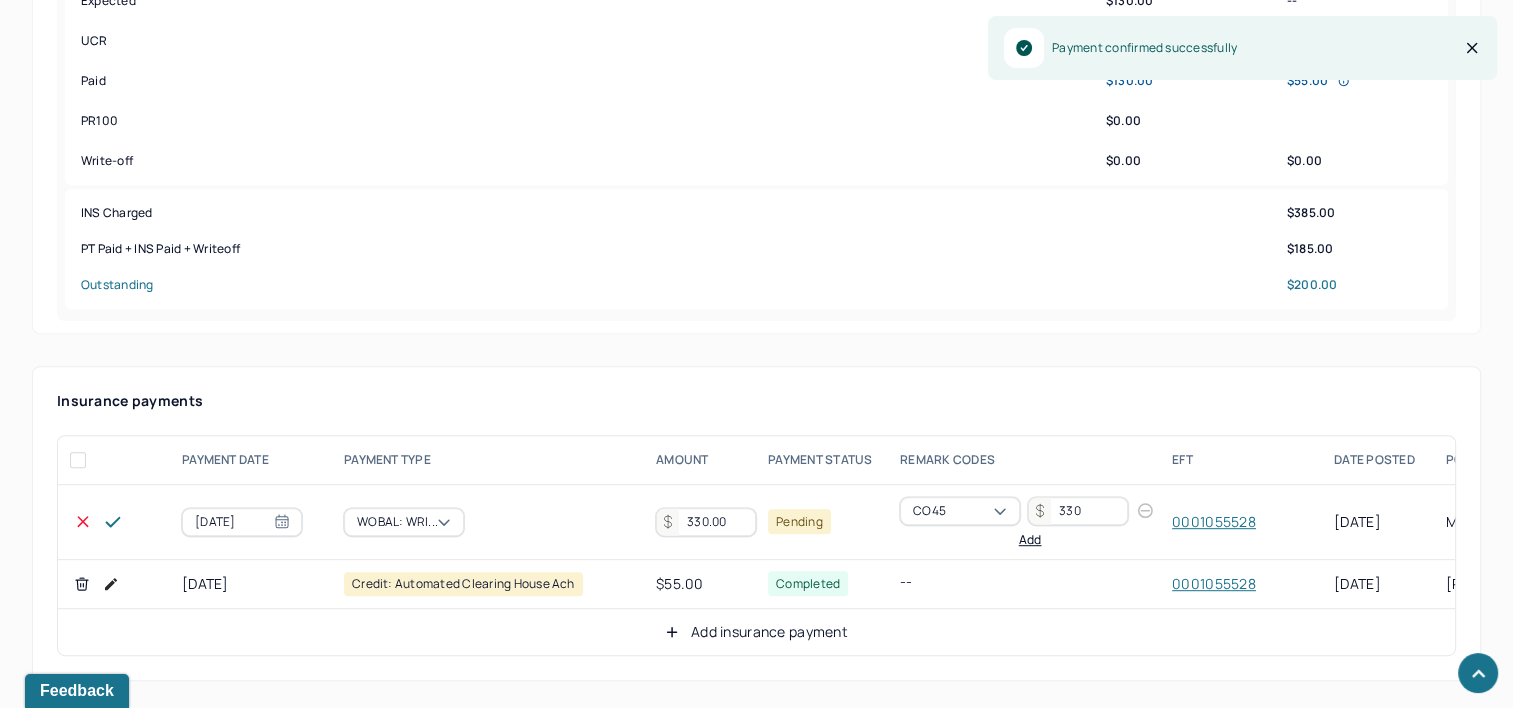 click on "330.00" at bounding box center (706, 522) 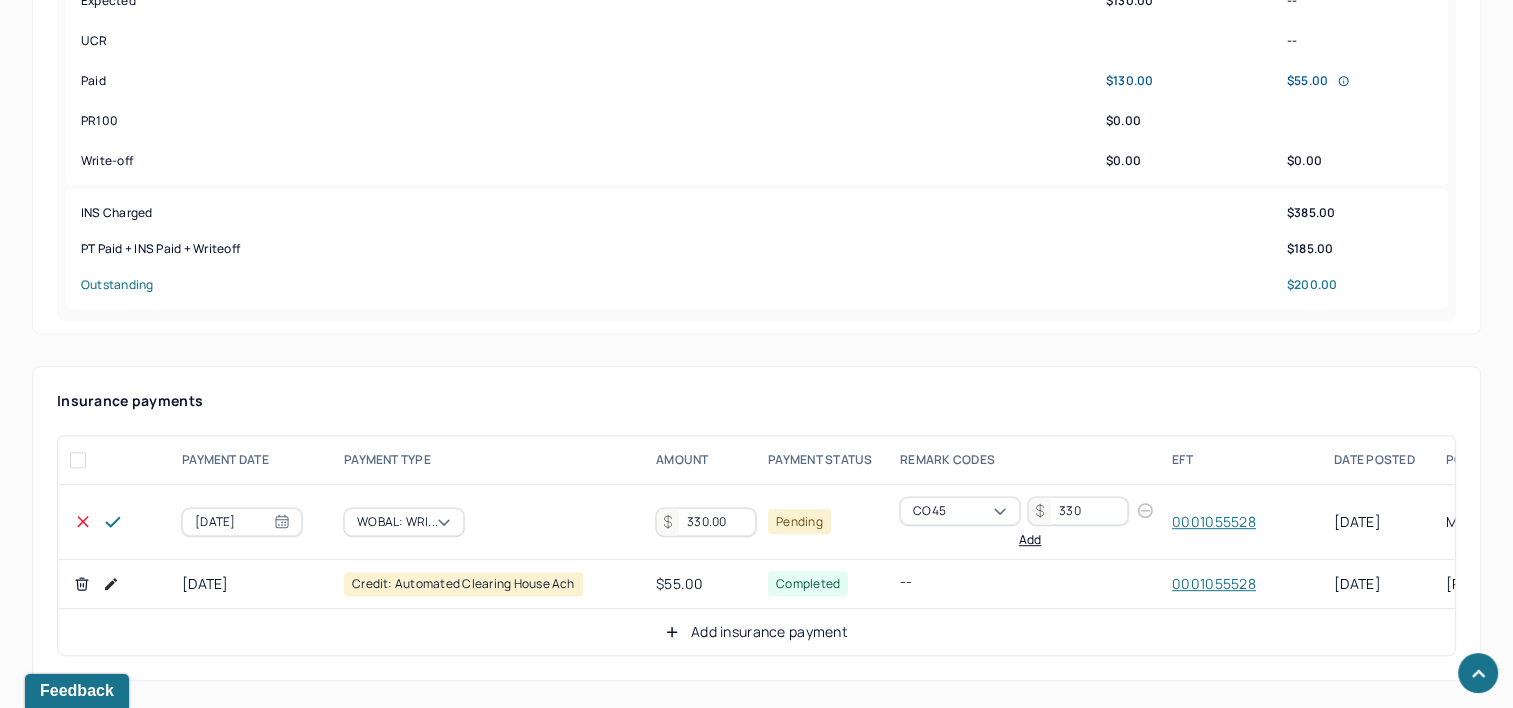 click on "330.00" at bounding box center (706, 522) 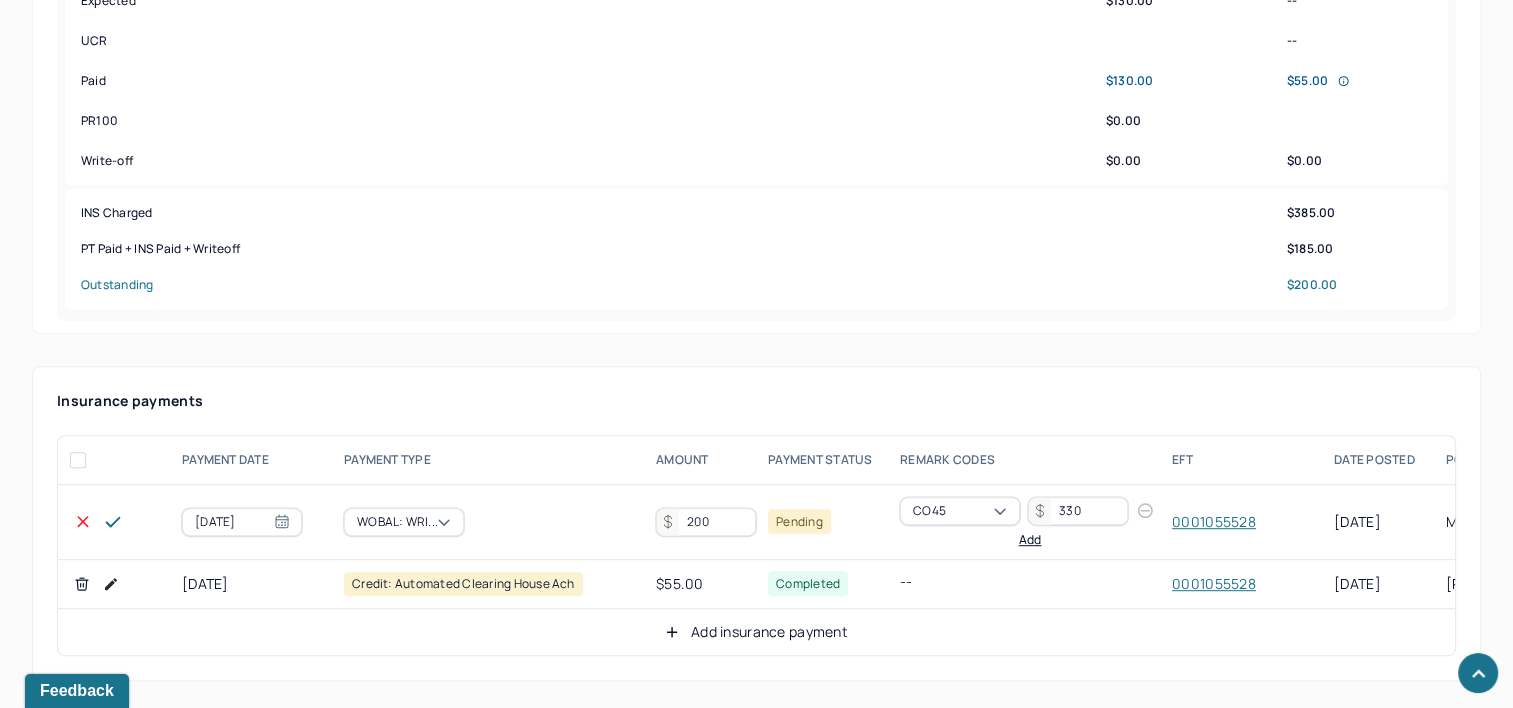 type on "200" 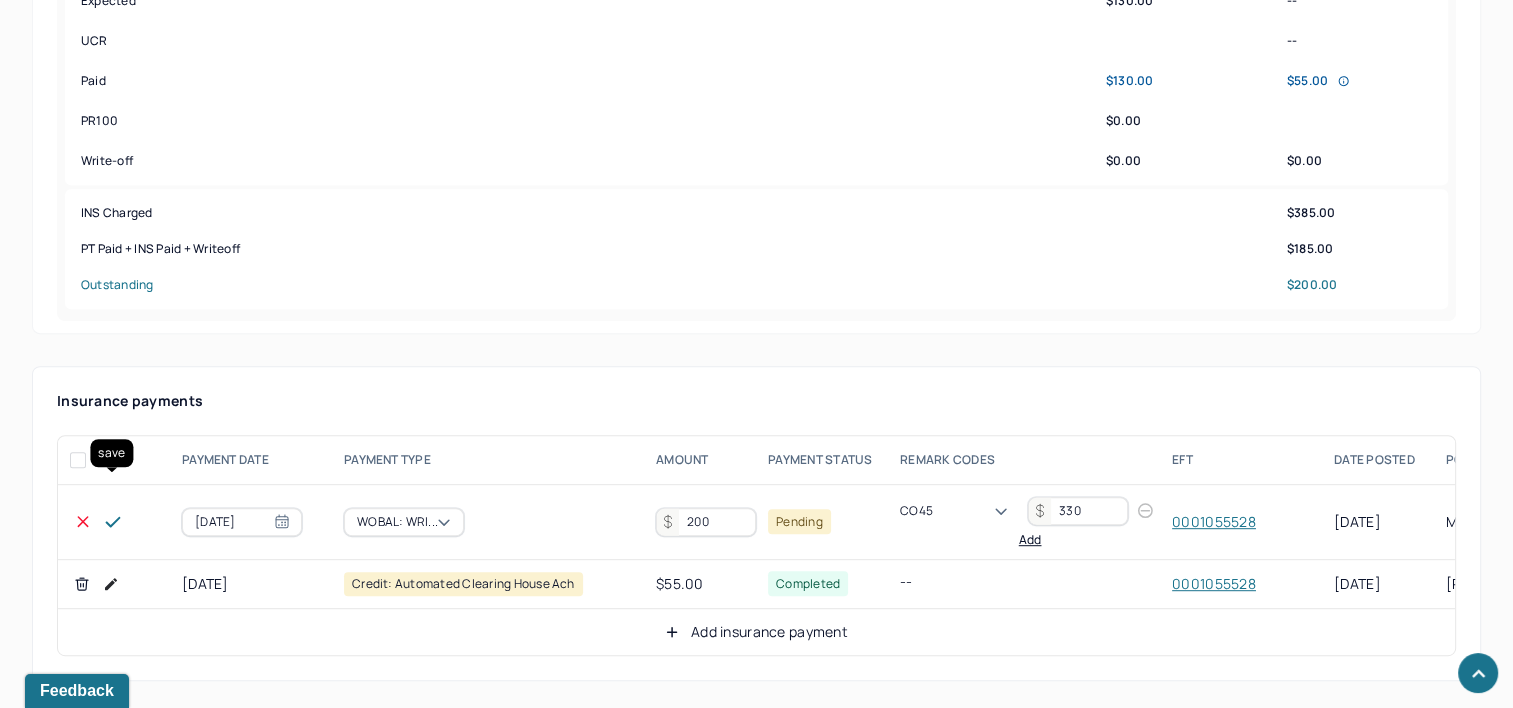 click 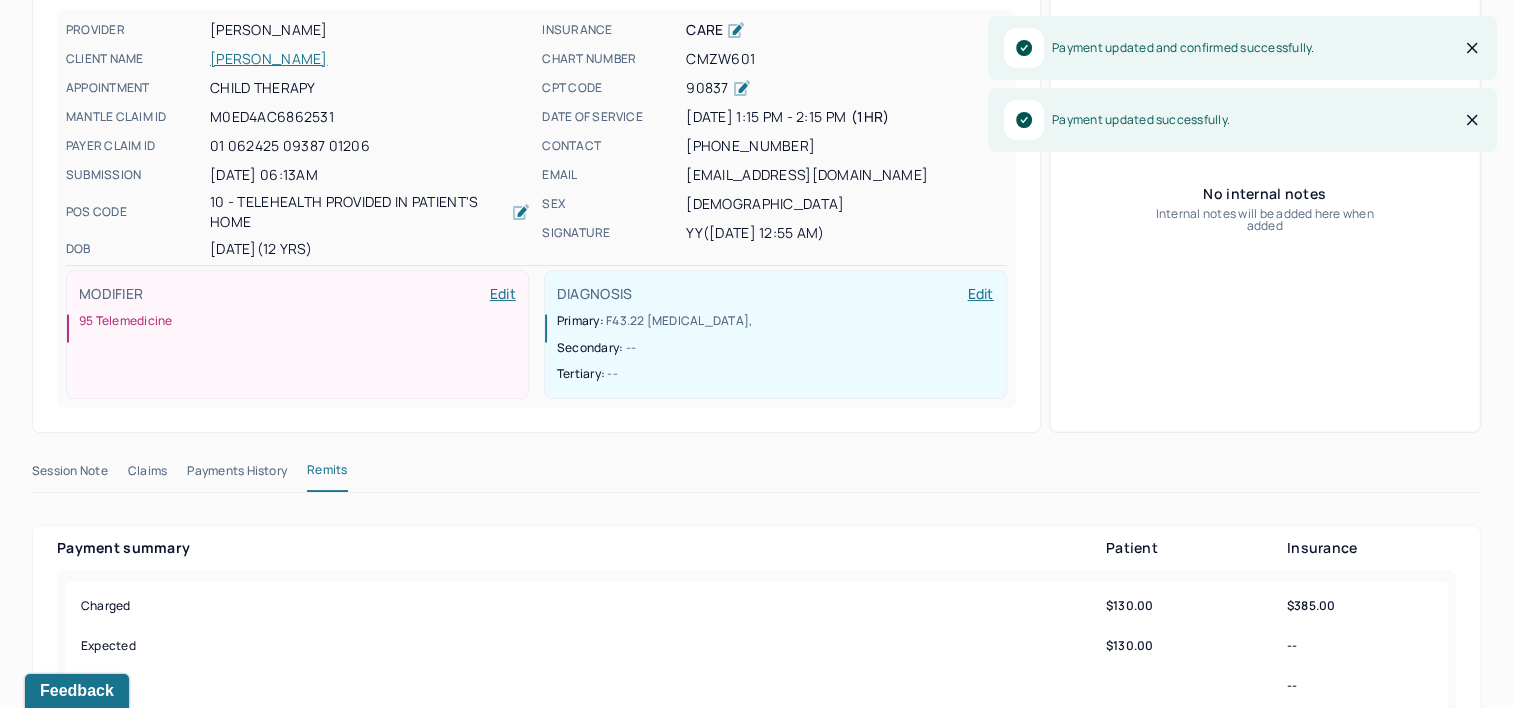 scroll, scrollTop: 0, scrollLeft: 0, axis: both 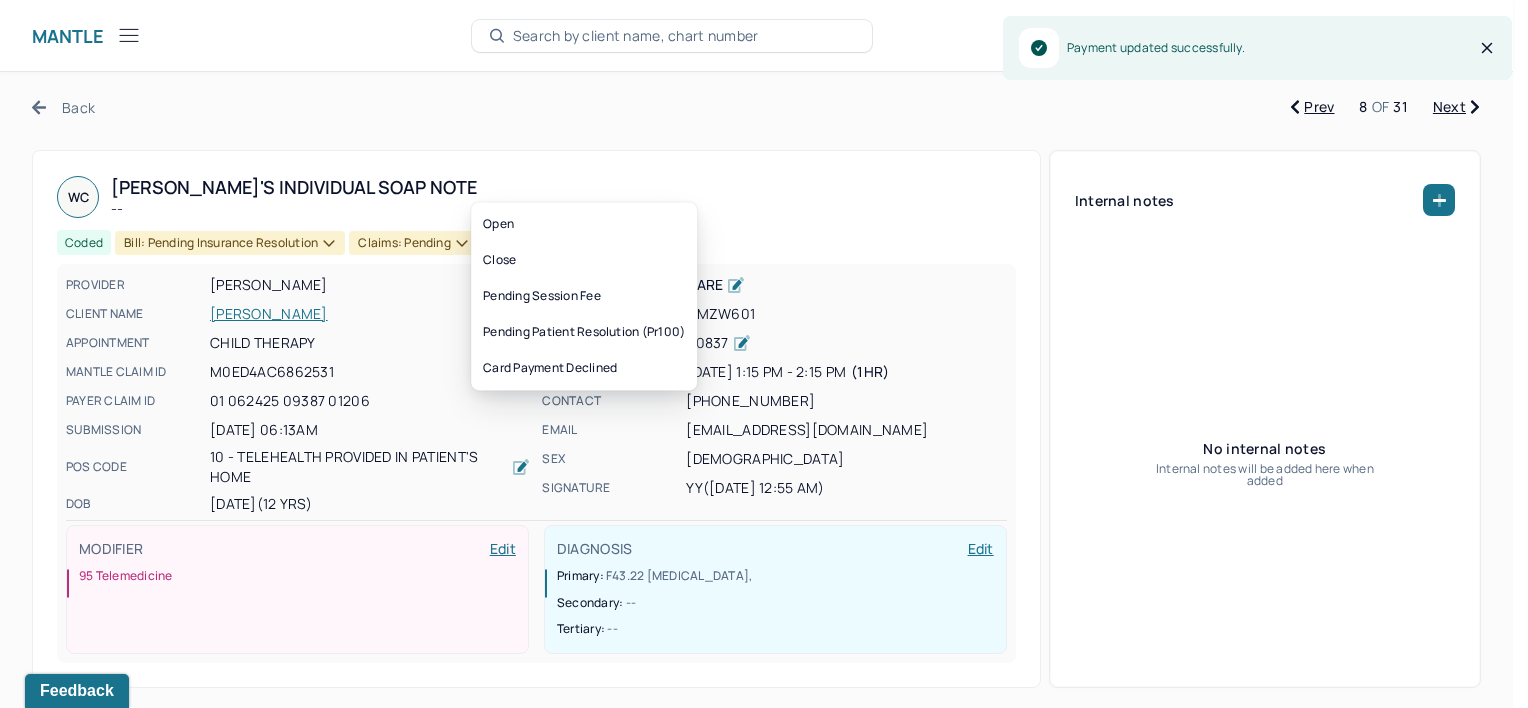 click on "Bill: Pending Insurance Resolution" at bounding box center [230, 243] 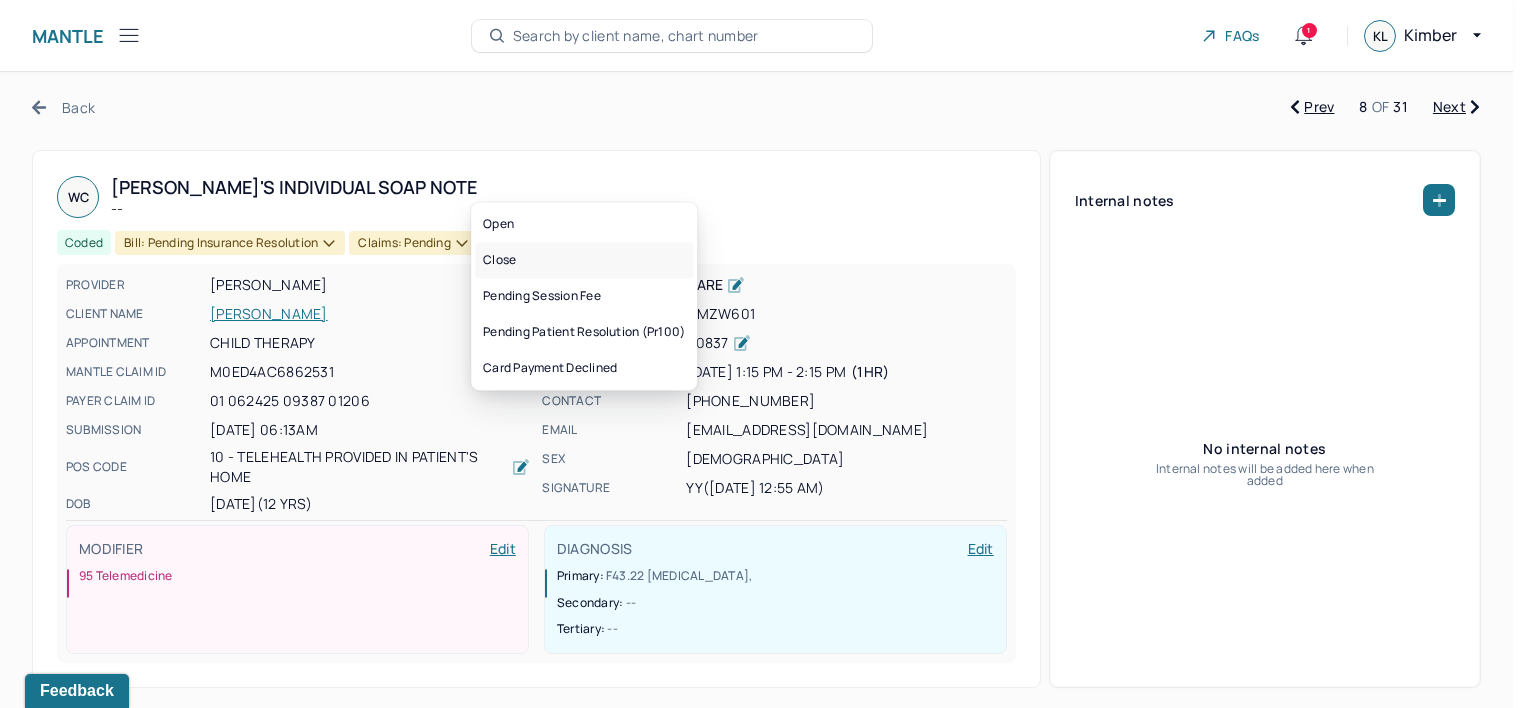 click on "Close" at bounding box center (584, 260) 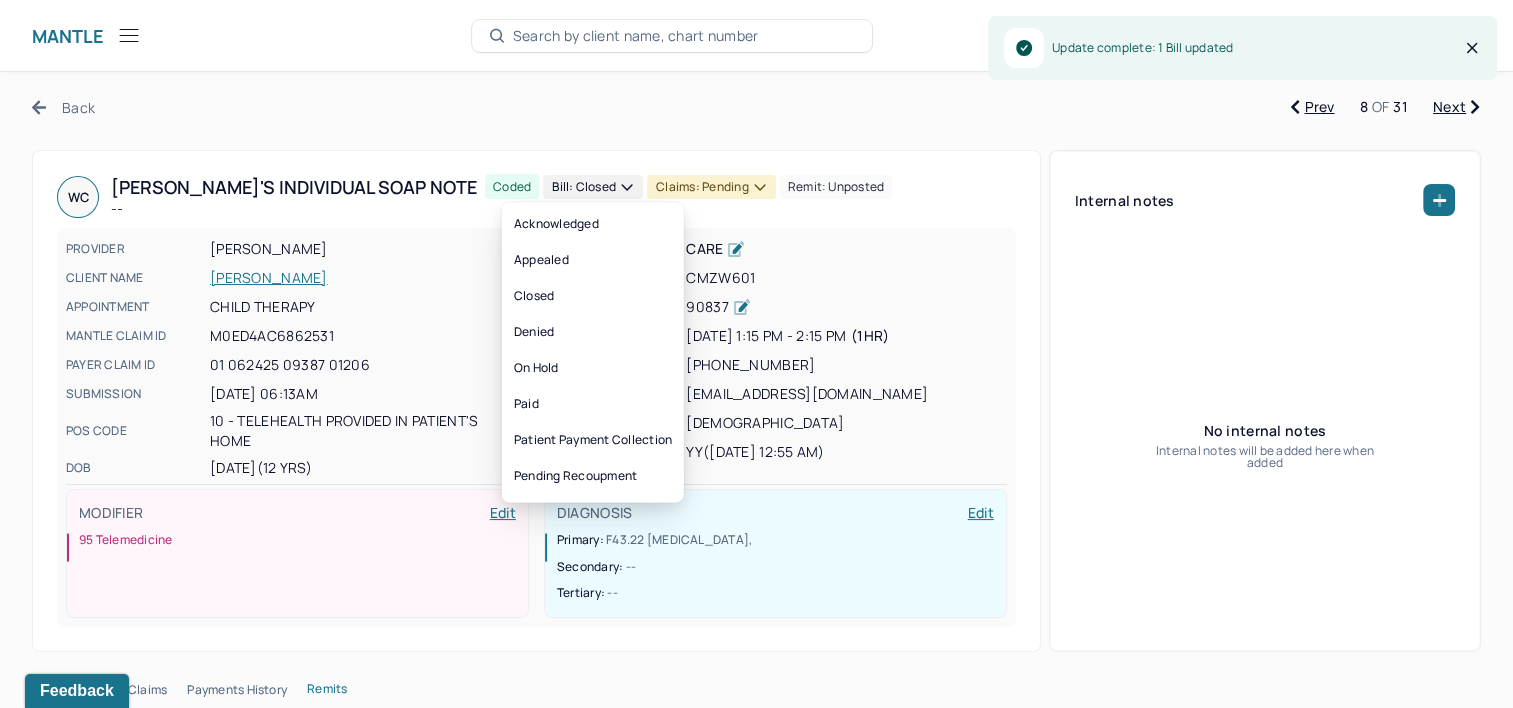 click on "Claims: pending" at bounding box center (711, 187) 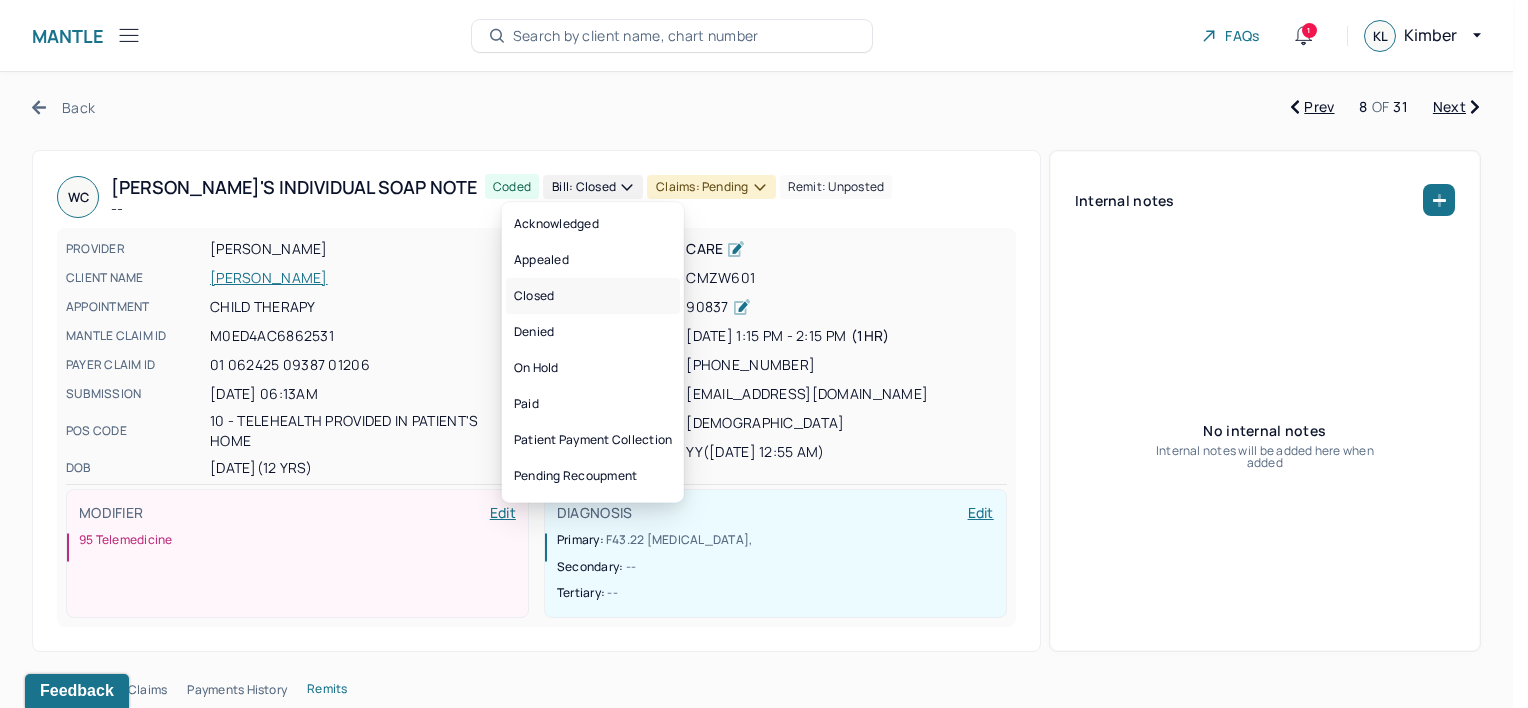 click on "Closed" at bounding box center (593, 296) 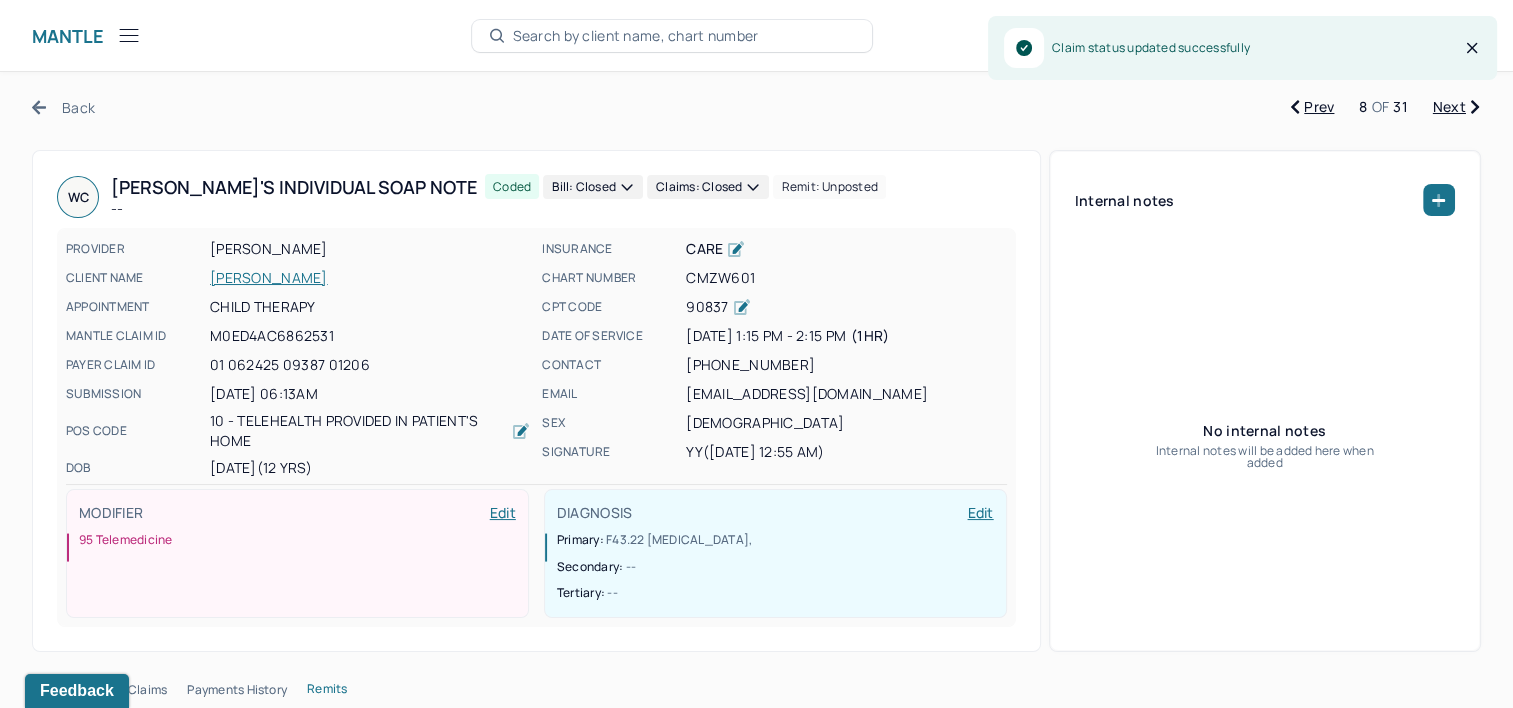 click on "Next" at bounding box center [1456, 107] 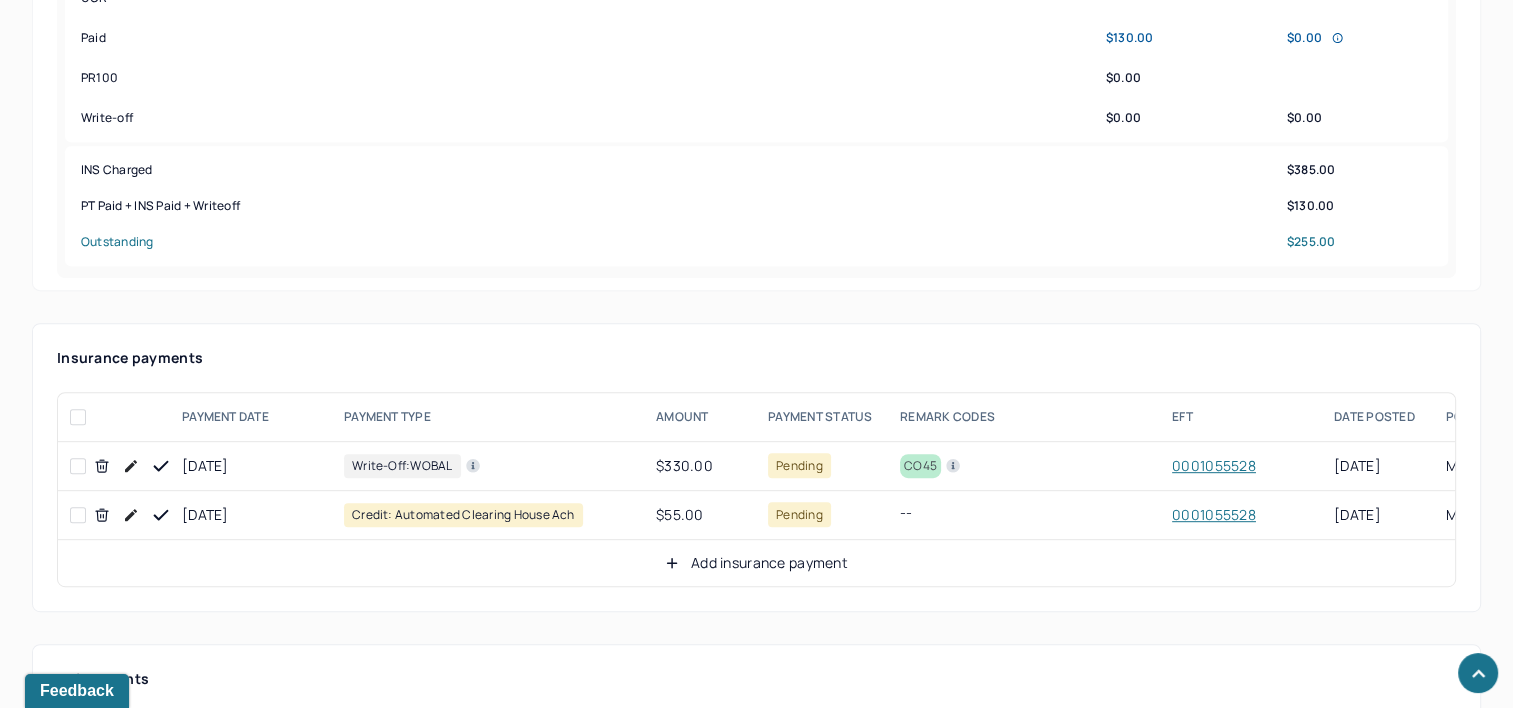 scroll, scrollTop: 1000, scrollLeft: 0, axis: vertical 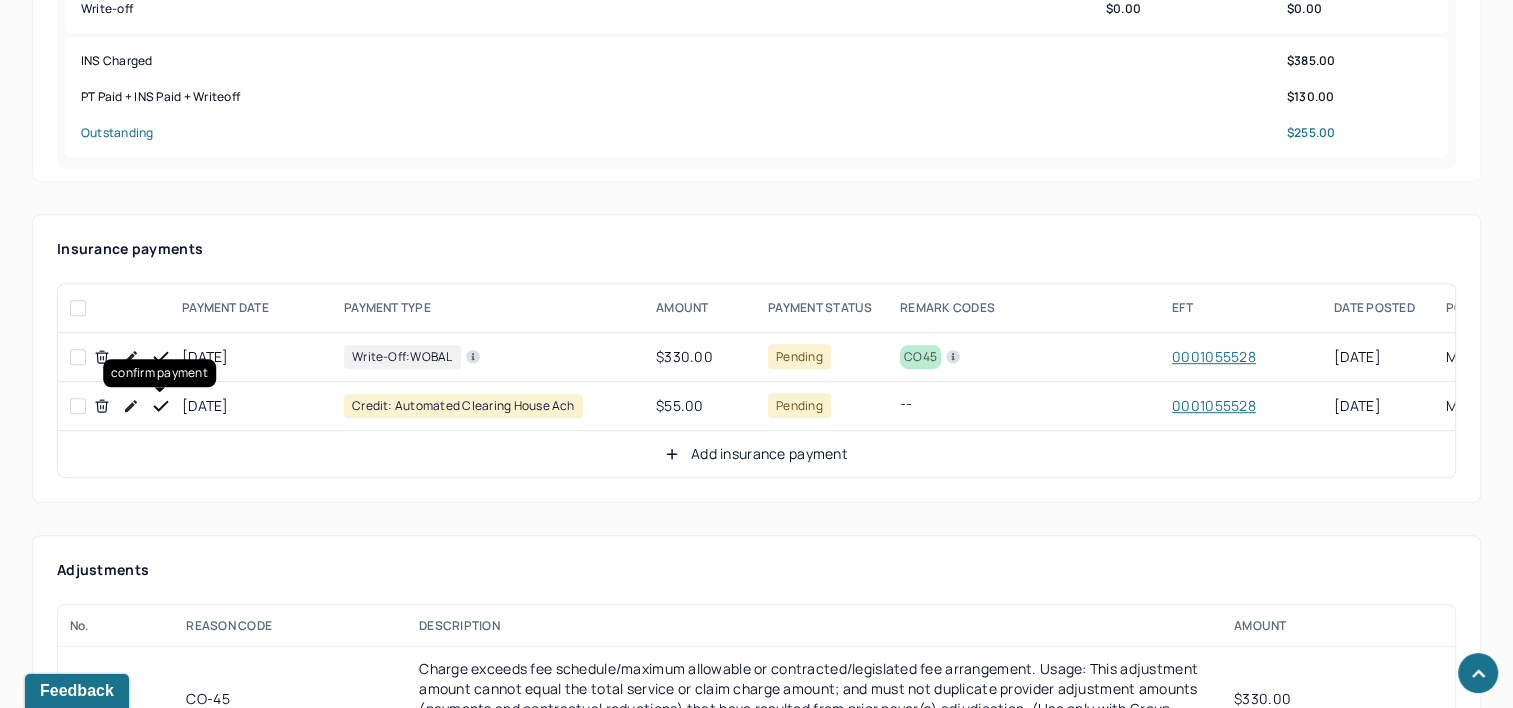 click 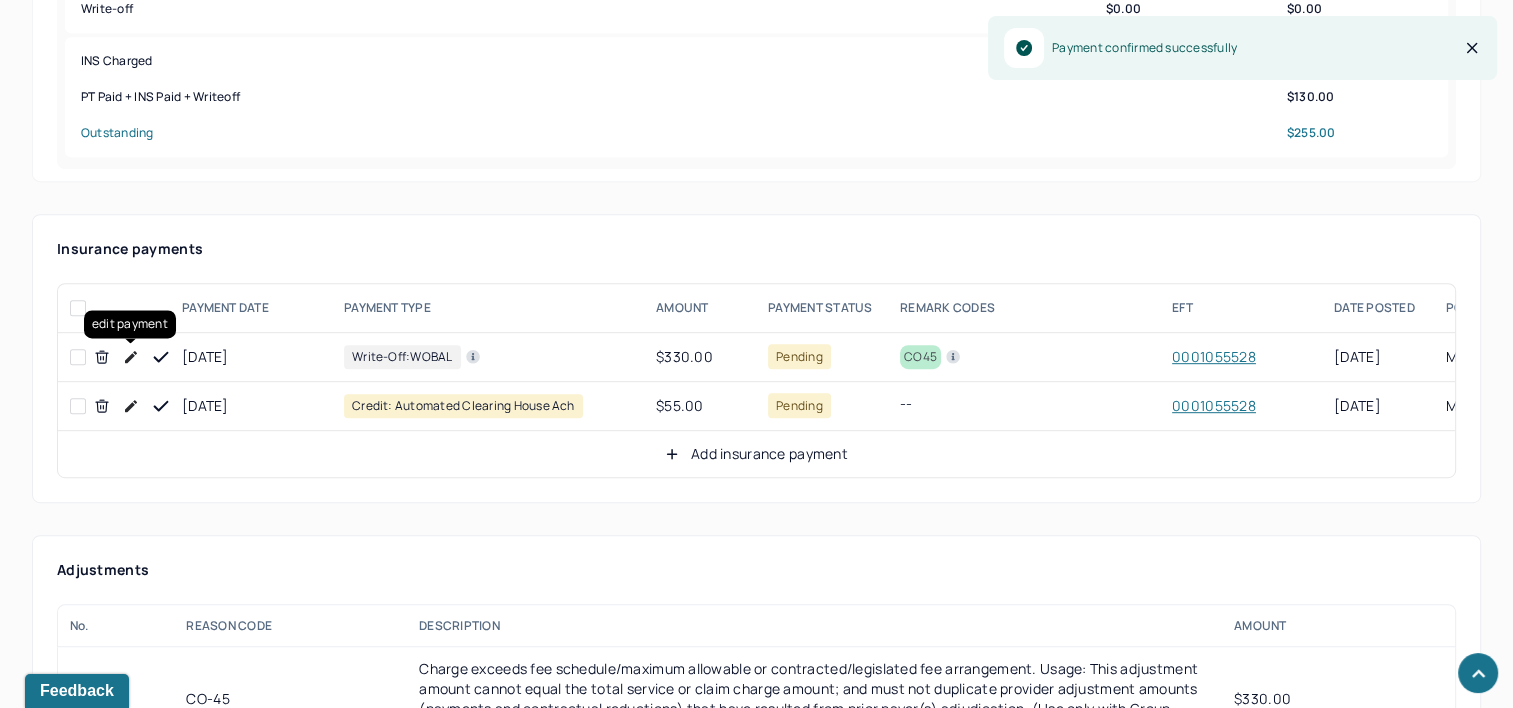 click 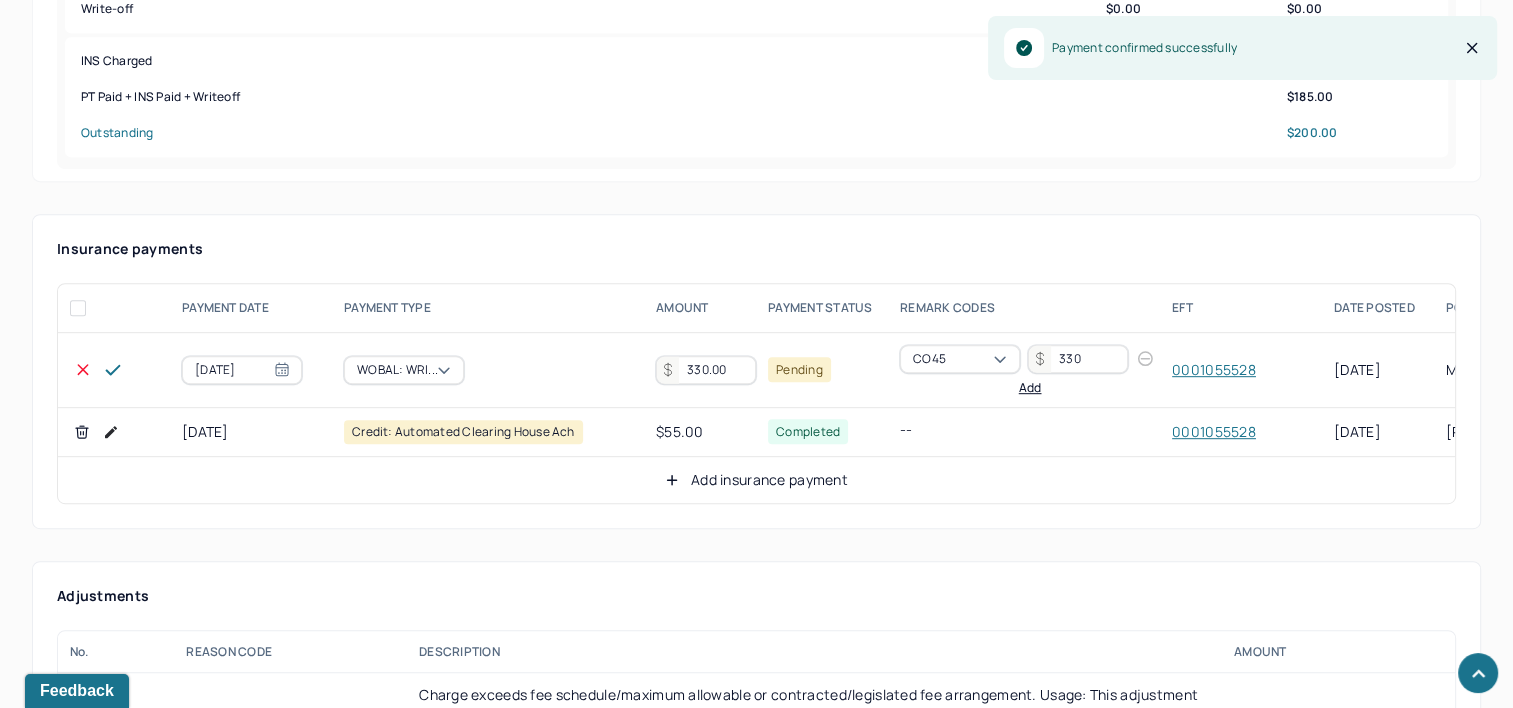 click on "330.00" at bounding box center [706, 370] 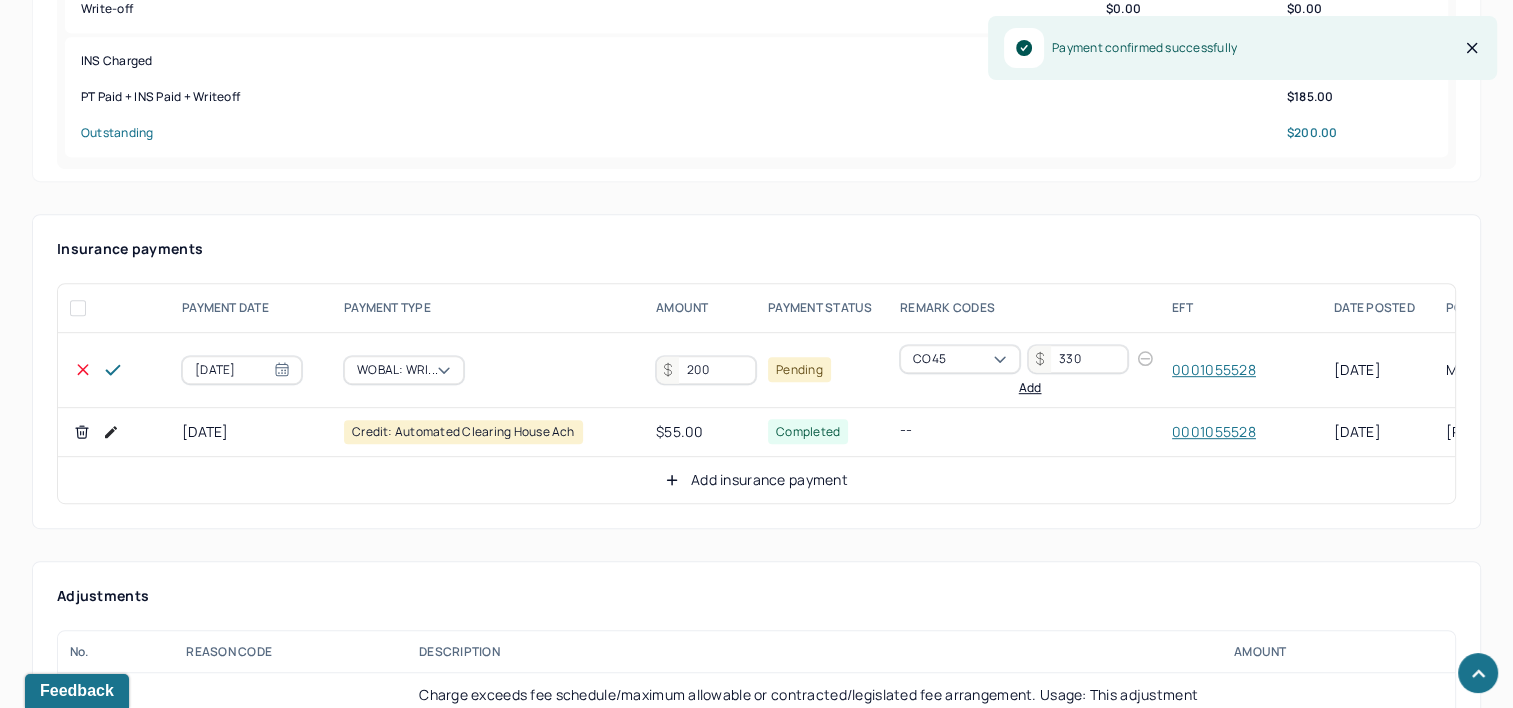type on "200" 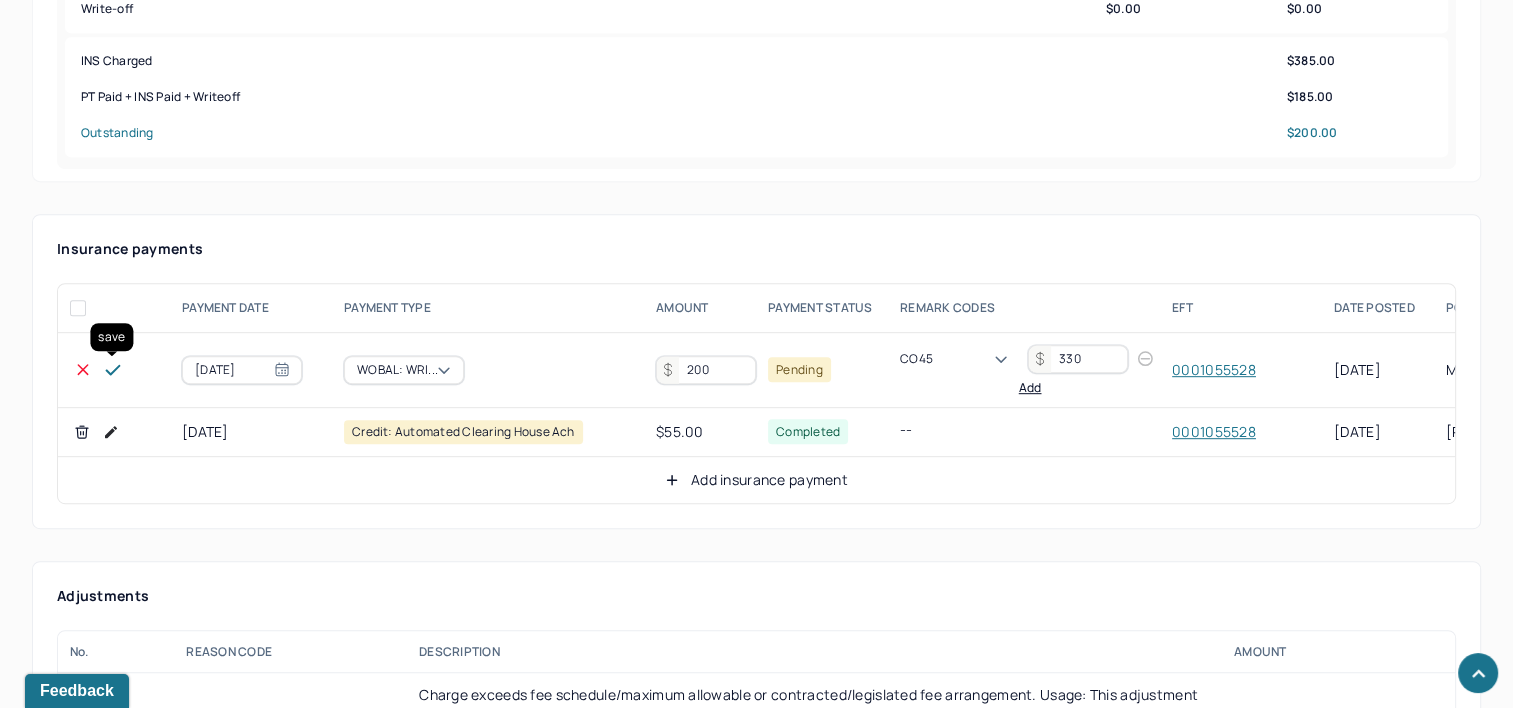 click 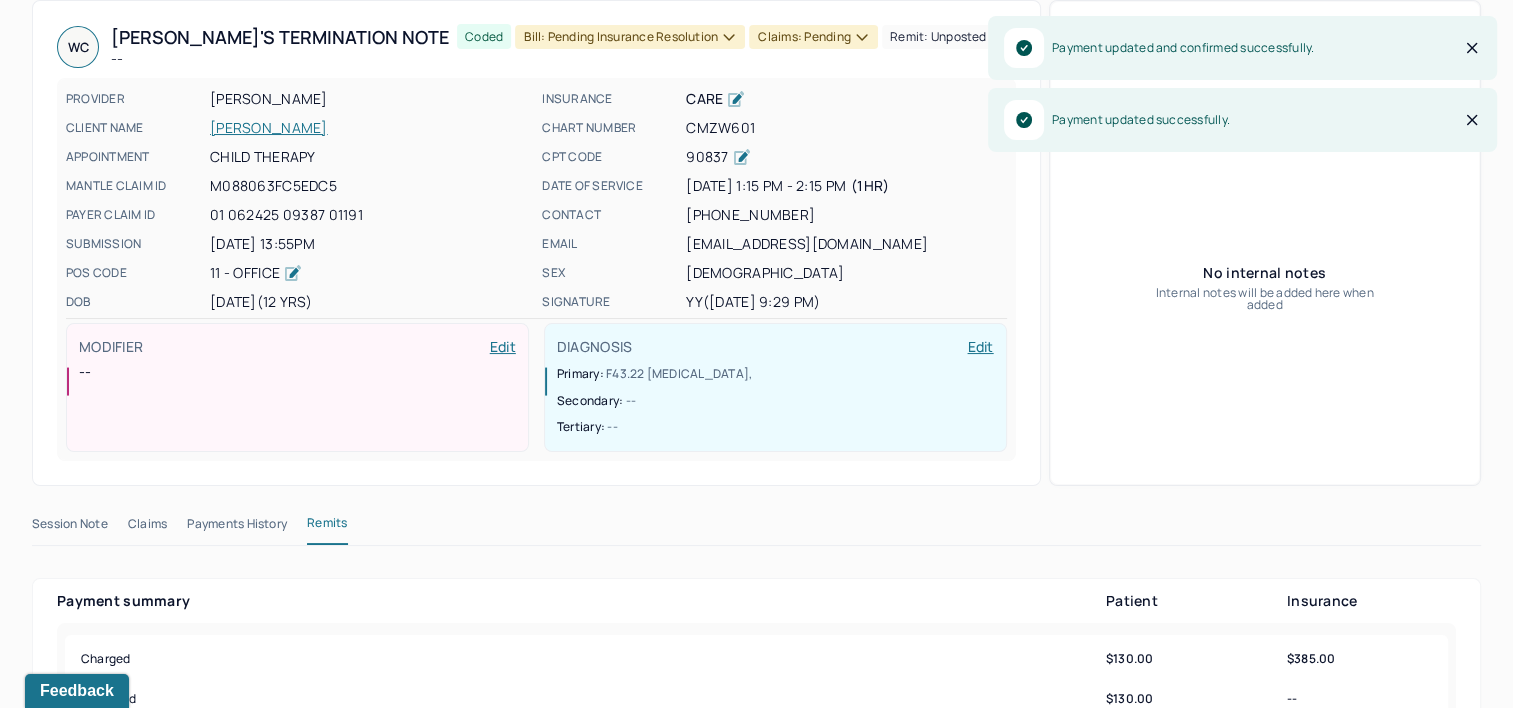 scroll, scrollTop: 0, scrollLeft: 0, axis: both 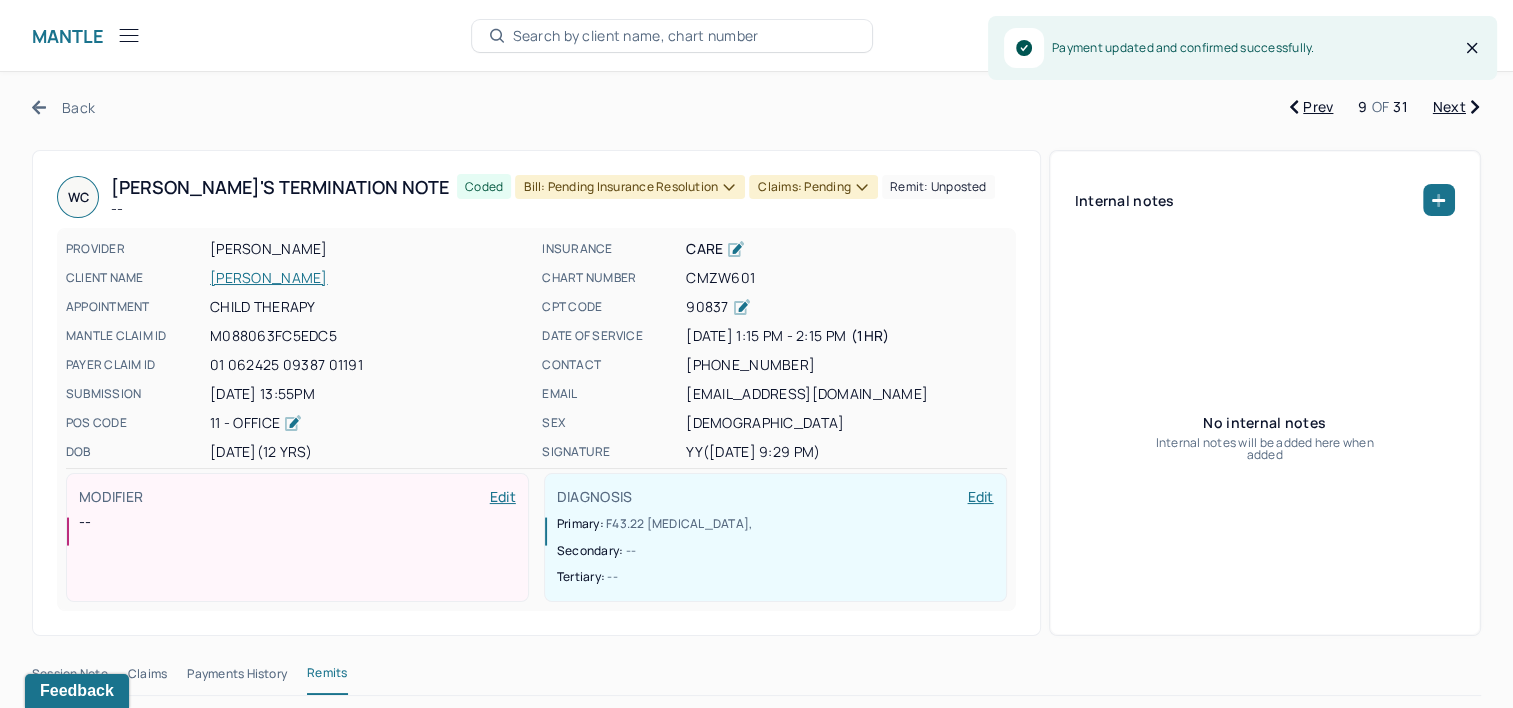 click on "Bill: Pending Insurance Resolution" at bounding box center [630, 187] 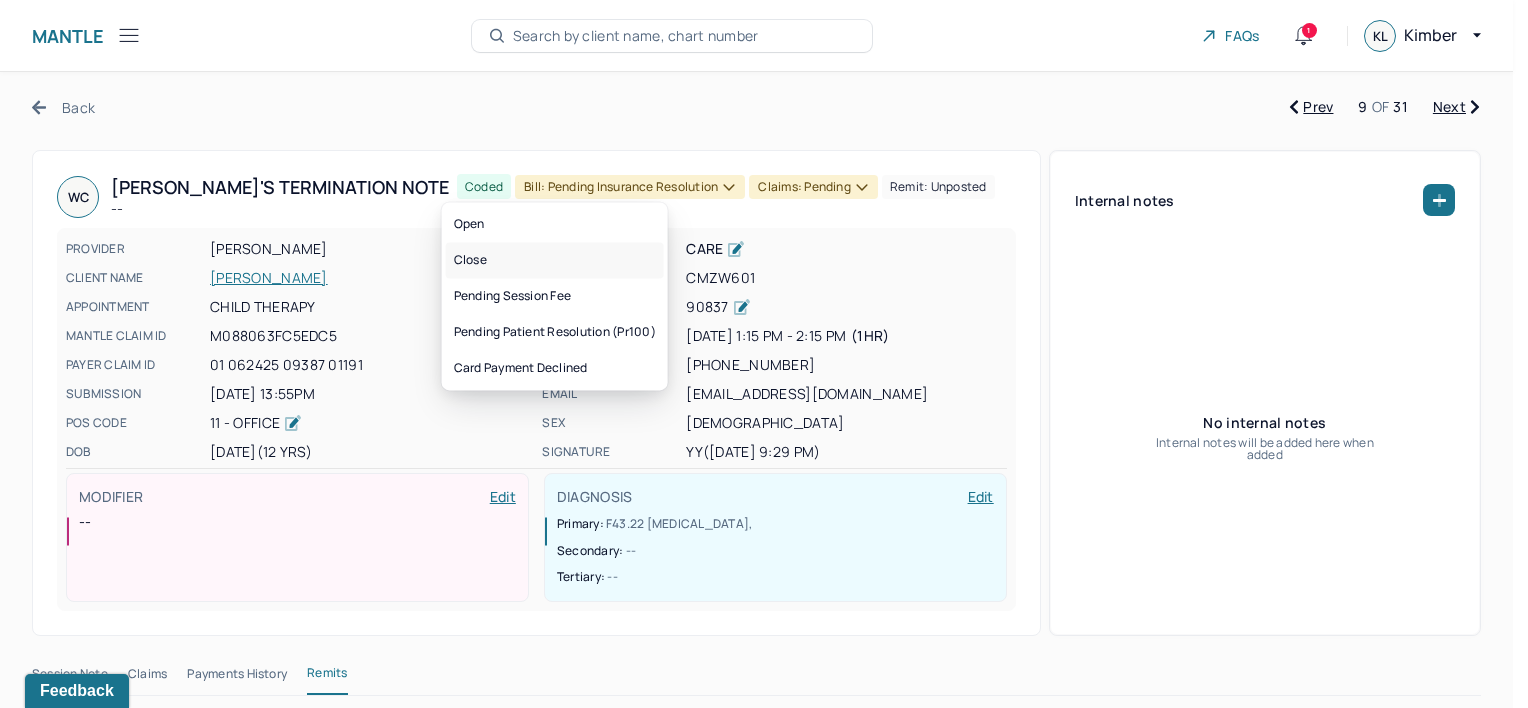 click on "Close" at bounding box center [555, 260] 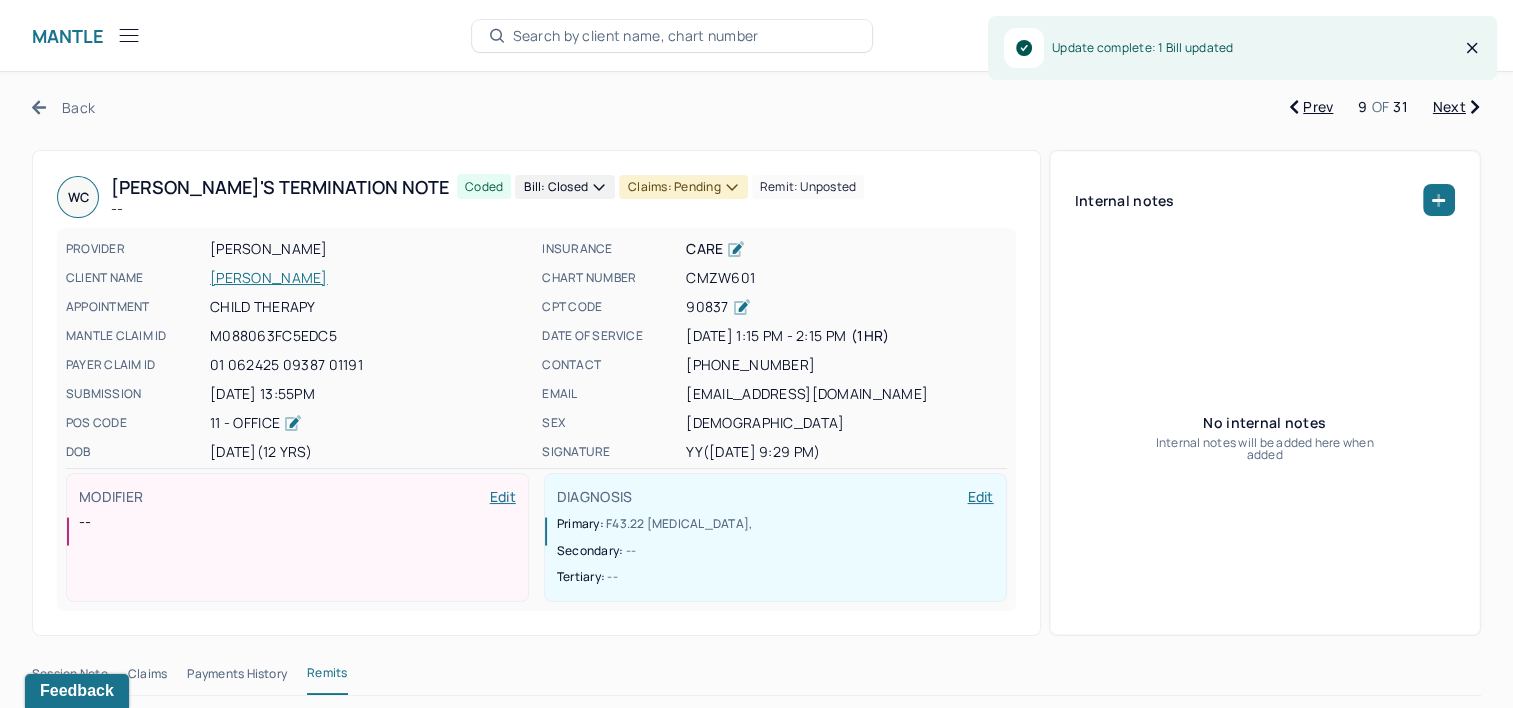 click on "Claims: pending" at bounding box center [683, 187] 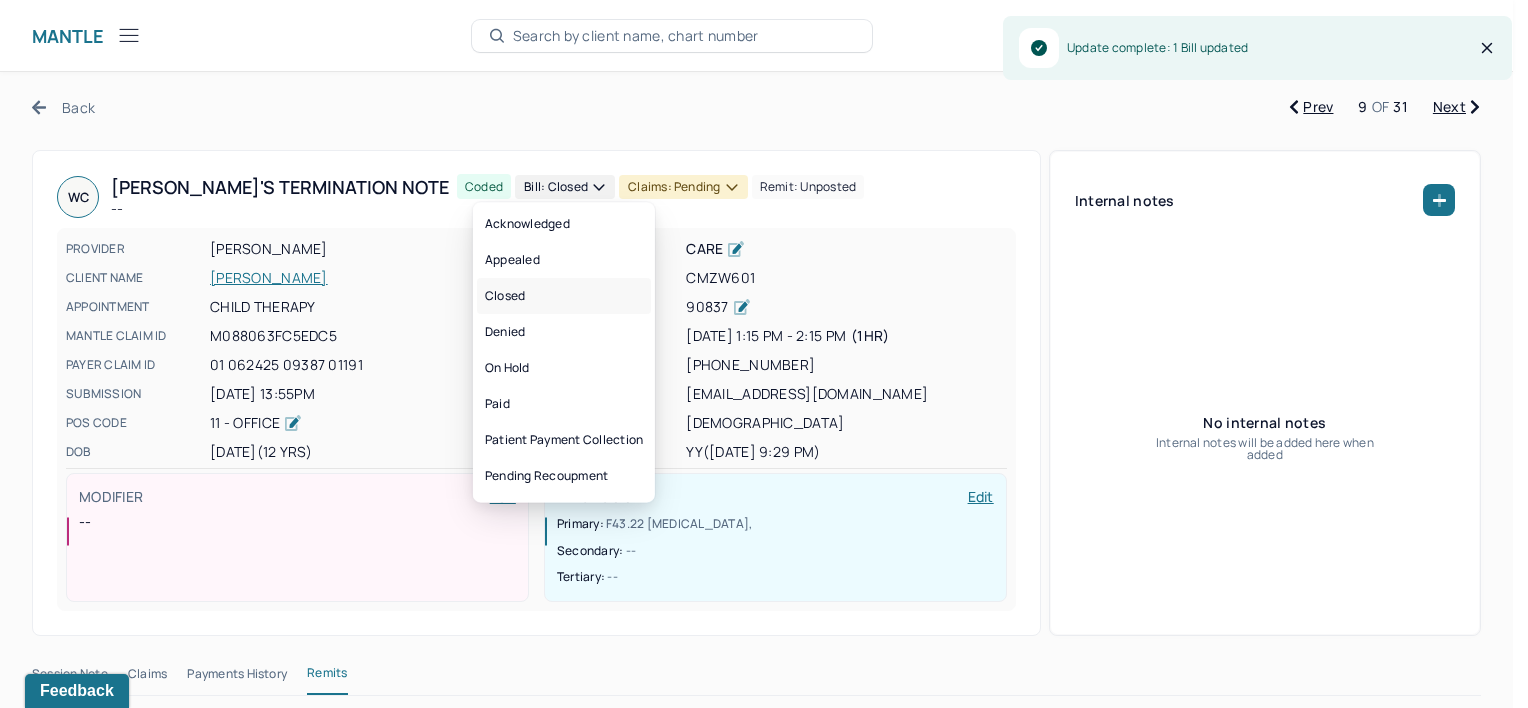 click on "Closed" at bounding box center (564, 296) 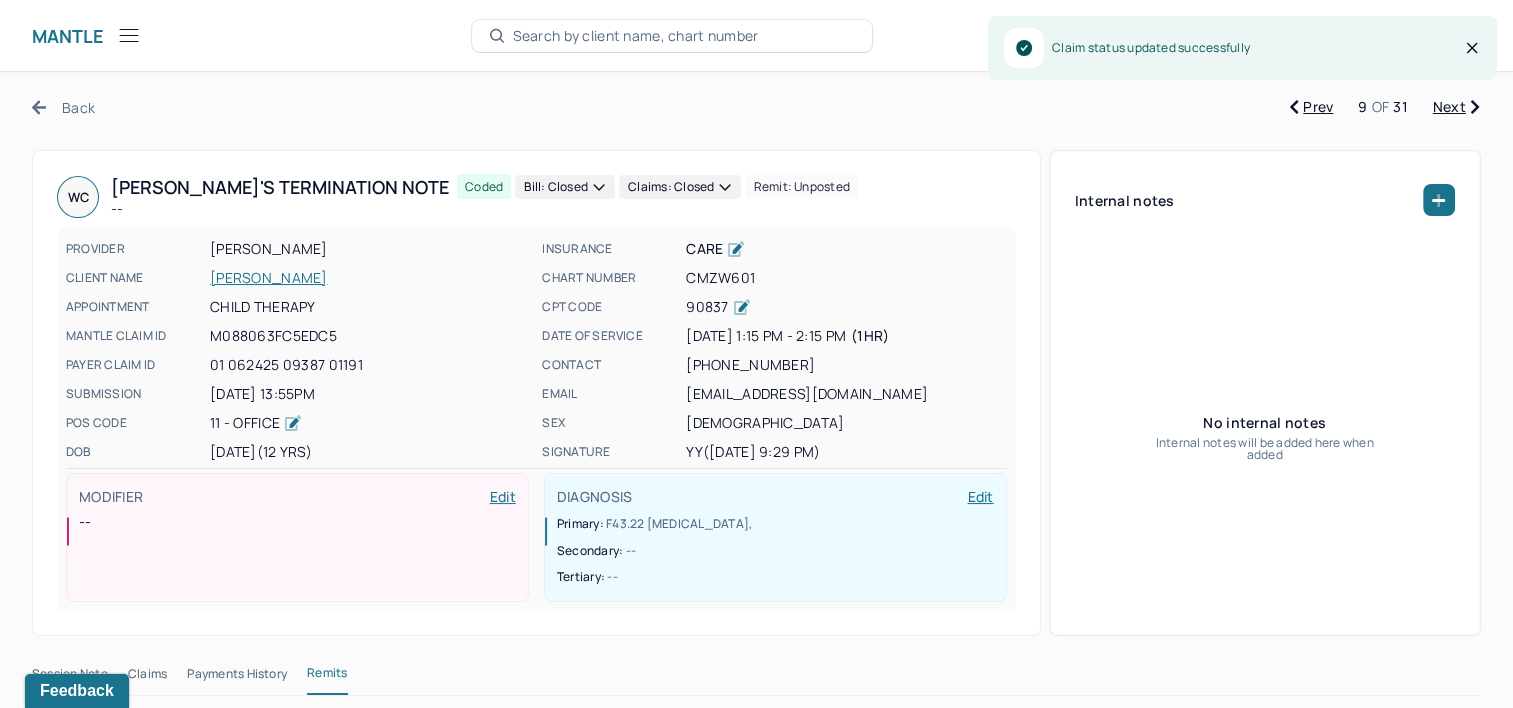drag, startPoint x: 1456, startPoint y: 107, endPoint x: 1444, endPoint y: 108, distance: 12.0415945 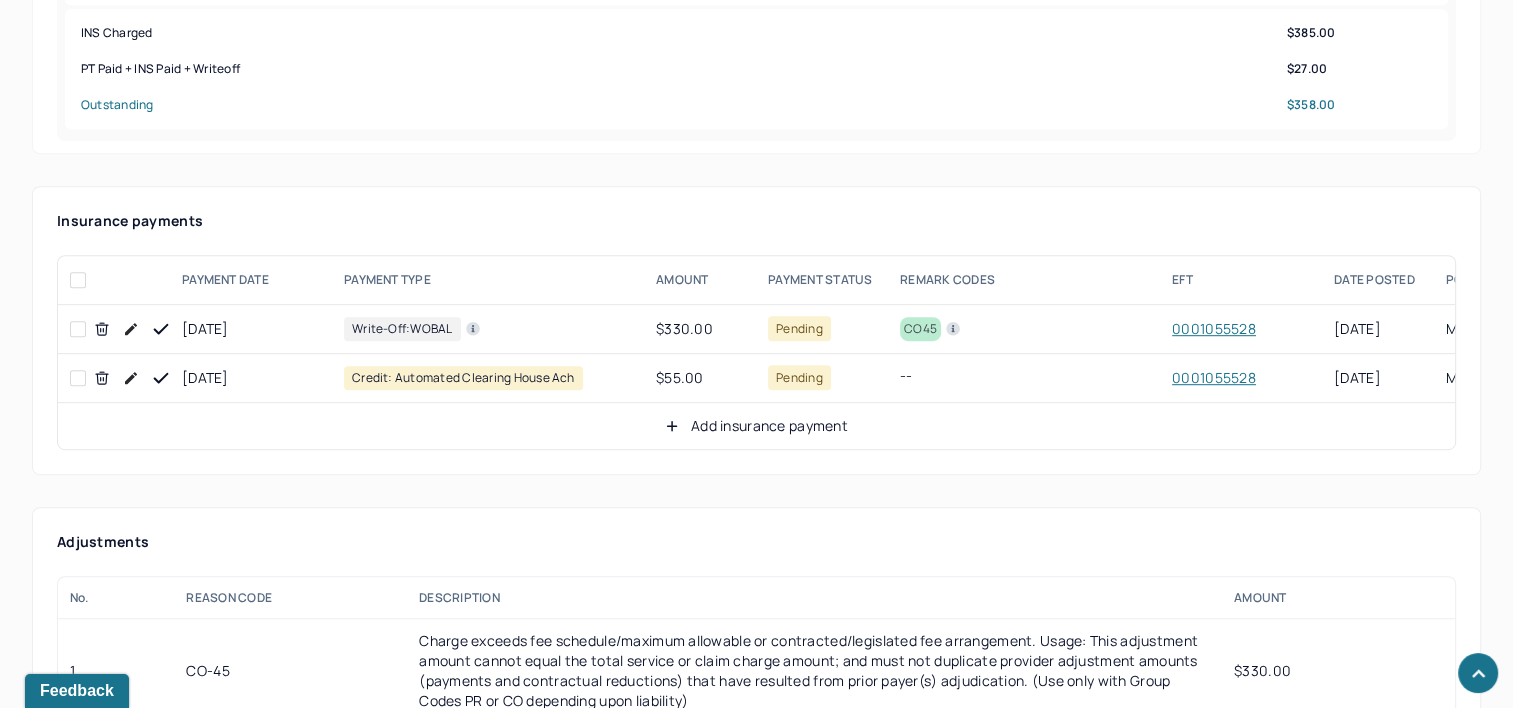 scroll, scrollTop: 1100, scrollLeft: 0, axis: vertical 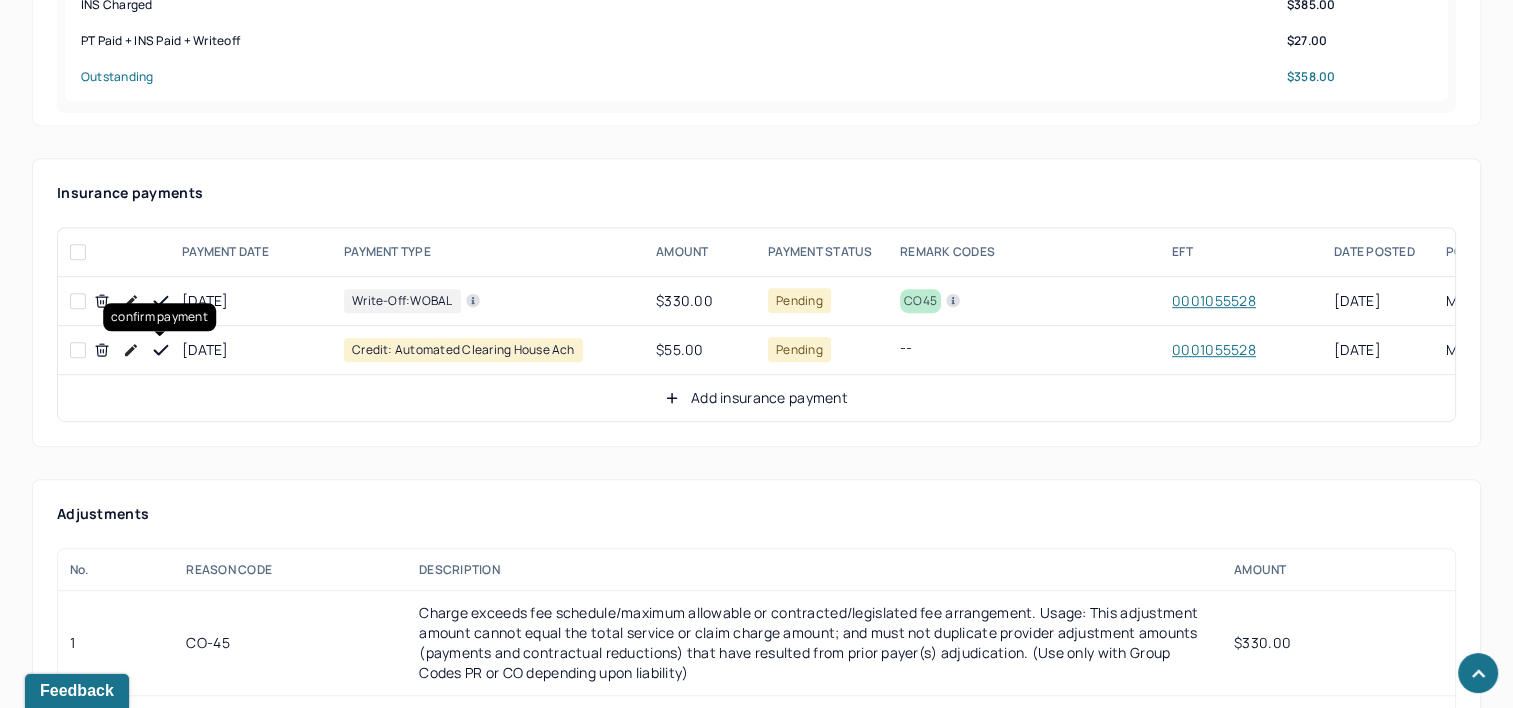click 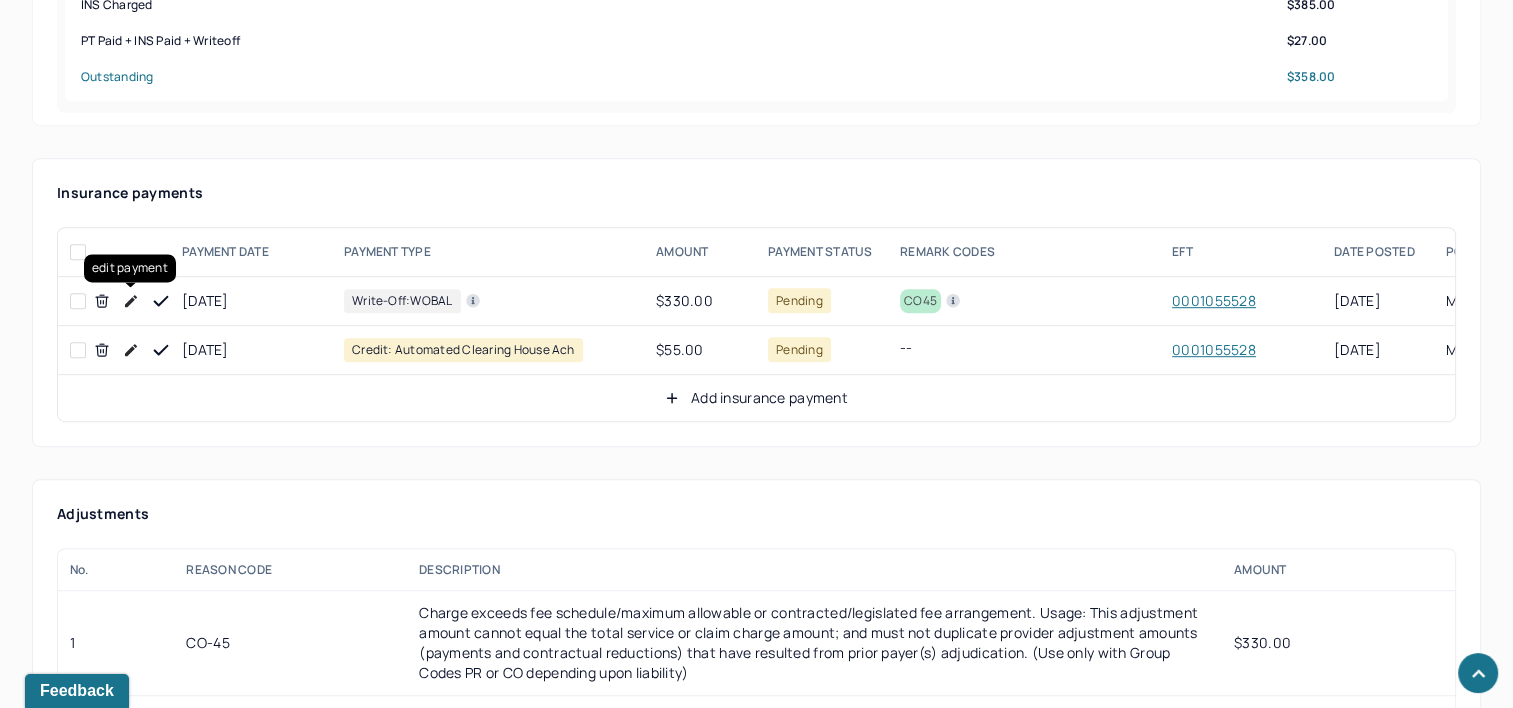 click 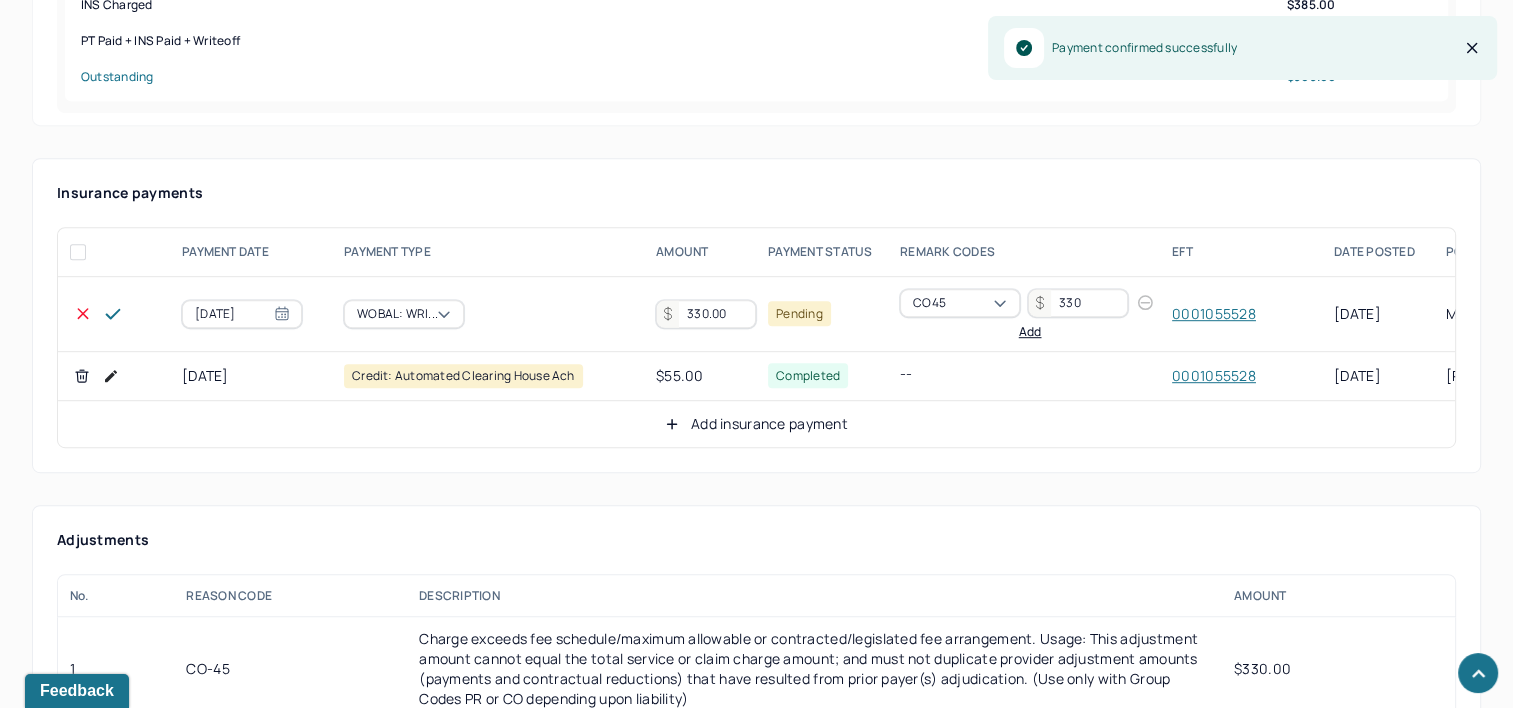 click on "330.00" at bounding box center (706, 314) 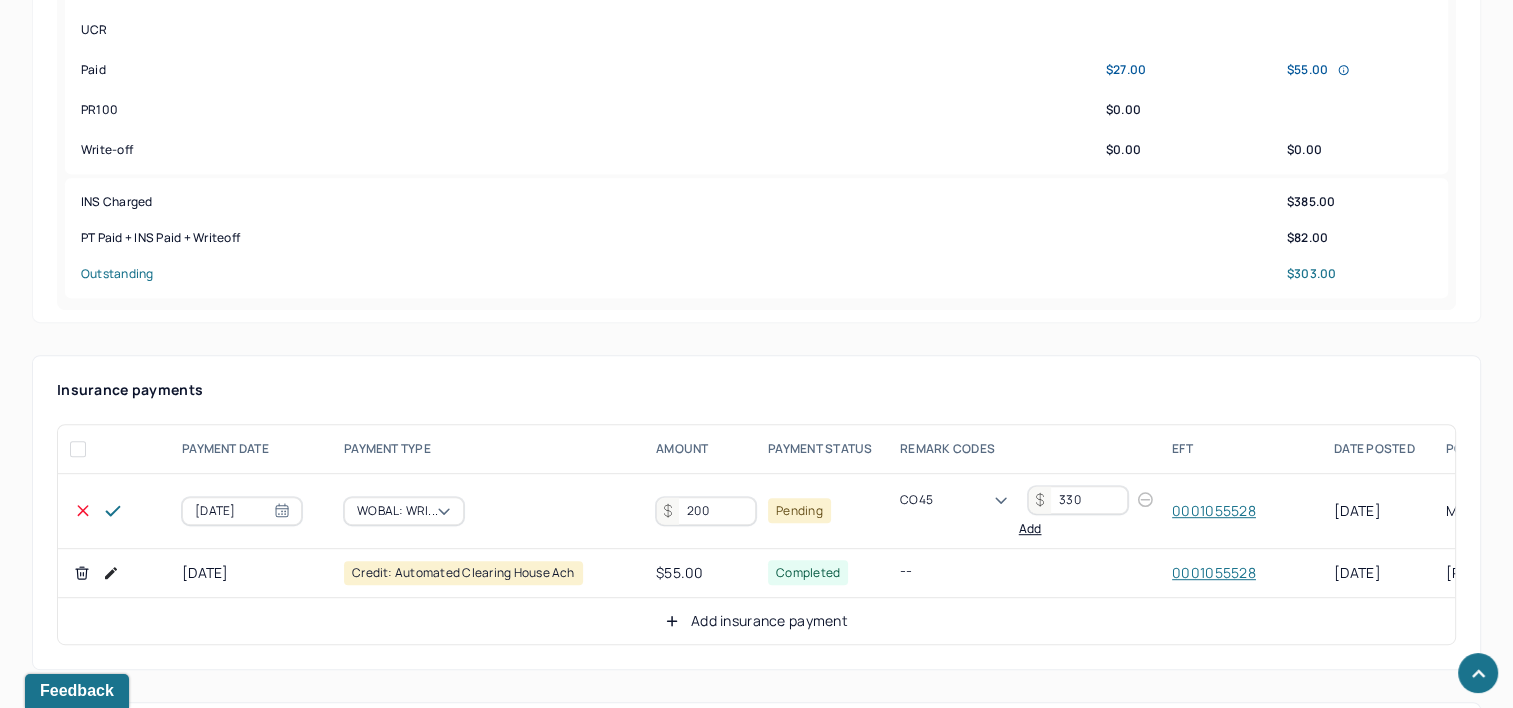 scroll, scrollTop: 900, scrollLeft: 0, axis: vertical 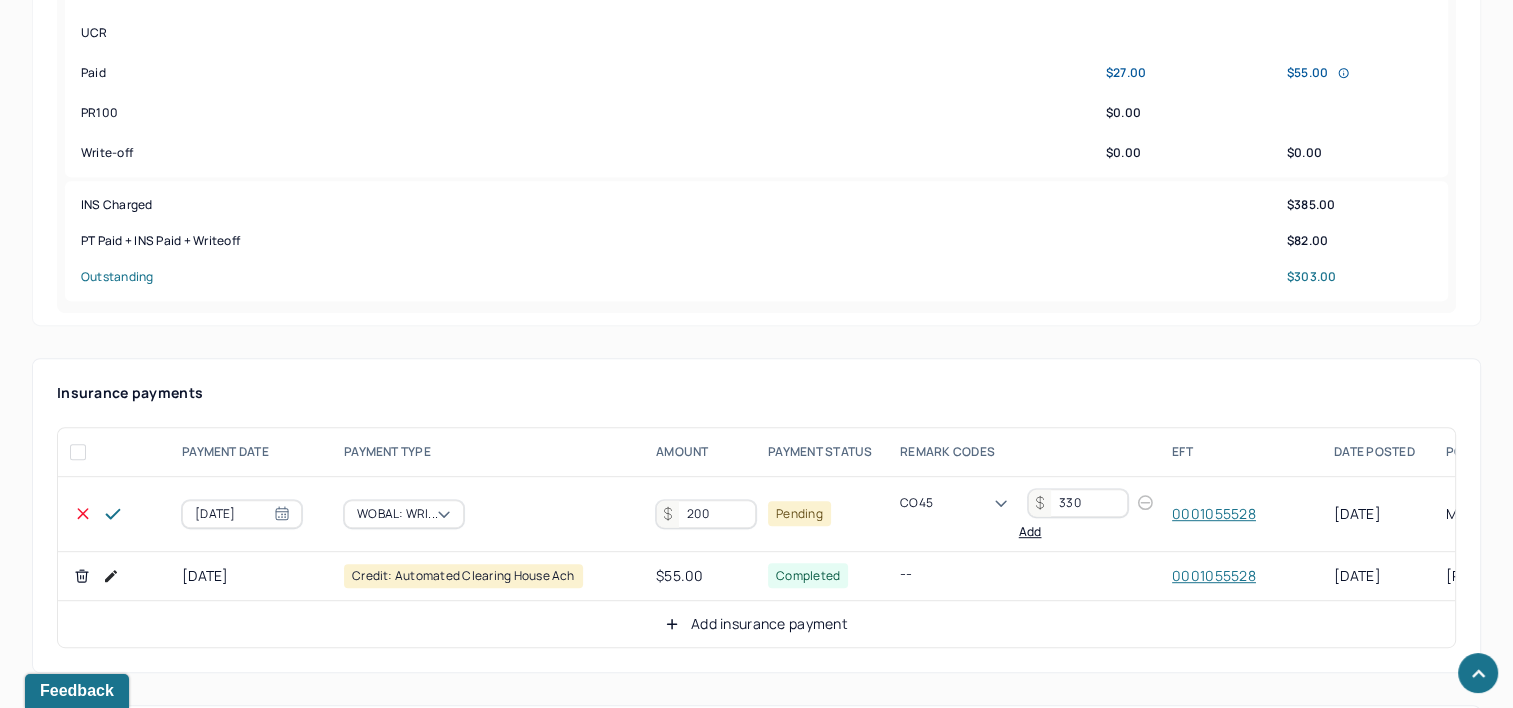 click on "200" at bounding box center (706, 514) 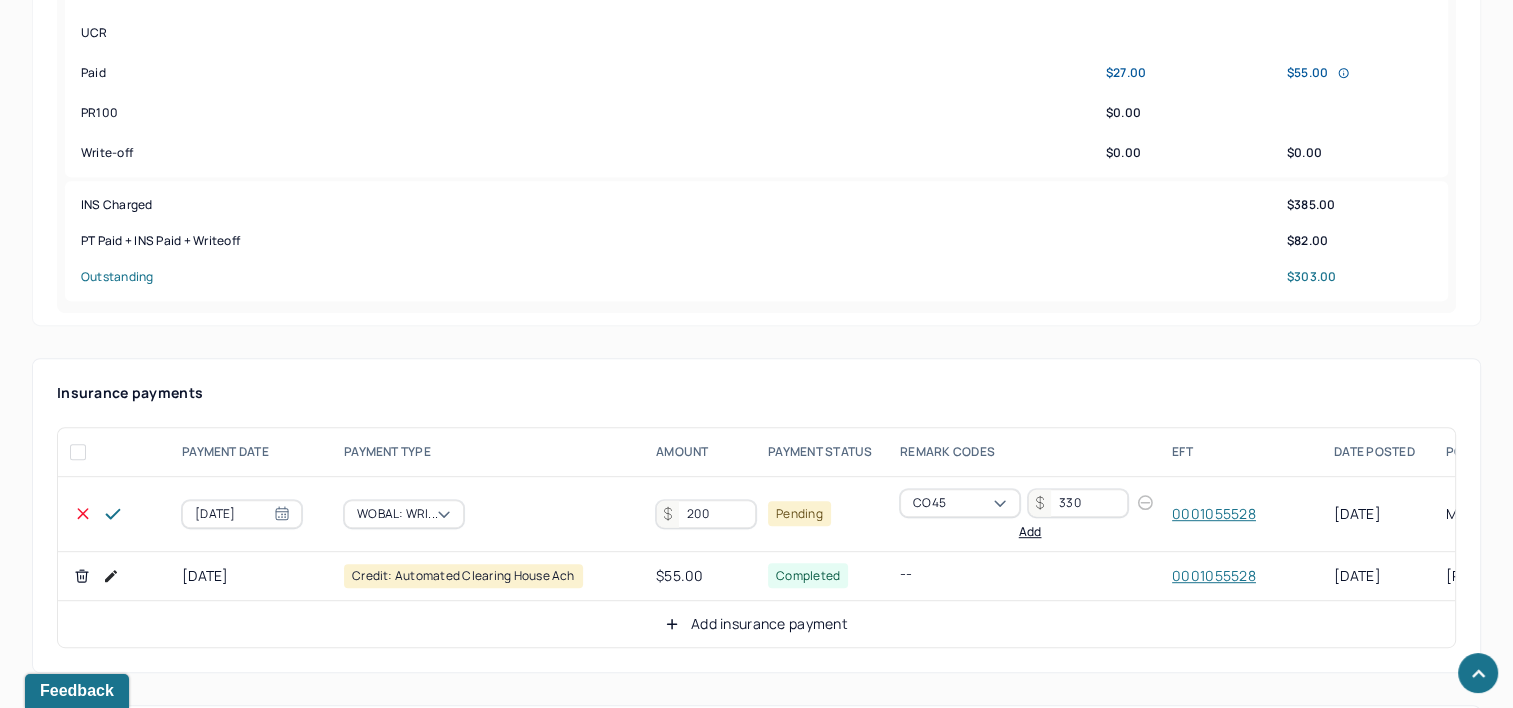 click on "200" at bounding box center (706, 514) 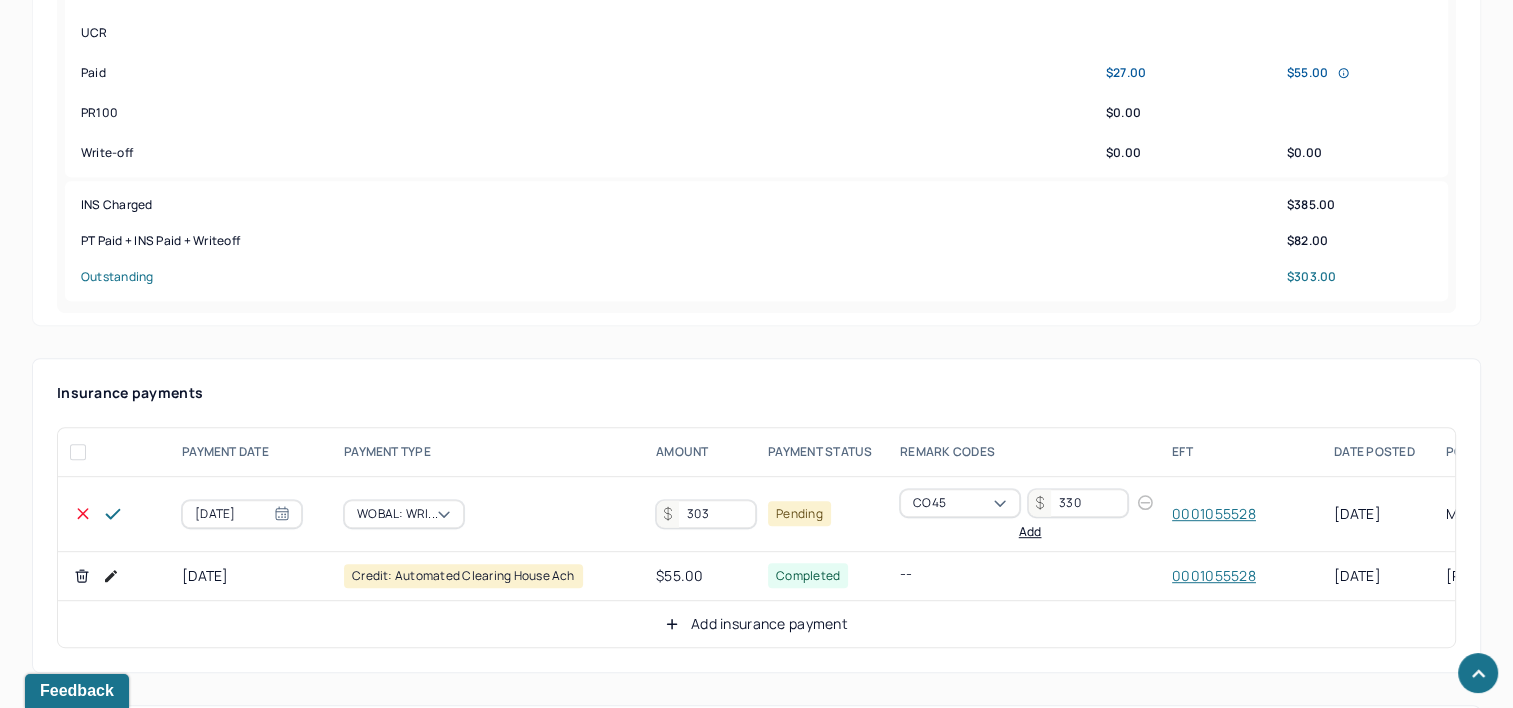 type on "303" 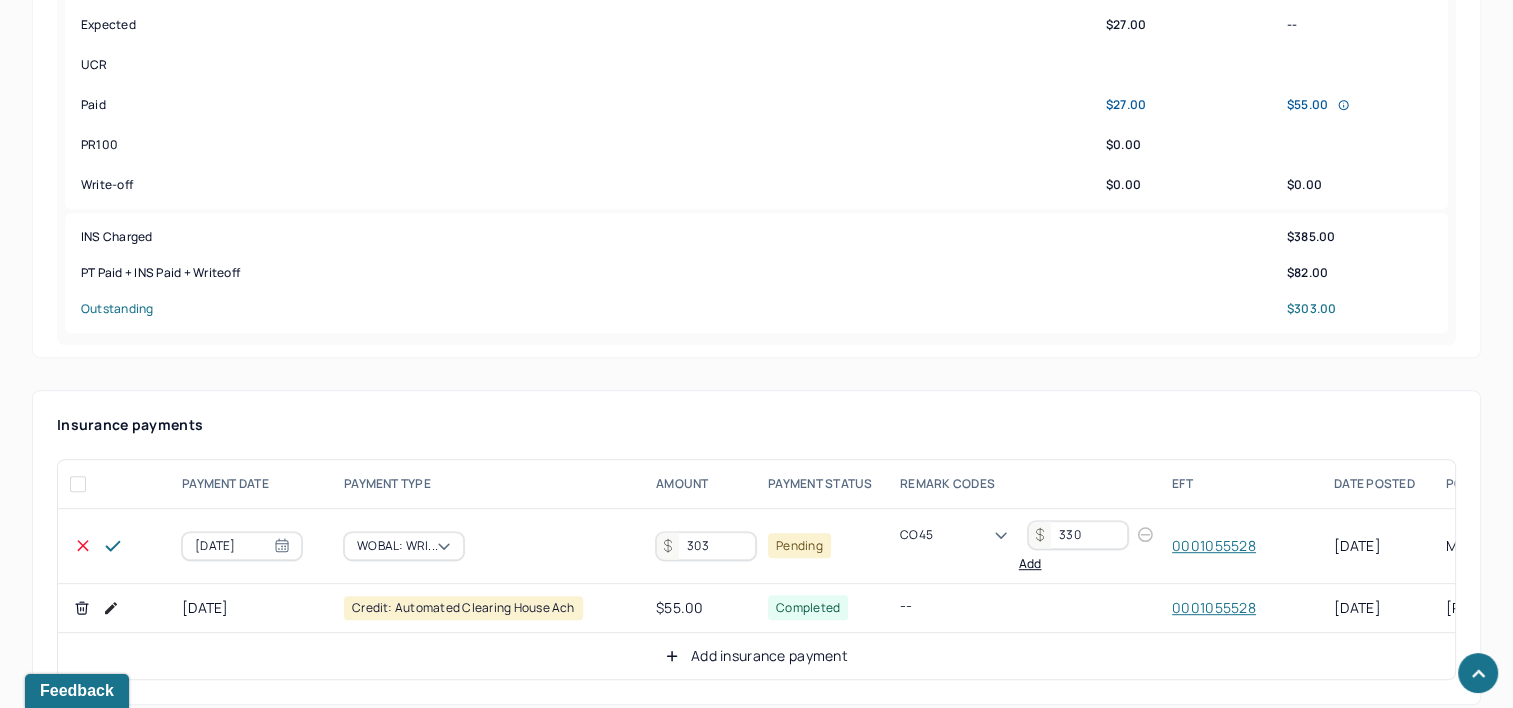scroll, scrollTop: 900, scrollLeft: 0, axis: vertical 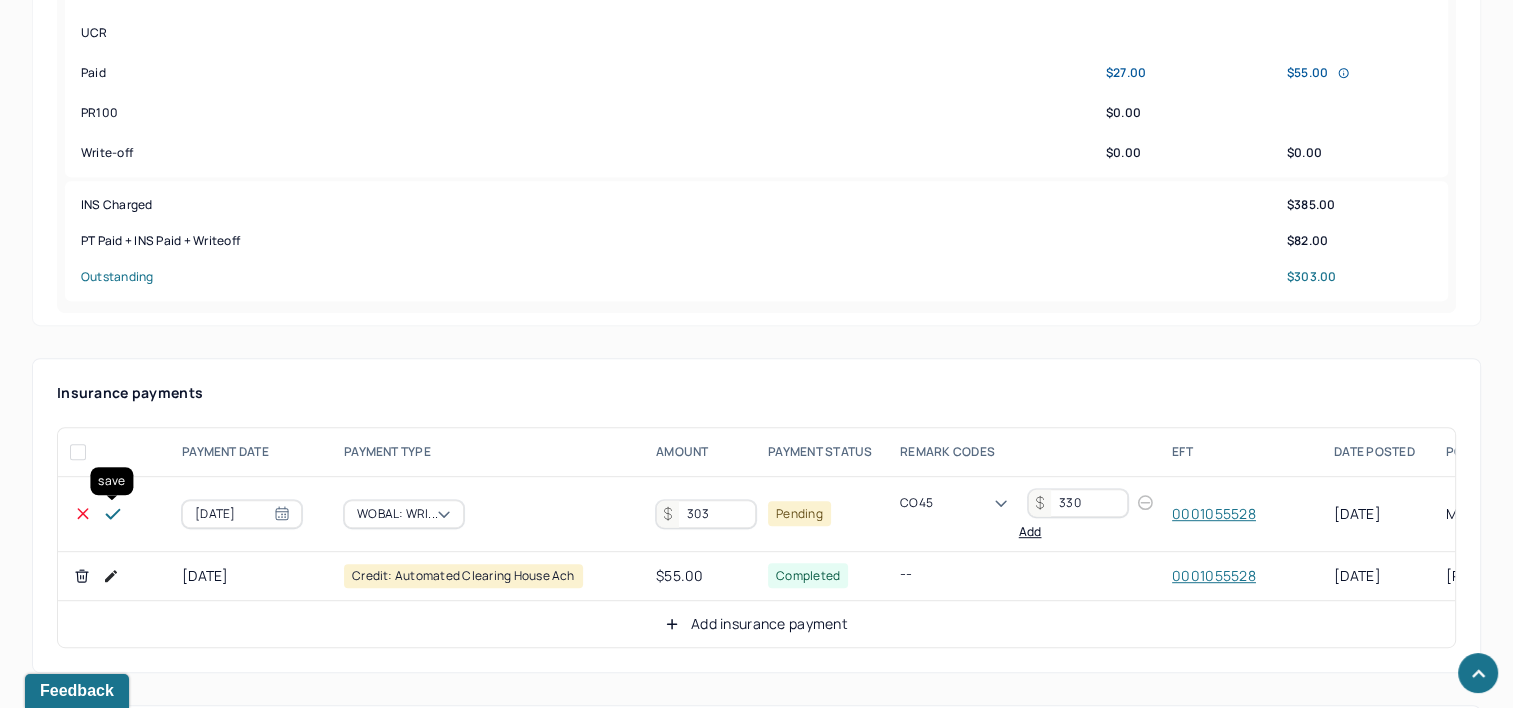 click 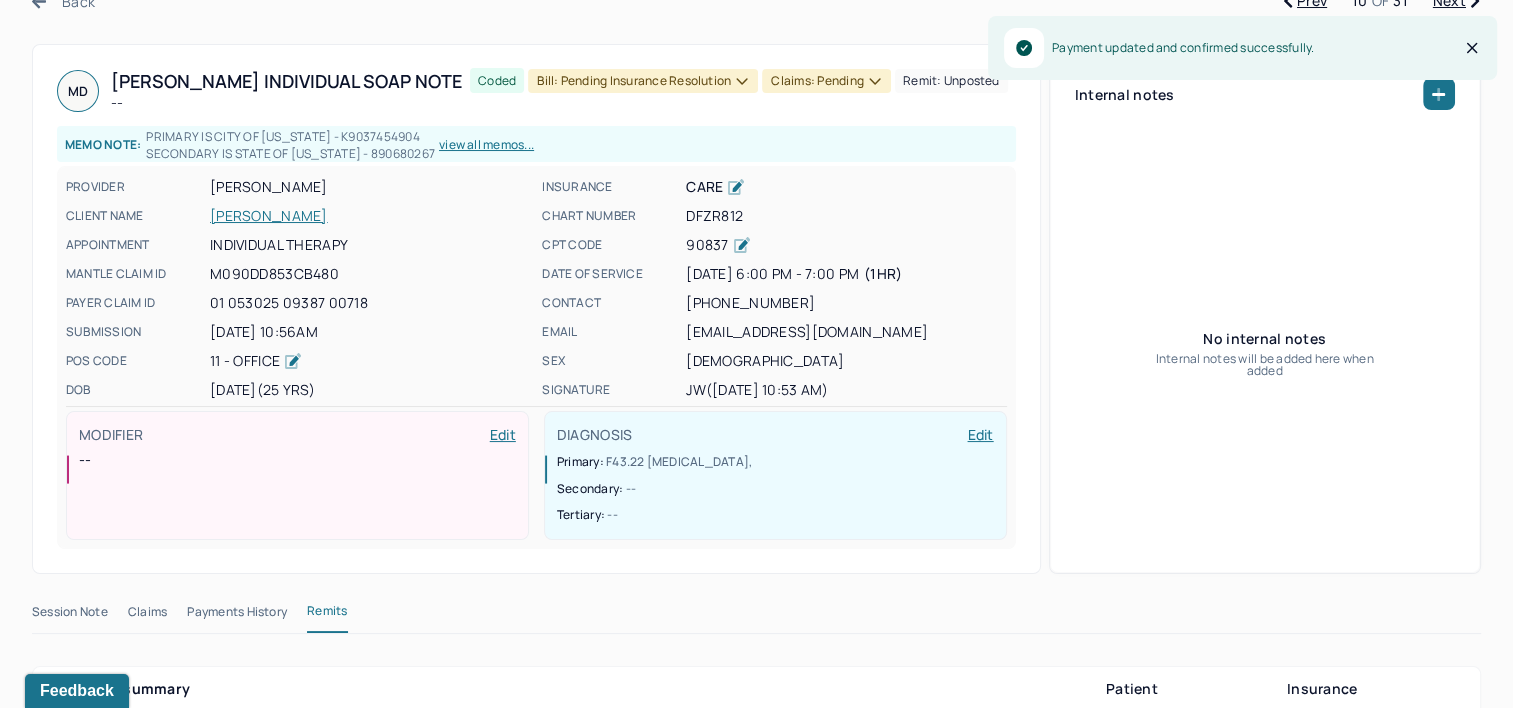 scroll, scrollTop: 0, scrollLeft: 0, axis: both 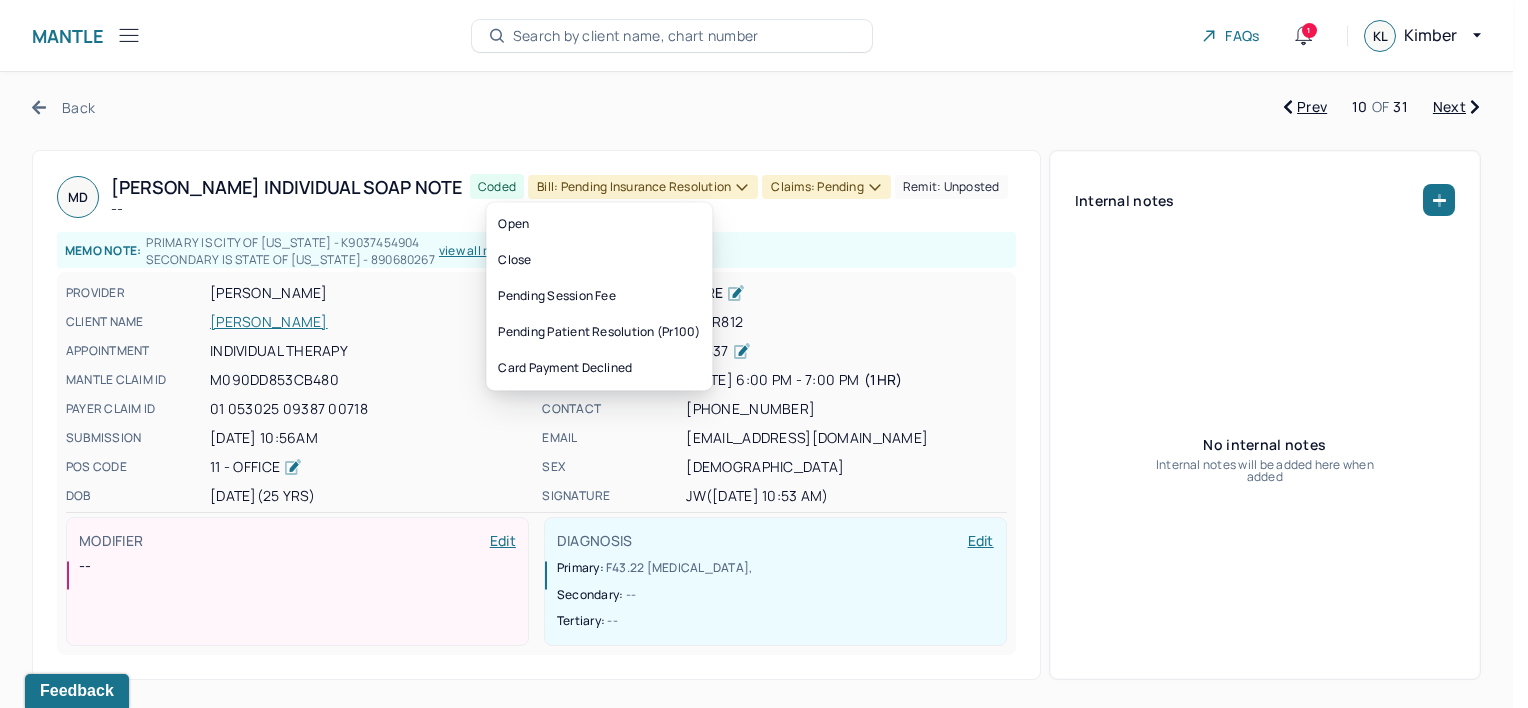 click on "Bill: Pending Insurance Resolution" at bounding box center (643, 187) 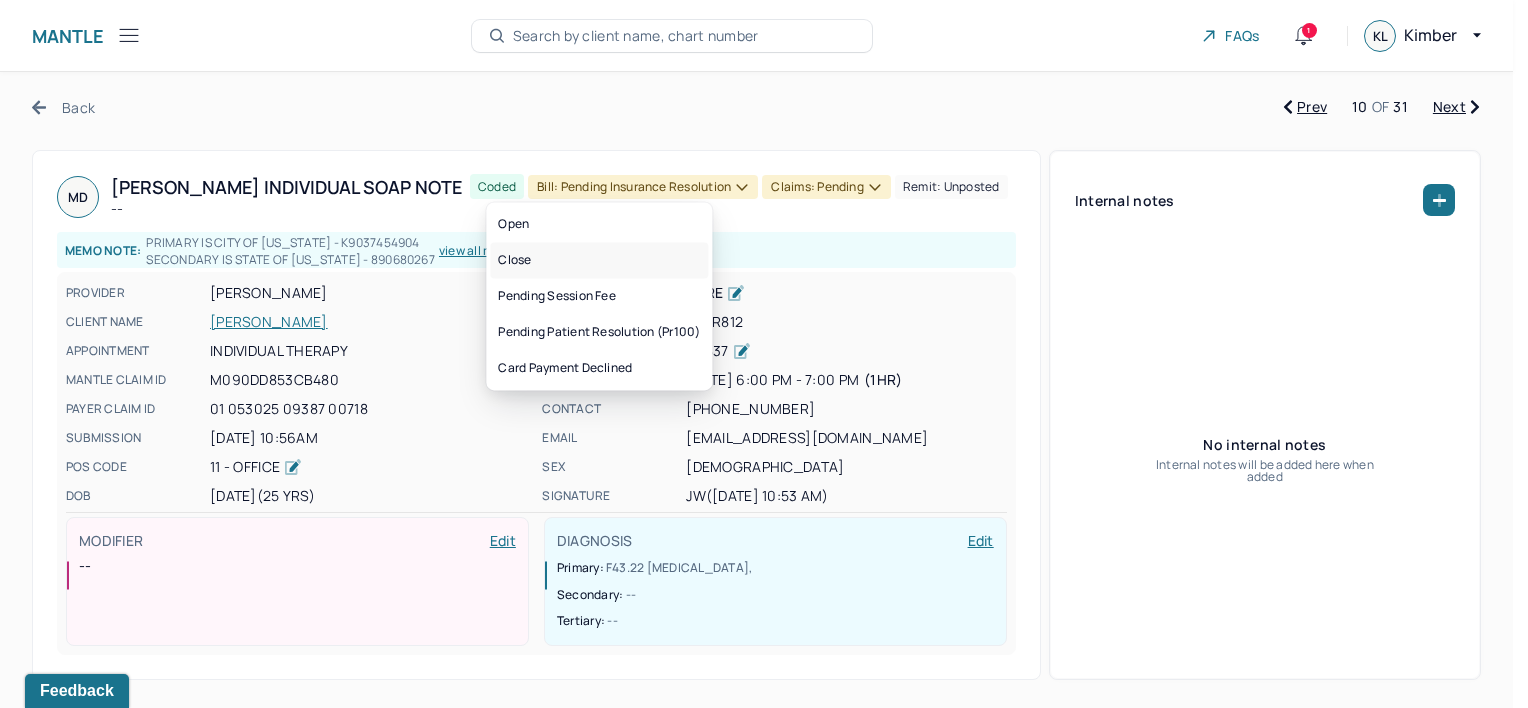 click on "Close" at bounding box center (599, 260) 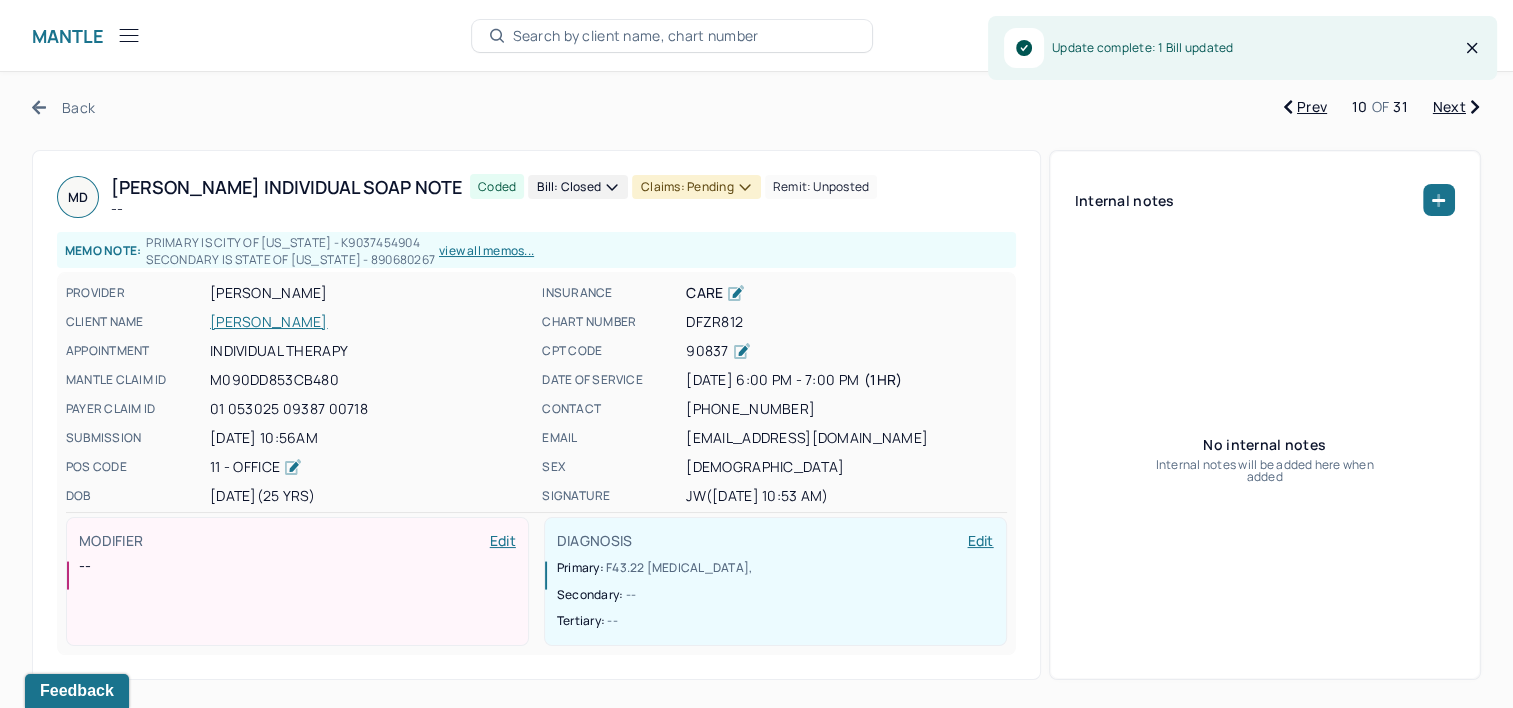 click on "Claims: pending" at bounding box center [696, 187] 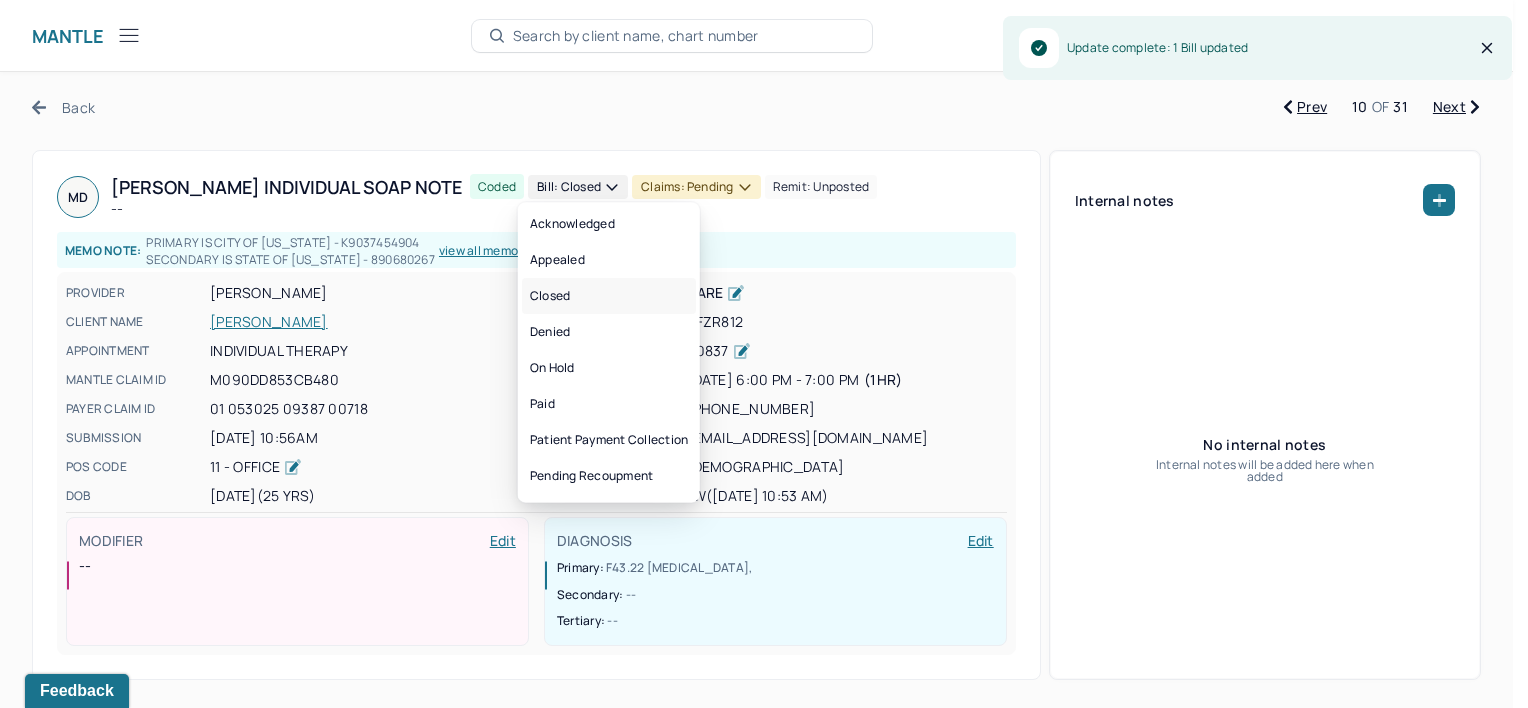 click on "Closed" at bounding box center [609, 296] 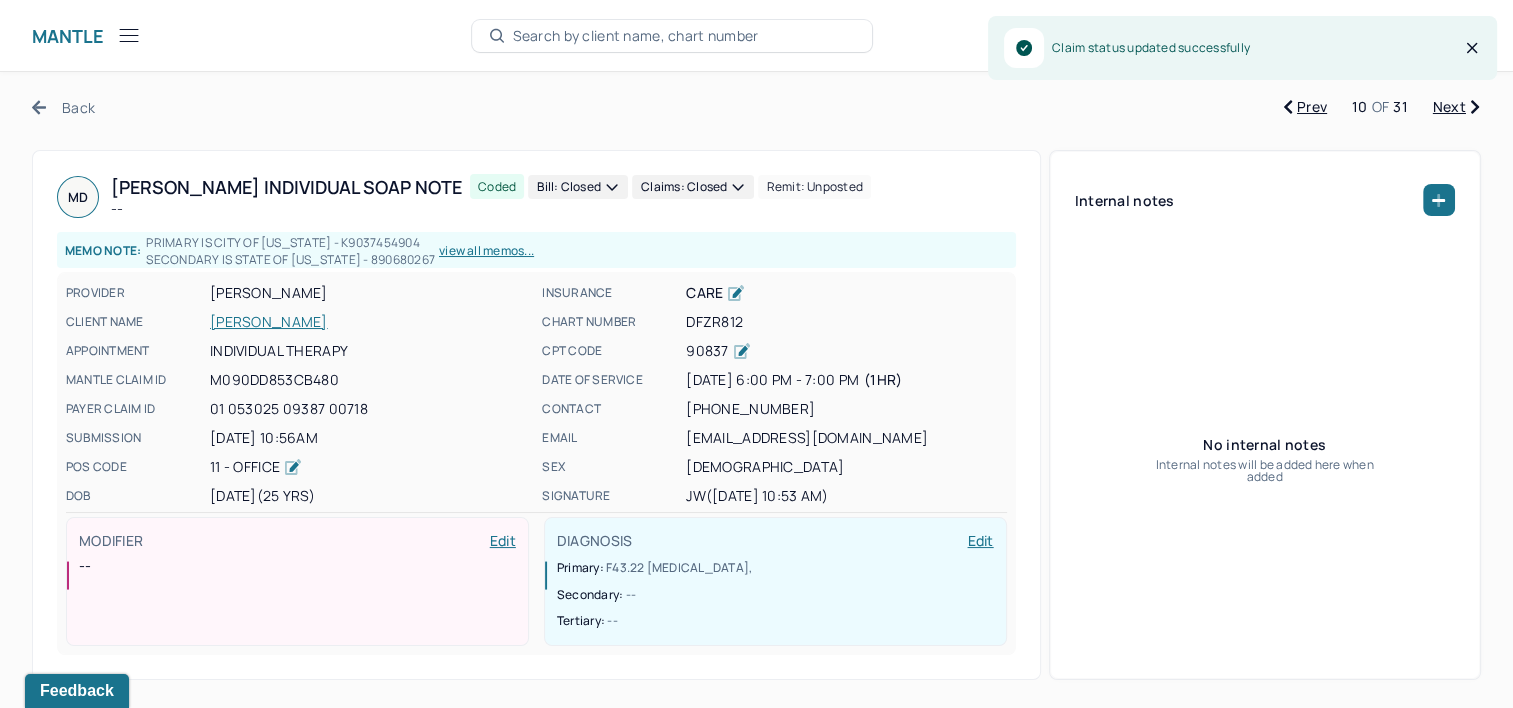 click on "Next" at bounding box center (1456, 107) 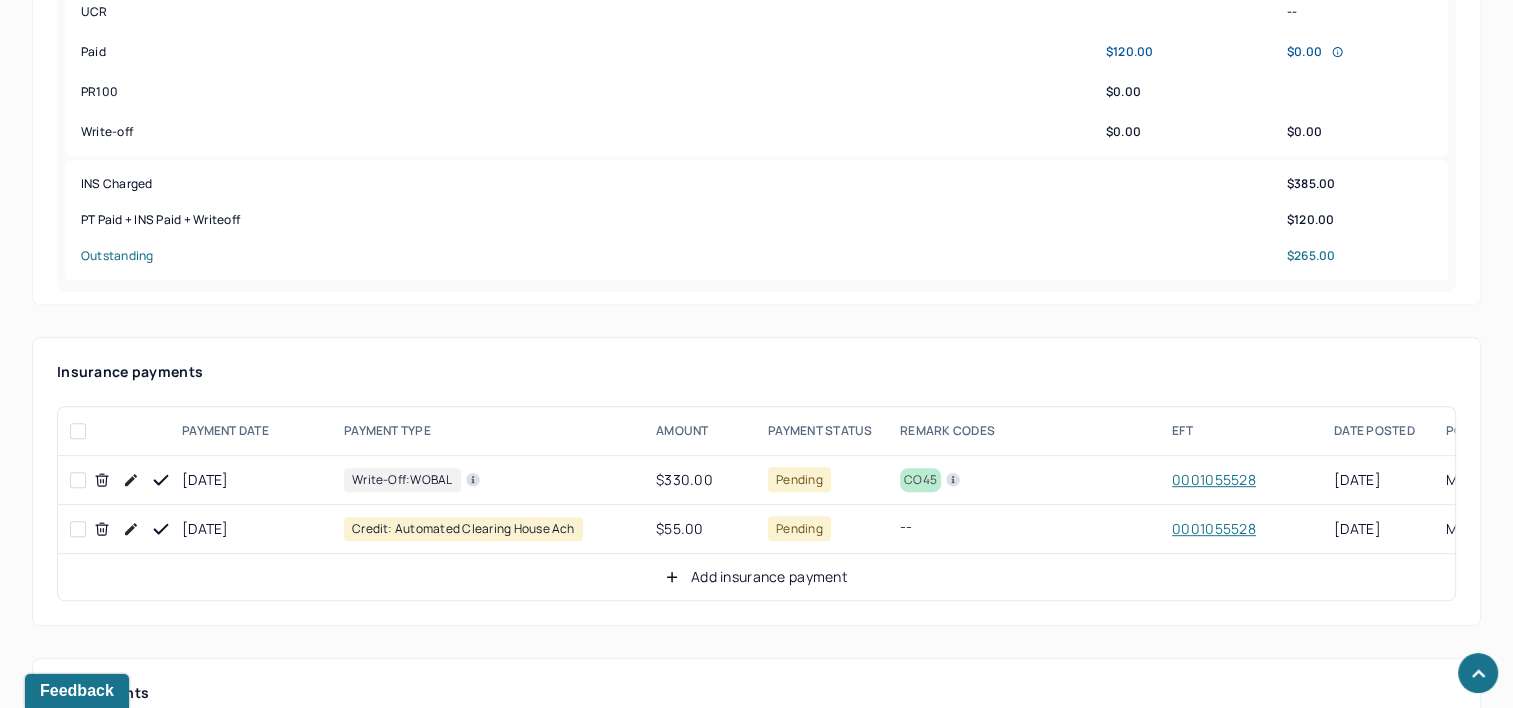 scroll, scrollTop: 900, scrollLeft: 0, axis: vertical 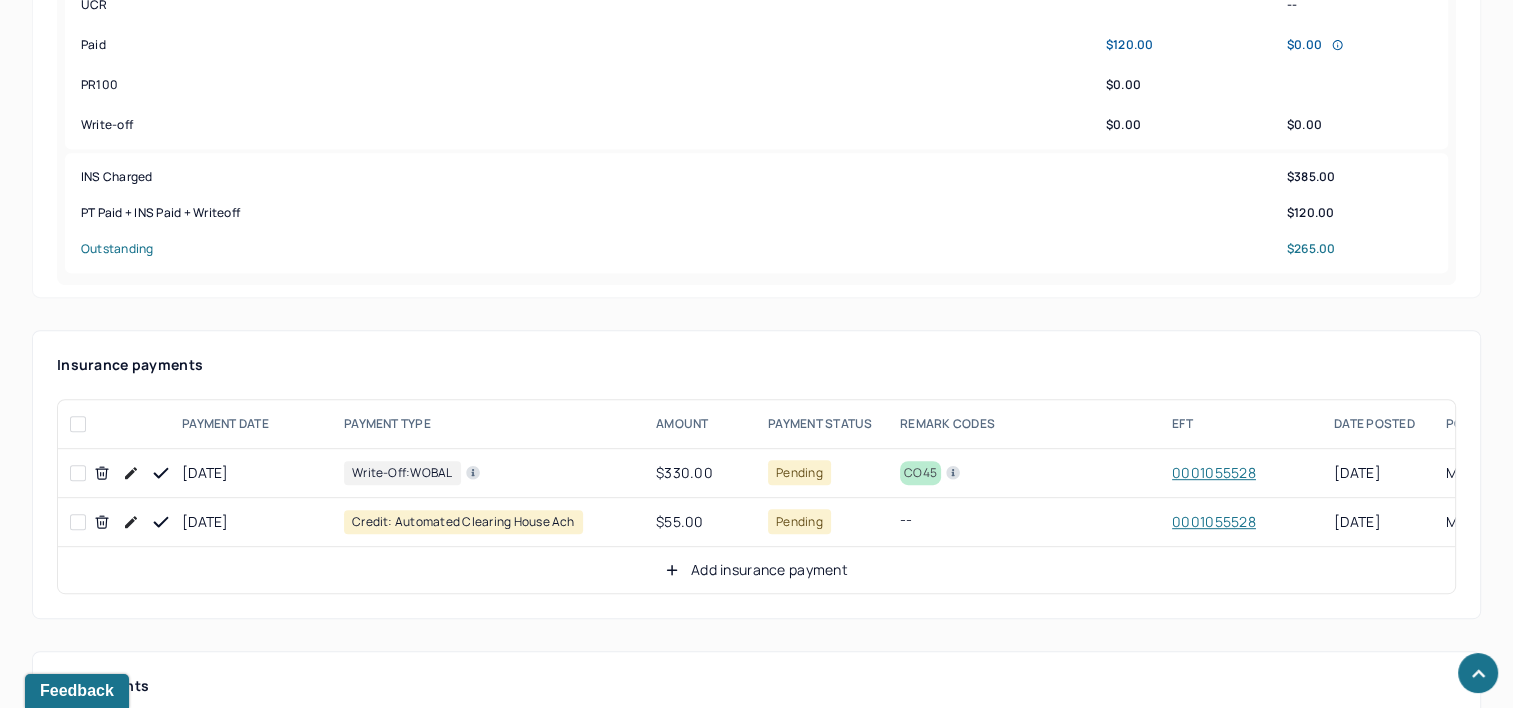 click 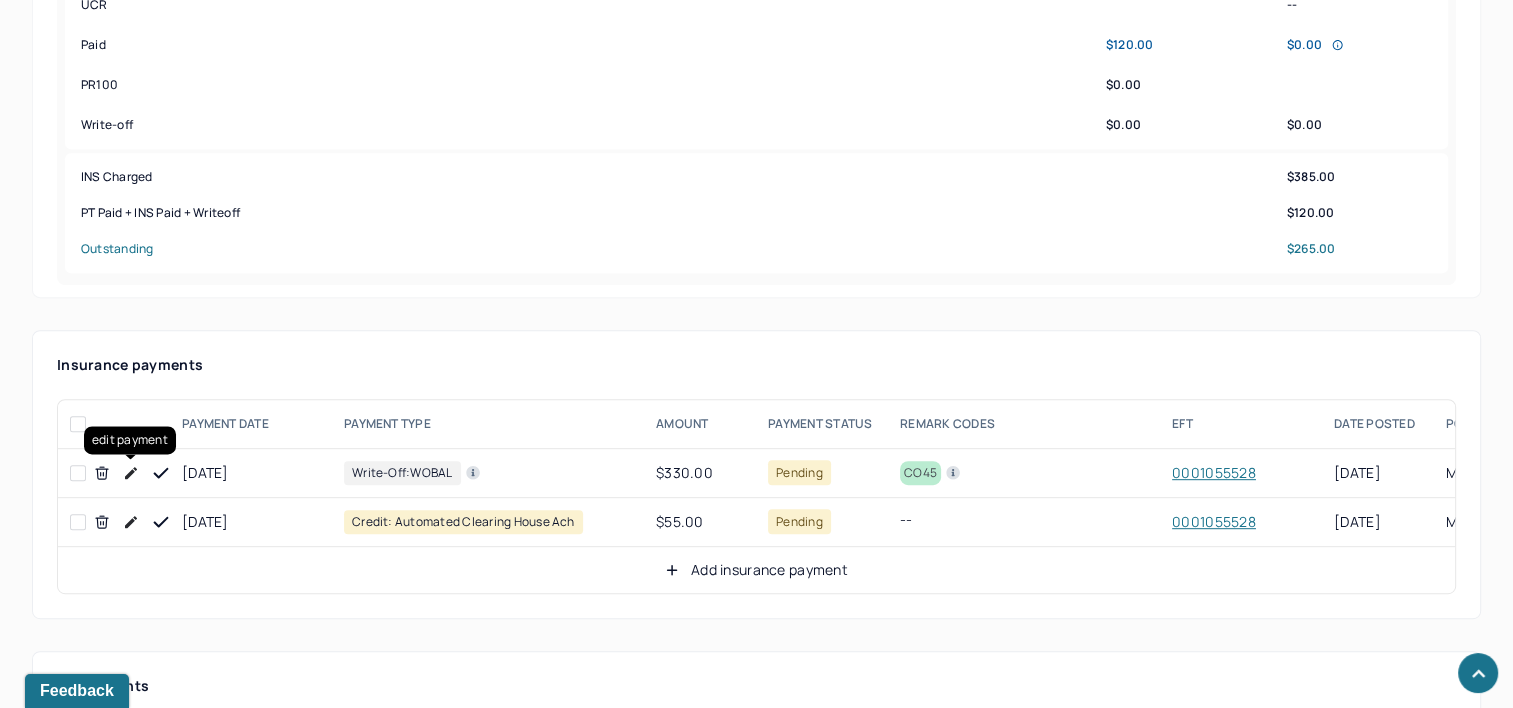click 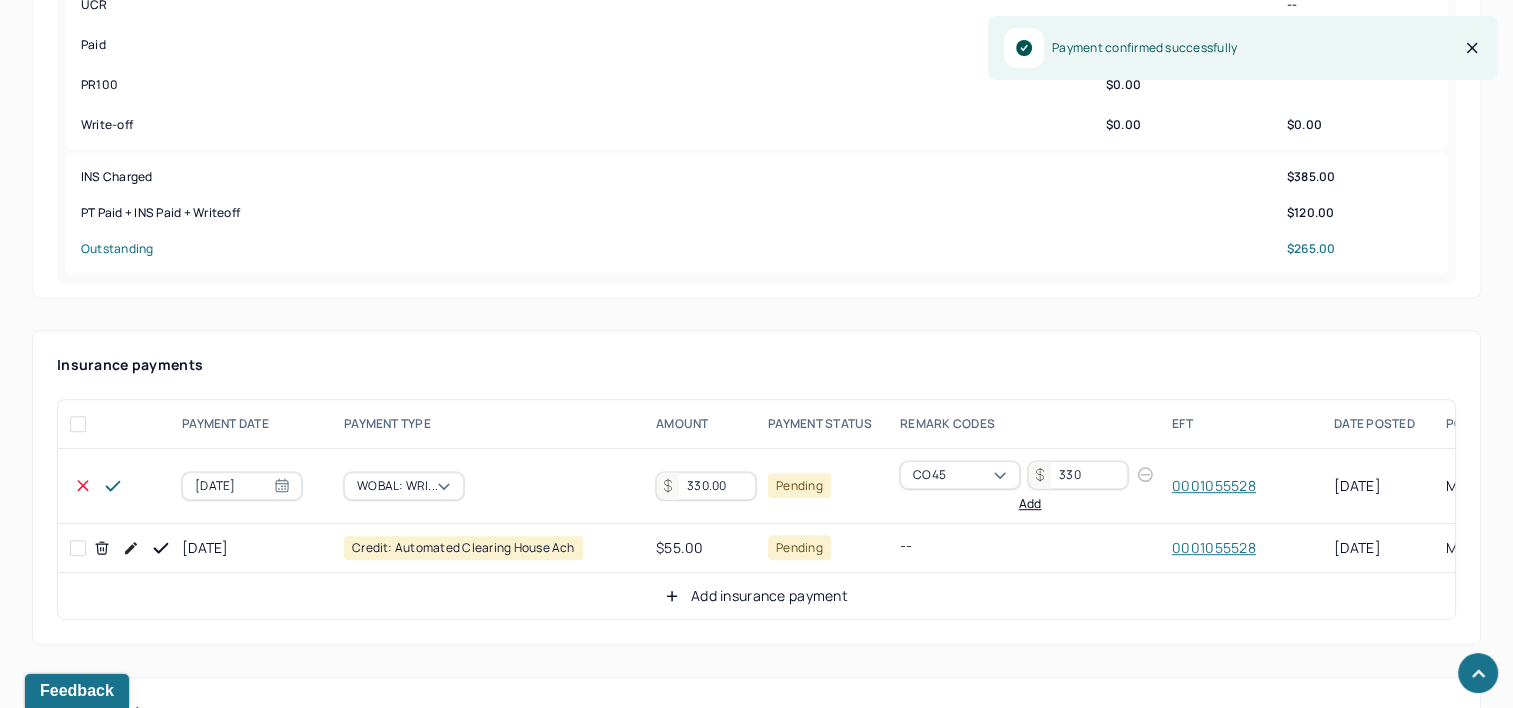 click on "330.00" at bounding box center (706, 486) 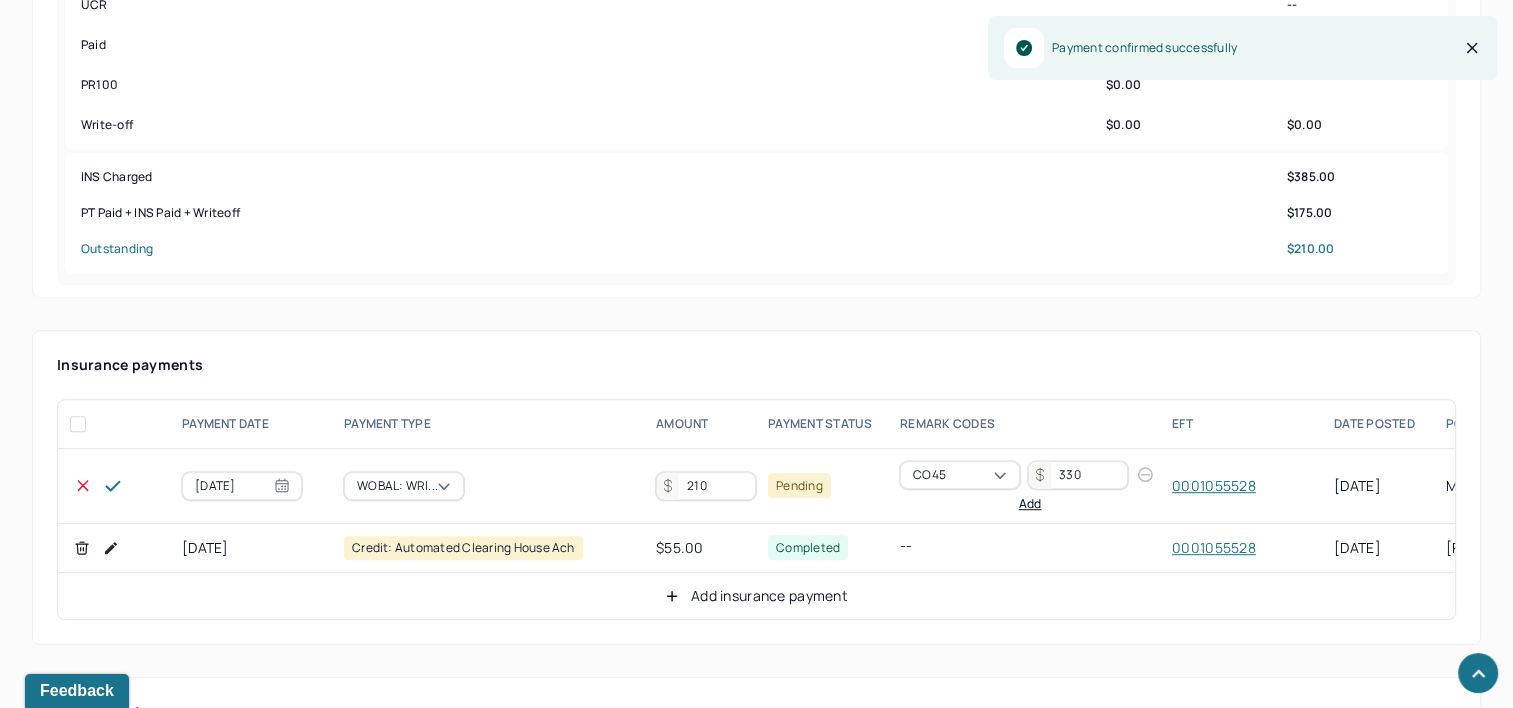 type on "210" 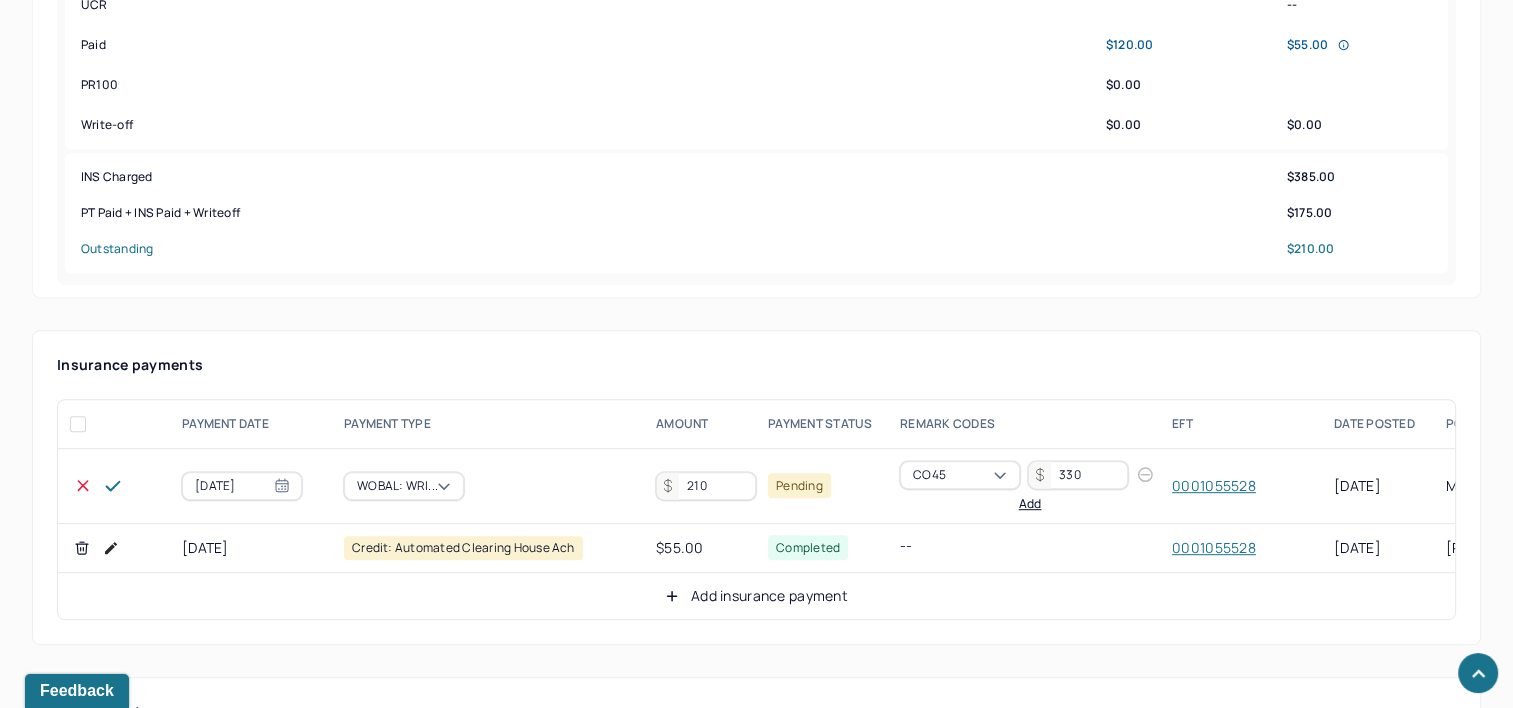 click 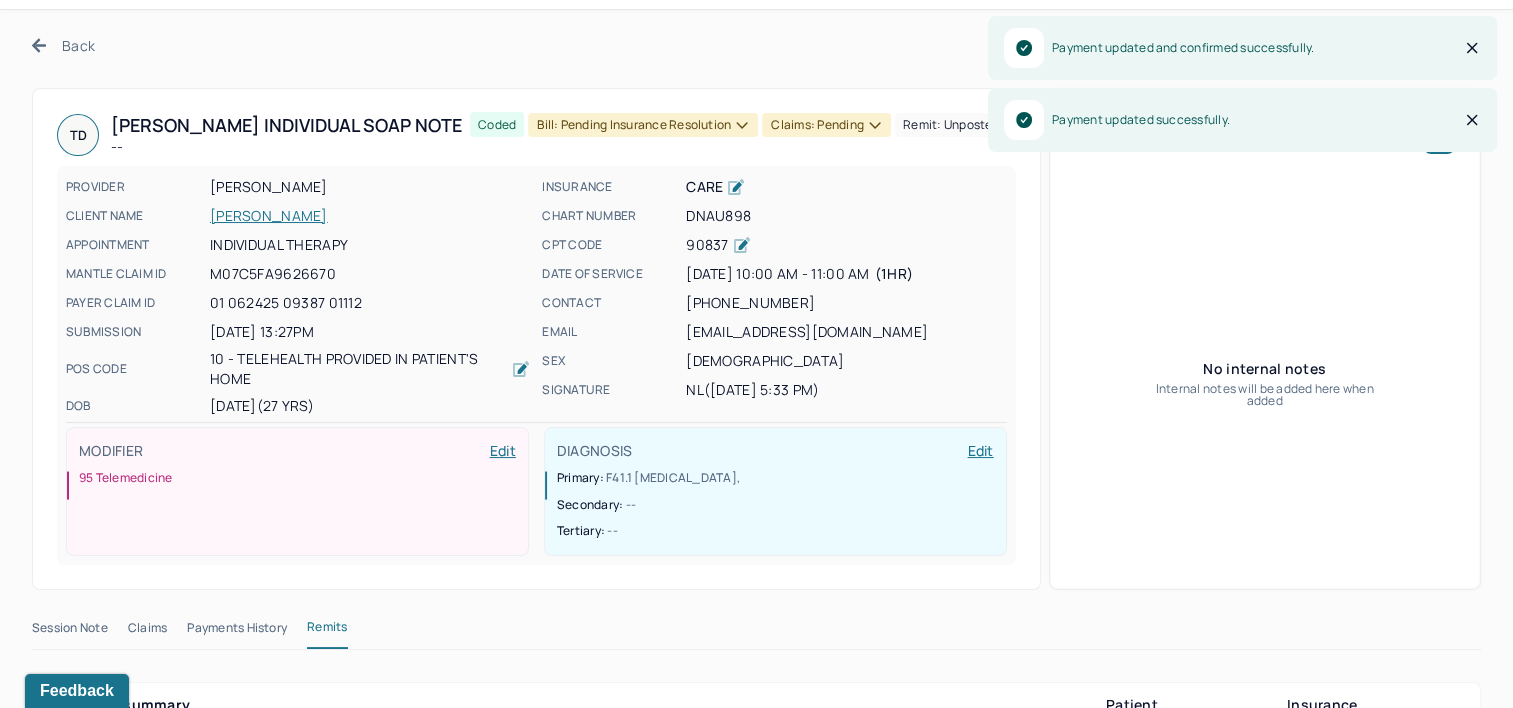 scroll, scrollTop: 0, scrollLeft: 0, axis: both 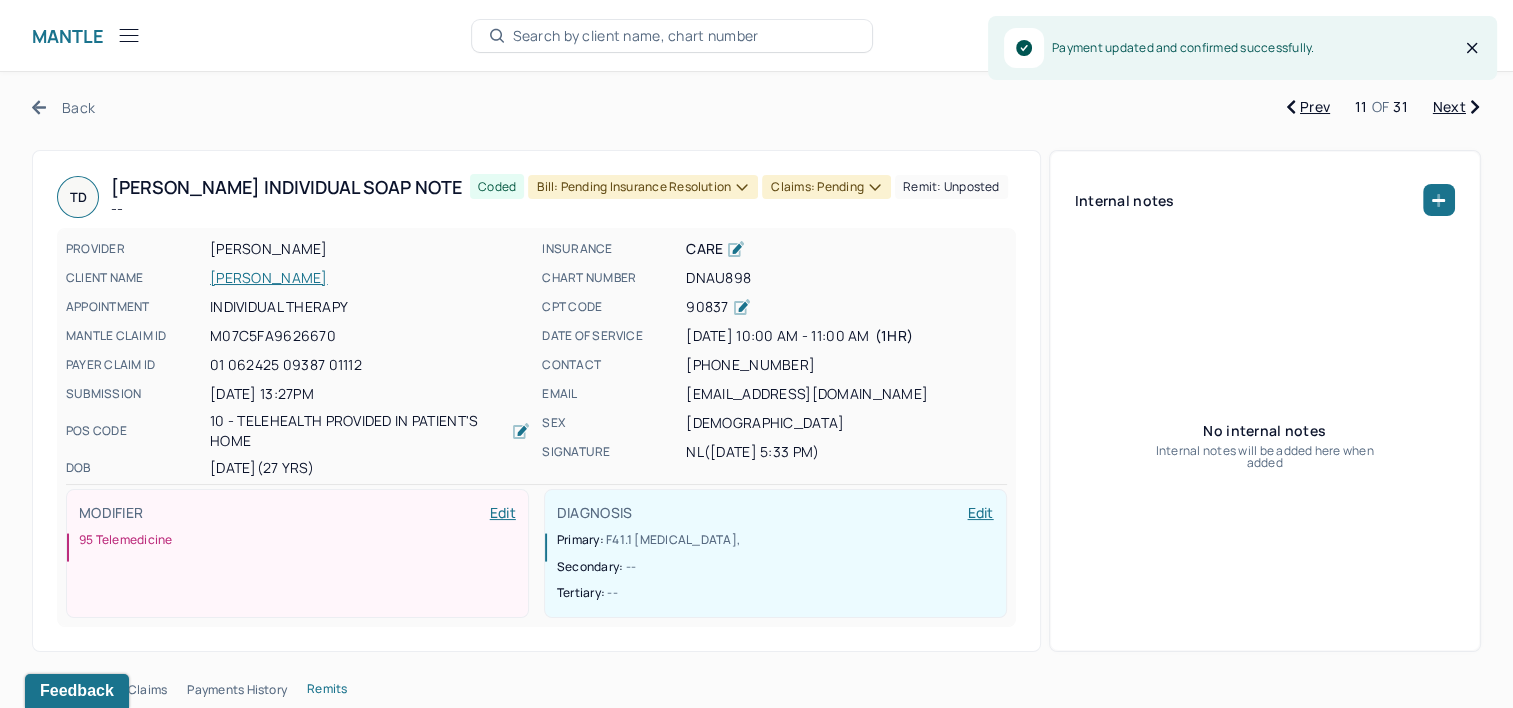 click on "Bill: Pending Insurance Resolution" at bounding box center [643, 187] 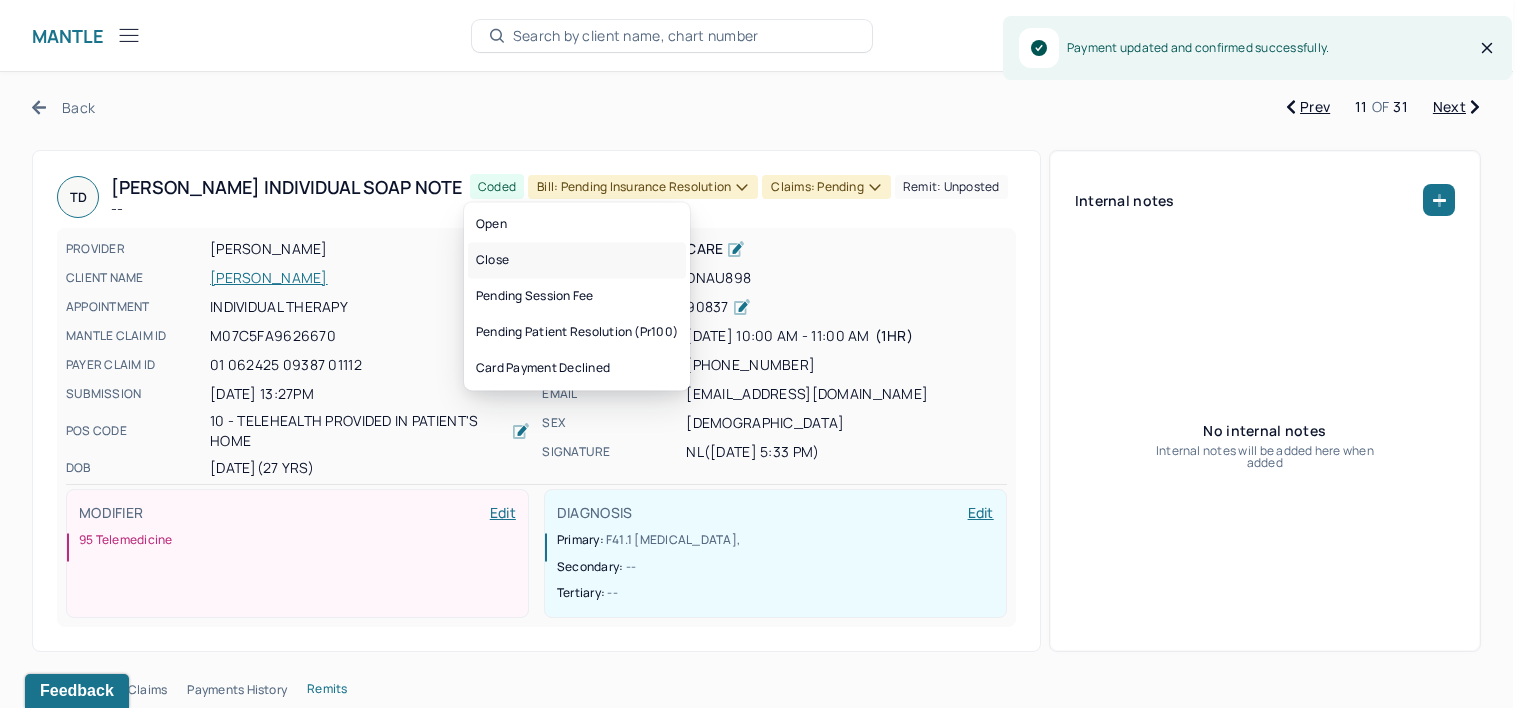 click on "Close" at bounding box center (577, 260) 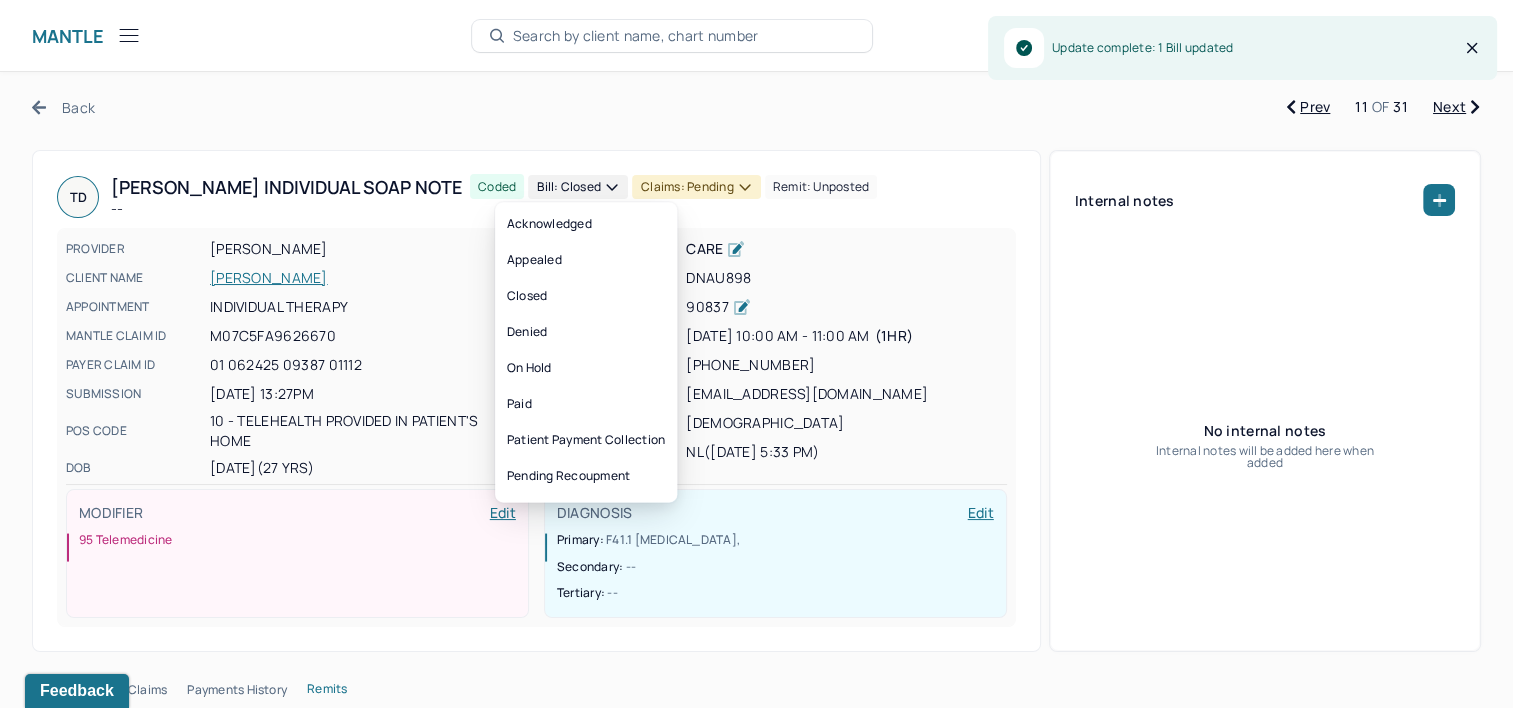 click on "Claims: pending" at bounding box center (696, 187) 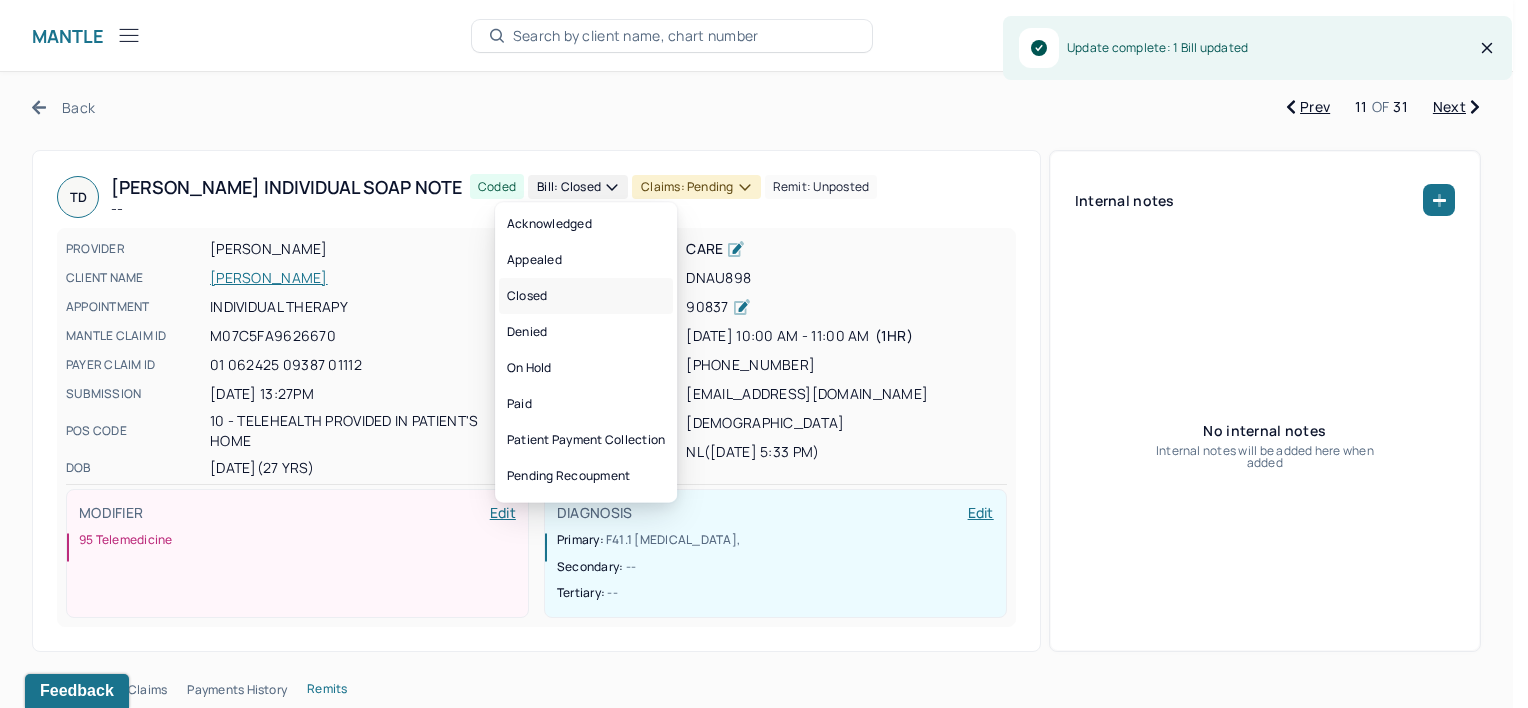 click on "Closed" at bounding box center [586, 296] 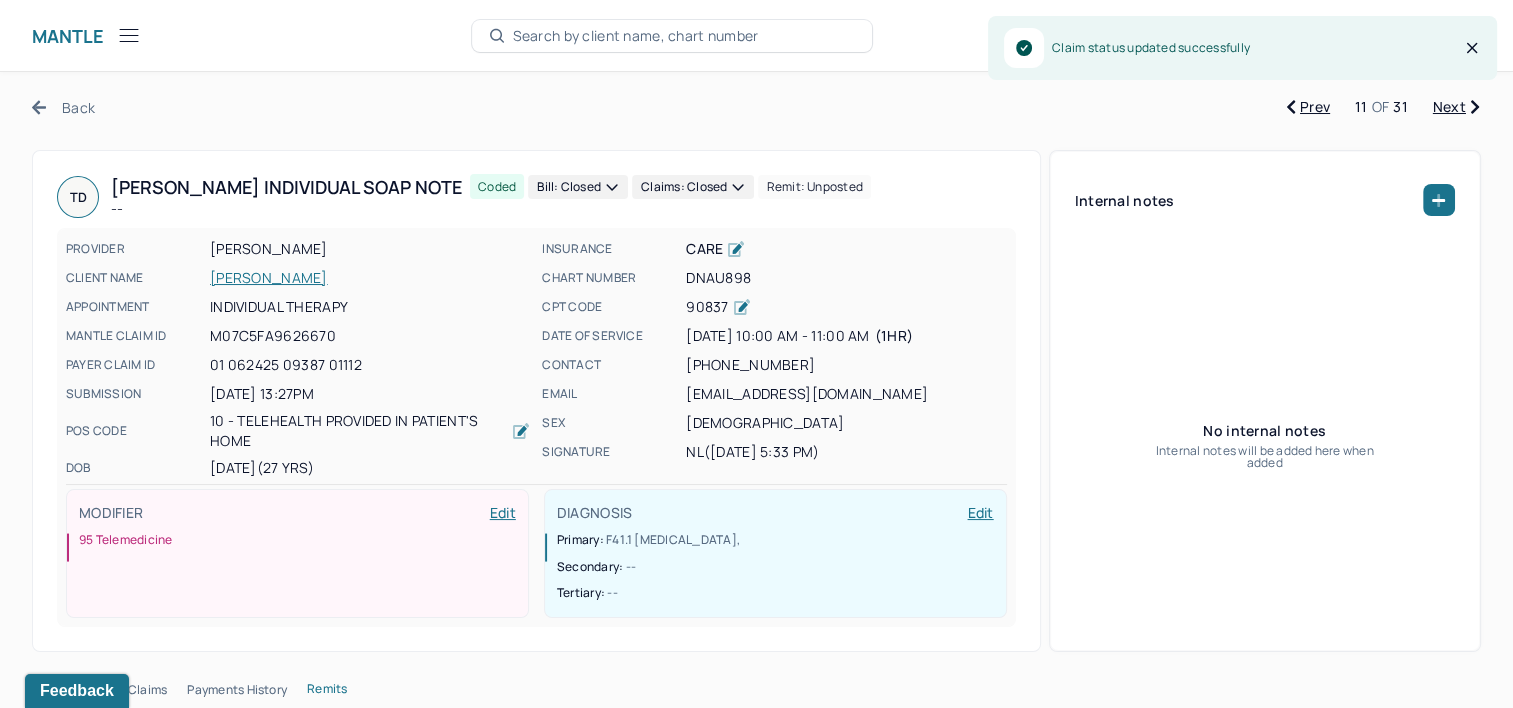click on "Back    Prev   11 OF 31   Next   [PERSON_NAME]   Individual soap note -- Coded   Bill: Closed     Claims: closed   Remit: unposted PROVIDER [PERSON_NAME] CLIENT NAME [PERSON_NAME] APPOINTMENT Individual therapy   MANTLE CLAIM ID M07C5FA9626670 PAYER CLAIM ID 01   062425 09387 01112 SUBMISSION [DATE] 13:27PM POS CODE 10 - Telehealth Provided in Patient's Home     DOB [DEMOGRAPHIC_DATA]  (27 Yrs) INSURANCE CARE     CHART NUMBER DNAU898 CPT CODE 90837     DATE OF SERVICE [DATE]   10:00 AM   -   11:00 AM ( 1hr ) CONTACT [PHONE_NUMBER] EMAIL [EMAIL_ADDRESS][DOMAIN_NAME] SEX [DEMOGRAPHIC_DATA] SIGNATURE NL  ([DATE] 5:33 PM) MODIFIER   Edit   95 Telemedicine DIAGNOSIS   Edit   Primary:   F41.1 [MEDICAL_DATA] ,  Secondary:   -- Tertiary:   -- Internal notes     No internal notes Internal notes will be added here when added   Session Note     Claims     Payments History     Remits   Payment summary Patient Insurance Charged $120.00 $385.00 Expected $120.00 -- UCR -- Paid $120.00 $55.00     PR100 $0.00 Write-off eft" at bounding box center (756, 2223) 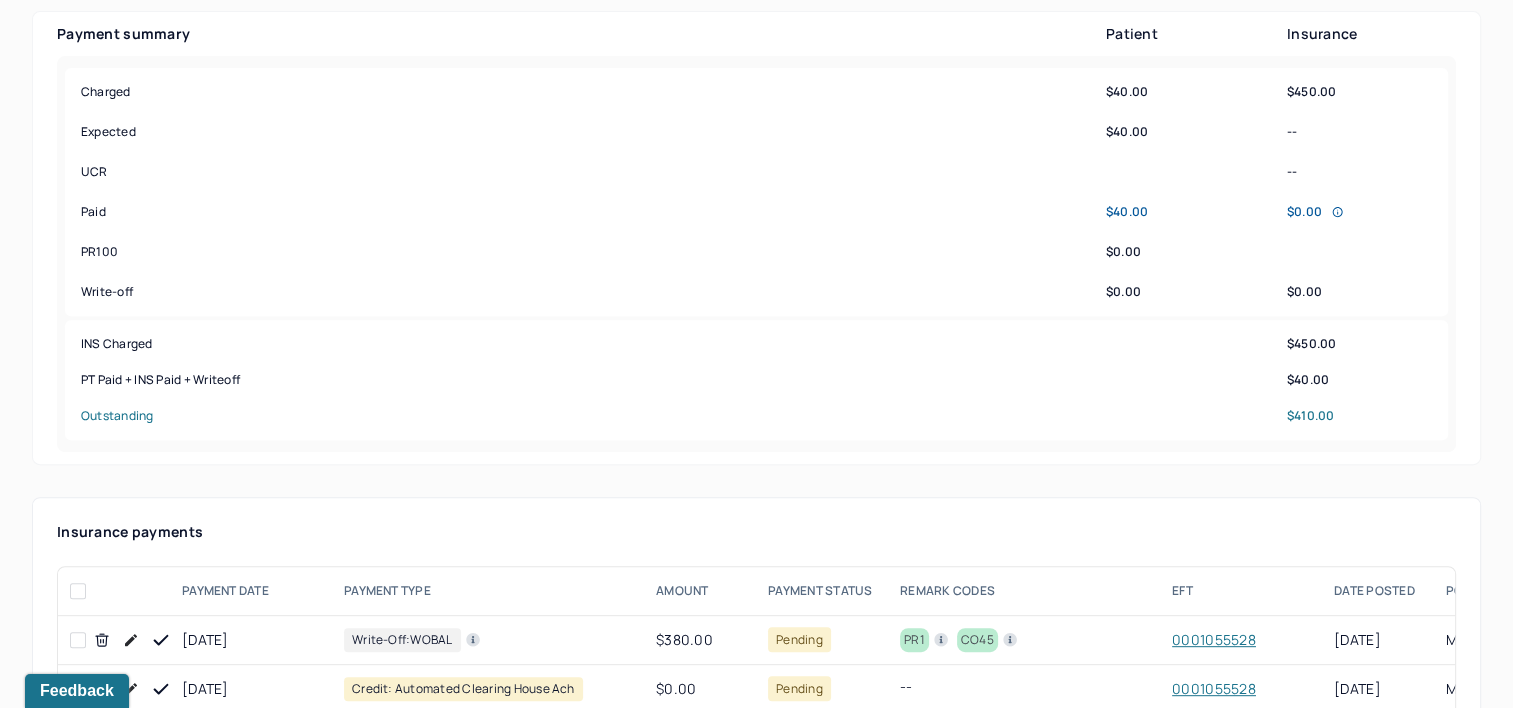 scroll, scrollTop: 900, scrollLeft: 0, axis: vertical 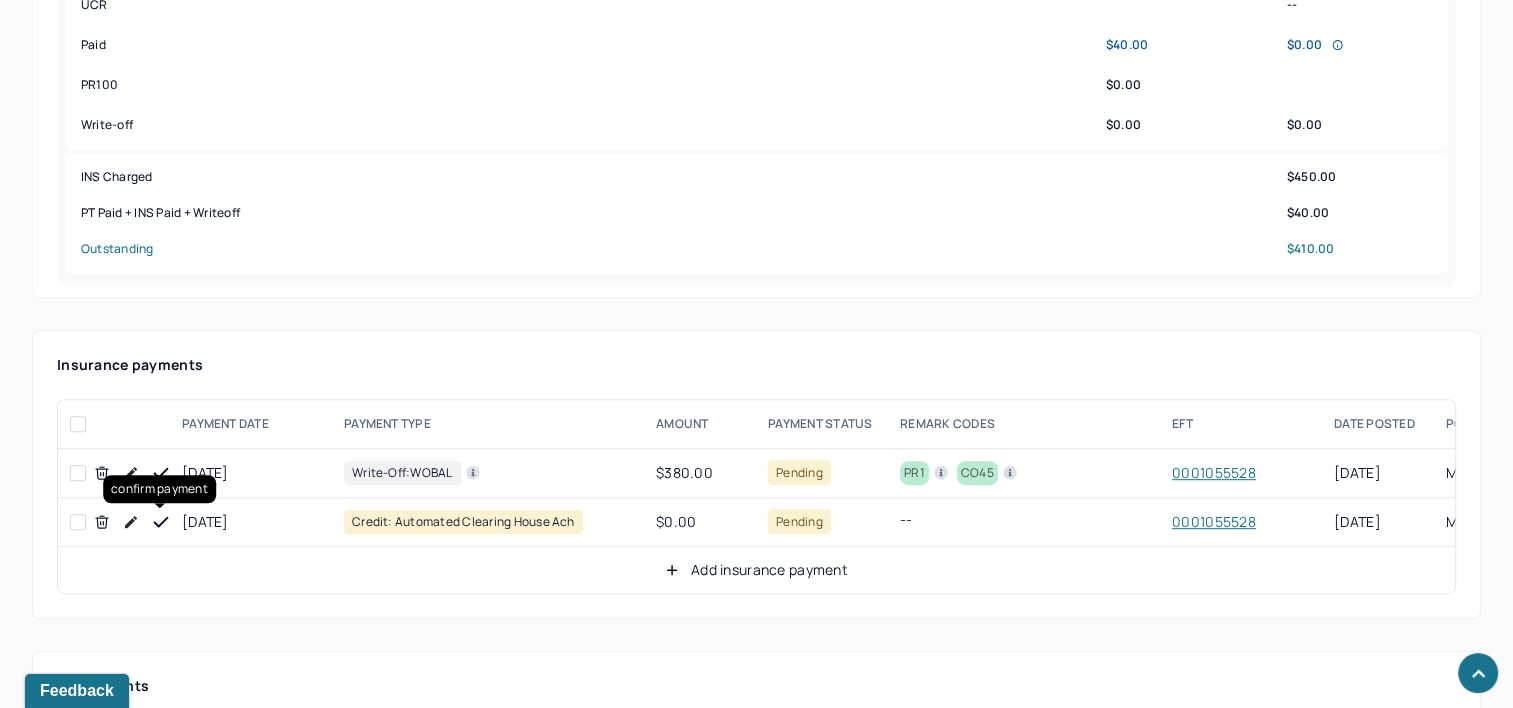 click 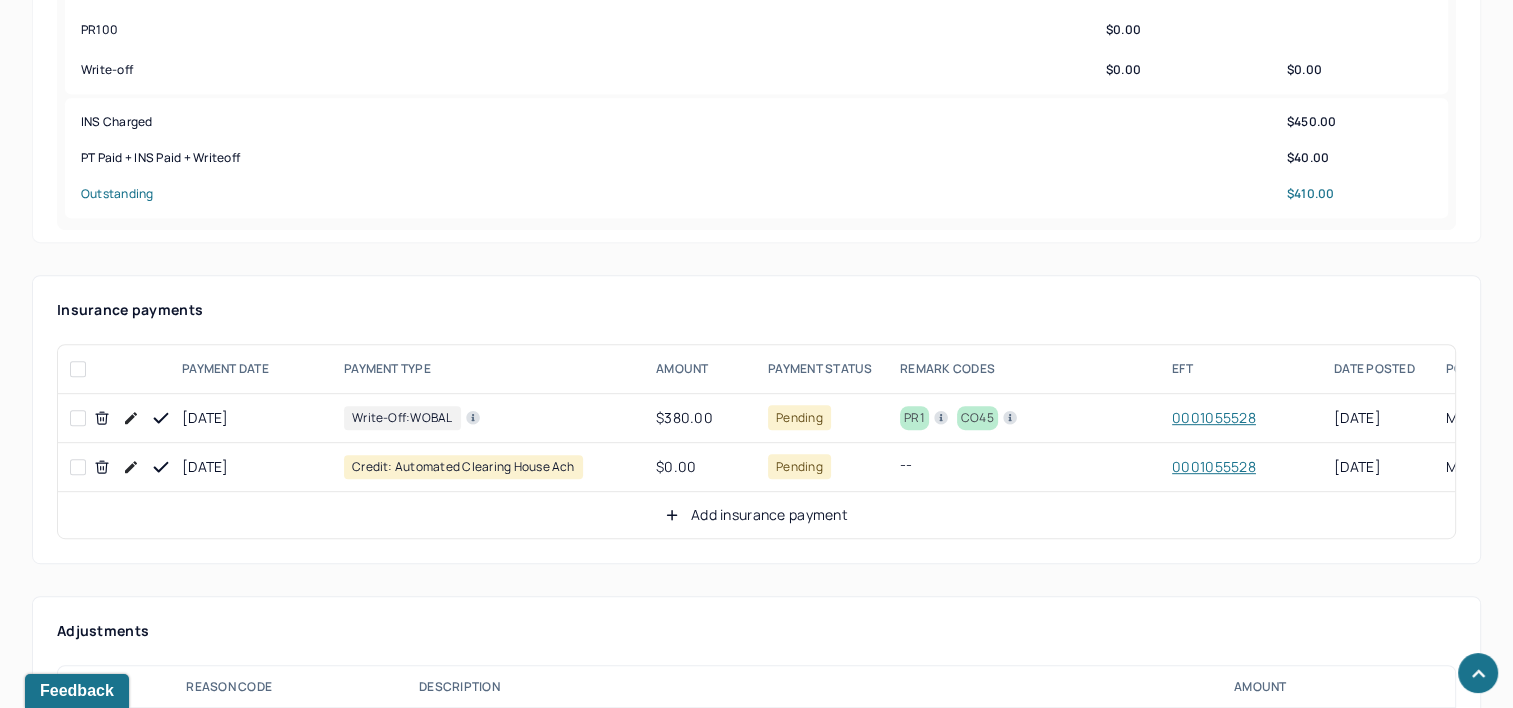 scroll, scrollTop: 1000, scrollLeft: 0, axis: vertical 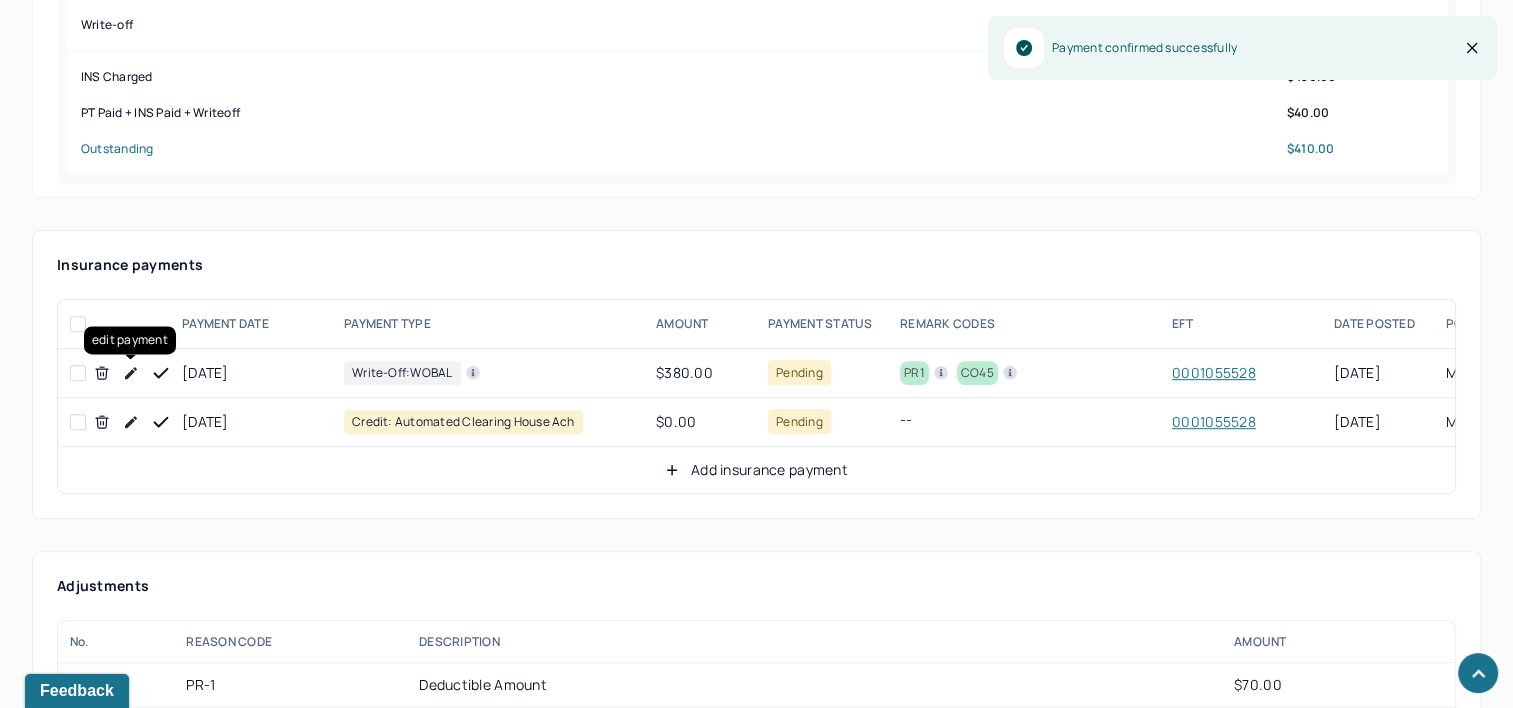 click 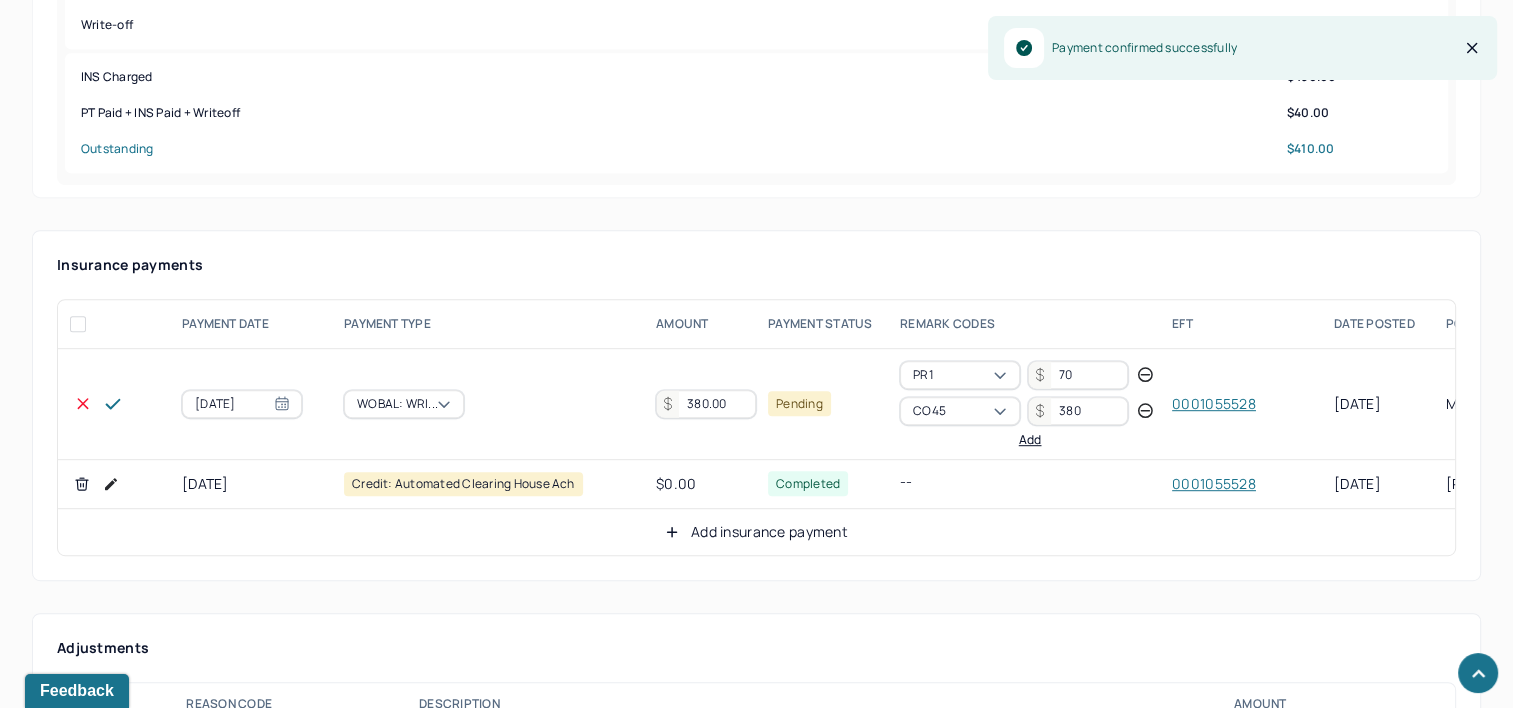 click on "380.00" at bounding box center (706, 404) 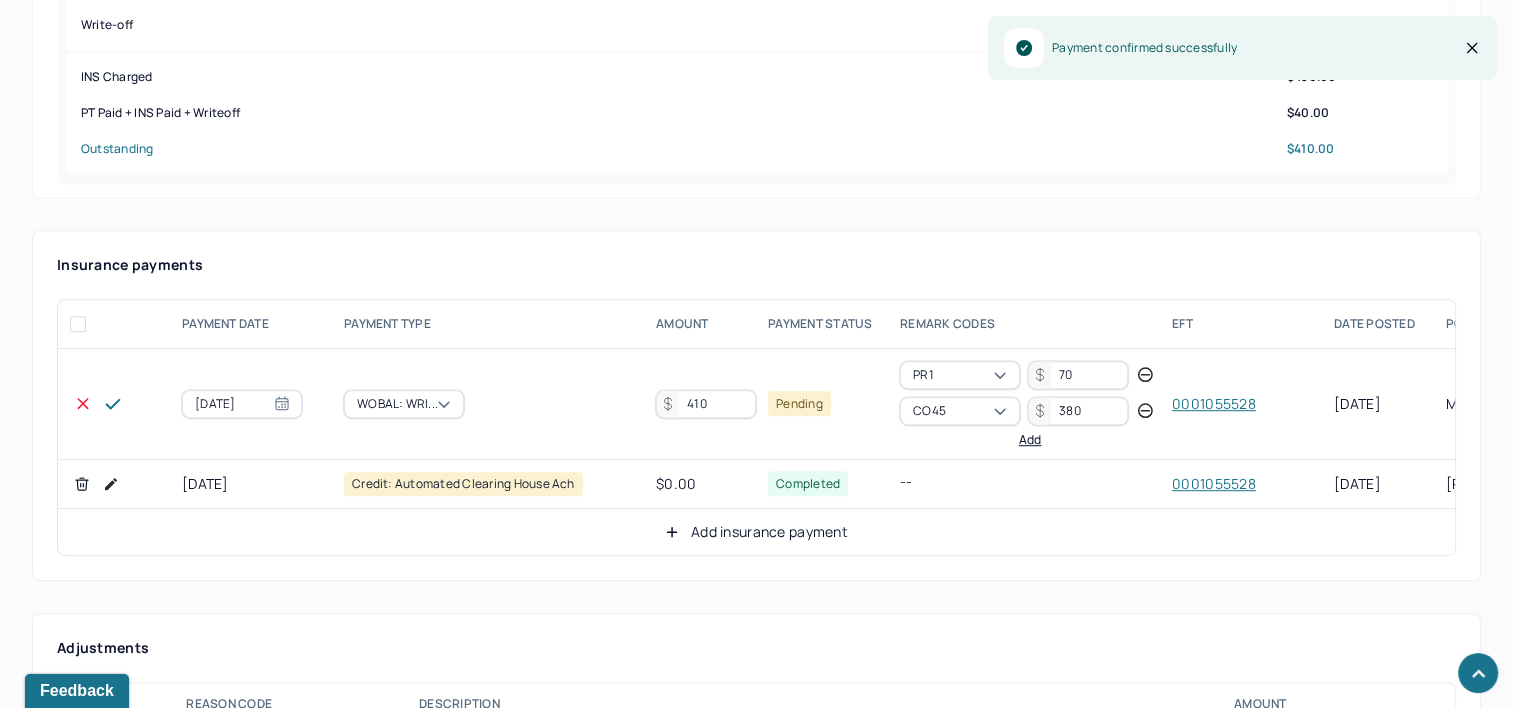 type on "410" 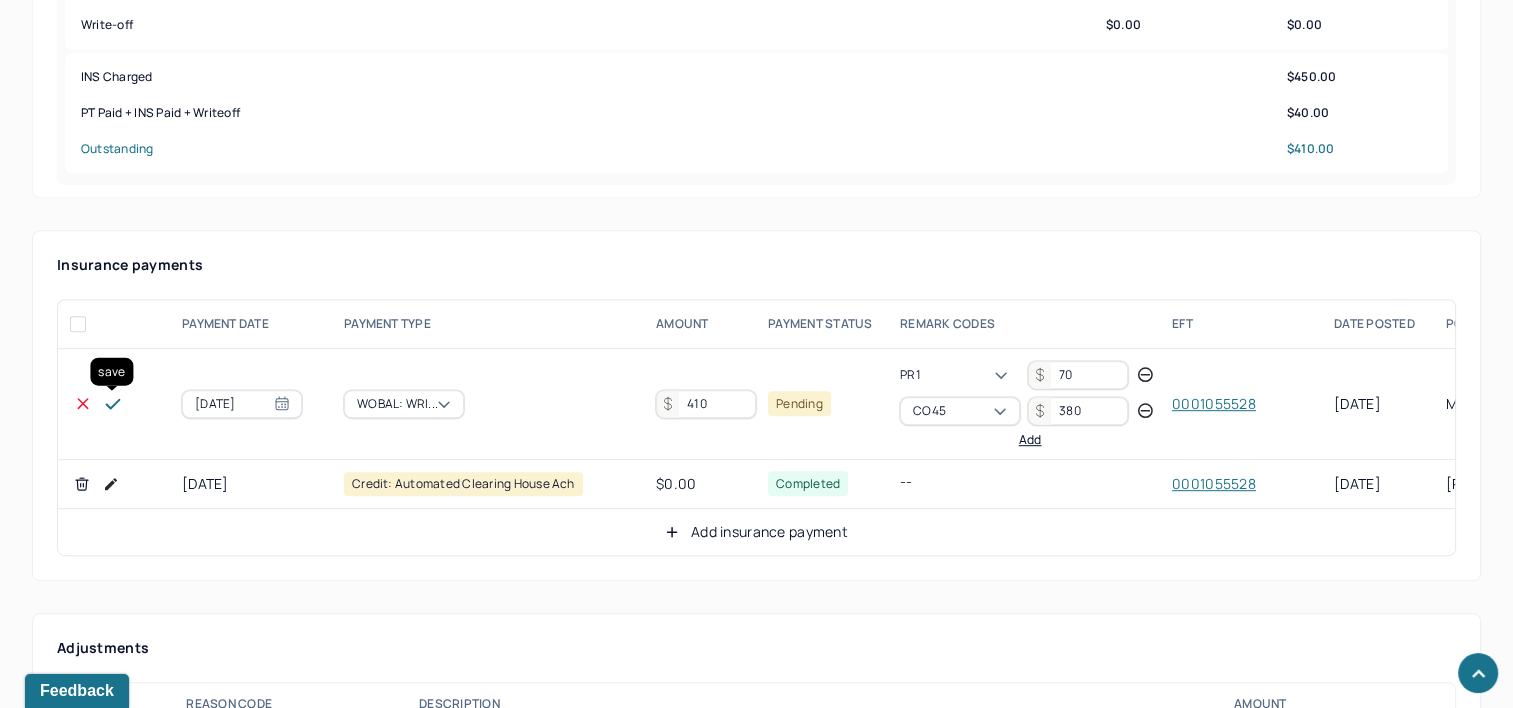click 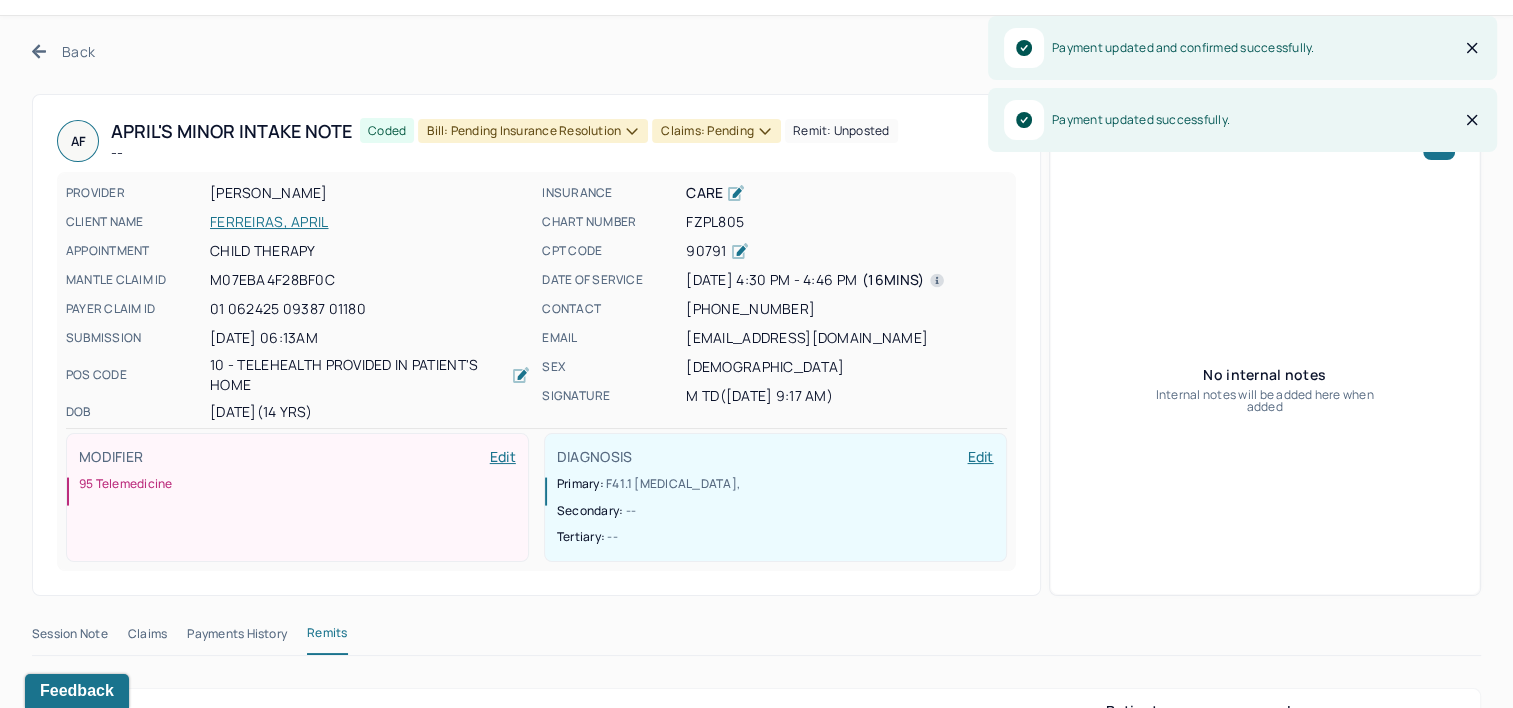 scroll, scrollTop: 0, scrollLeft: 0, axis: both 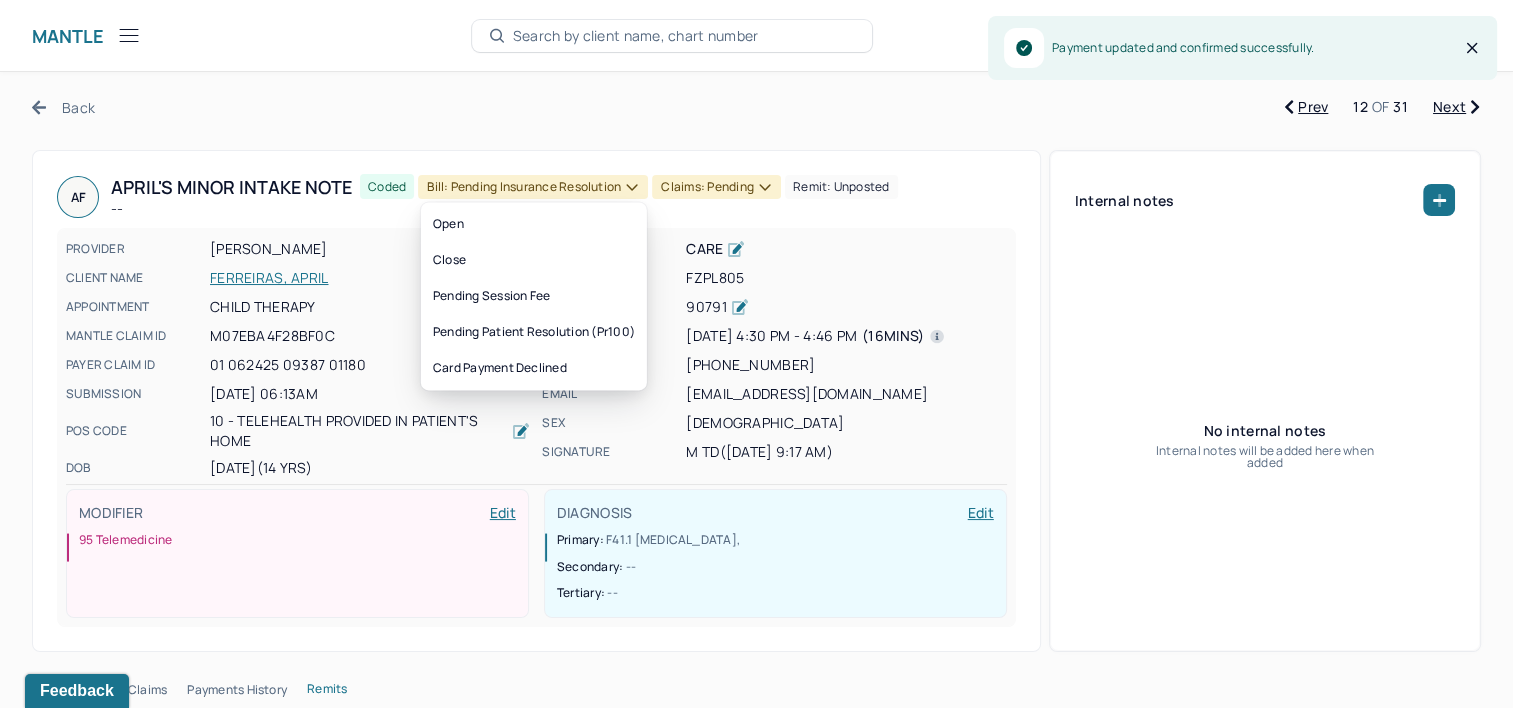 click on "Bill: Pending Insurance Resolution" at bounding box center [533, 187] 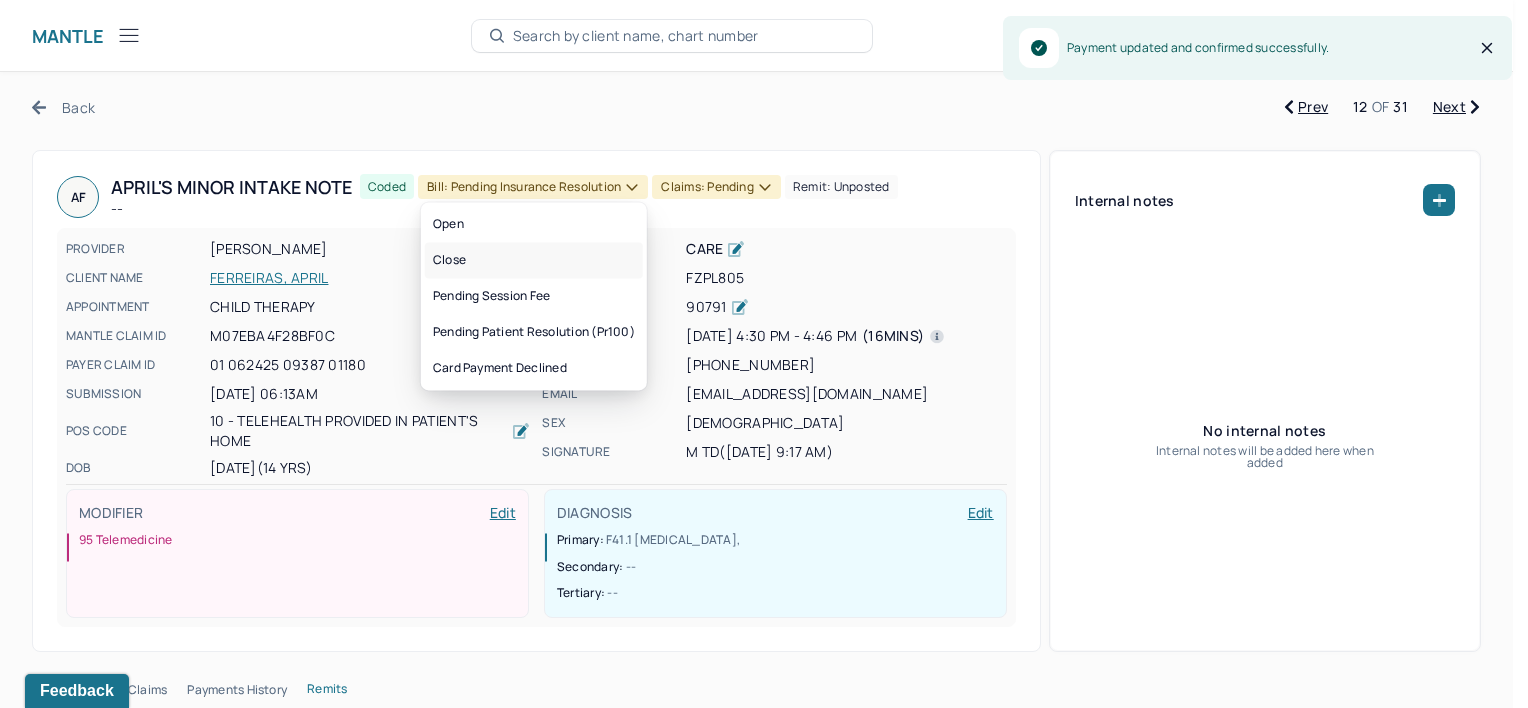 click on "Close" at bounding box center [534, 260] 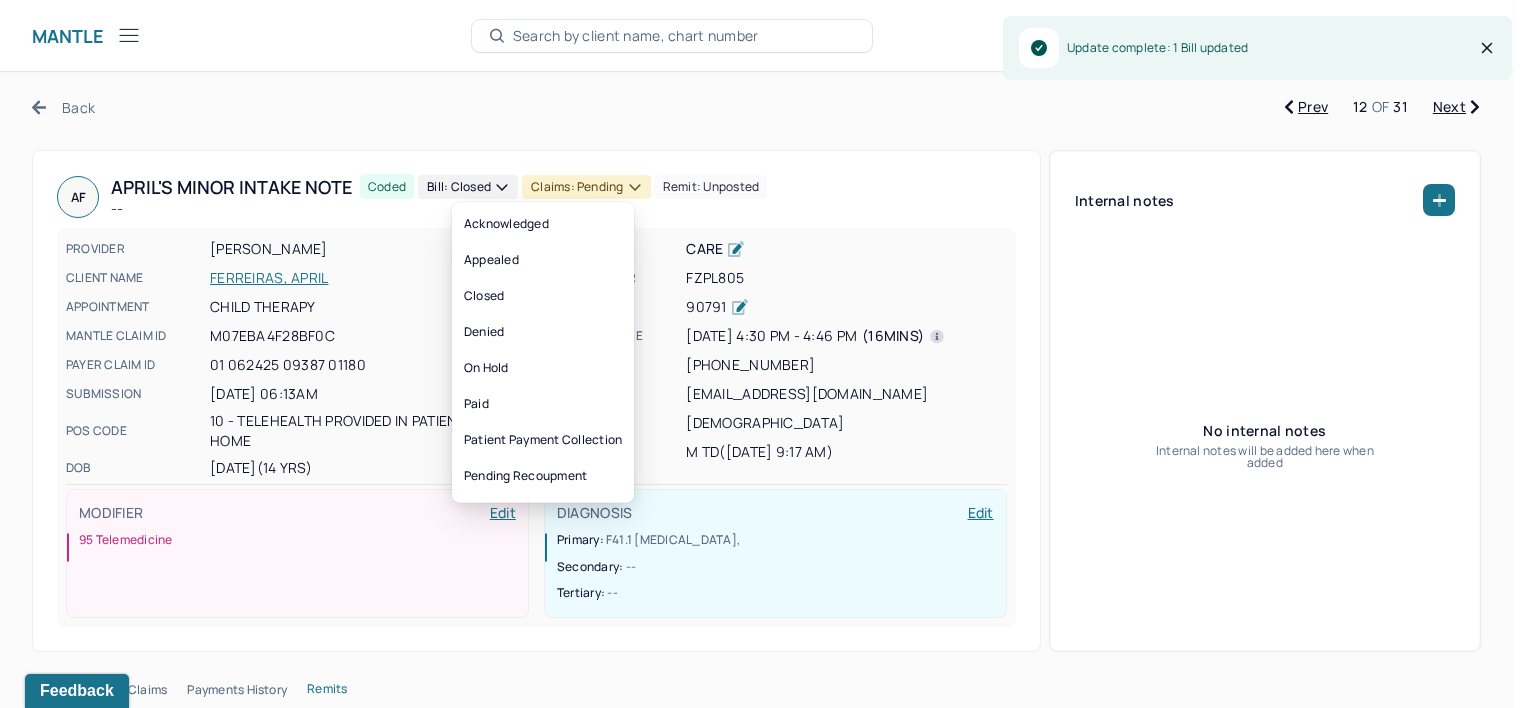 click on "Claims: pending" at bounding box center (586, 187) 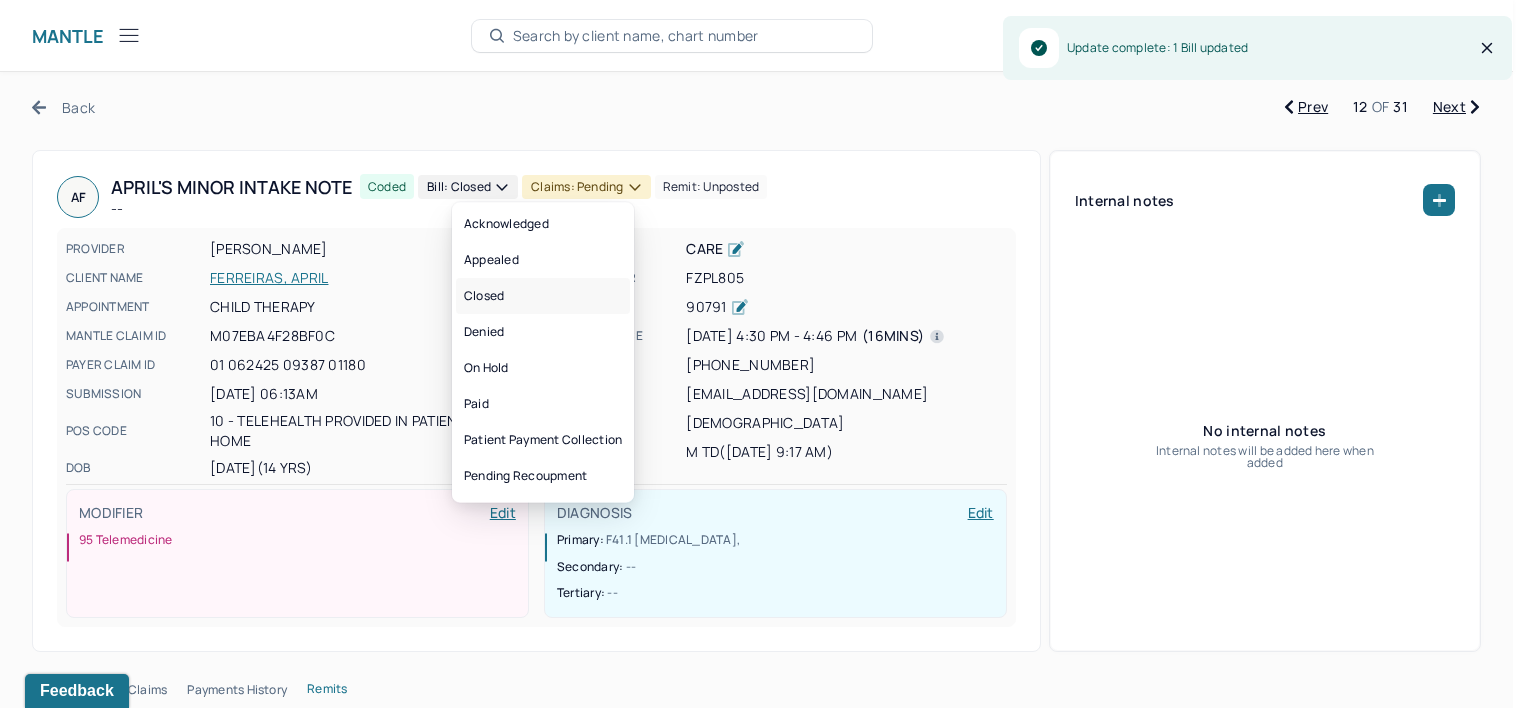 click on "Closed" at bounding box center (543, 296) 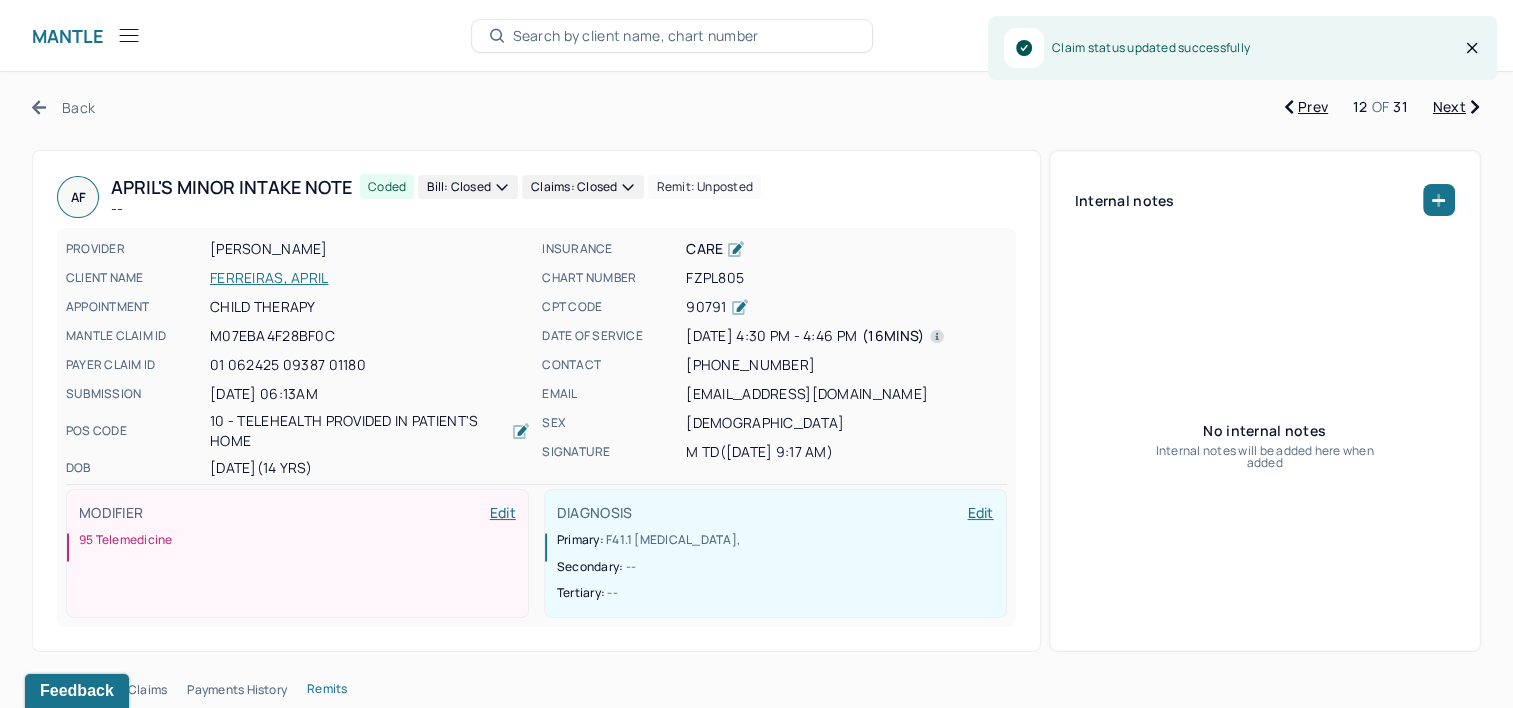 drag, startPoint x: 1448, startPoint y: 112, endPoint x: 1402, endPoint y: 122, distance: 47.07441 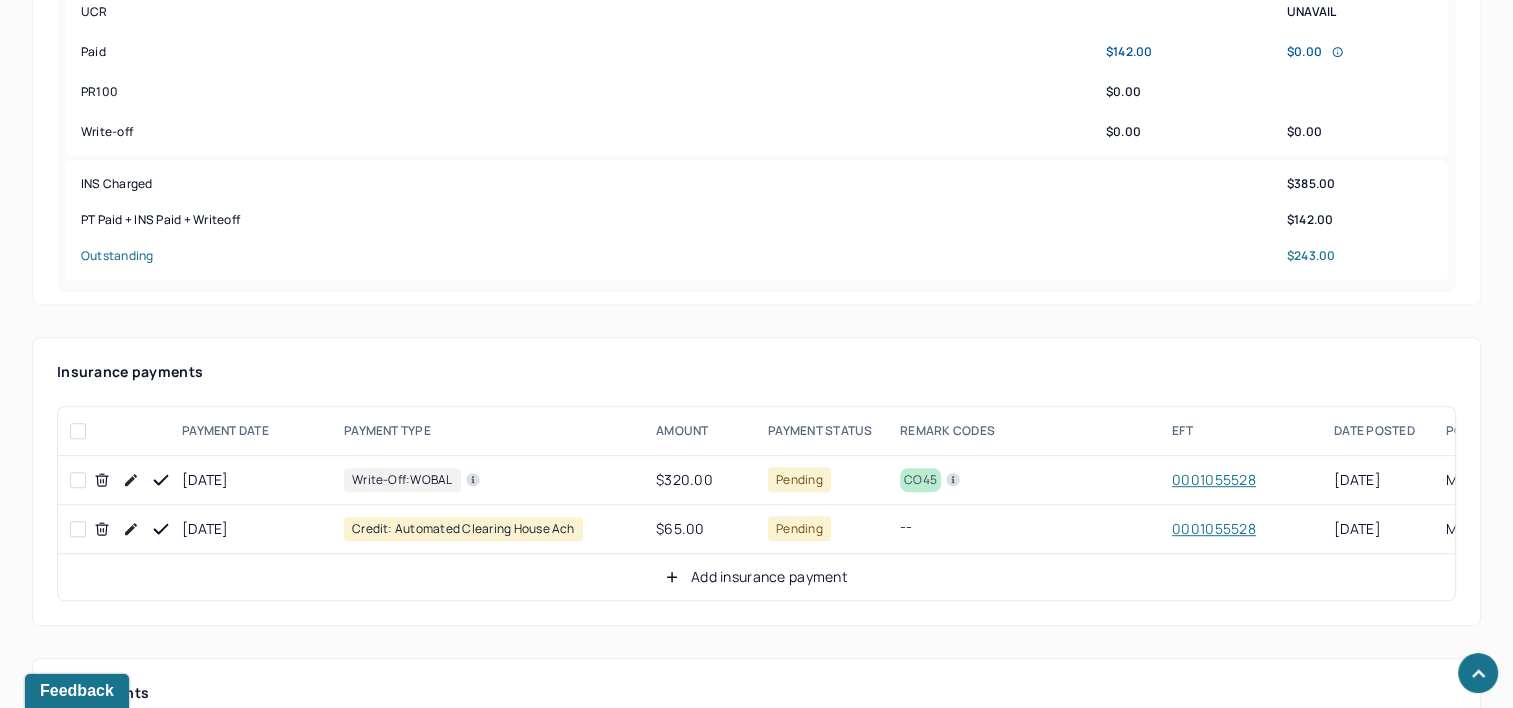 scroll, scrollTop: 1000, scrollLeft: 0, axis: vertical 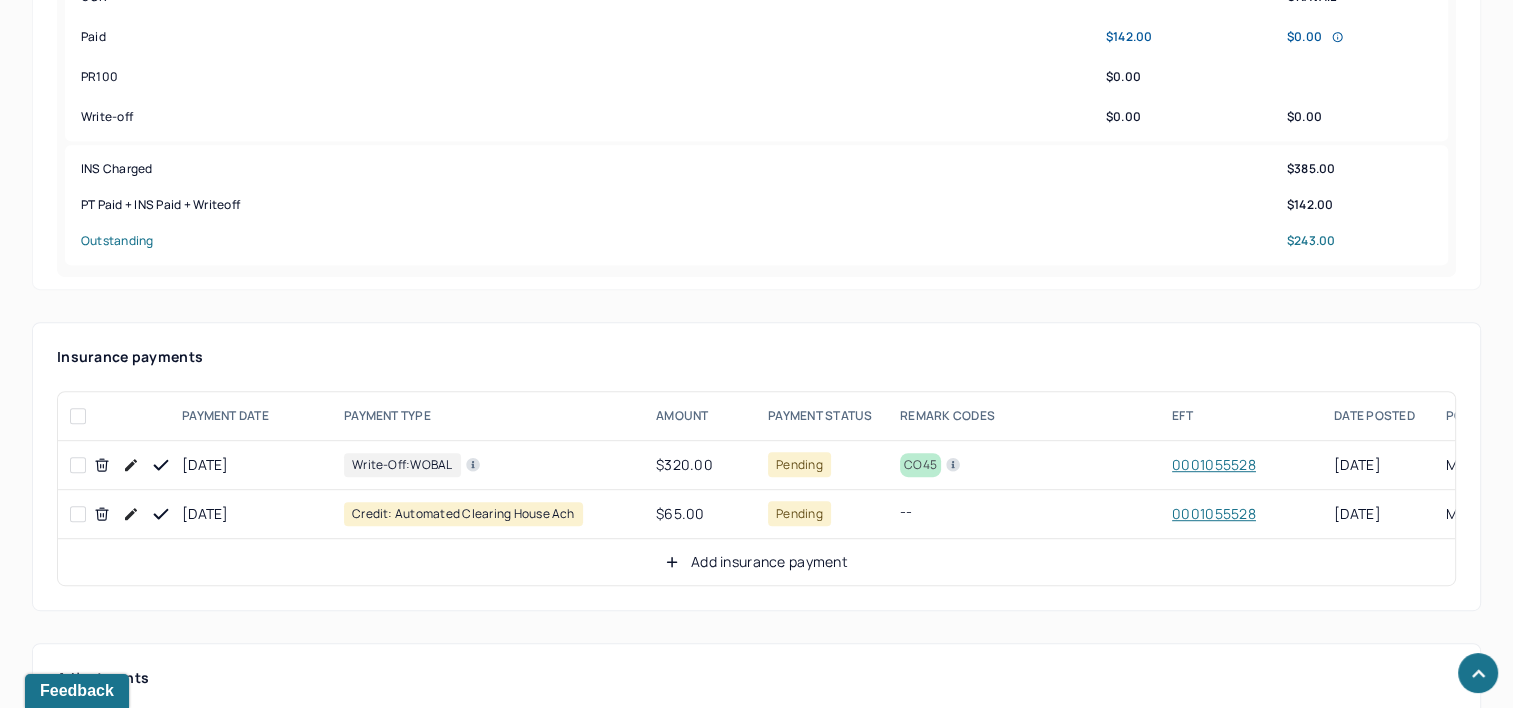 click 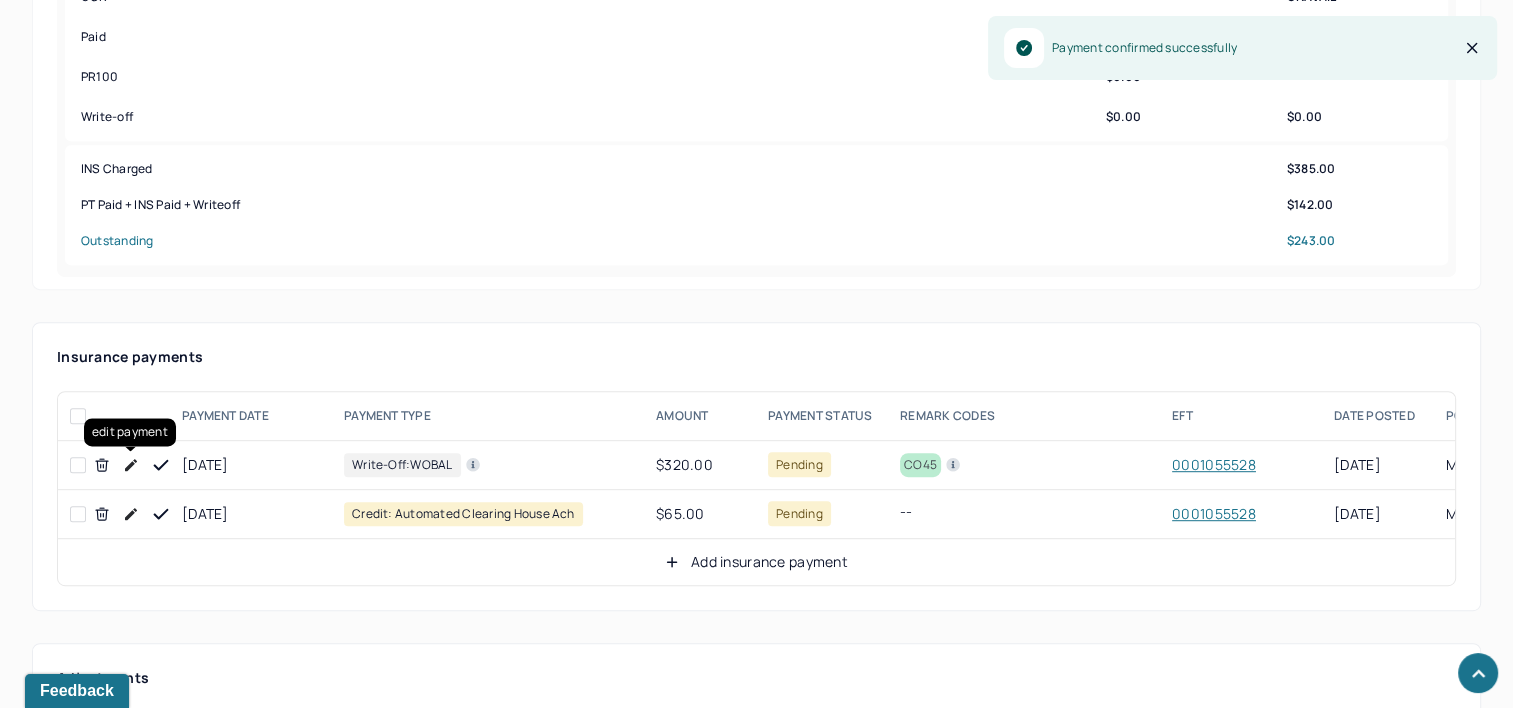 click 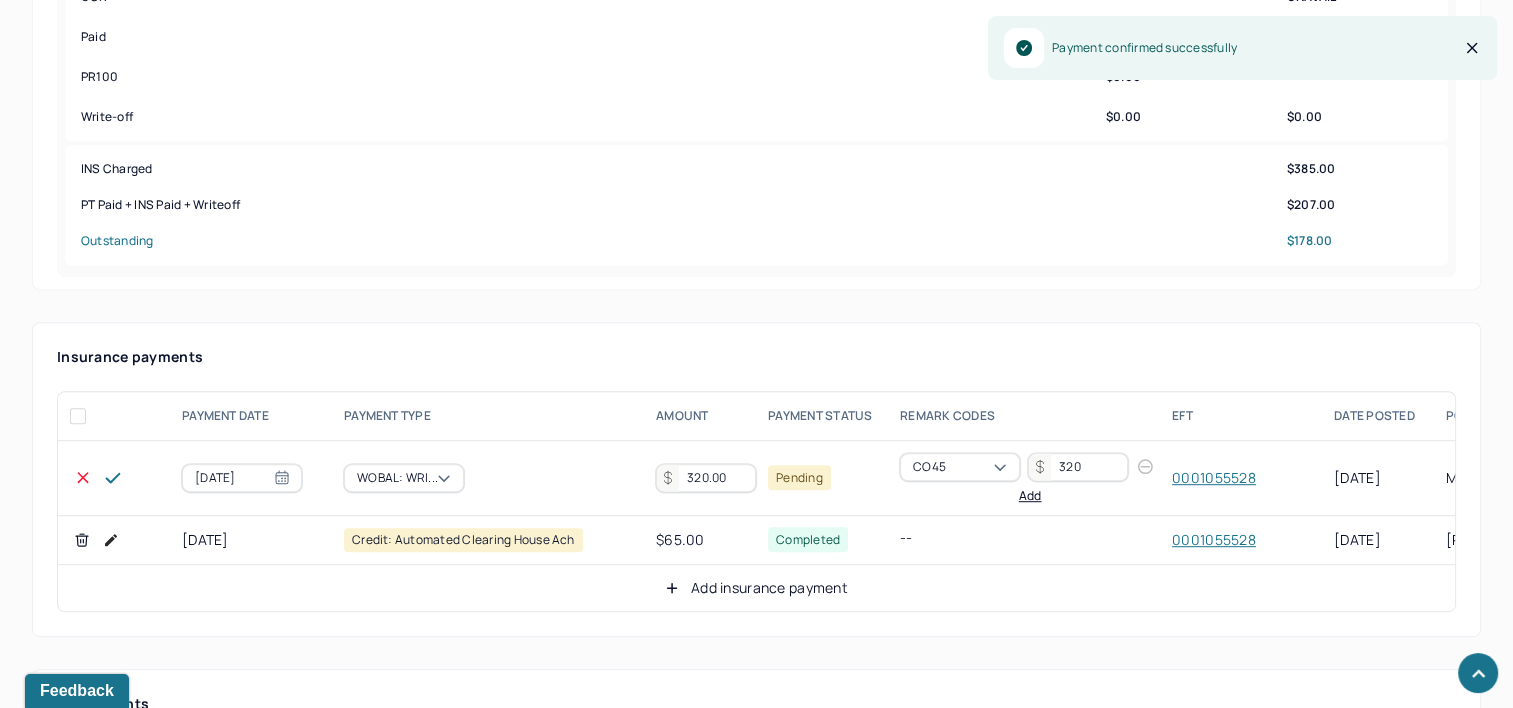 click on "320.00" at bounding box center (706, 478) 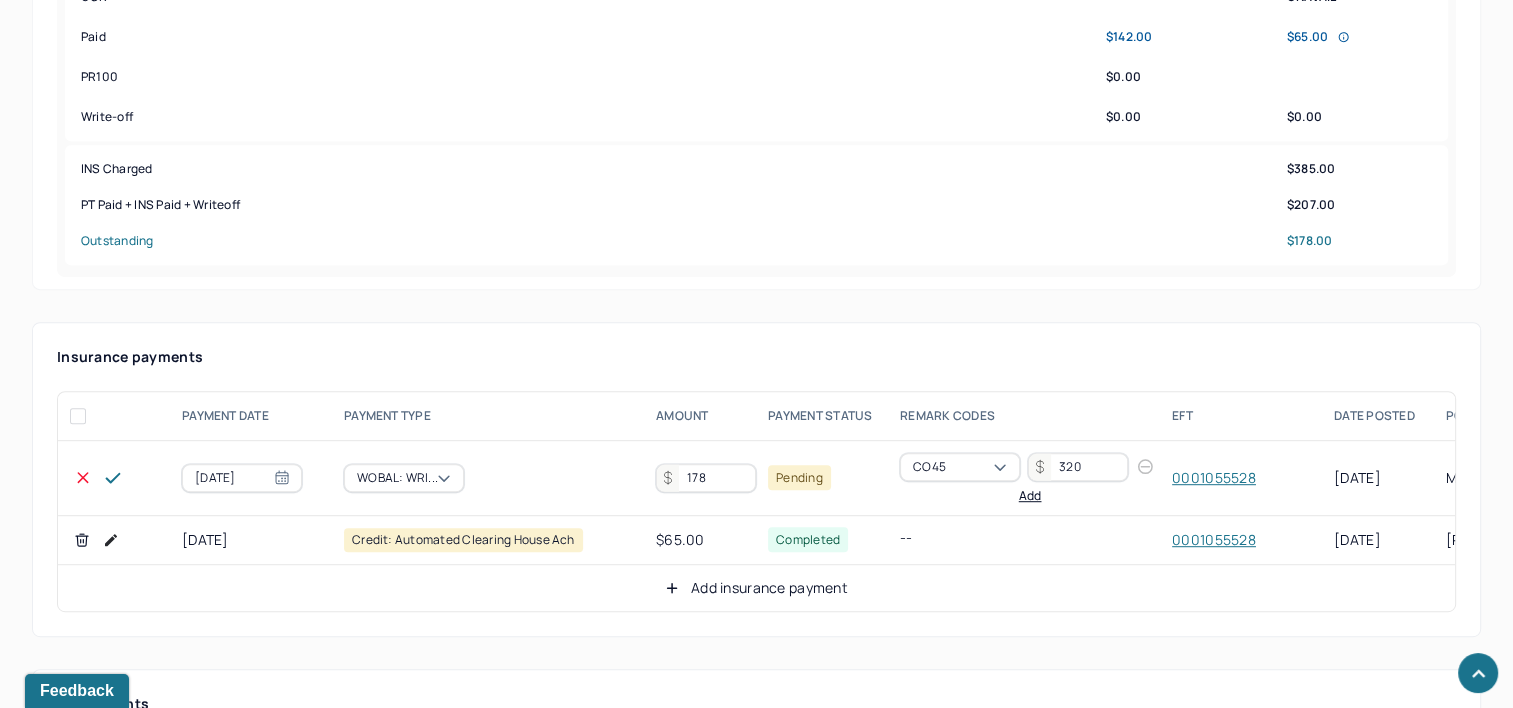 type on "178" 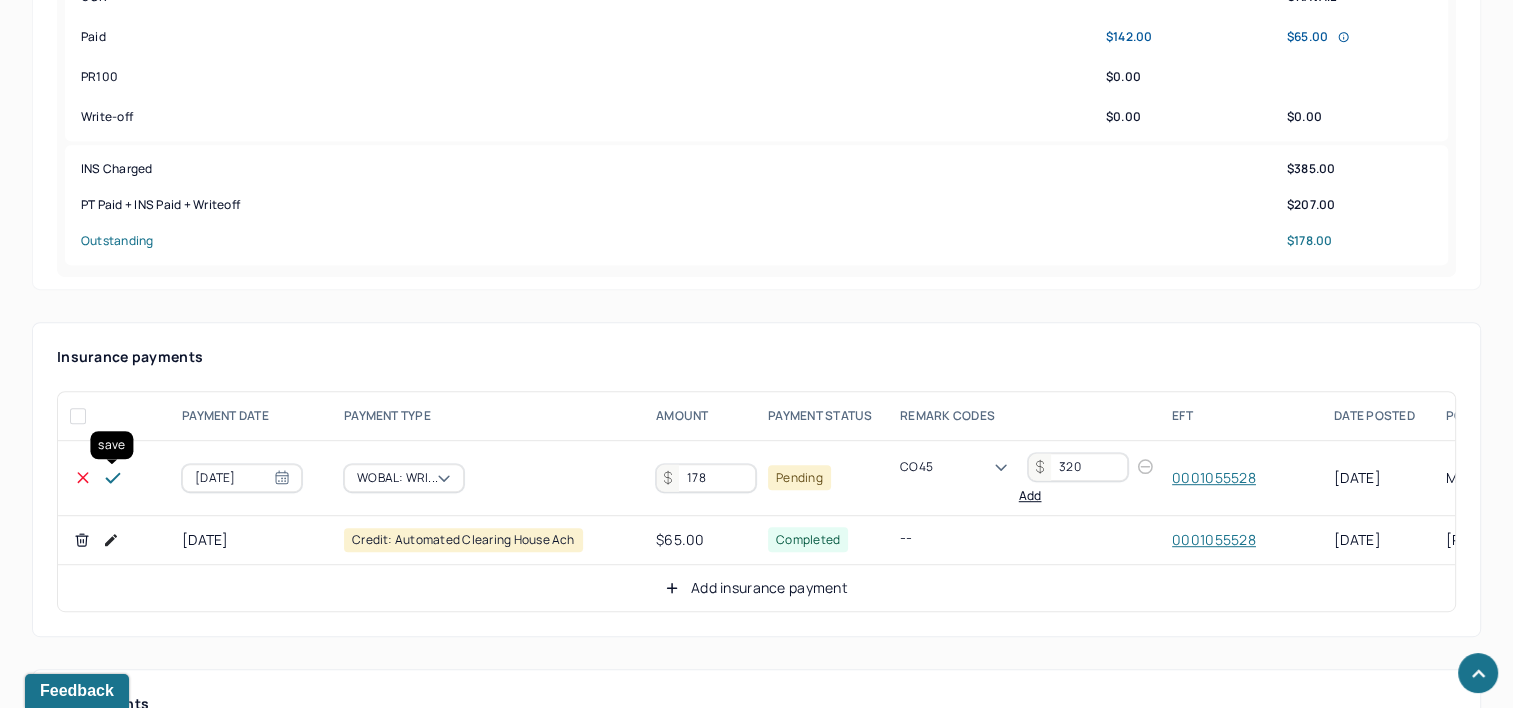 click 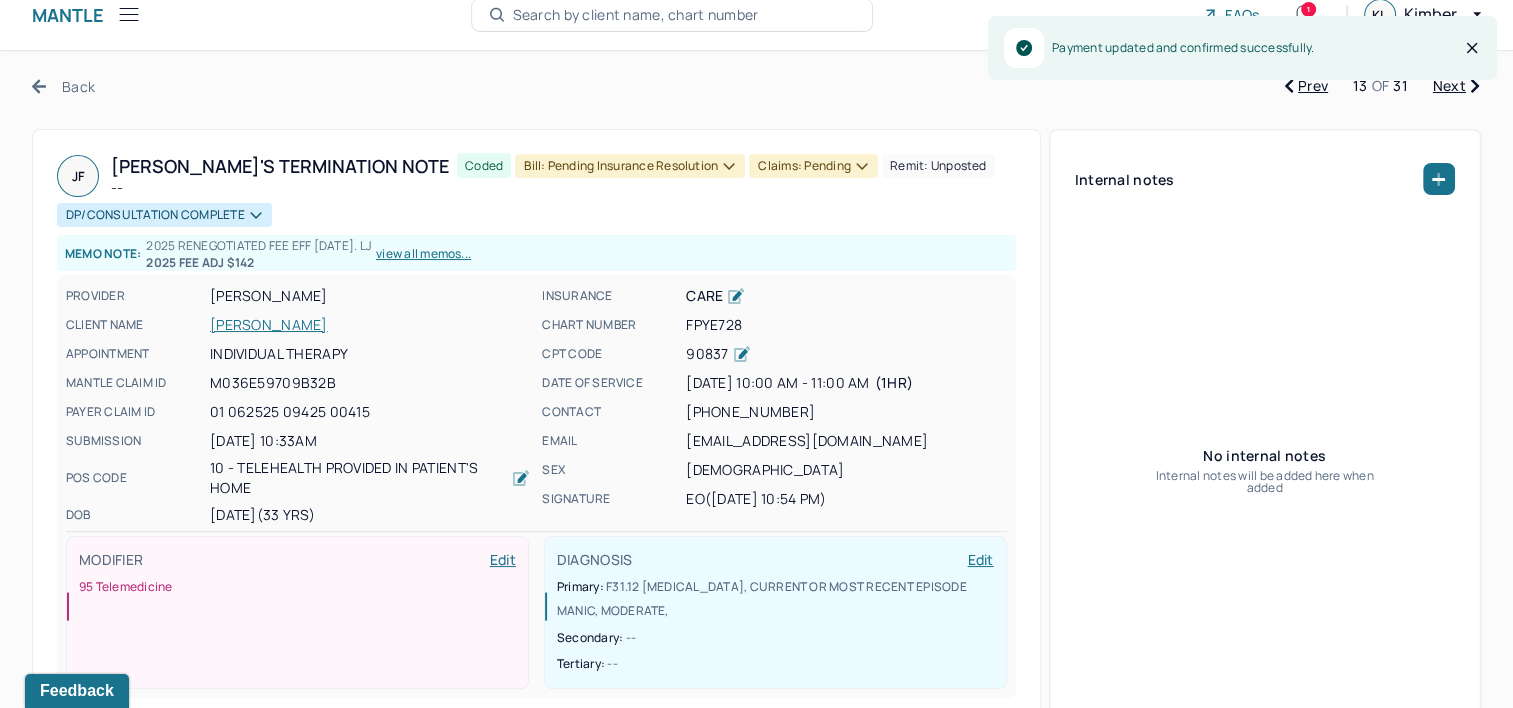 scroll, scrollTop: 0, scrollLeft: 0, axis: both 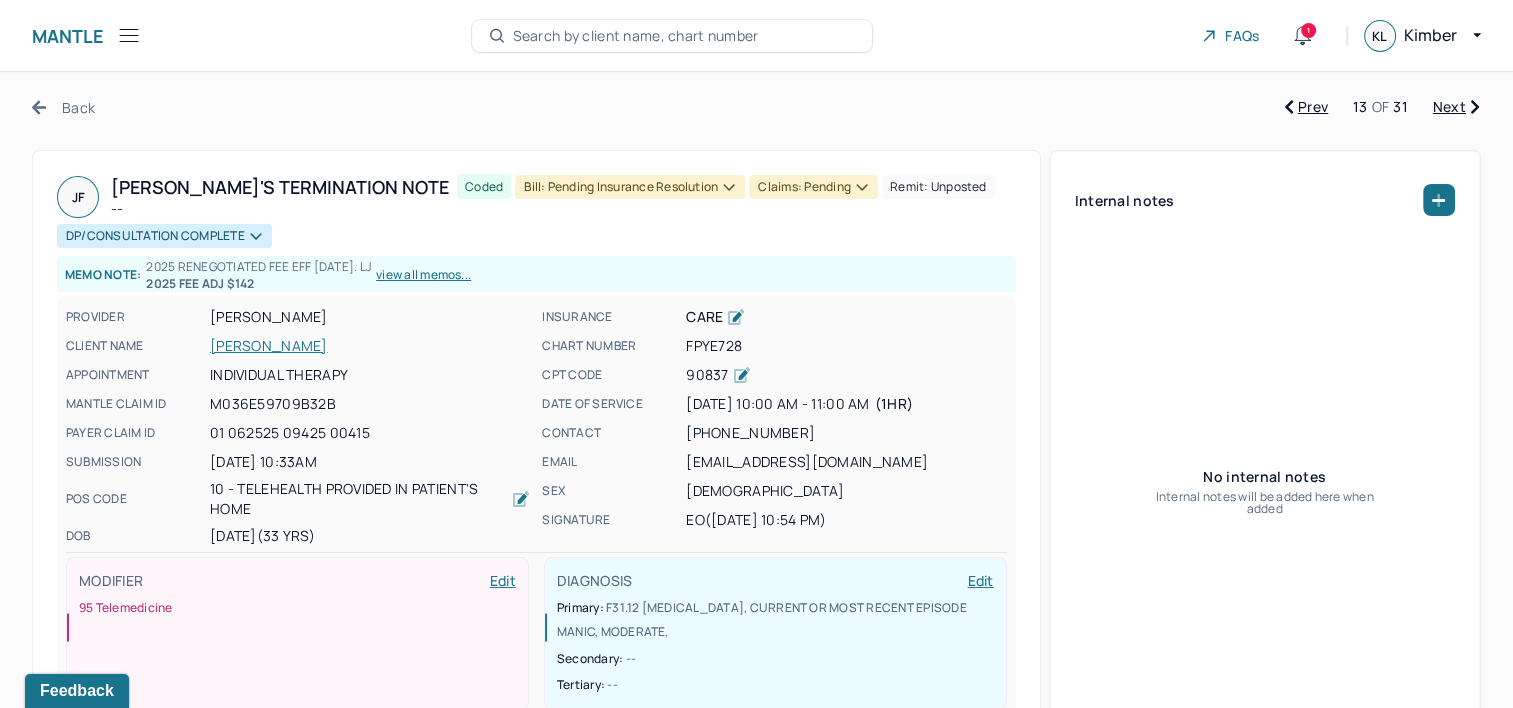 click on "Bill: Pending Insurance Resolution" at bounding box center [630, 187] 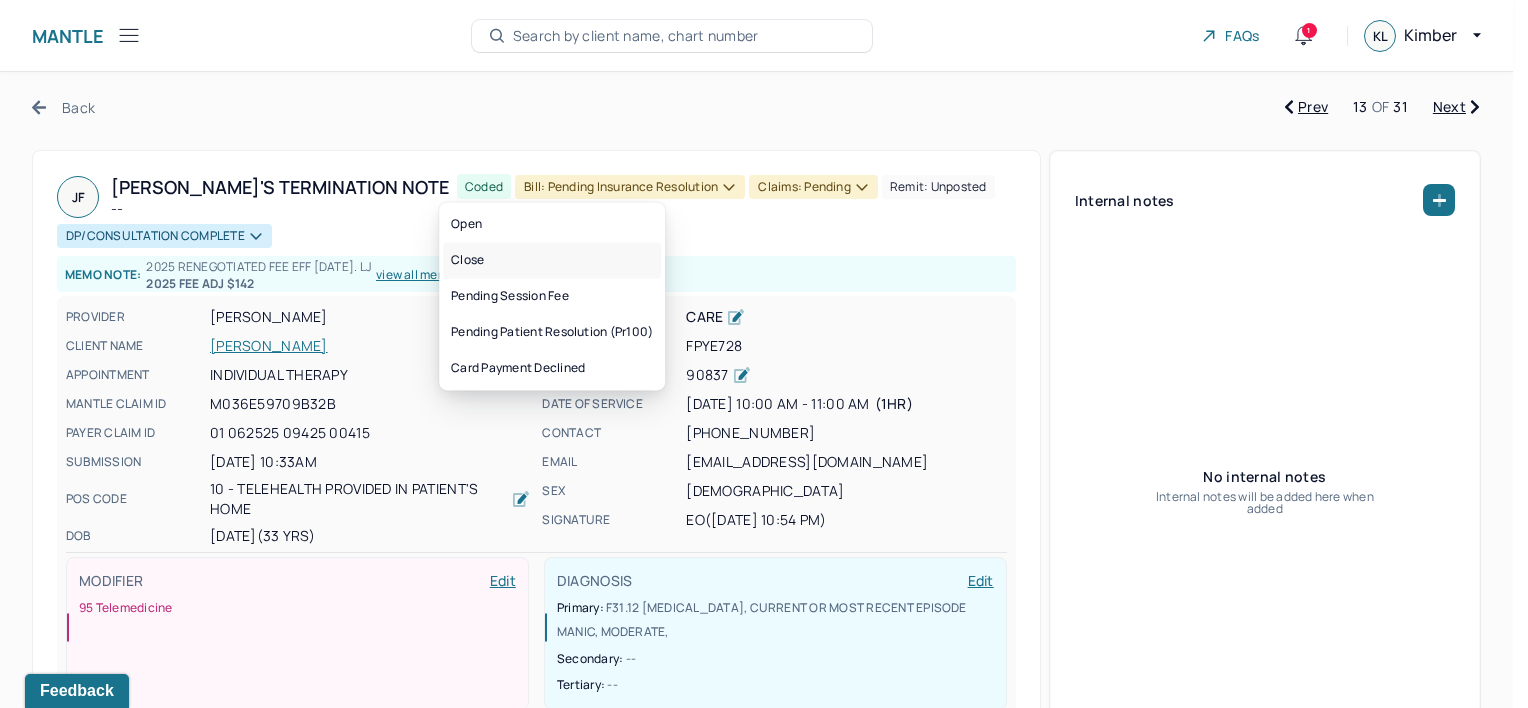 click on "Close" at bounding box center [552, 260] 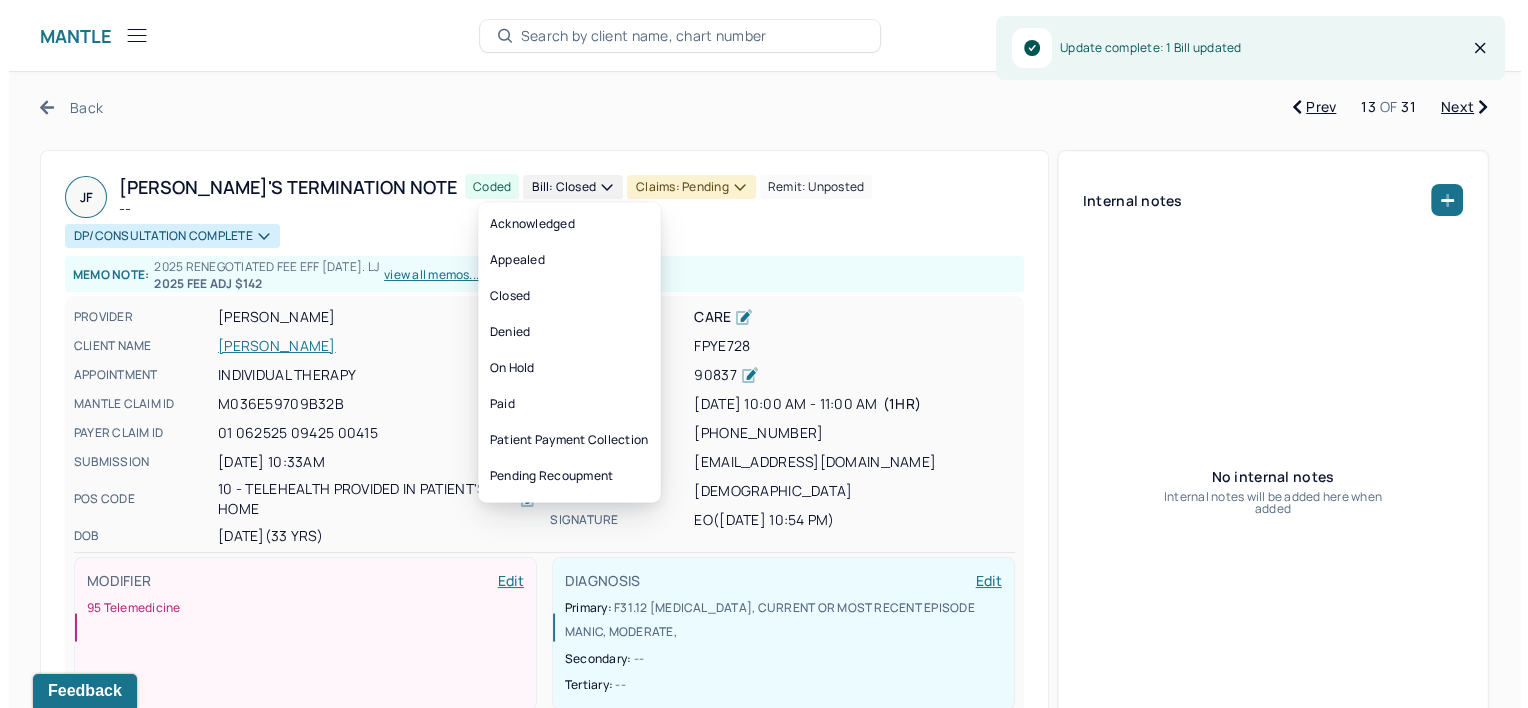 click on "Claims: pending" at bounding box center [683, 187] 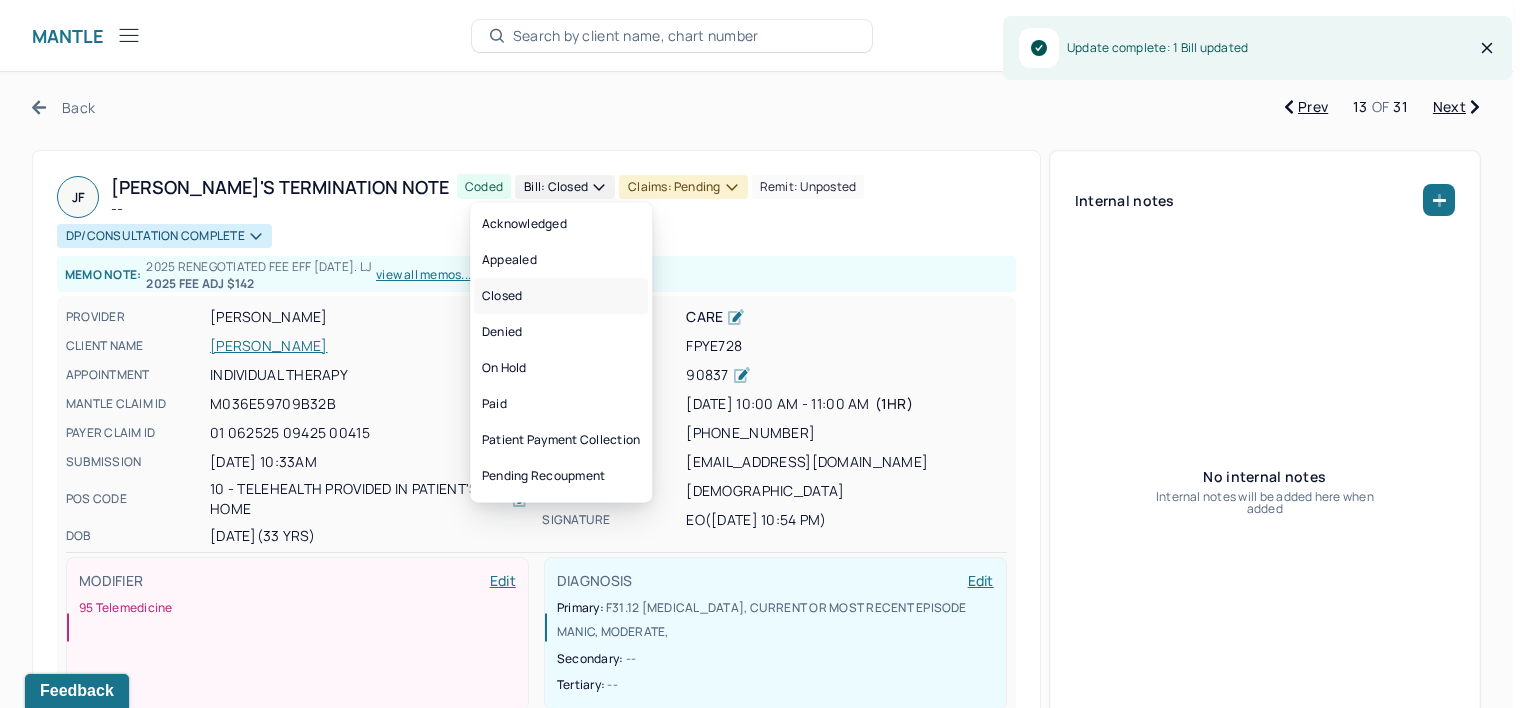 click on "Closed" at bounding box center (561, 296) 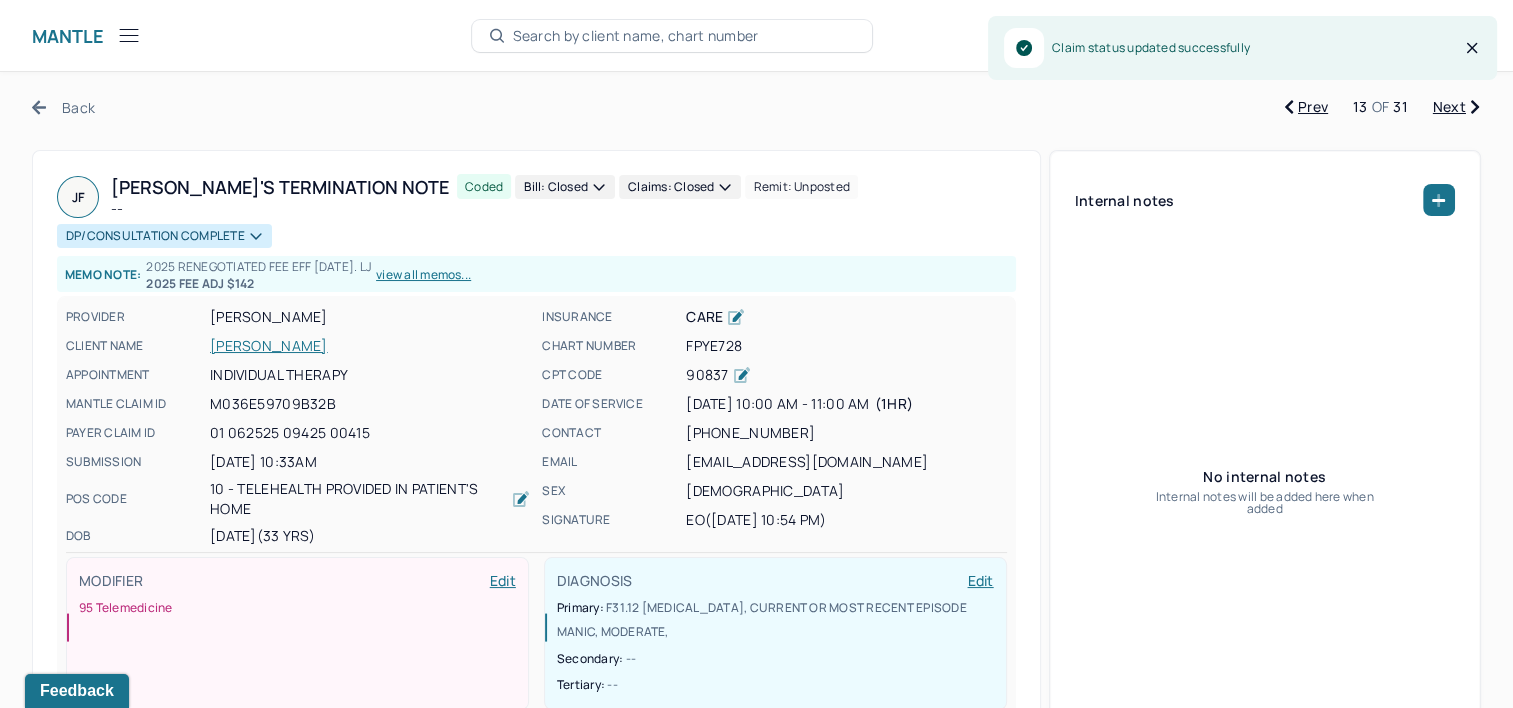 click on "Next" at bounding box center [1456, 107] 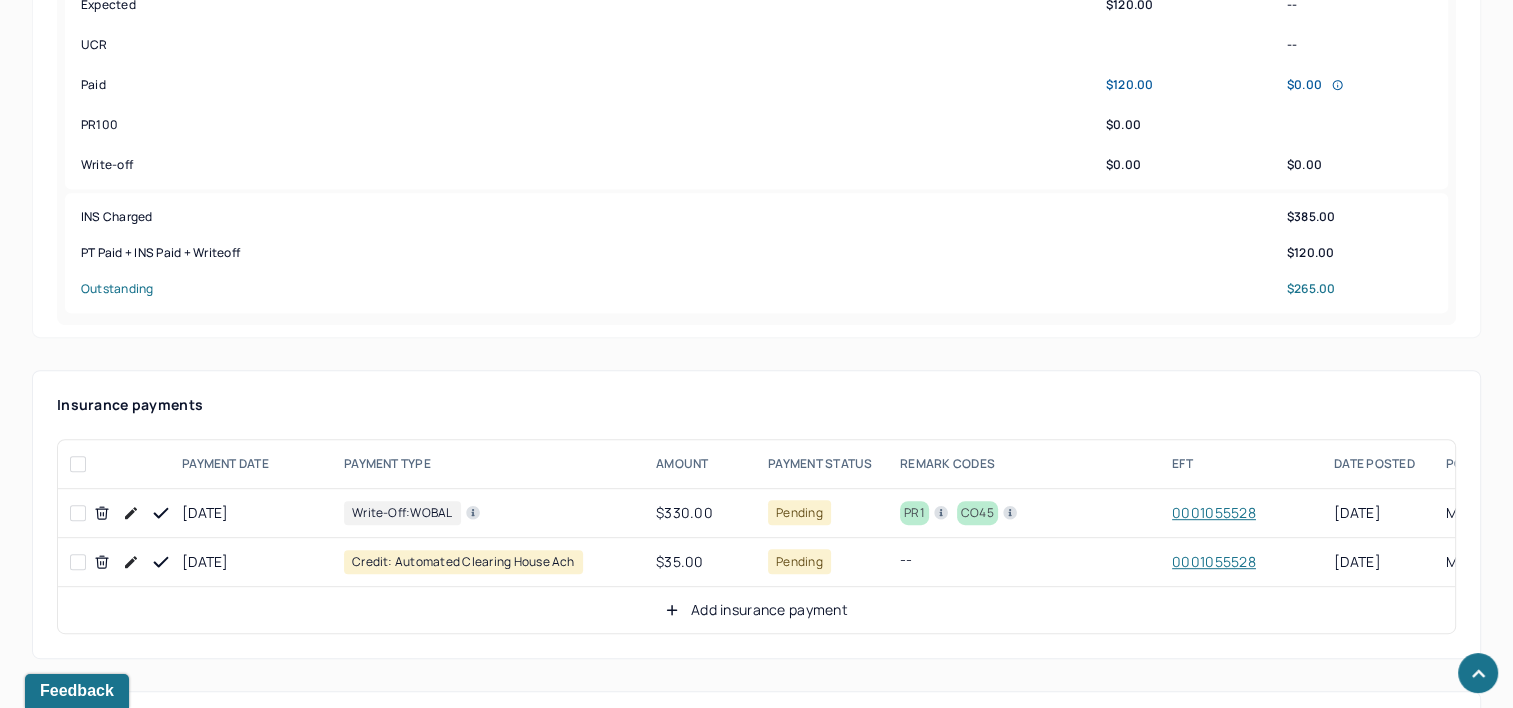 scroll, scrollTop: 1000, scrollLeft: 0, axis: vertical 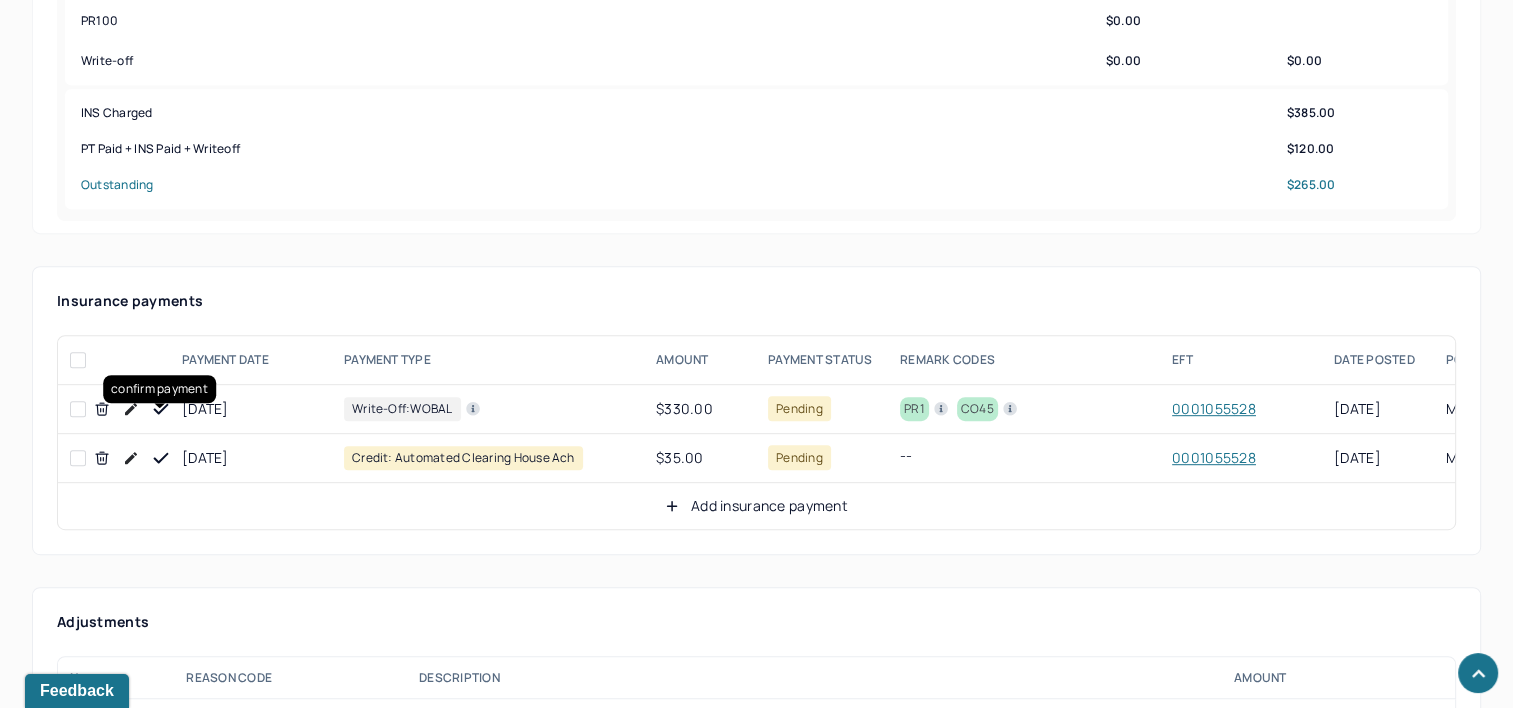 click 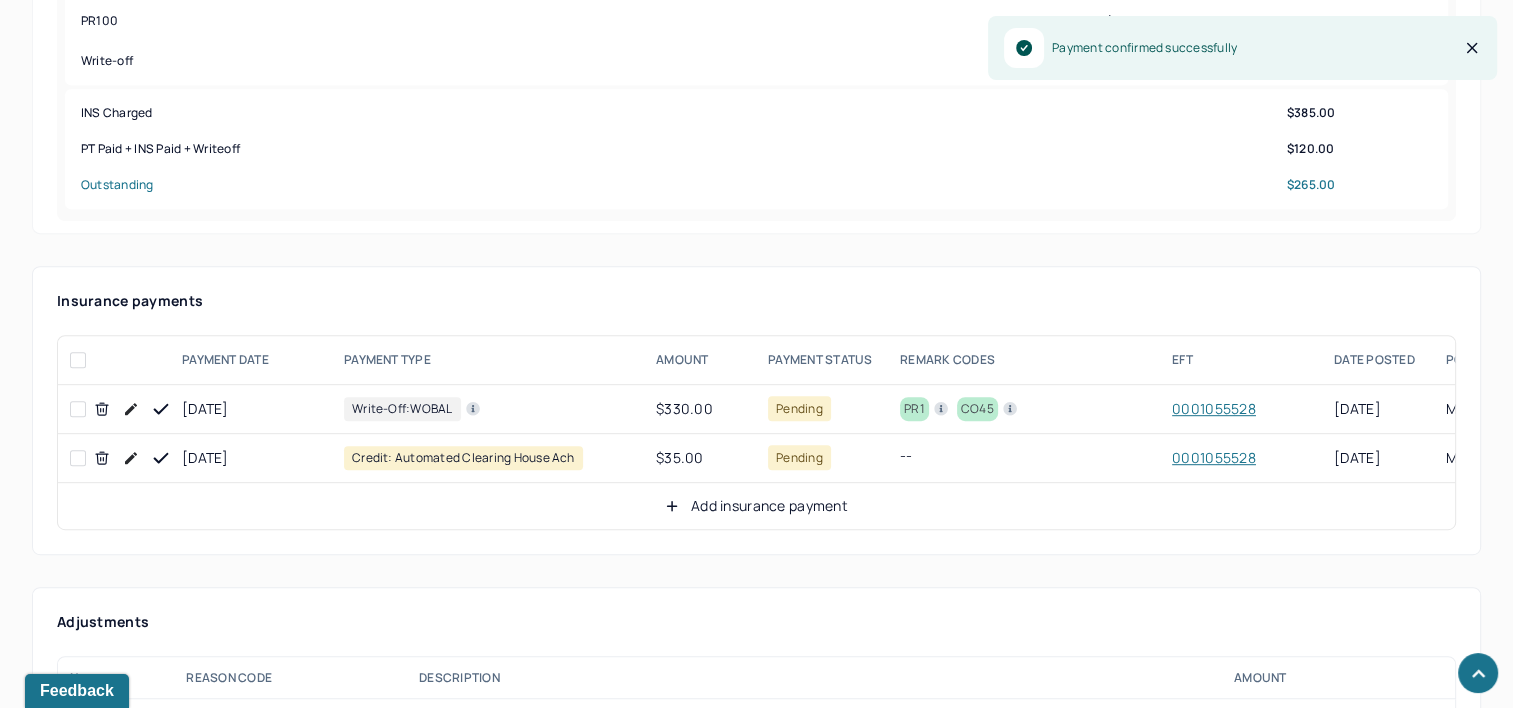 click 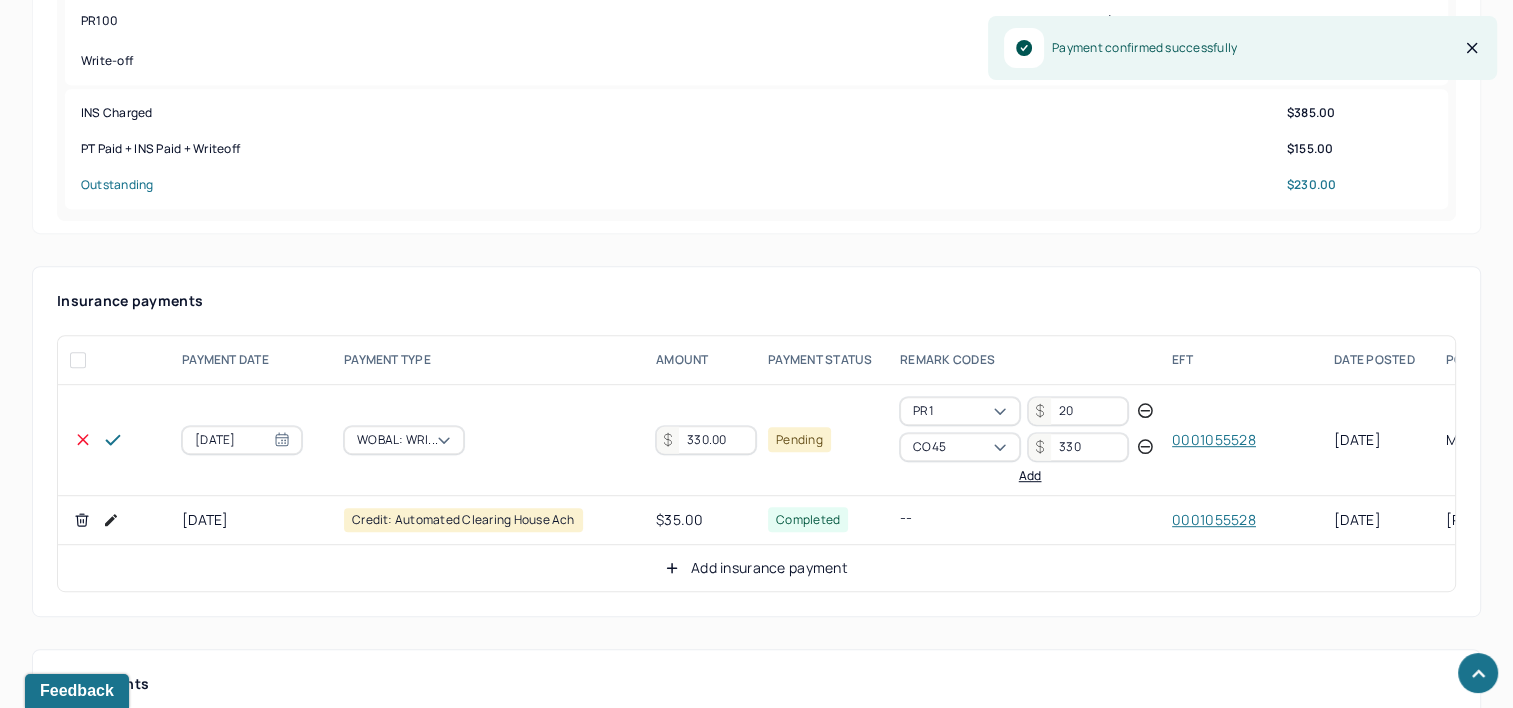 click on "330.00" at bounding box center [706, 440] 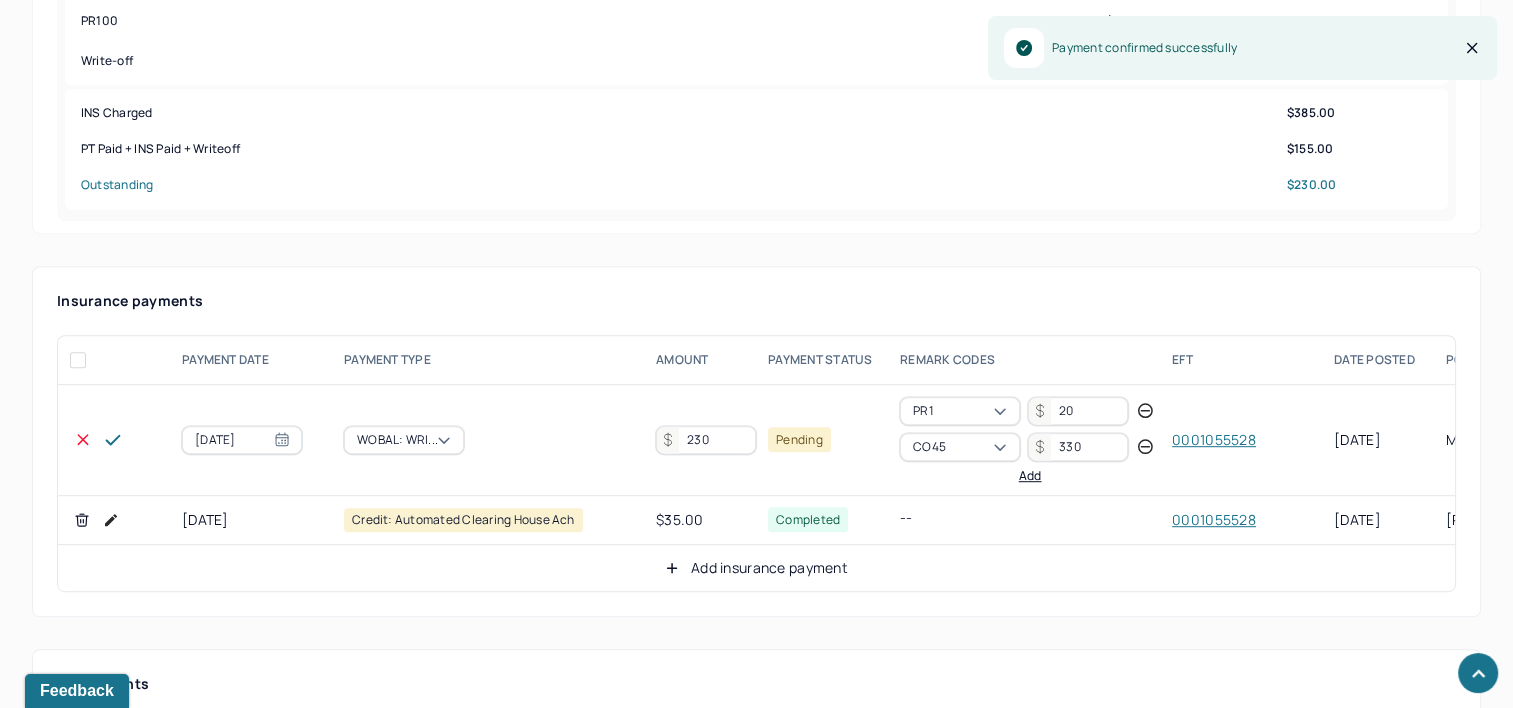 type on "230" 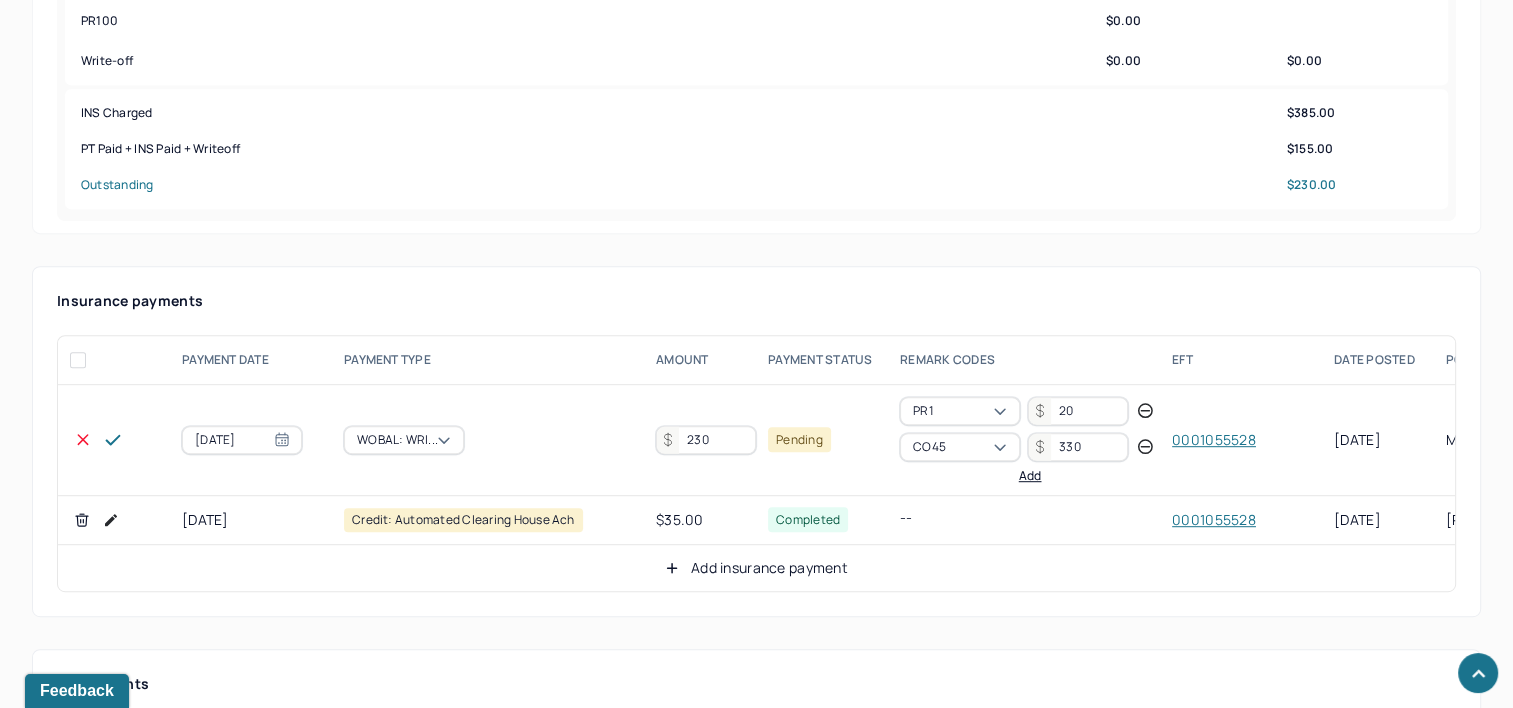 click 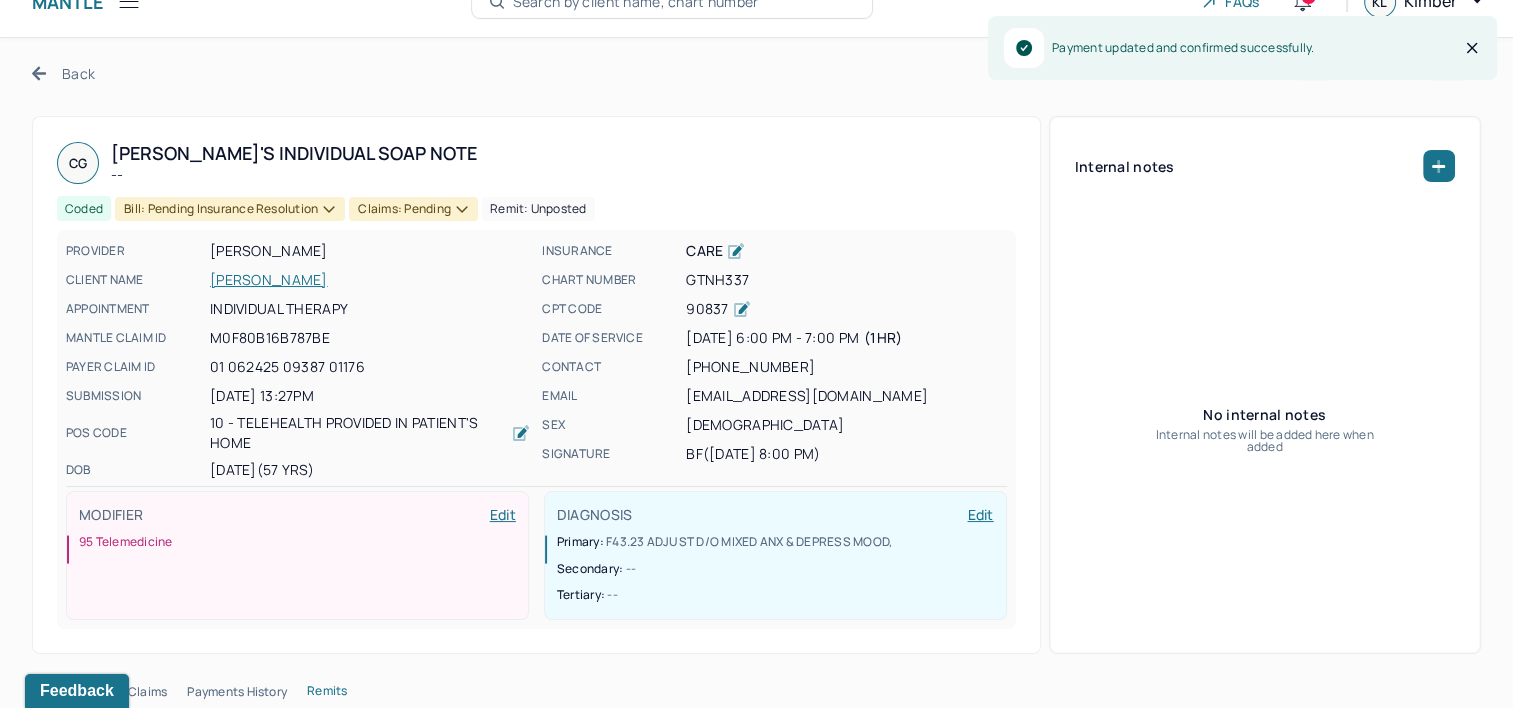 scroll, scrollTop: 0, scrollLeft: 0, axis: both 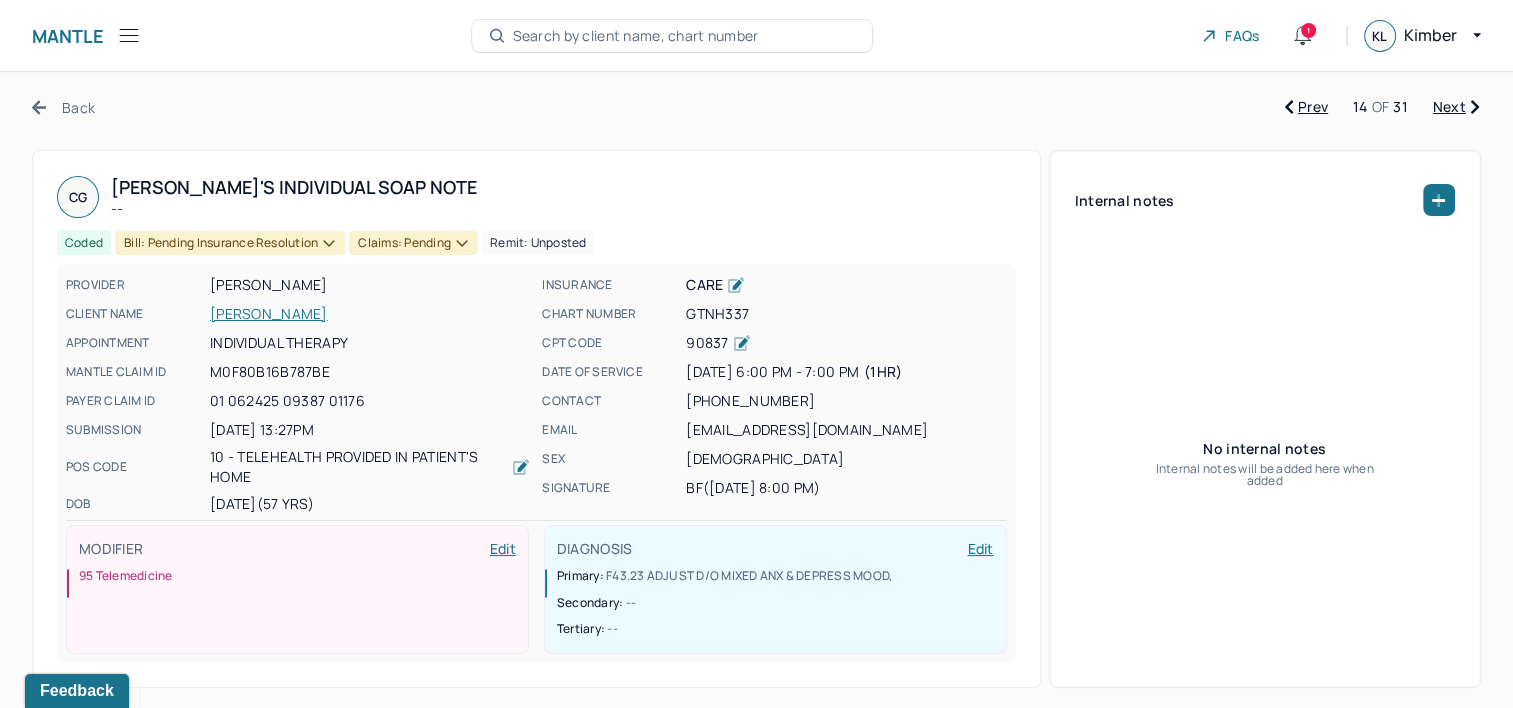 click on "Bill: Pending Insurance Resolution" at bounding box center (230, 243) 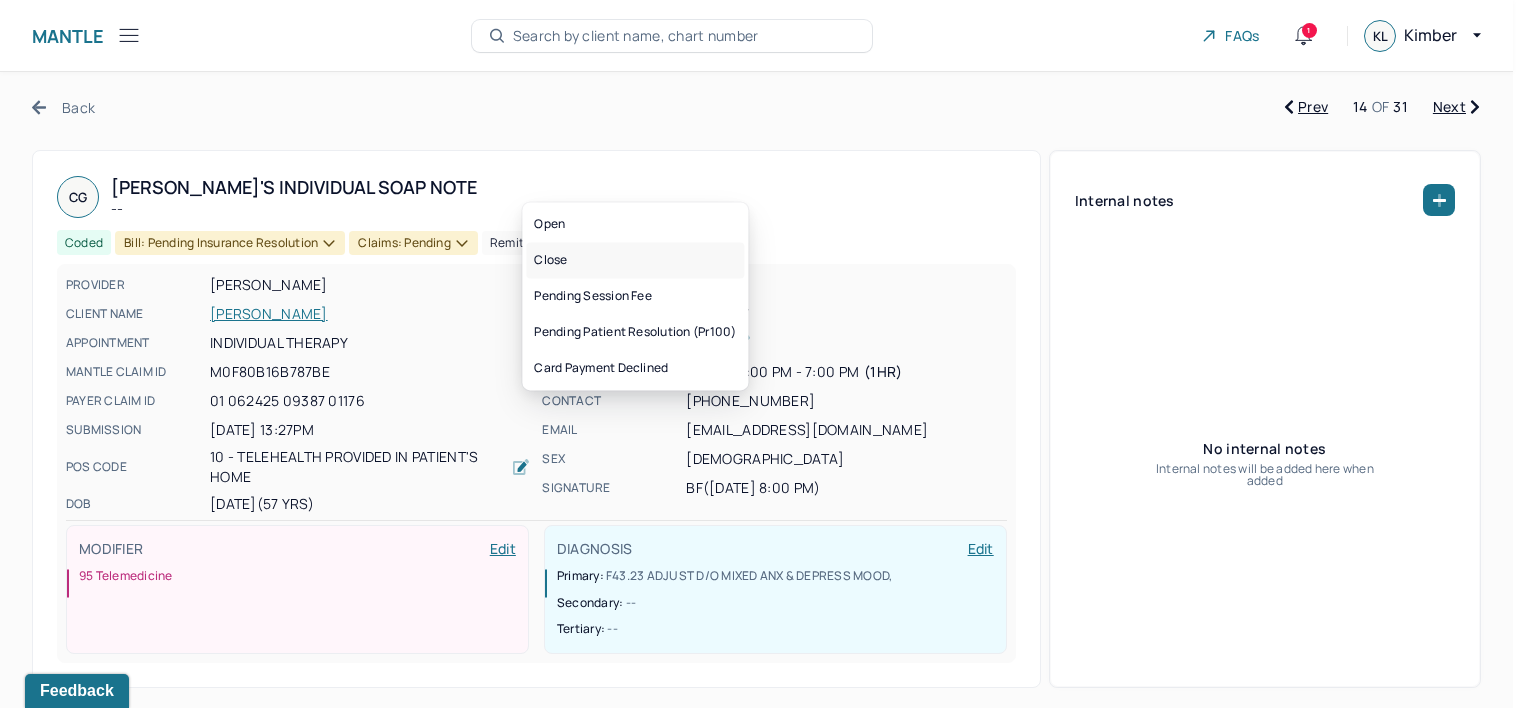 click on "Close" at bounding box center (635, 260) 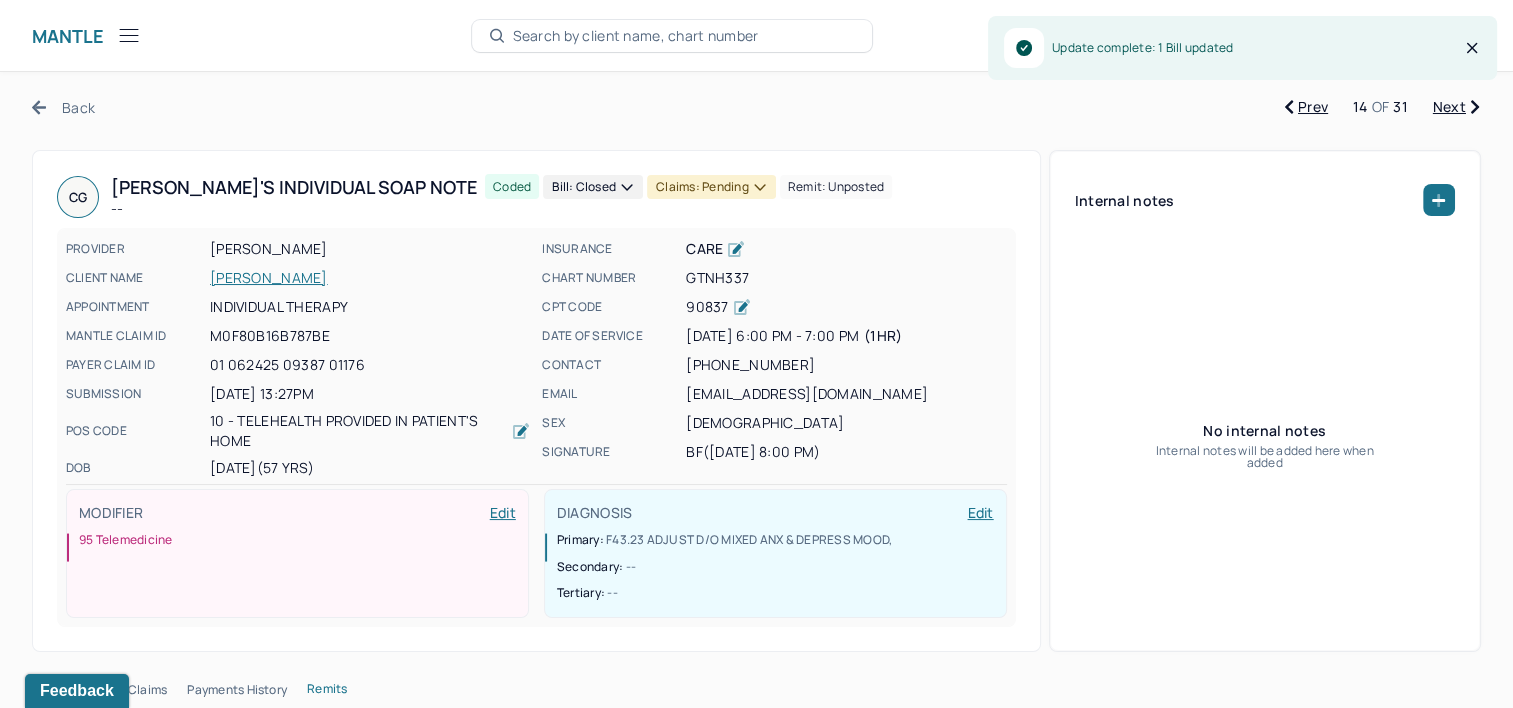 click on "Claims: pending" at bounding box center (711, 187) 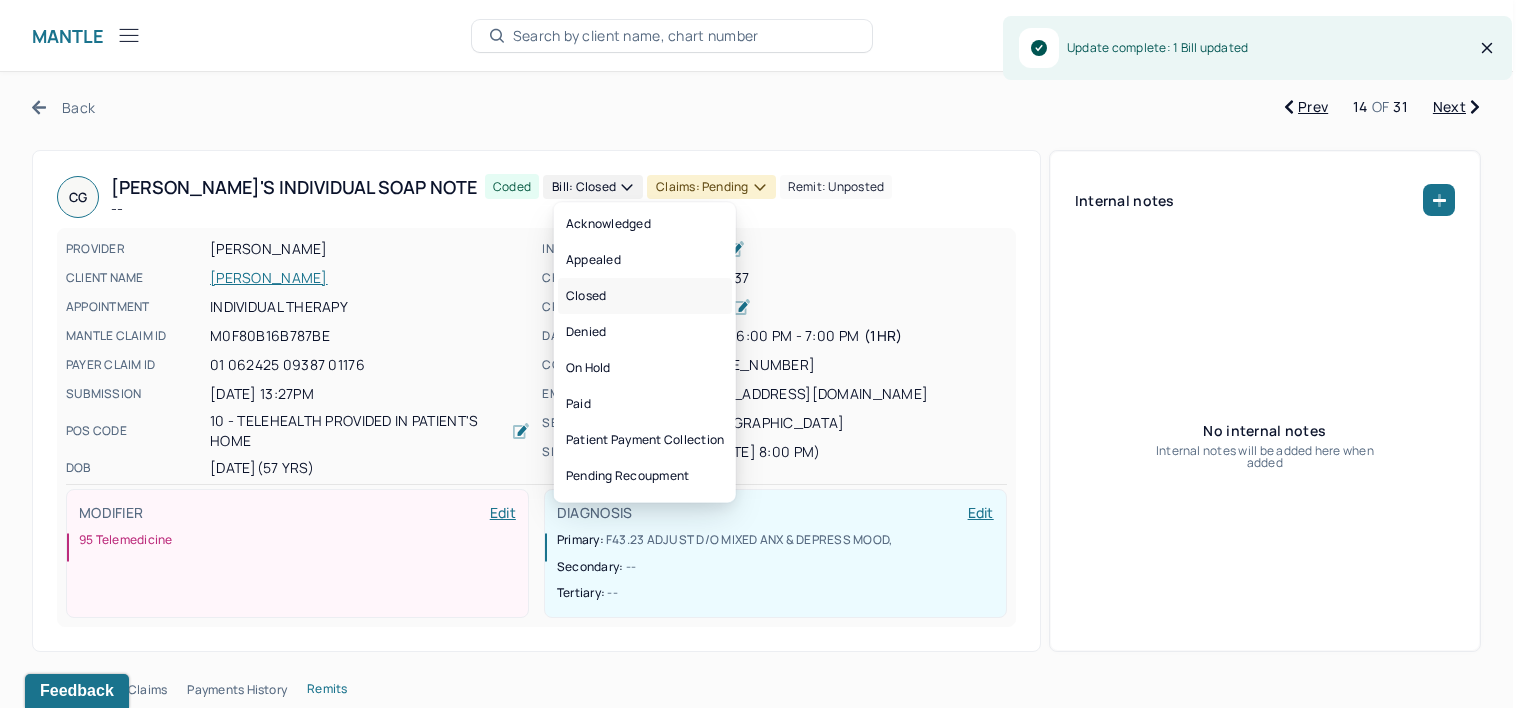 click on "Closed" at bounding box center [645, 296] 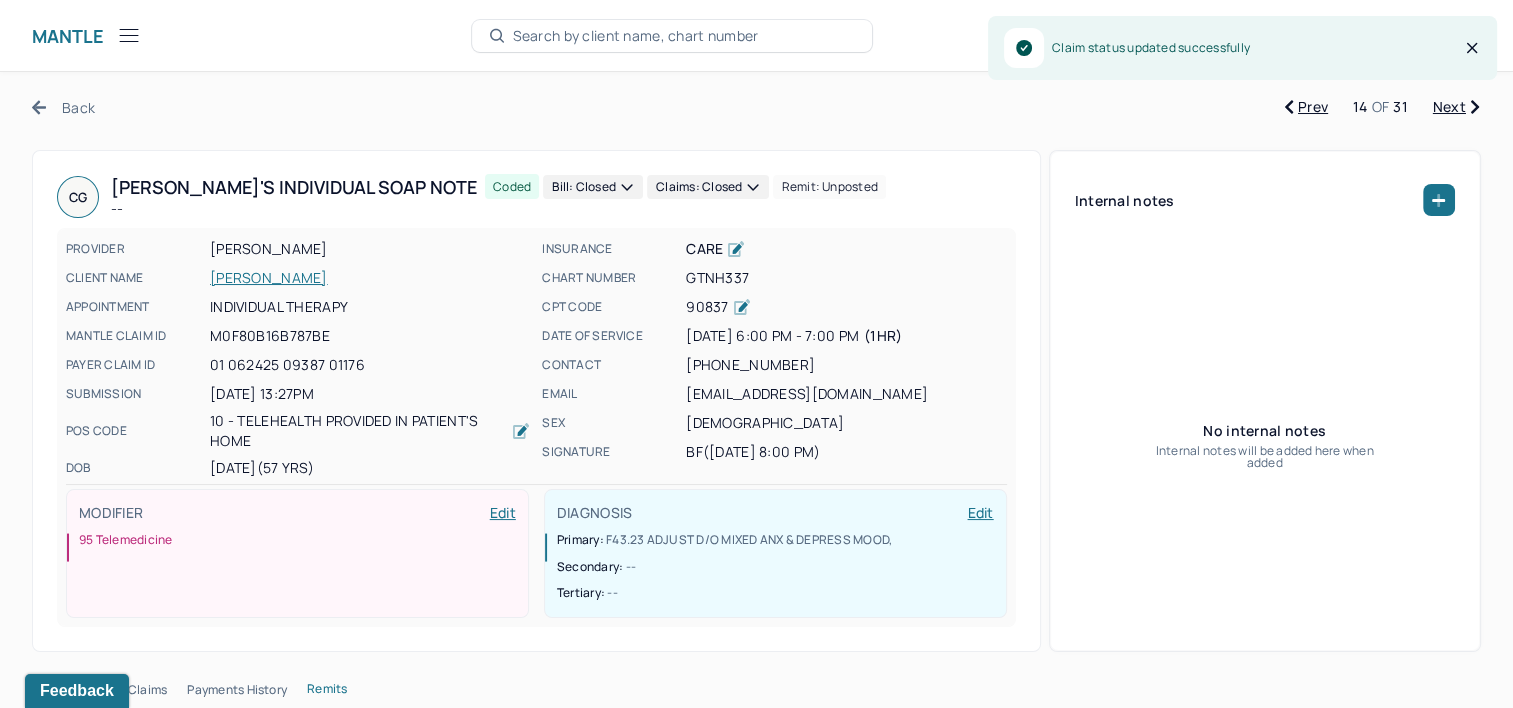 click on "Next" at bounding box center (1456, 107) 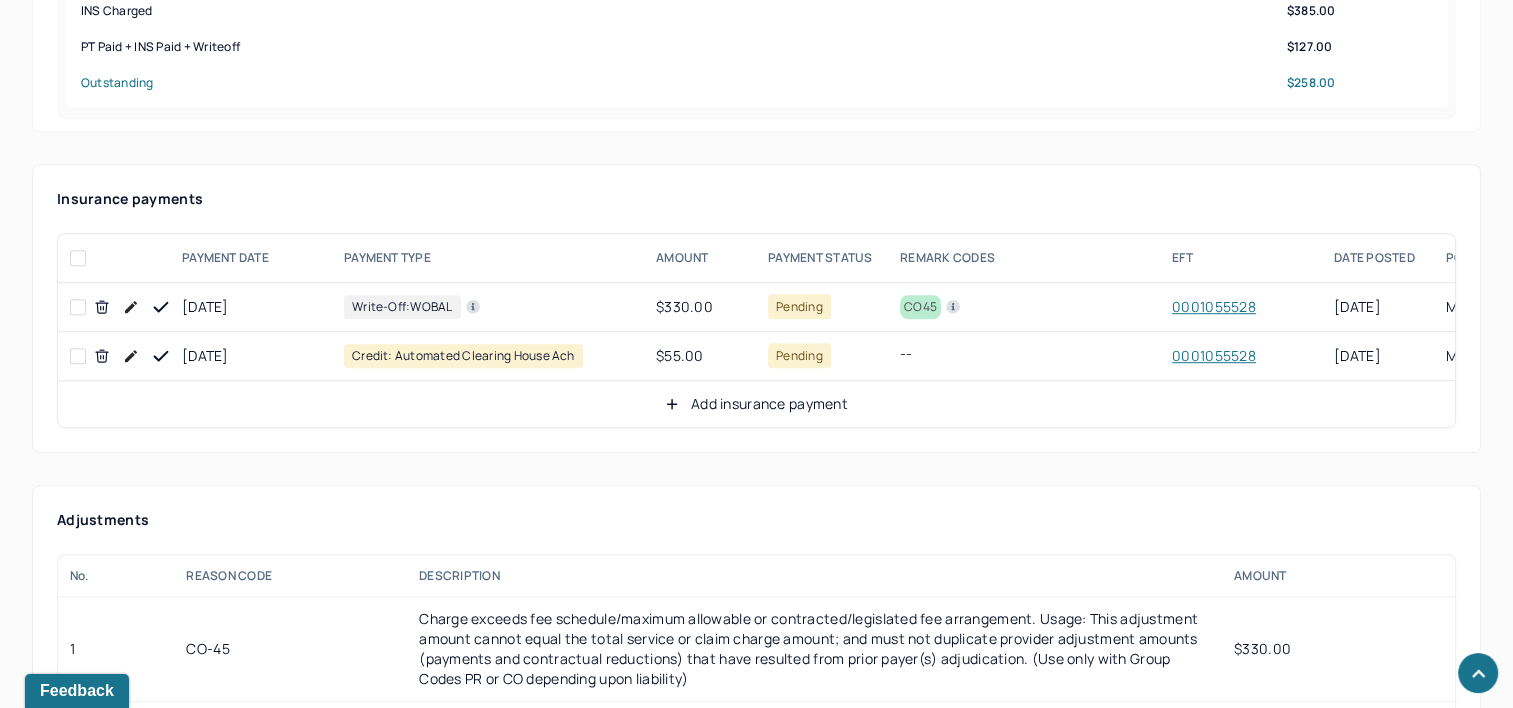 scroll, scrollTop: 1200, scrollLeft: 0, axis: vertical 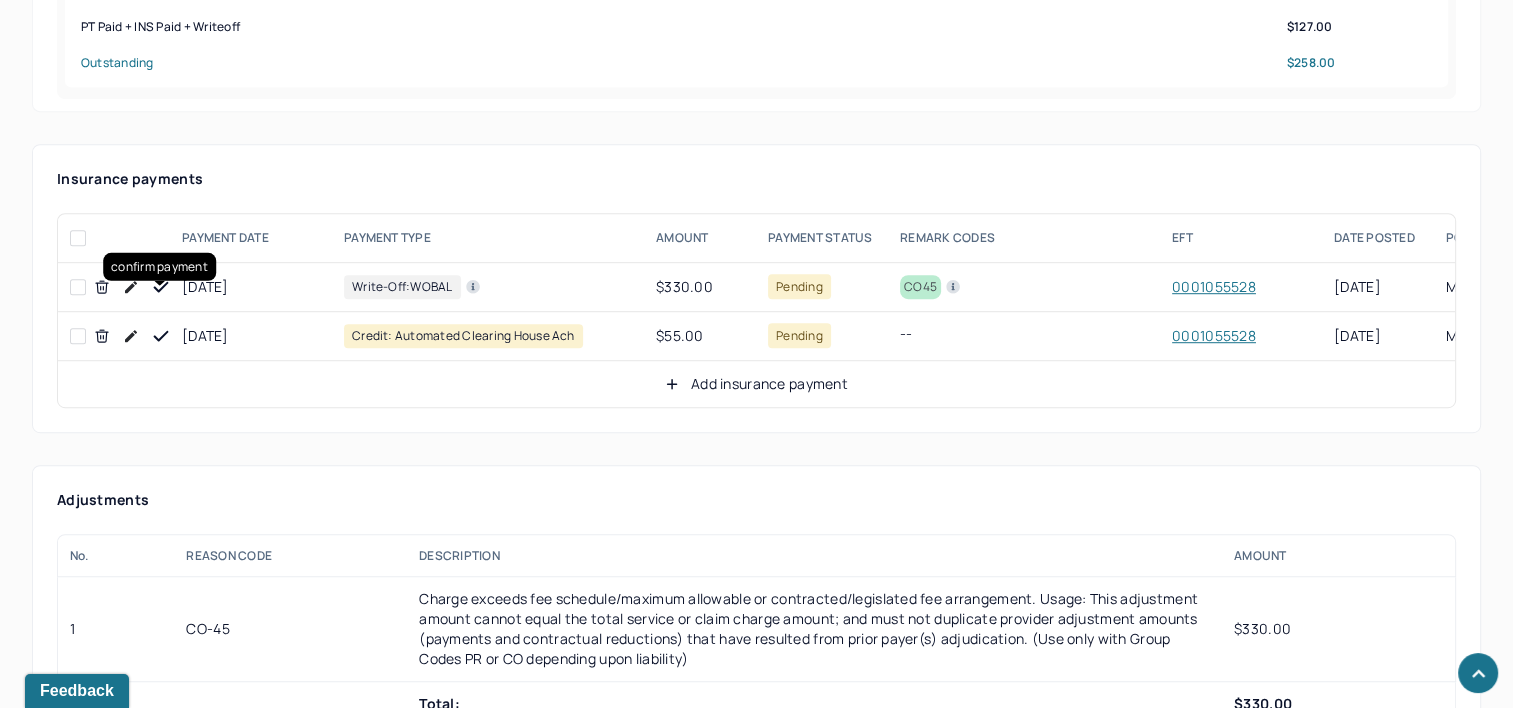 click 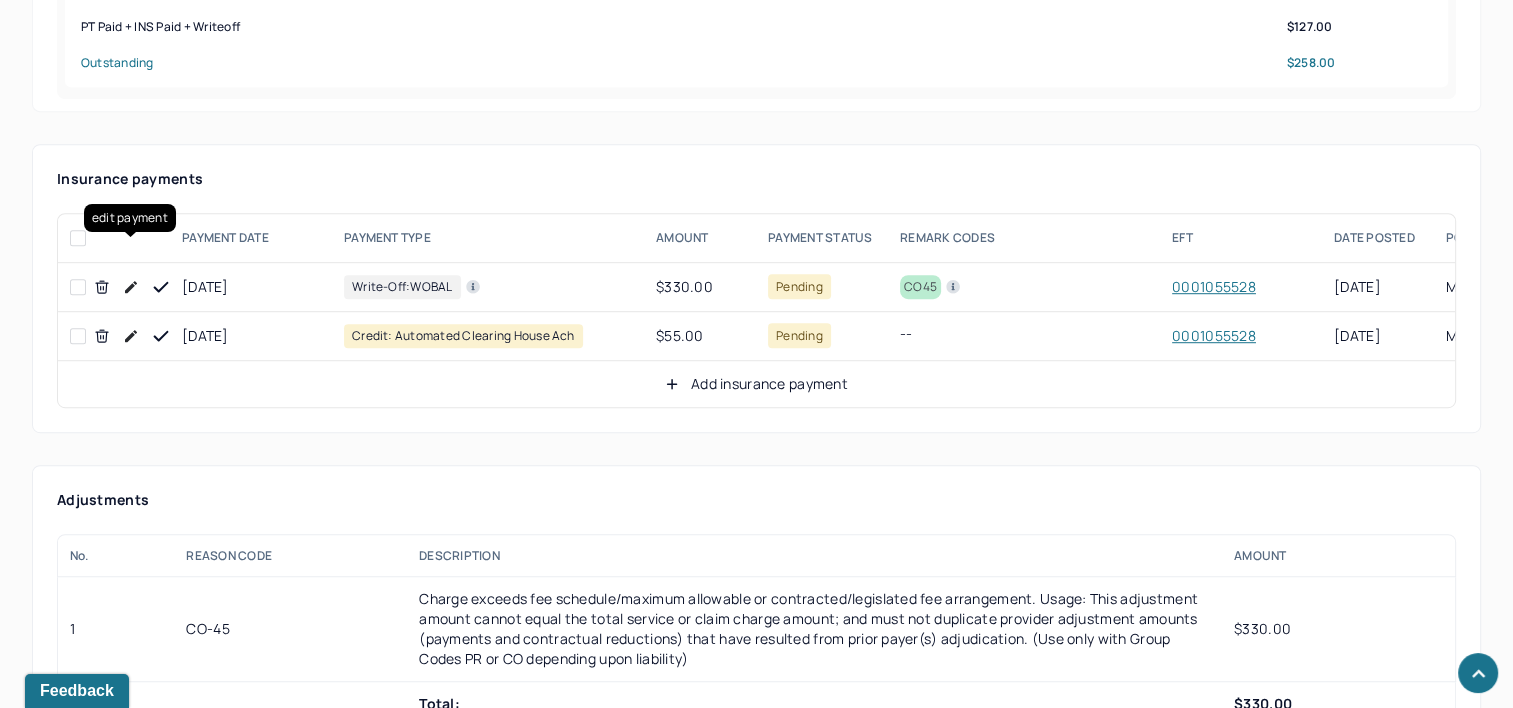 click 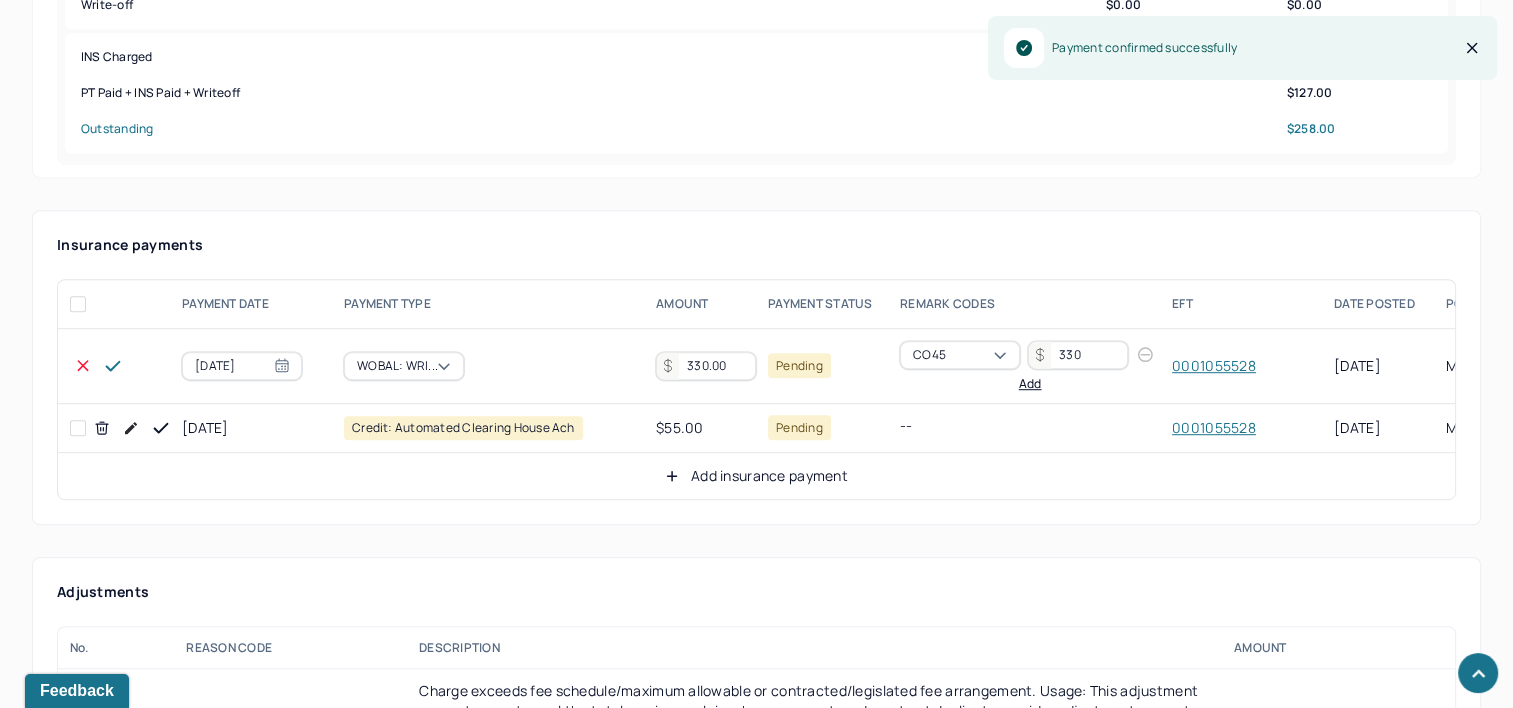 scroll, scrollTop: 1100, scrollLeft: 0, axis: vertical 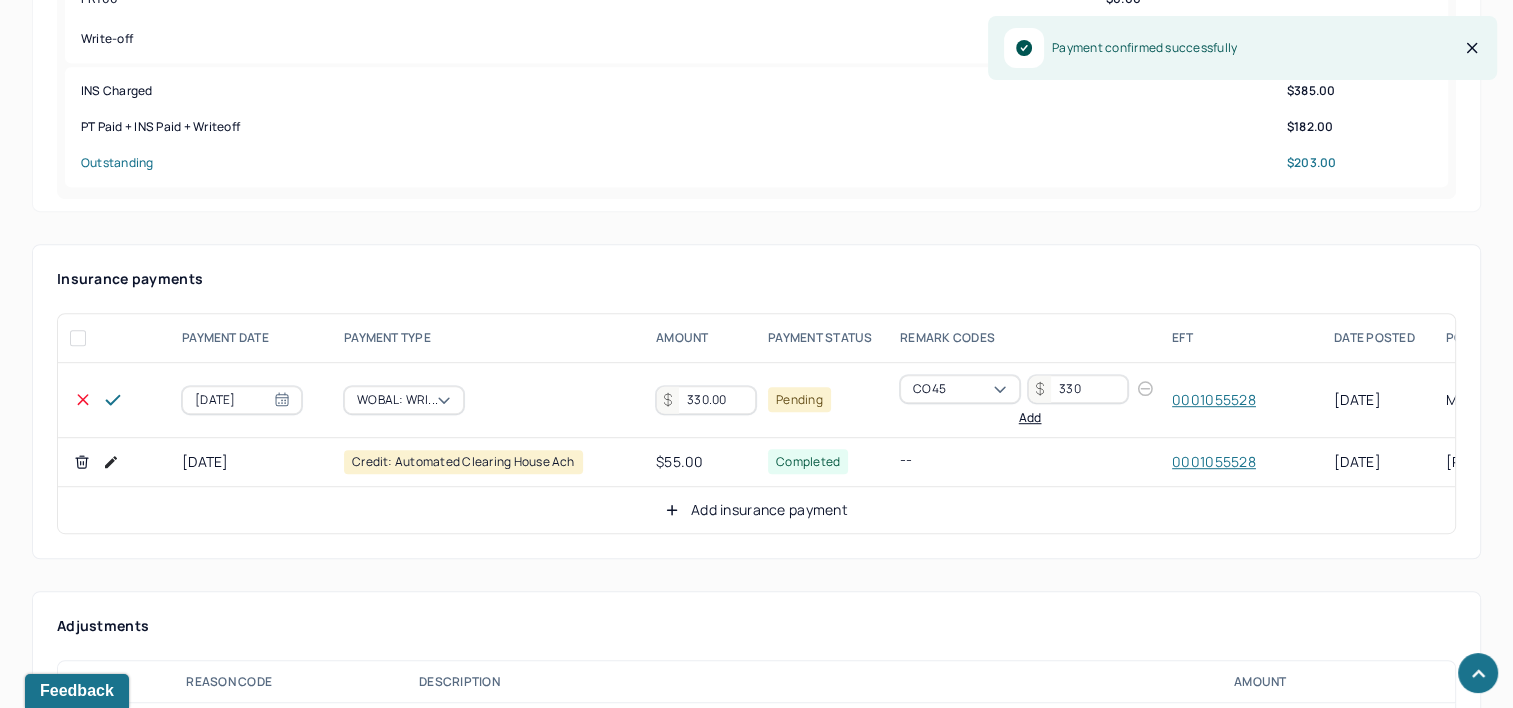 click on "330.00" at bounding box center (706, 400) 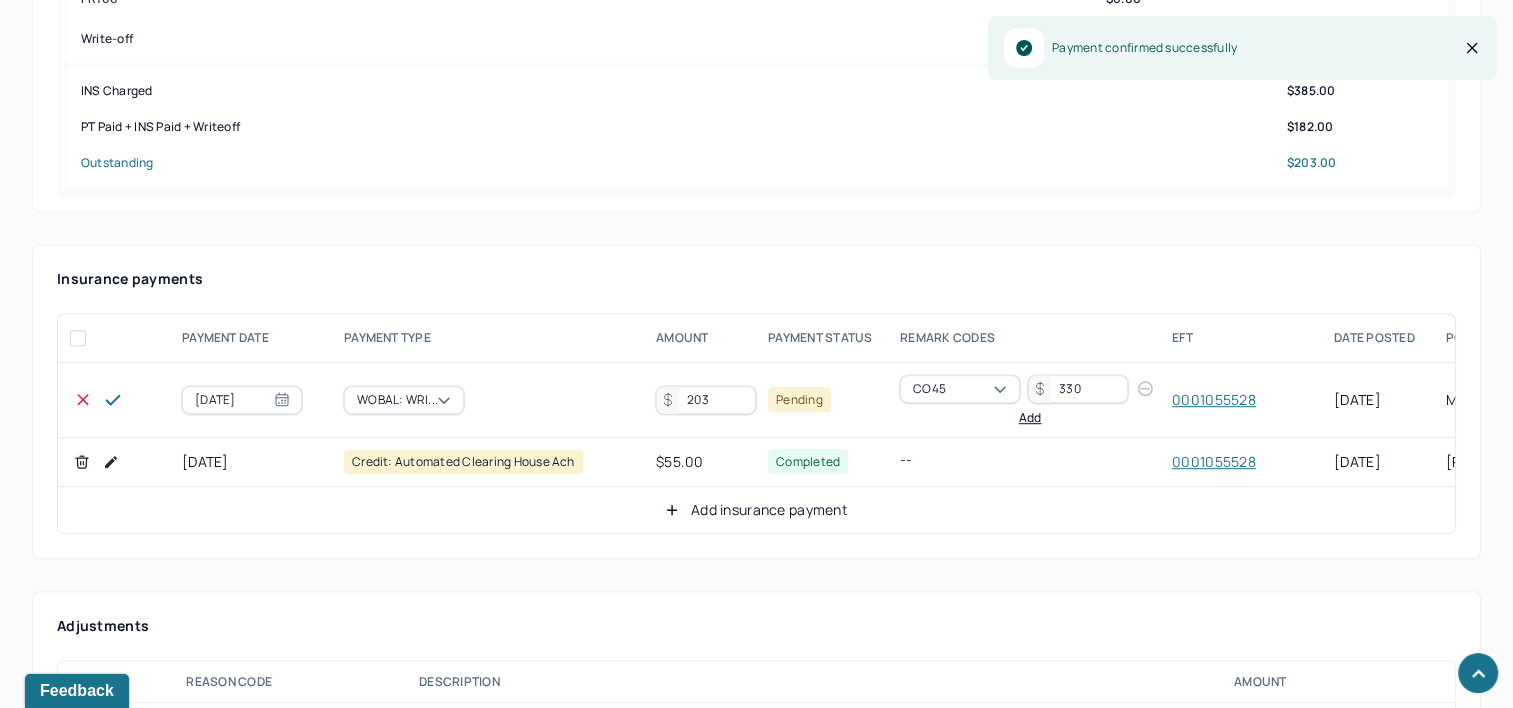 type on "203" 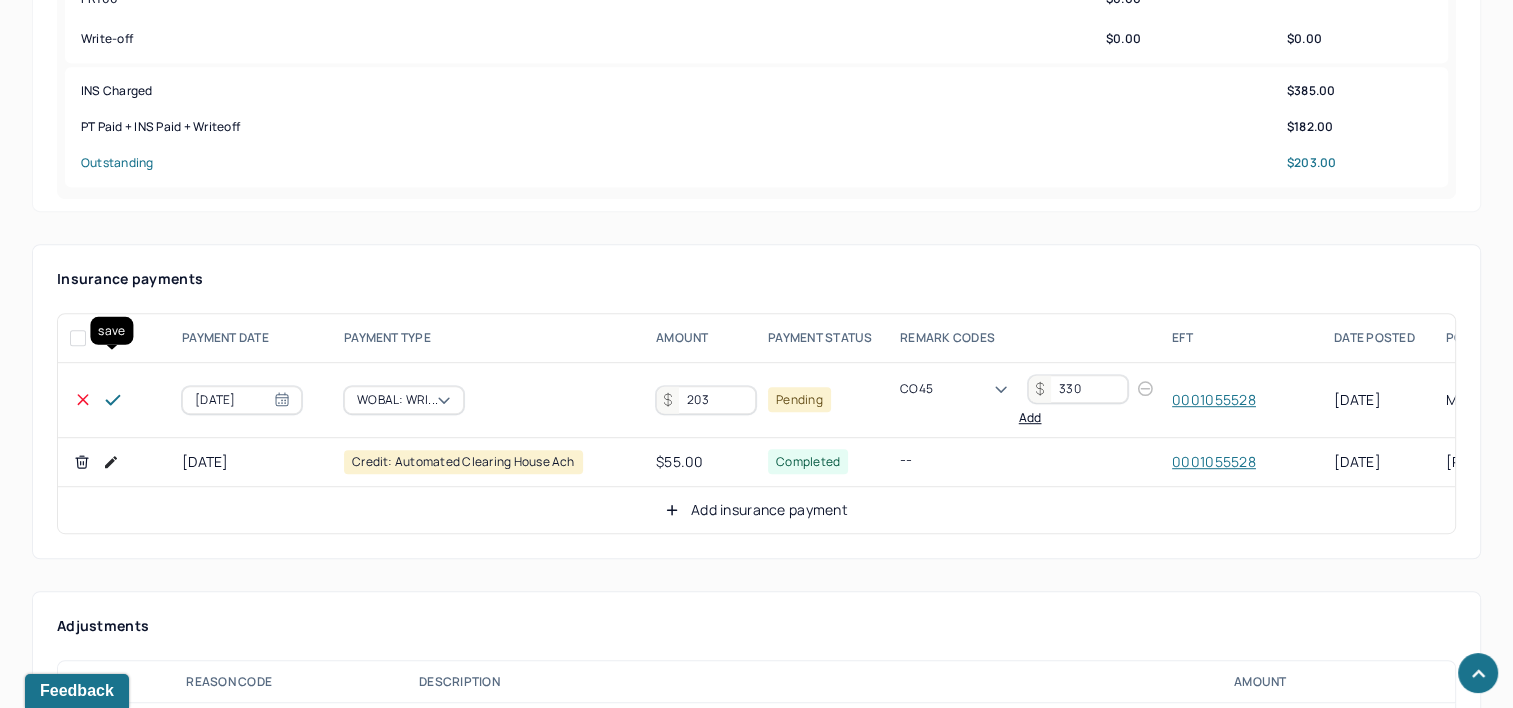 click 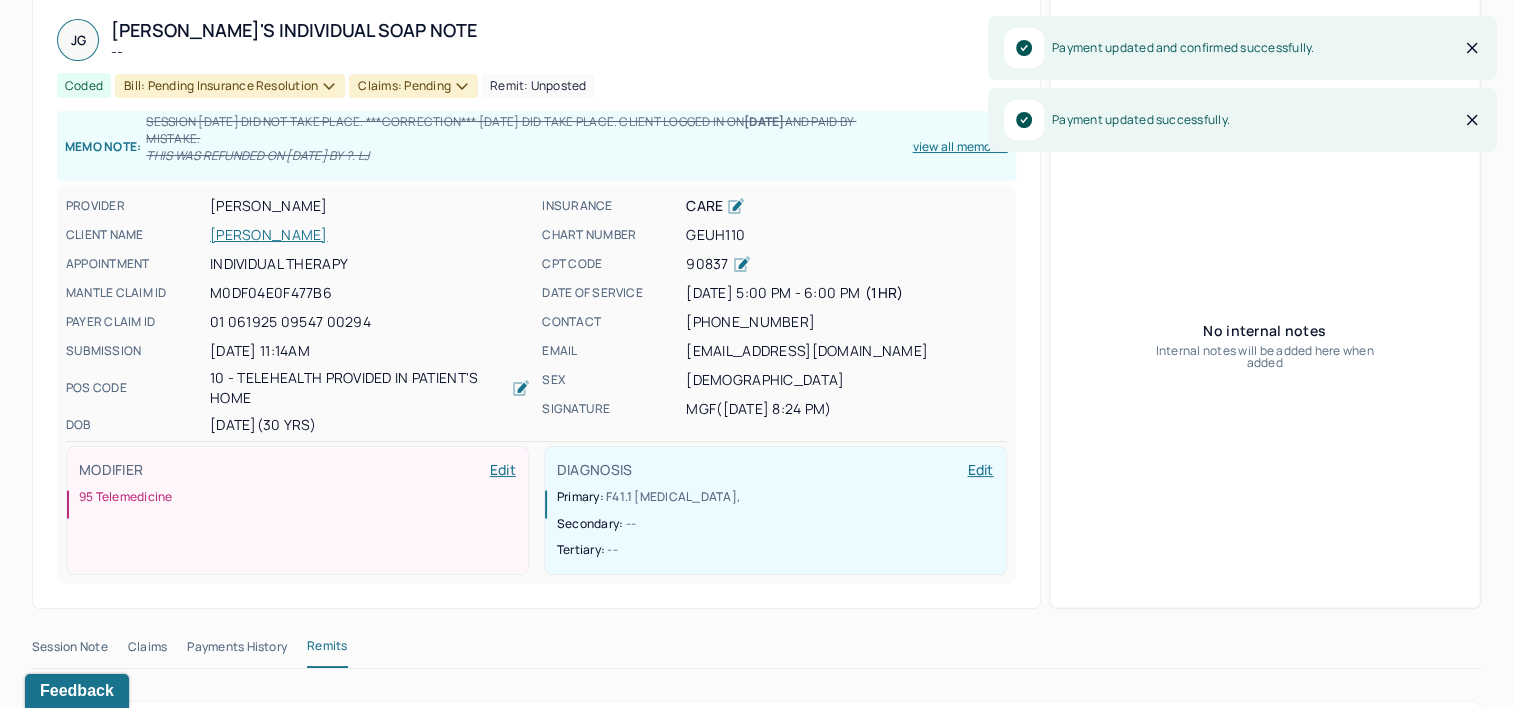 scroll, scrollTop: 0, scrollLeft: 0, axis: both 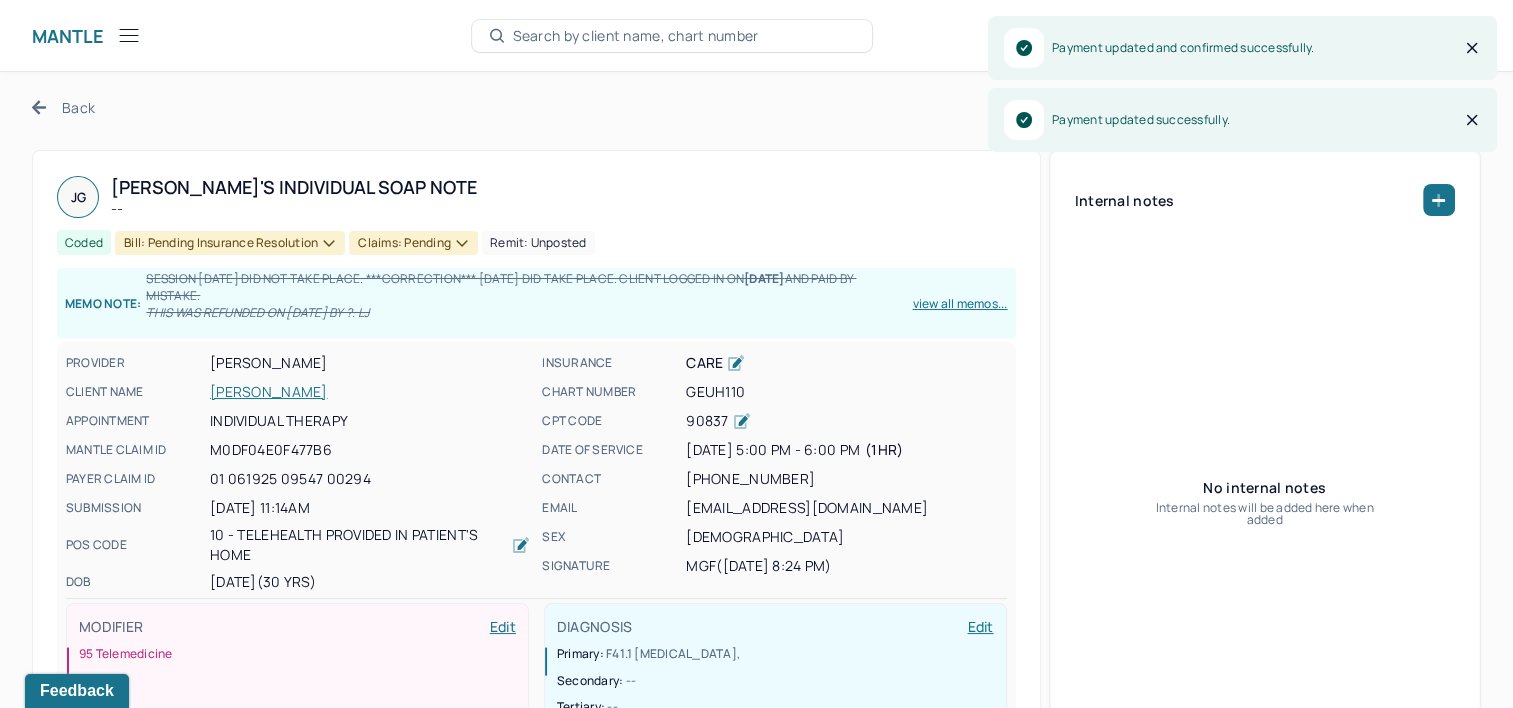 click on "Bill: Pending Insurance Resolution" at bounding box center (230, 243) 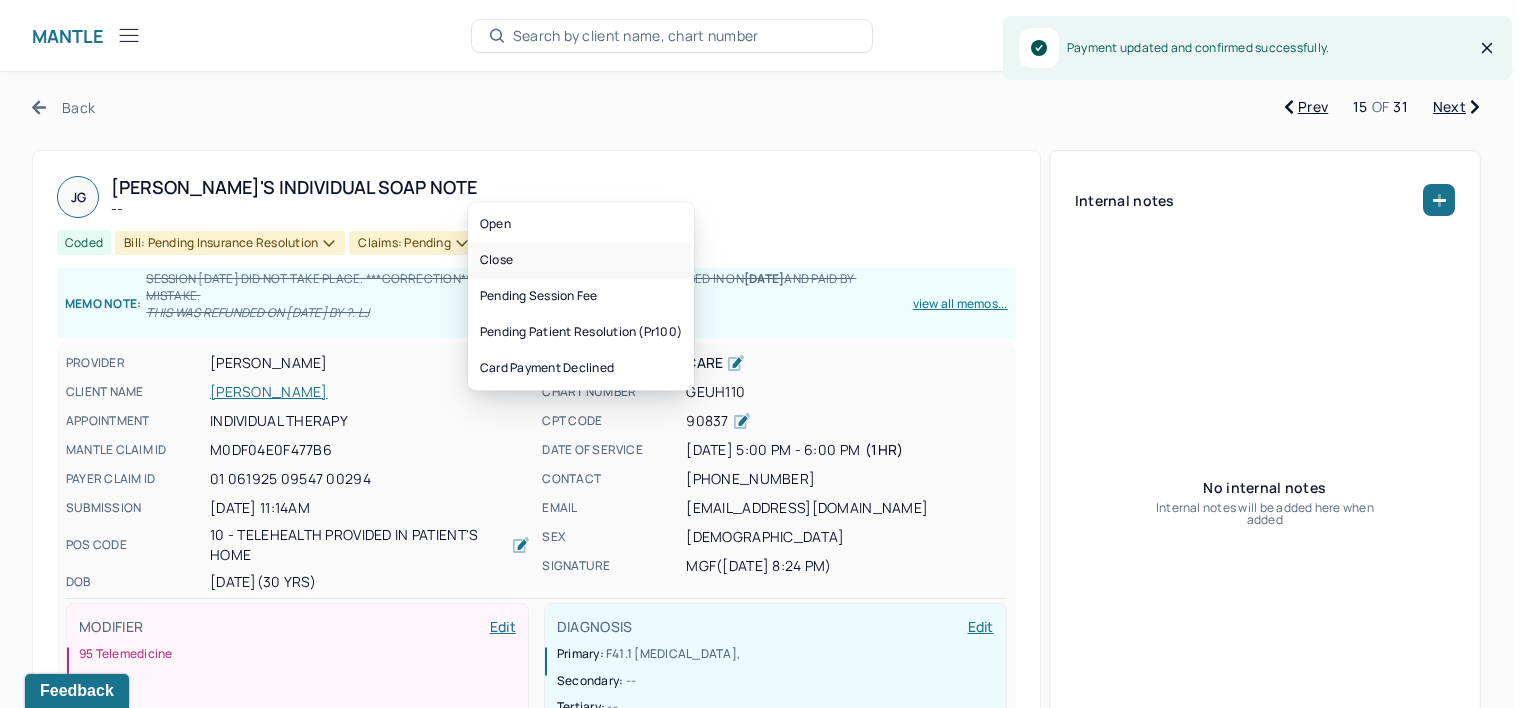 click on "Close" at bounding box center [581, 260] 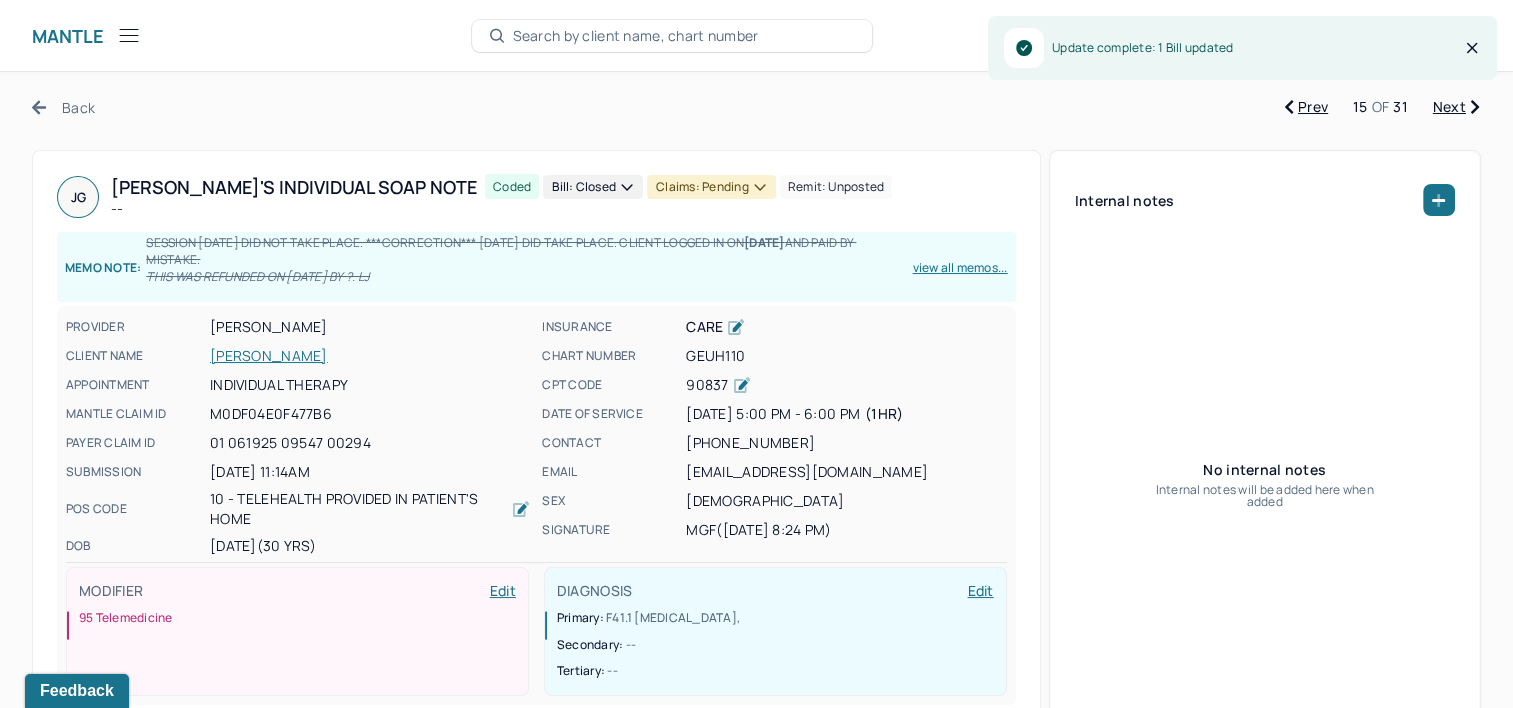 click on "Claims: pending" at bounding box center (711, 187) 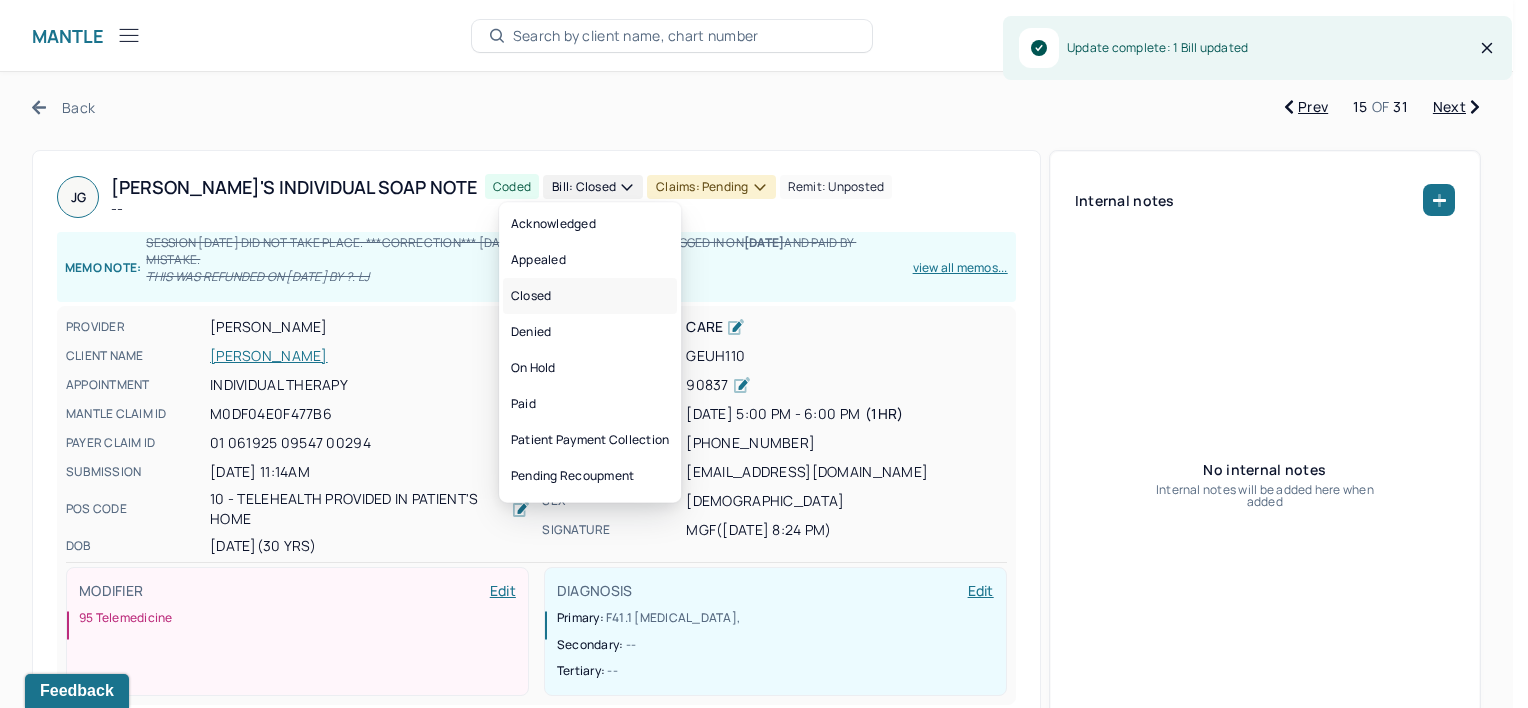 click on "Closed" at bounding box center [590, 296] 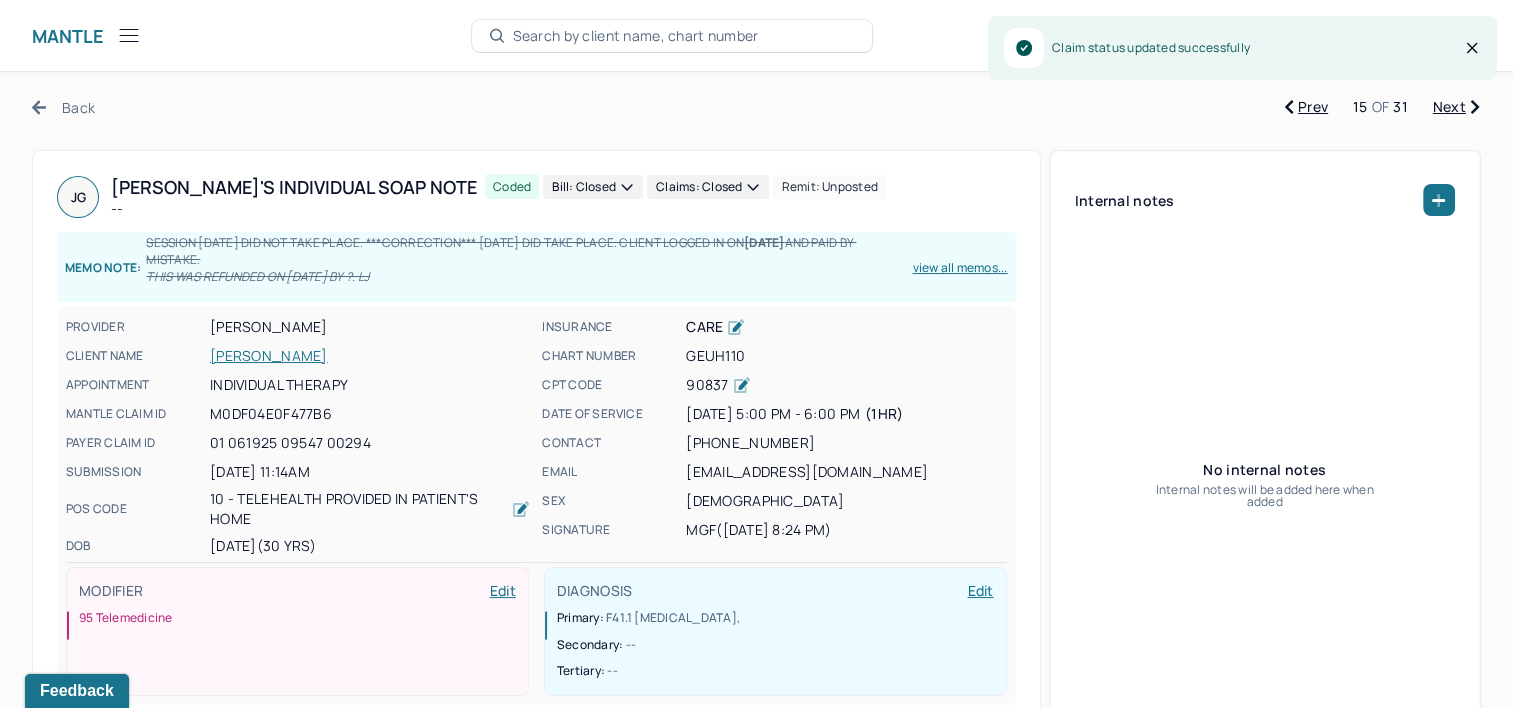 click on "Next" at bounding box center [1456, 107] 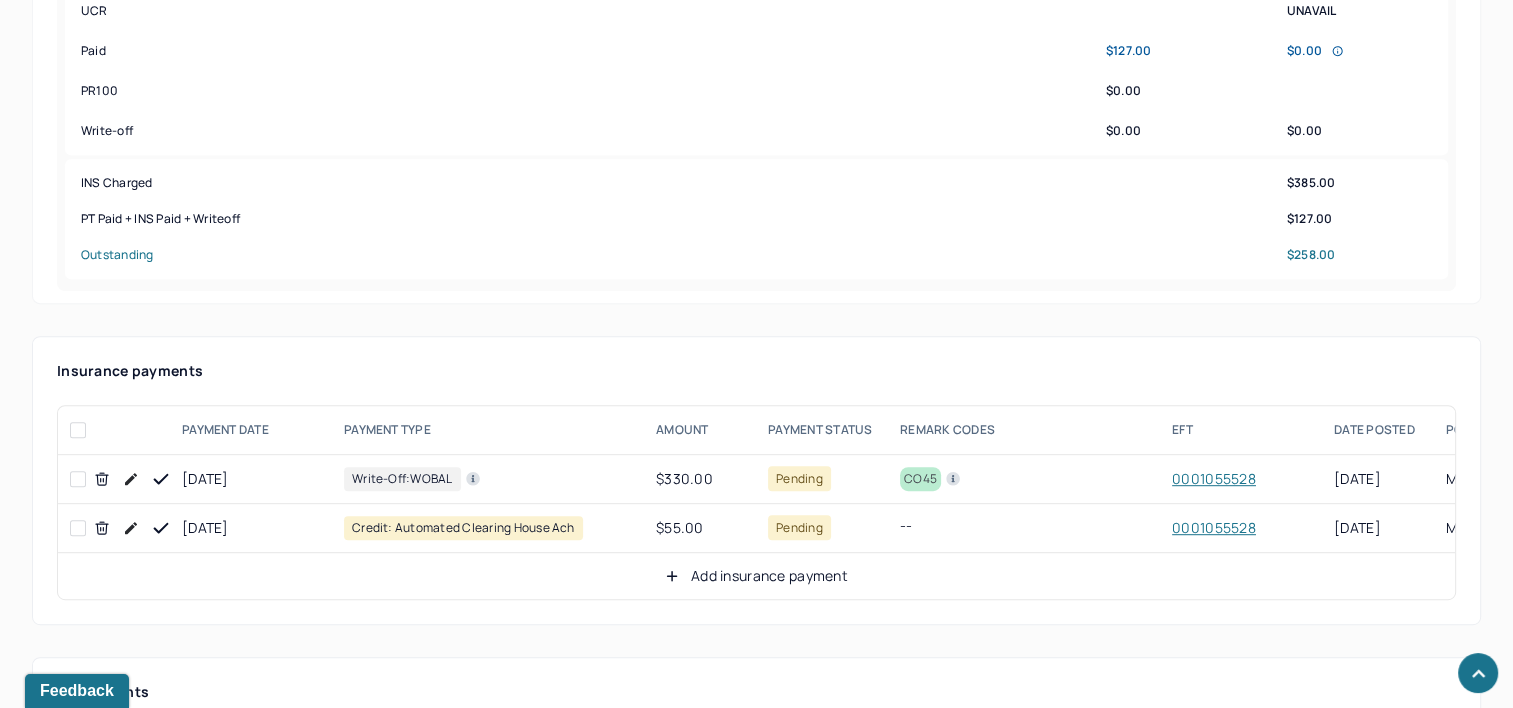 scroll, scrollTop: 1000, scrollLeft: 0, axis: vertical 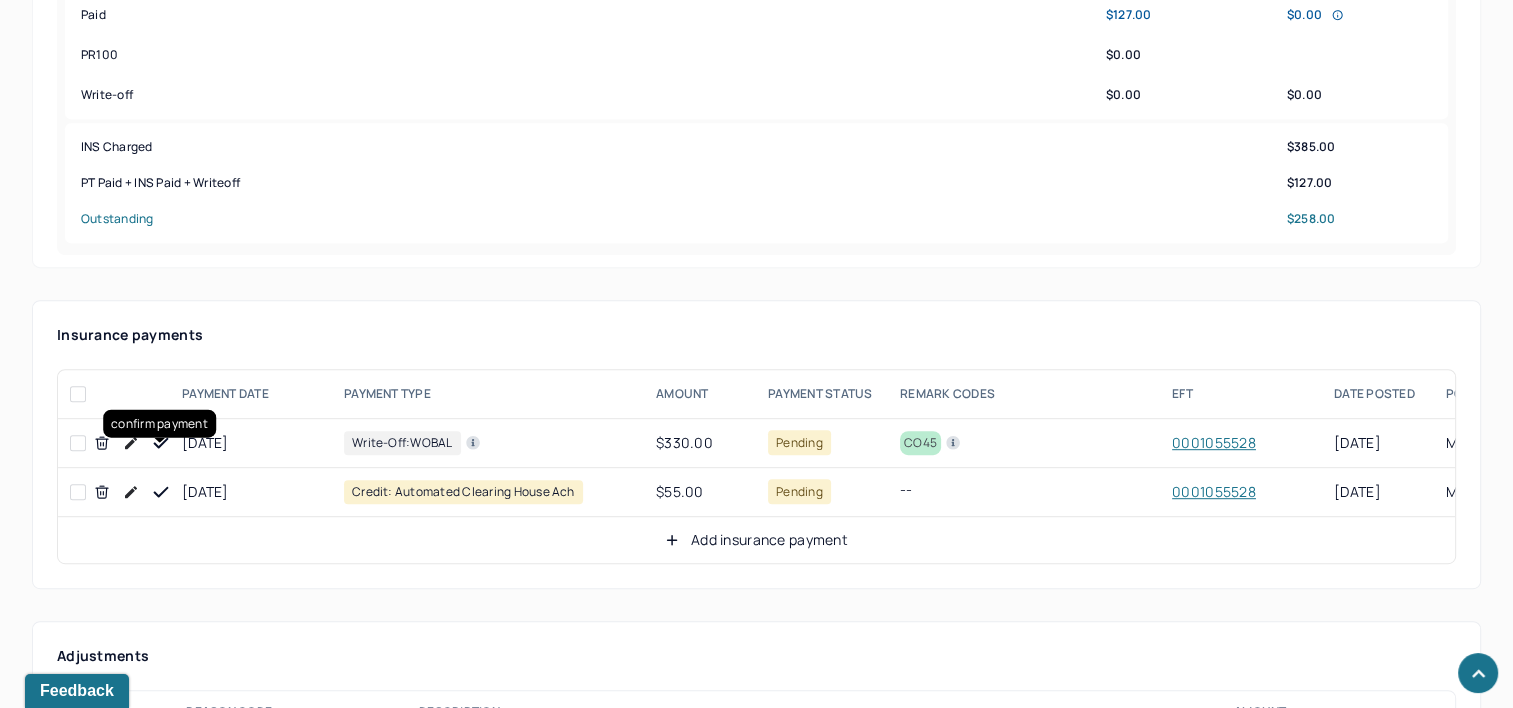 click 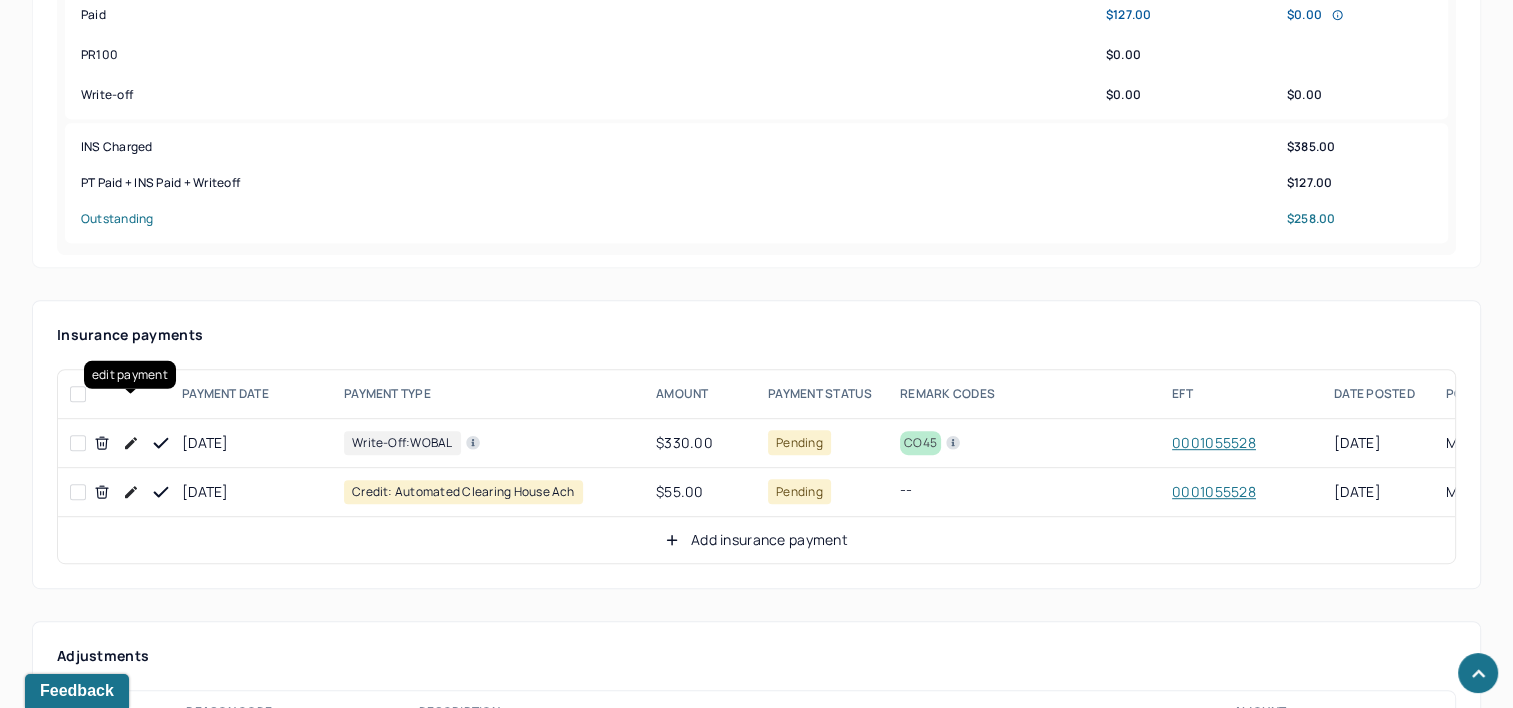 click 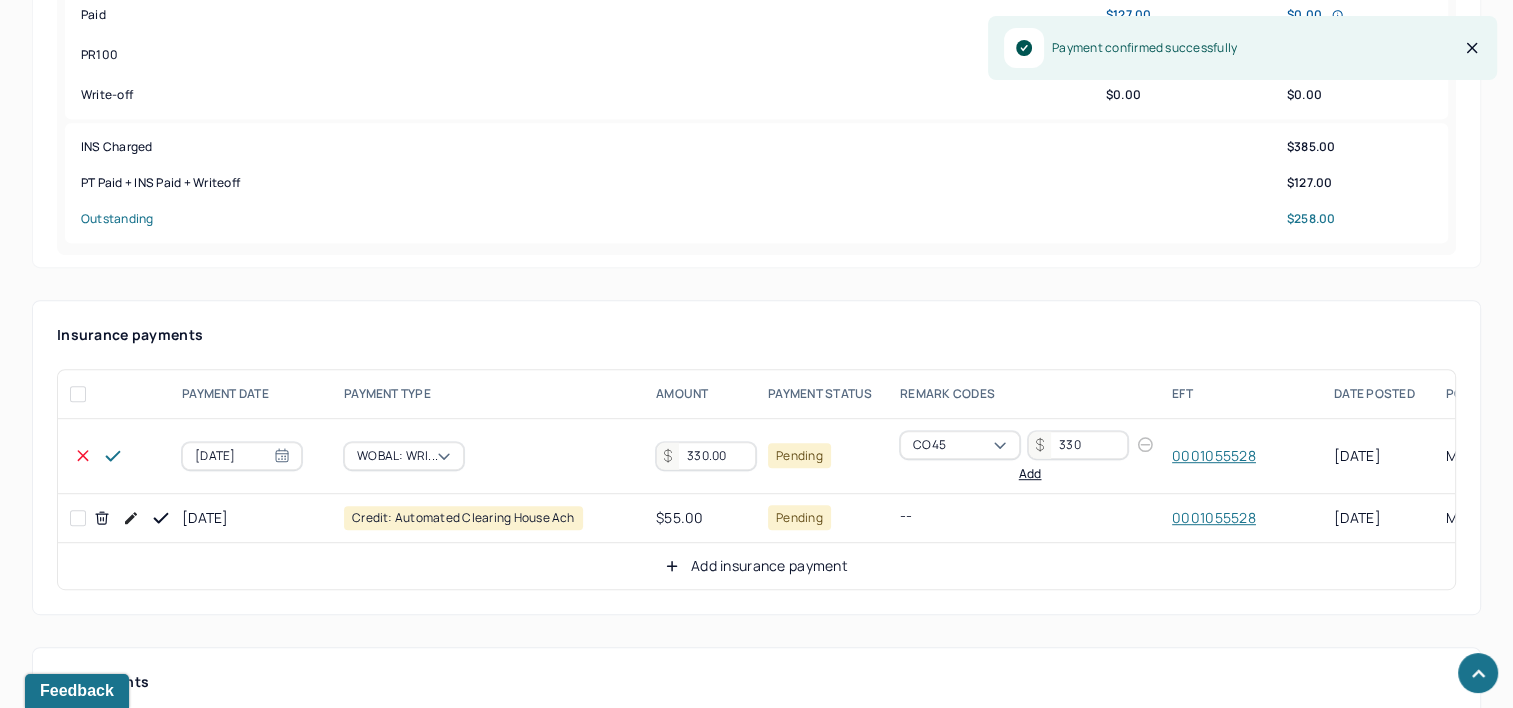 click on "330.00" at bounding box center (706, 456) 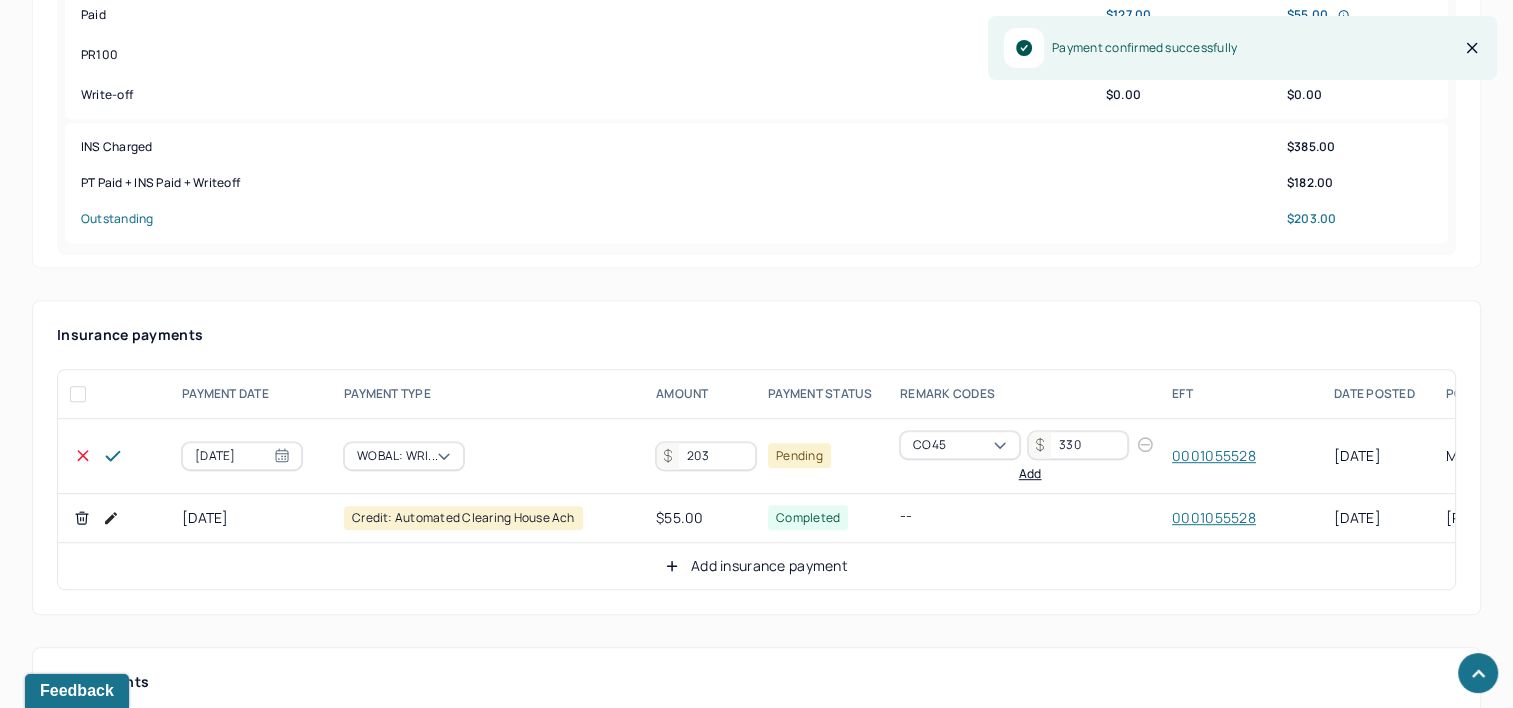 type on "203" 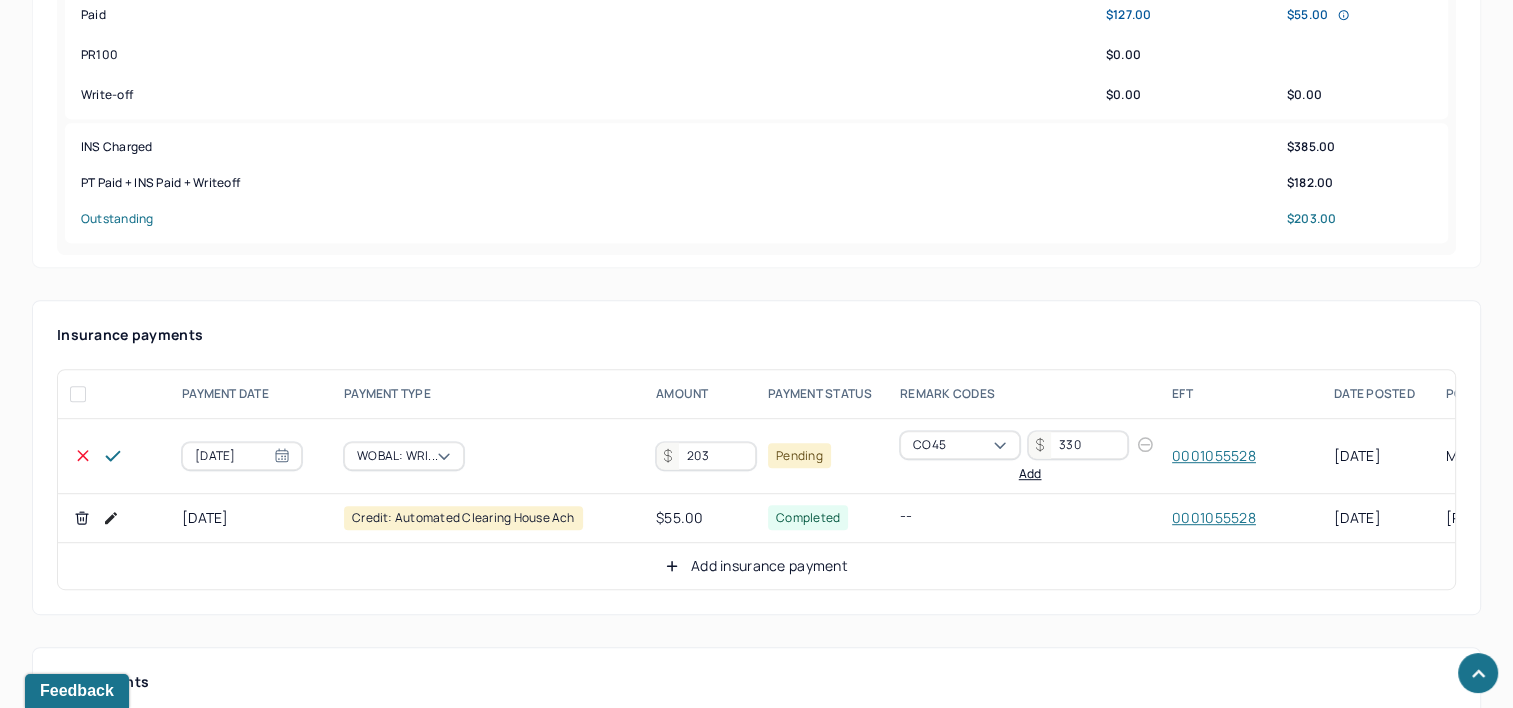click 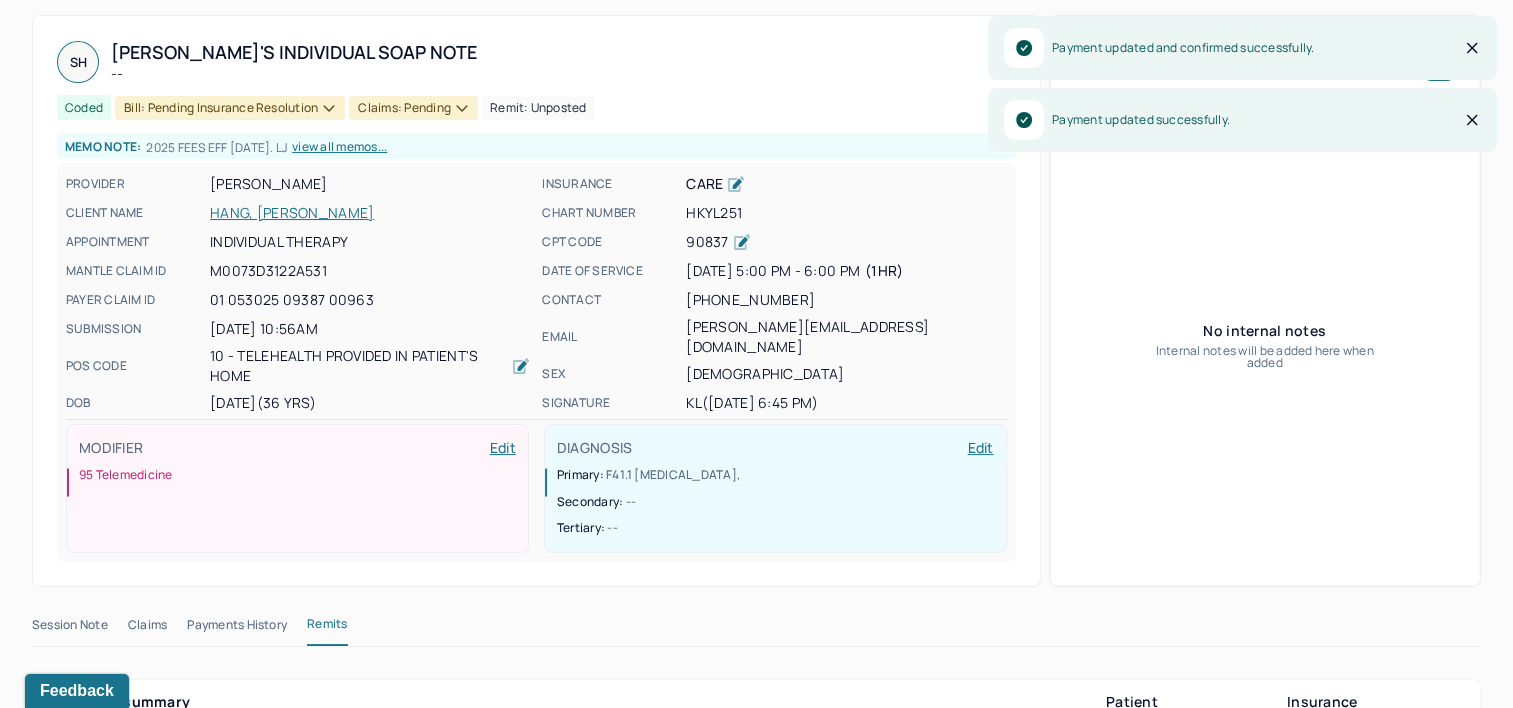 scroll, scrollTop: 0, scrollLeft: 0, axis: both 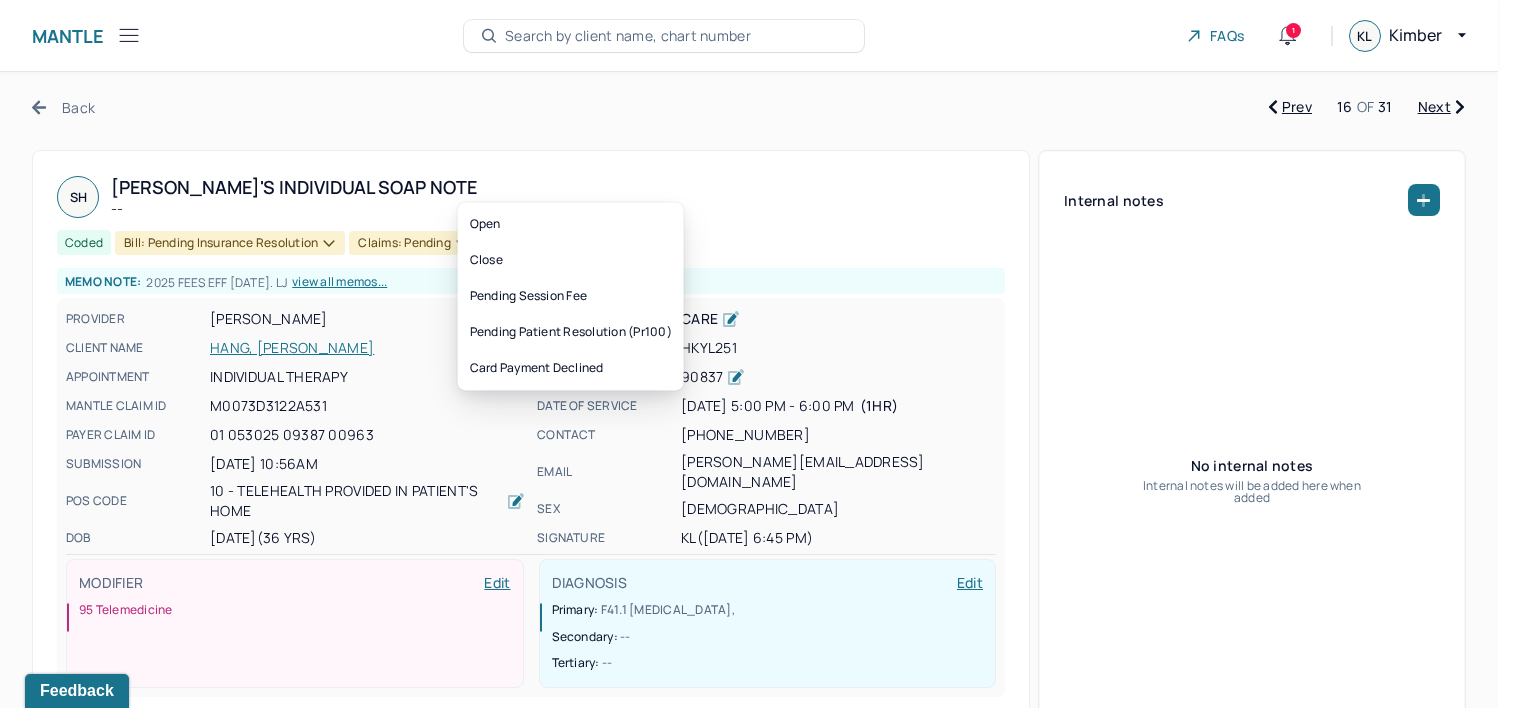 click on "Bill: Pending Insurance Resolution" at bounding box center [230, 243] 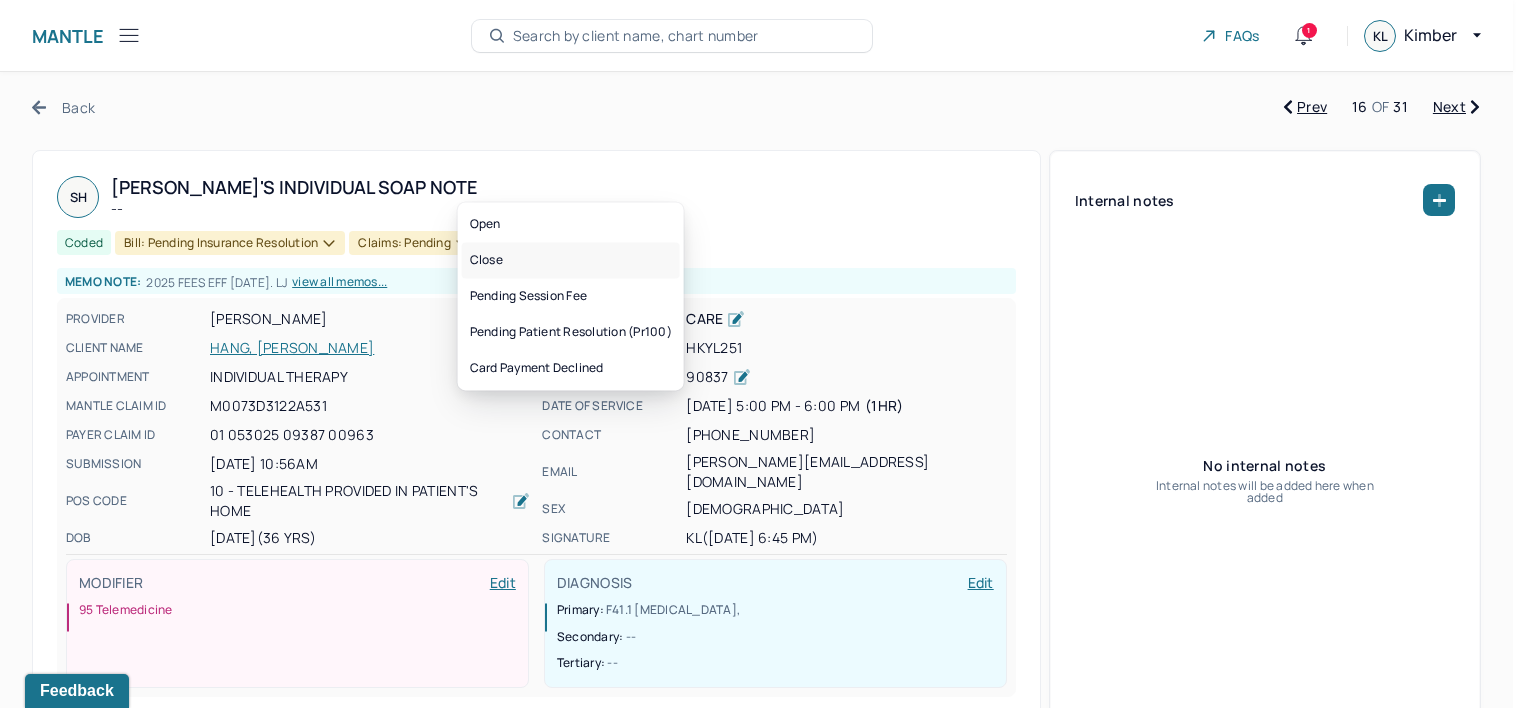 click on "Close" at bounding box center (571, 260) 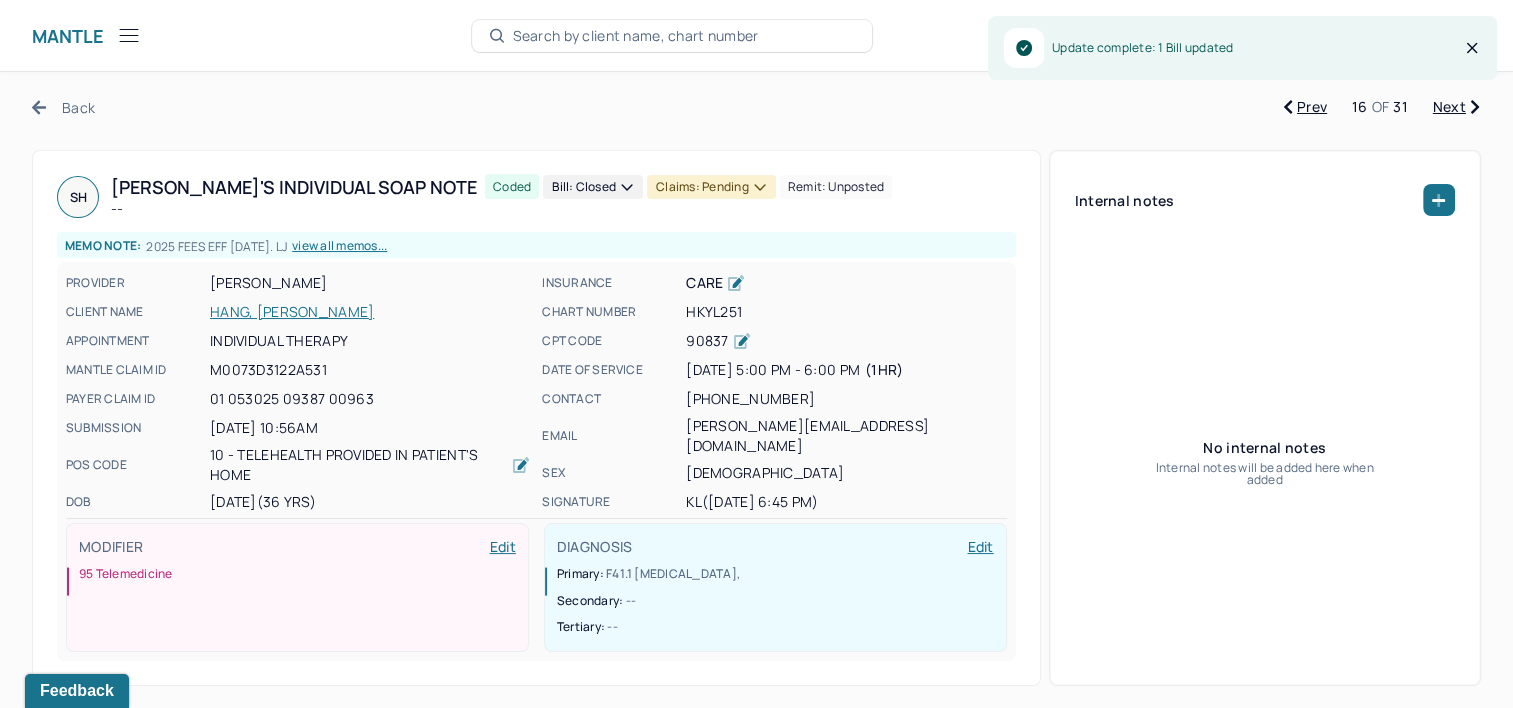 click on "Claims: pending" at bounding box center [711, 187] 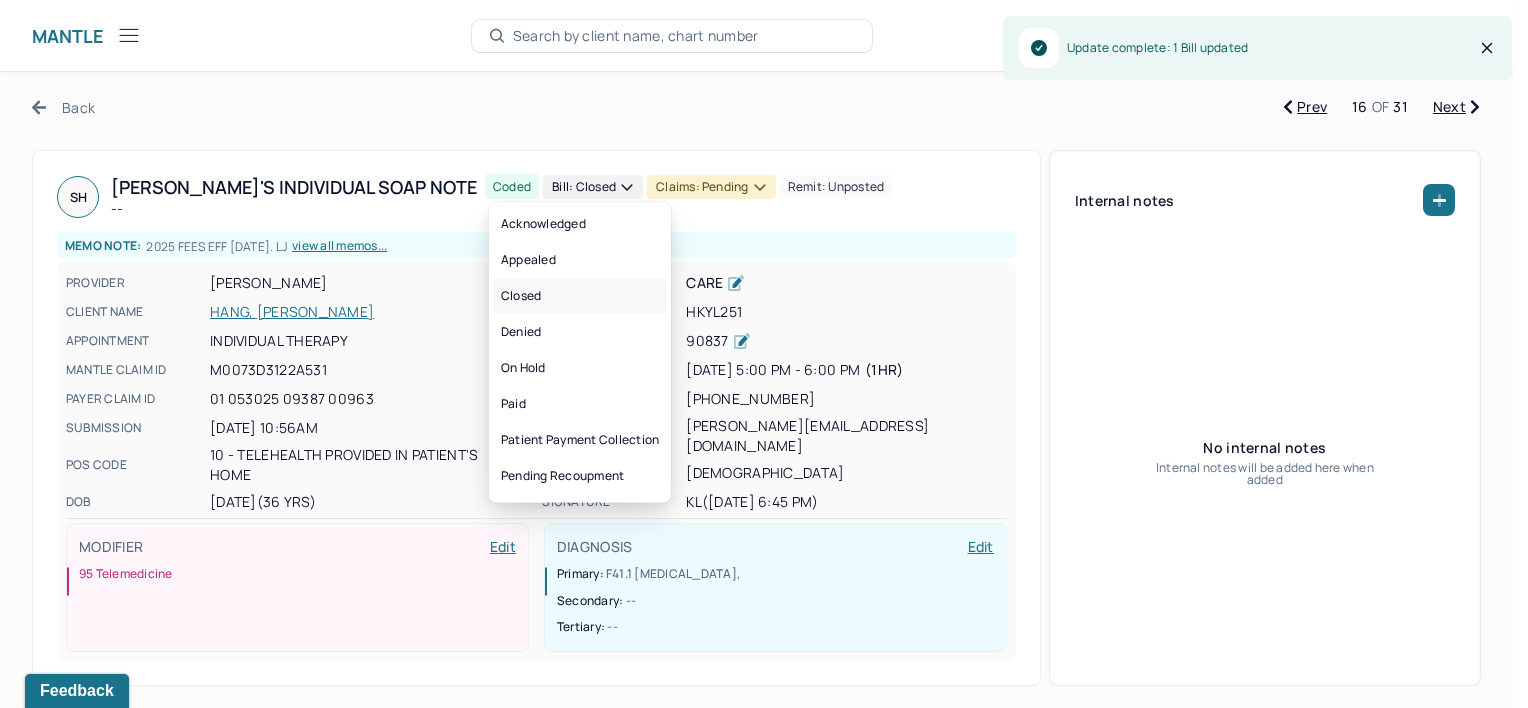 click on "Closed" at bounding box center [580, 296] 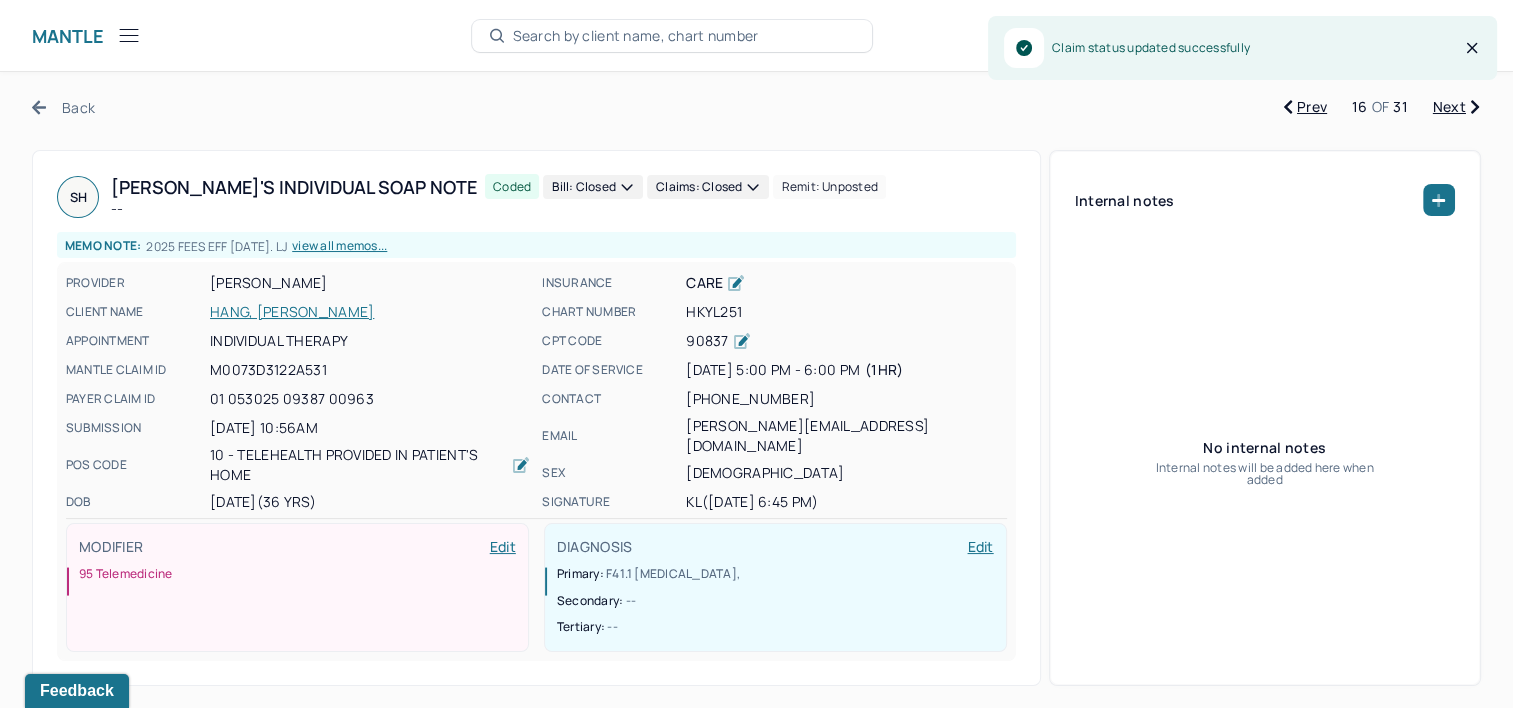 click on "Next" at bounding box center (1456, 107) 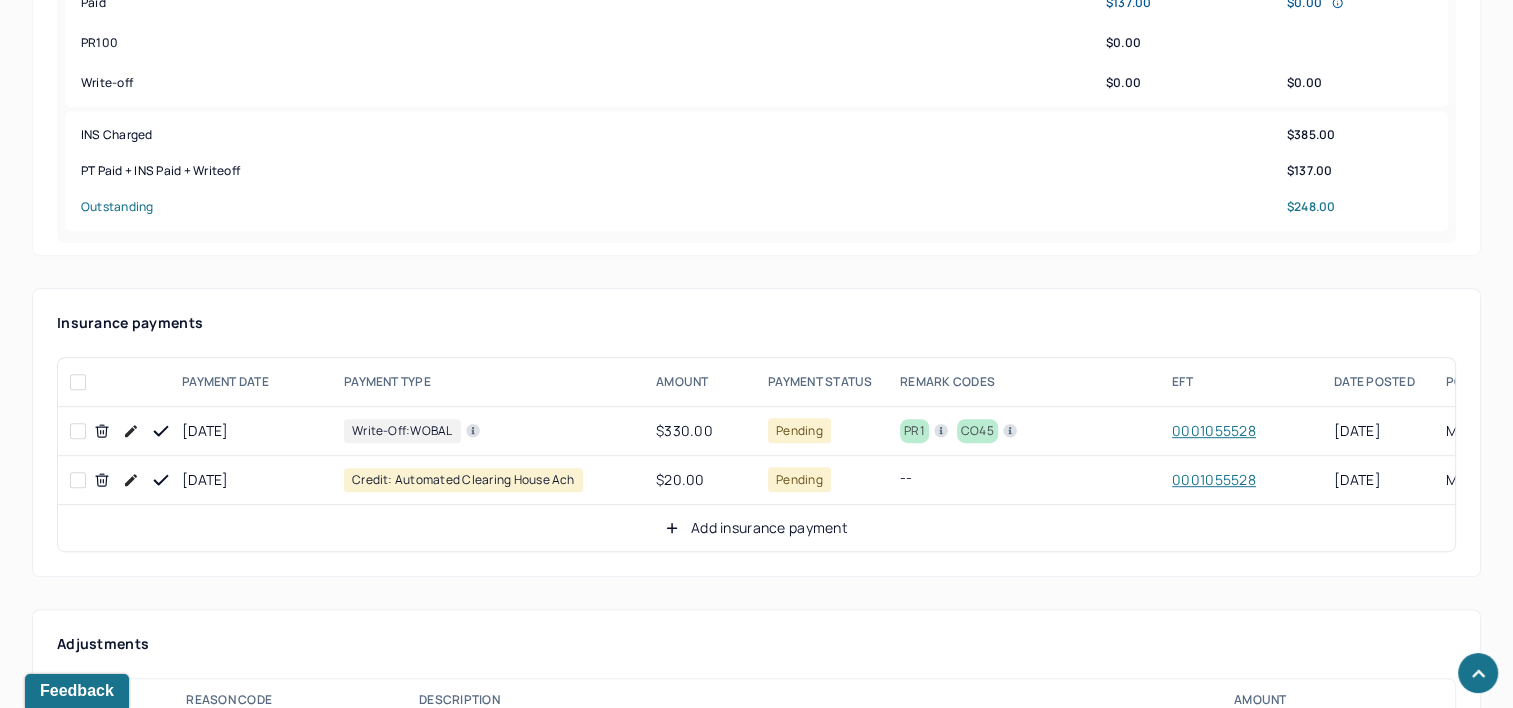 scroll, scrollTop: 1000, scrollLeft: 0, axis: vertical 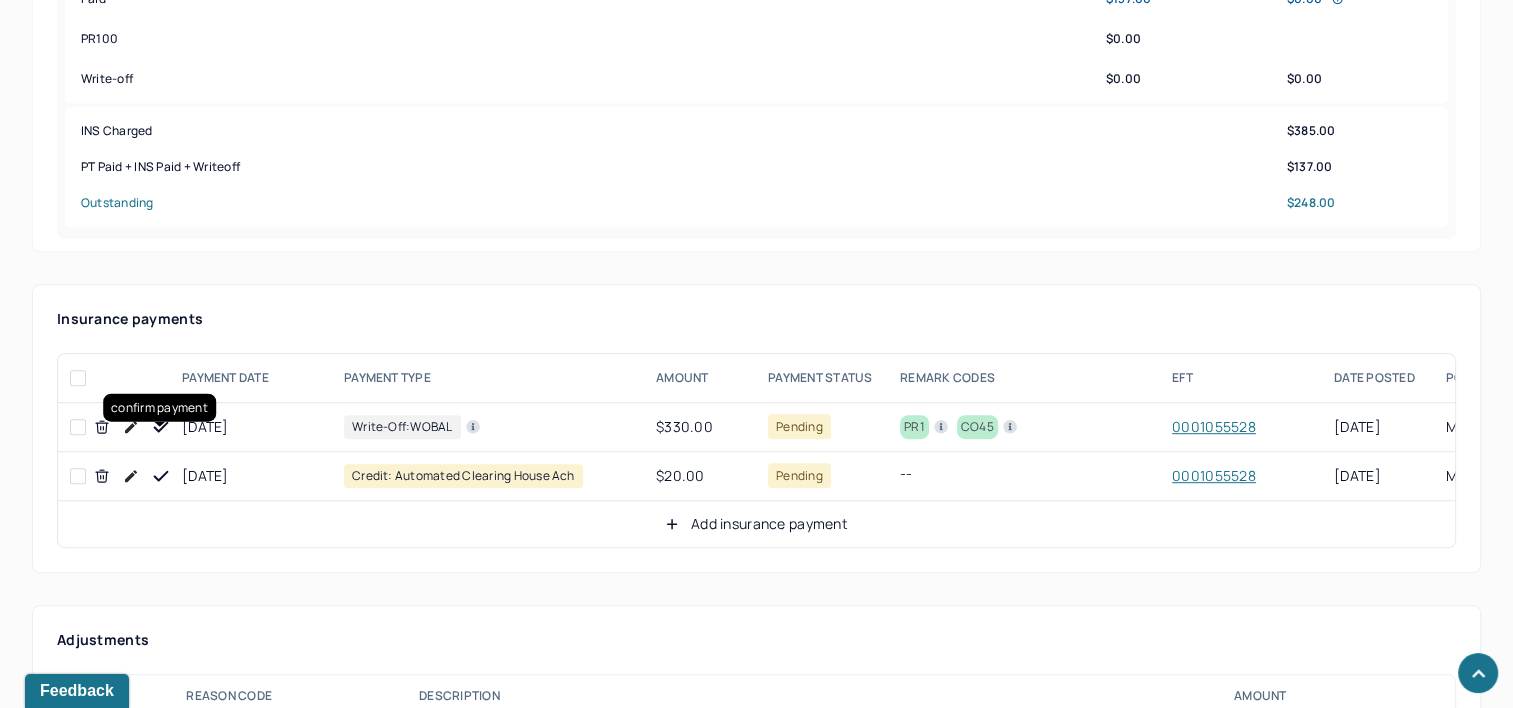 click 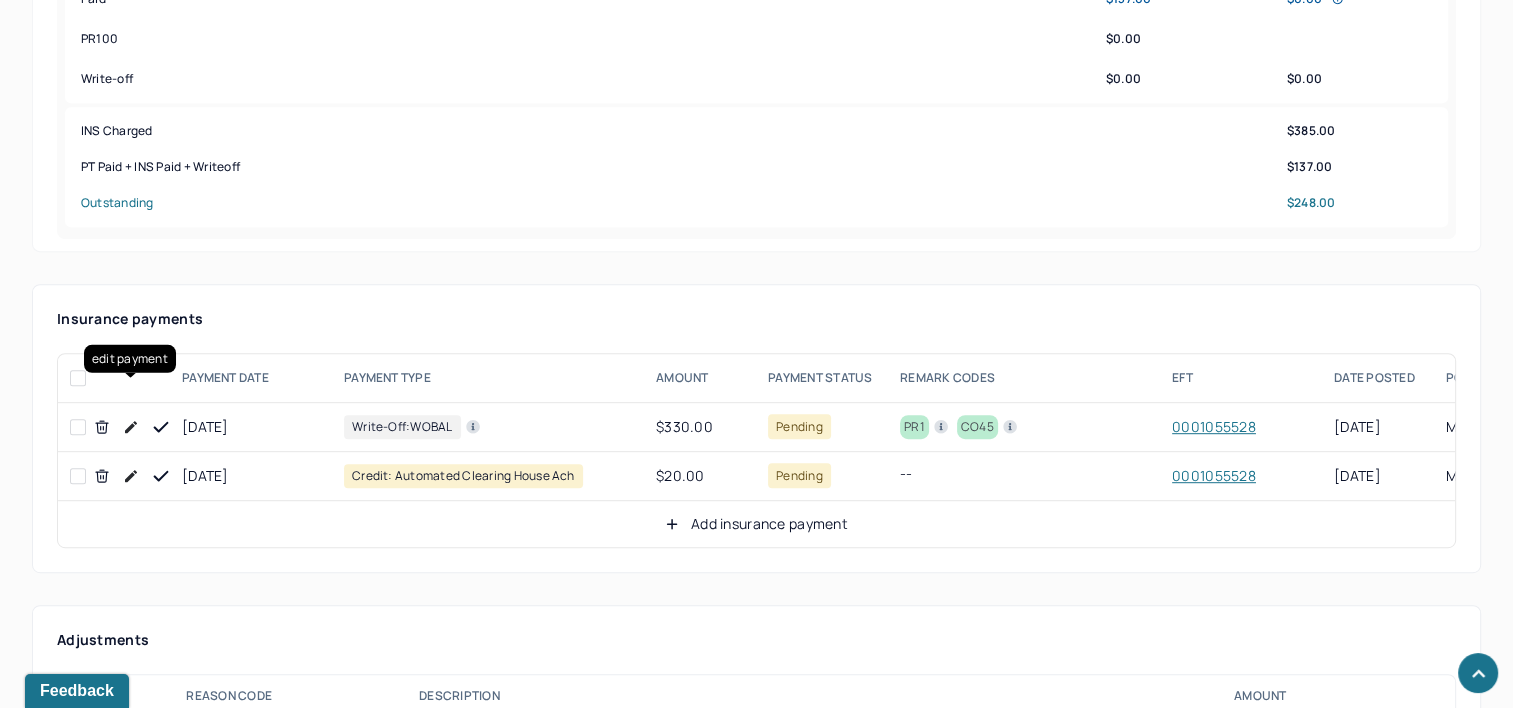 click 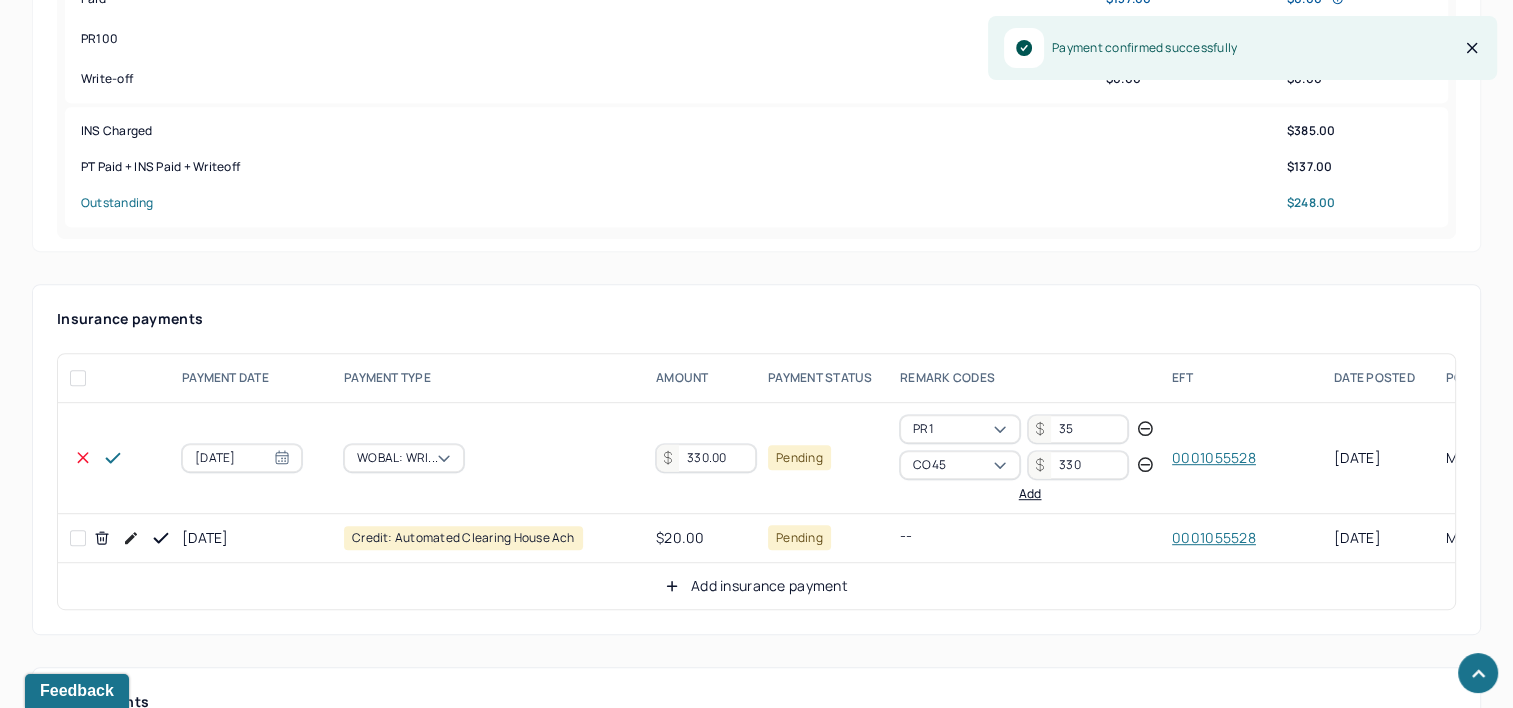 click on "330.00" at bounding box center [706, 458] 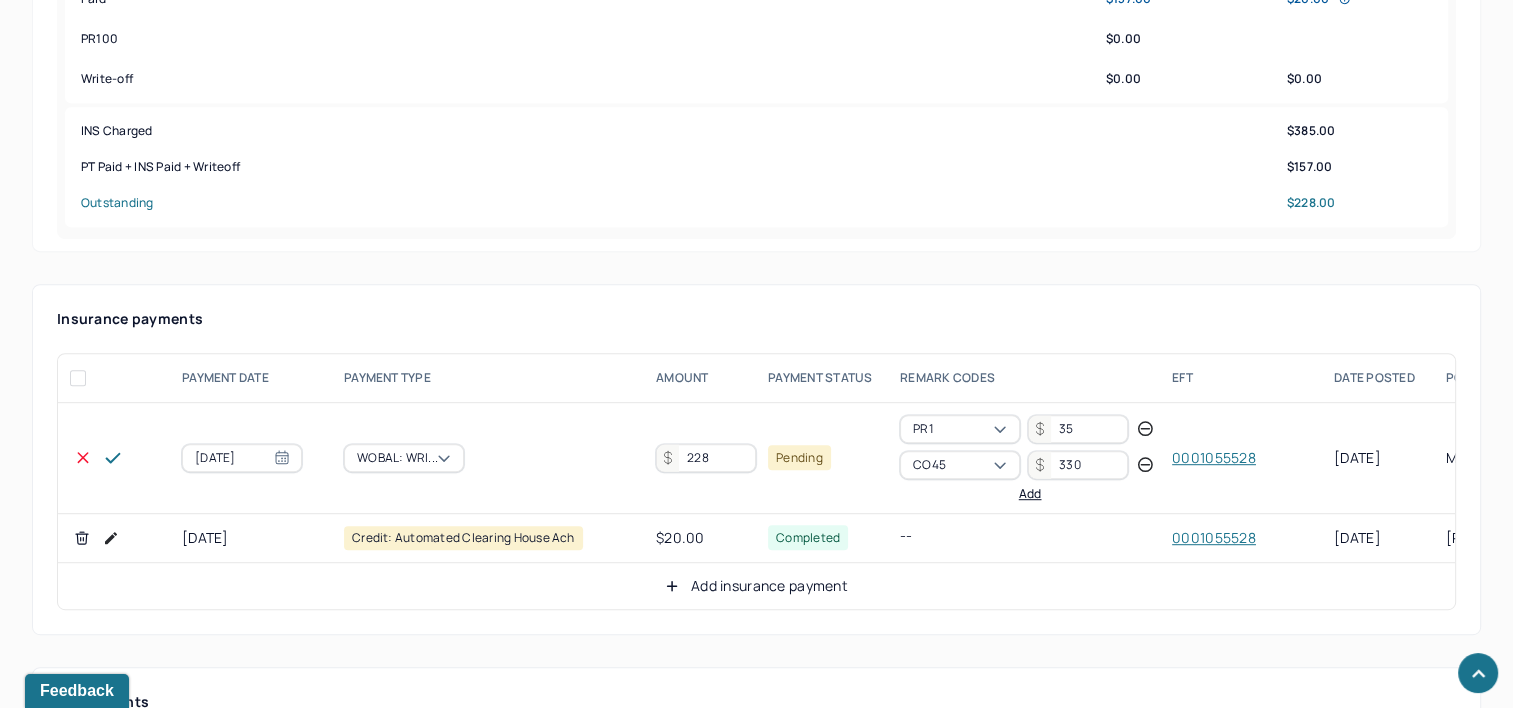 type on "228" 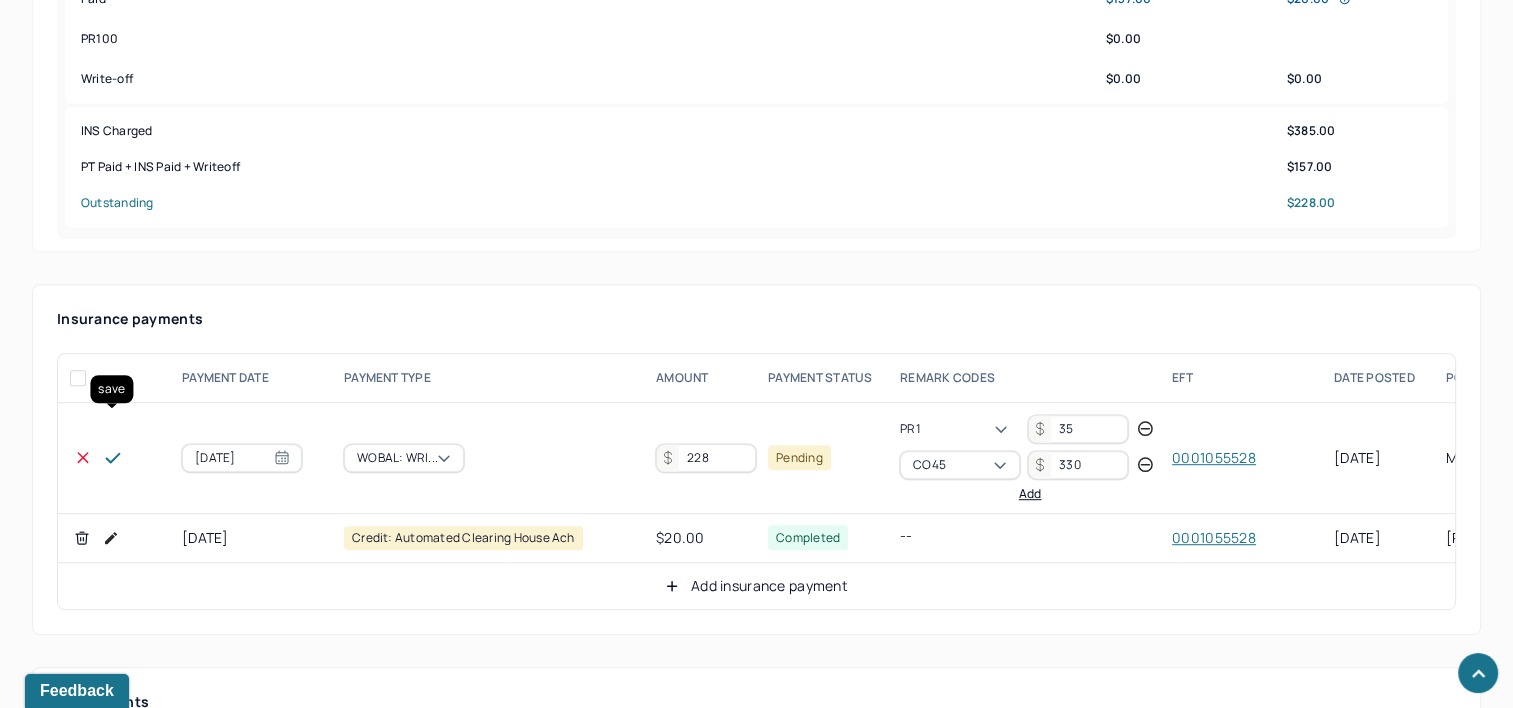 click 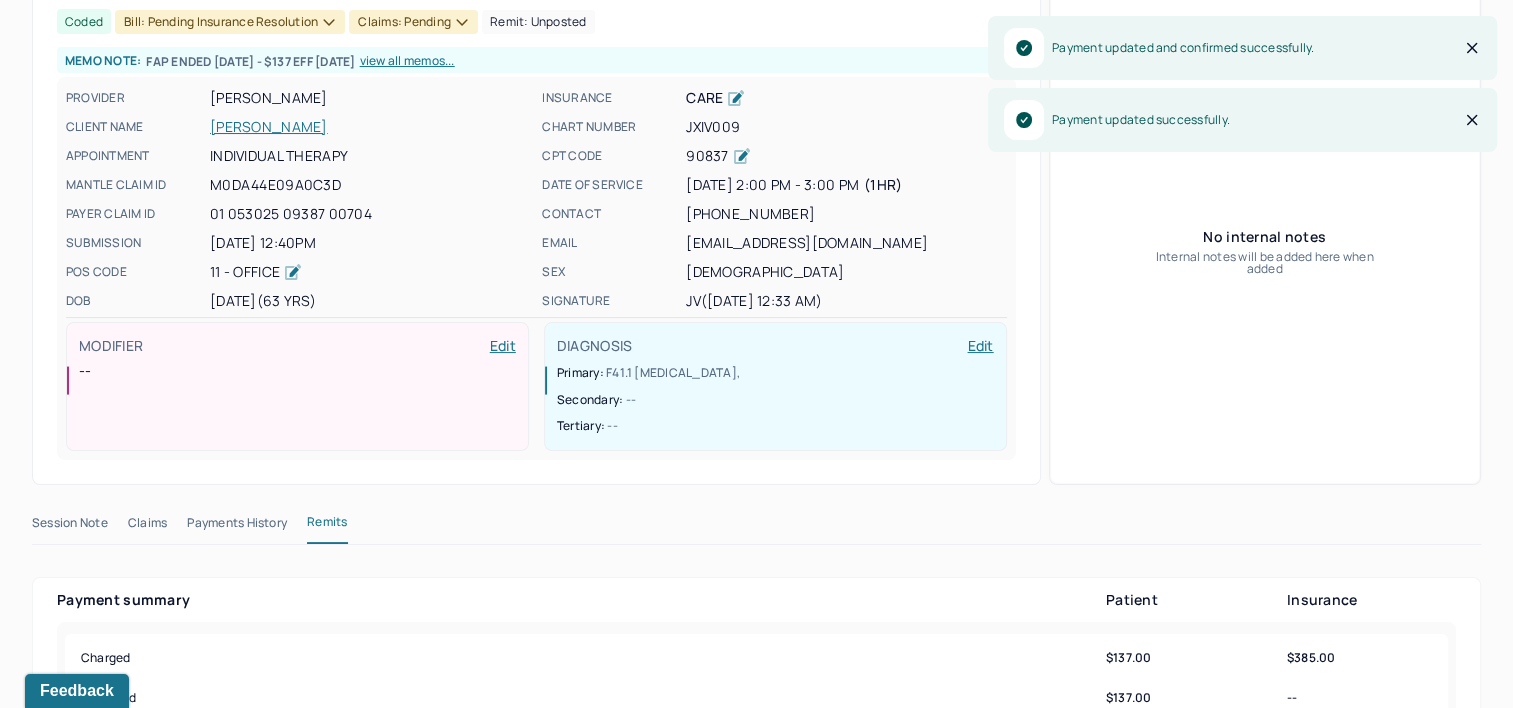 scroll, scrollTop: 0, scrollLeft: 0, axis: both 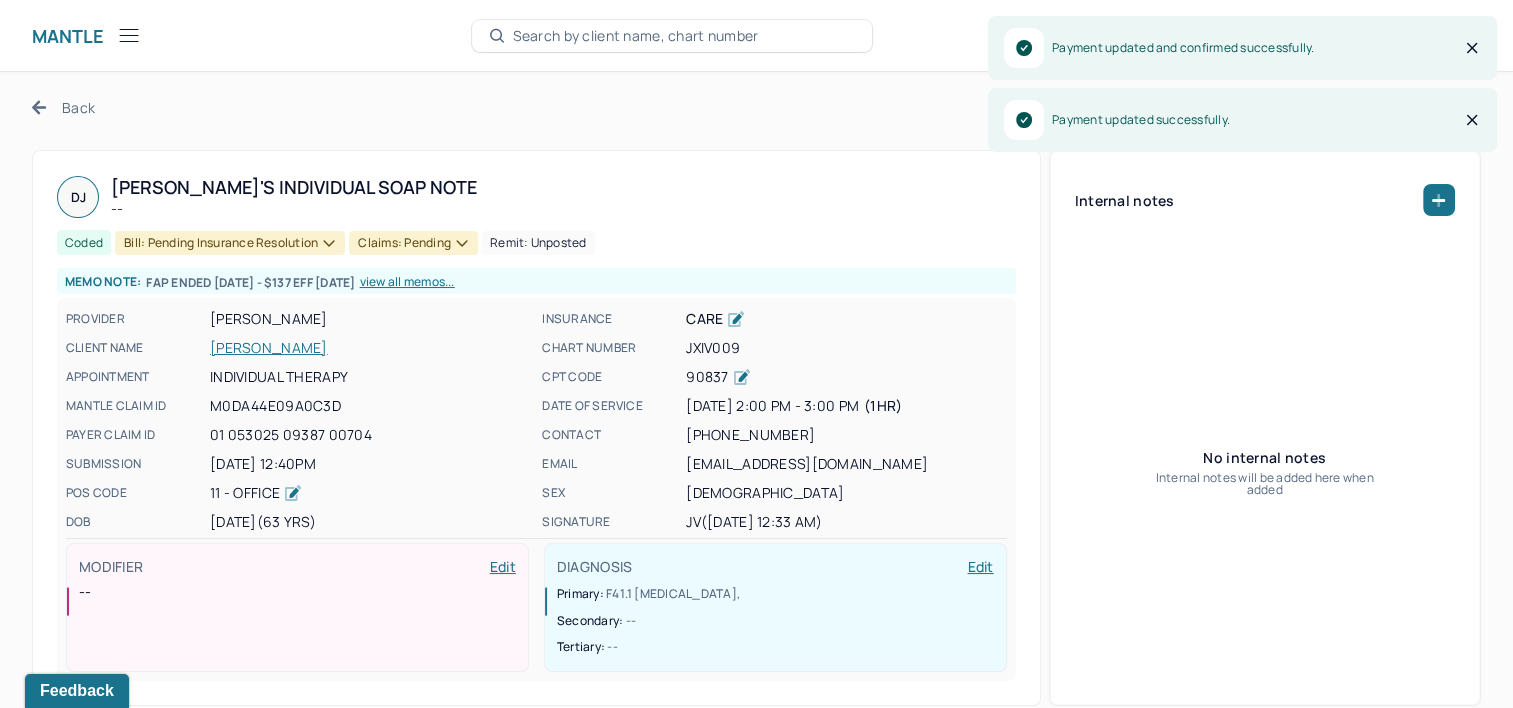 click on "Bill: Pending Insurance Resolution" at bounding box center [230, 243] 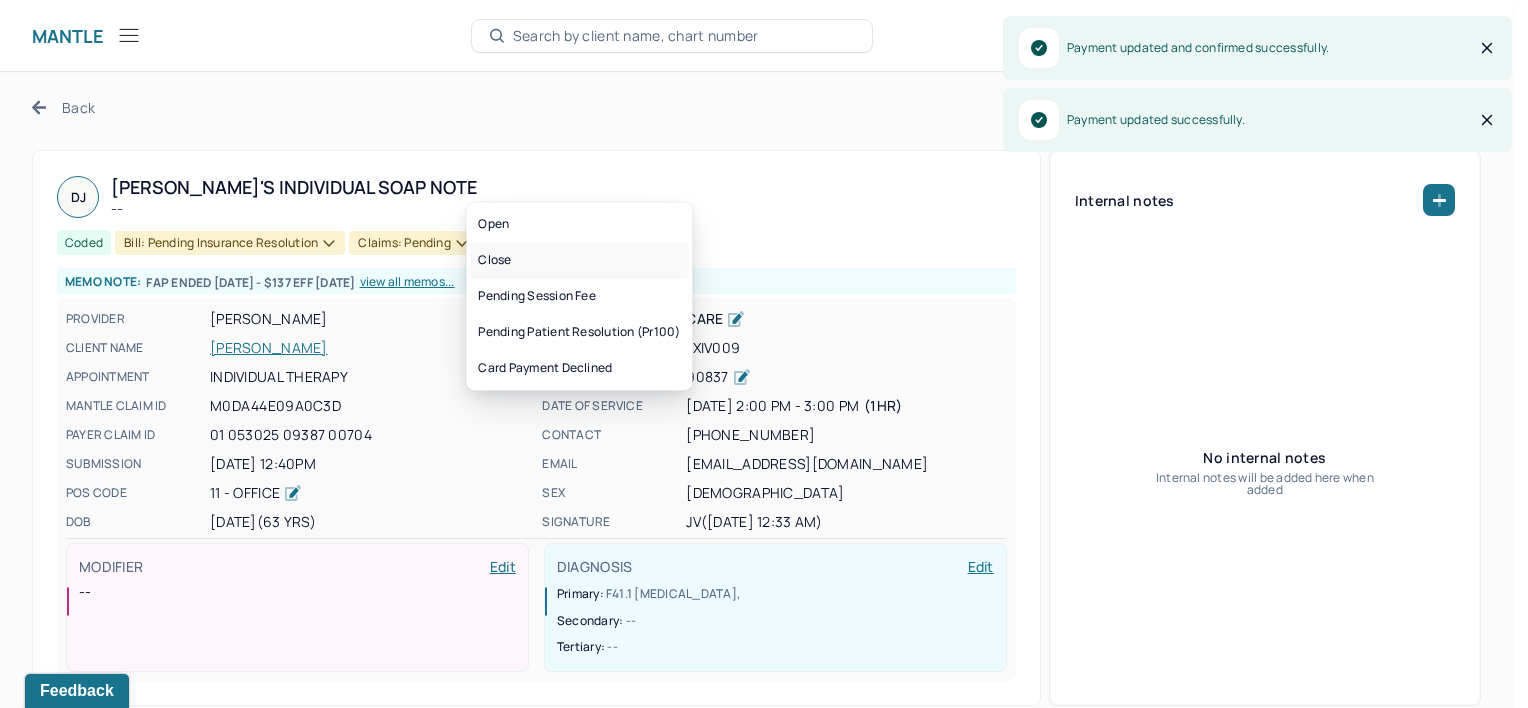 click on "Close" at bounding box center [579, 260] 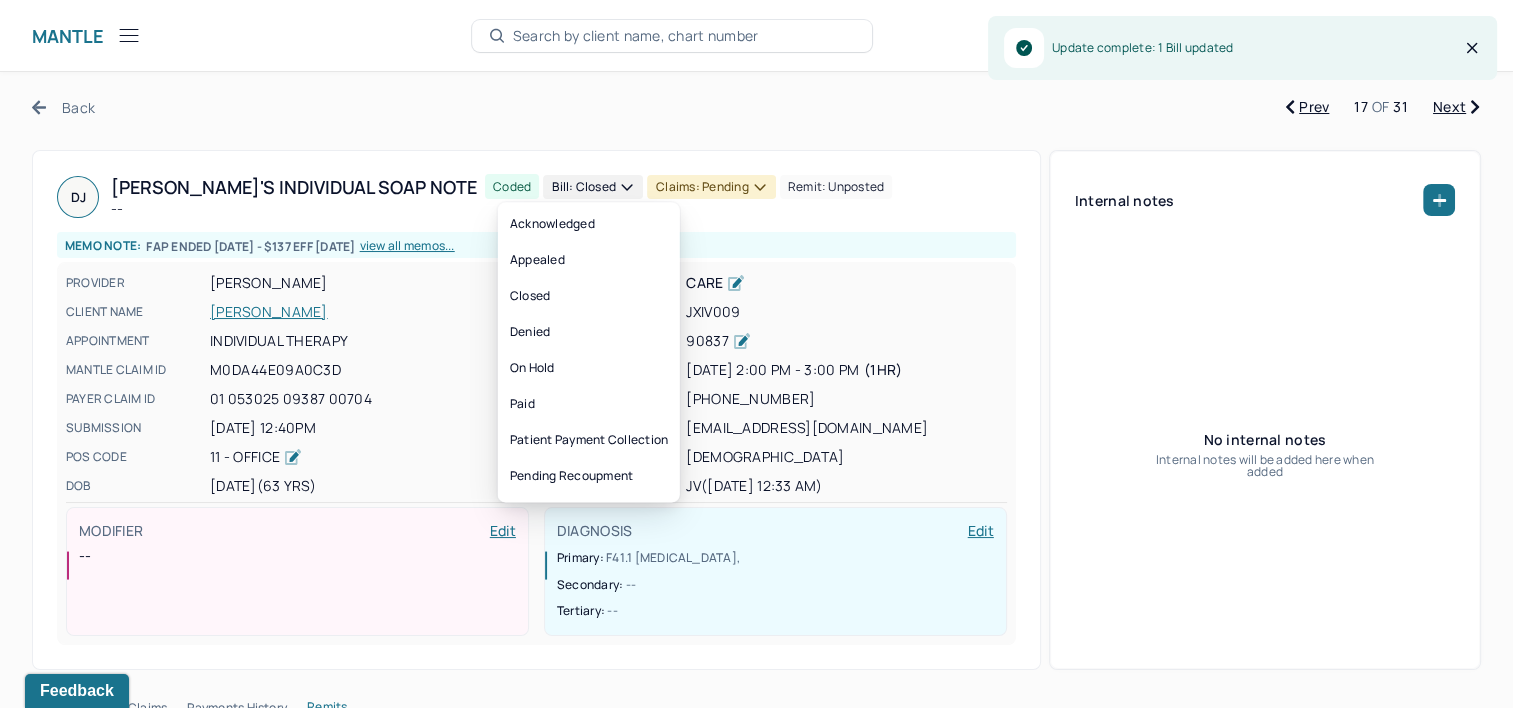 click on "Claims: pending" at bounding box center (711, 187) 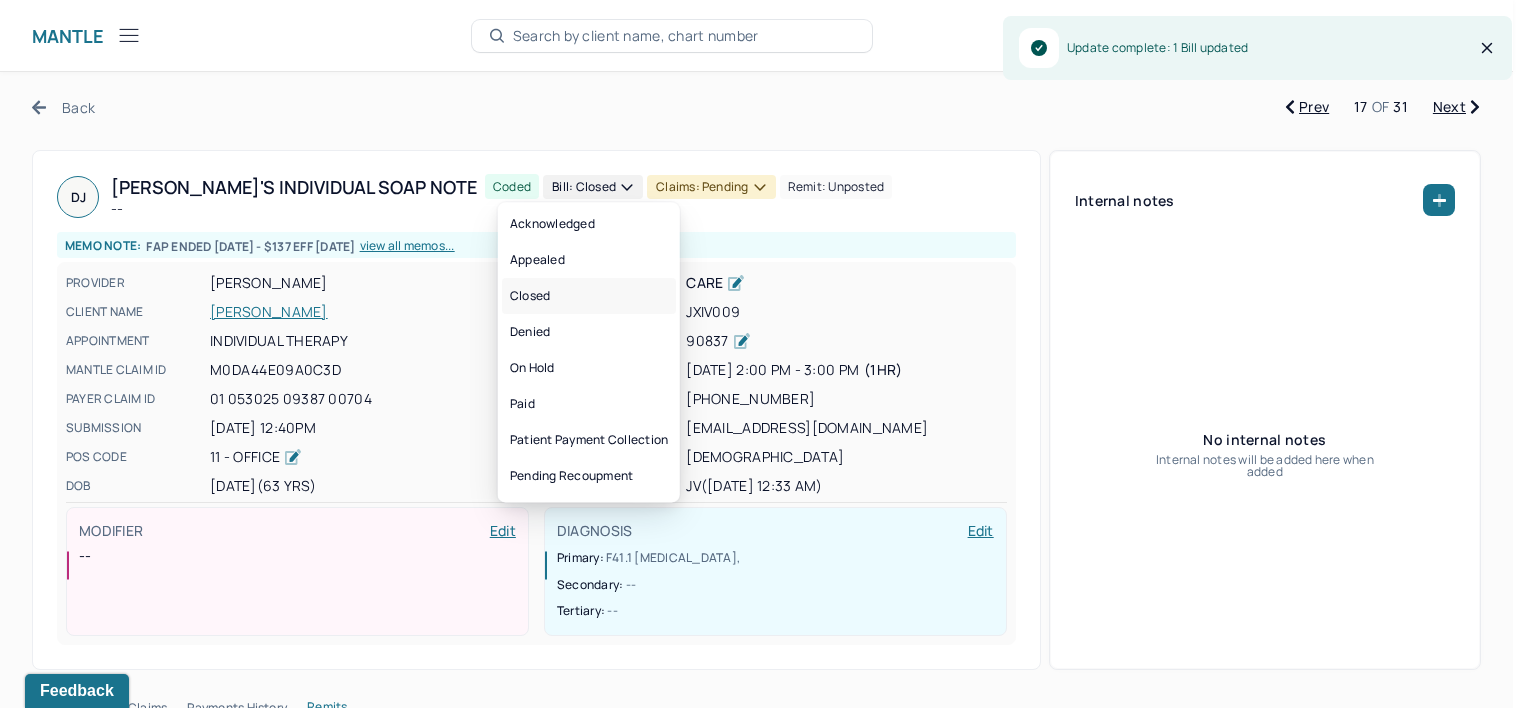 click on "Closed" at bounding box center [589, 296] 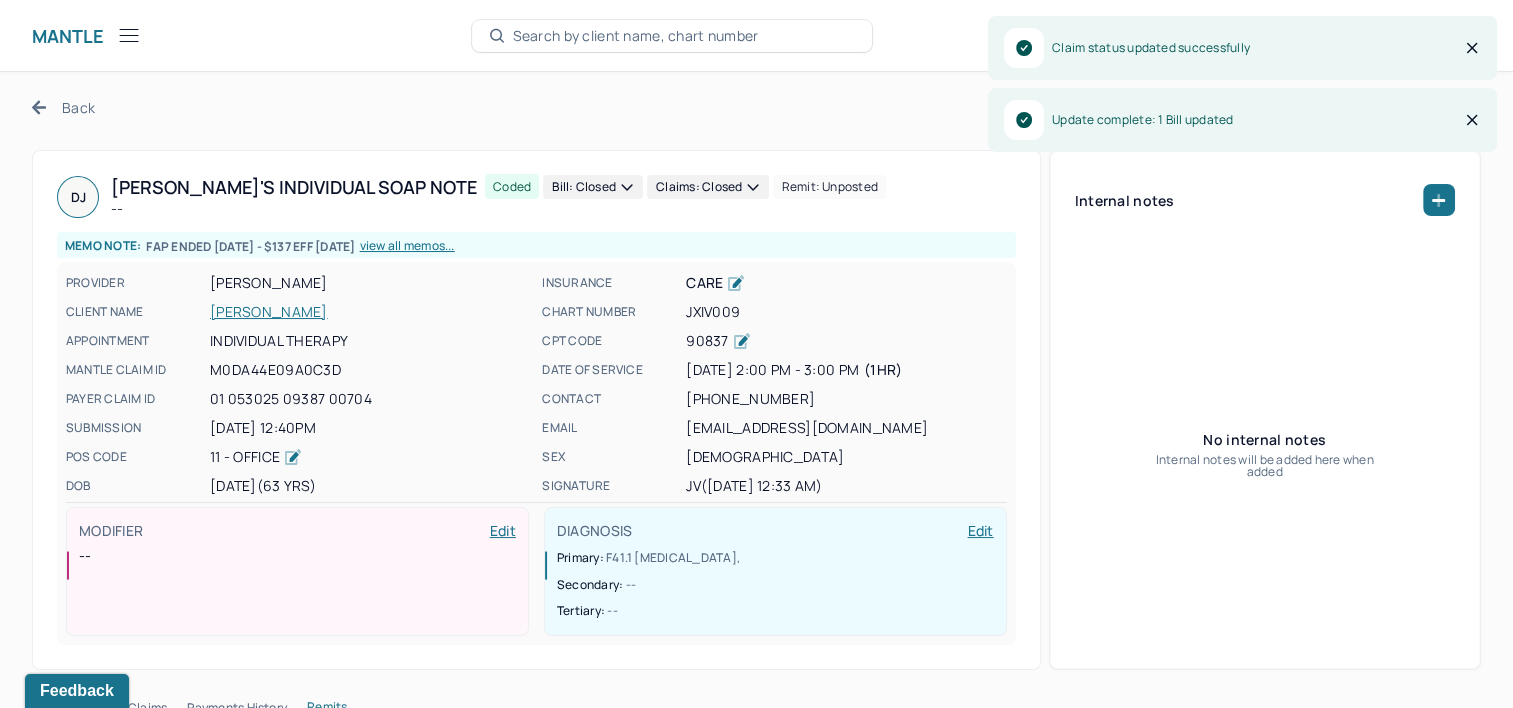 click on "Next" at bounding box center [1456, 107] 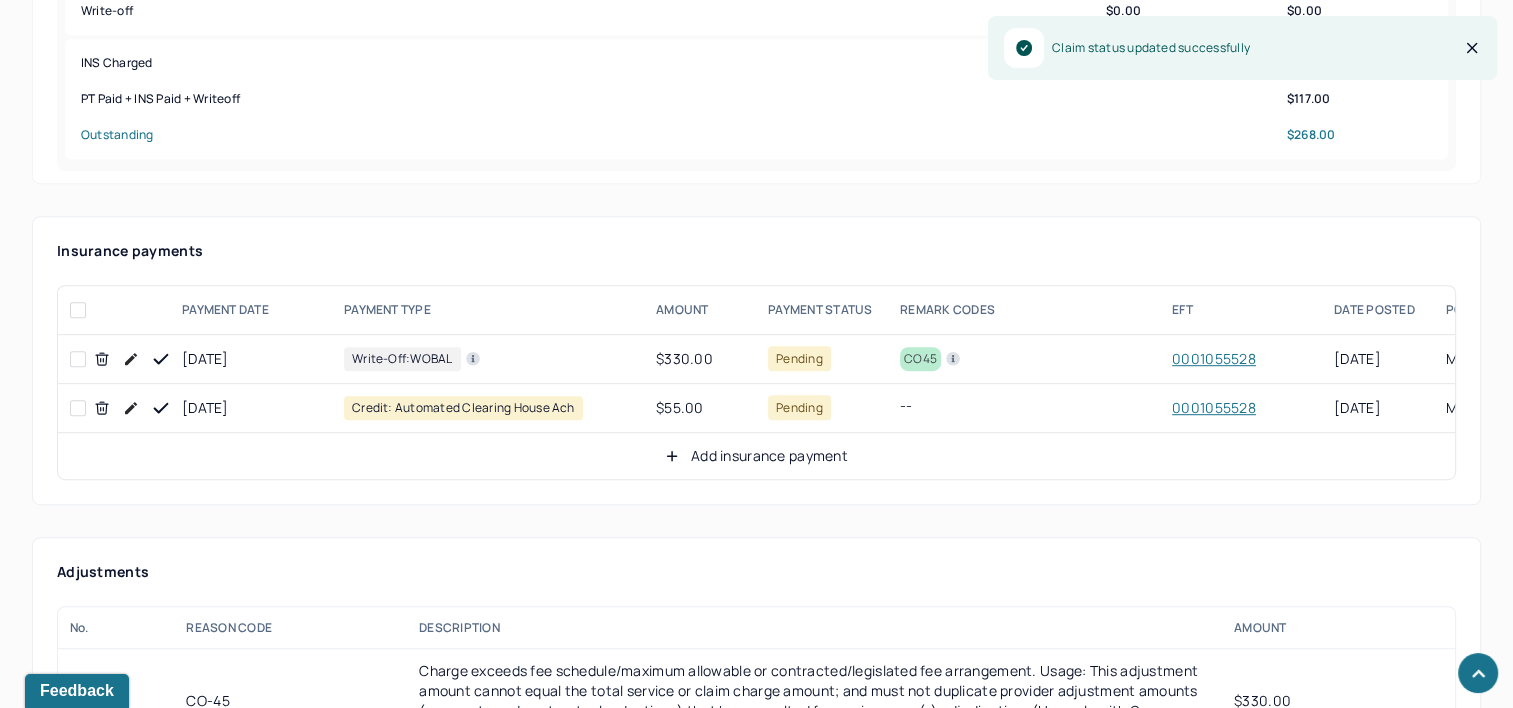 scroll, scrollTop: 1100, scrollLeft: 0, axis: vertical 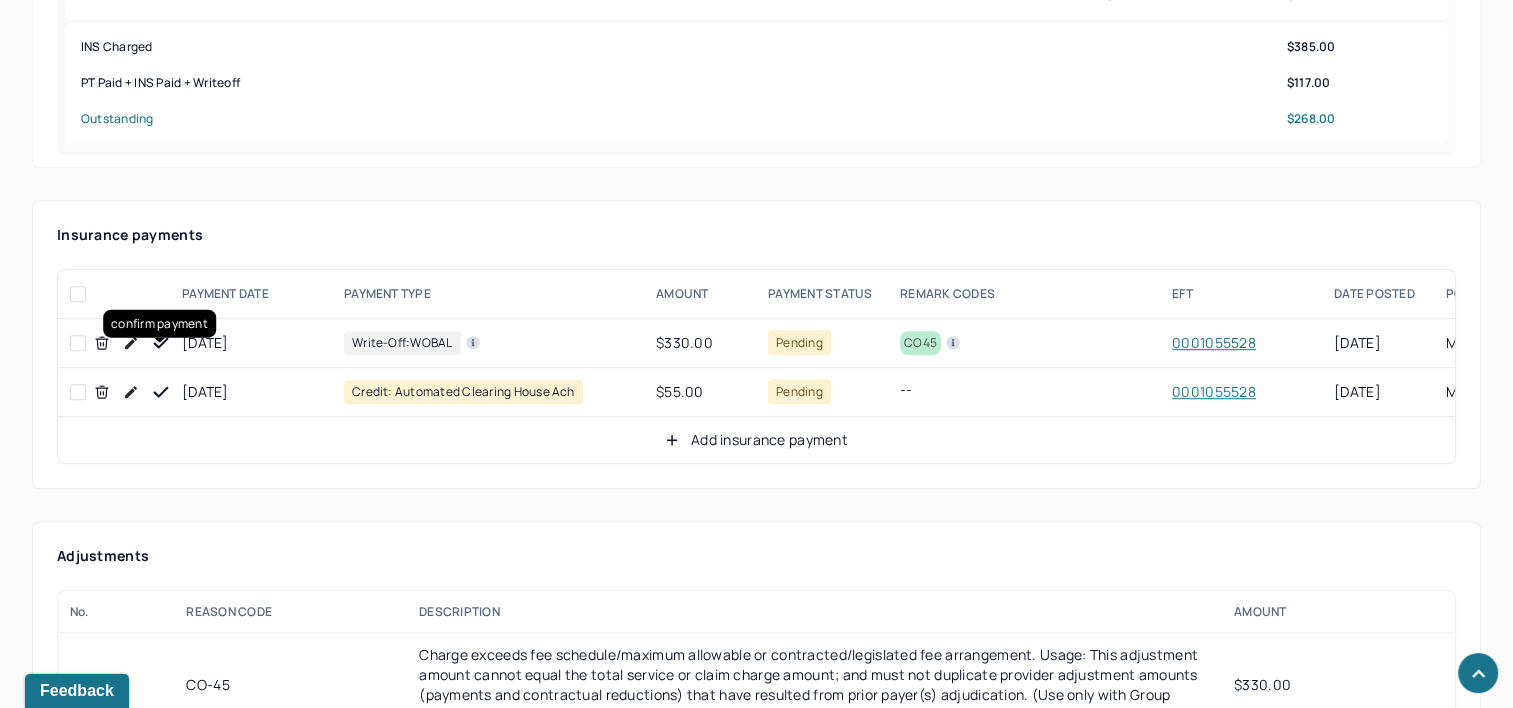click 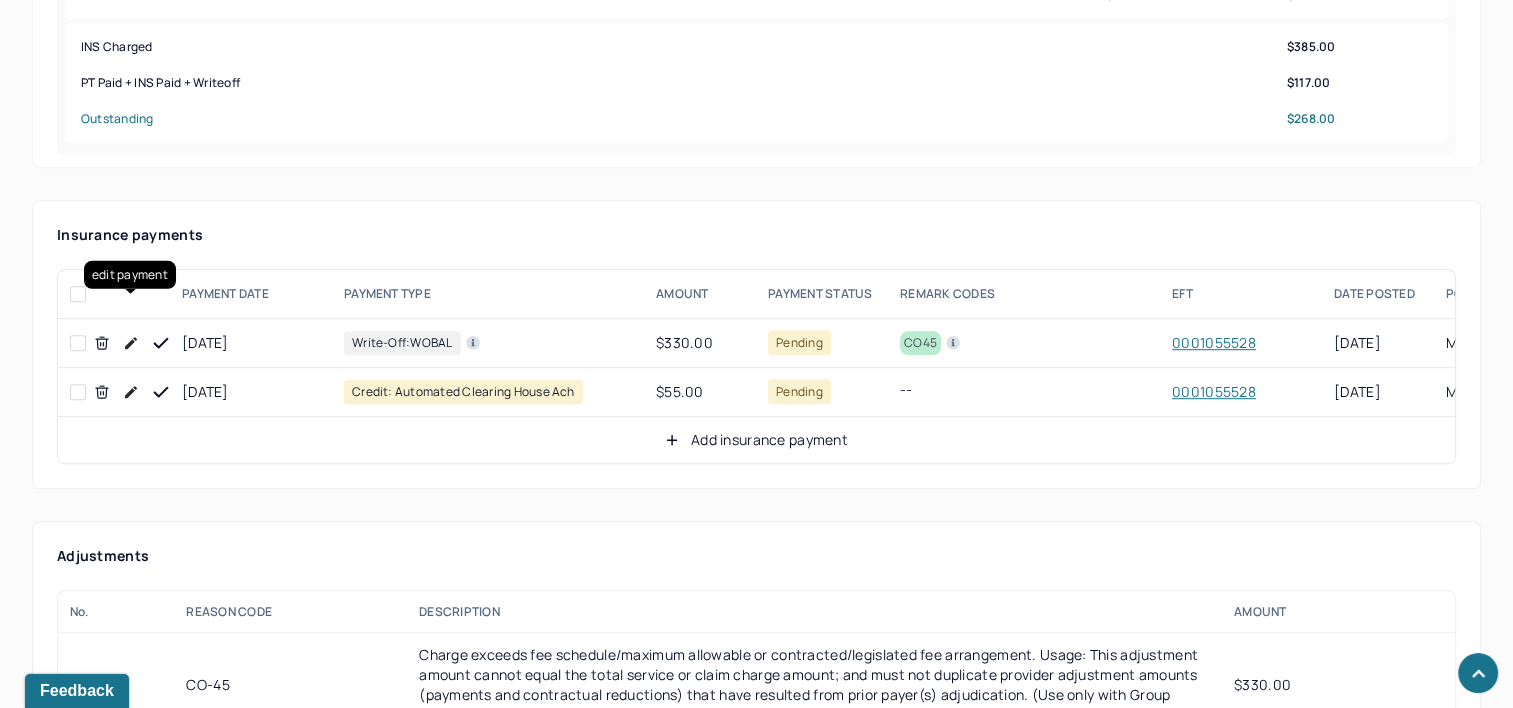 click 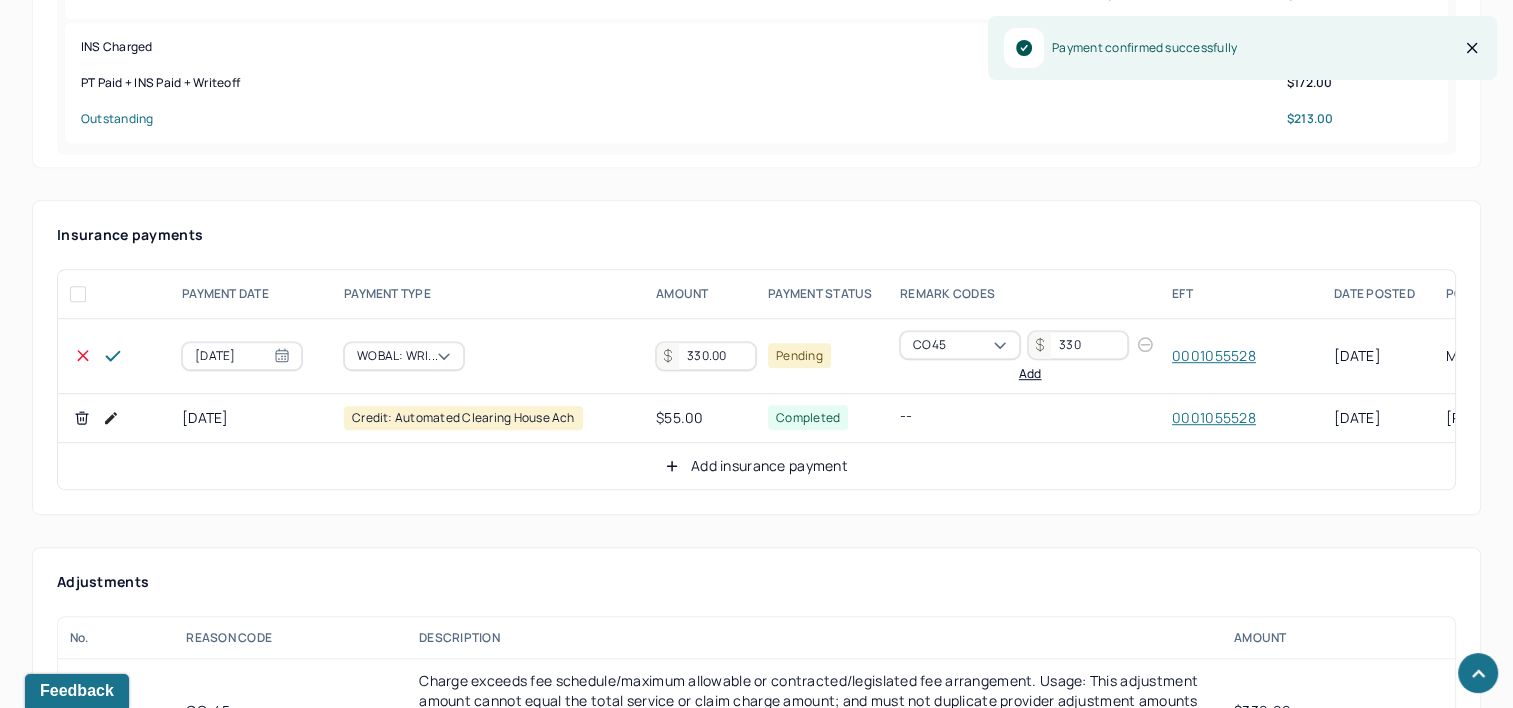 scroll, scrollTop: 1000, scrollLeft: 0, axis: vertical 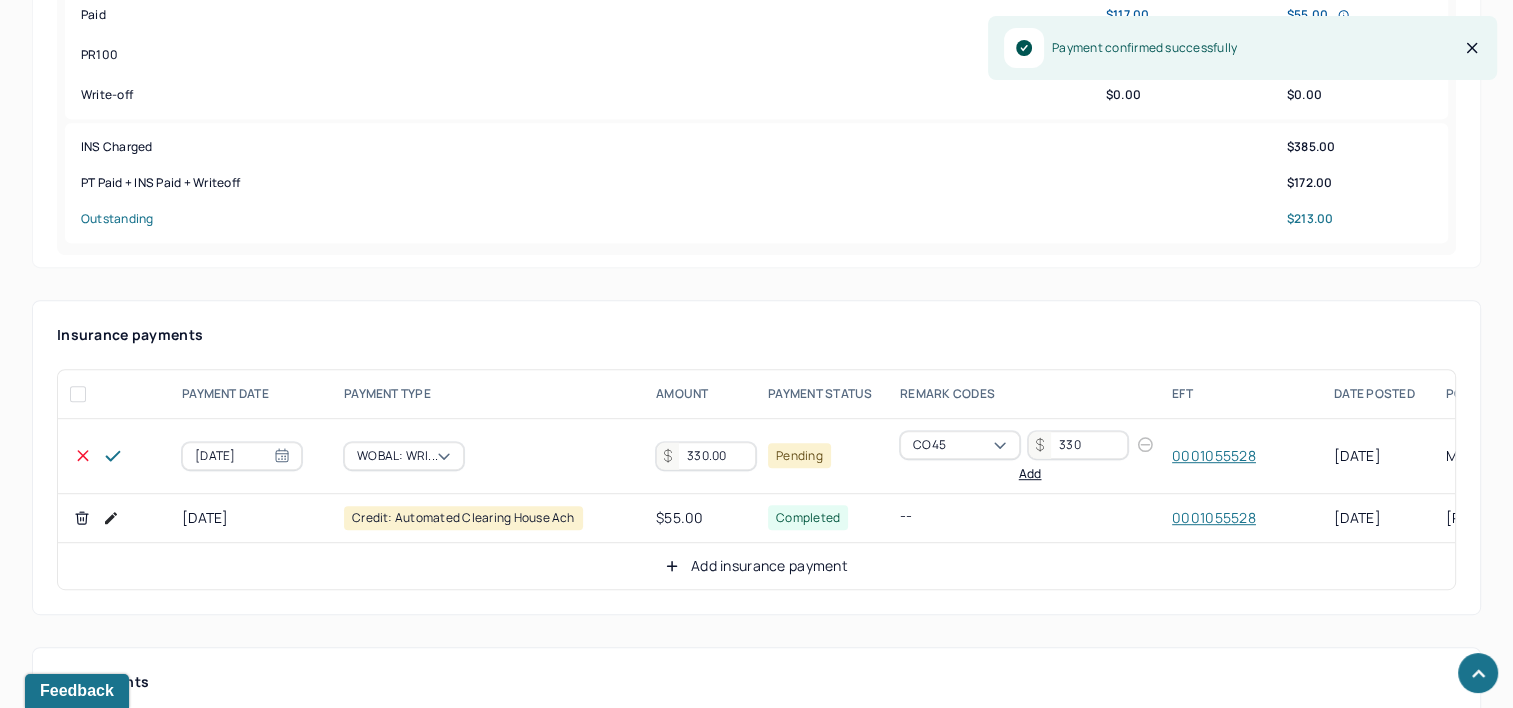 click on "330.00" at bounding box center (706, 456) 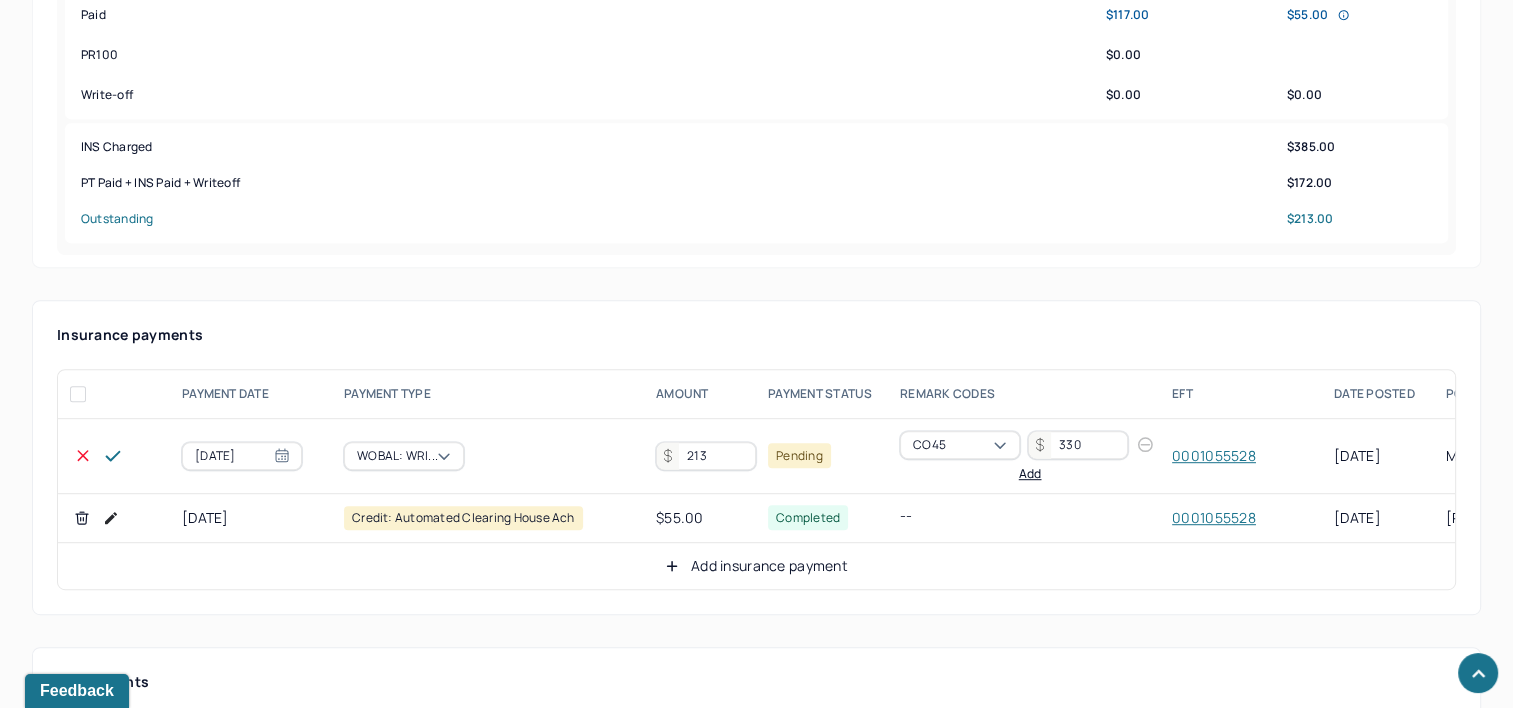 type on "213" 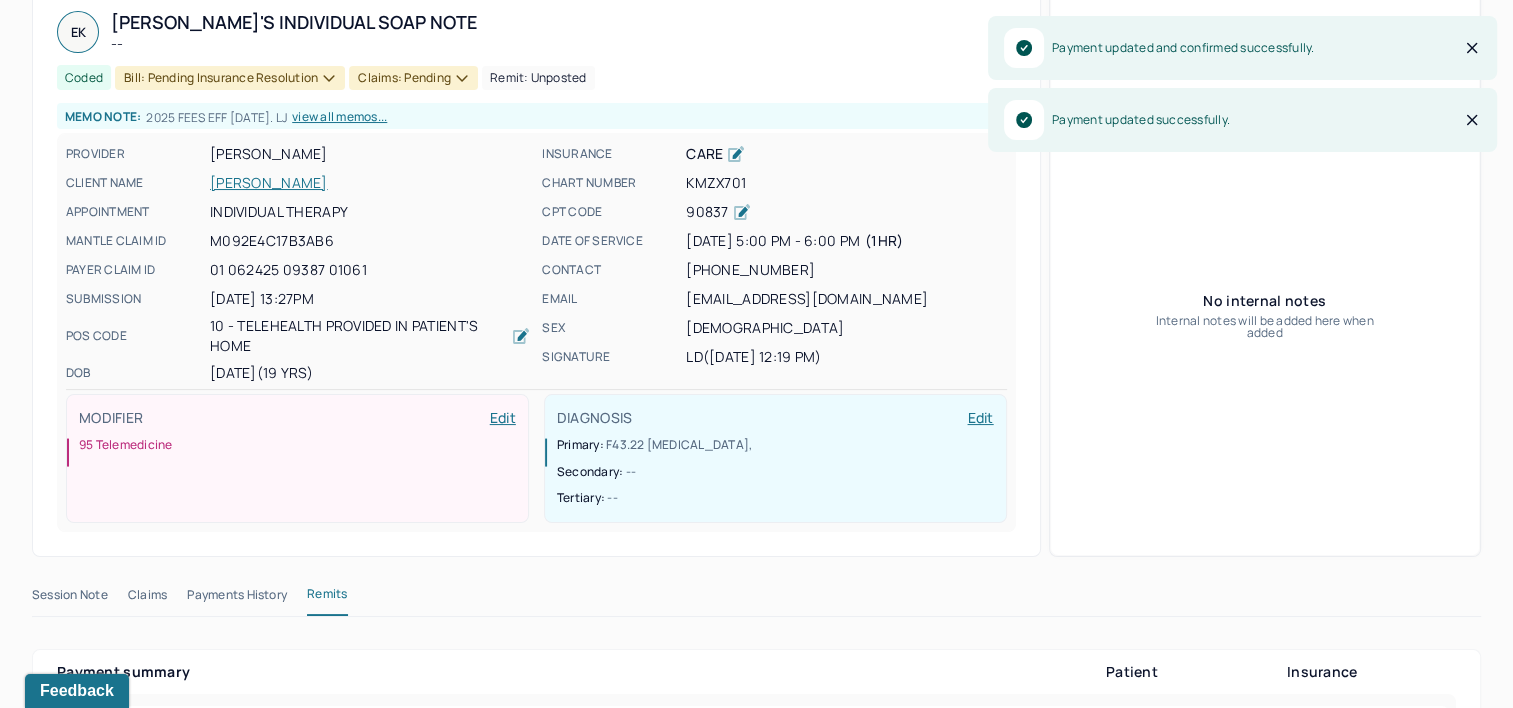 scroll, scrollTop: 0, scrollLeft: 0, axis: both 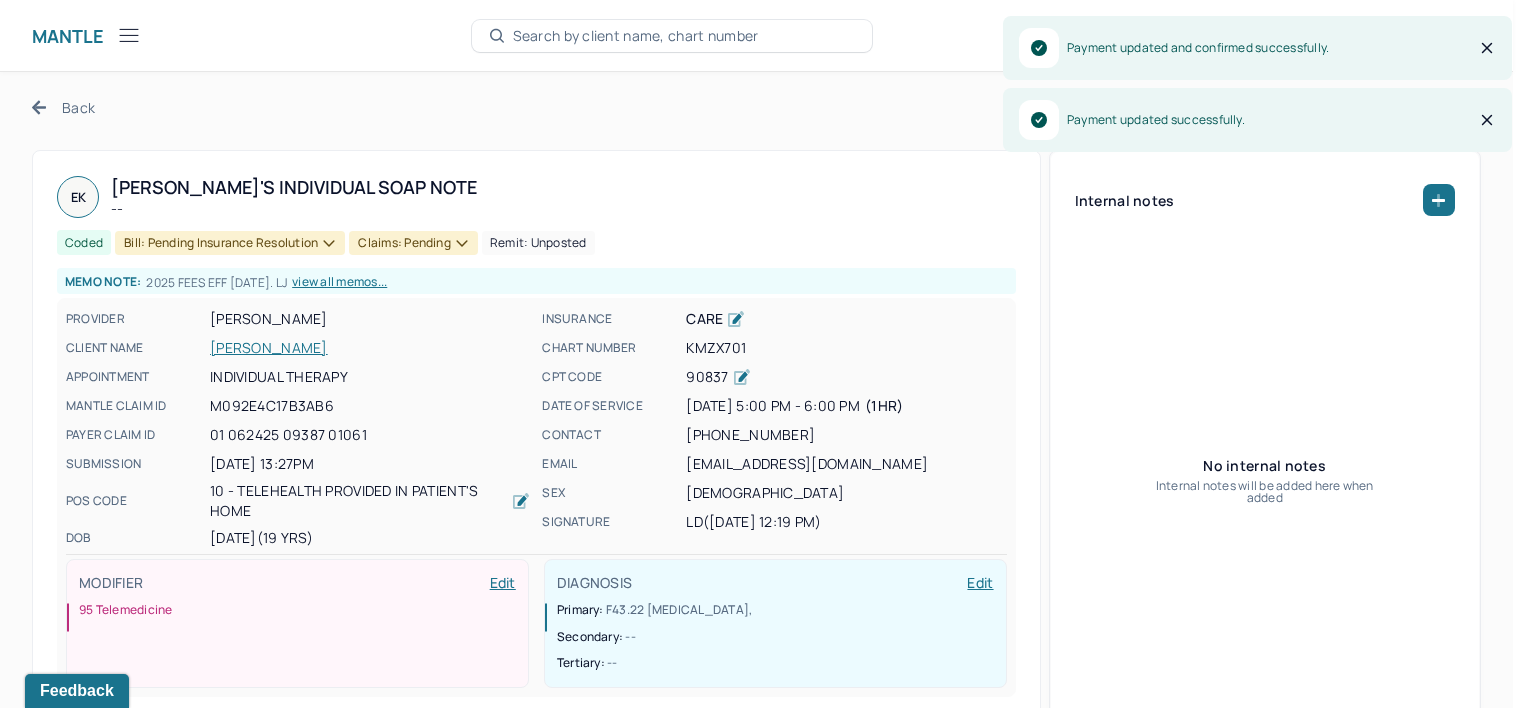 click on "Bill: Pending Insurance Resolution" at bounding box center (230, 243) 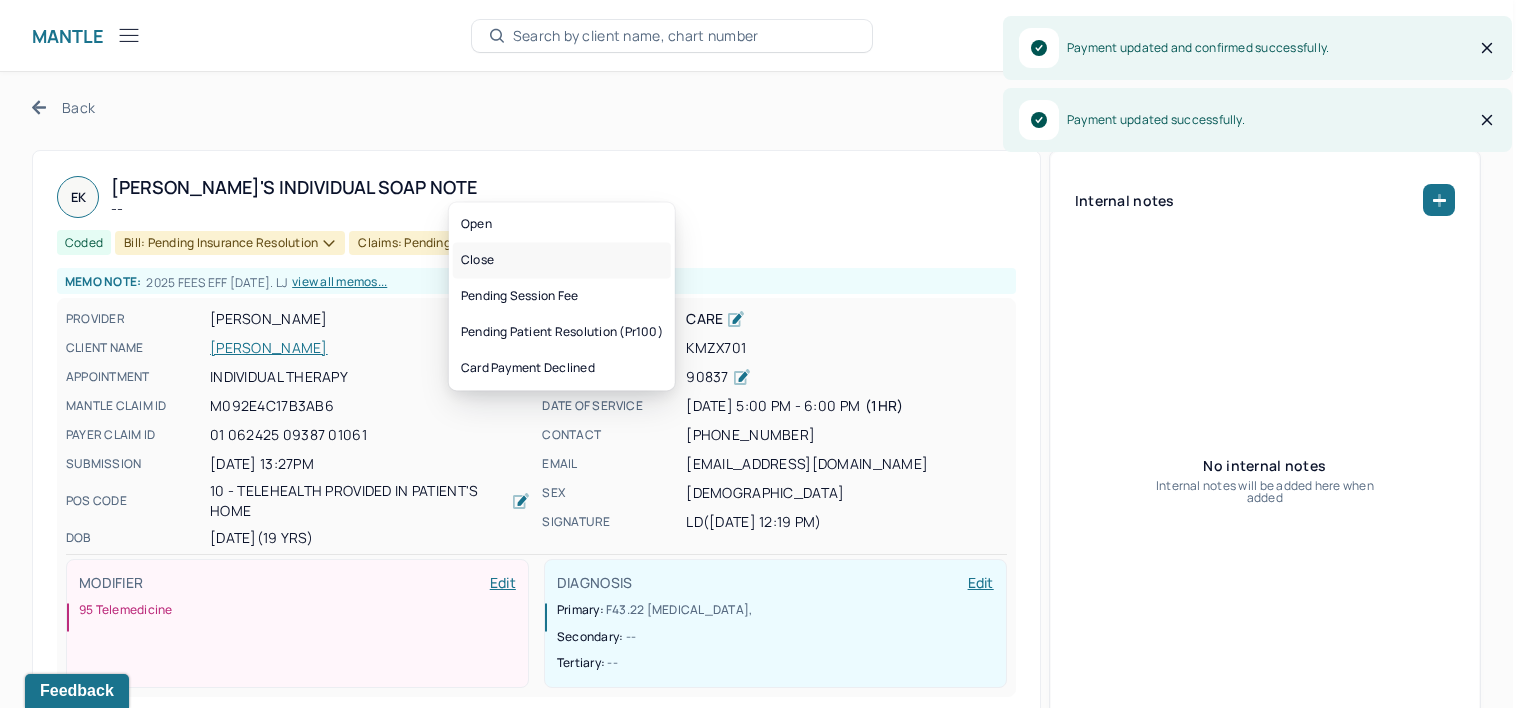 click on "Close" at bounding box center (562, 260) 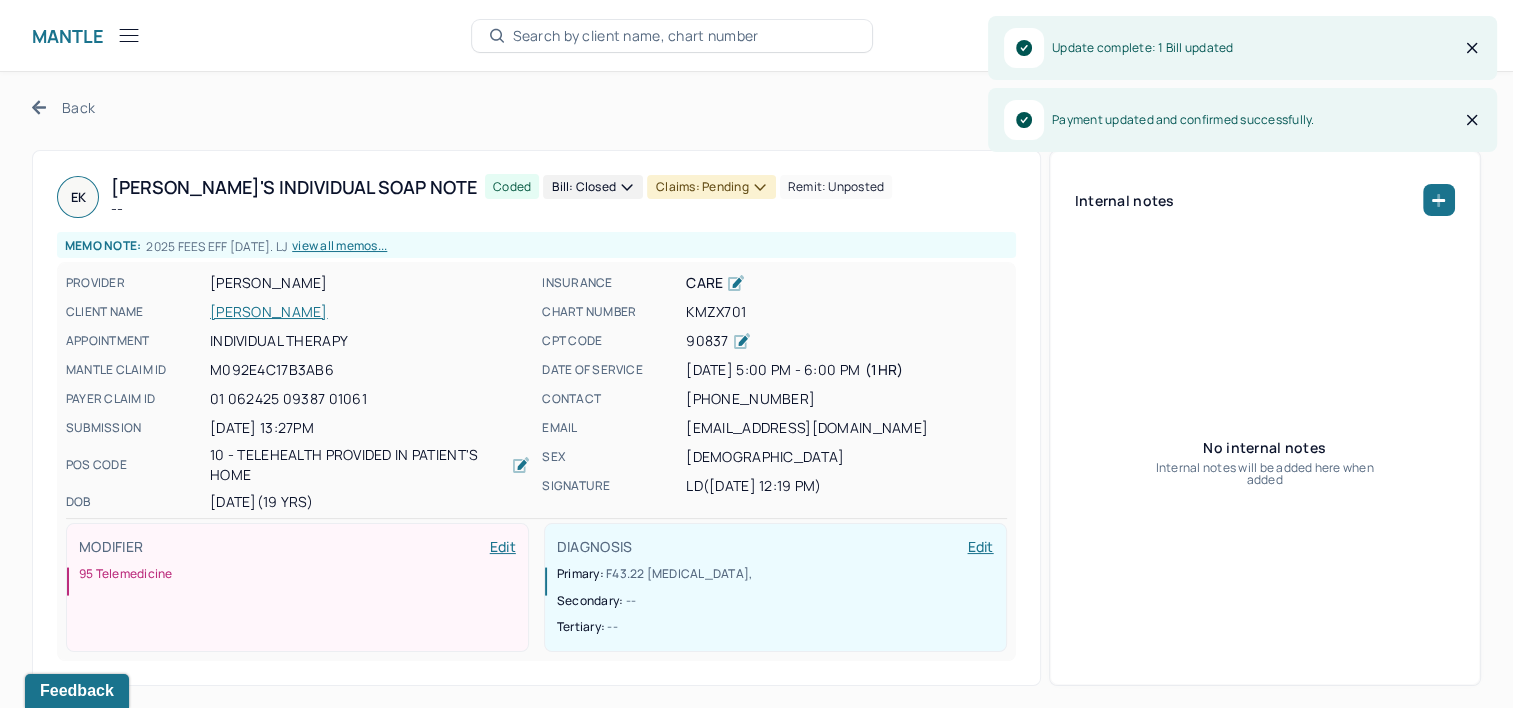 click on "Claims: pending" at bounding box center [711, 187] 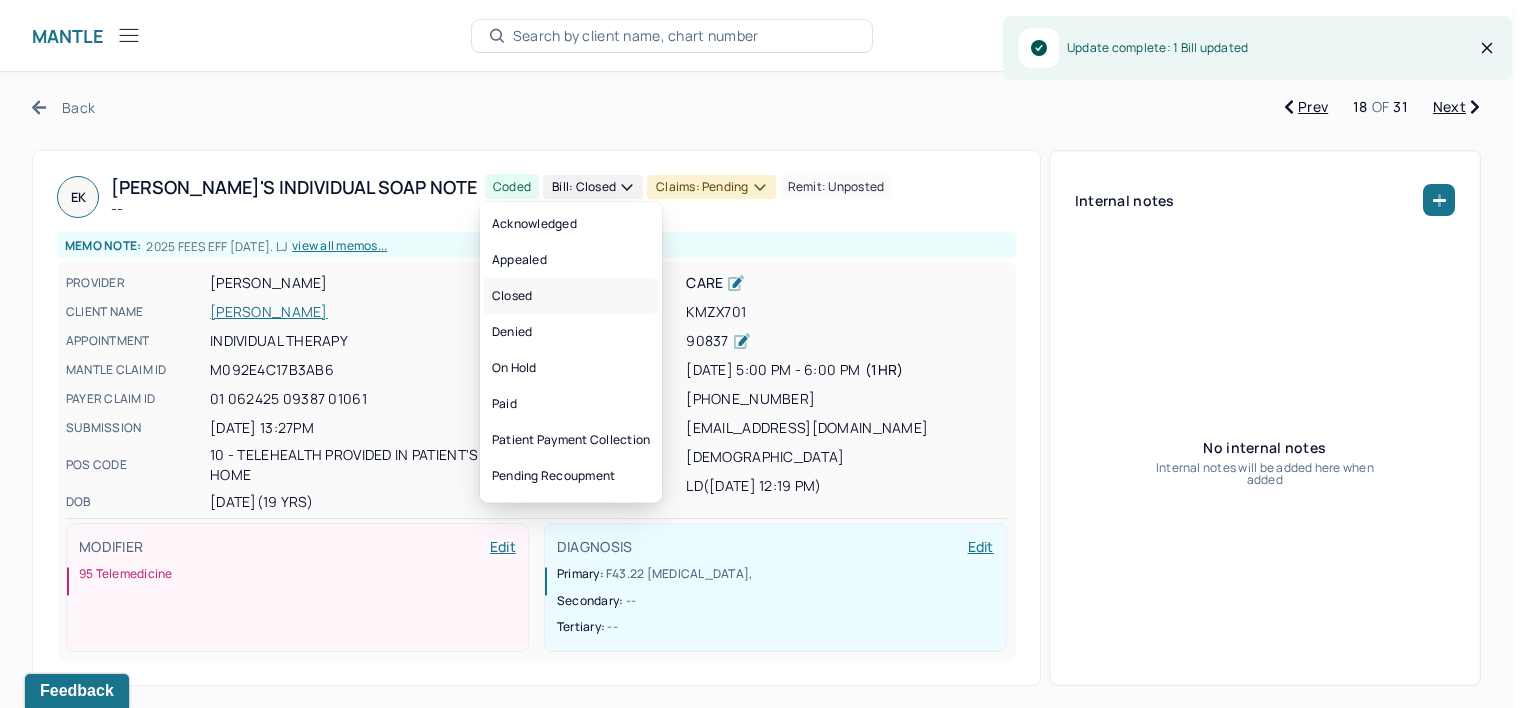 click on "Closed" at bounding box center [571, 296] 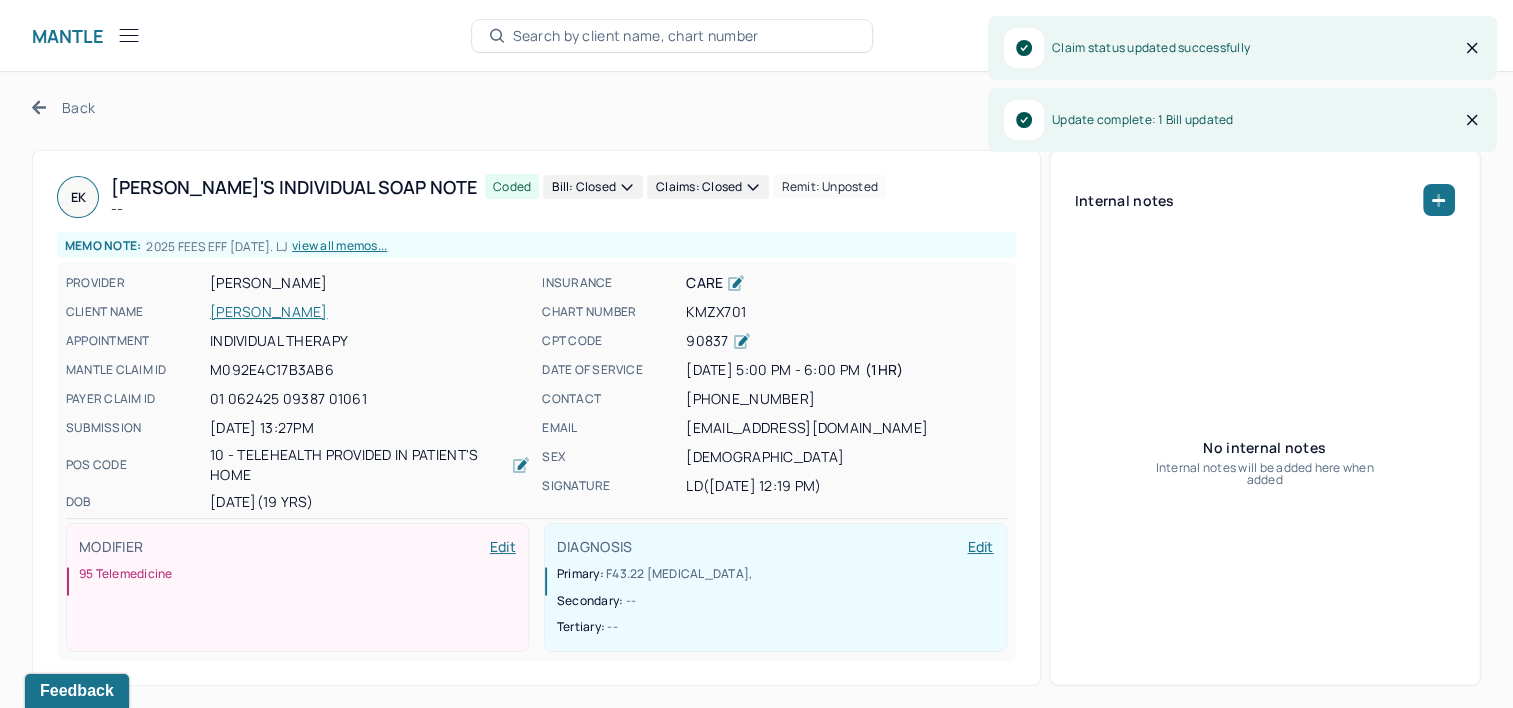 click on "Next" at bounding box center [1456, 107] 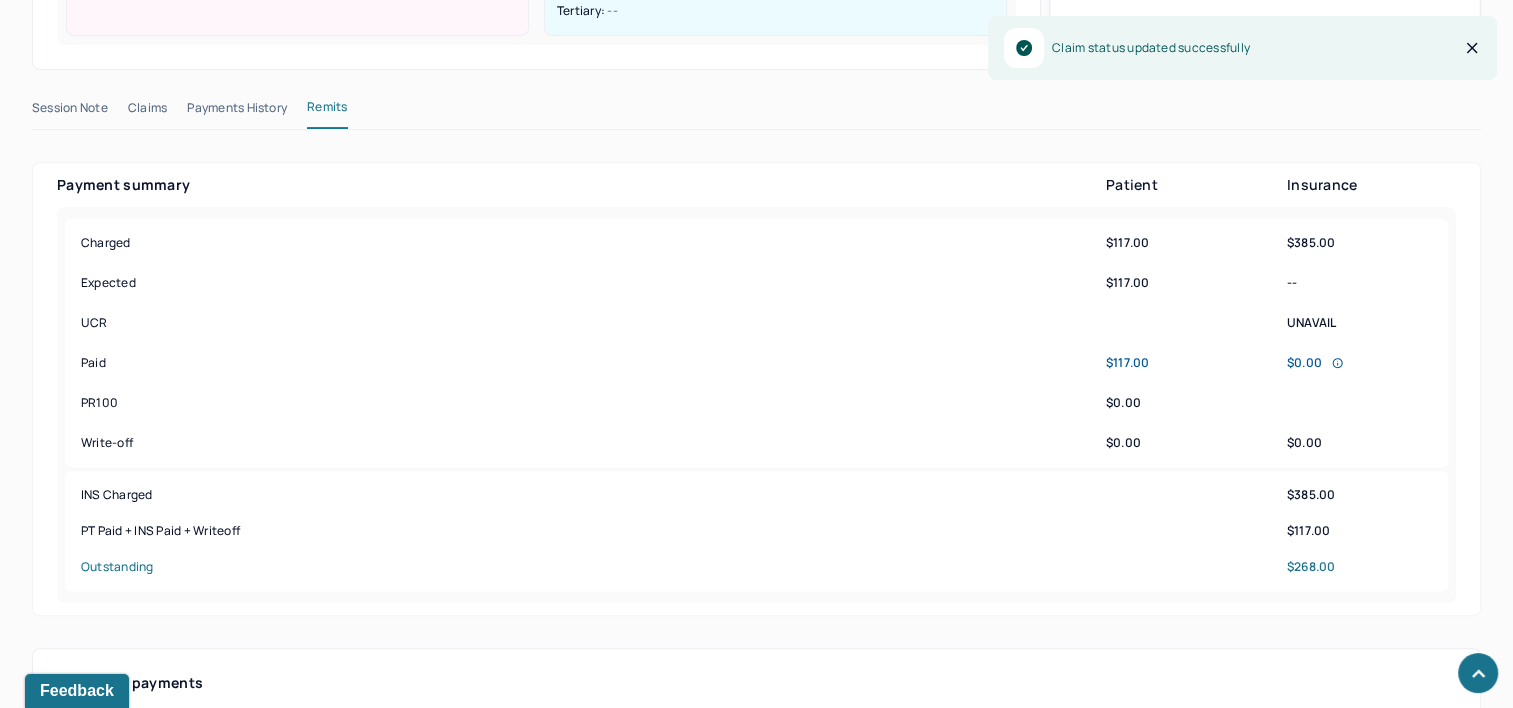 scroll, scrollTop: 1100, scrollLeft: 0, axis: vertical 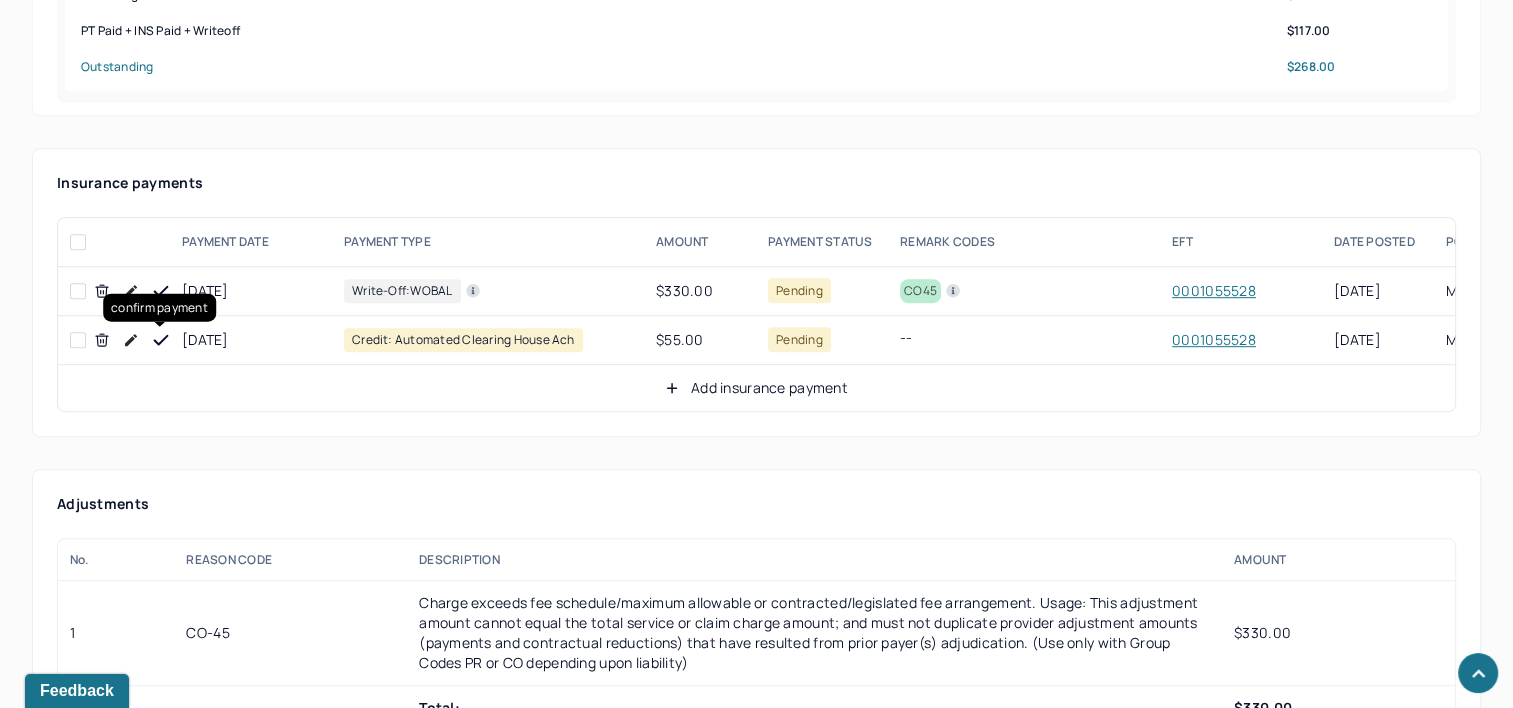 click 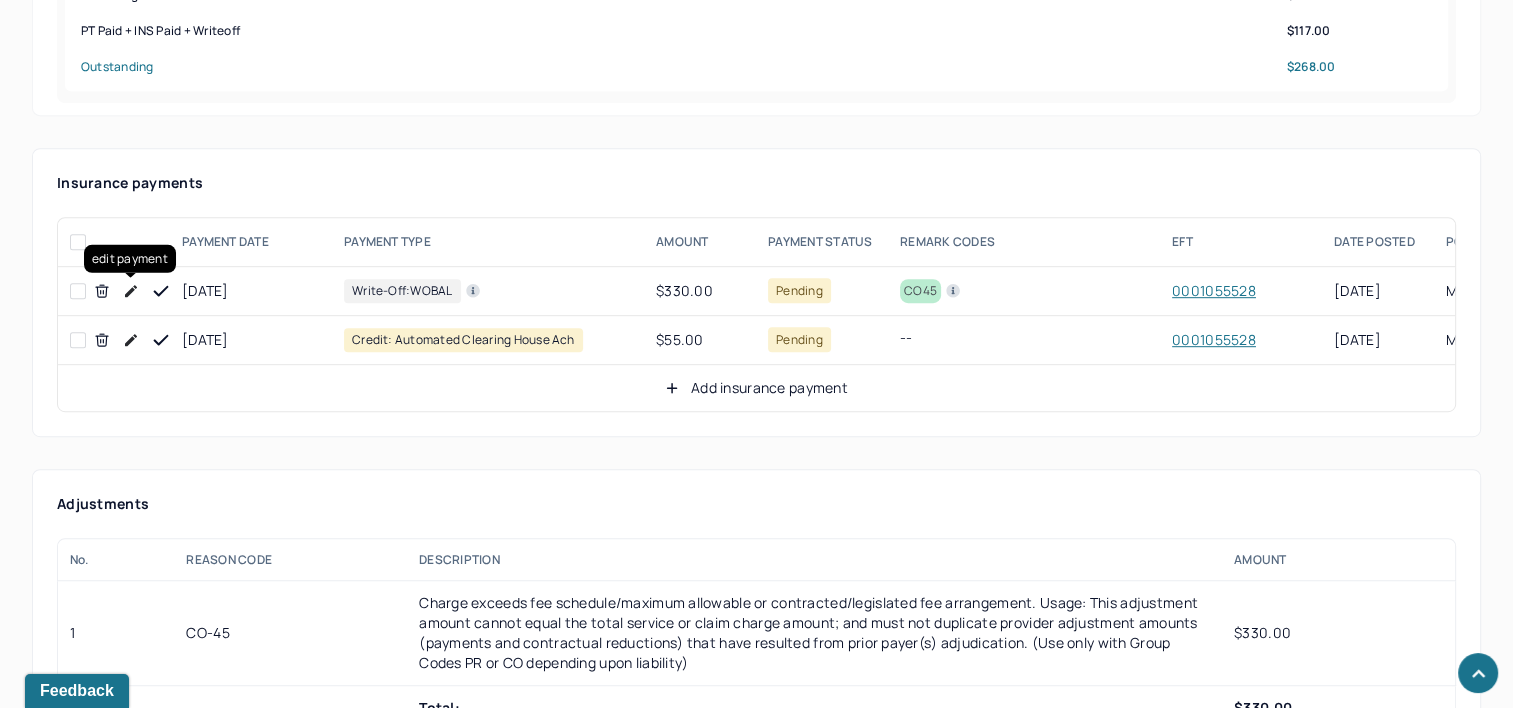 click 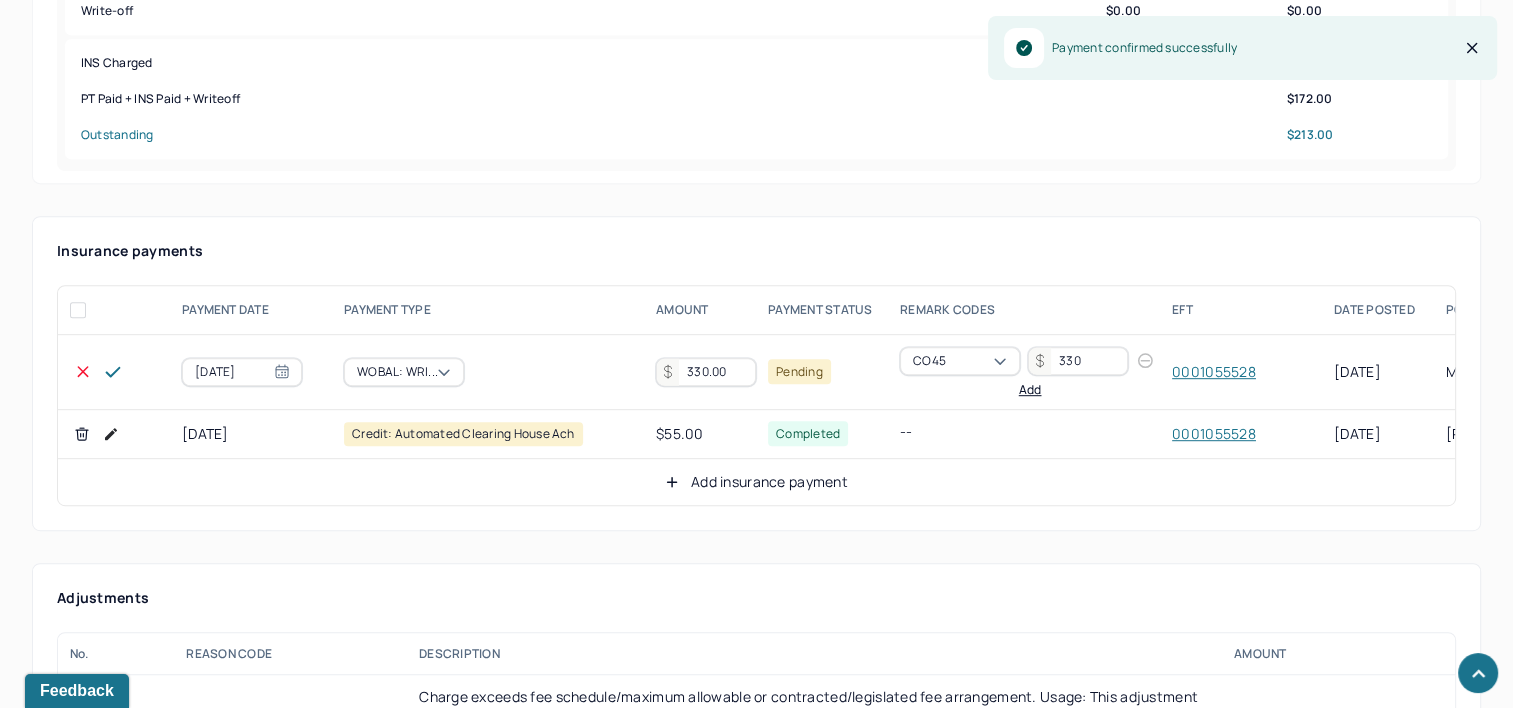 scroll, scrollTop: 1000, scrollLeft: 0, axis: vertical 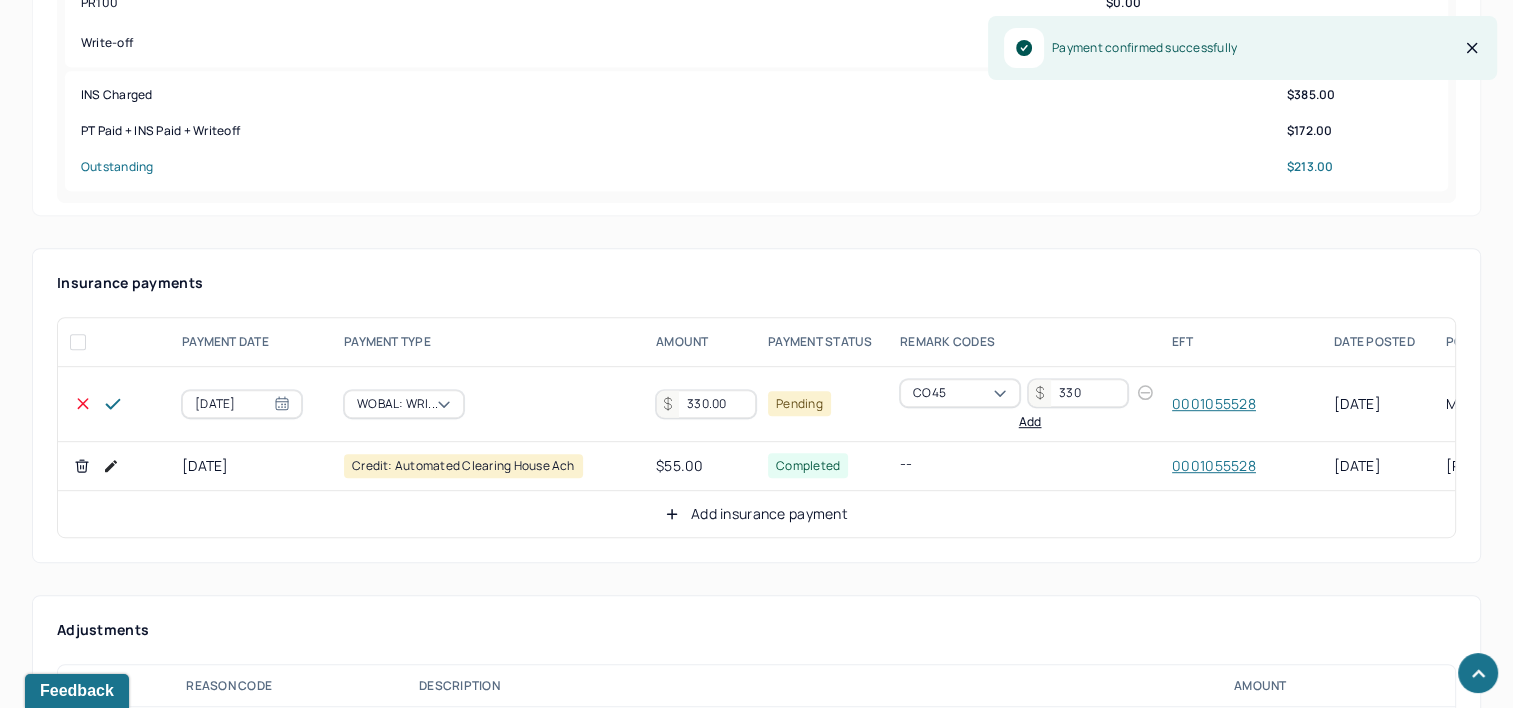 click on "330.00" at bounding box center [706, 404] 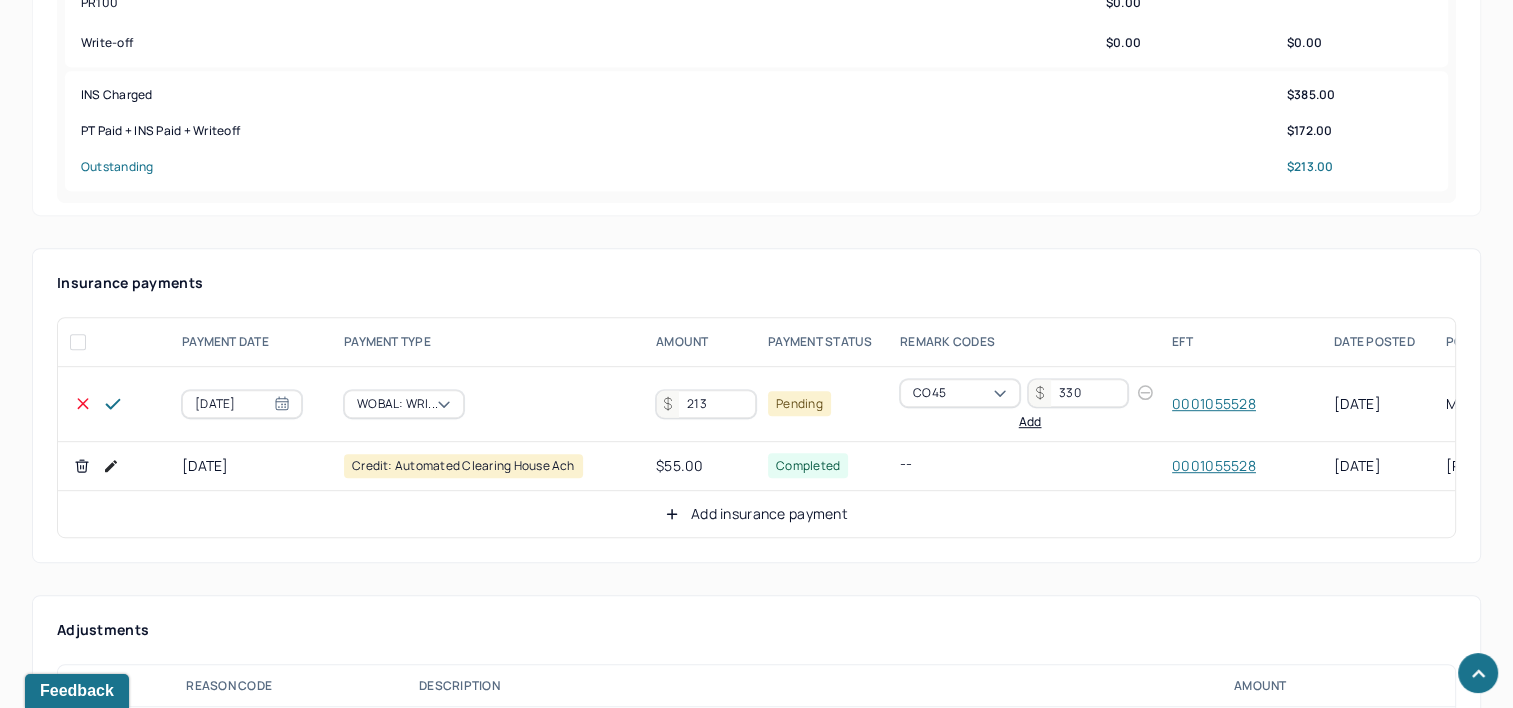 type on "213" 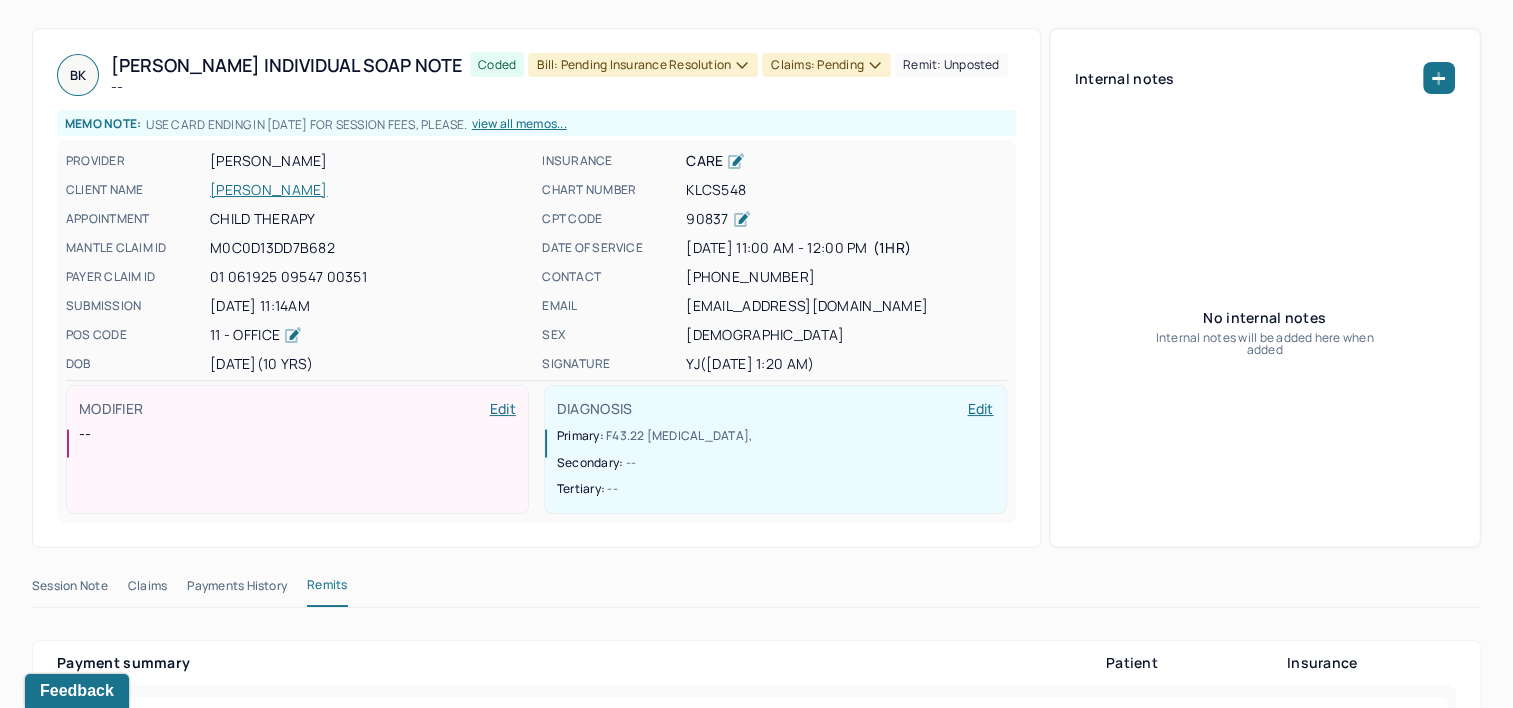 scroll, scrollTop: 0, scrollLeft: 0, axis: both 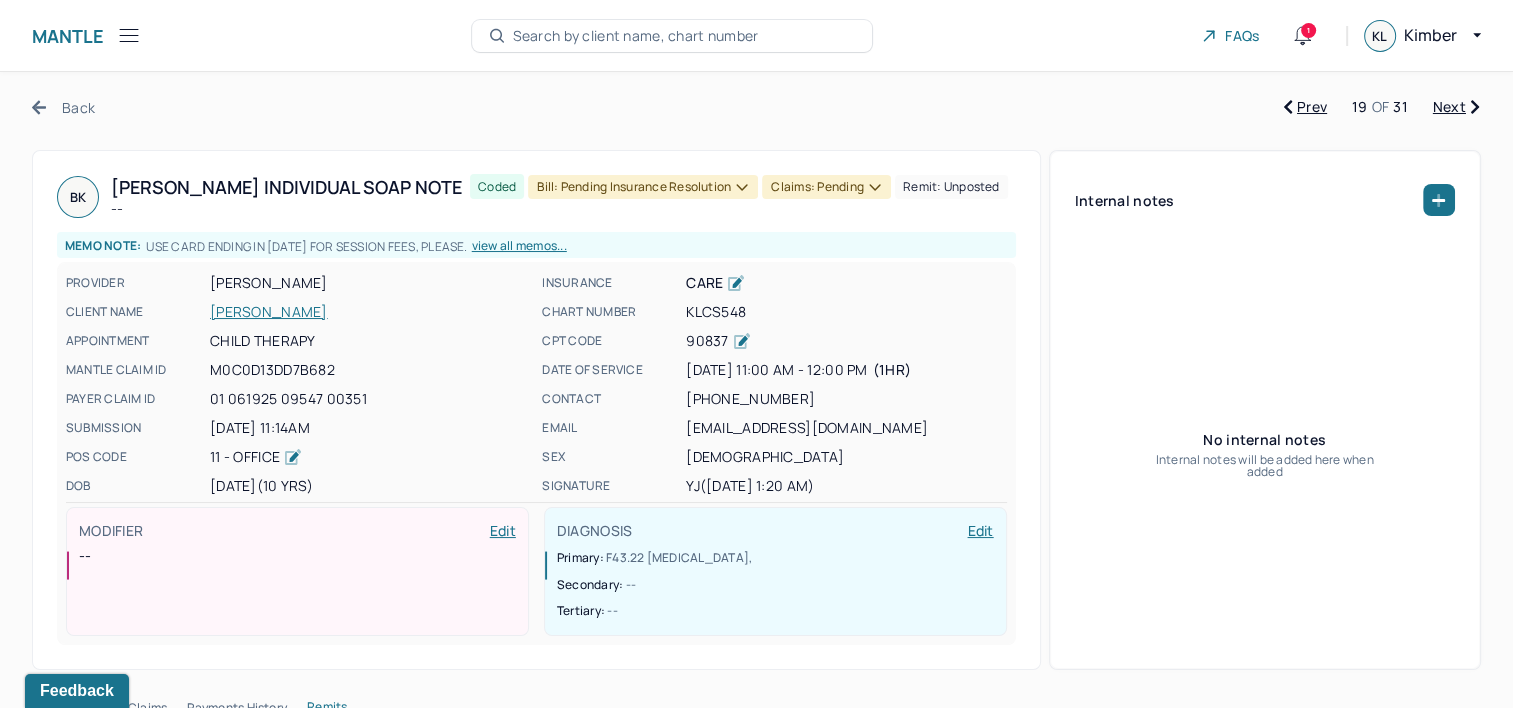 click on "Bill: Pending Insurance Resolution" at bounding box center (643, 187) 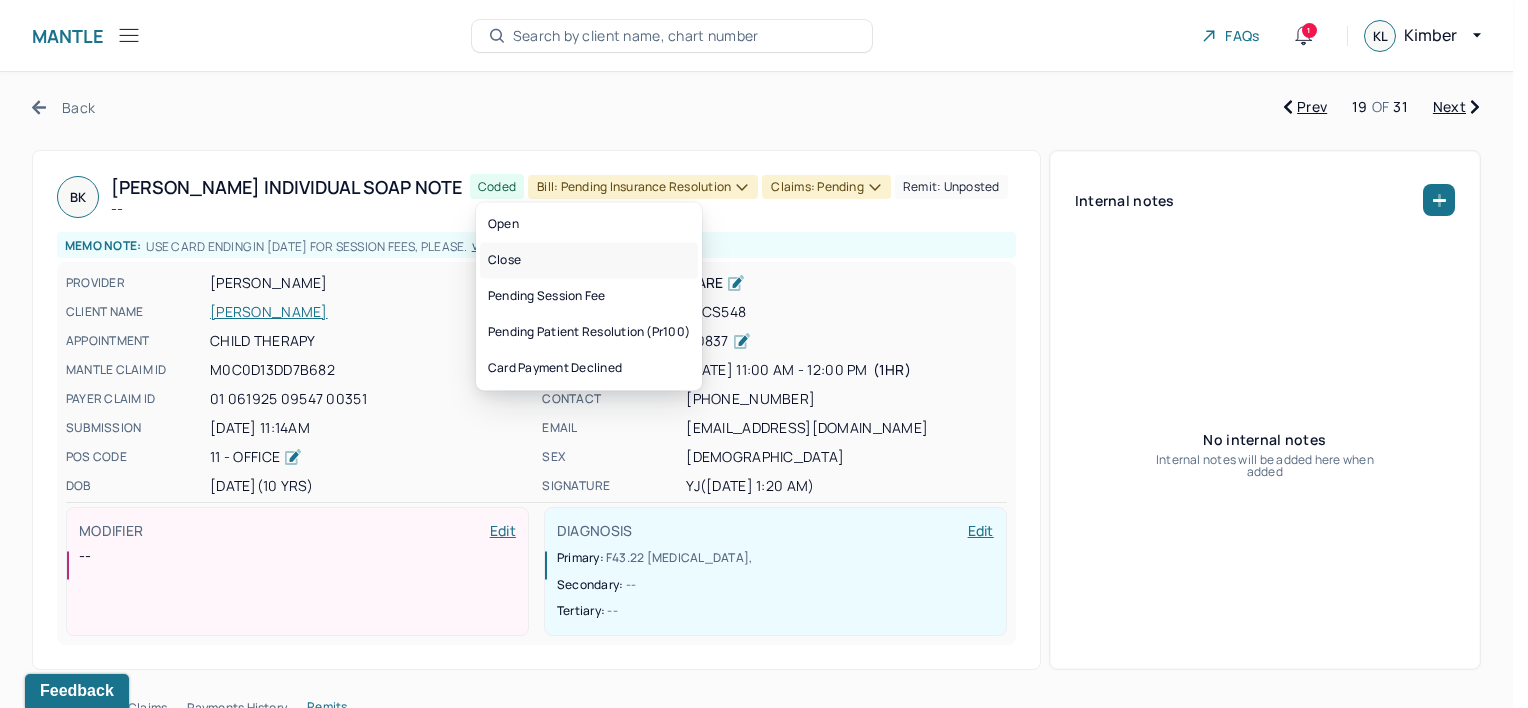 click on "Close" at bounding box center [589, 260] 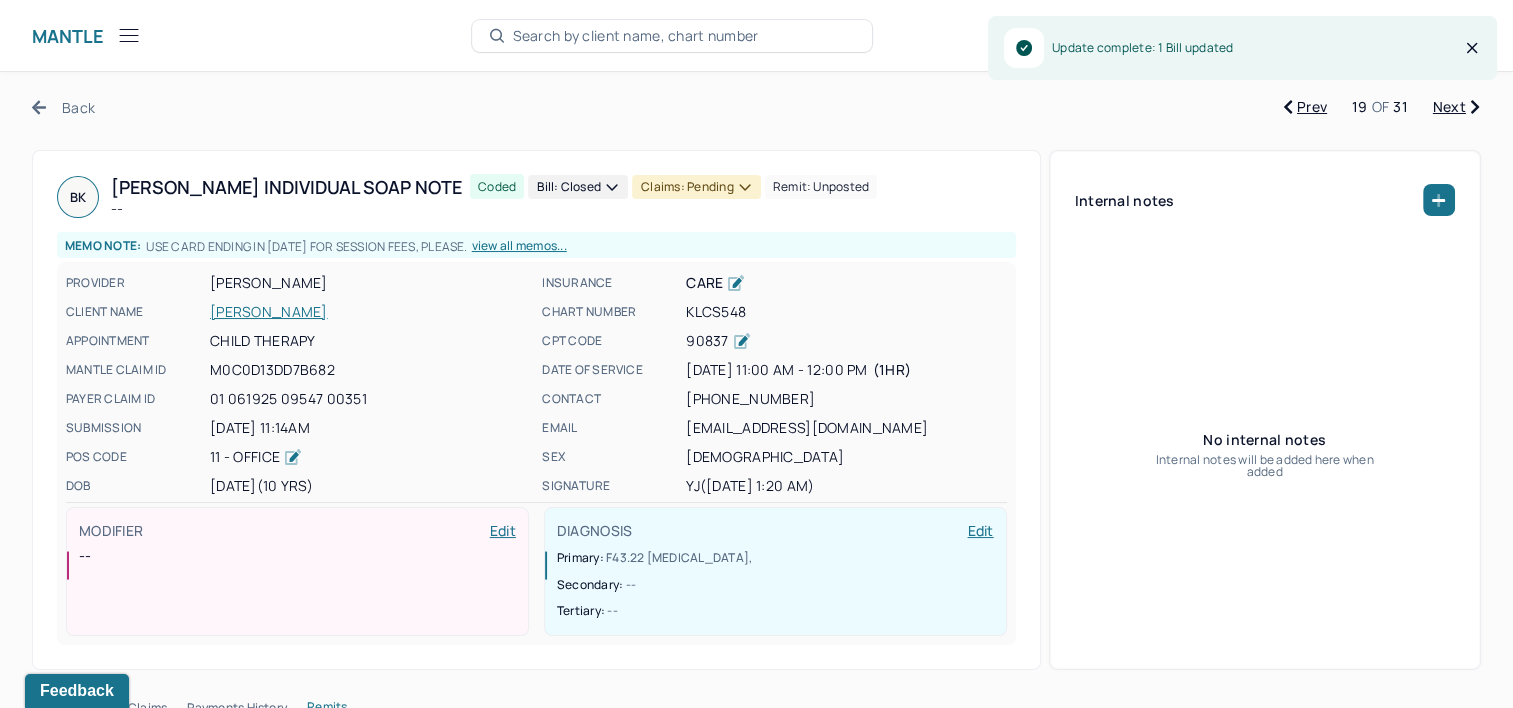 click on "Claims: pending" at bounding box center [696, 187] 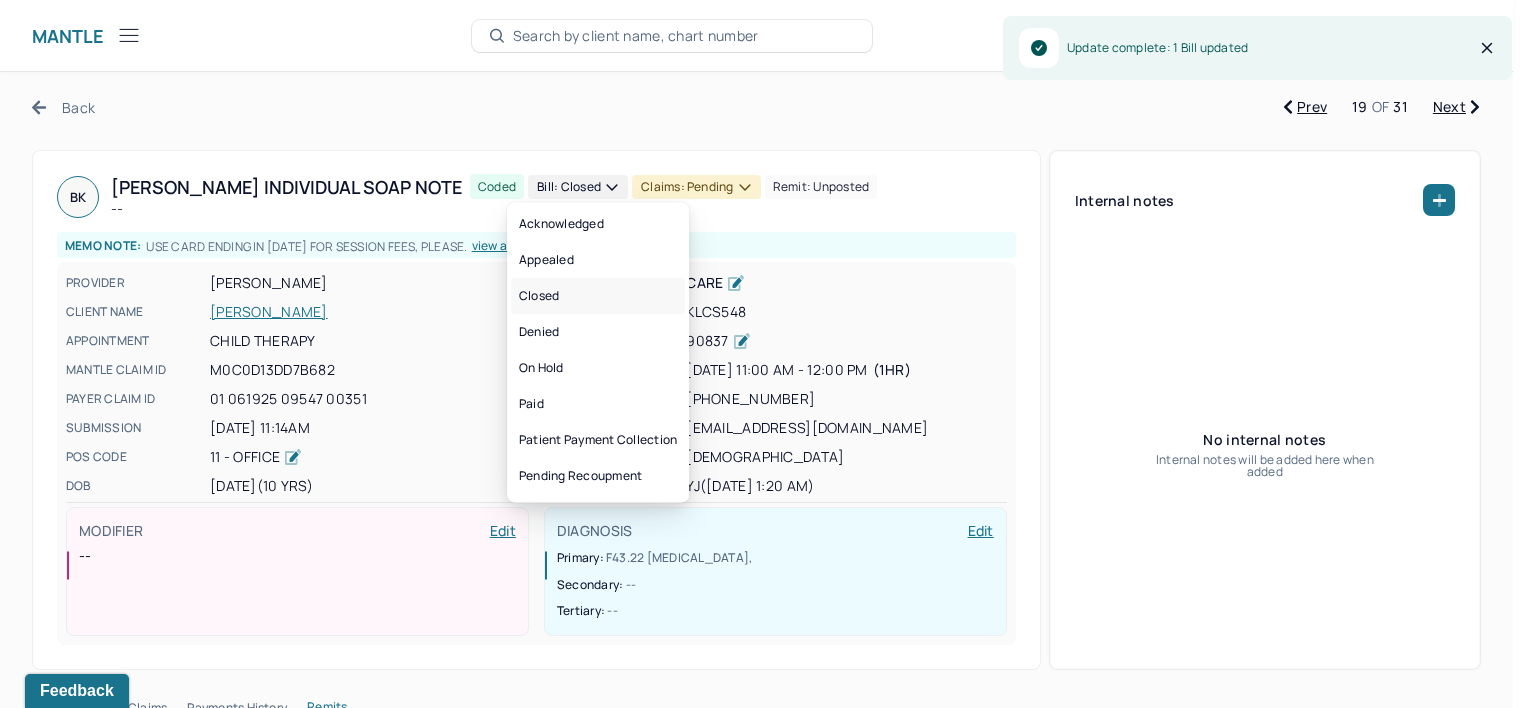 click on "Closed" at bounding box center [598, 296] 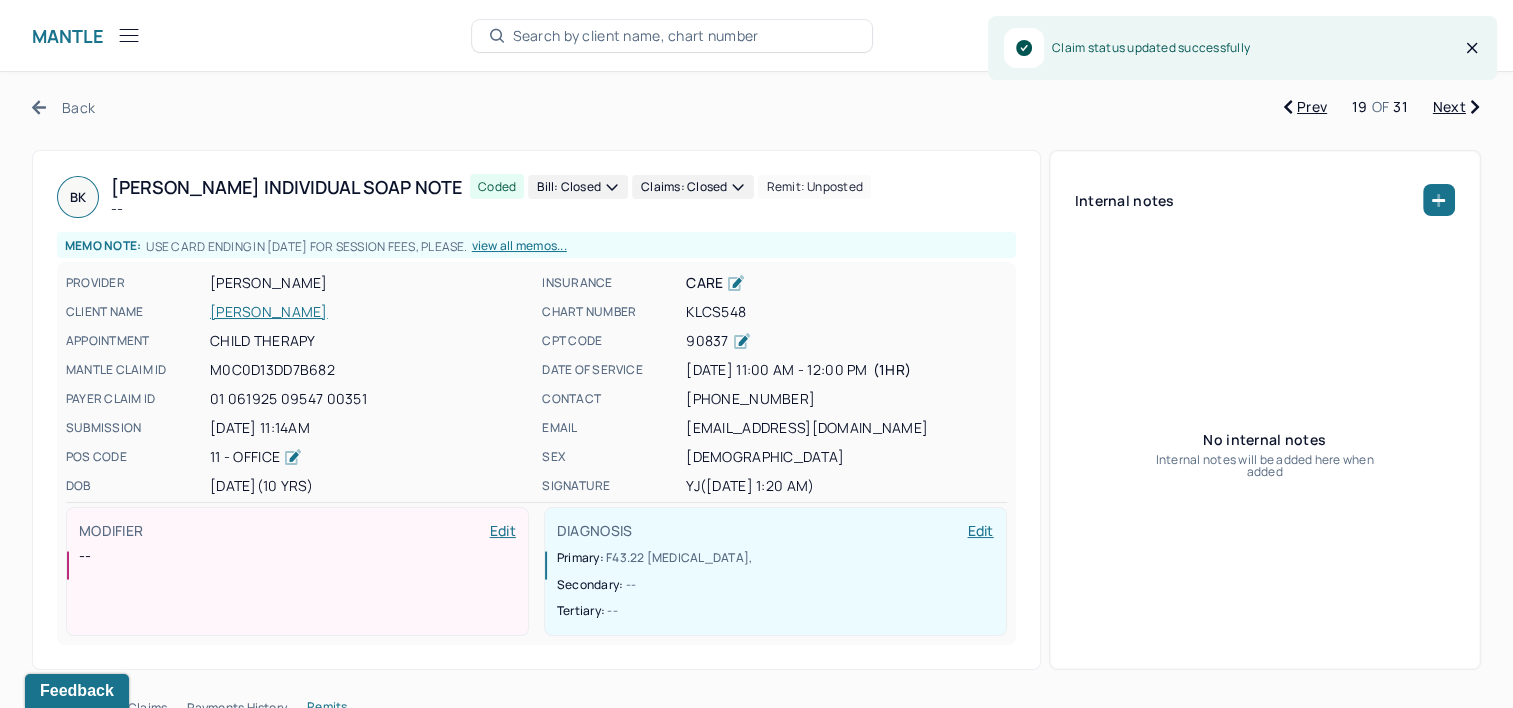 click on "Next" at bounding box center (1456, 107) 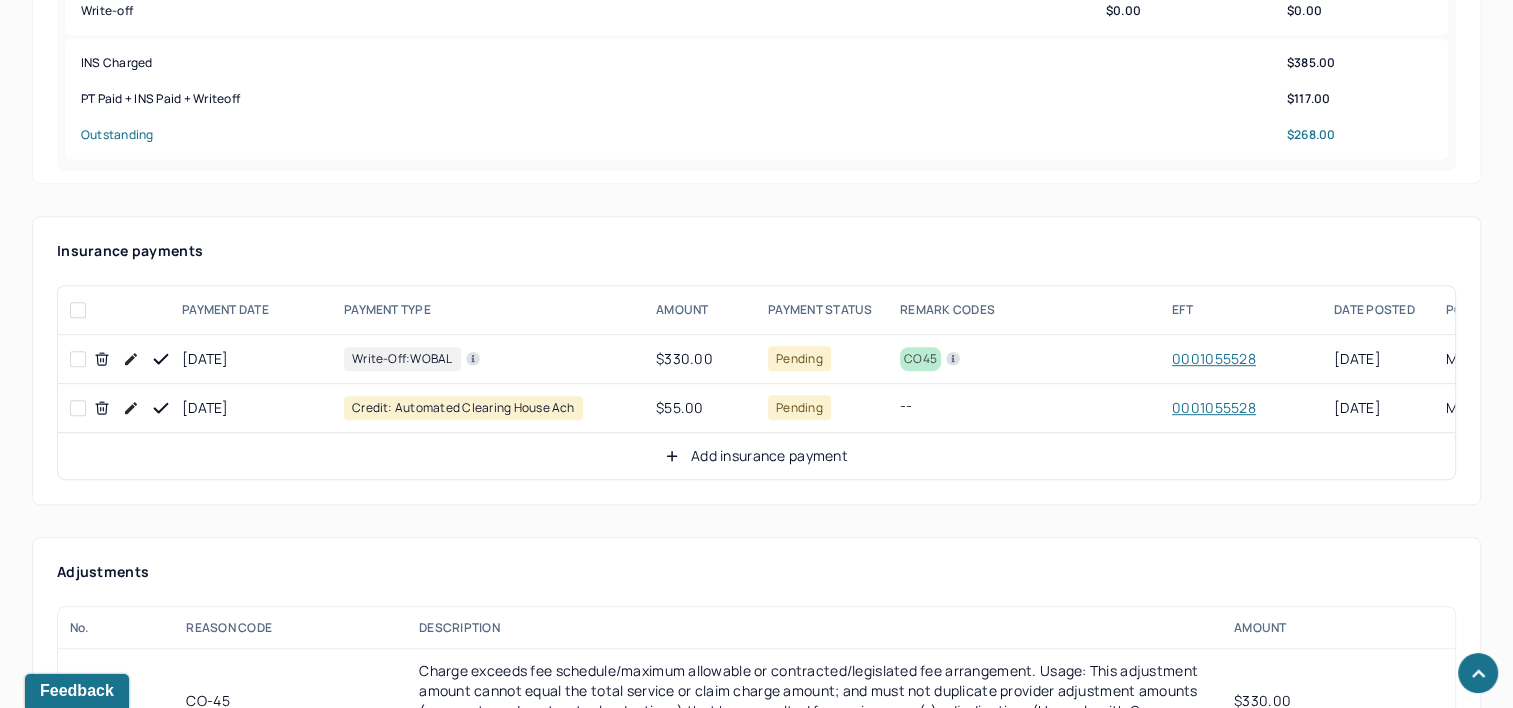 scroll, scrollTop: 1100, scrollLeft: 0, axis: vertical 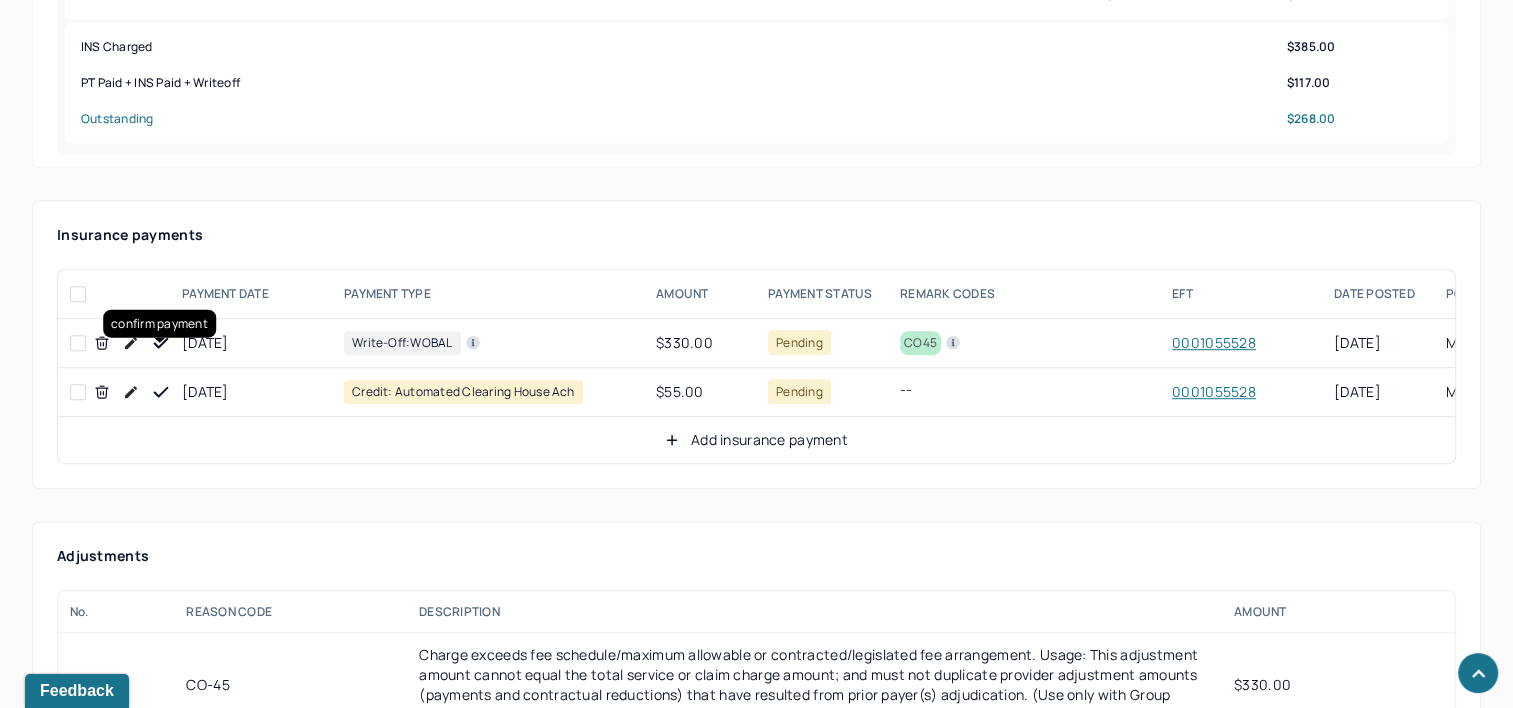 click 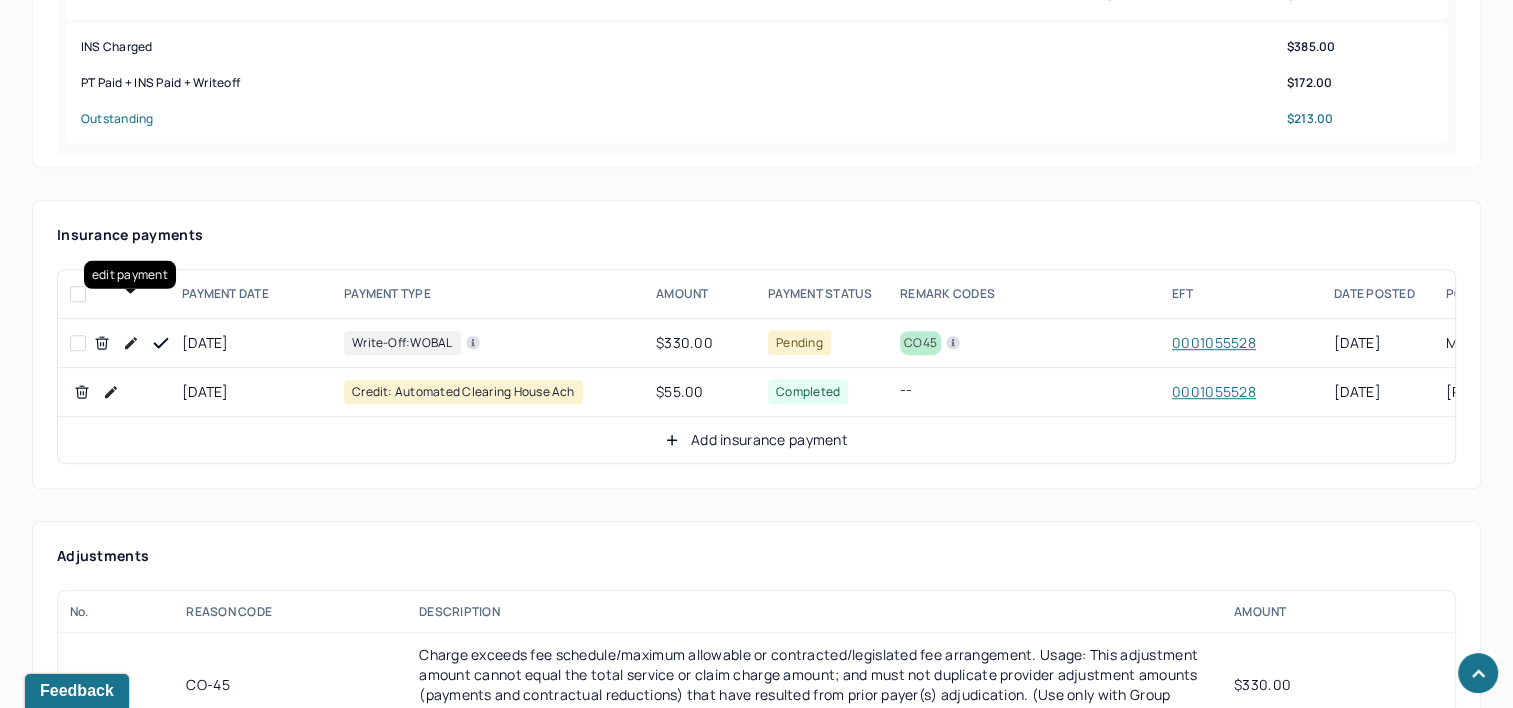 click 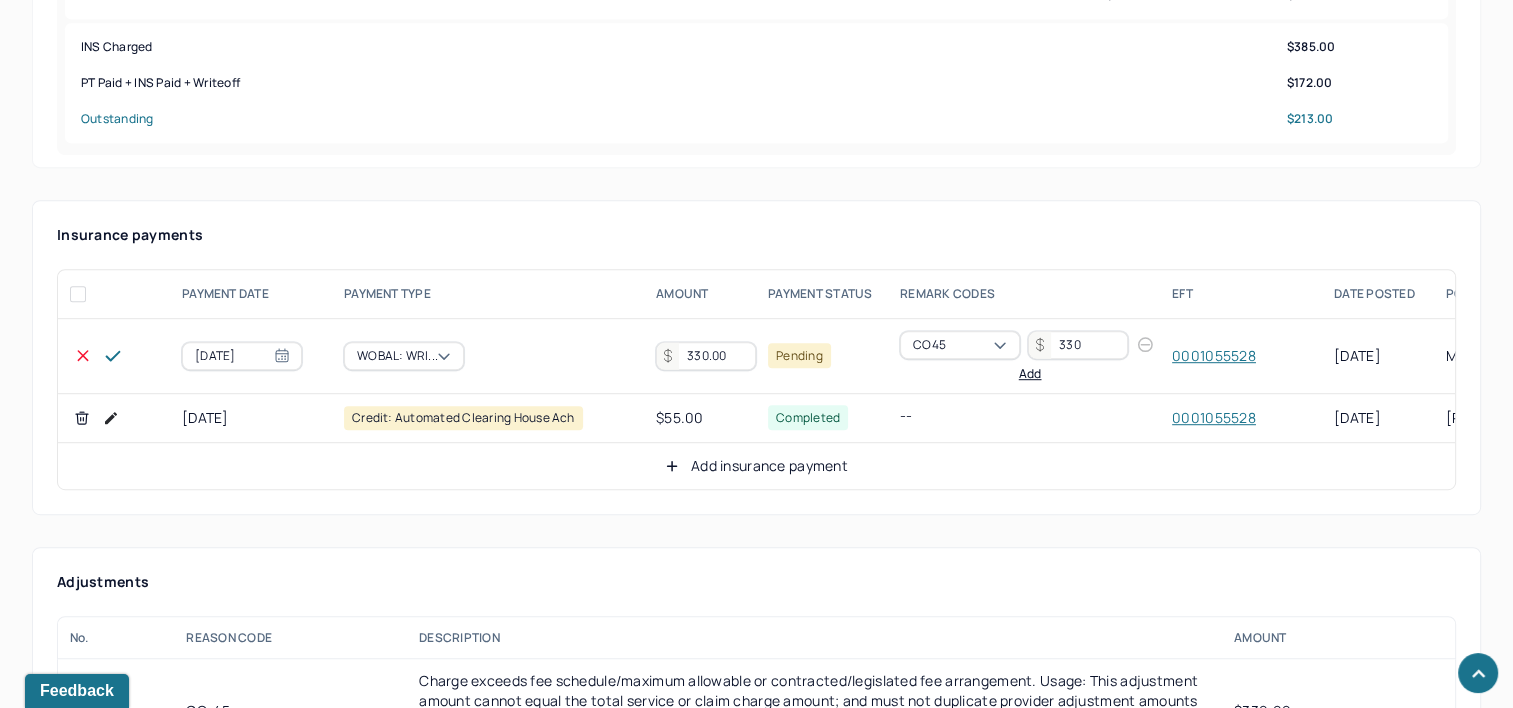 click on "330.00" at bounding box center (706, 356) 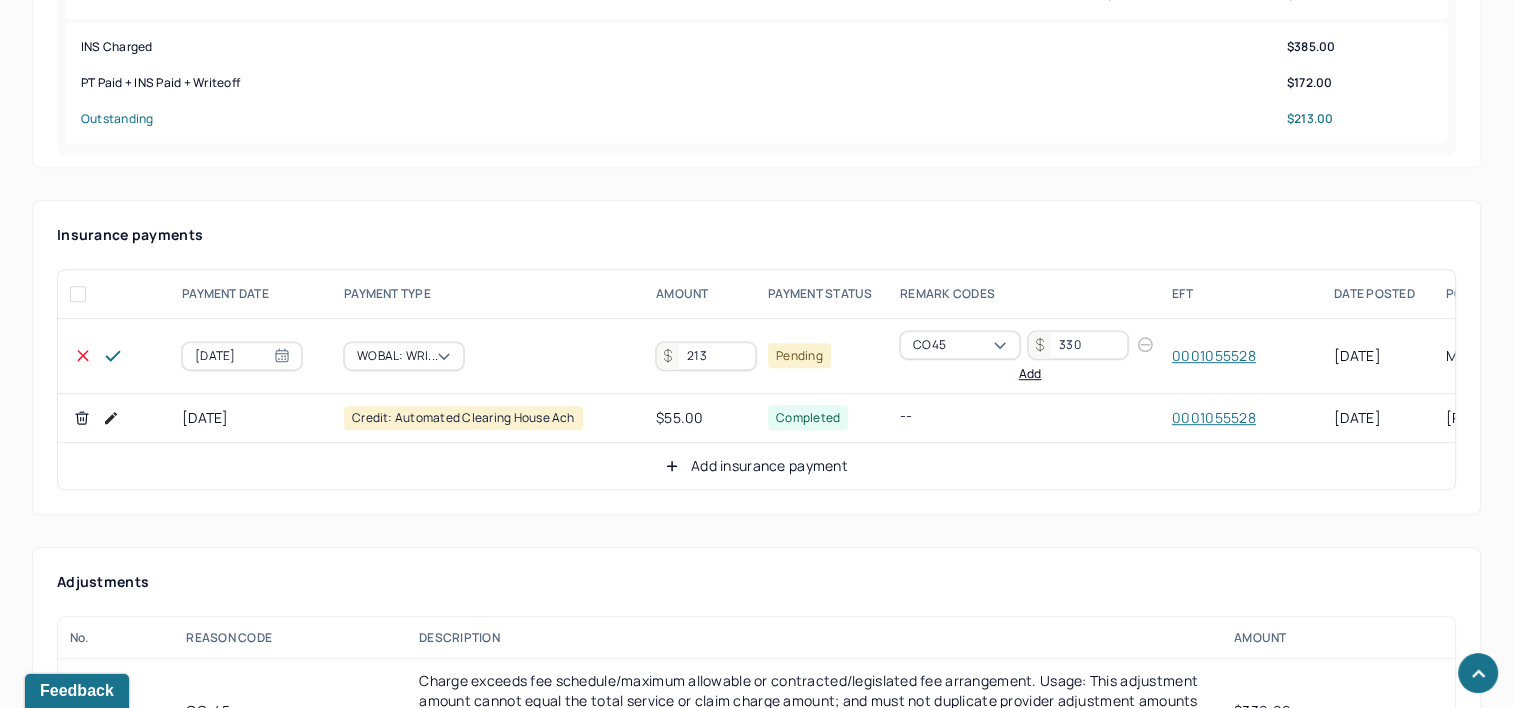 type on "213" 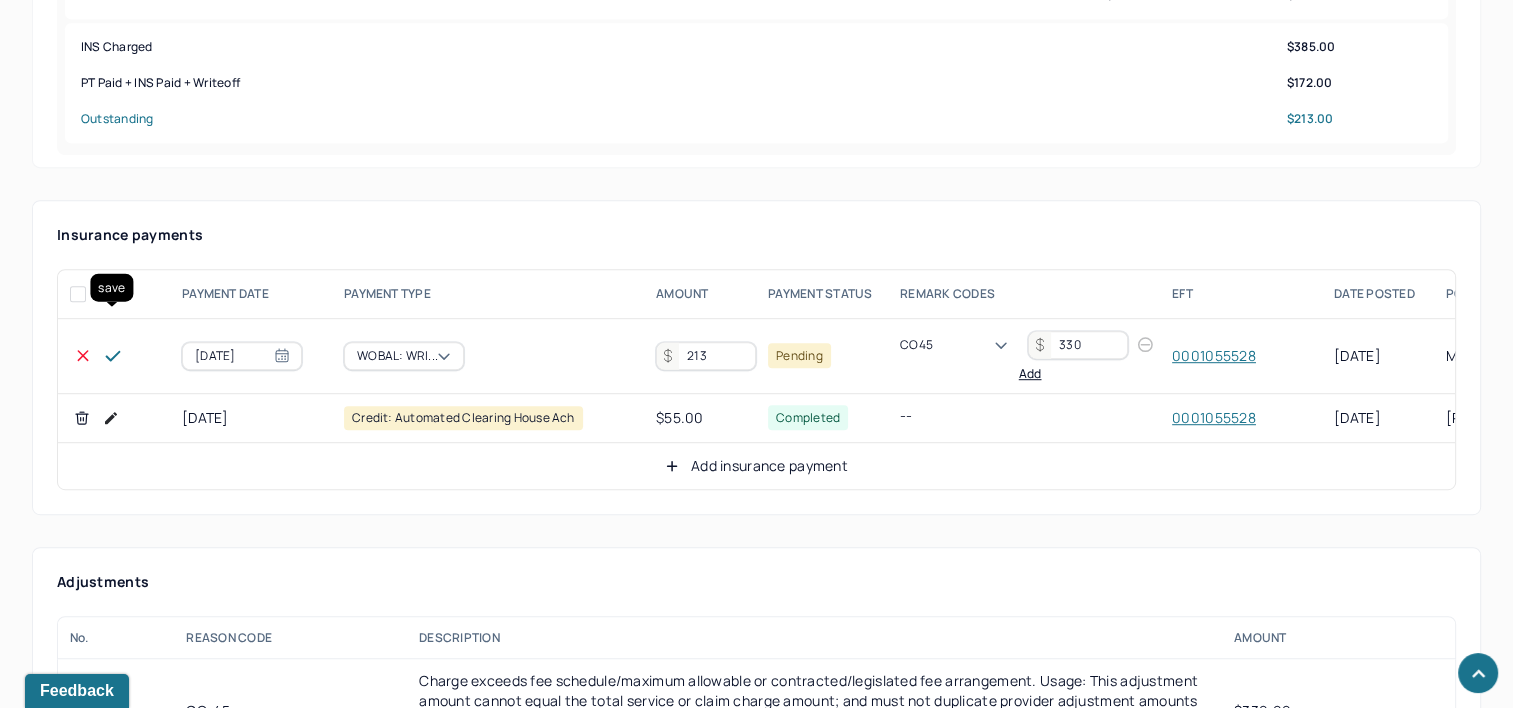 click 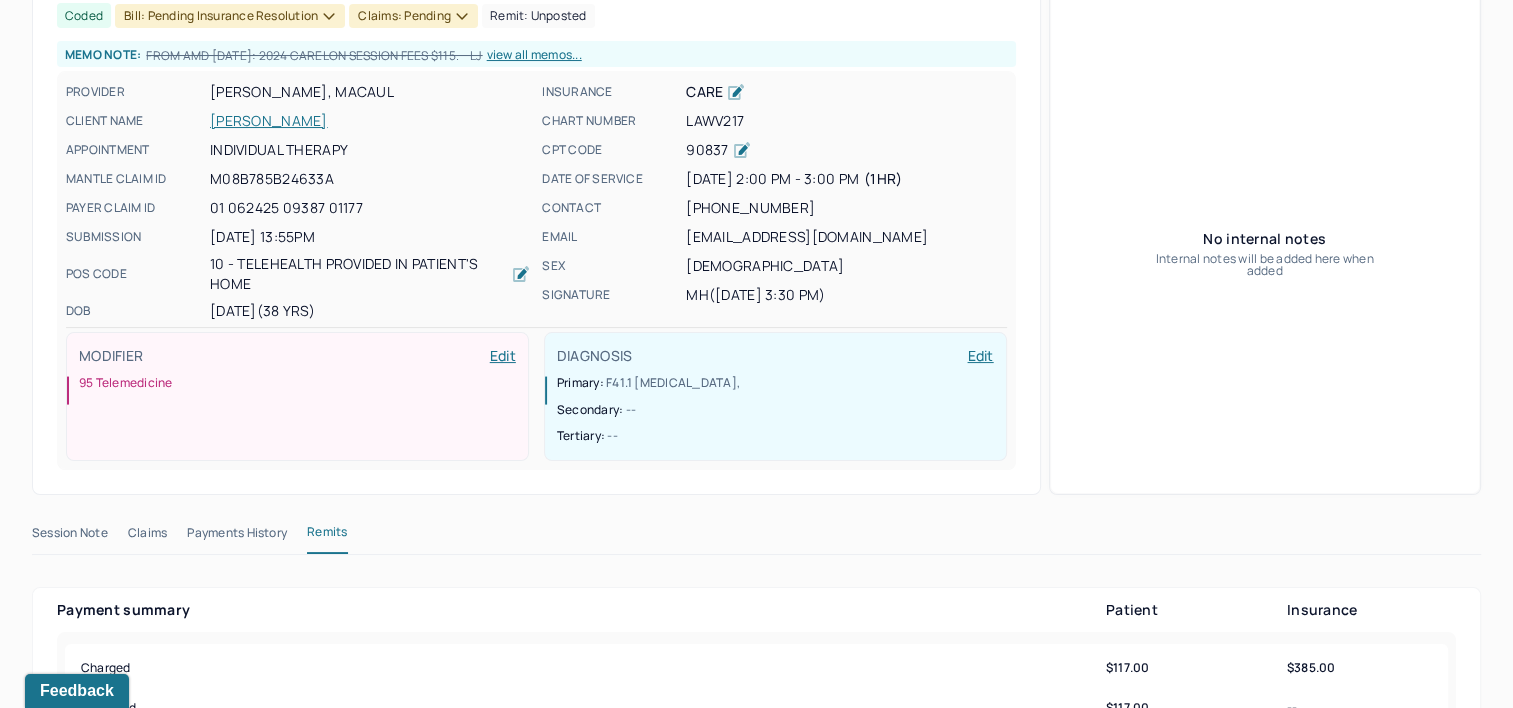 scroll, scrollTop: 0, scrollLeft: 0, axis: both 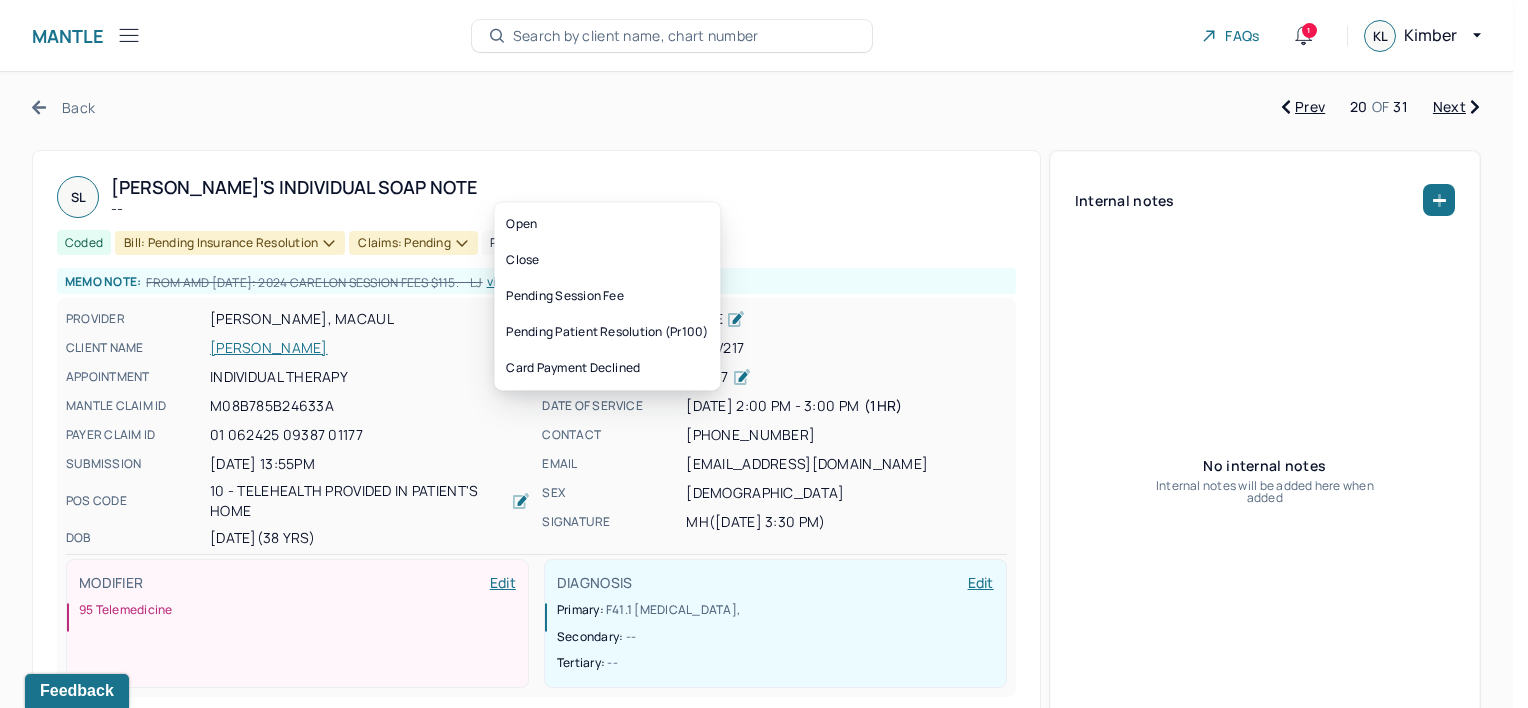 click on "Bill: Pending Insurance Resolution" at bounding box center [230, 243] 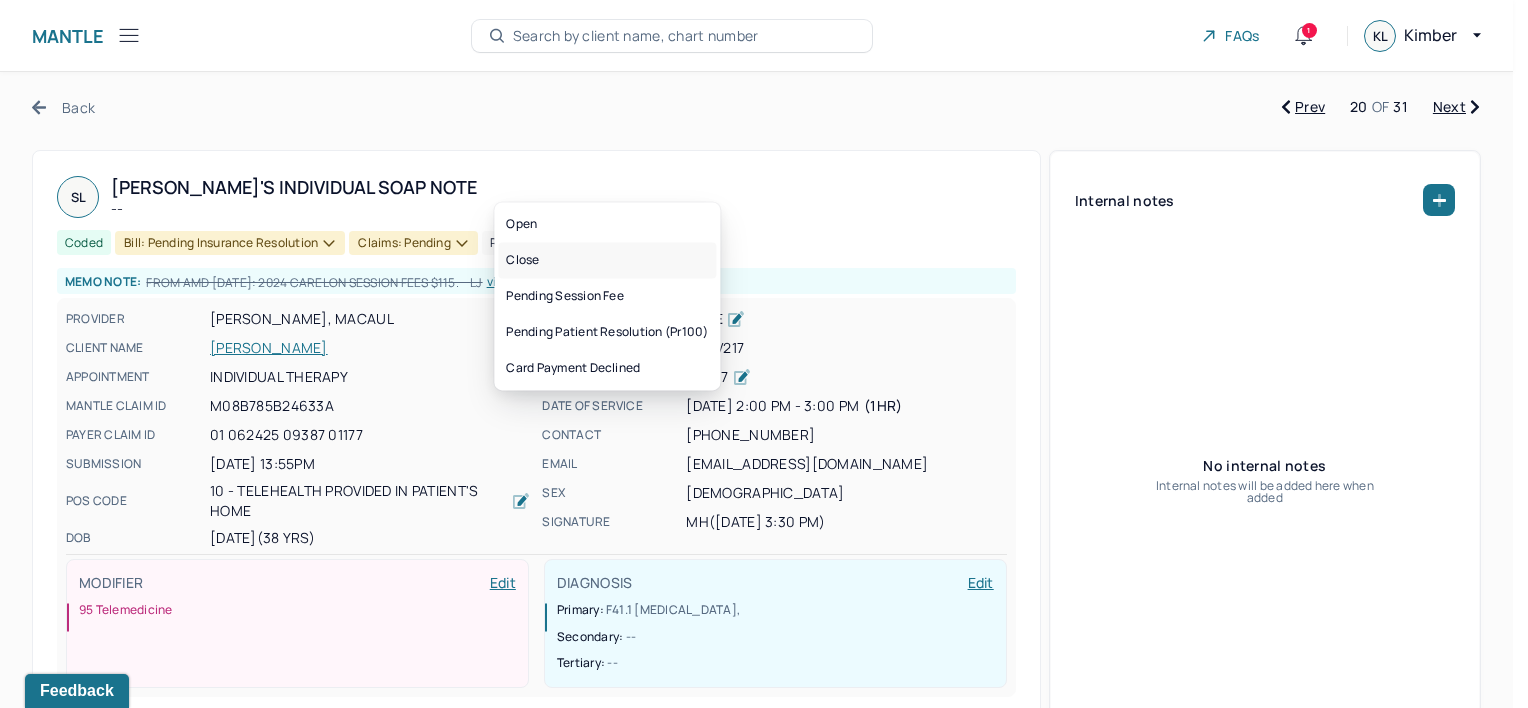click on "Close" at bounding box center (607, 260) 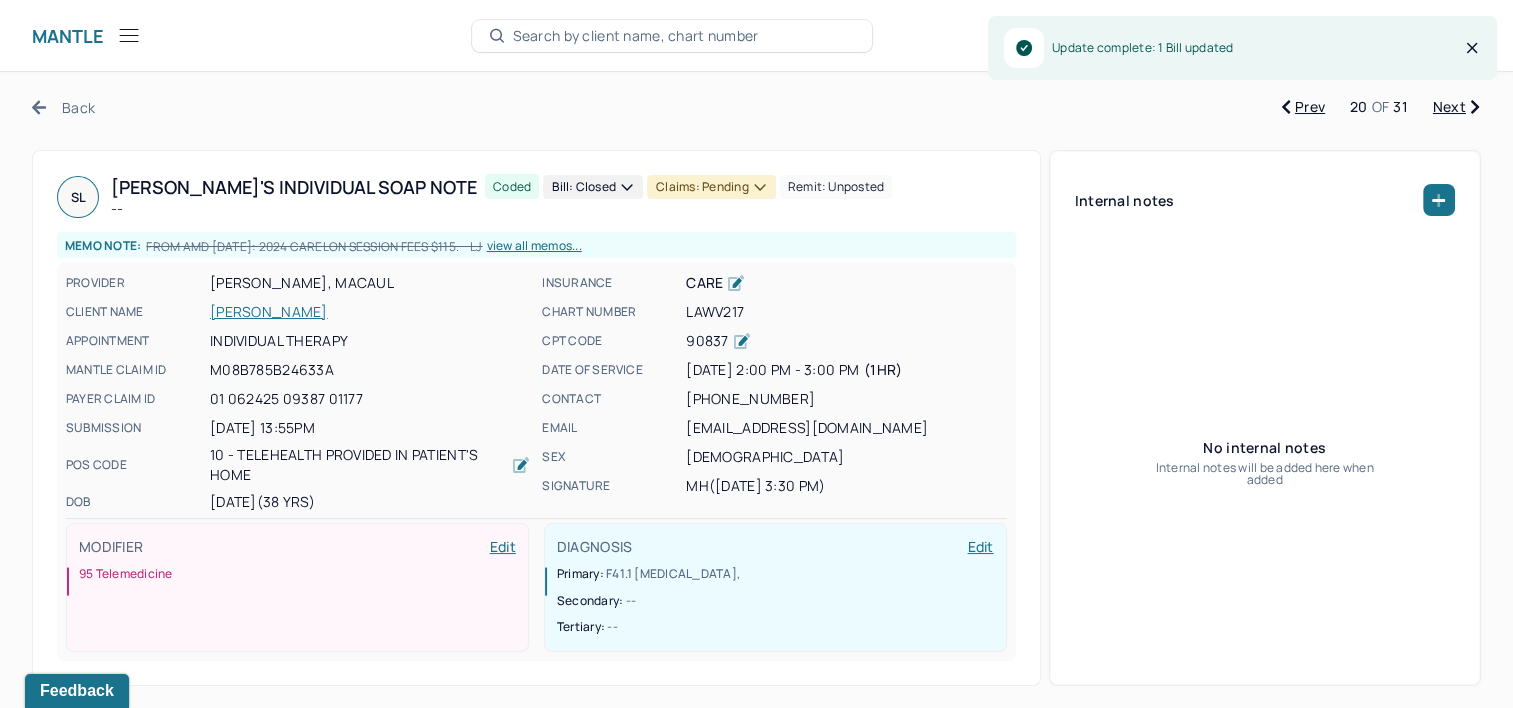 click on "Claims: pending" at bounding box center (711, 187) 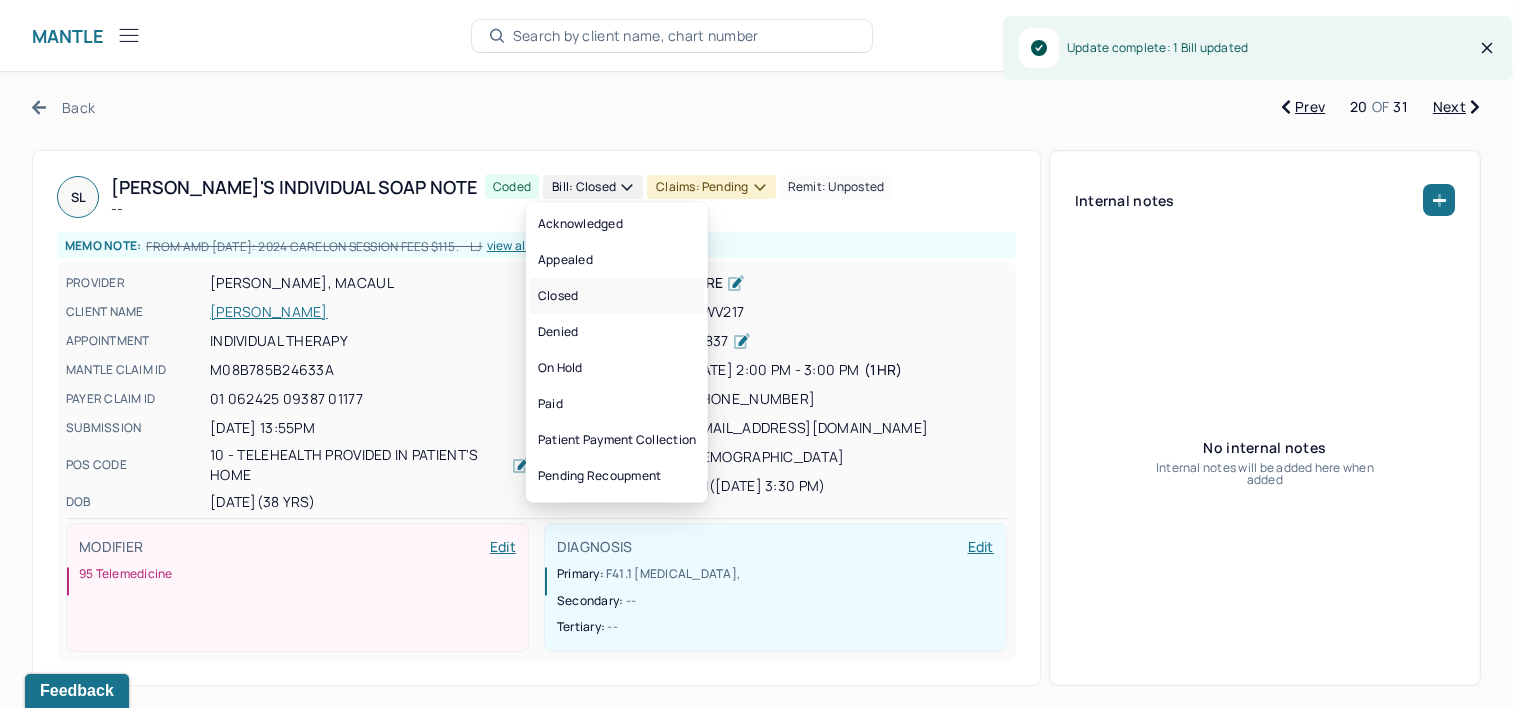click on "Closed" at bounding box center (617, 296) 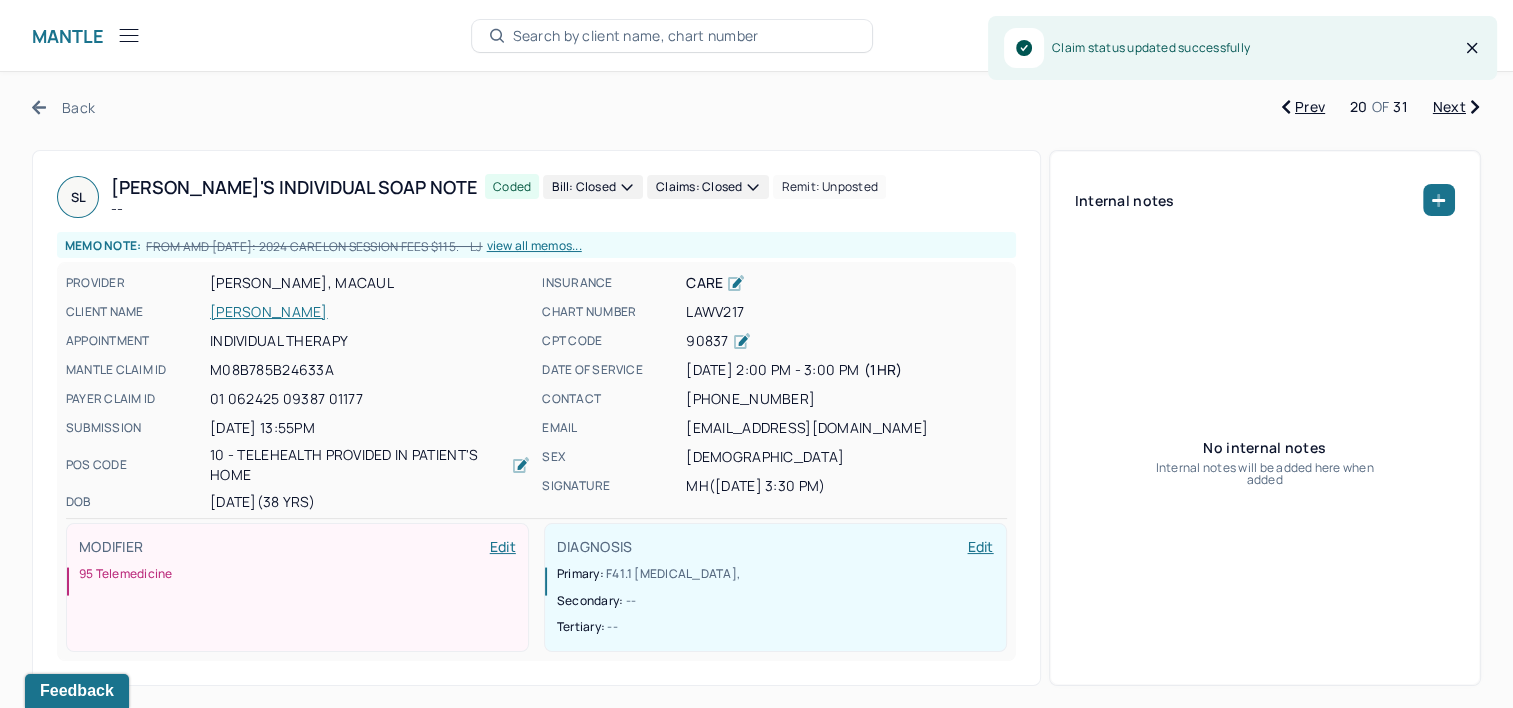 click on "Next" at bounding box center [1456, 107] 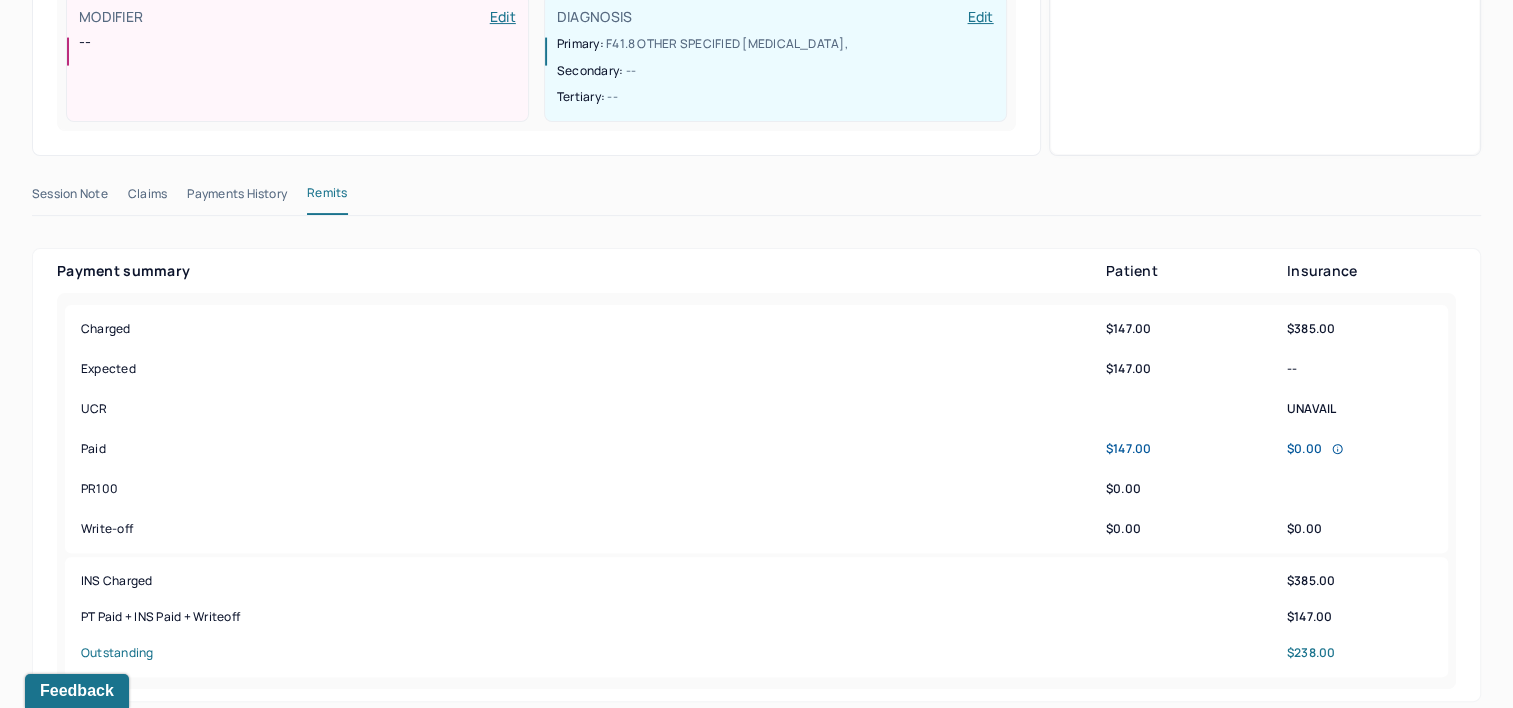 scroll, scrollTop: 800, scrollLeft: 0, axis: vertical 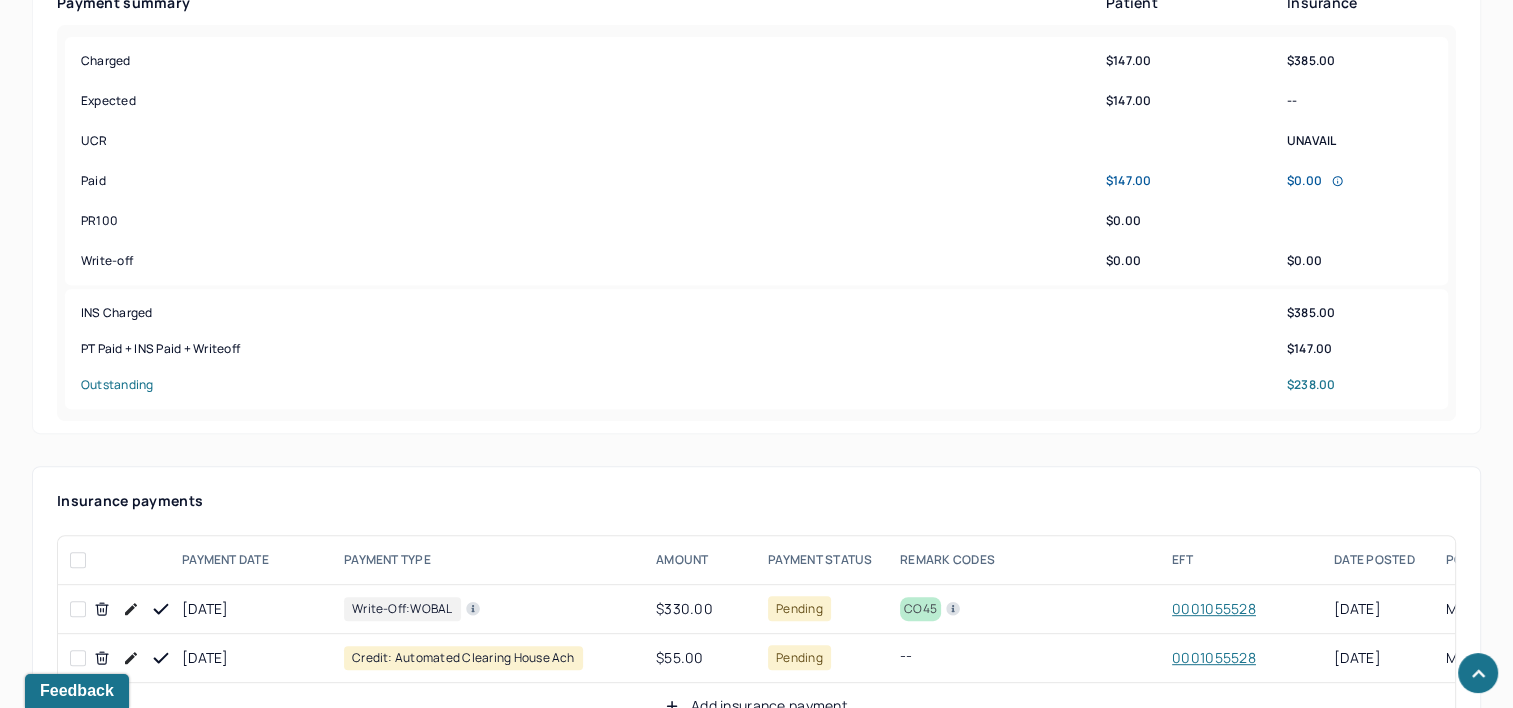 click 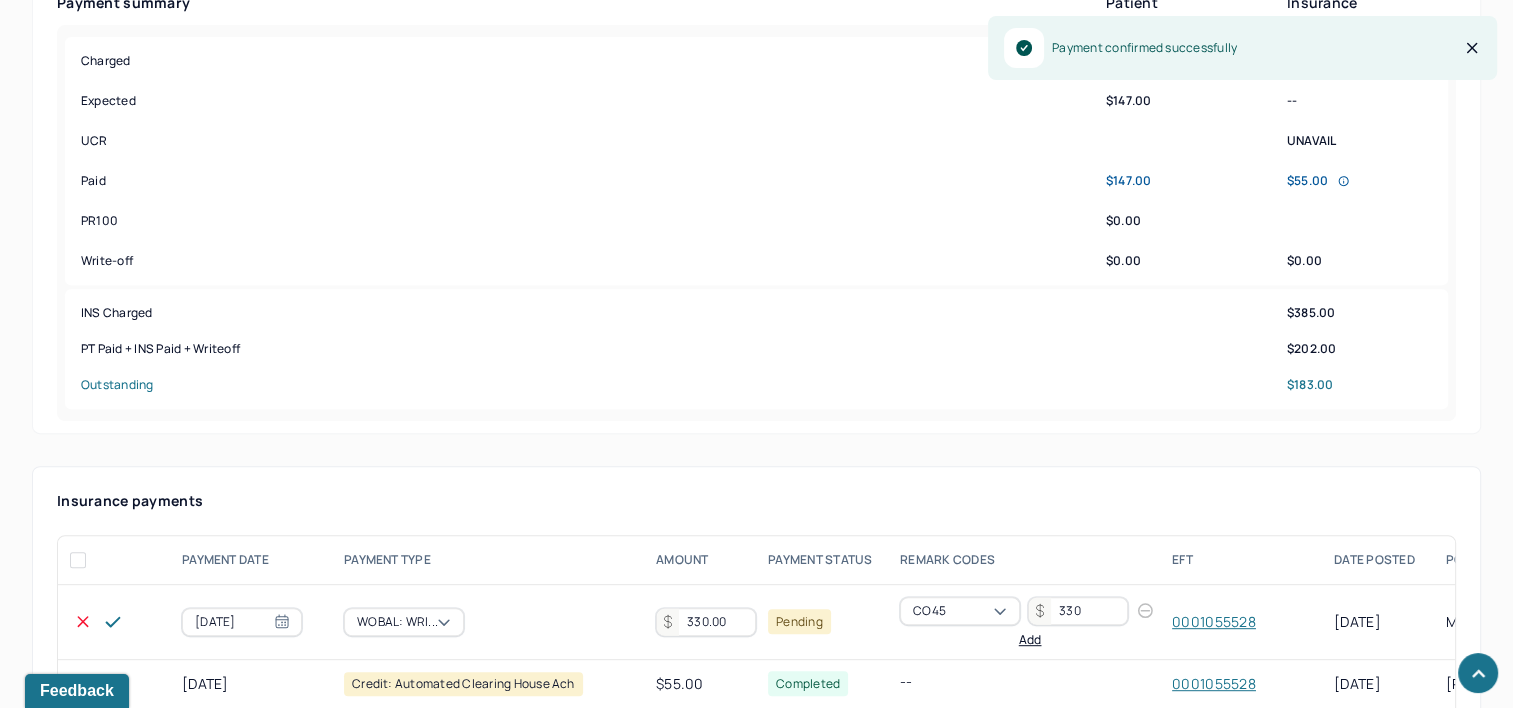 click on "330.00" at bounding box center [706, 622] 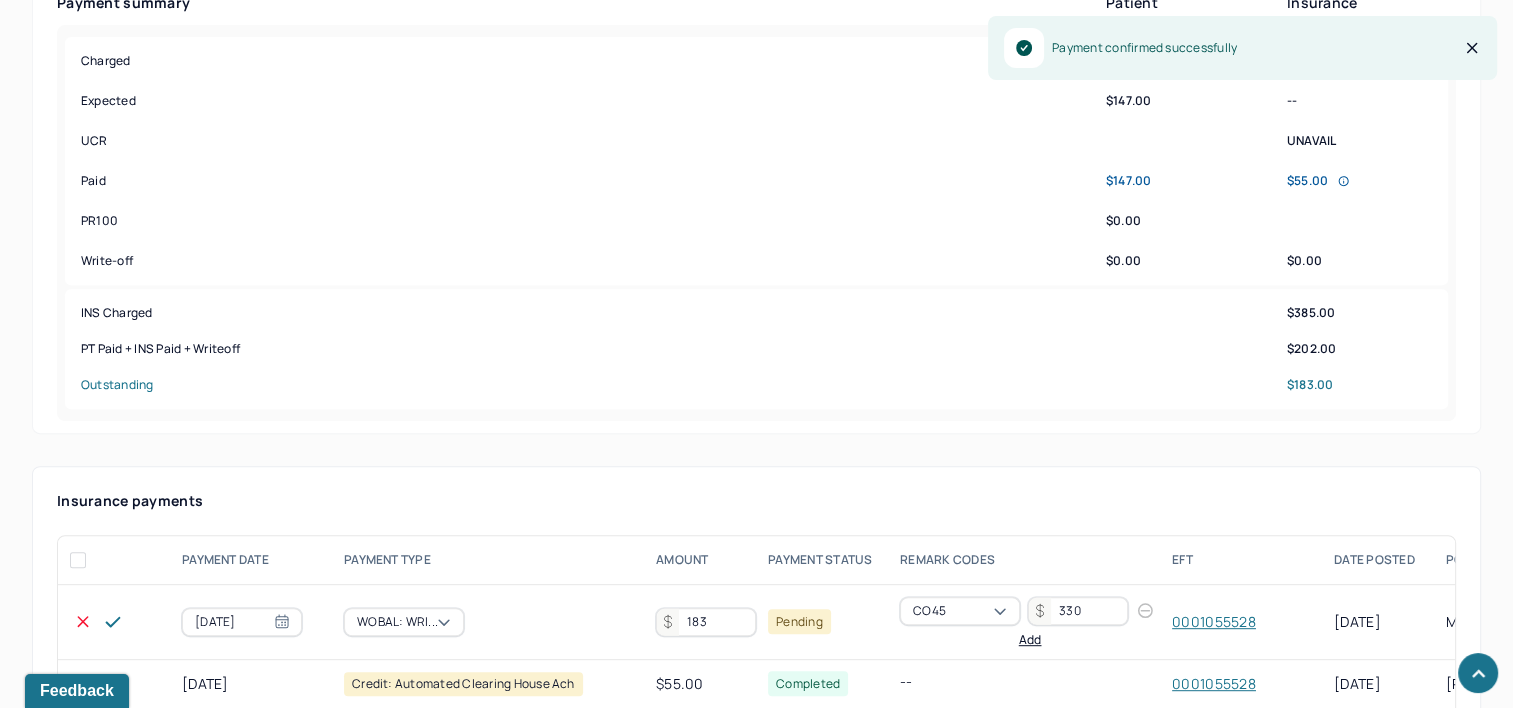 type on "183" 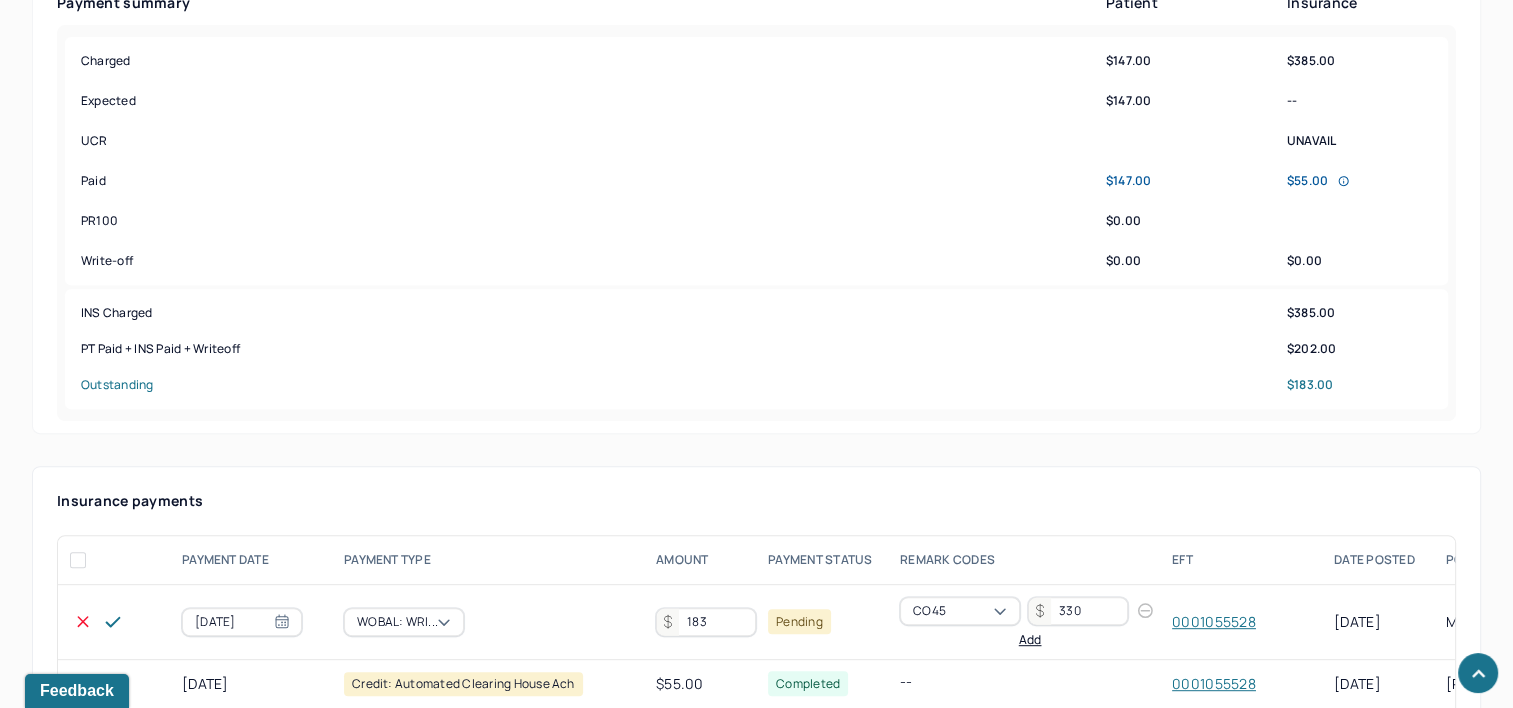 click 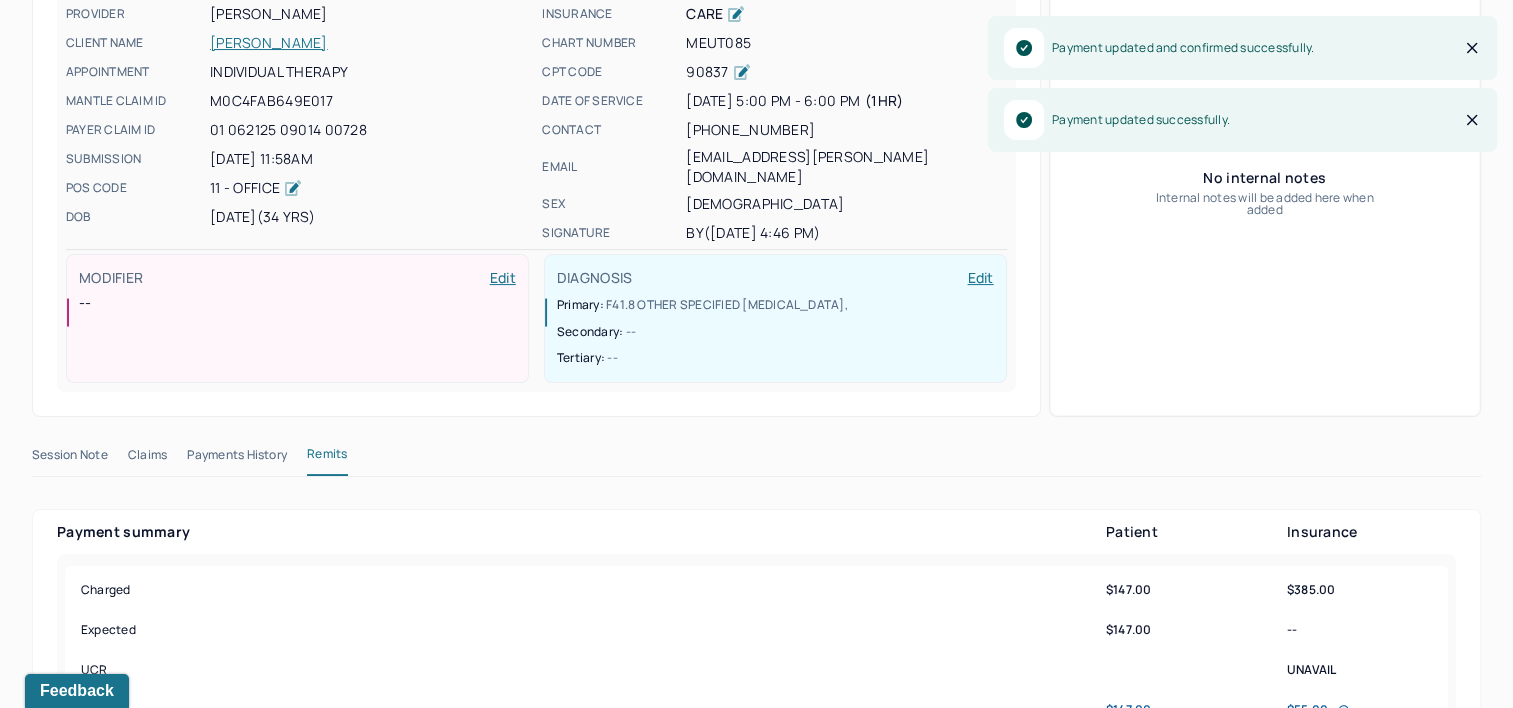 scroll, scrollTop: 0, scrollLeft: 0, axis: both 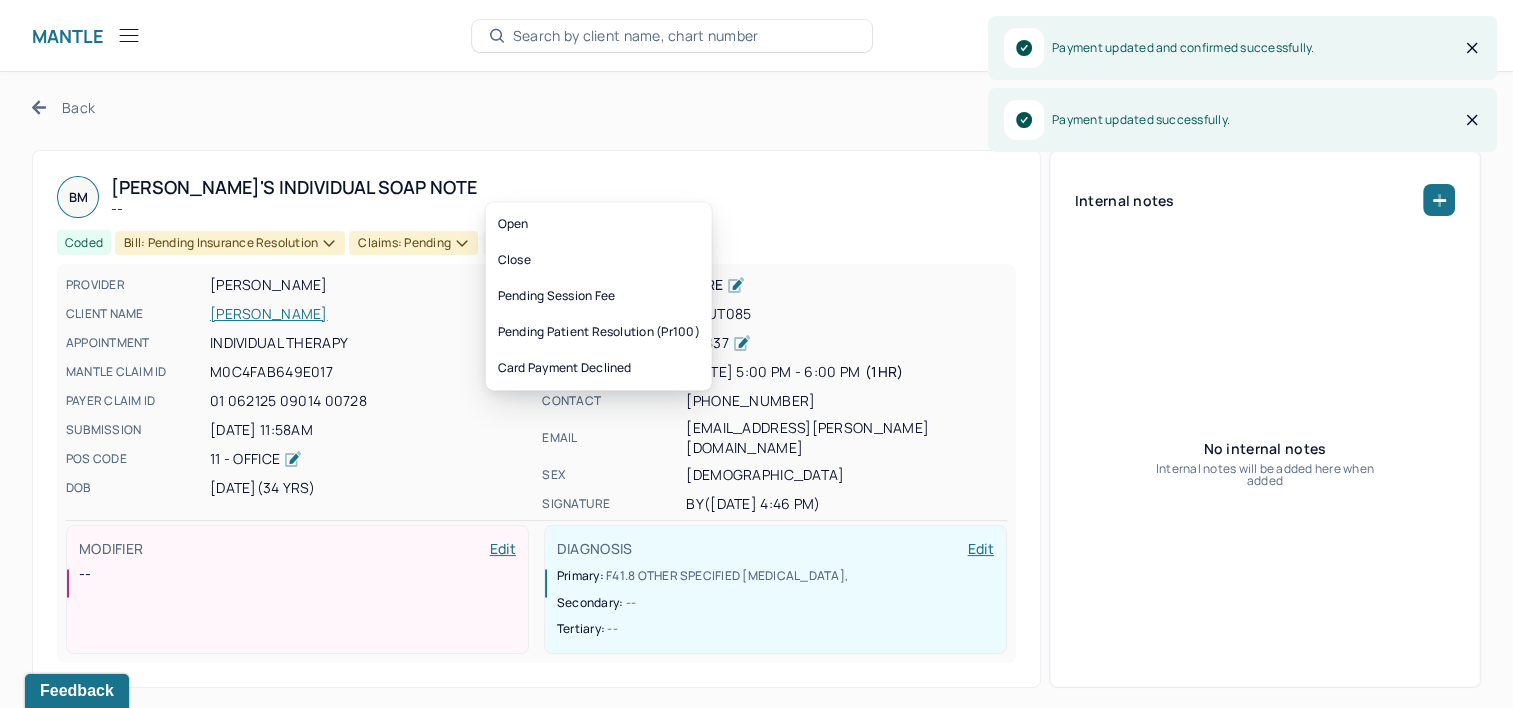 click on "Bill: Pending Insurance Resolution" at bounding box center [230, 243] 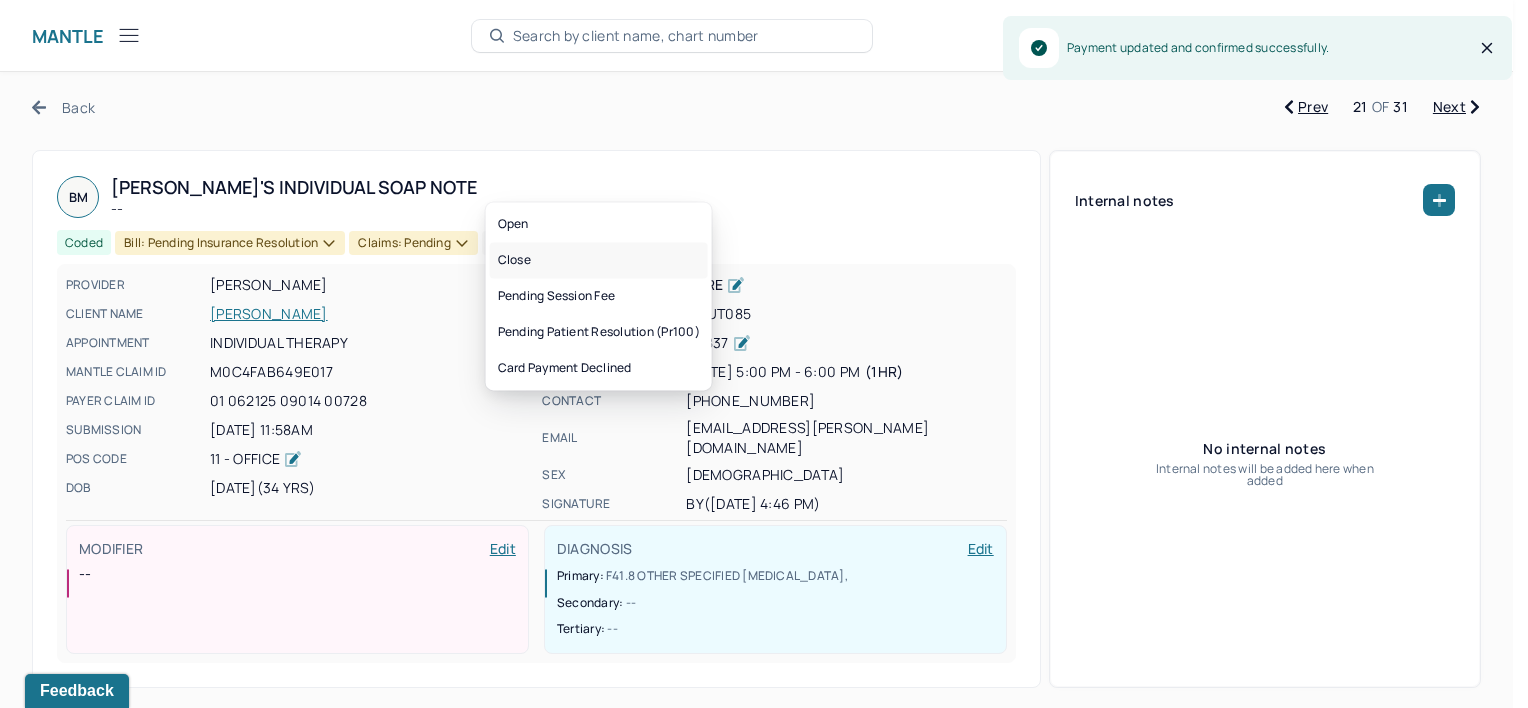click on "Close" at bounding box center (599, 260) 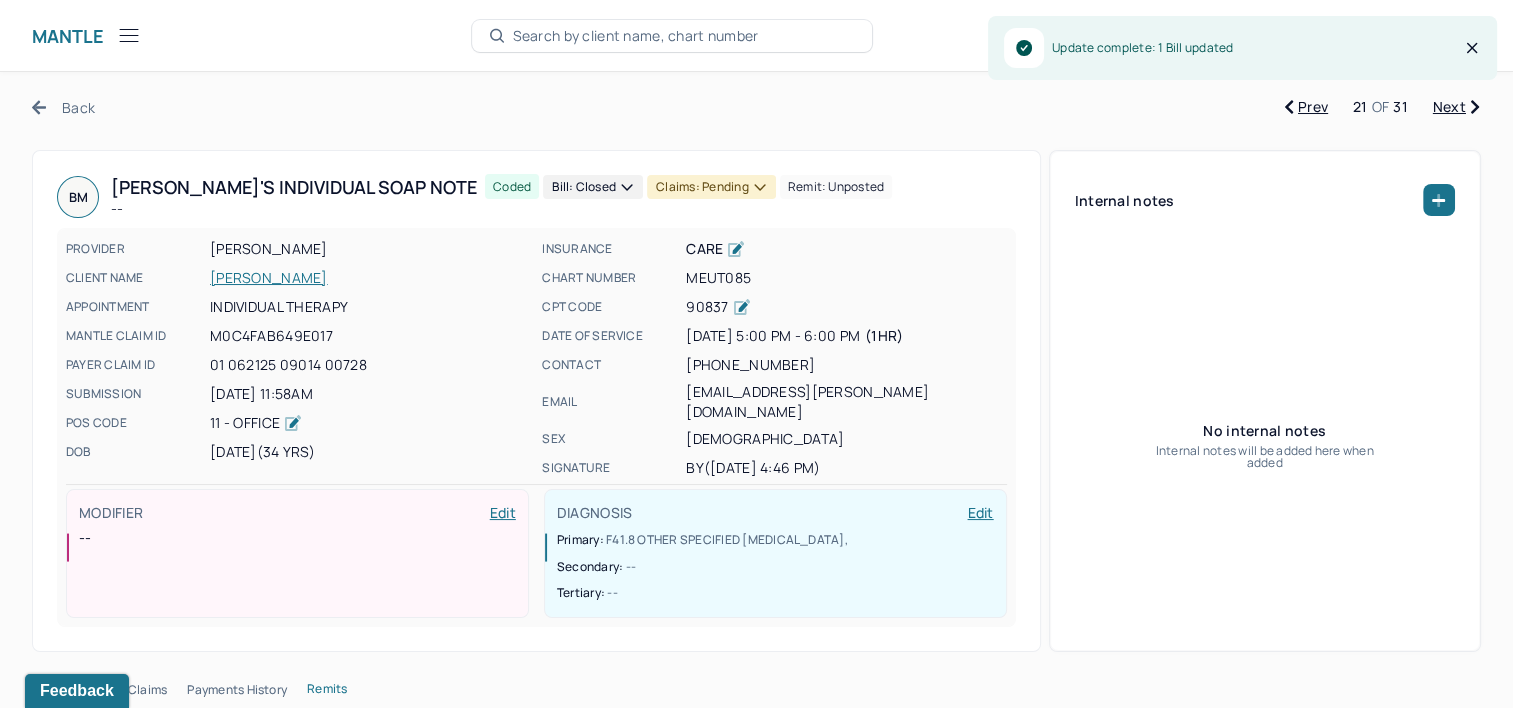 click on "Claims: pending" at bounding box center (711, 187) 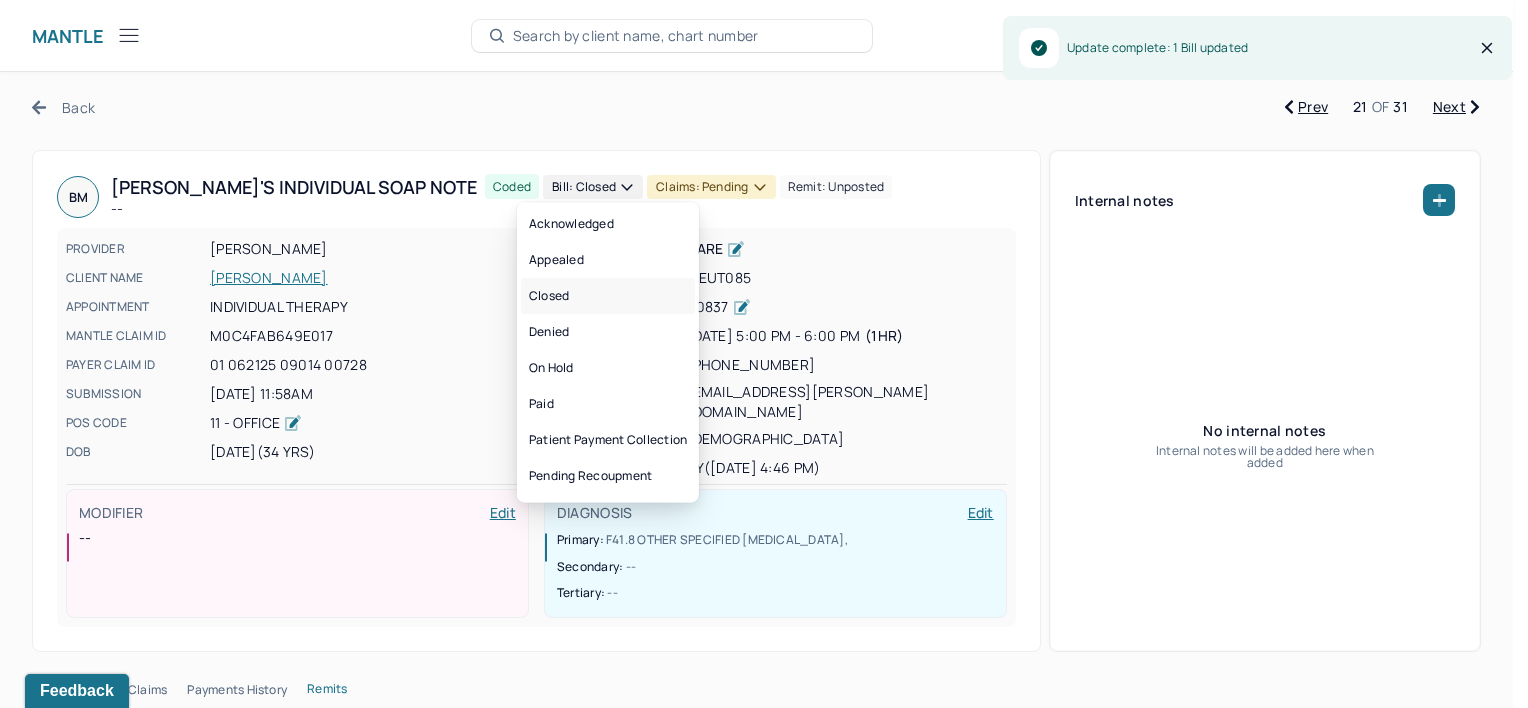click on "Closed" at bounding box center [608, 296] 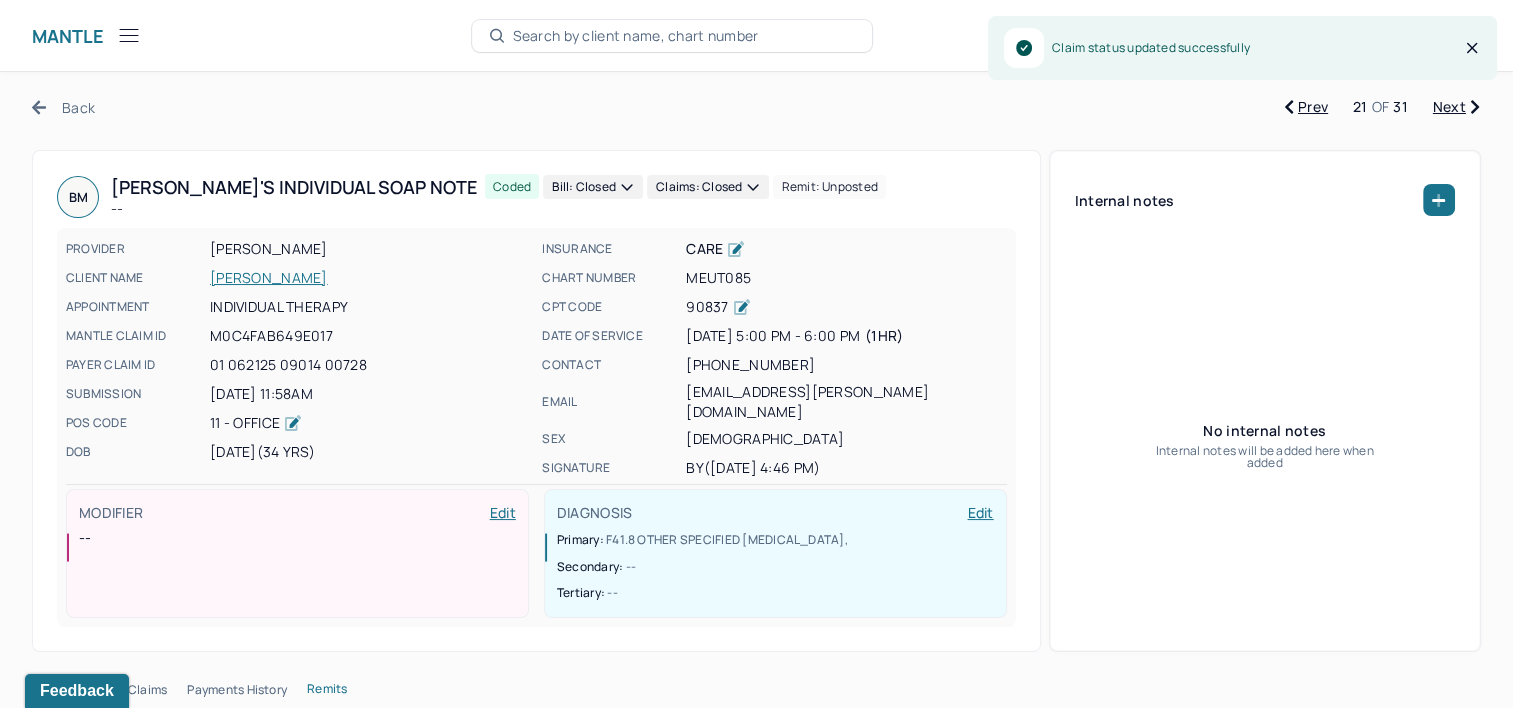 click on "Next" at bounding box center [1456, 107] 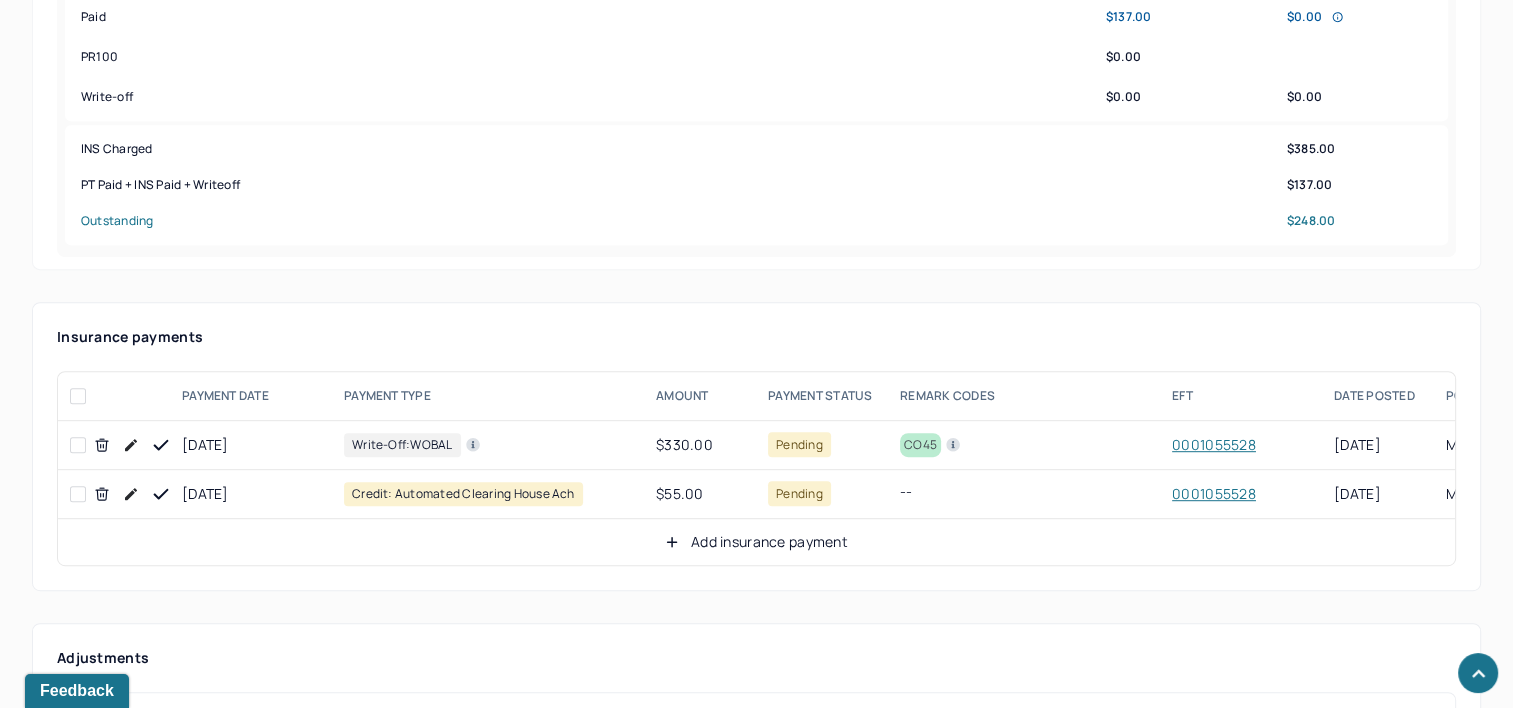 scroll, scrollTop: 1000, scrollLeft: 0, axis: vertical 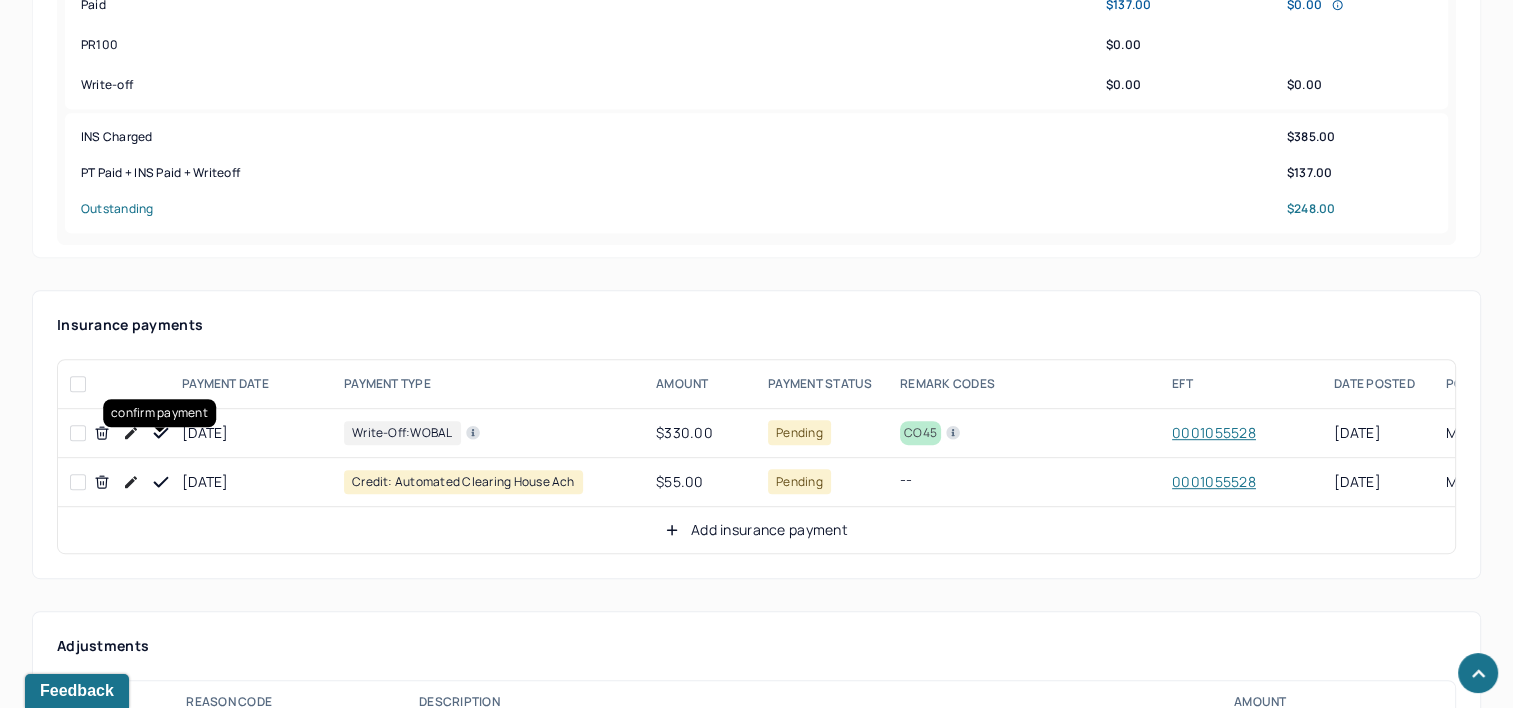 click 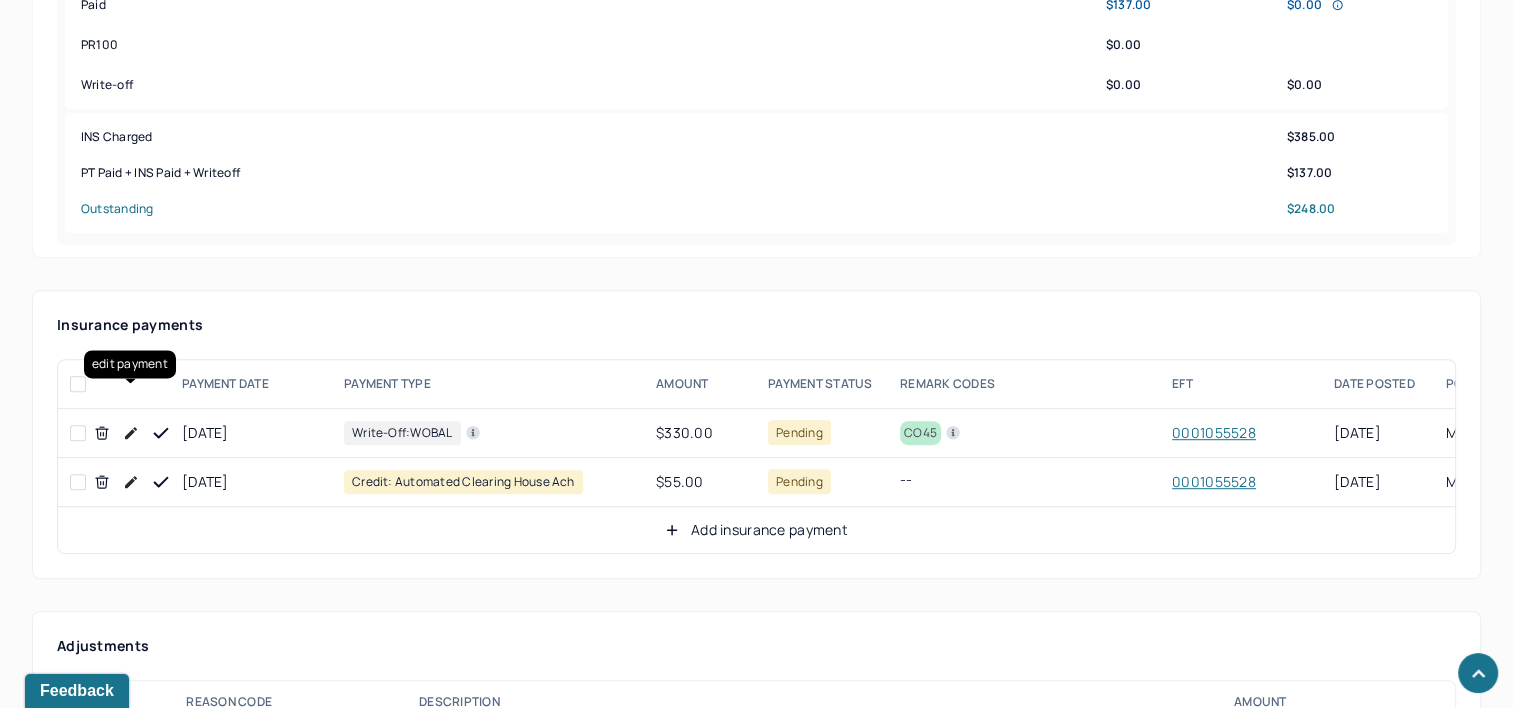 click 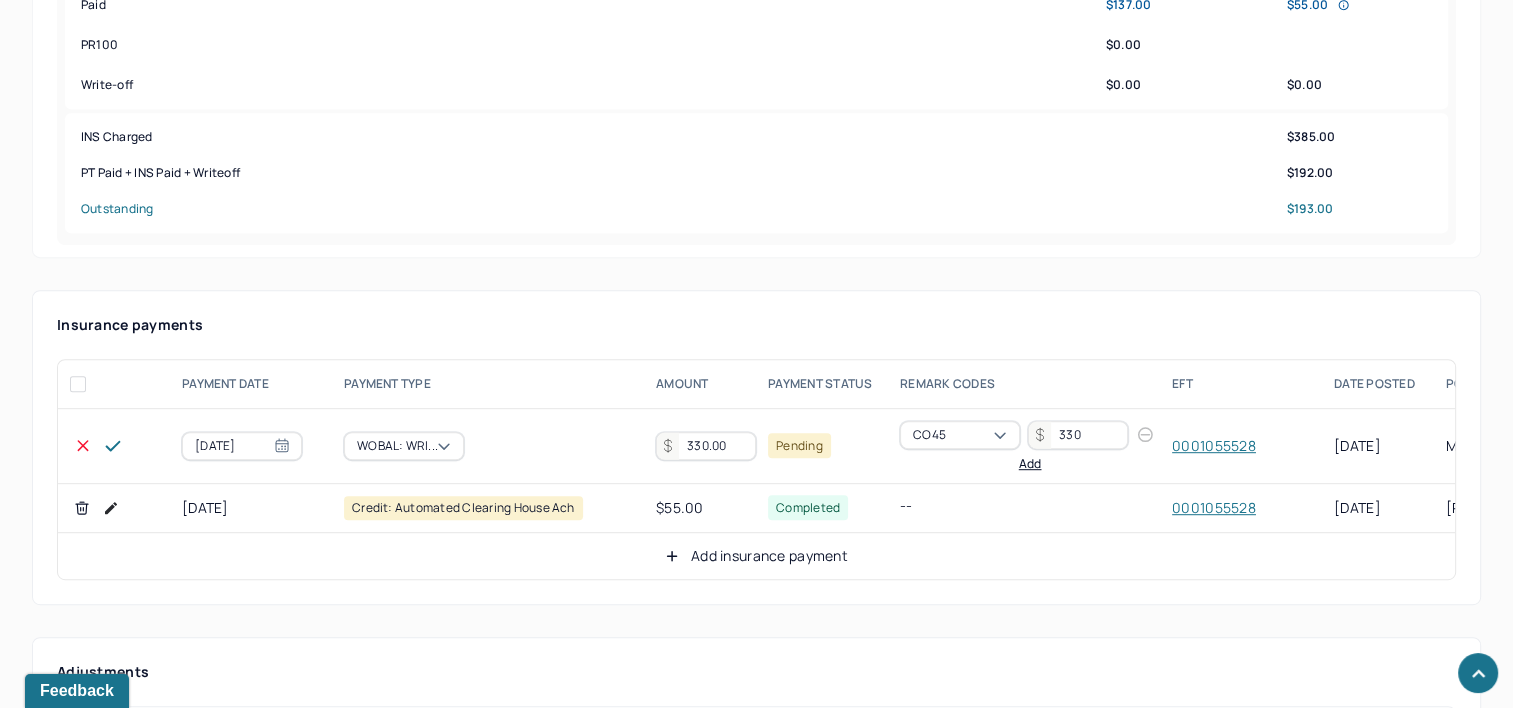 click on "330.00" at bounding box center (706, 446) 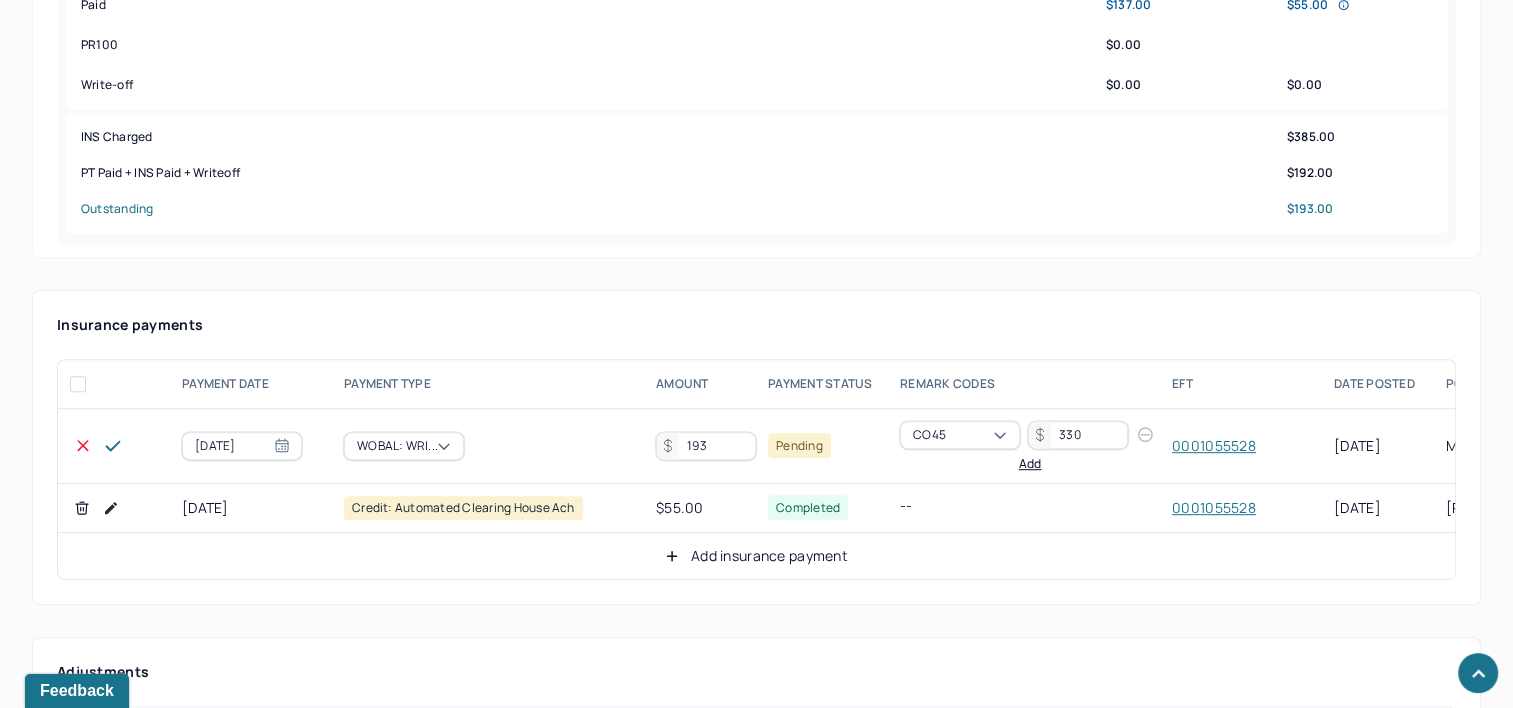 type on "193" 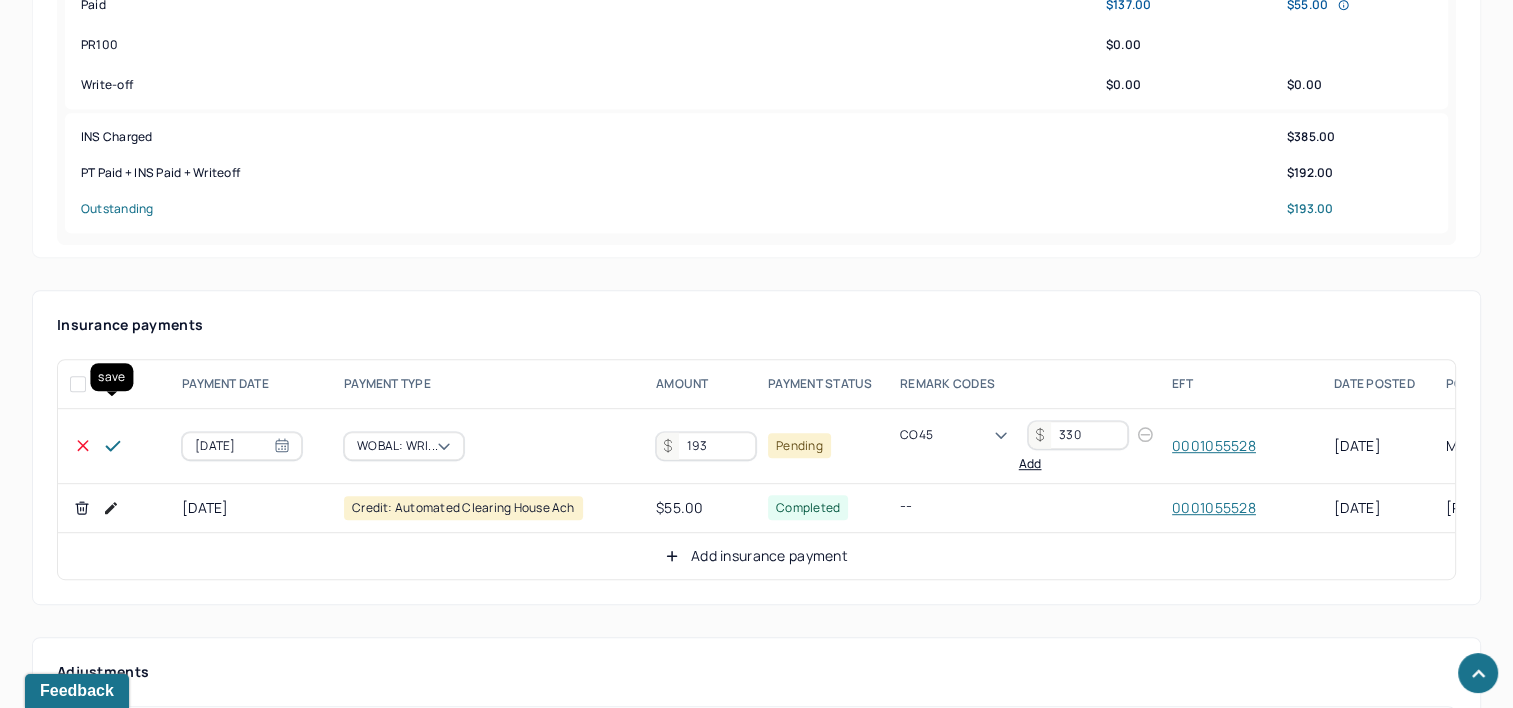 click 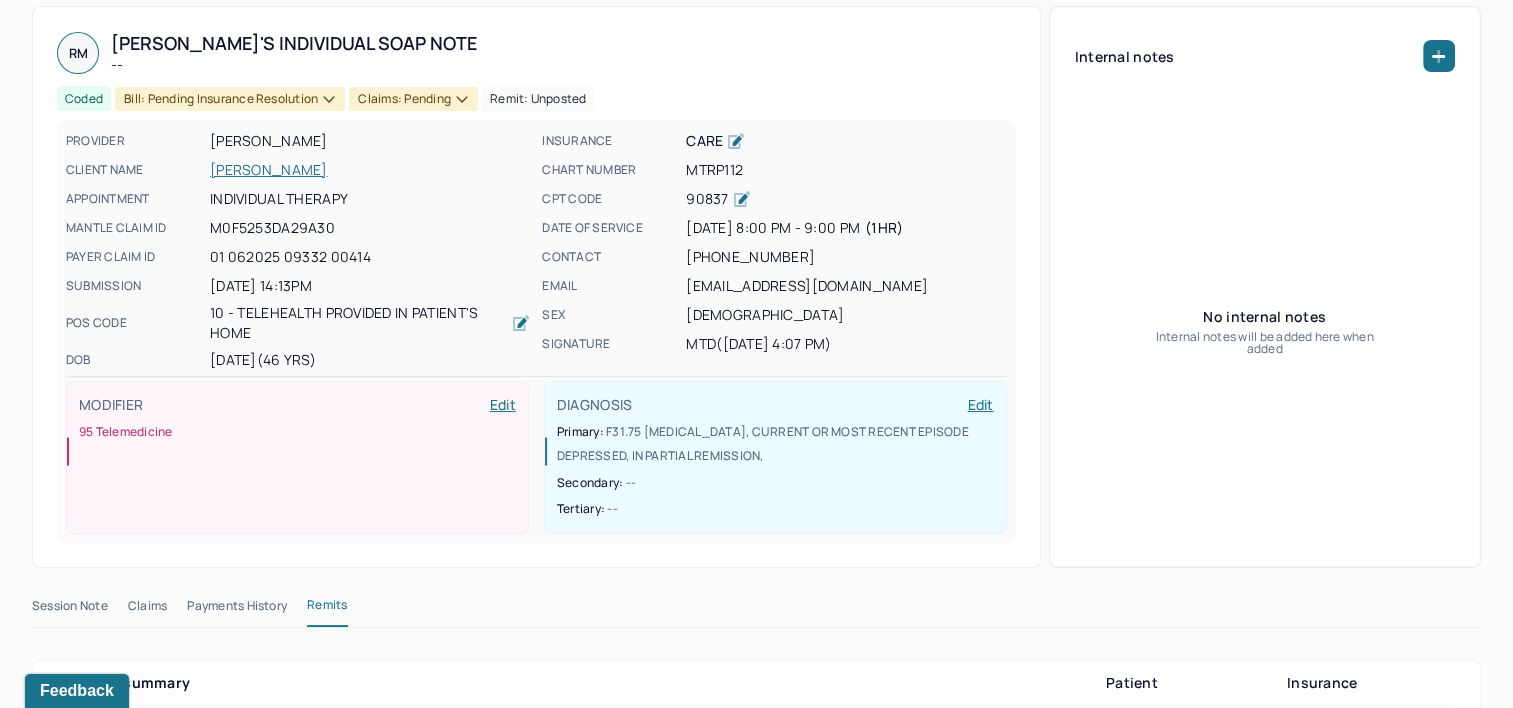 scroll, scrollTop: 0, scrollLeft: 0, axis: both 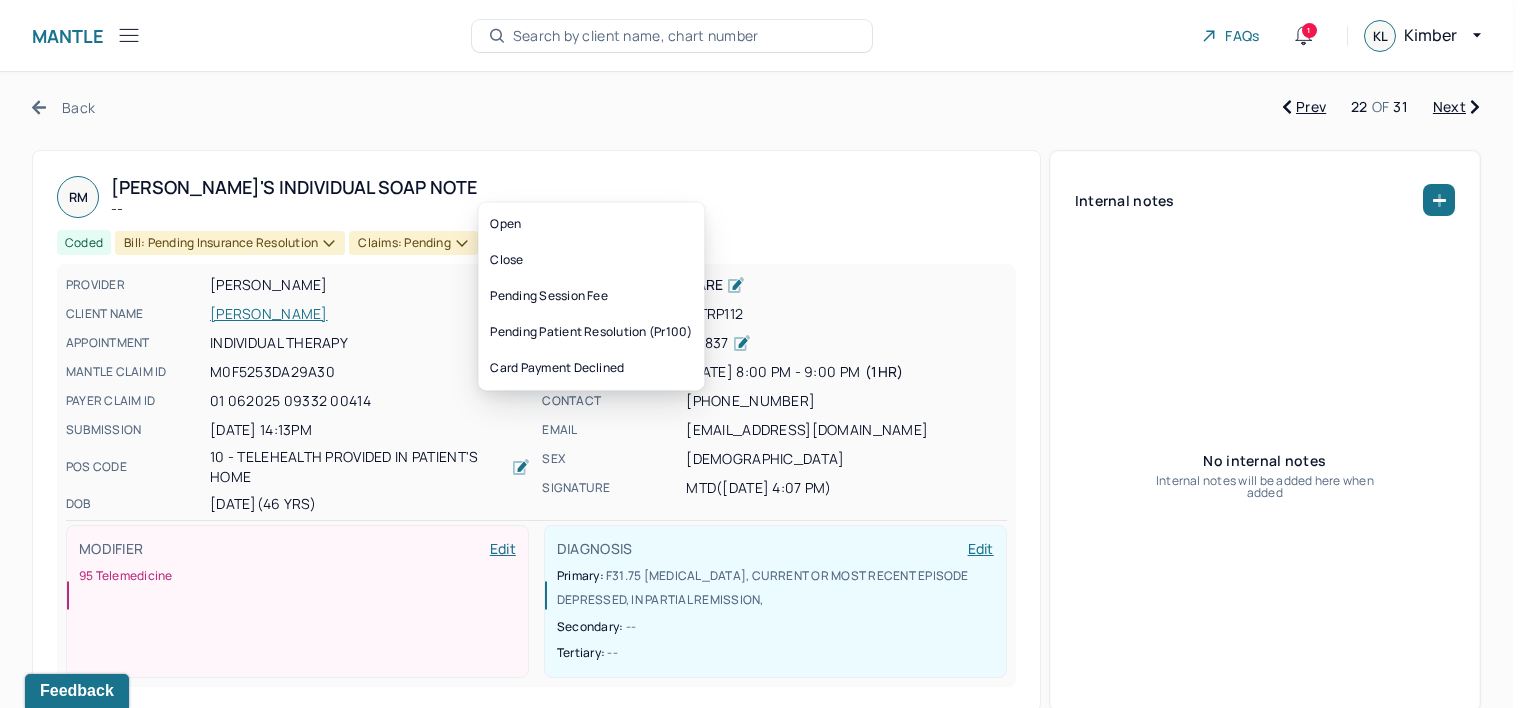 click on "Bill: Pending Insurance Resolution" at bounding box center (230, 243) 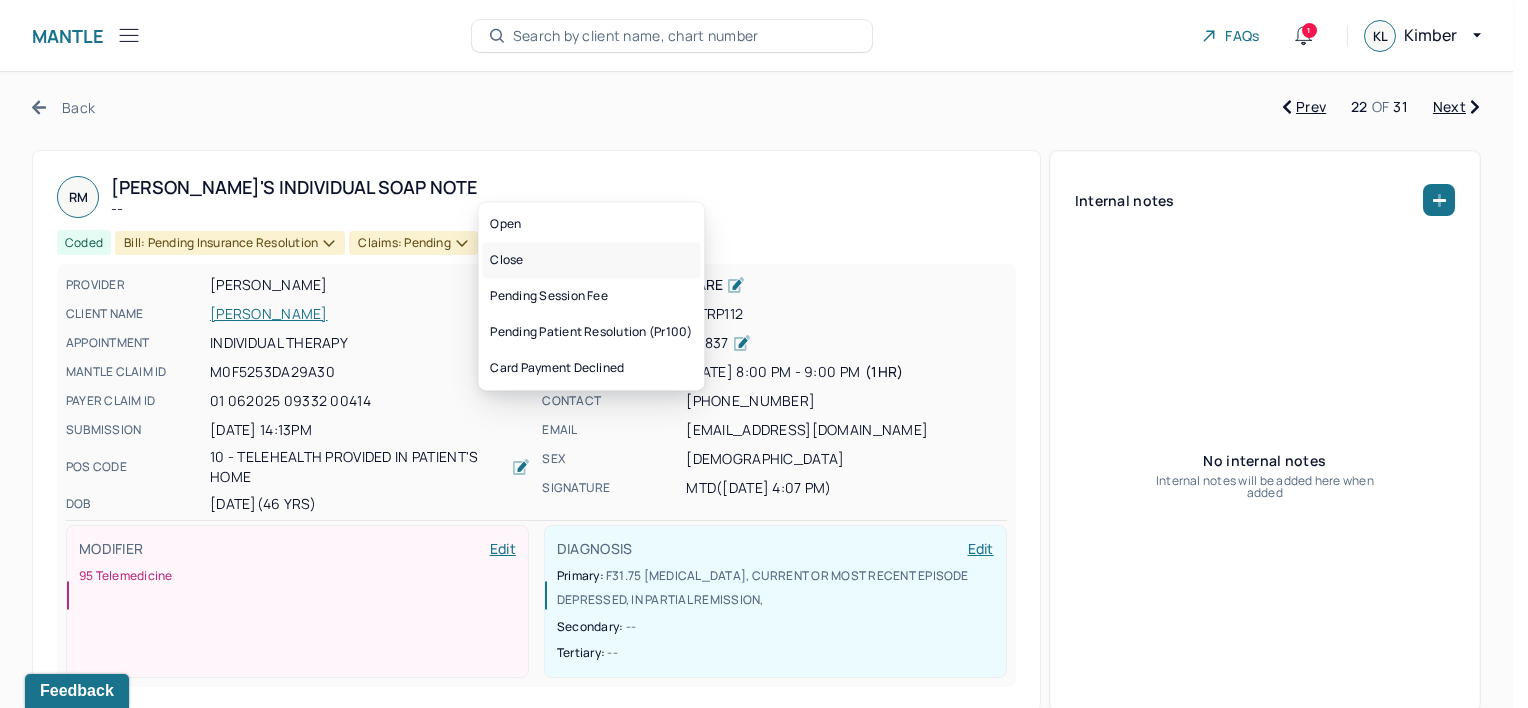 click on "Close" at bounding box center (591, 260) 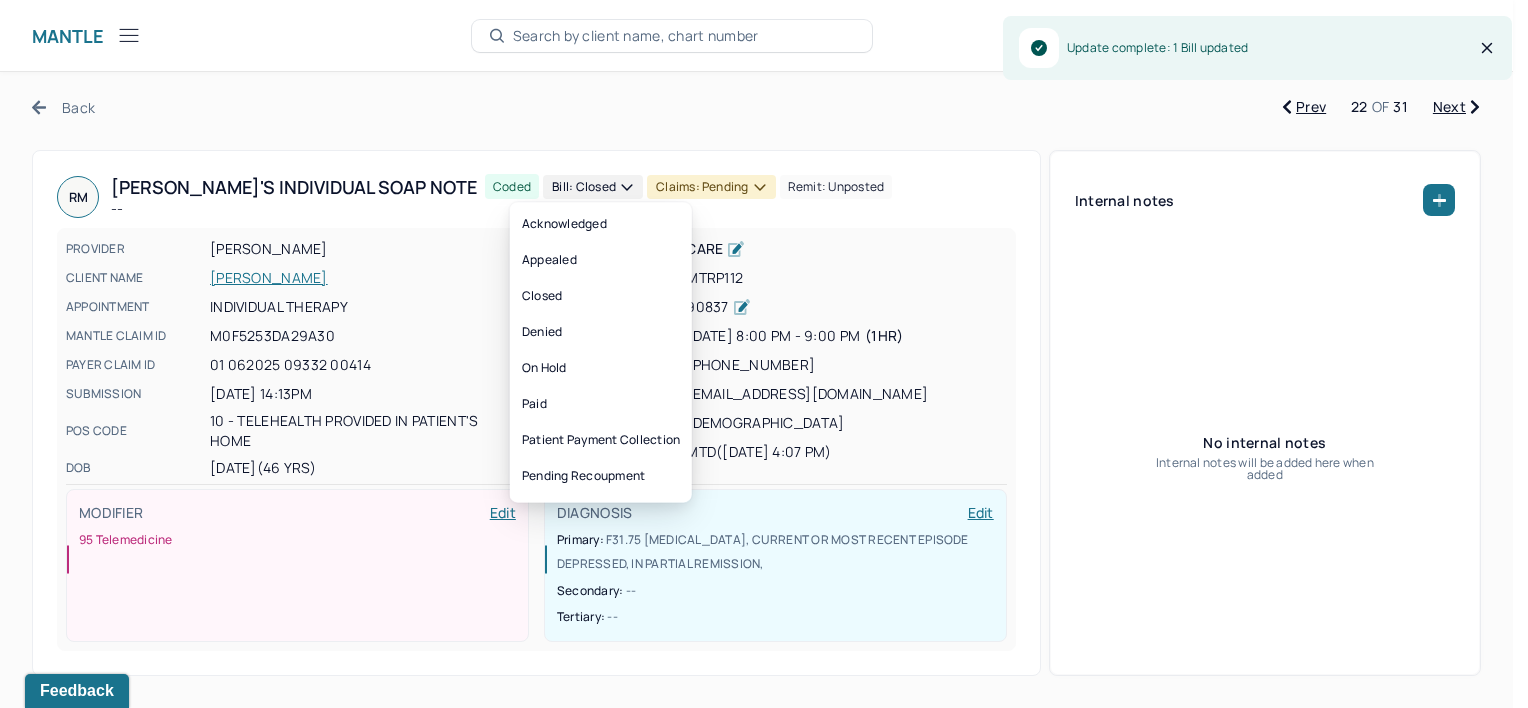 click on "Claims: pending" at bounding box center (711, 187) 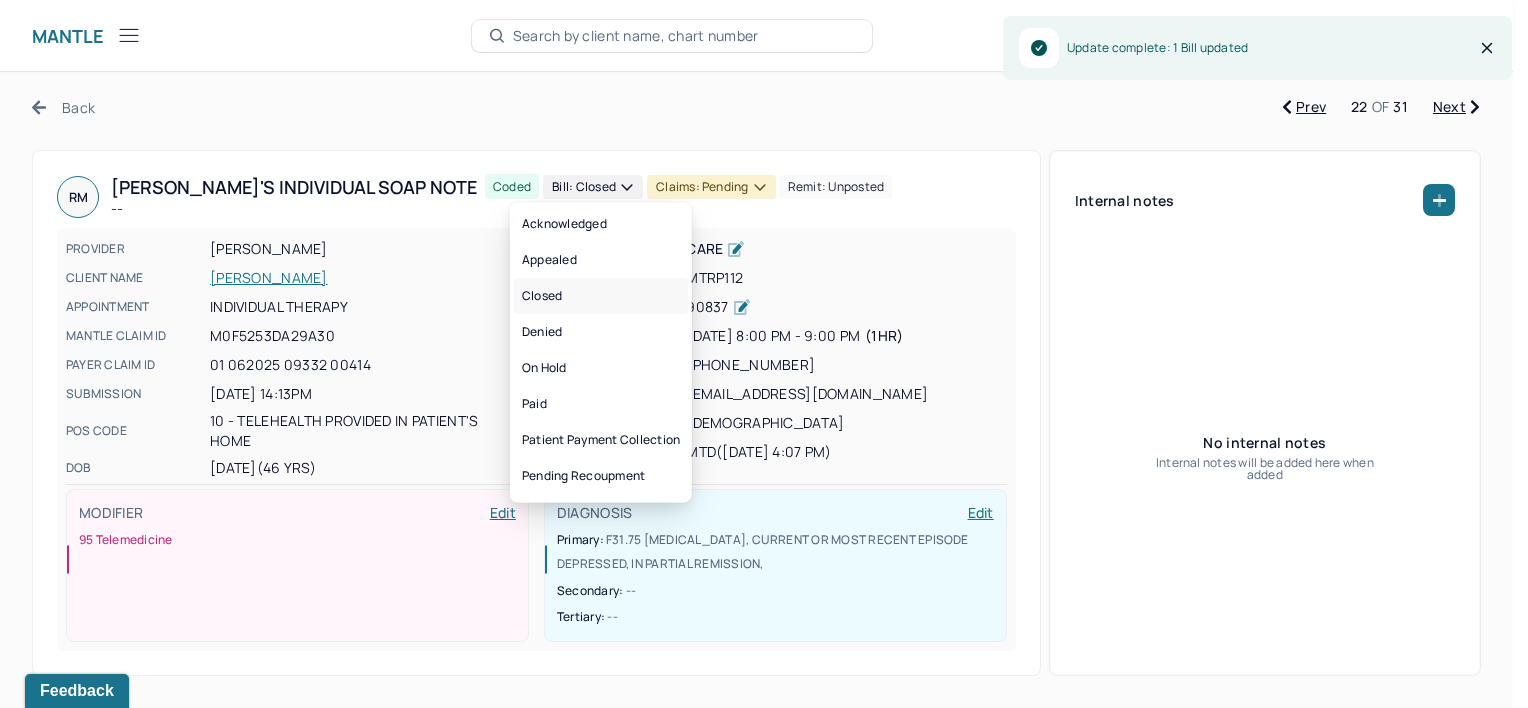 click on "Closed" at bounding box center (601, 296) 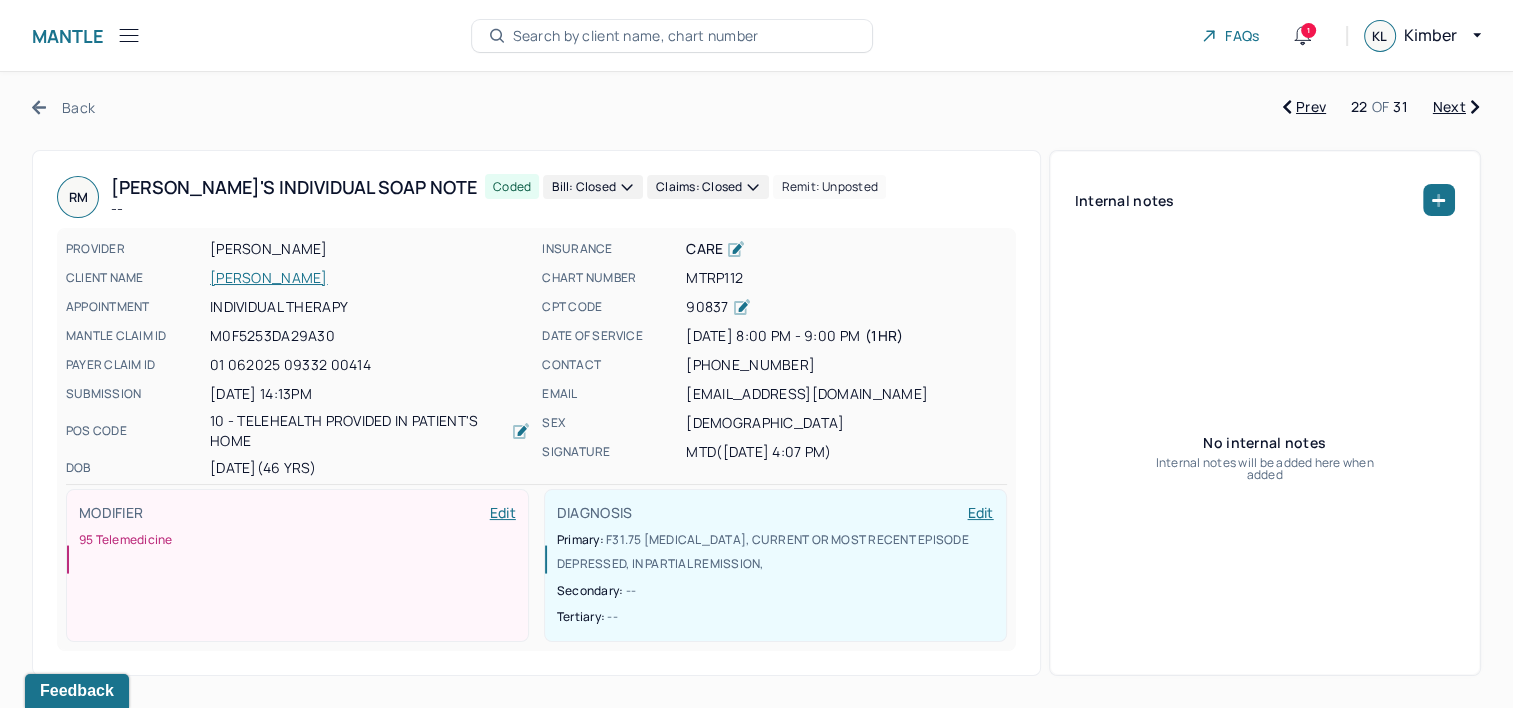 click on "Next" at bounding box center [1456, 107] 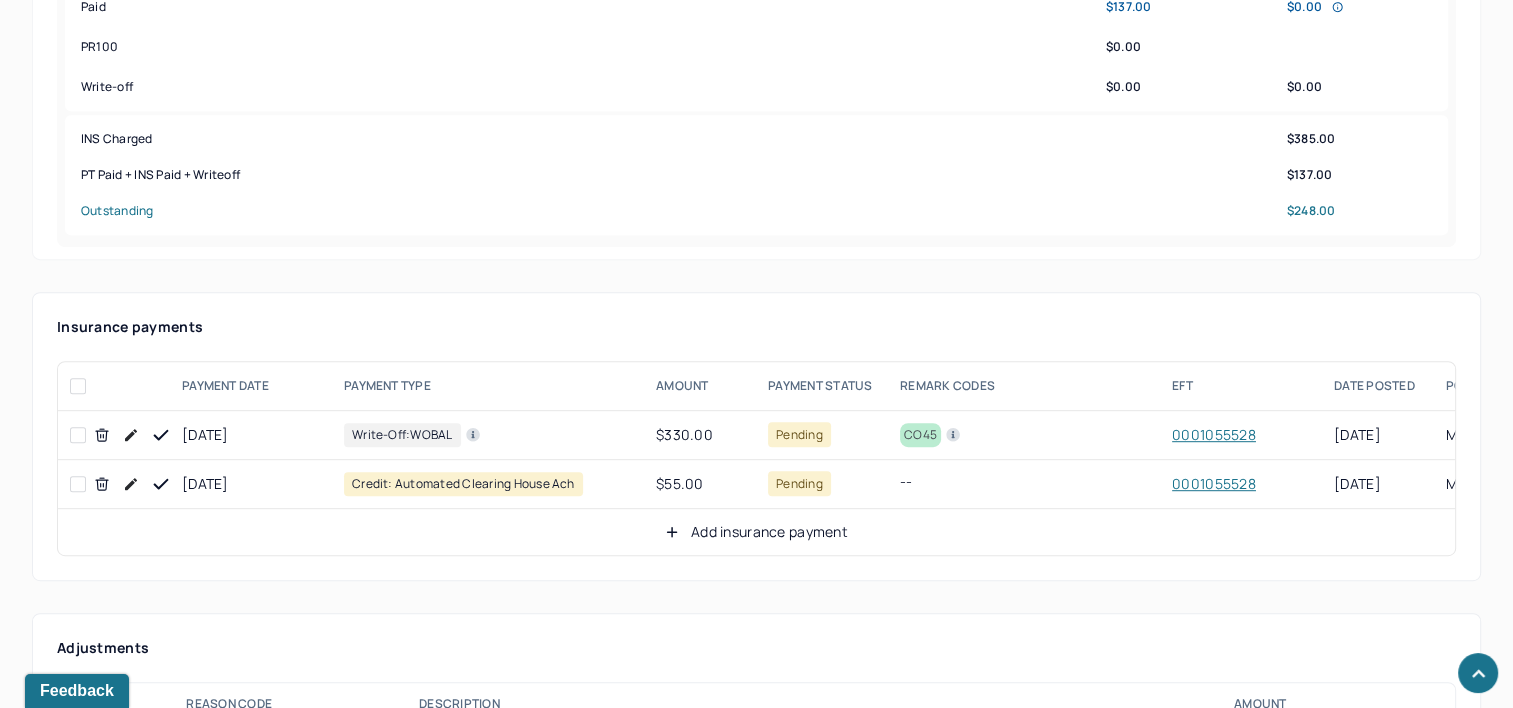 scroll, scrollTop: 1000, scrollLeft: 0, axis: vertical 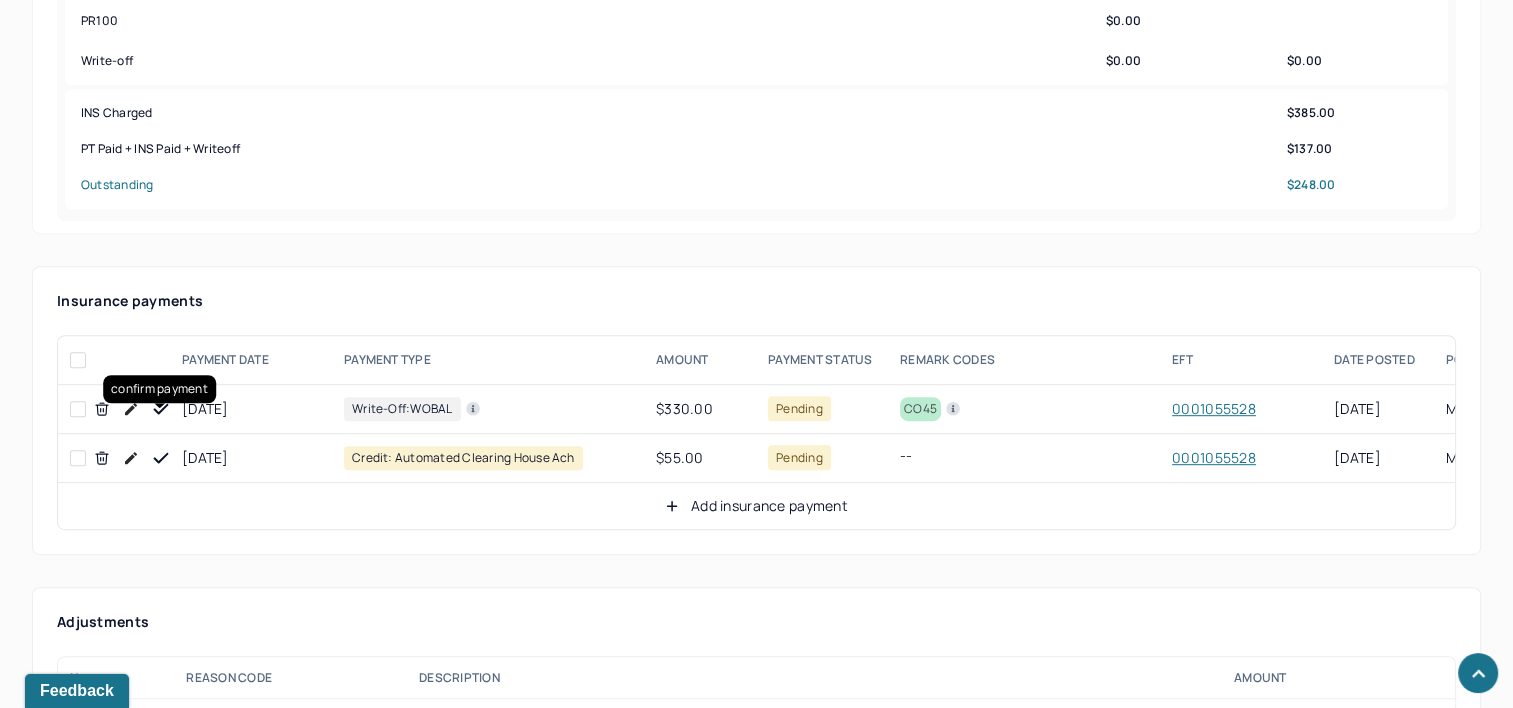 click 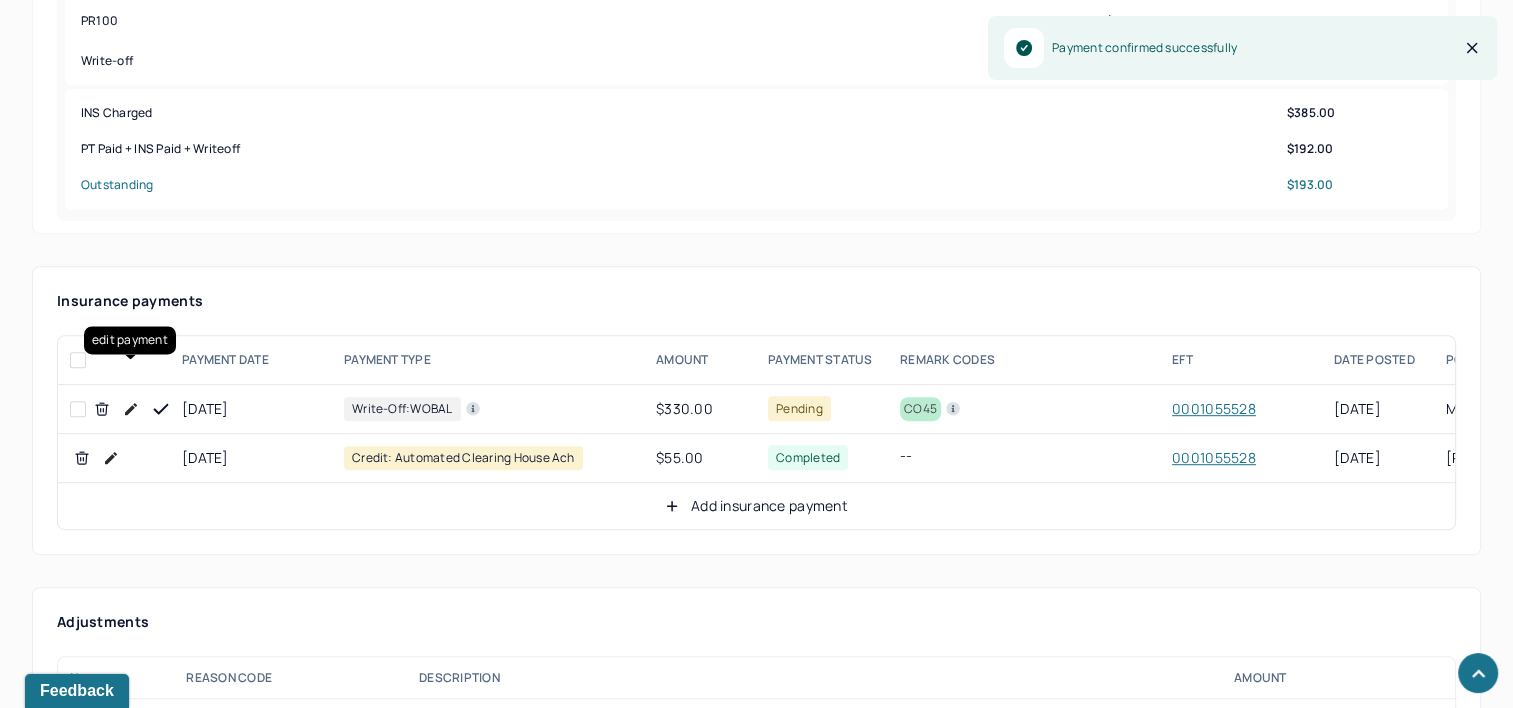 click 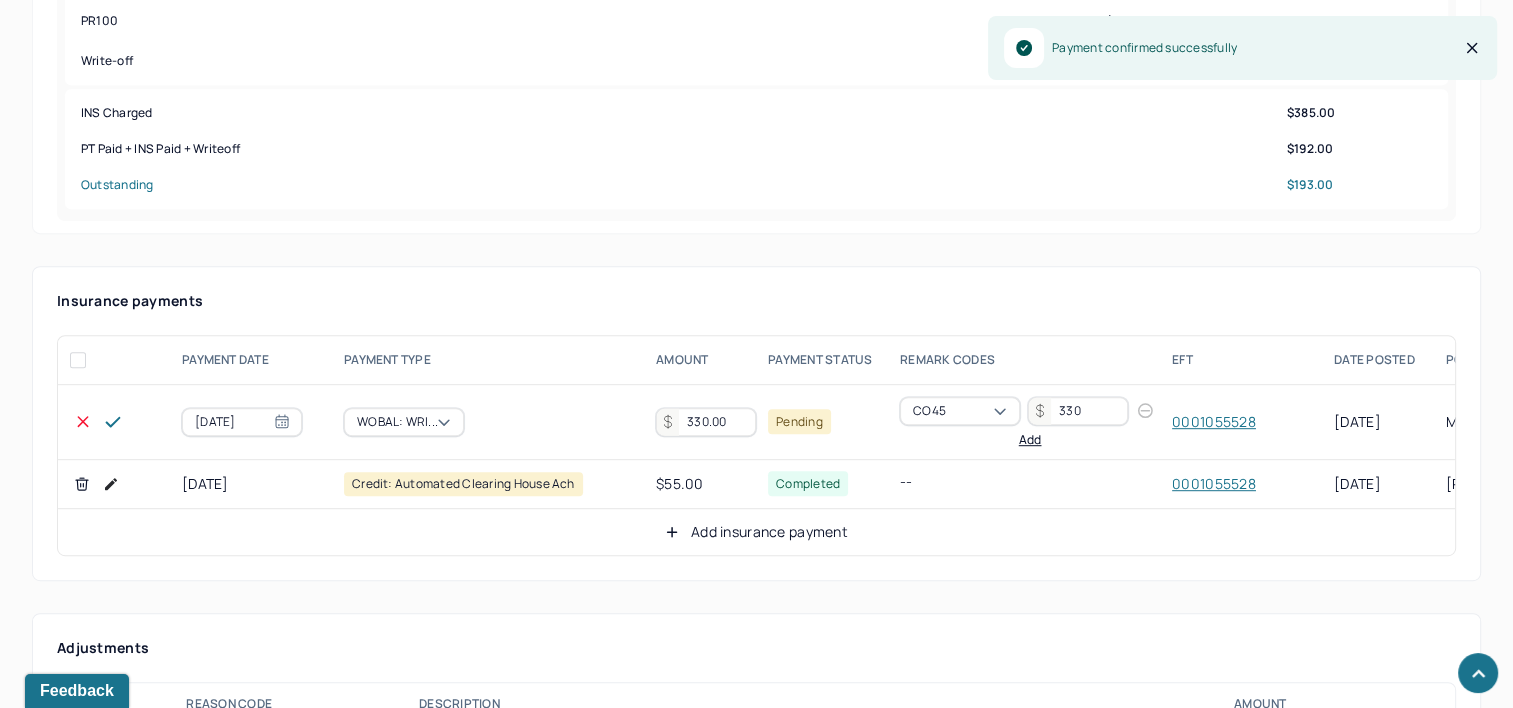 click on "330.00" at bounding box center (706, 422) 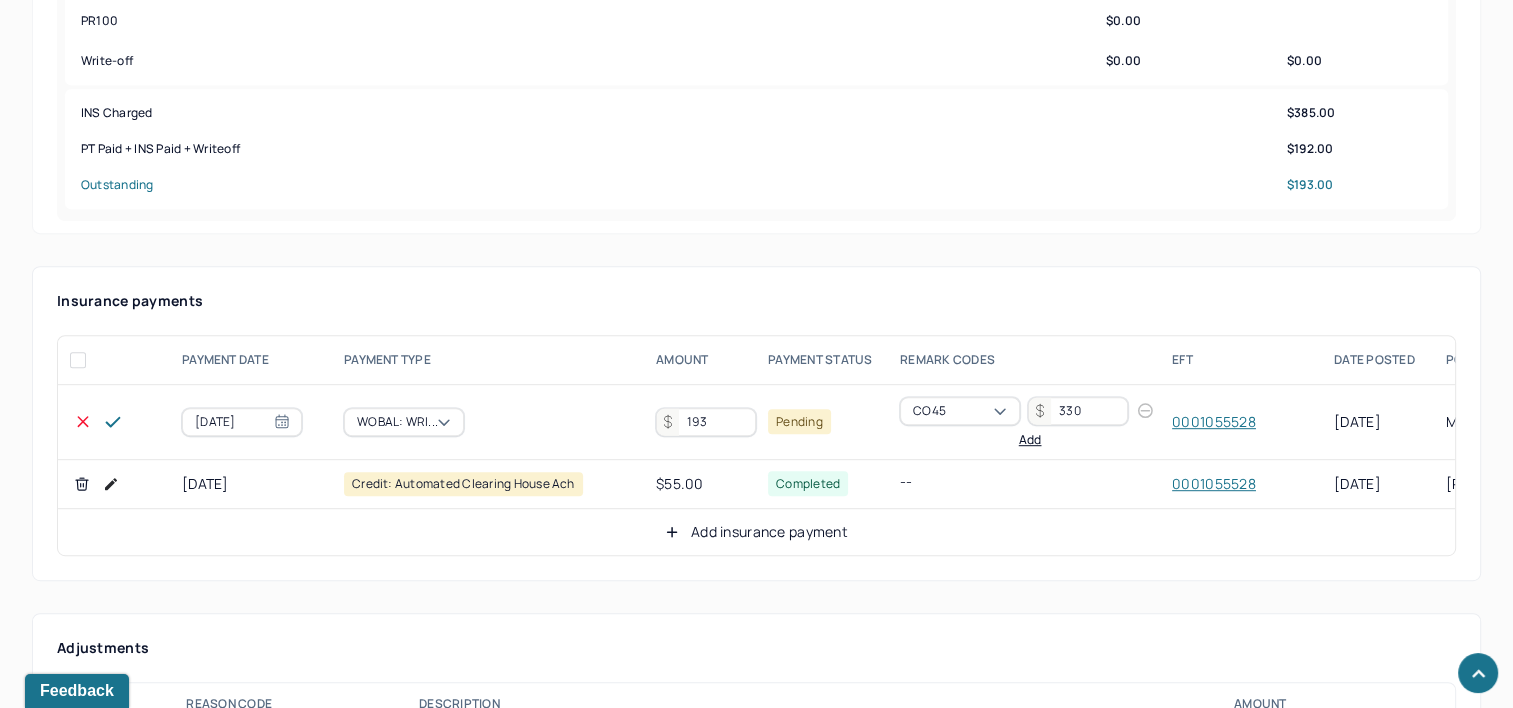 type on "193" 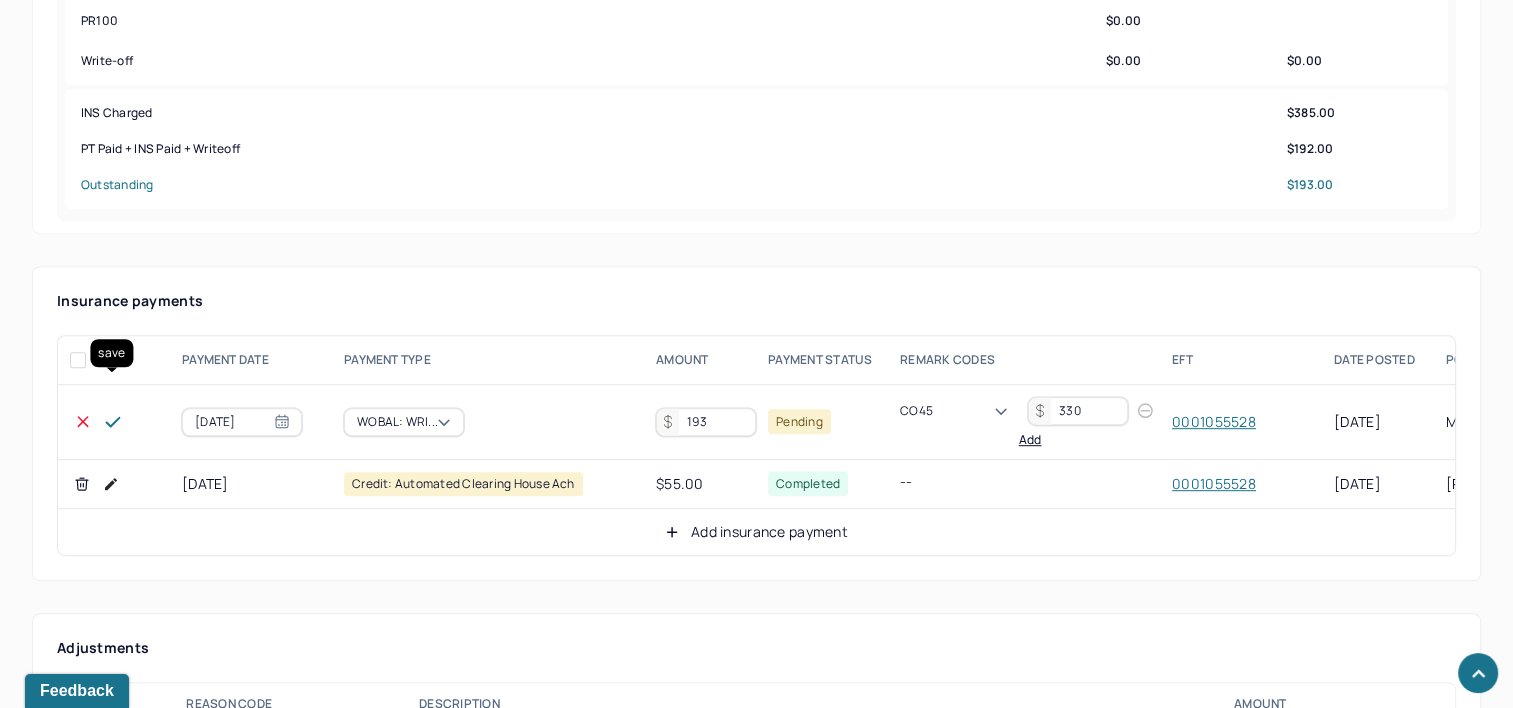 click 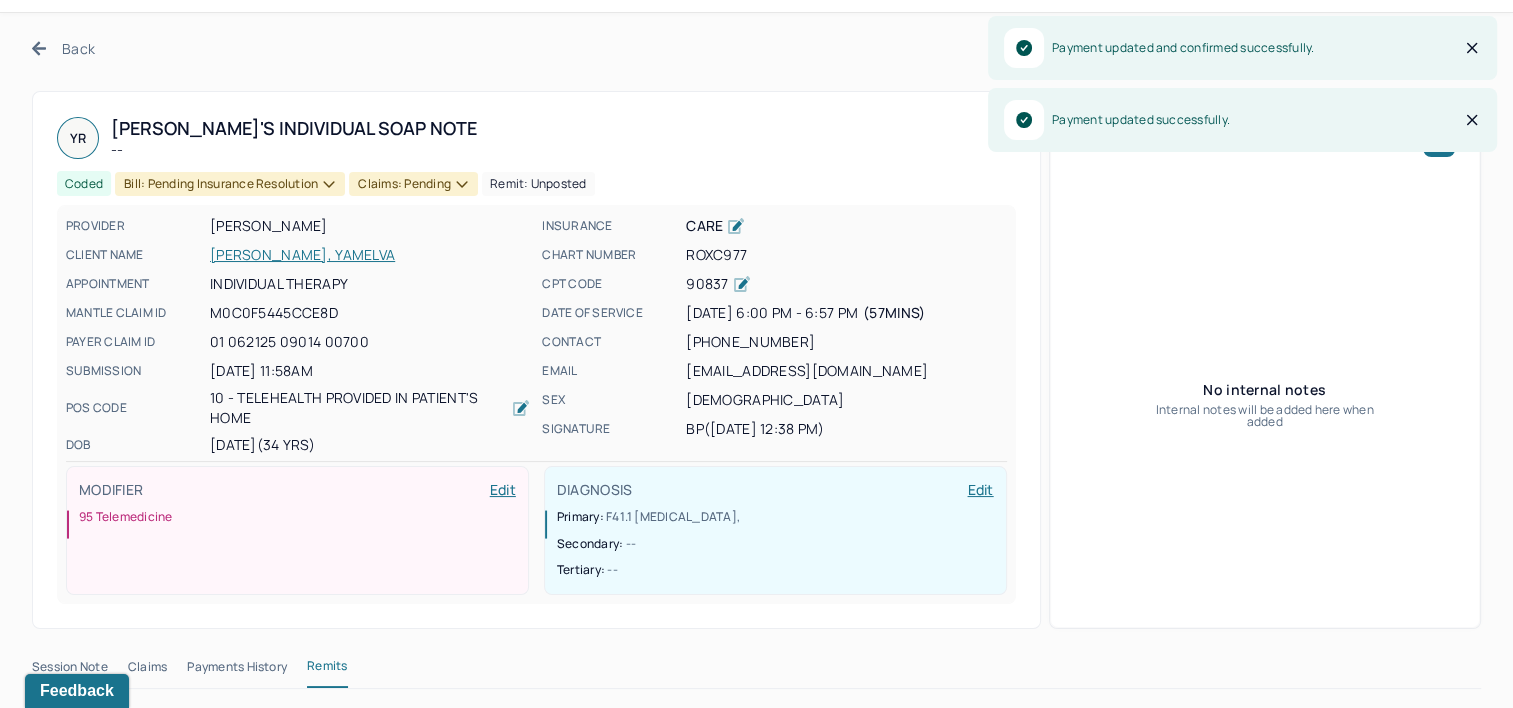 scroll, scrollTop: 0, scrollLeft: 0, axis: both 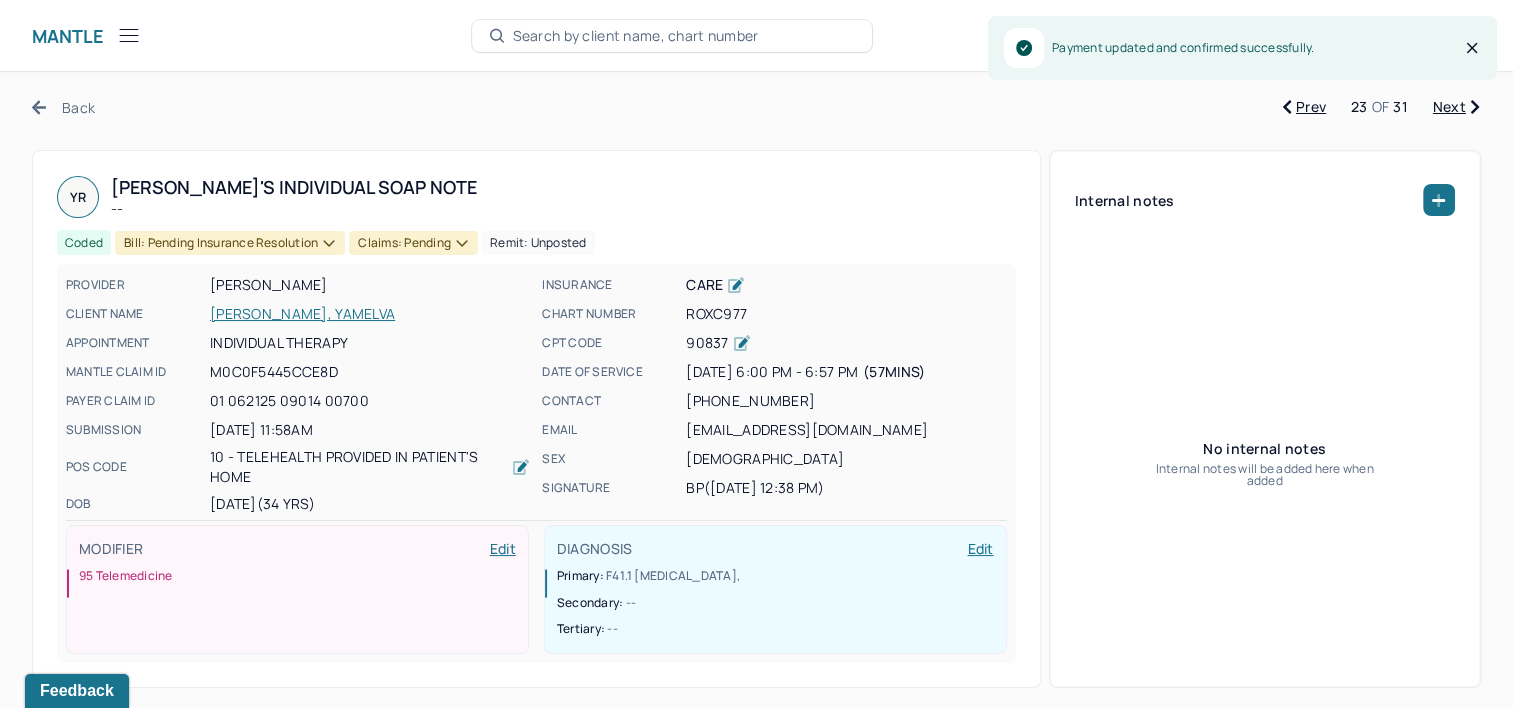 click on "Bill: Pending Insurance Resolution" at bounding box center (230, 243) 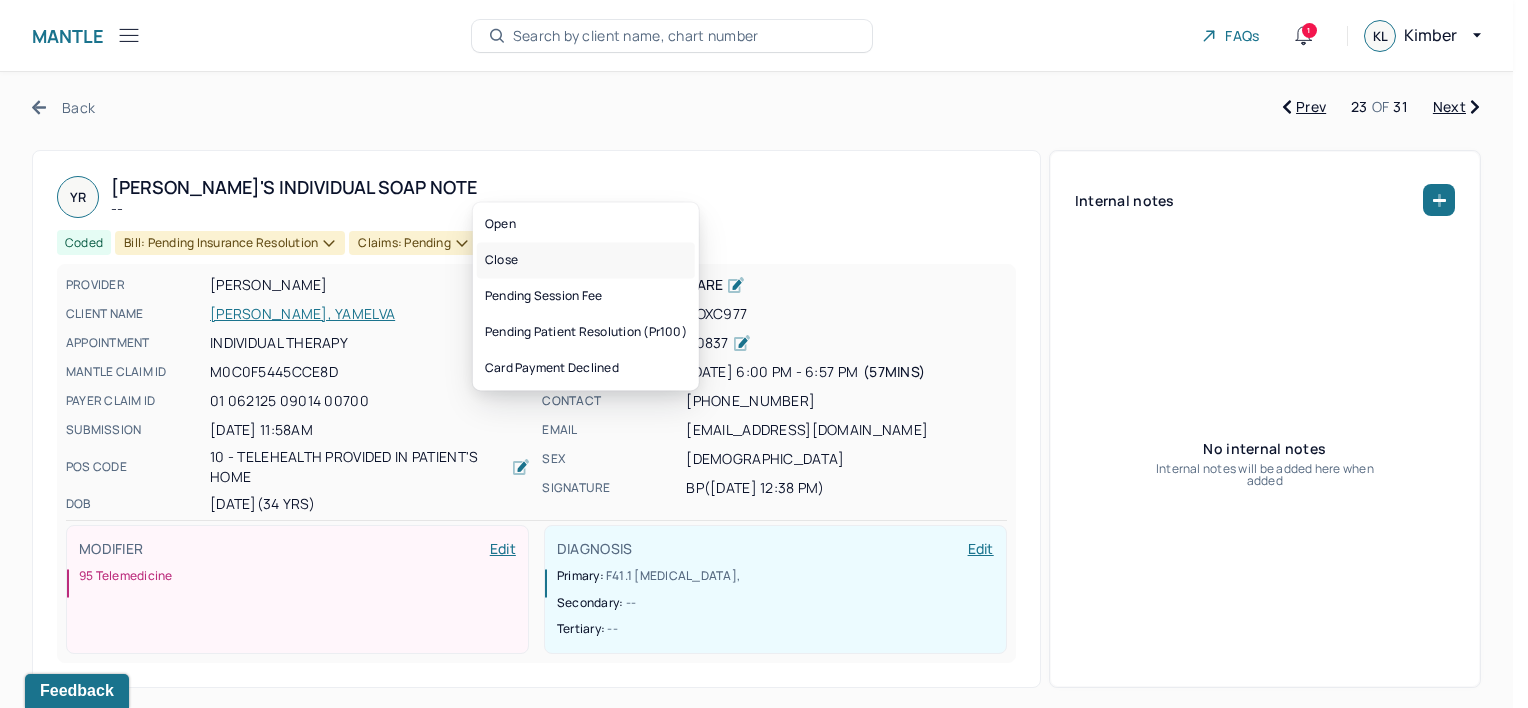 click on "Close" at bounding box center (586, 260) 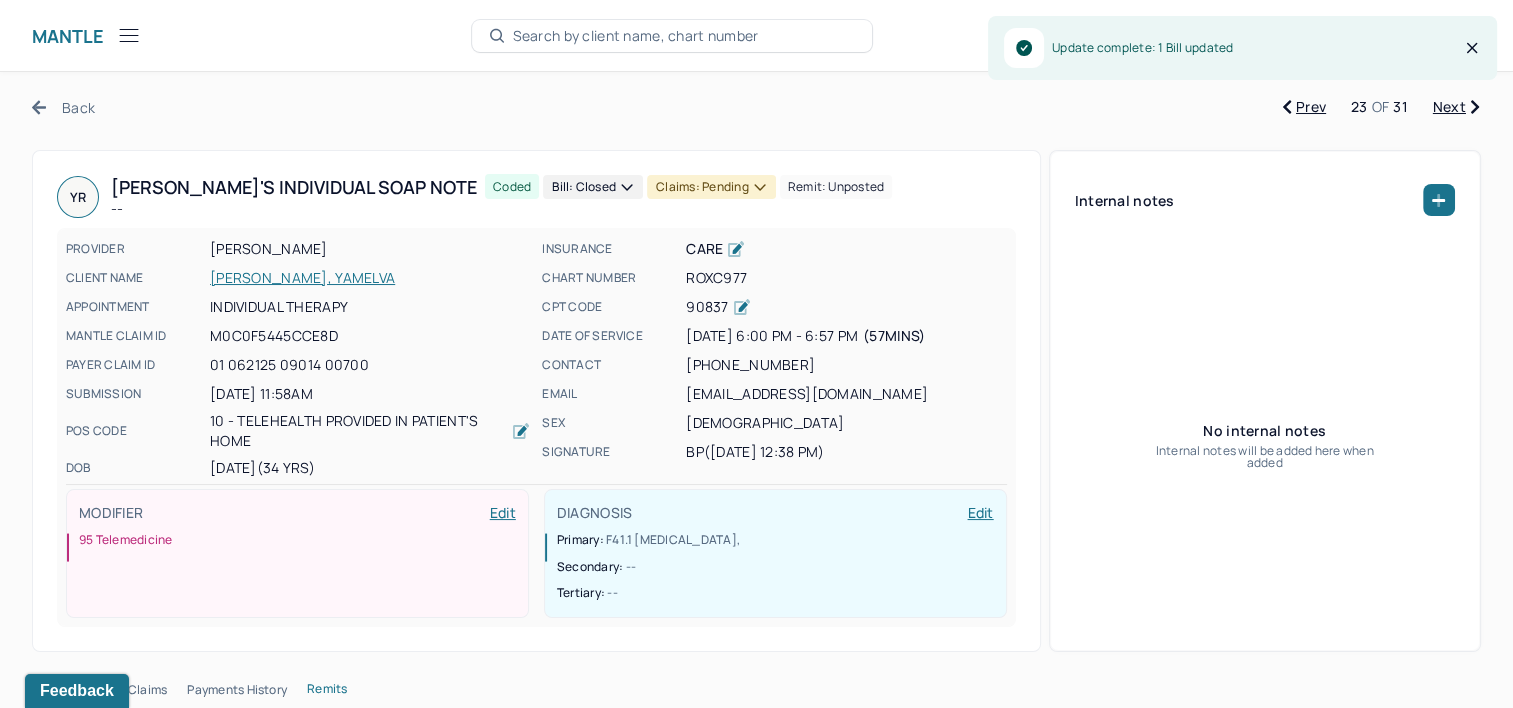 click on "Claims: pending" at bounding box center (711, 187) 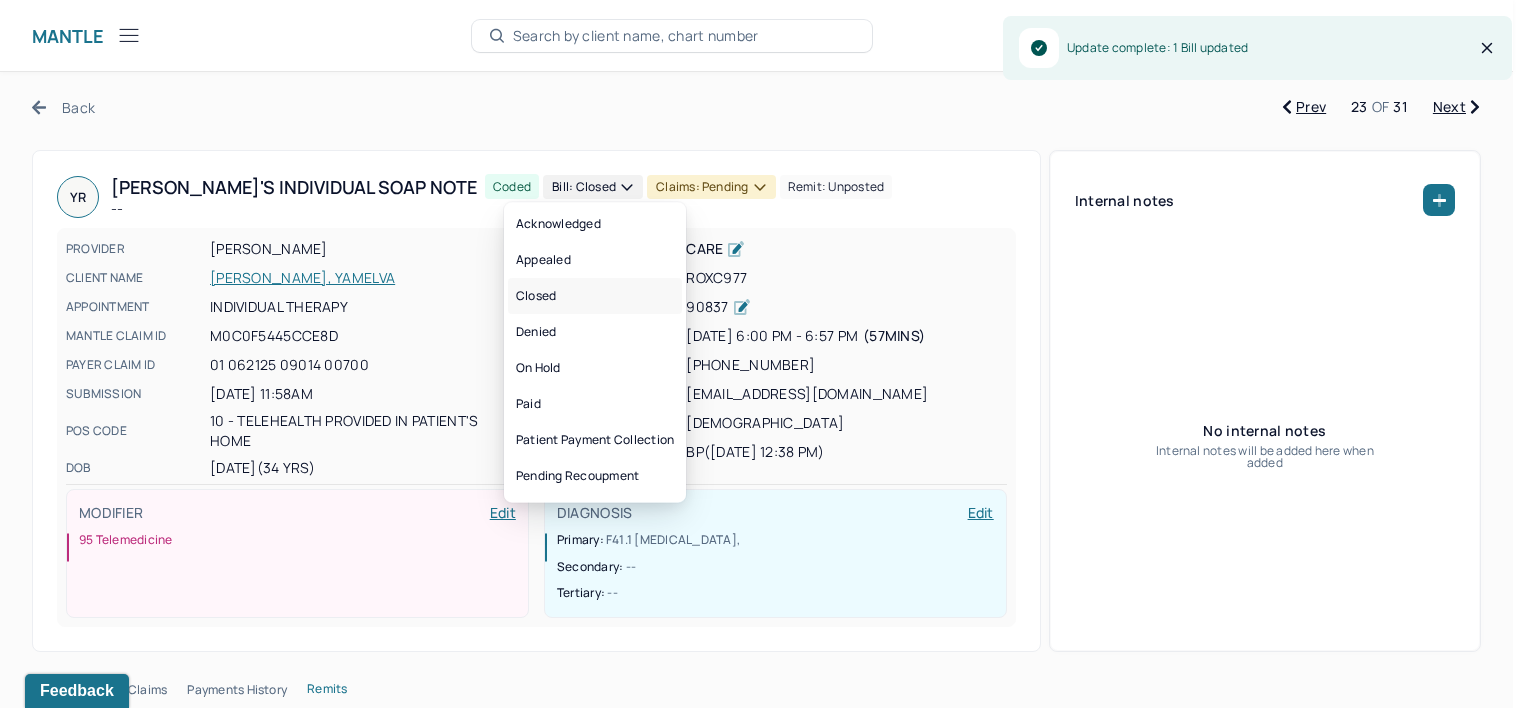 click on "Closed" at bounding box center (595, 296) 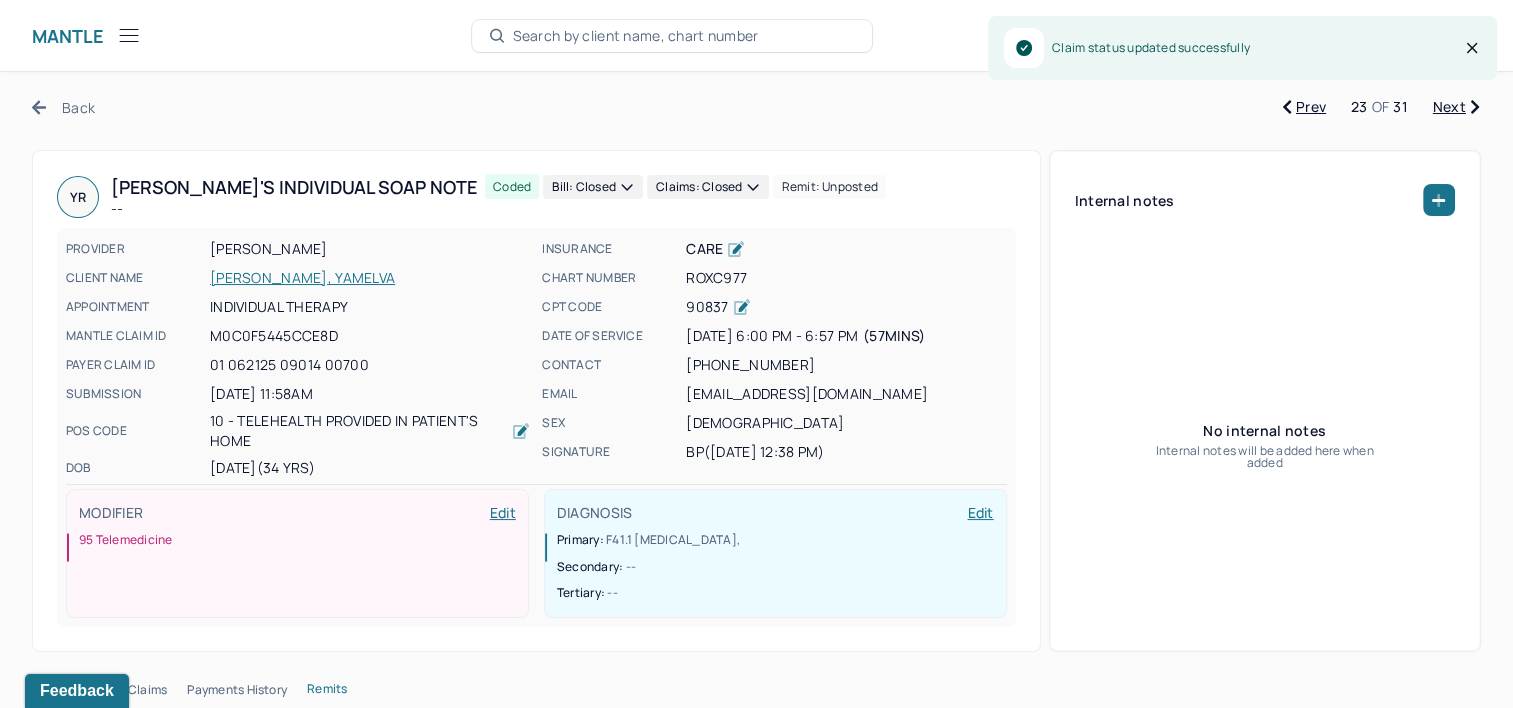 click on "Next" at bounding box center [1456, 107] 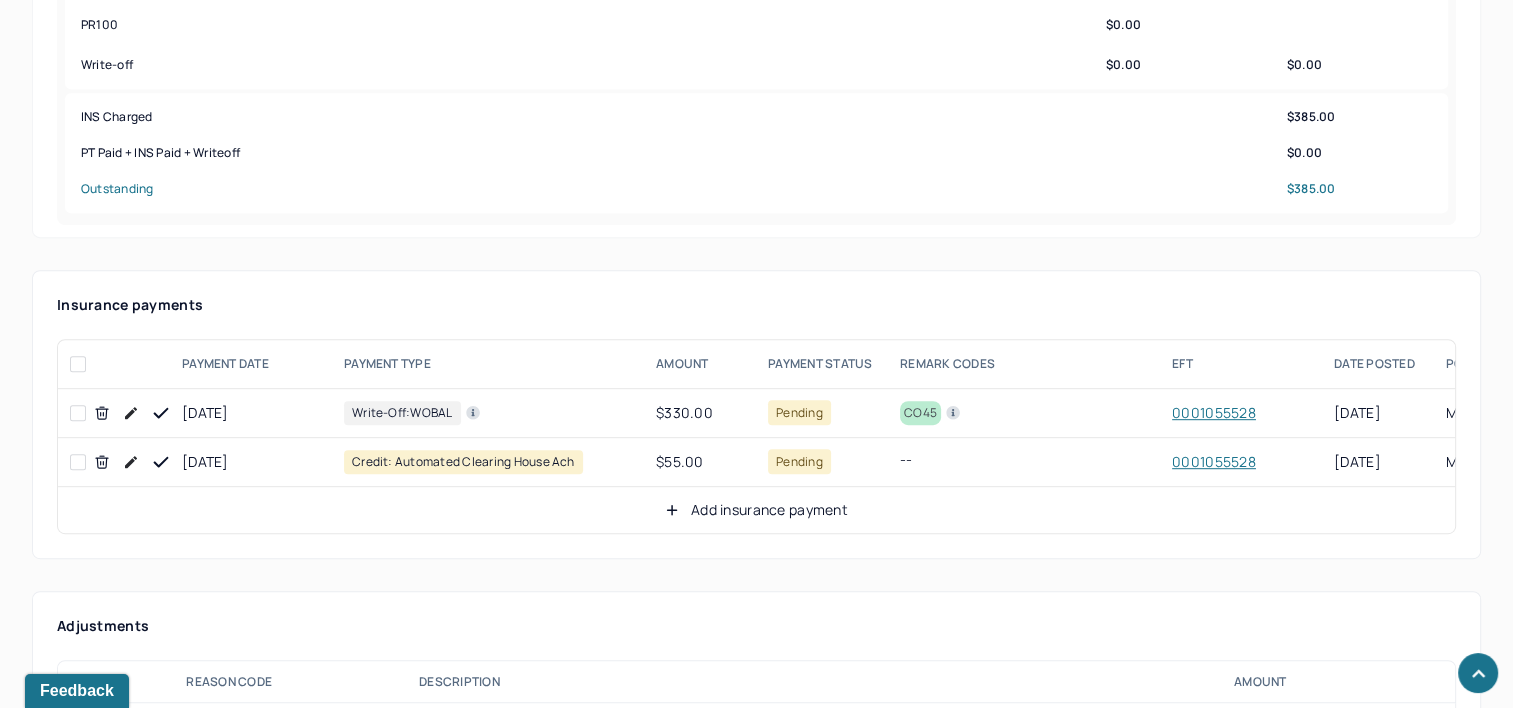 scroll, scrollTop: 1000, scrollLeft: 0, axis: vertical 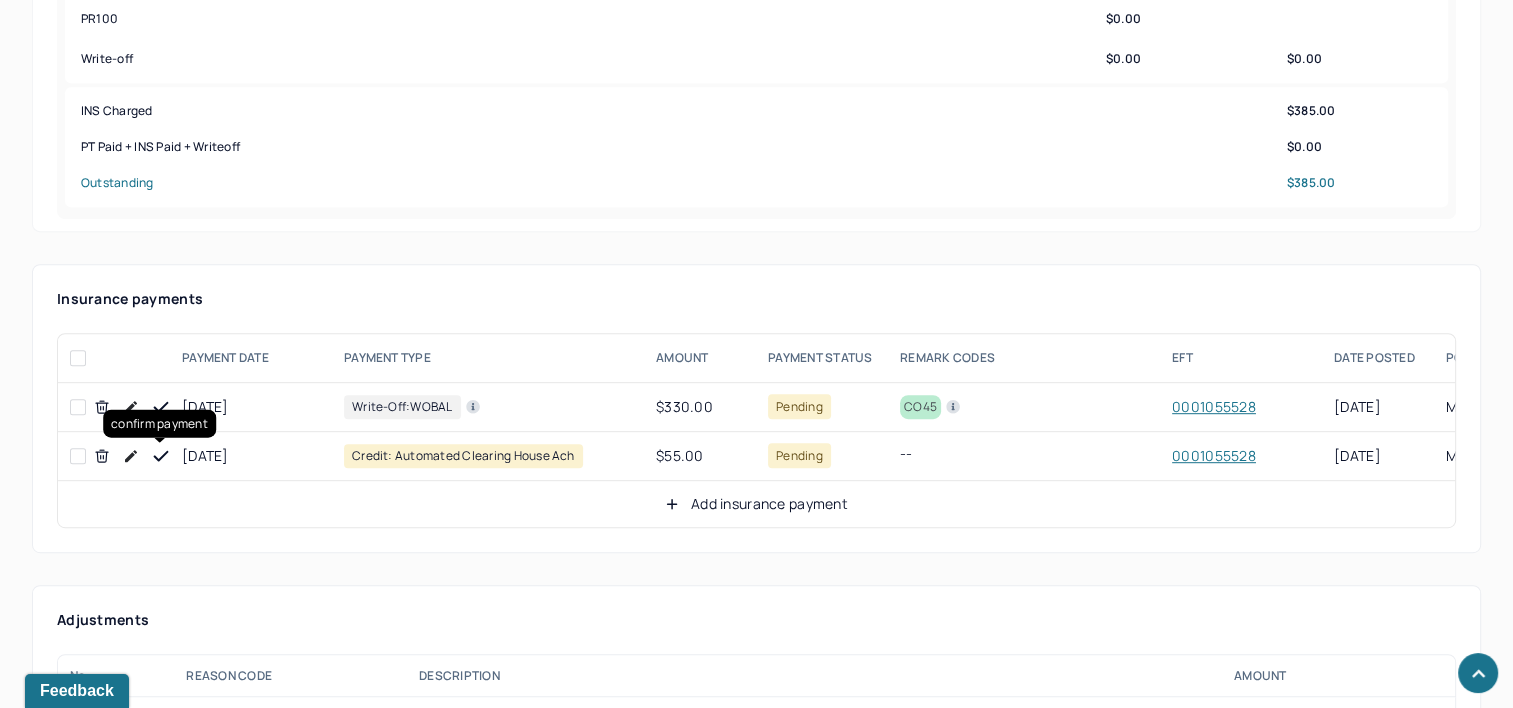click 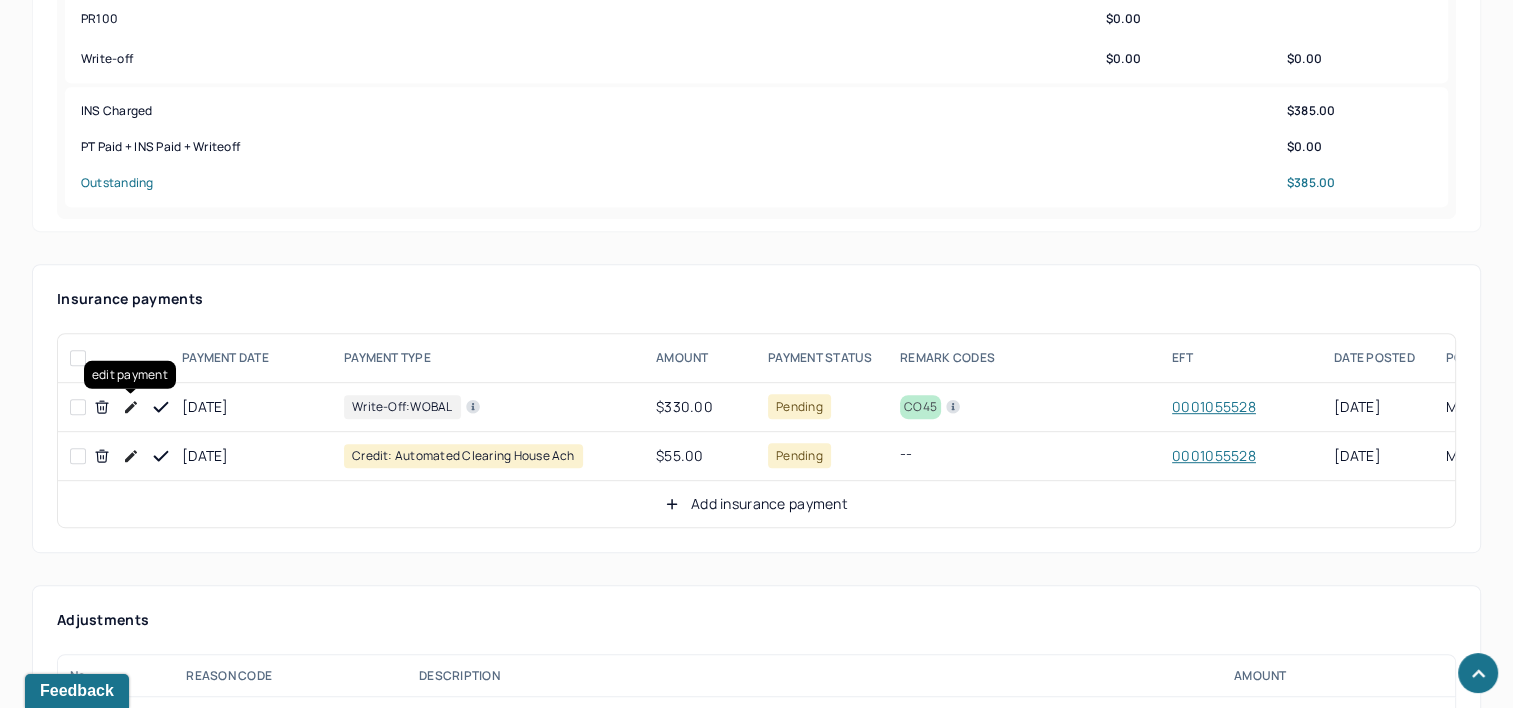 click 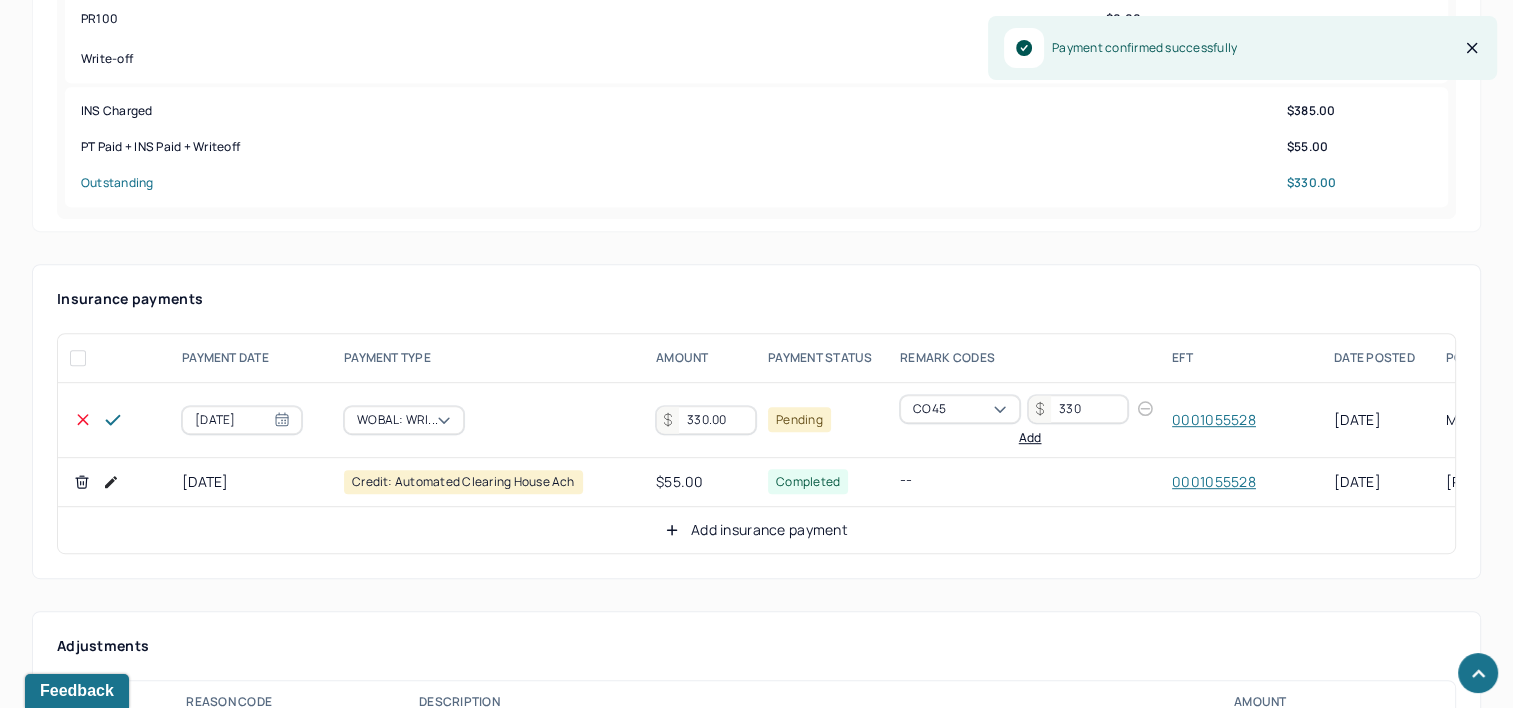 click on "330.00" at bounding box center [706, 420] 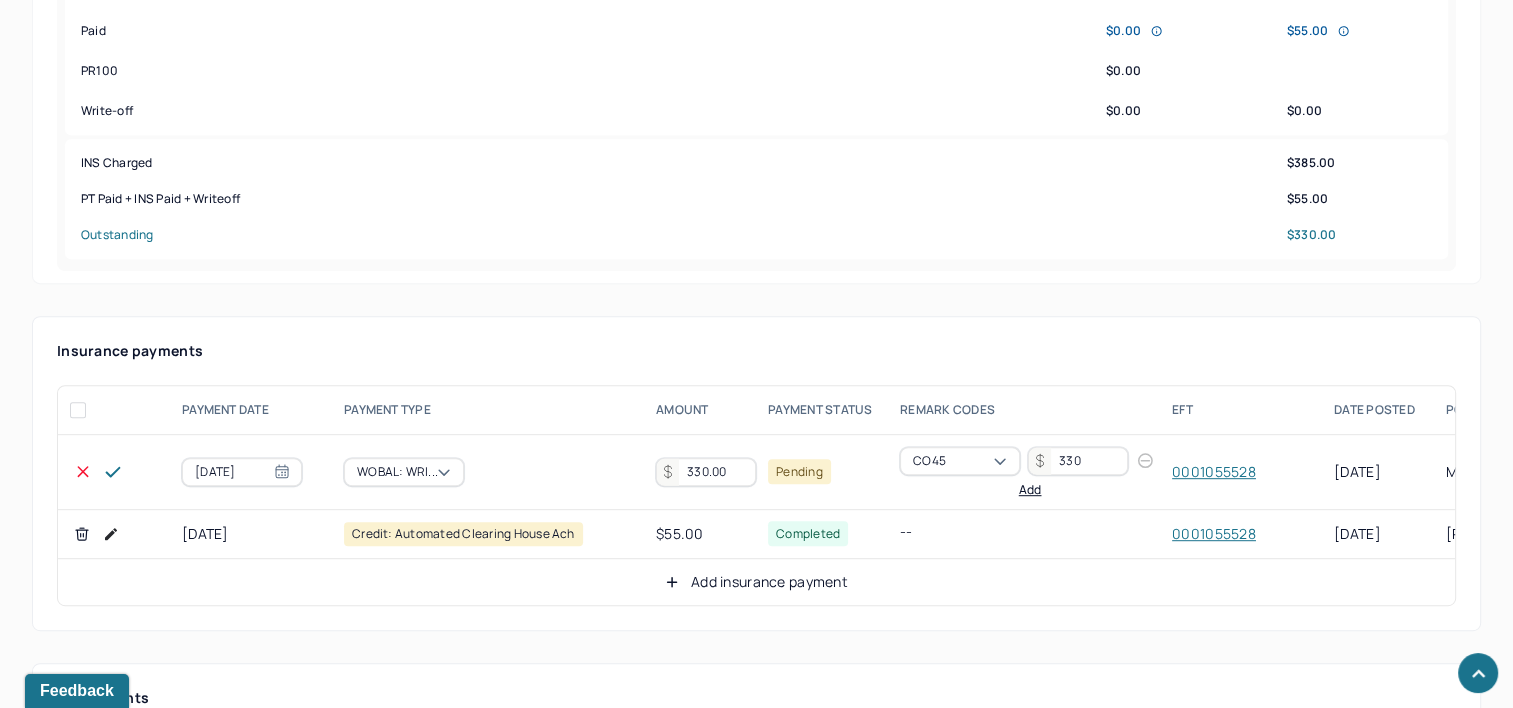 scroll, scrollTop: 1000, scrollLeft: 0, axis: vertical 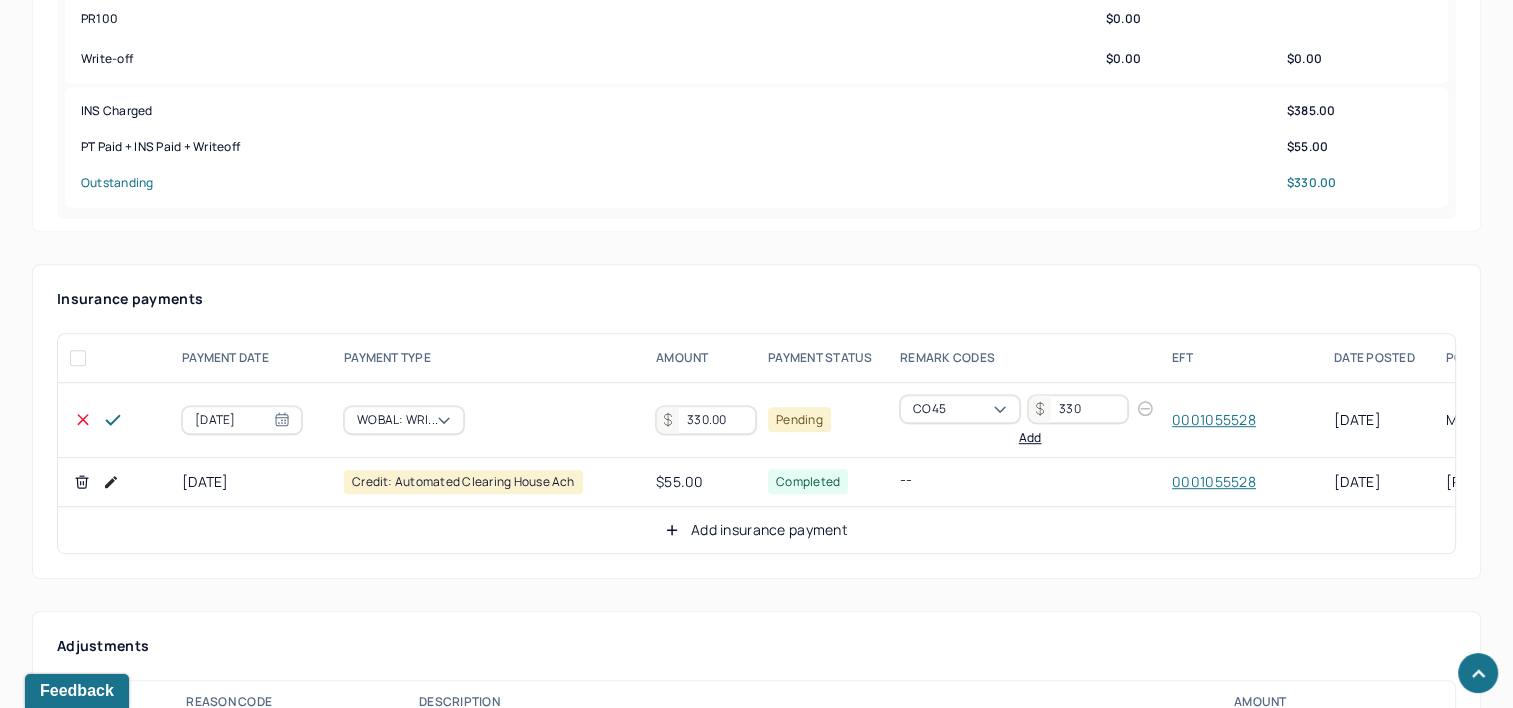 click on "330.00" at bounding box center (706, 420) 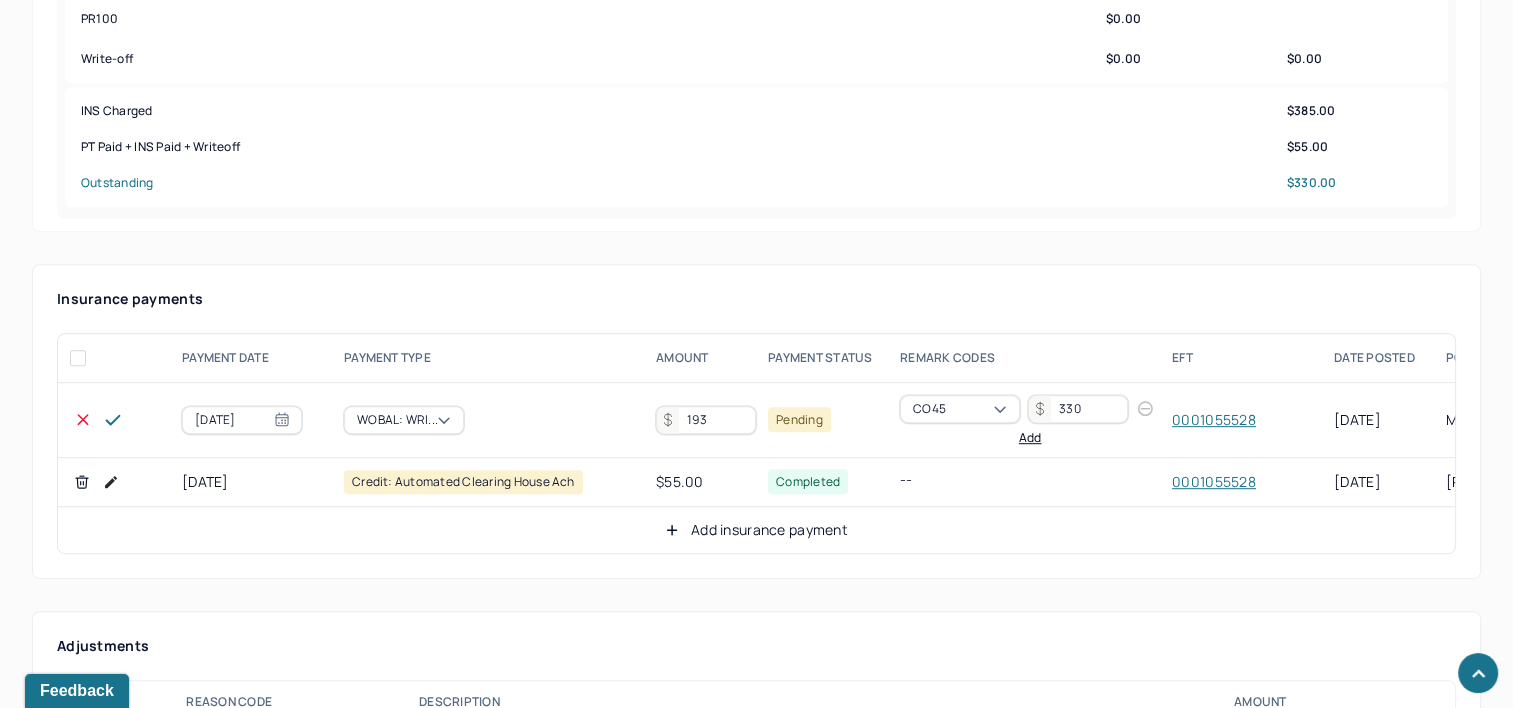 type on "193" 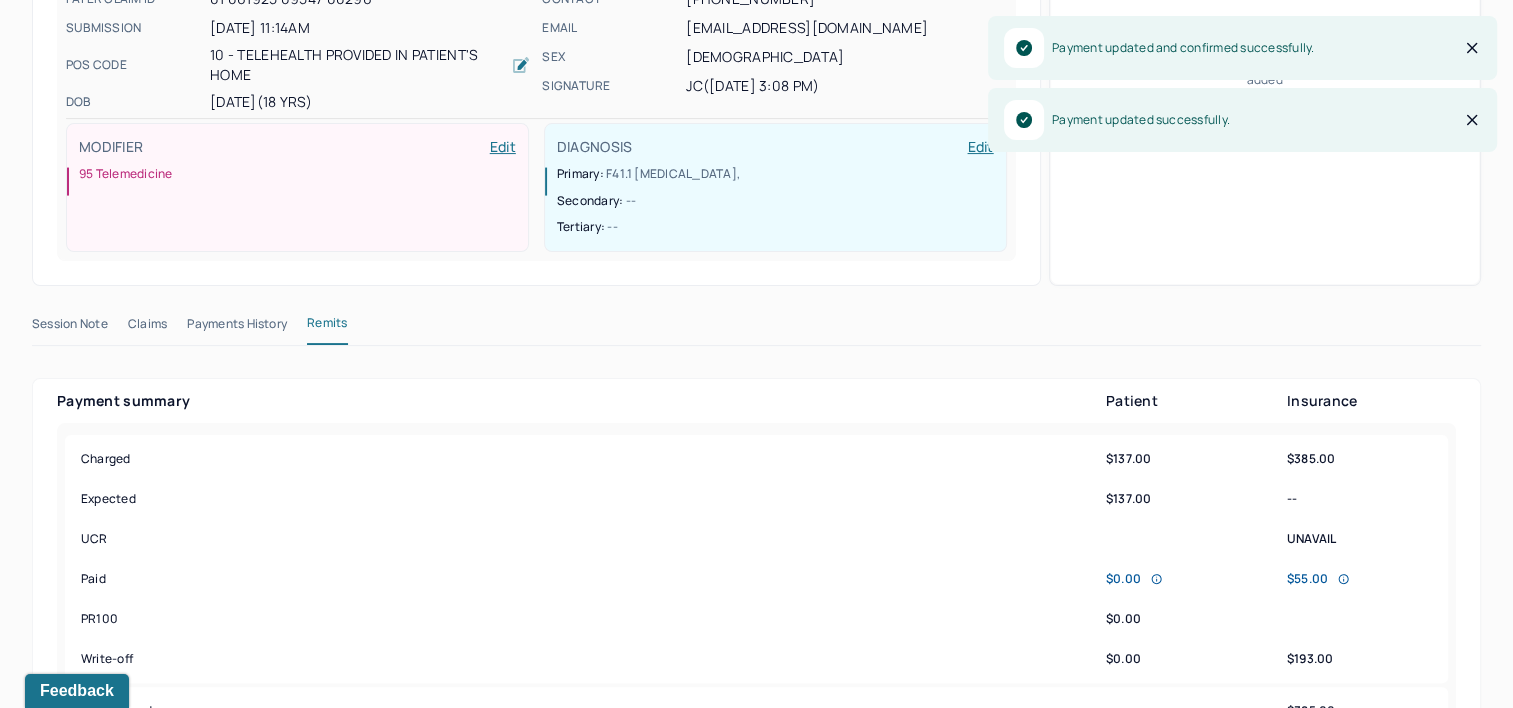 scroll, scrollTop: 0, scrollLeft: 0, axis: both 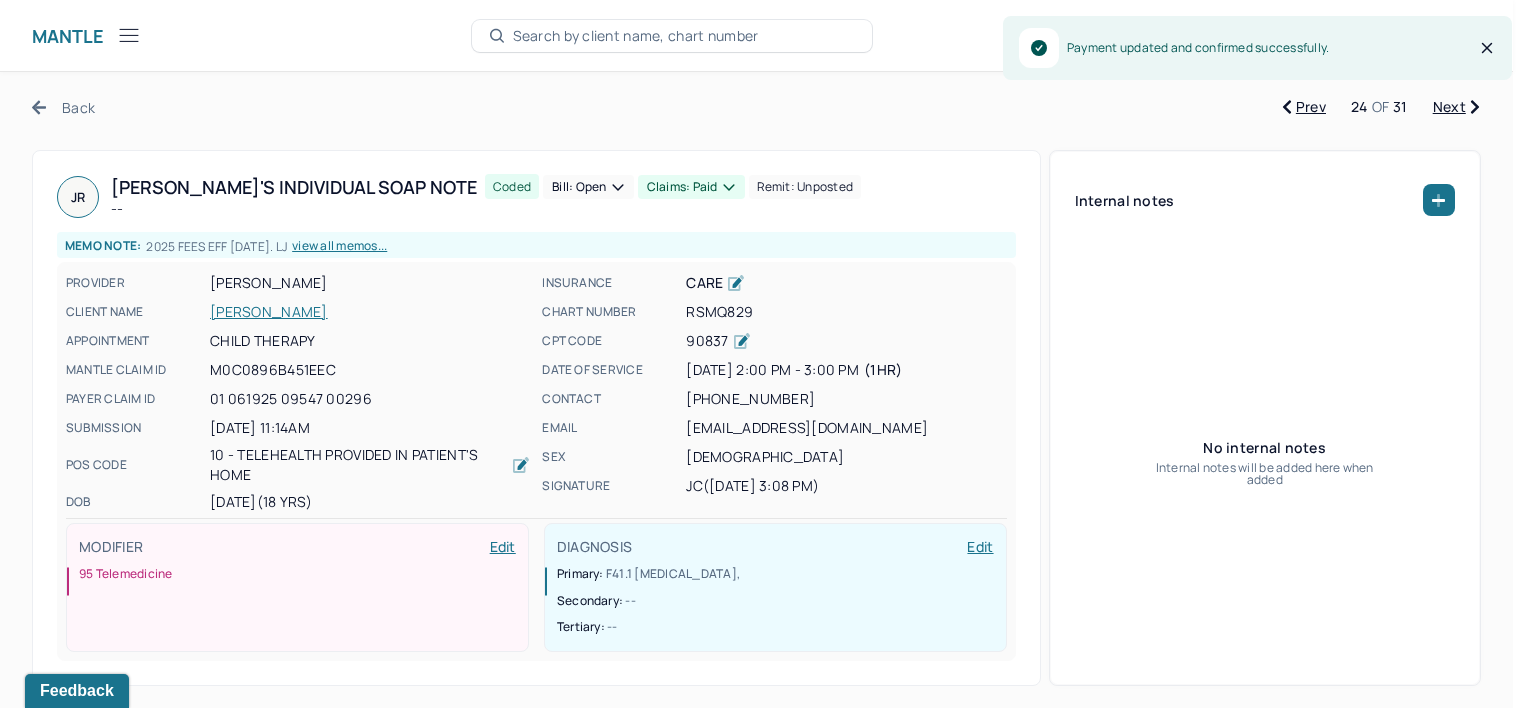 click on "Bill: Open" at bounding box center (588, 187) 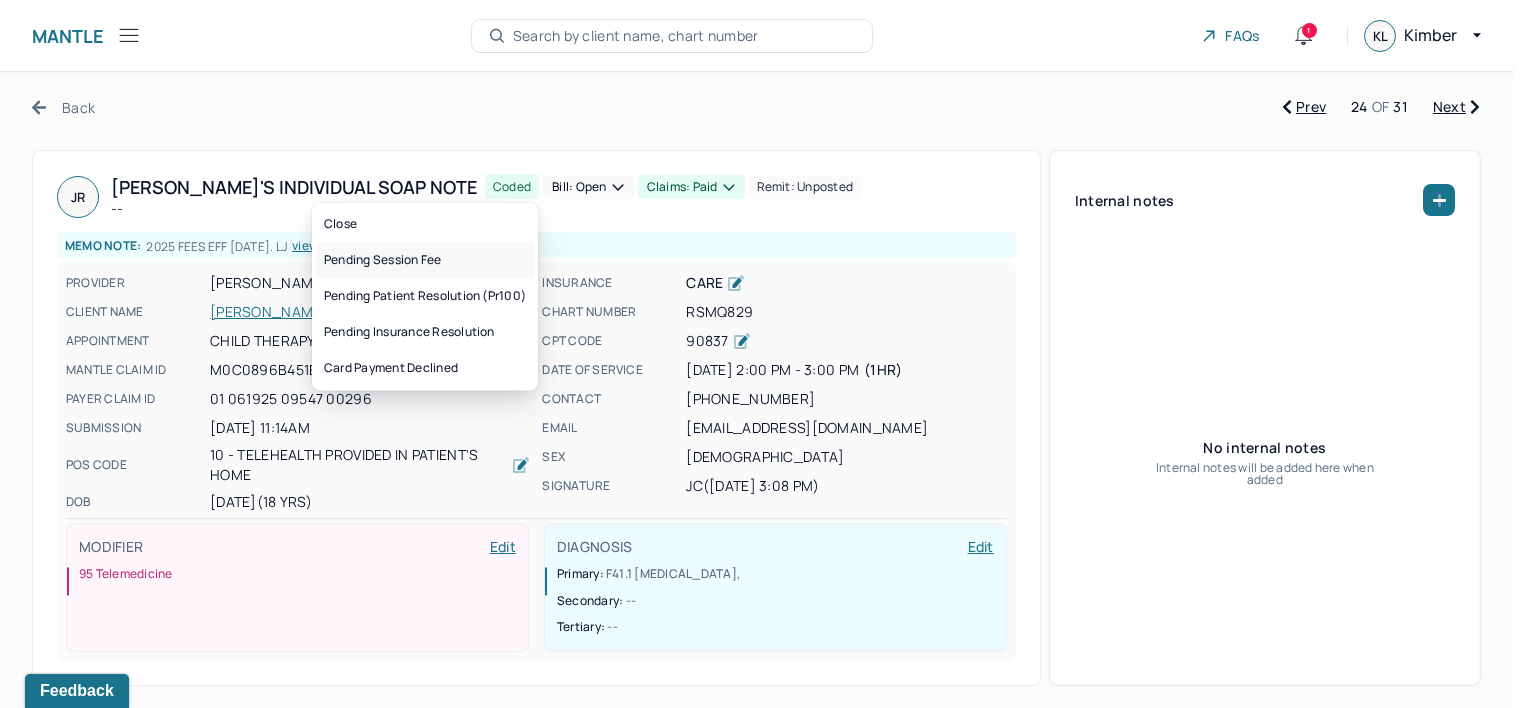 click on "Pending session fee" at bounding box center [425, 260] 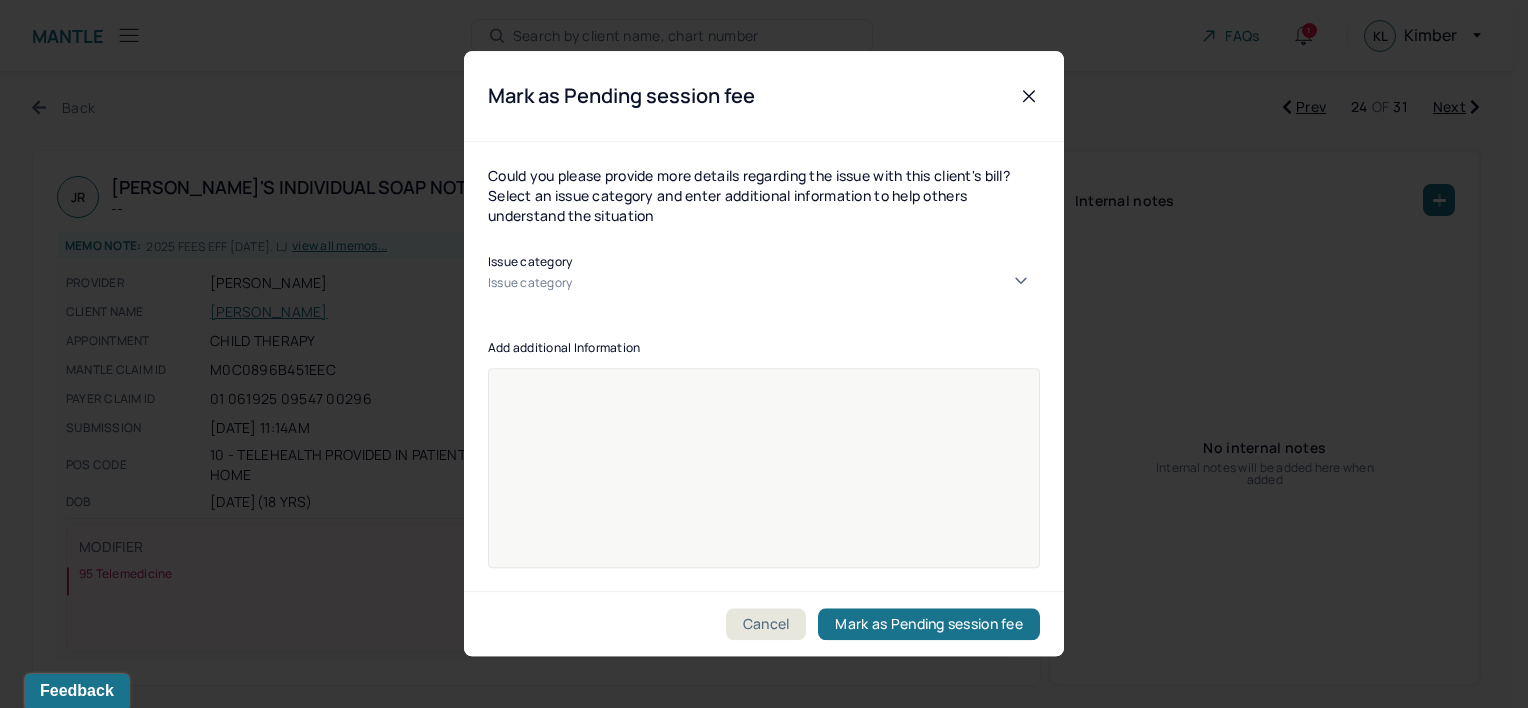 click on "Issue category" at bounding box center (764, 290) 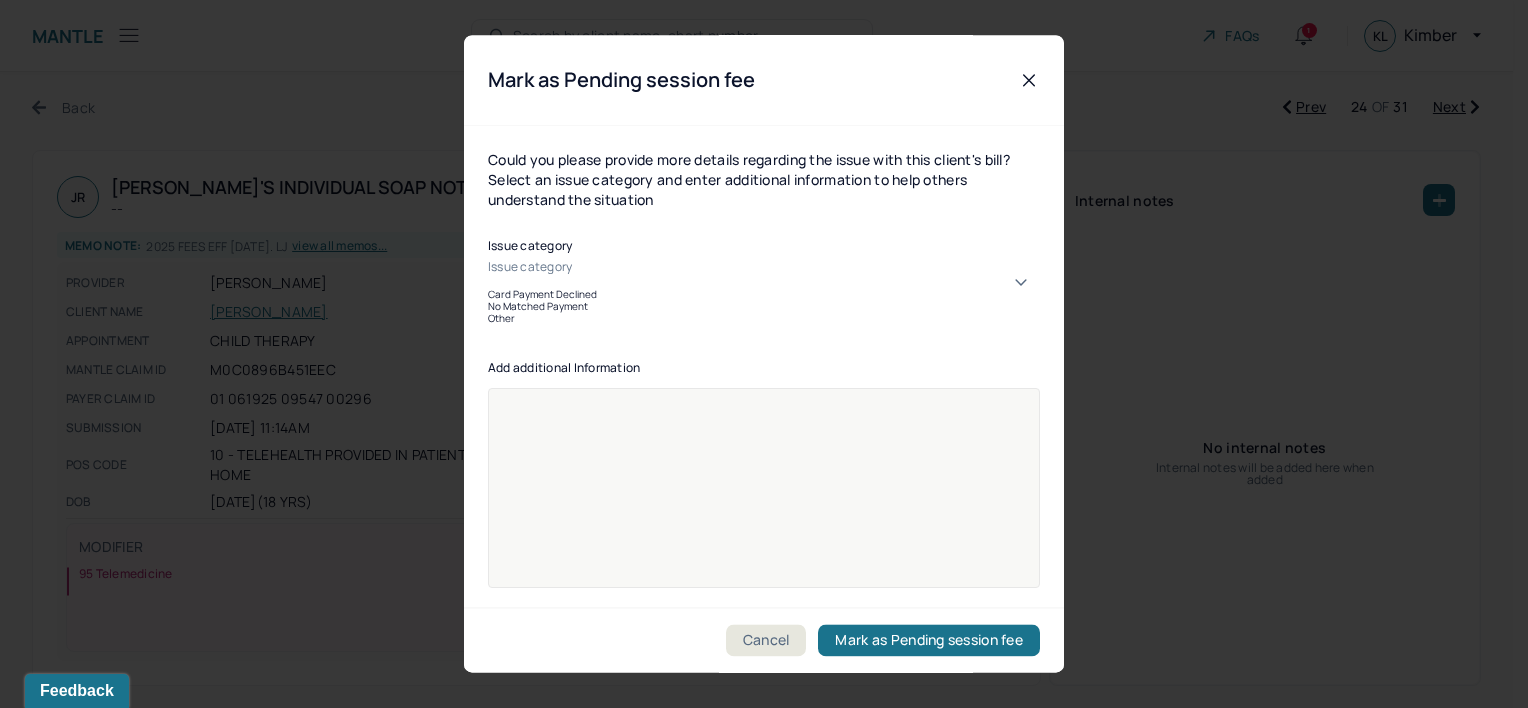 click on "No Matched Payment" at bounding box center (764, 307) 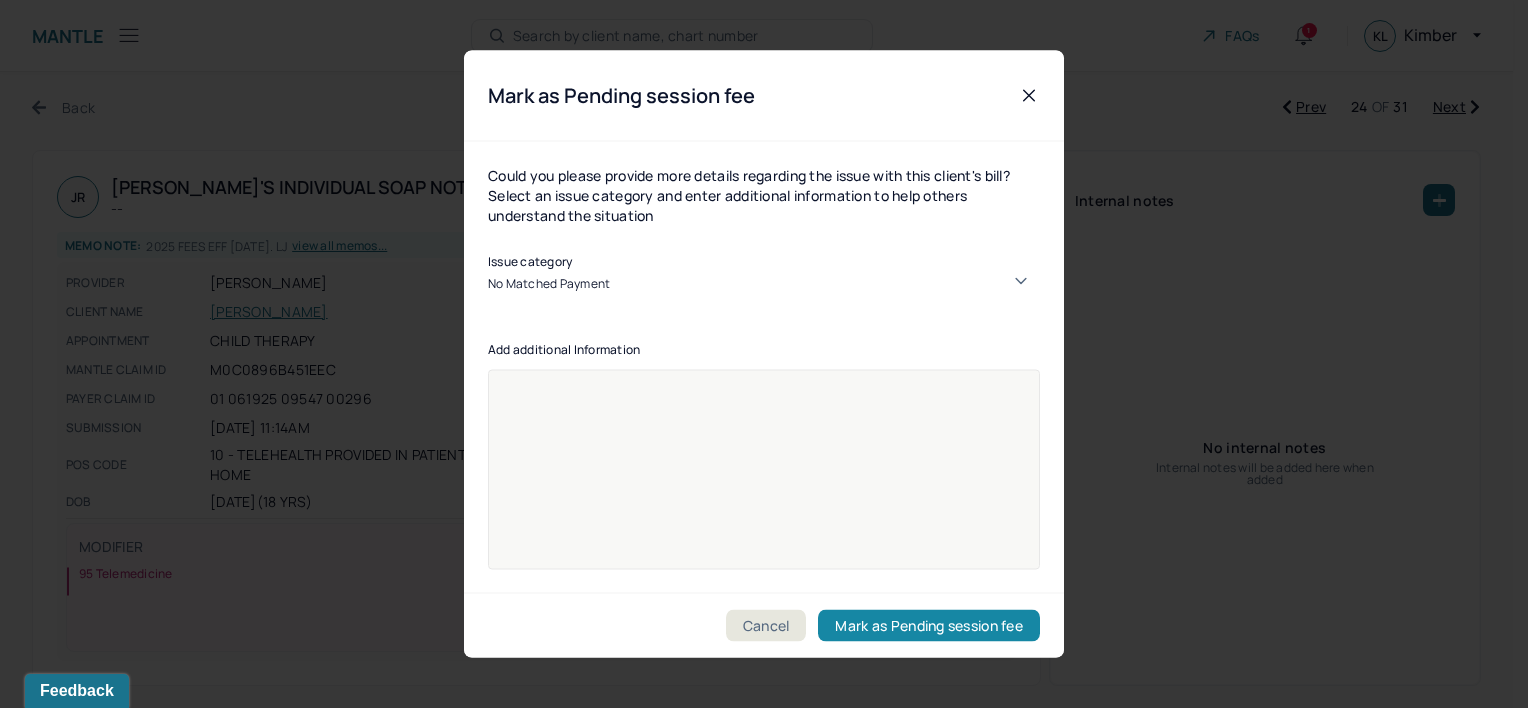 click on "Mark as Pending session fee" at bounding box center (929, 626) 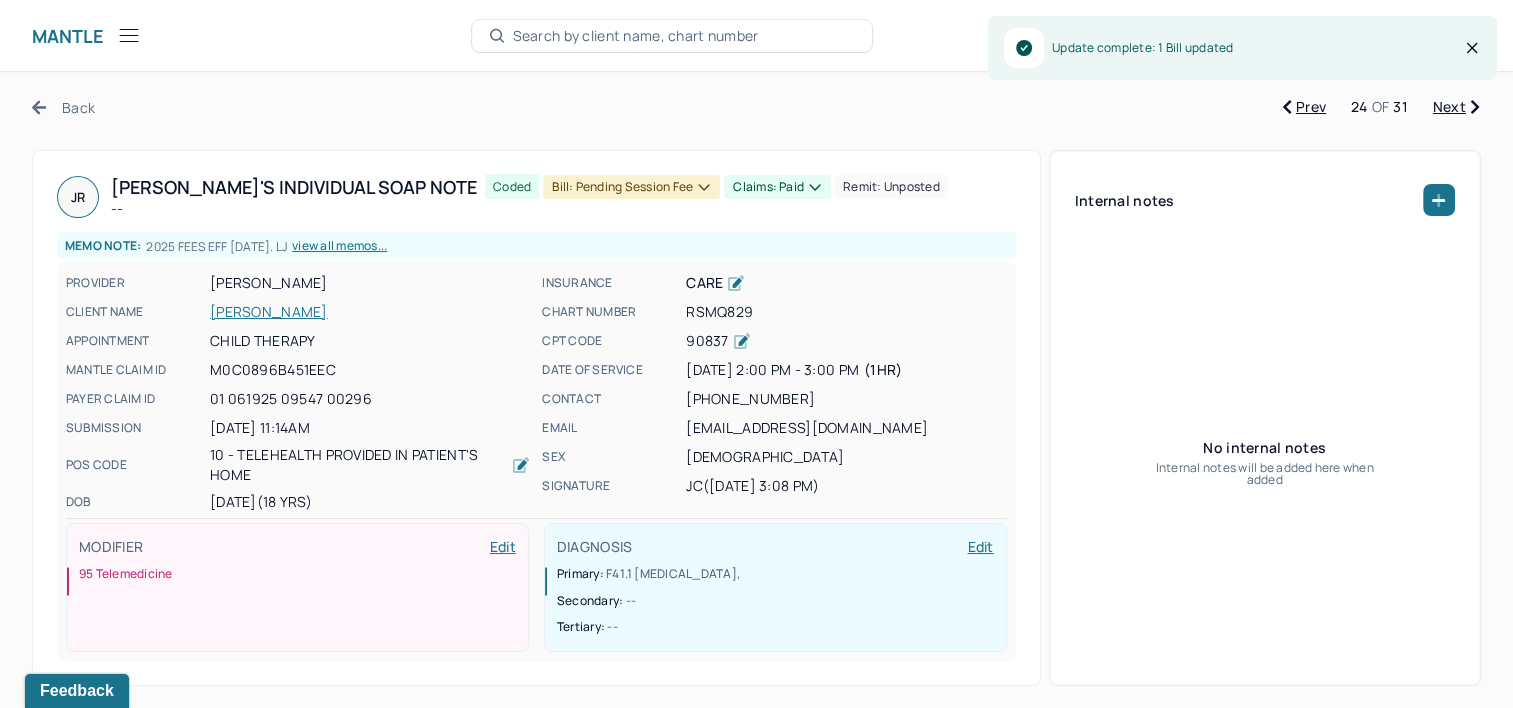 click on "Next" at bounding box center (1456, 107) 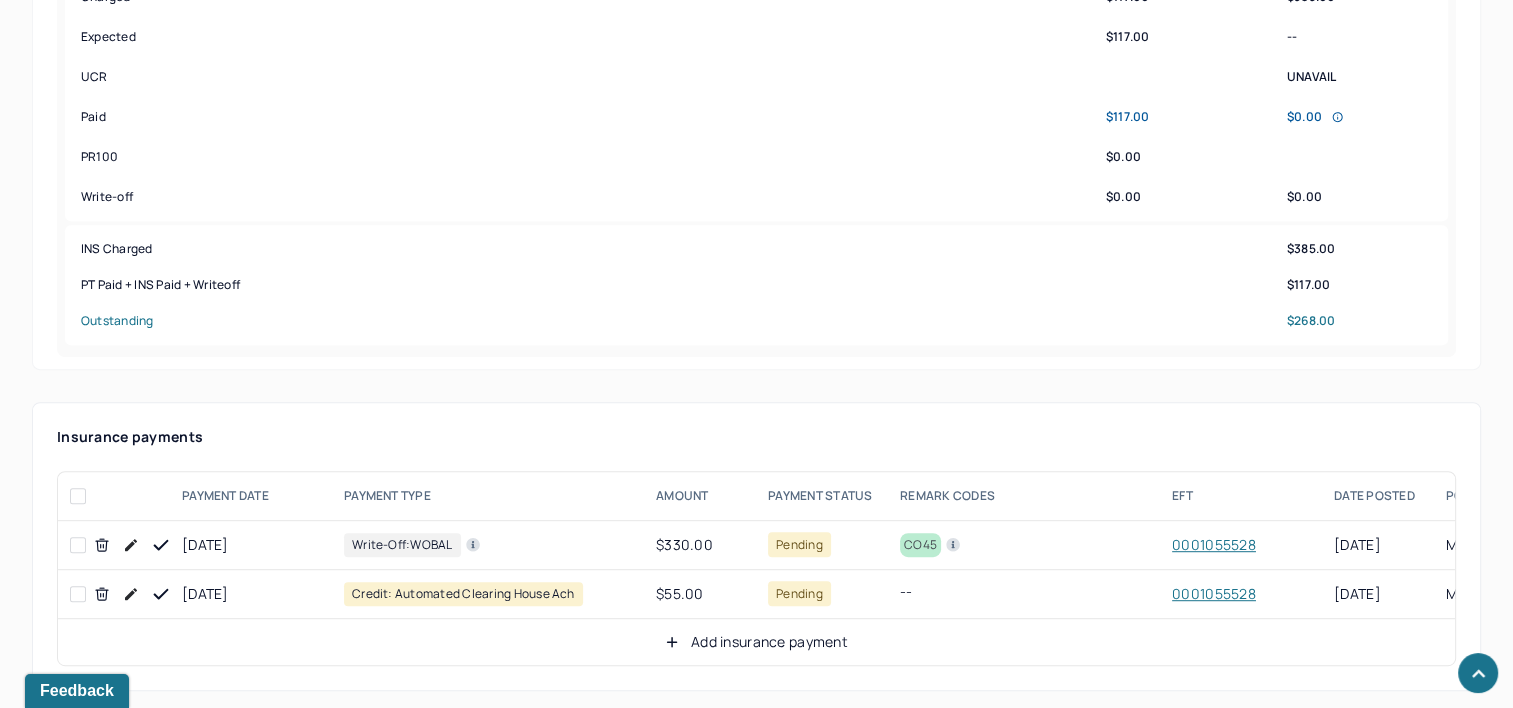 scroll, scrollTop: 1000, scrollLeft: 0, axis: vertical 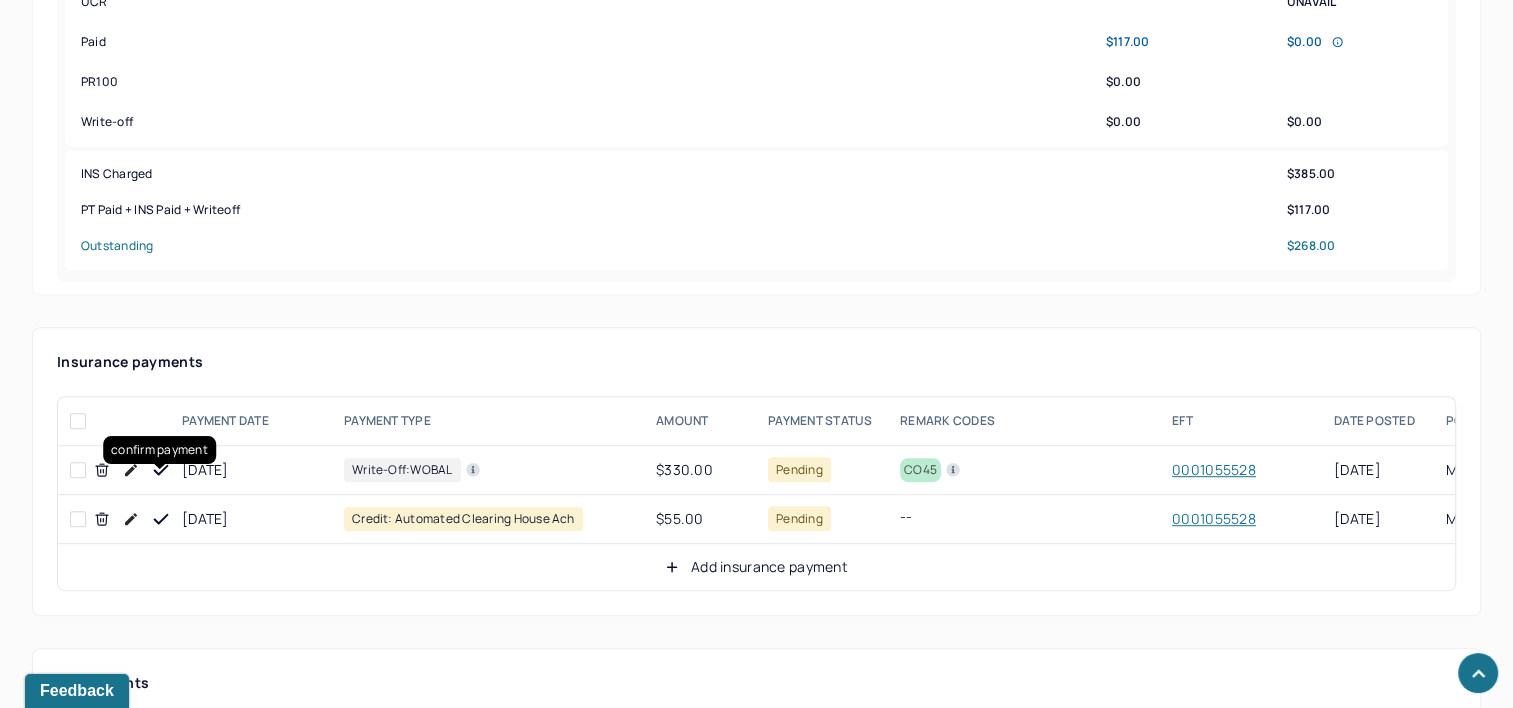 click 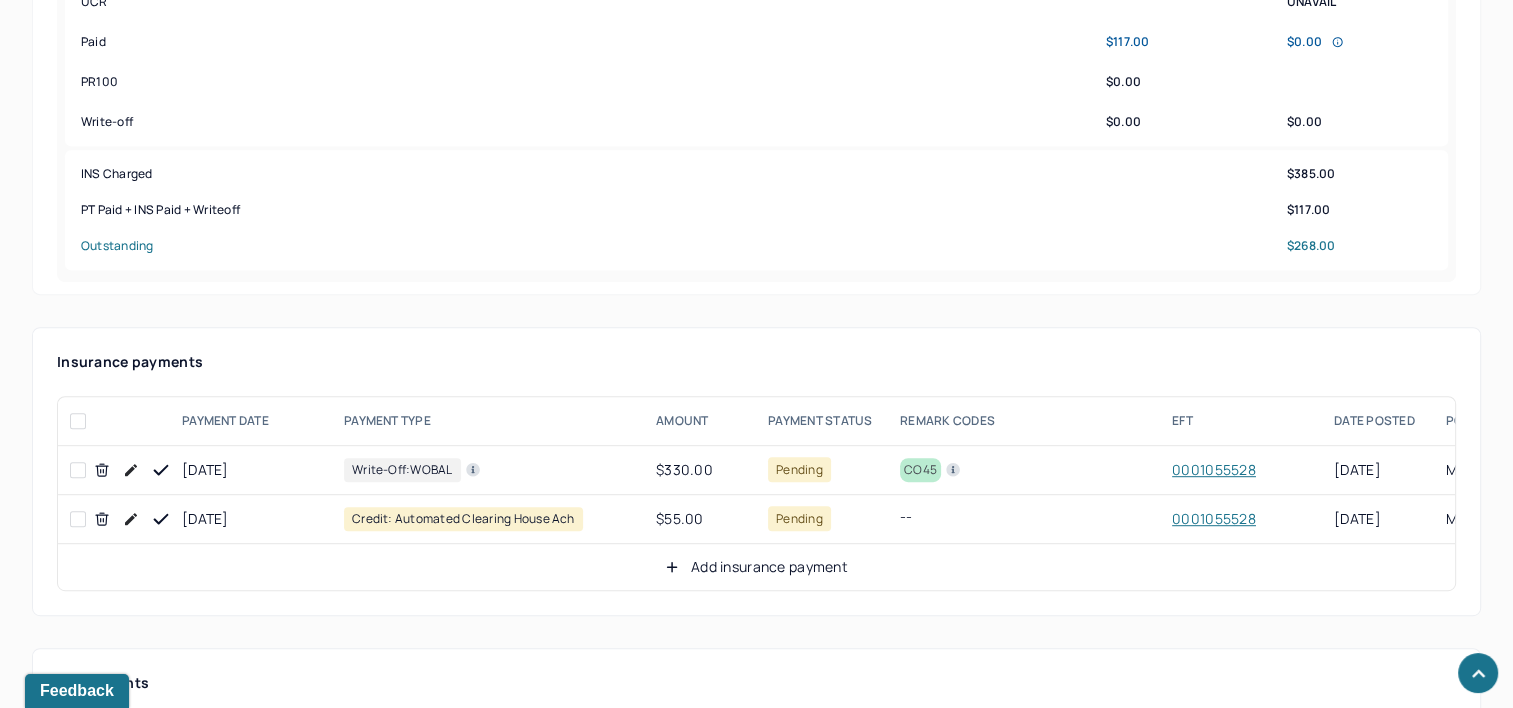 click 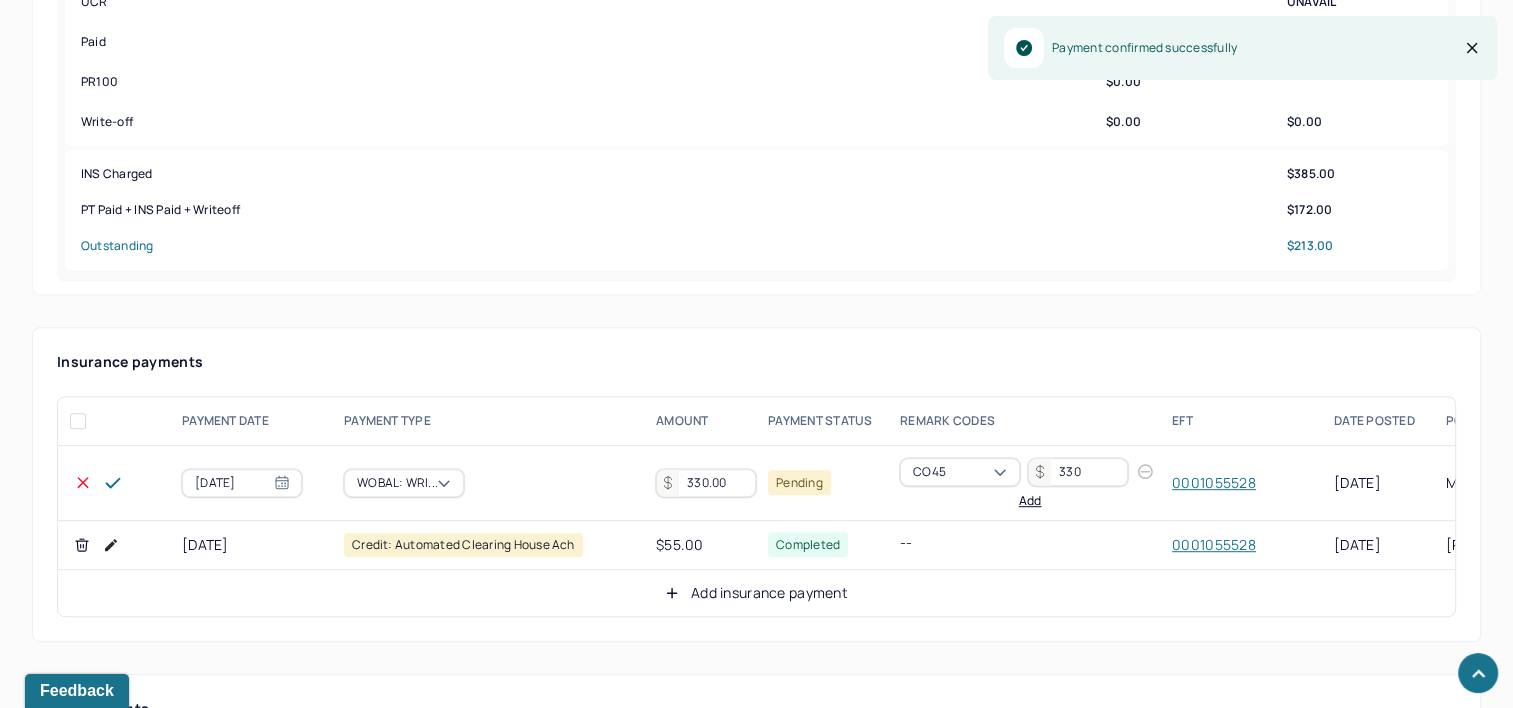 click on "330.00" at bounding box center [706, 483] 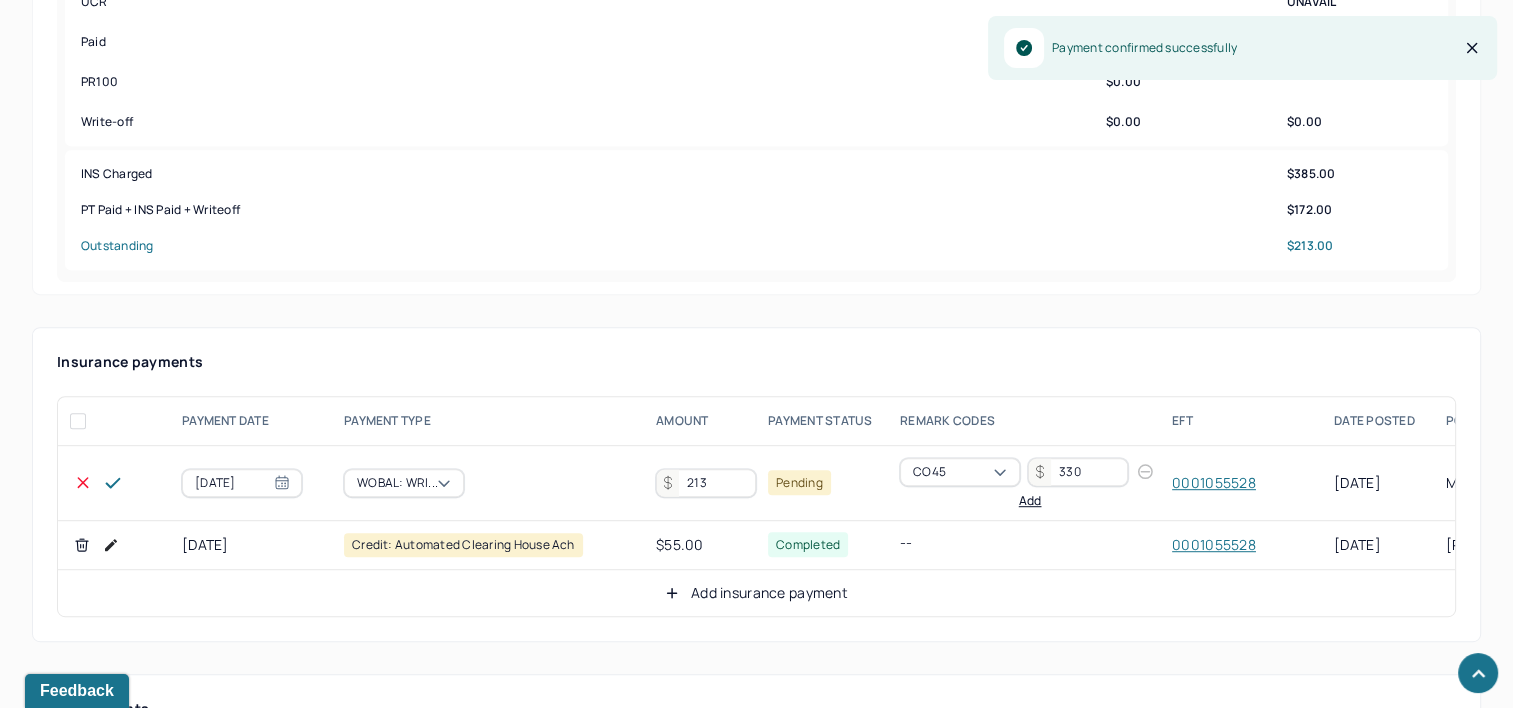 type on "213" 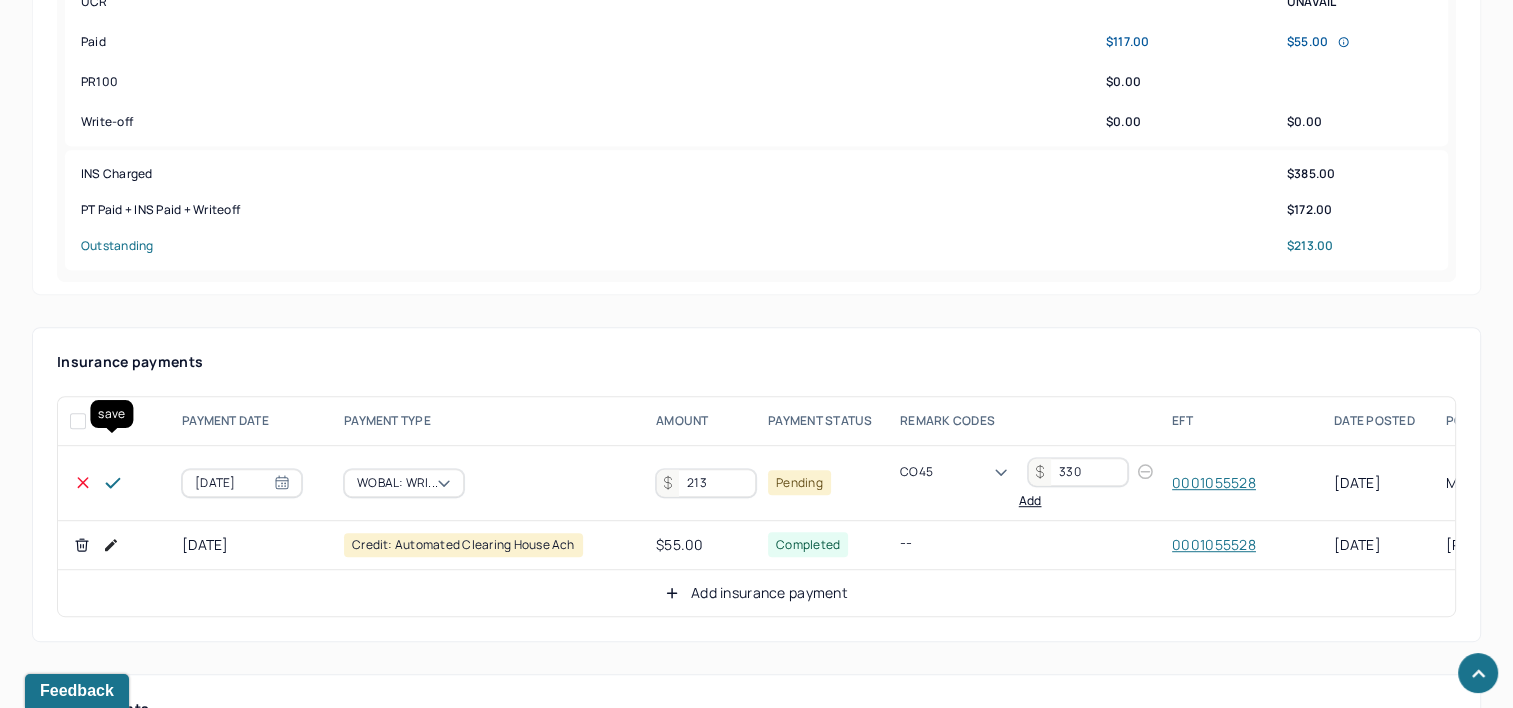 click 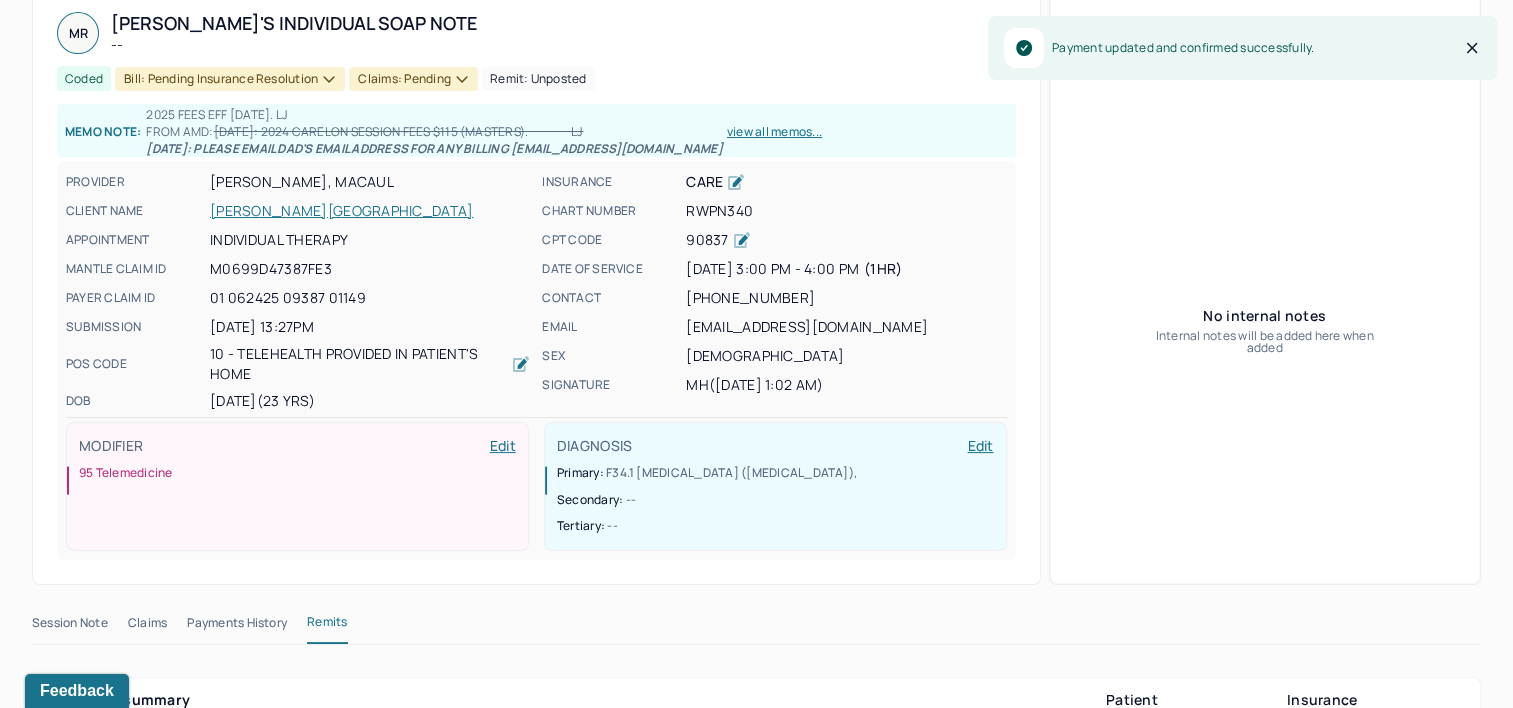 scroll, scrollTop: 0, scrollLeft: 0, axis: both 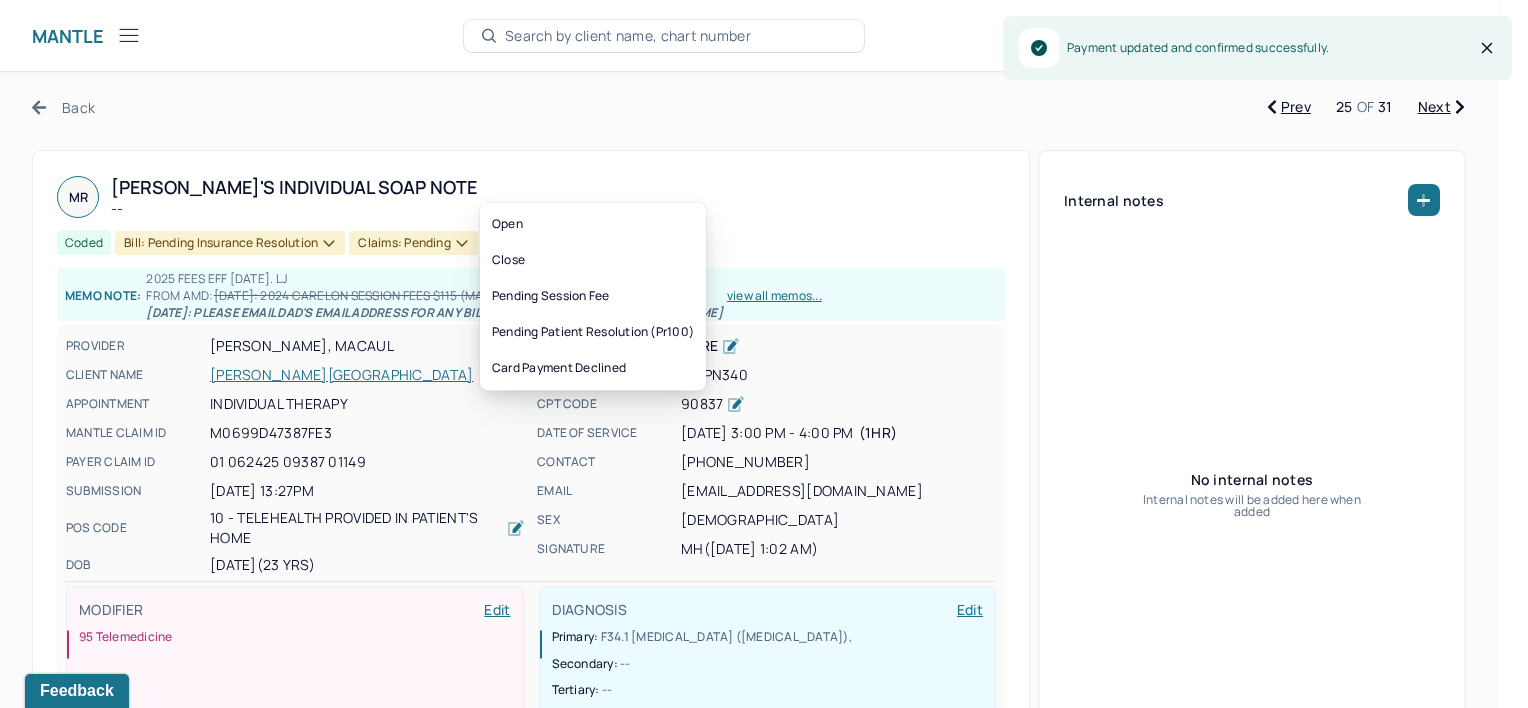 click on "Bill: Pending Insurance Resolution" at bounding box center (230, 243) 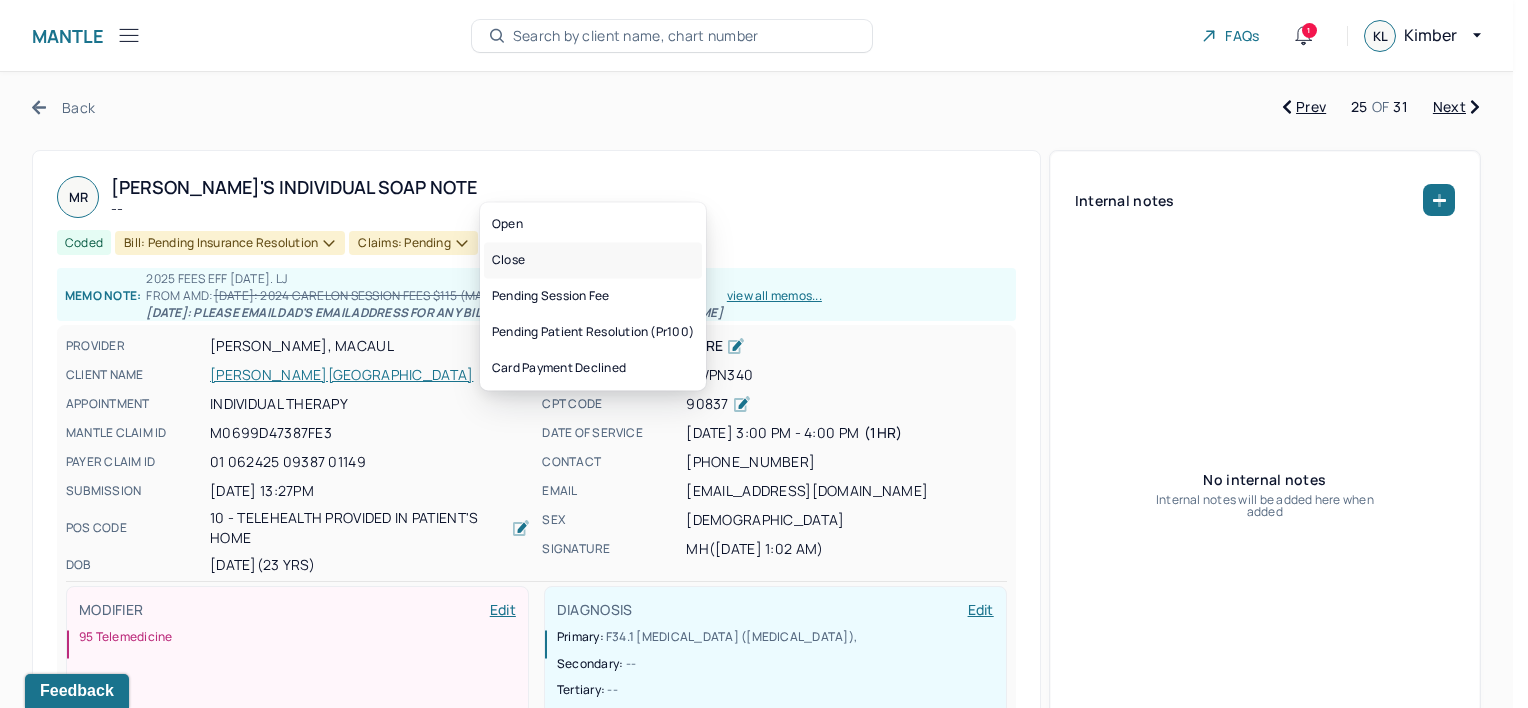click on "Close" at bounding box center [593, 260] 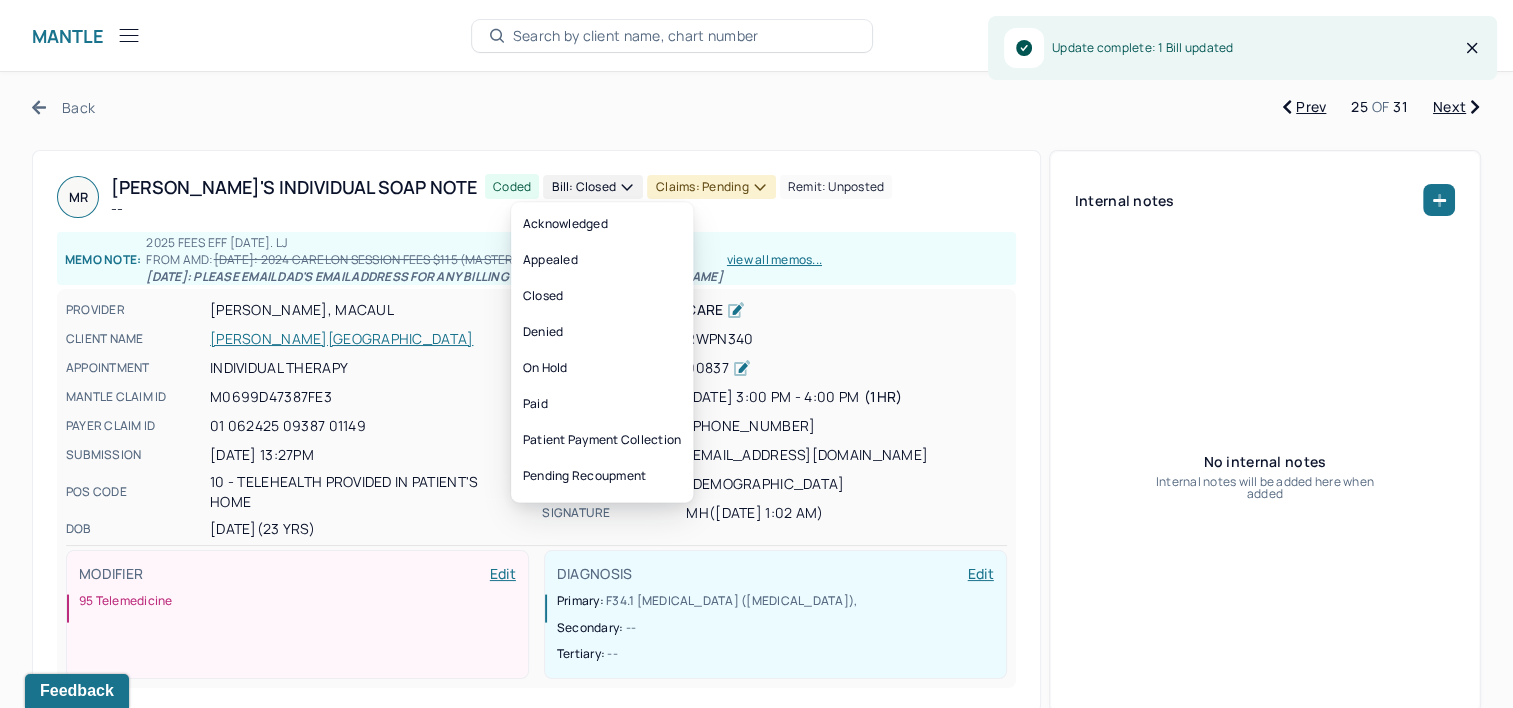 click on "Claims: pending" at bounding box center [711, 187] 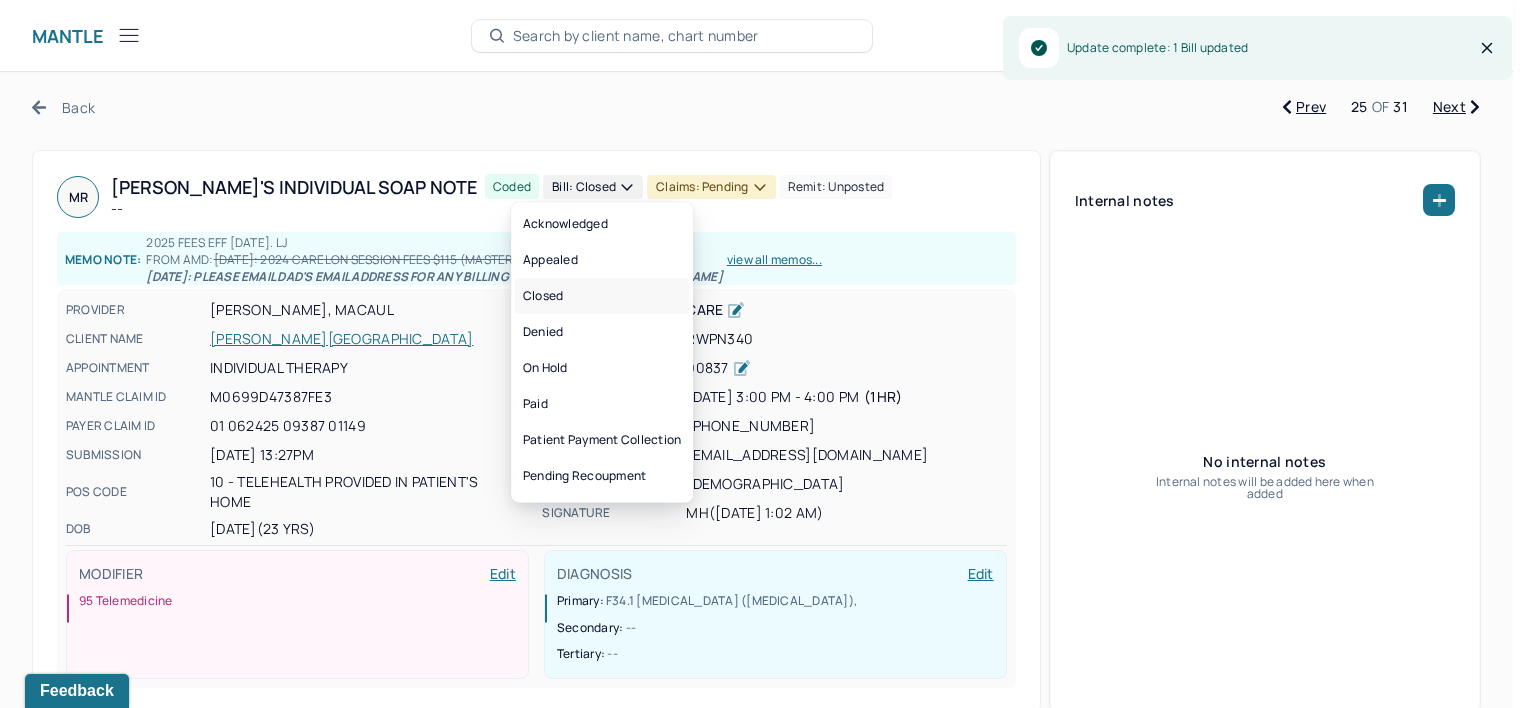 click on "Closed" at bounding box center (602, 296) 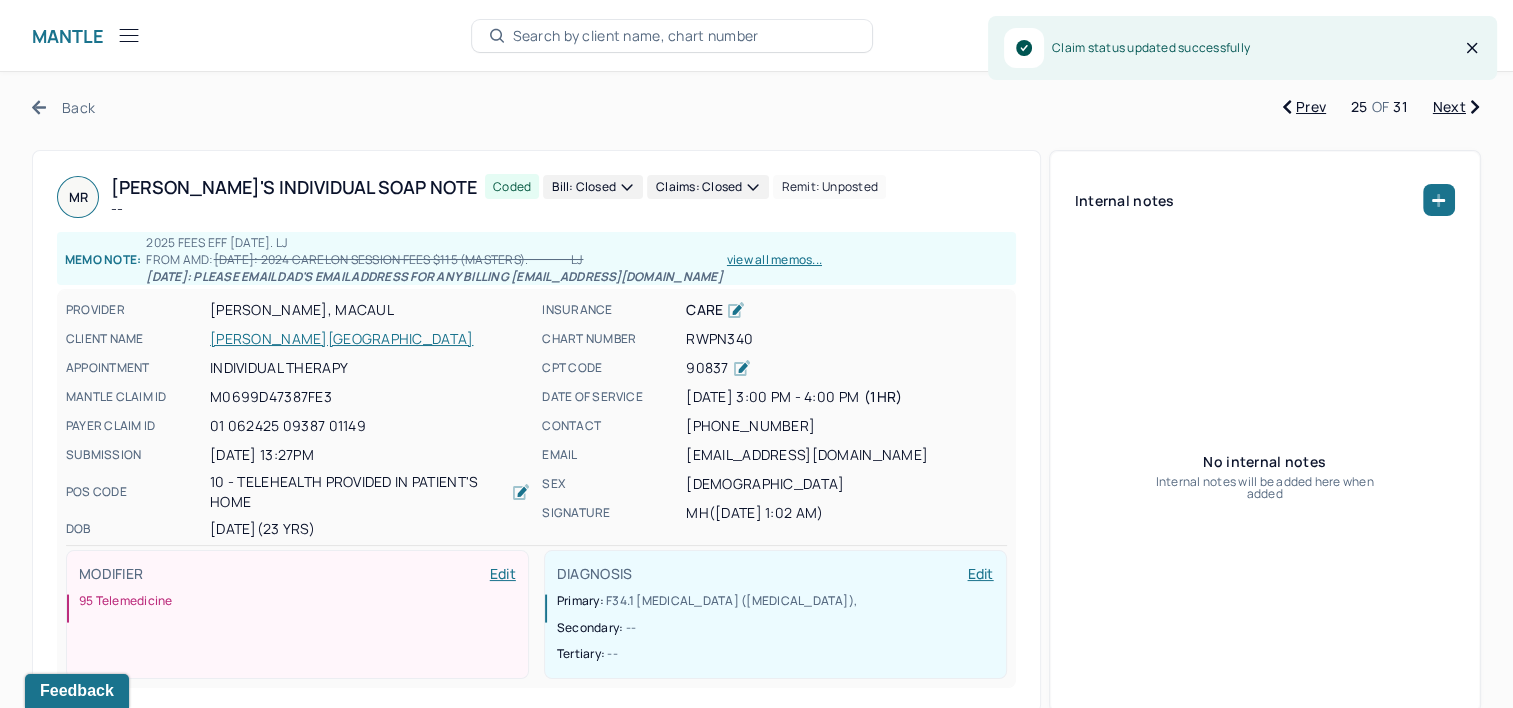 click on "Next" at bounding box center [1456, 107] 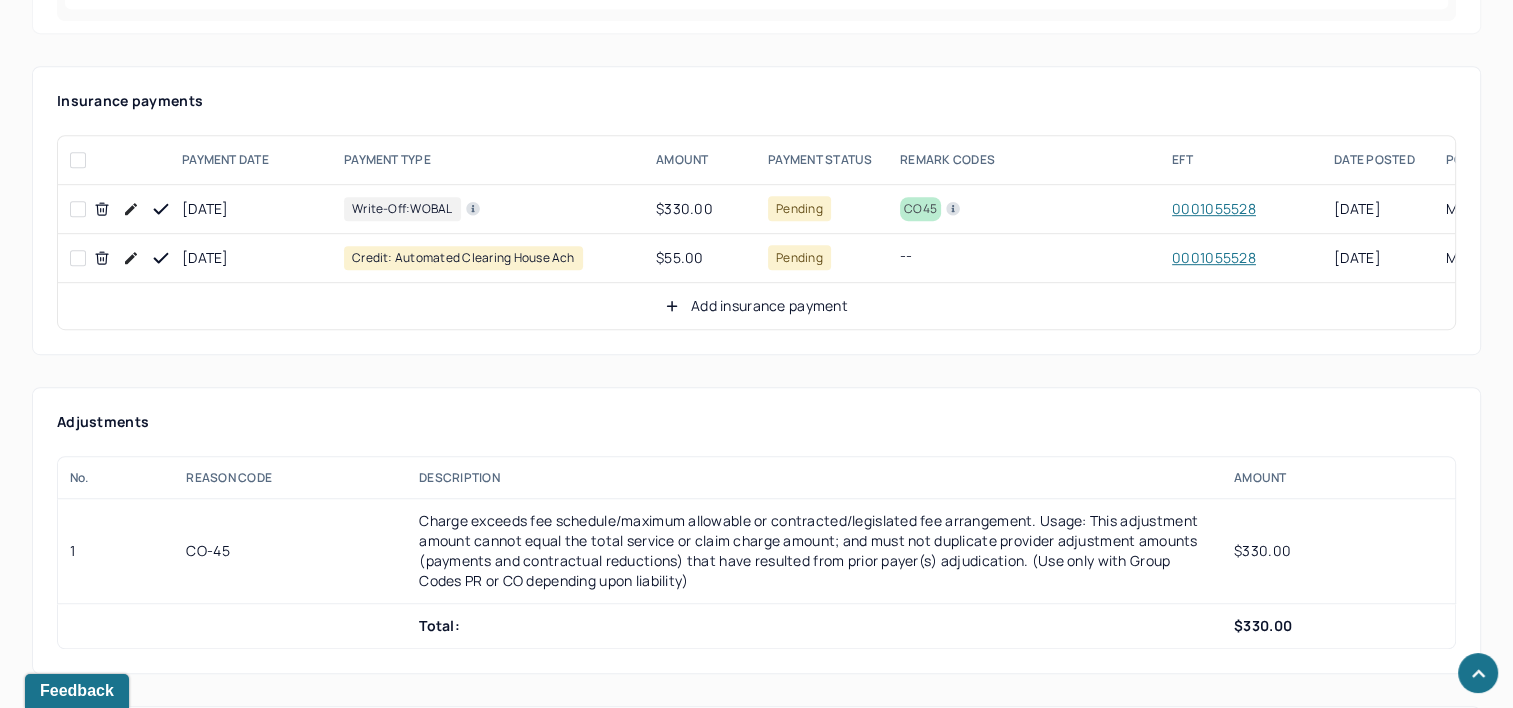 scroll, scrollTop: 1200, scrollLeft: 0, axis: vertical 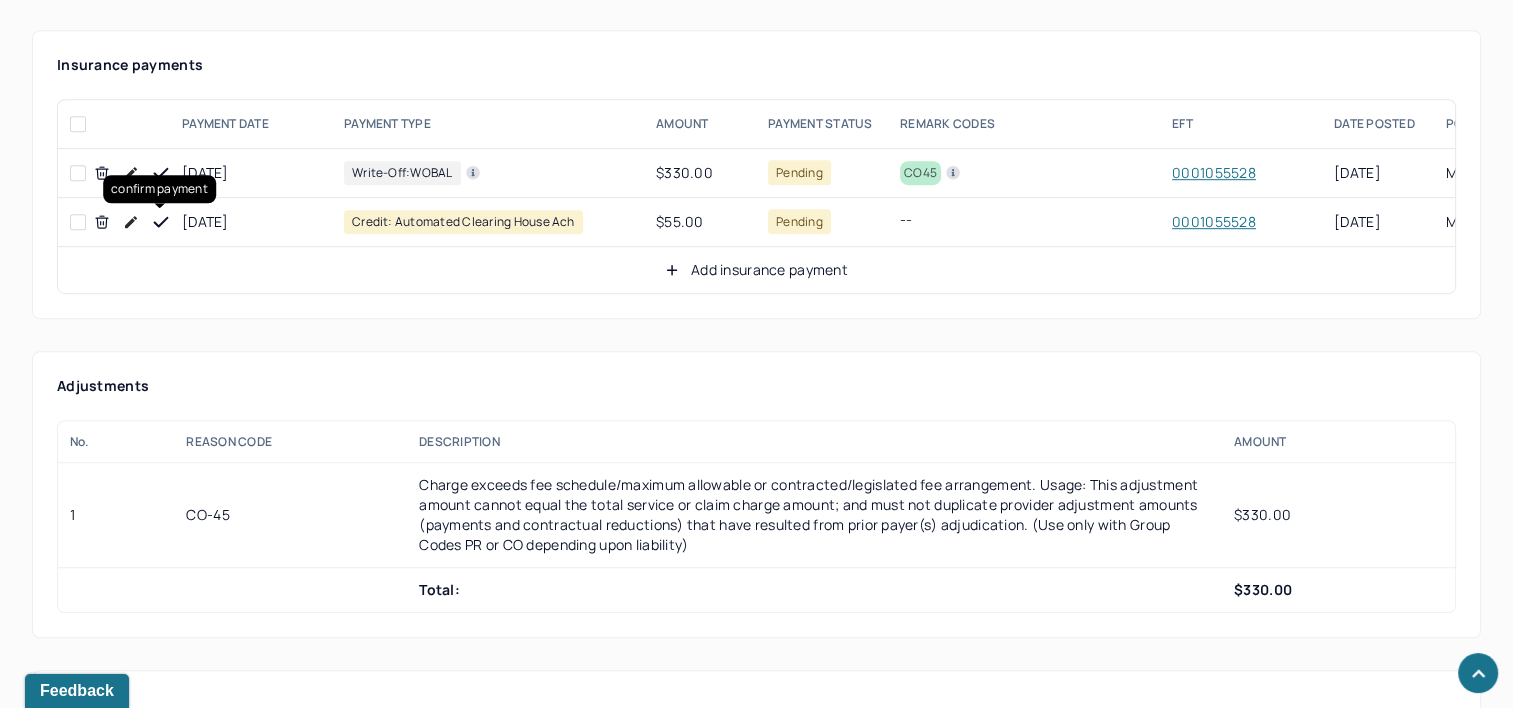 click 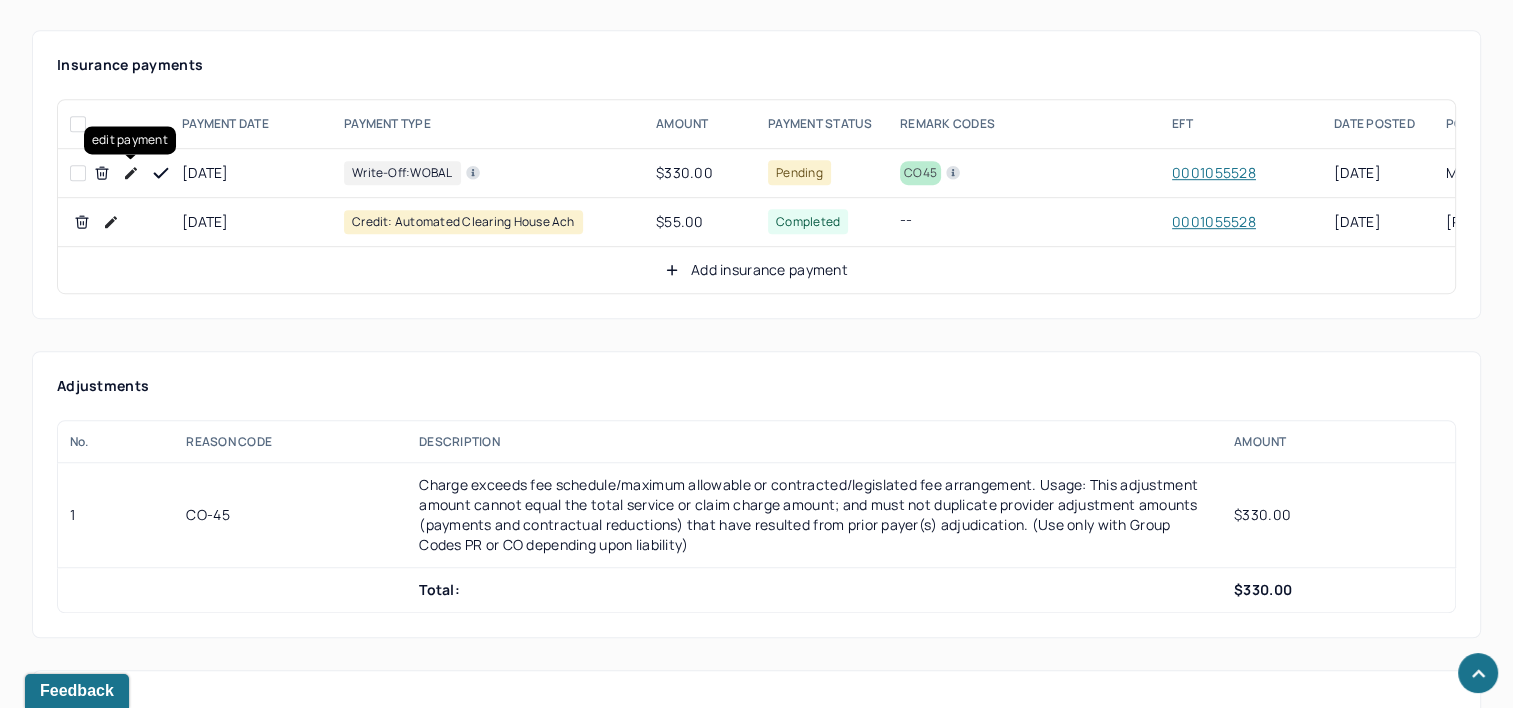 click 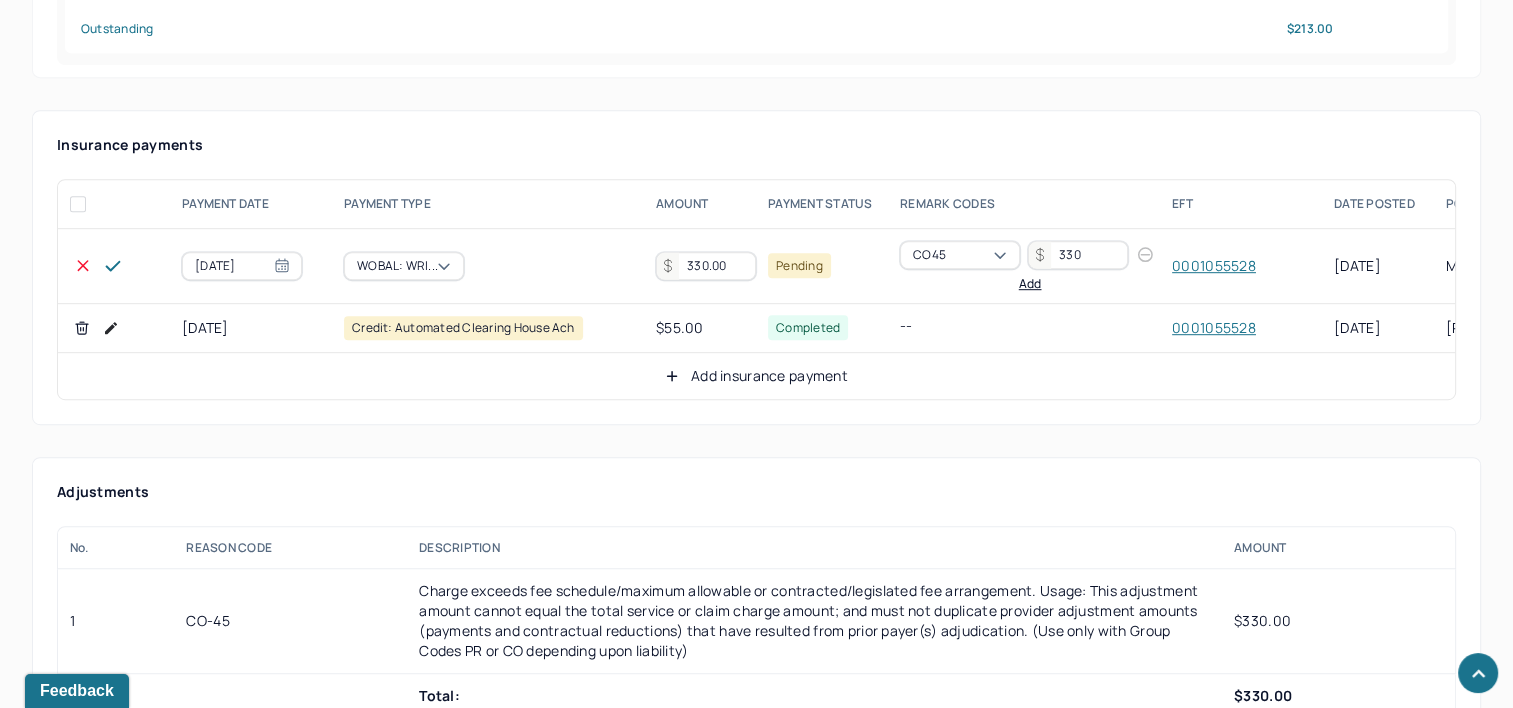 scroll, scrollTop: 1000, scrollLeft: 0, axis: vertical 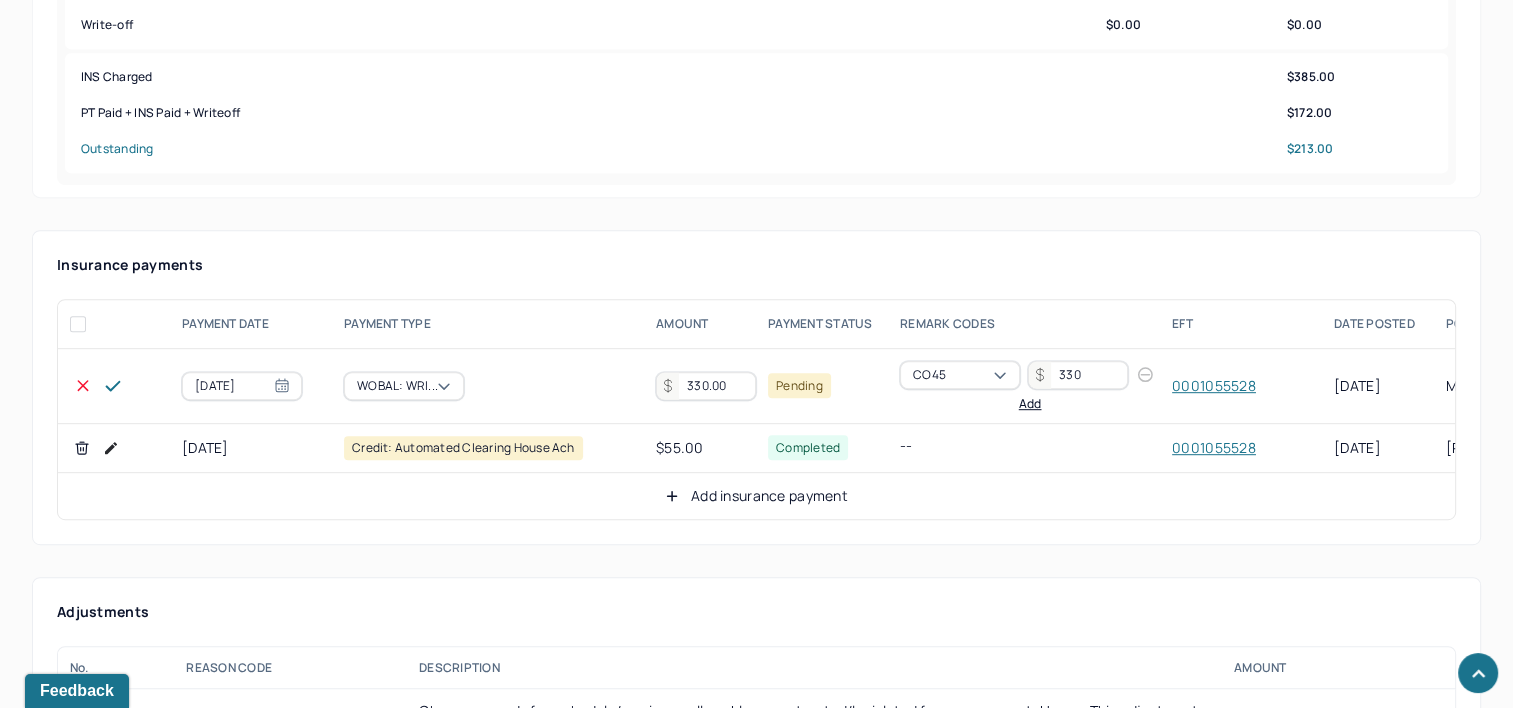 click on "330.00" at bounding box center (706, 386) 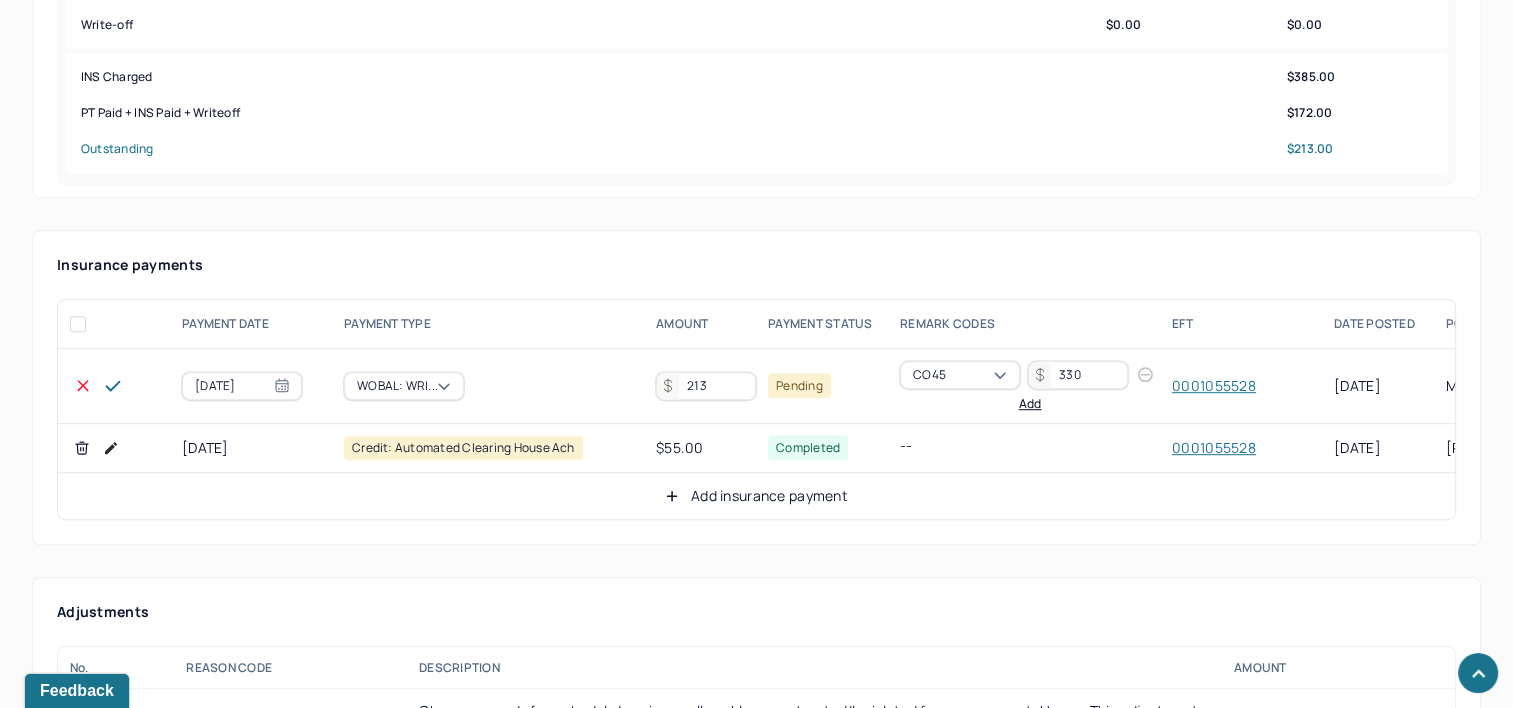 type on "213" 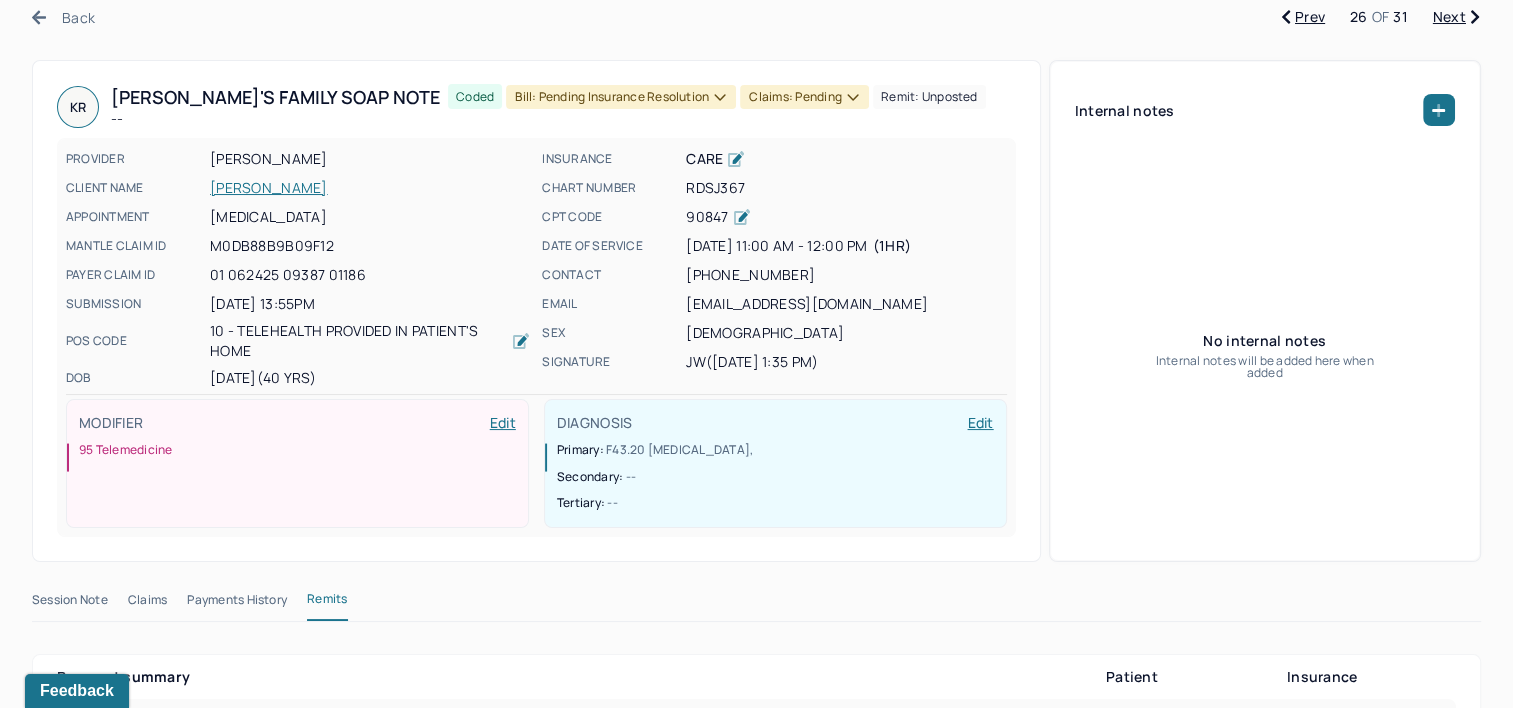 scroll, scrollTop: 0, scrollLeft: 0, axis: both 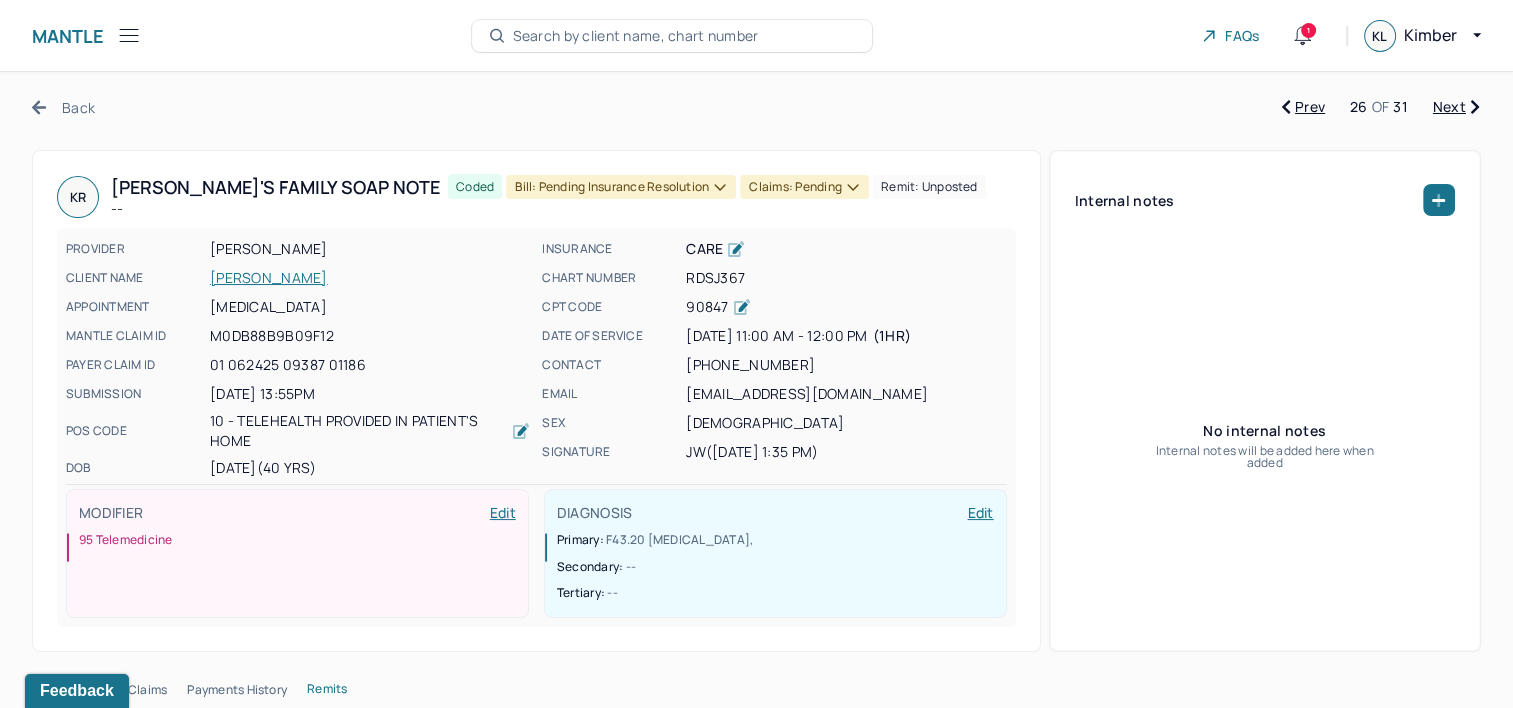 click on "Bill: Pending Insurance Resolution" at bounding box center (621, 187) 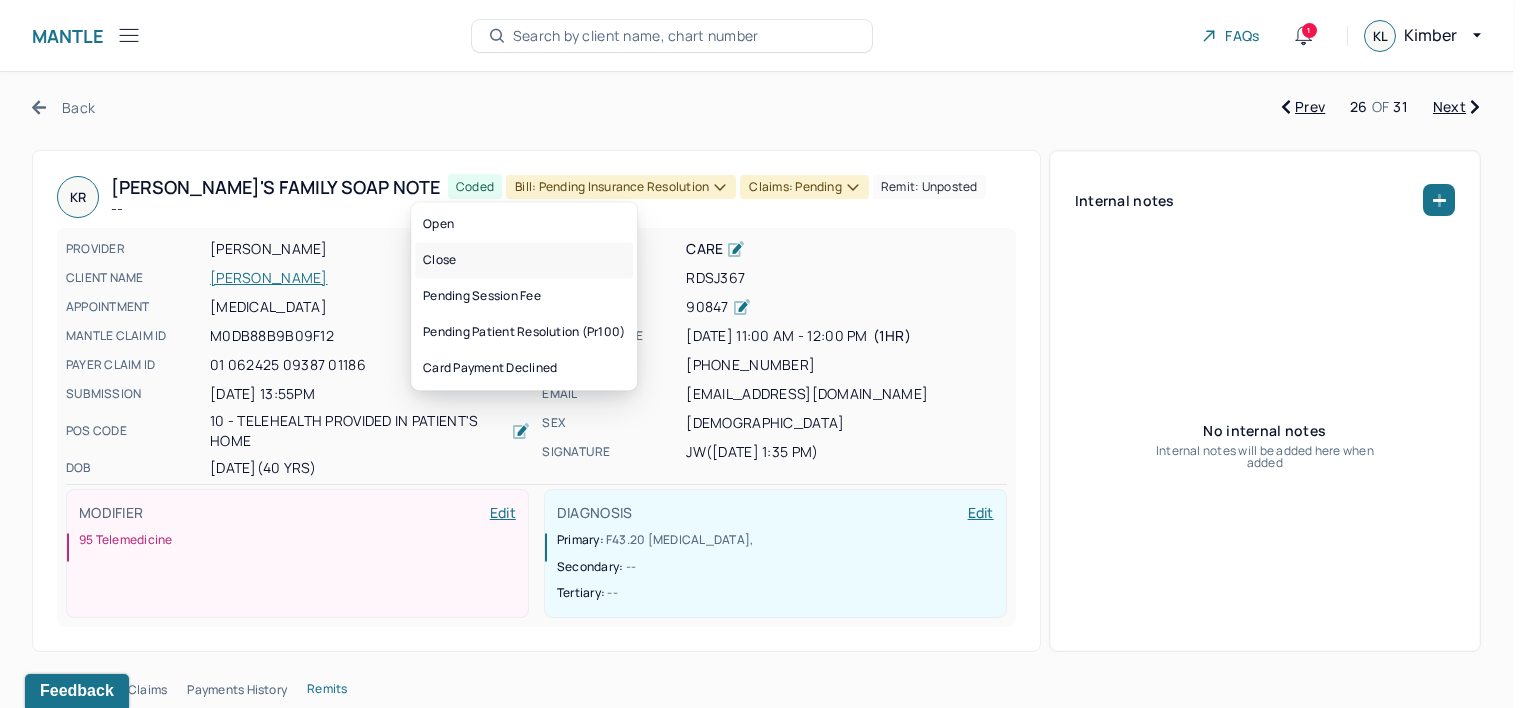 click on "Close" at bounding box center [524, 260] 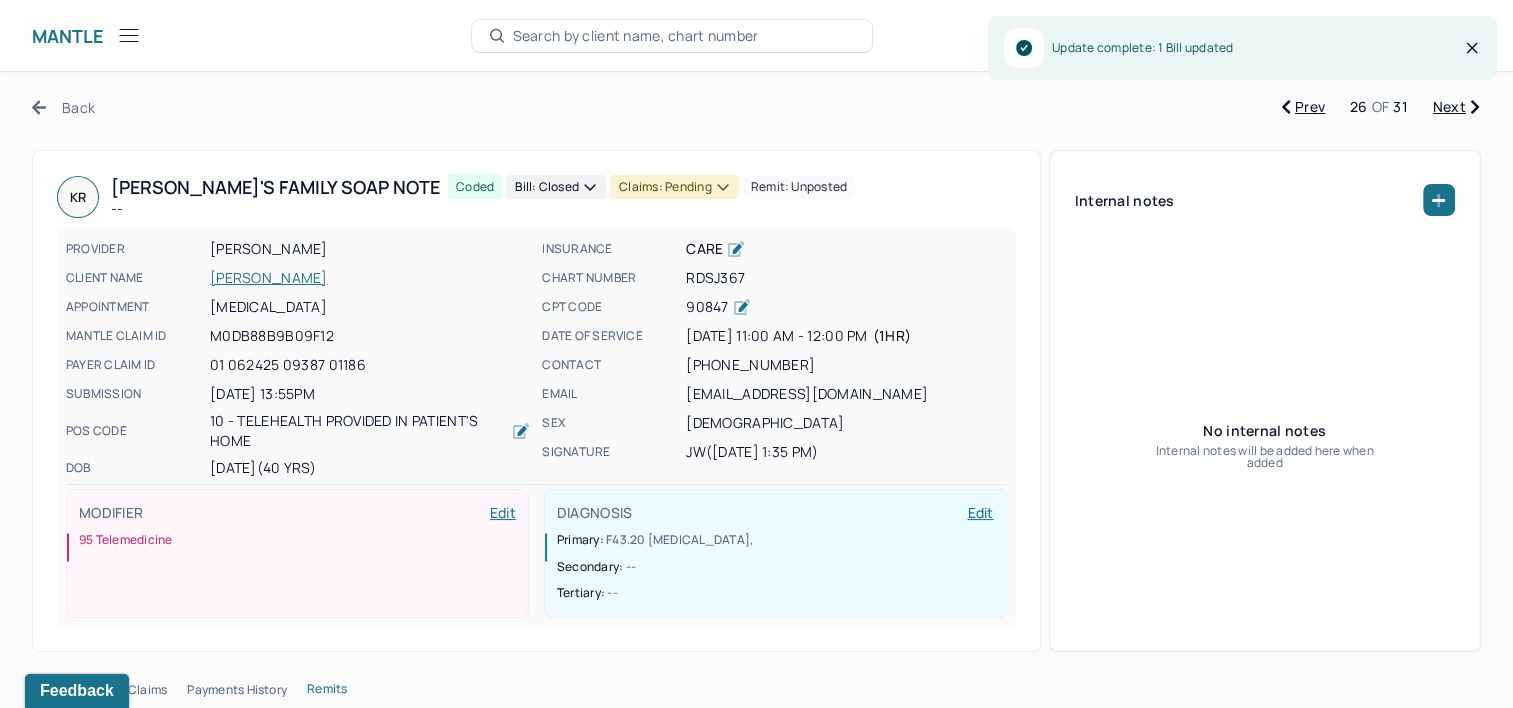 click 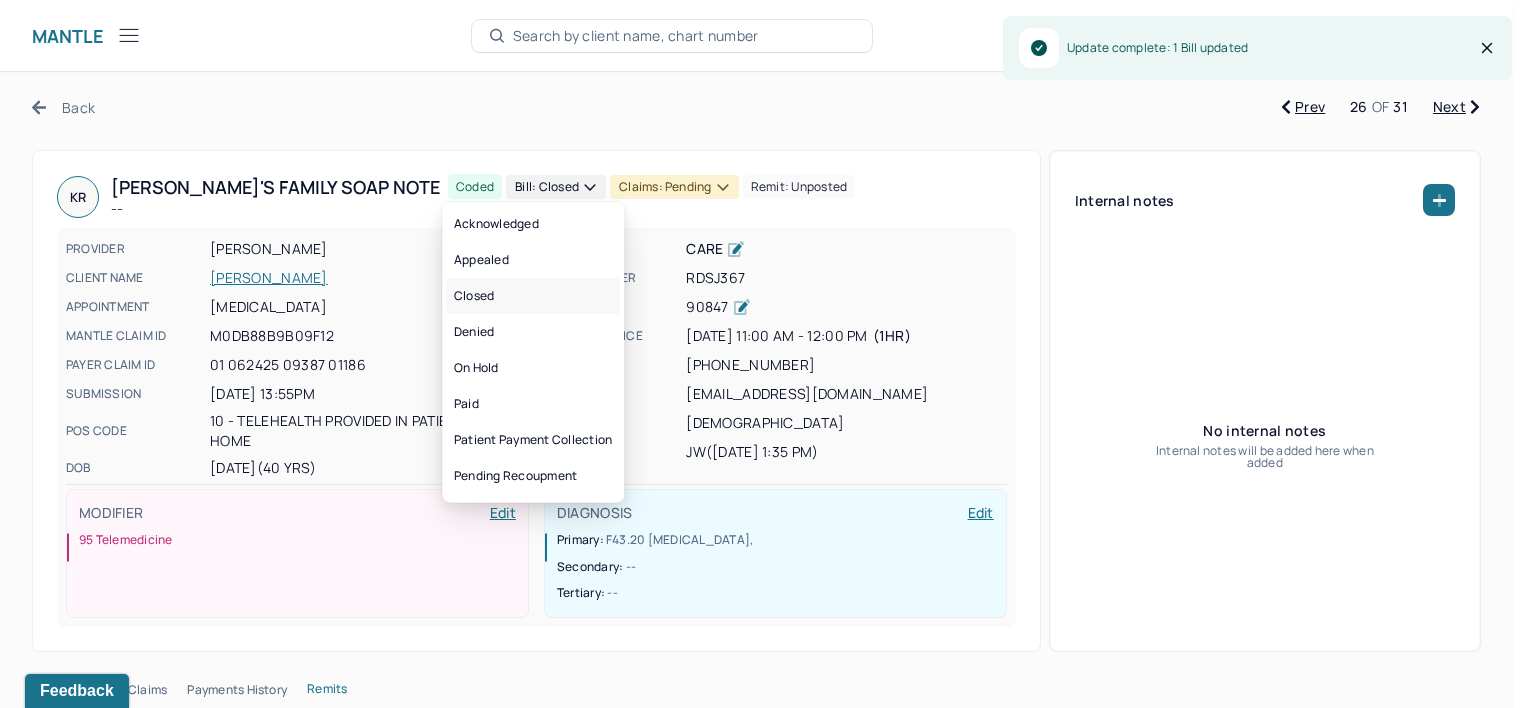click on "Closed" at bounding box center [533, 296] 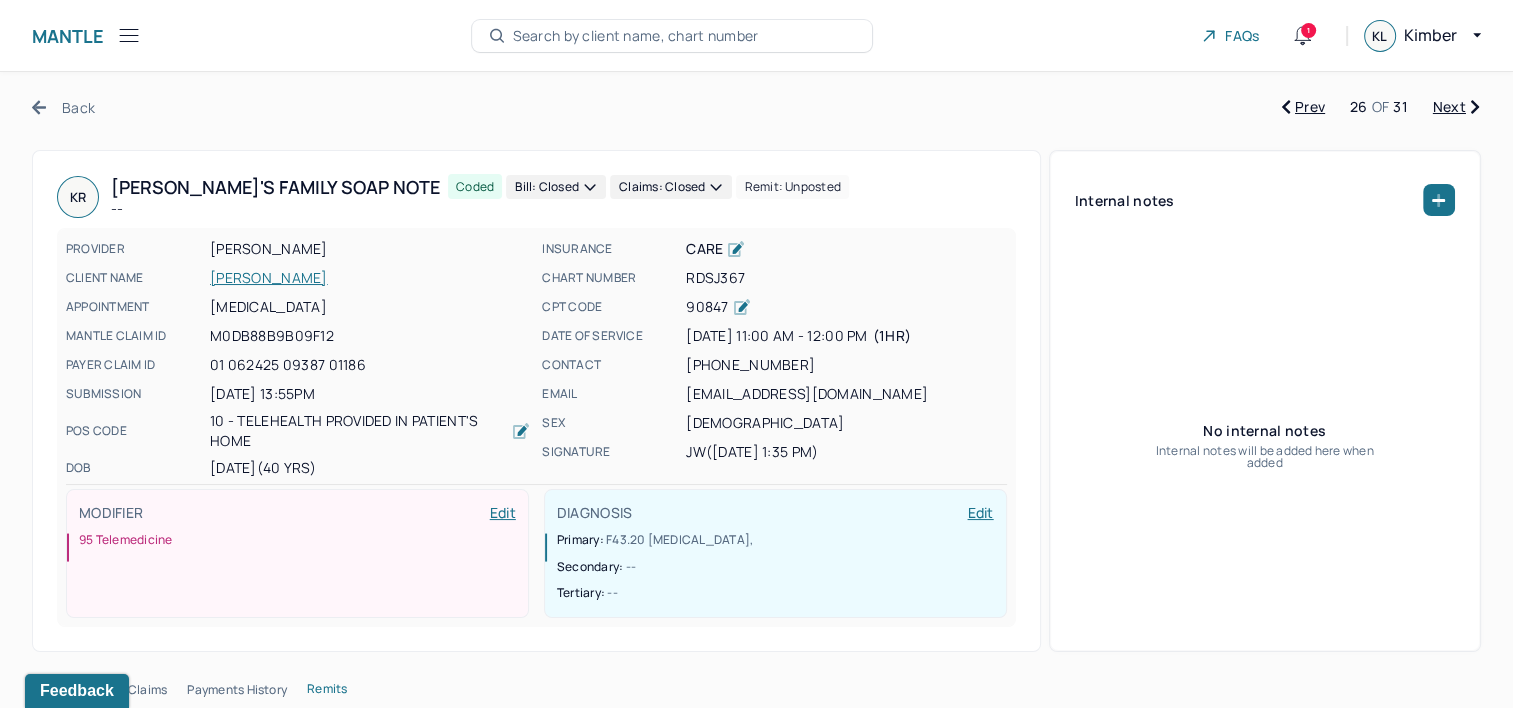 click on "Next" at bounding box center [1456, 107] 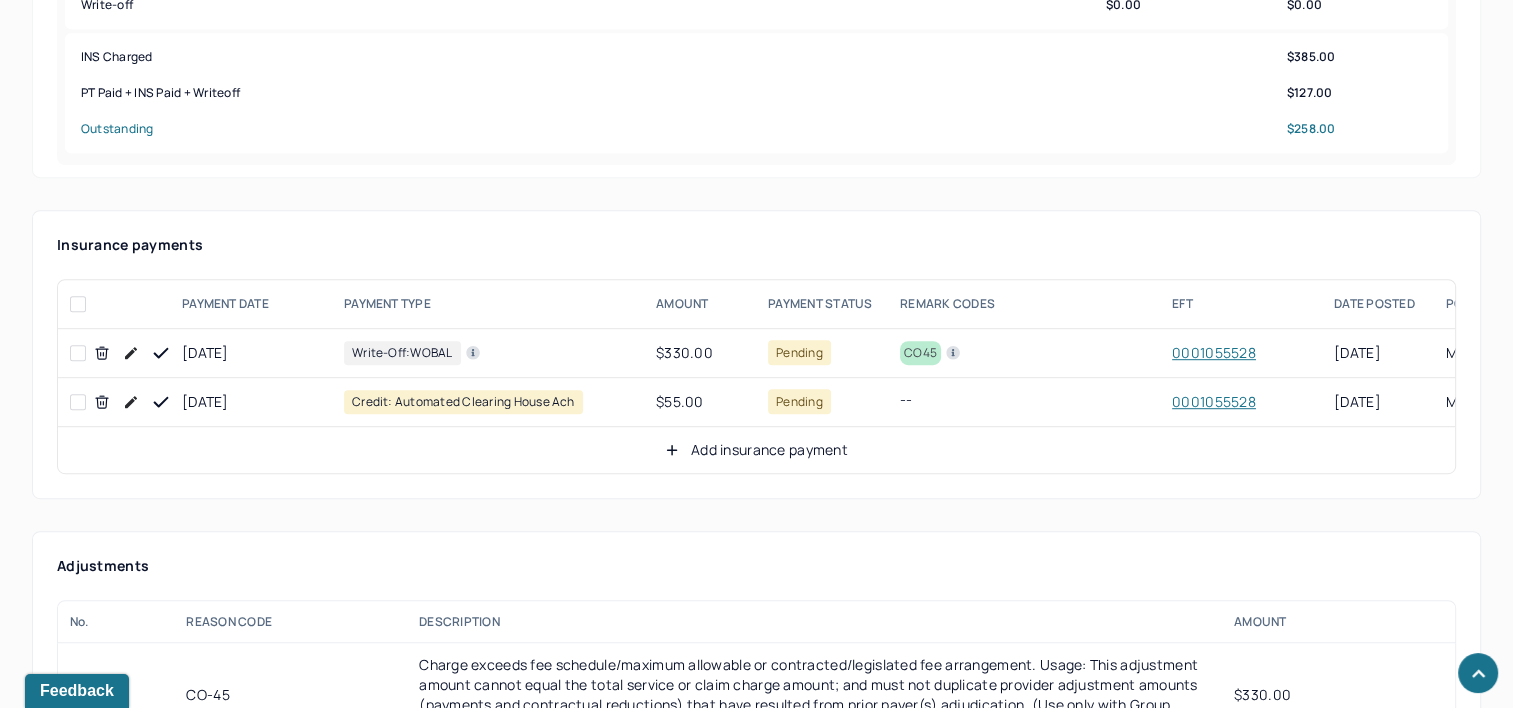 scroll, scrollTop: 1100, scrollLeft: 0, axis: vertical 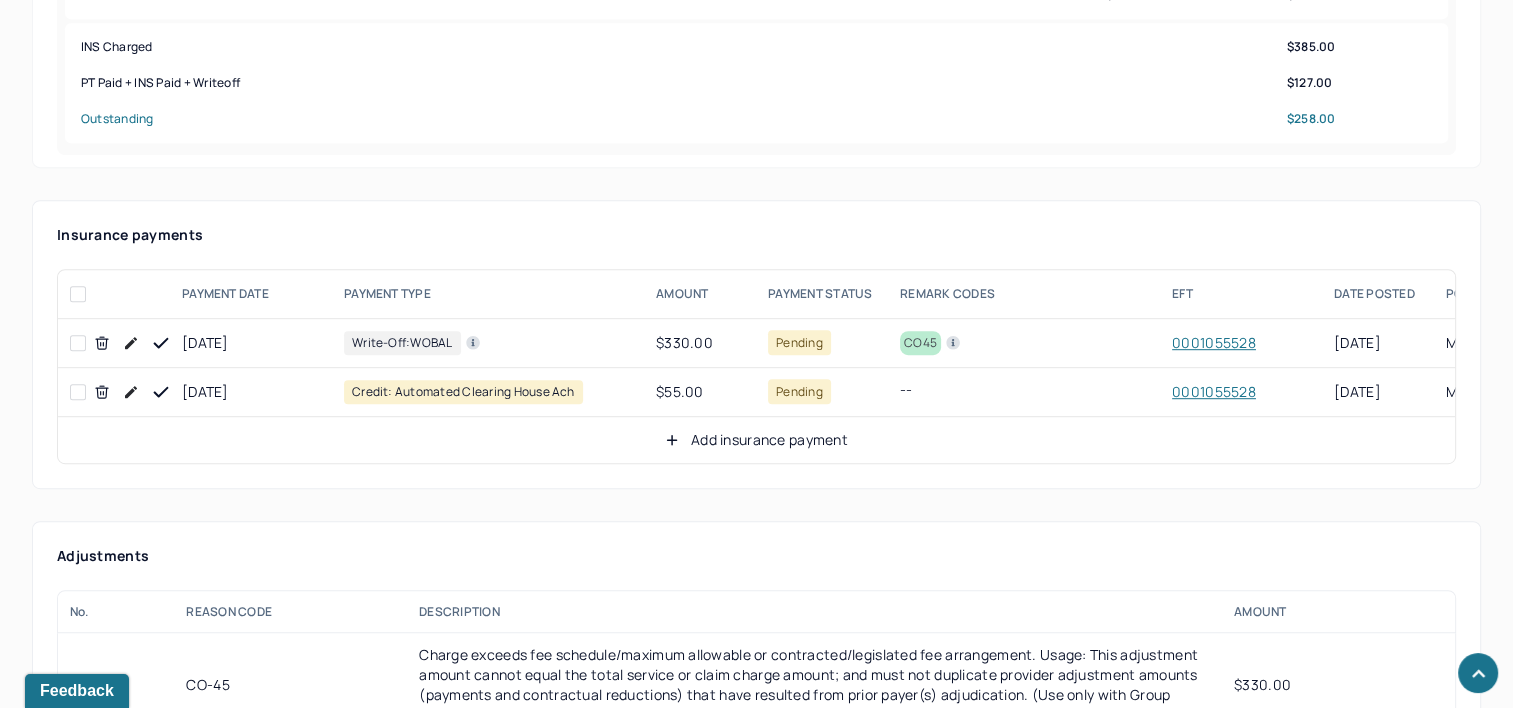 click 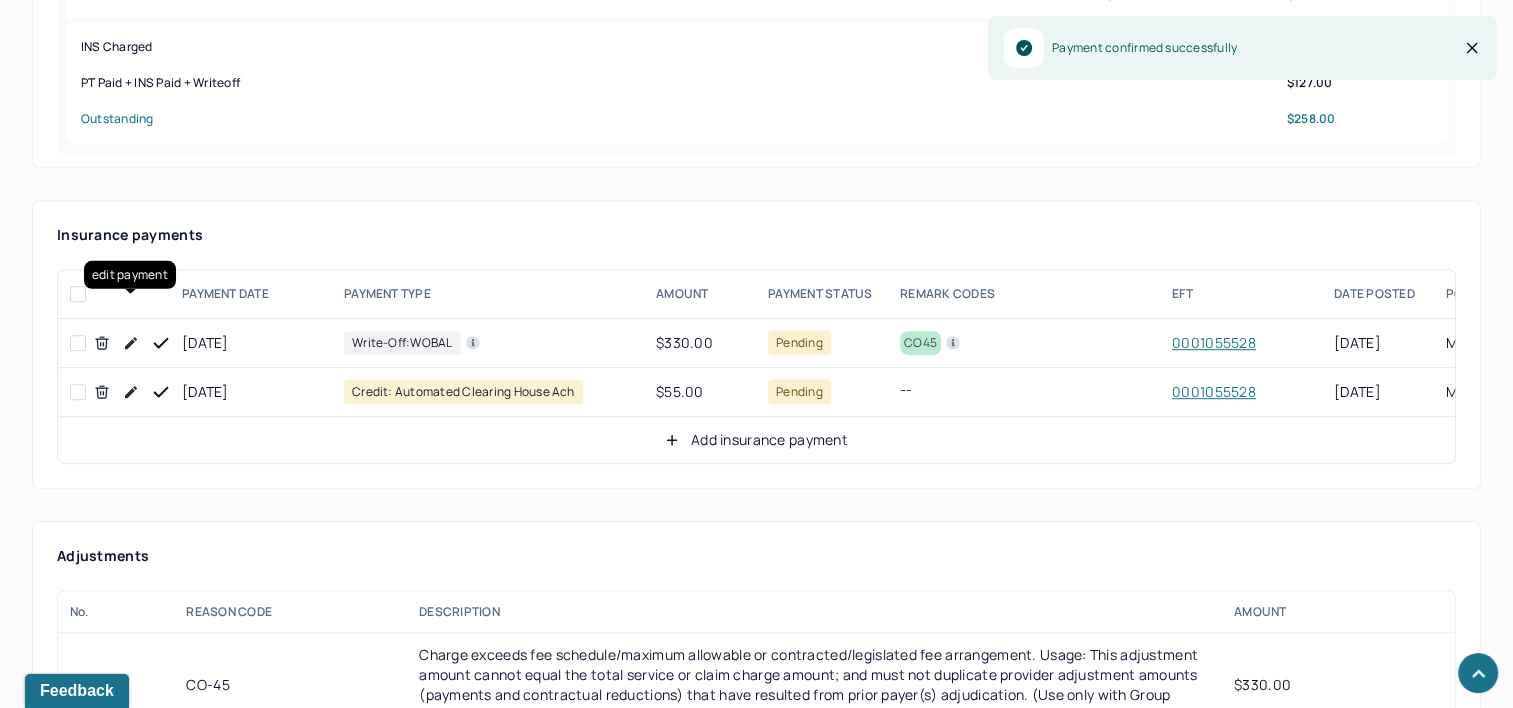 click 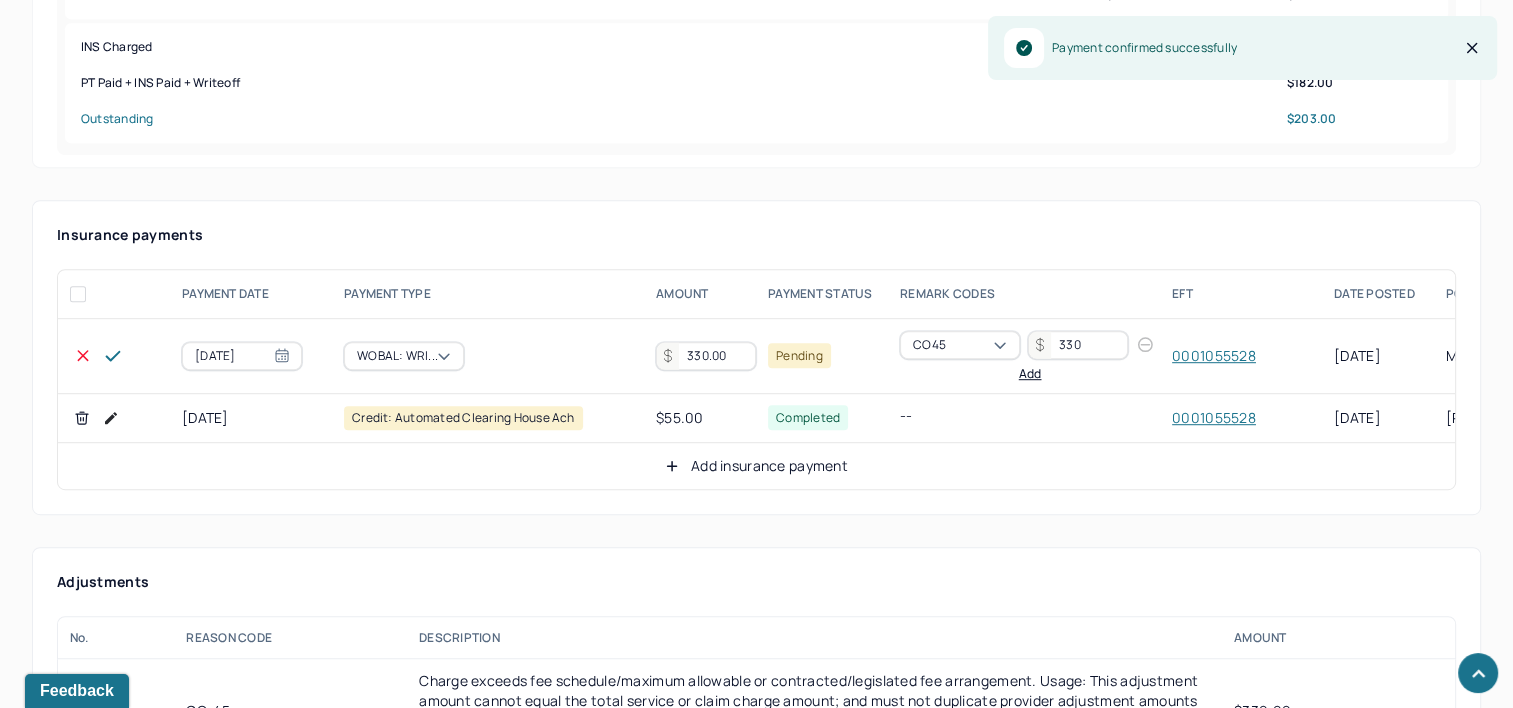 click on "330.00" at bounding box center (706, 356) 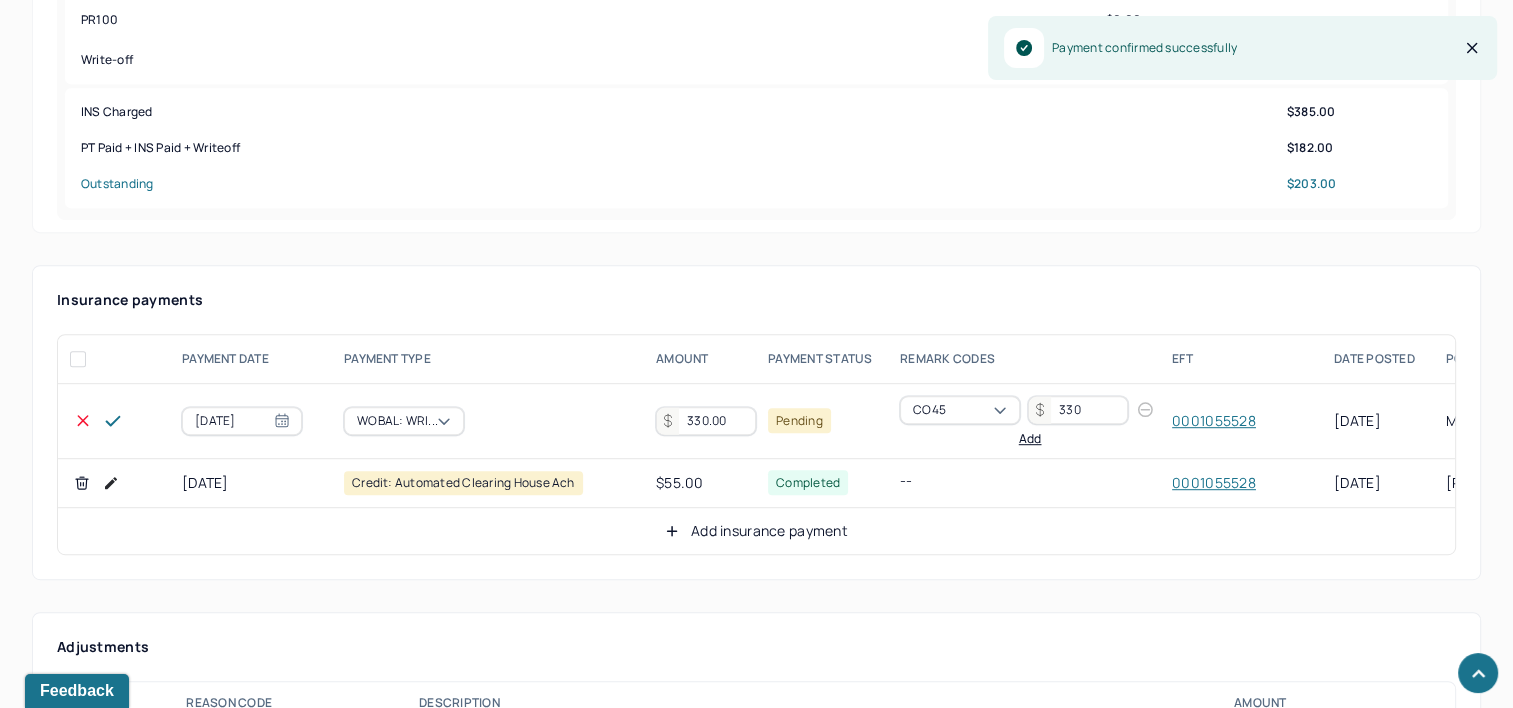 scroll, scrollTop: 1000, scrollLeft: 0, axis: vertical 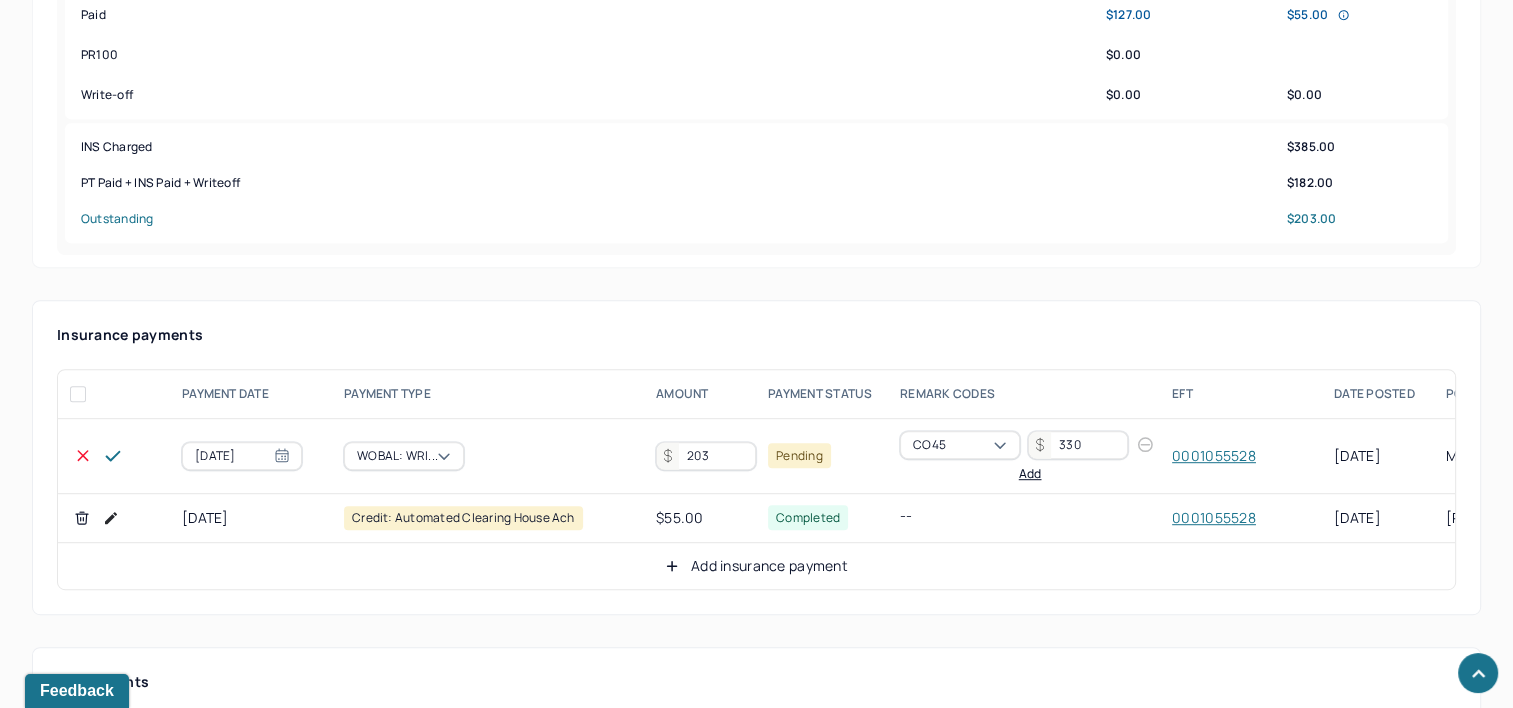 type on "203" 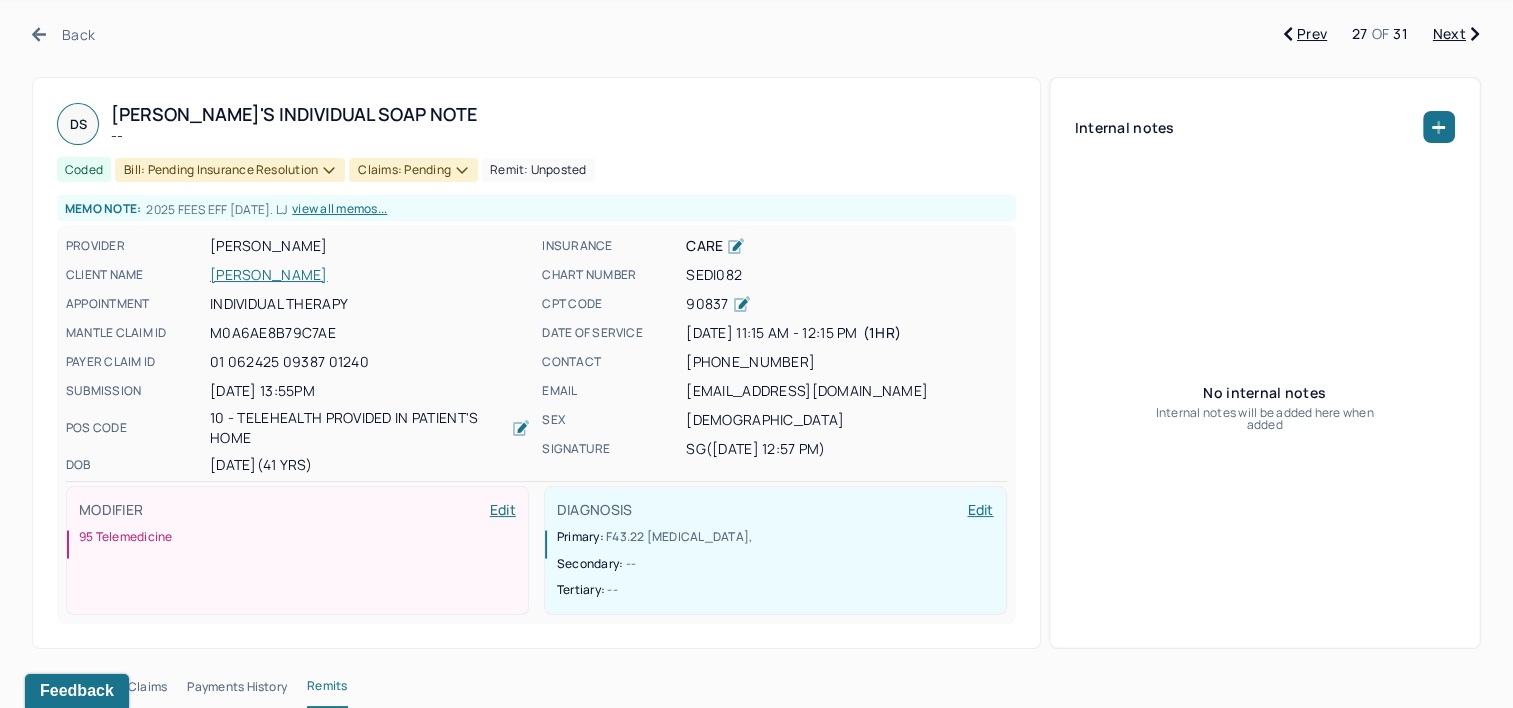 scroll, scrollTop: 0, scrollLeft: 0, axis: both 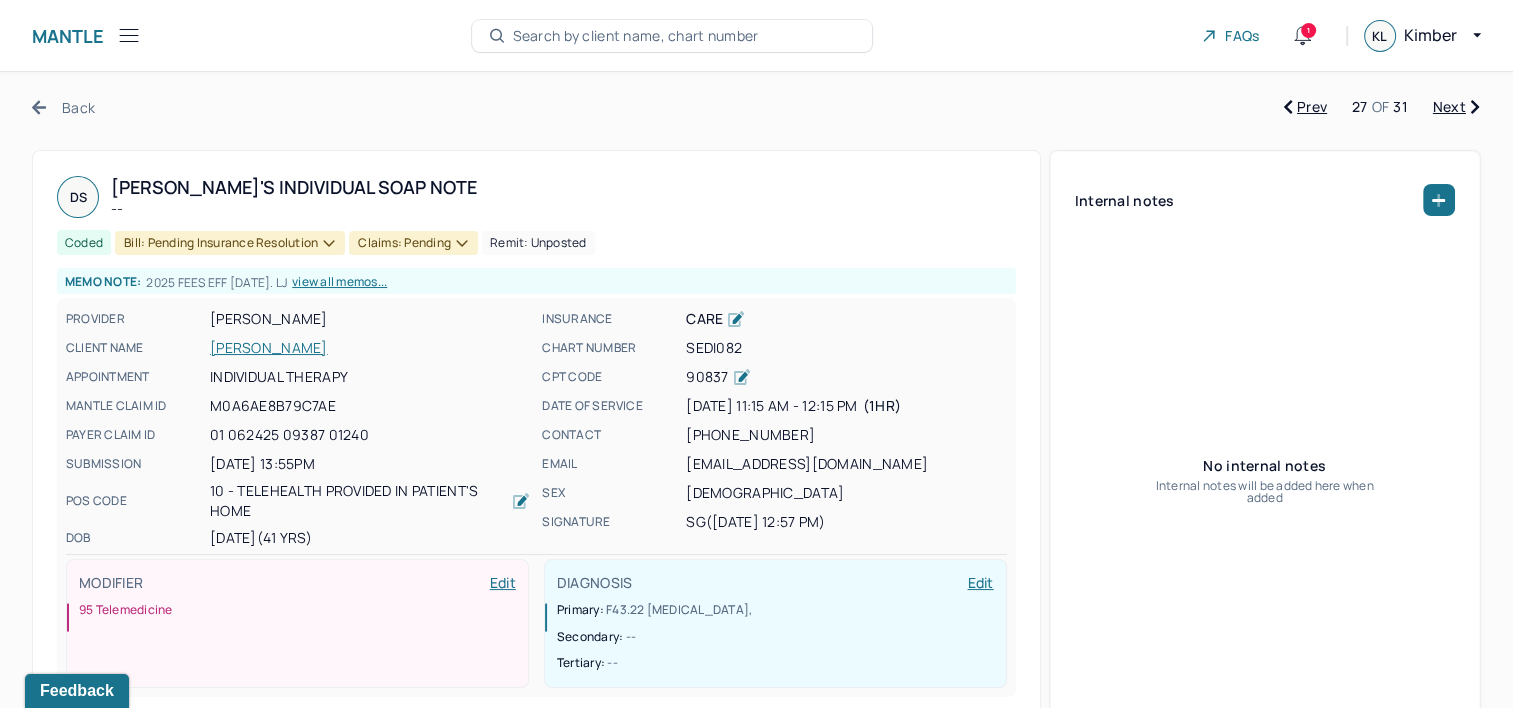 click on "Bill: Pending Insurance Resolution" at bounding box center (230, 243) 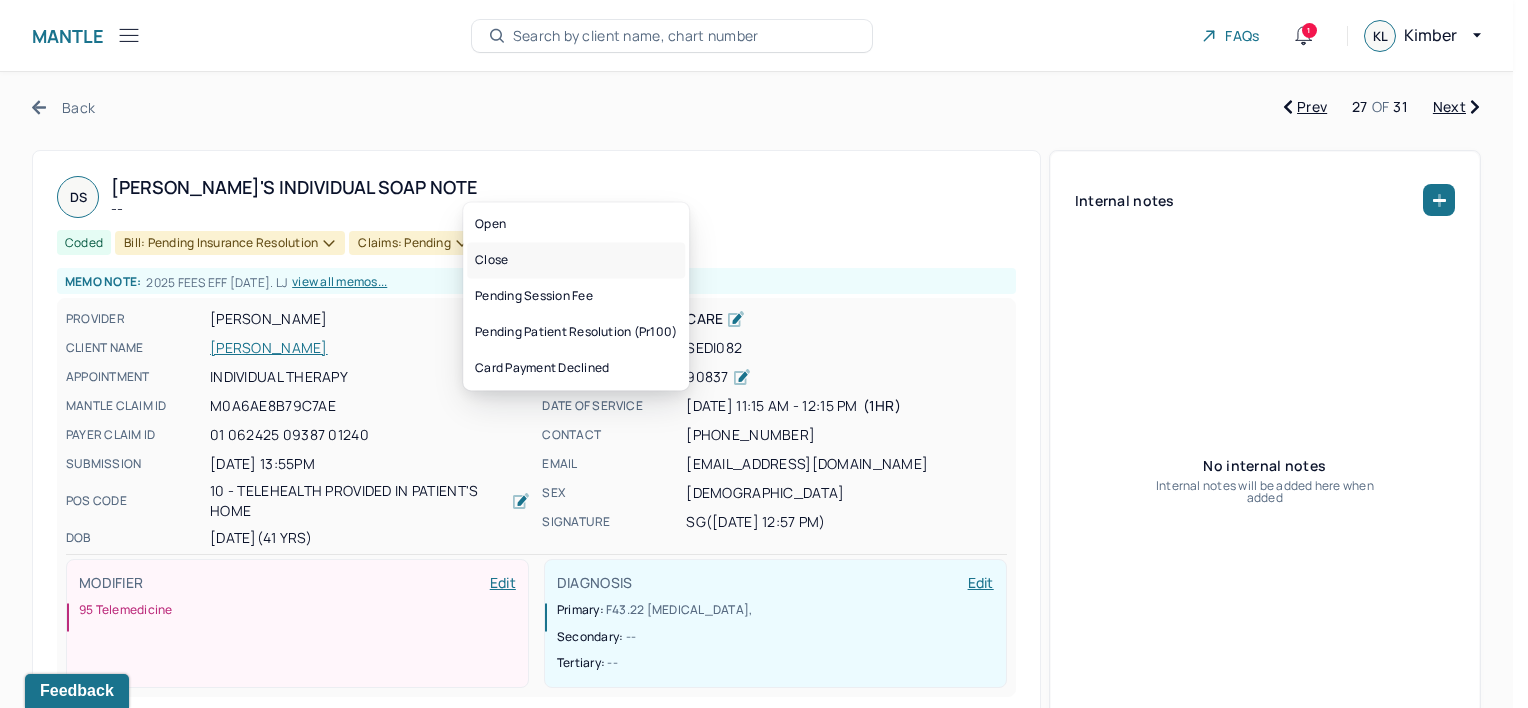 click on "Close" at bounding box center [576, 260] 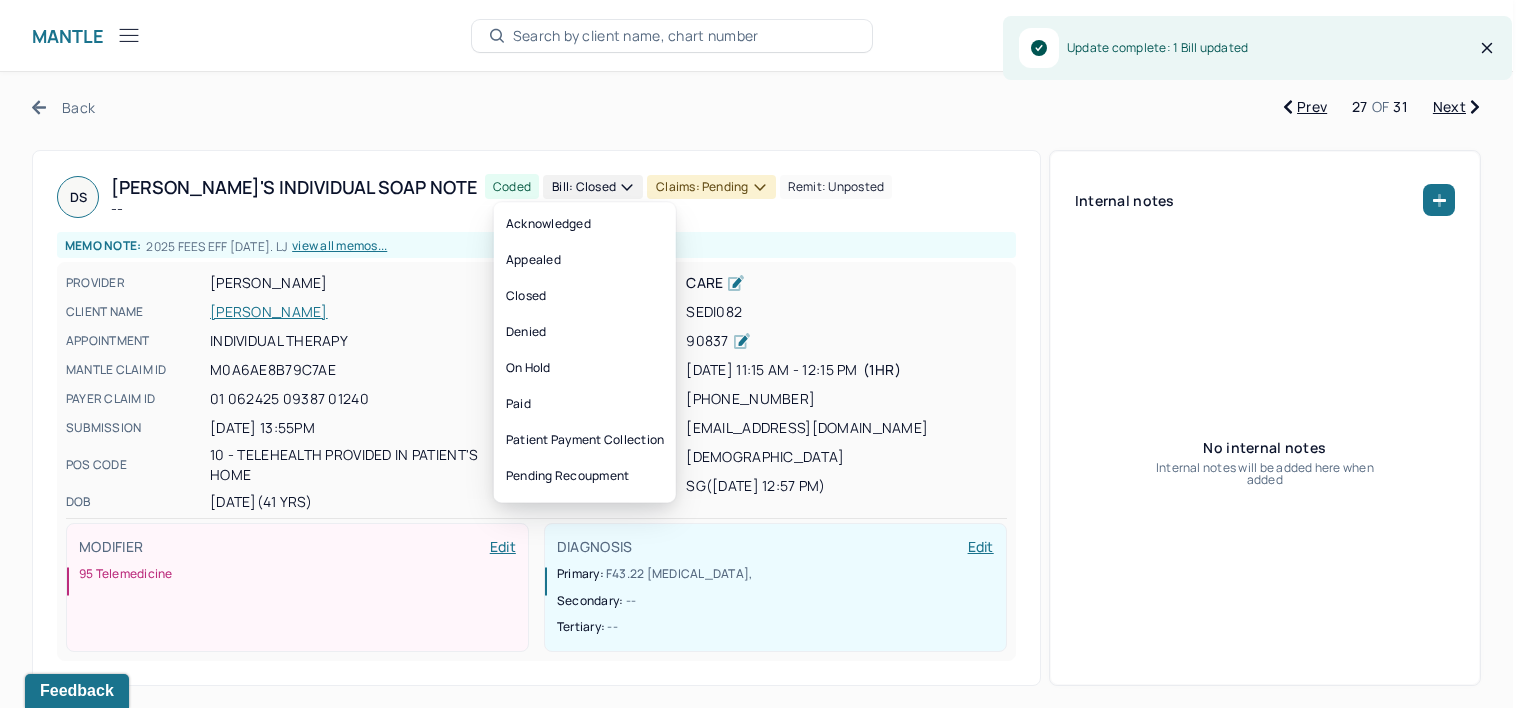 click on "Claims: pending" at bounding box center [711, 187] 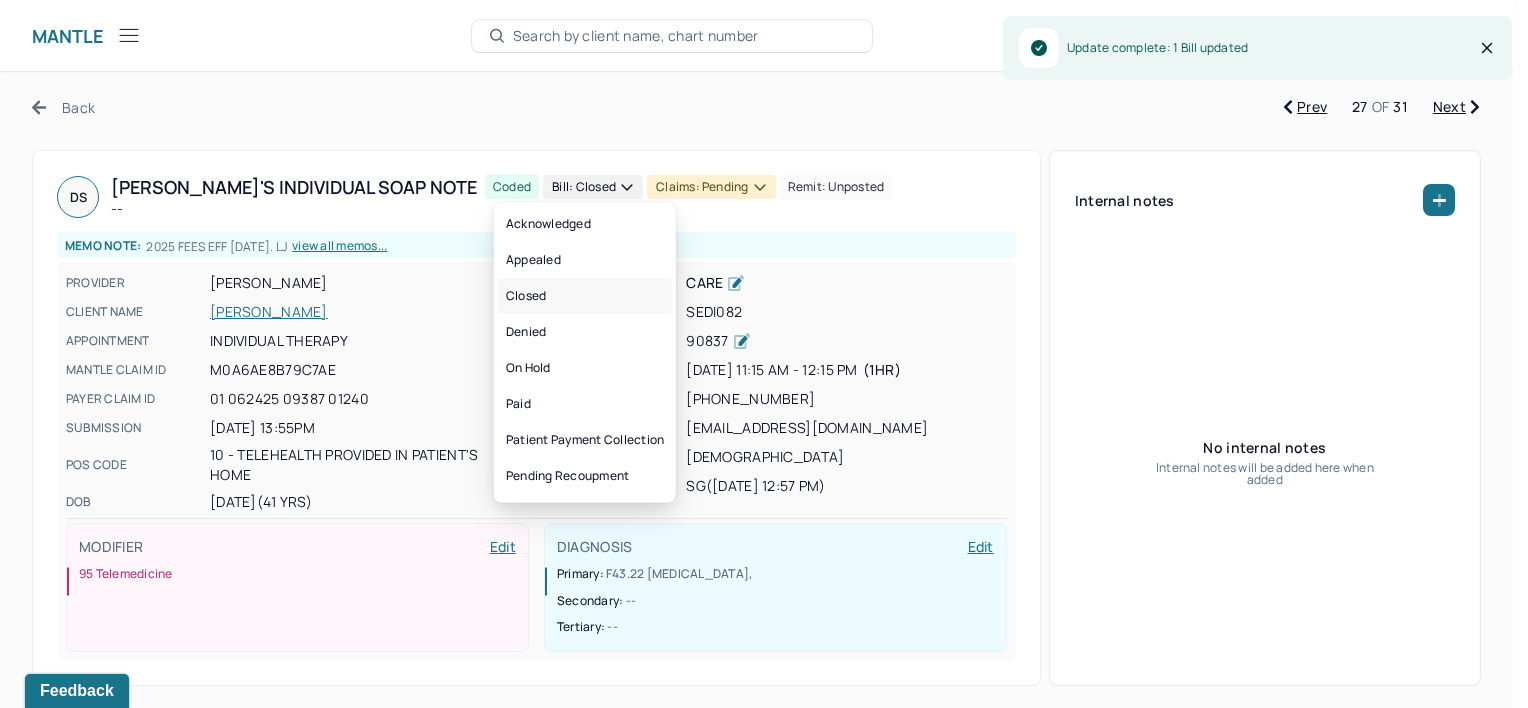 click on "Closed" at bounding box center [585, 296] 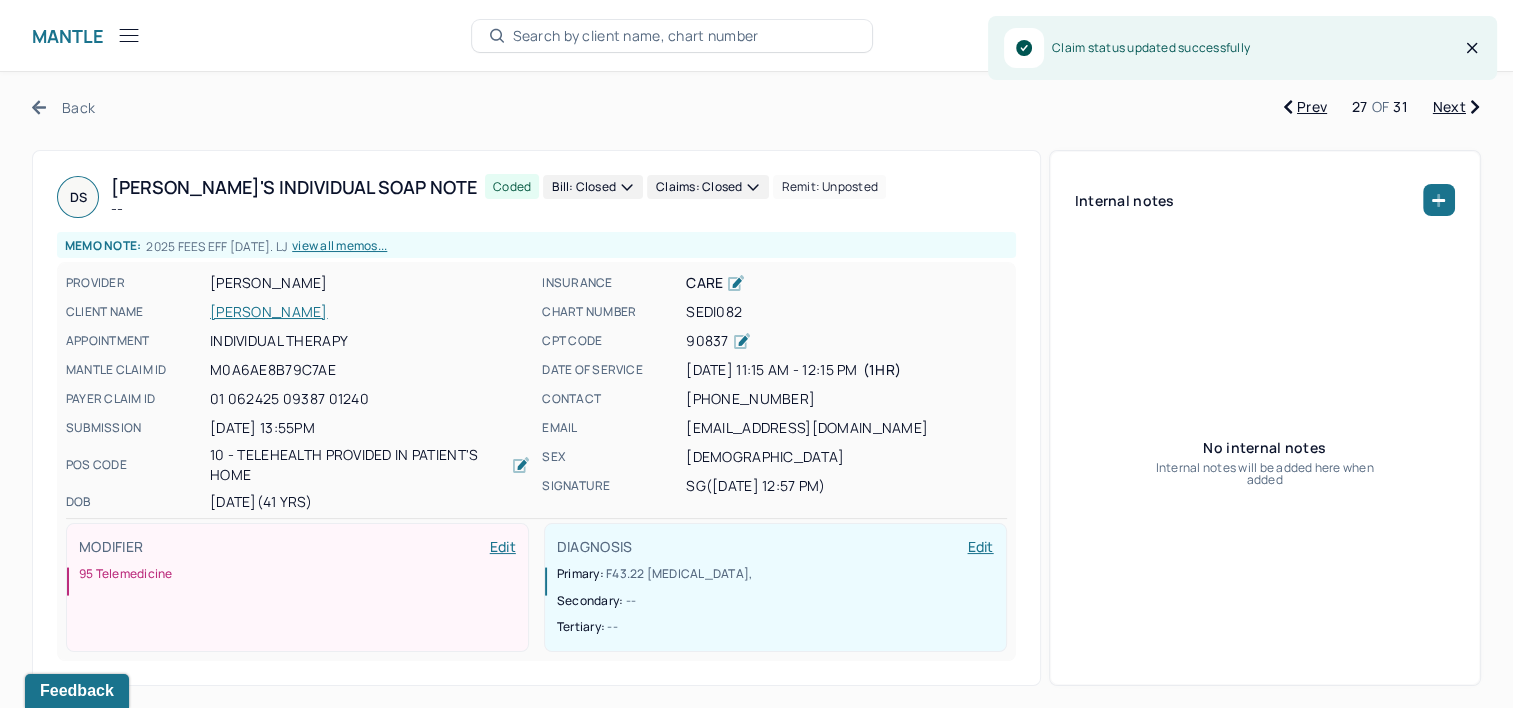 click on "Next" at bounding box center [1456, 107] 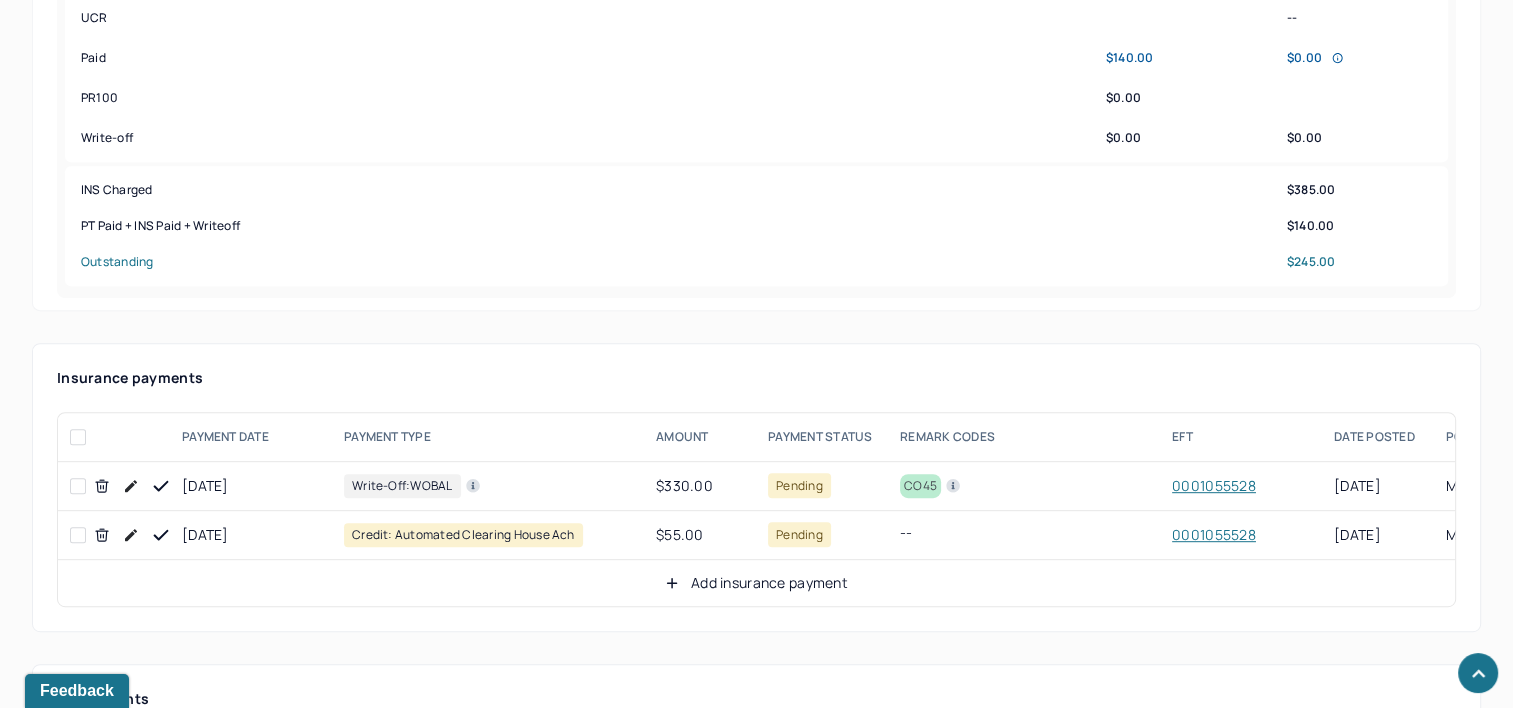 scroll, scrollTop: 1000, scrollLeft: 0, axis: vertical 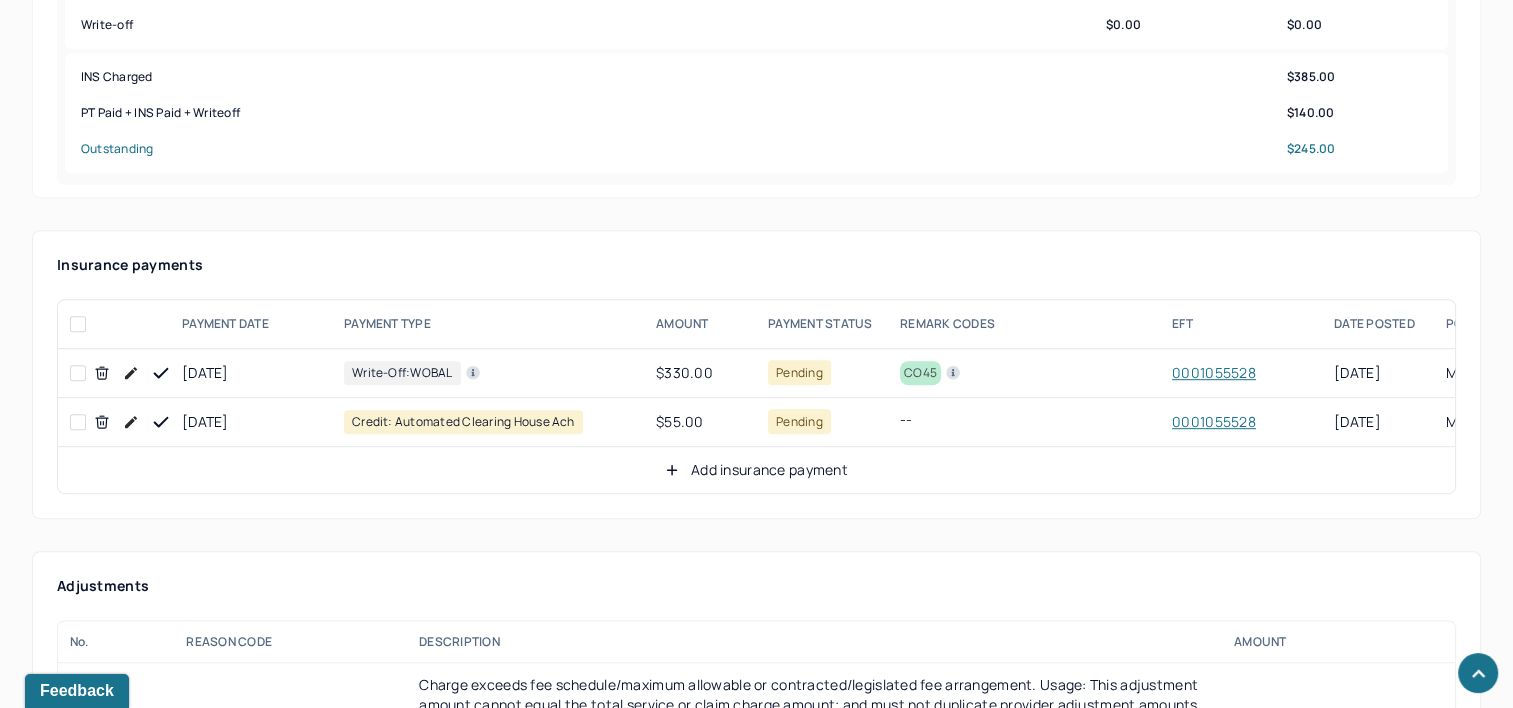 click 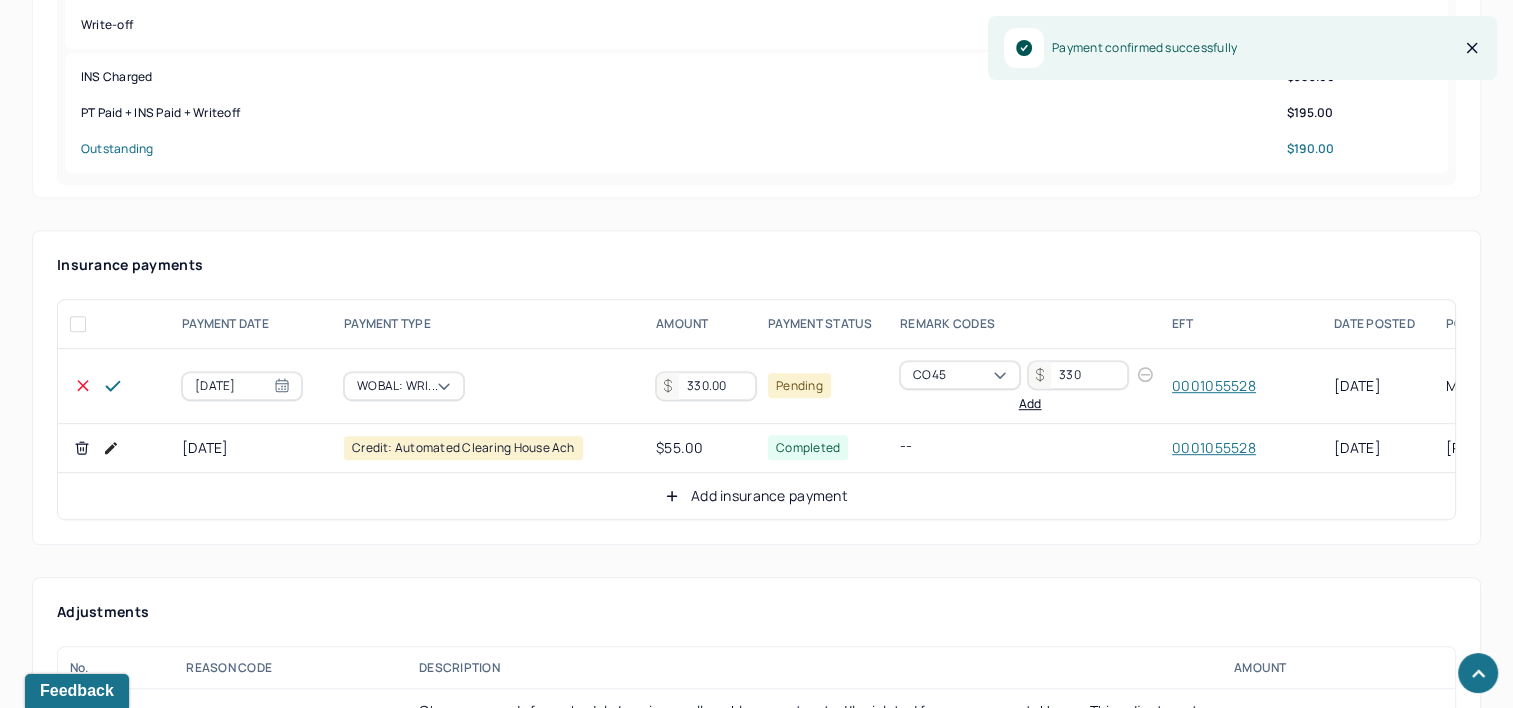 click on "330.00" at bounding box center (706, 386) 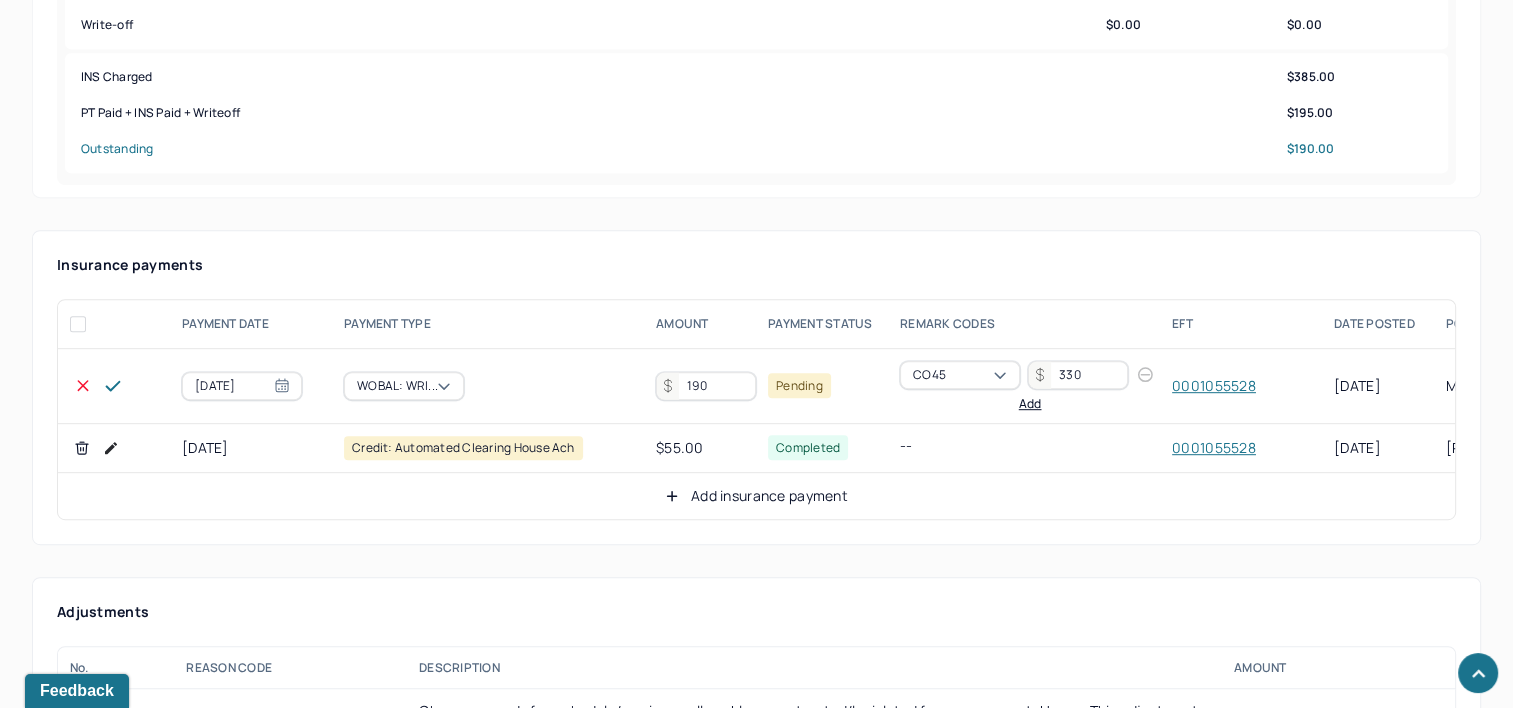 type on "190" 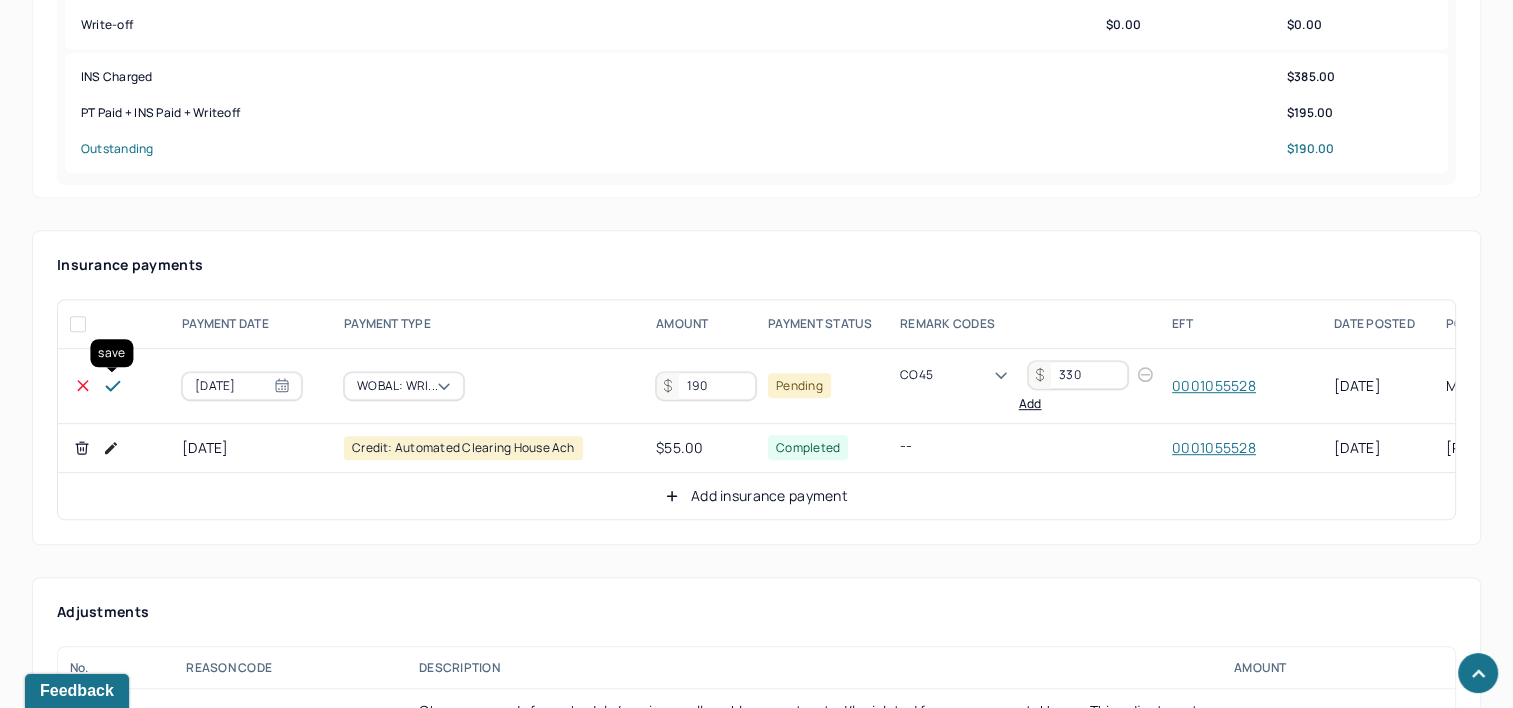 click 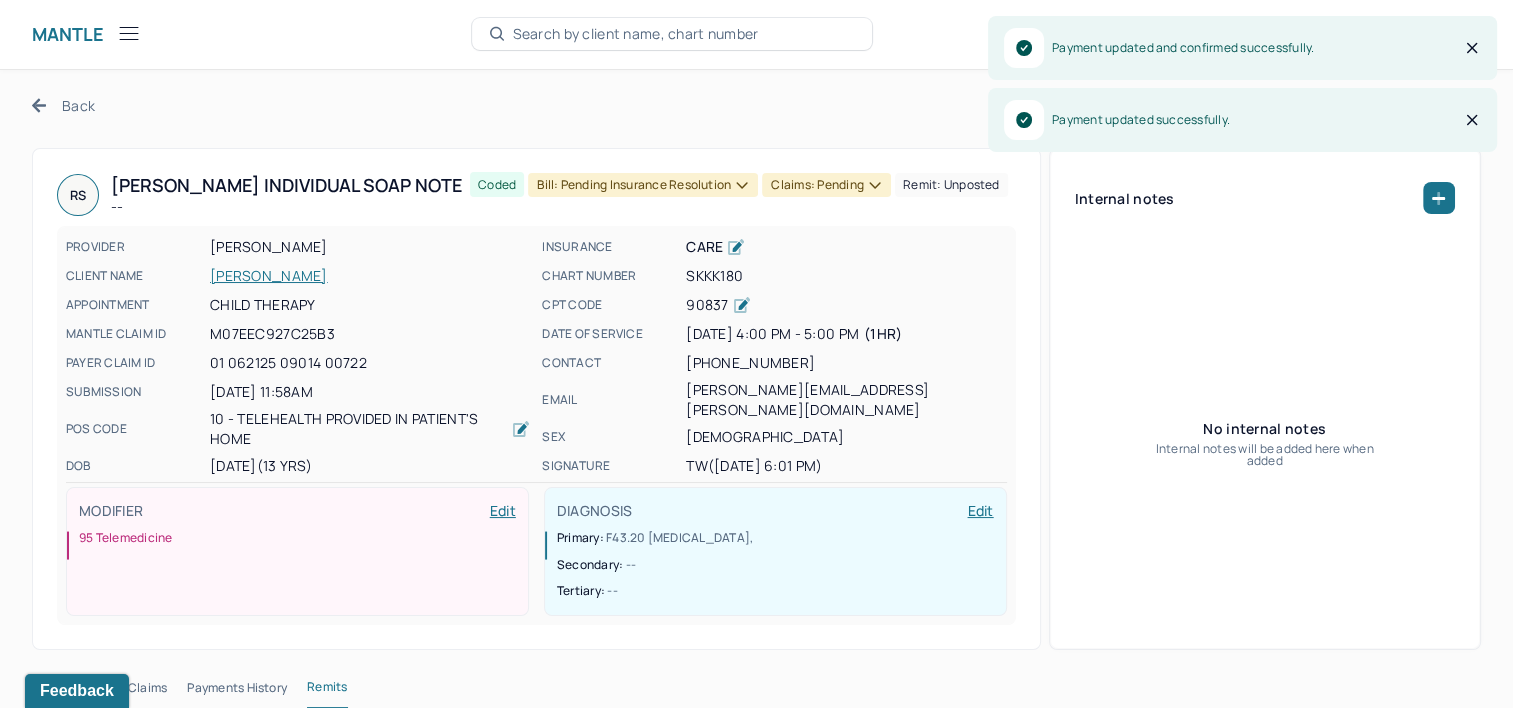 scroll, scrollTop: 0, scrollLeft: 0, axis: both 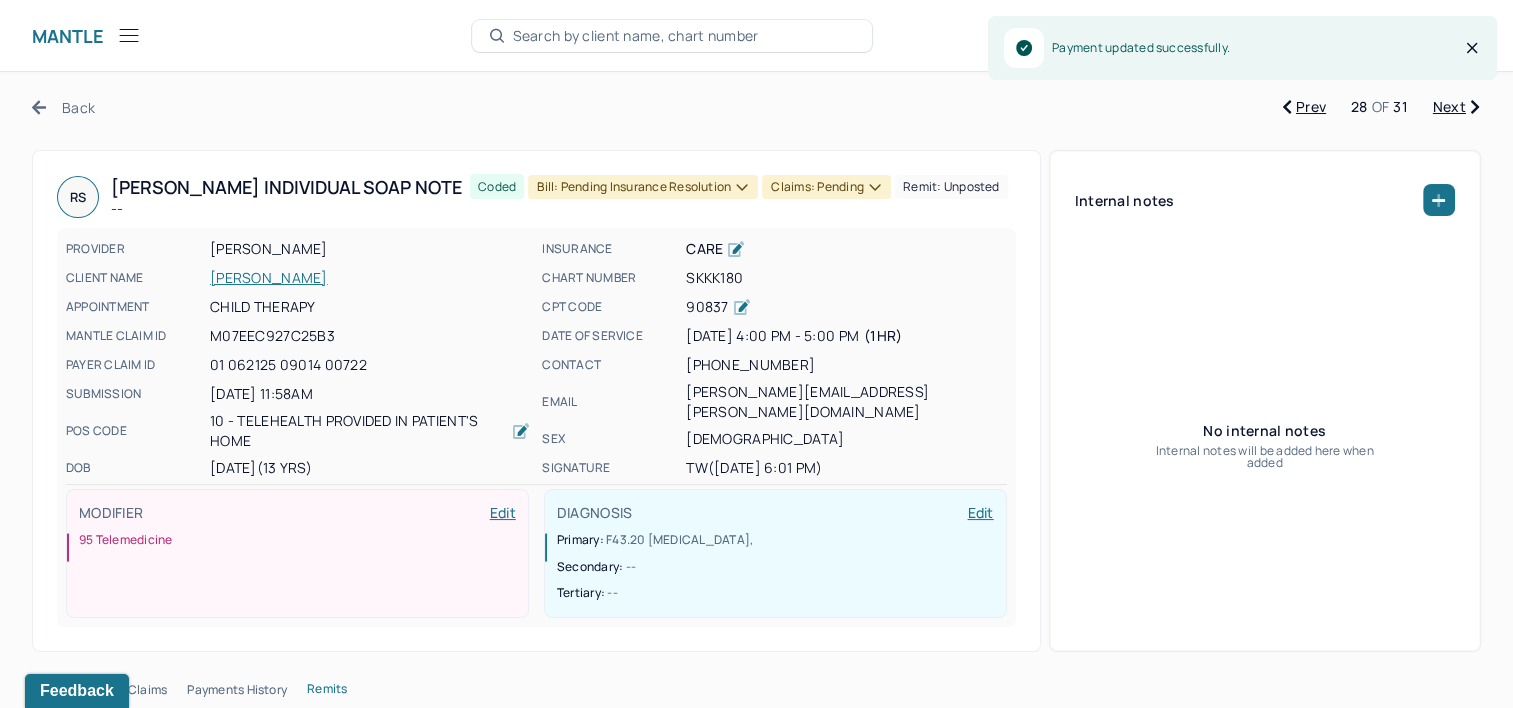 click on "Bill: Pending Insurance Resolution" at bounding box center (643, 187) 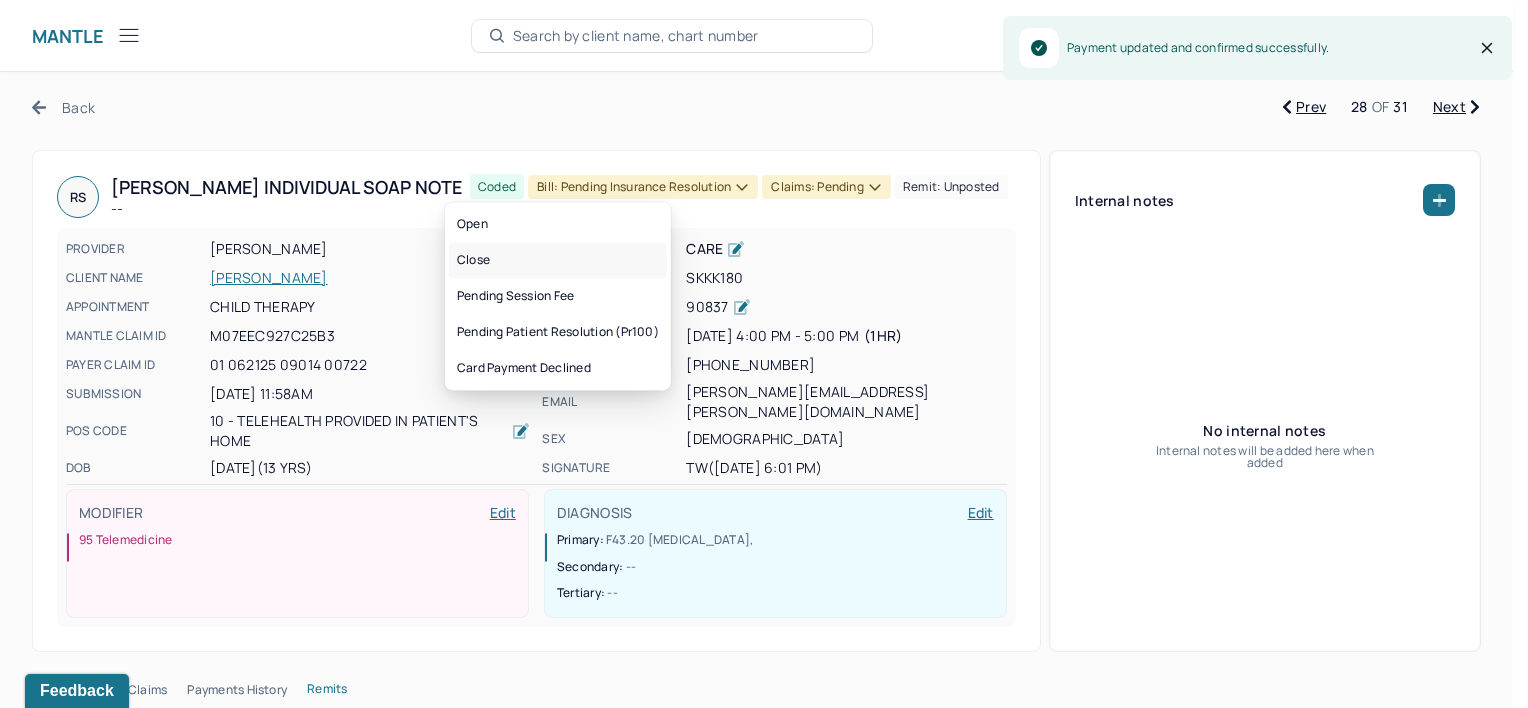 drag, startPoint x: 519, startPoint y: 268, endPoint x: 529, endPoint y: 247, distance: 23.259407 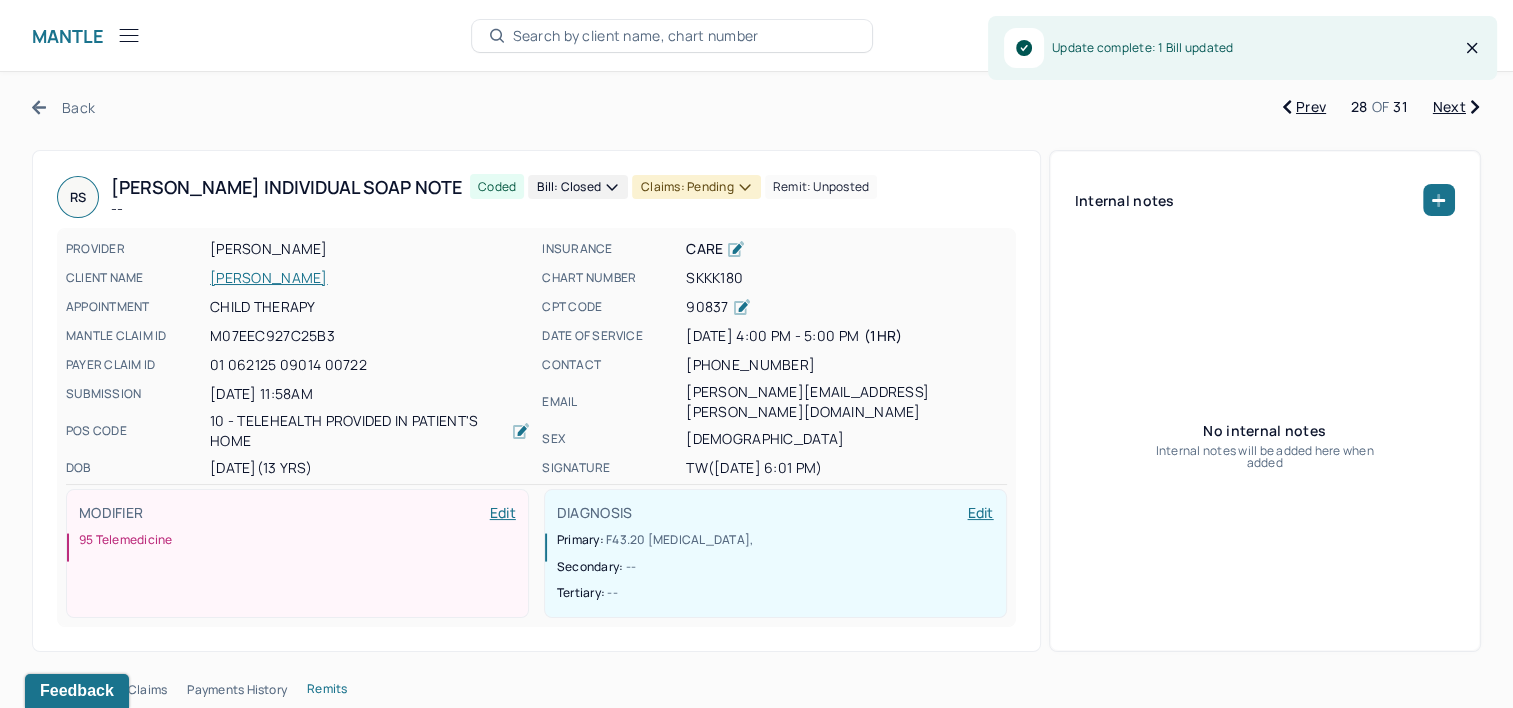 click 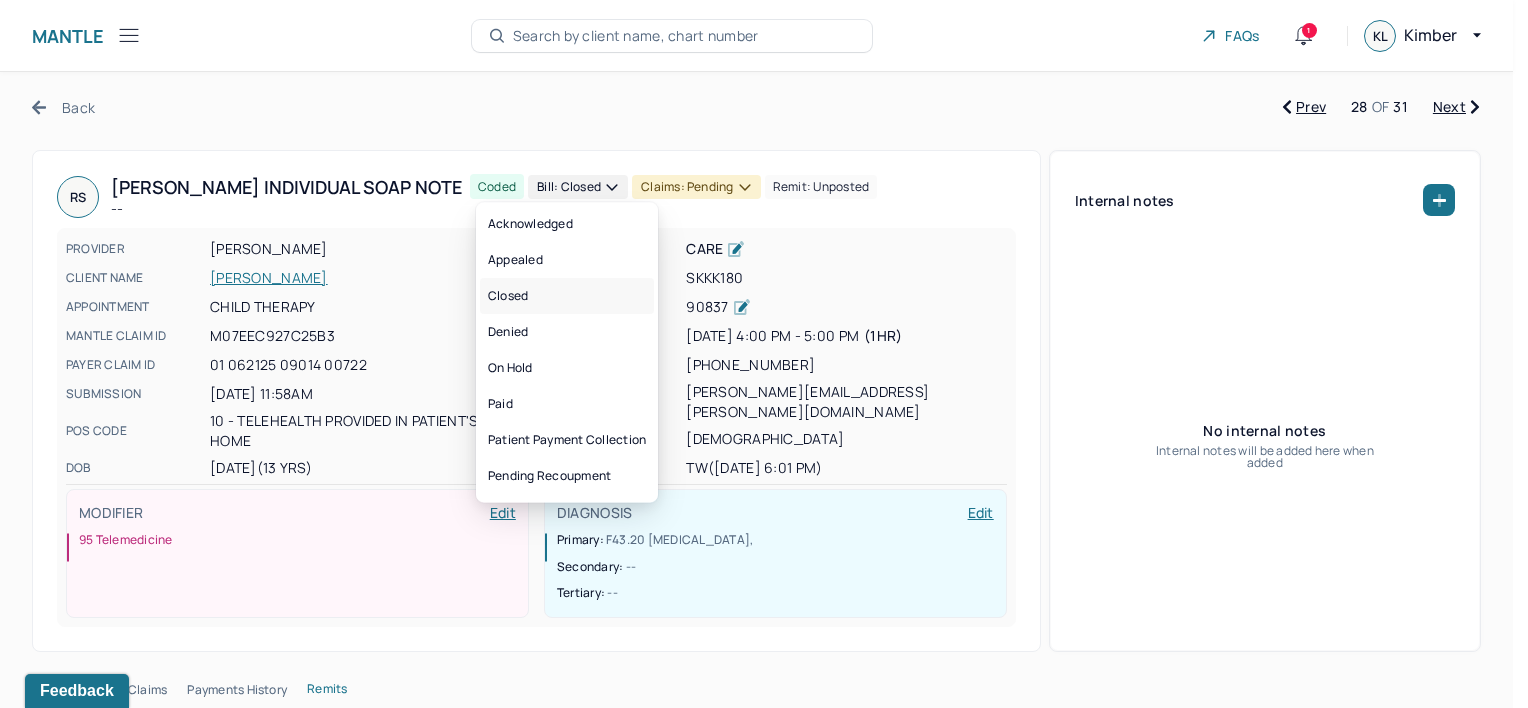 click on "Closed" at bounding box center (567, 296) 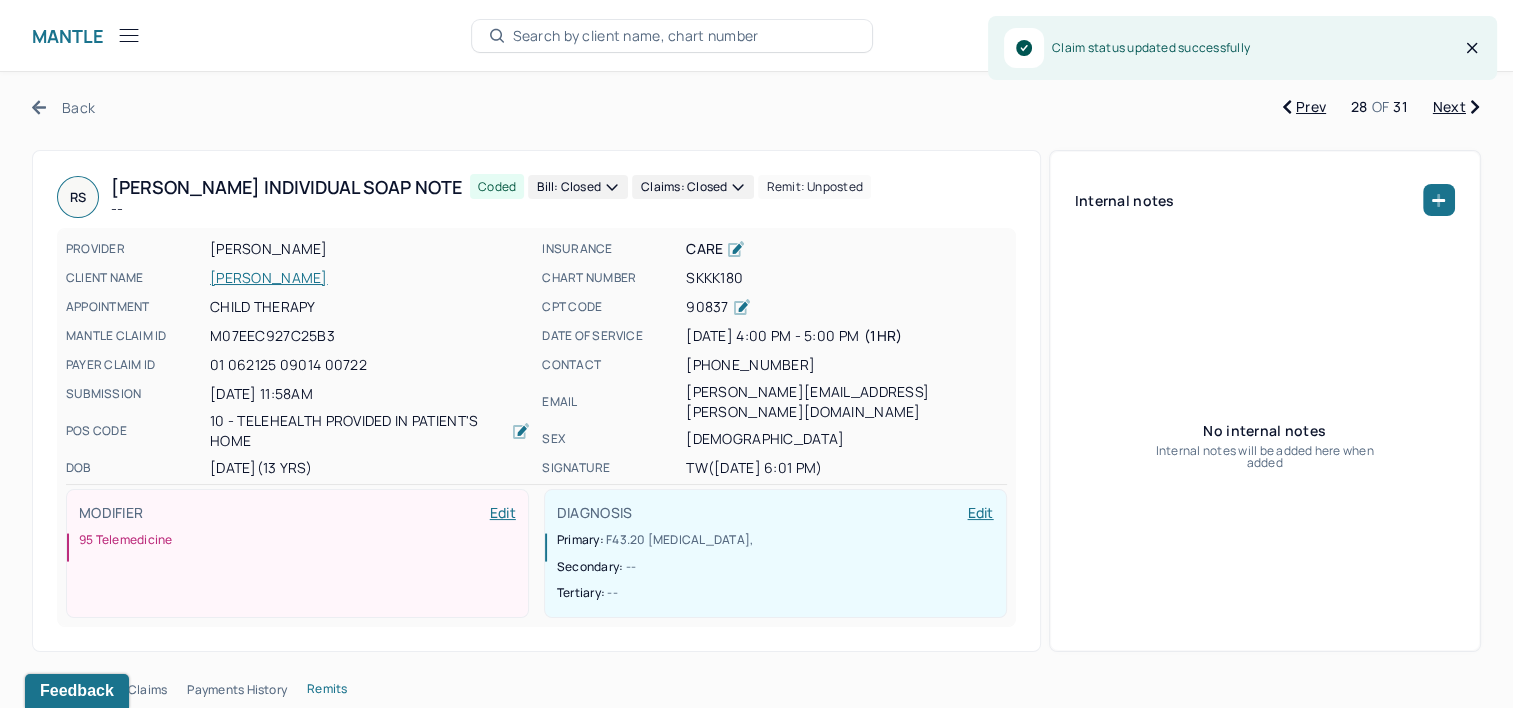 click on "Next" at bounding box center [1456, 107] 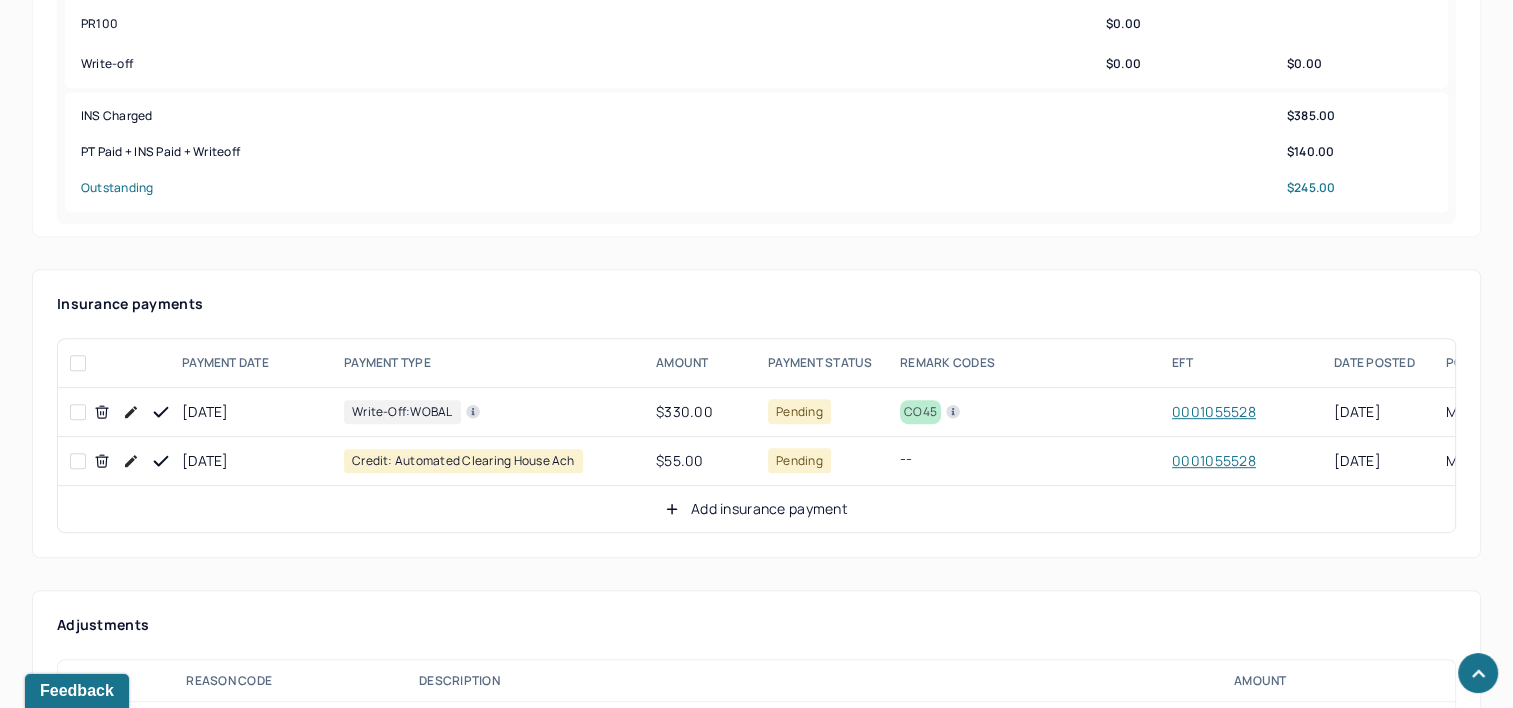 scroll, scrollTop: 1000, scrollLeft: 0, axis: vertical 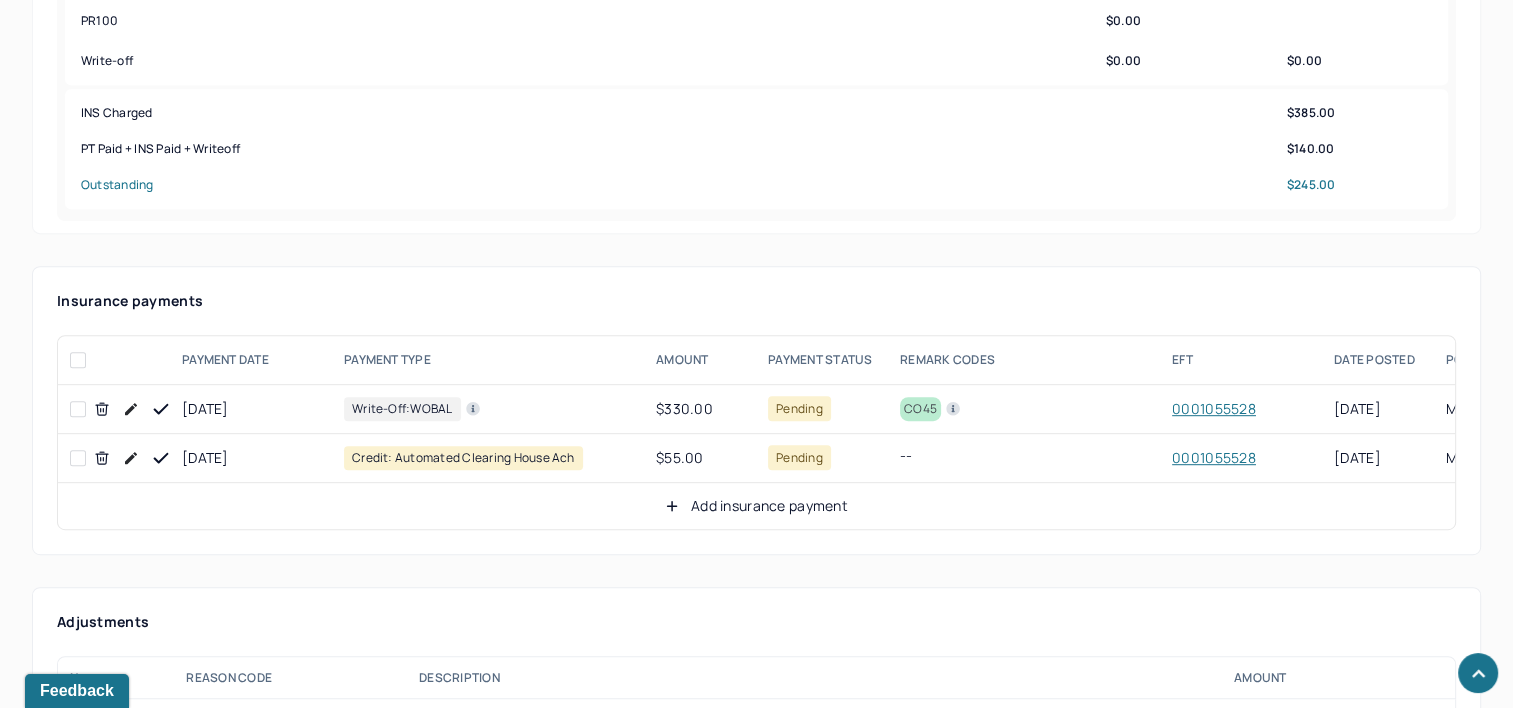 click 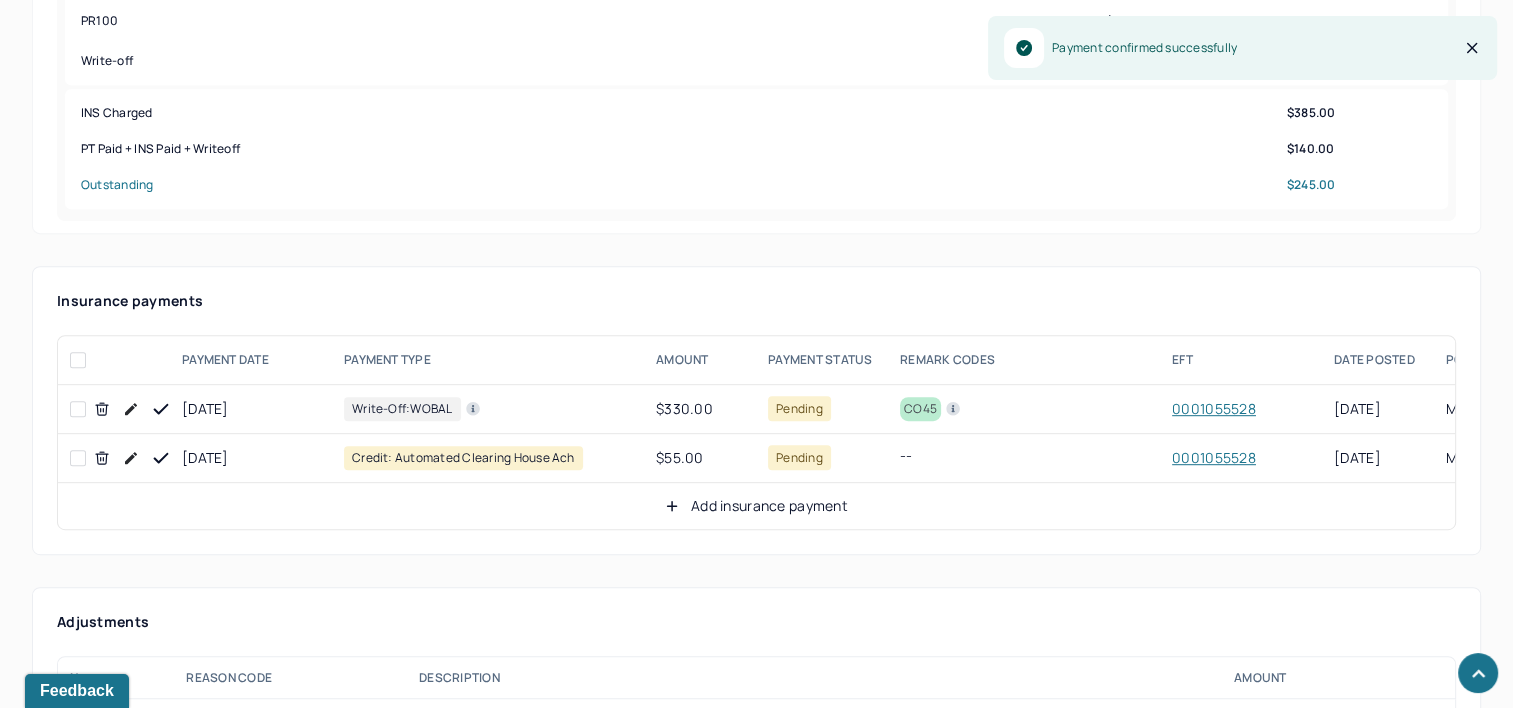 click 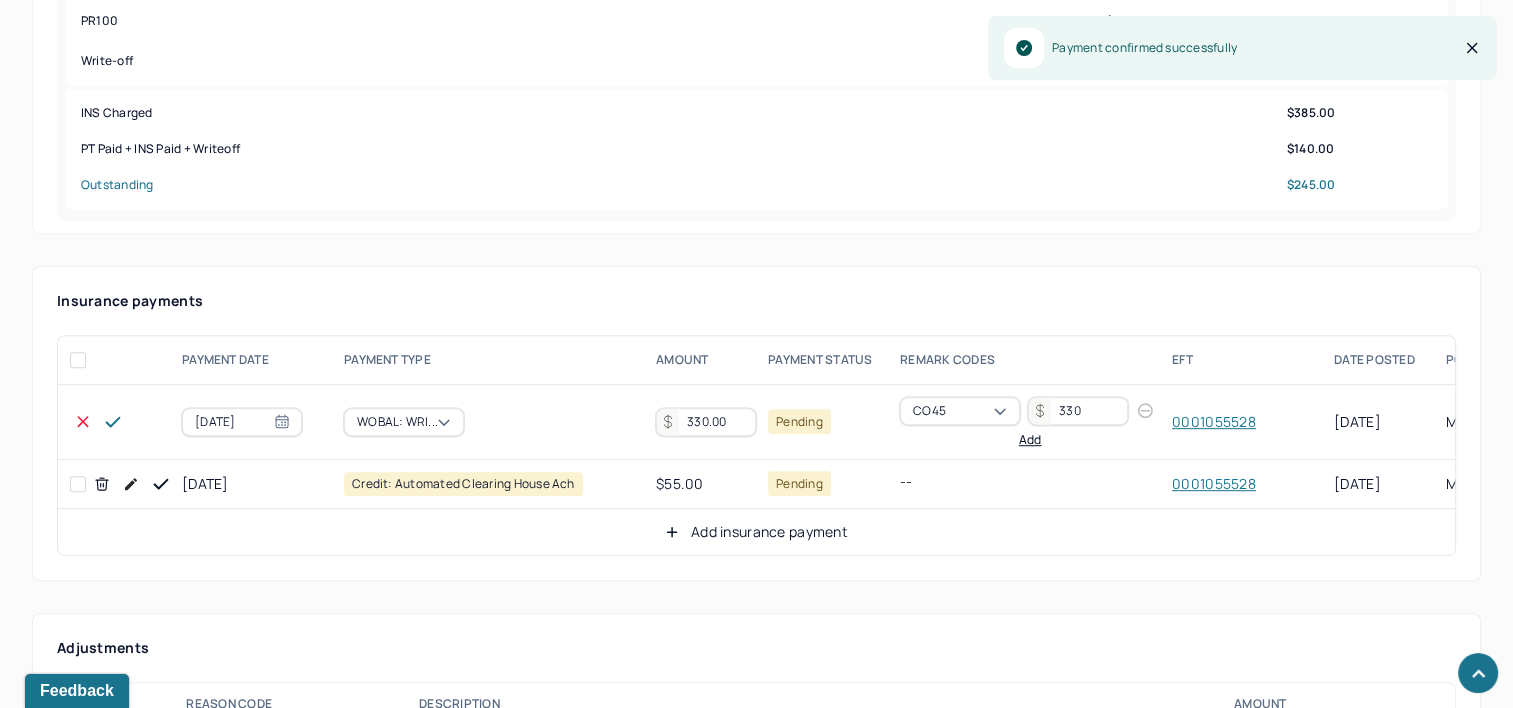 click on "330.00" at bounding box center [706, 422] 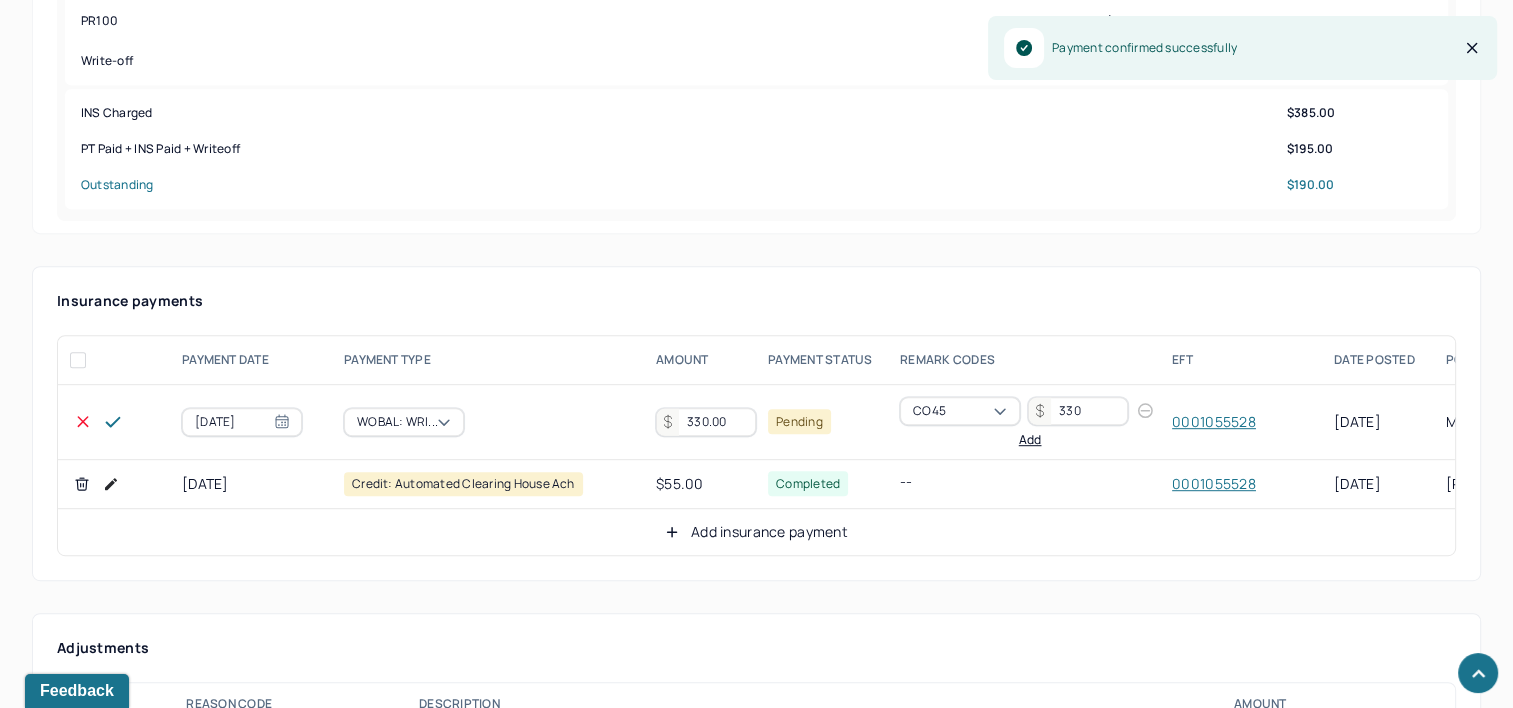 click on "330.00" at bounding box center (706, 422) 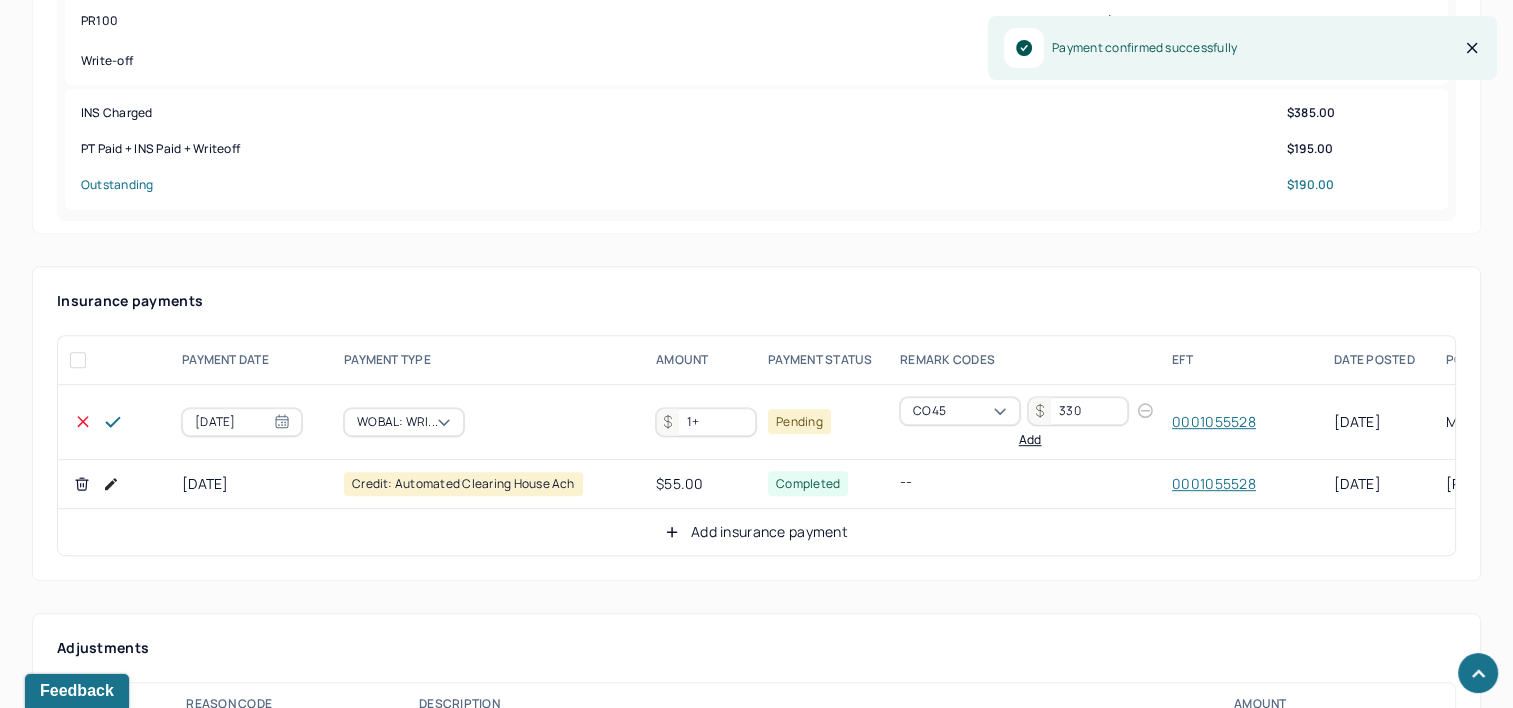 type on "1" 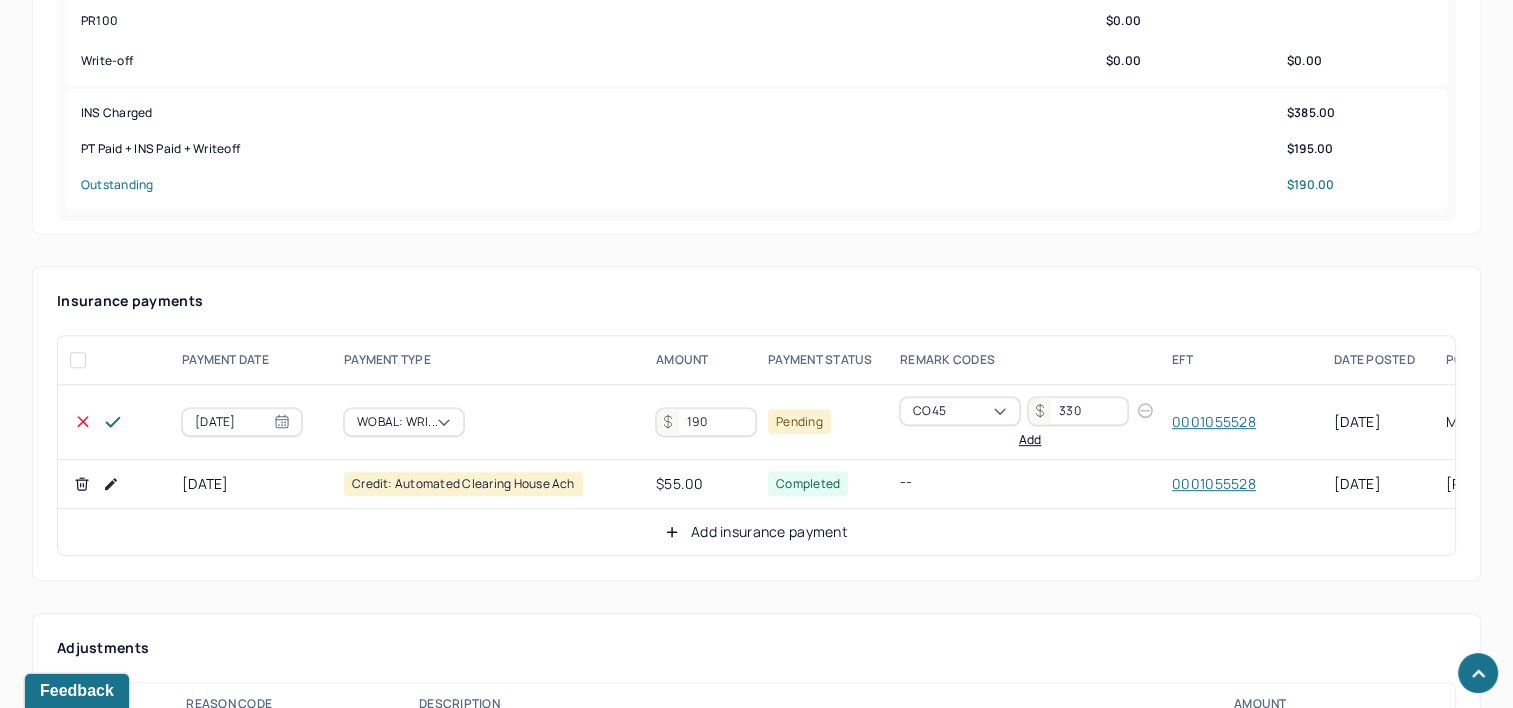 type on "190" 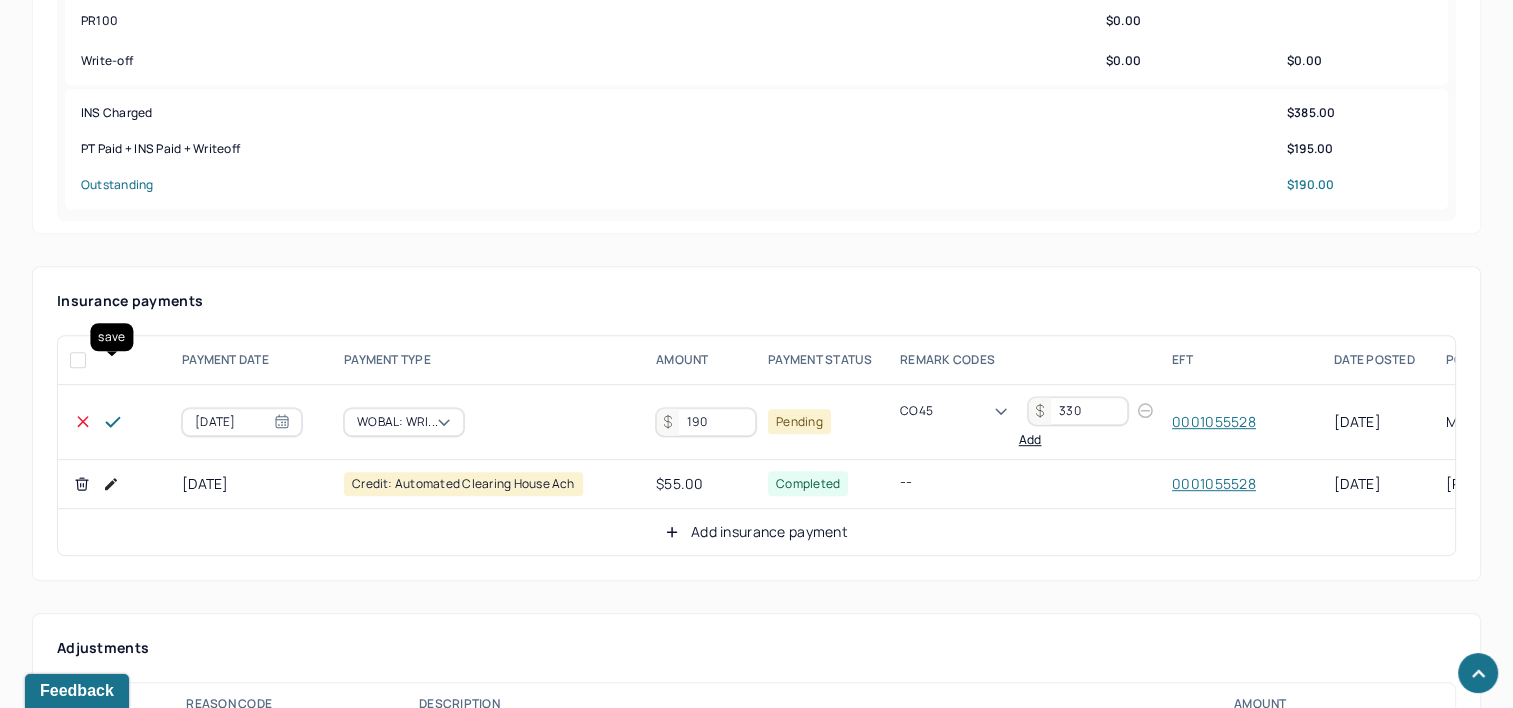 click 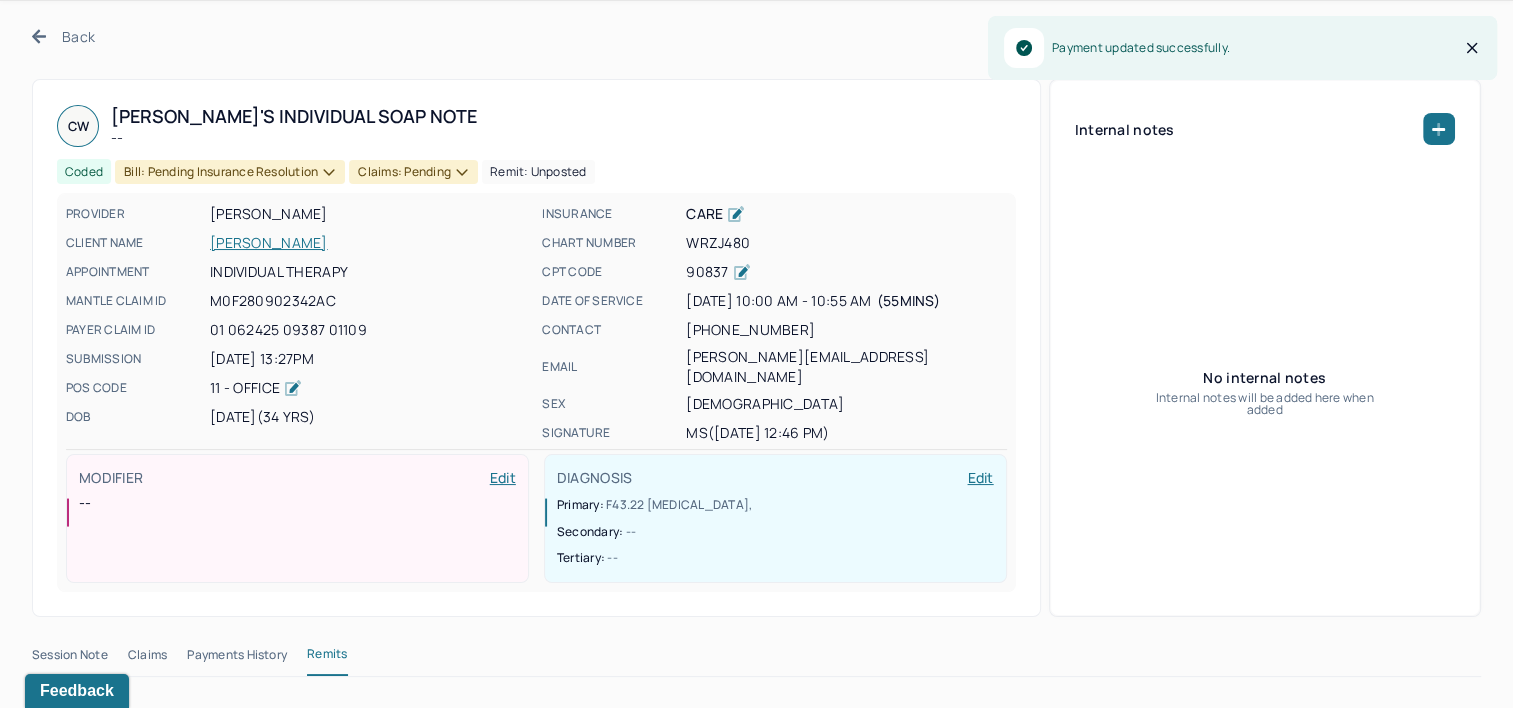 scroll, scrollTop: 0, scrollLeft: 0, axis: both 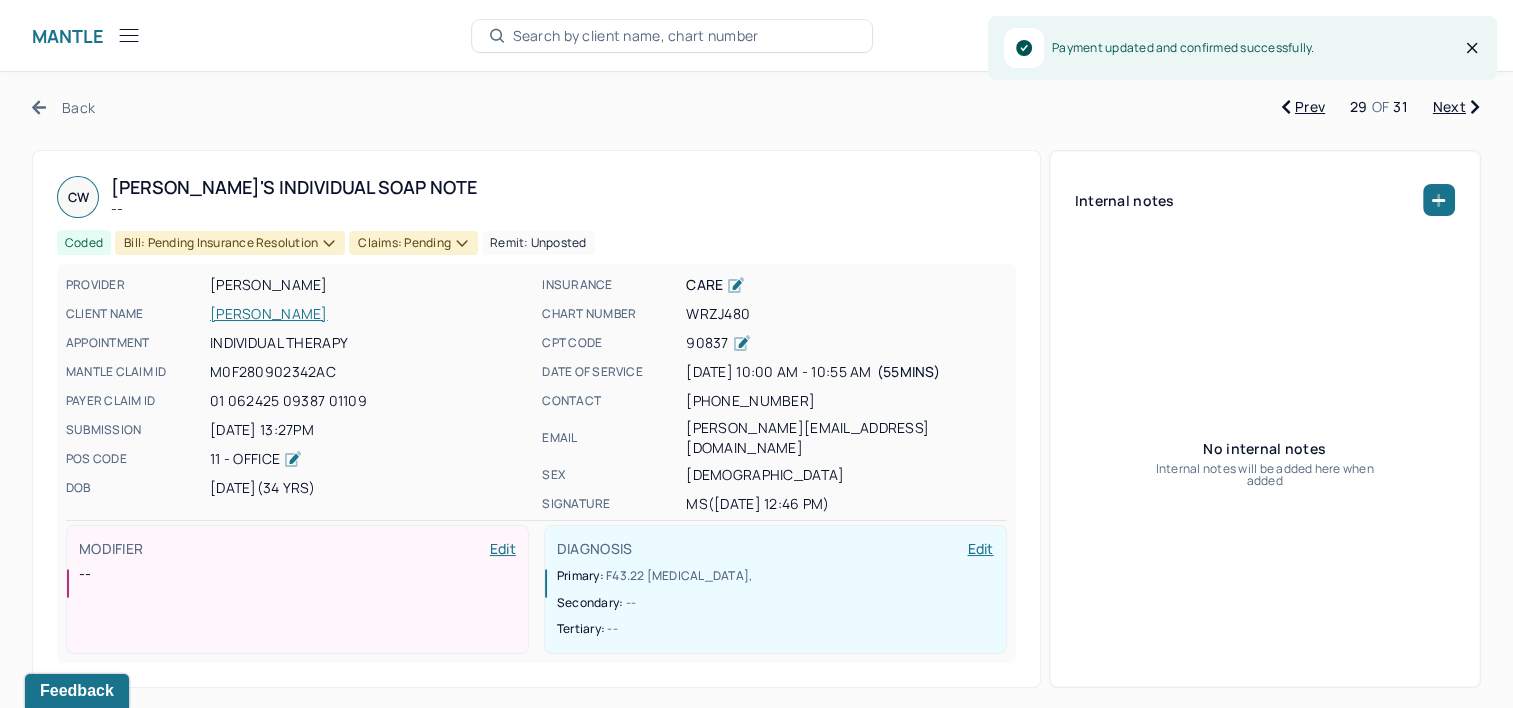 click on "Bill: Pending Insurance Resolution" at bounding box center [230, 243] 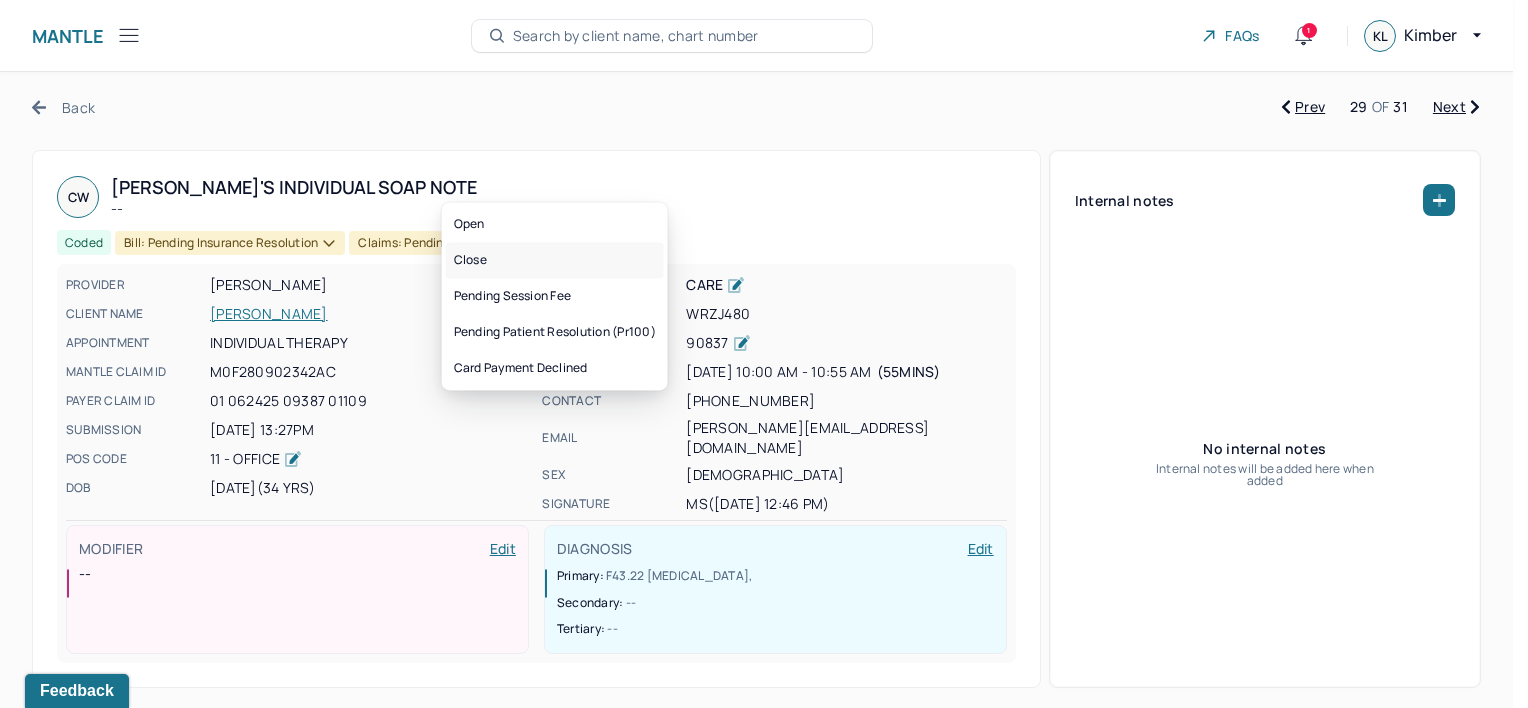 click on "Close" at bounding box center (555, 260) 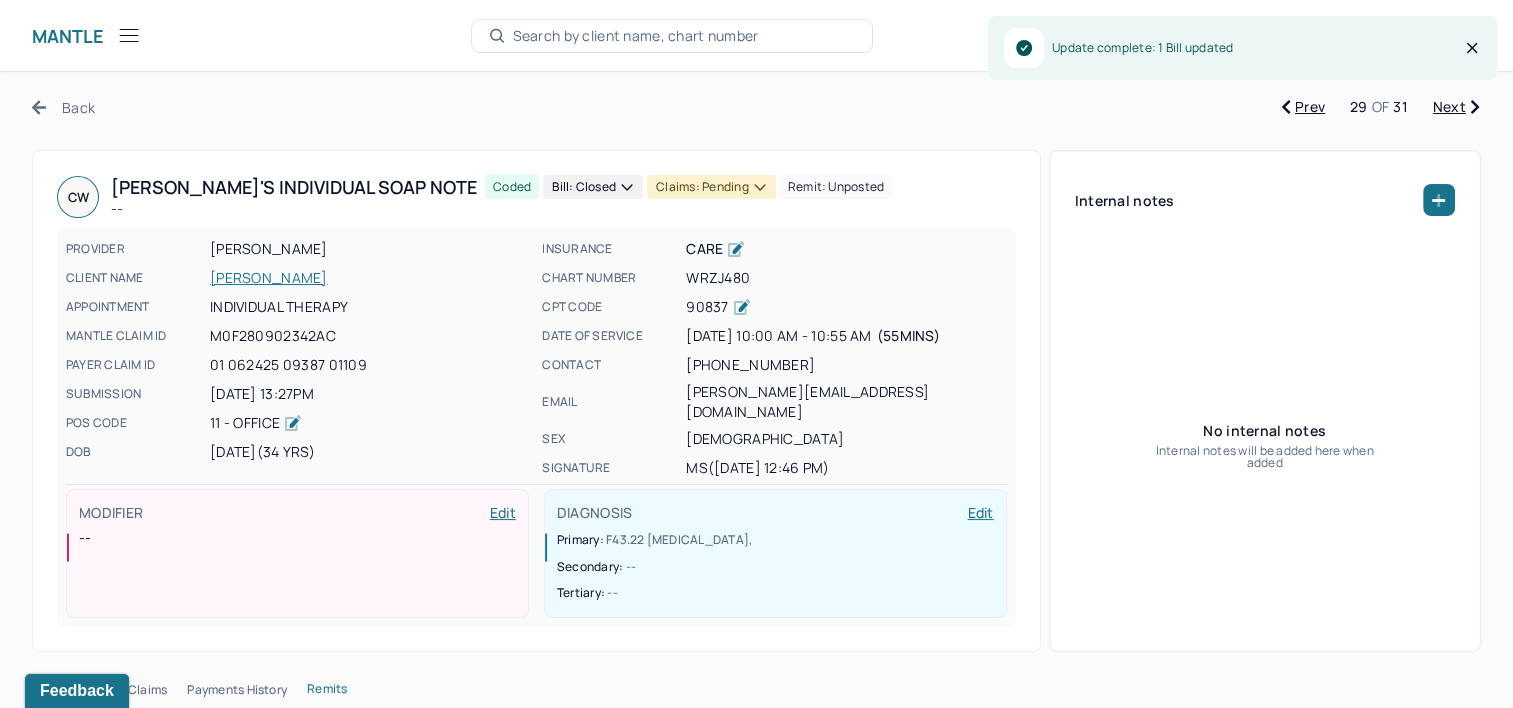click on "Claims: pending" at bounding box center (711, 187) 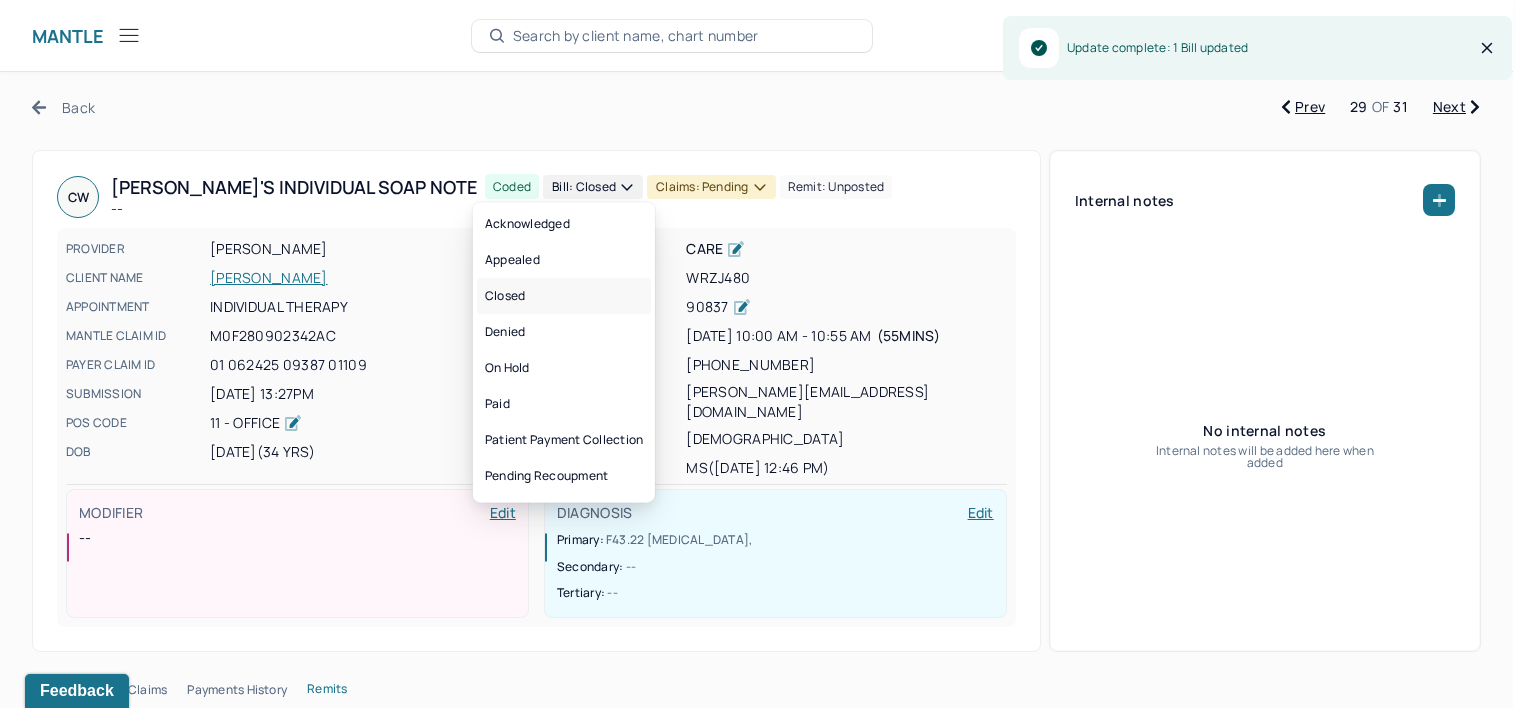 click on "Closed" at bounding box center [564, 296] 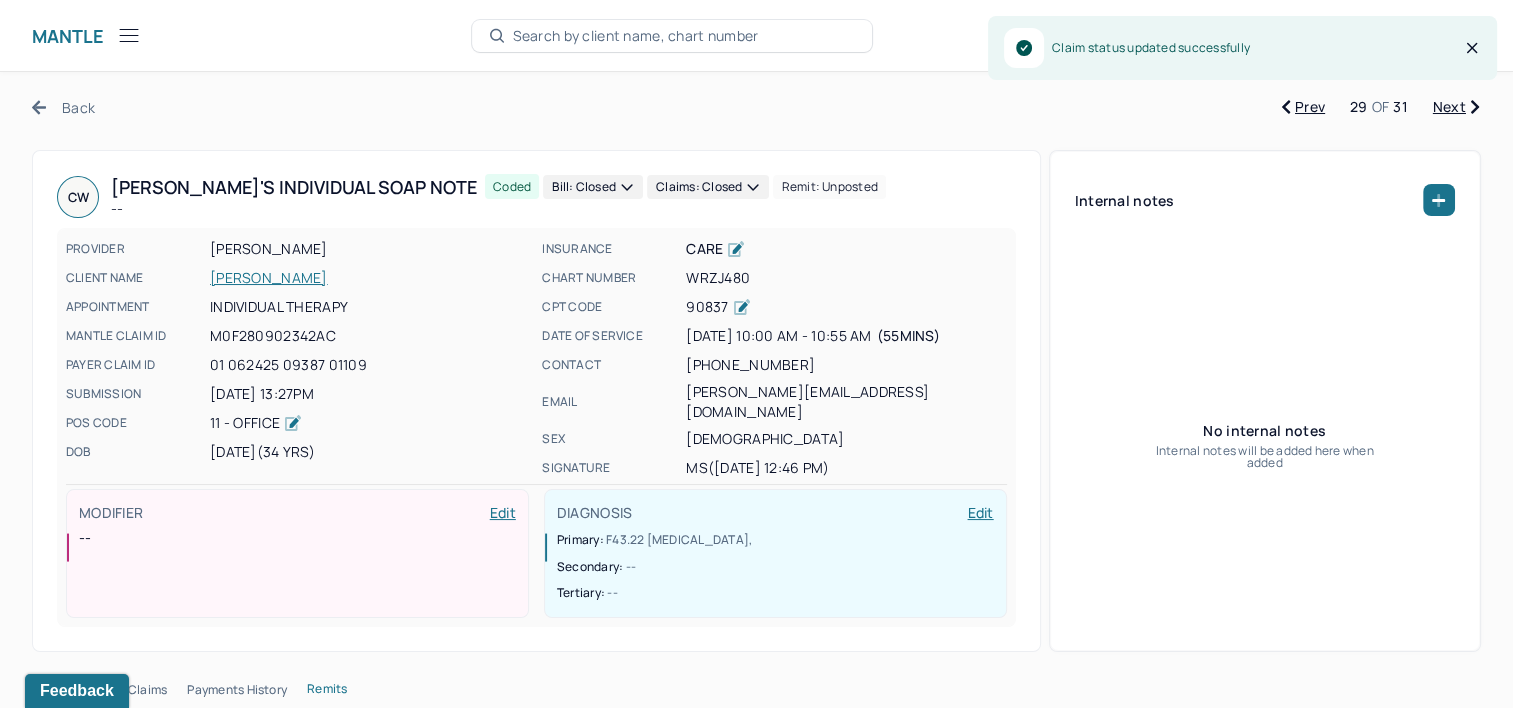 click on "Next" at bounding box center [1456, 107] 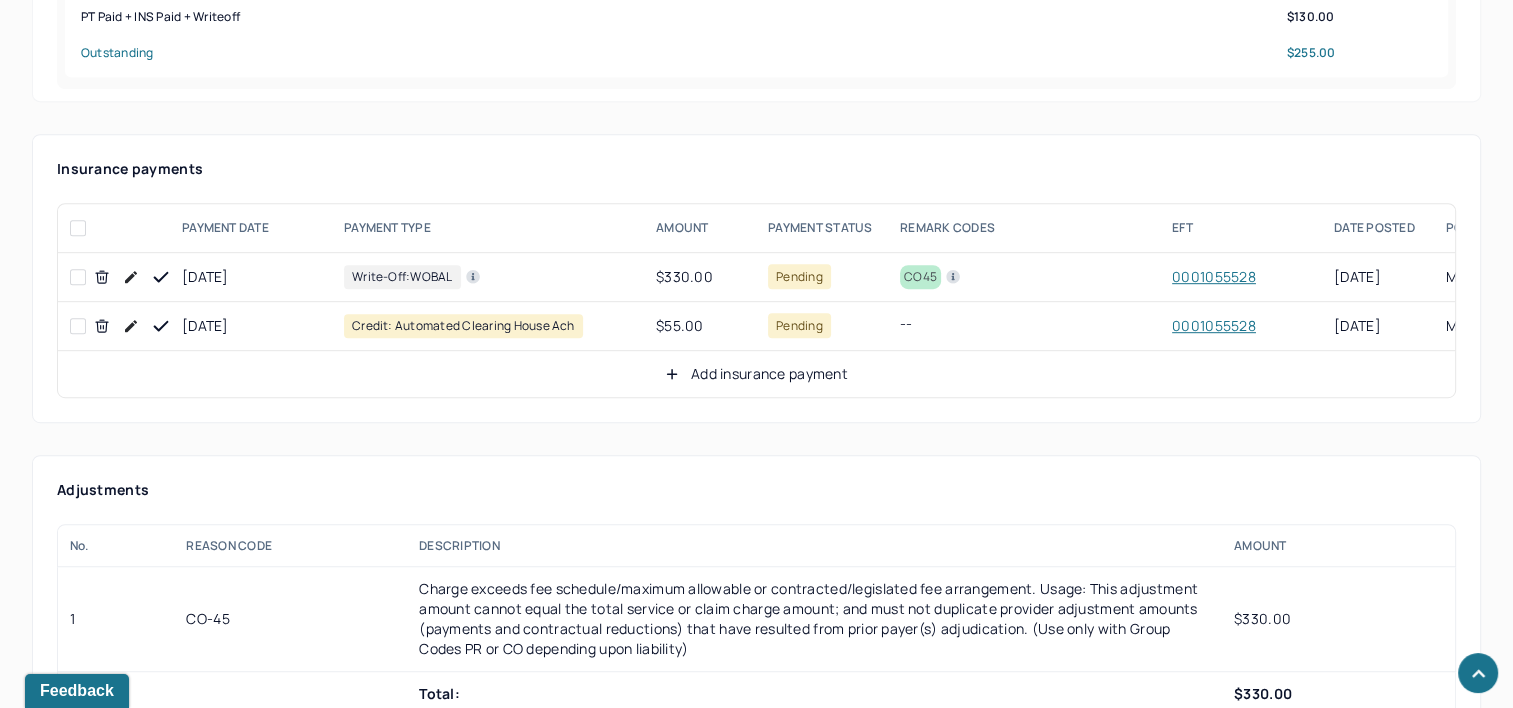 scroll, scrollTop: 1100, scrollLeft: 0, axis: vertical 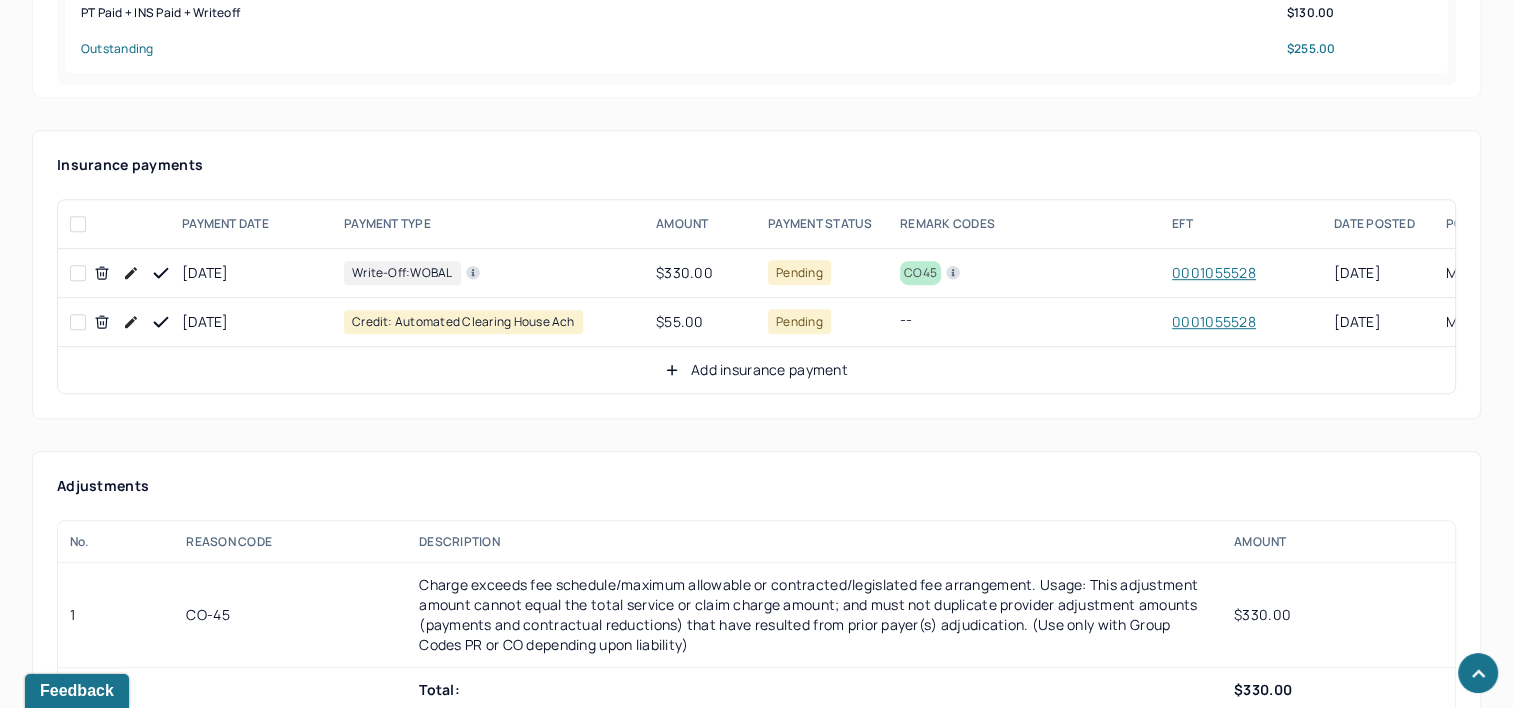 click 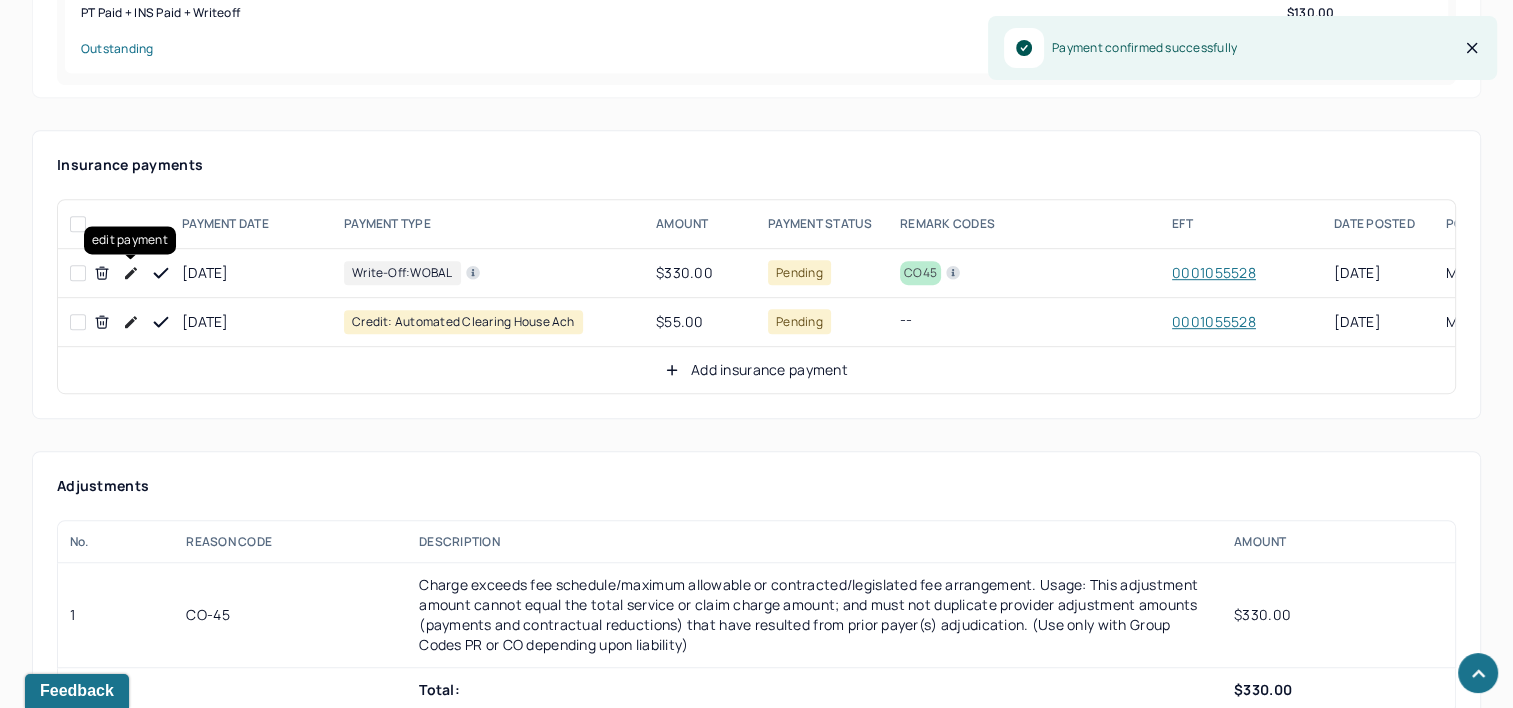 click 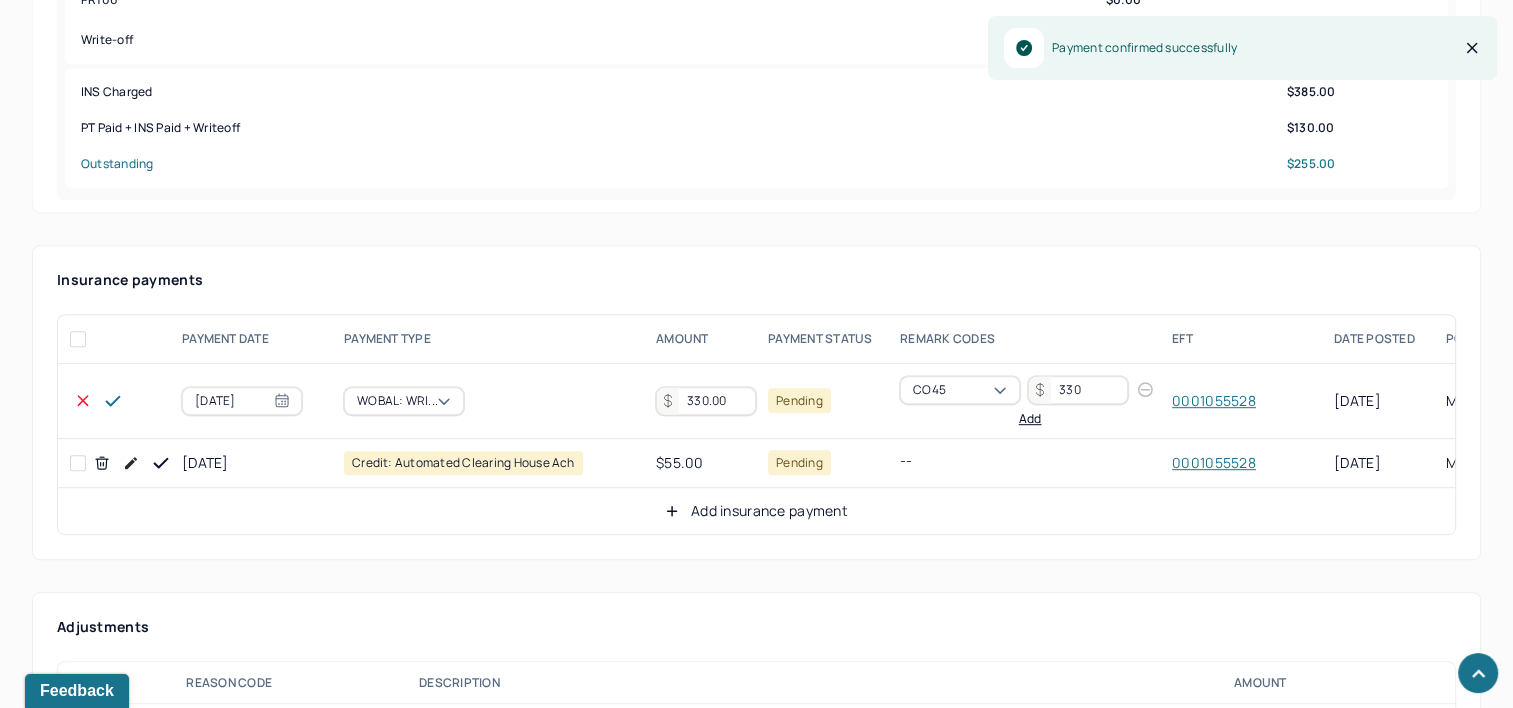 scroll, scrollTop: 900, scrollLeft: 0, axis: vertical 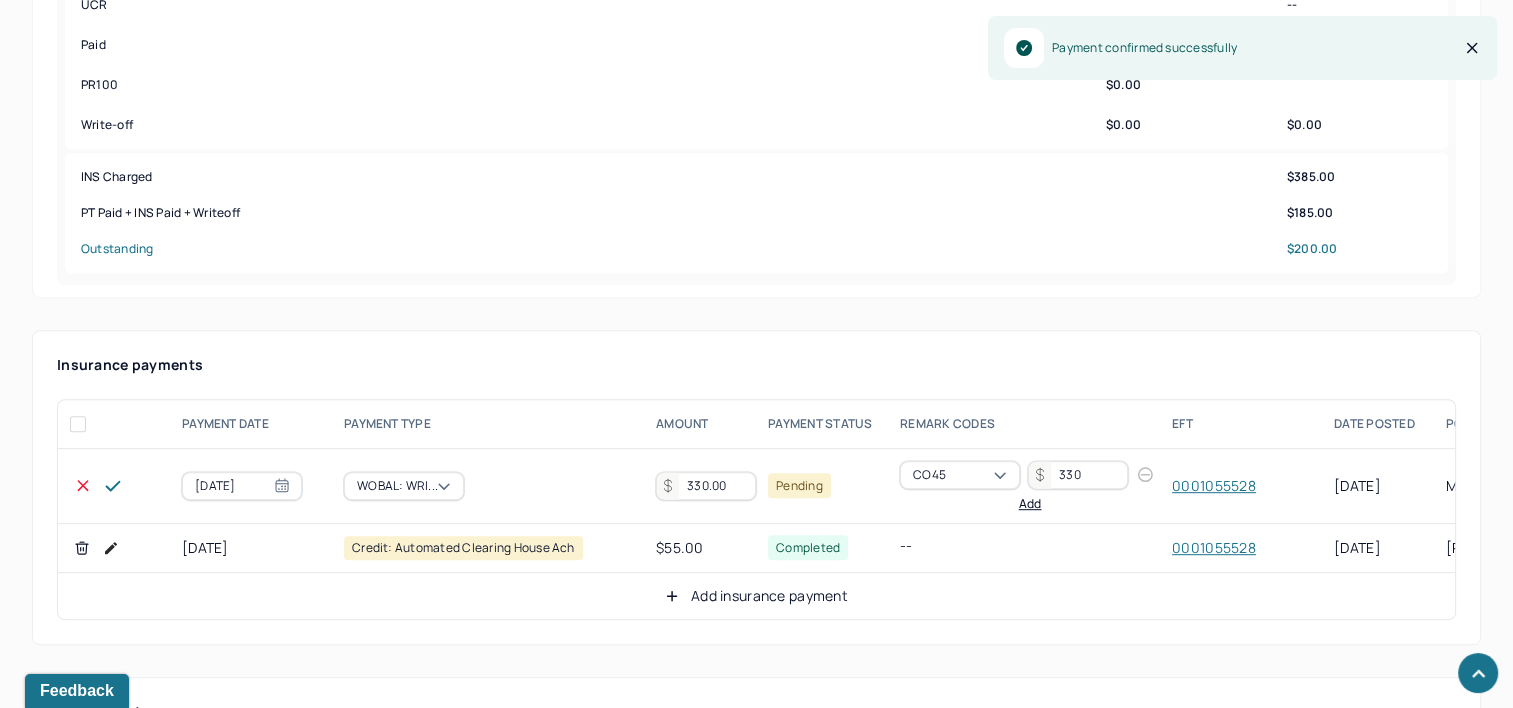 click on "330.00" at bounding box center [706, 486] 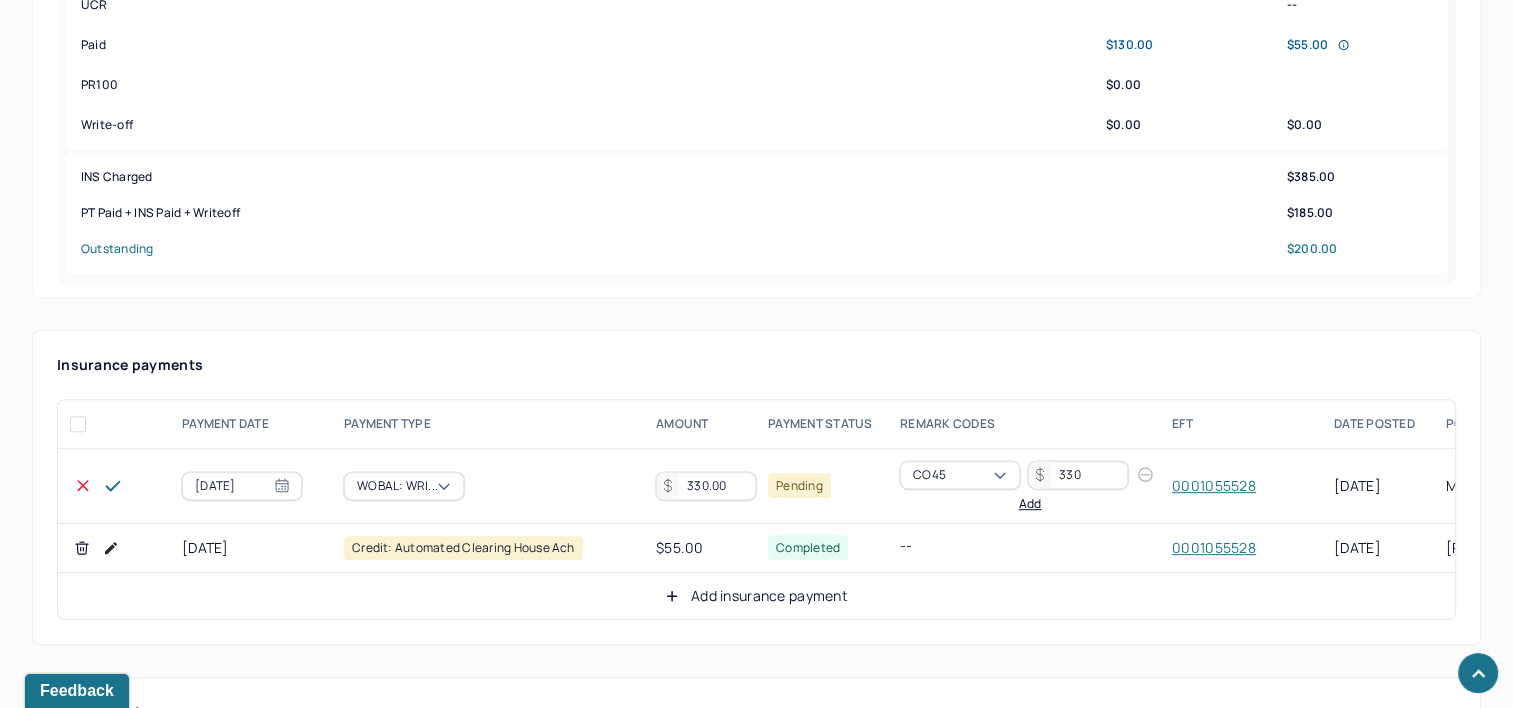 click on "330.00" at bounding box center (706, 486) 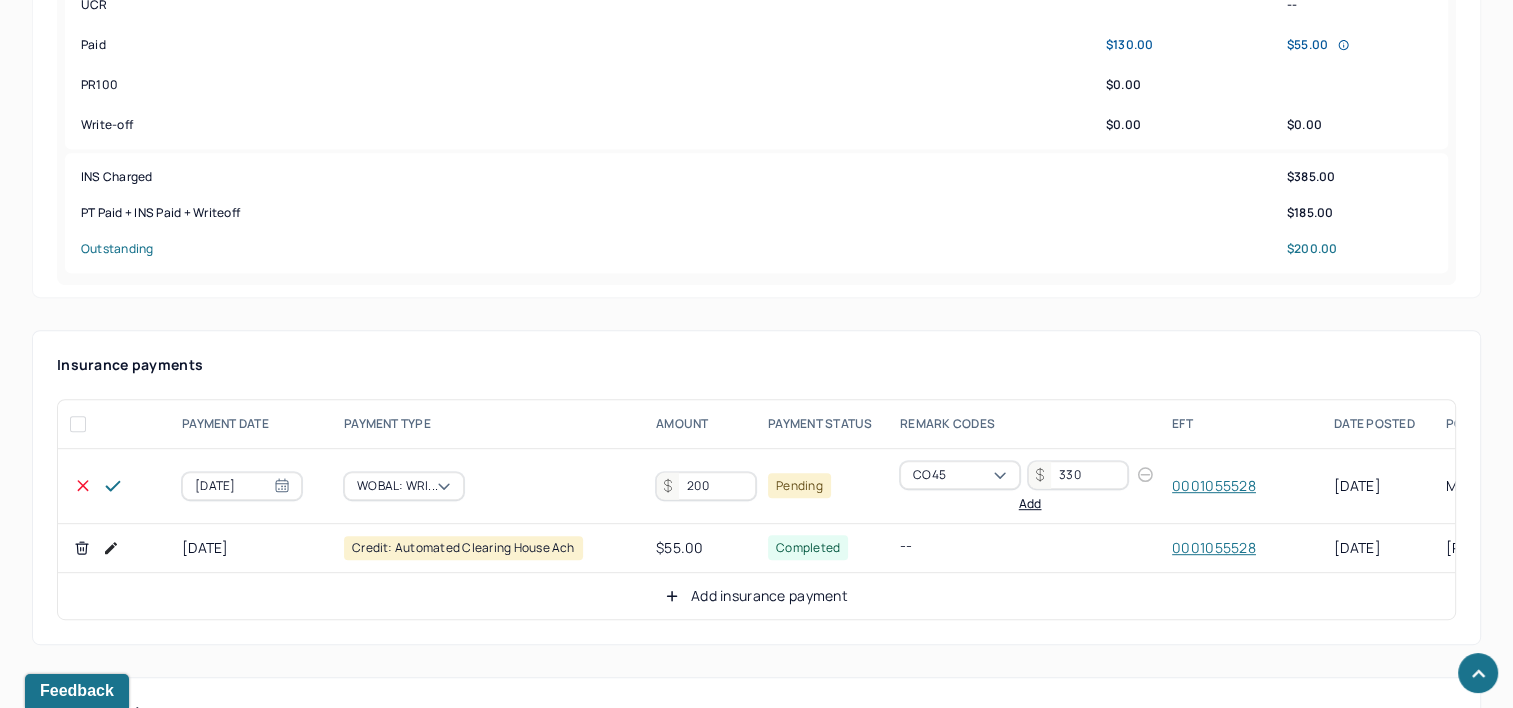 type on "200" 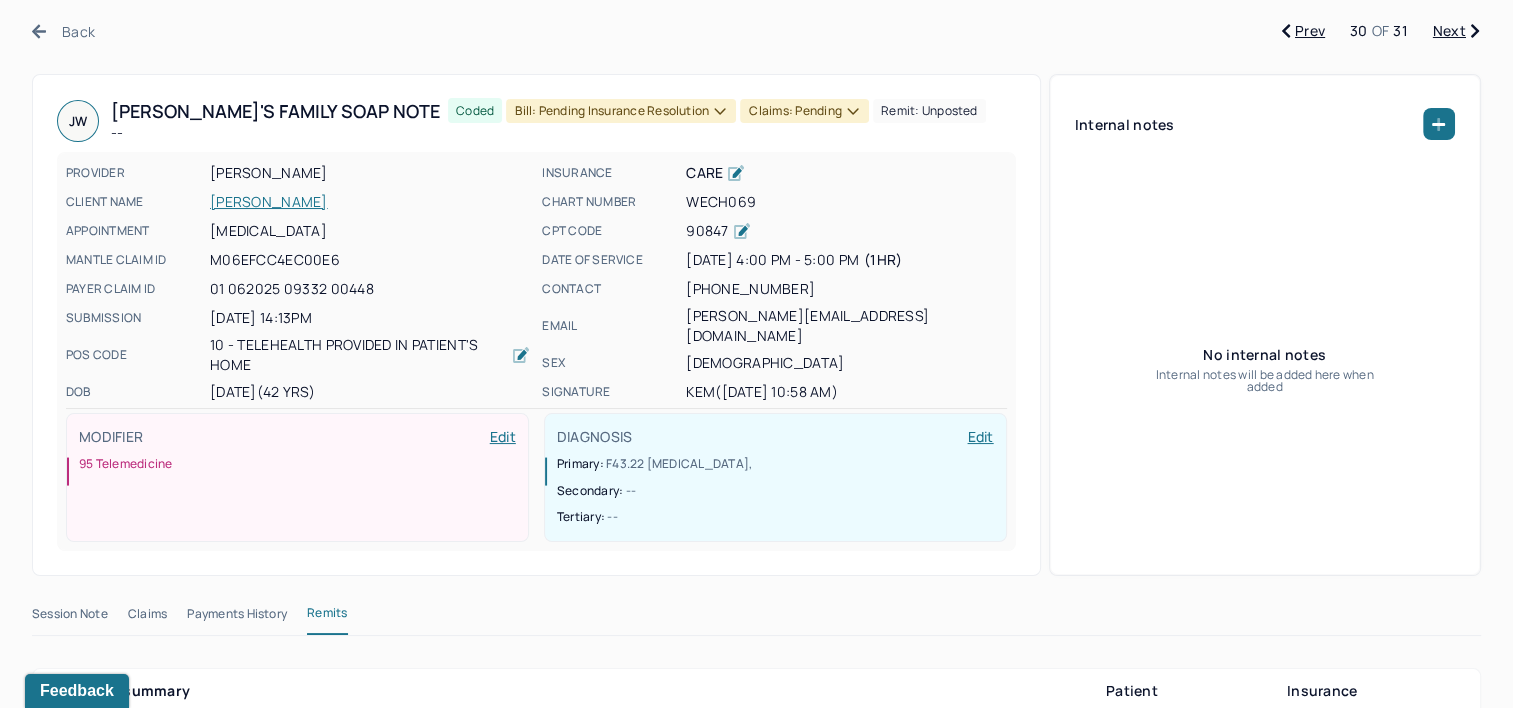 scroll, scrollTop: 0, scrollLeft: 0, axis: both 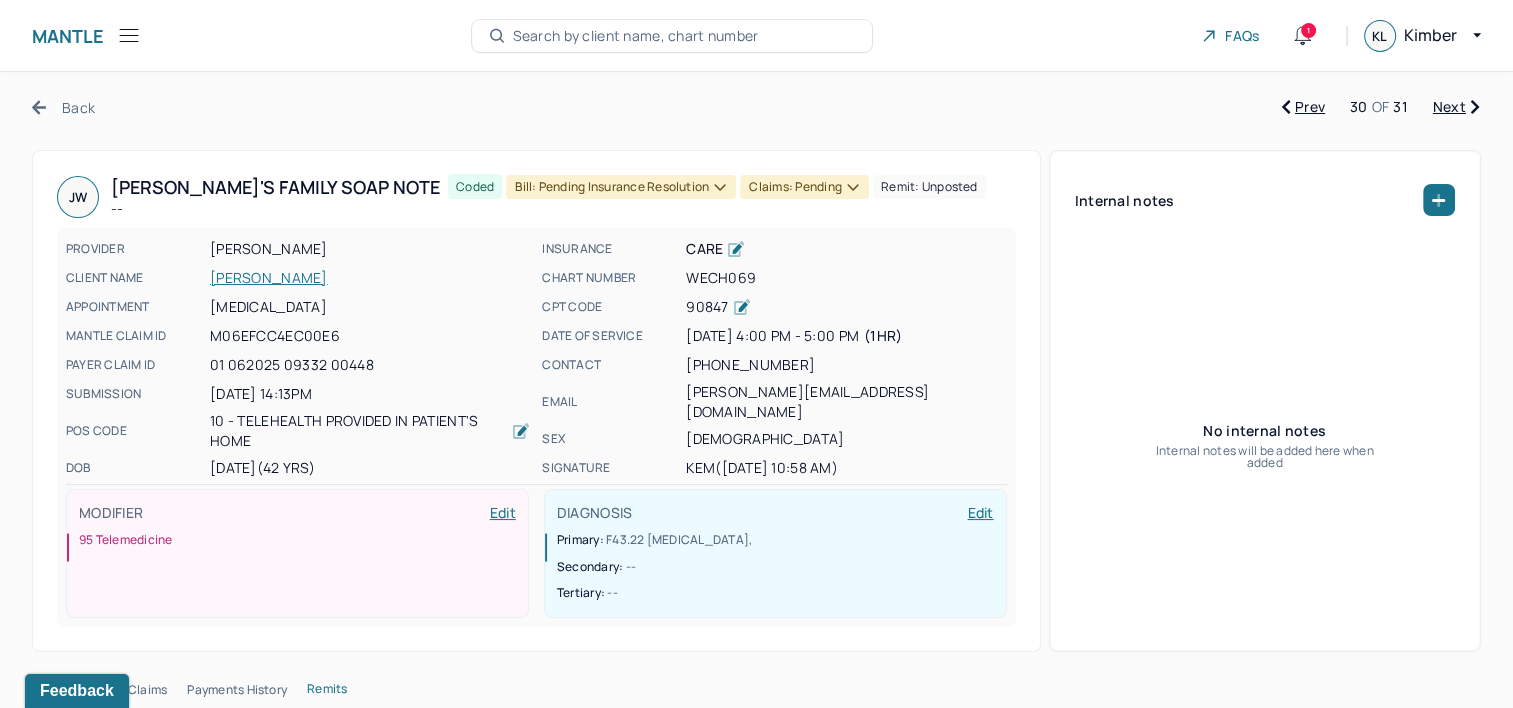 click on "Bill: Pending Insurance Resolution" at bounding box center (621, 187) 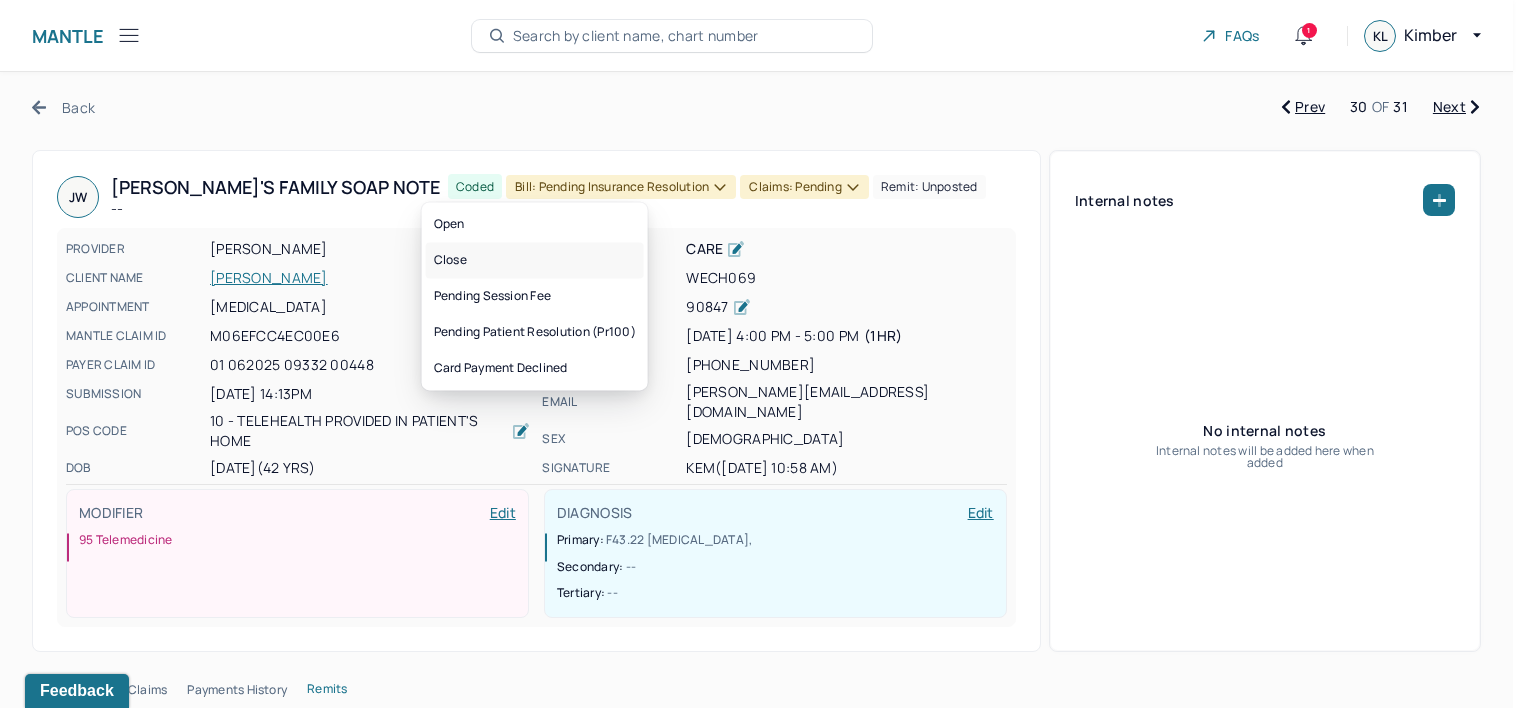 click on "Close" at bounding box center [535, 260] 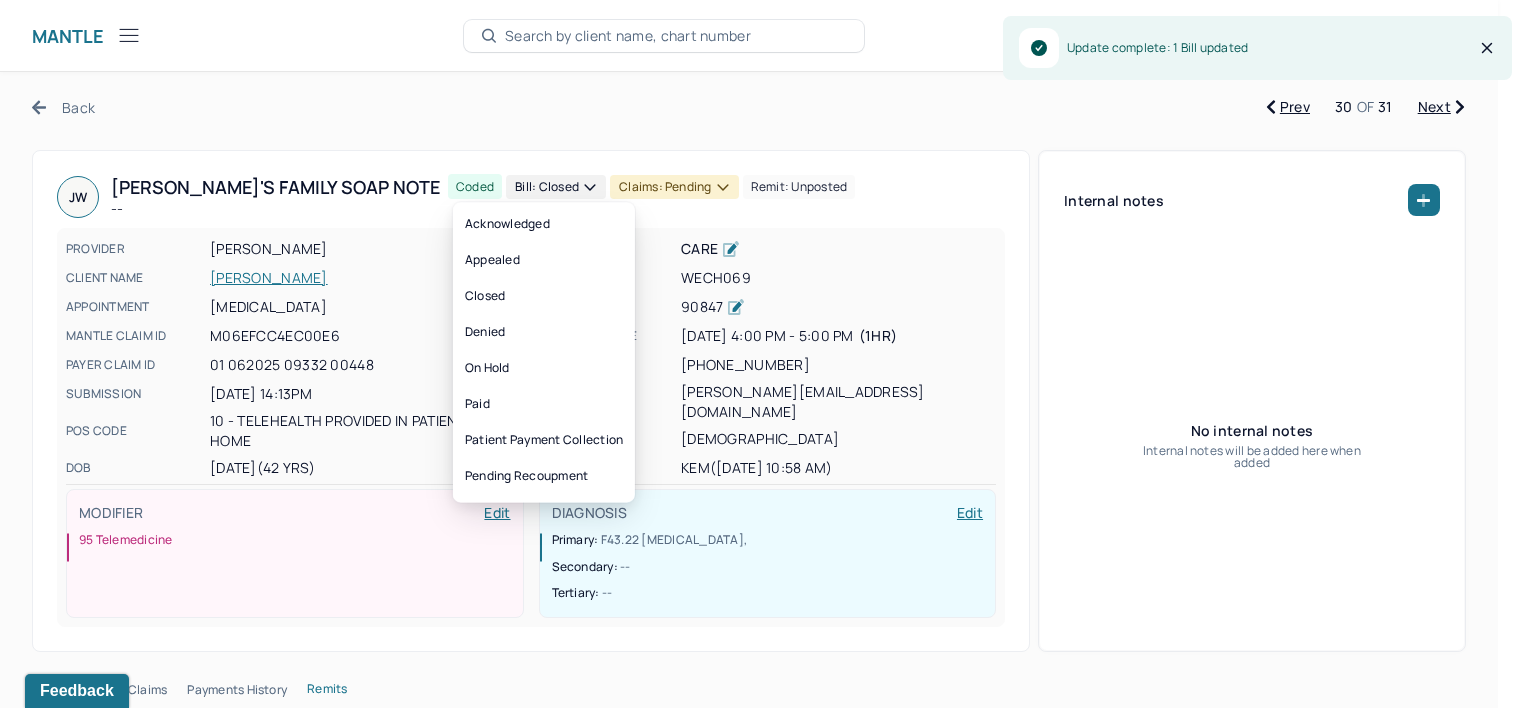 click on "Claims: pending" at bounding box center [674, 187] 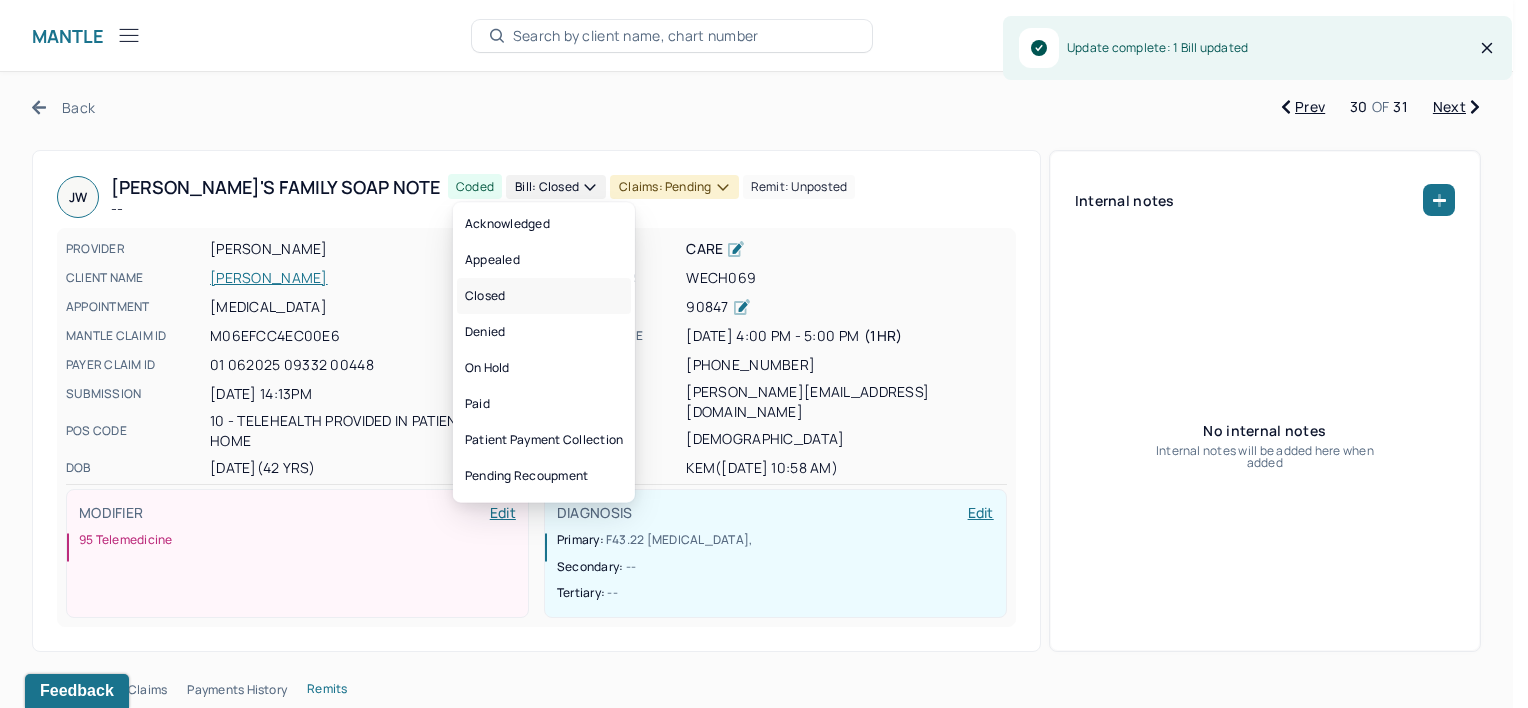 click on "Closed" at bounding box center (544, 296) 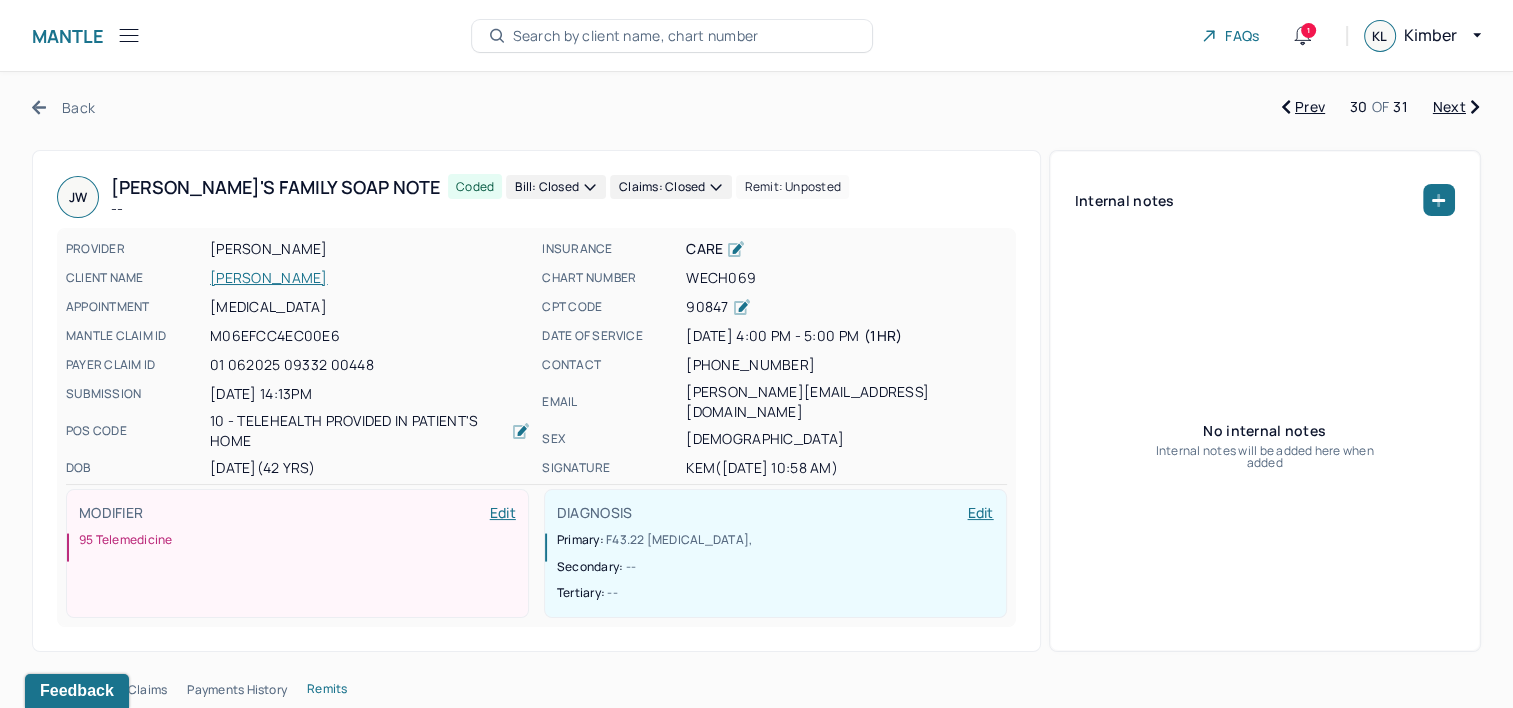 click on "Next" at bounding box center [1456, 107] 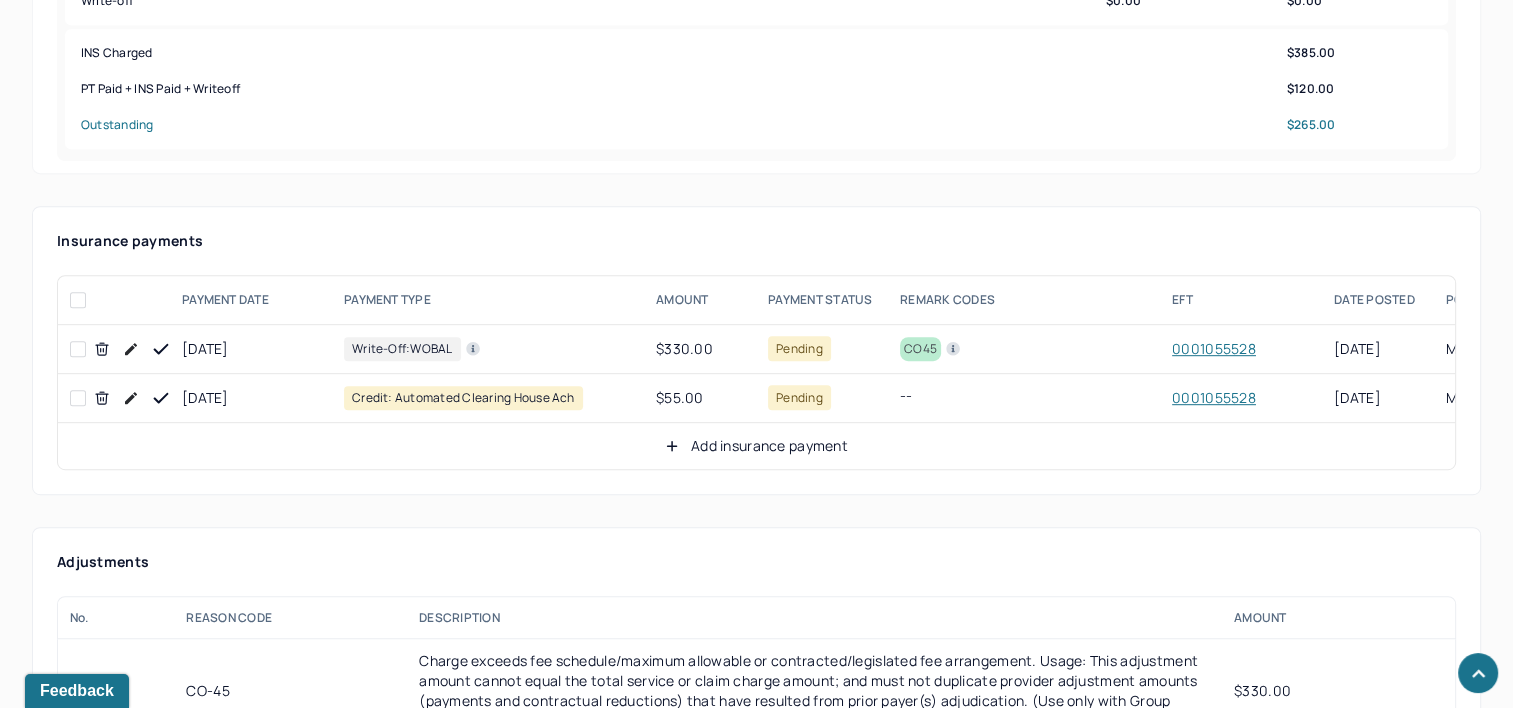 scroll, scrollTop: 1100, scrollLeft: 0, axis: vertical 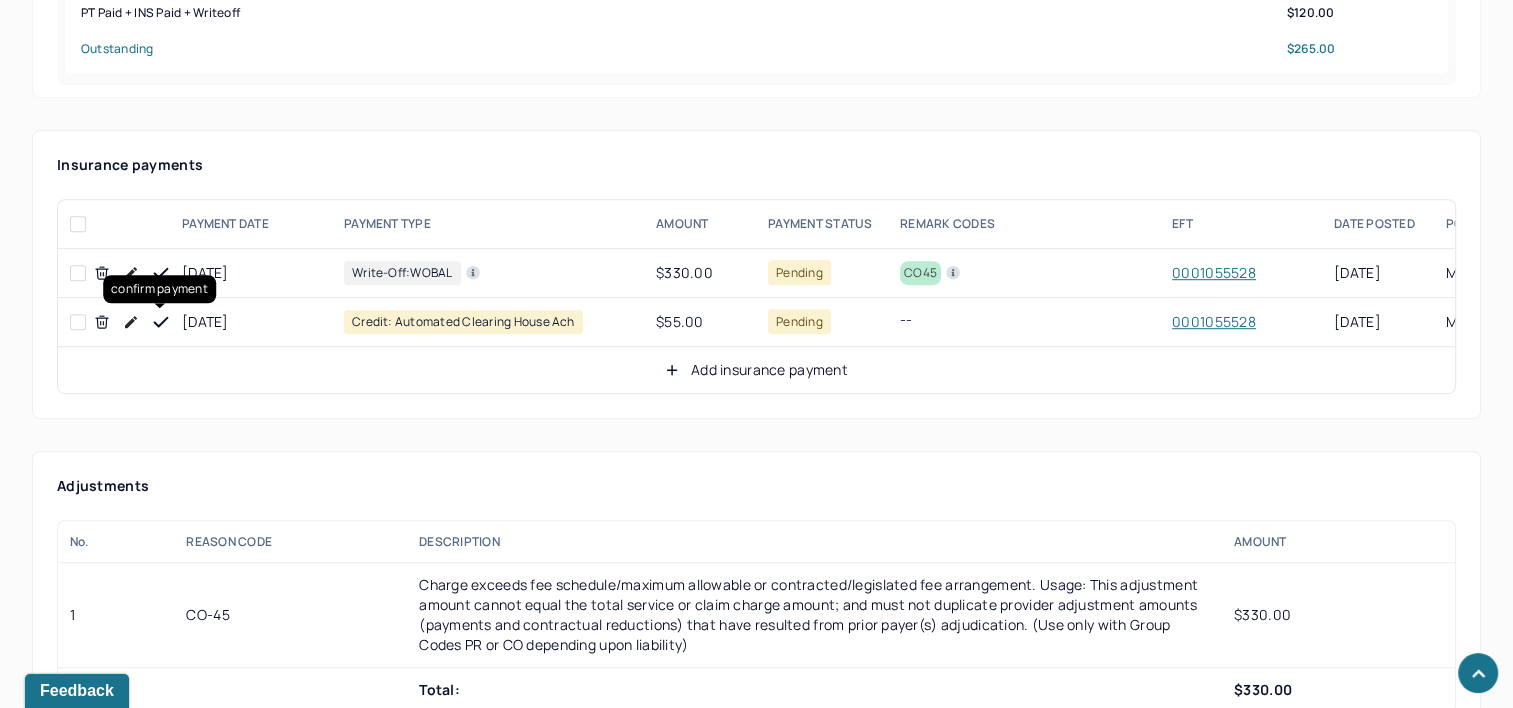 click 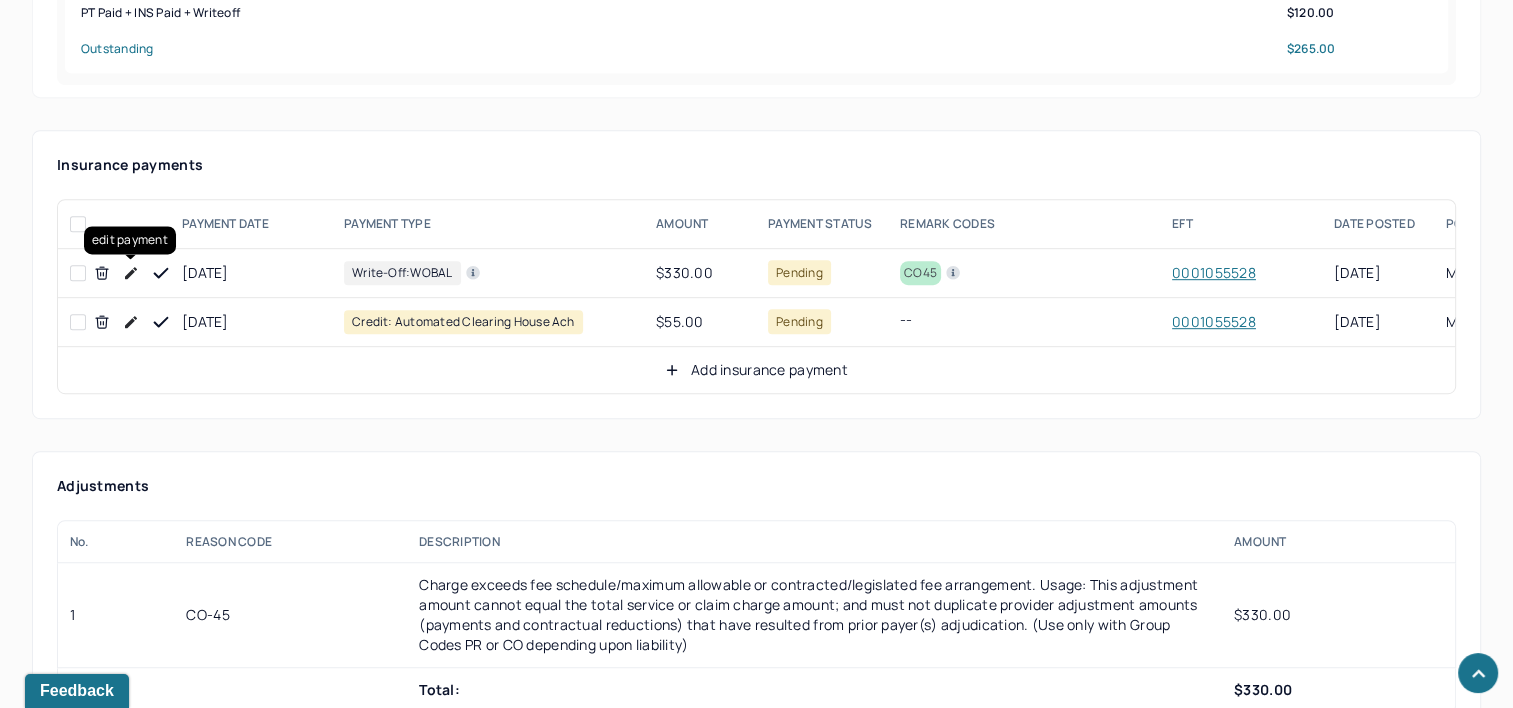click 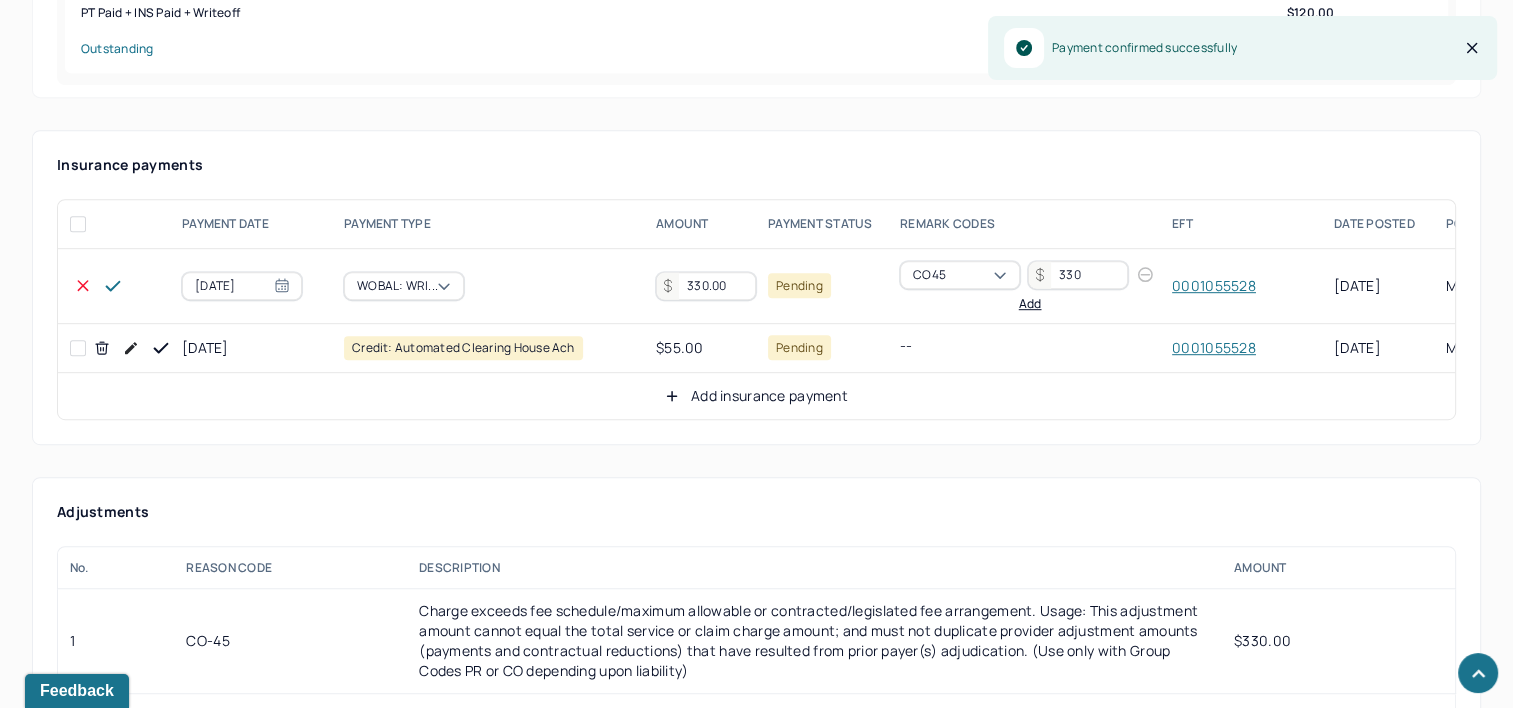 scroll, scrollTop: 1000, scrollLeft: 0, axis: vertical 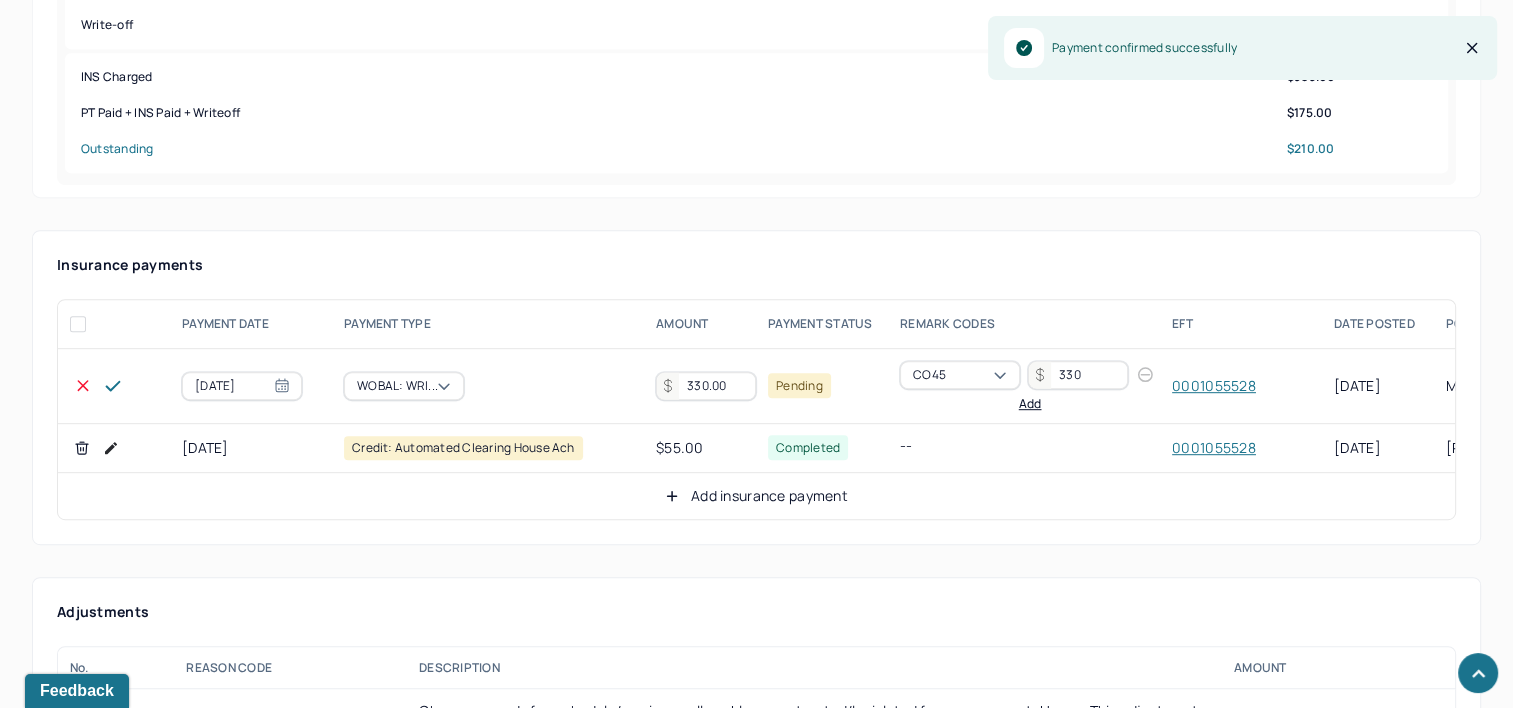 click on "330.00" at bounding box center (706, 386) 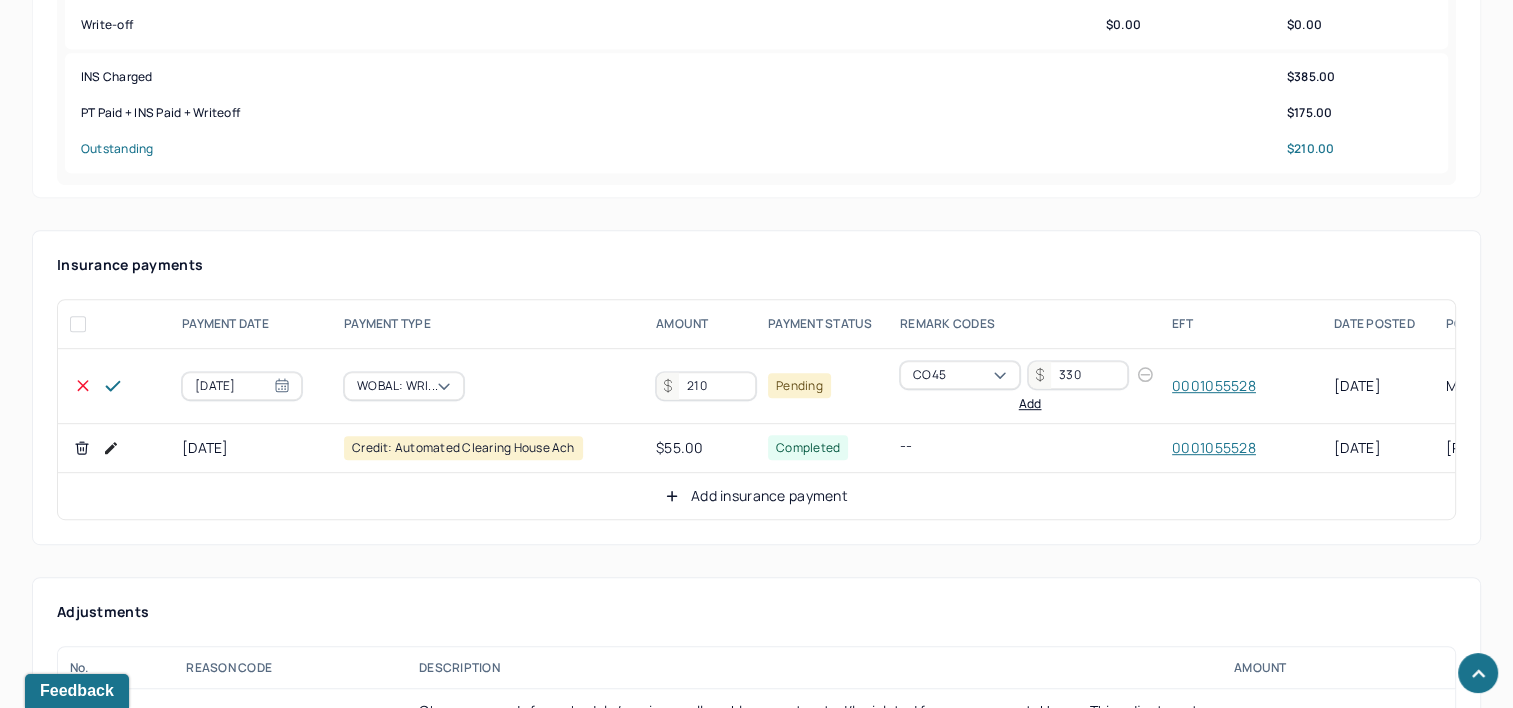 type on "210" 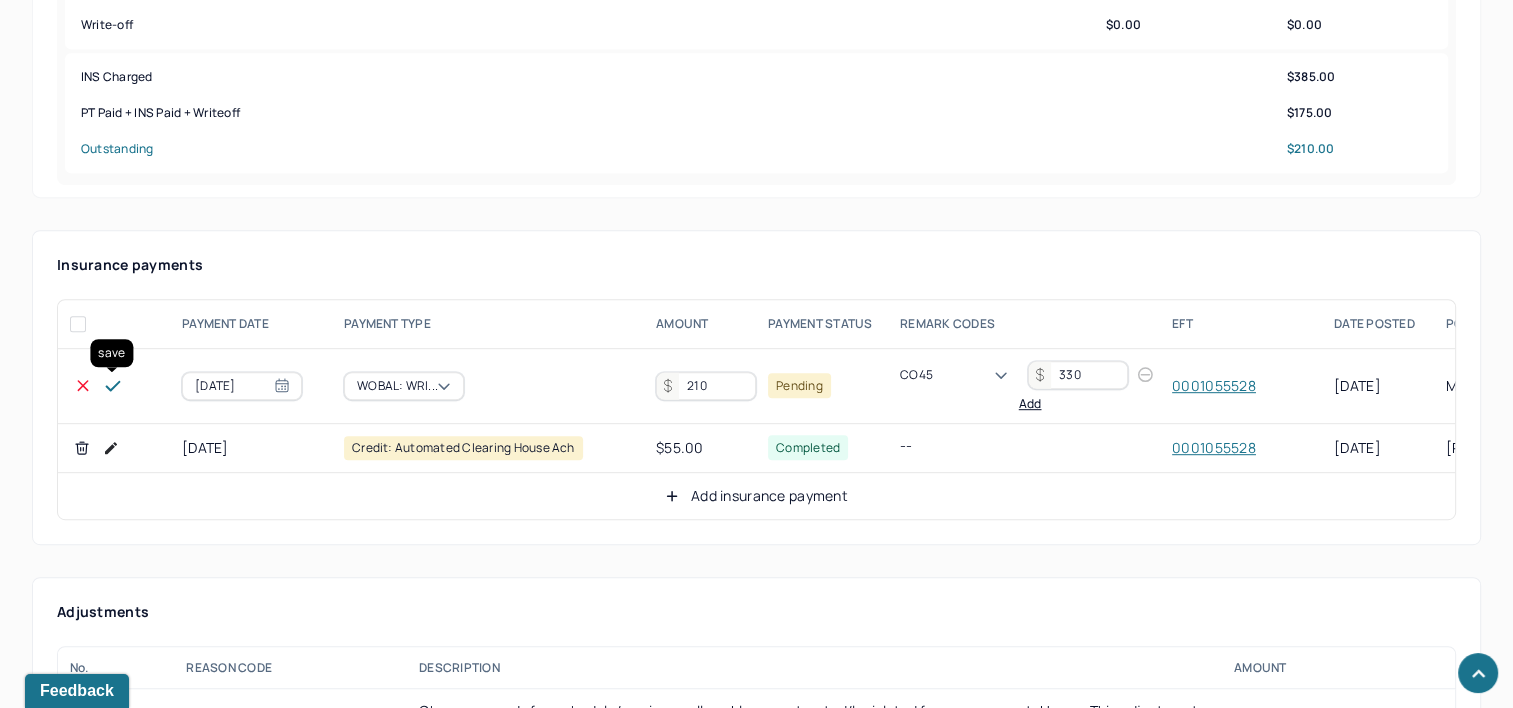 click 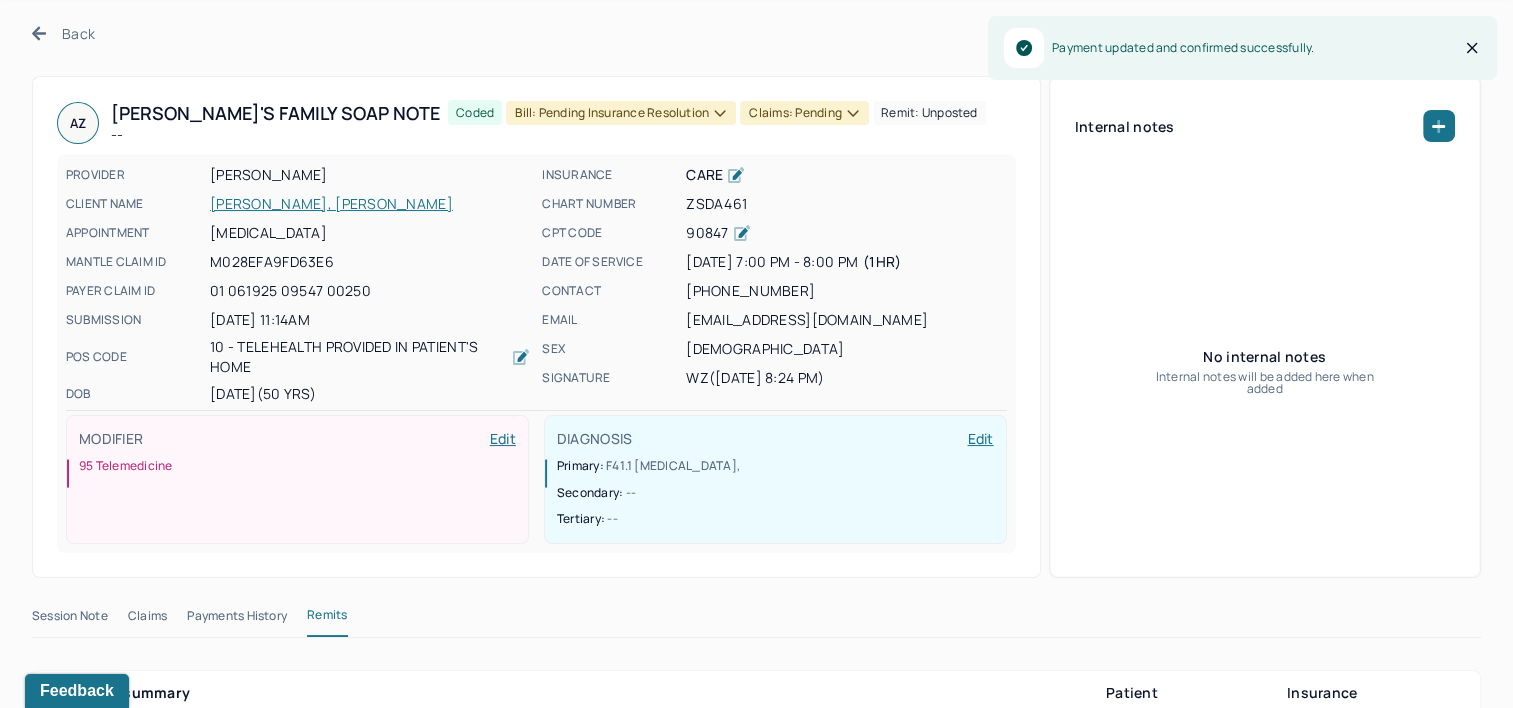 scroll, scrollTop: 0, scrollLeft: 0, axis: both 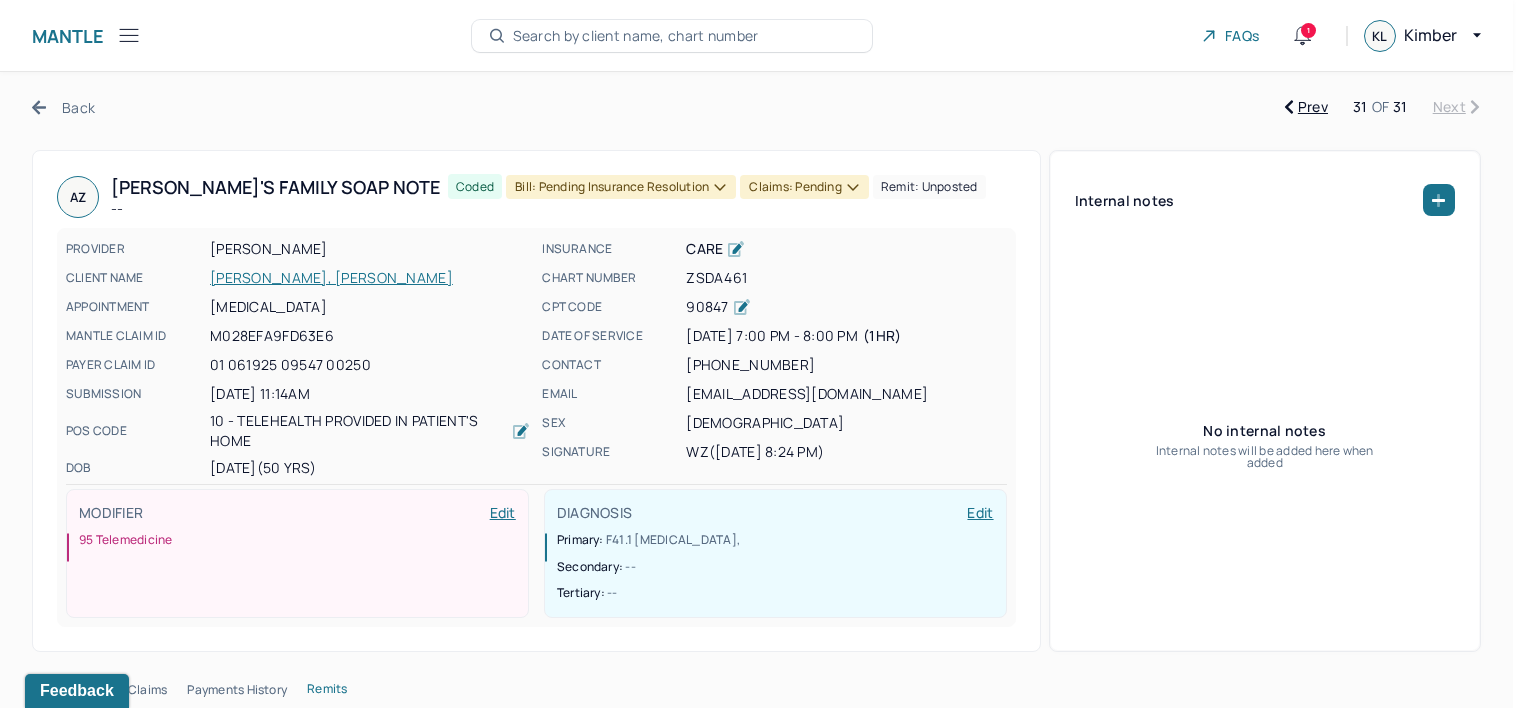 click on "Bill: Pending Insurance Resolution" at bounding box center (621, 187) 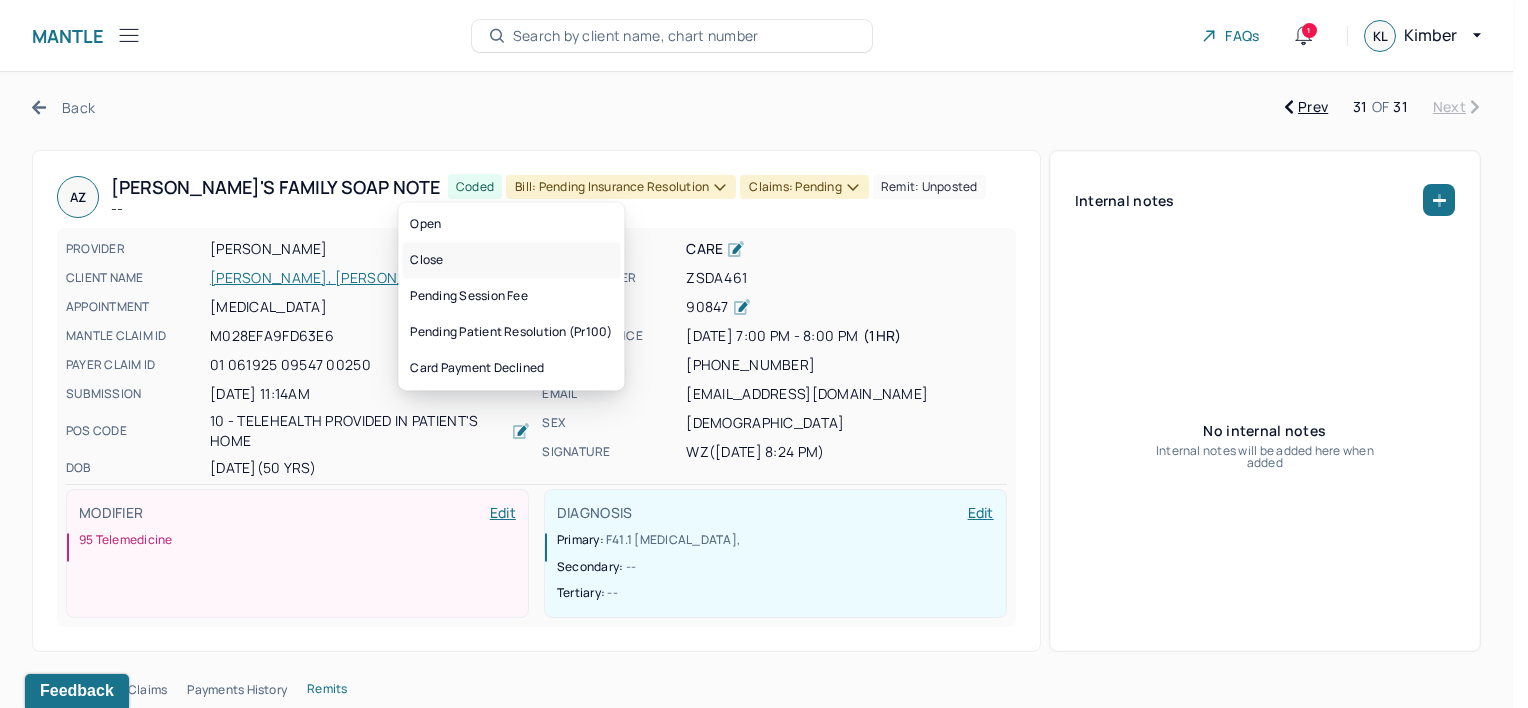 click on "Close" at bounding box center (511, 260) 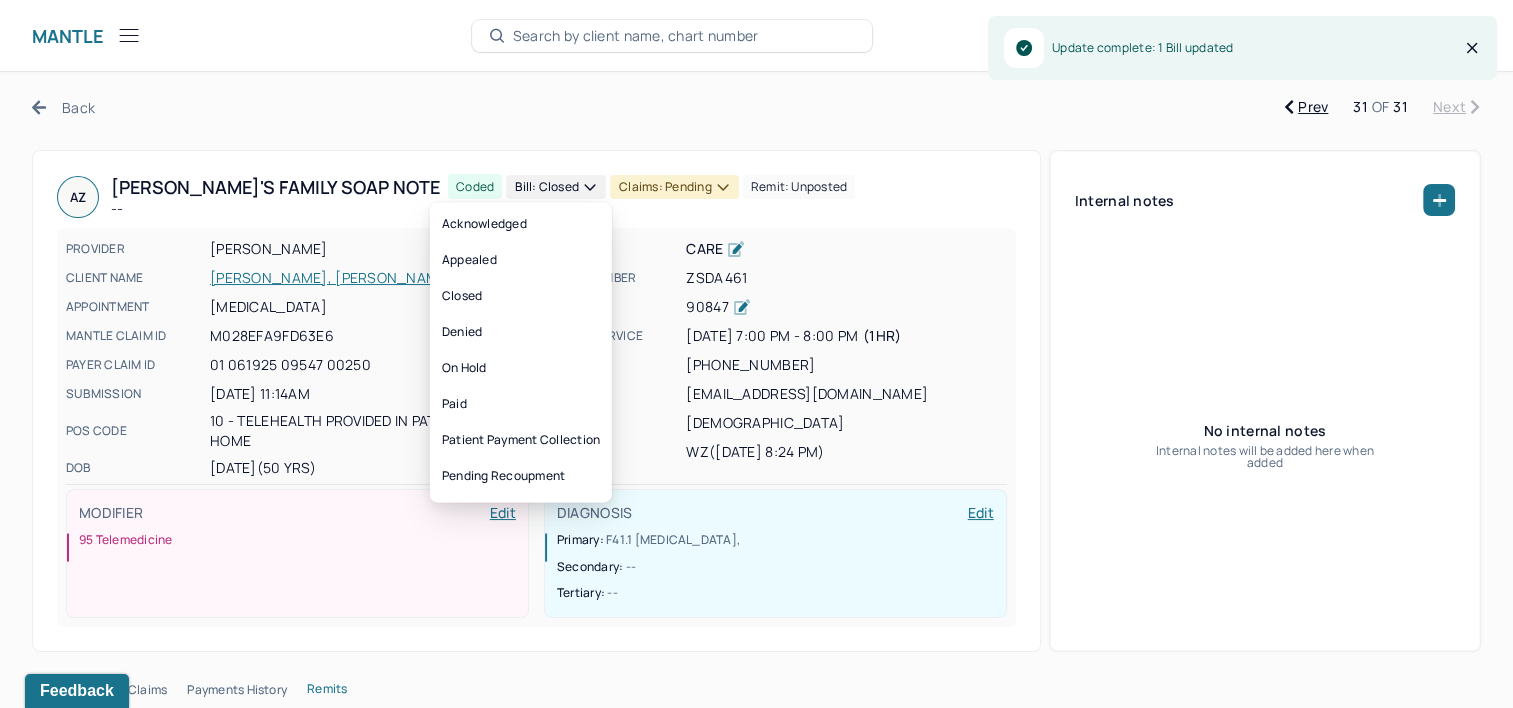 click on "Claims: pending" at bounding box center (674, 187) 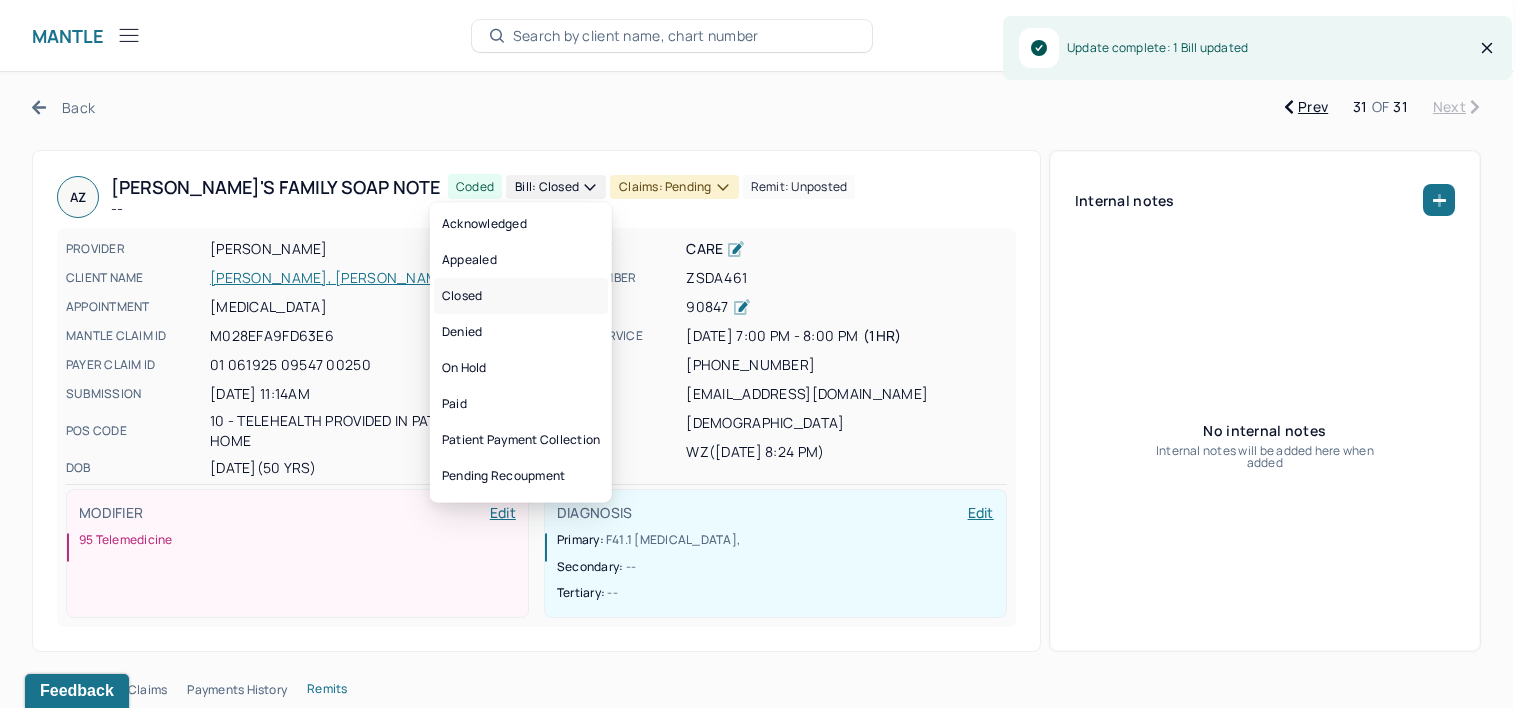 click on "Closed" at bounding box center [521, 296] 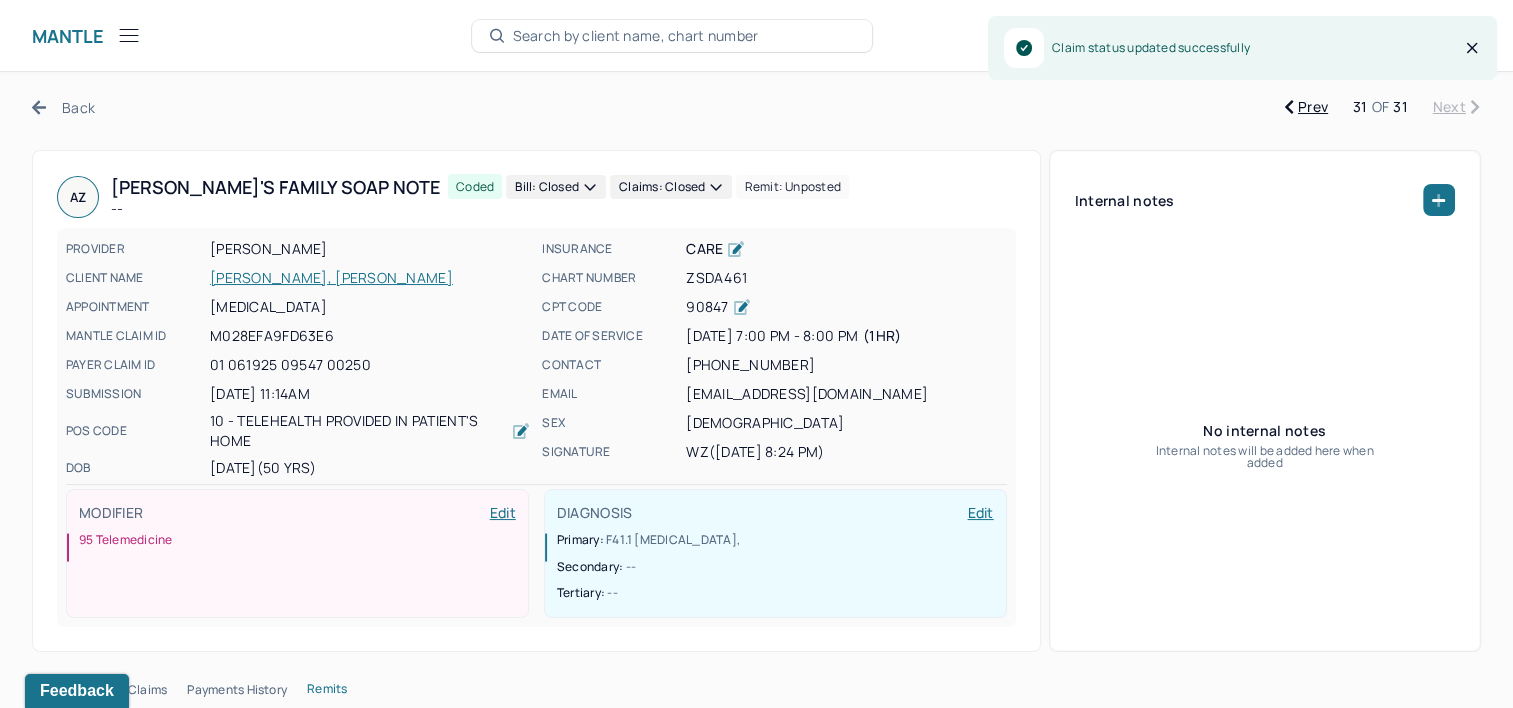 click on "Back" at bounding box center (63, 107) 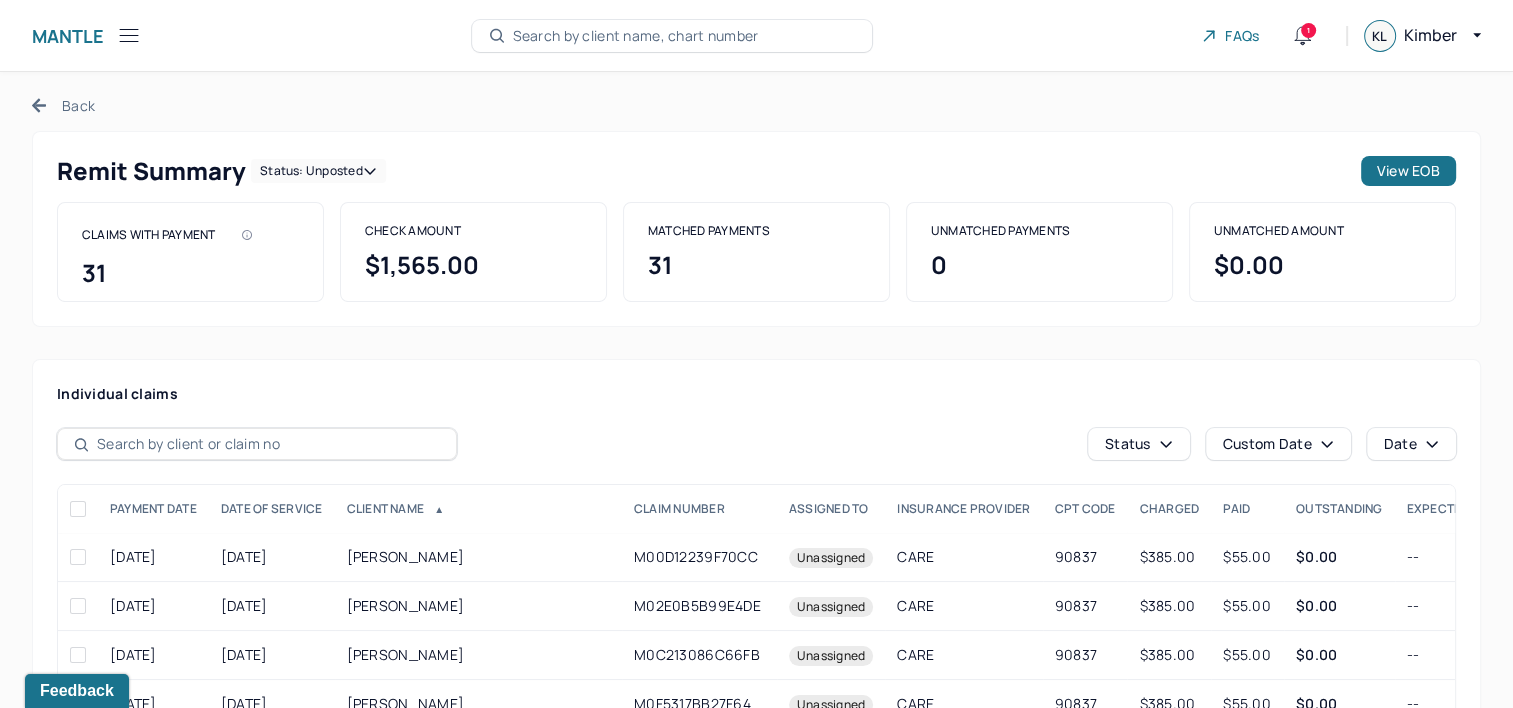 click on "Back" at bounding box center [63, 105] 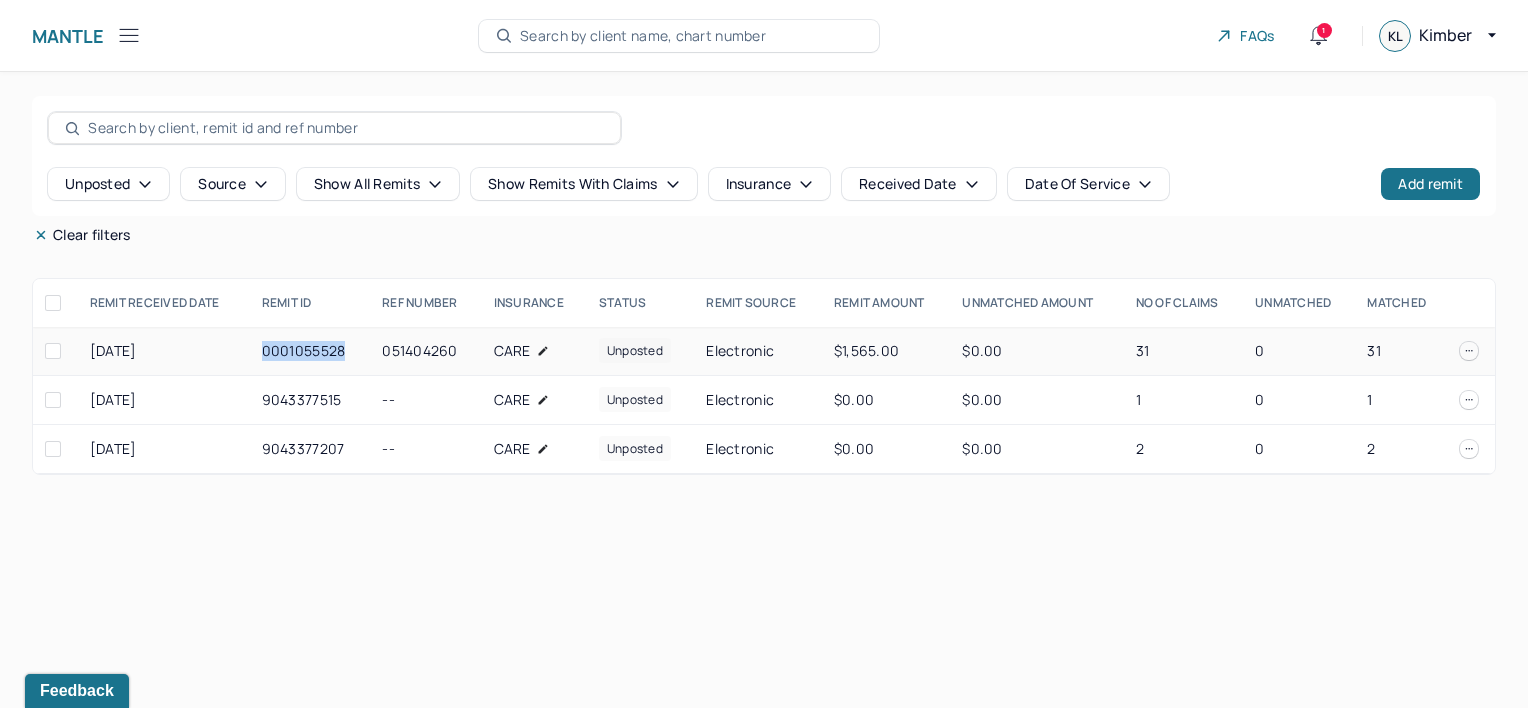 drag, startPoint x: 263, startPoint y: 352, endPoint x: 344, endPoint y: 354, distance: 81.02469 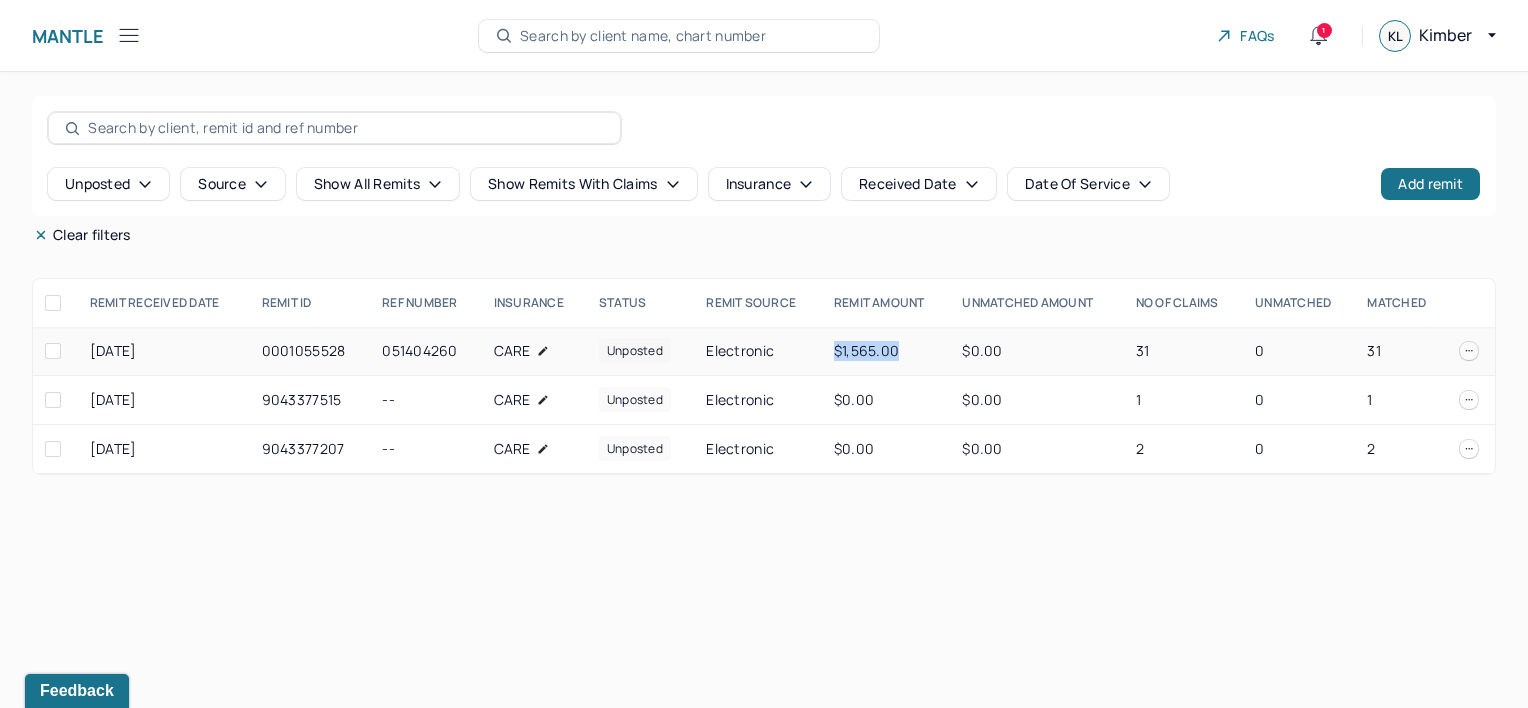 drag, startPoint x: 828, startPoint y: 354, endPoint x: 893, endPoint y: 351, distance: 65.06919 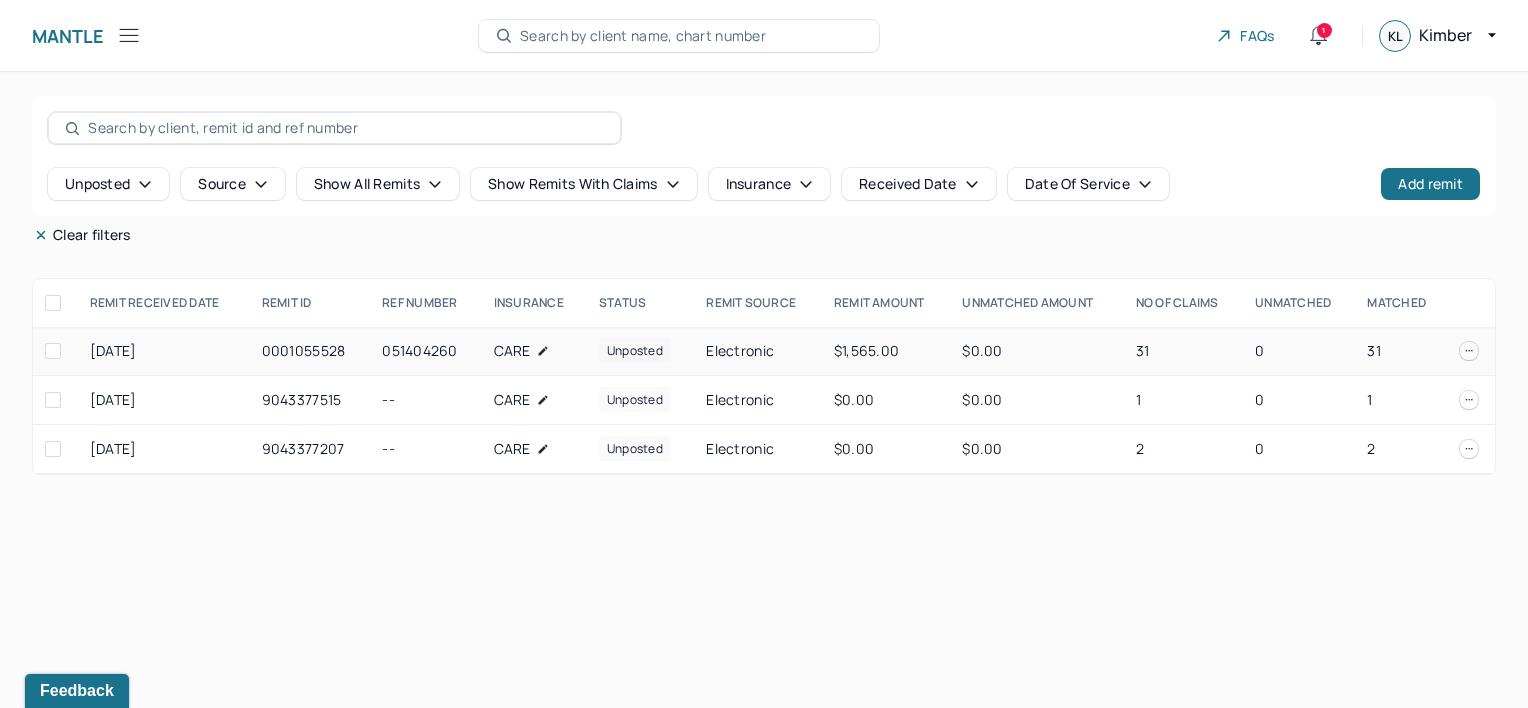 click at bounding box center (53, 351) 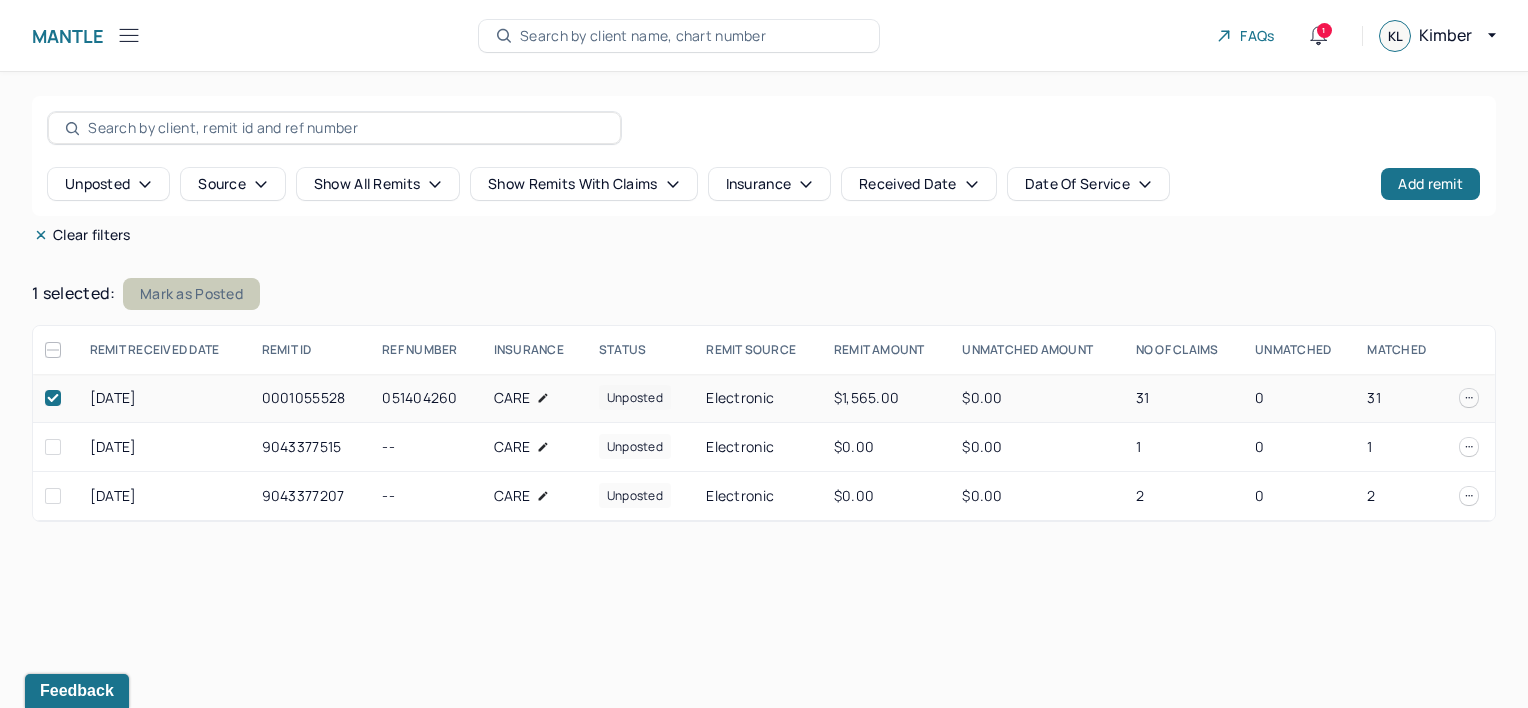 click on "Mark as Posted" at bounding box center (191, 294) 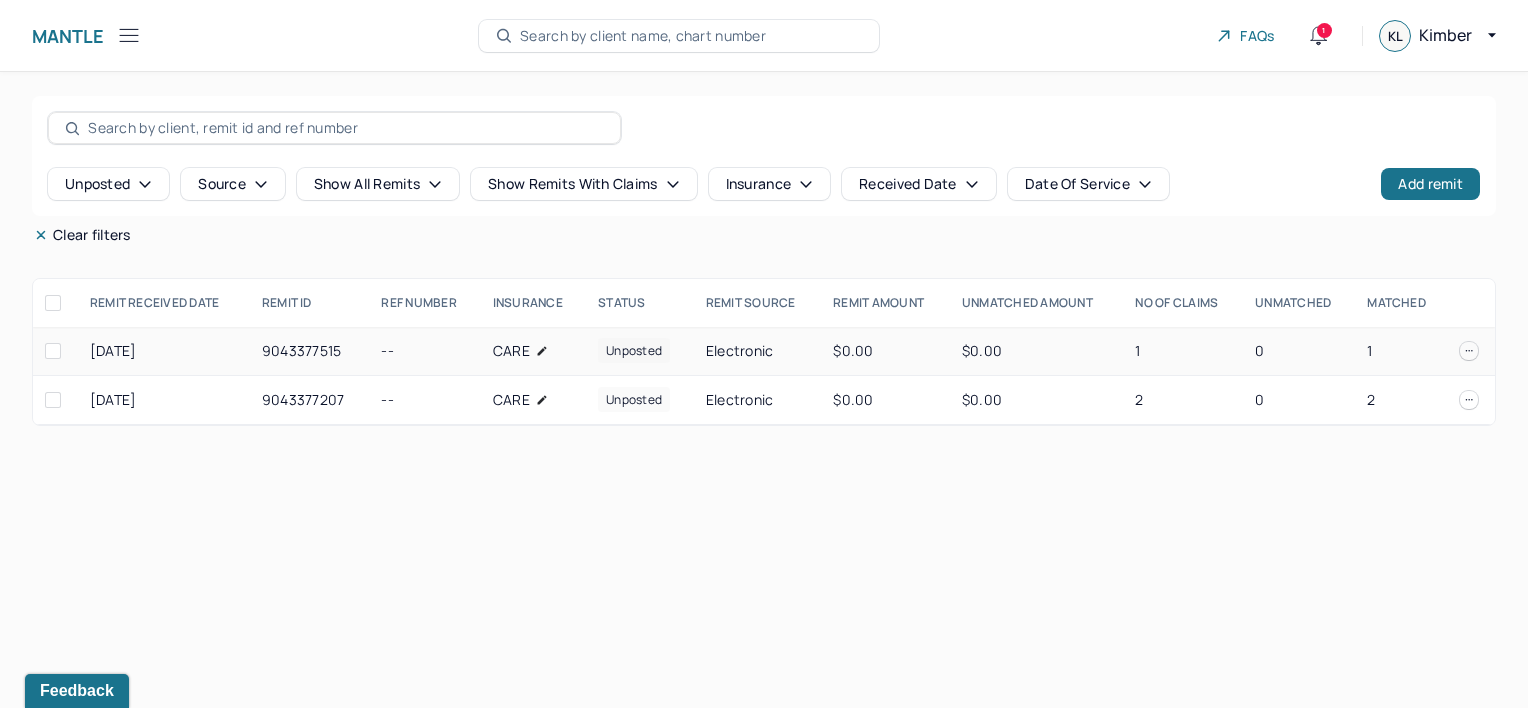 click on "1" at bounding box center (1324, 30) 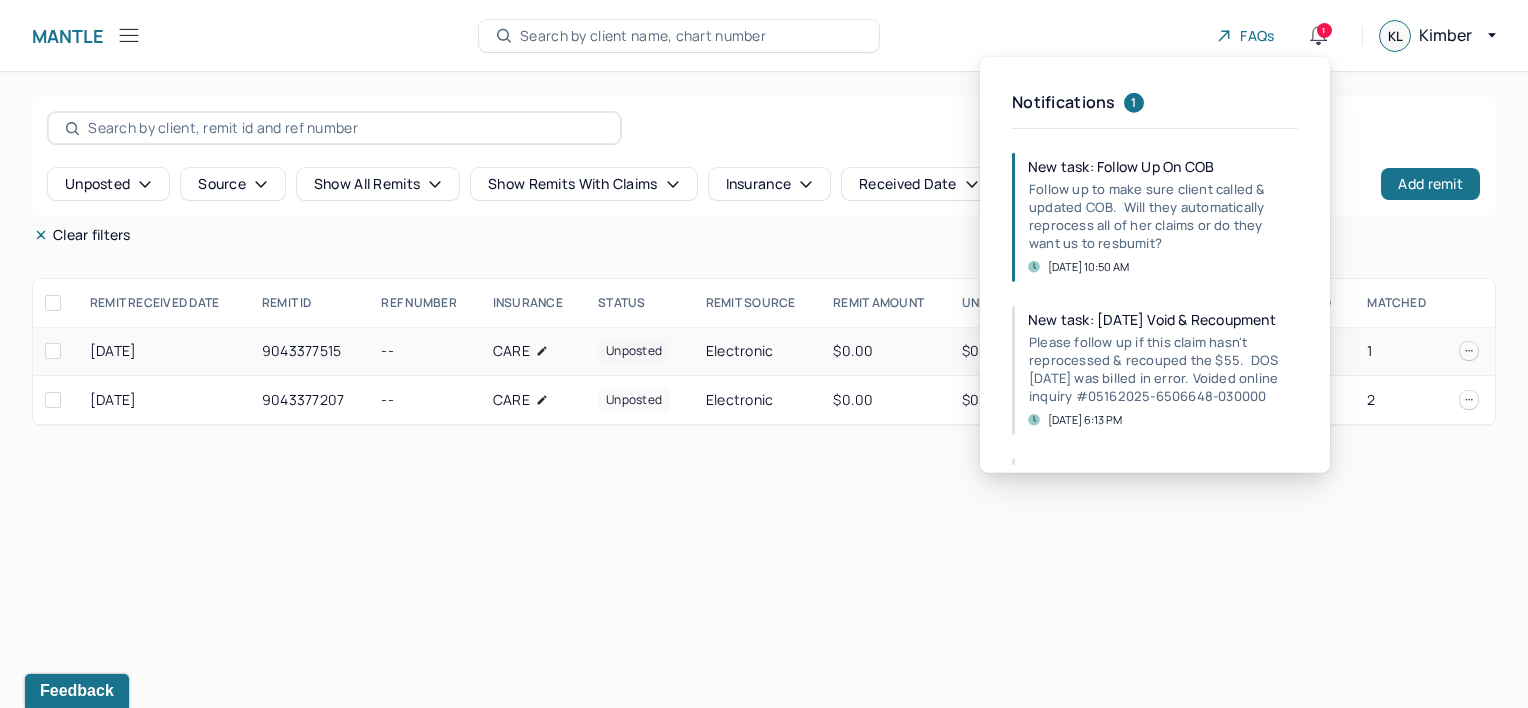 click on "1" at bounding box center [1324, 30] 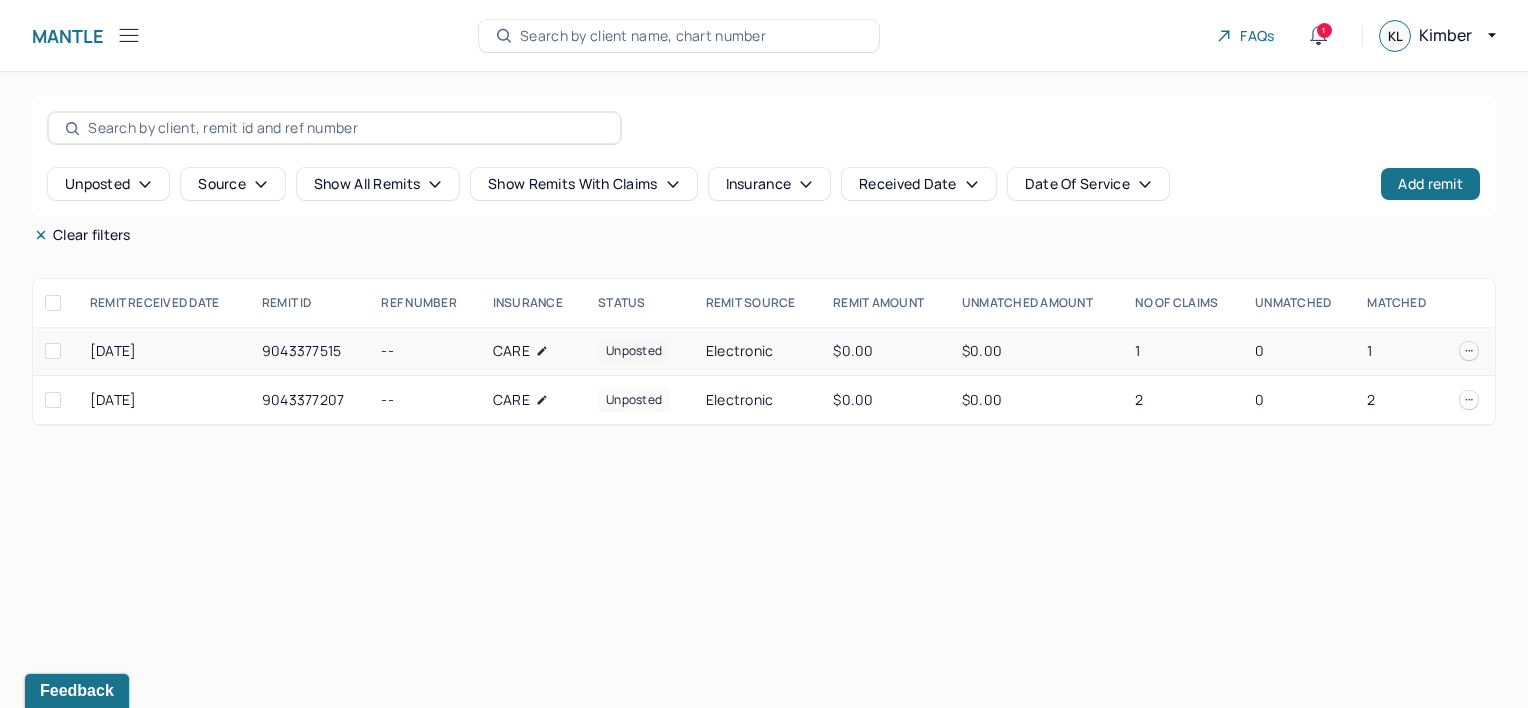 click 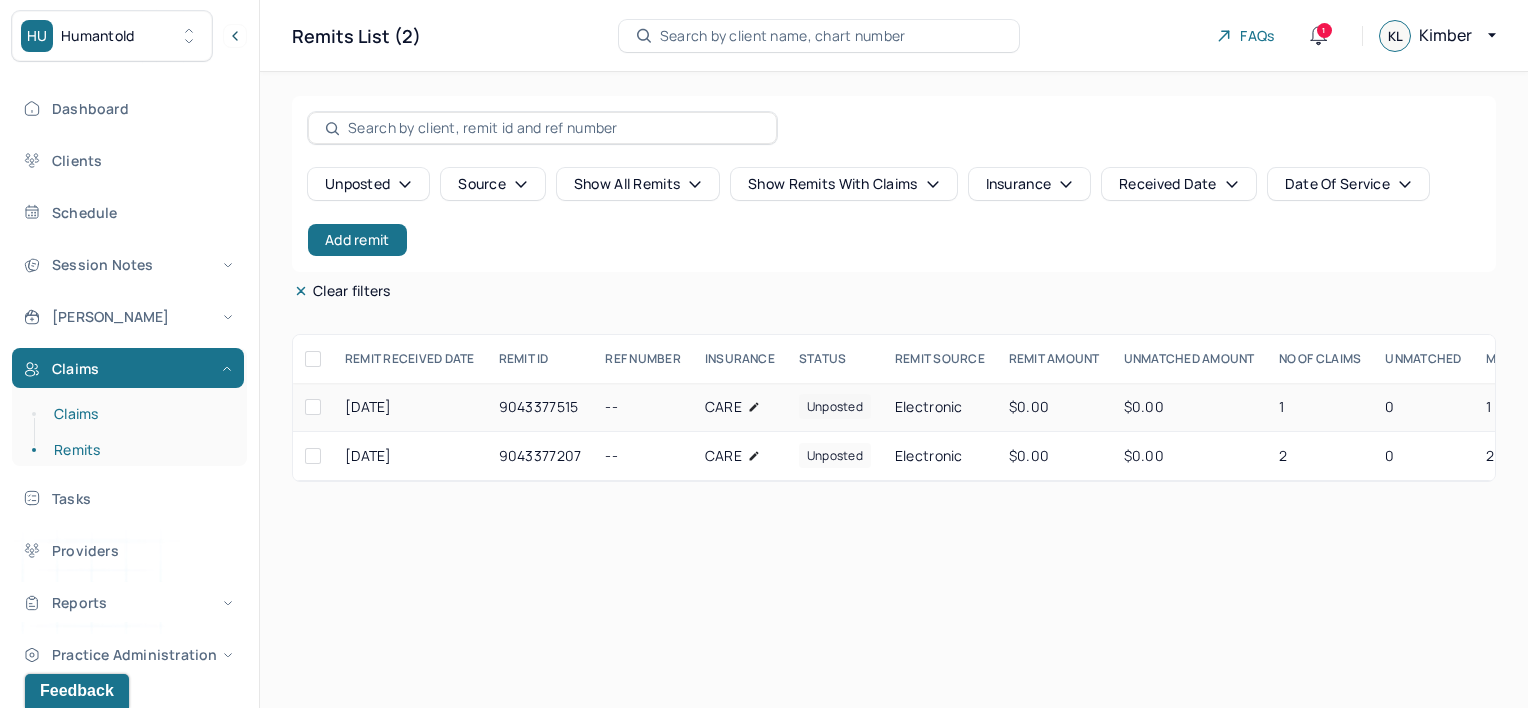 click on "Claims" at bounding box center (139, 414) 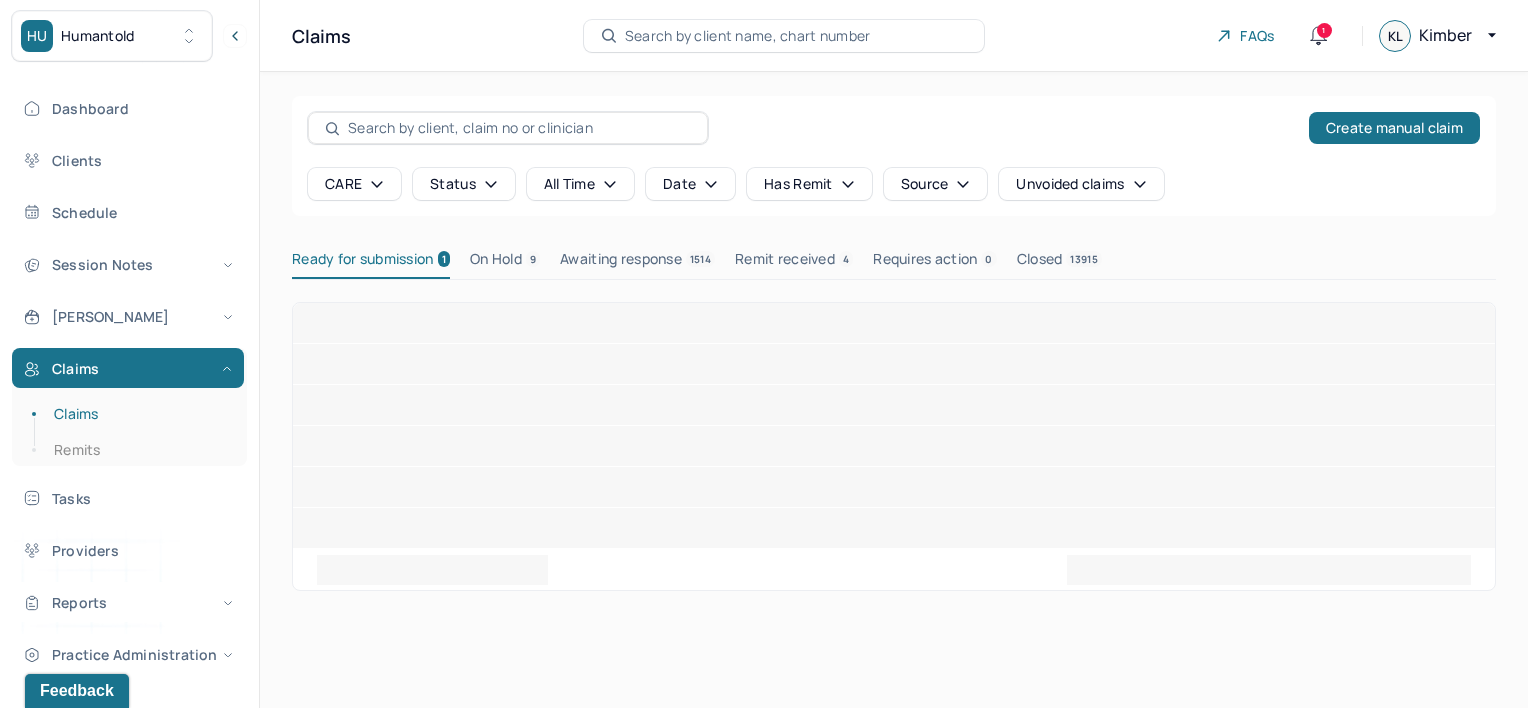 click on "1" at bounding box center (1324, 30) 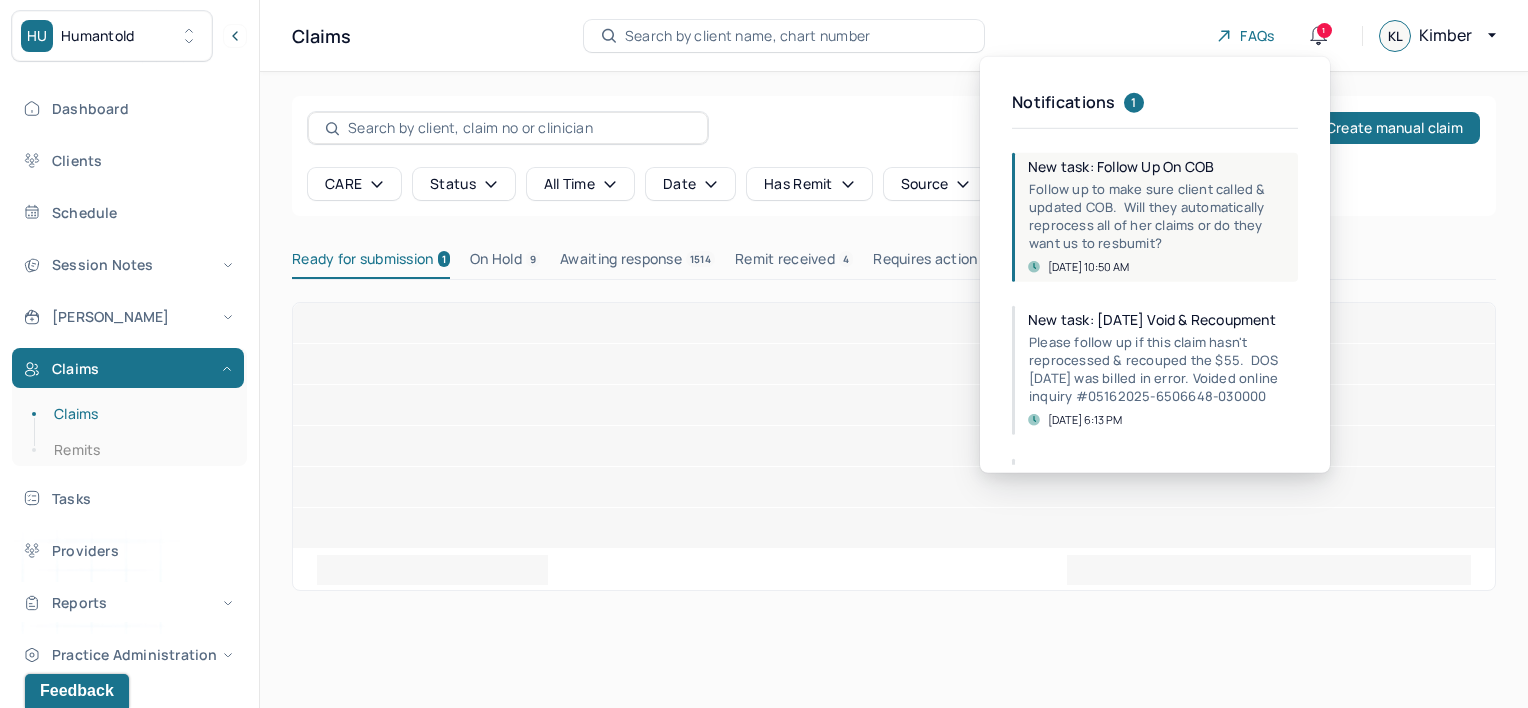 click on "New task: Follow Up On COB Follow up to make sure client called & updated COB.  Will they automatically reprocess all of her claims or do they want us to resbumit? [DATE] 10:50 AM" at bounding box center [1155, 215] 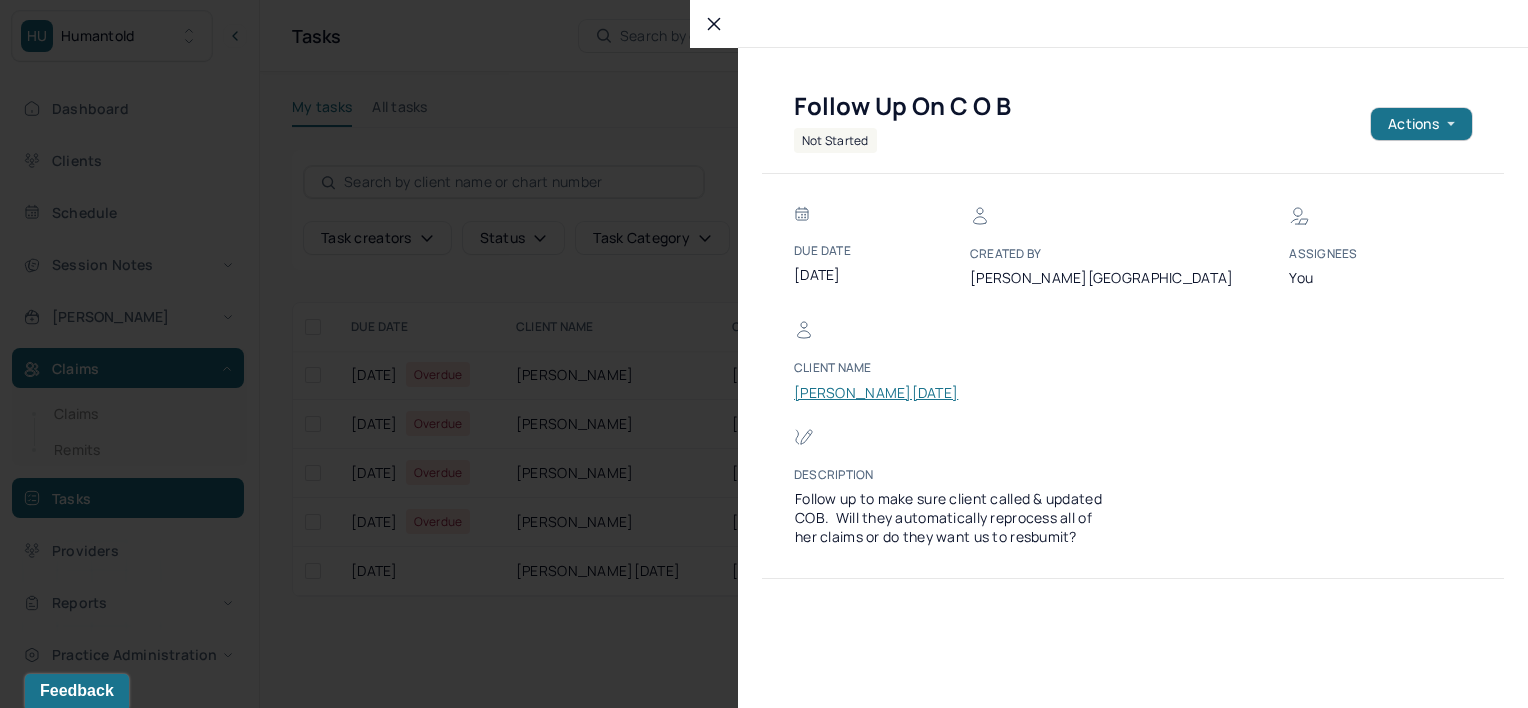 click 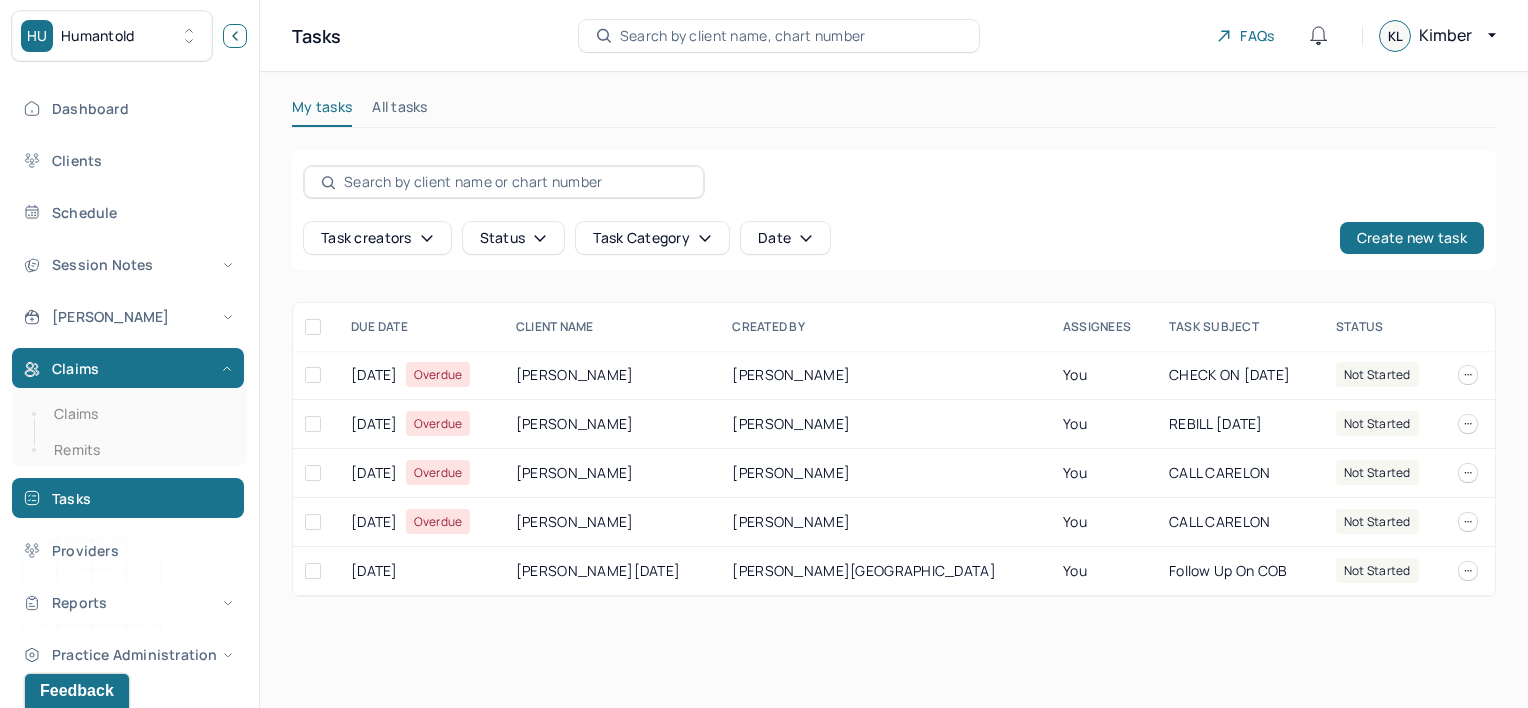 click 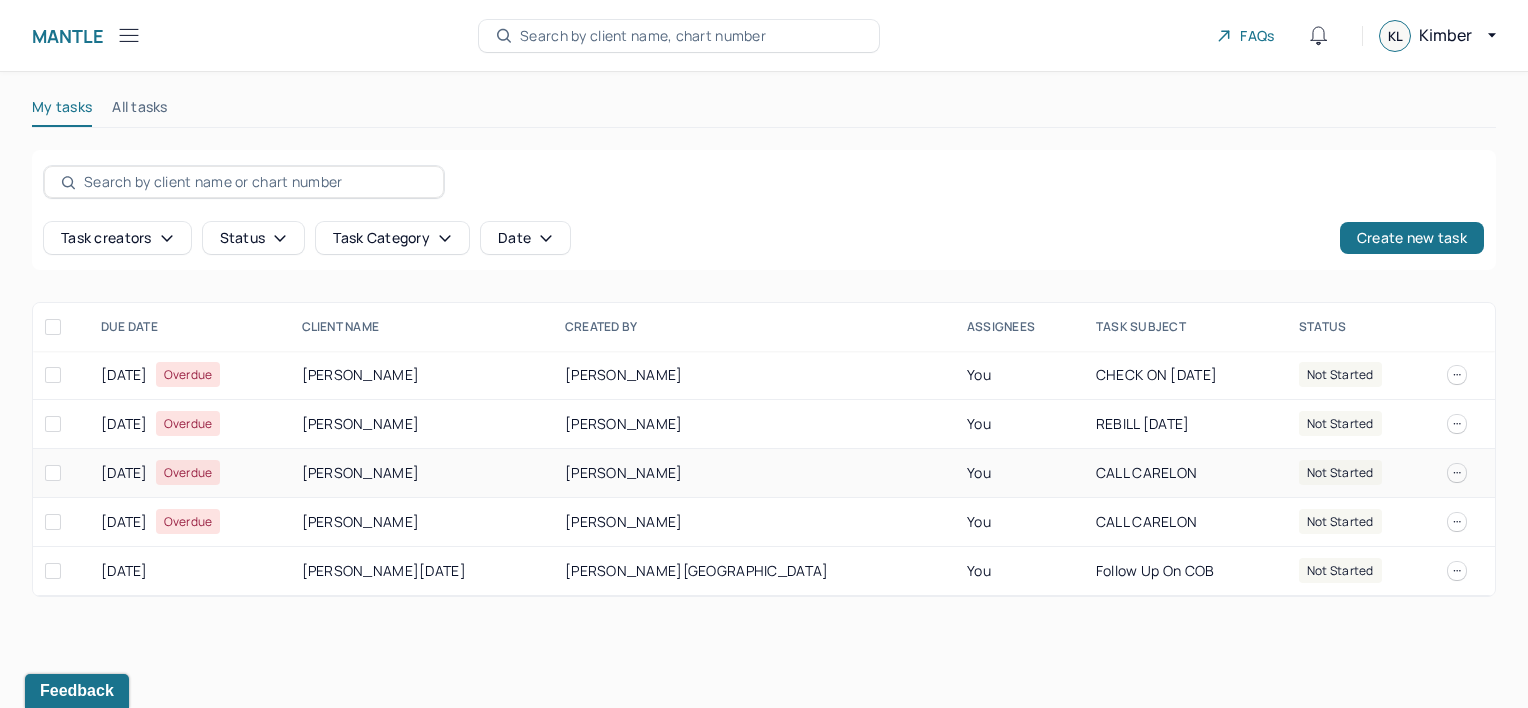 click on "[PERSON_NAME]" at bounding box center [754, 473] 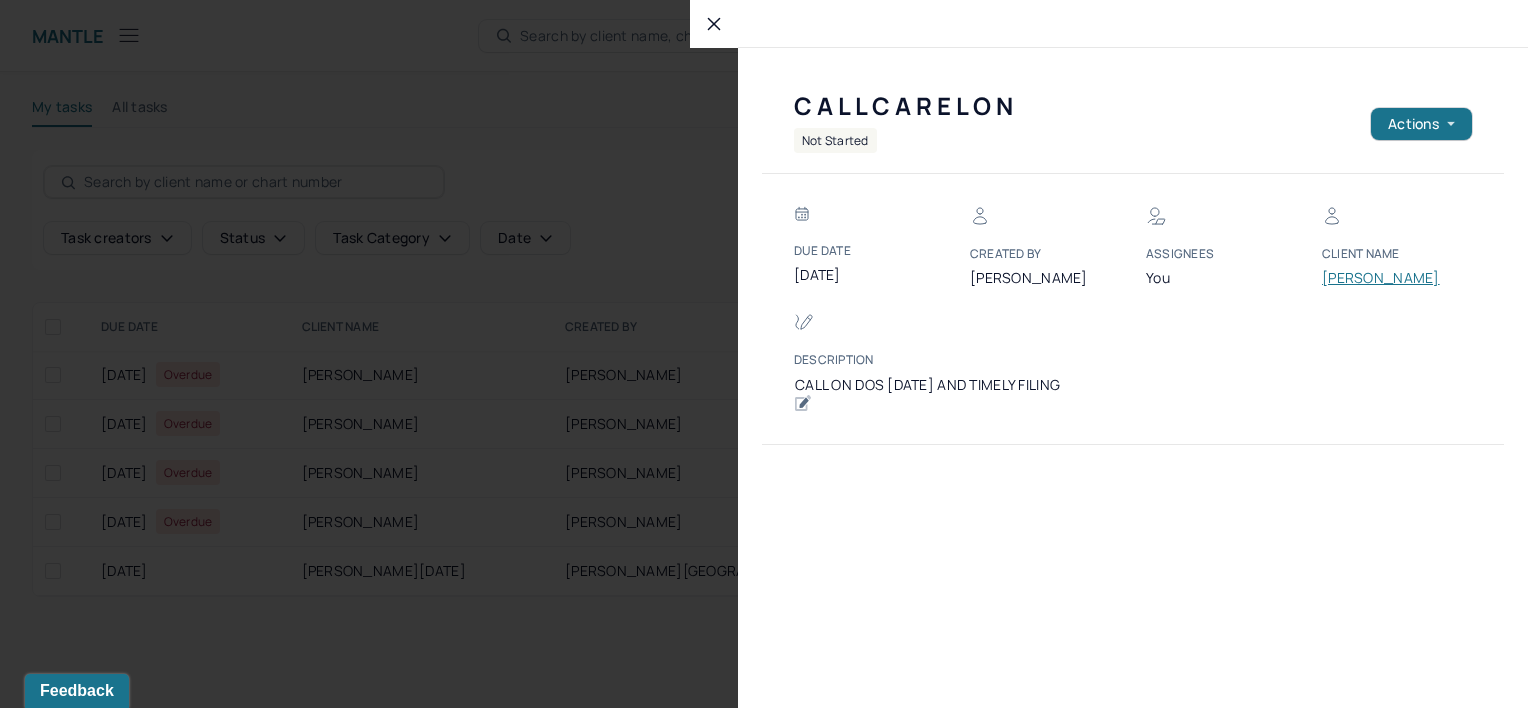 click on "[PERSON_NAME]" at bounding box center [1382, 278] 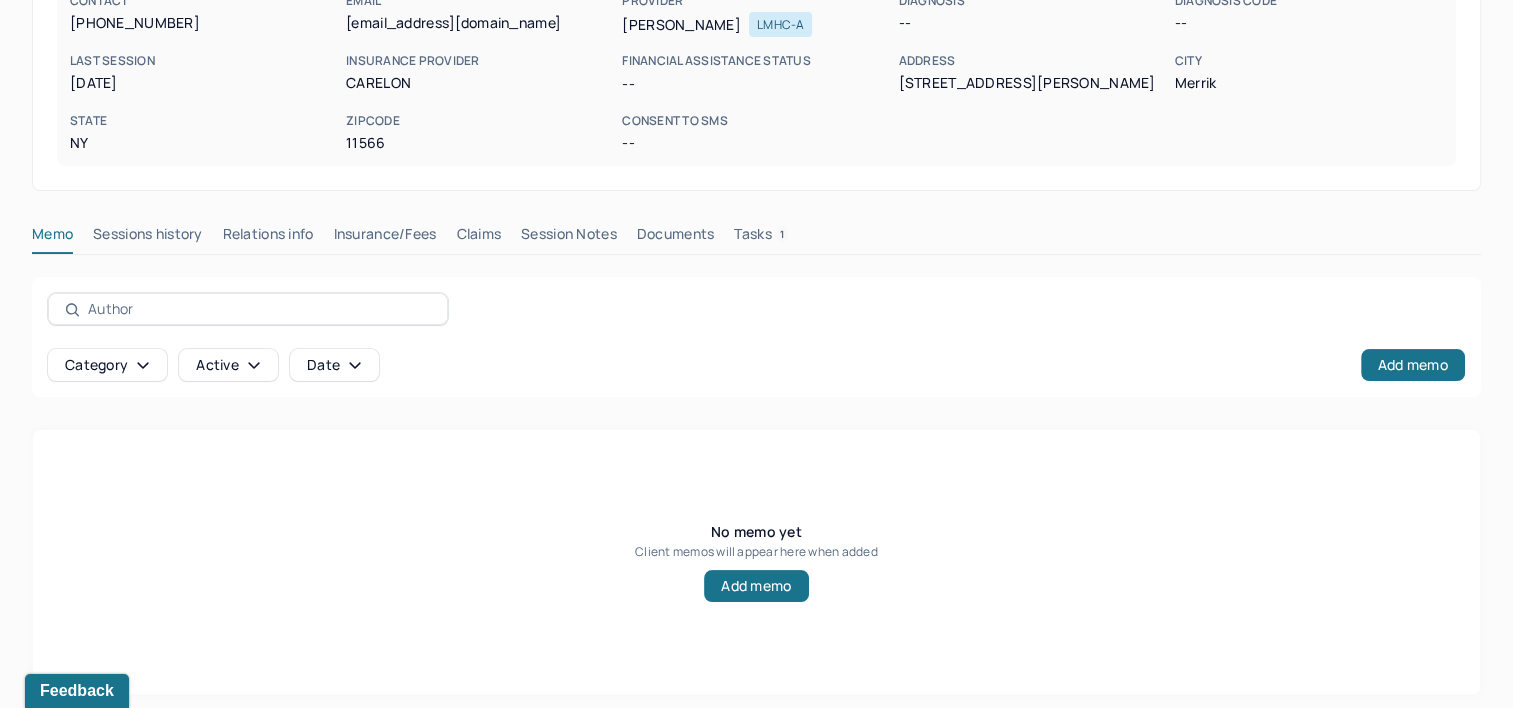 scroll, scrollTop: 291, scrollLeft: 0, axis: vertical 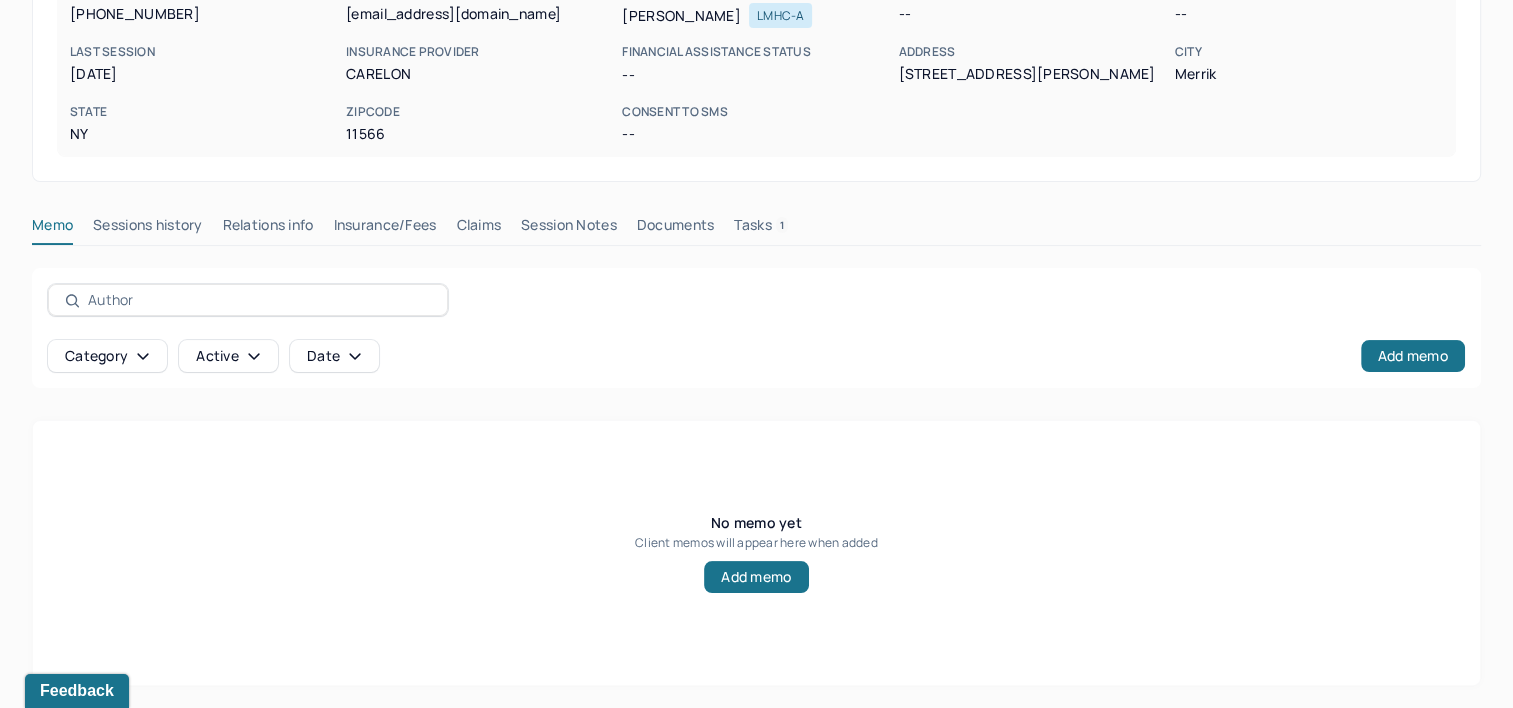 click on "Claims" at bounding box center [478, 229] 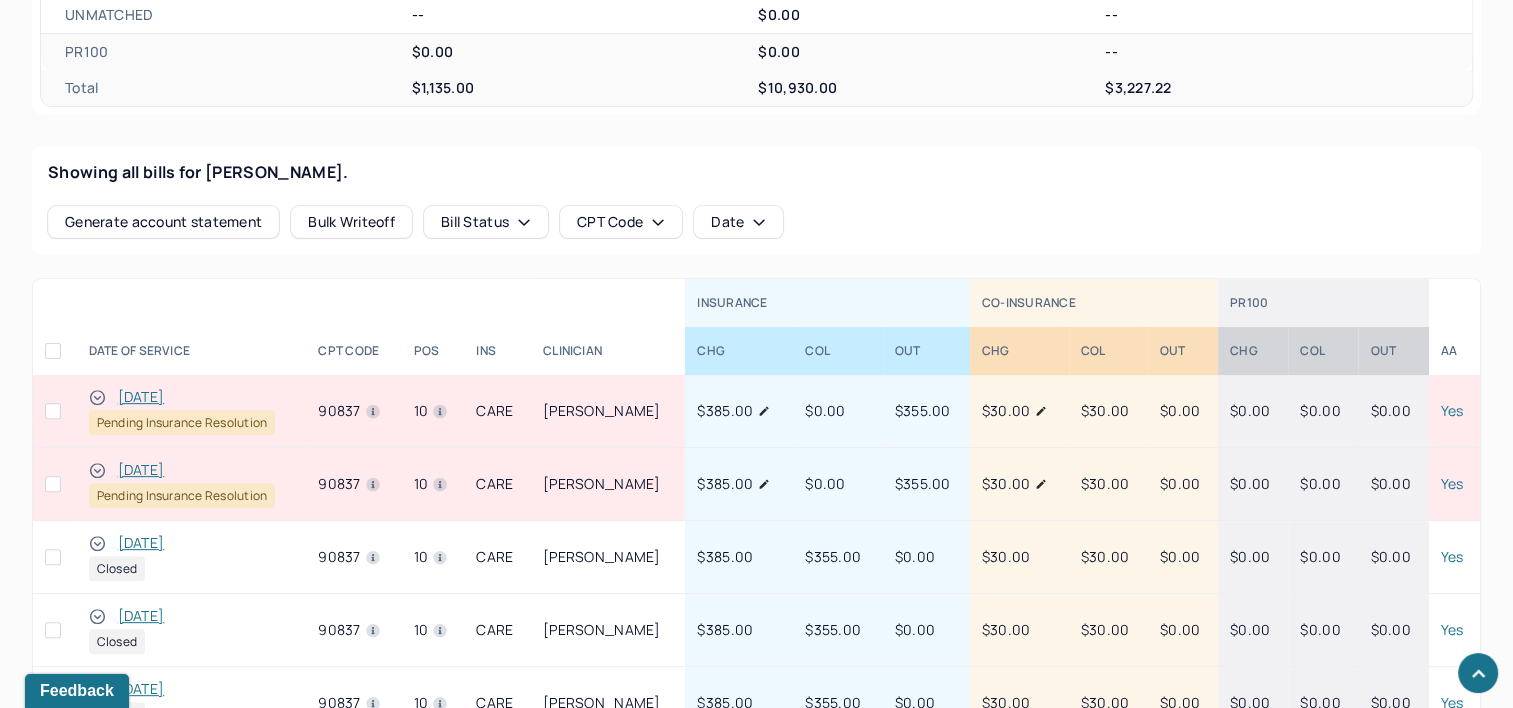 scroll, scrollTop: 691, scrollLeft: 0, axis: vertical 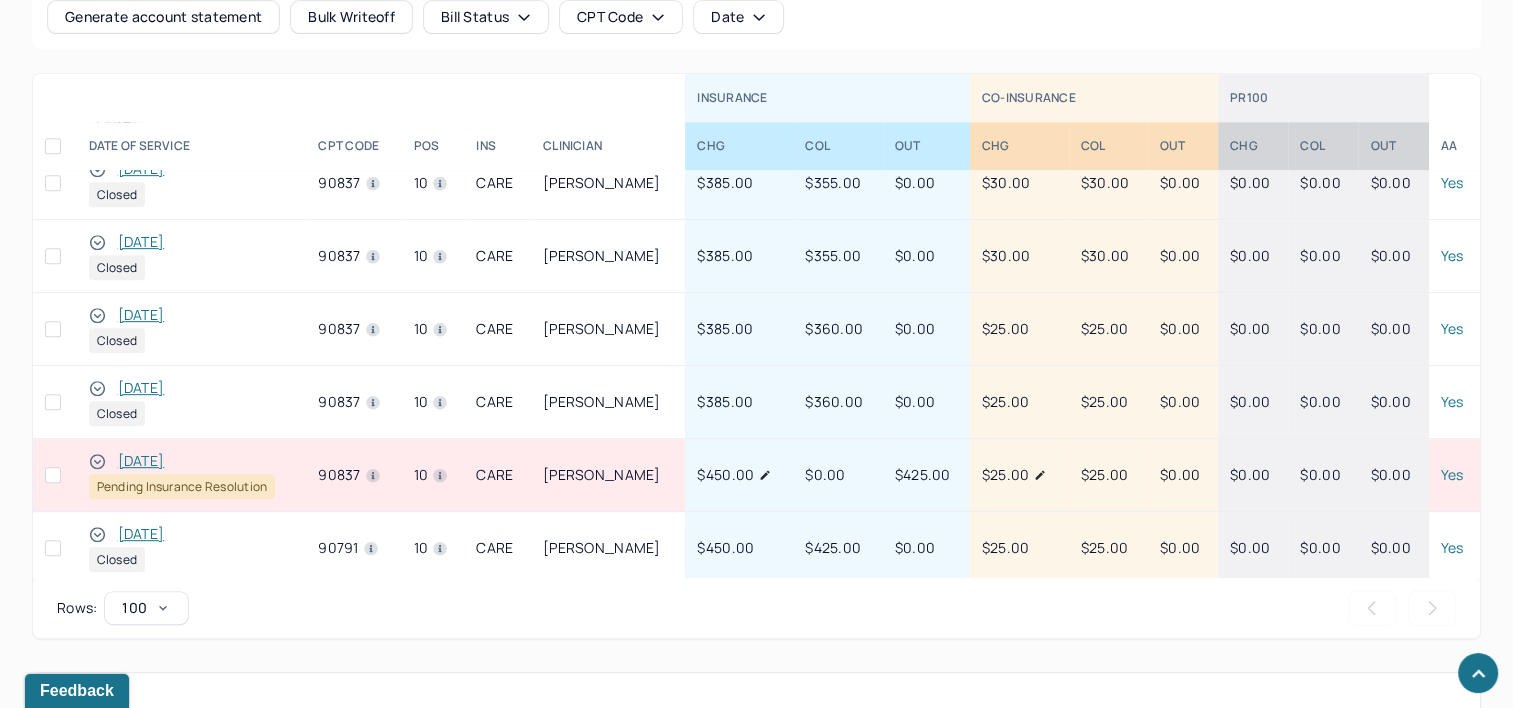 click on "[DATE]" at bounding box center (141, 461) 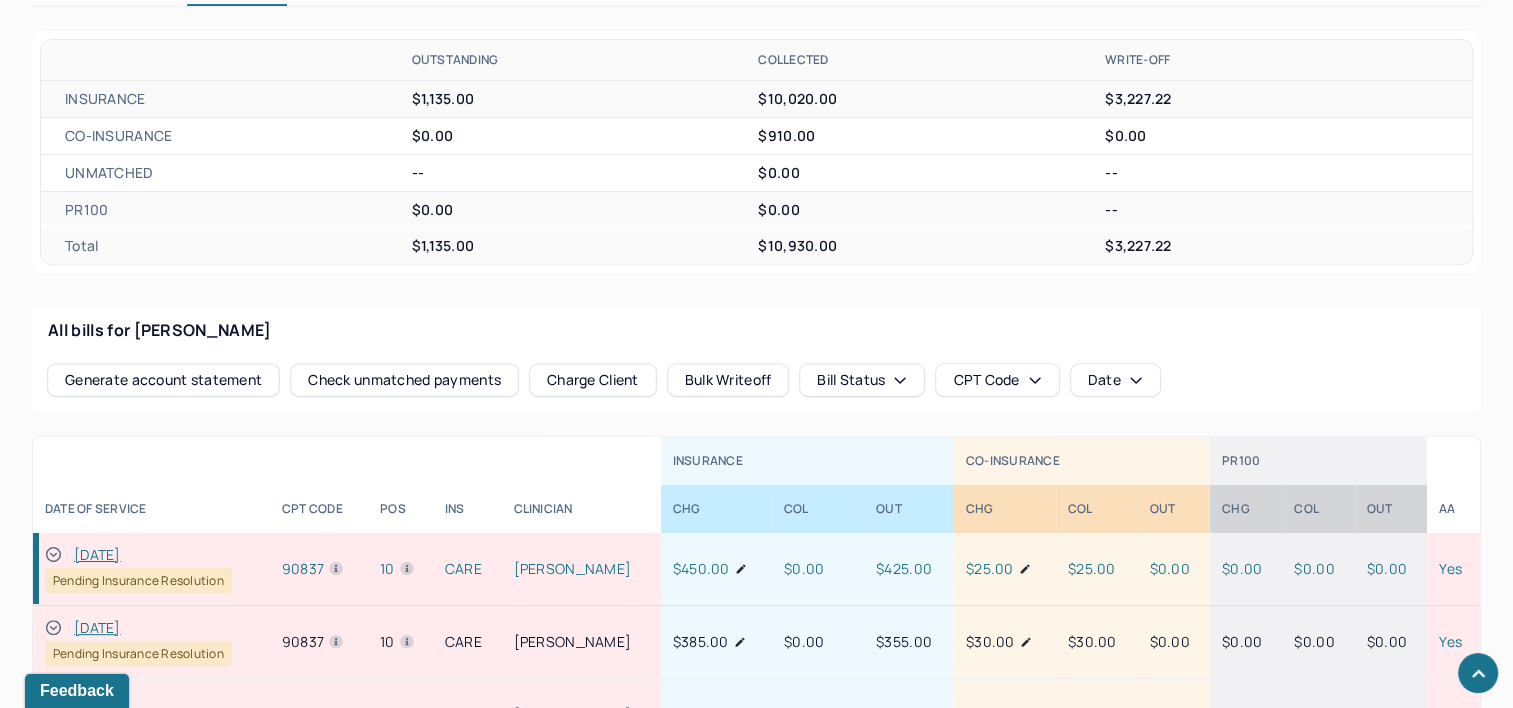 scroll, scrollTop: 891, scrollLeft: 0, axis: vertical 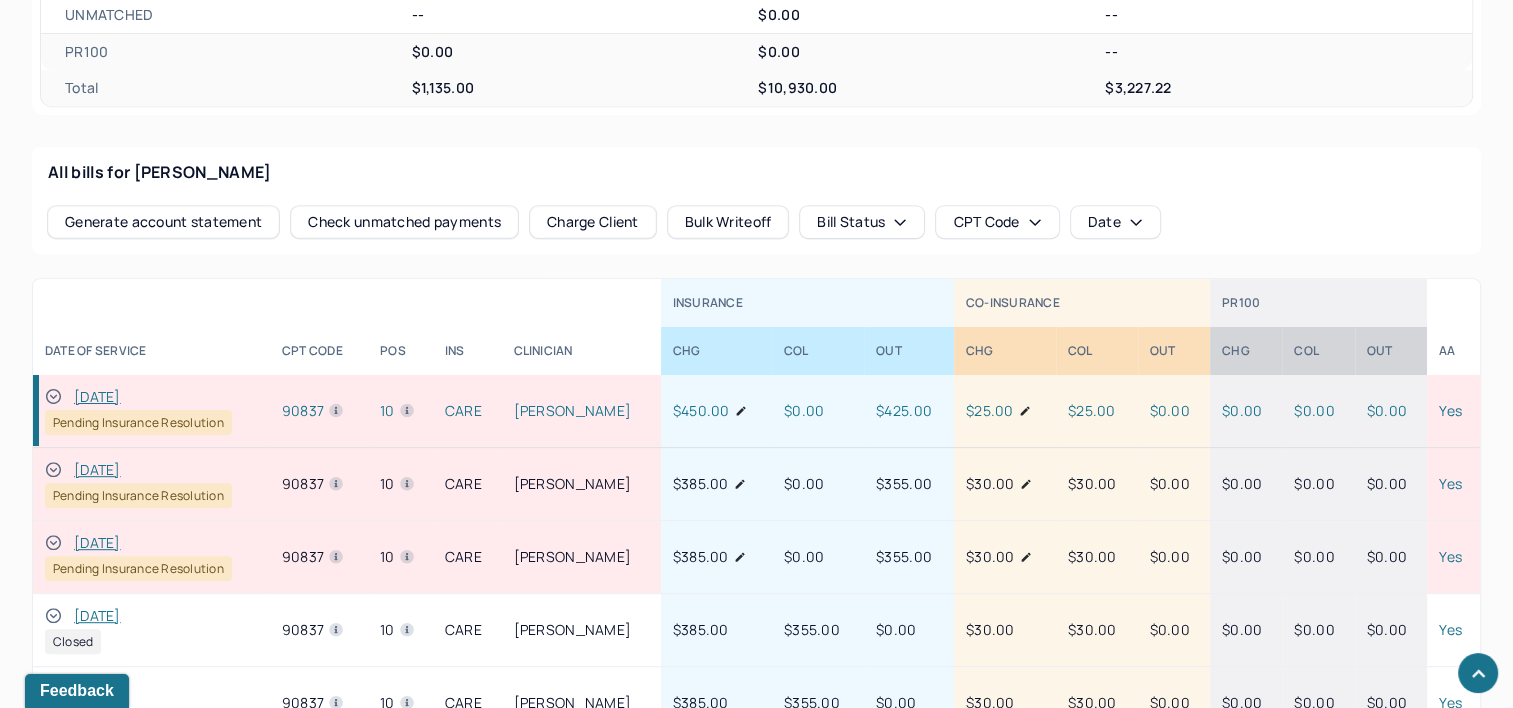 click on "[DATE]" at bounding box center (97, 397) 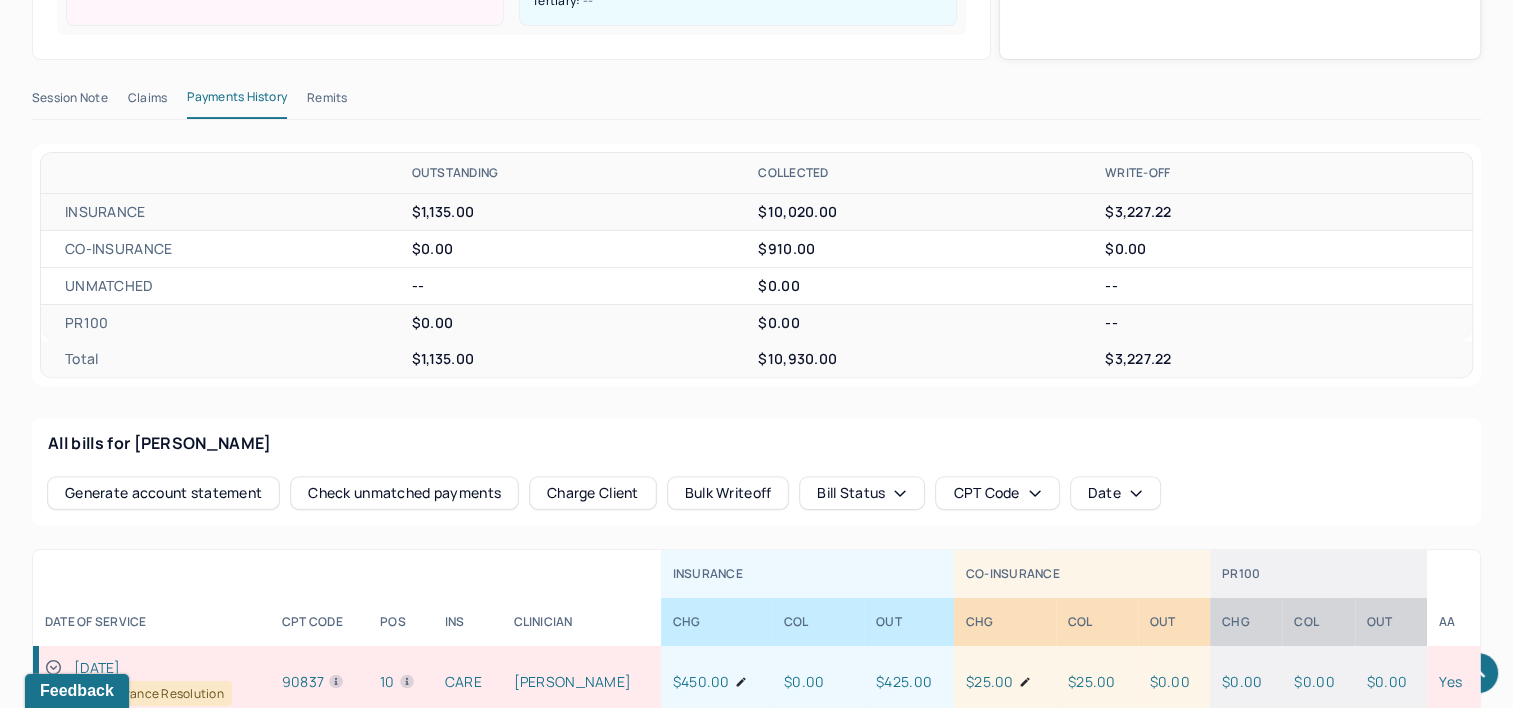 scroll, scrollTop: 291, scrollLeft: 0, axis: vertical 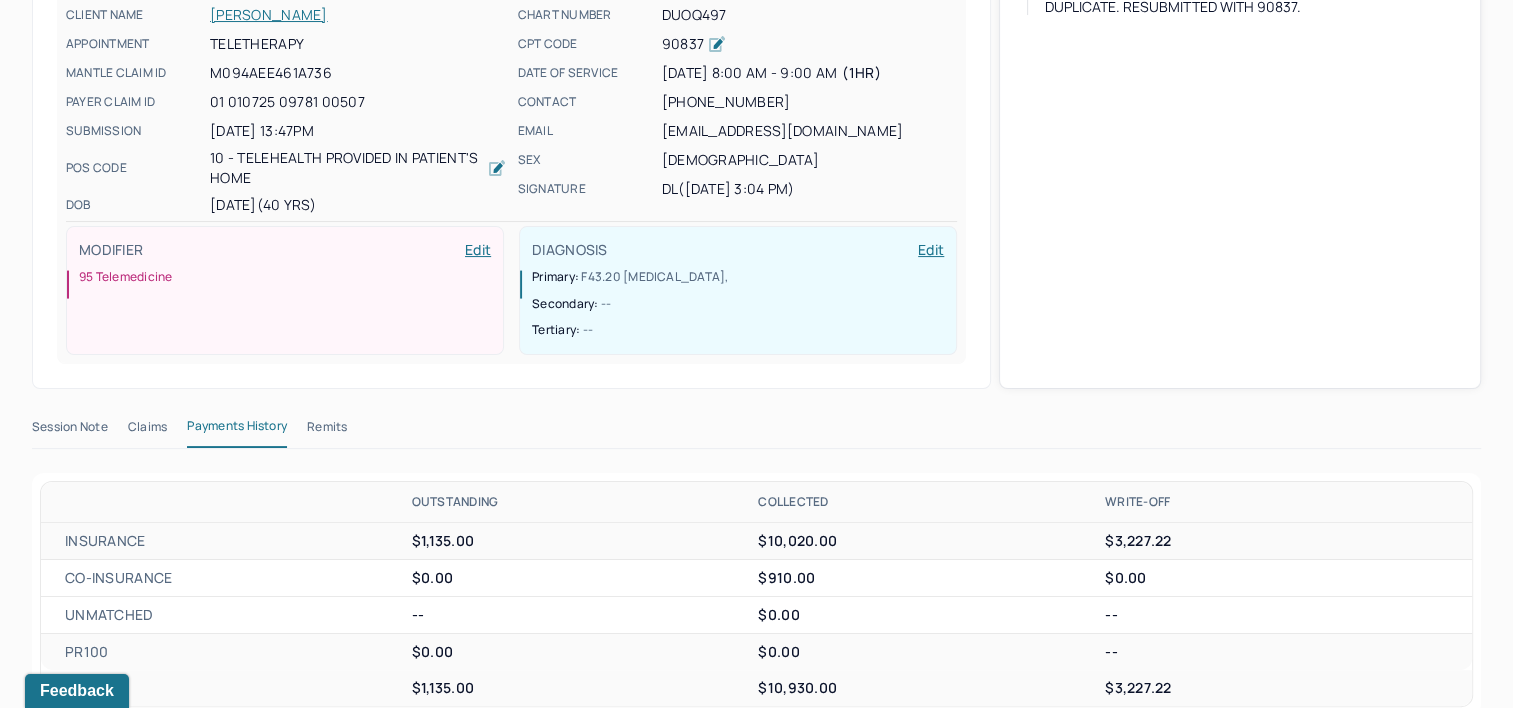 click on "Remits" at bounding box center (327, 431) 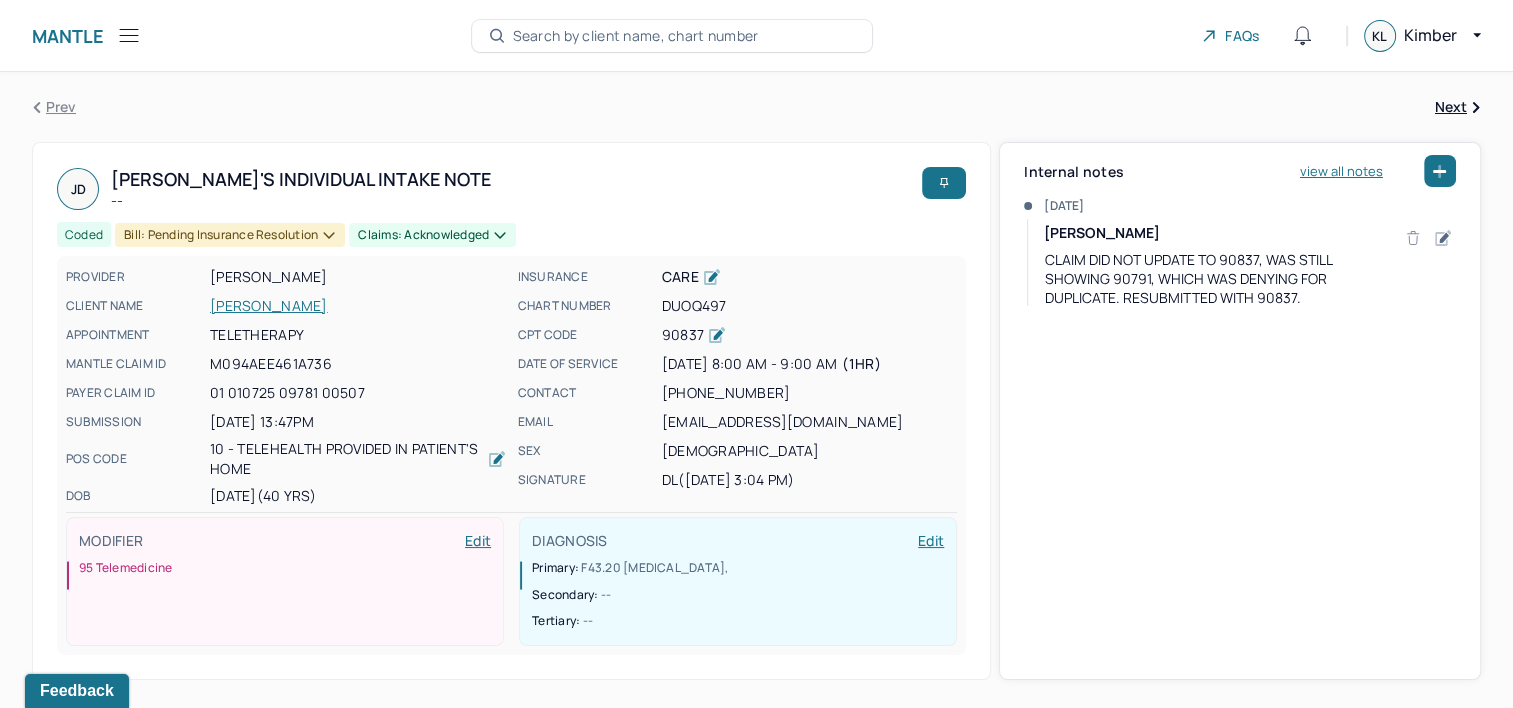 scroll, scrollTop: 100, scrollLeft: 0, axis: vertical 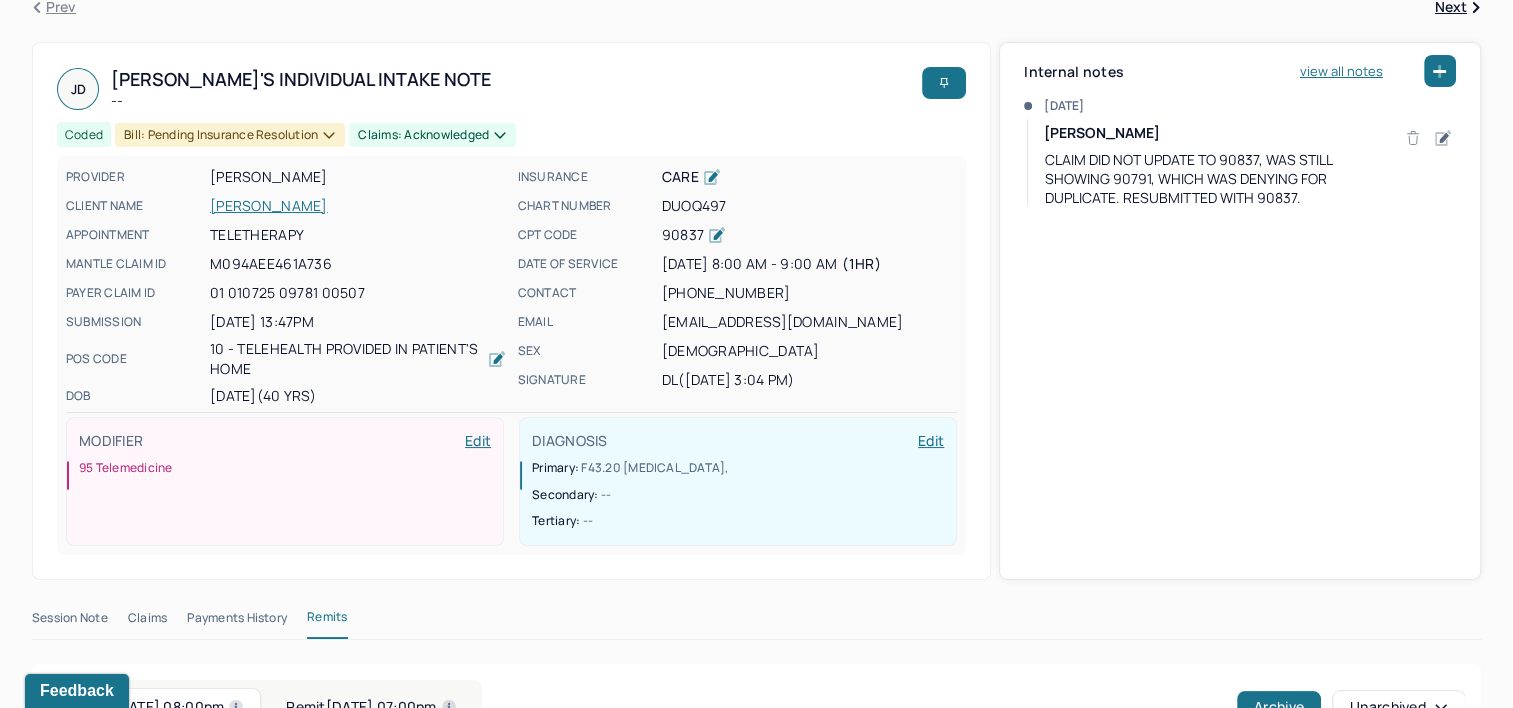 type 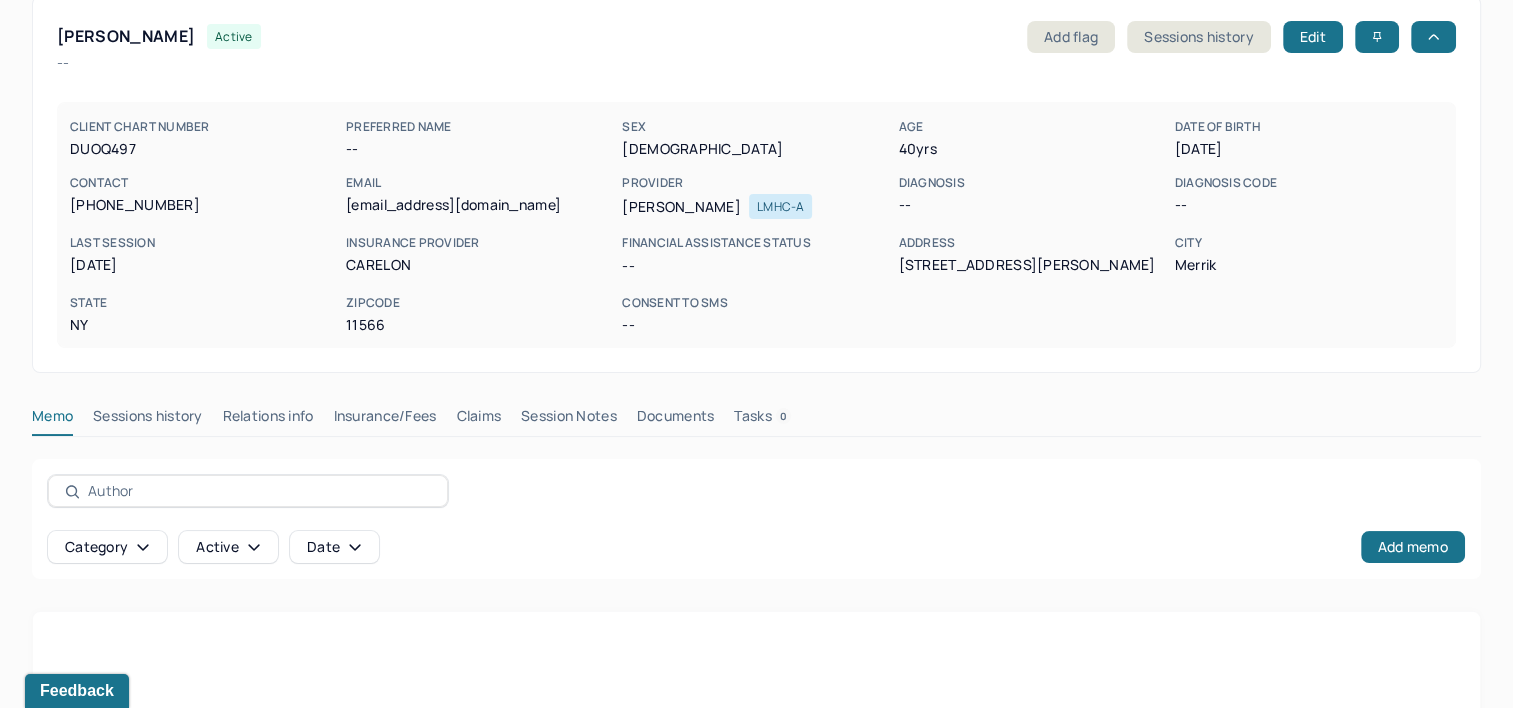 click on "Insurance/Fees" at bounding box center [385, 420] 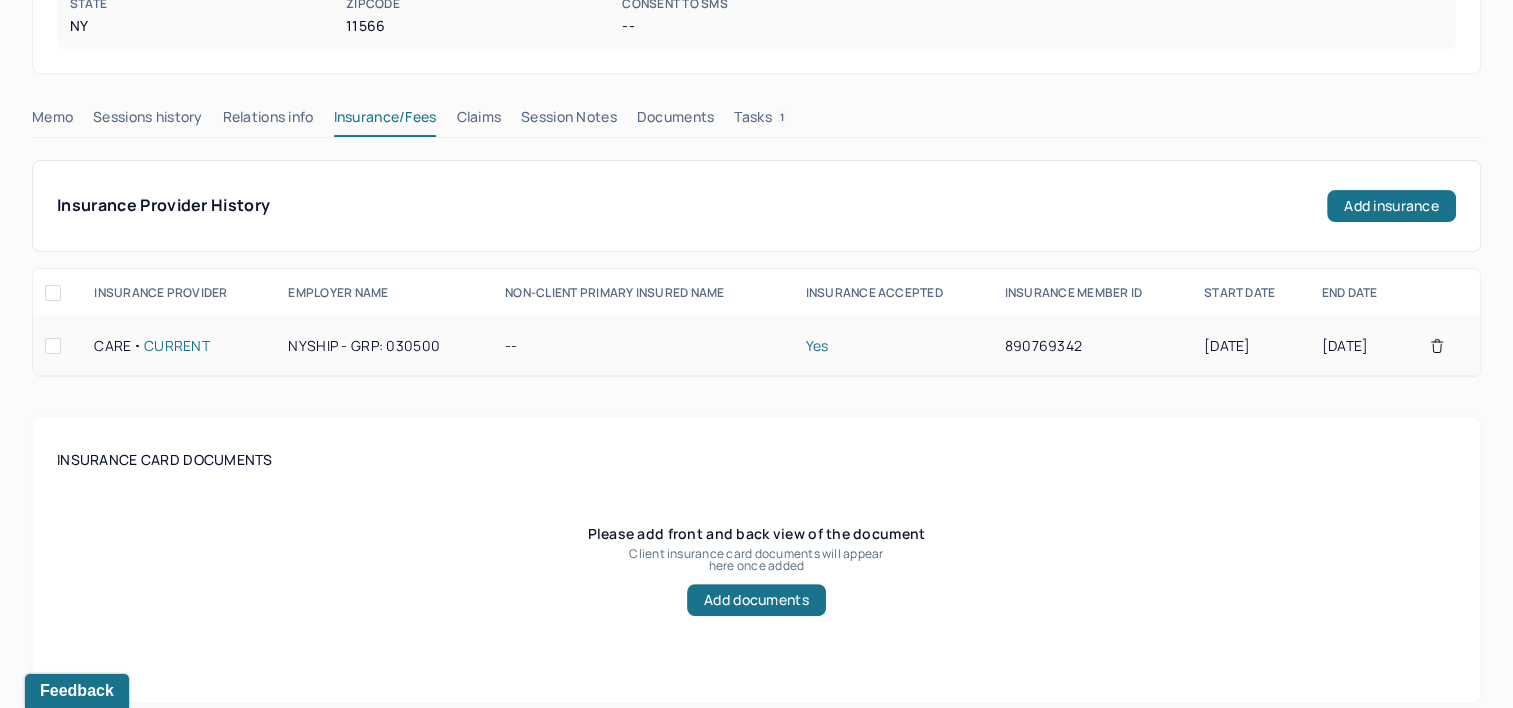 scroll, scrollTop: 400, scrollLeft: 0, axis: vertical 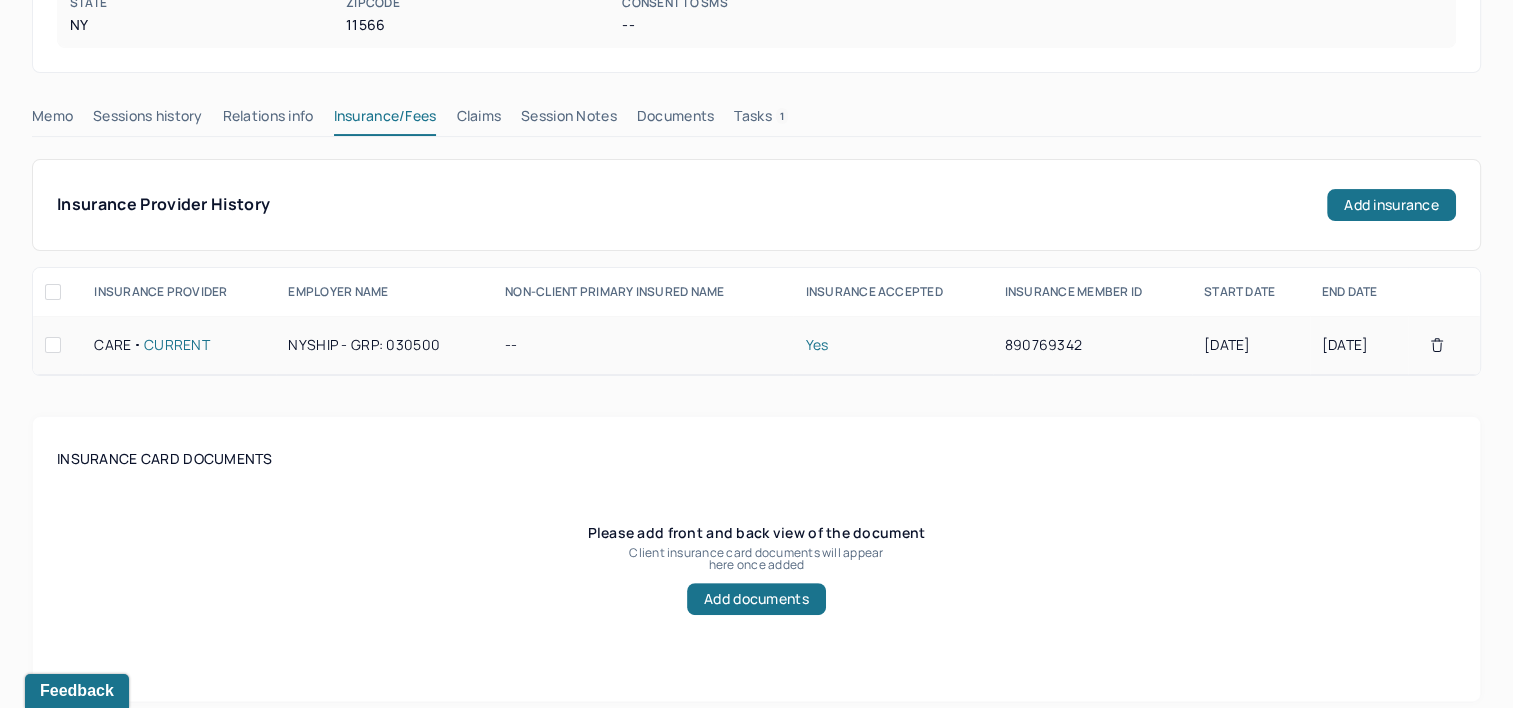 click on "890769342" at bounding box center (1092, 345) 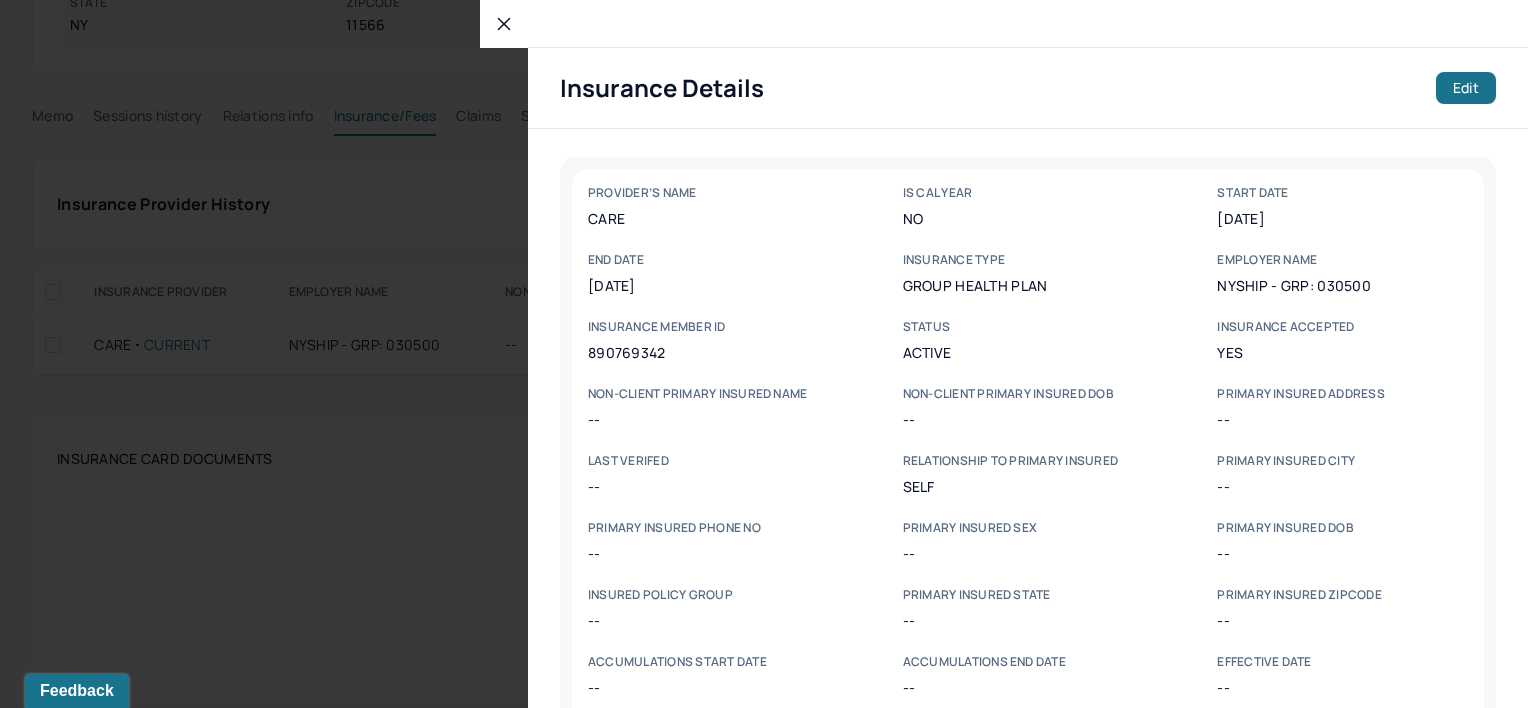 click on "890769342" at bounding box center (713, 352) 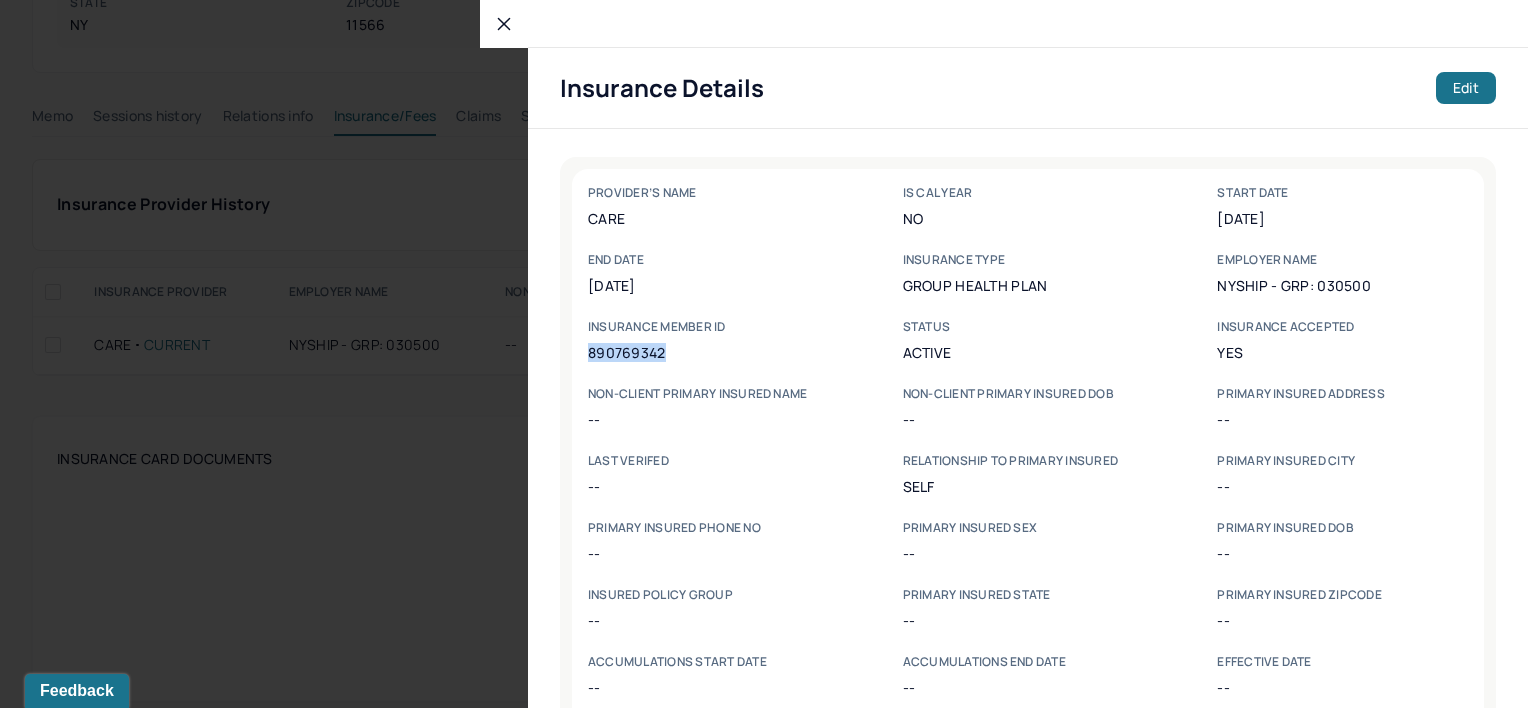 click on "890769342" at bounding box center [713, 352] 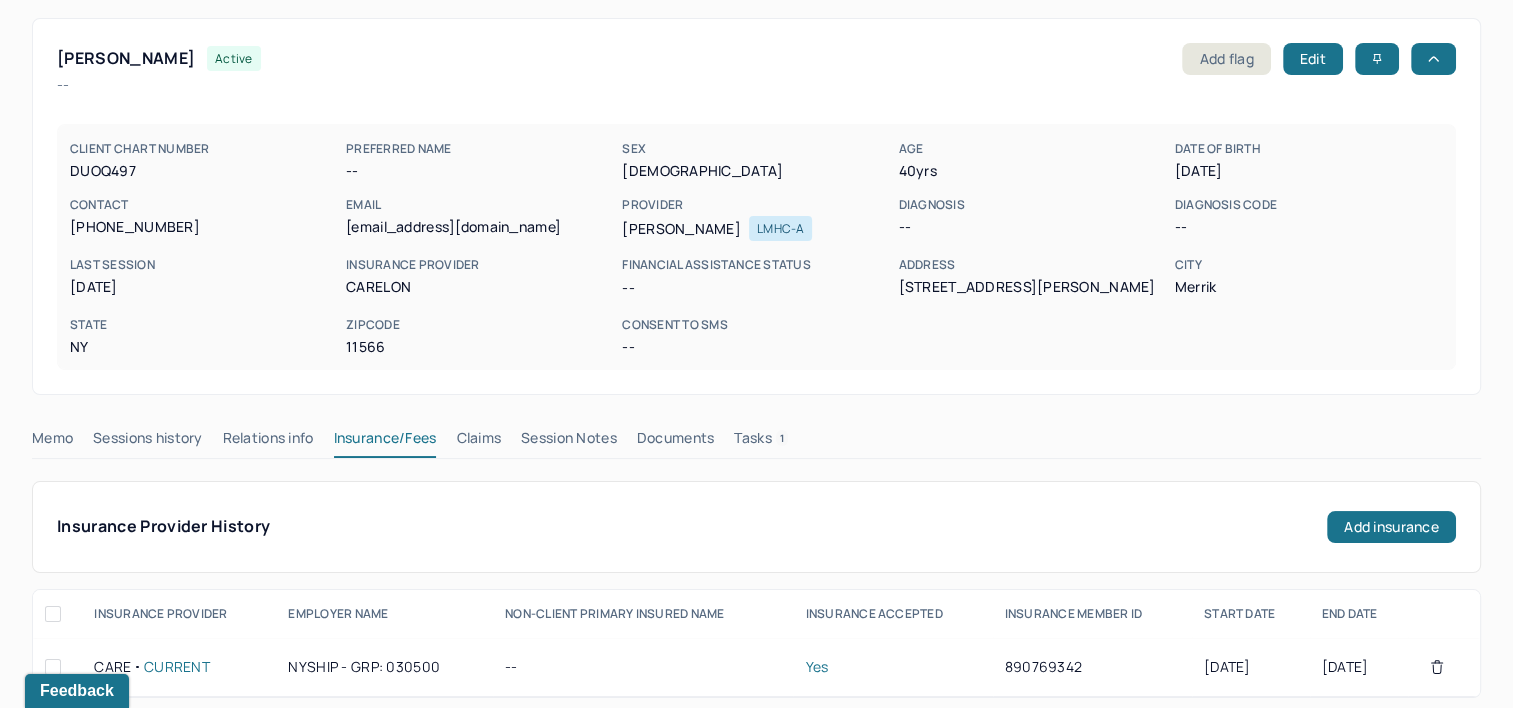 scroll, scrollTop: 0, scrollLeft: 0, axis: both 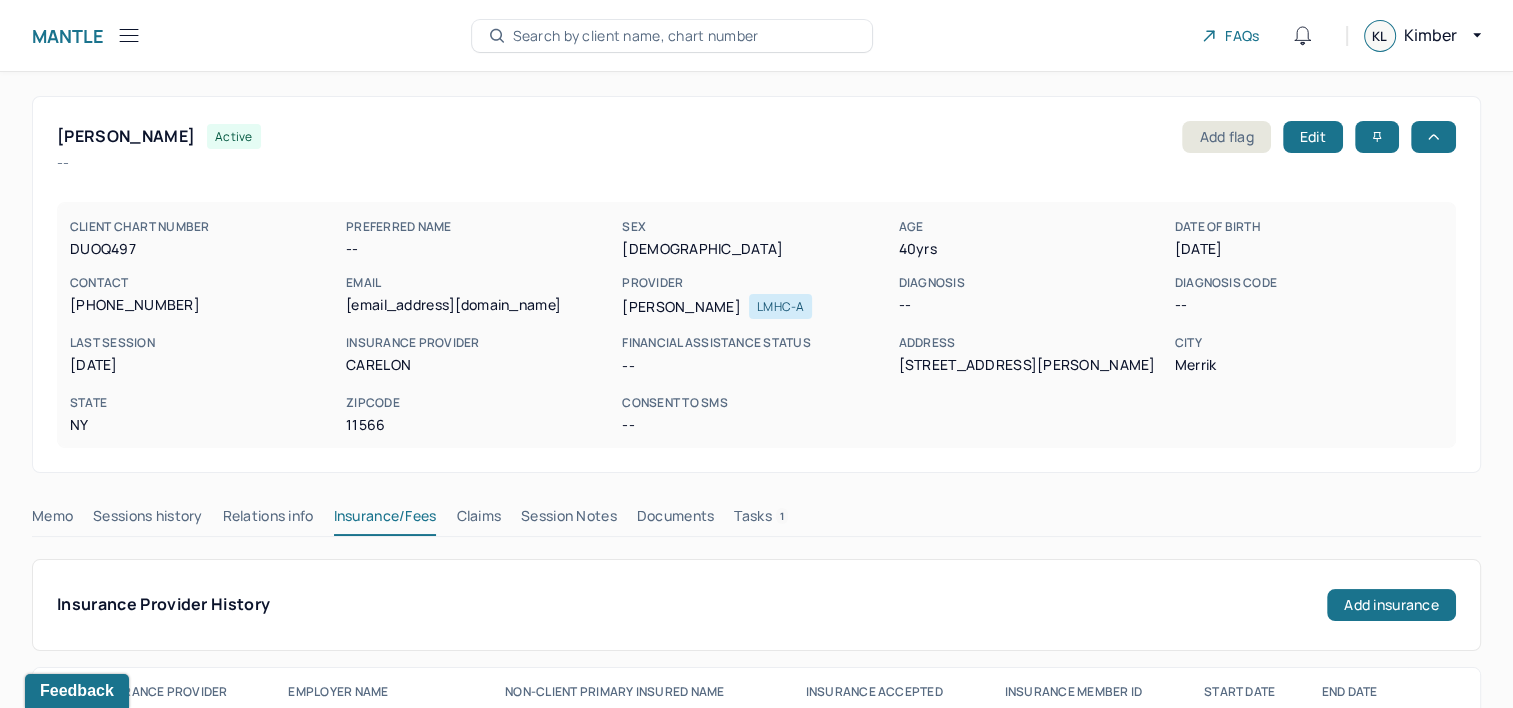 drag, startPoint x: 1177, startPoint y: 251, endPoint x: 1279, endPoint y: 251, distance: 102 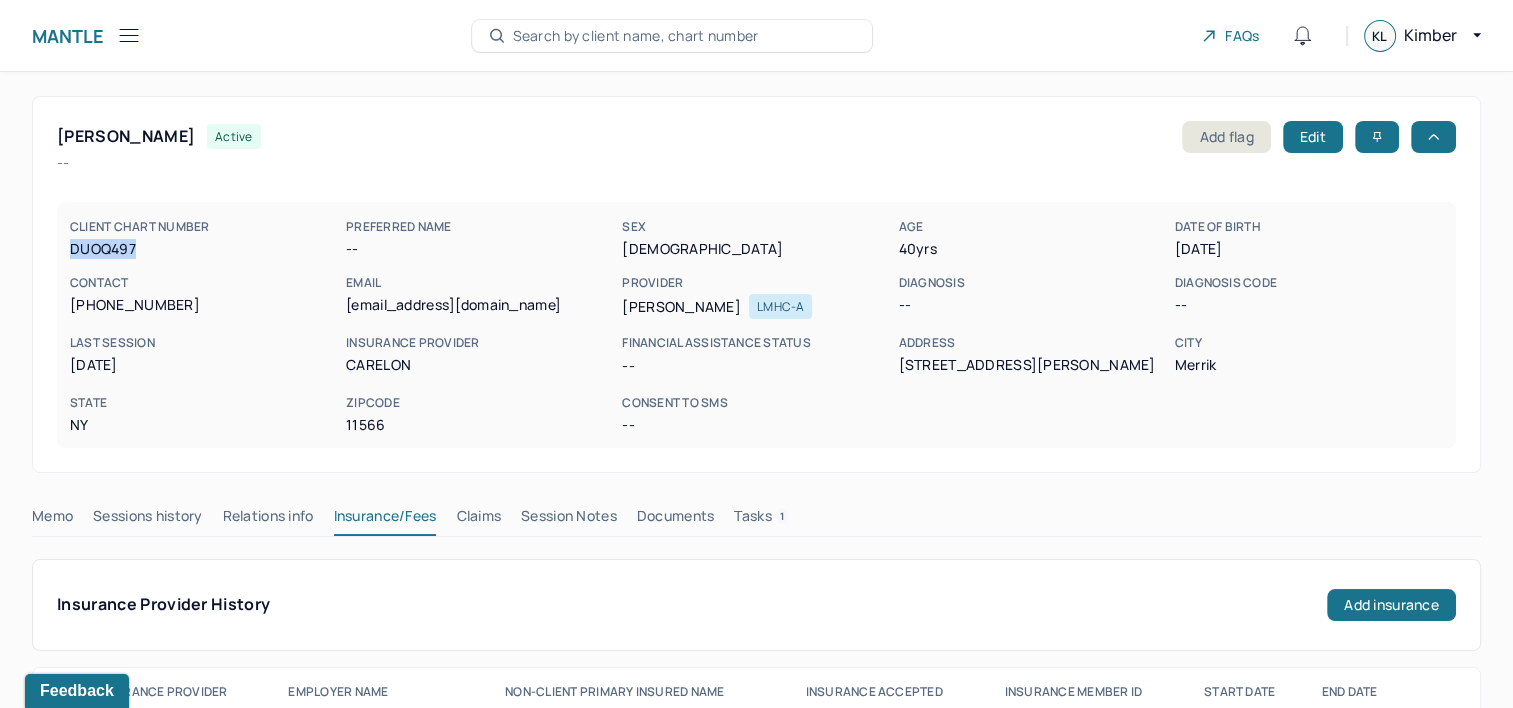 click on "DUOQ497" at bounding box center (204, 249) 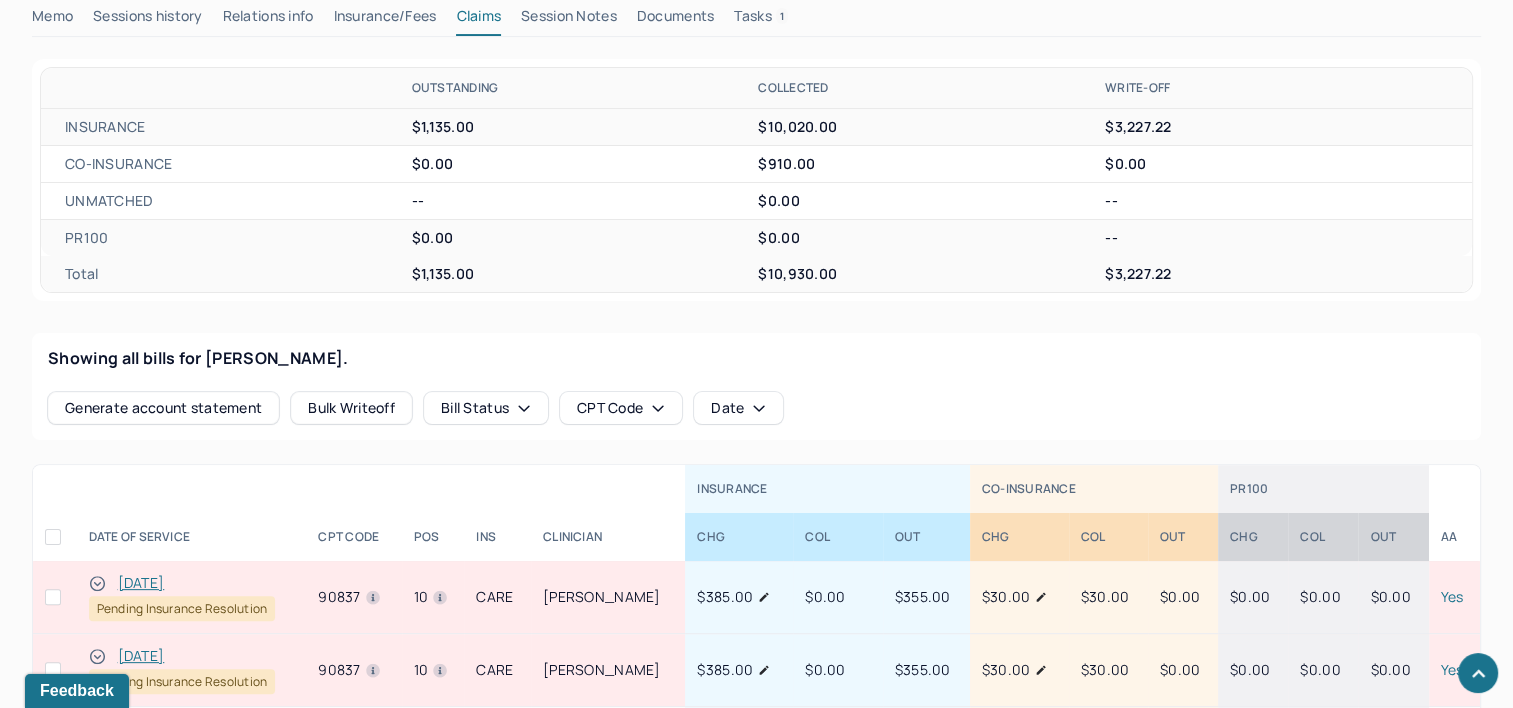 scroll, scrollTop: 900, scrollLeft: 0, axis: vertical 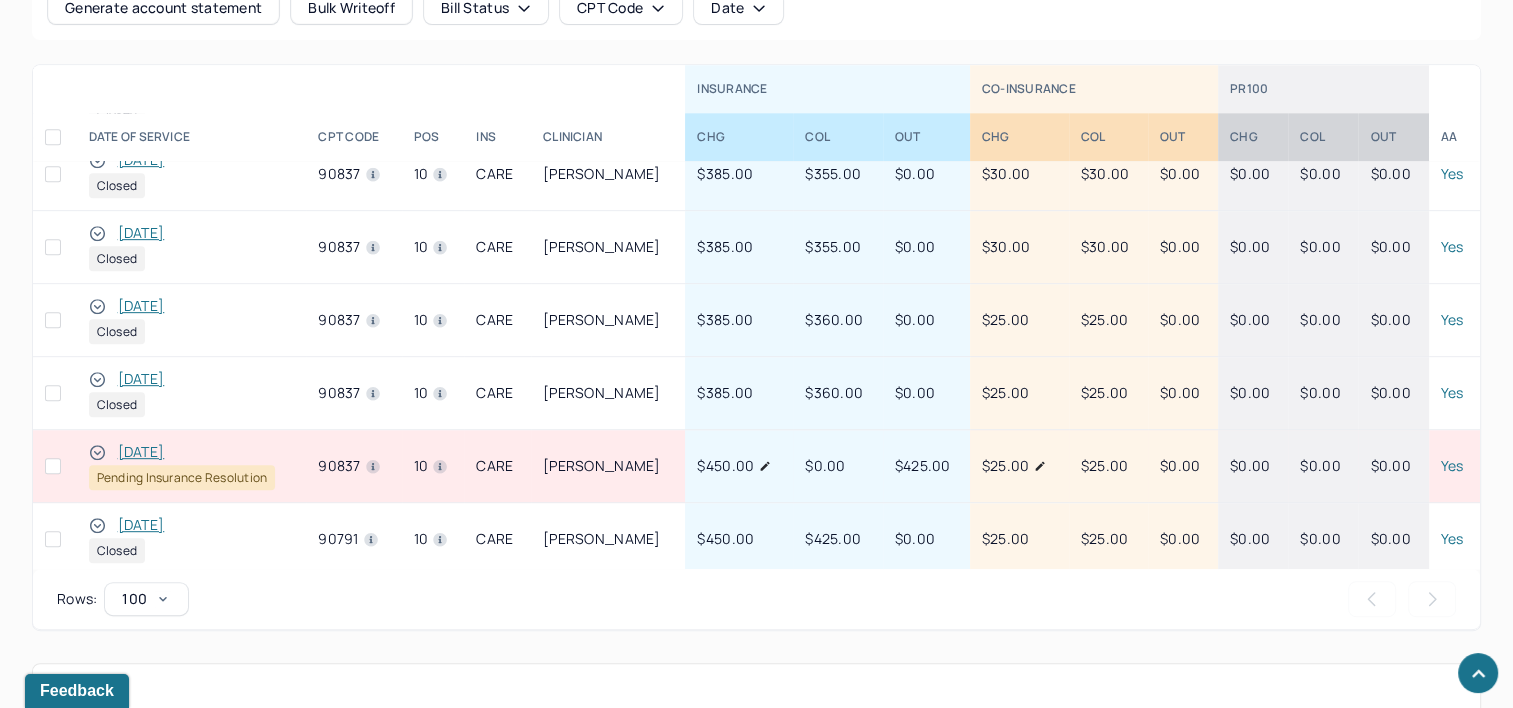 type 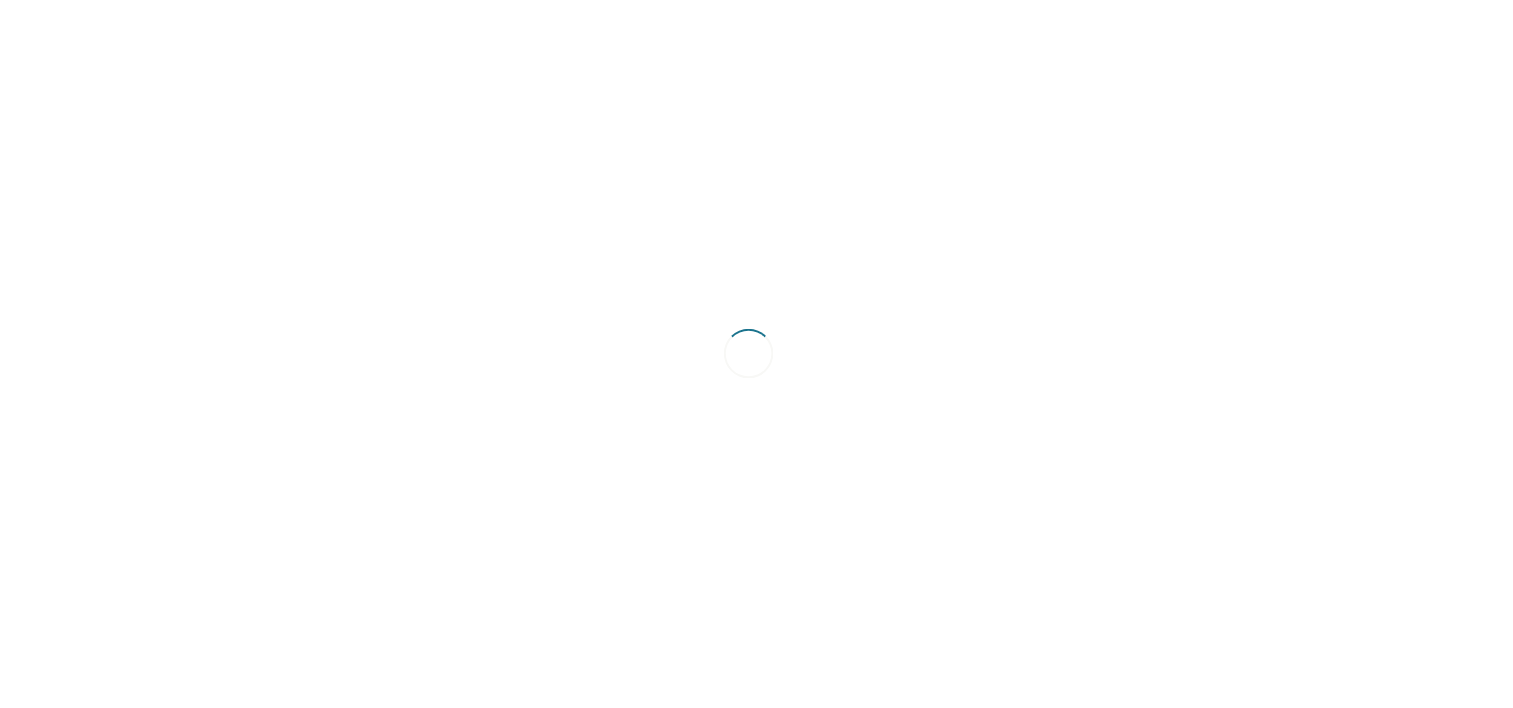 scroll, scrollTop: 0, scrollLeft: 0, axis: both 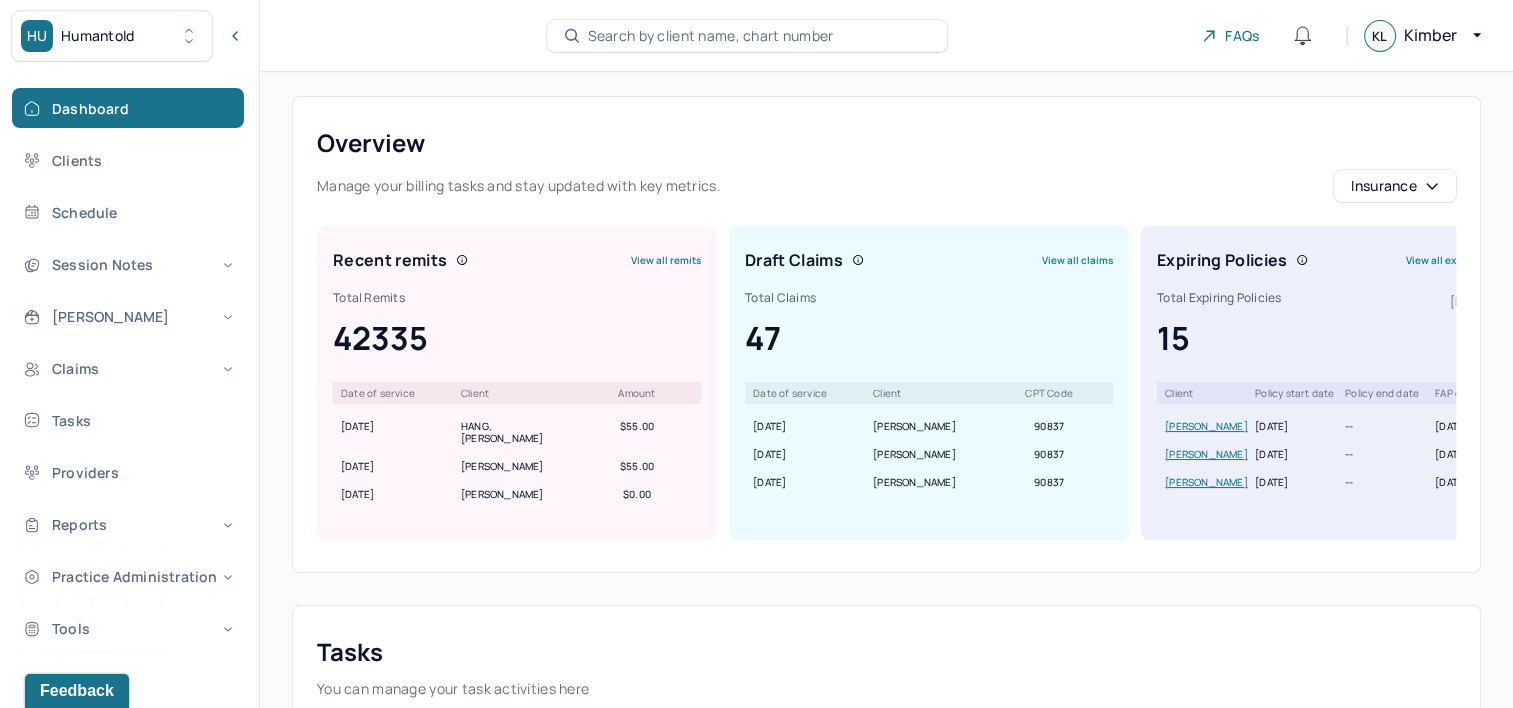 click on "Search by client name, chart number" at bounding box center [711, 36] 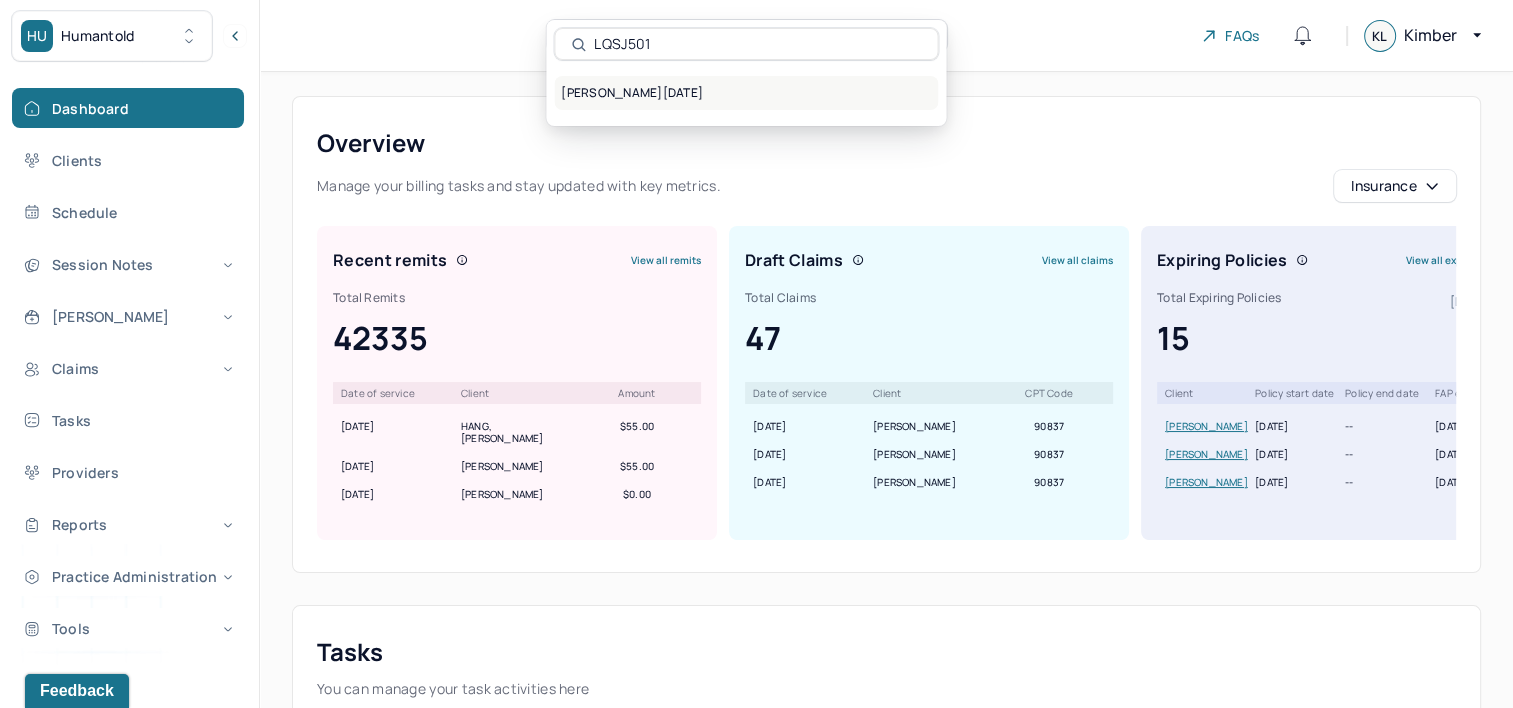 type on "LQSJ501" 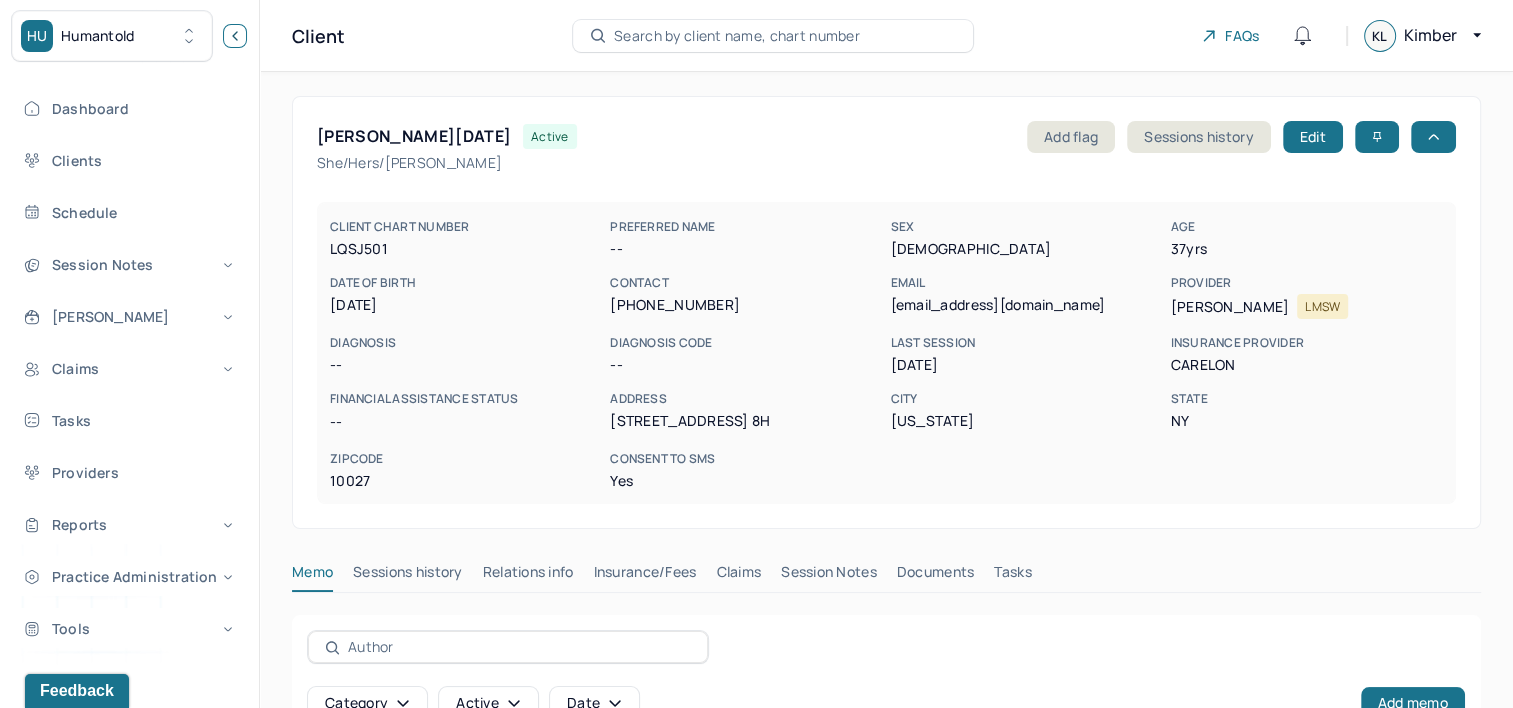 click 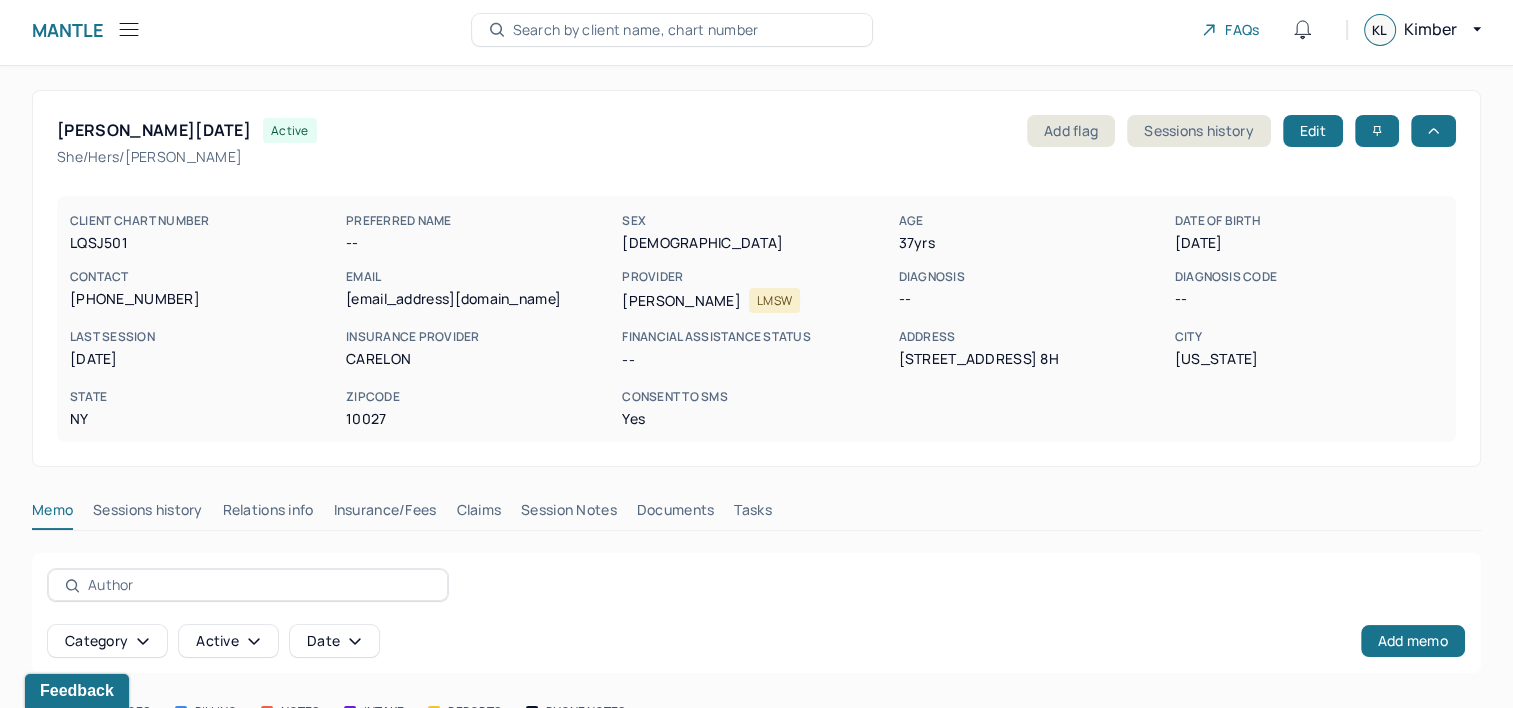scroll, scrollTop: 200, scrollLeft: 0, axis: vertical 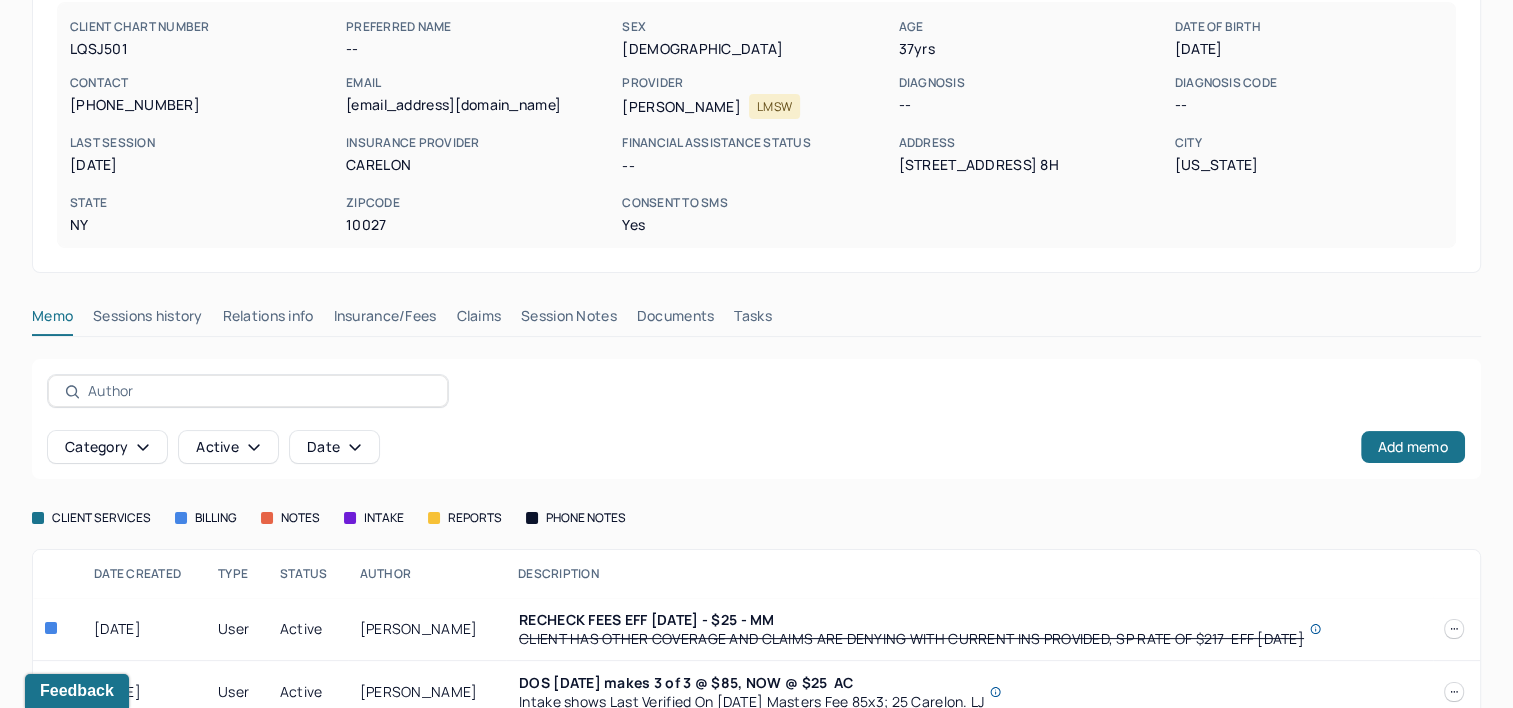 click on "Claims" at bounding box center (478, 320) 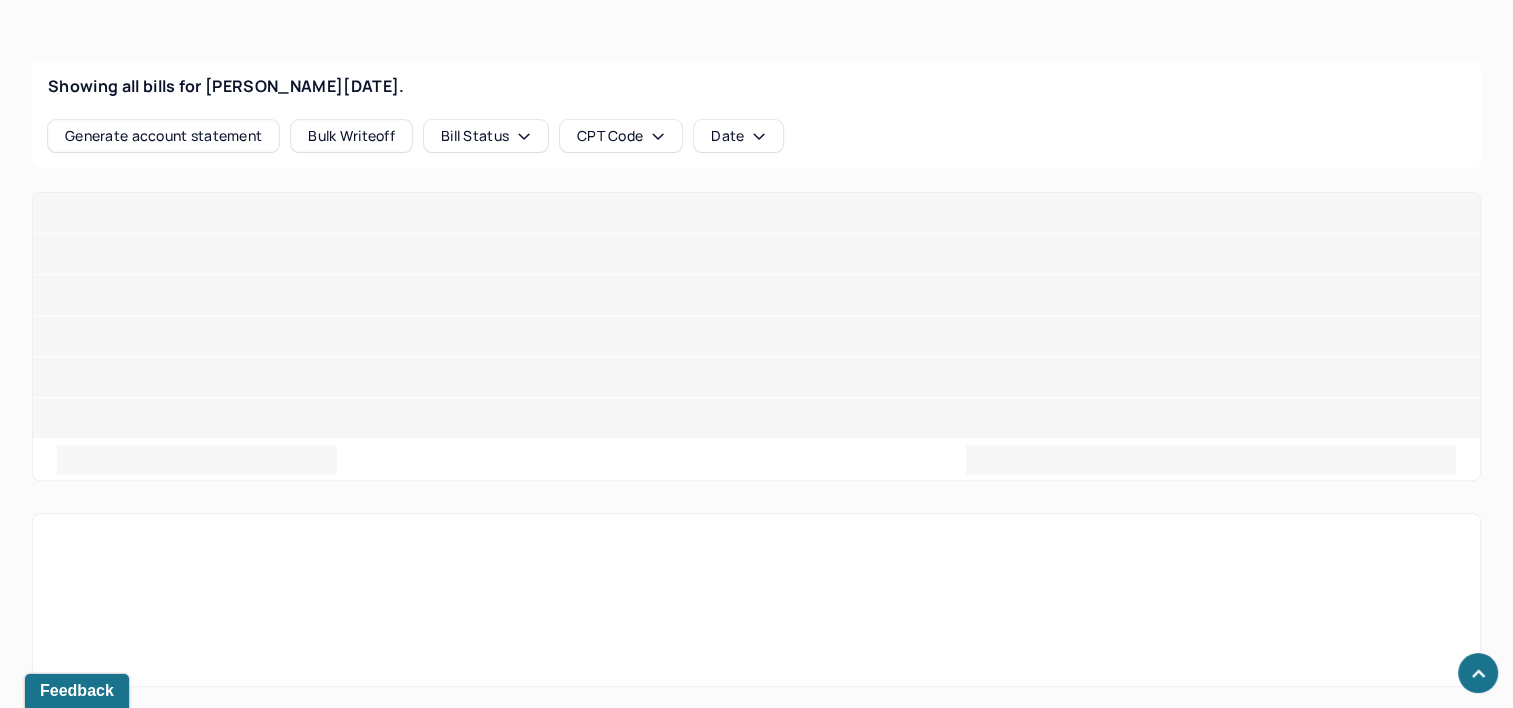 scroll, scrollTop: 730, scrollLeft: 0, axis: vertical 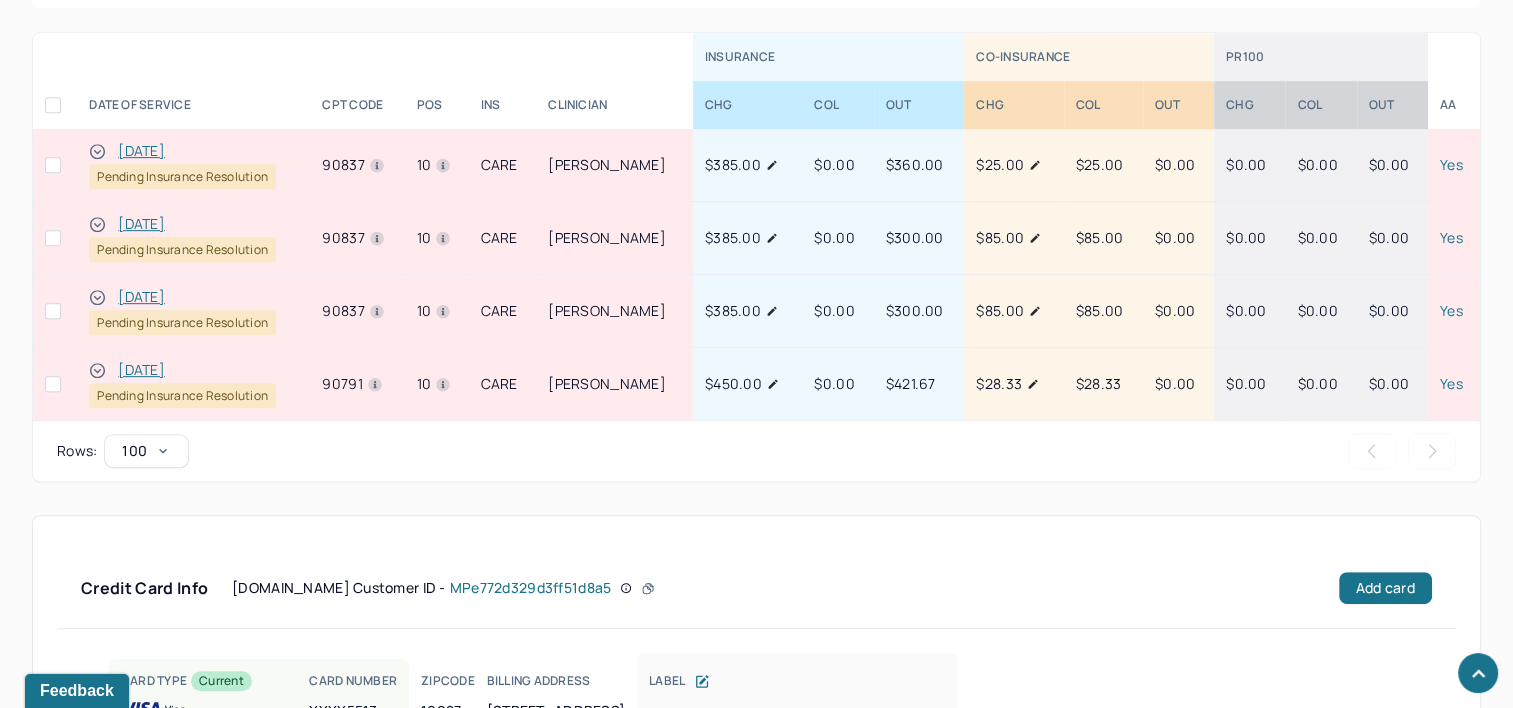 click on "[DATE]" at bounding box center (141, 370) 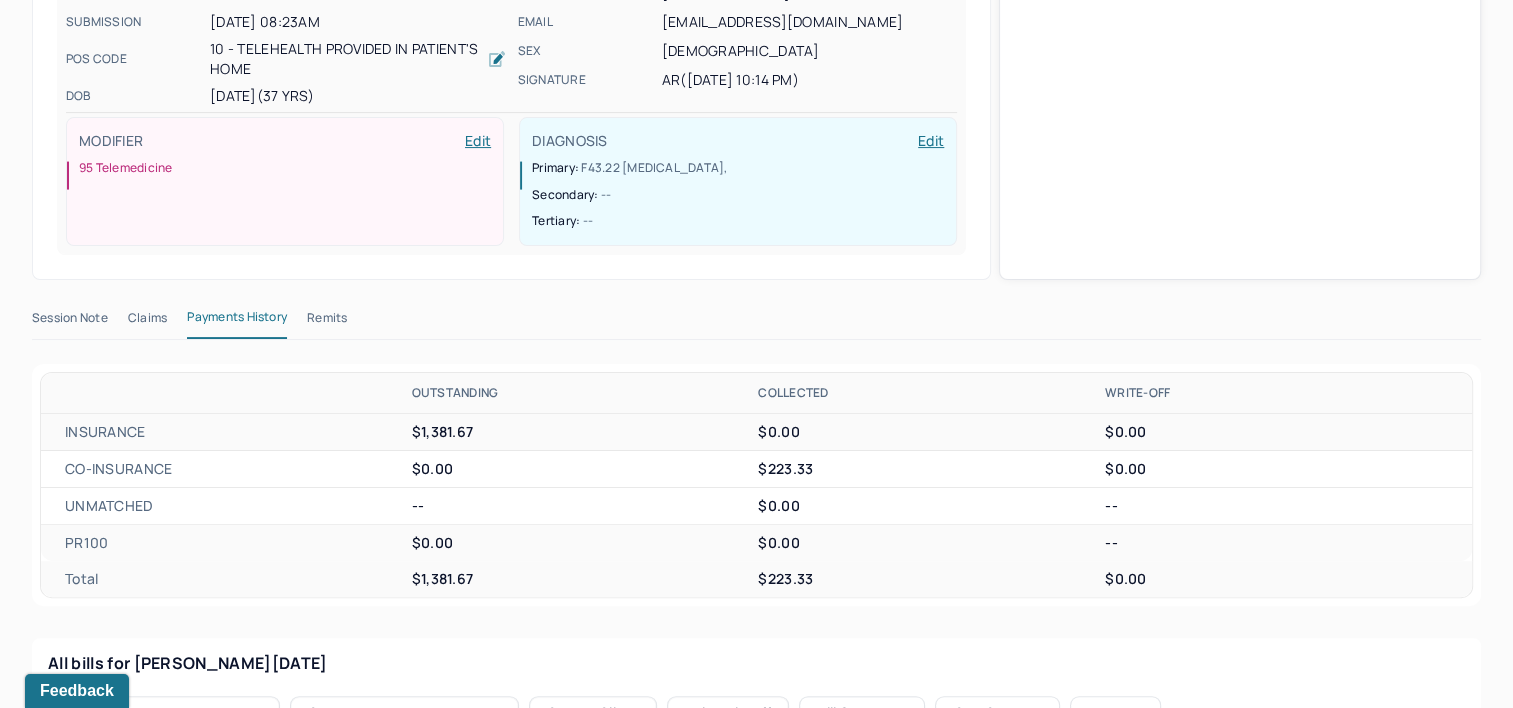 scroll, scrollTop: 432, scrollLeft: 0, axis: vertical 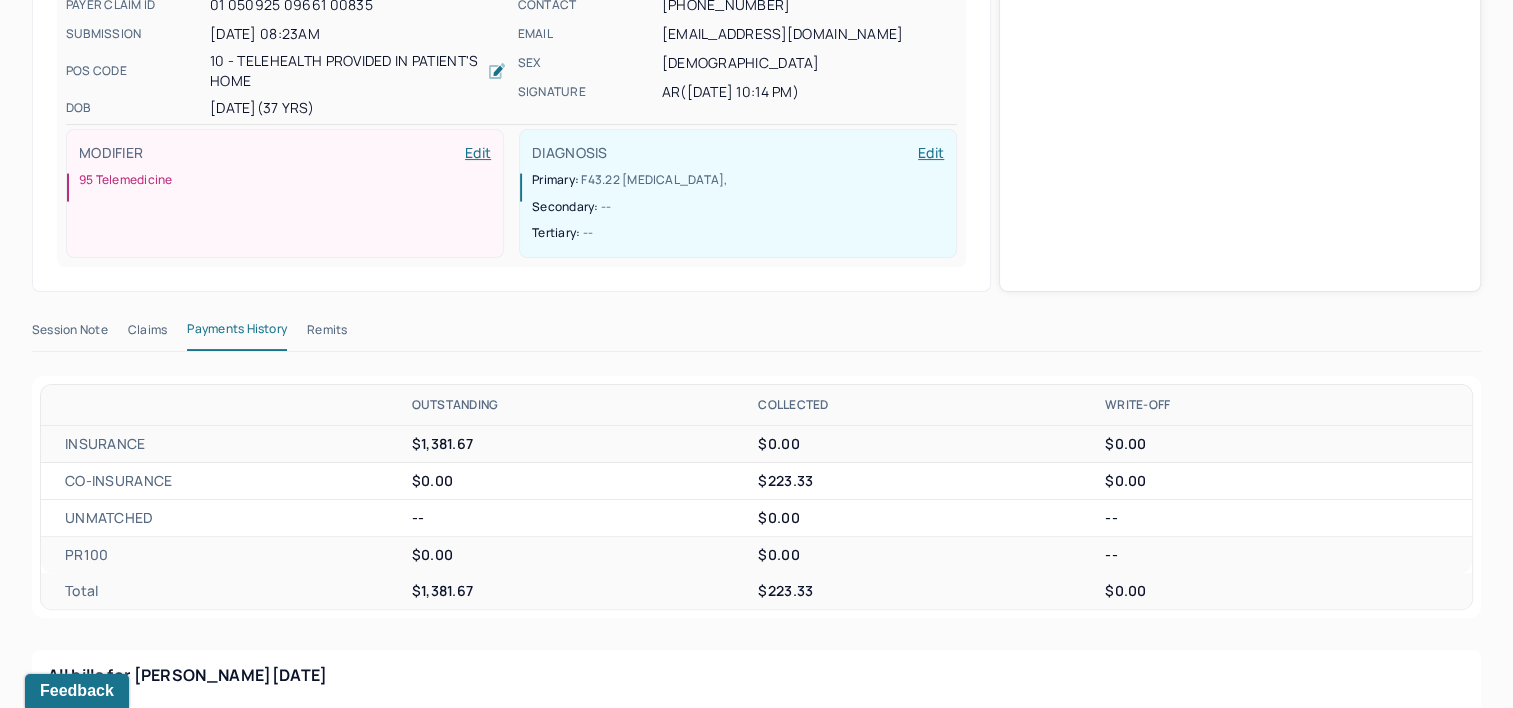 click on "Remits" at bounding box center [327, 334] 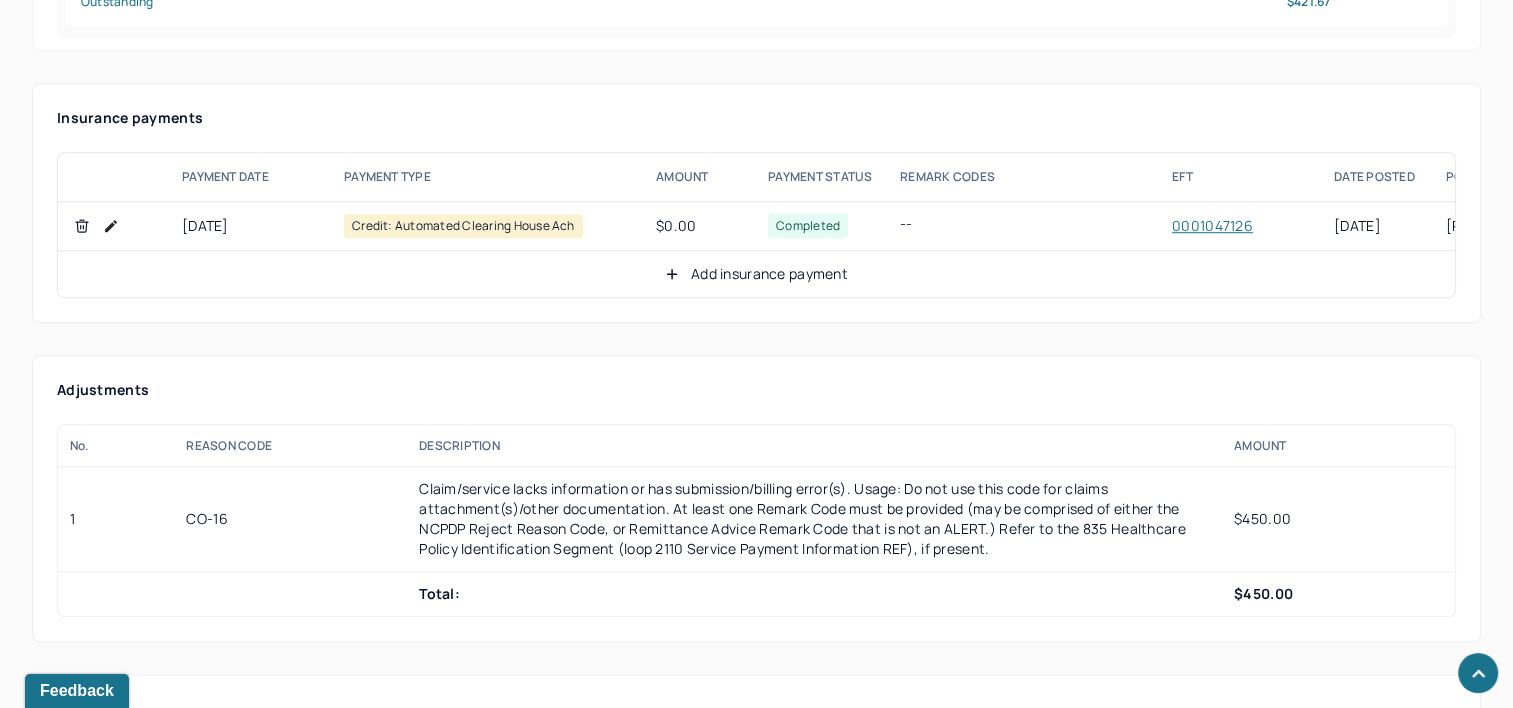 scroll, scrollTop: 1232, scrollLeft: 0, axis: vertical 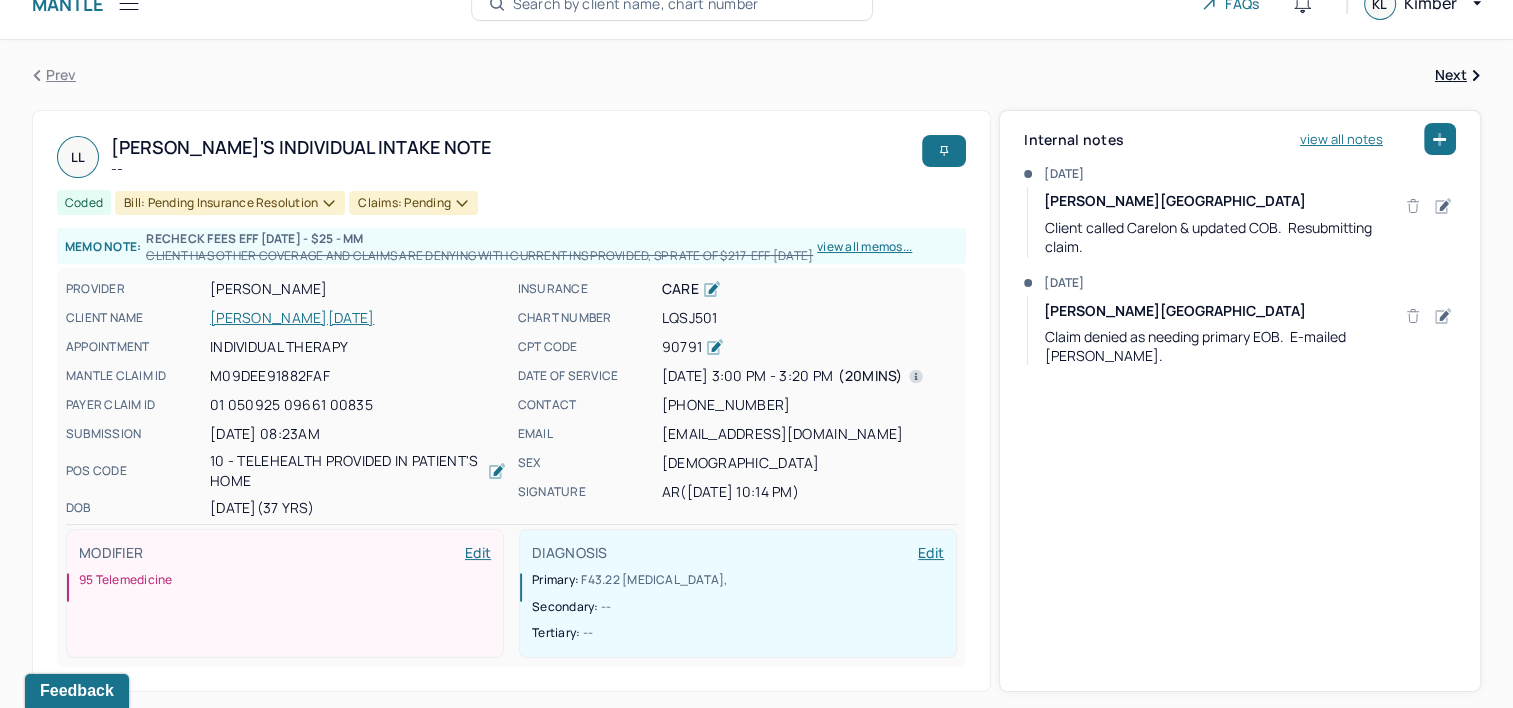 type 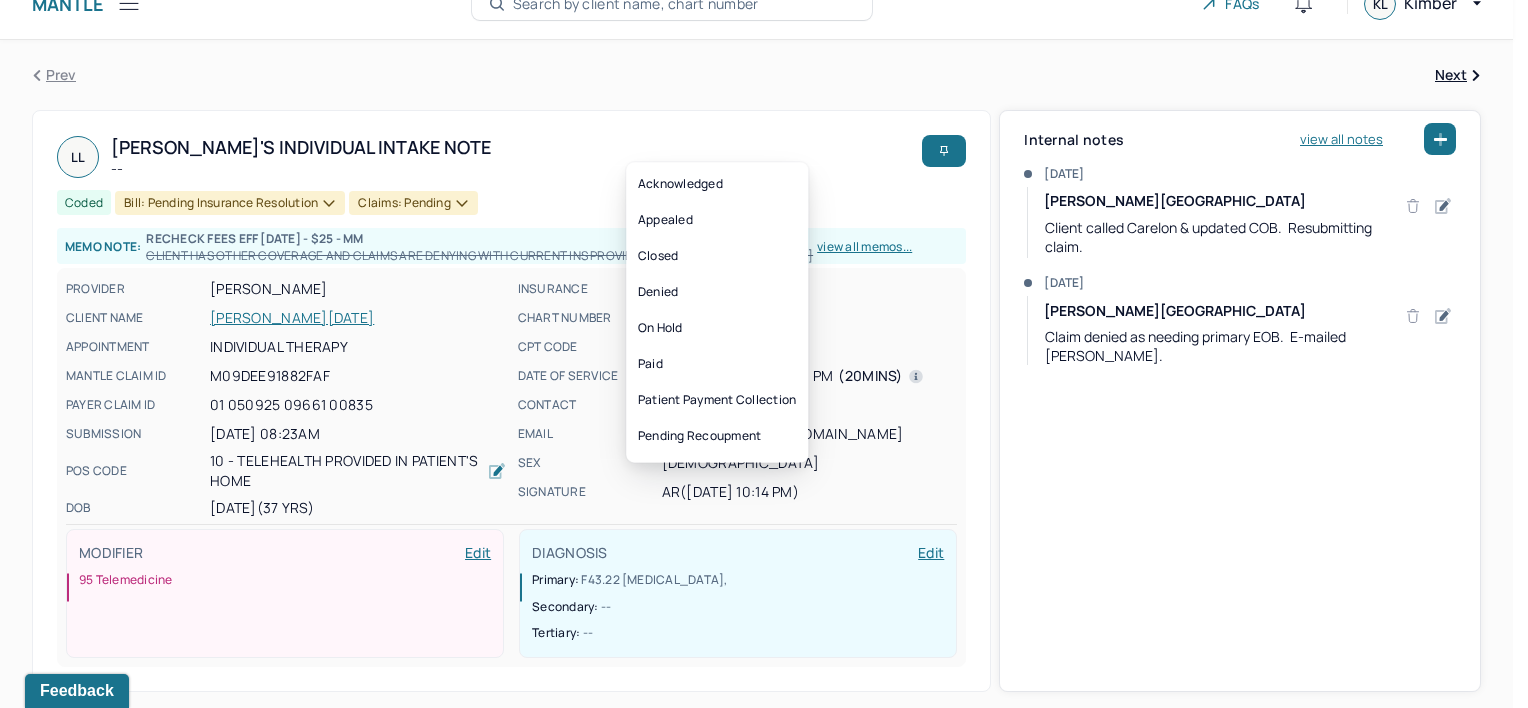 click on "Claims: pending" at bounding box center (413, 203) 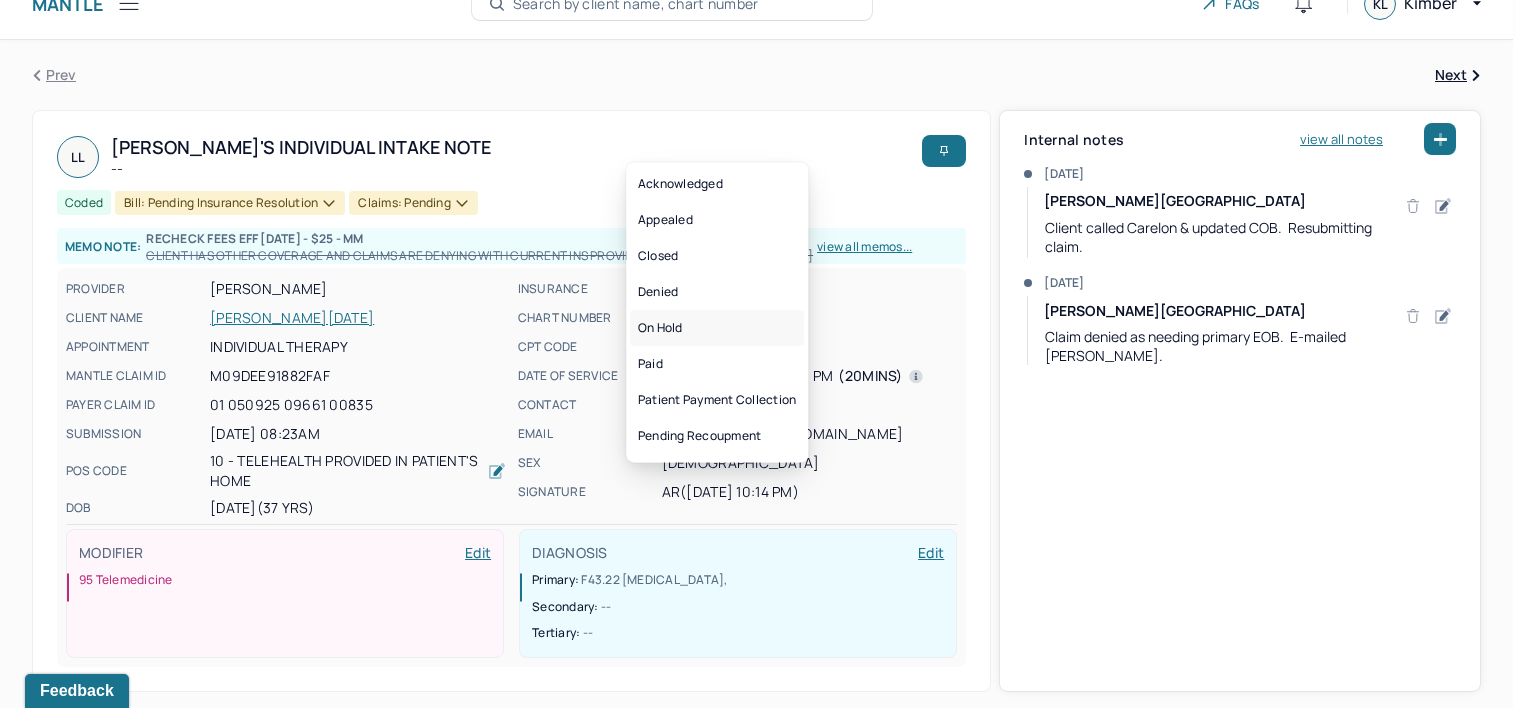 drag, startPoint x: 788, startPoint y: 312, endPoint x: 727, endPoint y: 284, distance: 67.11929 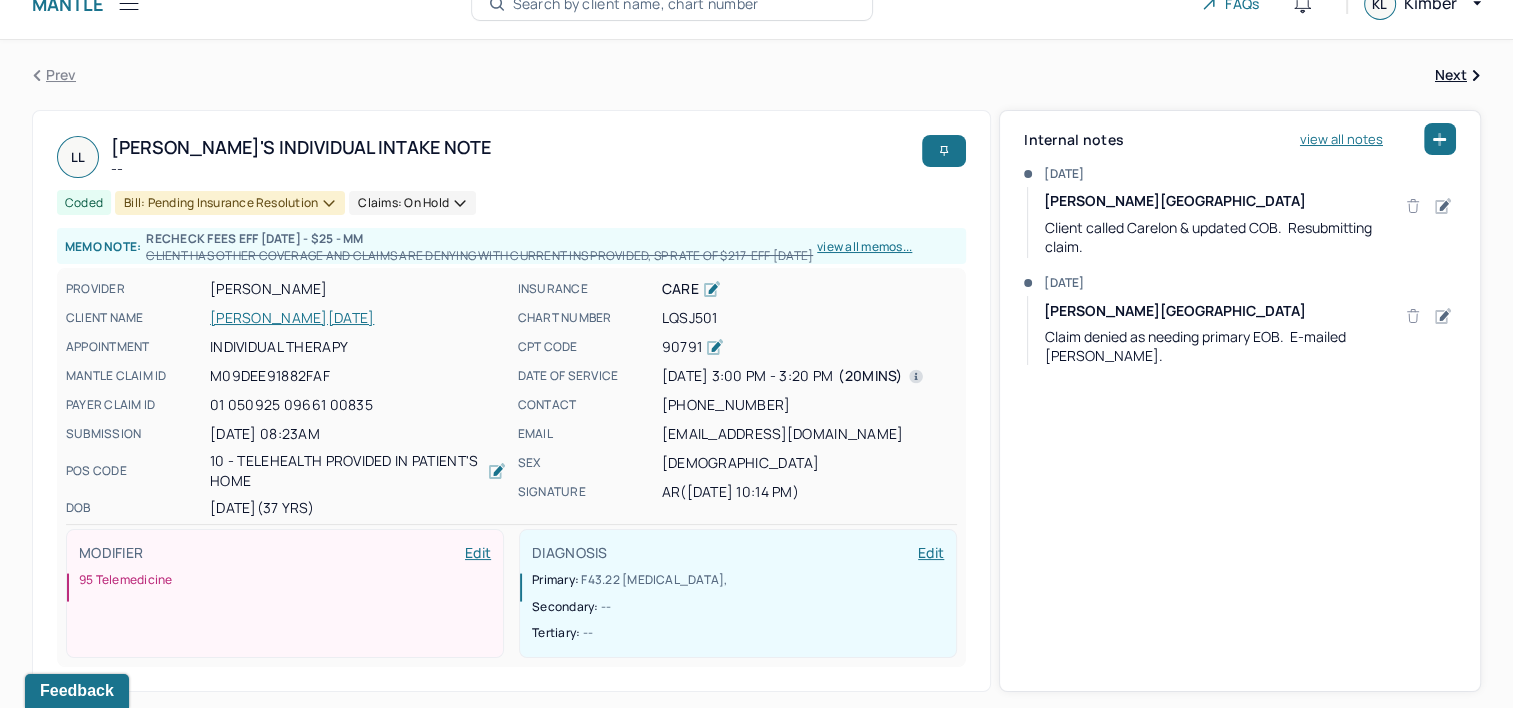 click on "[PERSON_NAME][DATE]" at bounding box center (358, 318) 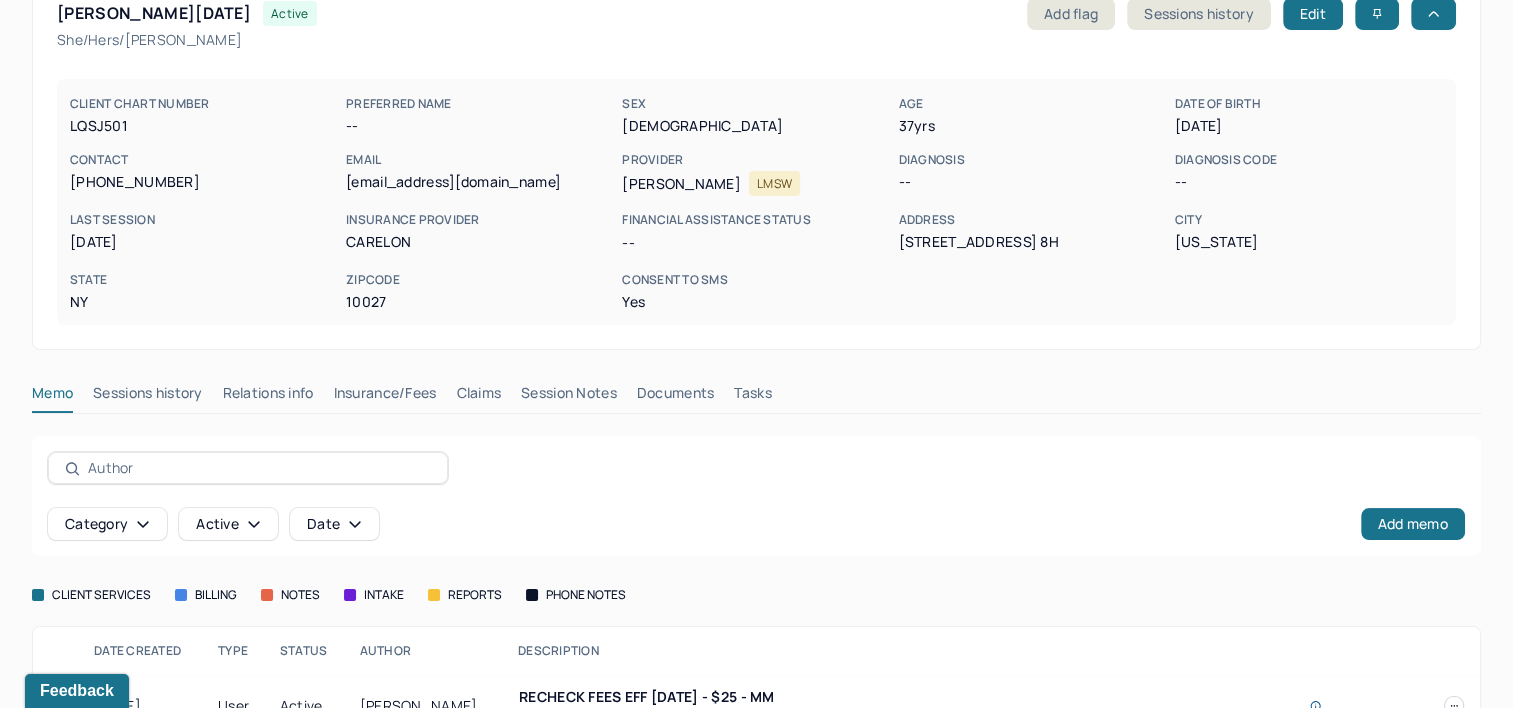 scroll, scrollTop: 240, scrollLeft: 0, axis: vertical 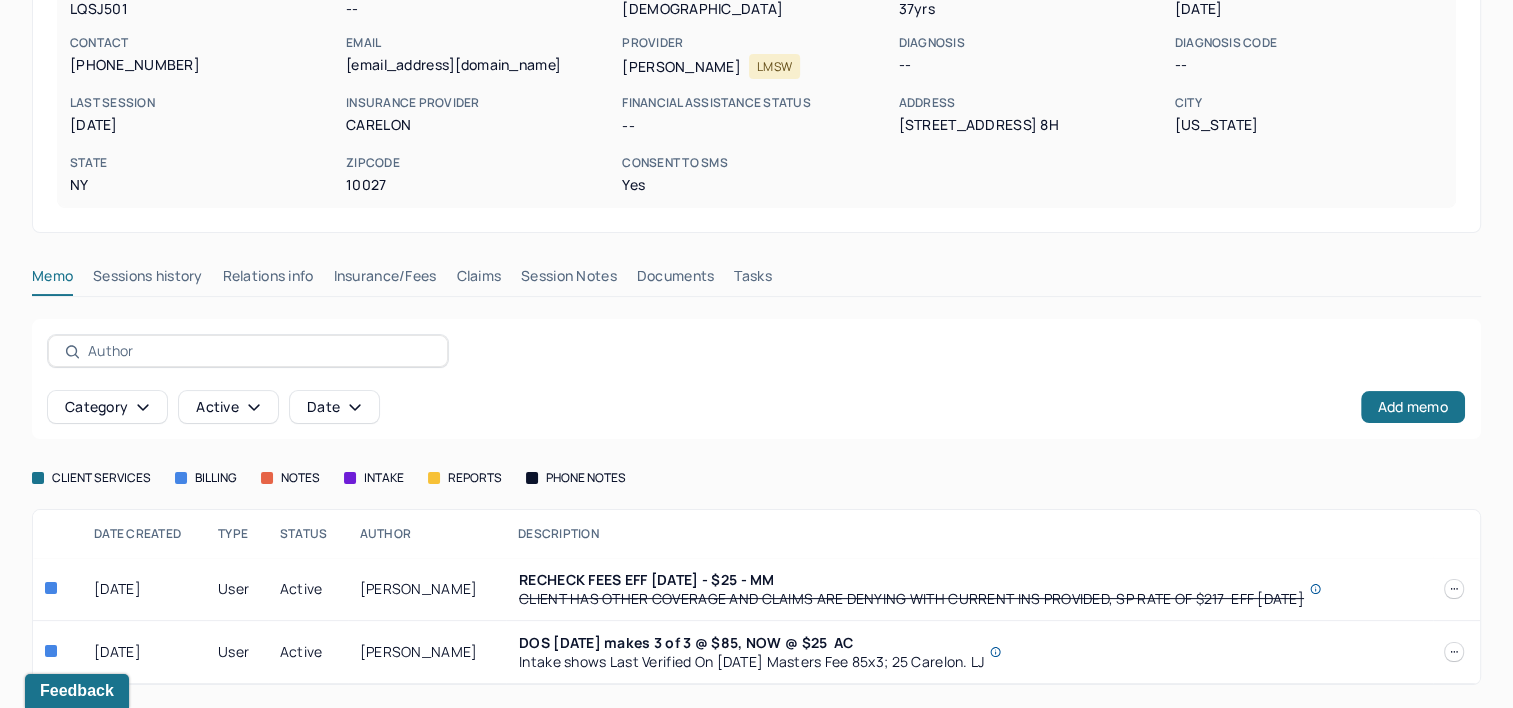 click on "Claims" at bounding box center (478, 280) 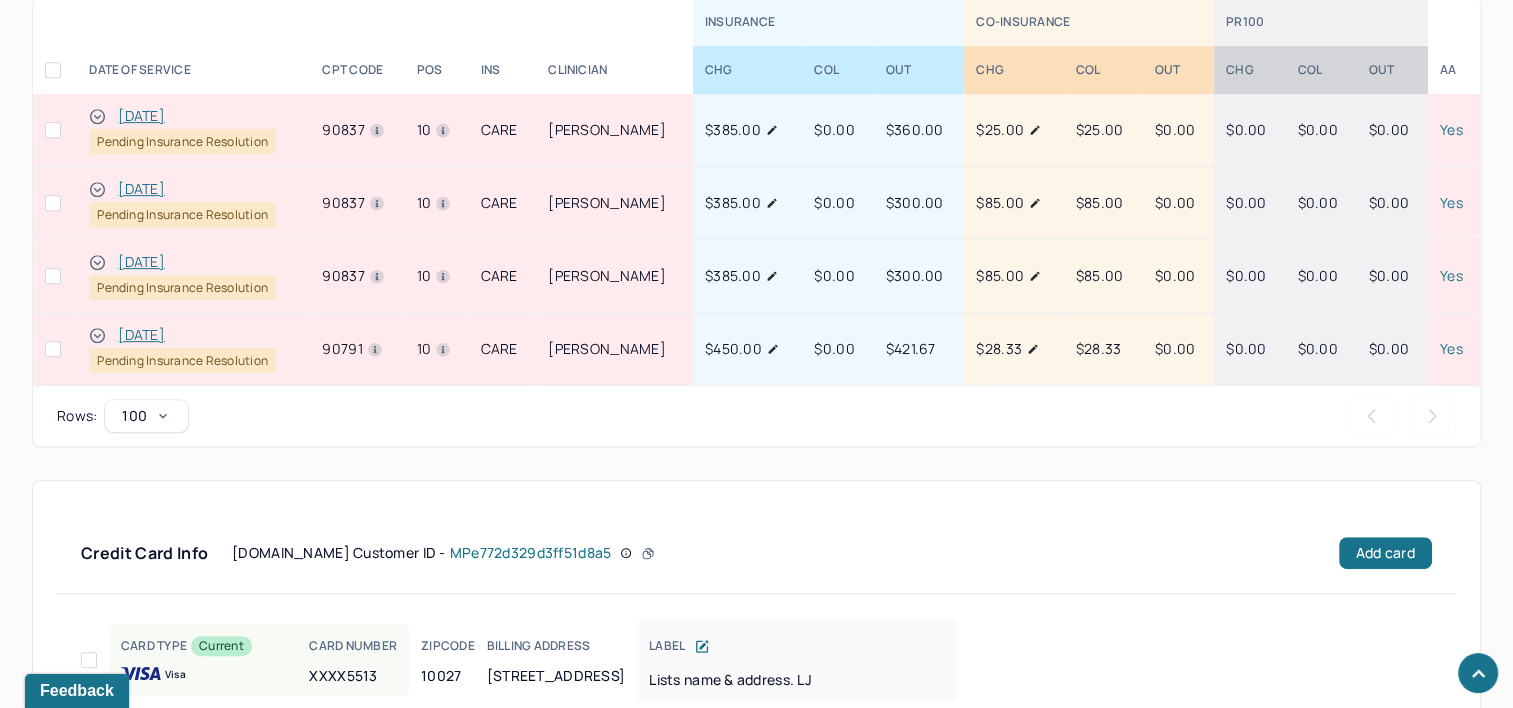 scroll, scrollTop: 932, scrollLeft: 0, axis: vertical 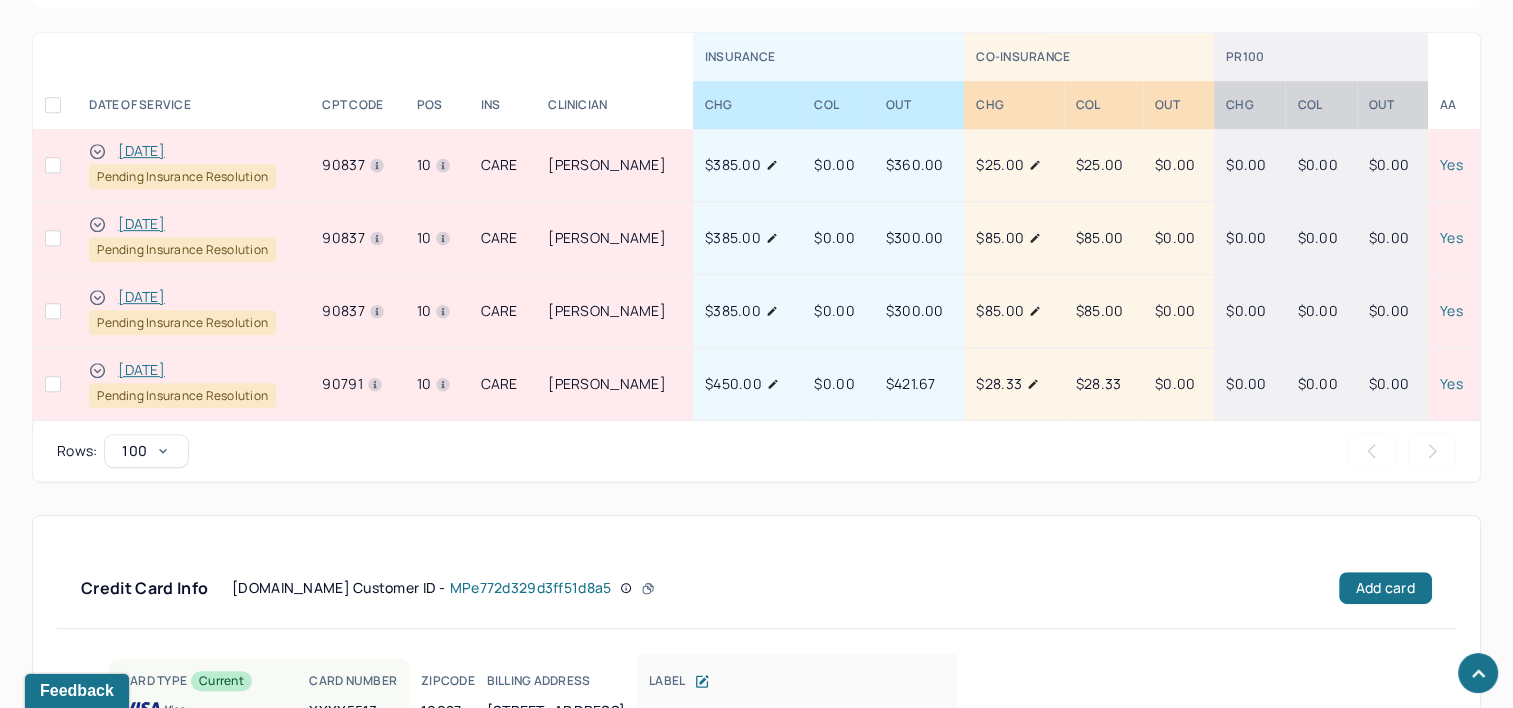 click on "[DATE]" at bounding box center [141, 151] 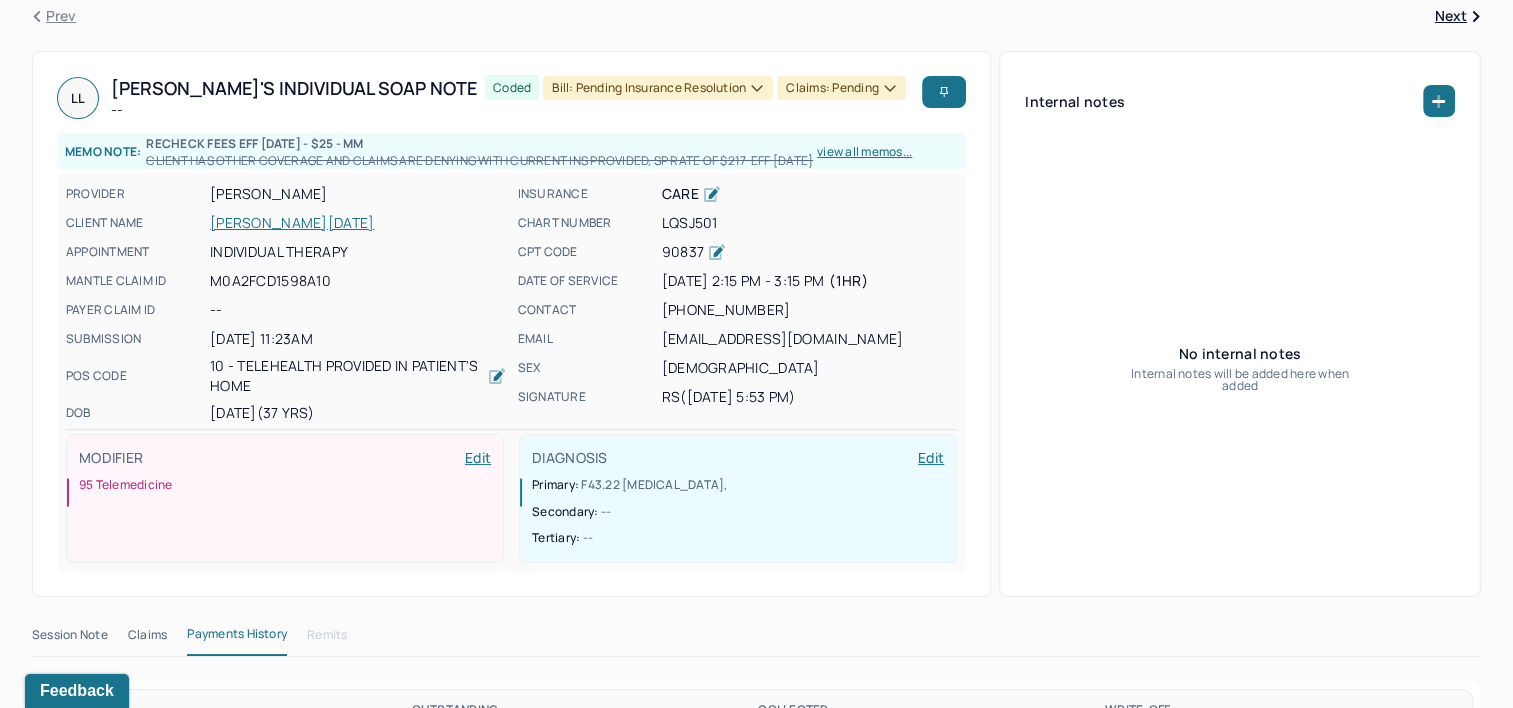scroll, scrollTop: 0, scrollLeft: 0, axis: both 